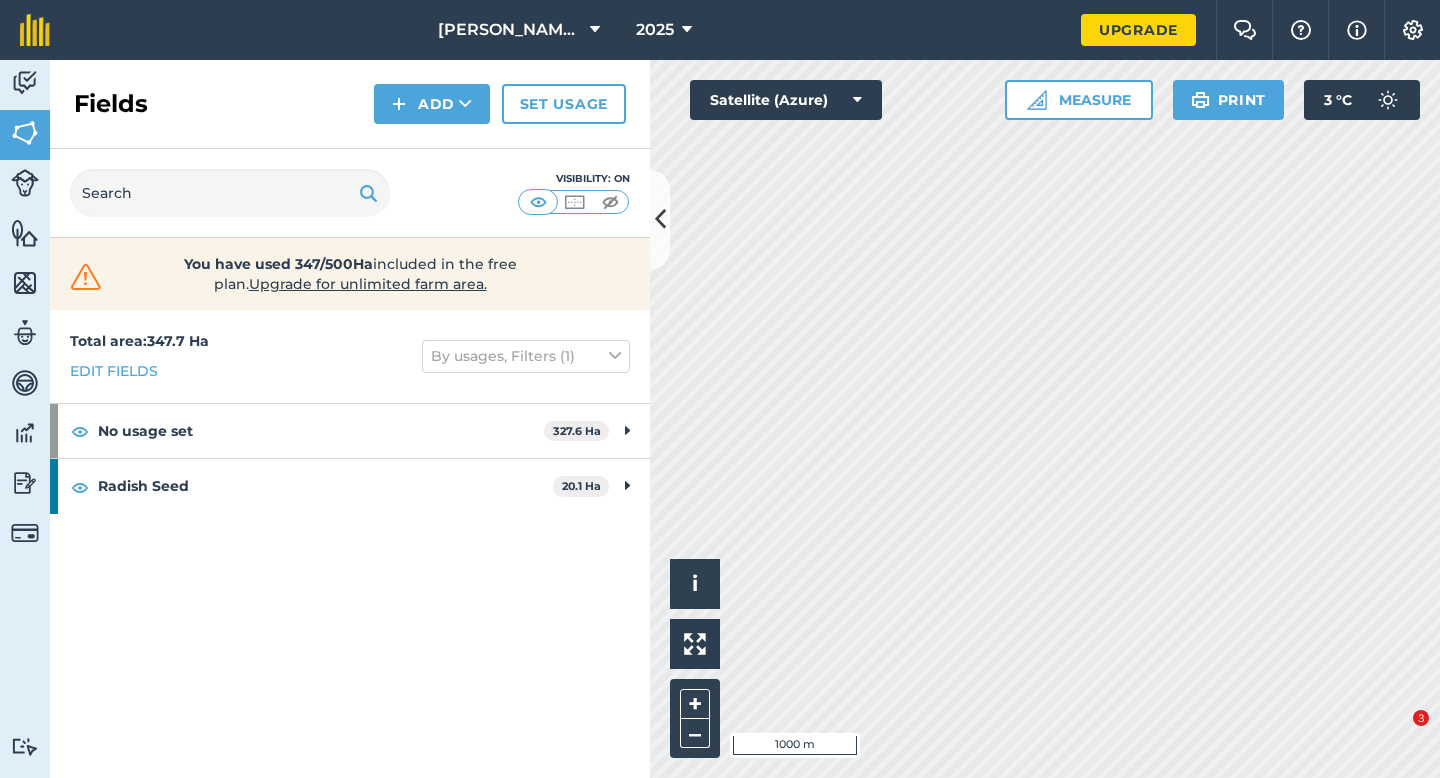 scroll, scrollTop: 0, scrollLeft: 0, axis: both 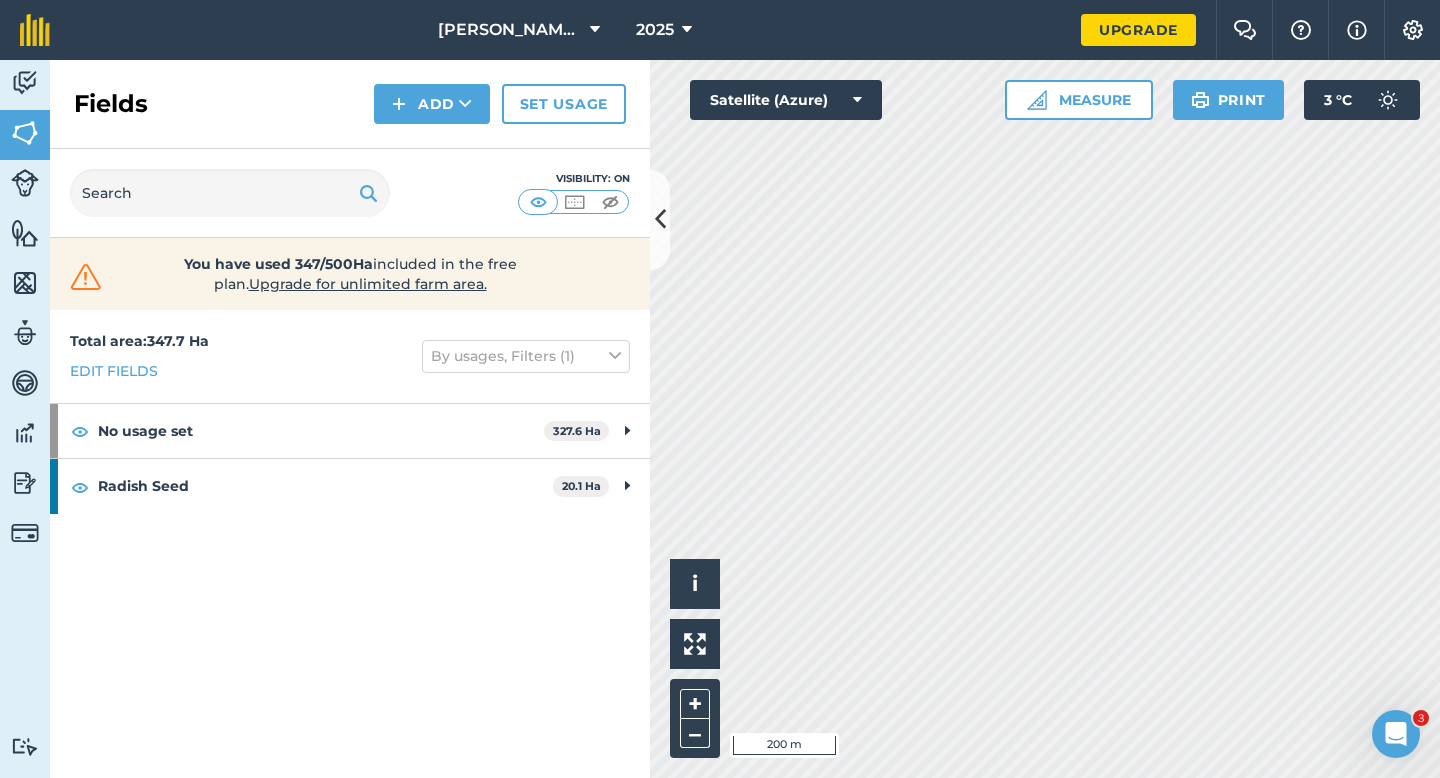 click on "Activity Fields Livestock Features Maps Team Vehicles Data Reporting Billing Tutorials Tutorials Fields   Add   Set usage Visibility: On You have used 347/500Ha  included in the free plan .  Upgrade for unlimited farm area. Total area :  347.7   Ha Edit fields By usages, Filters (1) No usage set 327.6   Ha A 11.1   Ha B 8.3   Ha C 15.2   Ha D 11.8   Ha E 6.4   Ha F 9   Ha G 5.2   Ha H 7   Ha I 7.3   Ha J 13.2   Ha K 9.2   Ha M 12.6   Ha N 15.5   Ha O 14.5   Ha P 11   Ha Q 8.7   Ha R 11.8   Ha S 11.6   Ha T 9.4   Ha U 8.2   Ha V 10.4   Ha W 7.7   Ha Y 4   Ha Z 8.3   Ha ZA 5.7   Ha ZC 10.2   Ha ZD 8   Ha ZE 6.4   Ha ZF 14.4   Ha ZG 13   Ha ZH 12   Ha ZI 8.3   Ha ZJ 12.2   Ha Radish Seed 20.1   Ha L 10   Ha ZB 10.1   Ha Click to start drawing i © 2025 TomTom, Microsoft 200 m + – Satellite (Azure) Measure Print 3   ° C" at bounding box center [720, 419] 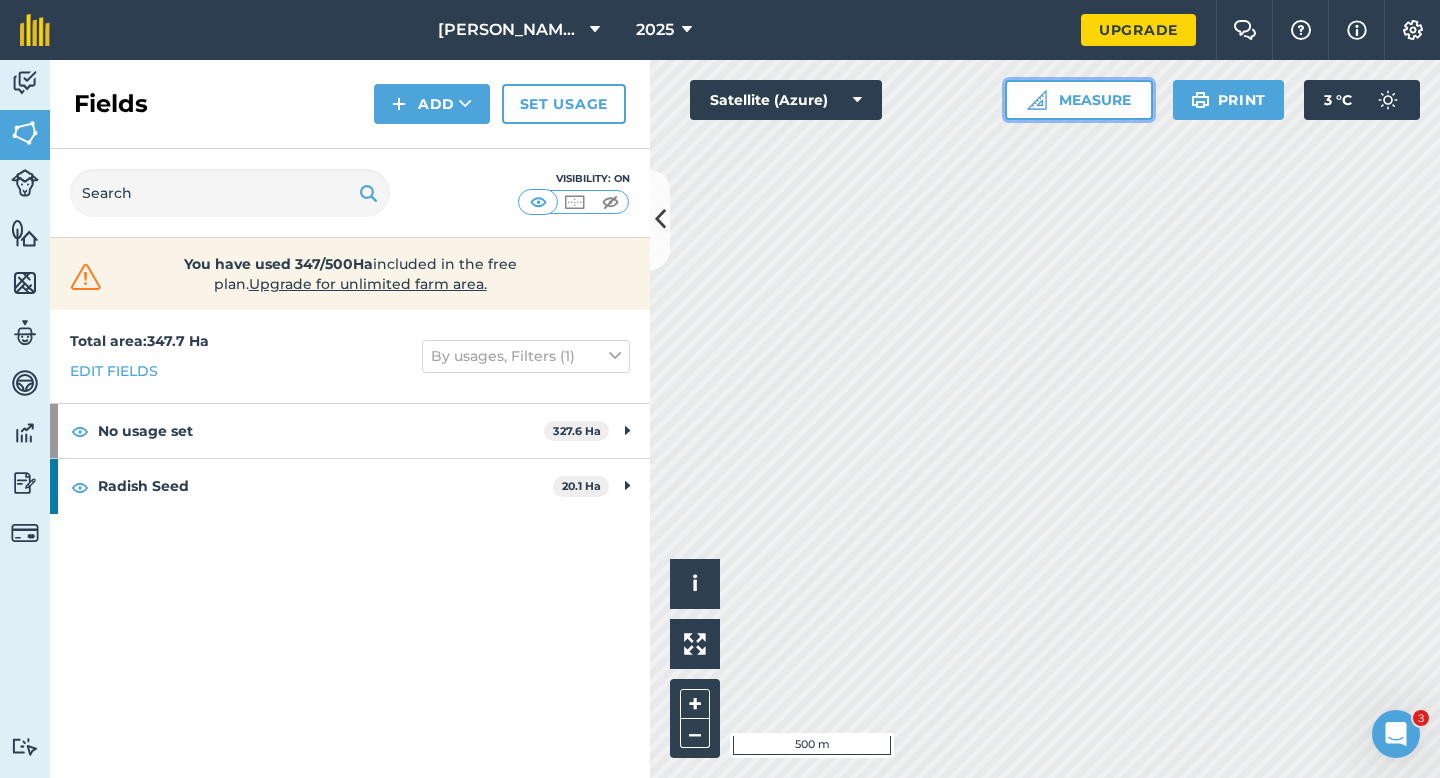click on "Measure" at bounding box center (1079, 100) 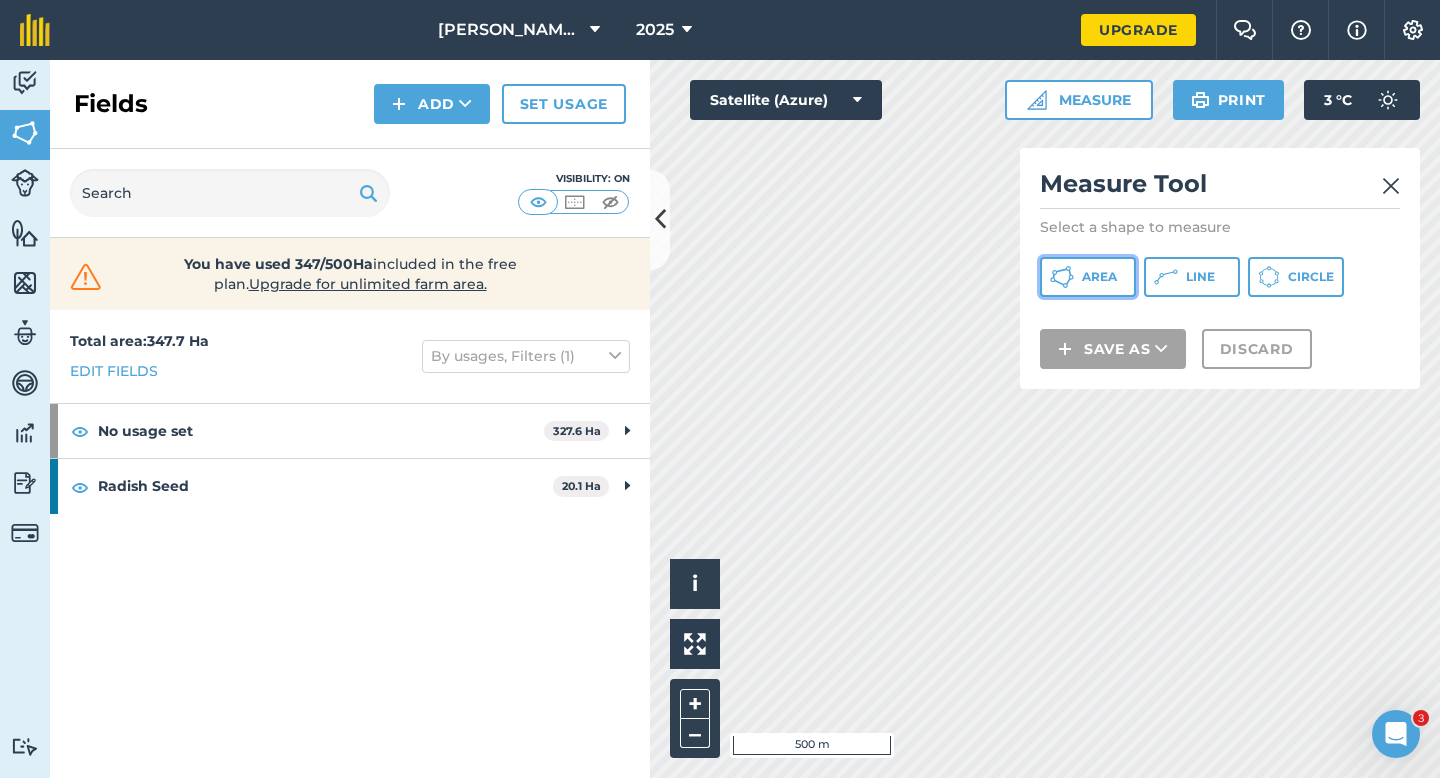 click on "Area" at bounding box center (1088, 277) 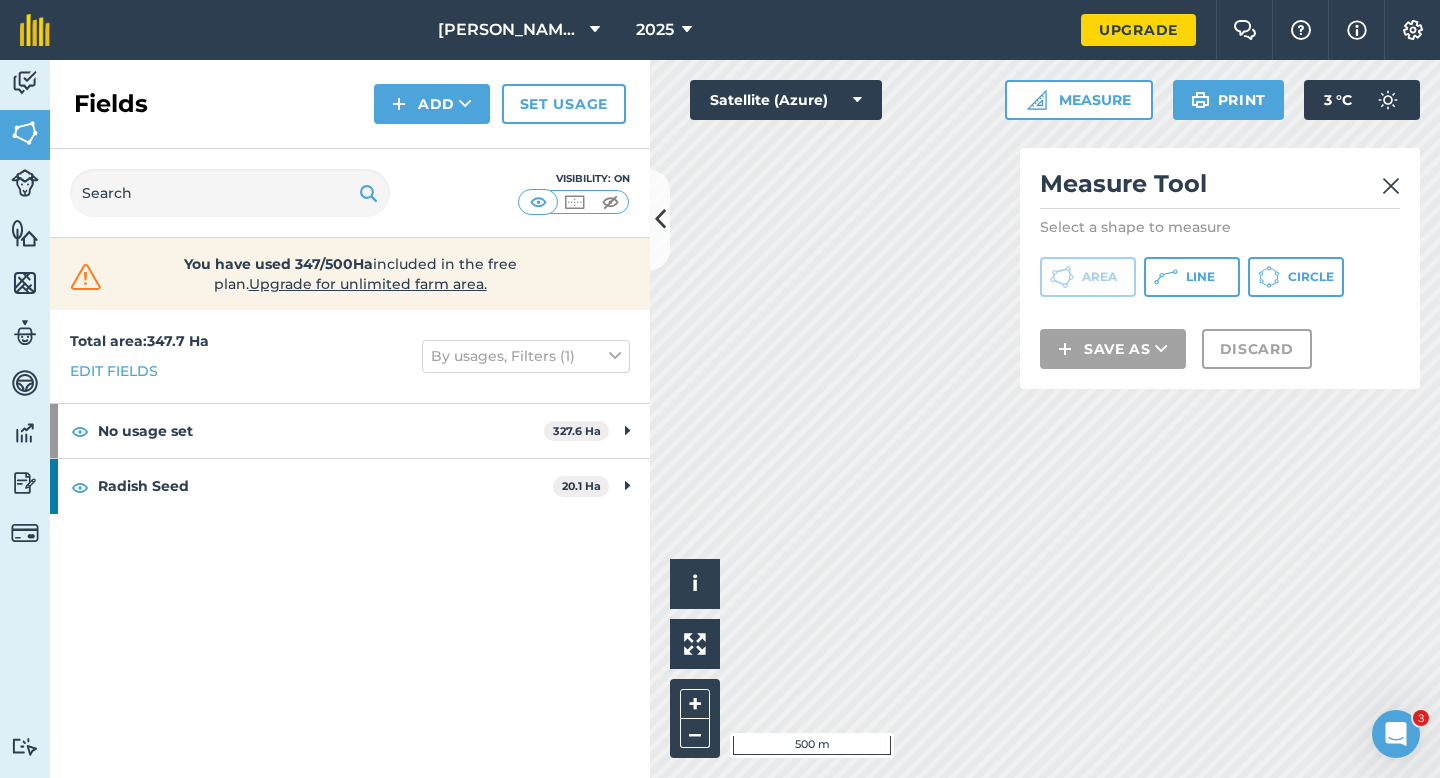 click at bounding box center [1391, 186] 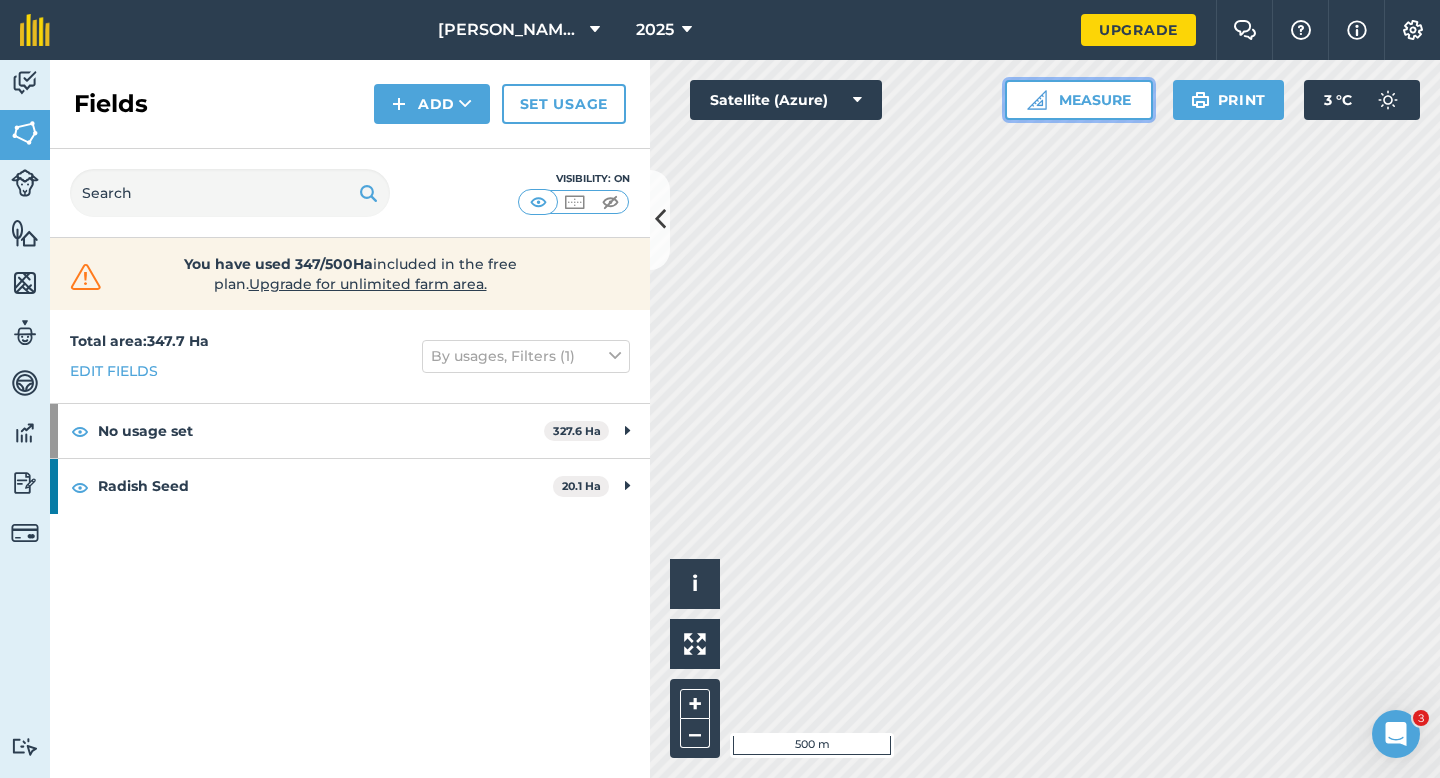 click on "Measure" at bounding box center [1079, 100] 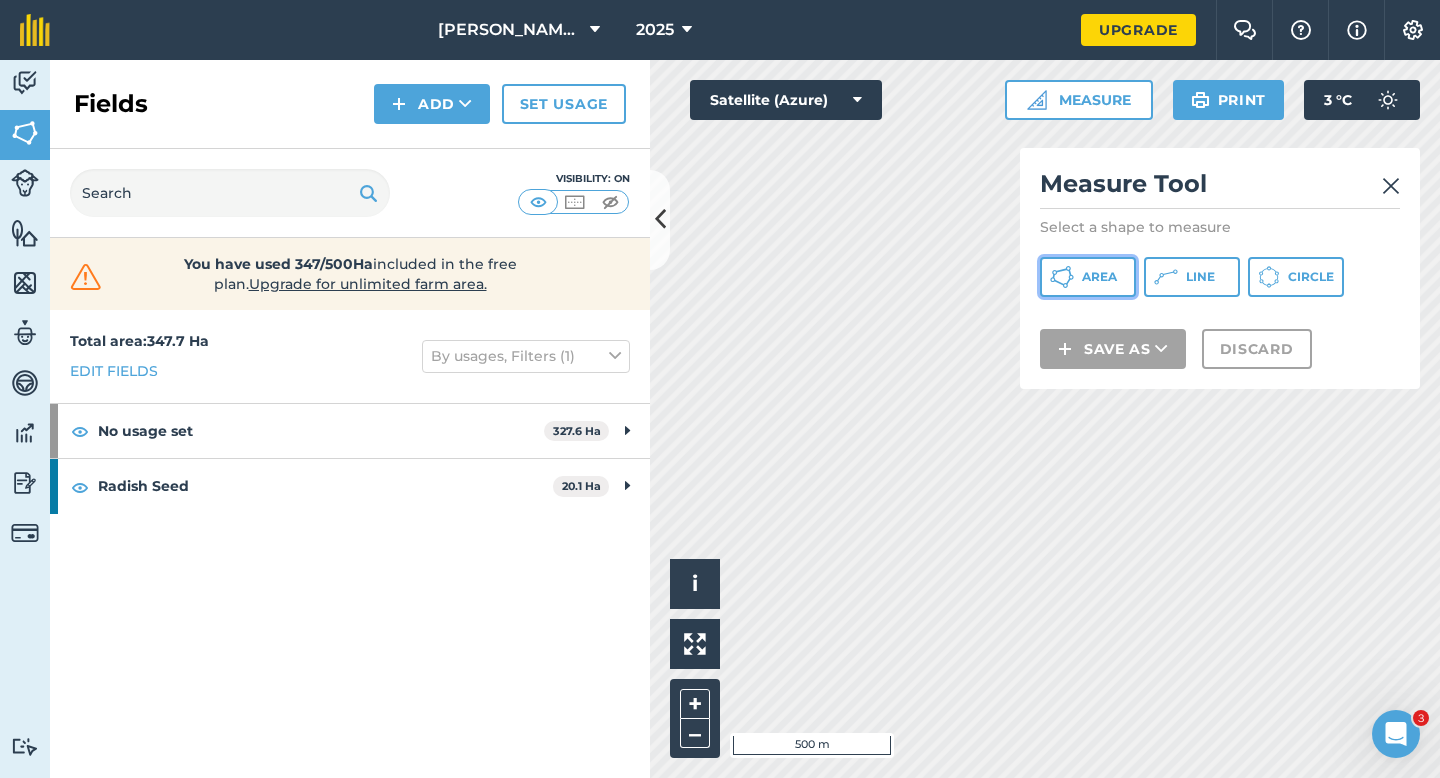 click on "Area" at bounding box center [1099, 277] 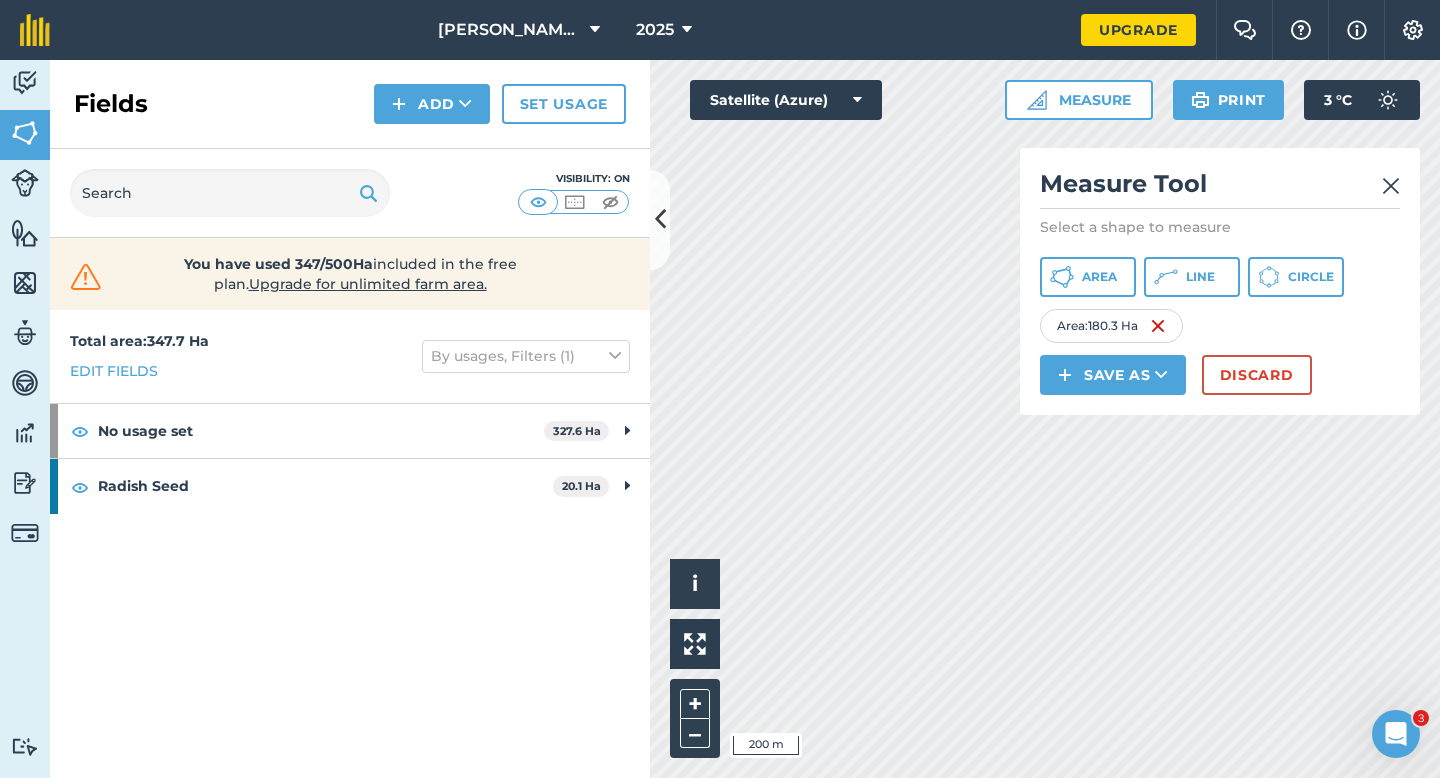 click on "Click to start drawing i © 2025 TomTom, Microsoft 200 m + – Satellite (Azure) Measure Measure Tool Select a shape to measure Area Line Circle Area :  180.3   Ha   Save as   Discard Print 3   ° C" at bounding box center [1045, 419] 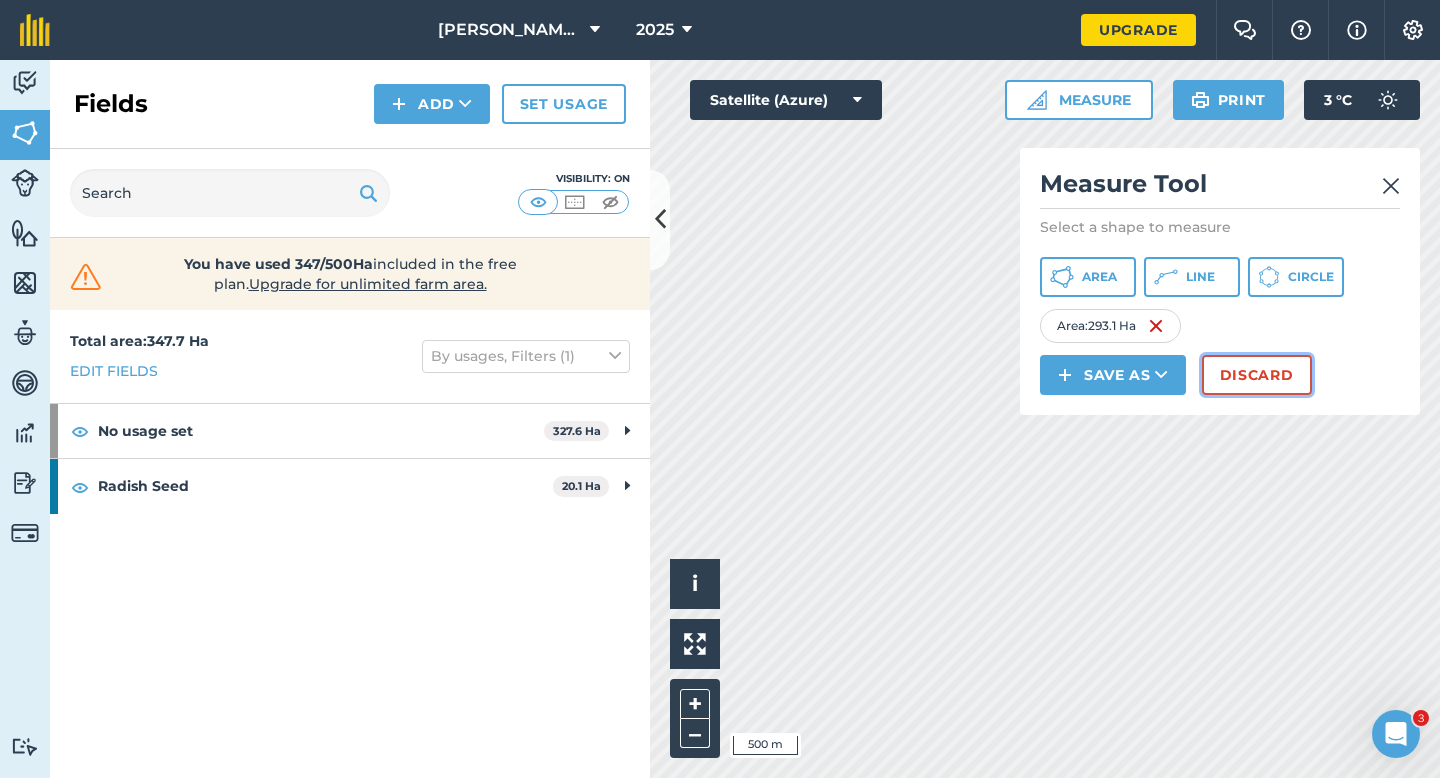 click on "Discard" at bounding box center [1257, 375] 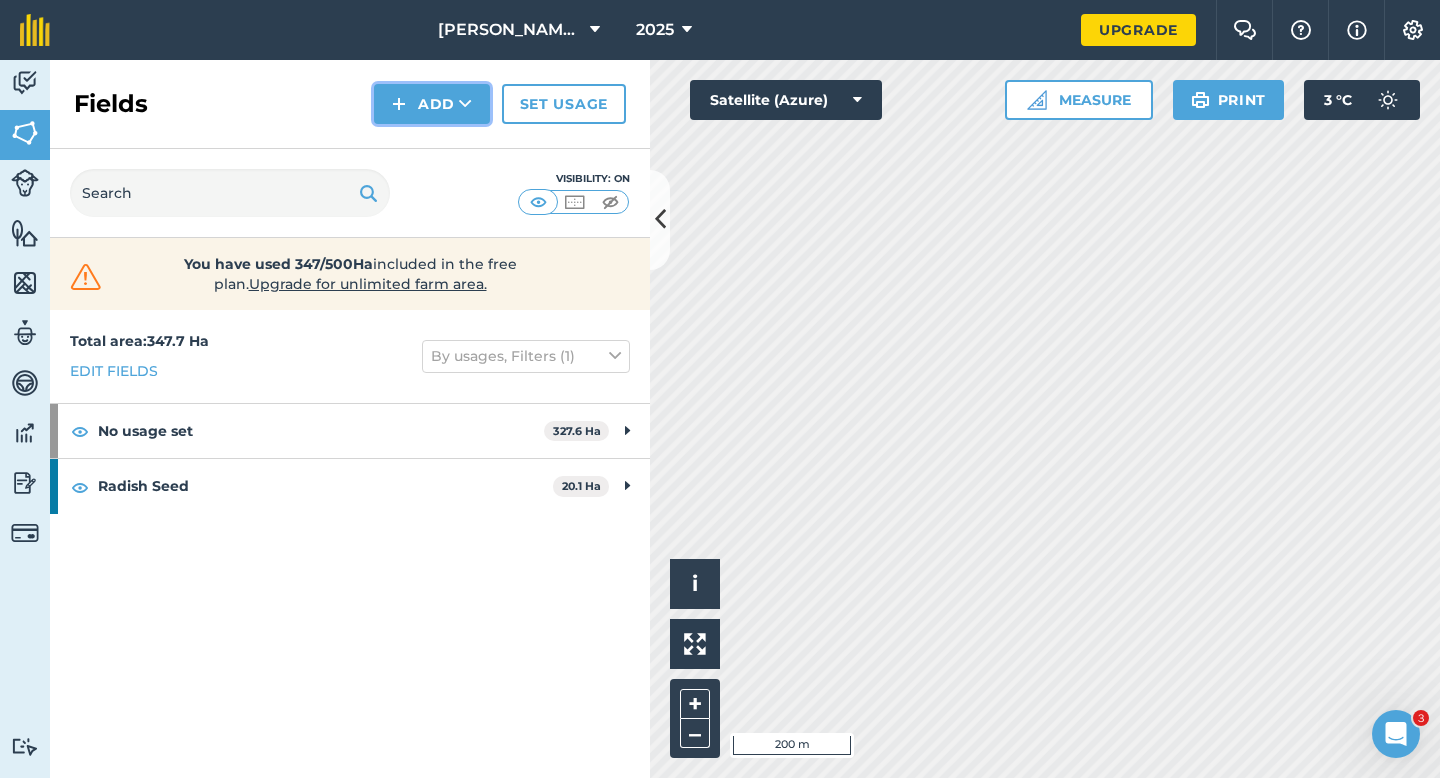click on "Add" at bounding box center (432, 104) 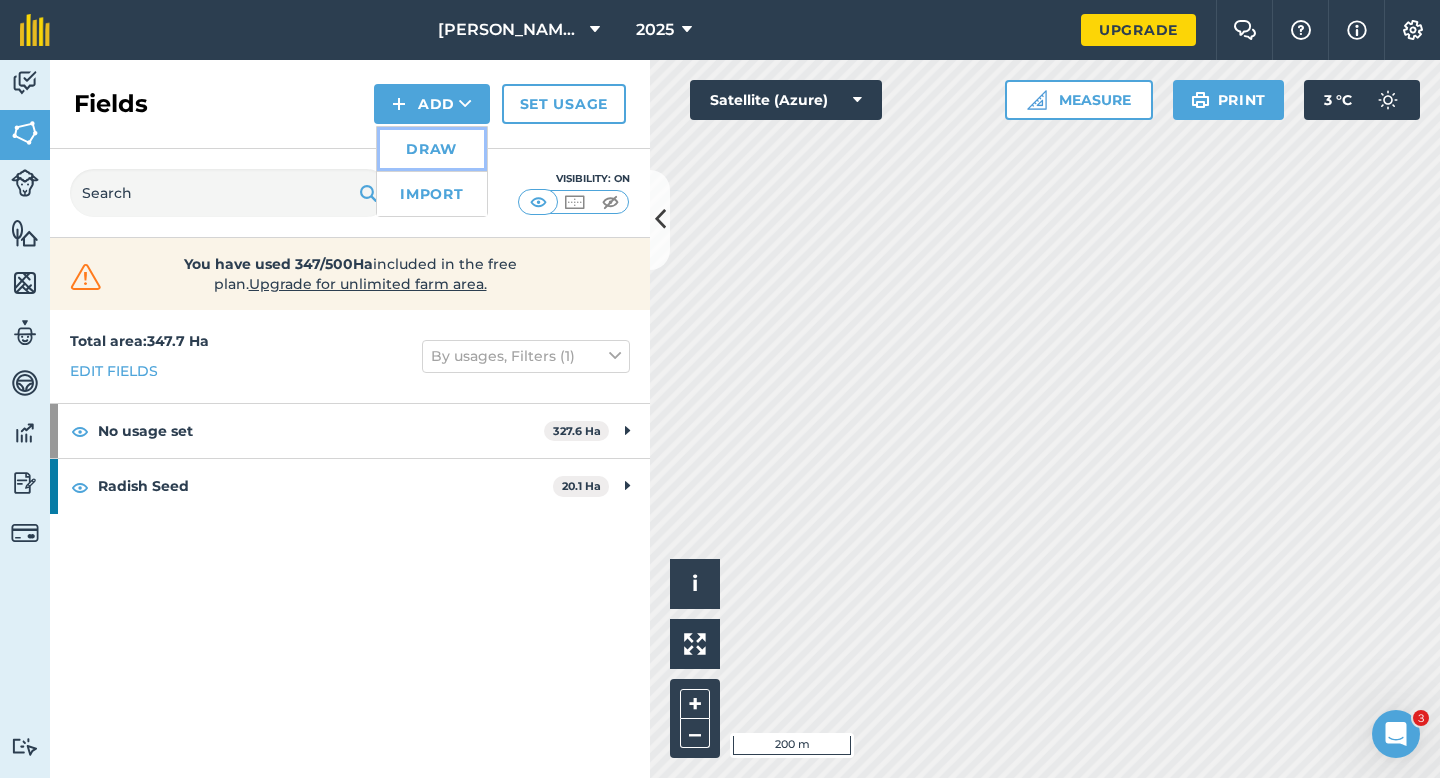 click on "Draw" at bounding box center (432, 149) 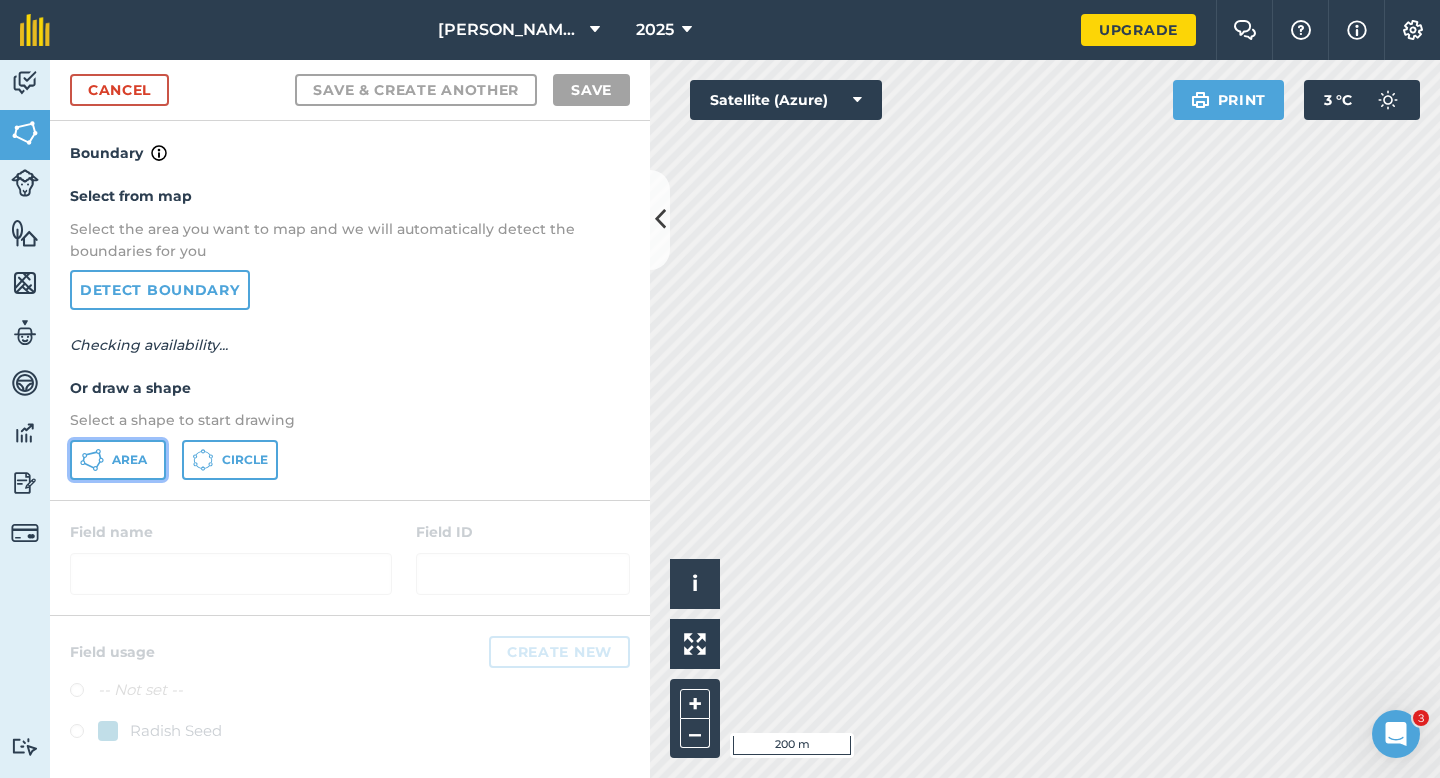 click on "Area" at bounding box center (118, 460) 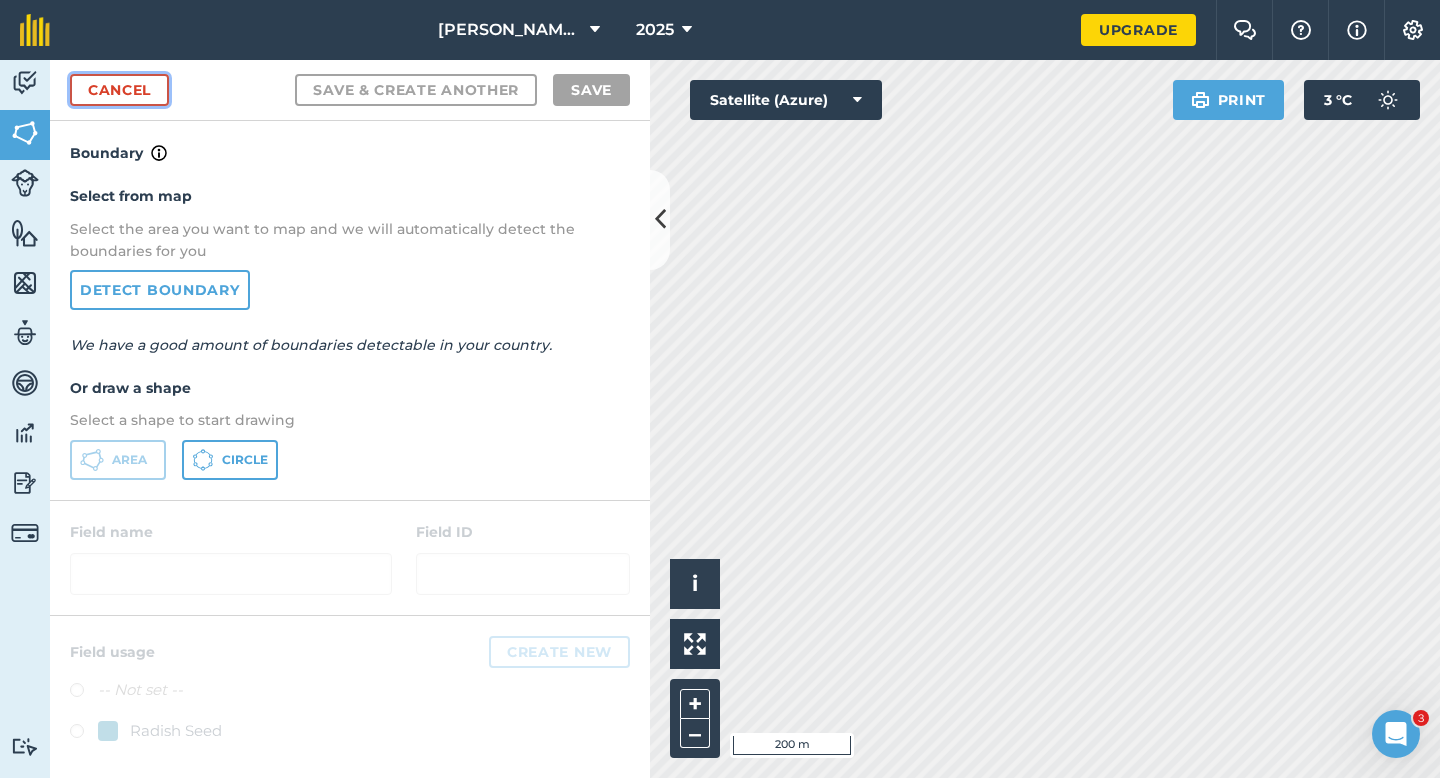 click on "Cancel" at bounding box center [119, 90] 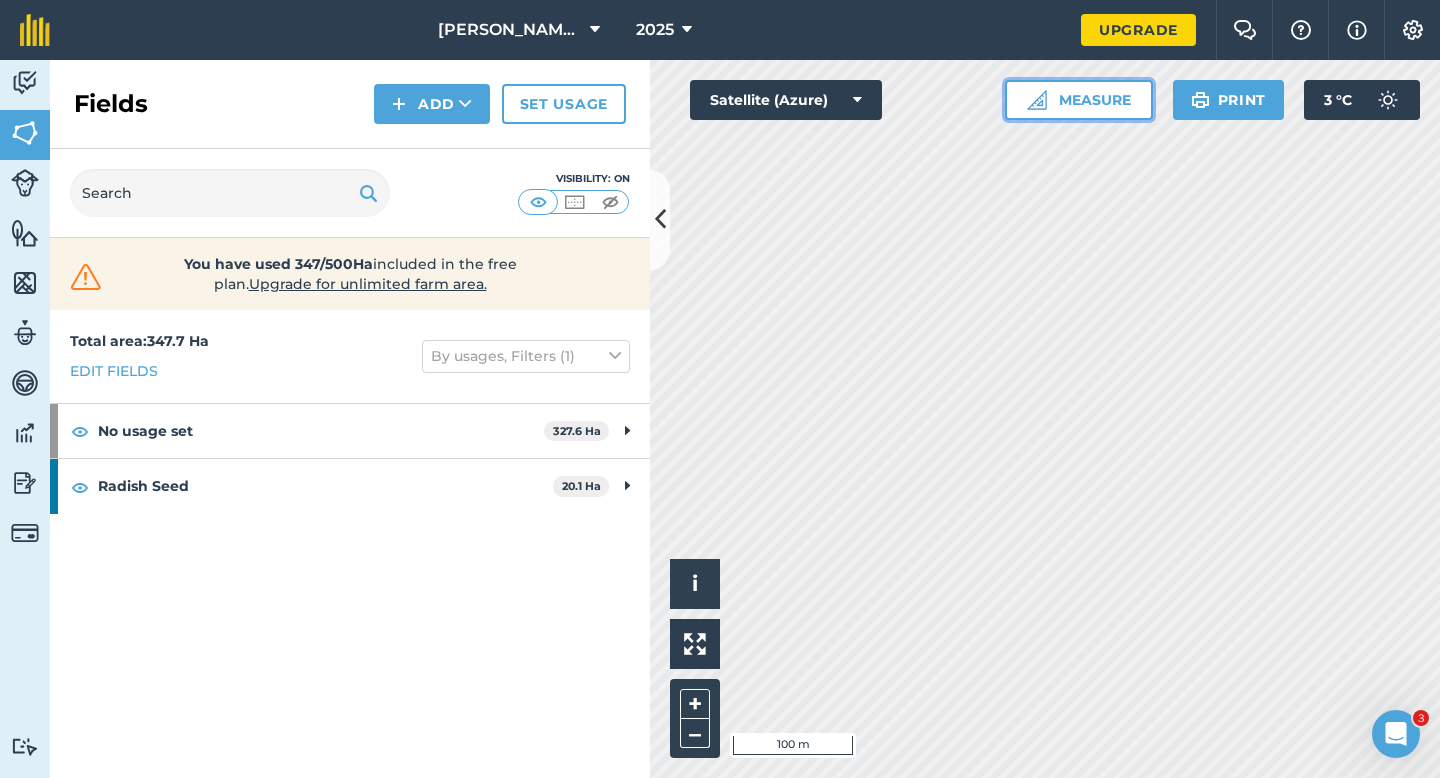 click on "Measure" at bounding box center [1079, 100] 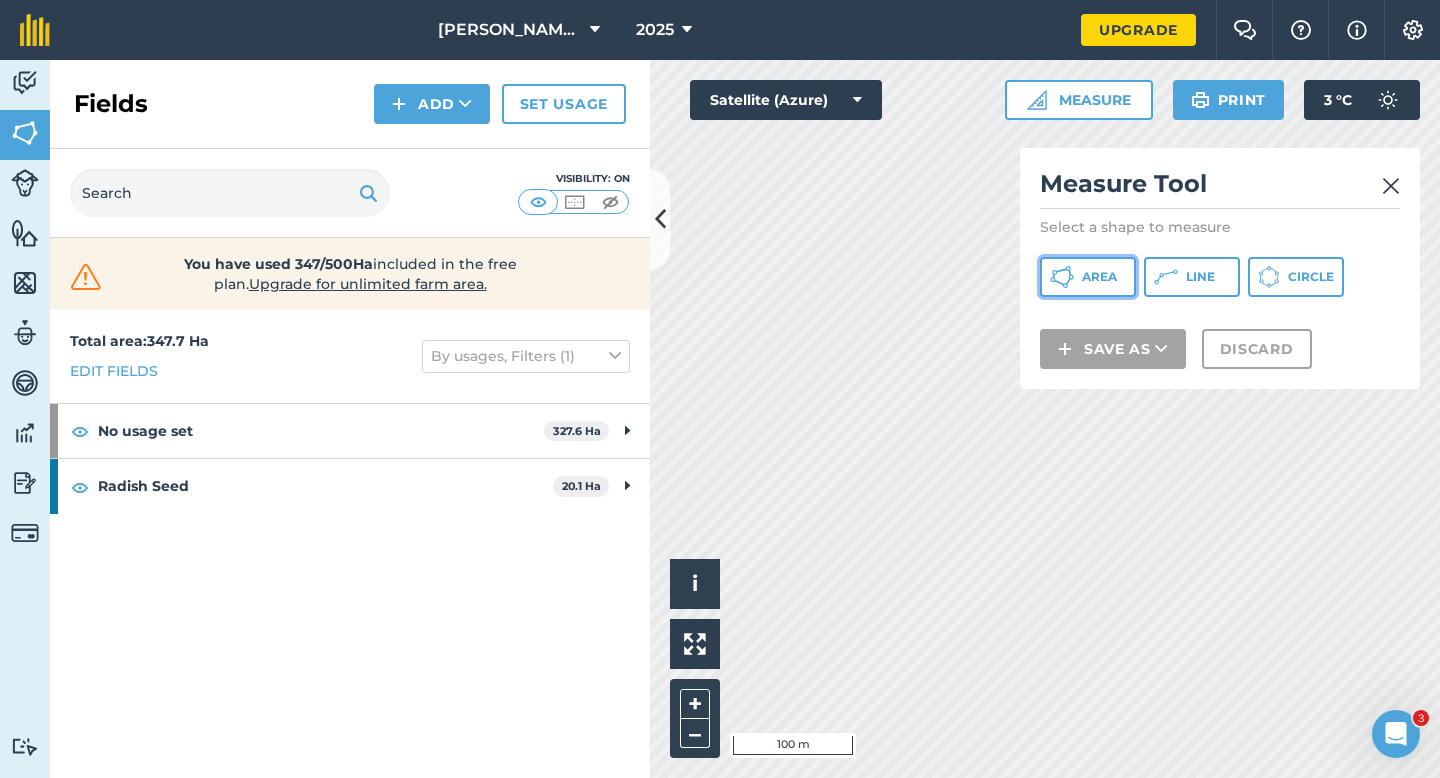 click on "Area" at bounding box center (1088, 277) 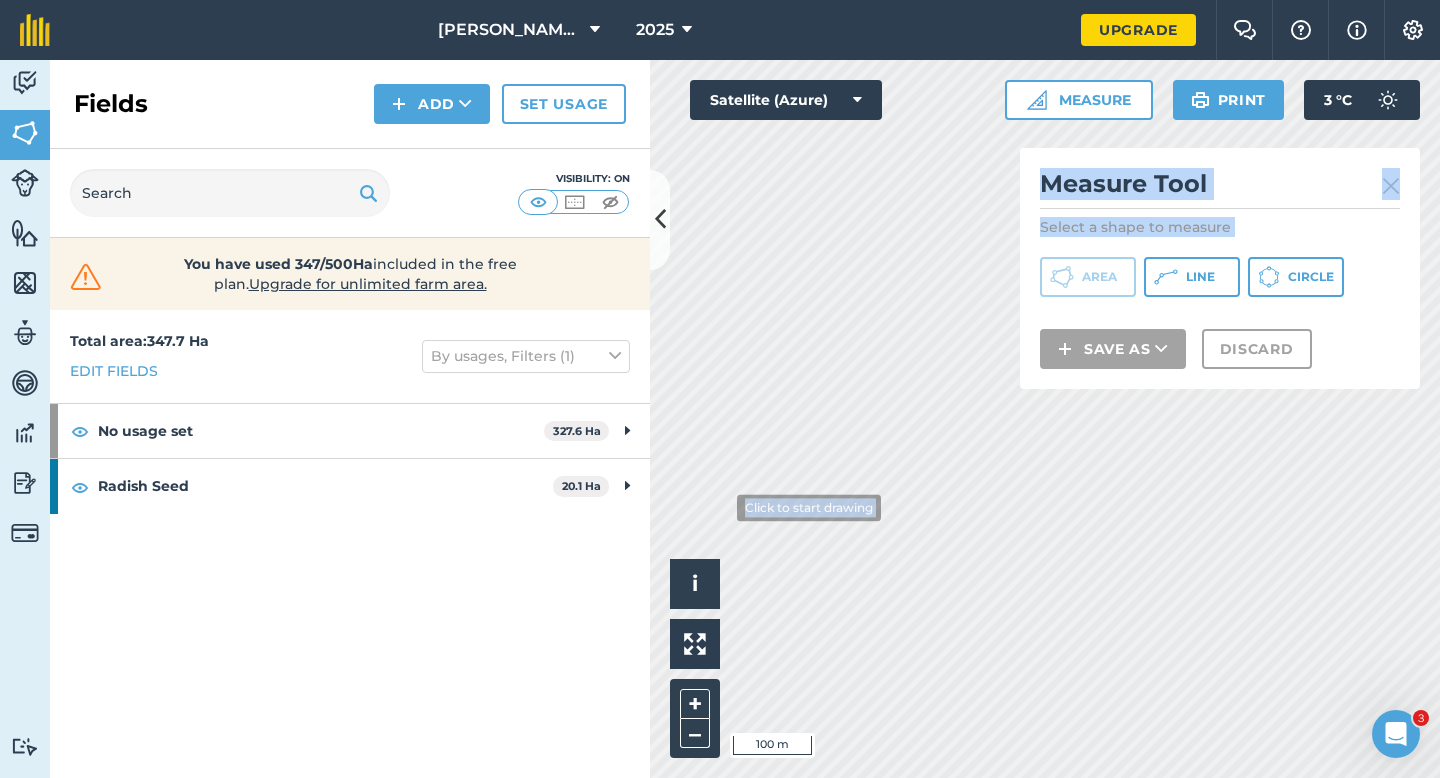 click on "Click to start drawing i © 2025 TomTom, Microsoft 100 m + – Satellite (Azure) Measure Measure Tool Select a shape to measure Area Line Circle   Save as   Discard Print 3   ° C" at bounding box center [1045, 419] 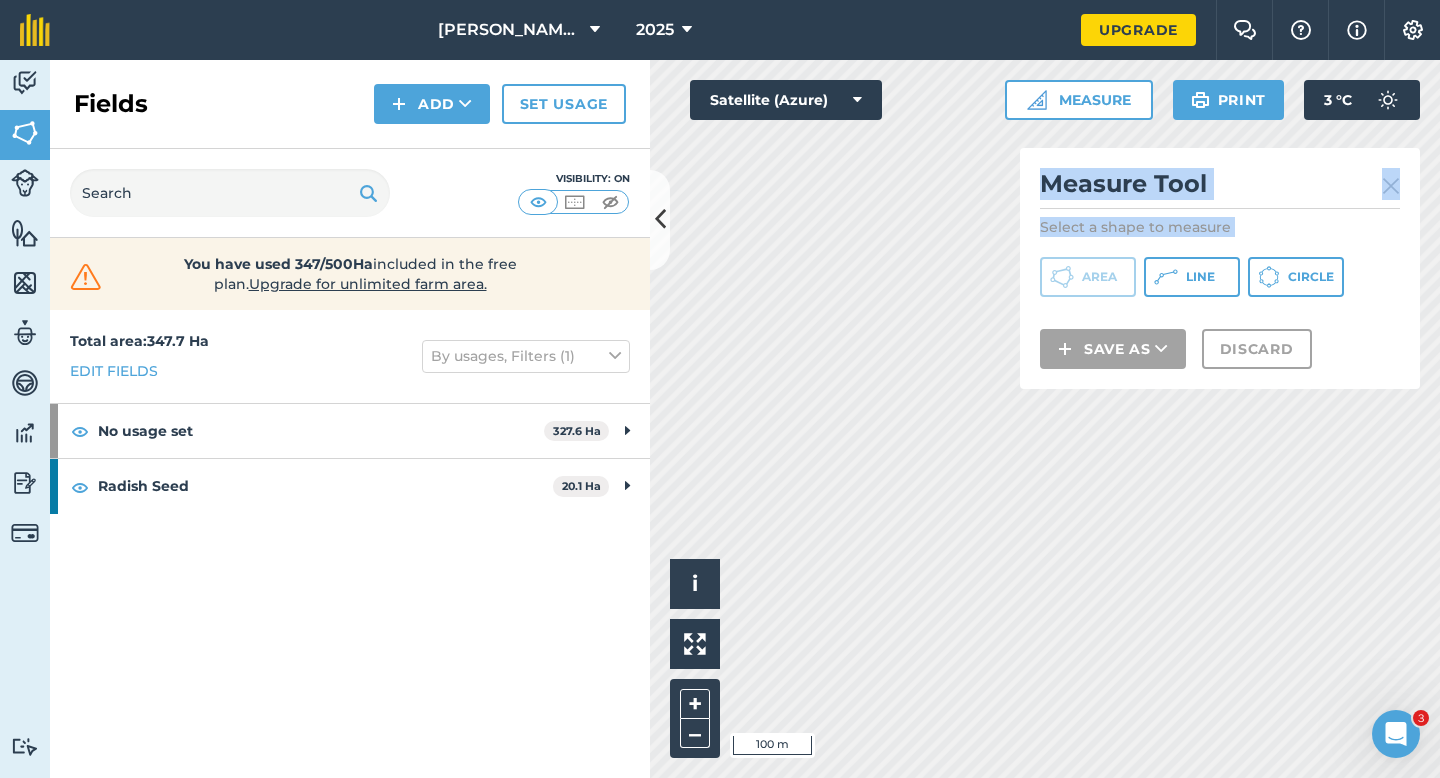 drag, startPoint x: 1032, startPoint y: 357, endPoint x: 601, endPoint y: 520, distance: 460.7928 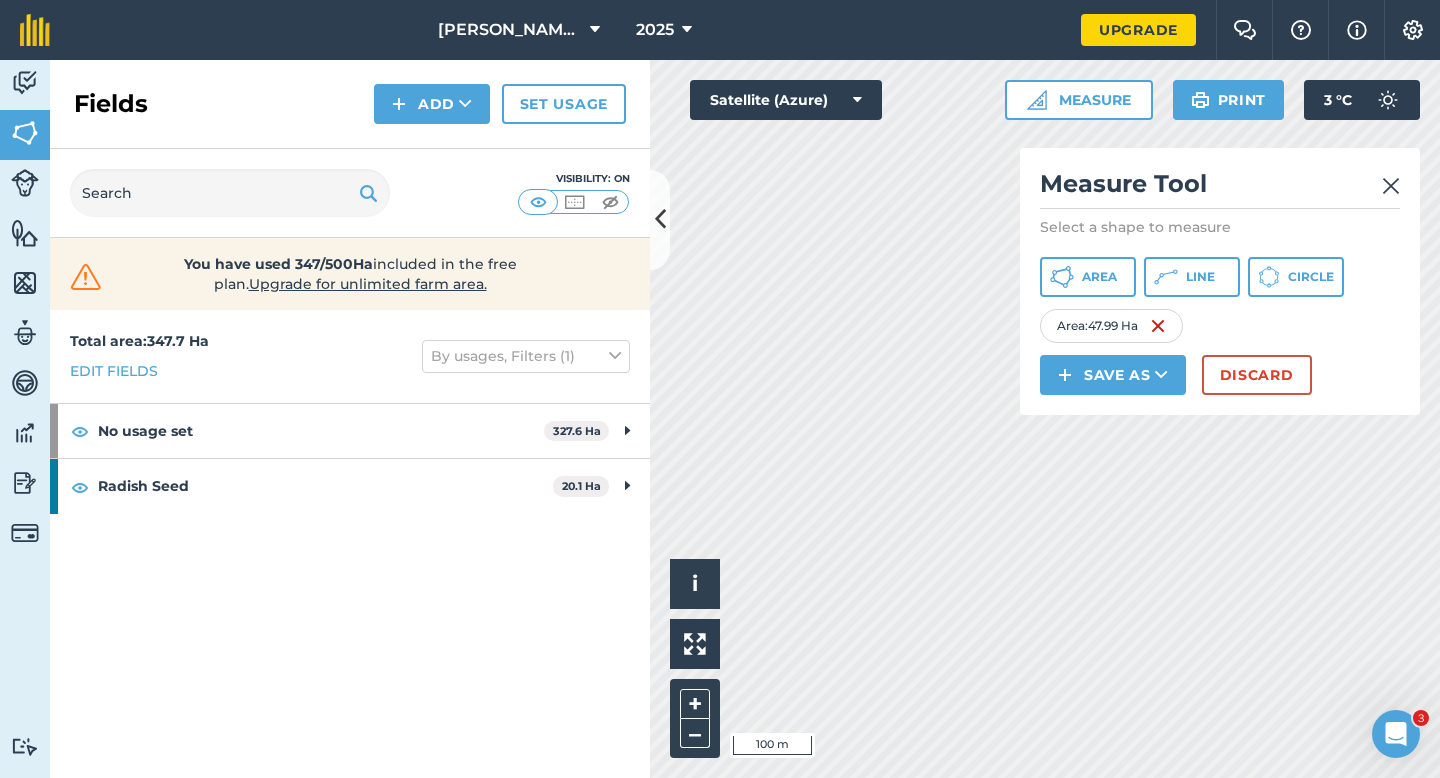 click on "Area :  47.99   Ha" at bounding box center [1220, 326] 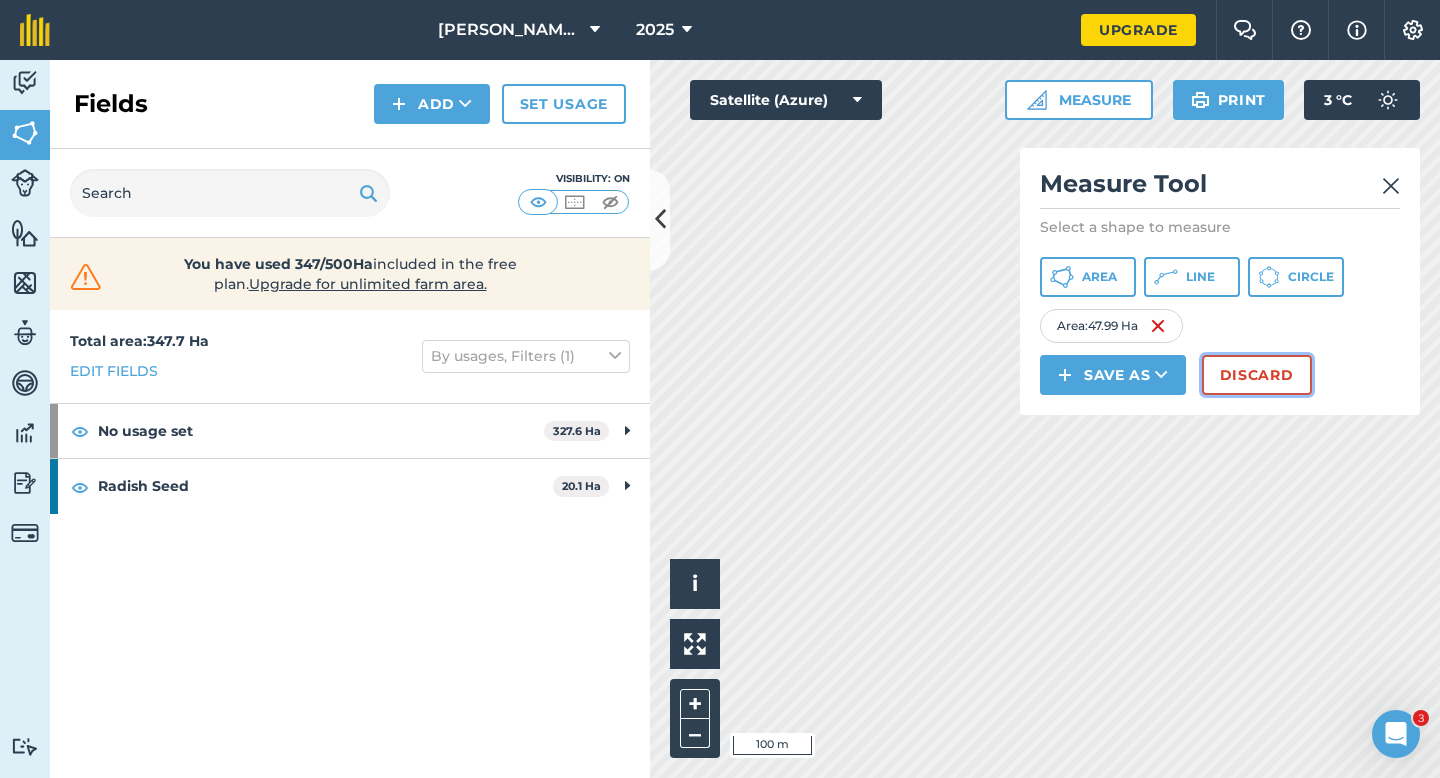 click on "Discard" at bounding box center [1257, 375] 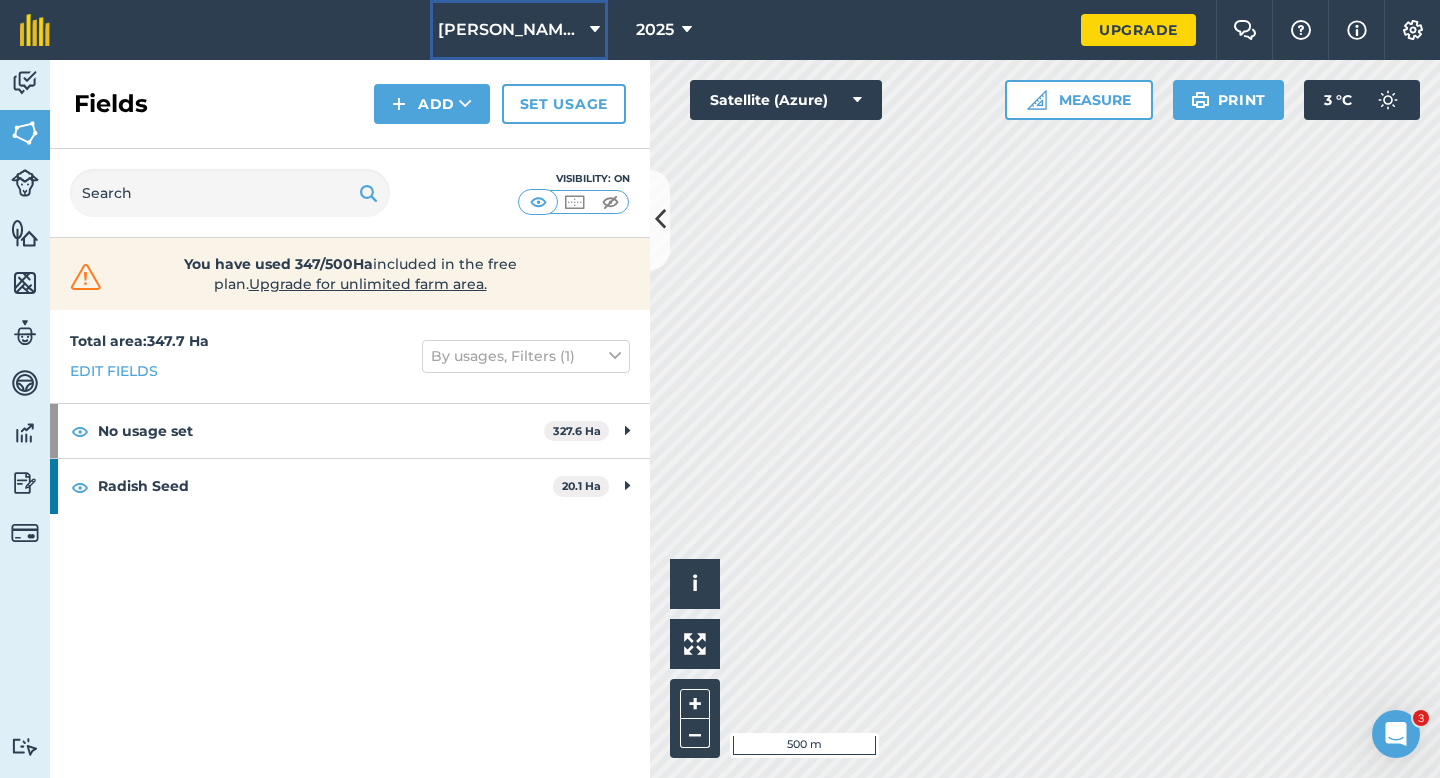 click on "[PERSON_NAME] Farming Partnership" at bounding box center [510, 30] 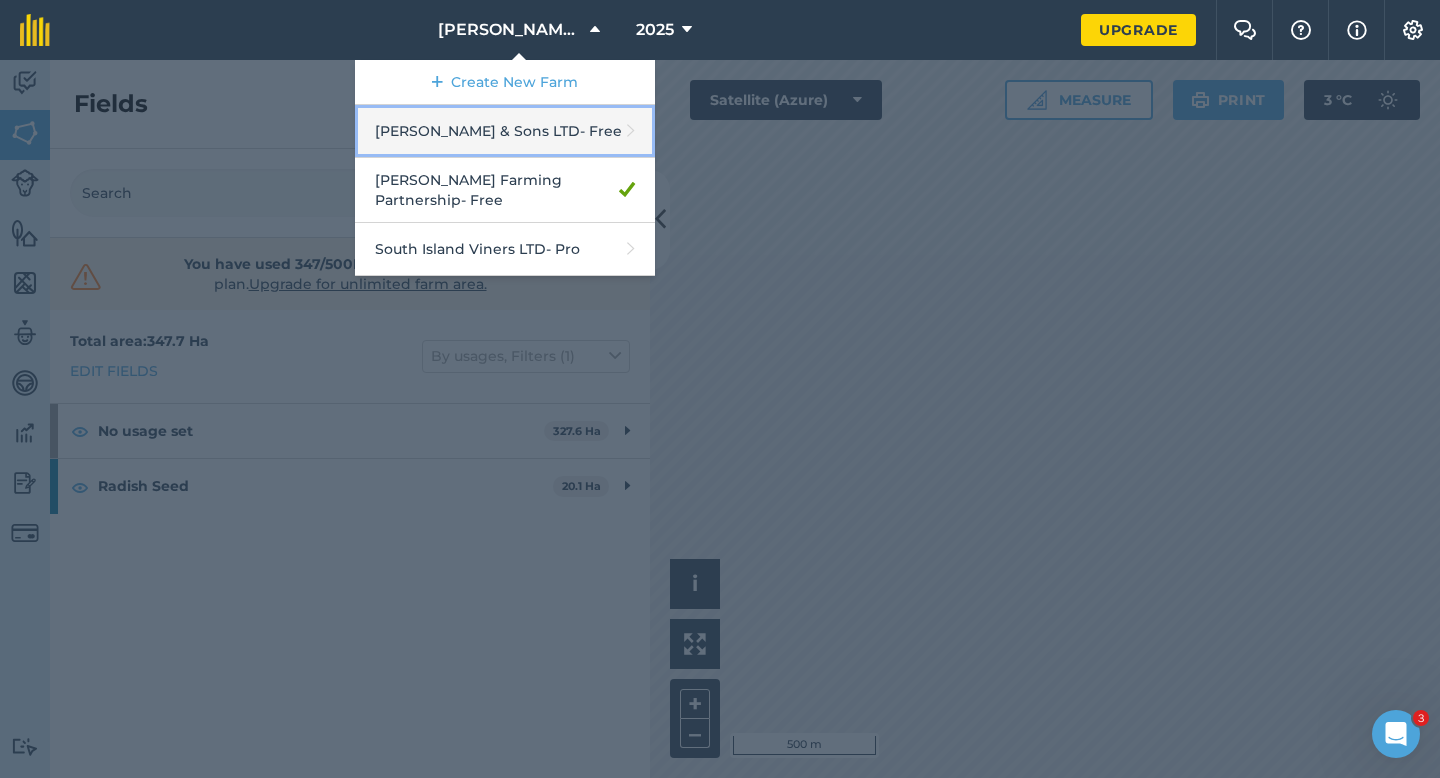 click on "[PERSON_NAME] & Sons LTD  - Free" at bounding box center (505, 131) 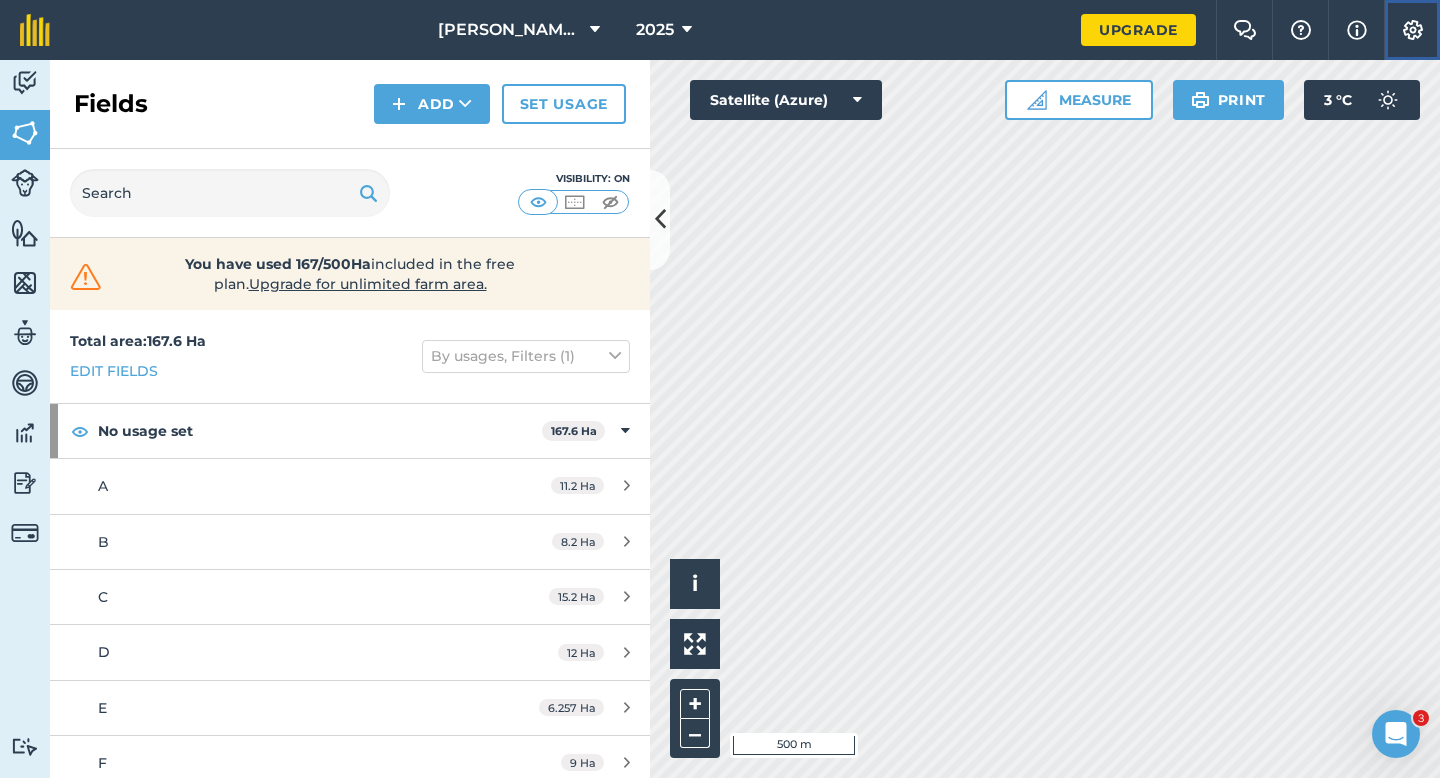 click at bounding box center (1413, 30) 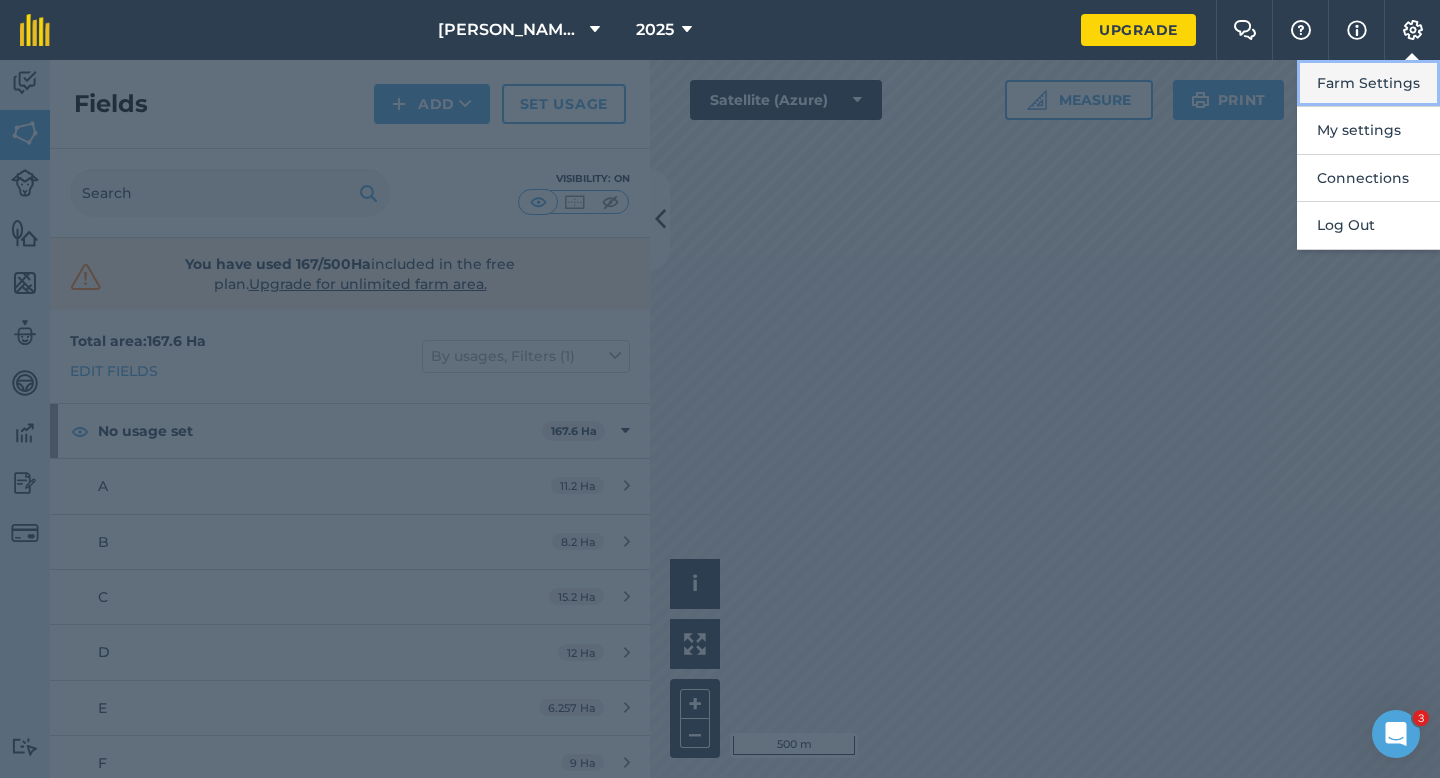 click on "Farm Settings" at bounding box center (1368, 83) 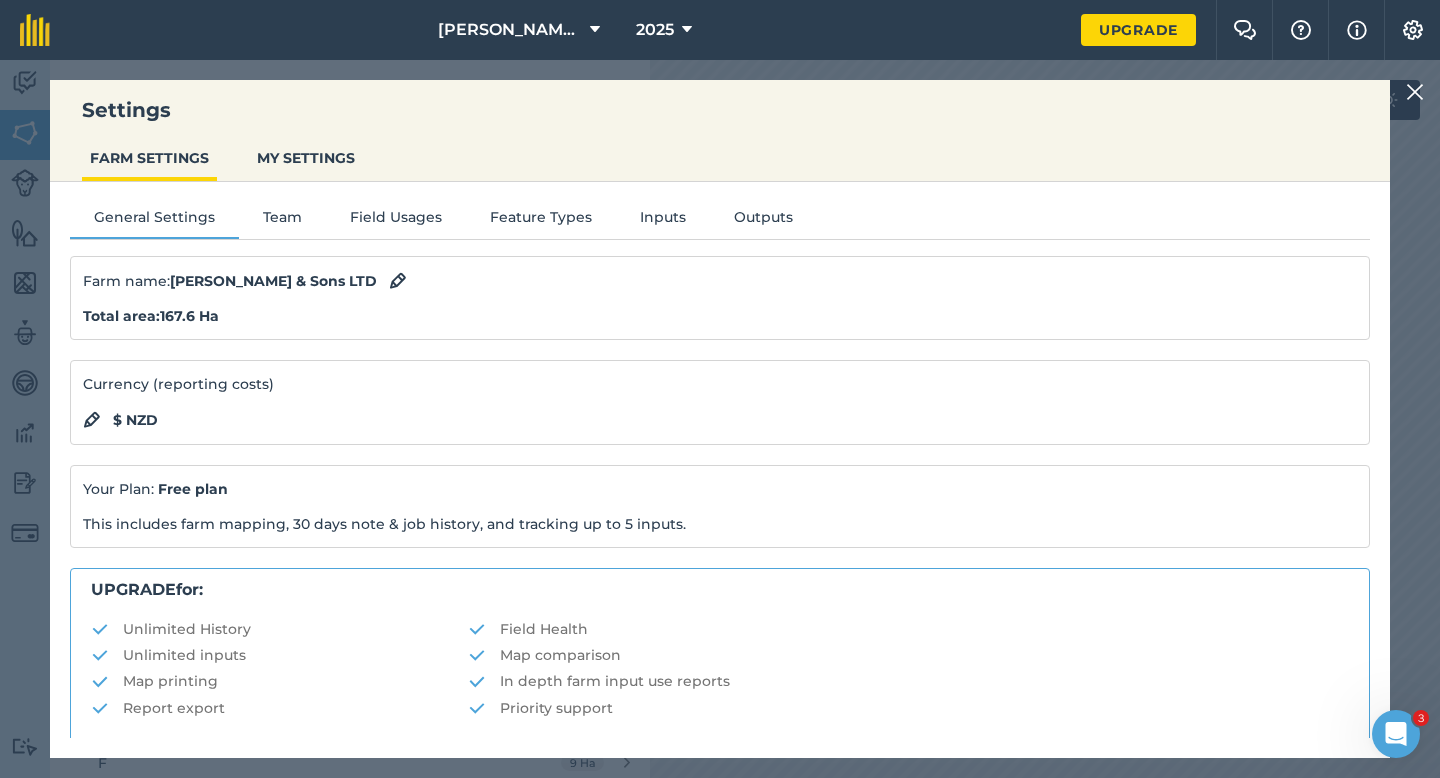 scroll, scrollTop: 384, scrollLeft: 0, axis: vertical 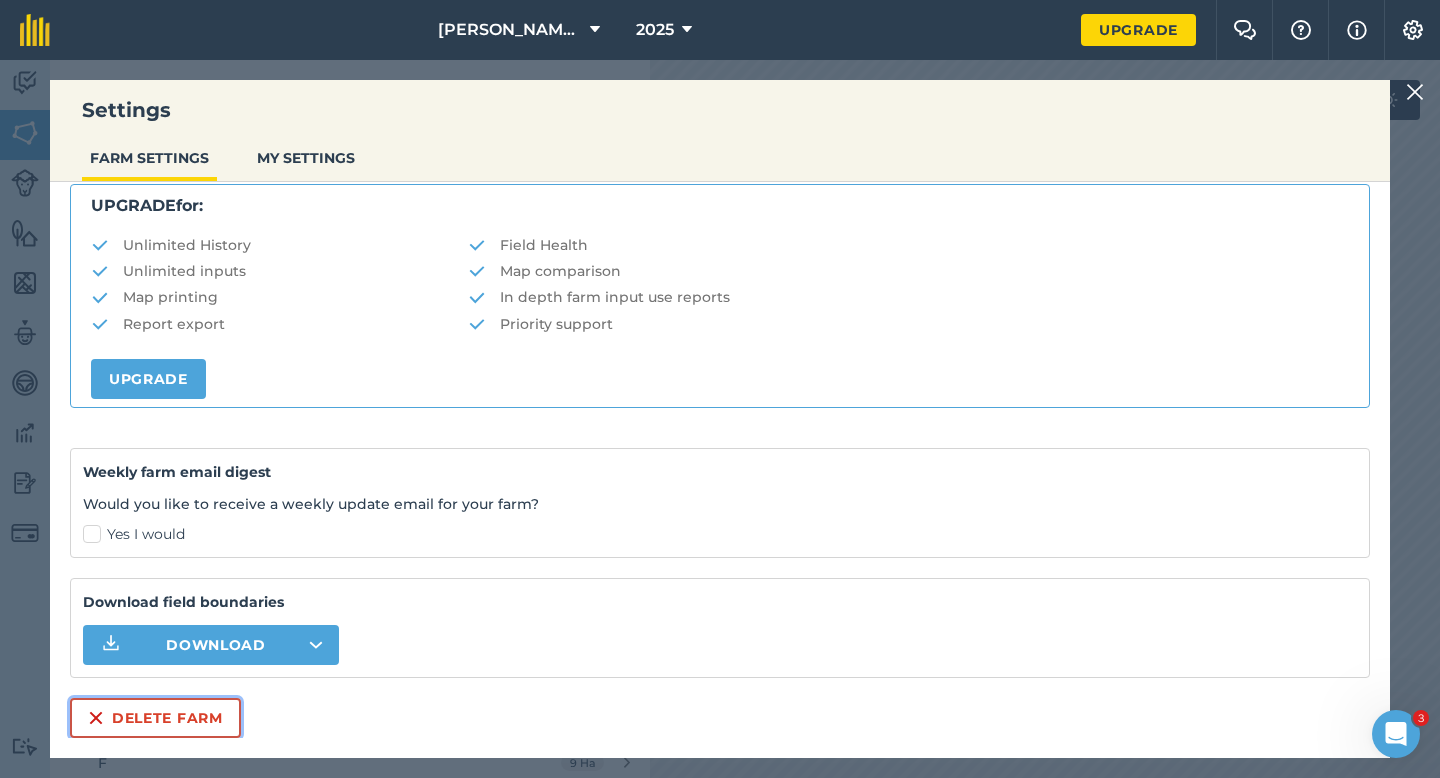 click on "Delete farm" at bounding box center [155, 718] 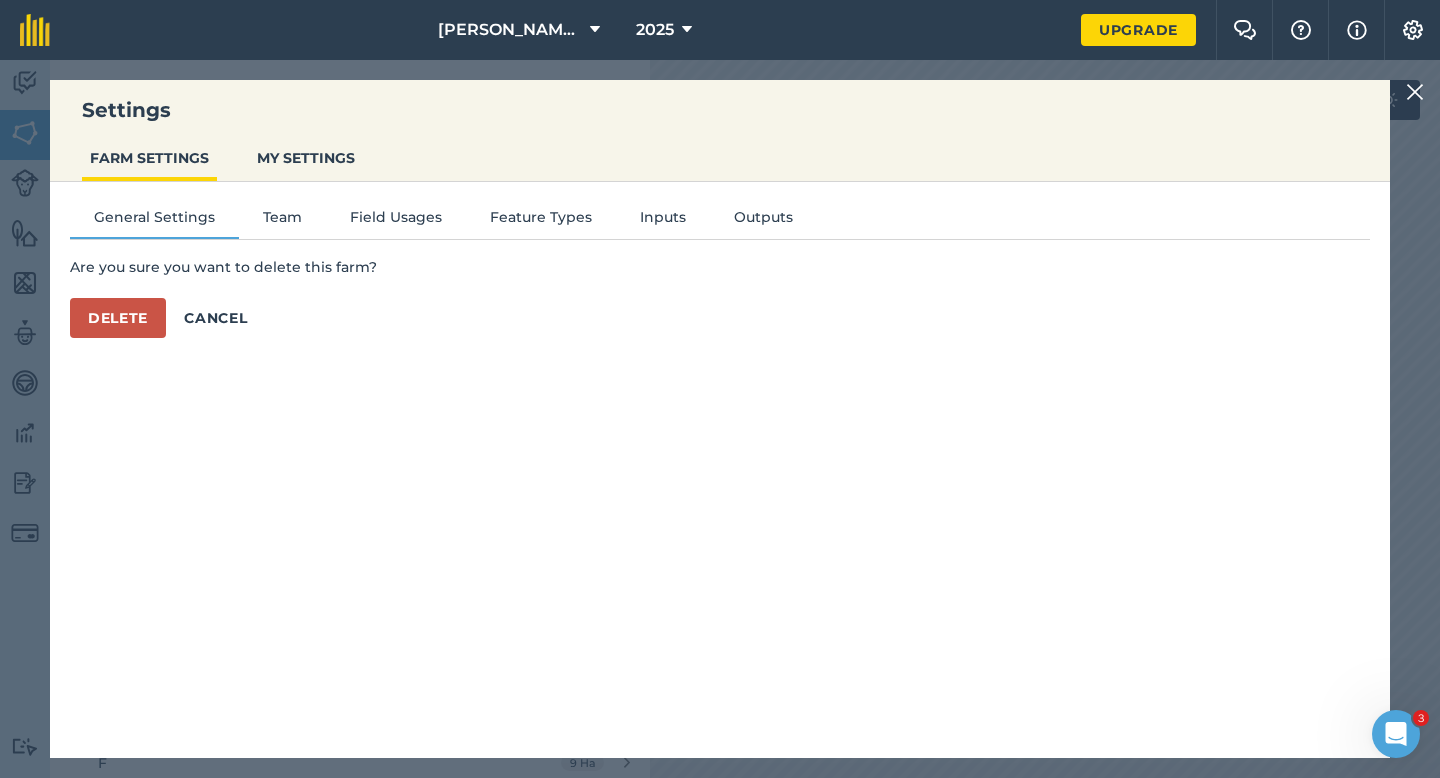 scroll, scrollTop: 0, scrollLeft: 0, axis: both 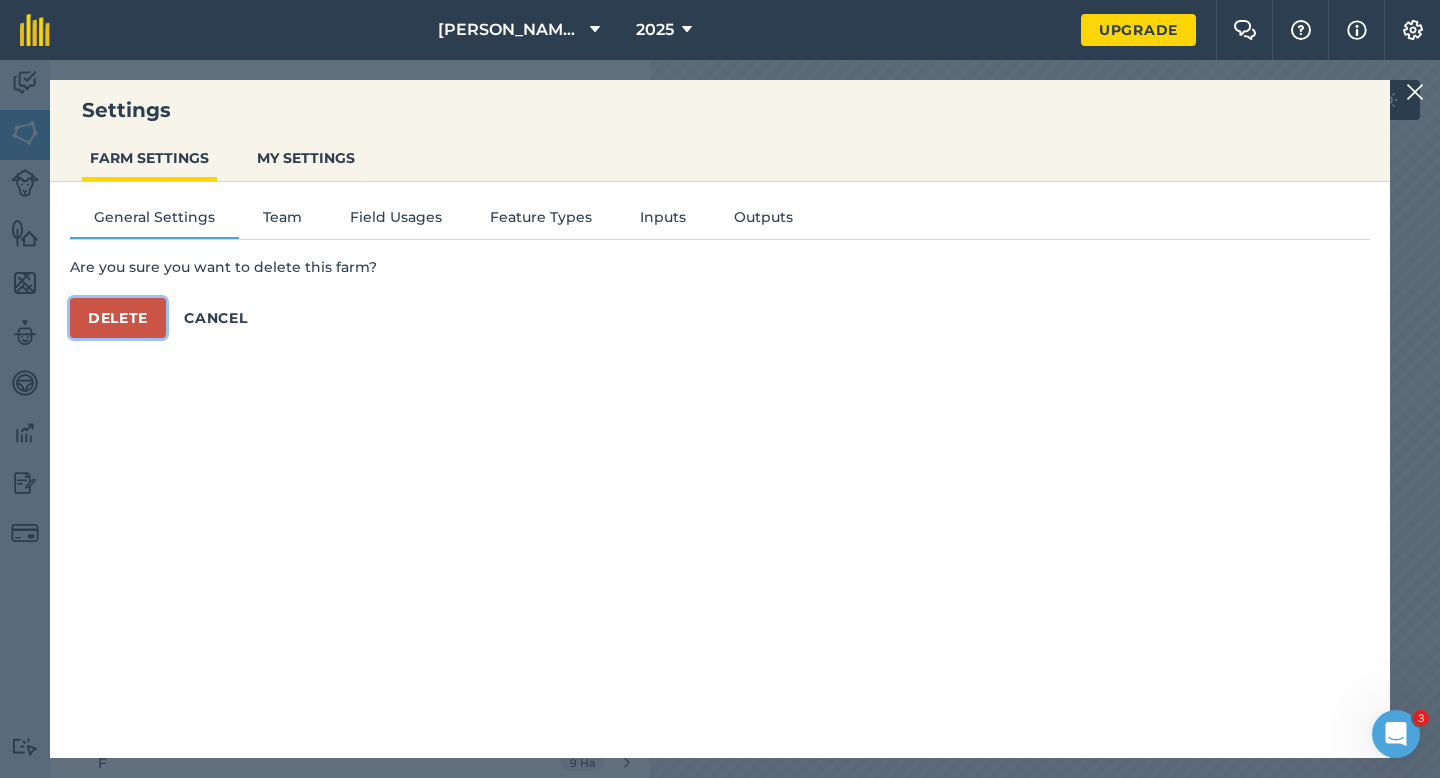 click on "Delete" at bounding box center (118, 318) 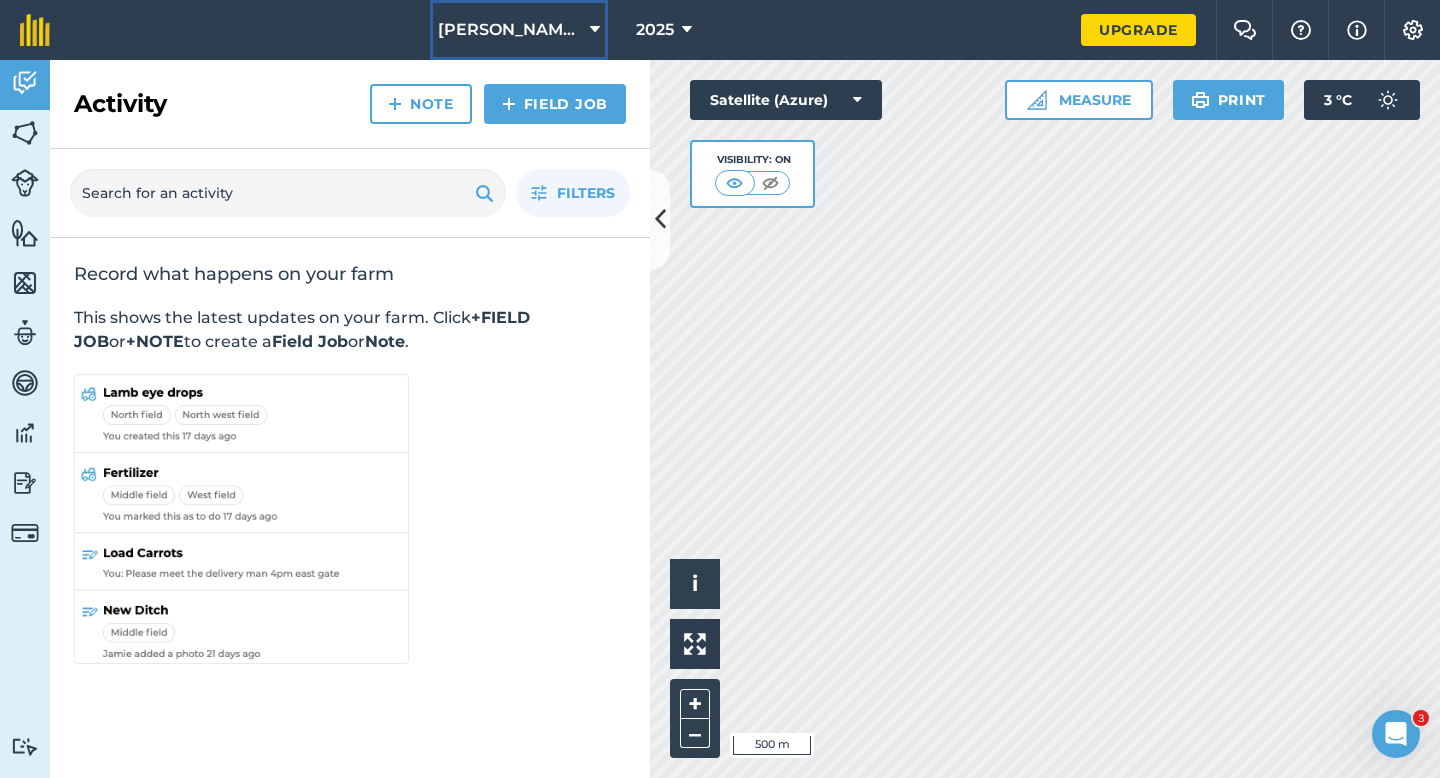 click on "[PERSON_NAME] Farming Partnership" at bounding box center (510, 30) 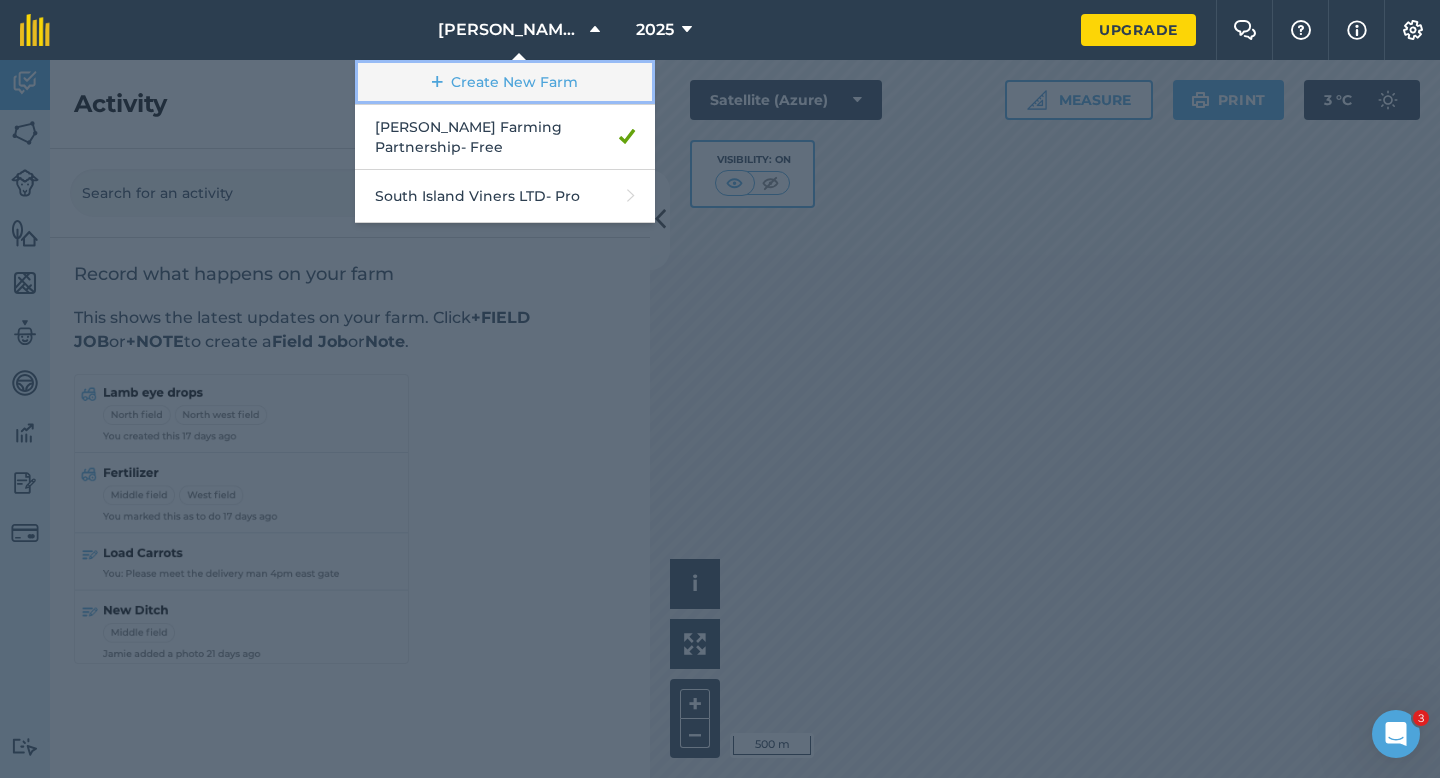 click on "Create New Farm" at bounding box center [505, 82] 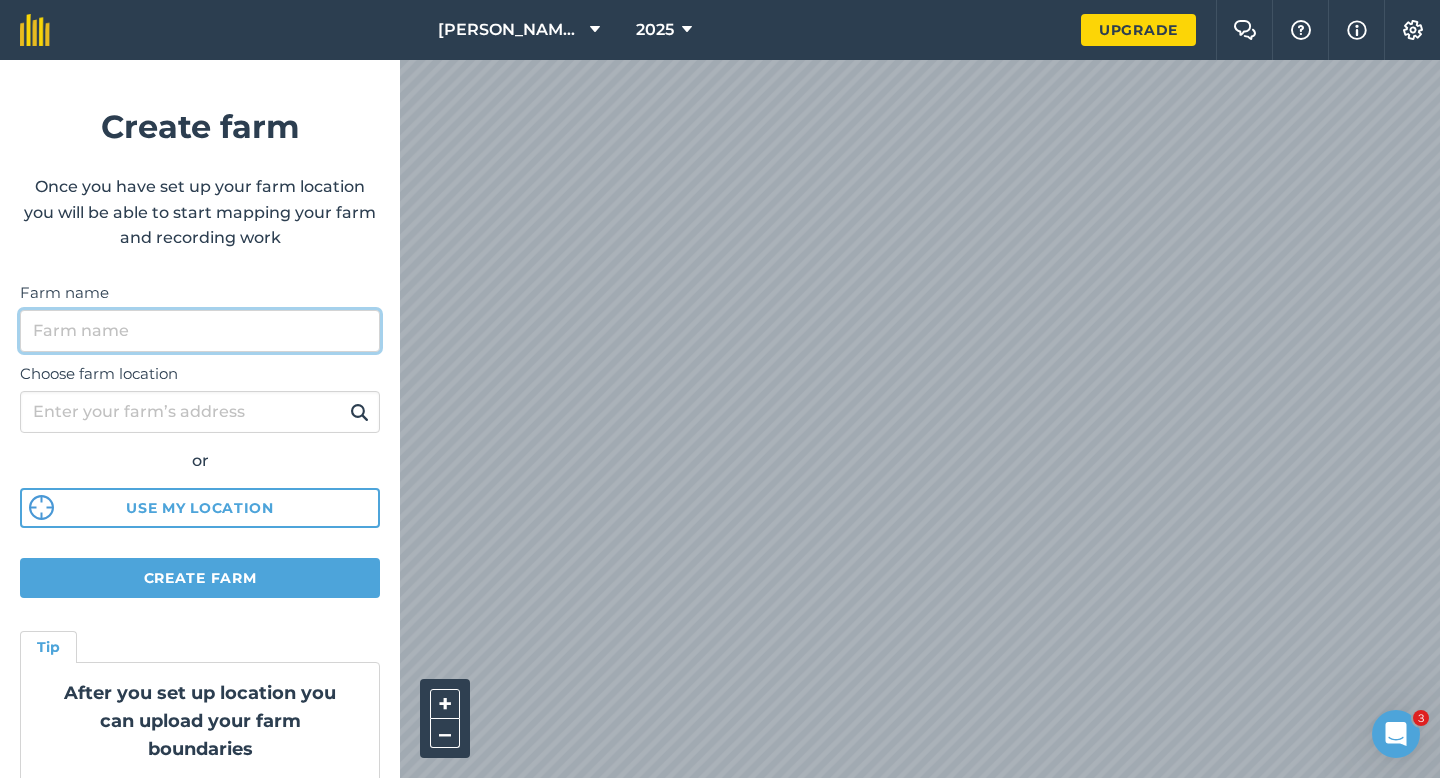 click on "Farm name" at bounding box center [200, 331] 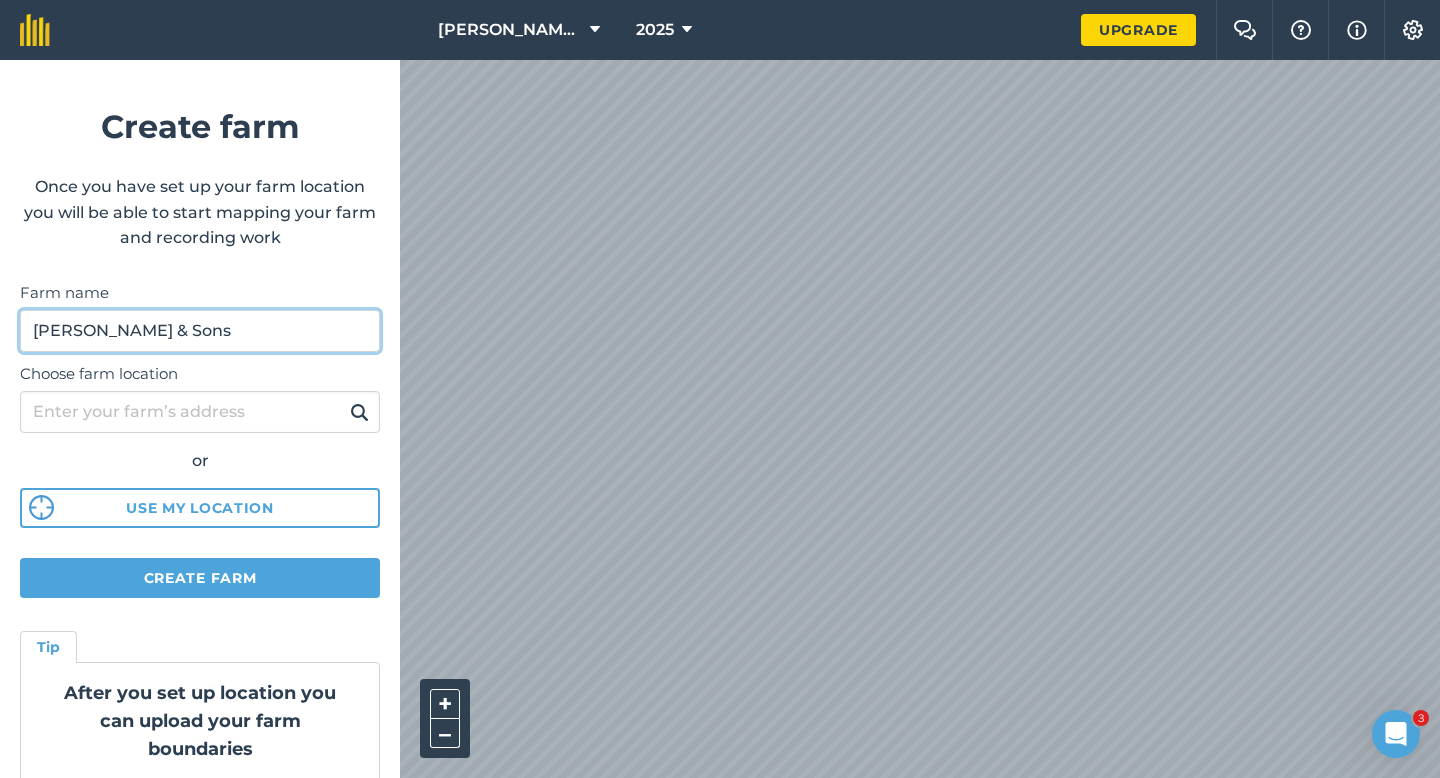 type on "[PERSON_NAME] & Sons" 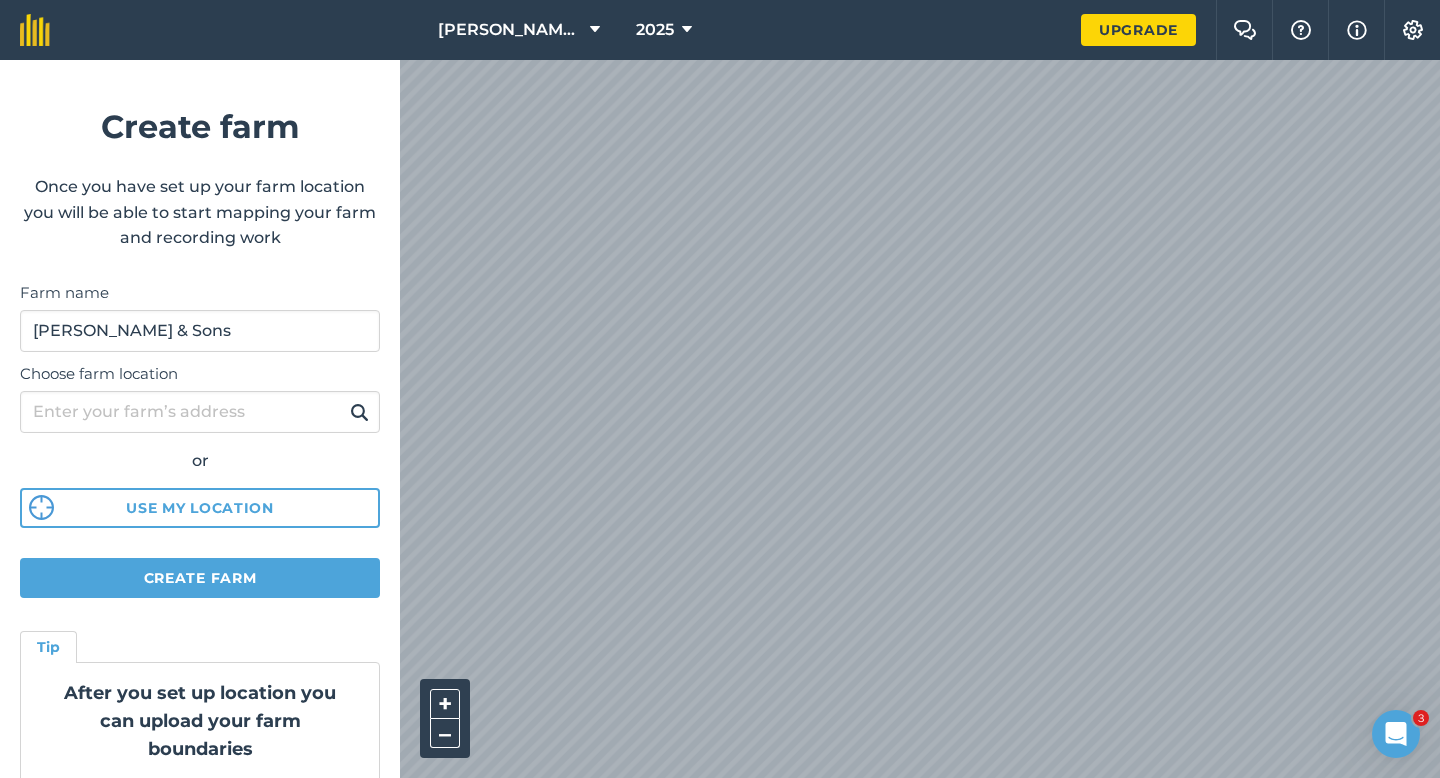 click on "[PERSON_NAME] Farming Partnership 2025 Upgrade Farm Chat Help Info Settings Create farm Once you have set up your farm location you will be able to start mapping your farm and recording work Farm name [PERSON_NAME] & Sons Choose farm location or   Use my location Create farm Tip After you set up location you can upload your farm boundaries Just go to  Settings > Connections + – Satellite (Azure)" at bounding box center [720, 30] 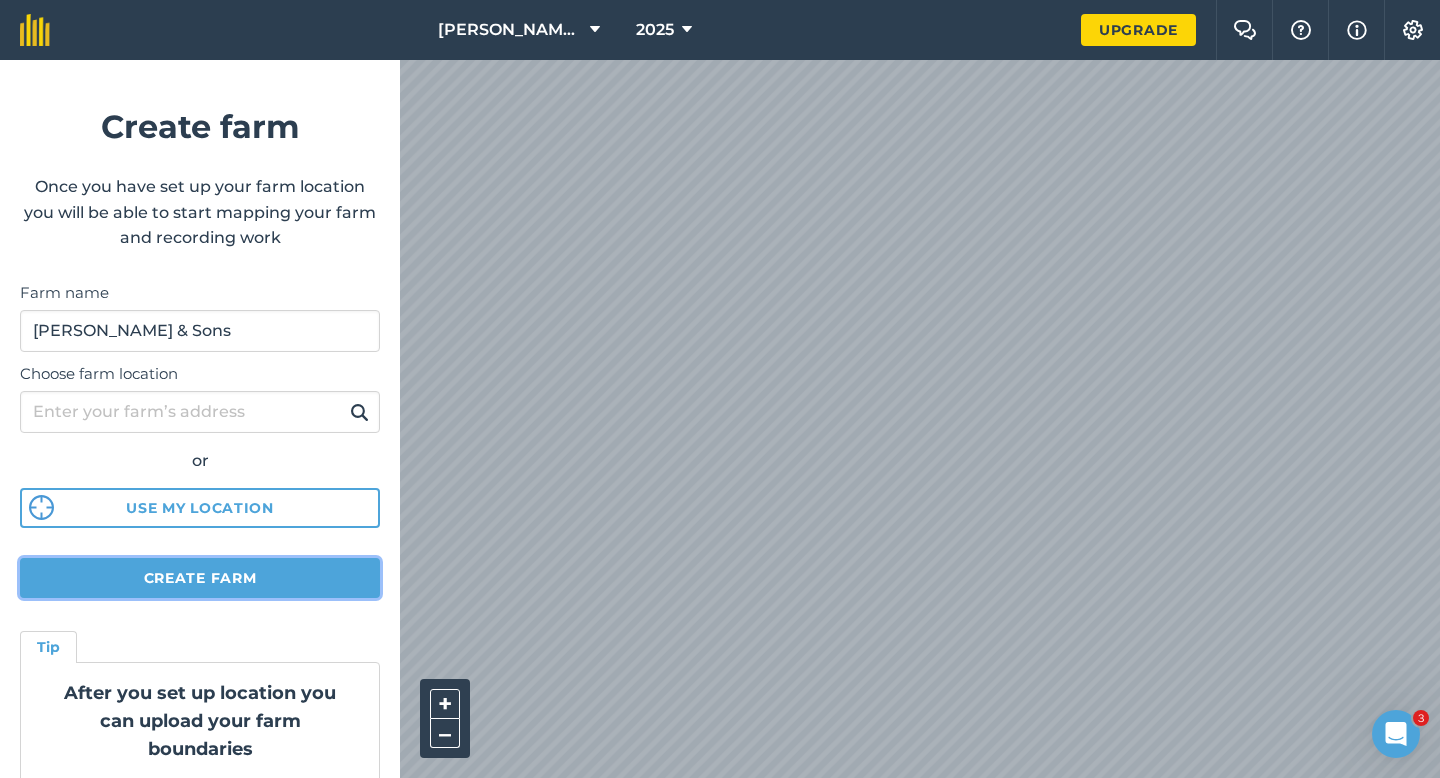 click on "Create farm" at bounding box center (200, 578) 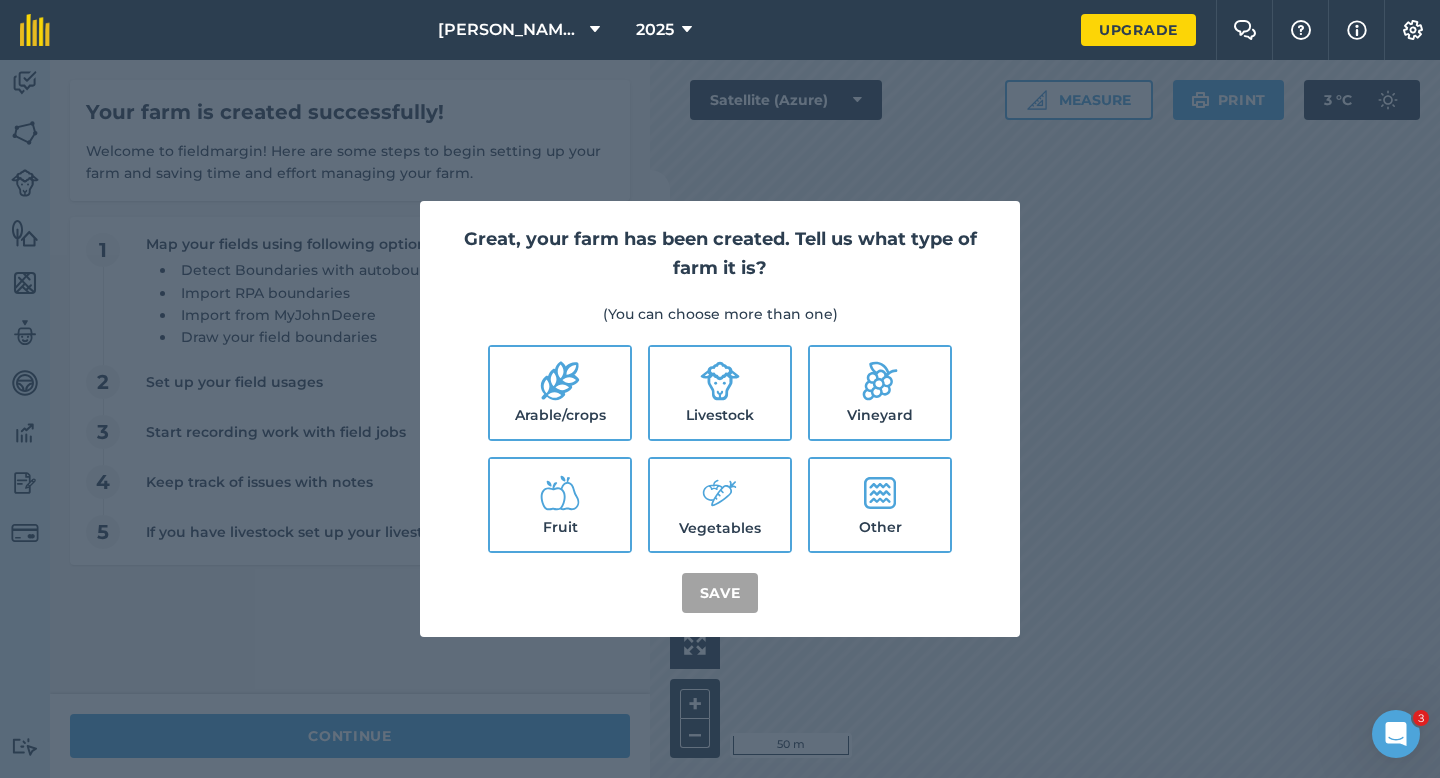 click on "Arable/crops" at bounding box center [560, 393] 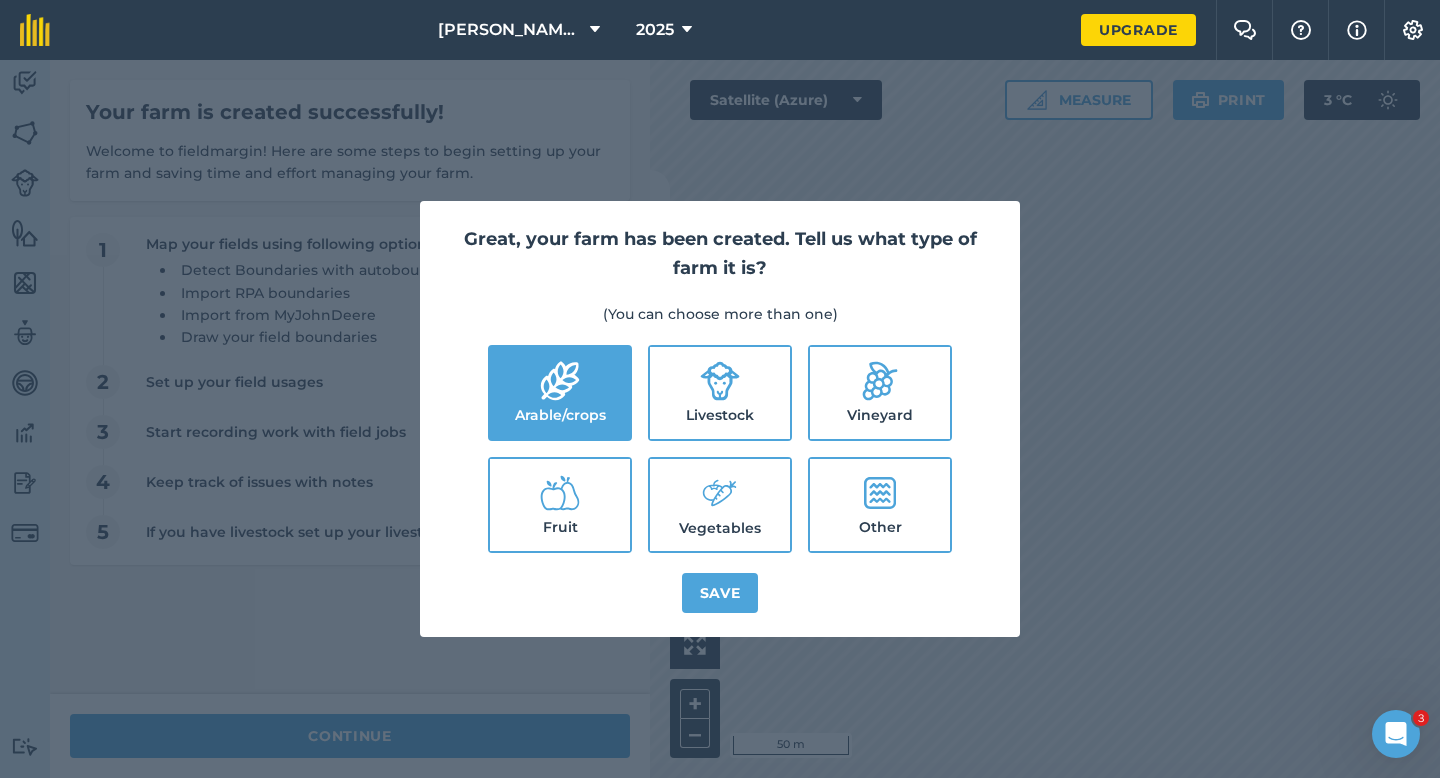 click 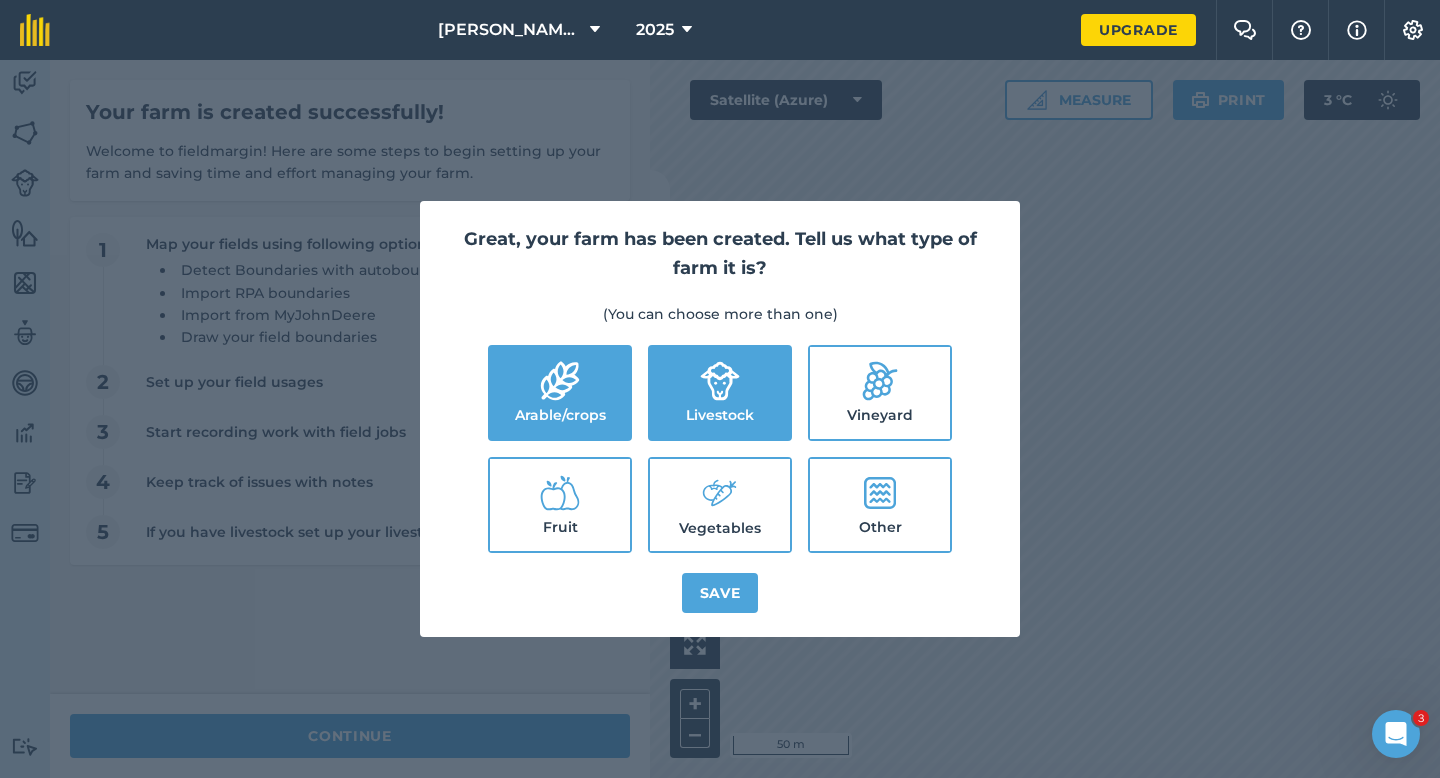click on "Arable/crops Livestock Vineyard Fruit Vegetables Other" at bounding box center (720, 449) 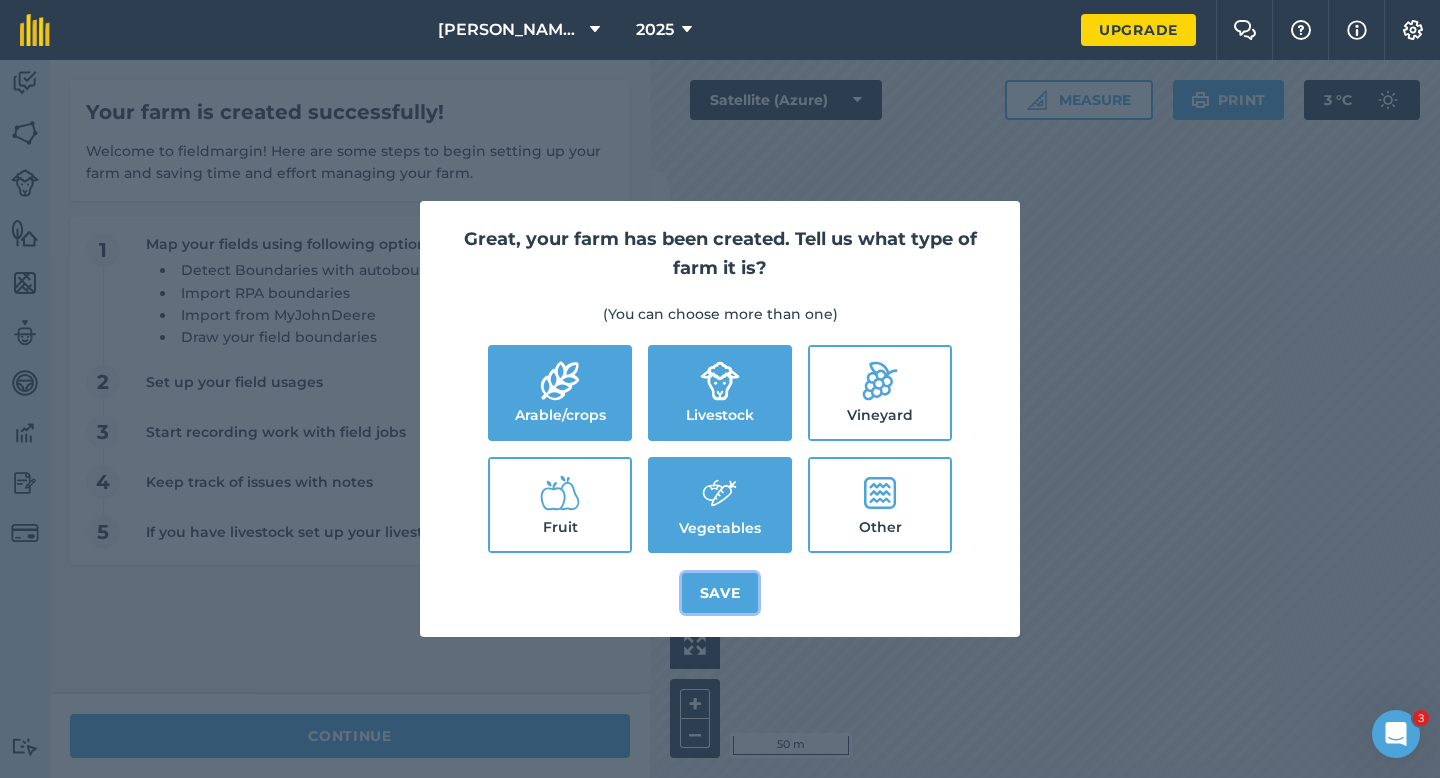 click on "Save" at bounding box center [720, 593] 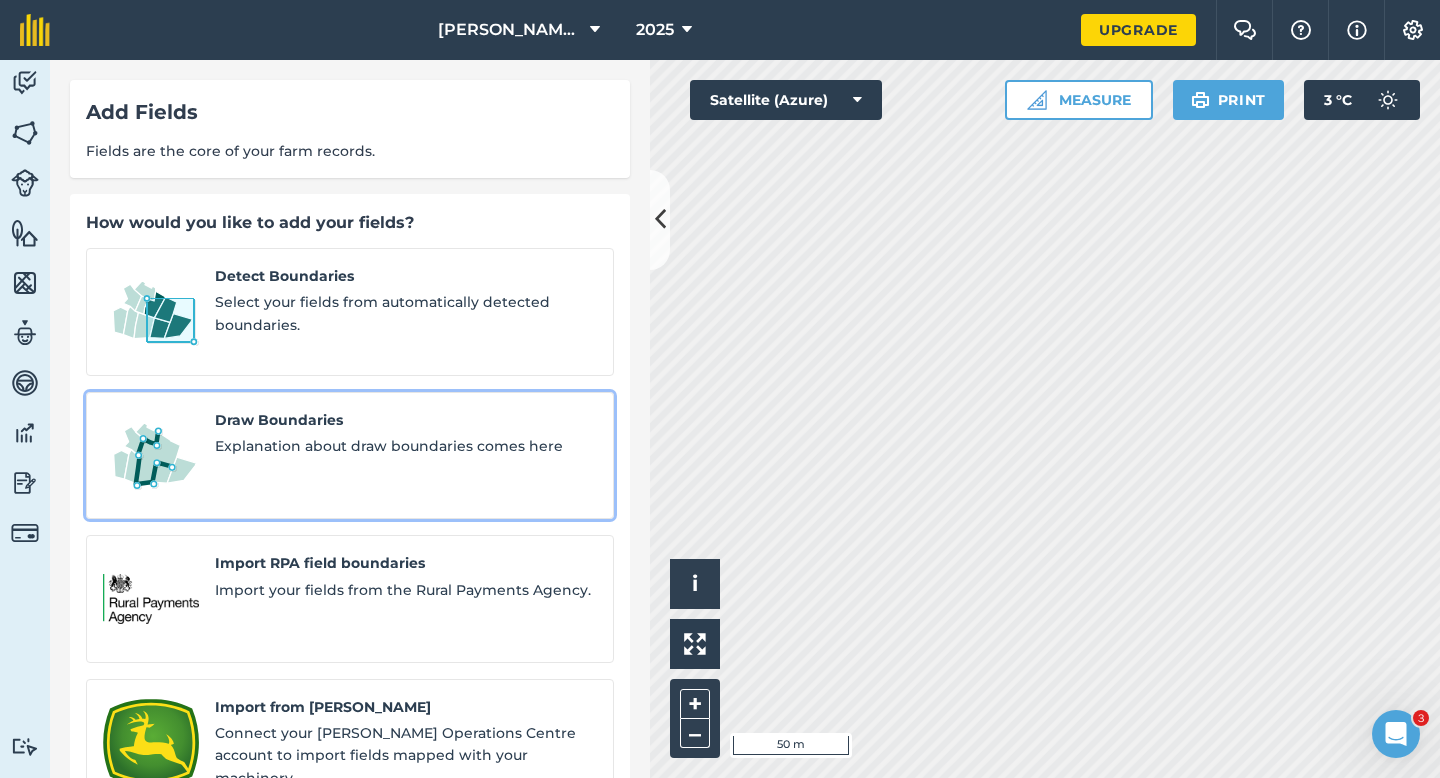 click on "Explanation about draw boundaries comes here" at bounding box center [406, 446] 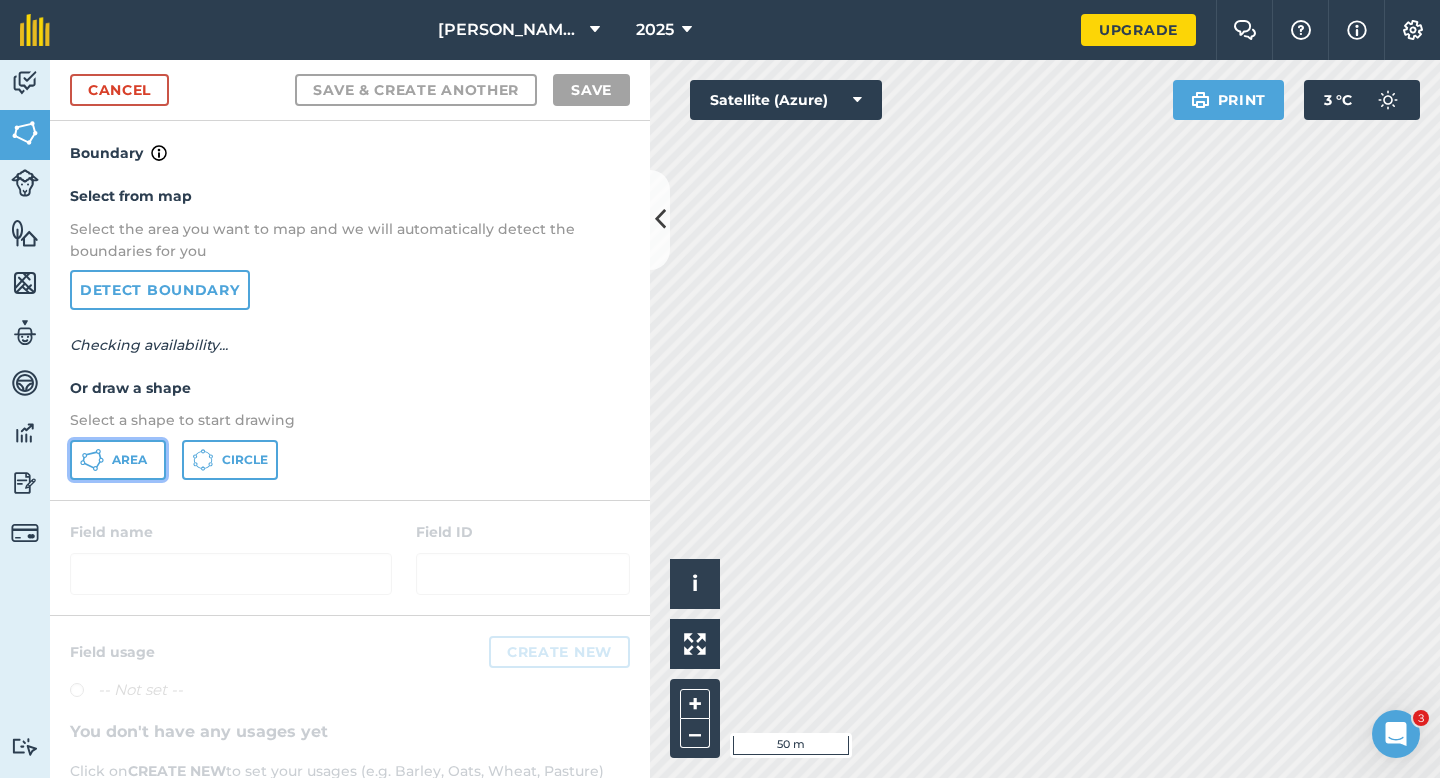 click on "Area" at bounding box center [118, 460] 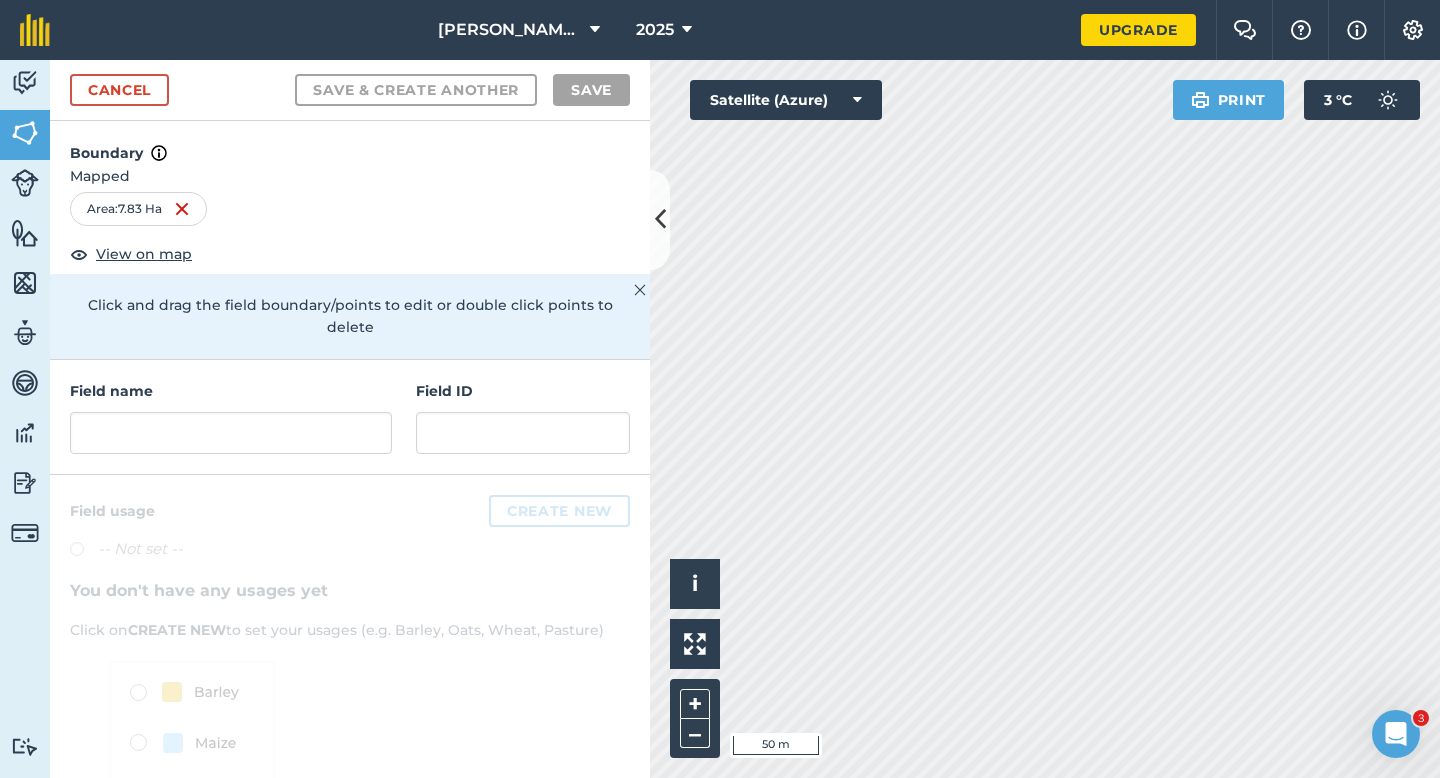 click on "Field name" at bounding box center (231, 417) 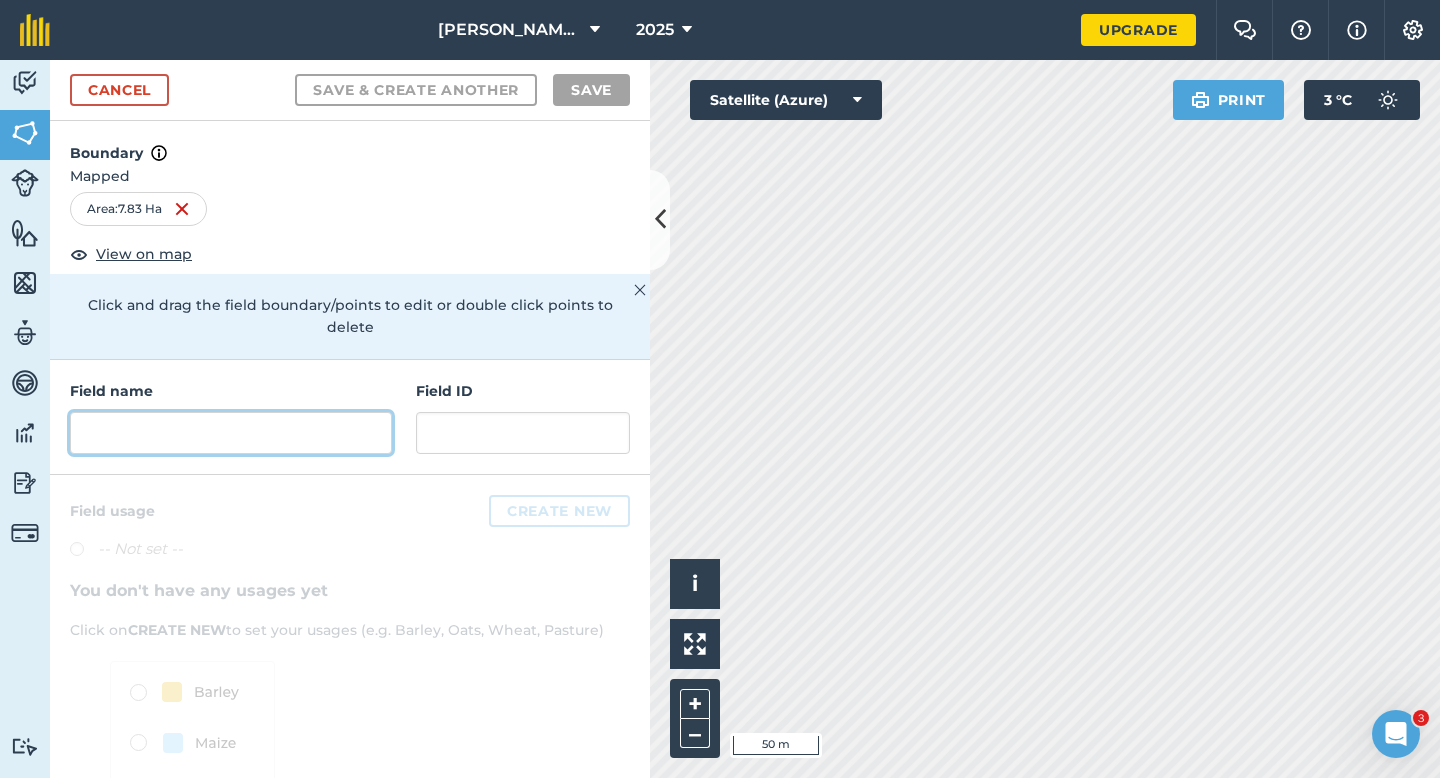 click at bounding box center (231, 433) 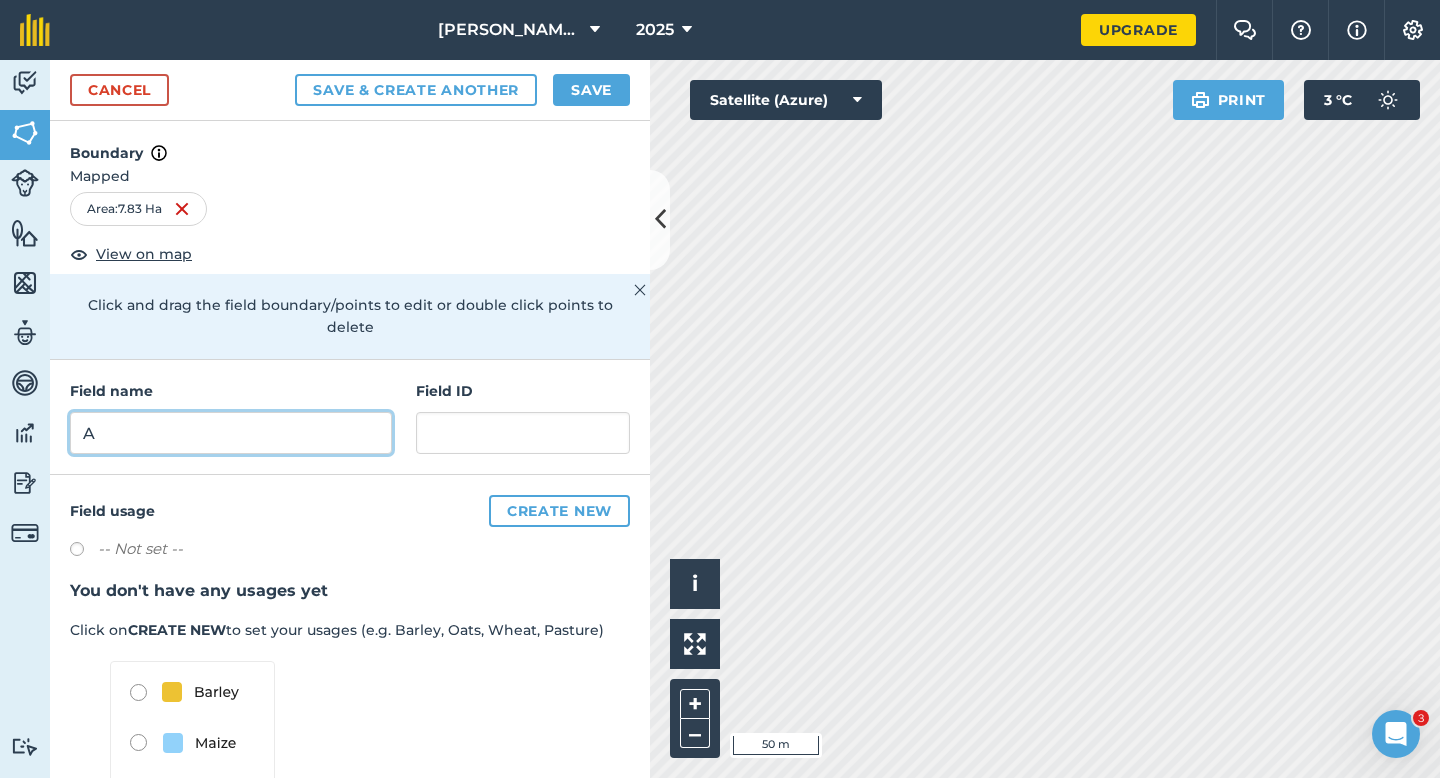 type on "A" 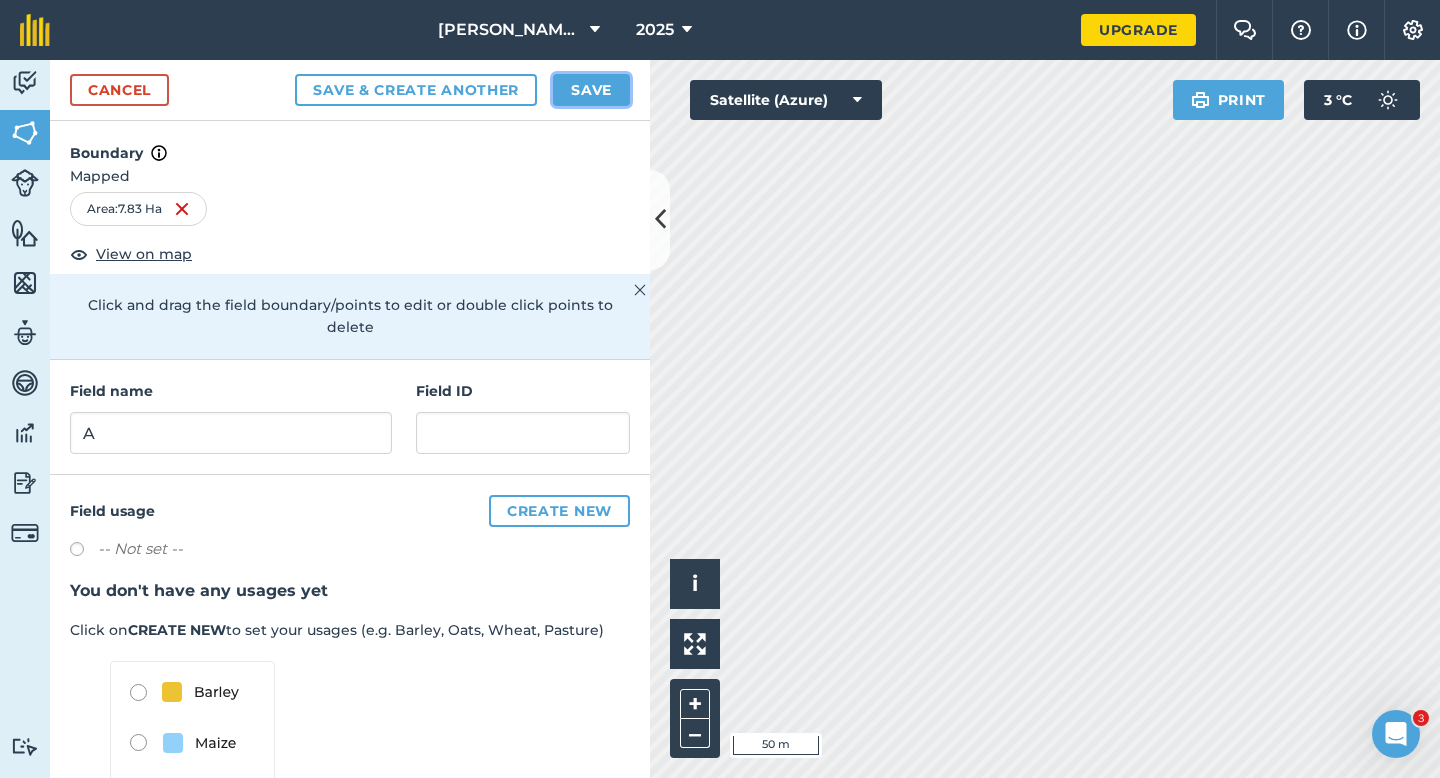 click on "Save" at bounding box center (591, 90) 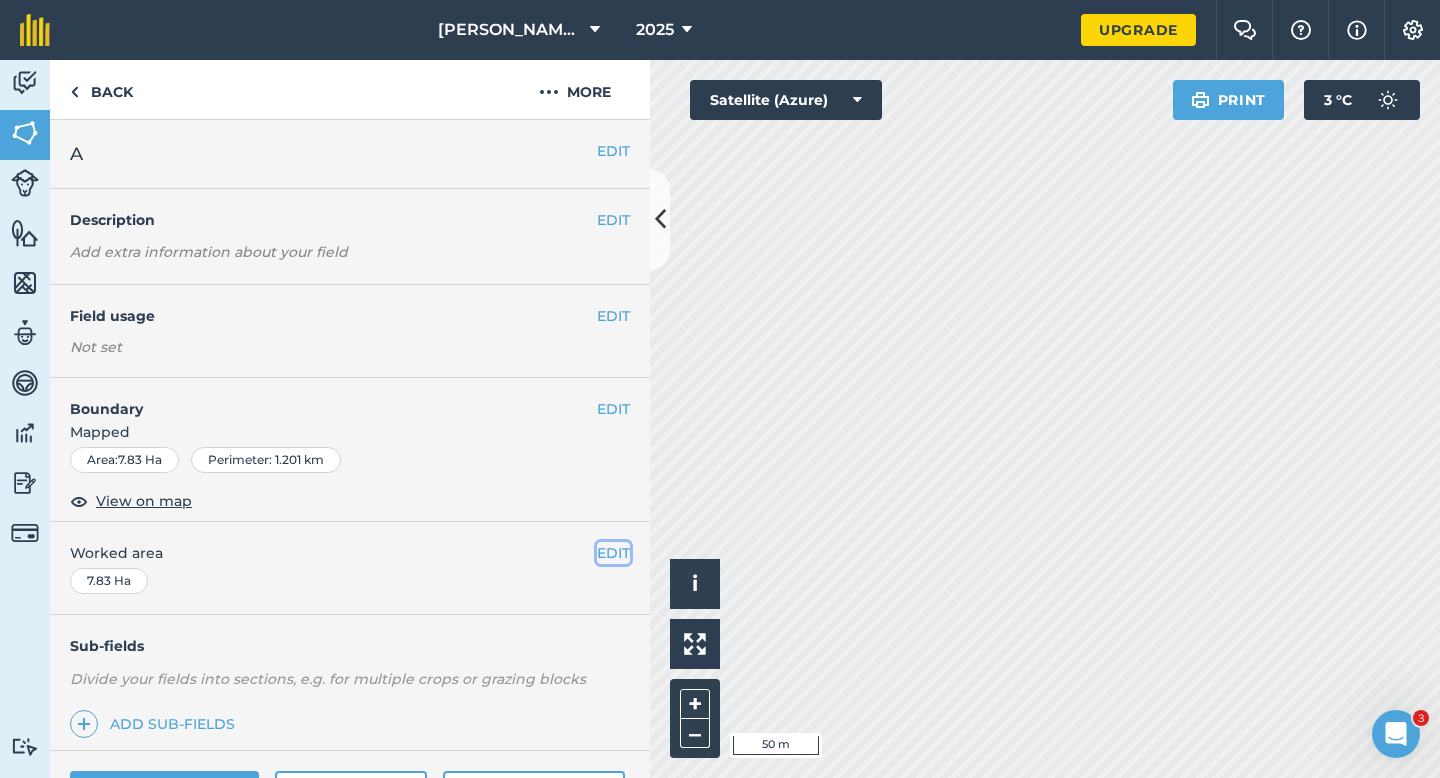 click on "EDIT" at bounding box center (613, 553) 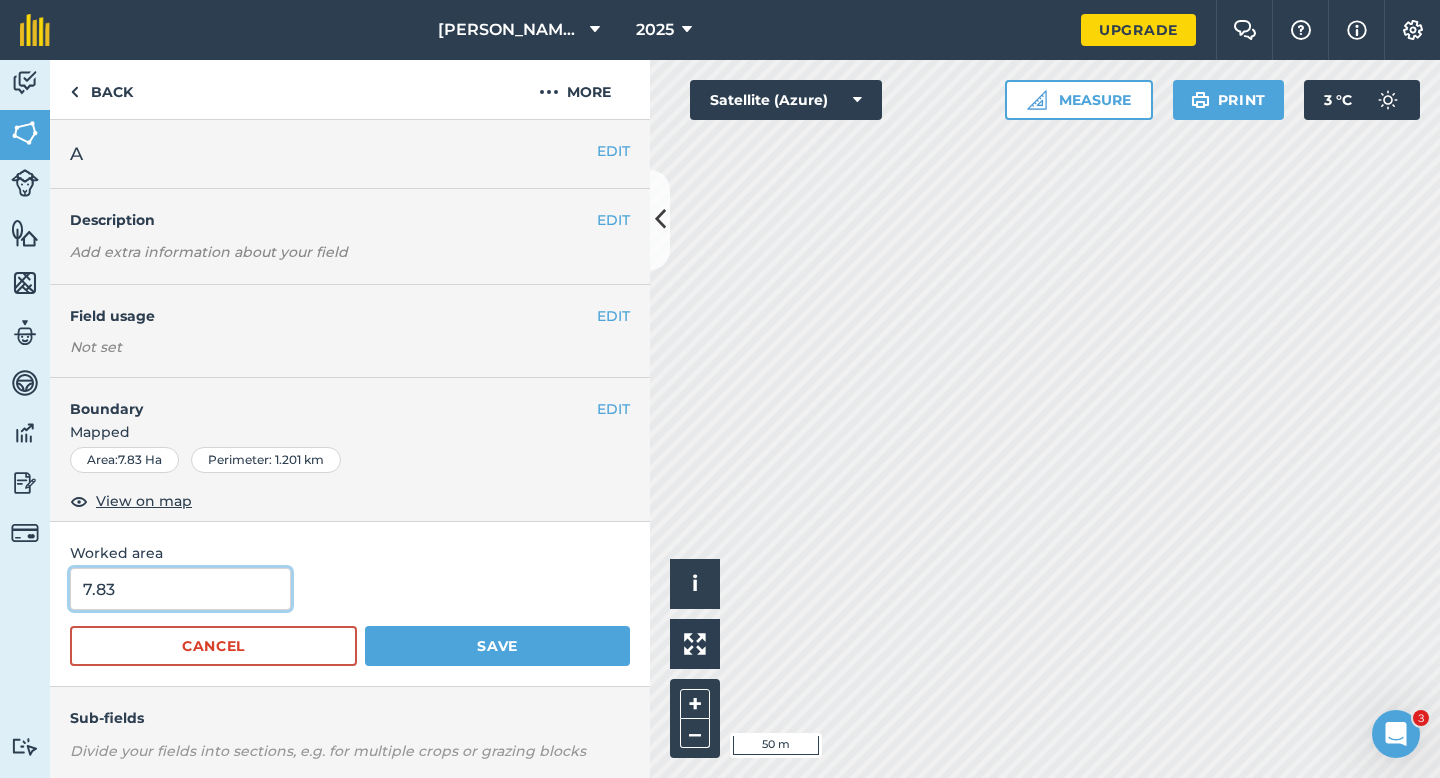 click on "7.83" at bounding box center (180, 589) 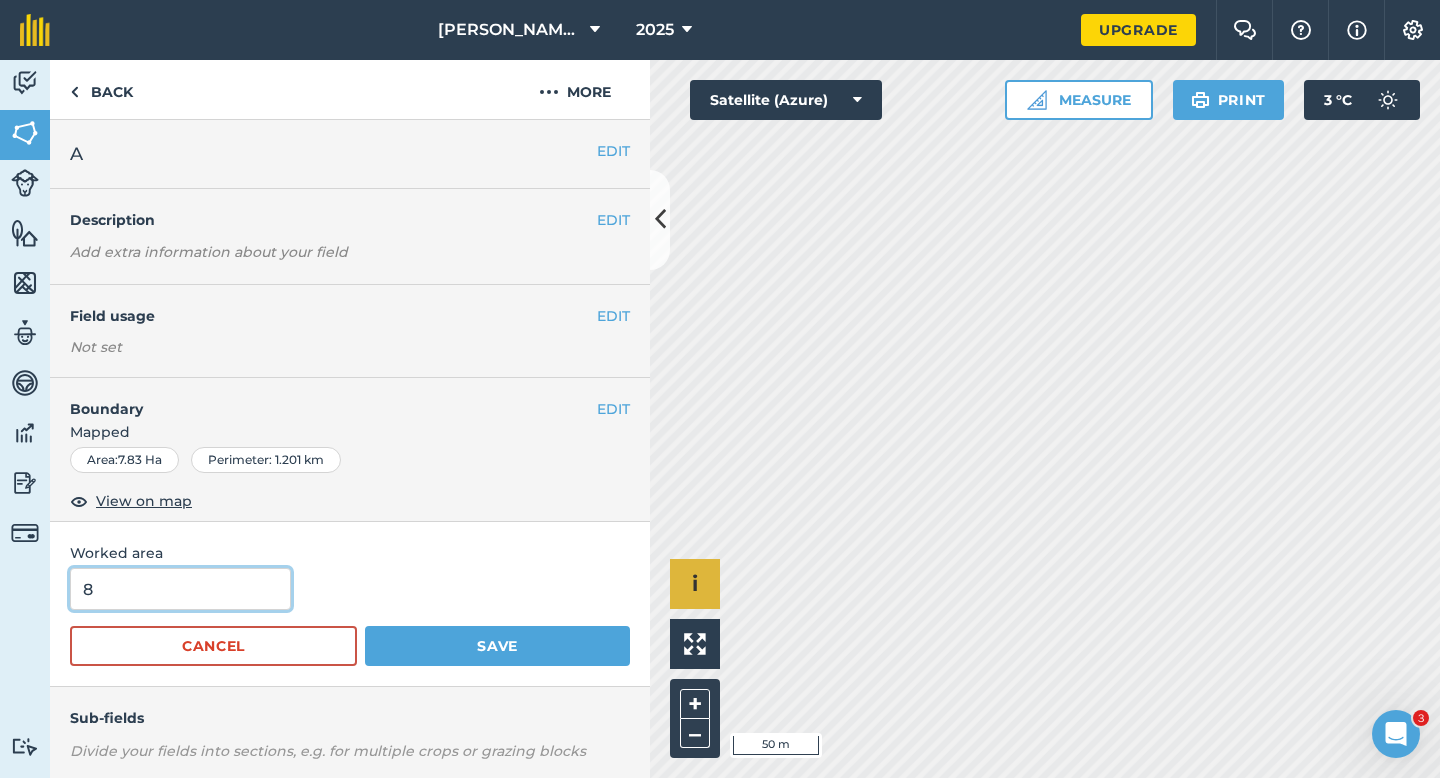 click on "Save" at bounding box center (497, 646) 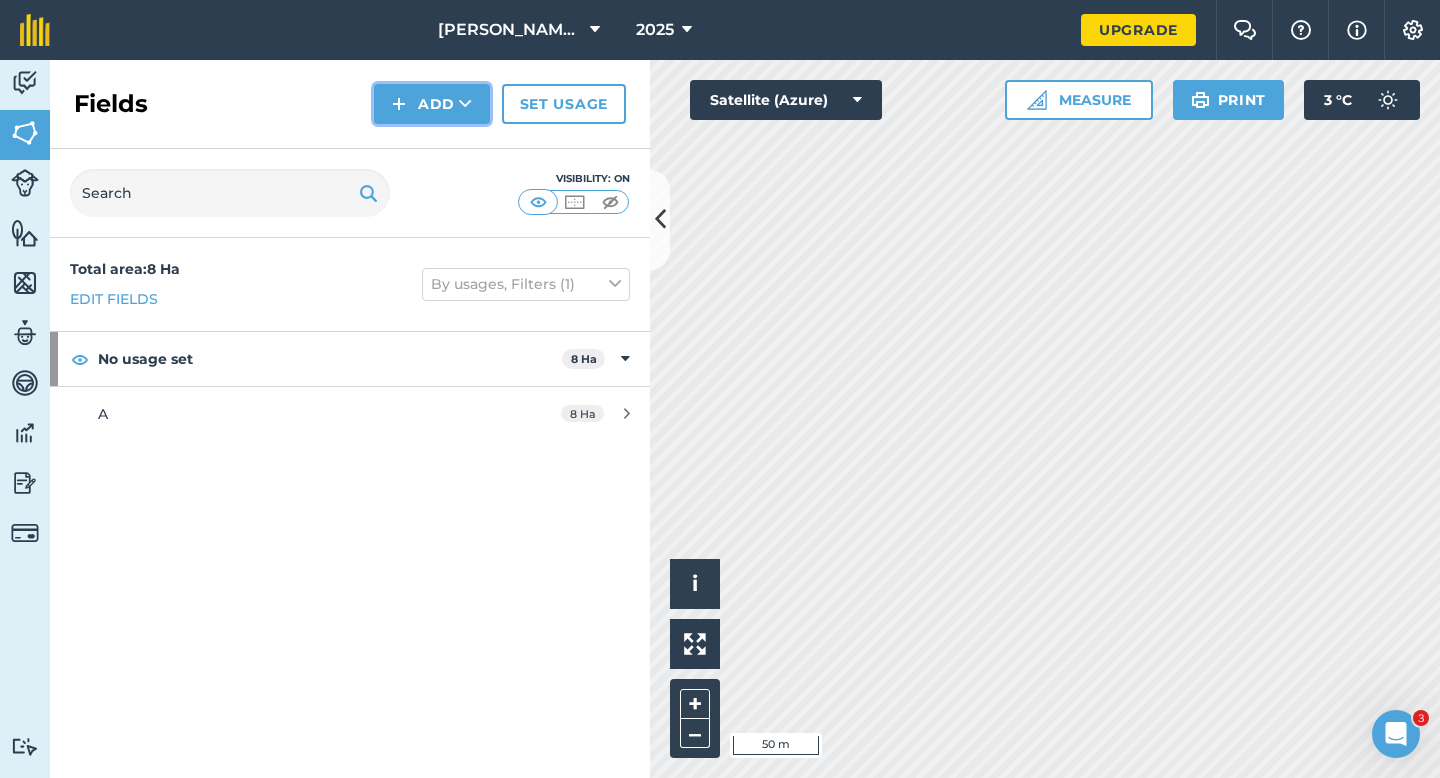 click at bounding box center [399, 104] 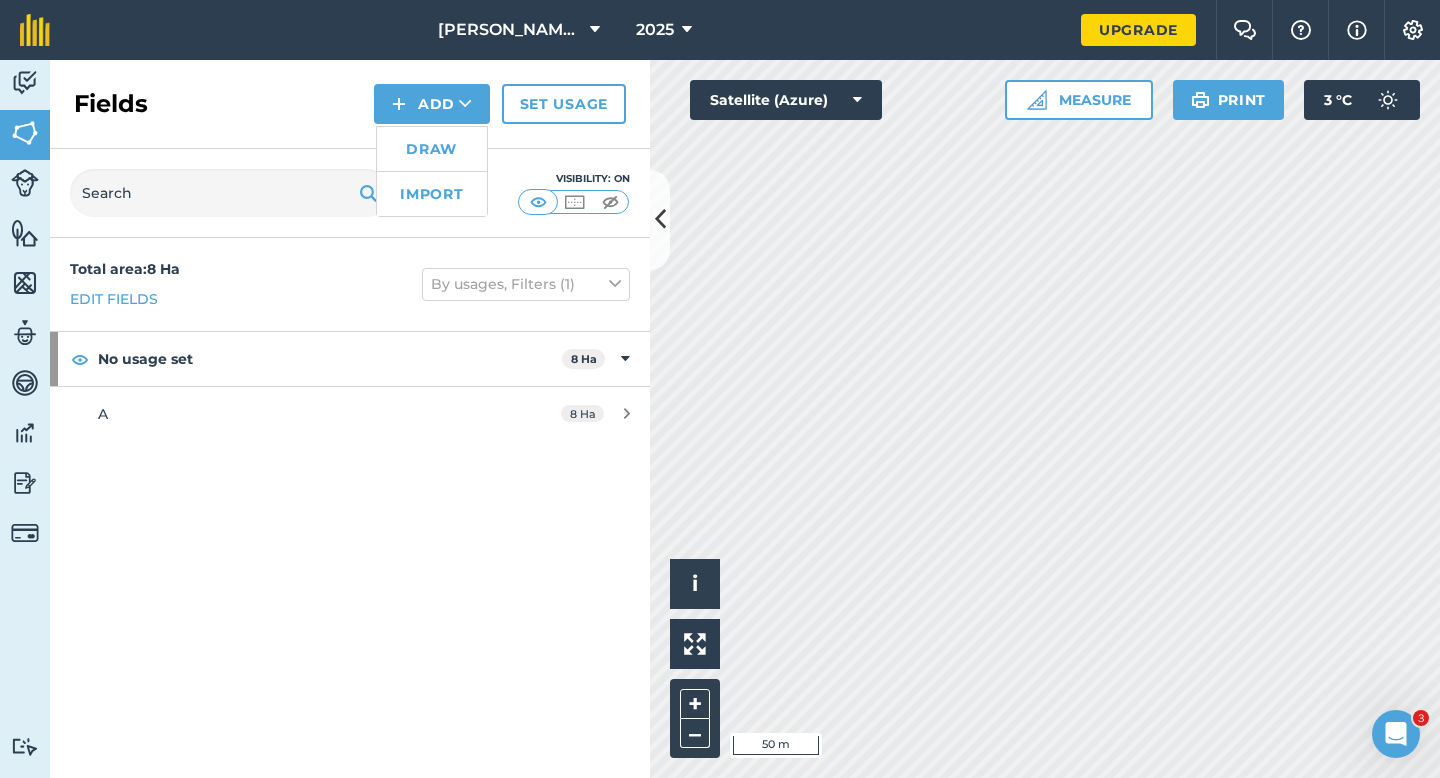 click on "Draw" at bounding box center (432, 149) 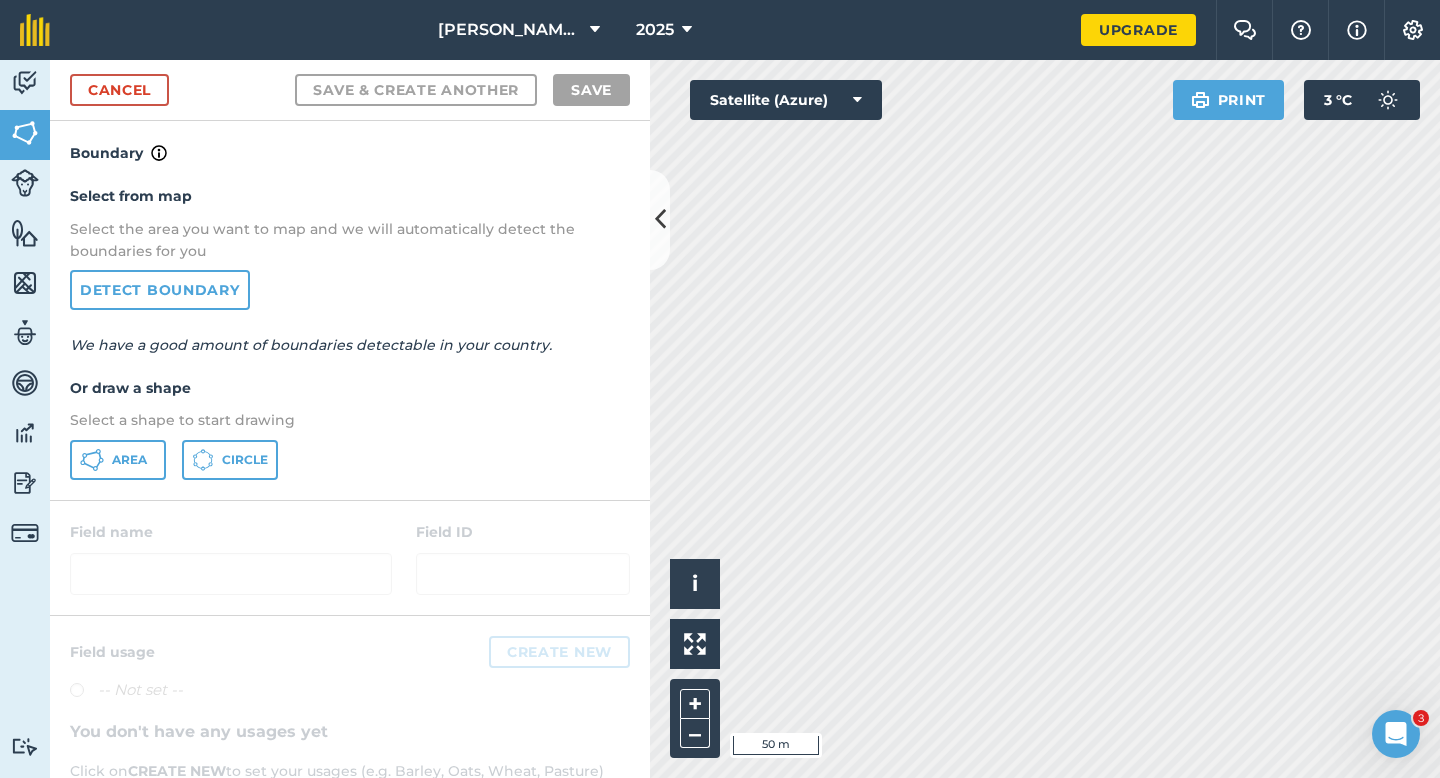 click on "Select a shape to start drawing" at bounding box center (350, 420) 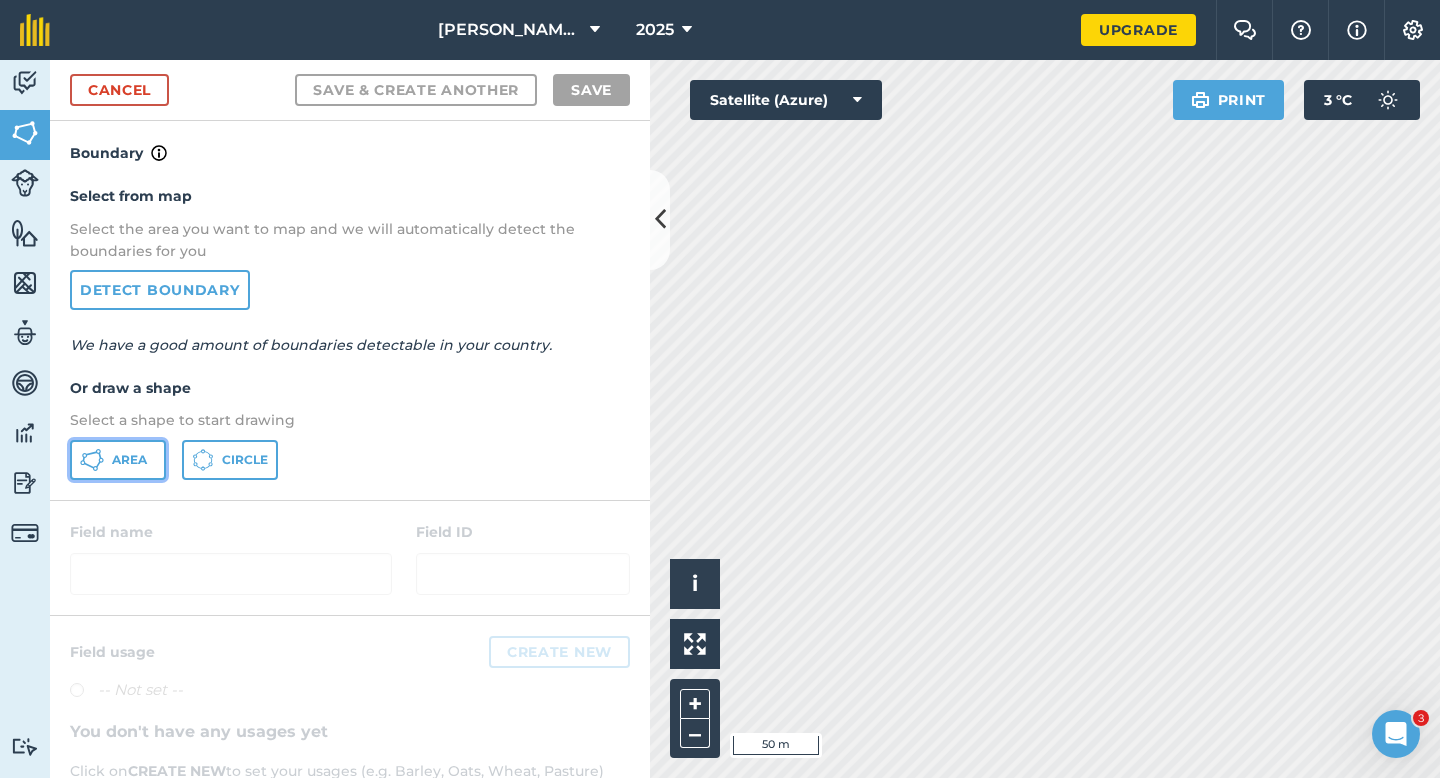 click on "Area" at bounding box center [129, 460] 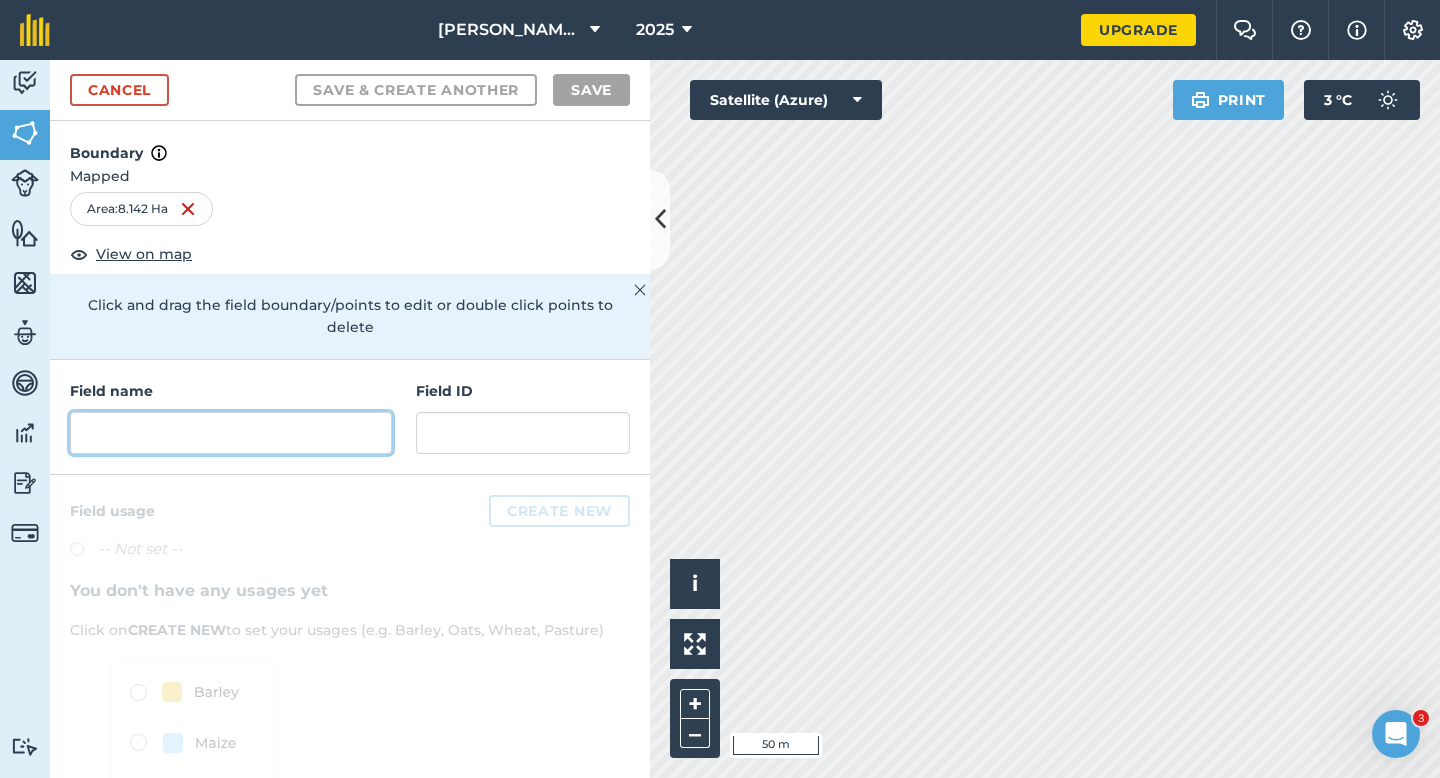 click at bounding box center (231, 433) 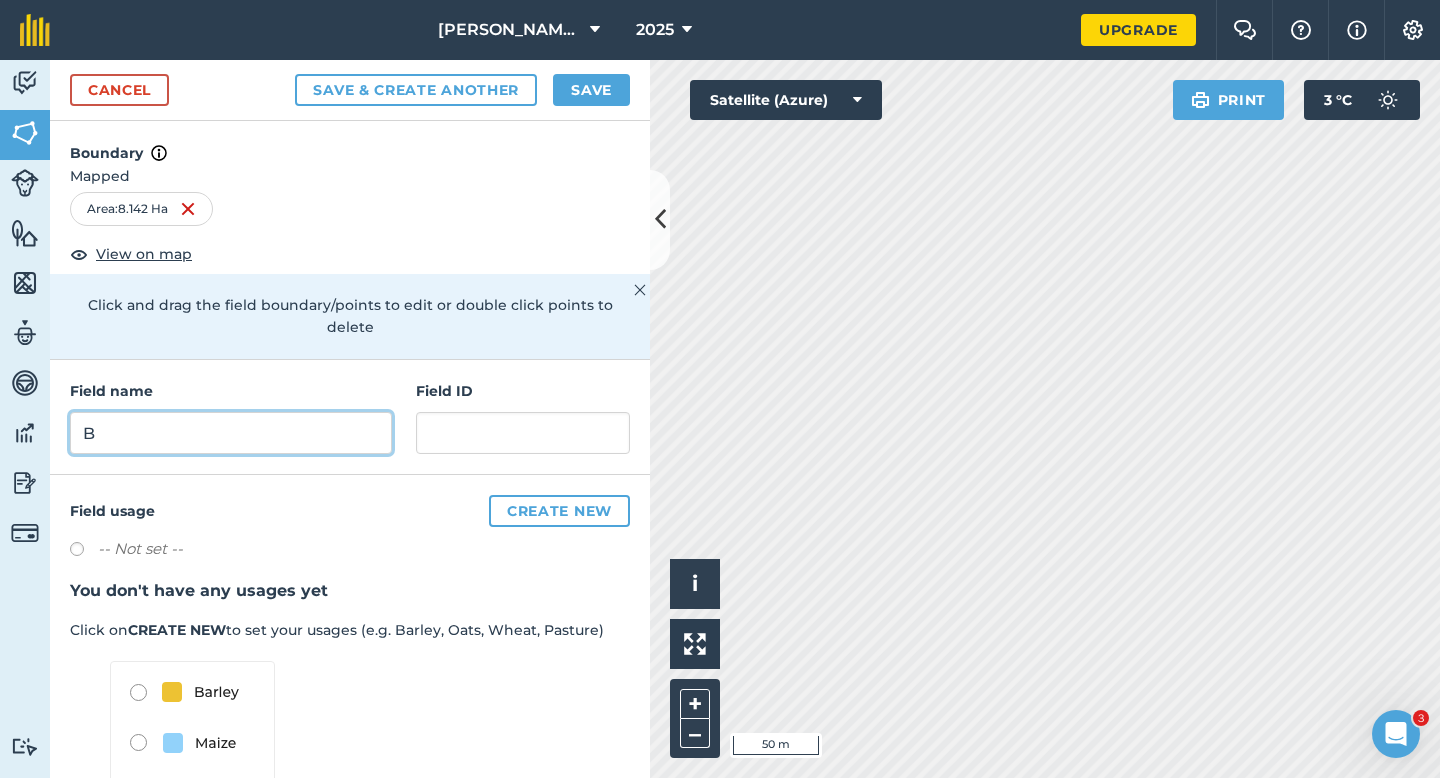type on "B" 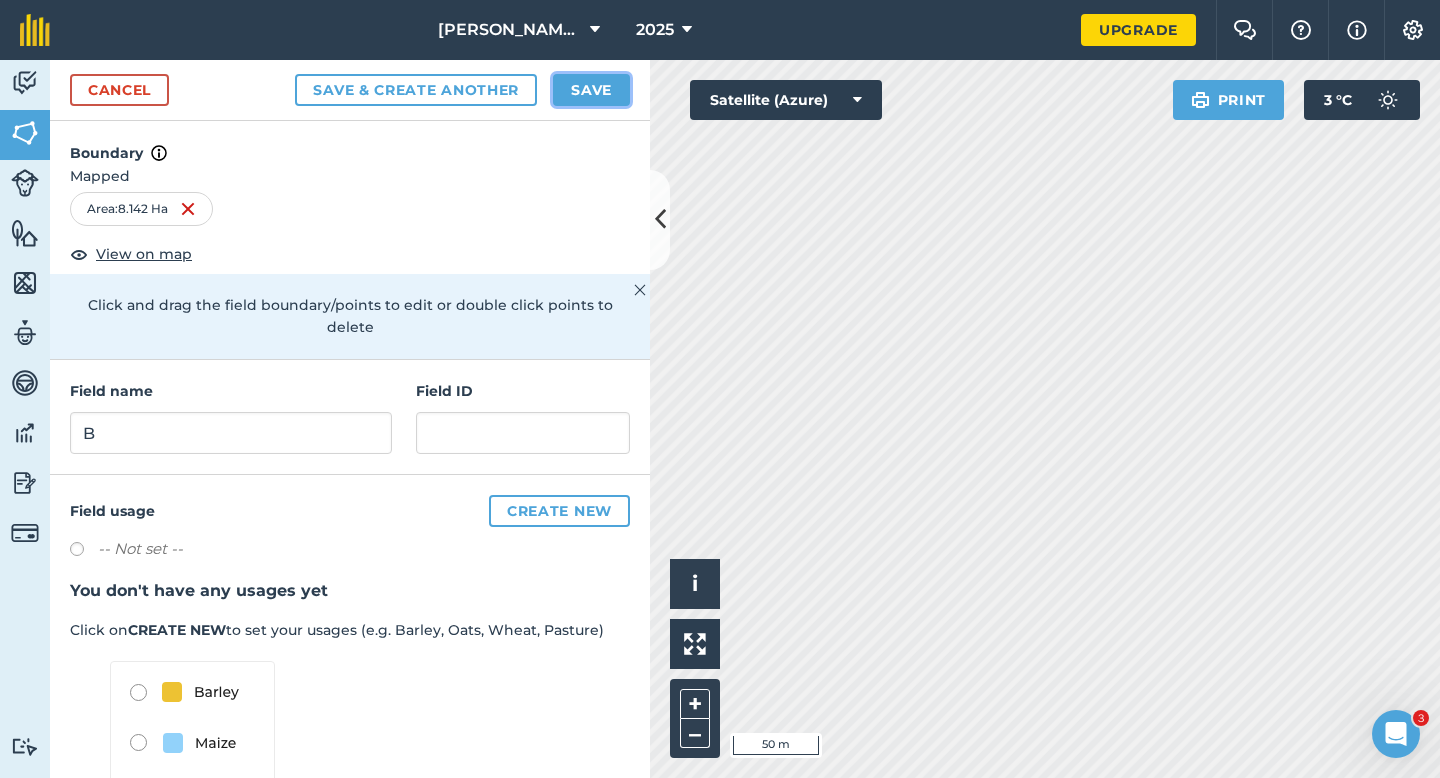 click on "Save" at bounding box center (591, 90) 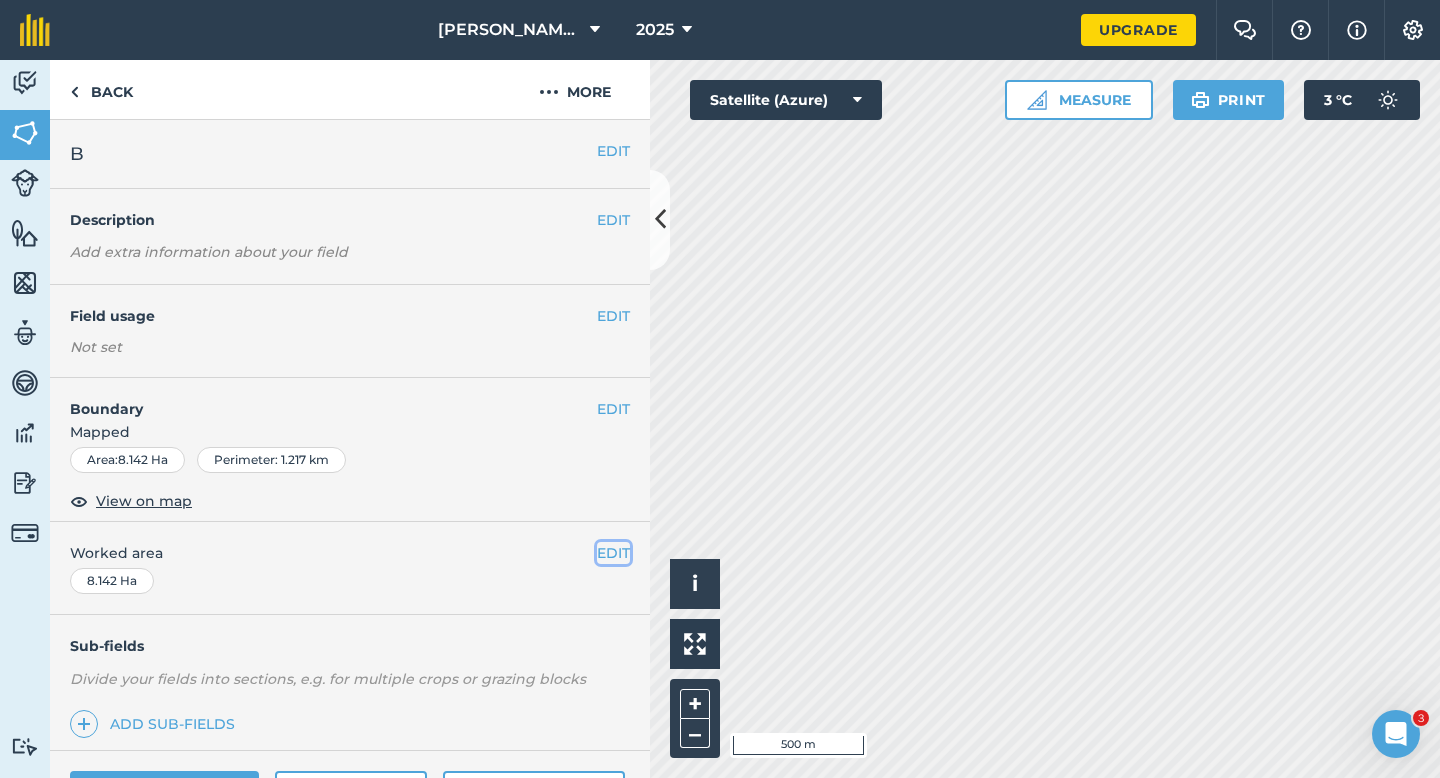 click on "EDIT" at bounding box center (613, 553) 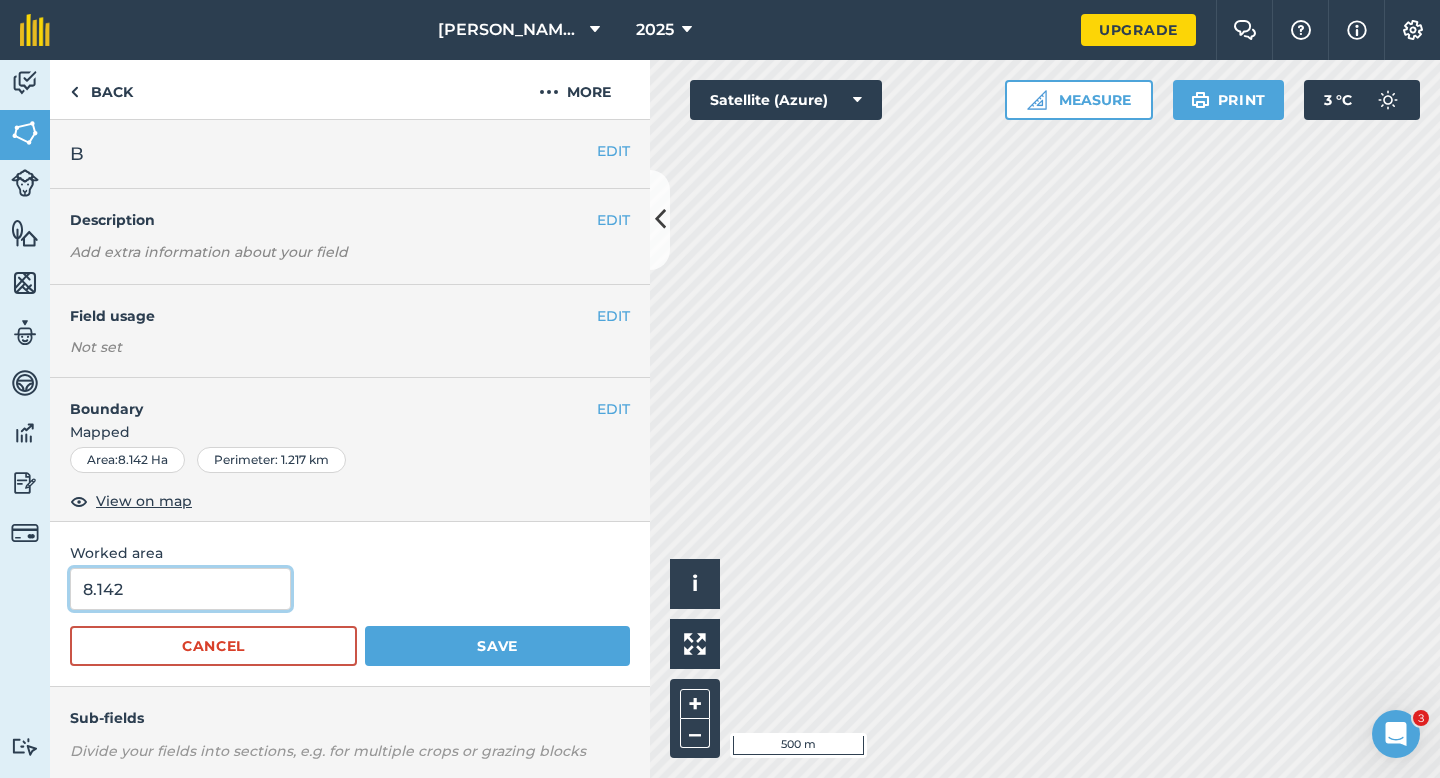 click on "8.142" at bounding box center (180, 589) 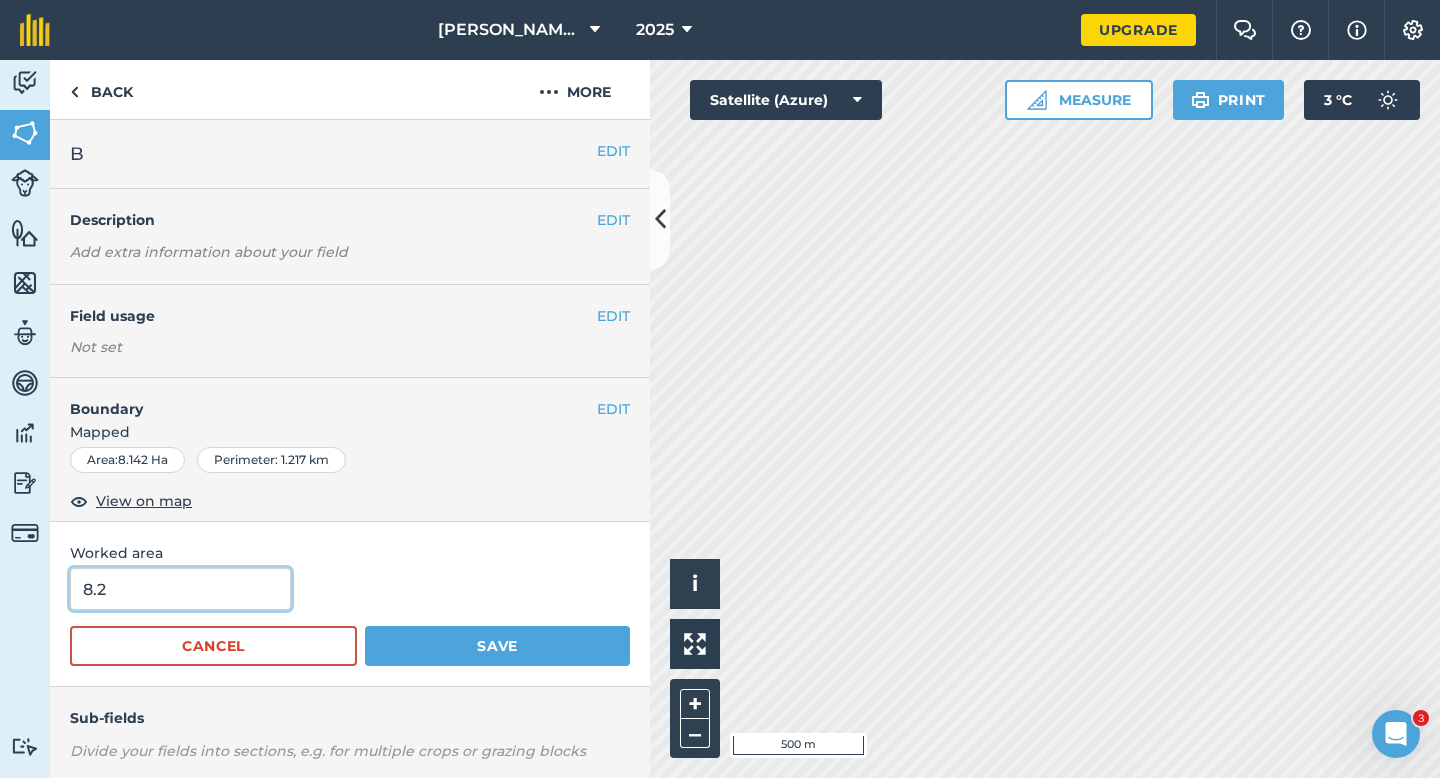type on "8.2" 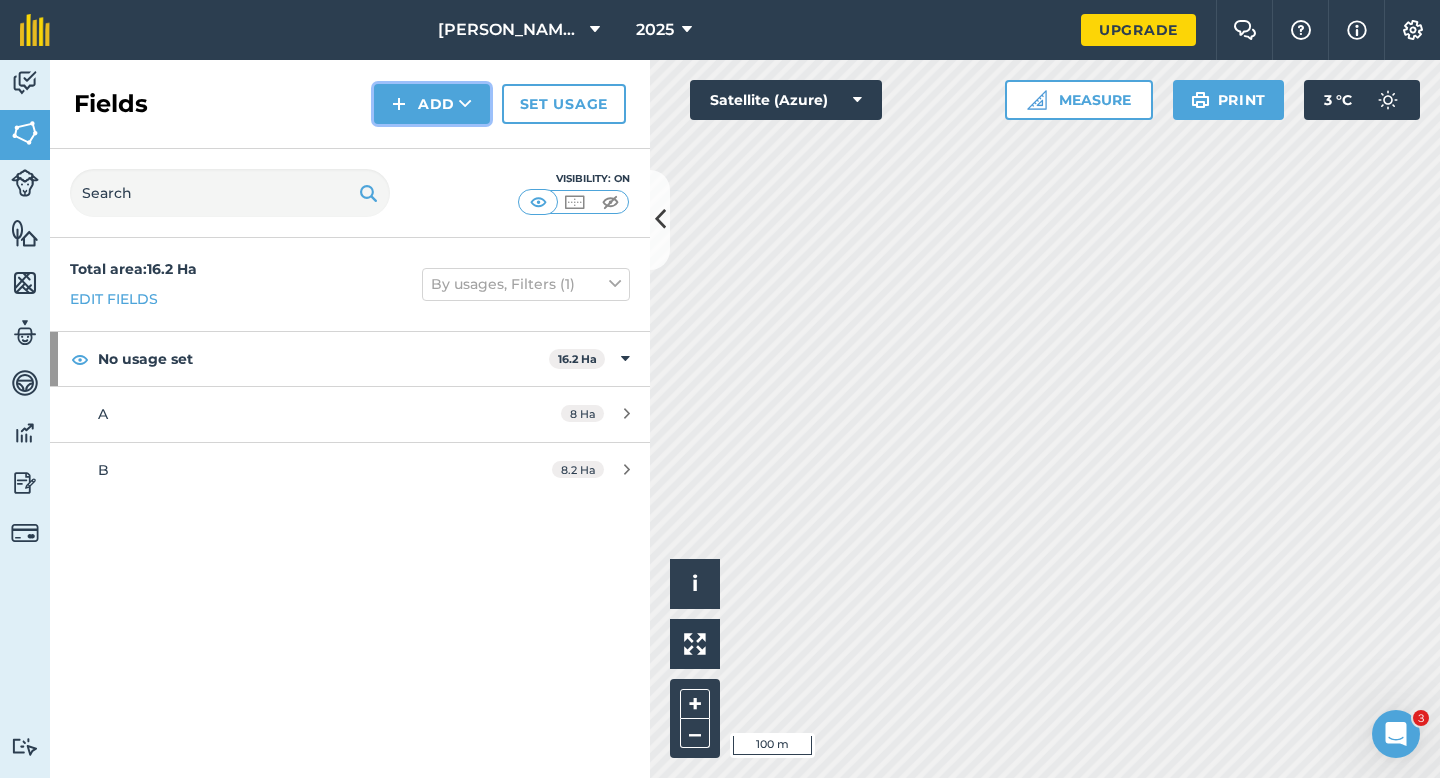 click on "Add" at bounding box center (432, 104) 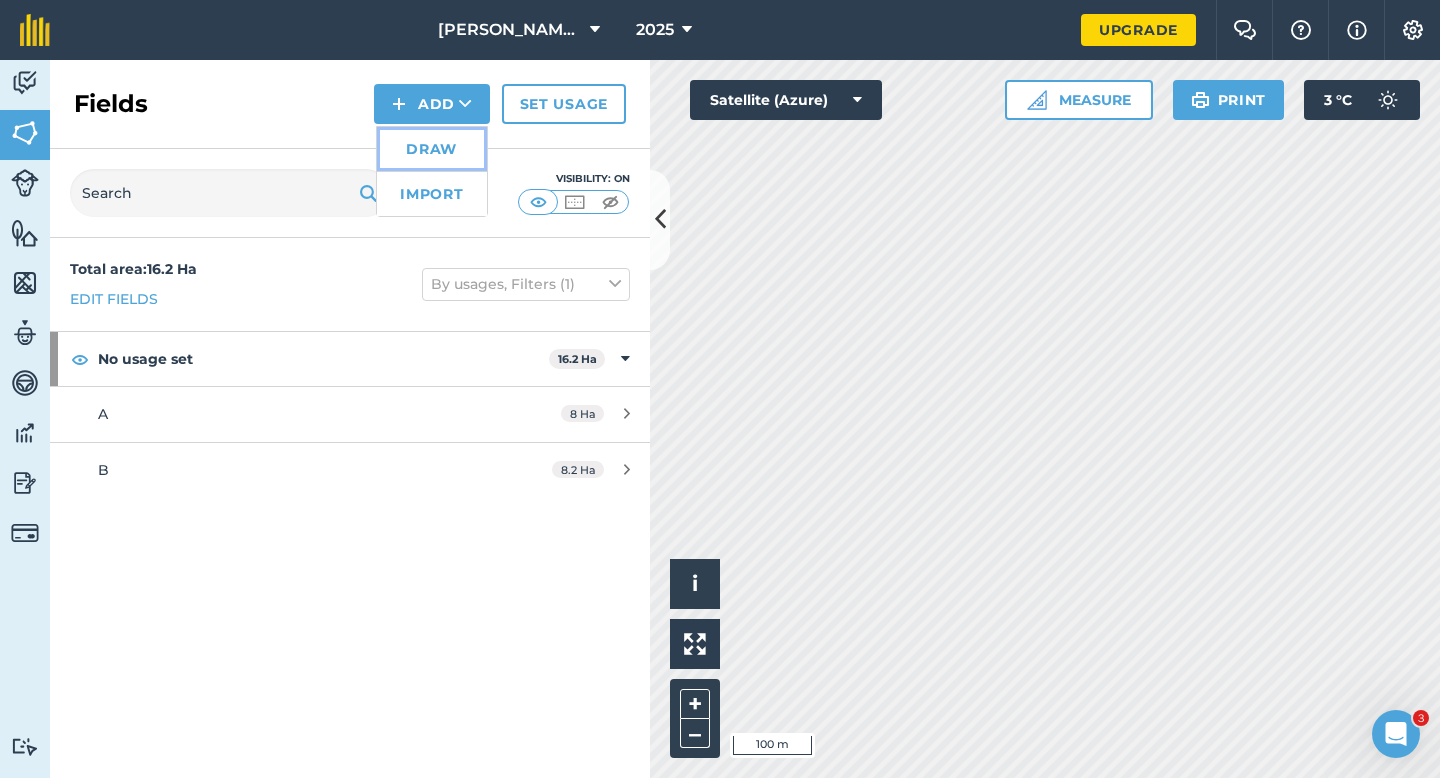 click on "Draw" at bounding box center [432, 149] 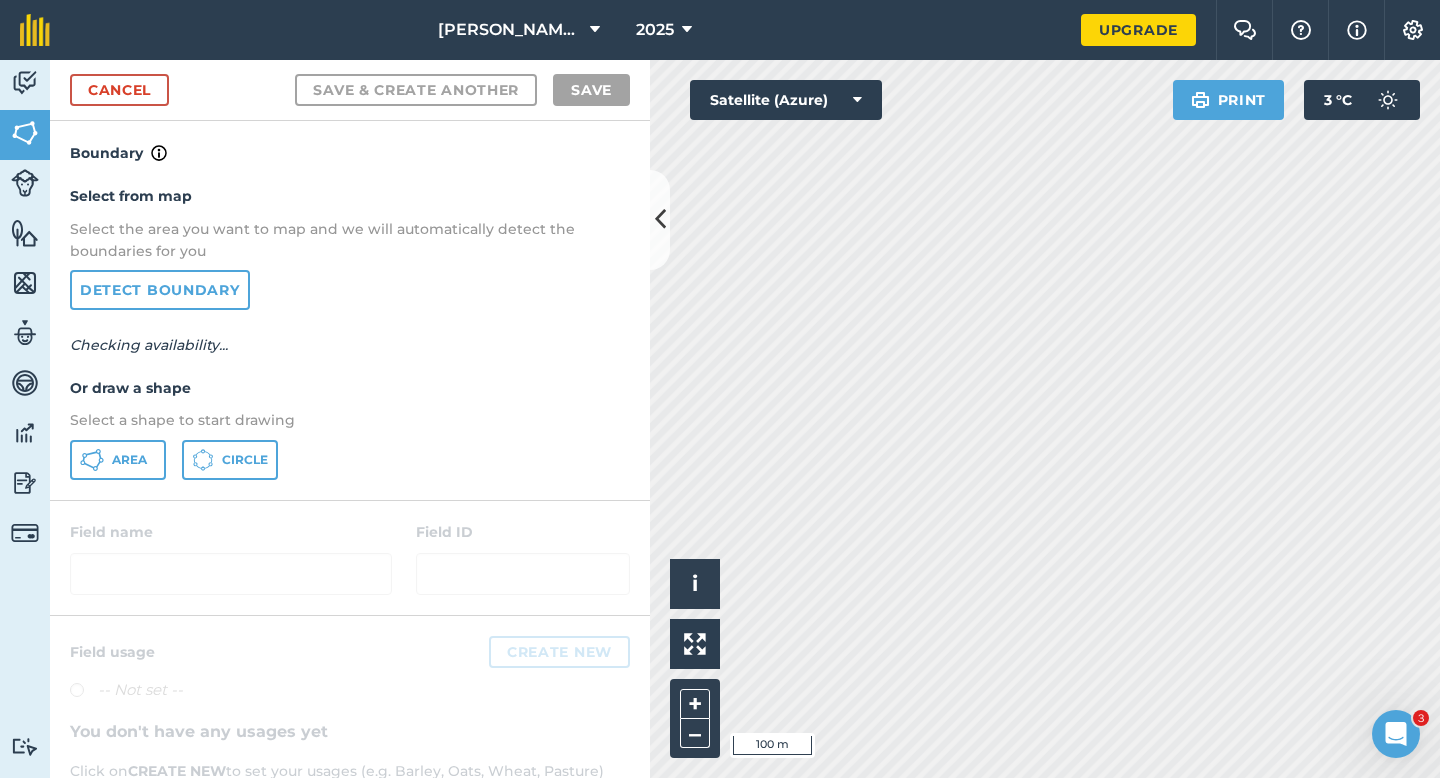 click on "Area Circle" at bounding box center [350, 460] 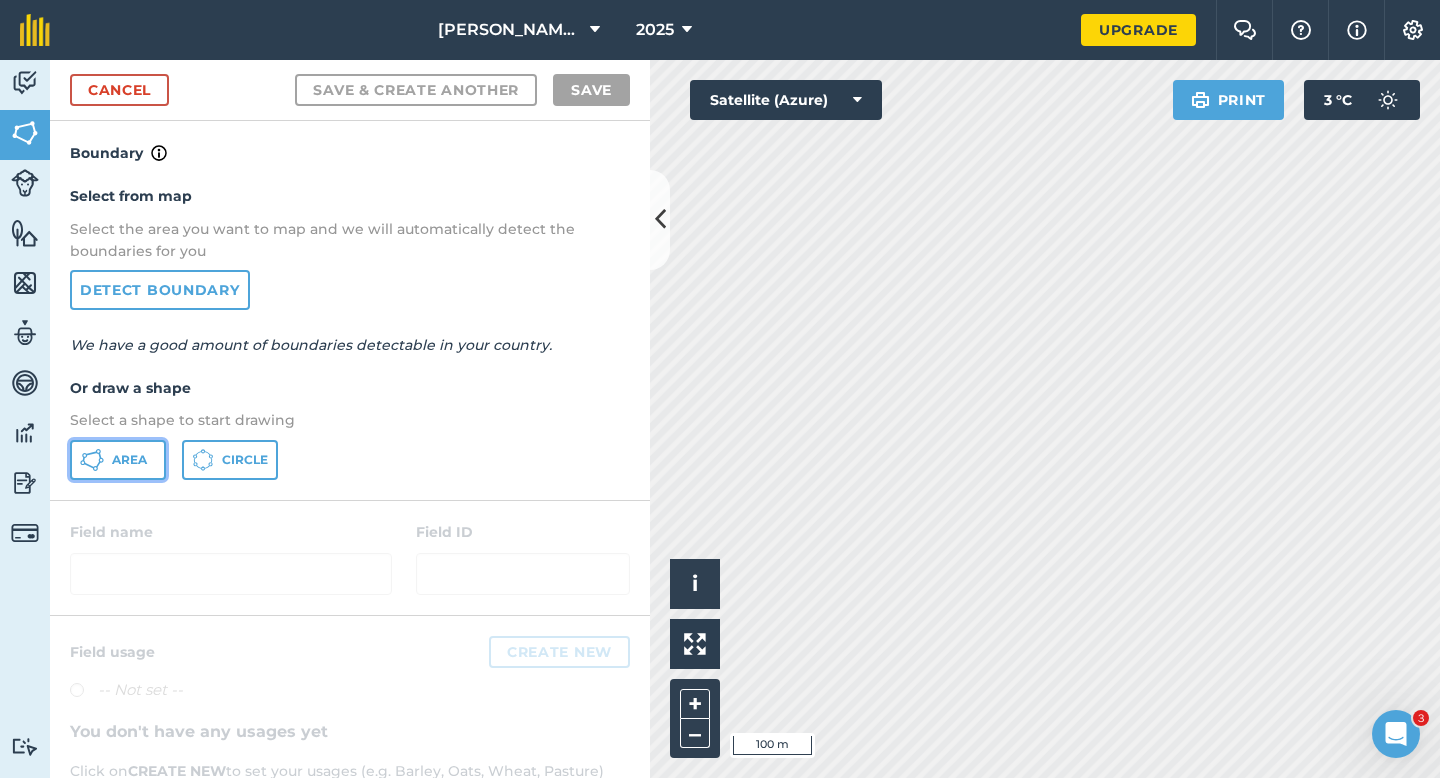 click on "Area" at bounding box center (129, 460) 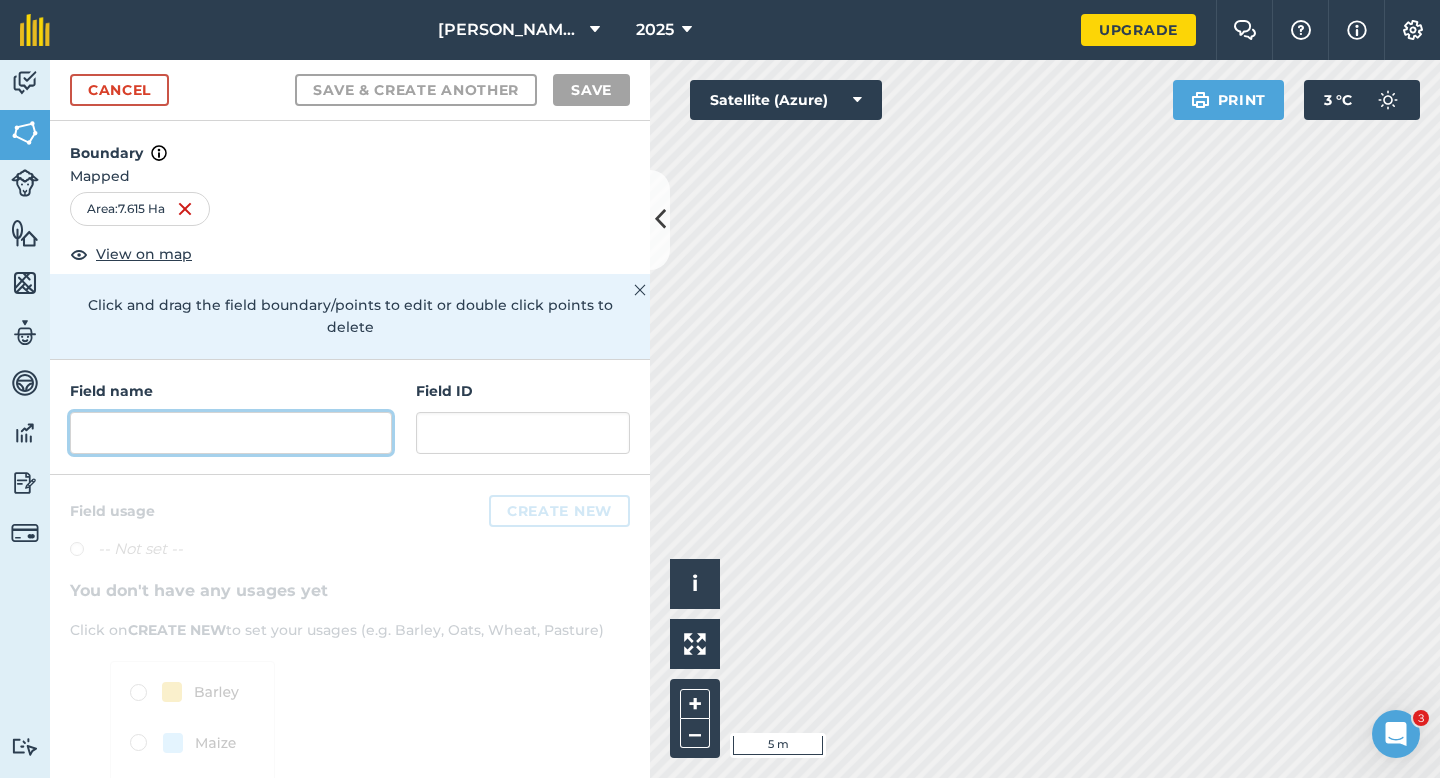 click at bounding box center [231, 433] 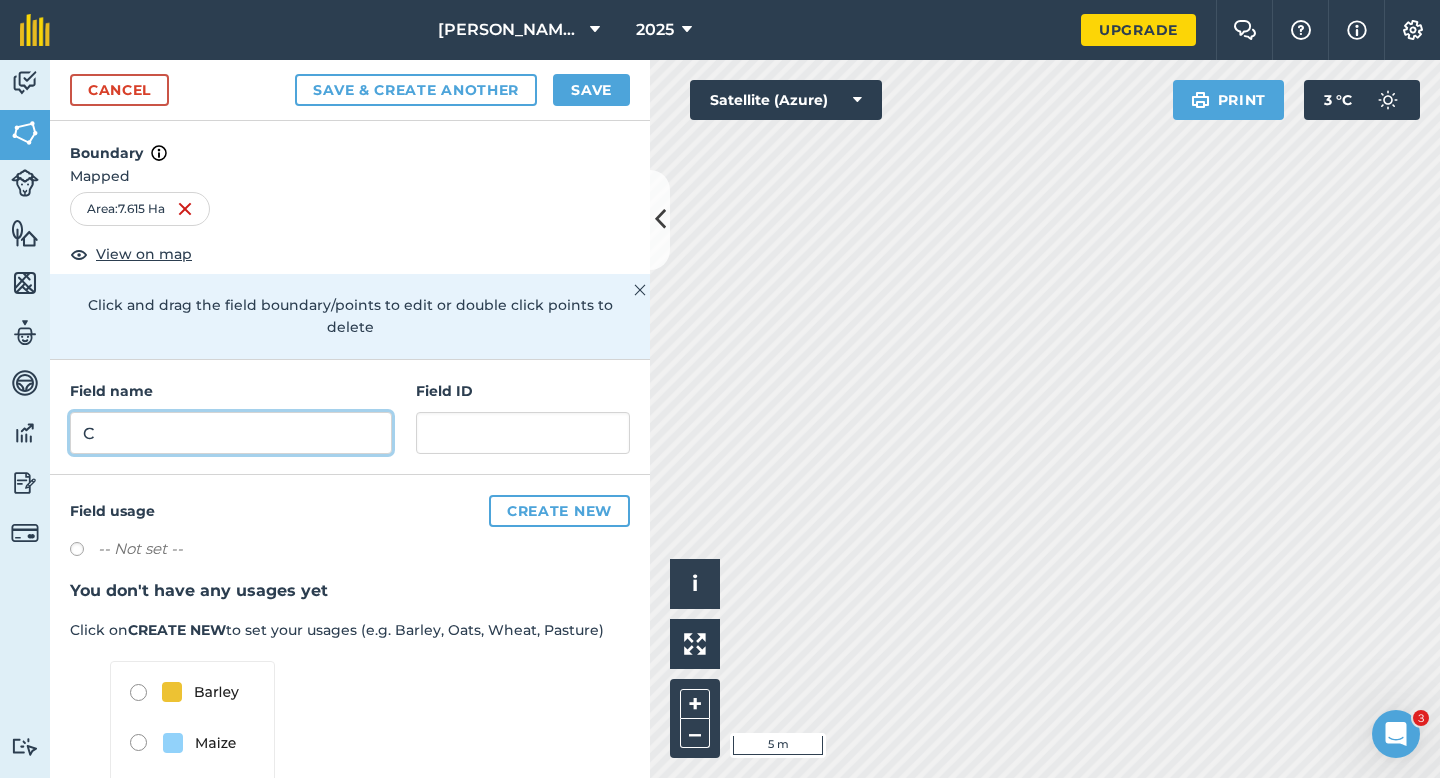 type on "C" 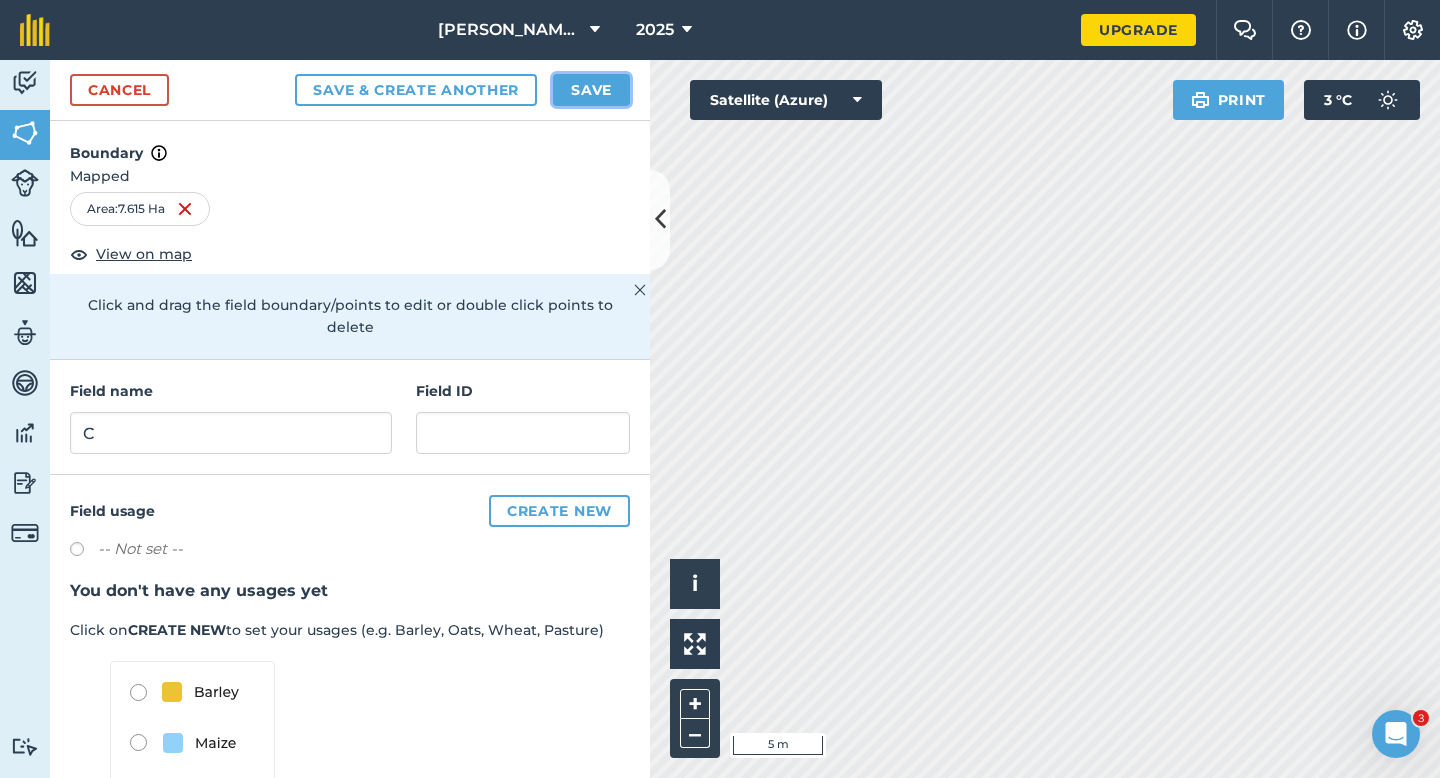 click on "Save" at bounding box center (591, 90) 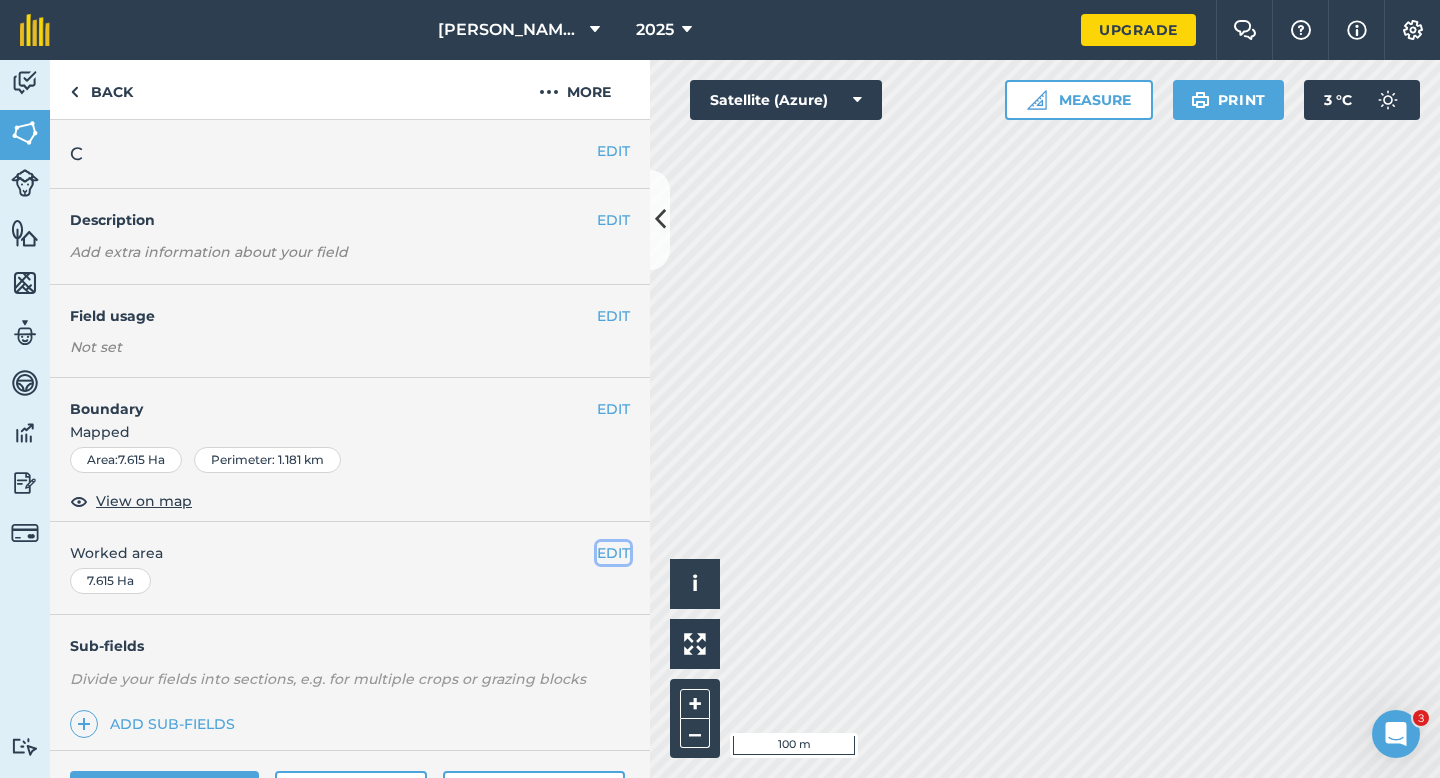 click on "EDIT" at bounding box center (613, 553) 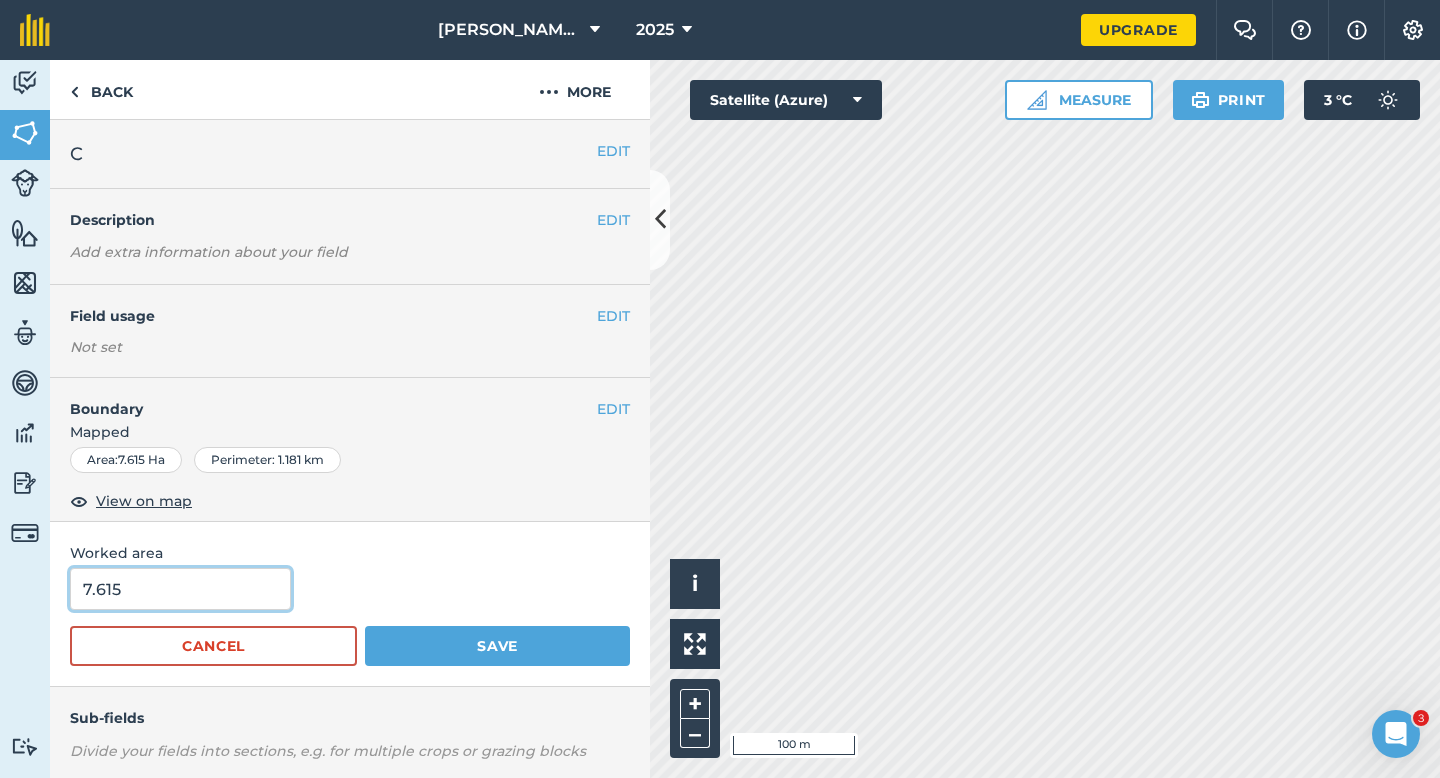 click on "7.615" at bounding box center (180, 589) 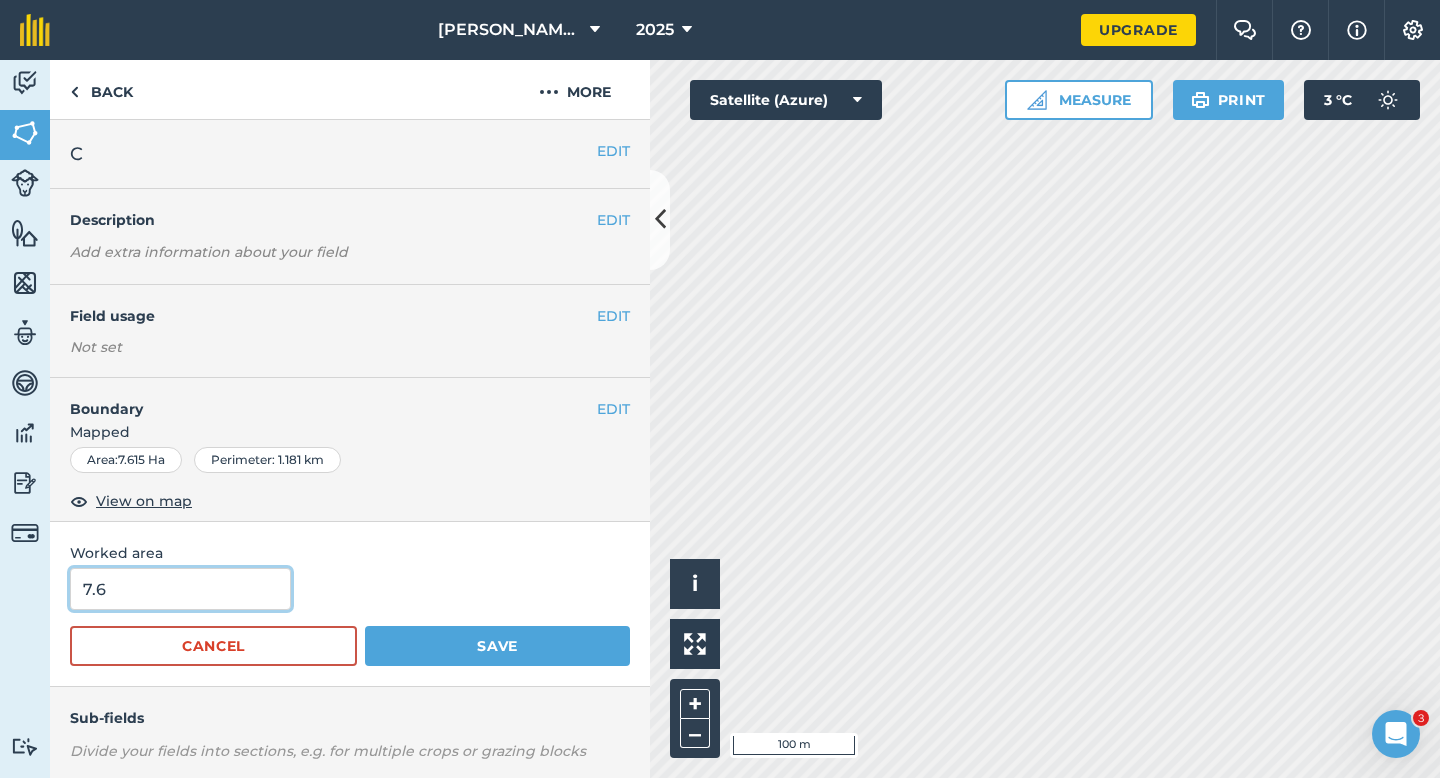 type on "7.6" 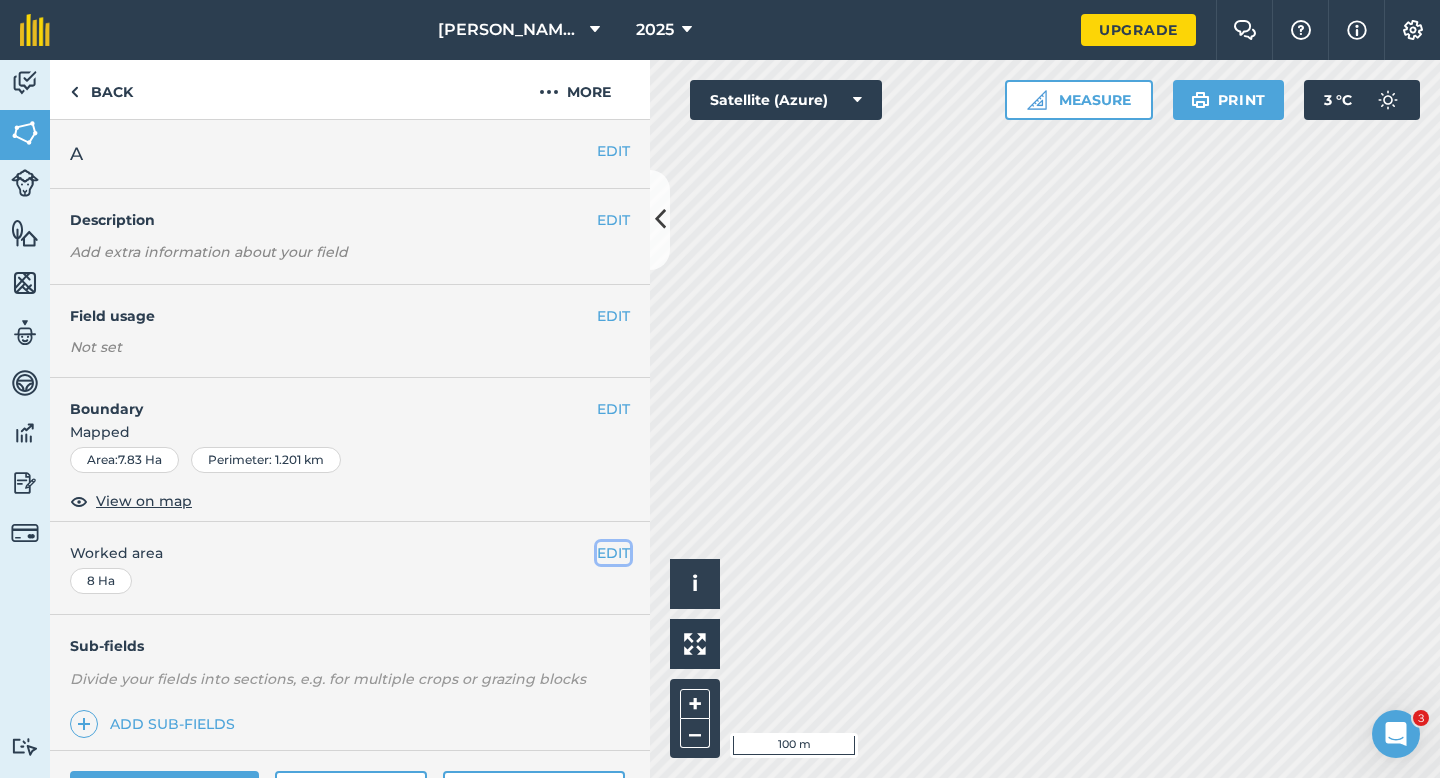 click on "EDIT" at bounding box center (613, 553) 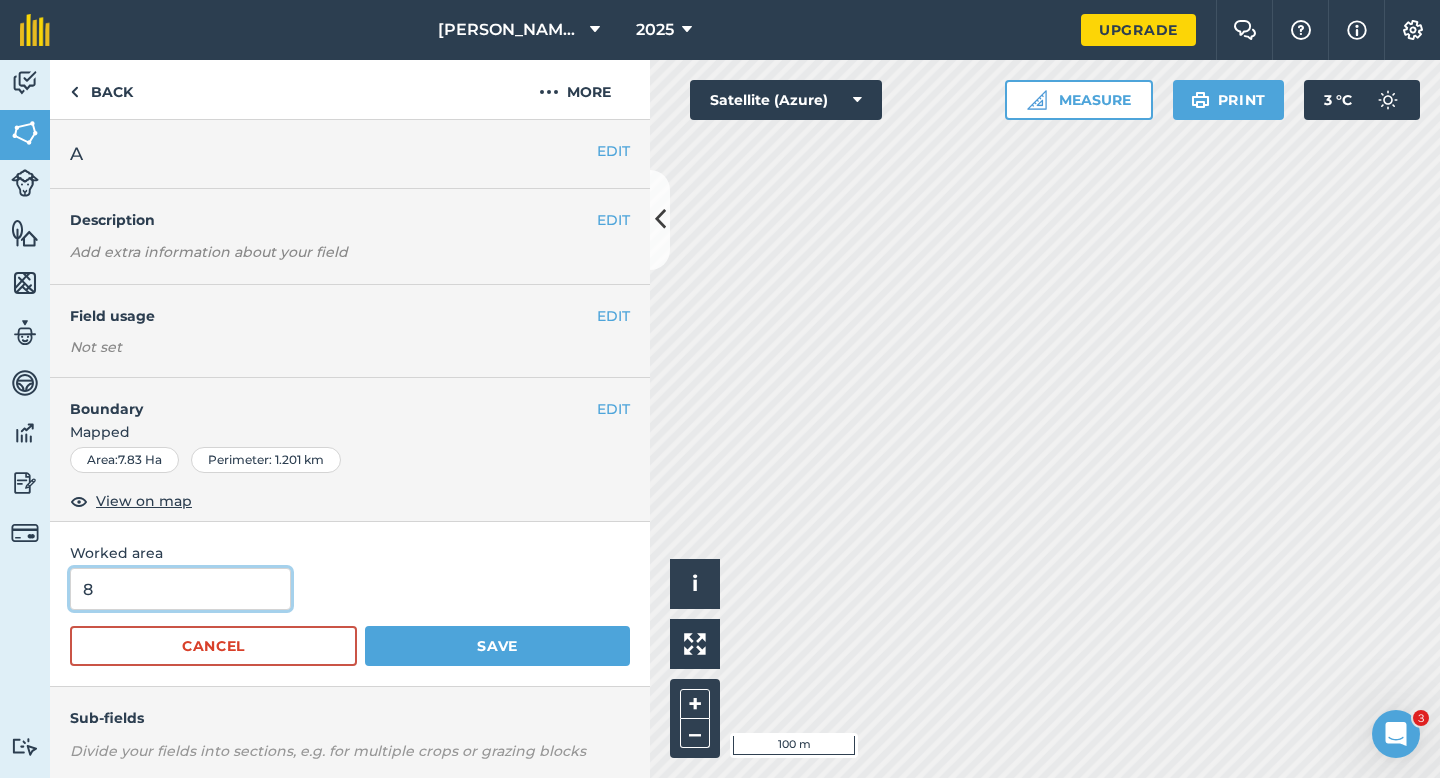 click on "8" at bounding box center (180, 589) 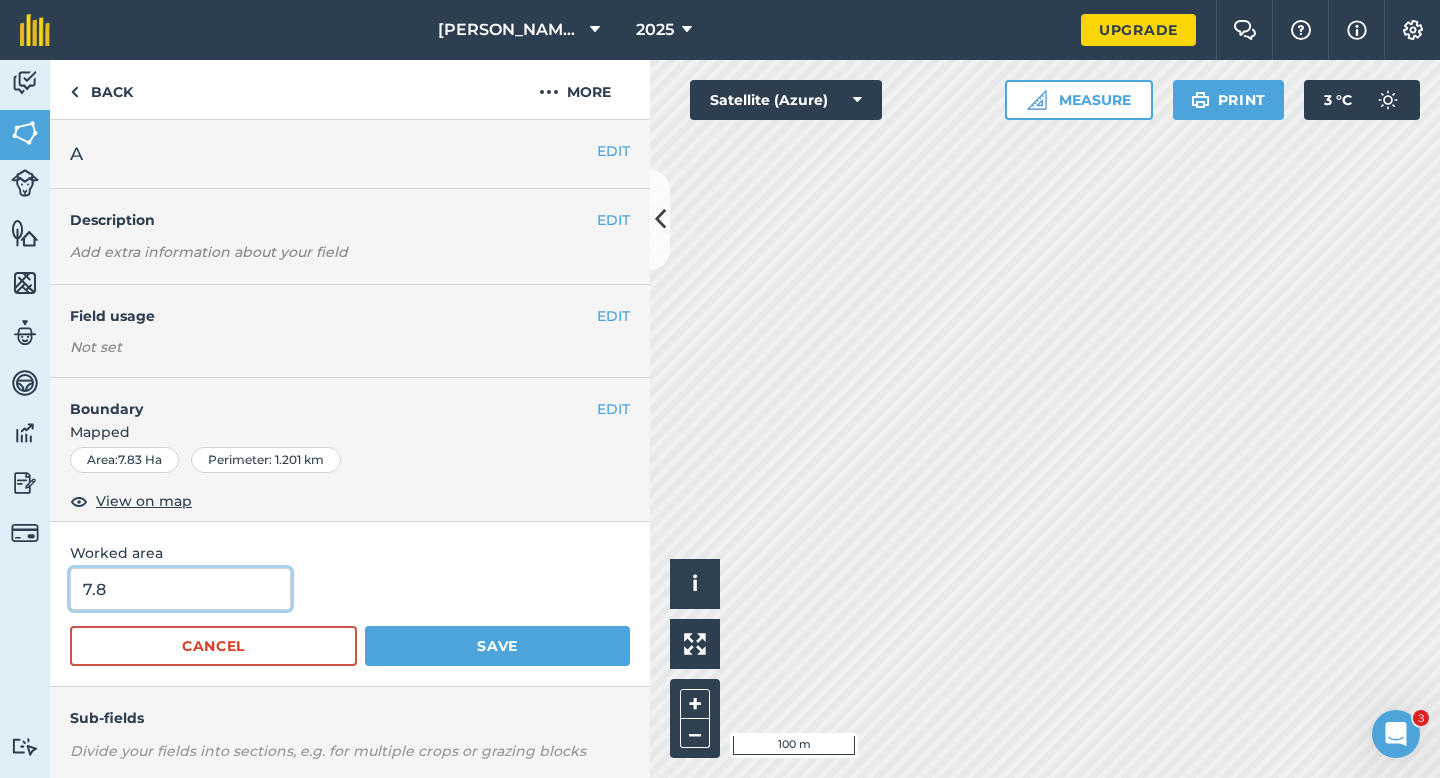 type on "7.8" 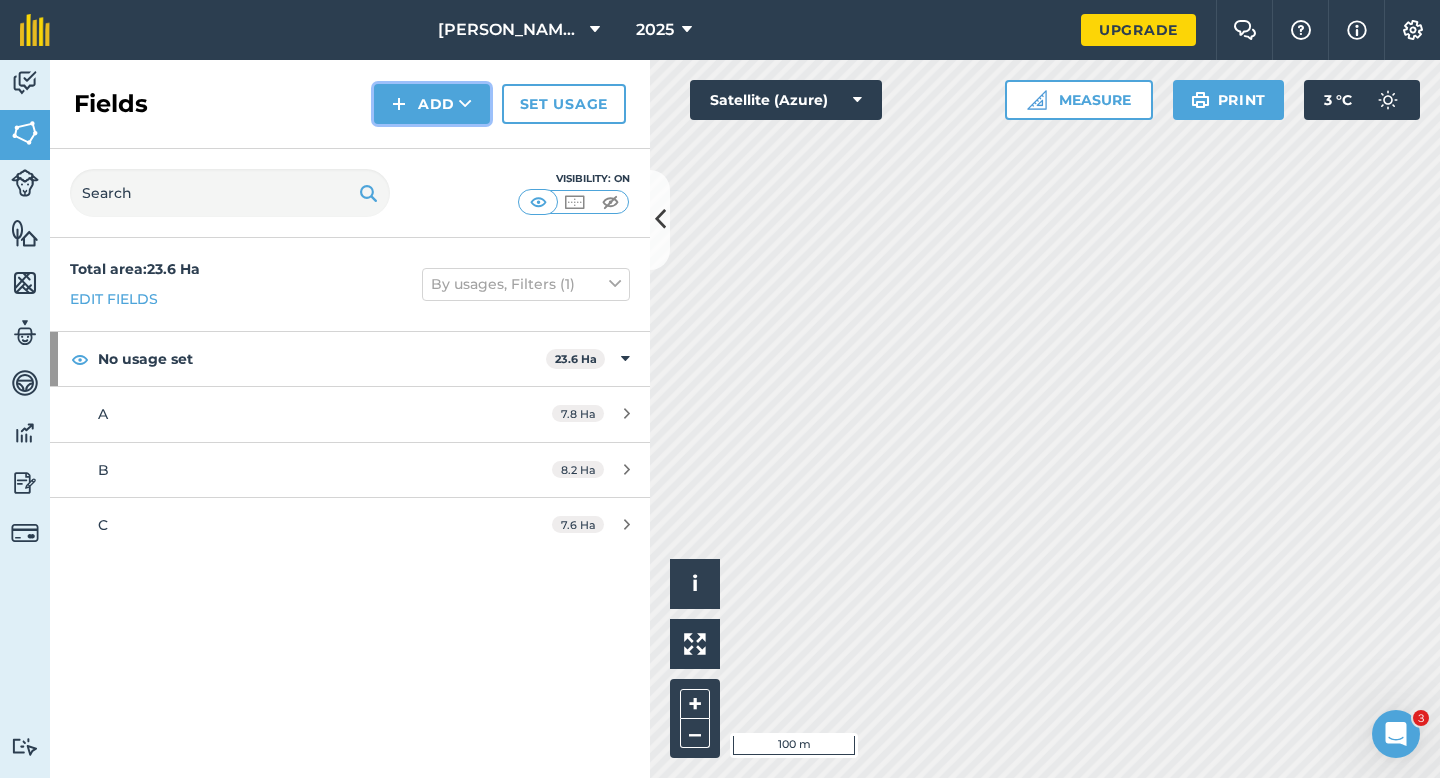 click on "Add" at bounding box center [432, 104] 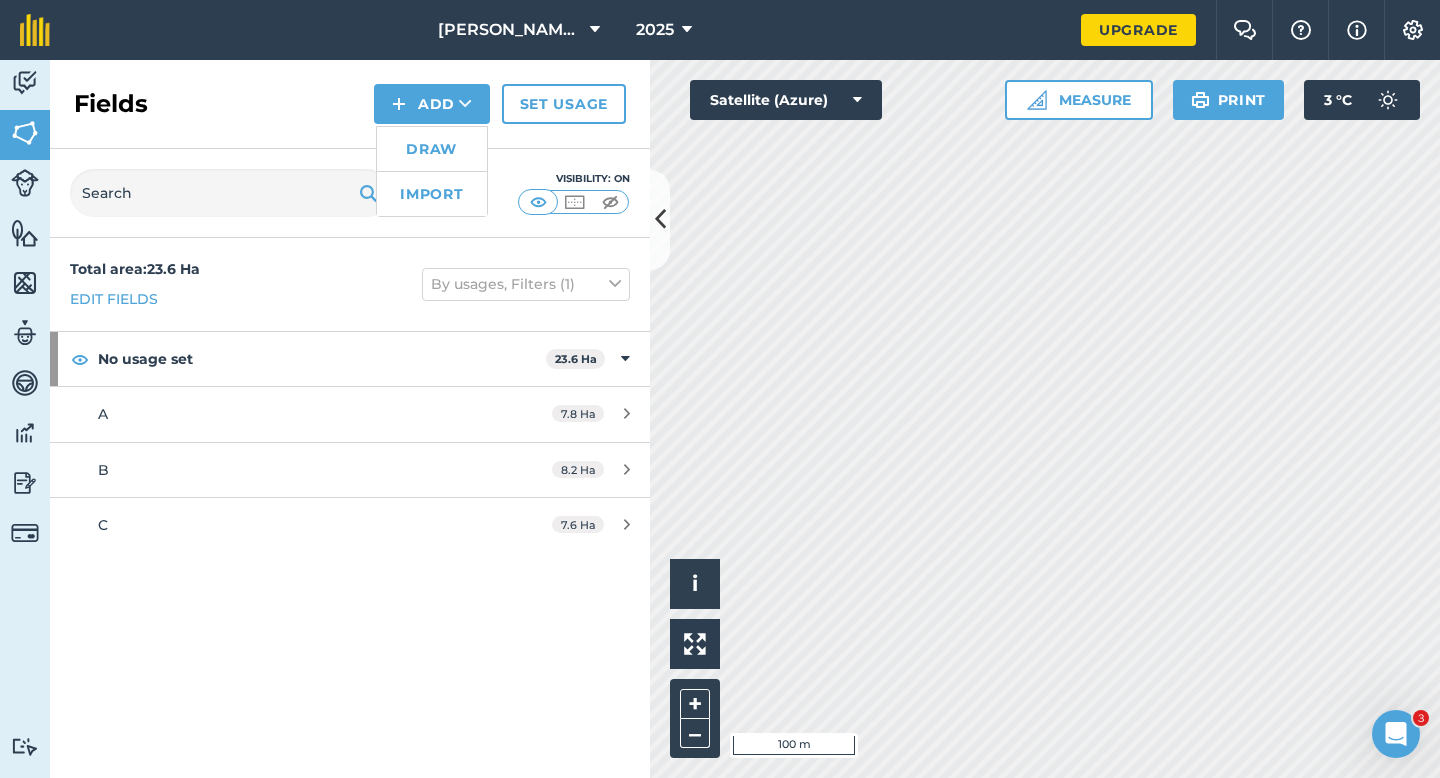 click on "Draw" at bounding box center (432, 149) 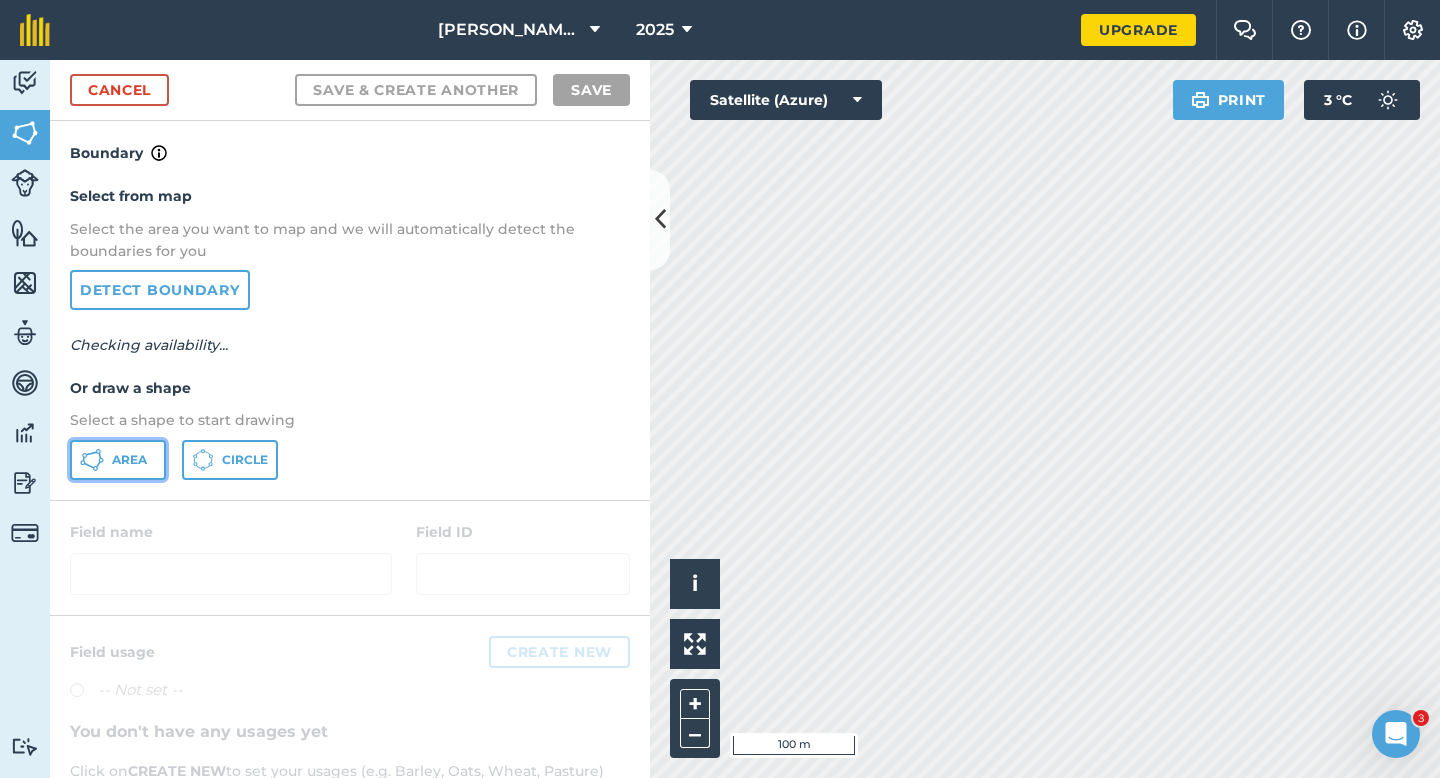 click on "Area" at bounding box center [118, 460] 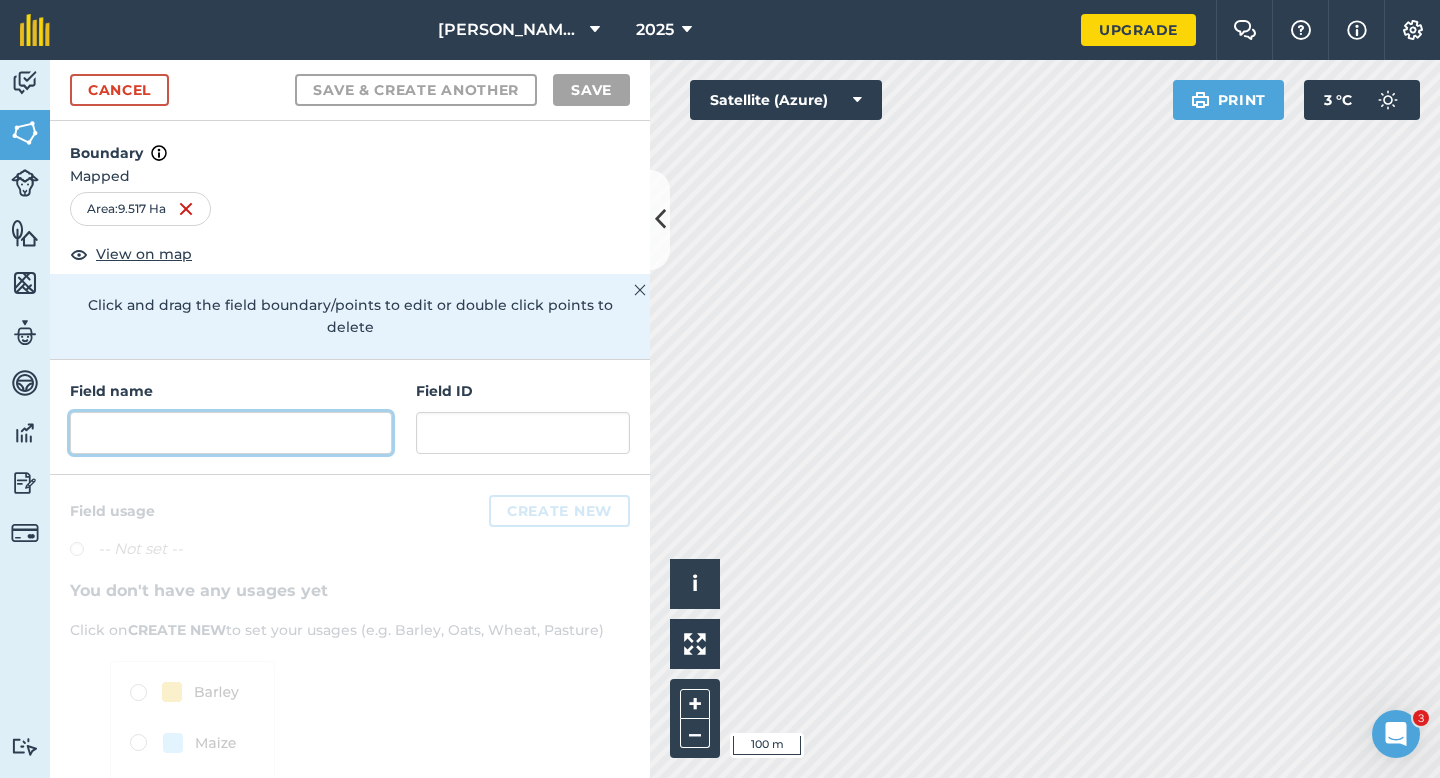 click at bounding box center (231, 433) 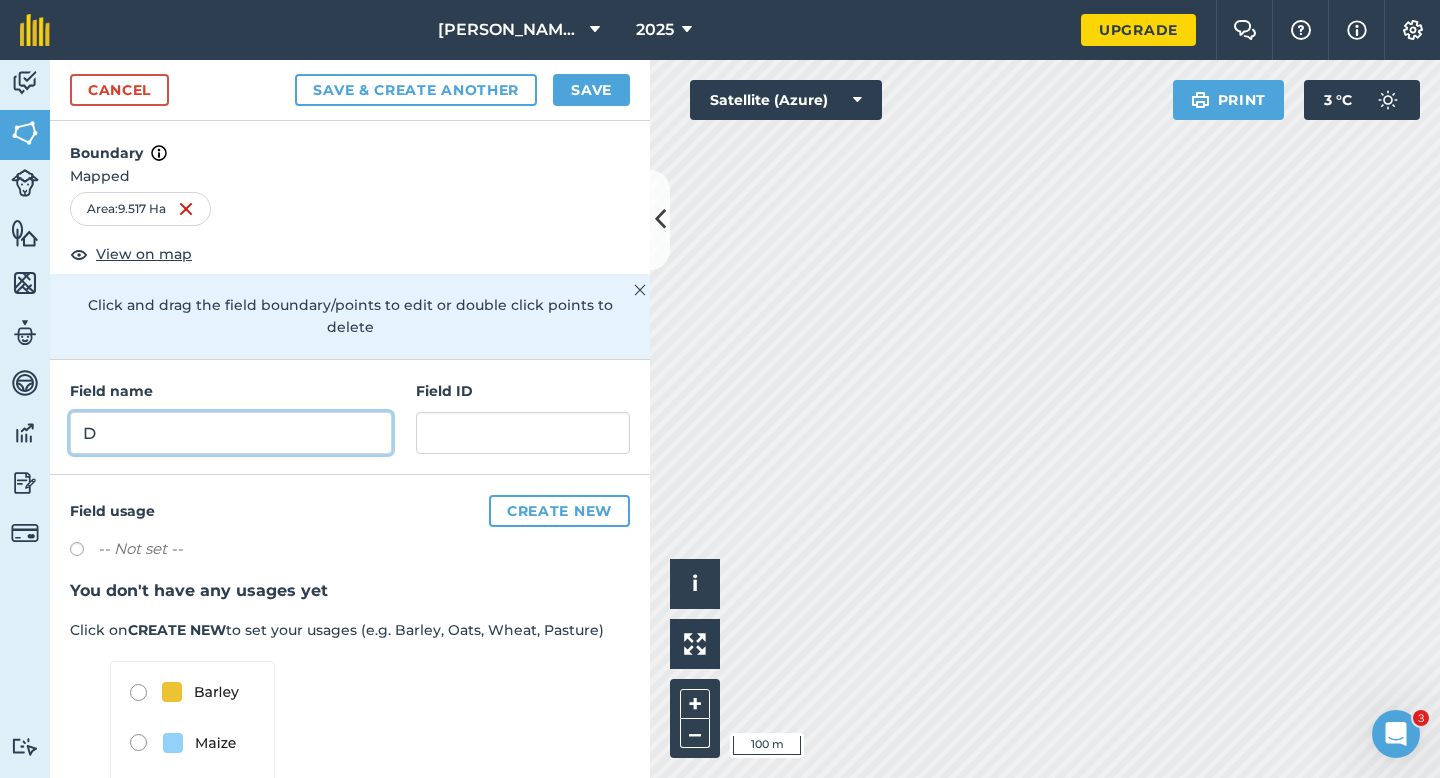 type on "D" 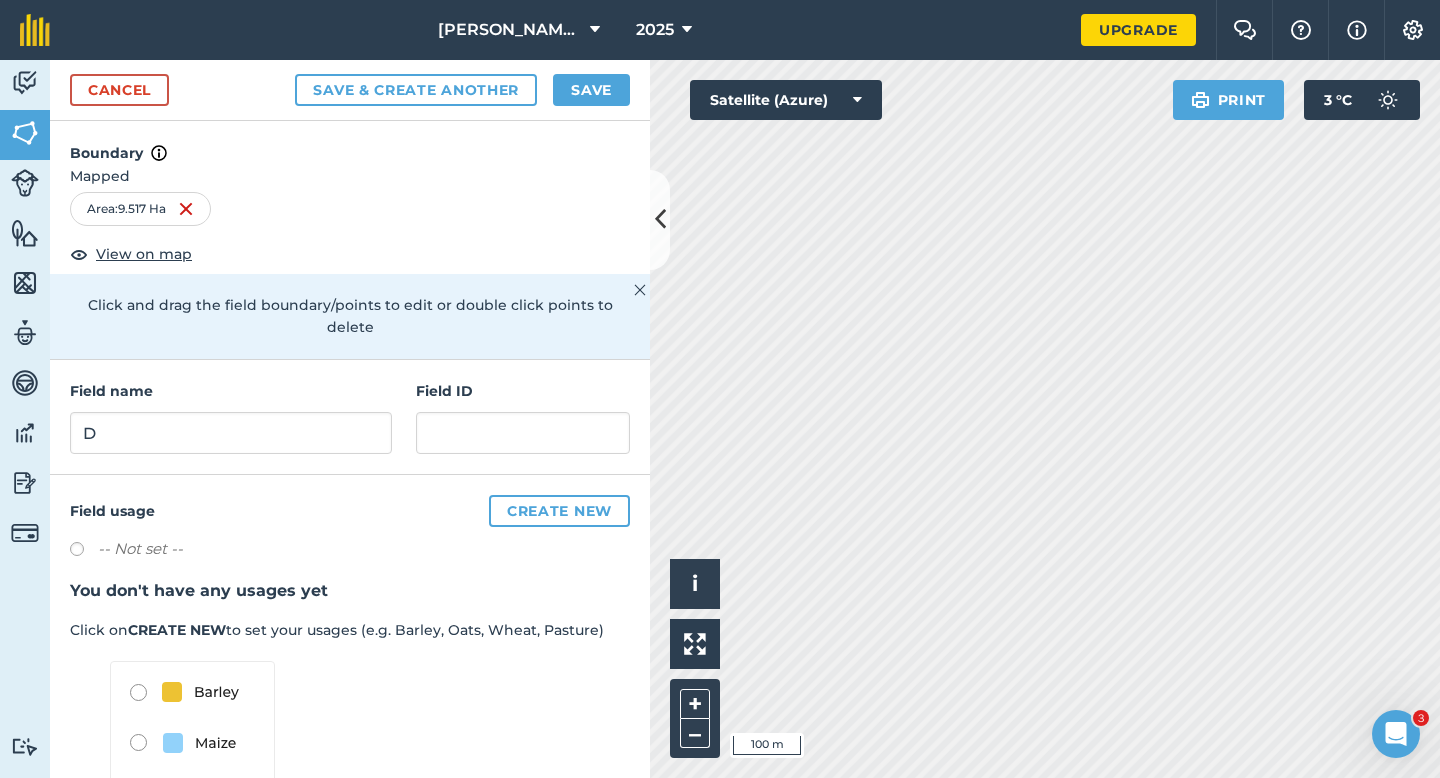 click on "Cancel Save & Create Another Save" at bounding box center [350, 90] 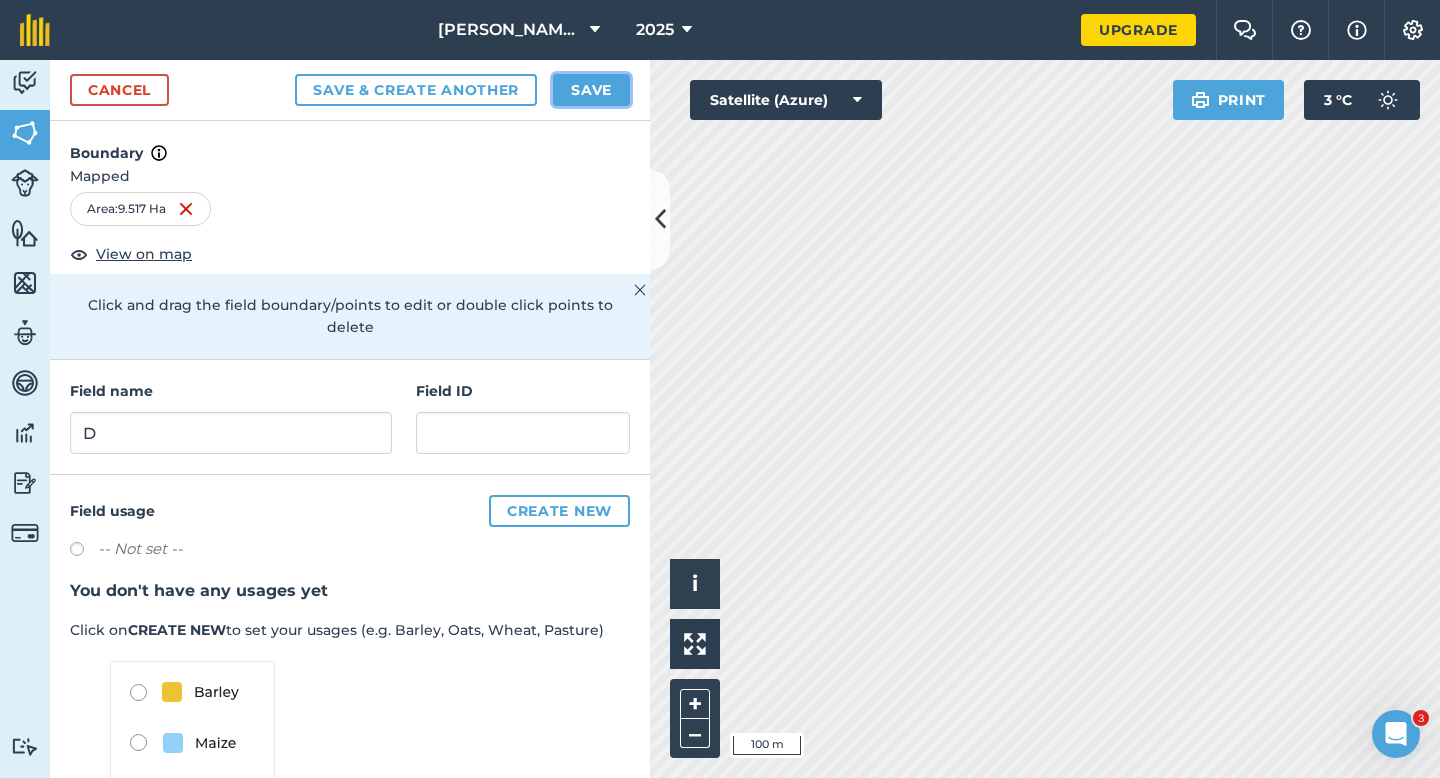 click on "Save" at bounding box center (591, 90) 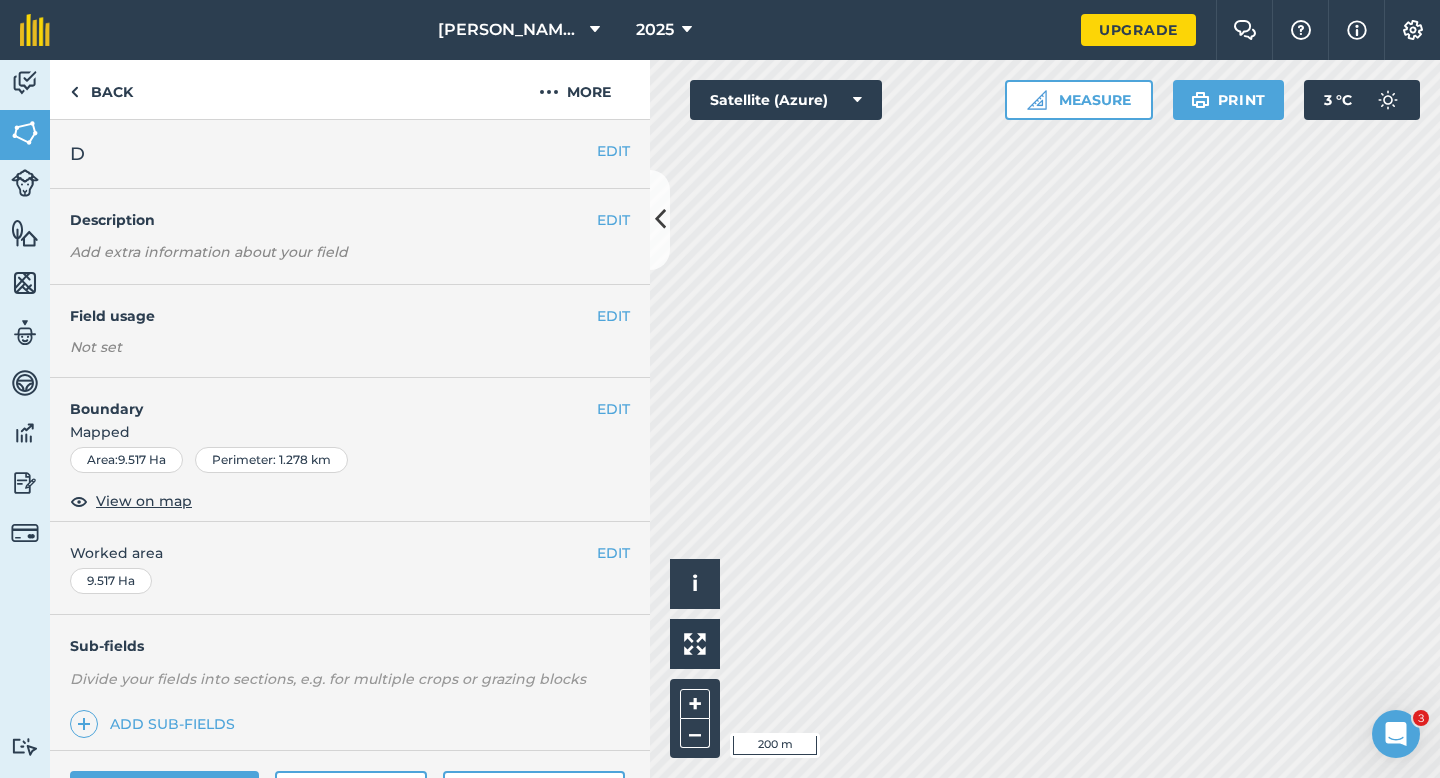click on "EDIT Worked area 9.517   Ha" at bounding box center [350, 568] 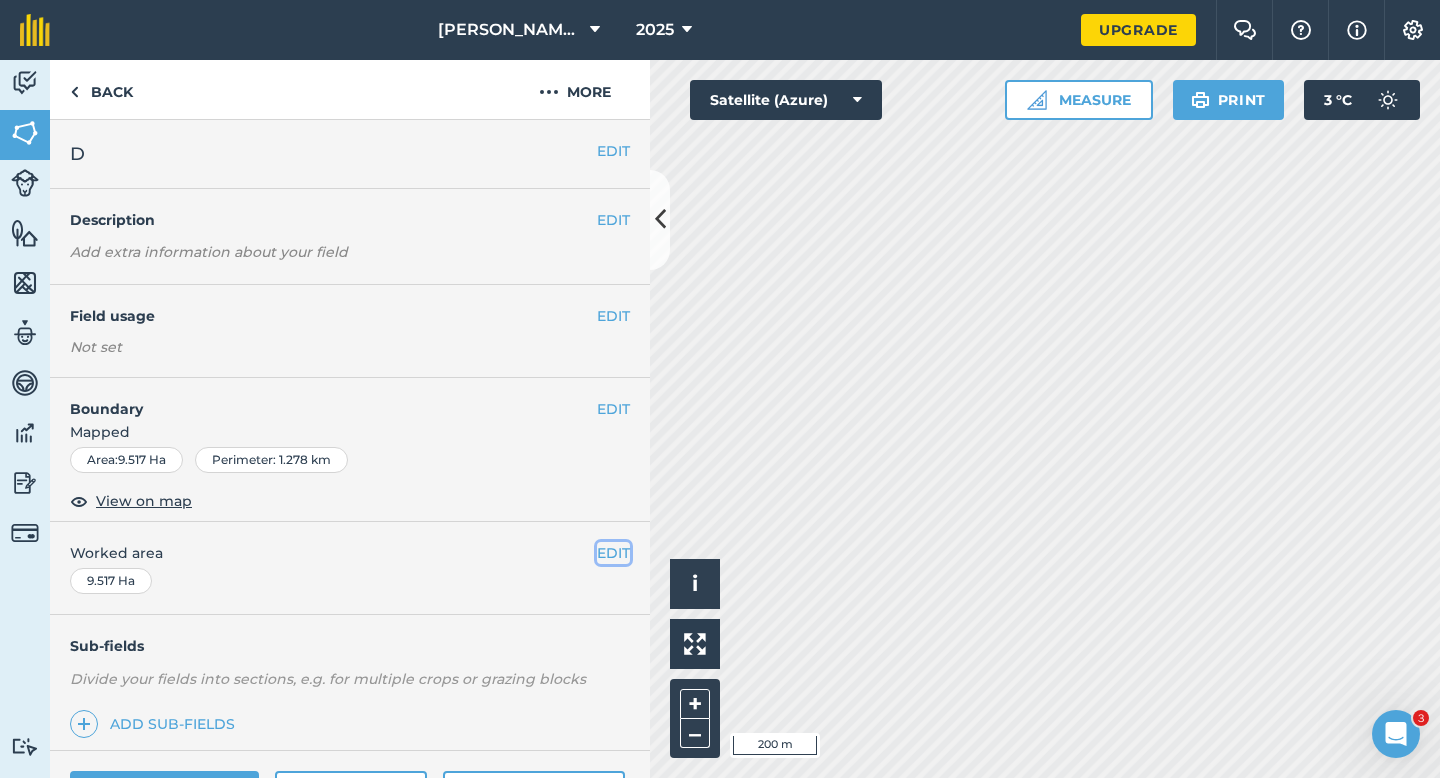 click on "EDIT" at bounding box center [613, 553] 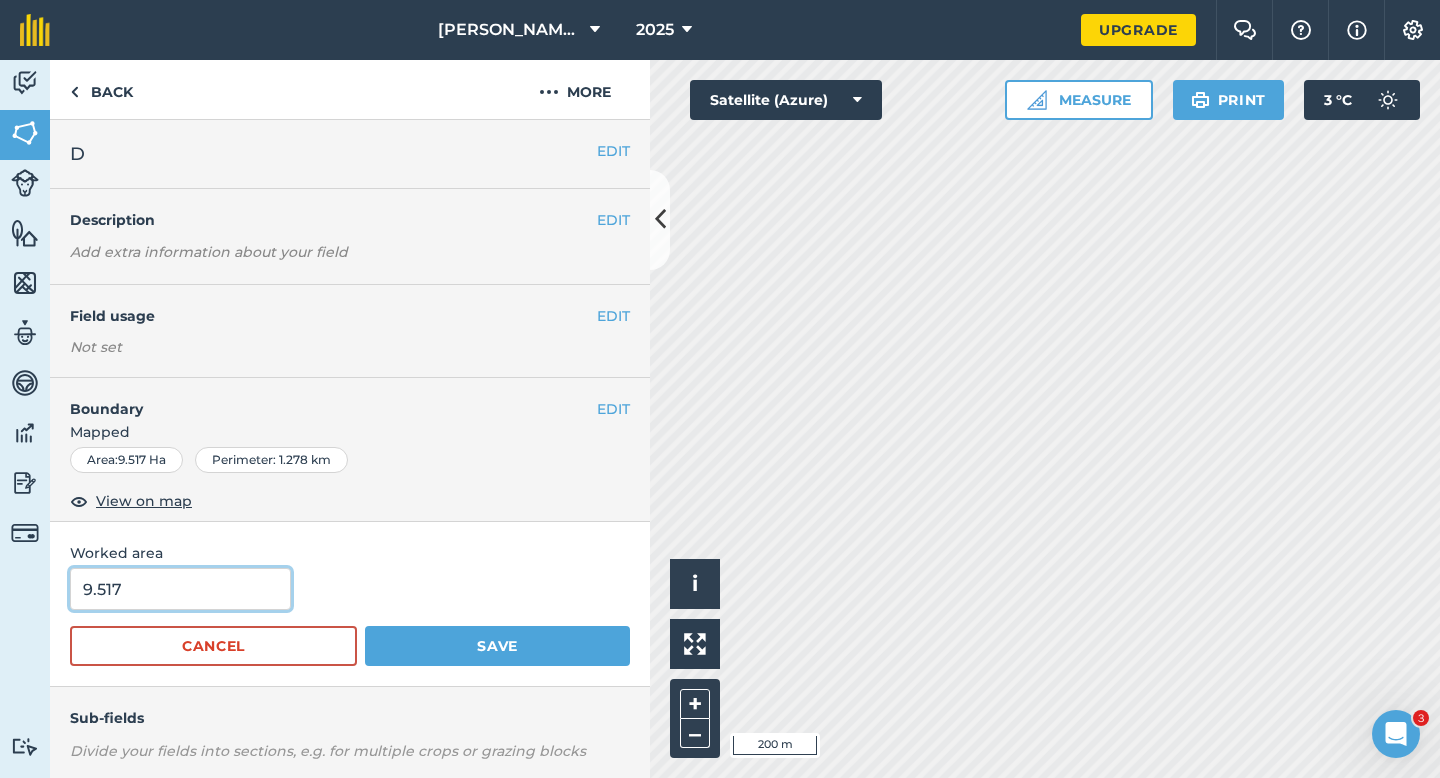 click on "9.517" at bounding box center [180, 589] 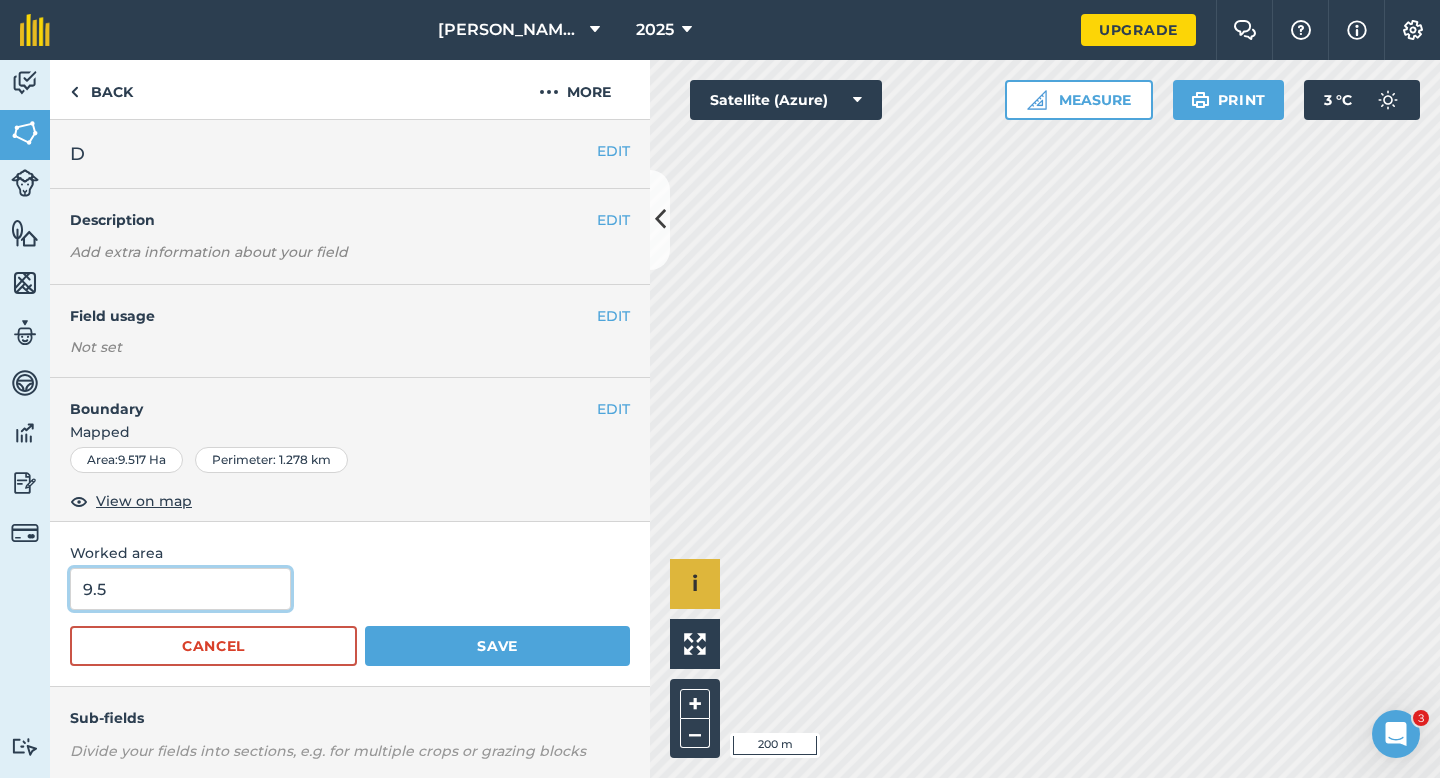 type on "9.5" 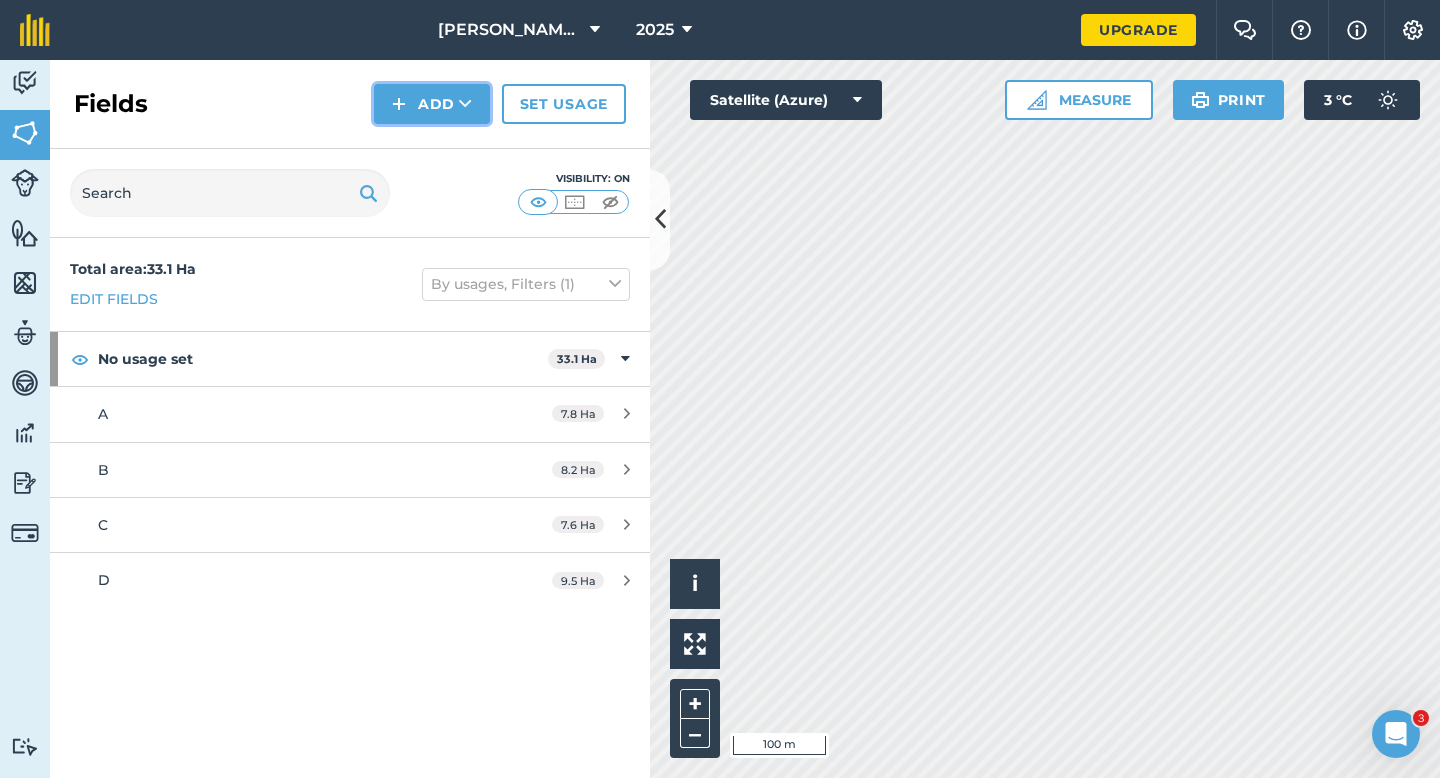 click on "Add" at bounding box center (432, 104) 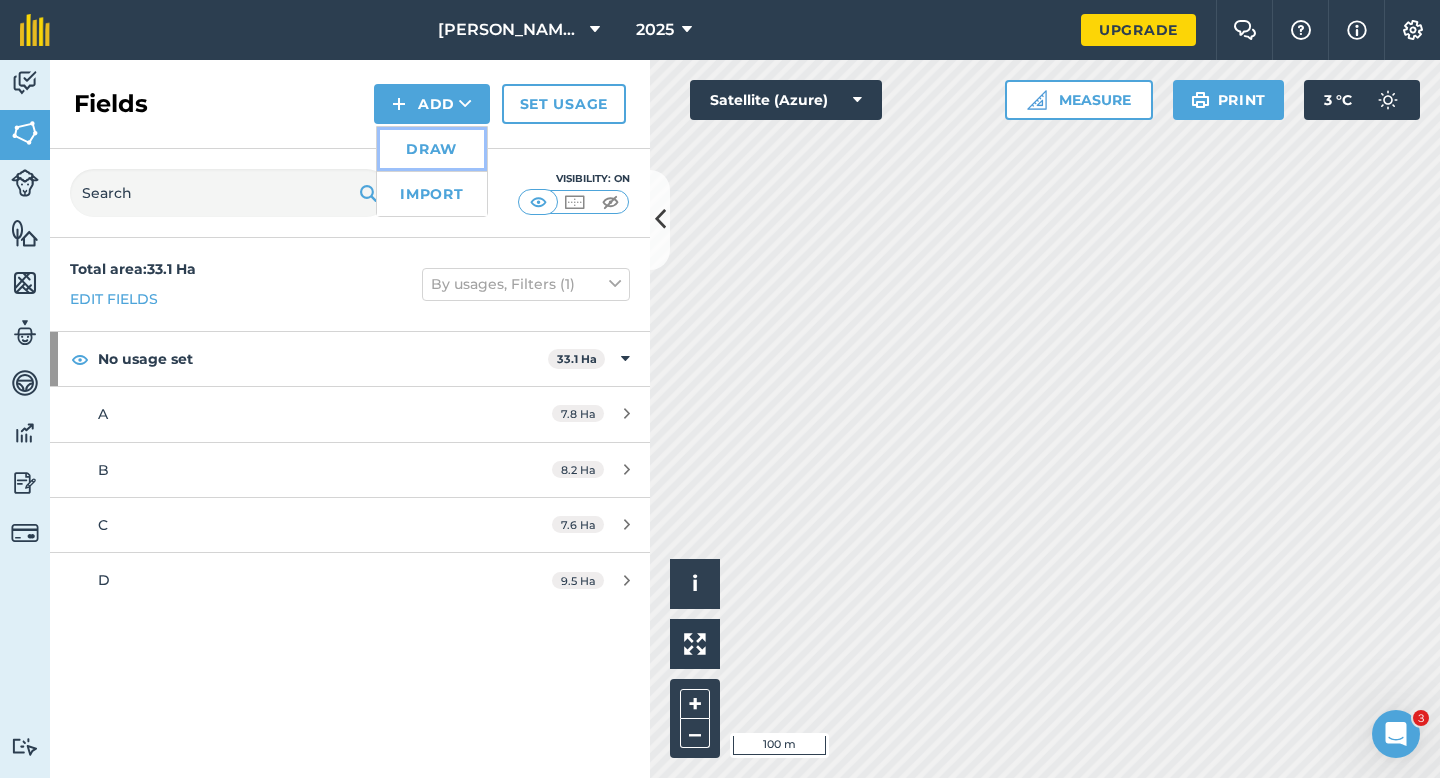 click on "Draw" at bounding box center (432, 149) 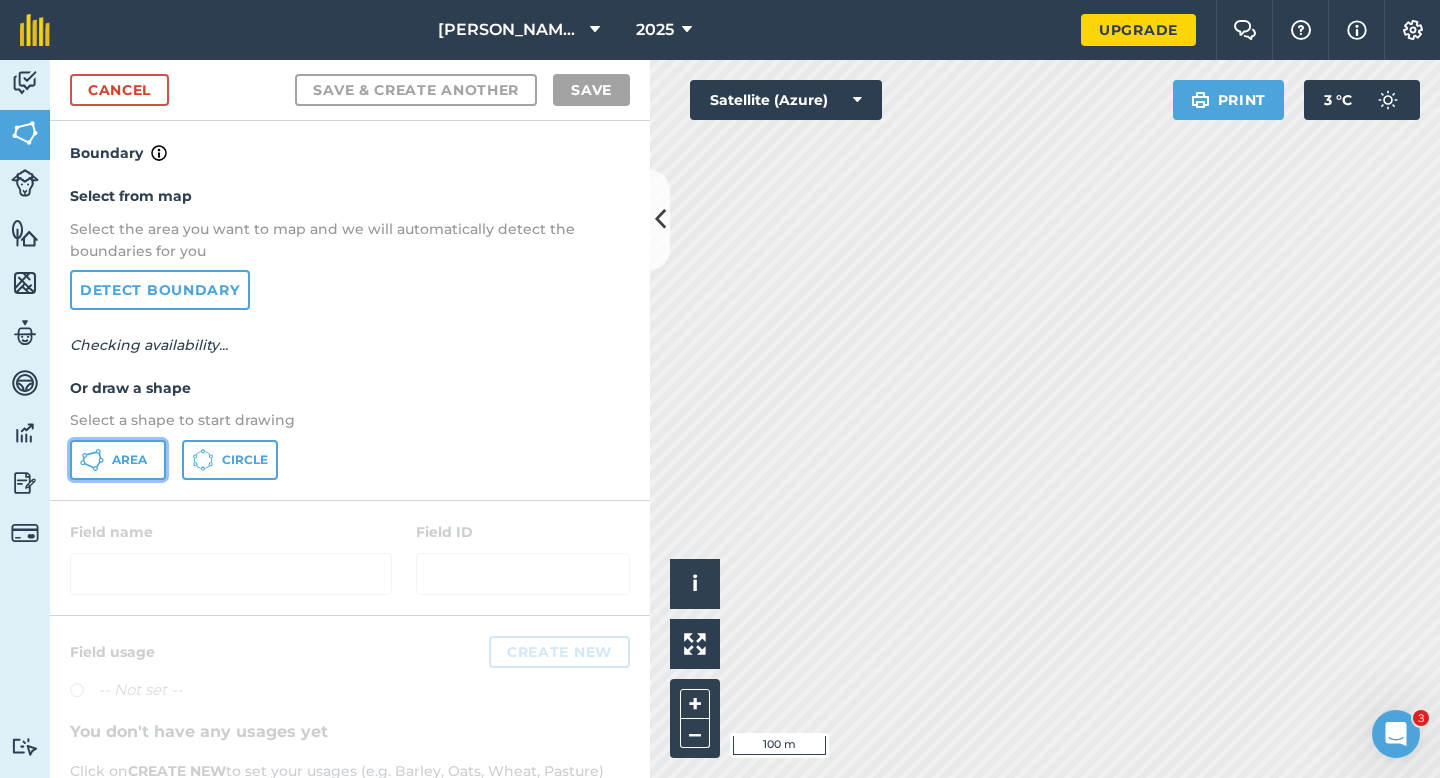 click on "Area" at bounding box center (118, 460) 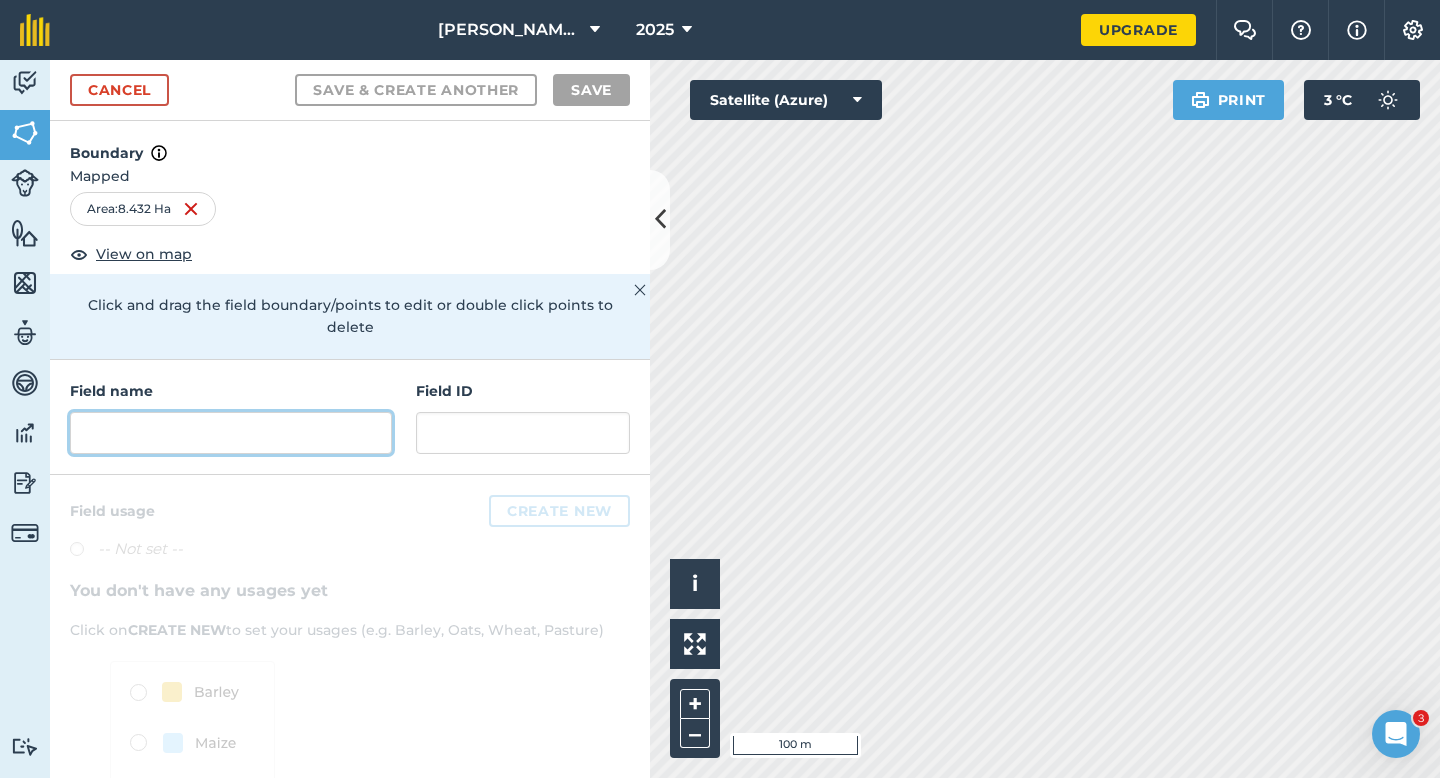 click at bounding box center (231, 433) 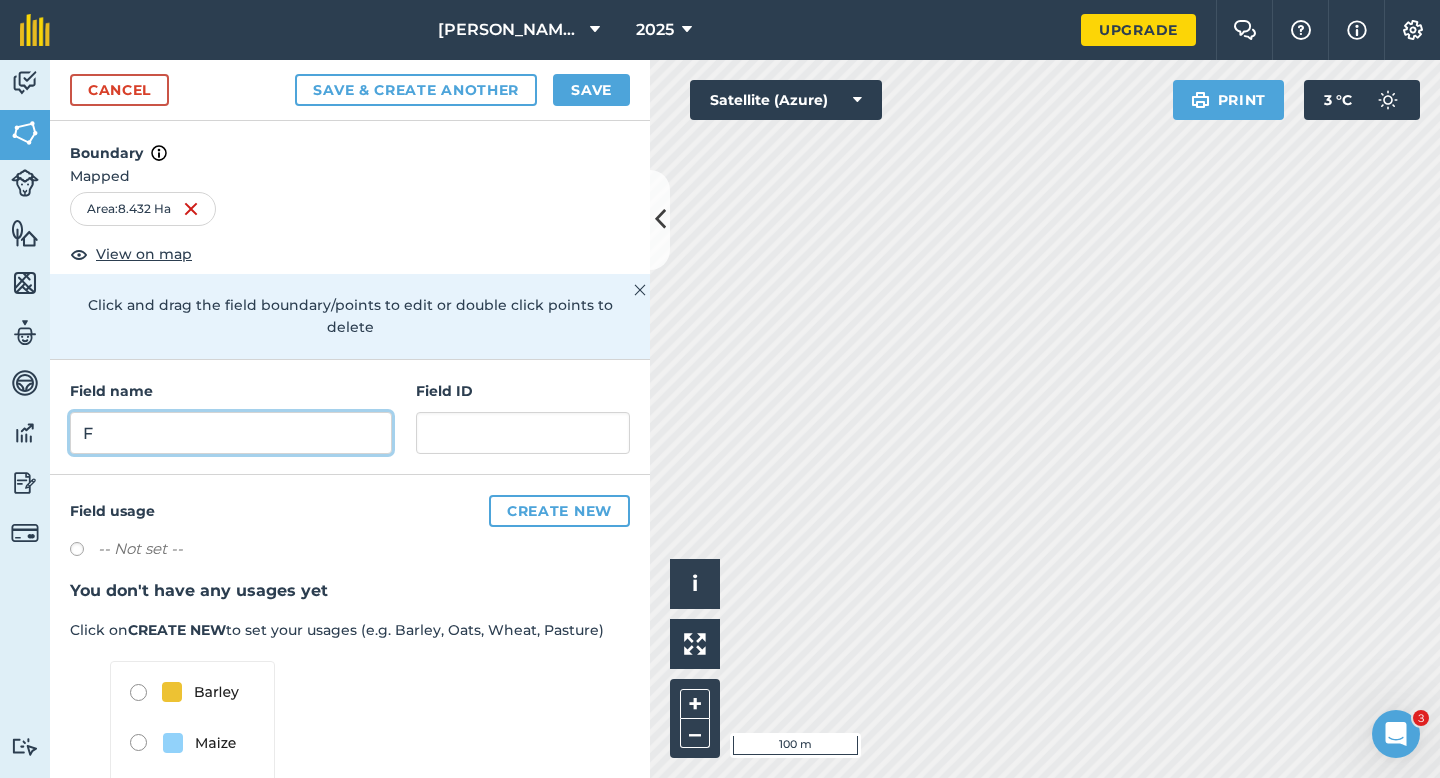 type on "F" 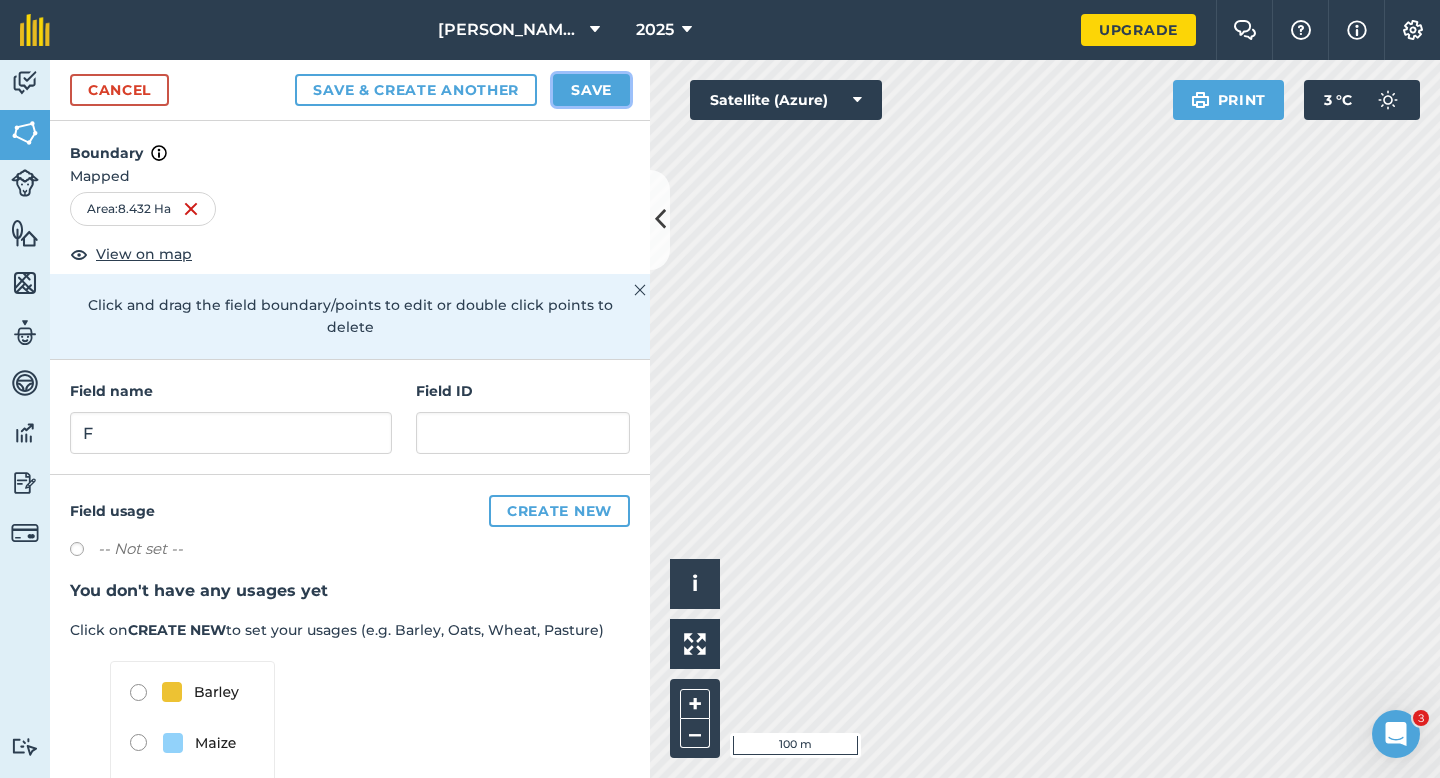 click on "Save" at bounding box center (591, 90) 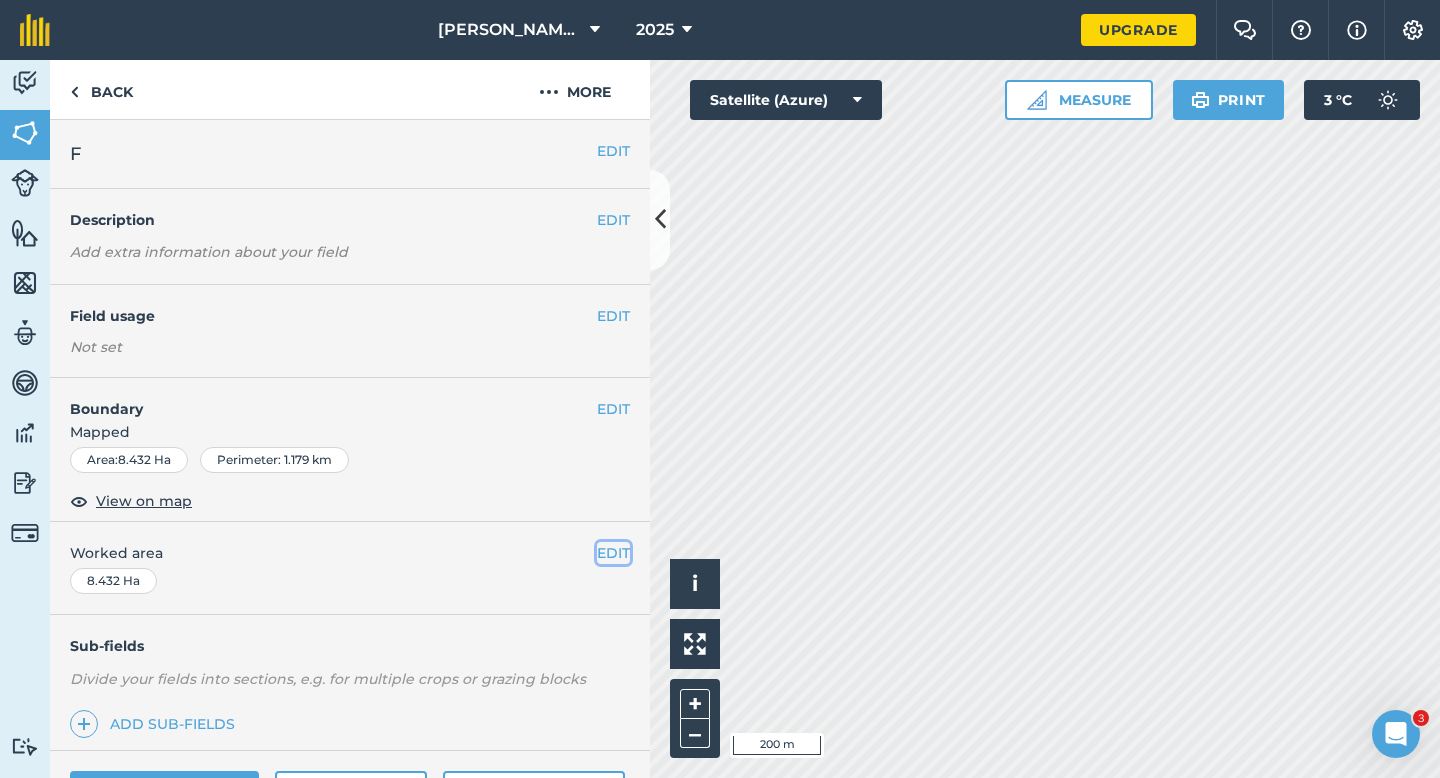 click on "EDIT" at bounding box center (613, 553) 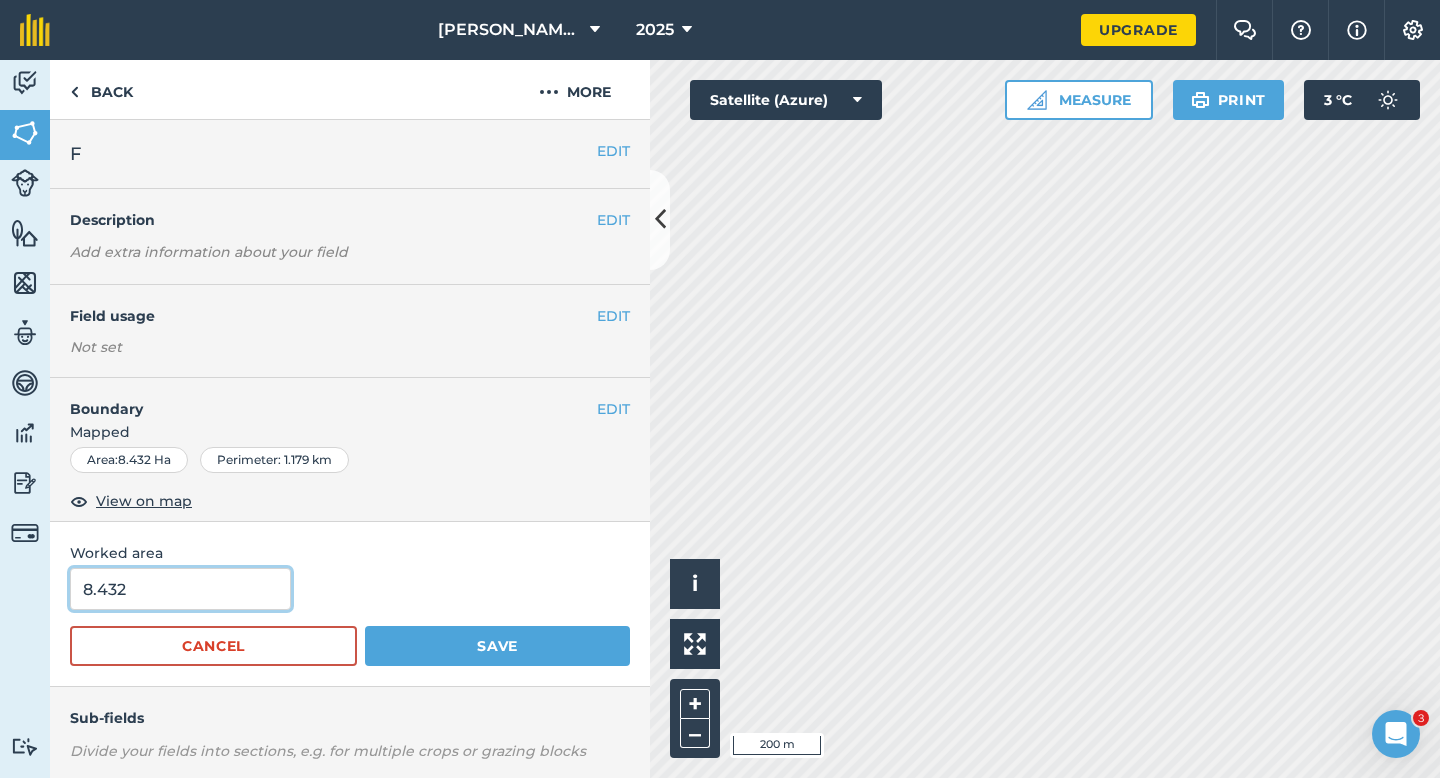 click on "8.432" at bounding box center [180, 589] 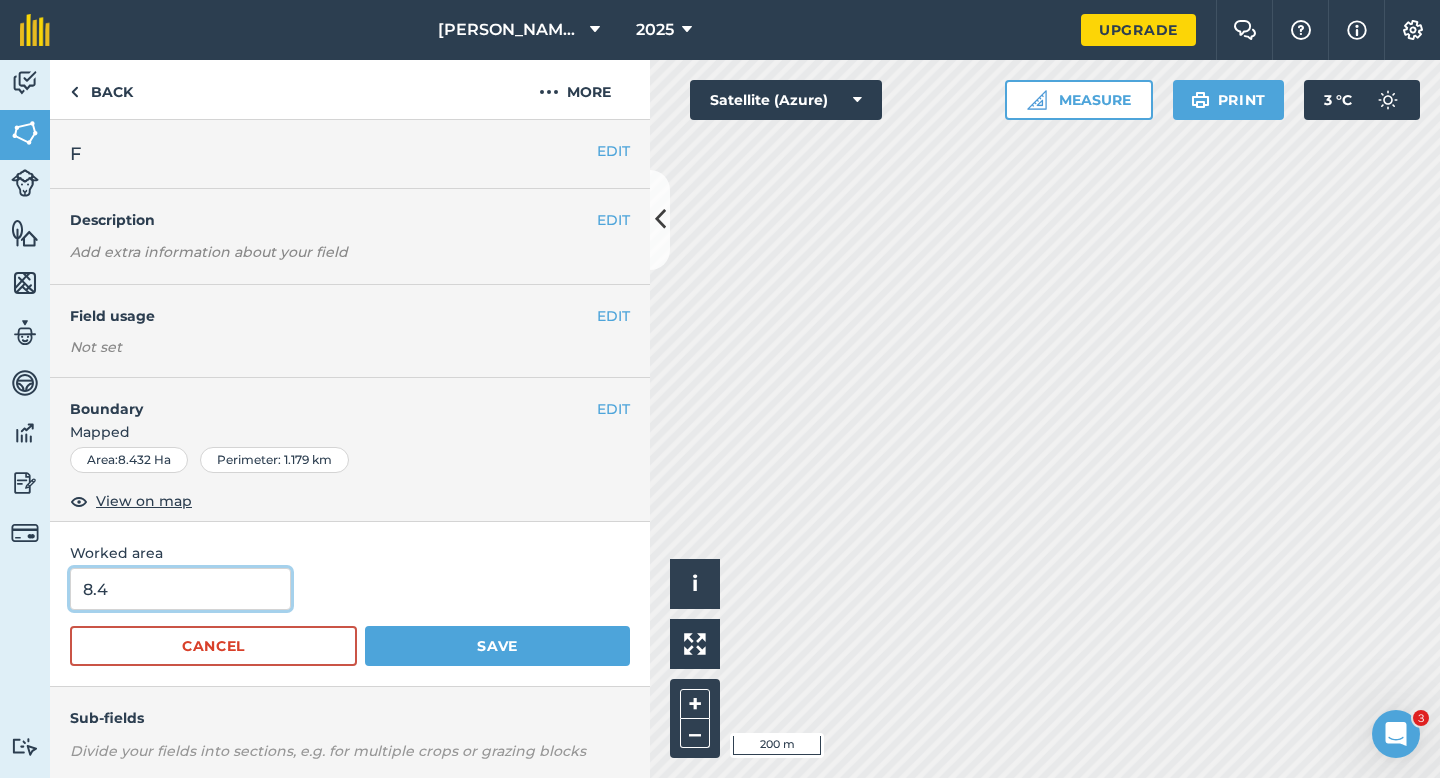 type on "8.4" 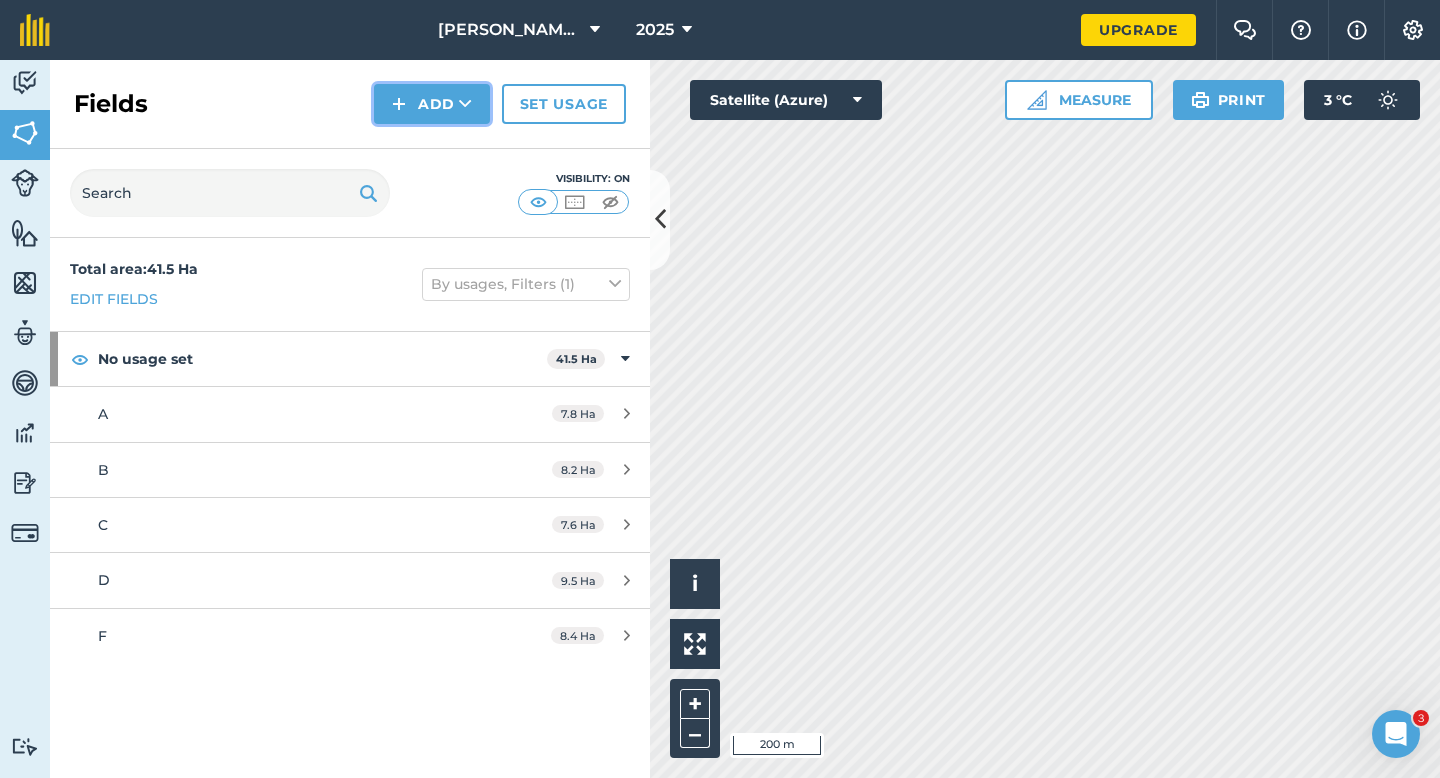 click at bounding box center (399, 104) 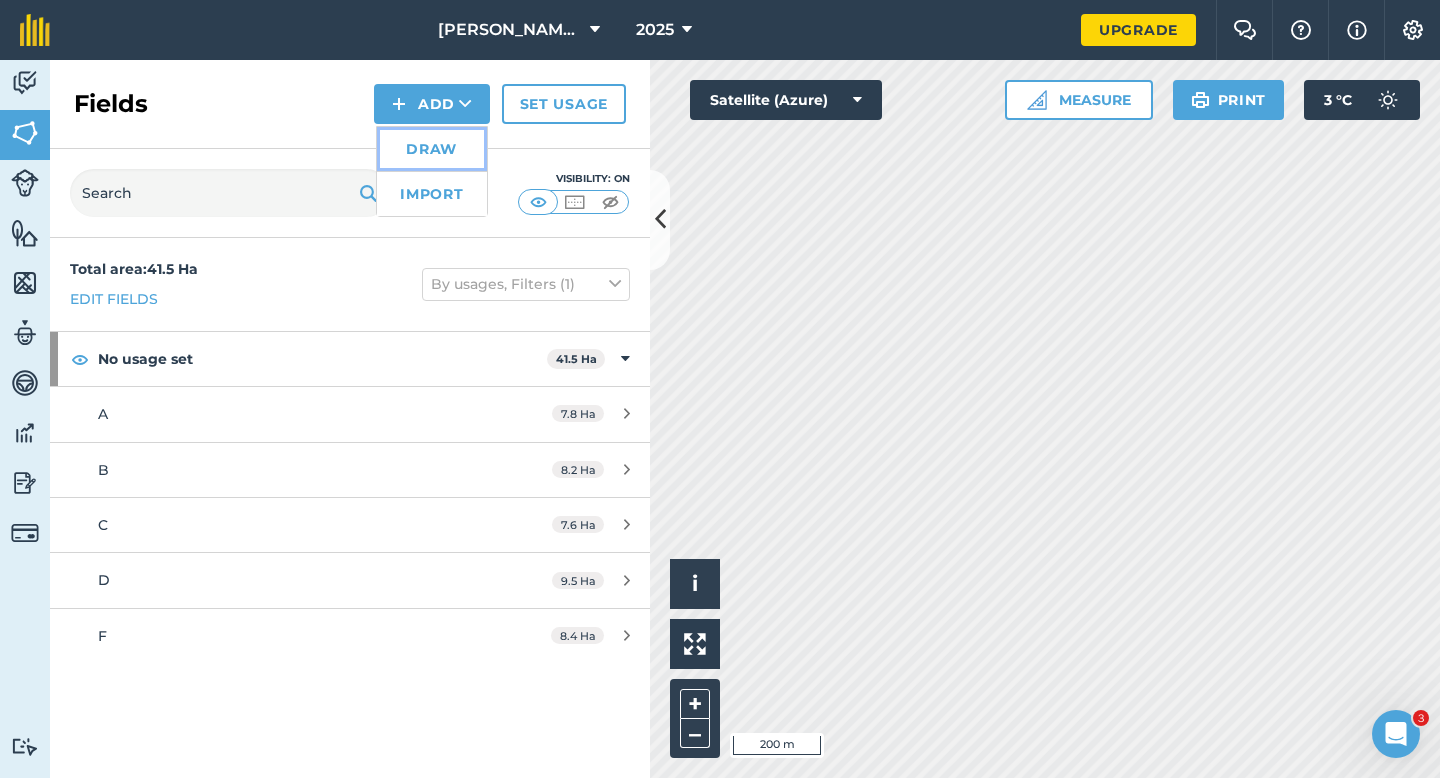 click on "Draw" at bounding box center [432, 149] 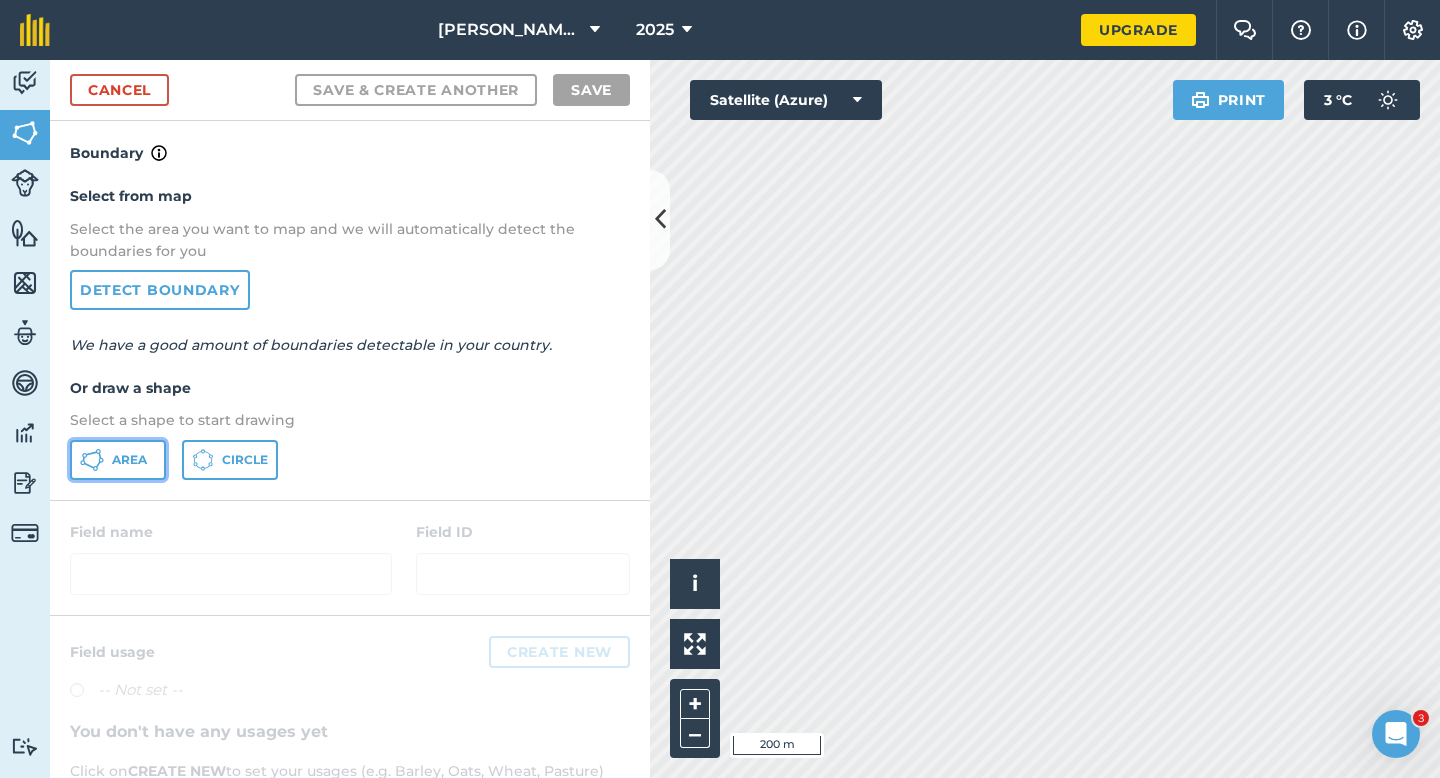click on "Area" at bounding box center [118, 460] 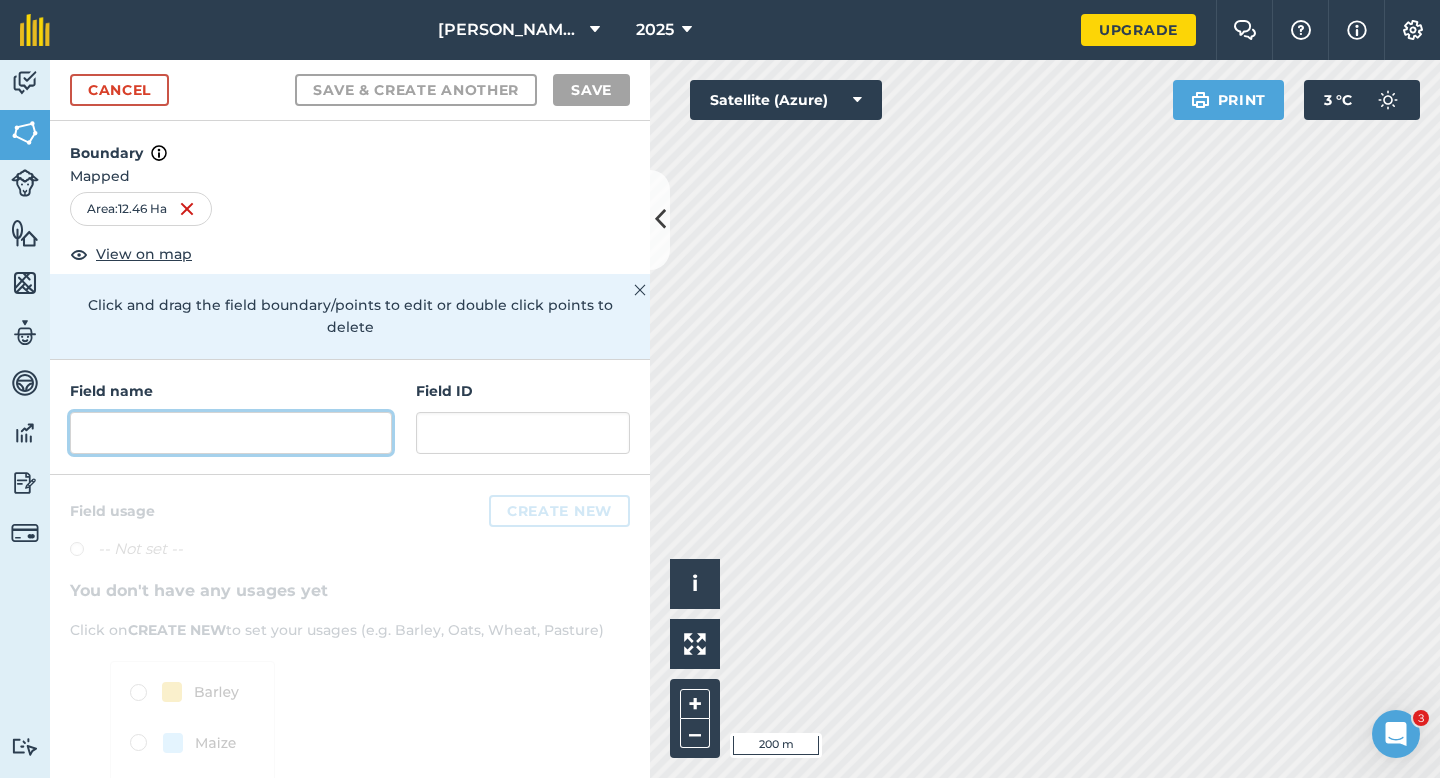click at bounding box center [231, 433] 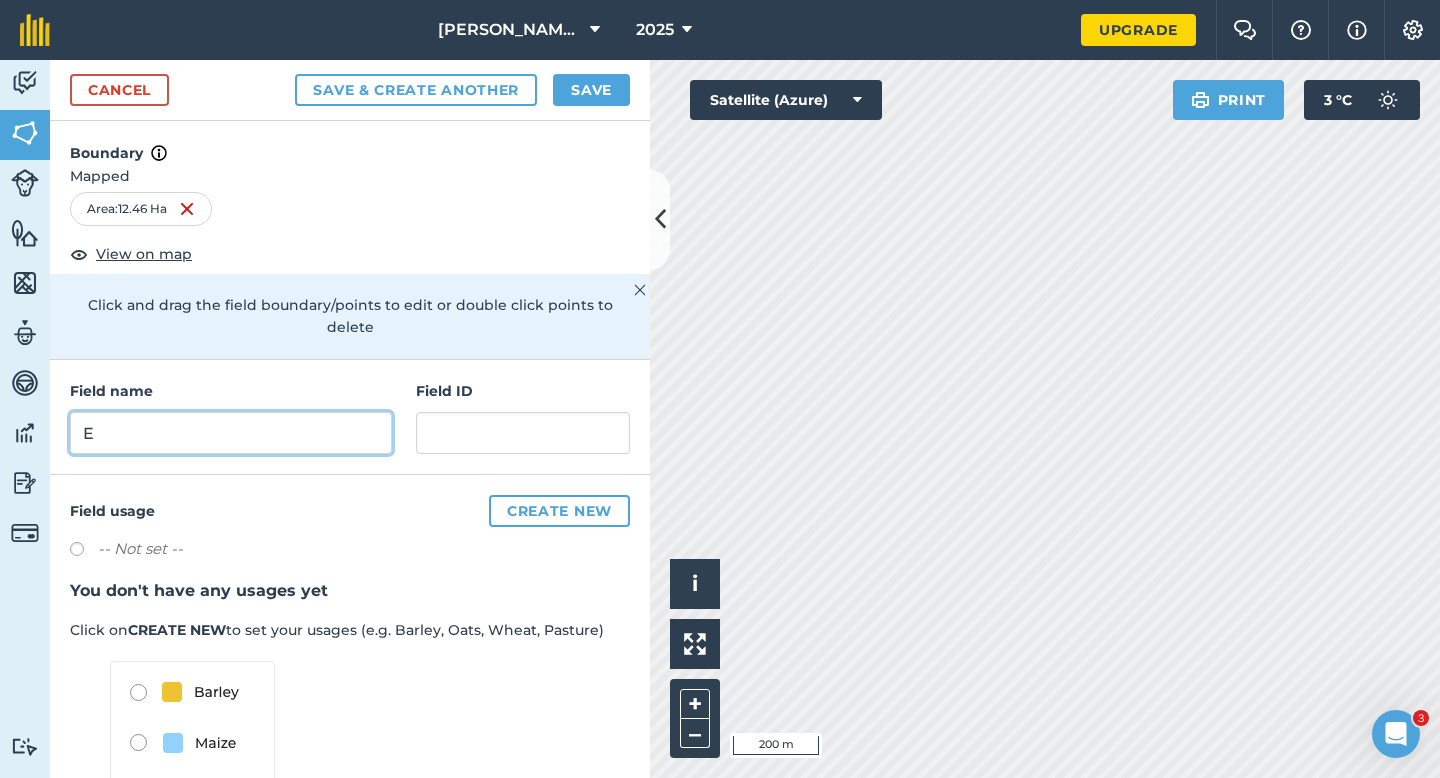 type on "E" 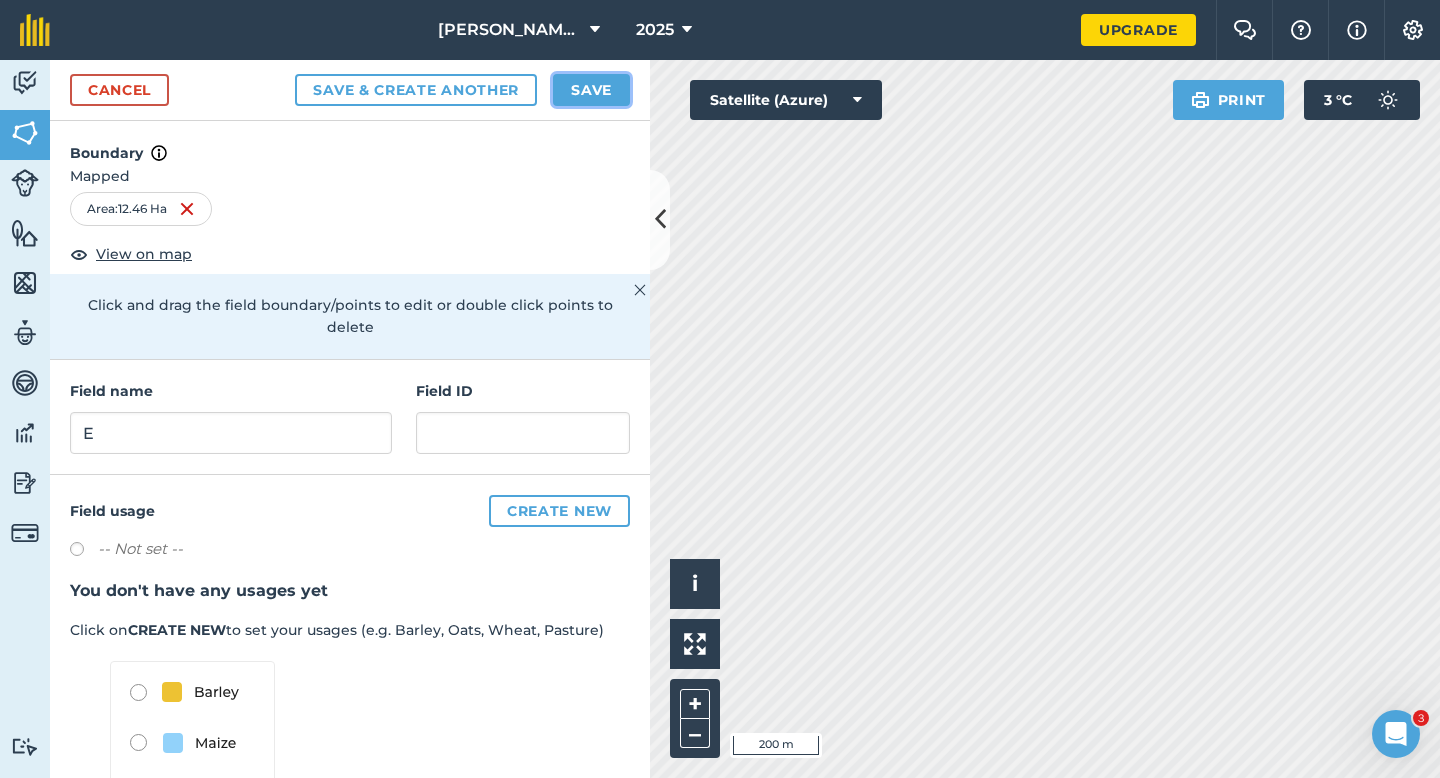 click on "Save" at bounding box center [591, 90] 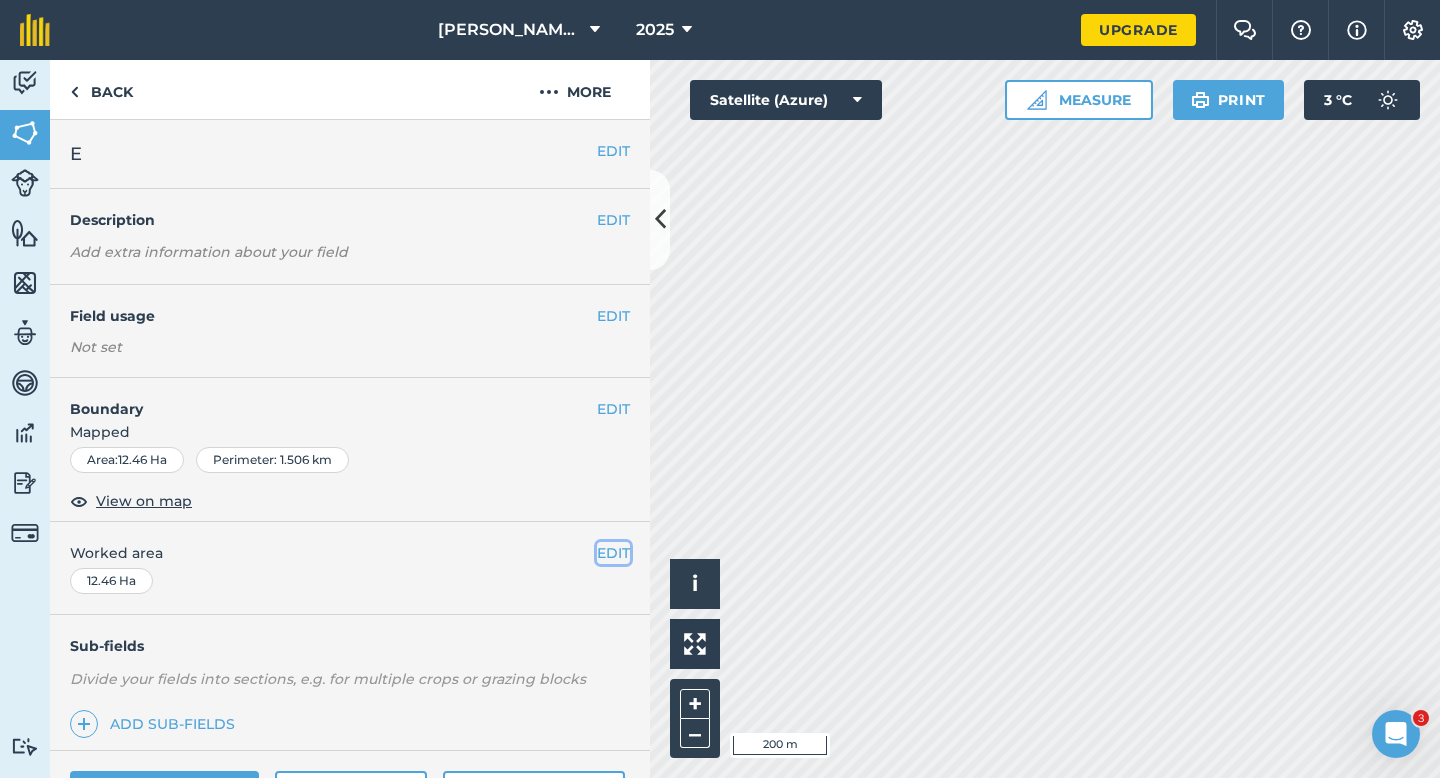 click on "EDIT" at bounding box center [613, 553] 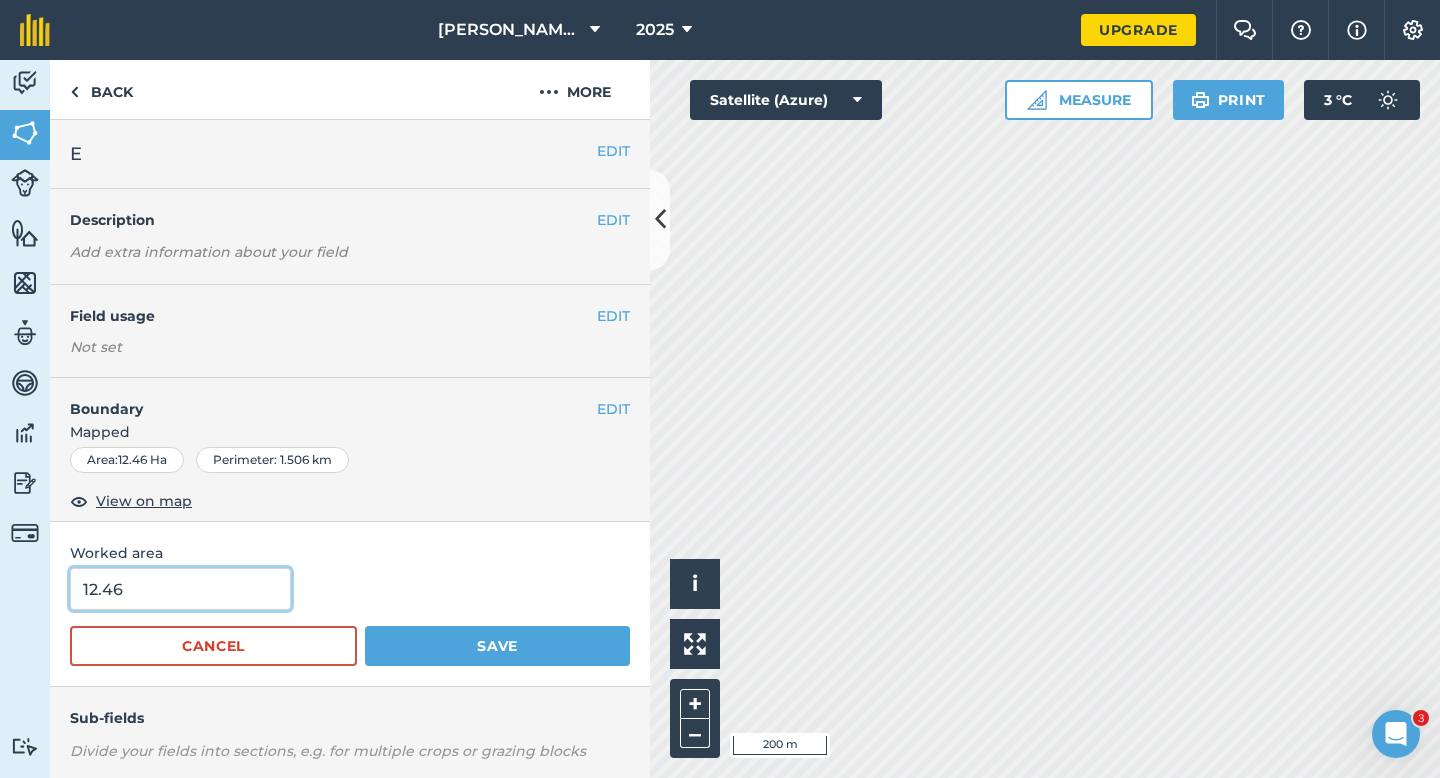 click on "12.46" at bounding box center (180, 589) 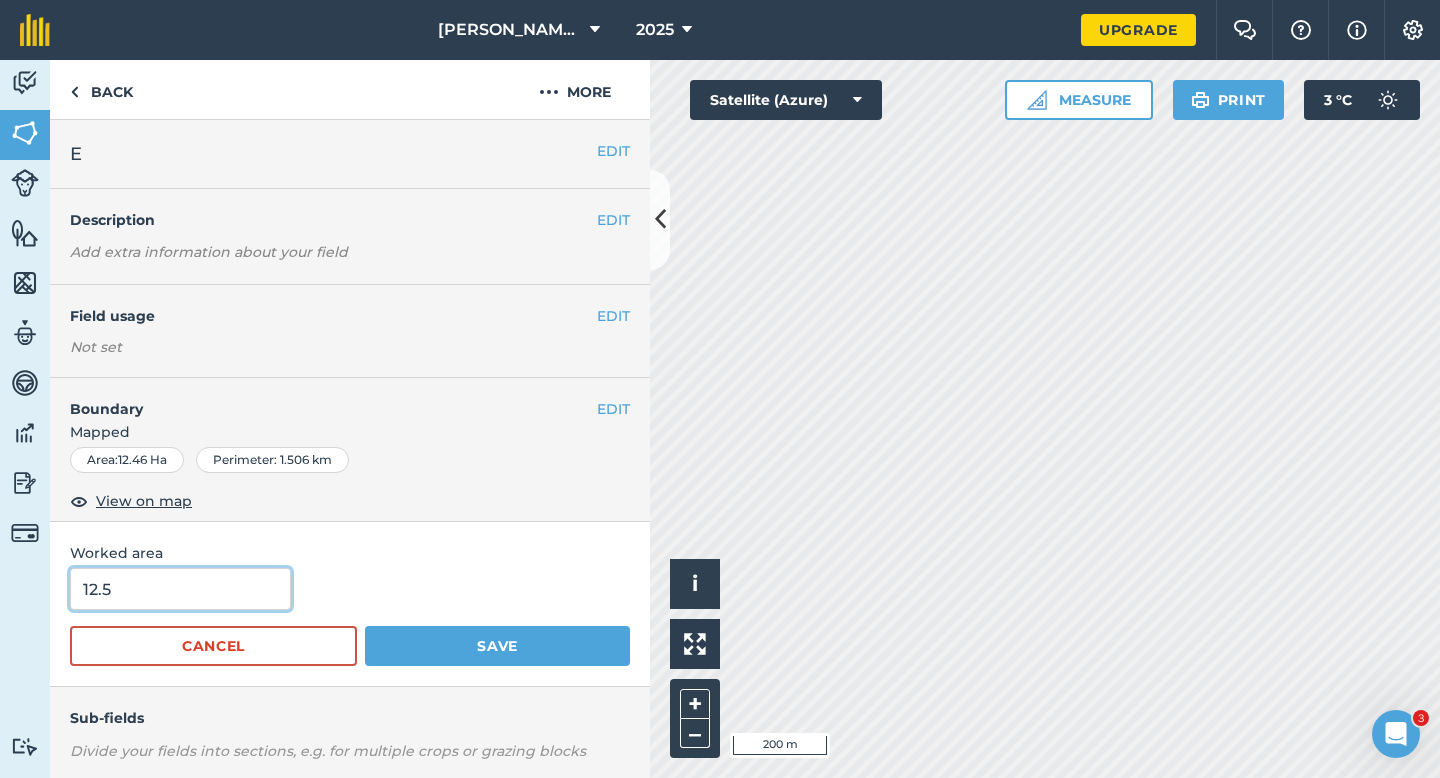 type on "12.5" 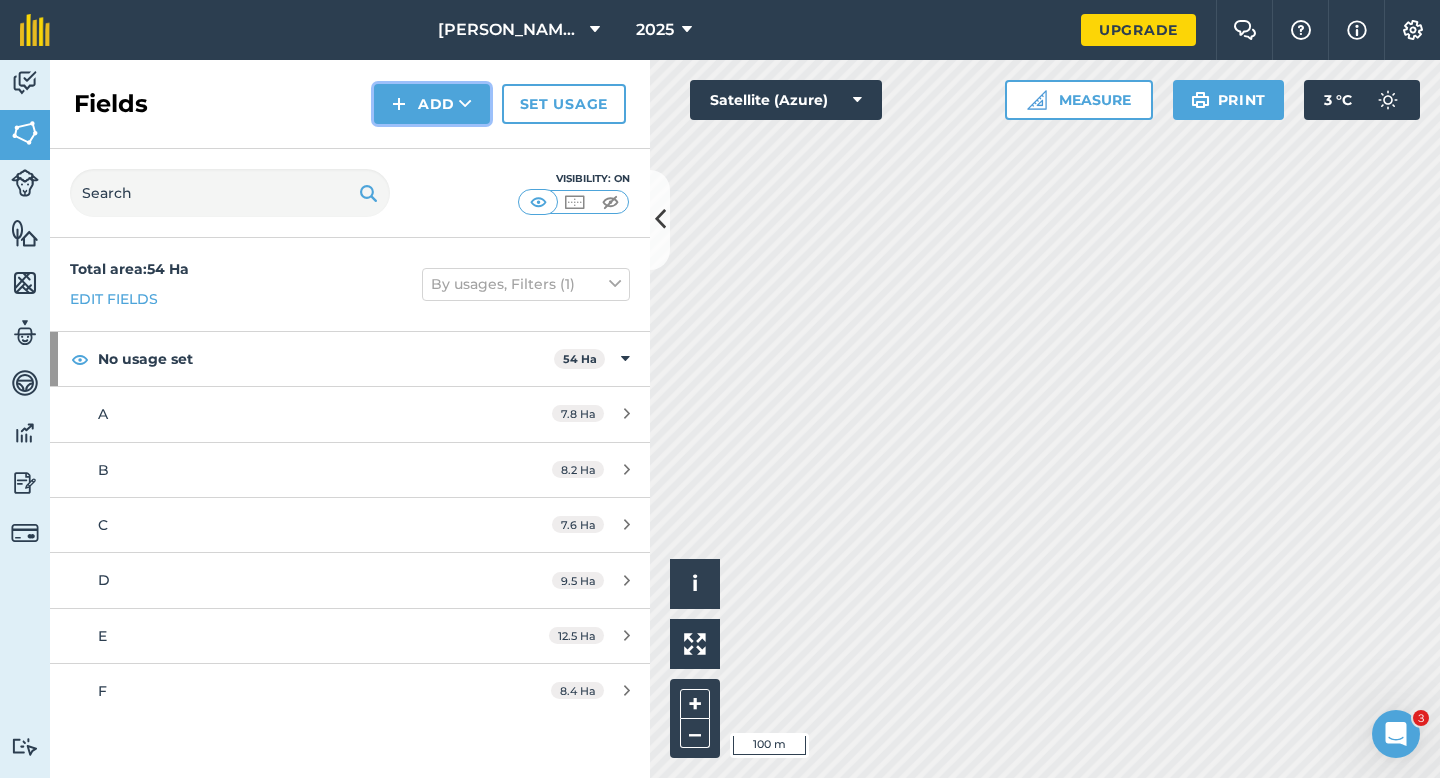 click on "Add" at bounding box center (432, 104) 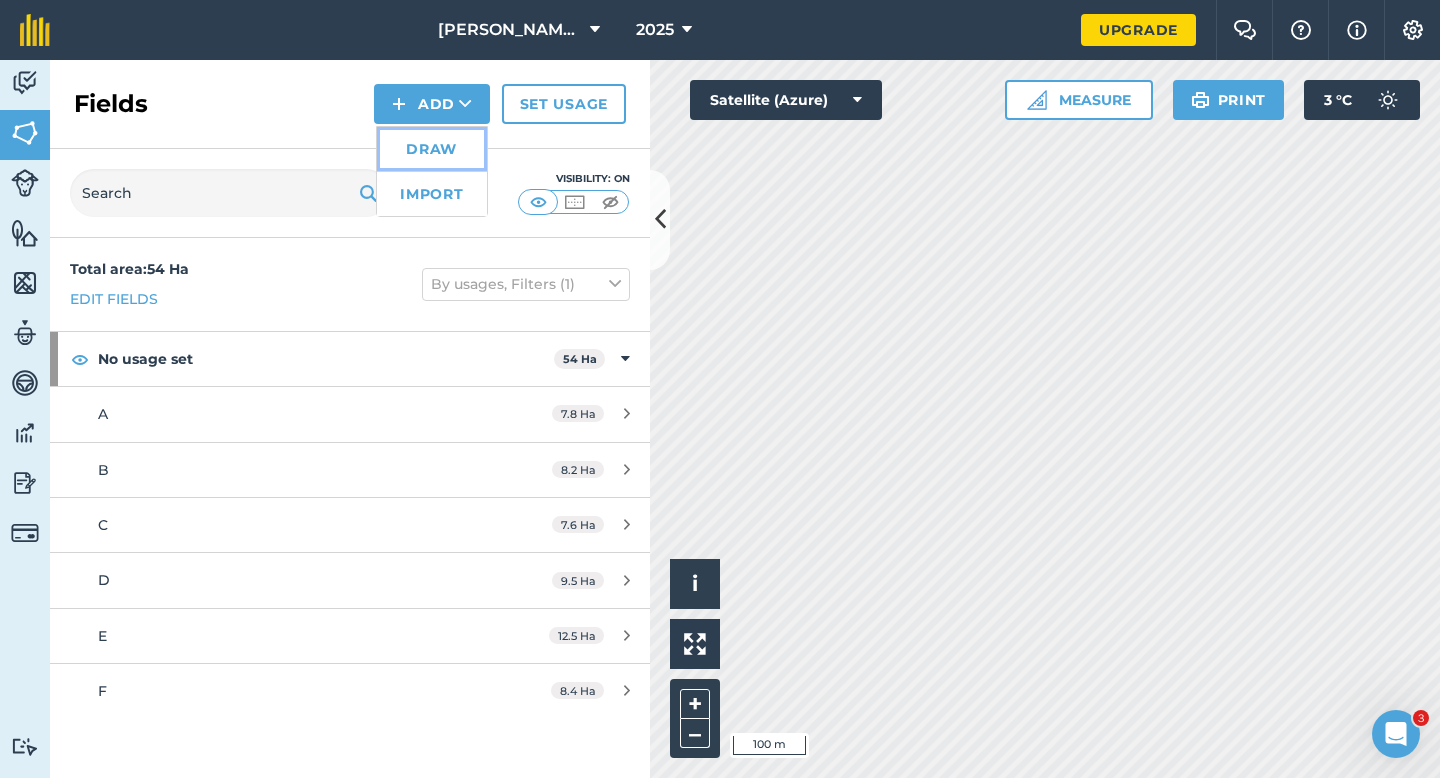 click on "Draw" at bounding box center [432, 149] 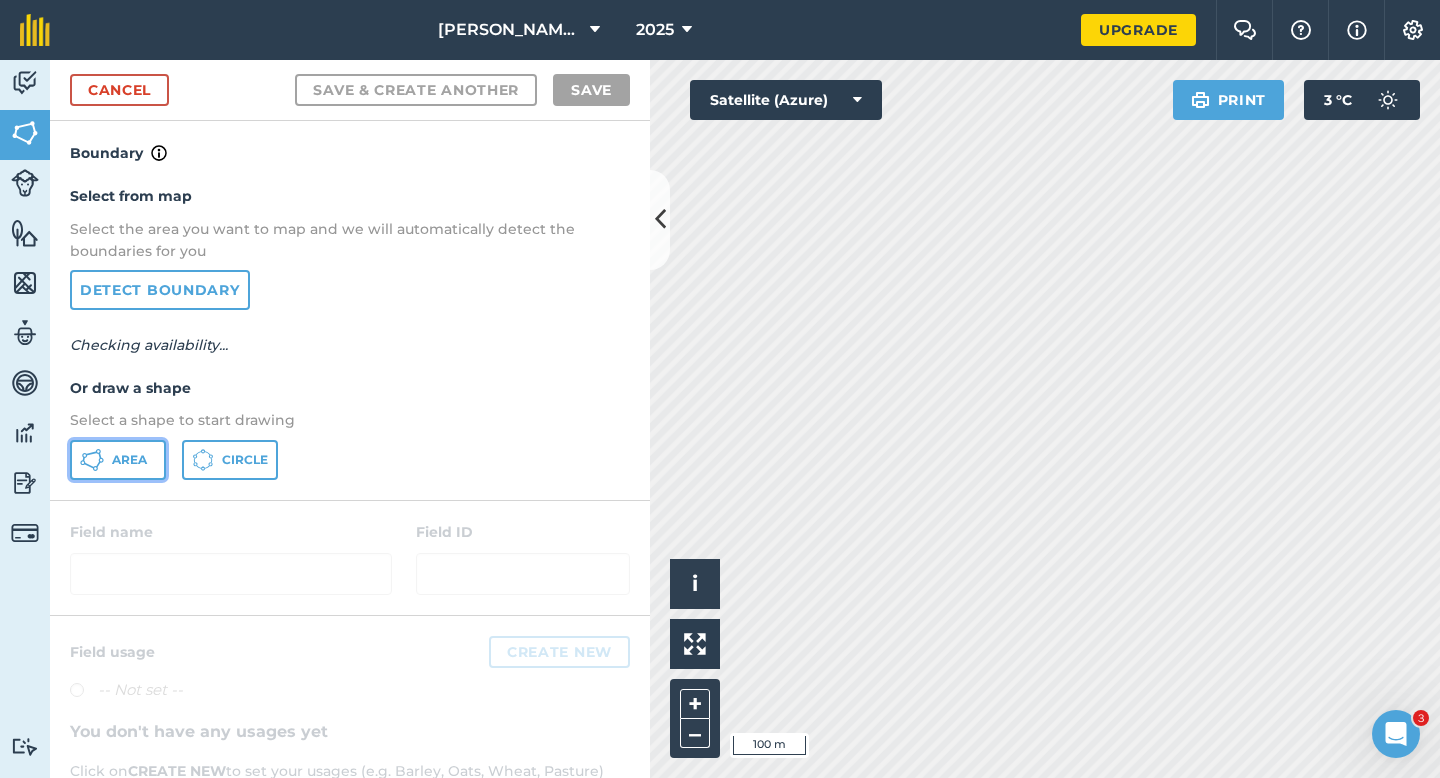 click on "Area" at bounding box center (129, 460) 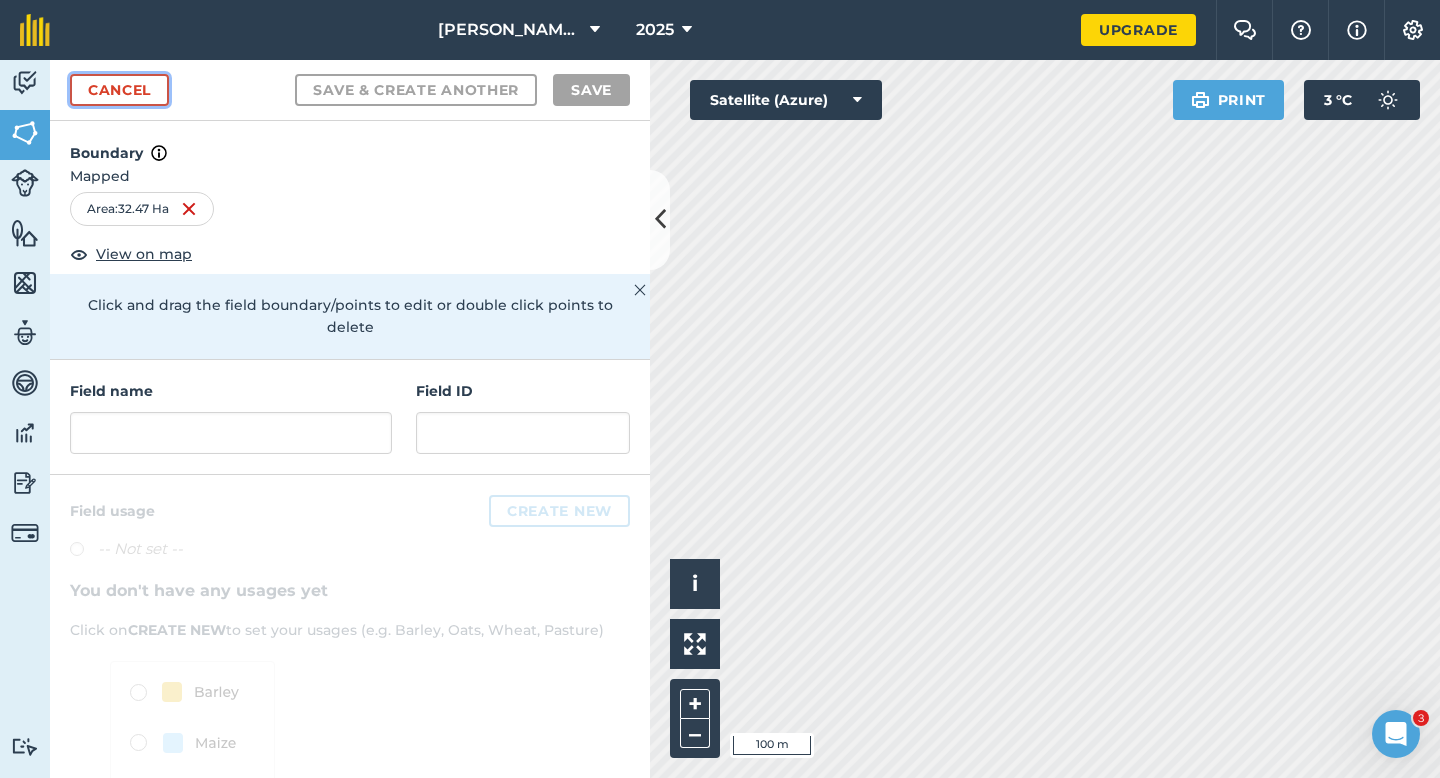 click on "Cancel" at bounding box center (119, 90) 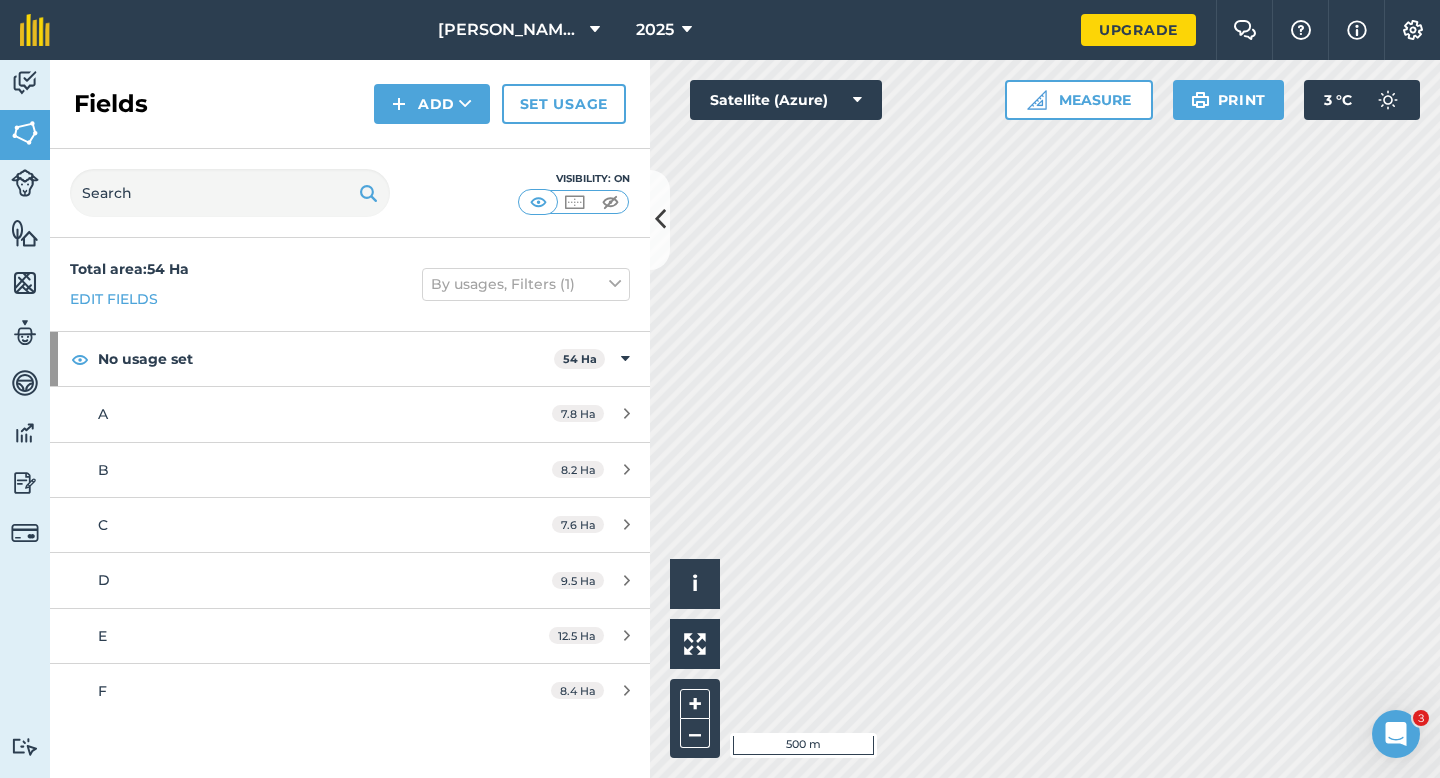 click on "Fields   Add   Set usage" at bounding box center (350, 104) 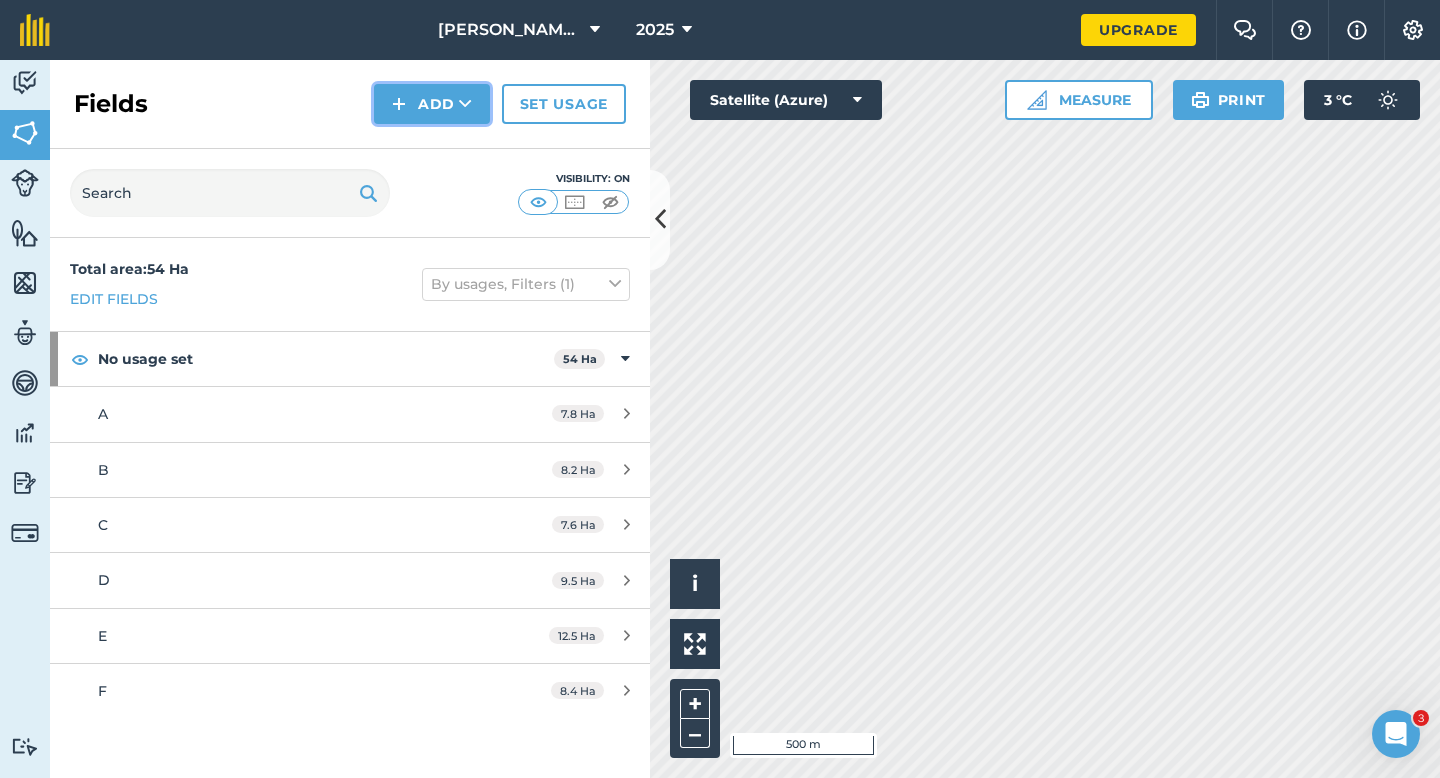 click on "Add" at bounding box center (432, 104) 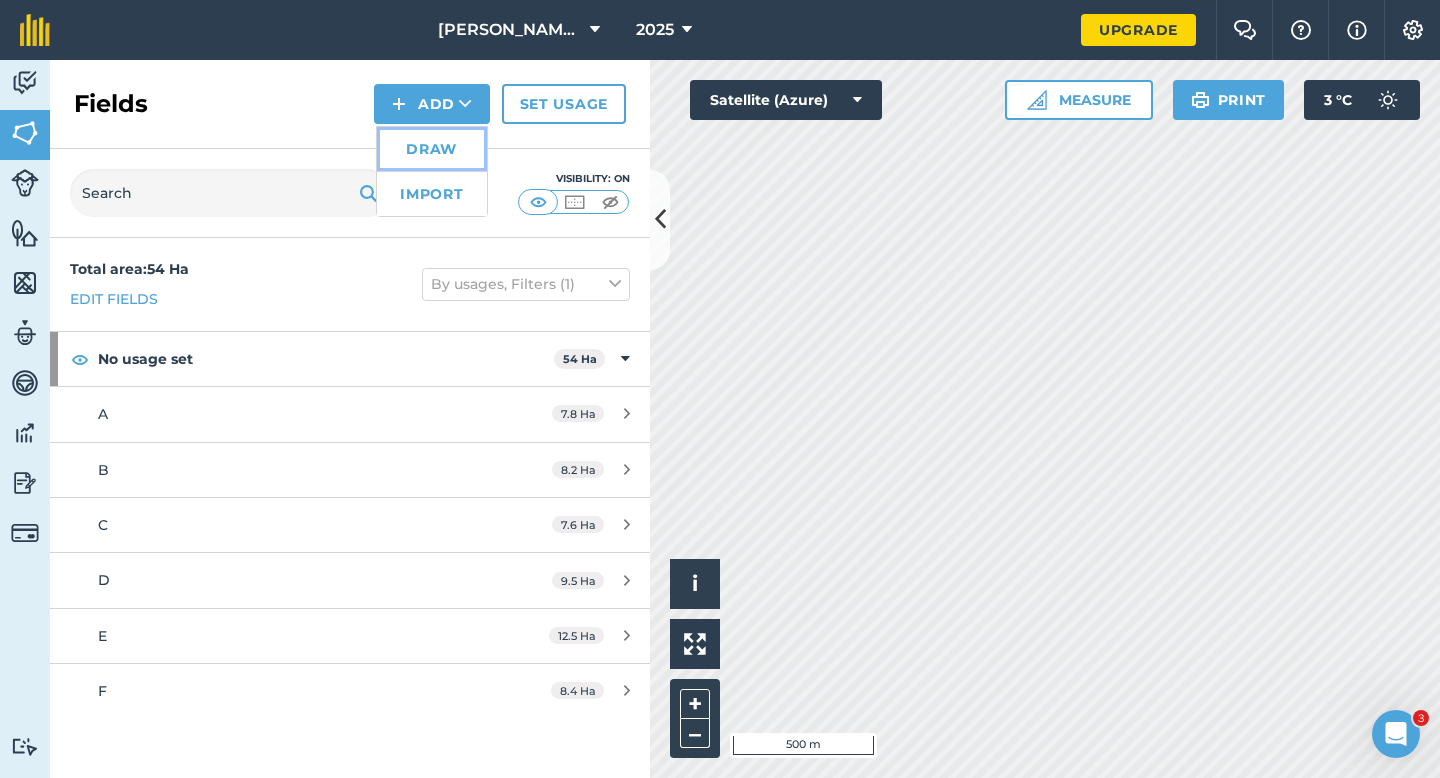 click on "Draw" at bounding box center (432, 149) 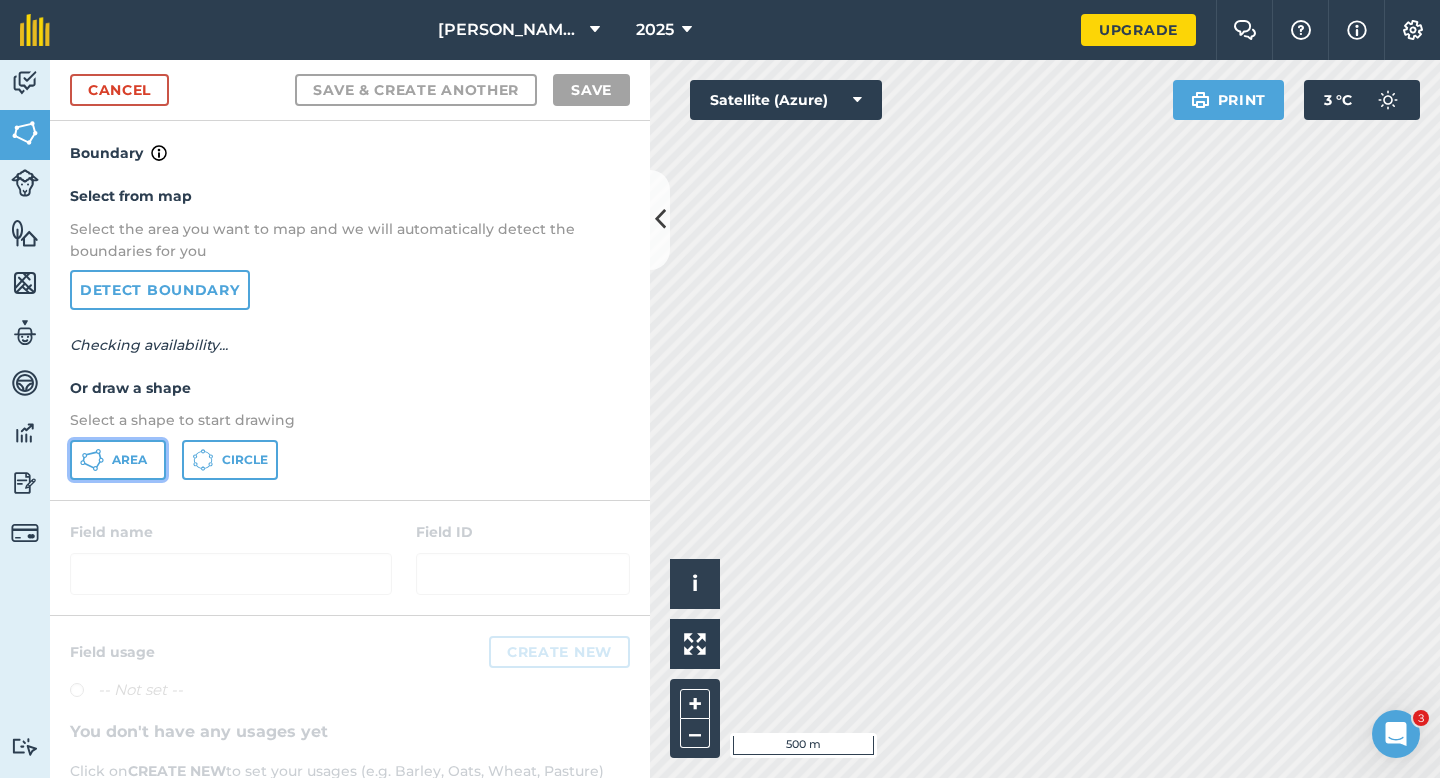 click on "Area" at bounding box center [118, 460] 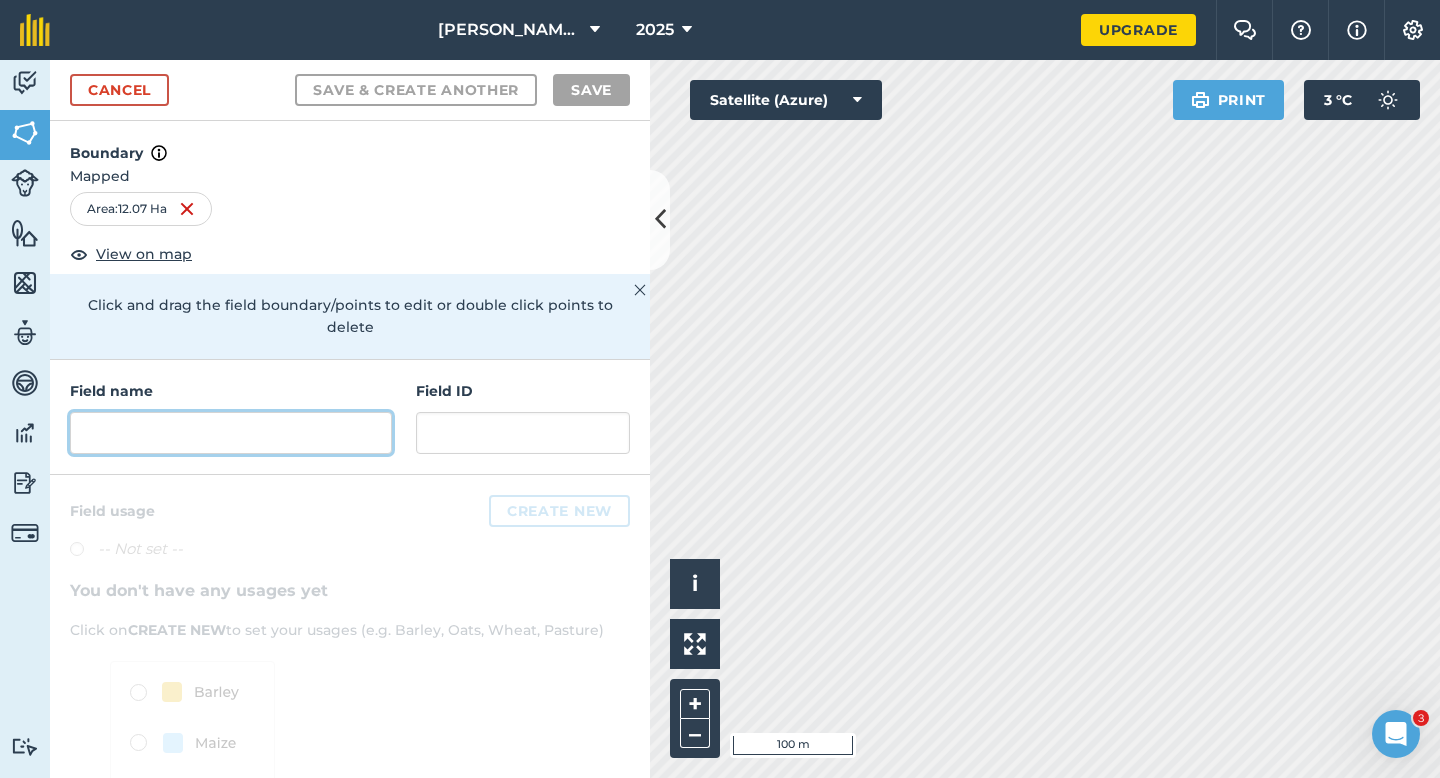click at bounding box center [231, 433] 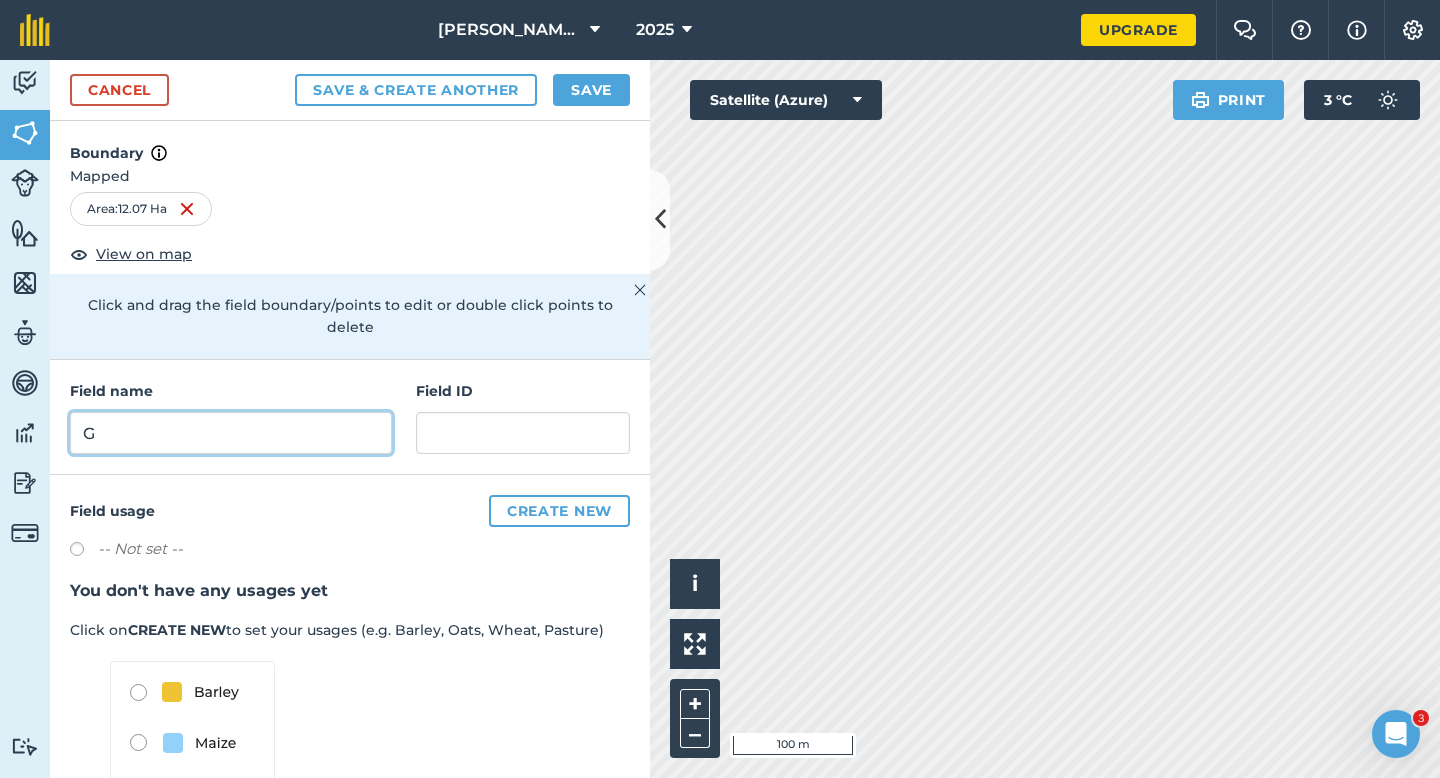 type on "G" 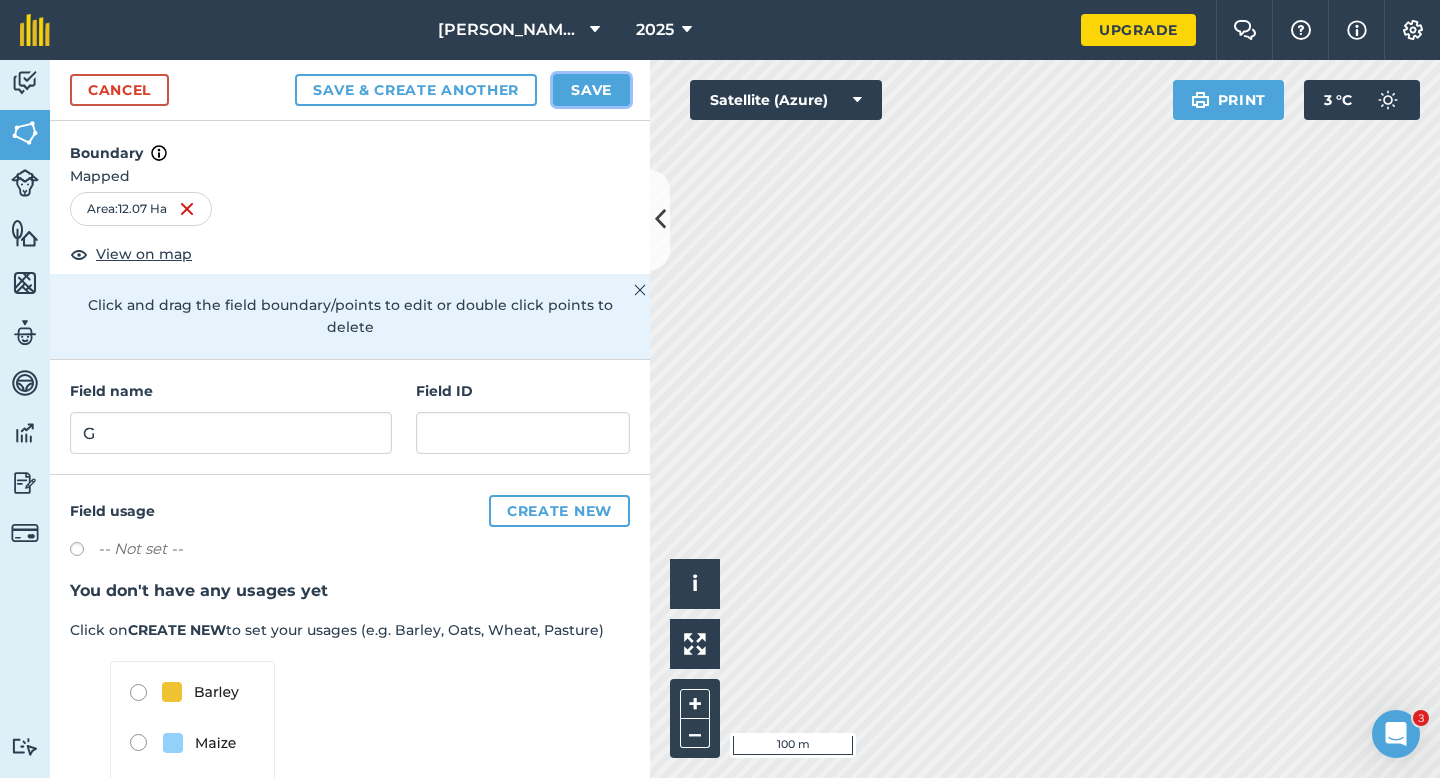 click on "Save" at bounding box center (591, 90) 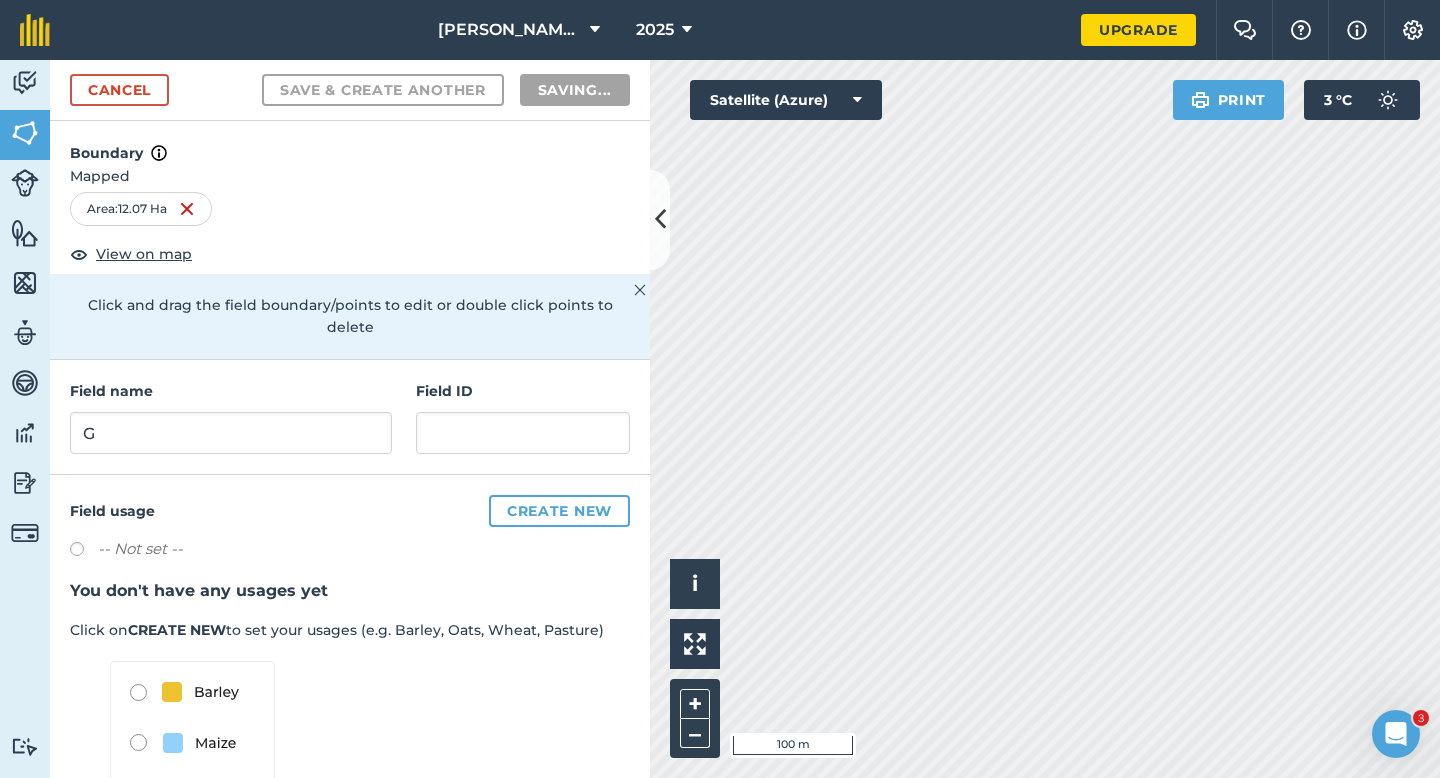 click on "Click to start drawing i © 2025 TomTom, Microsoft 100 m + – Satellite (Azure) Print 3   ° C" at bounding box center [1045, 419] 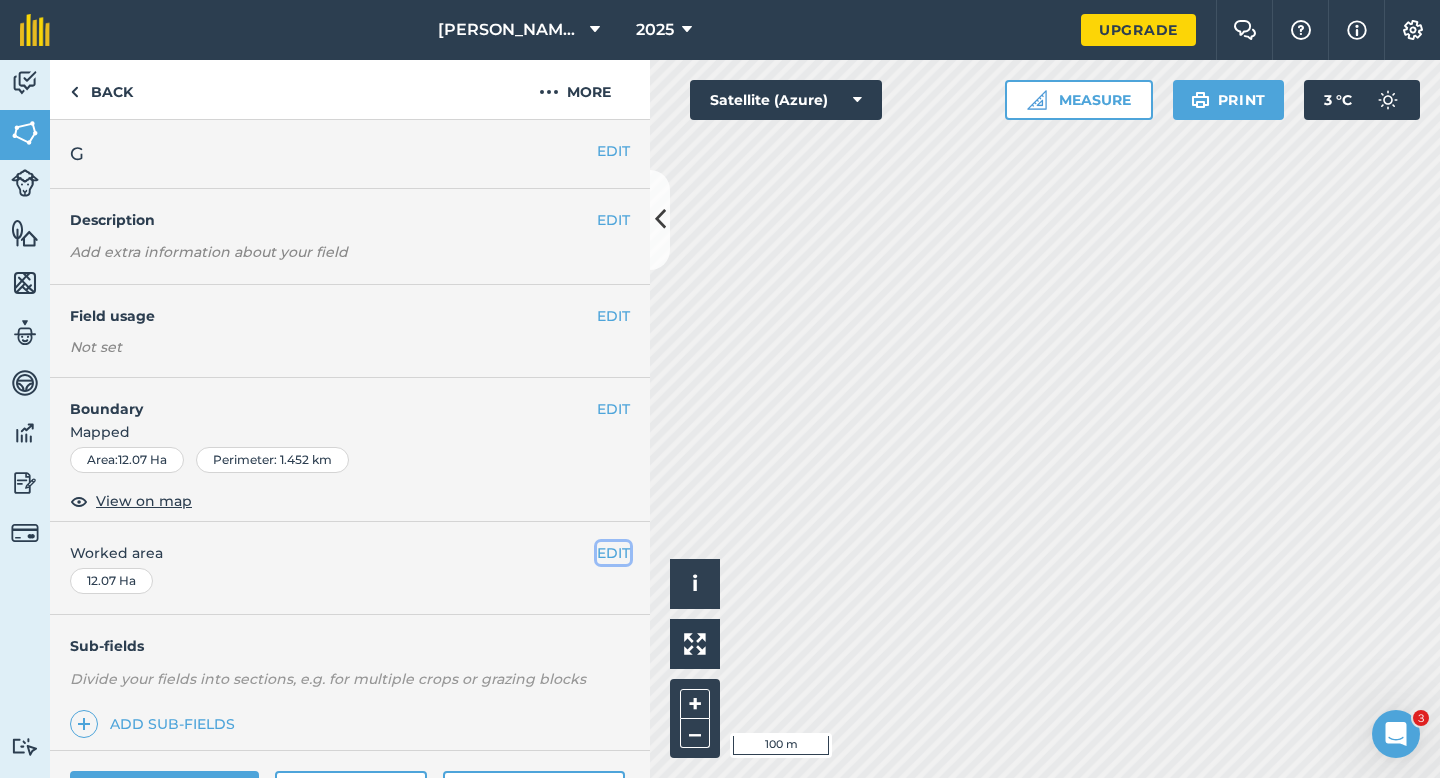 click on "EDIT" at bounding box center (613, 553) 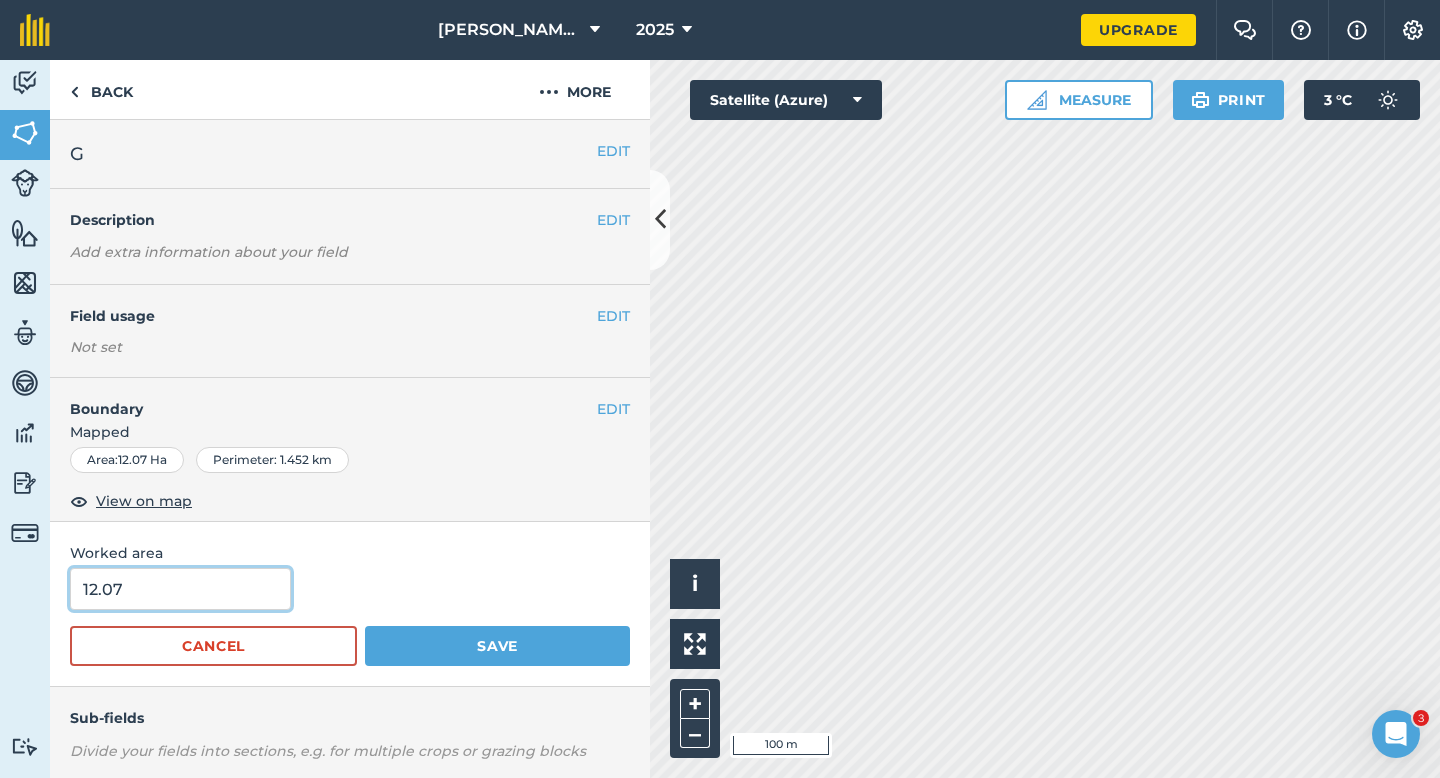 click on "12.07" at bounding box center [180, 589] 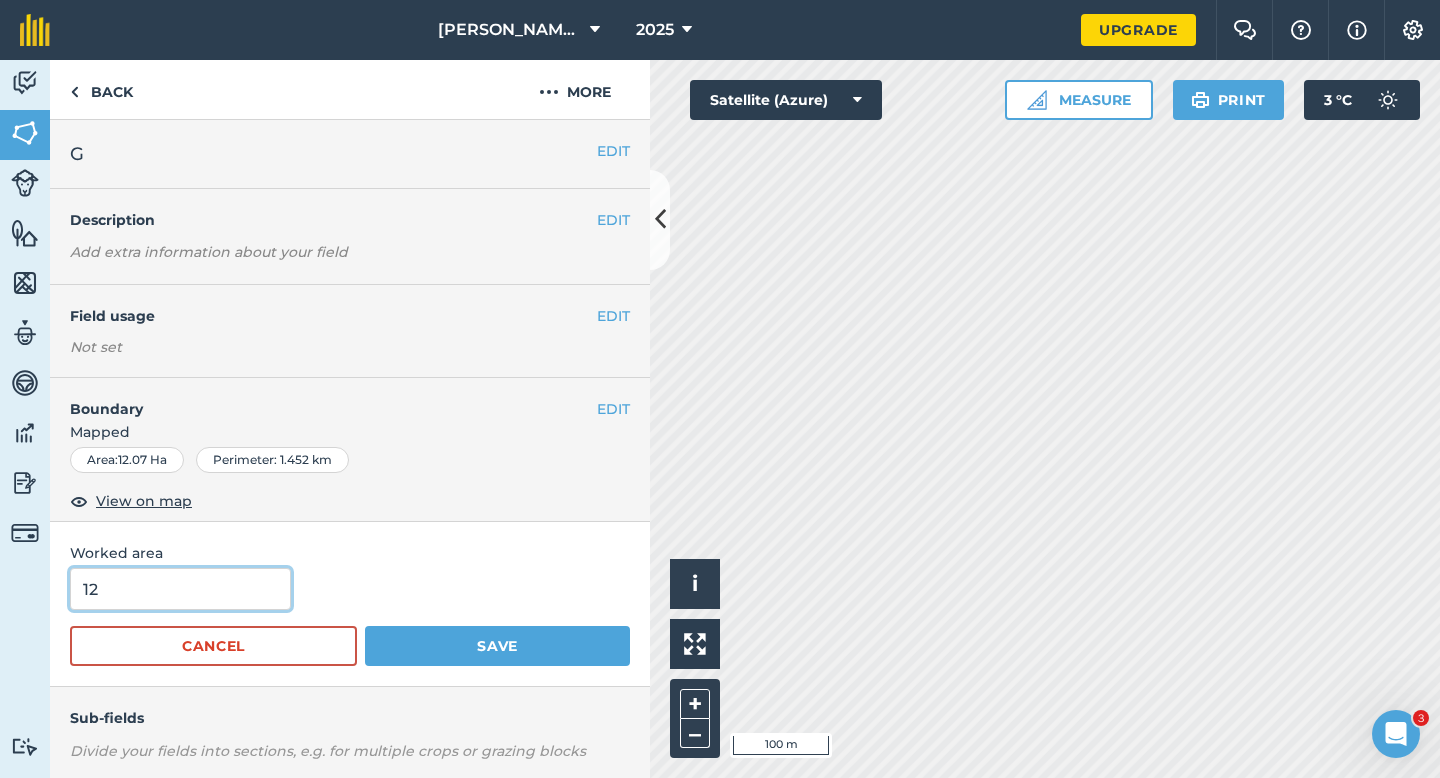 click on "Save" at bounding box center [497, 646] 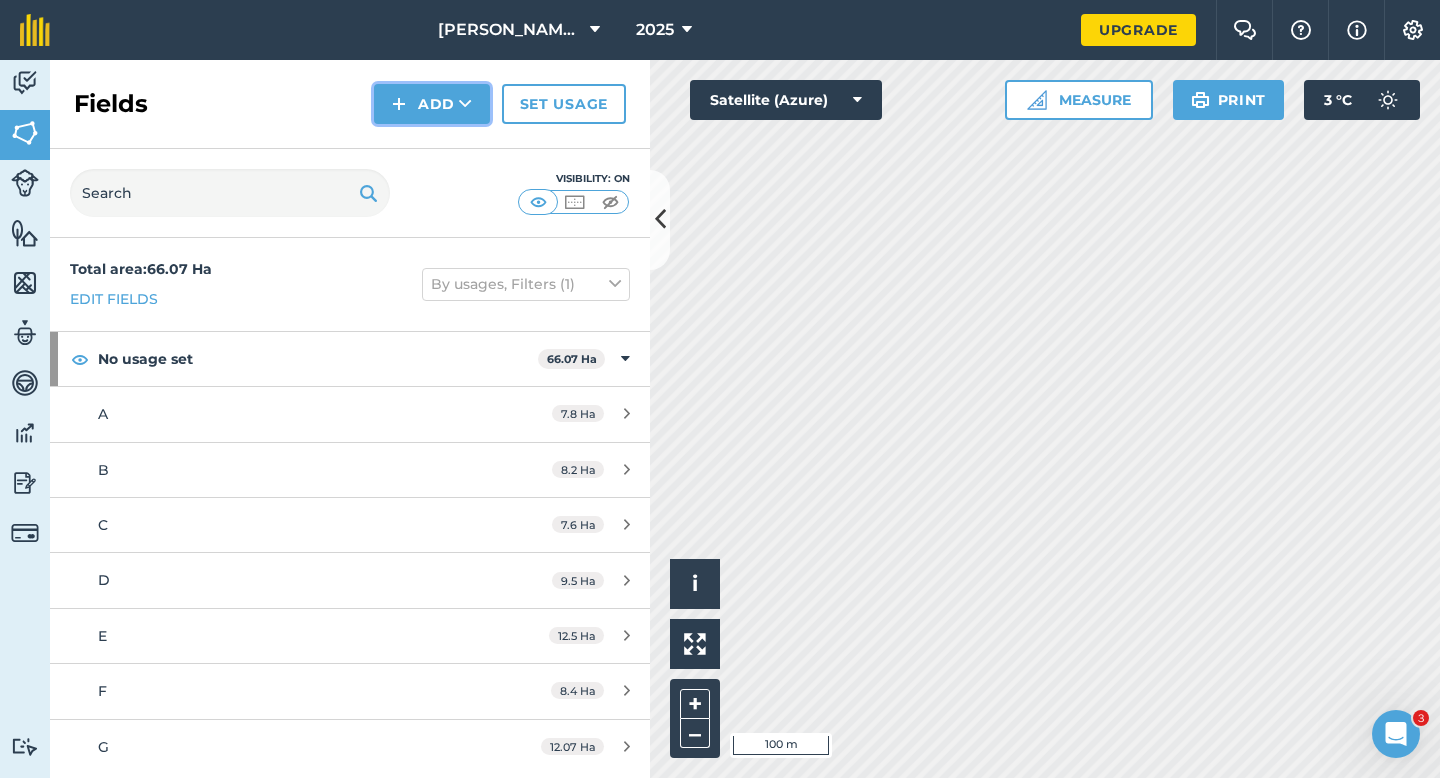 click on "Add" at bounding box center (432, 104) 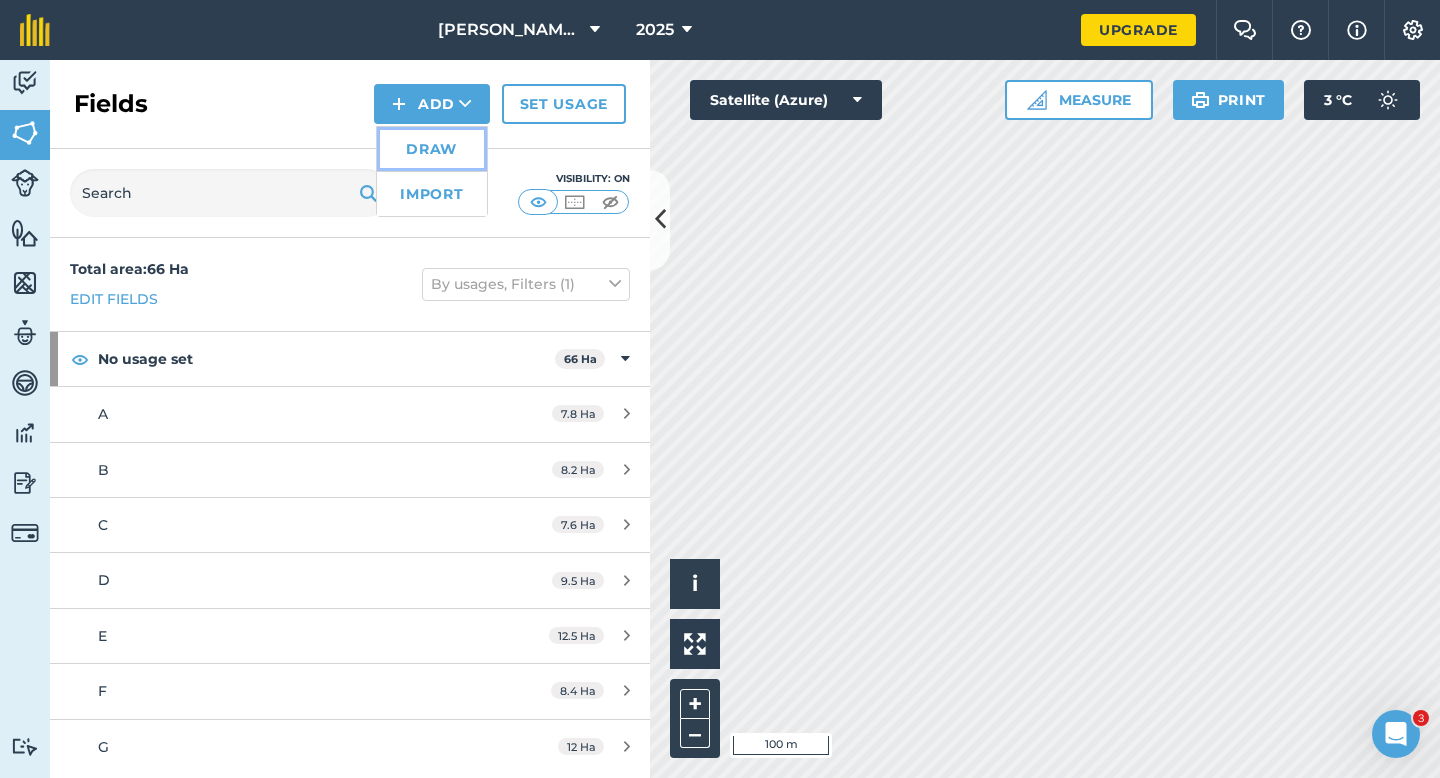 click on "Draw" at bounding box center [432, 149] 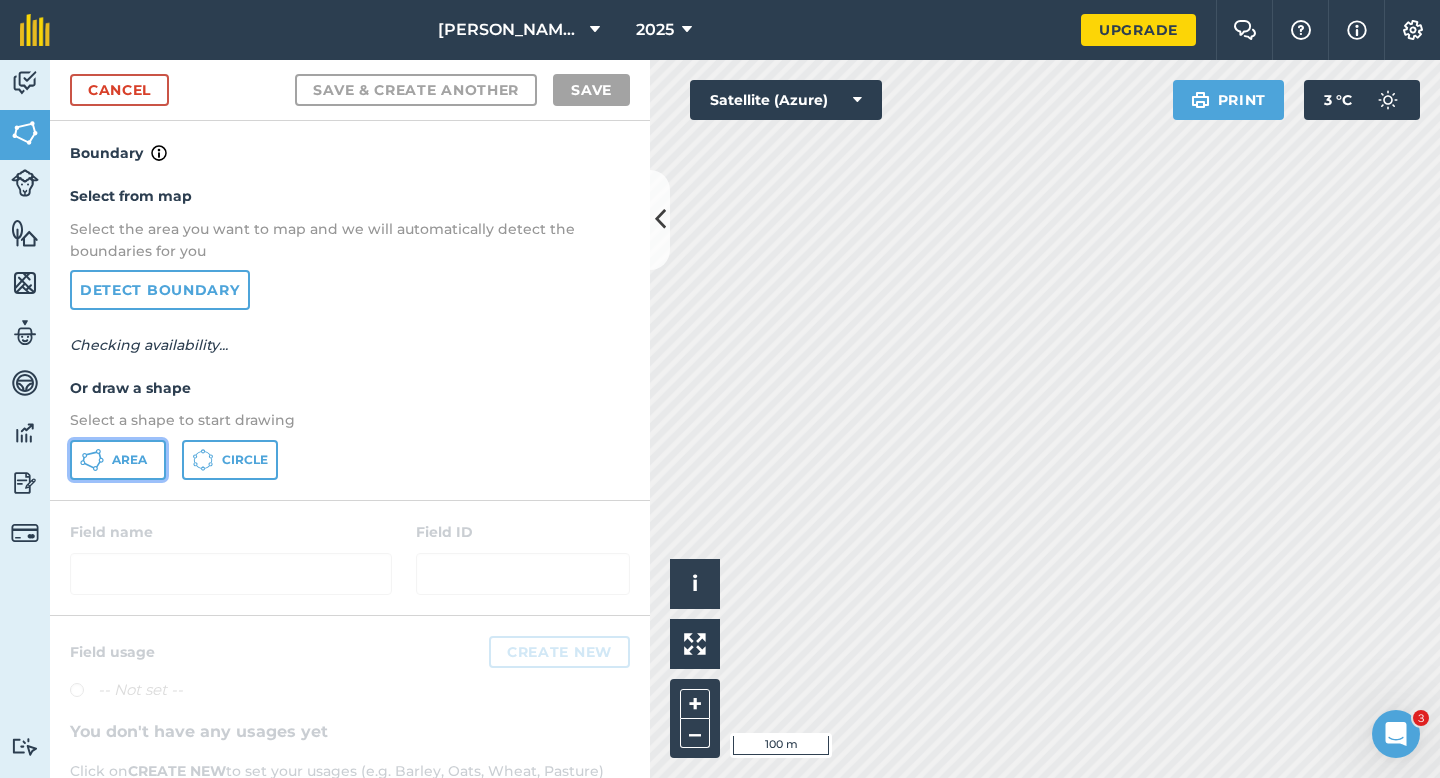 click on "Area" at bounding box center [118, 460] 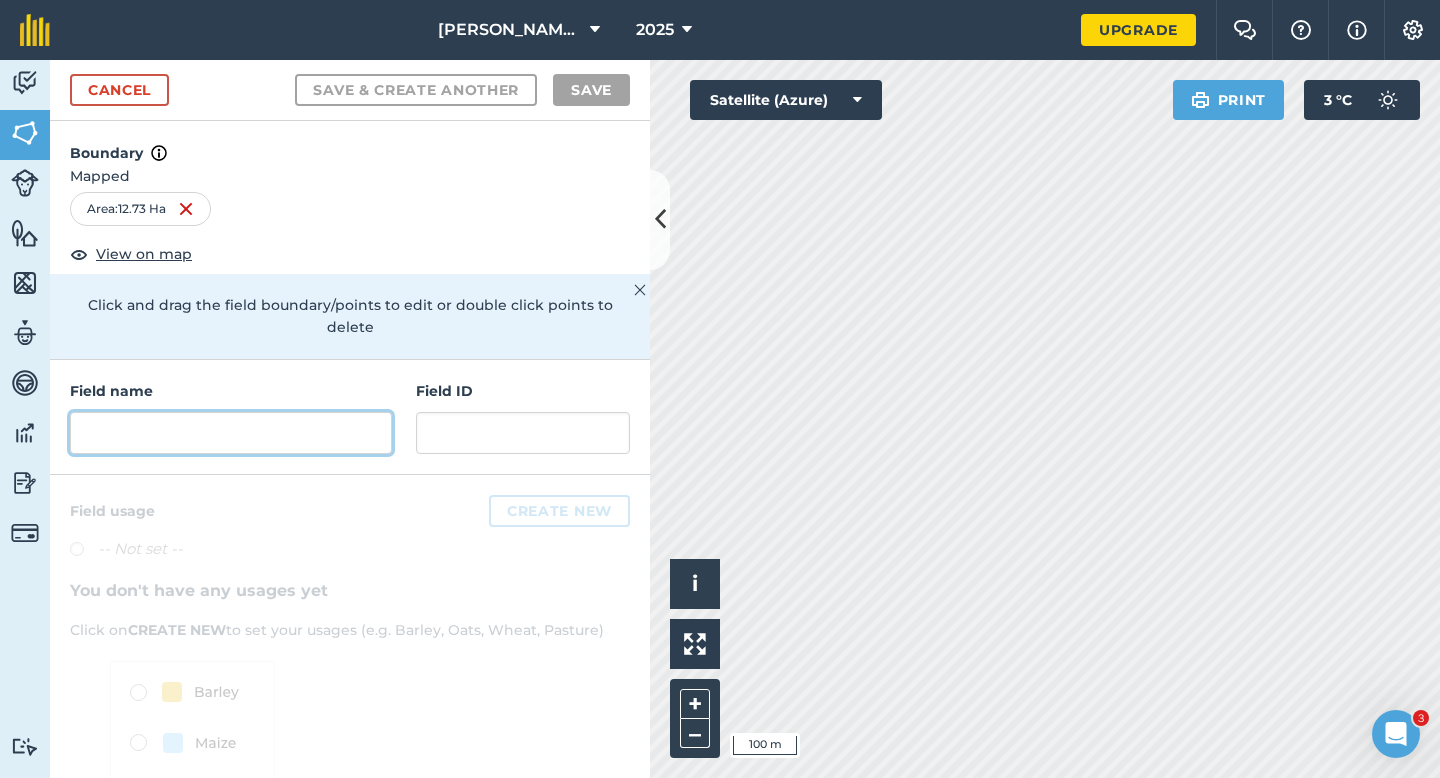click at bounding box center [231, 433] 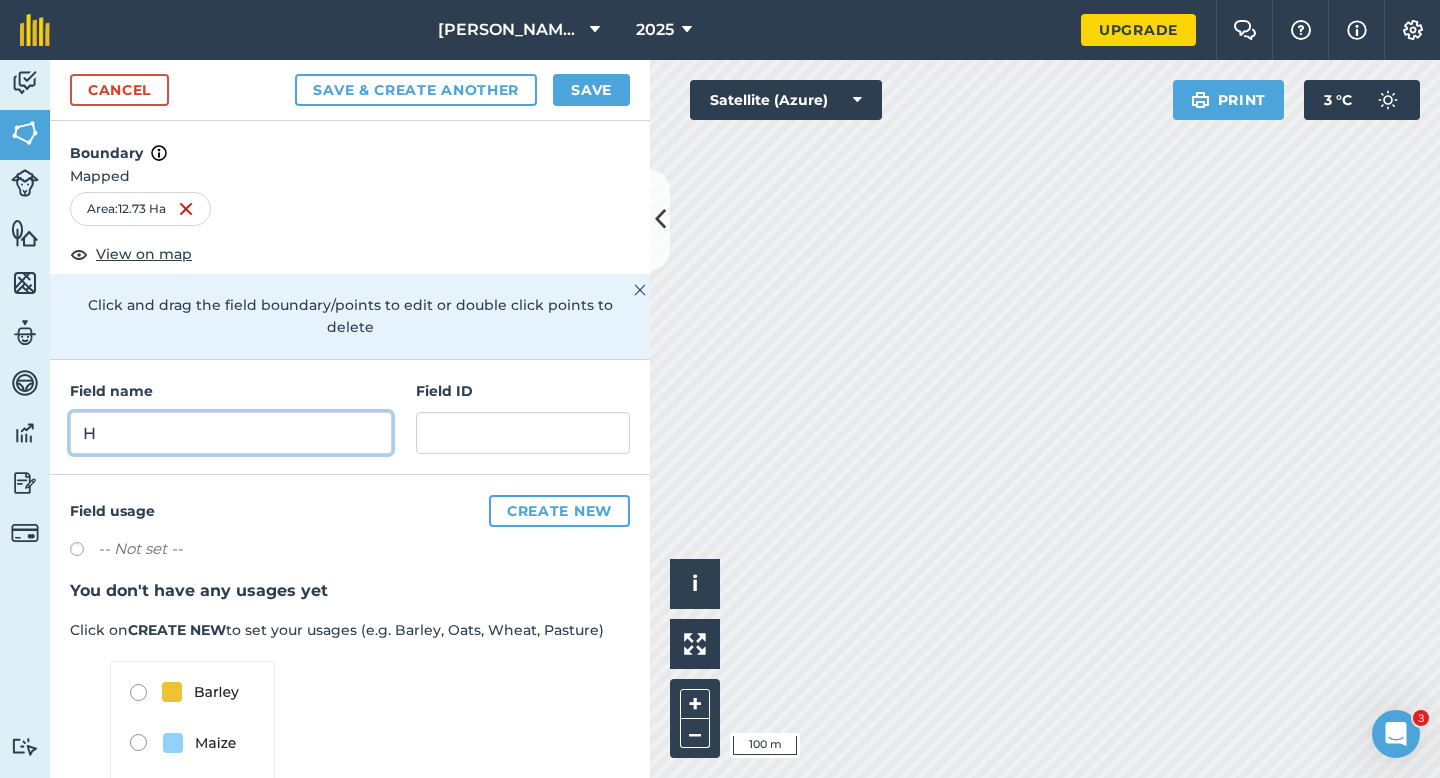 type on "H" 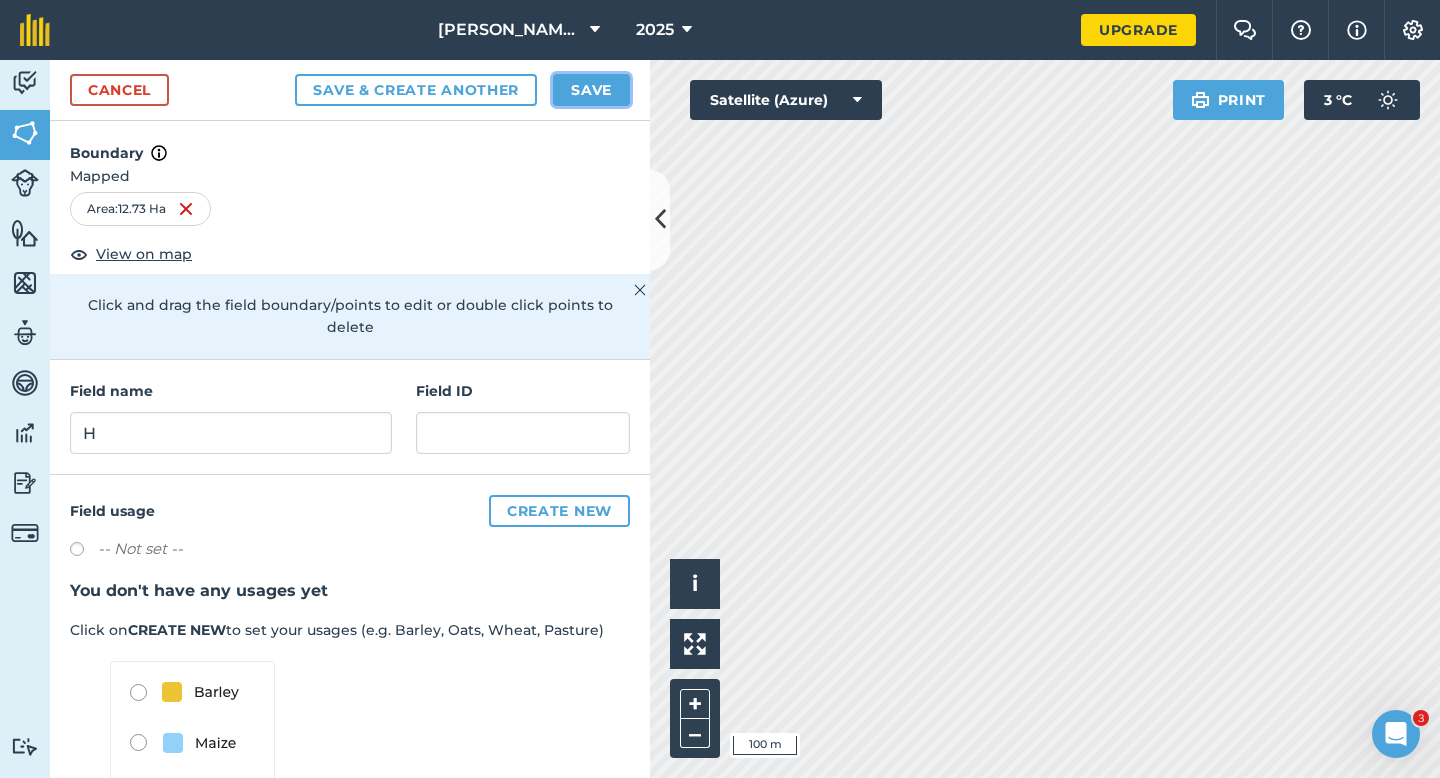 click on "Save" at bounding box center [591, 90] 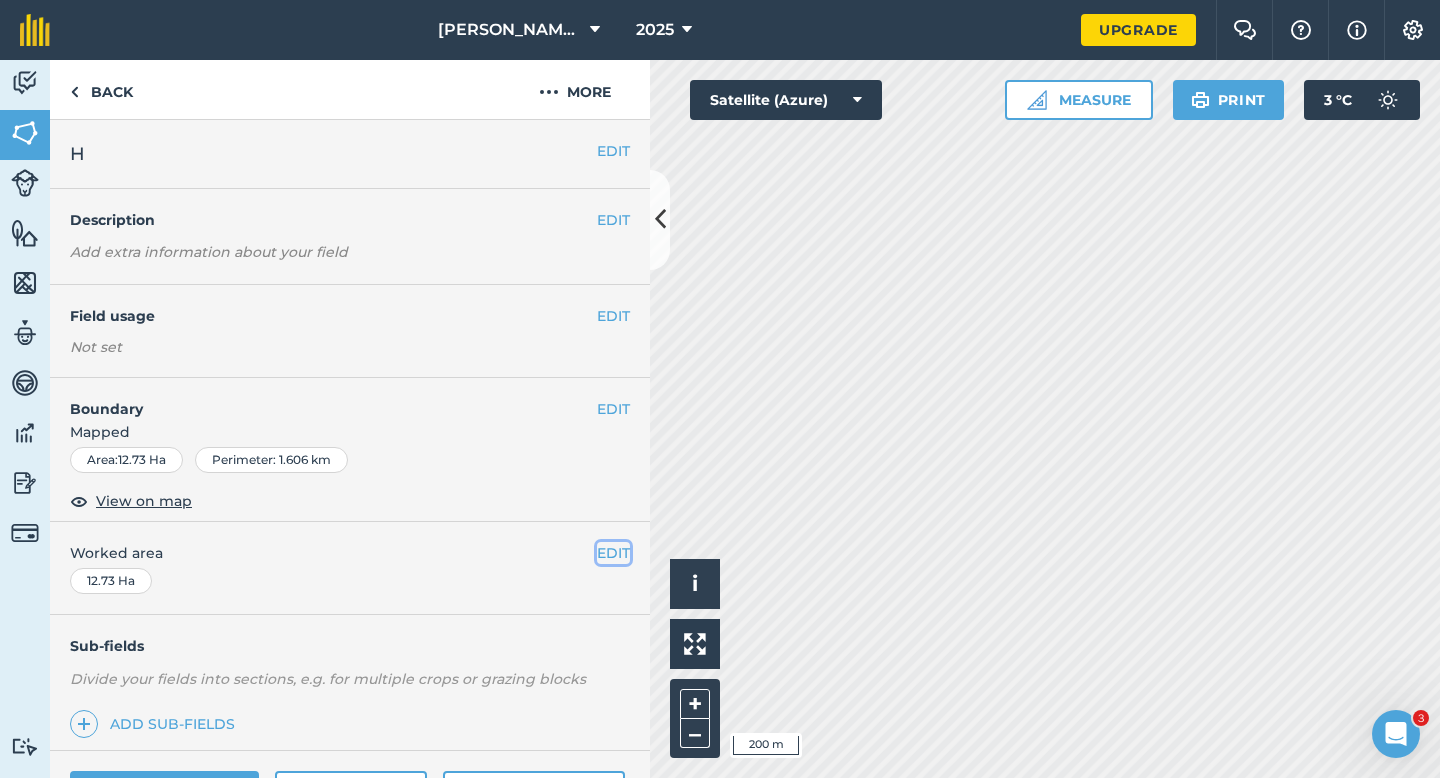 click on "EDIT" at bounding box center (613, 553) 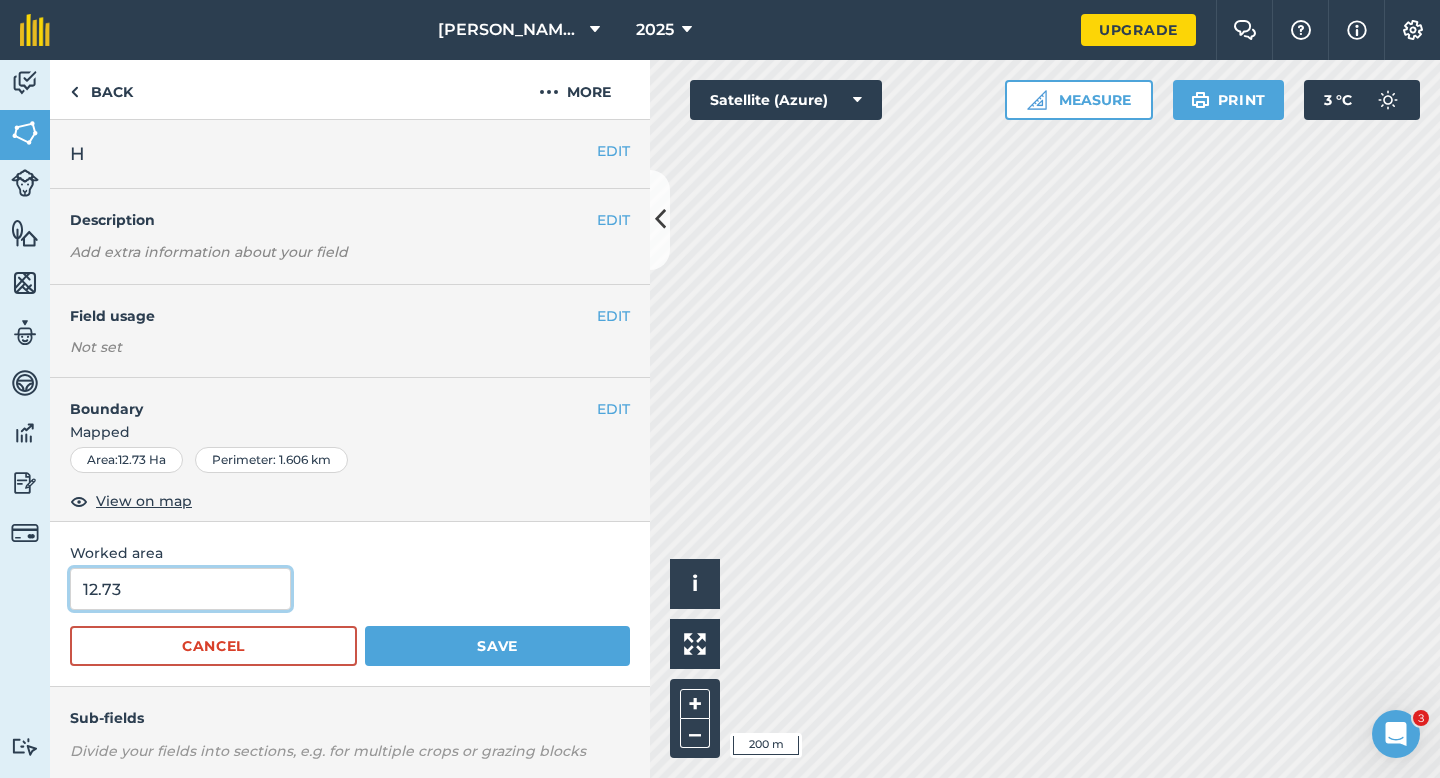 click on "12.73" at bounding box center [180, 589] 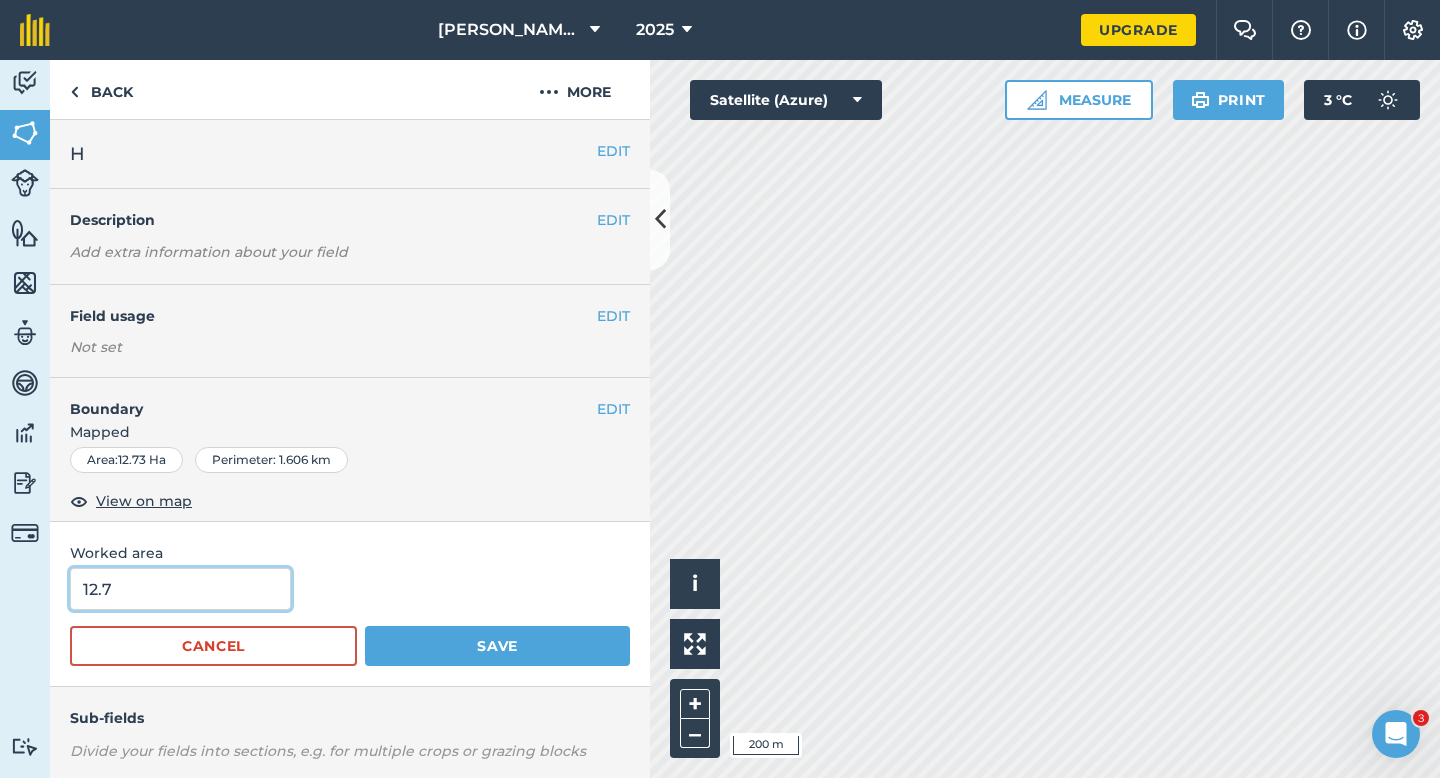 type on "12.7" 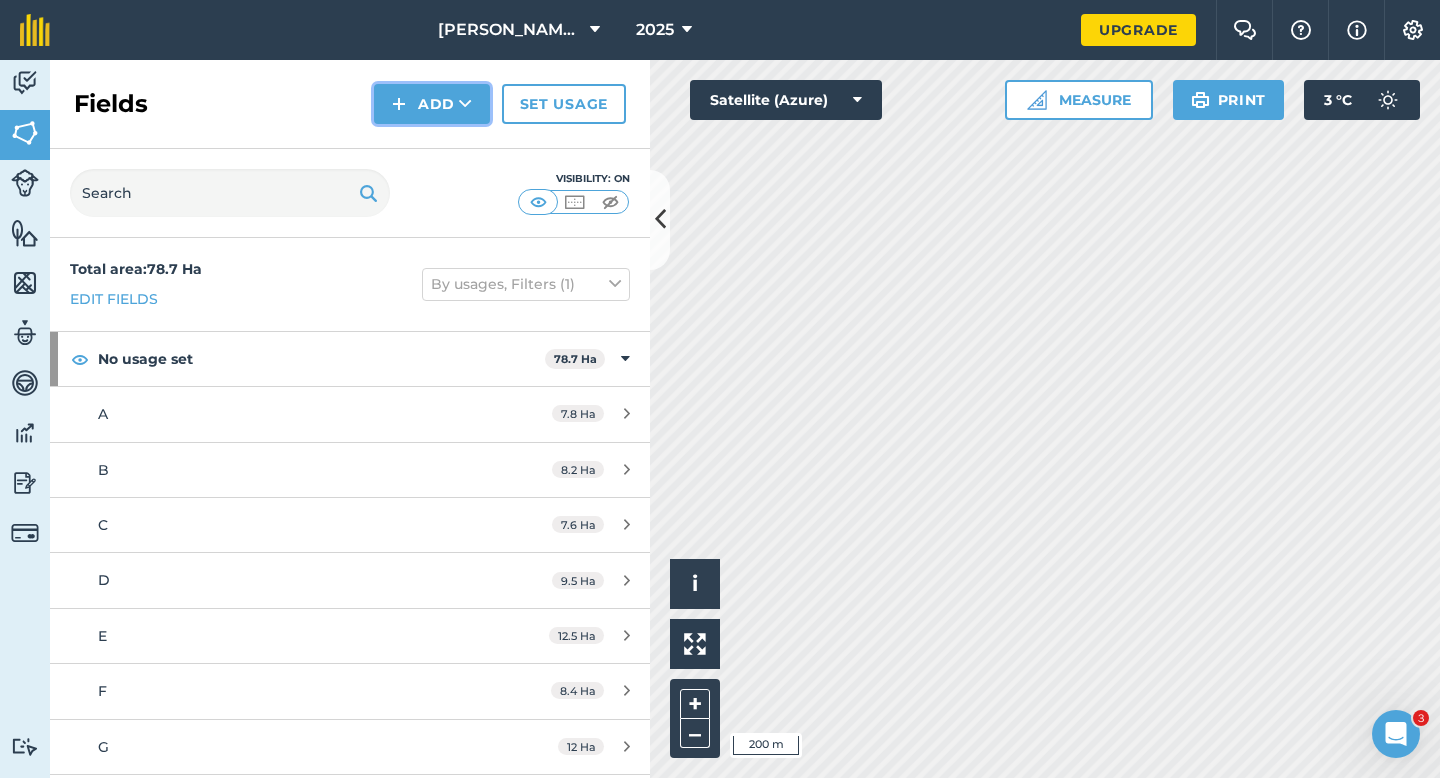 click on "Add" at bounding box center (432, 104) 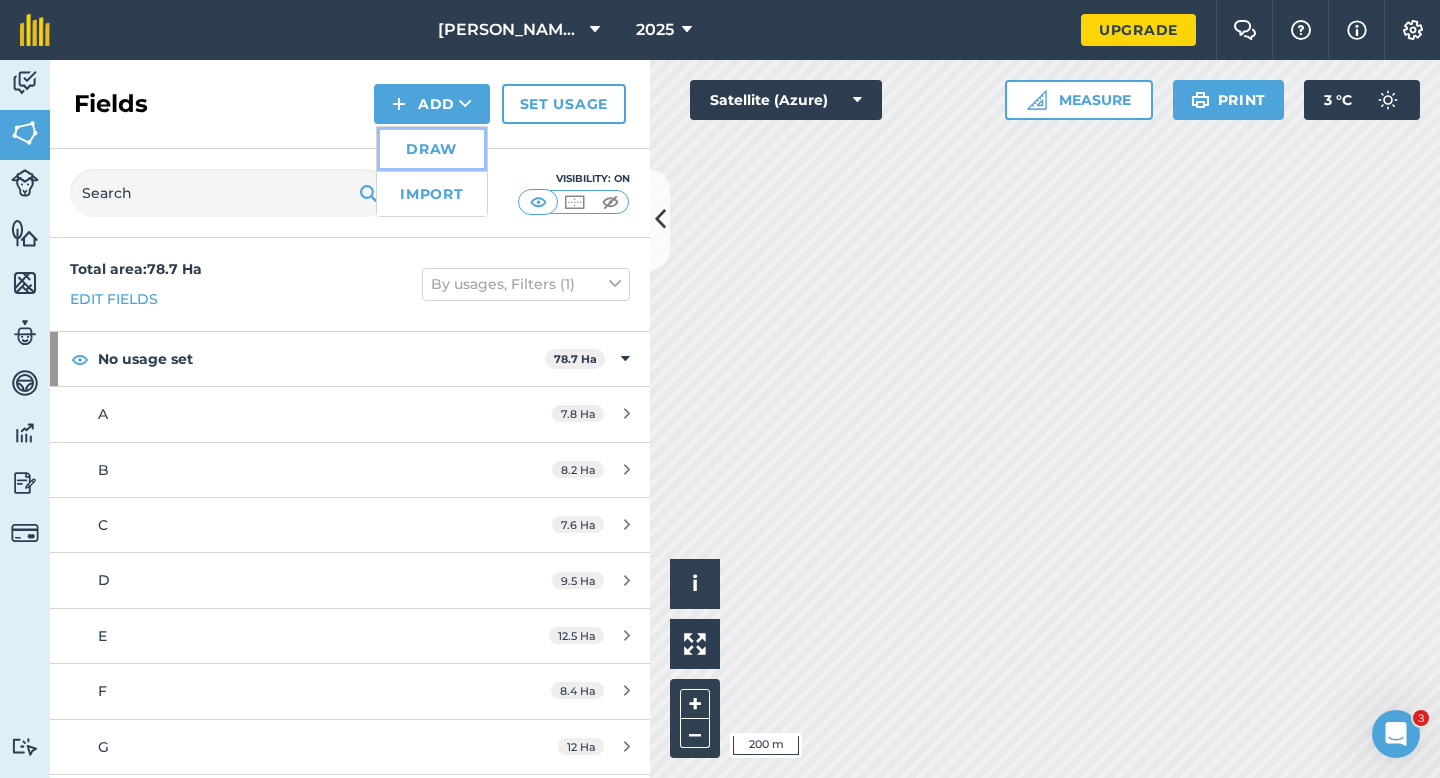 click on "Draw" at bounding box center [432, 149] 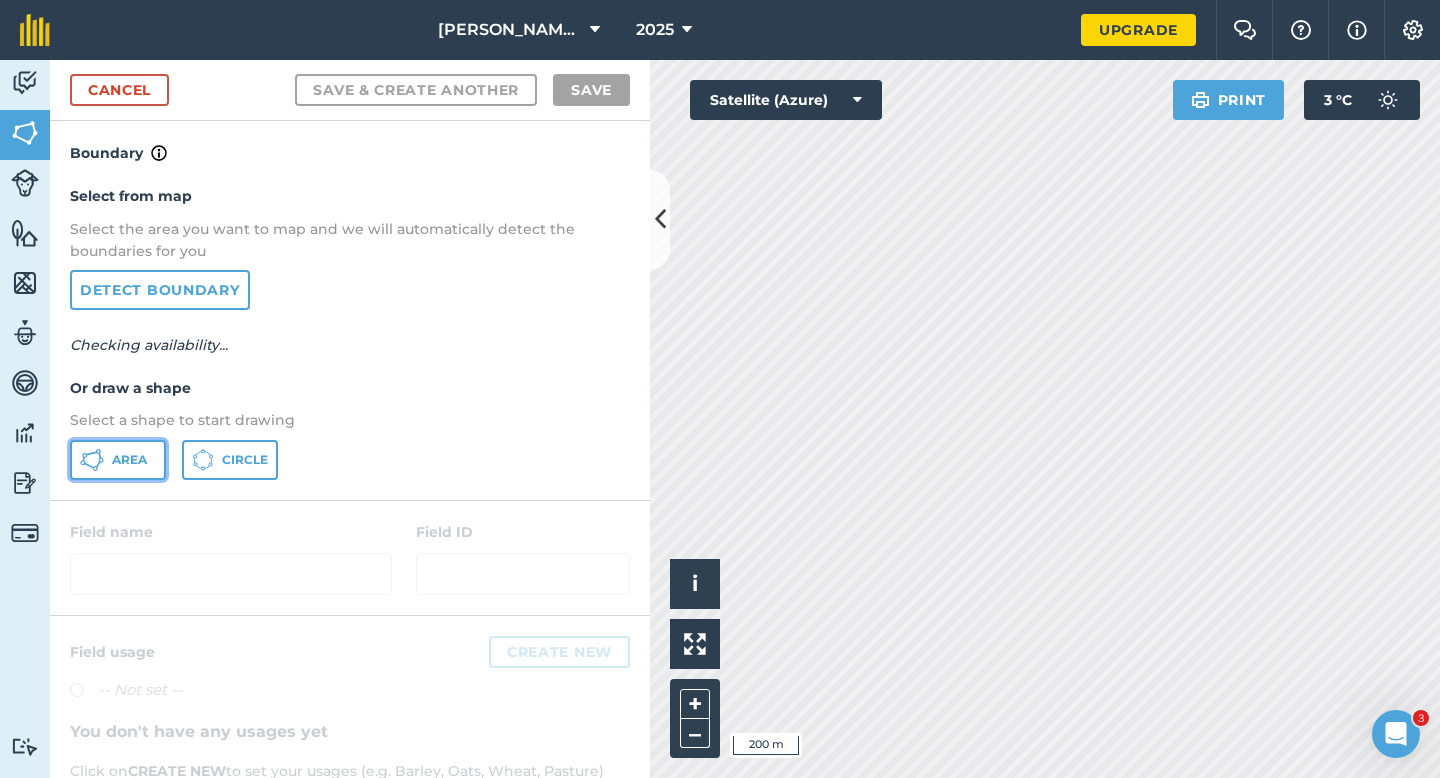 click on "Area" at bounding box center (129, 460) 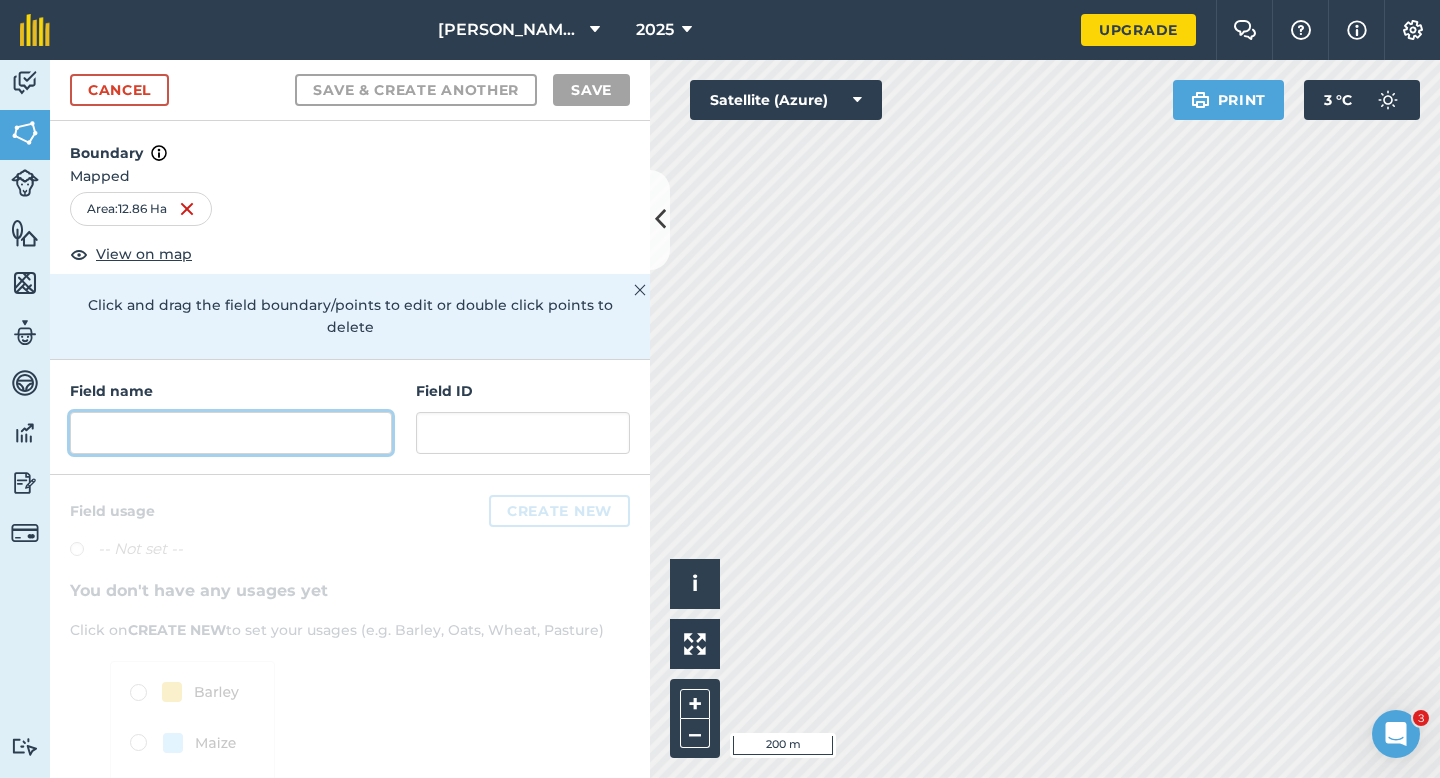 click at bounding box center [231, 433] 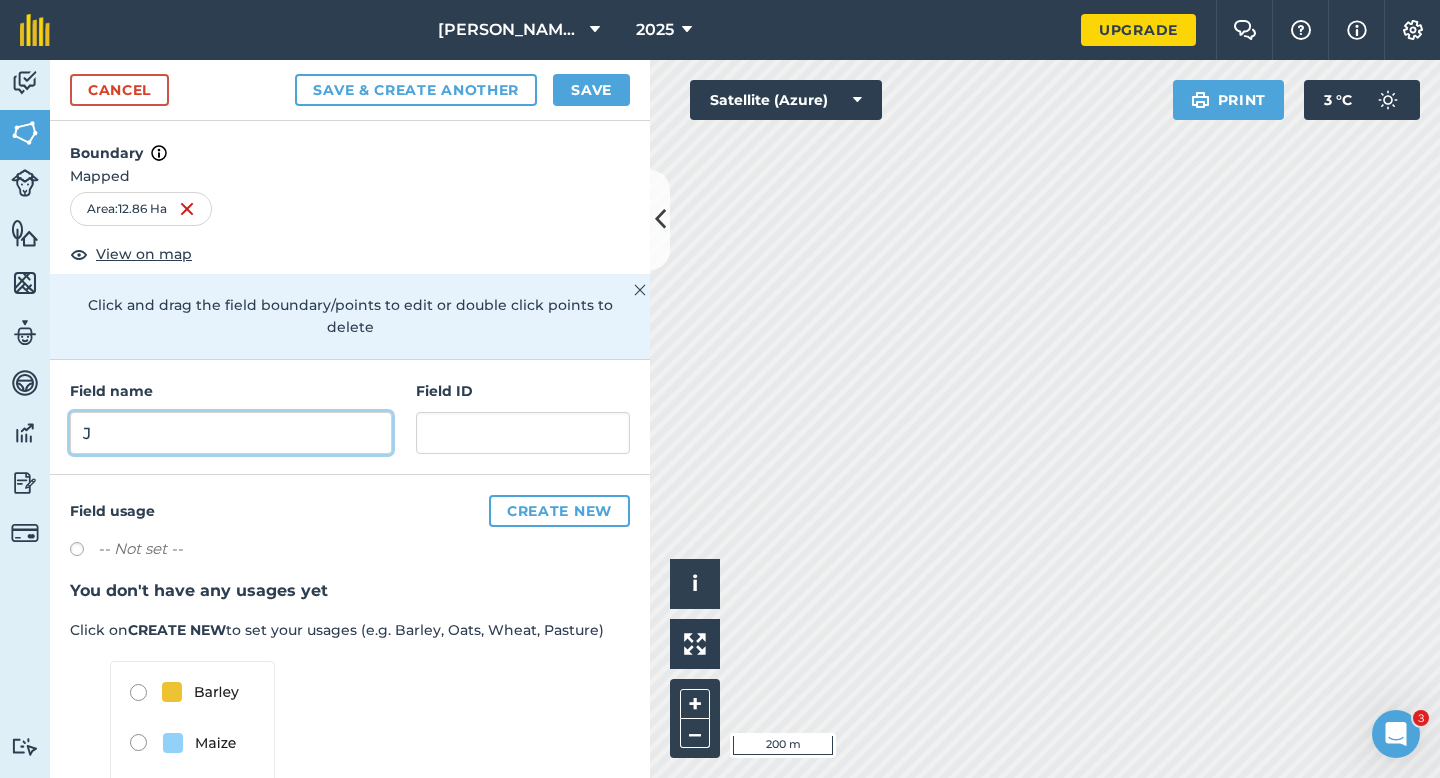type on "J" 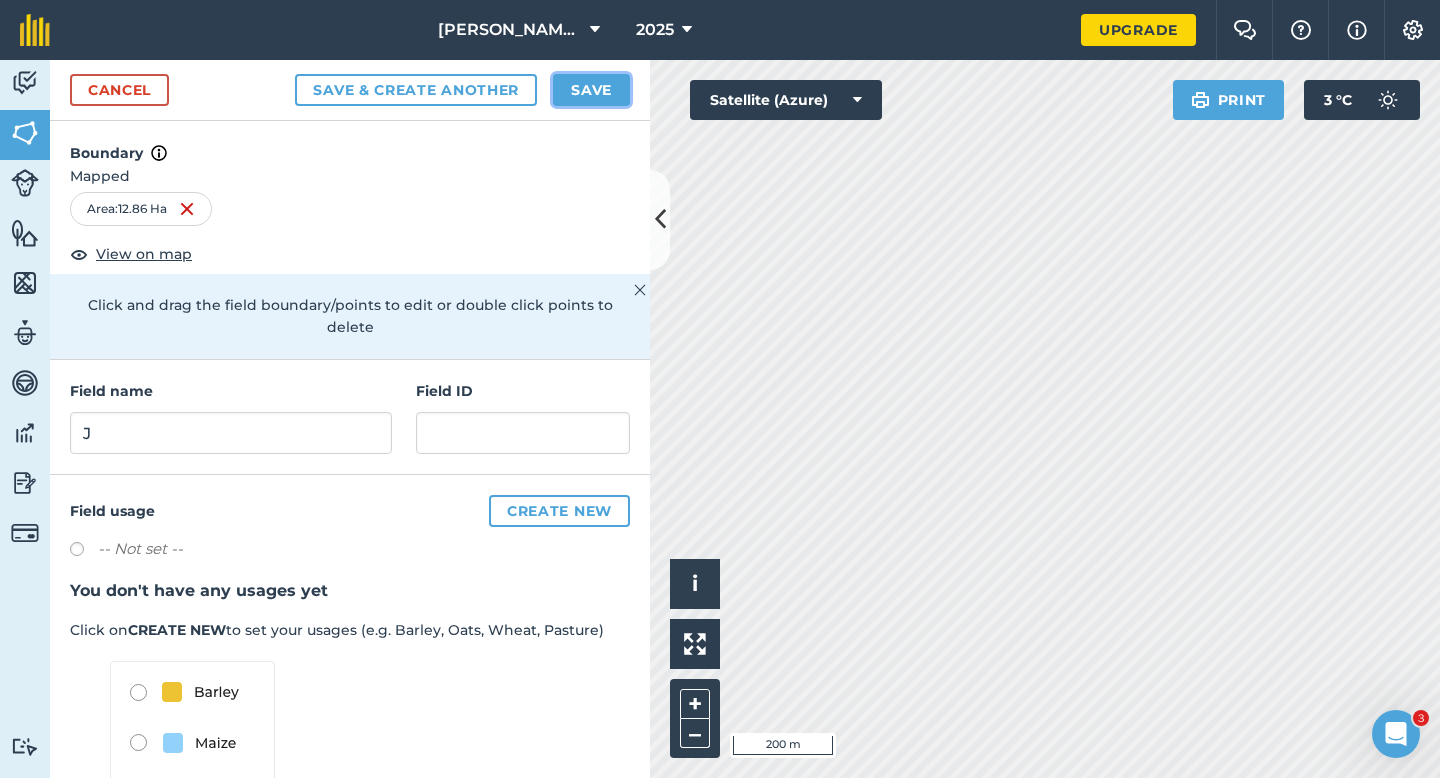 click on "Save" at bounding box center (591, 90) 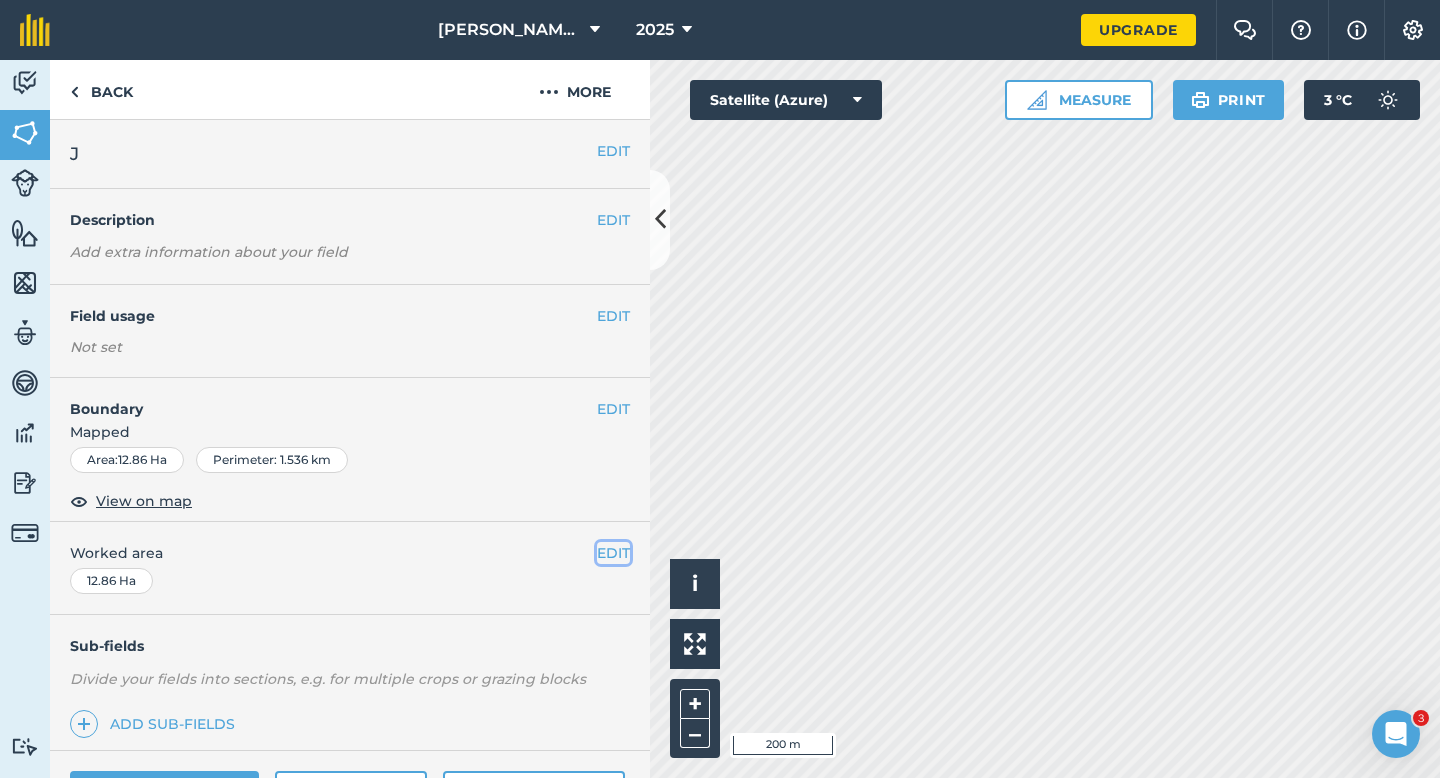 click on "EDIT" at bounding box center [613, 553] 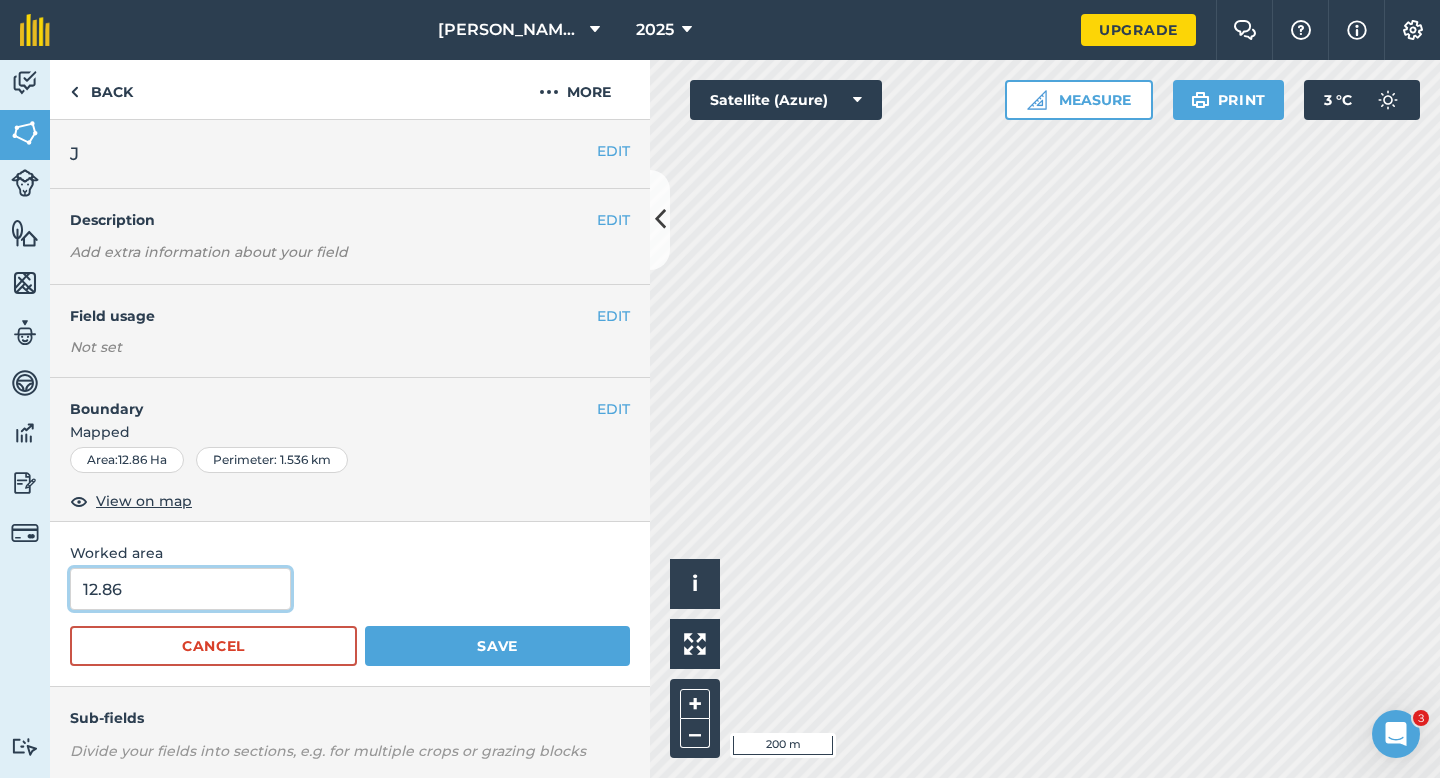 click on "12.86" at bounding box center [180, 589] 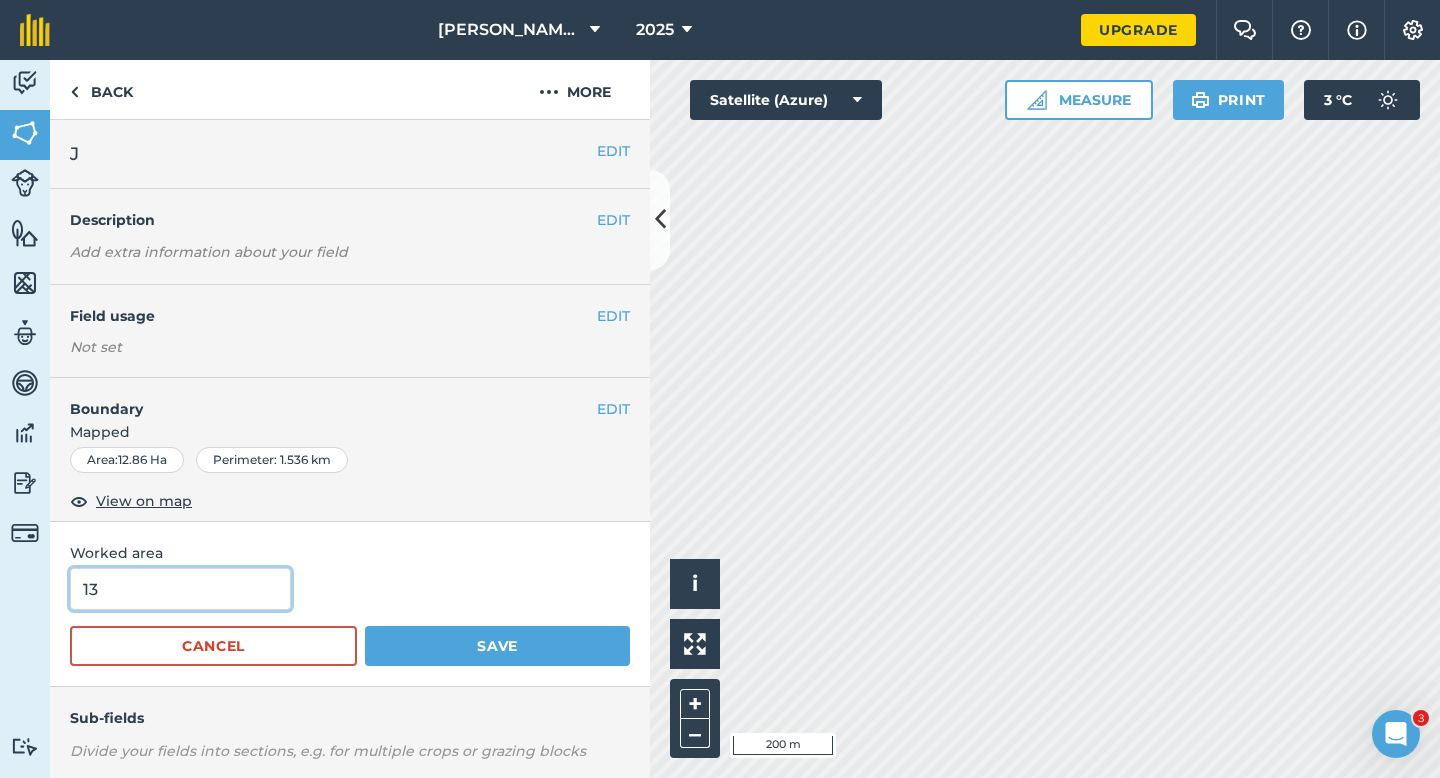 type on "13" 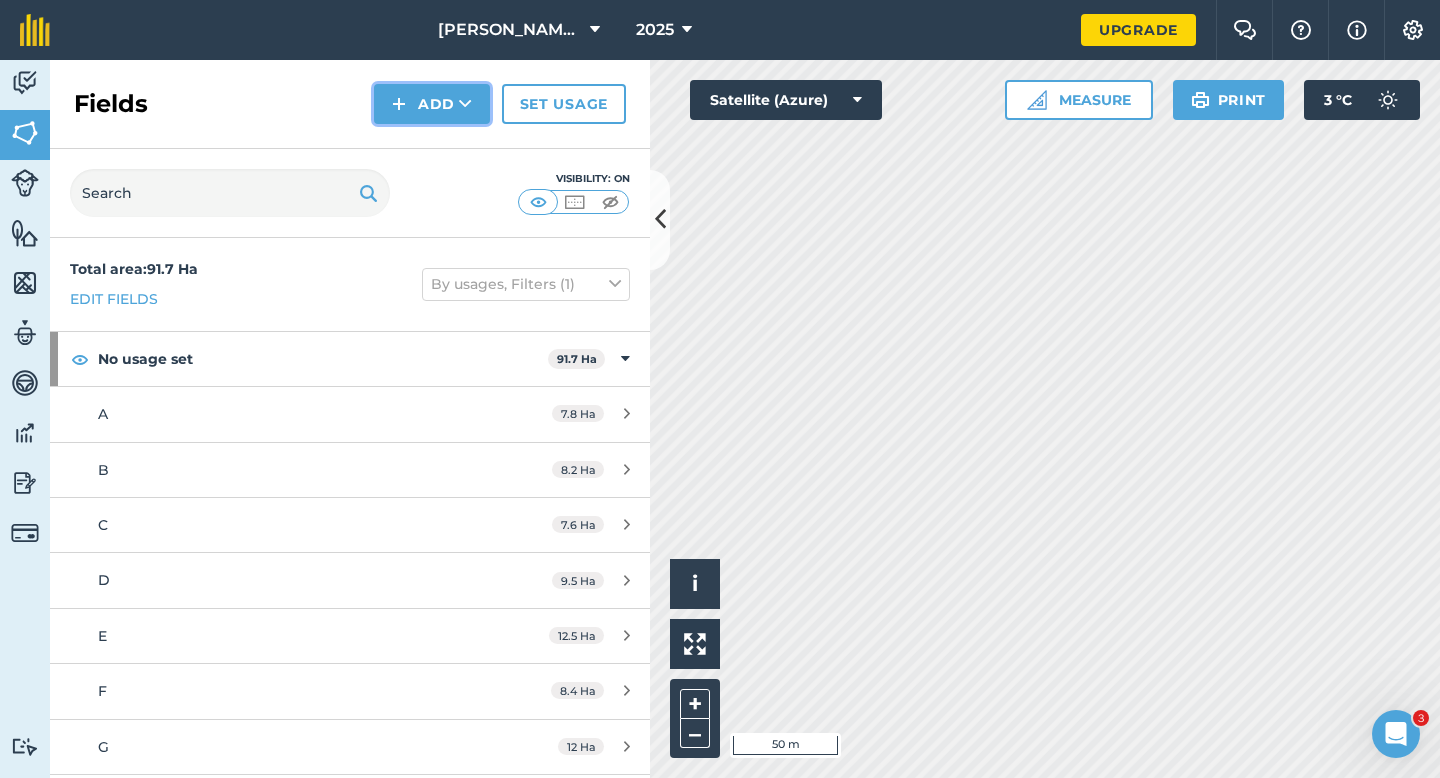click on "Add" at bounding box center (432, 104) 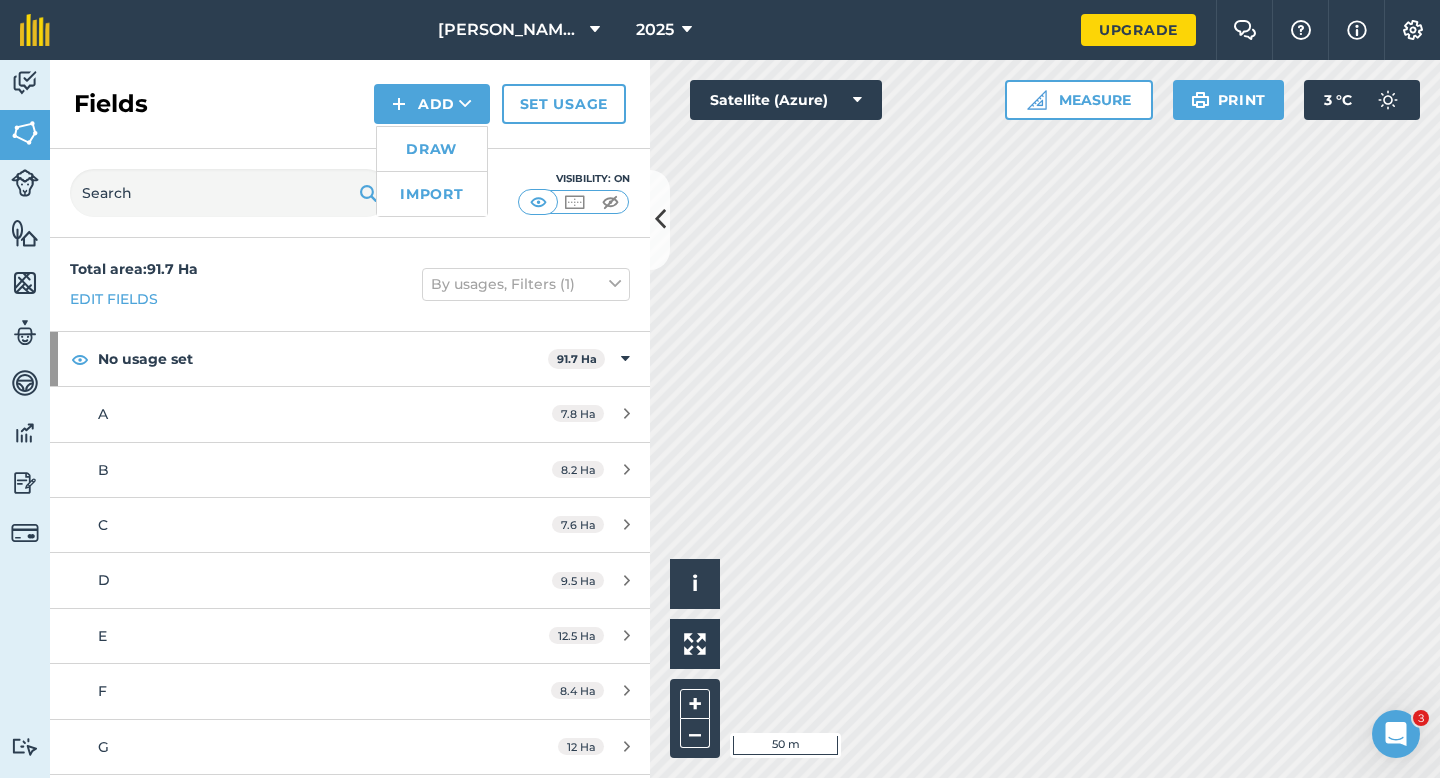 click on "Draw" at bounding box center (432, 149) 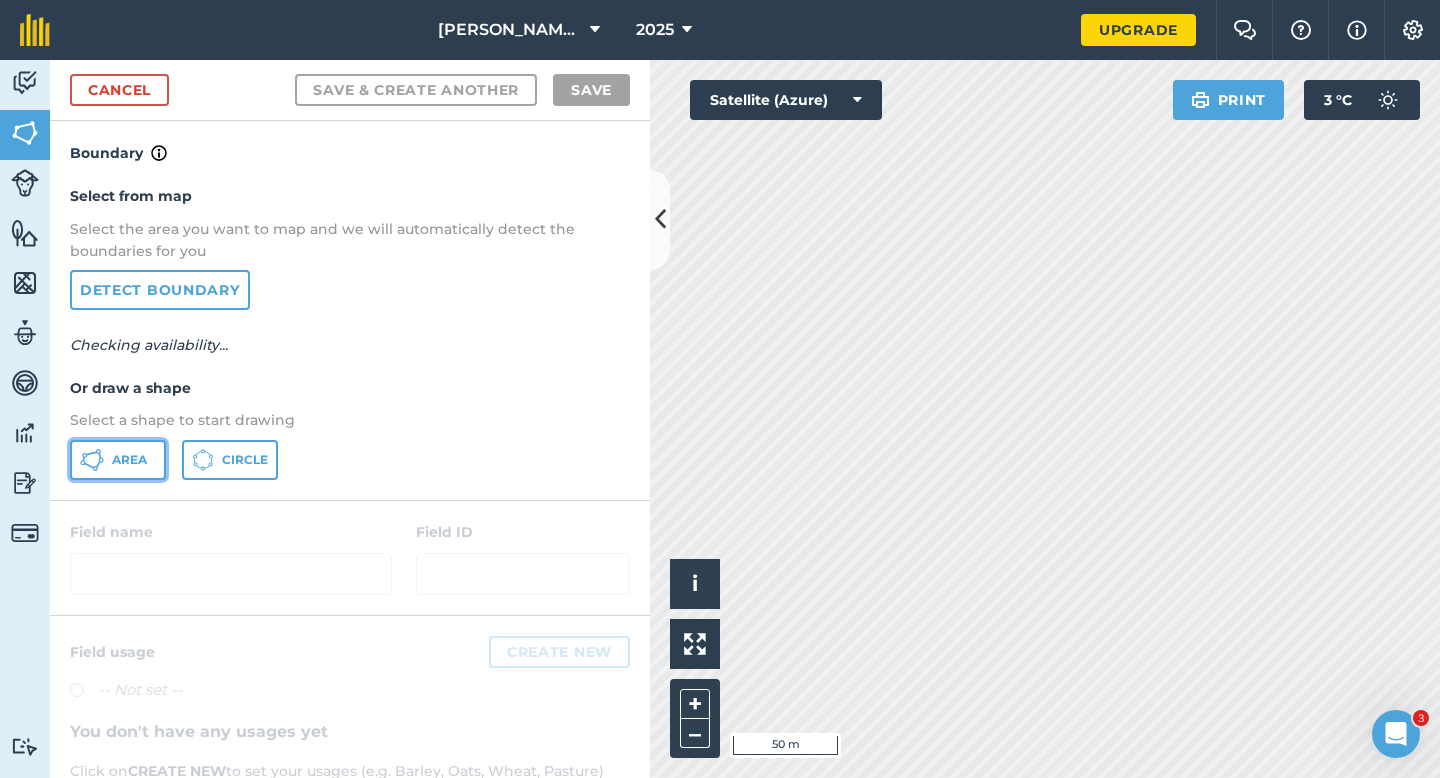 click on "Area" at bounding box center [129, 460] 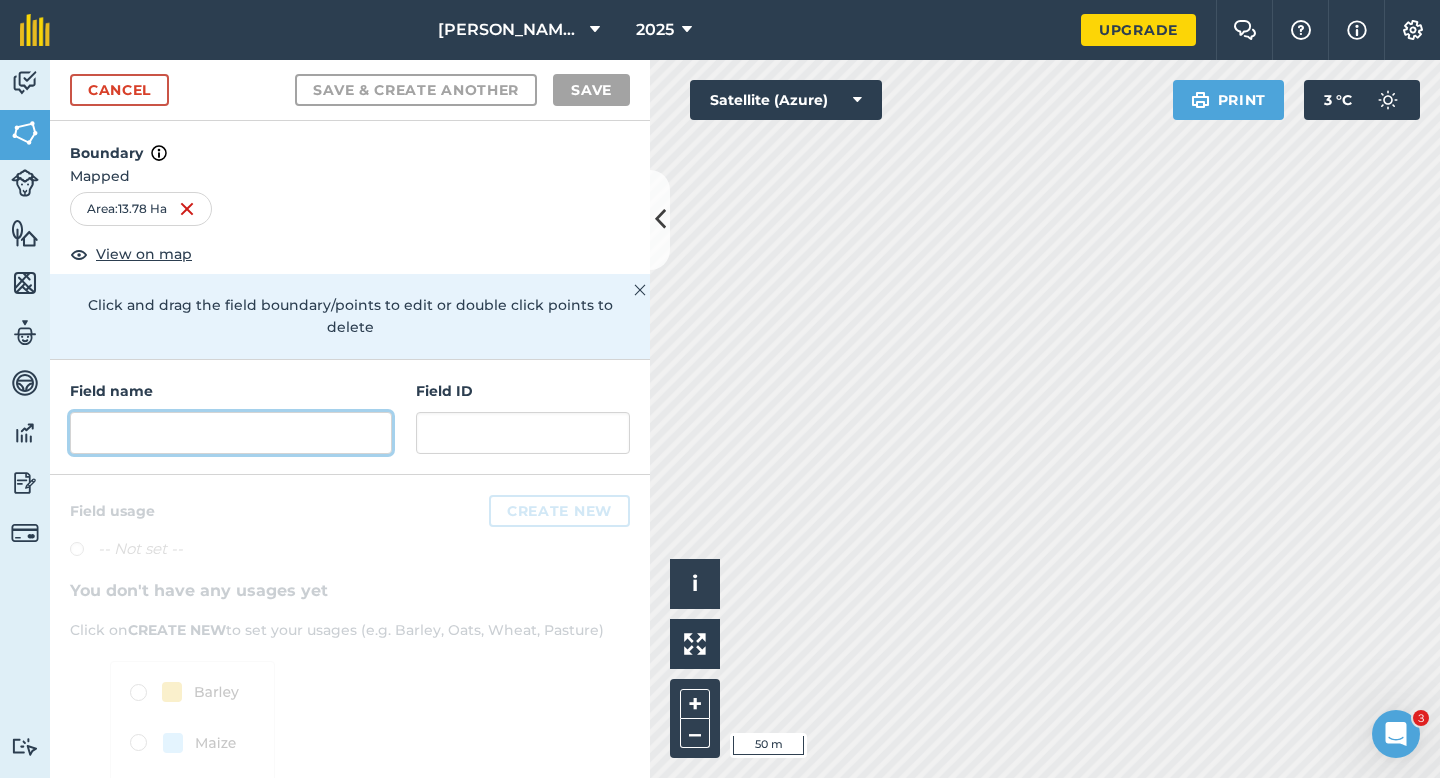 click at bounding box center (231, 433) 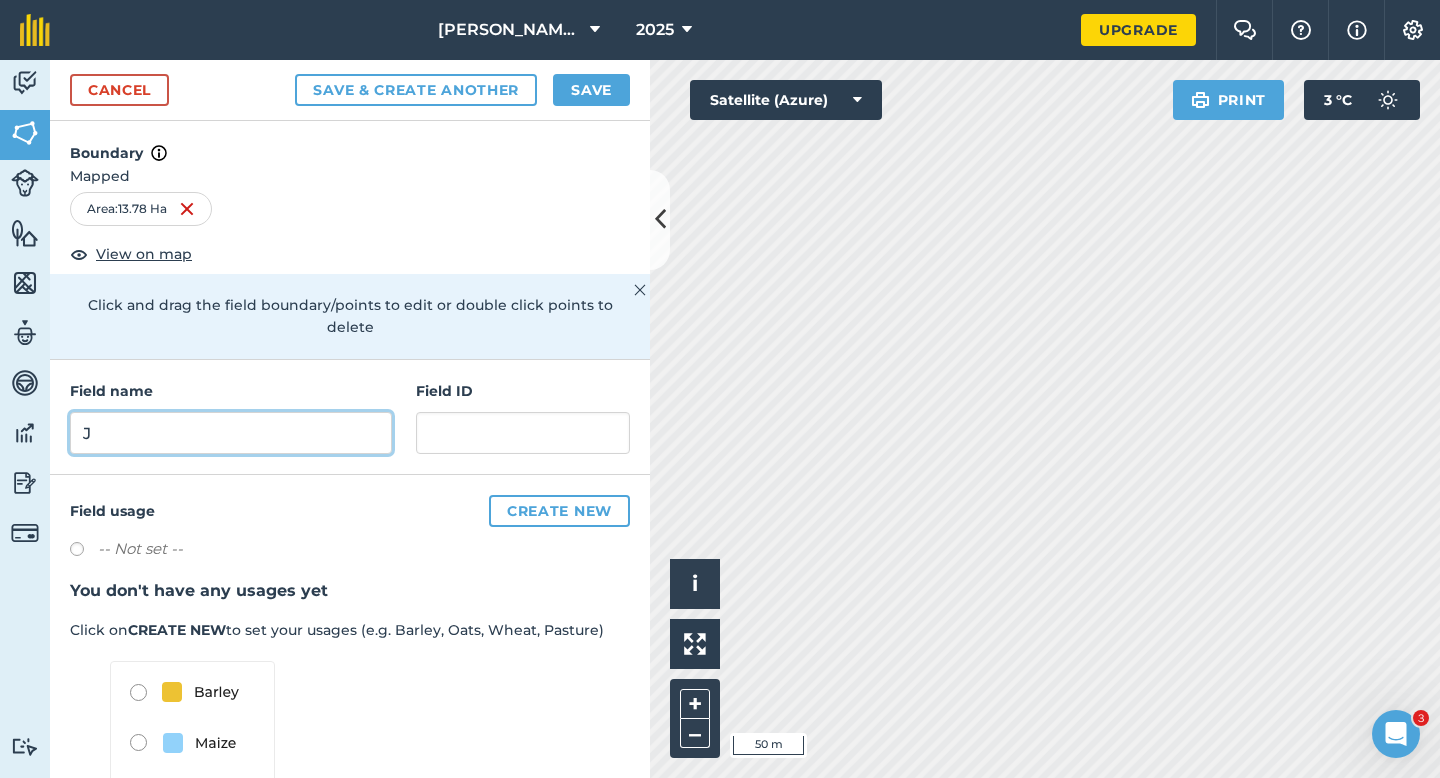 type on "J" 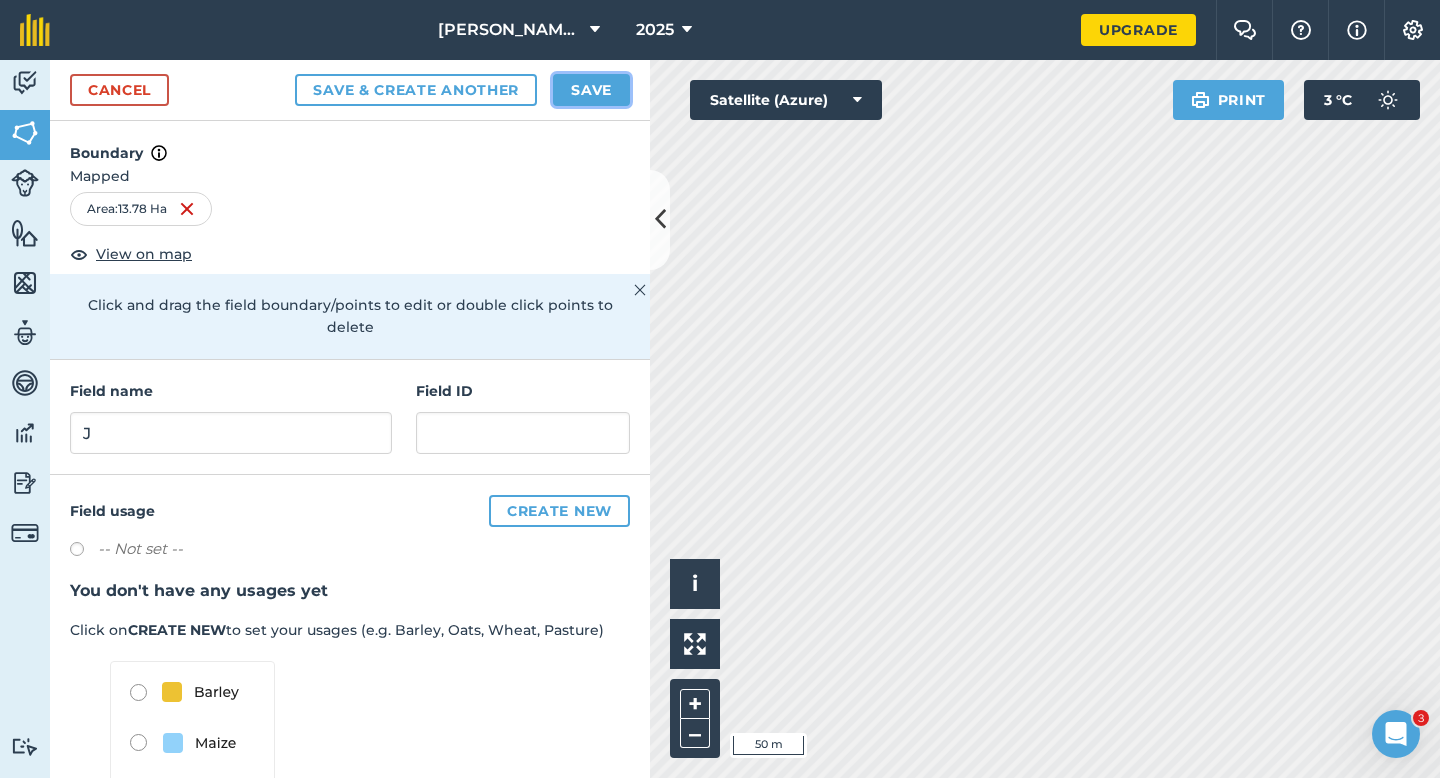 click on "Save" at bounding box center (591, 90) 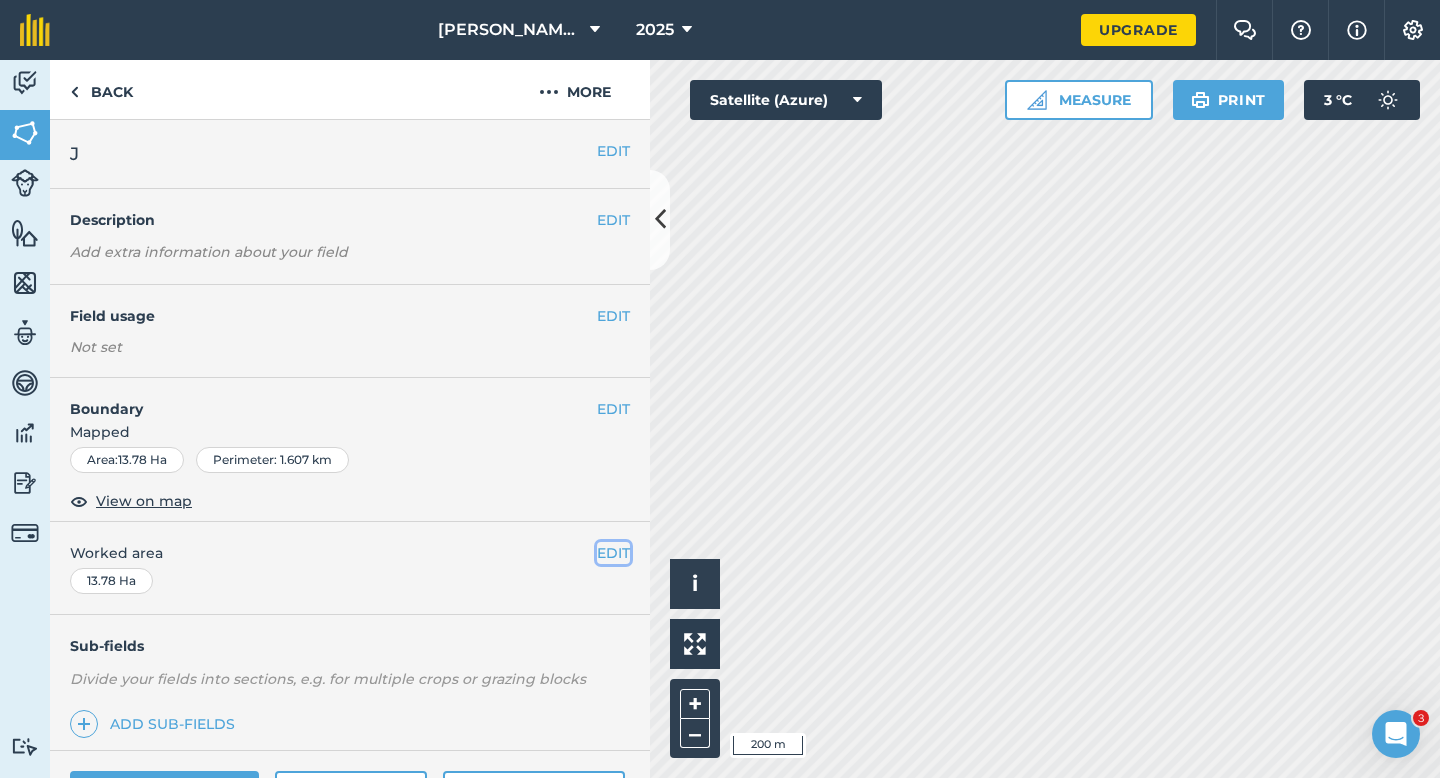 click on "EDIT" at bounding box center [613, 553] 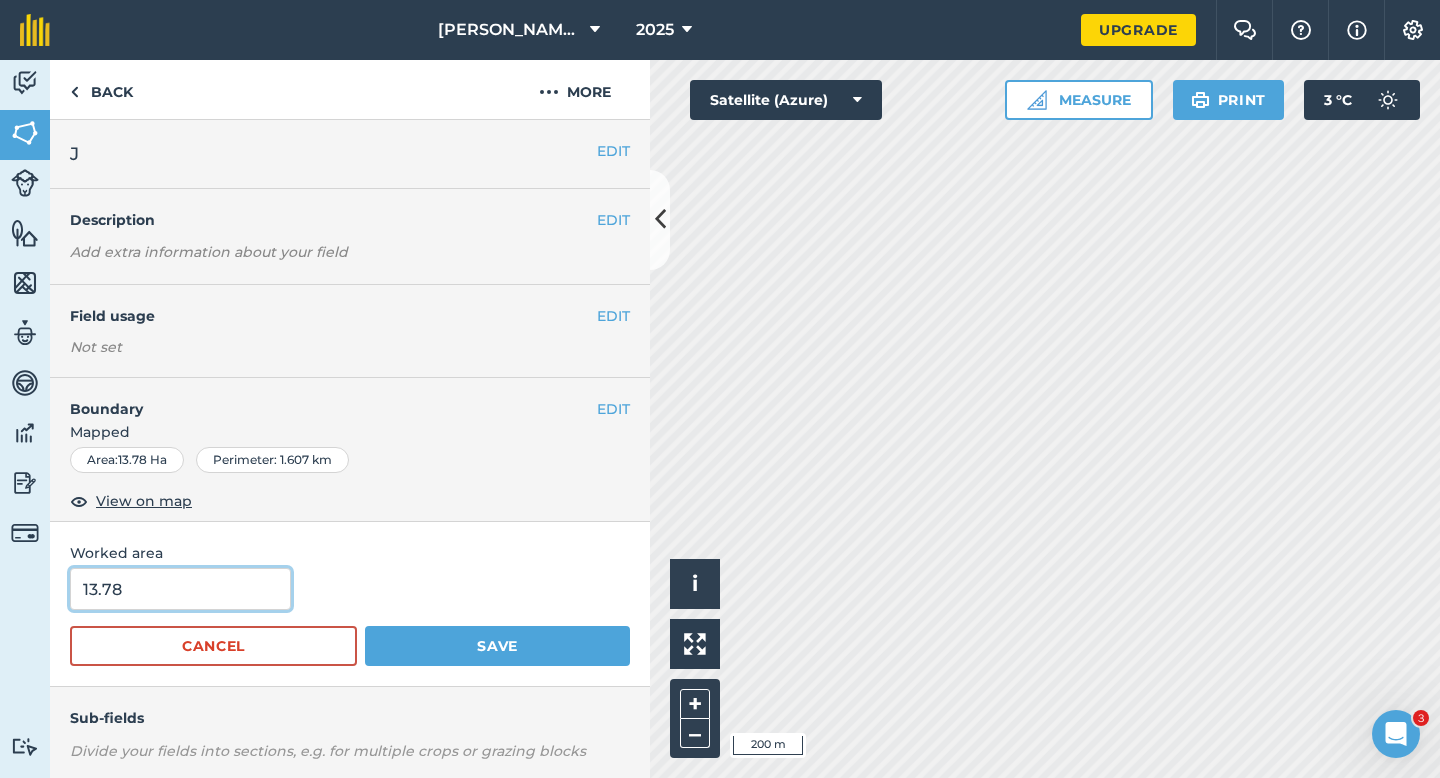 click on "13.78" at bounding box center [180, 589] 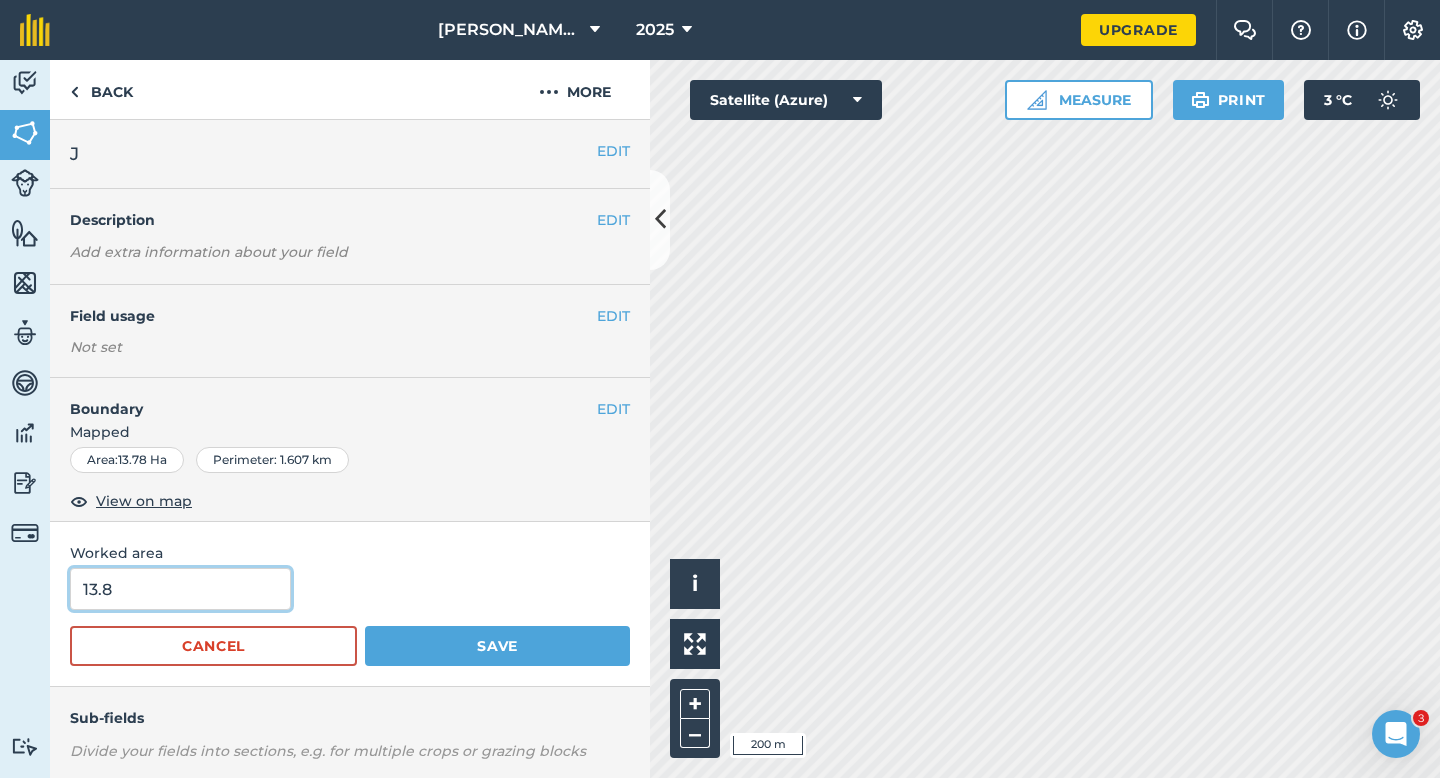 type on "13.8" 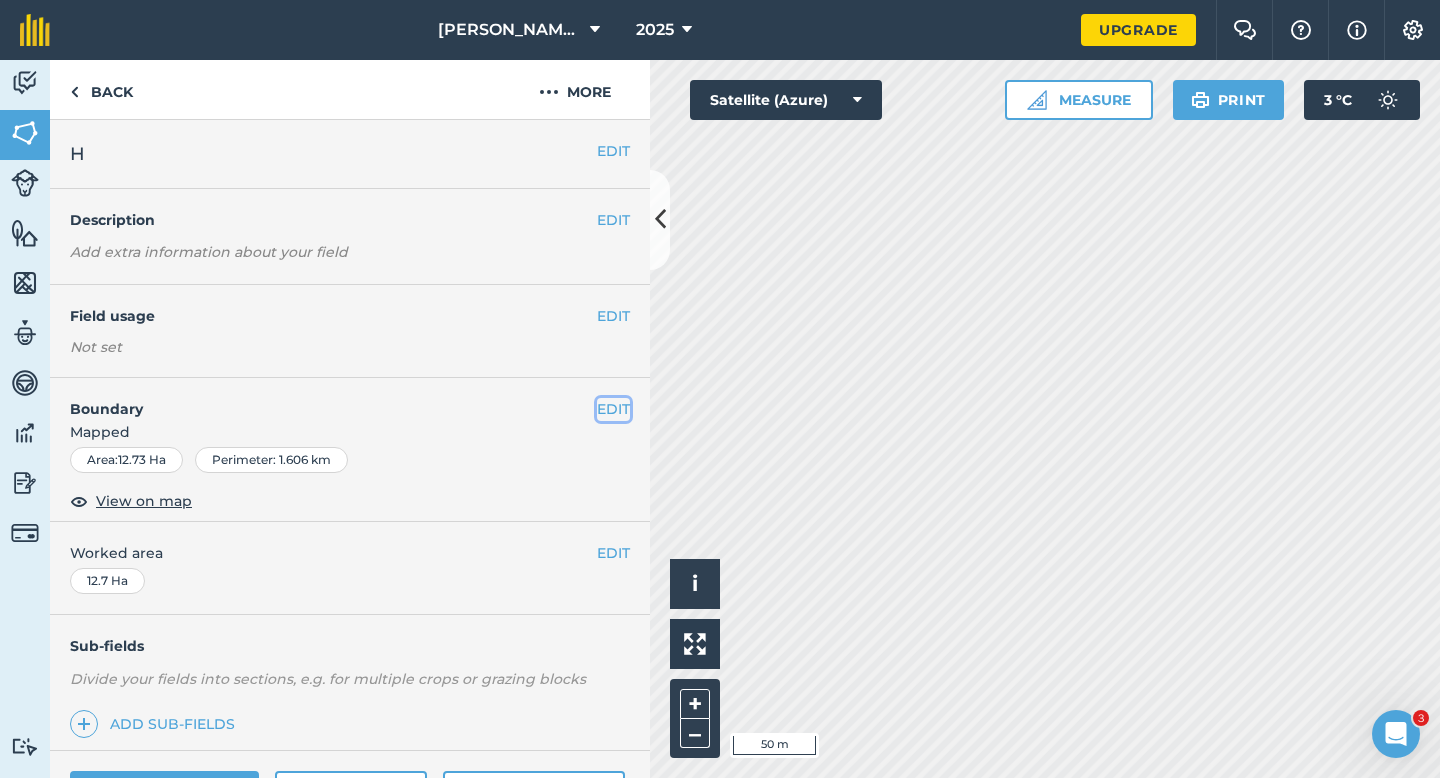 click on "EDIT" at bounding box center (613, 409) 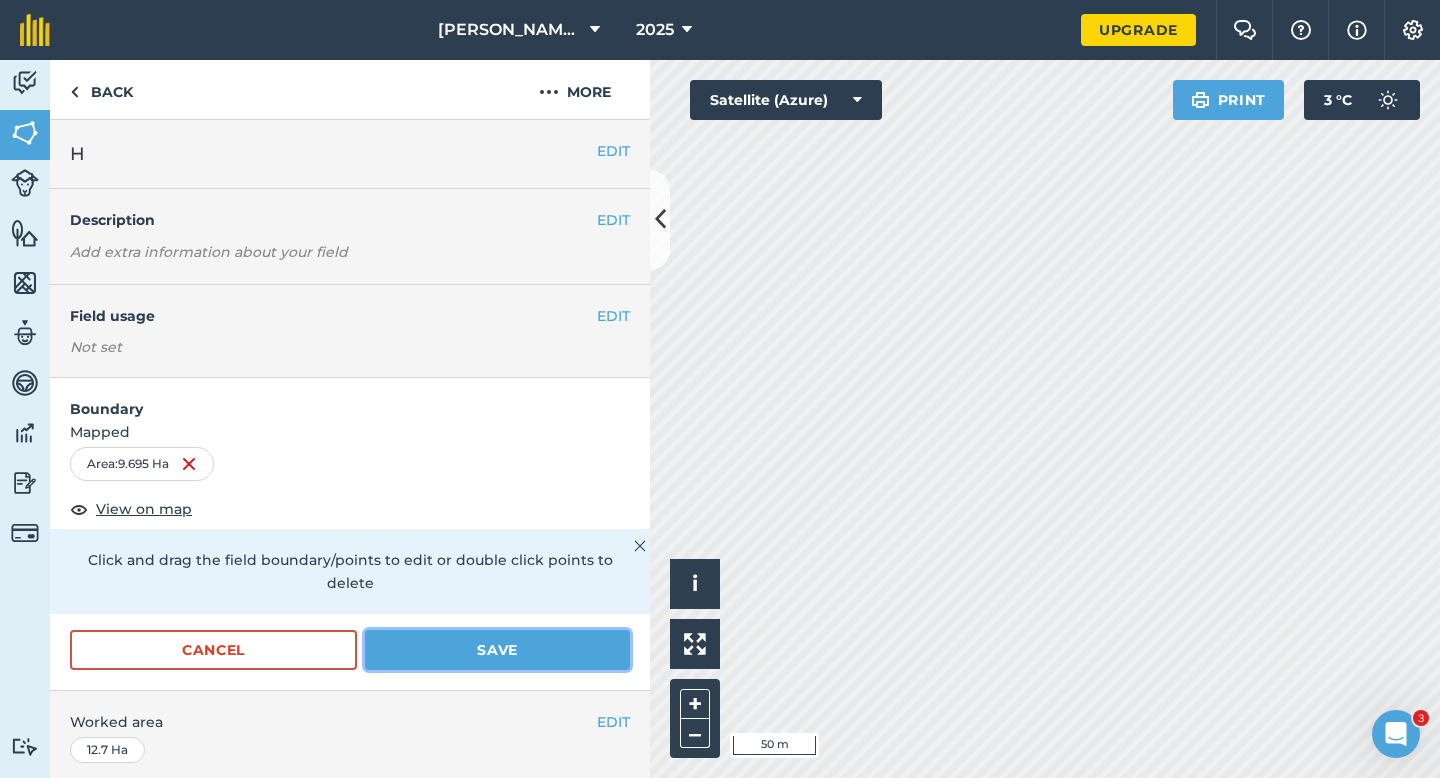 click on "Save" at bounding box center [497, 650] 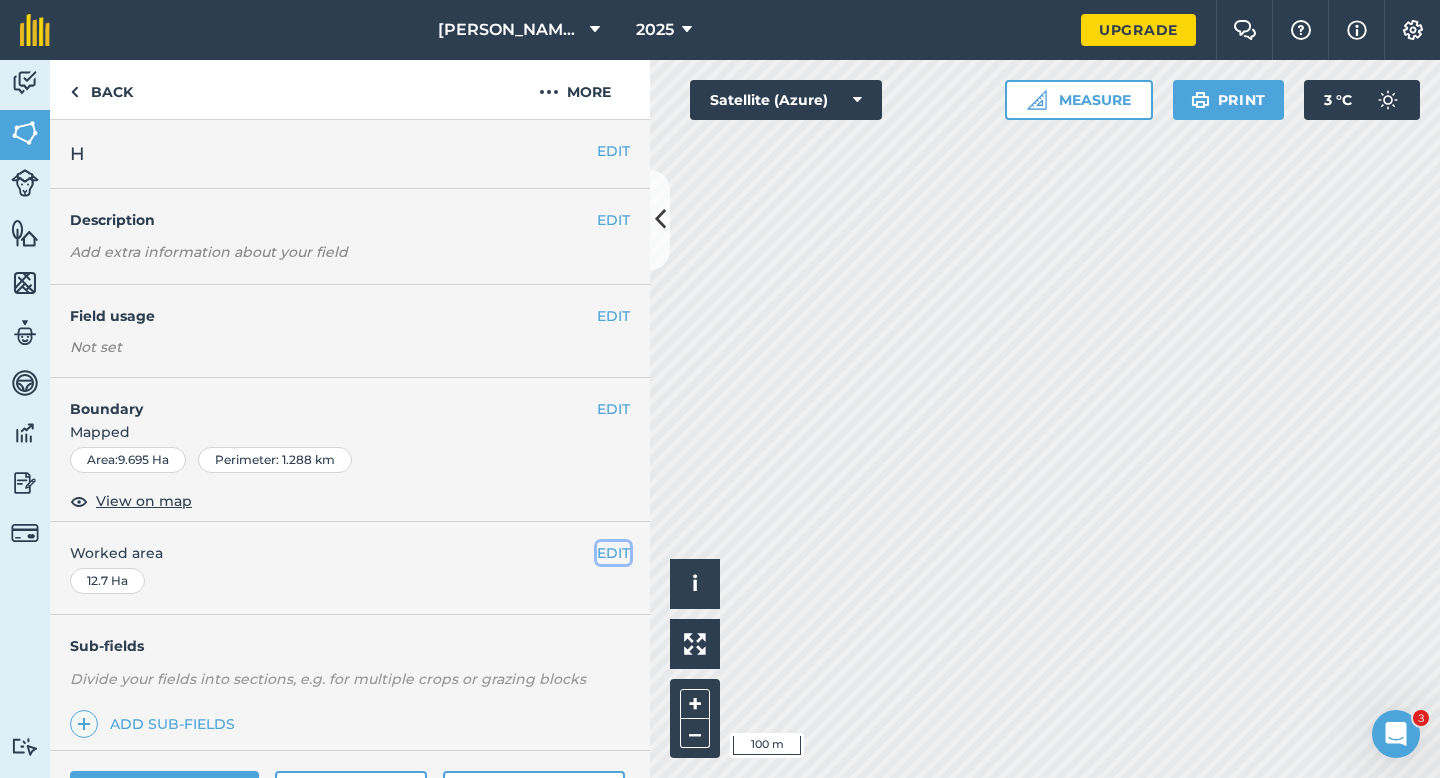 click on "EDIT" at bounding box center (613, 553) 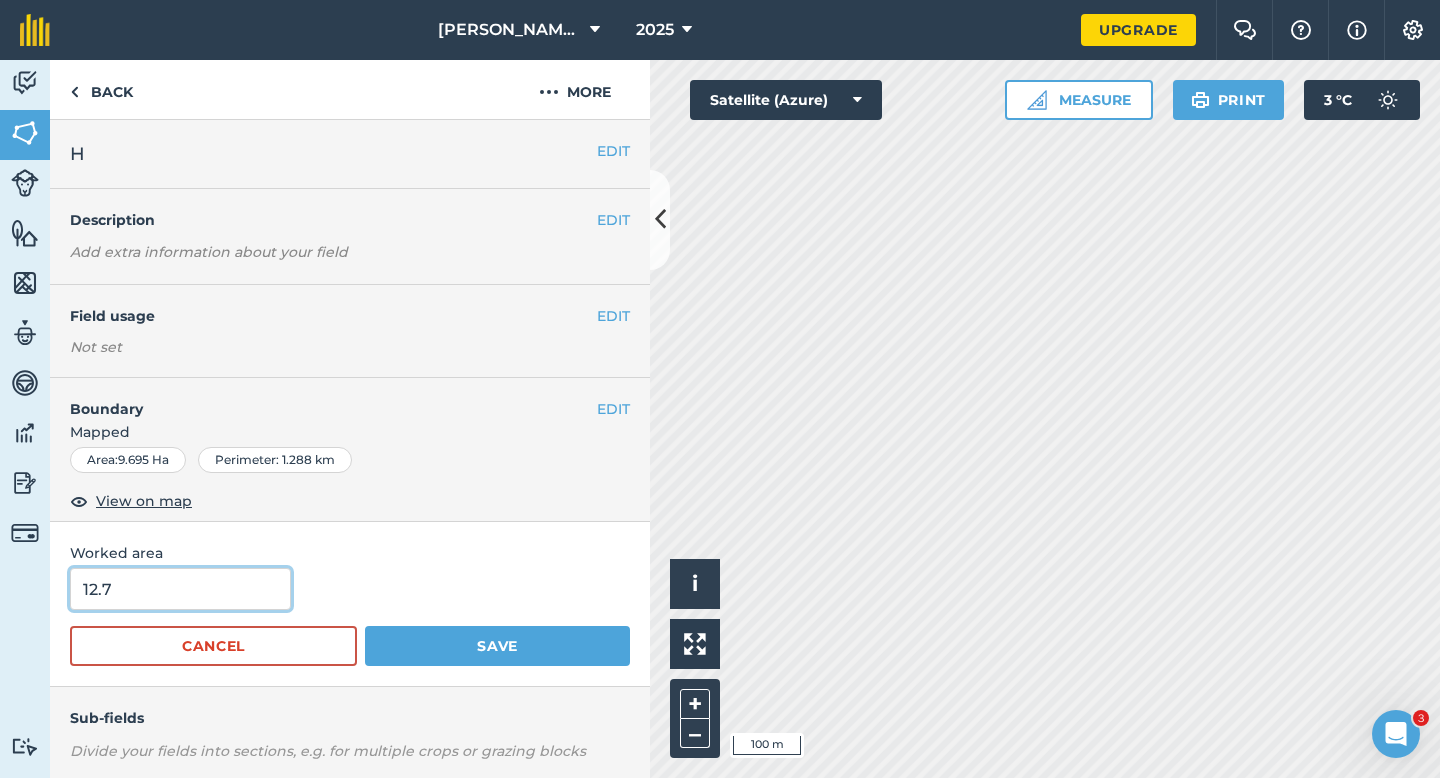 click on "12.7" at bounding box center [180, 589] 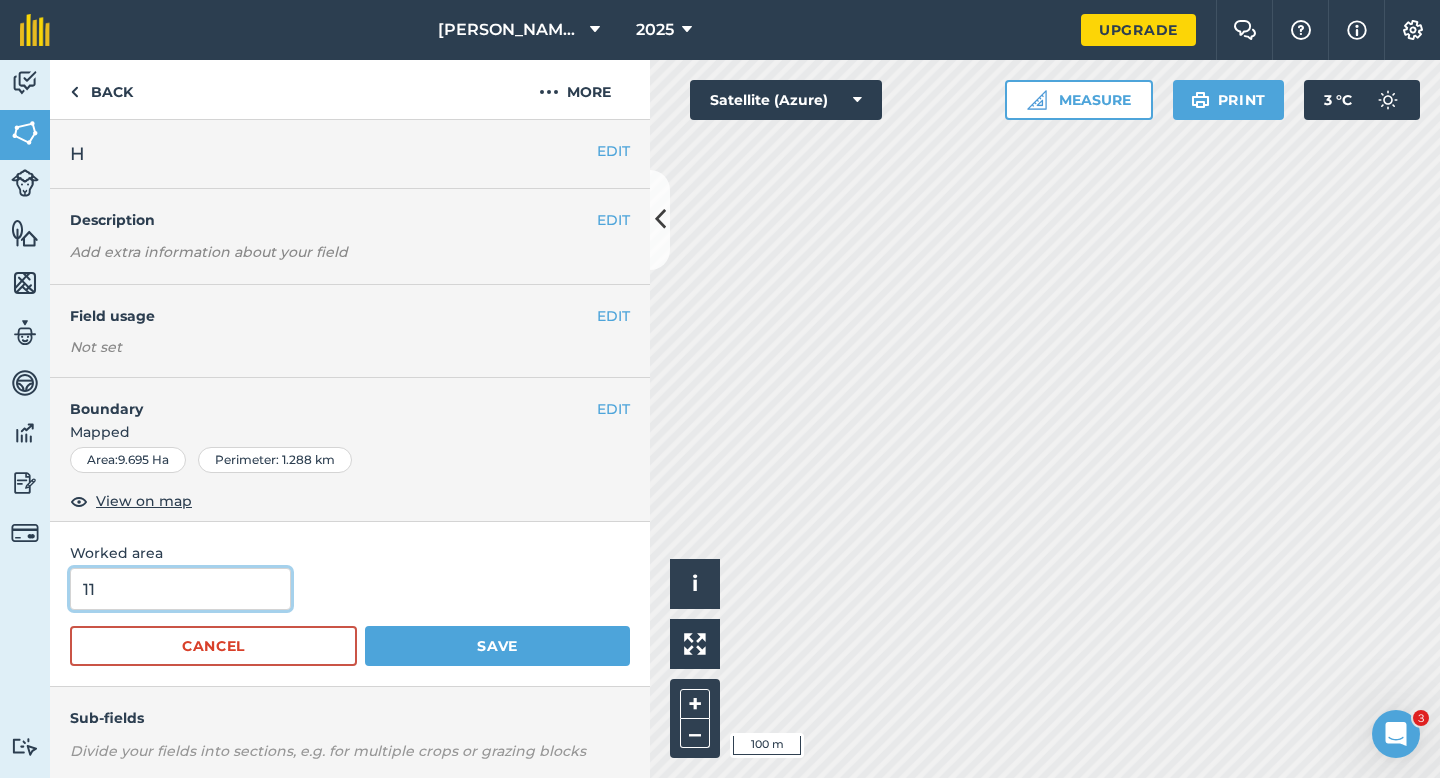 type on "10" 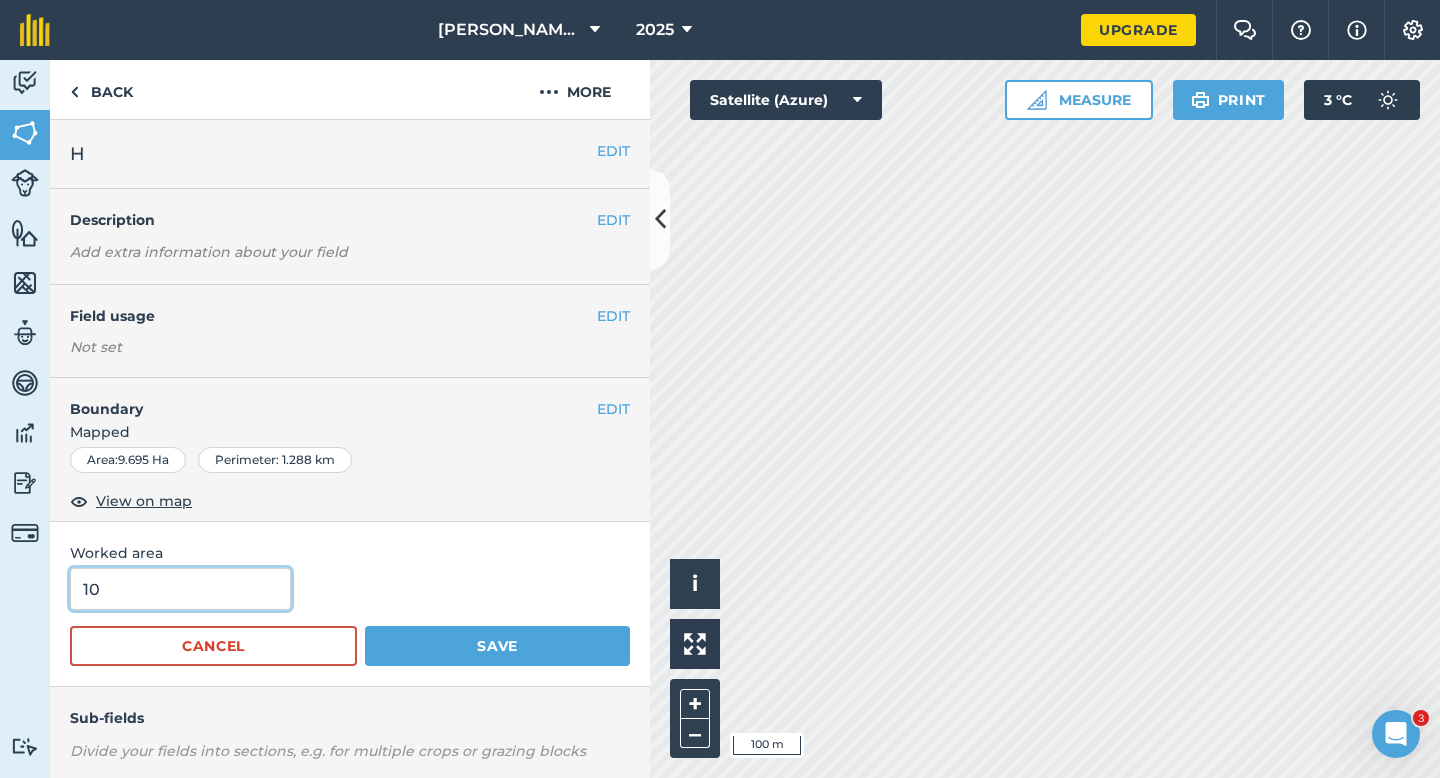 click on "Save" at bounding box center (497, 646) 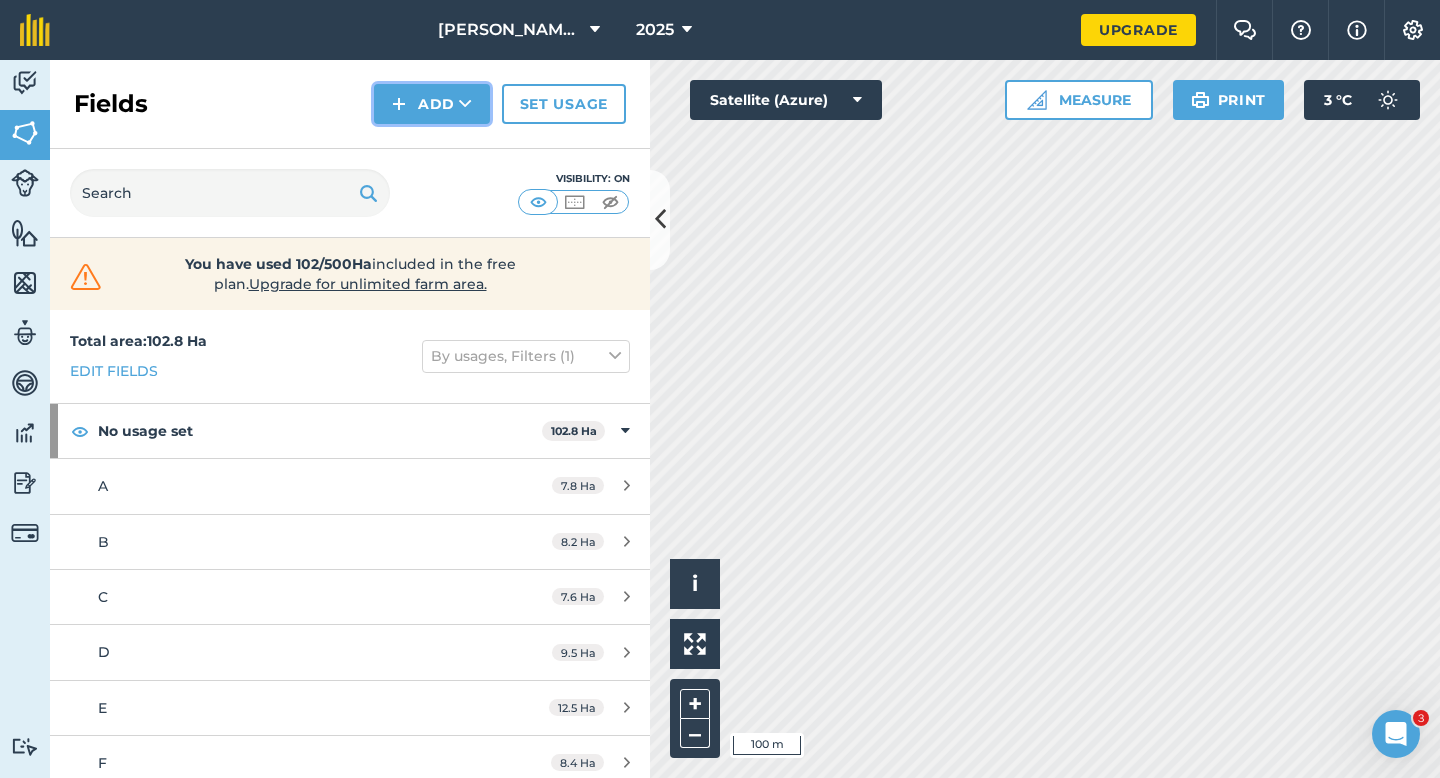 click on "Add" at bounding box center (432, 104) 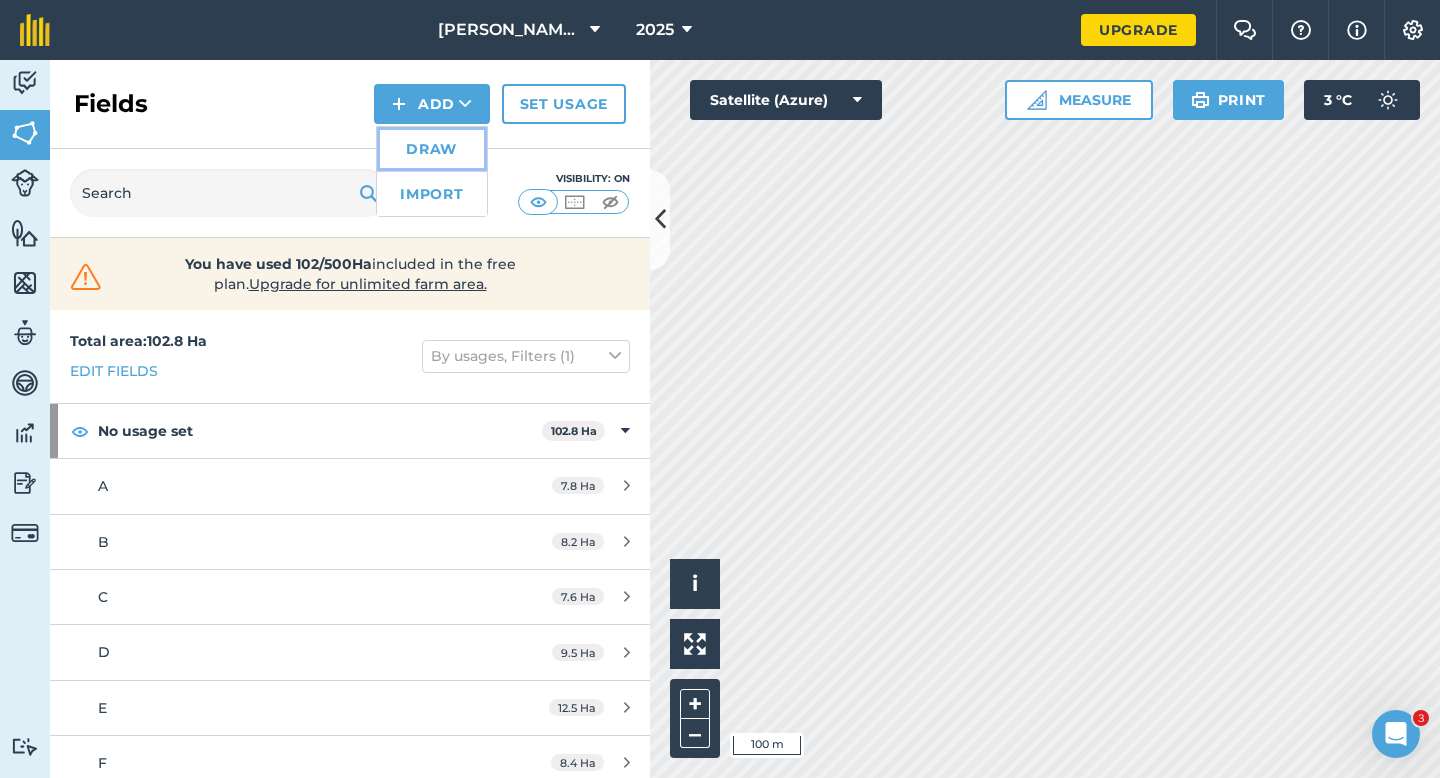 click on "Draw" at bounding box center (432, 149) 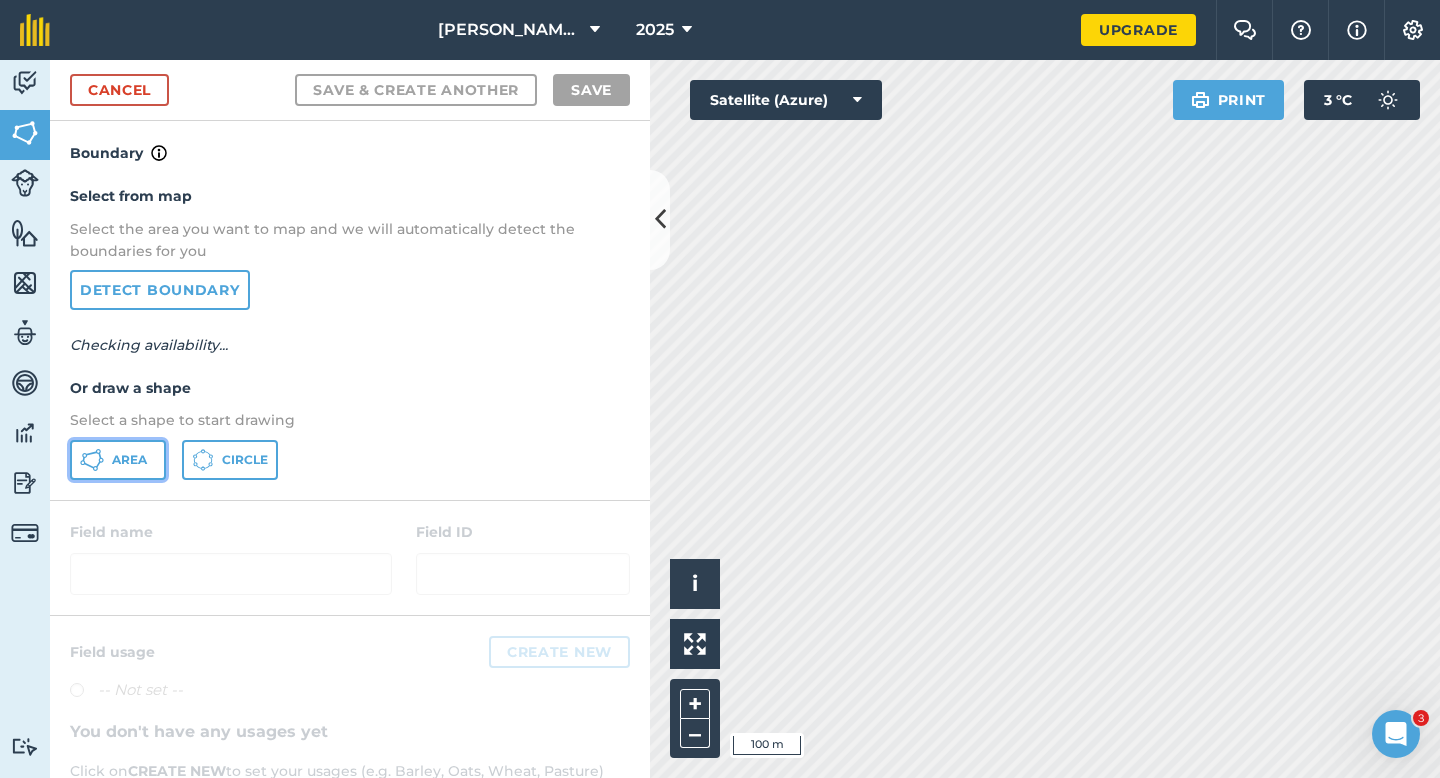 click on "Area" at bounding box center [118, 460] 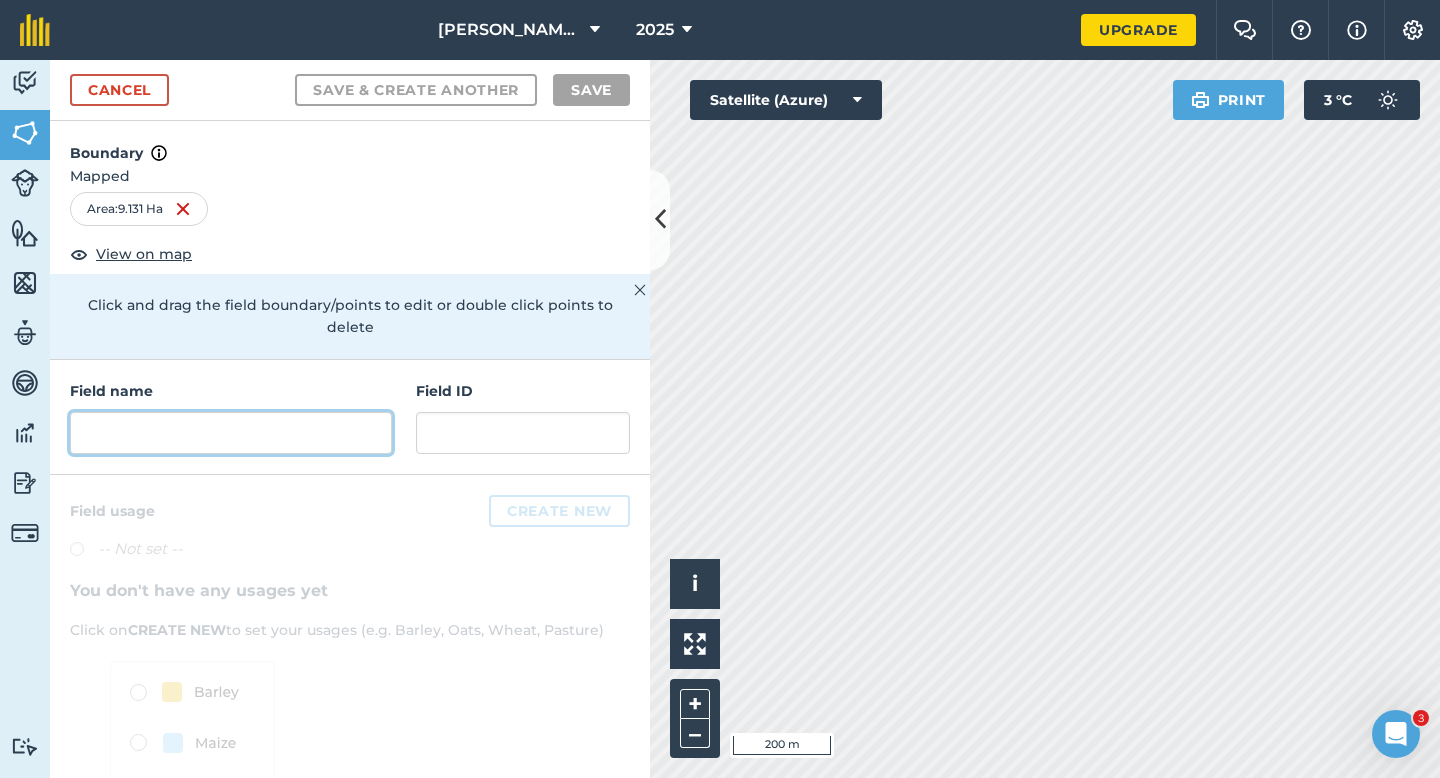 click at bounding box center (231, 433) 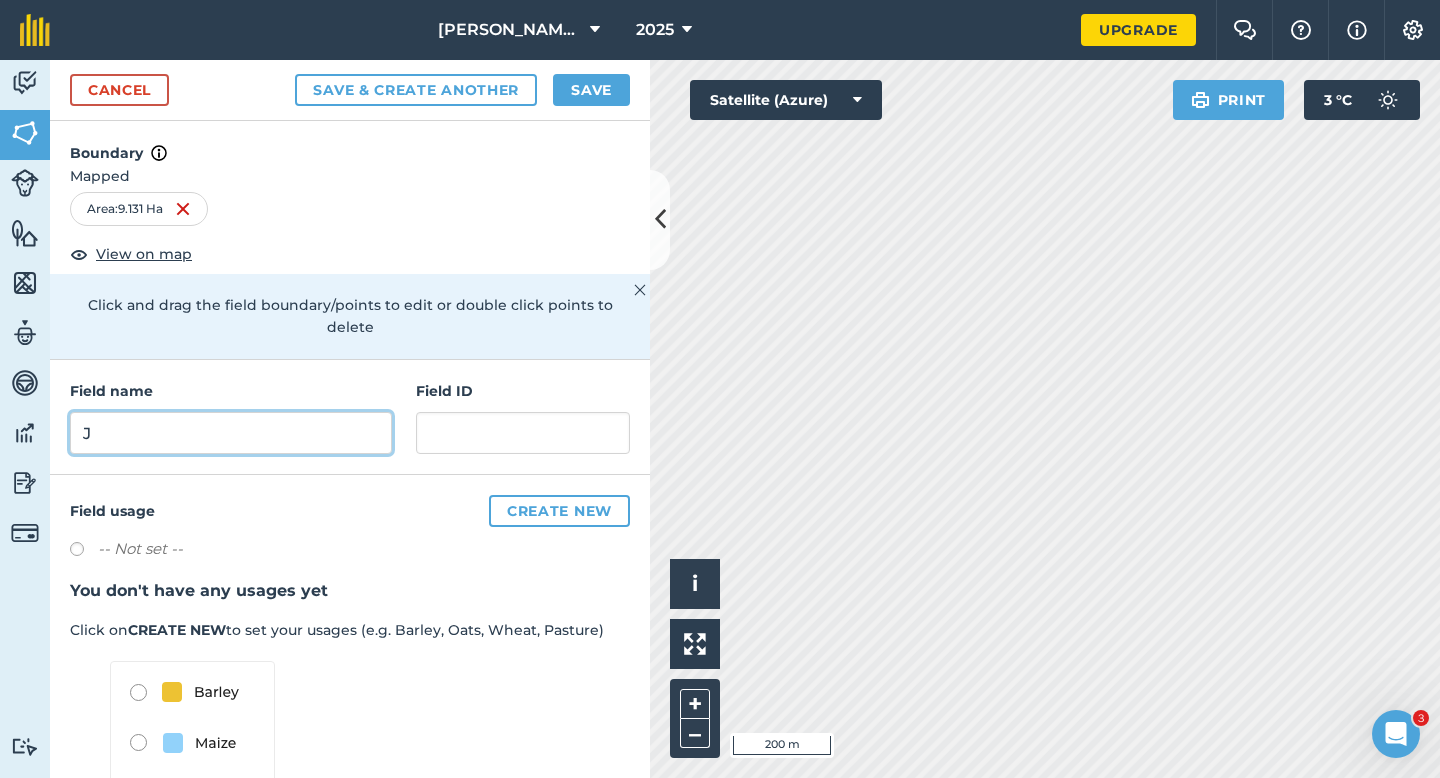 type on "J" 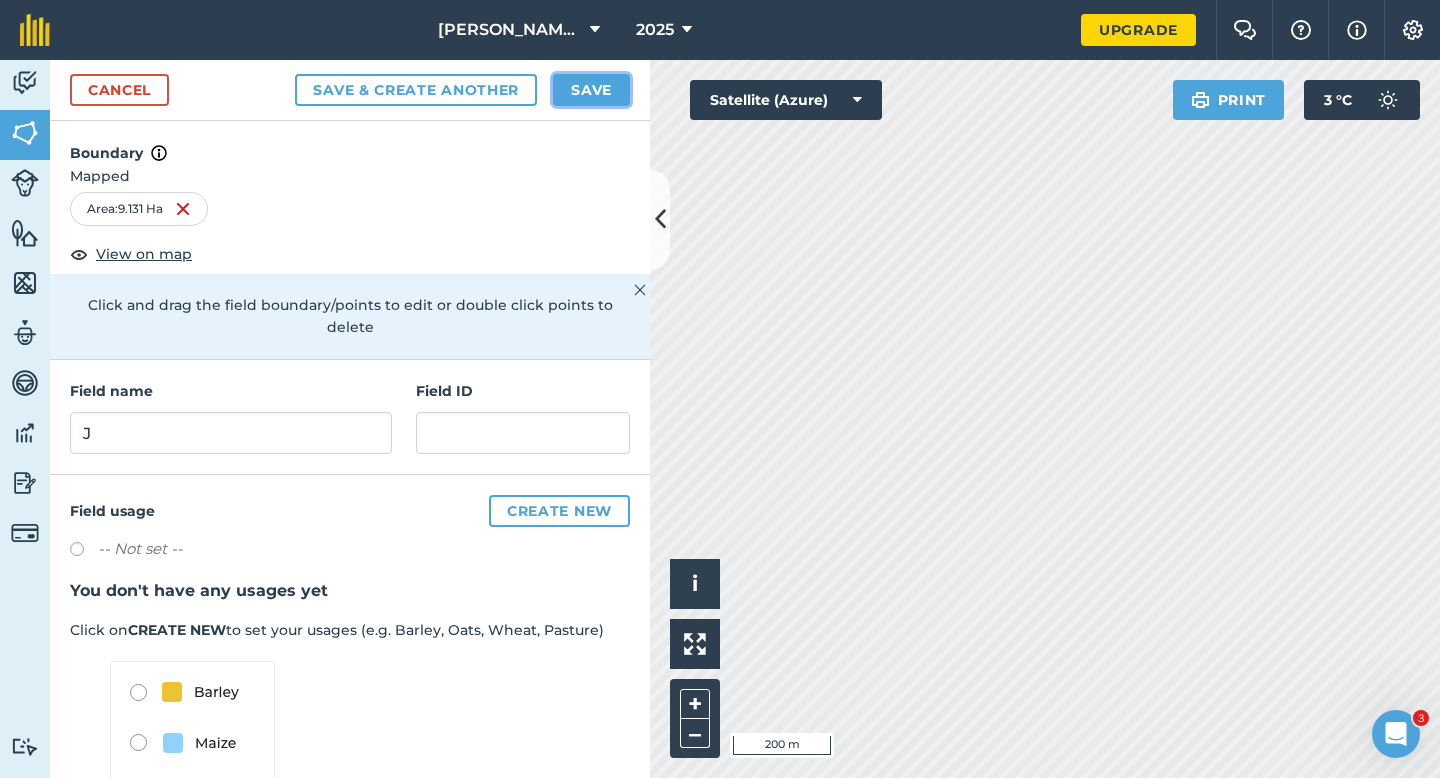 click on "Save" at bounding box center [591, 90] 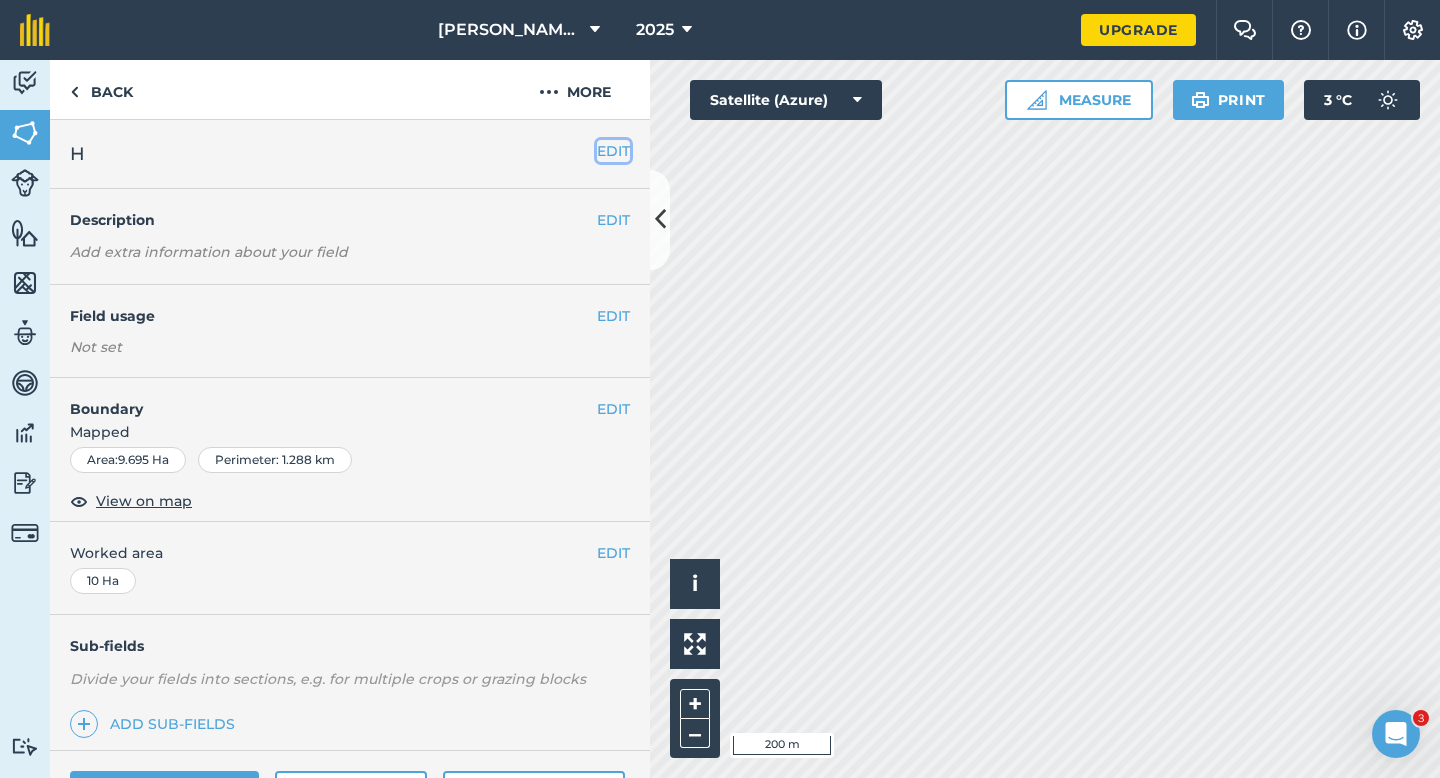 click on "EDIT" at bounding box center (613, 151) 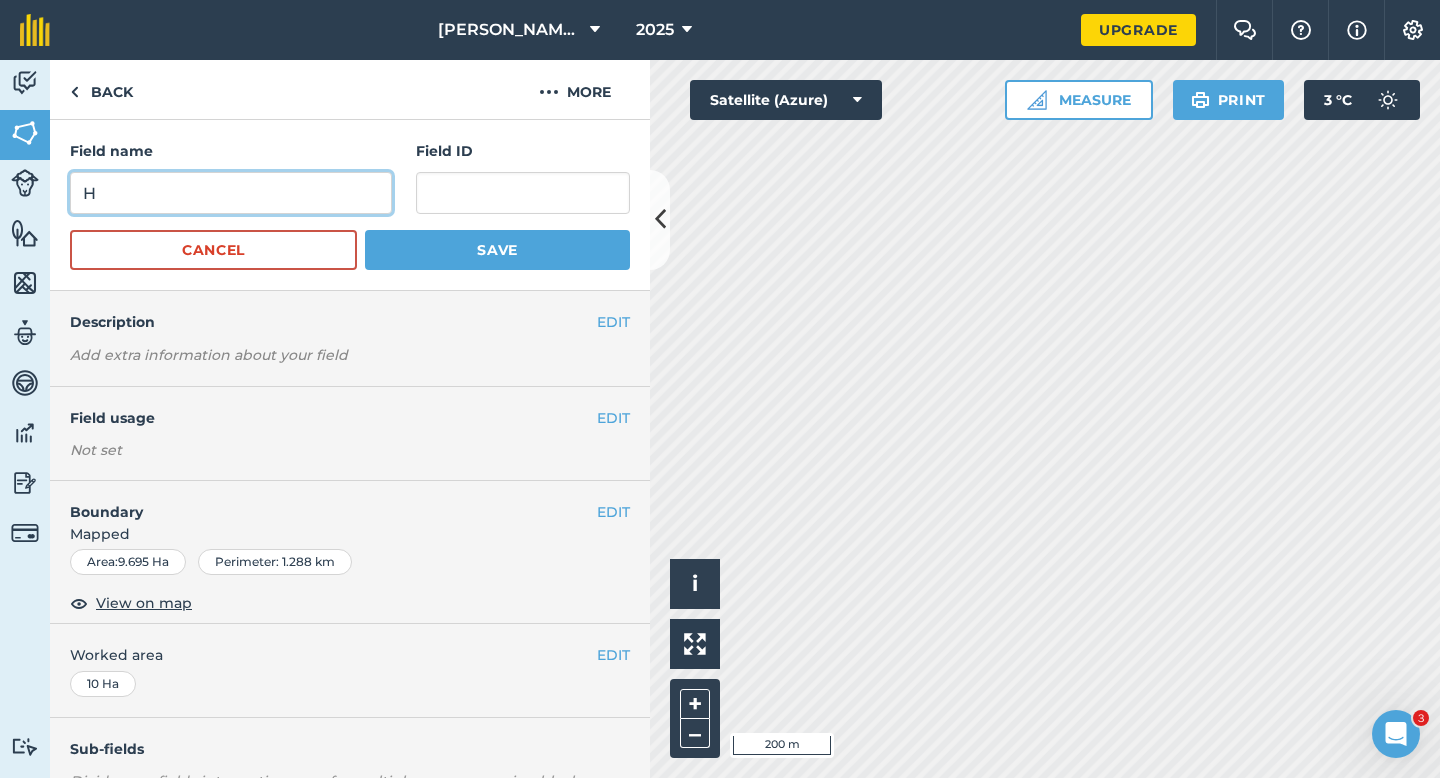 click on "H" at bounding box center (231, 193) 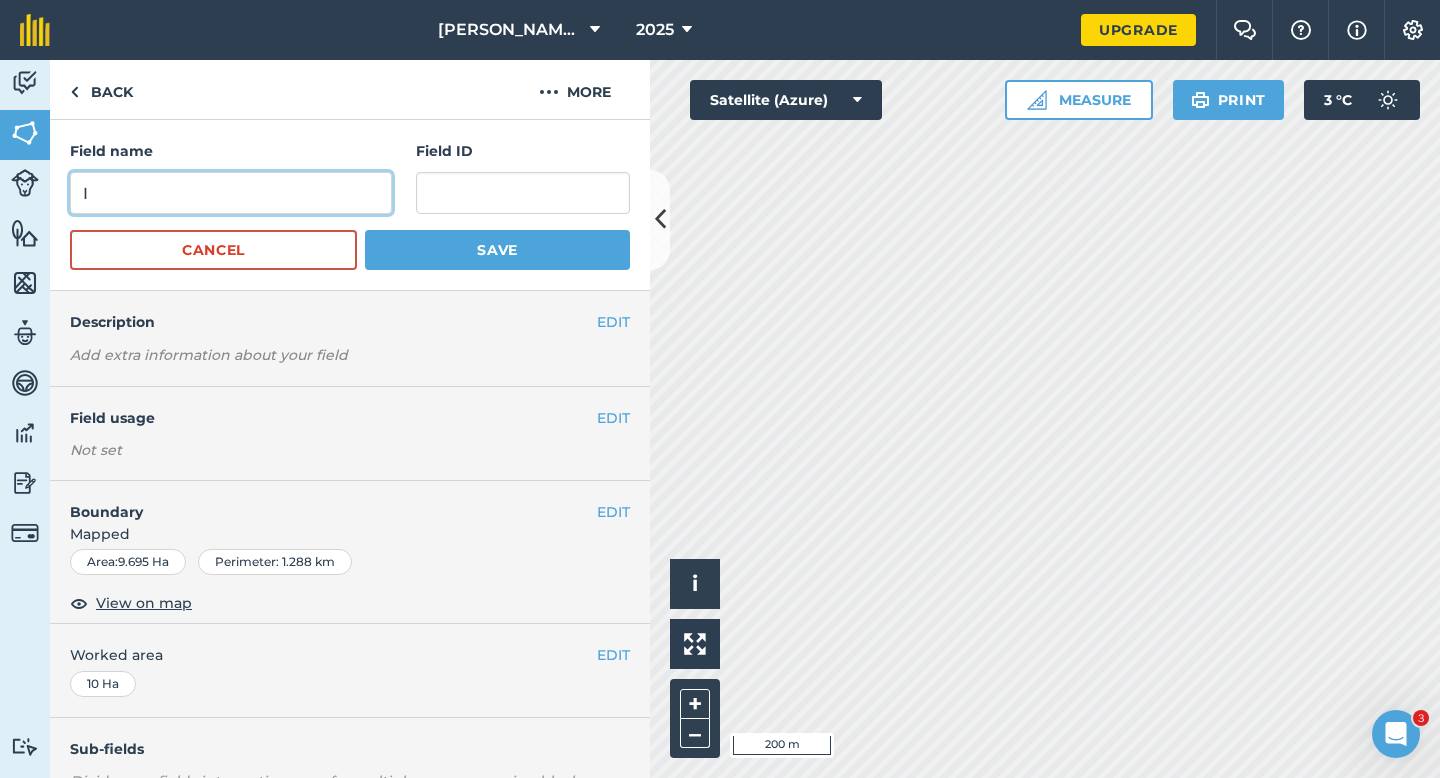 type on "I" 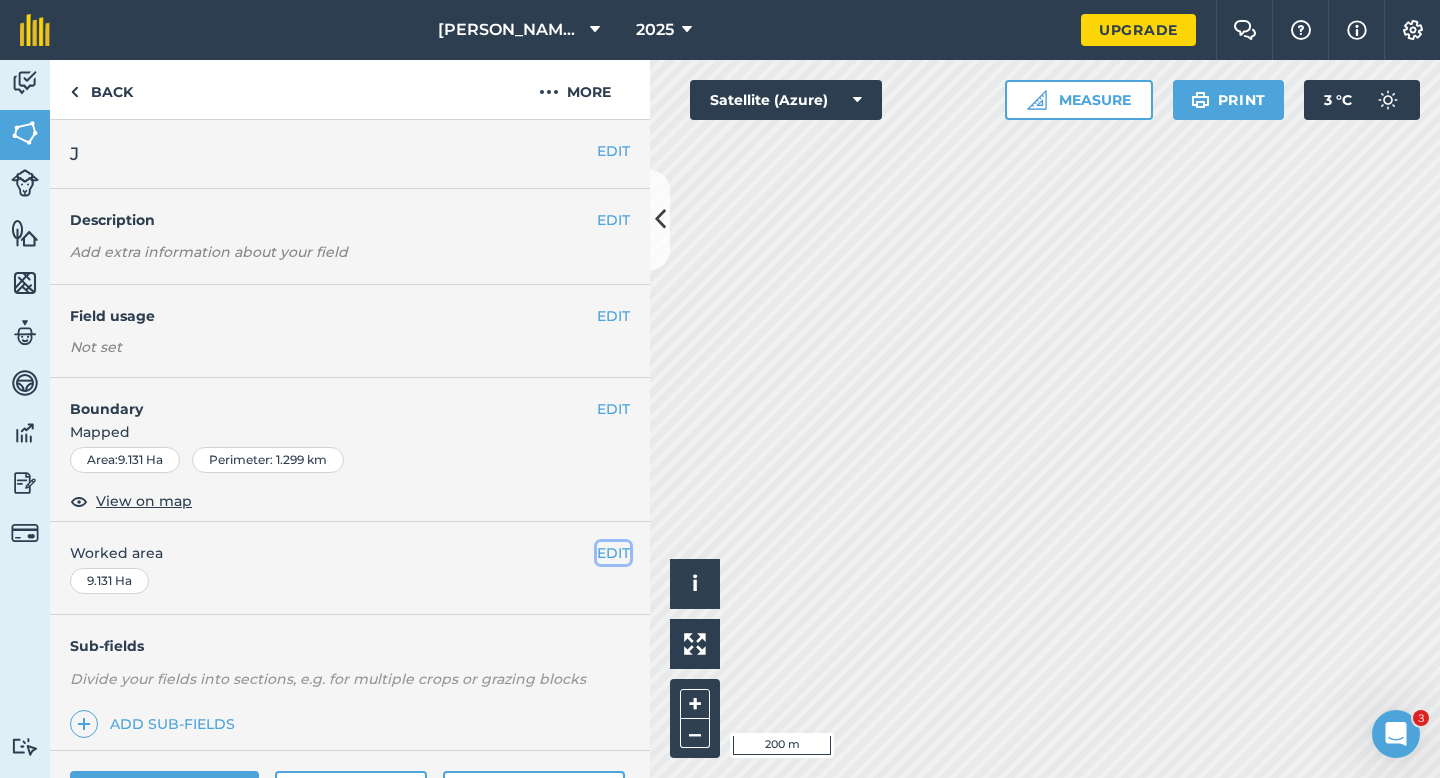 click on "EDIT" at bounding box center (613, 553) 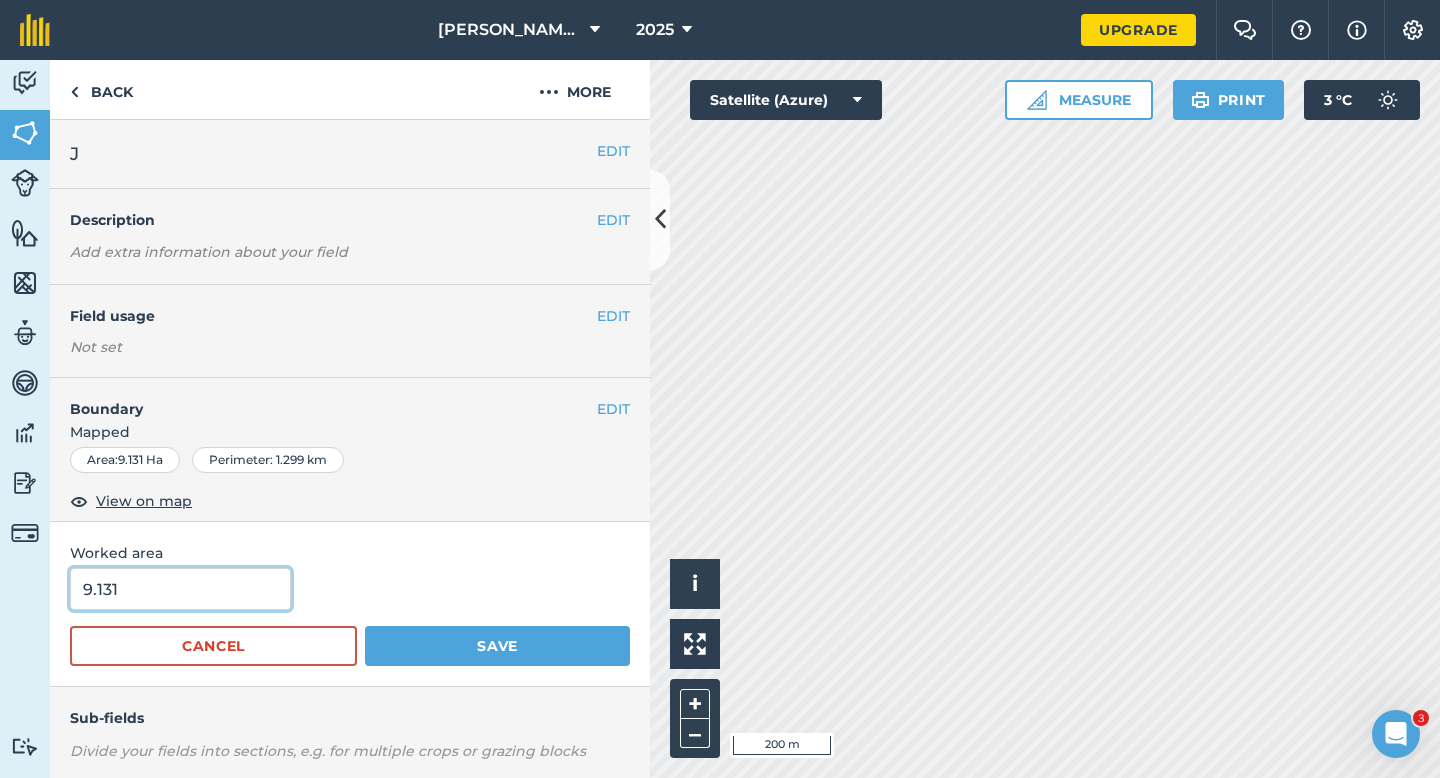 click on "9.131" at bounding box center (180, 589) 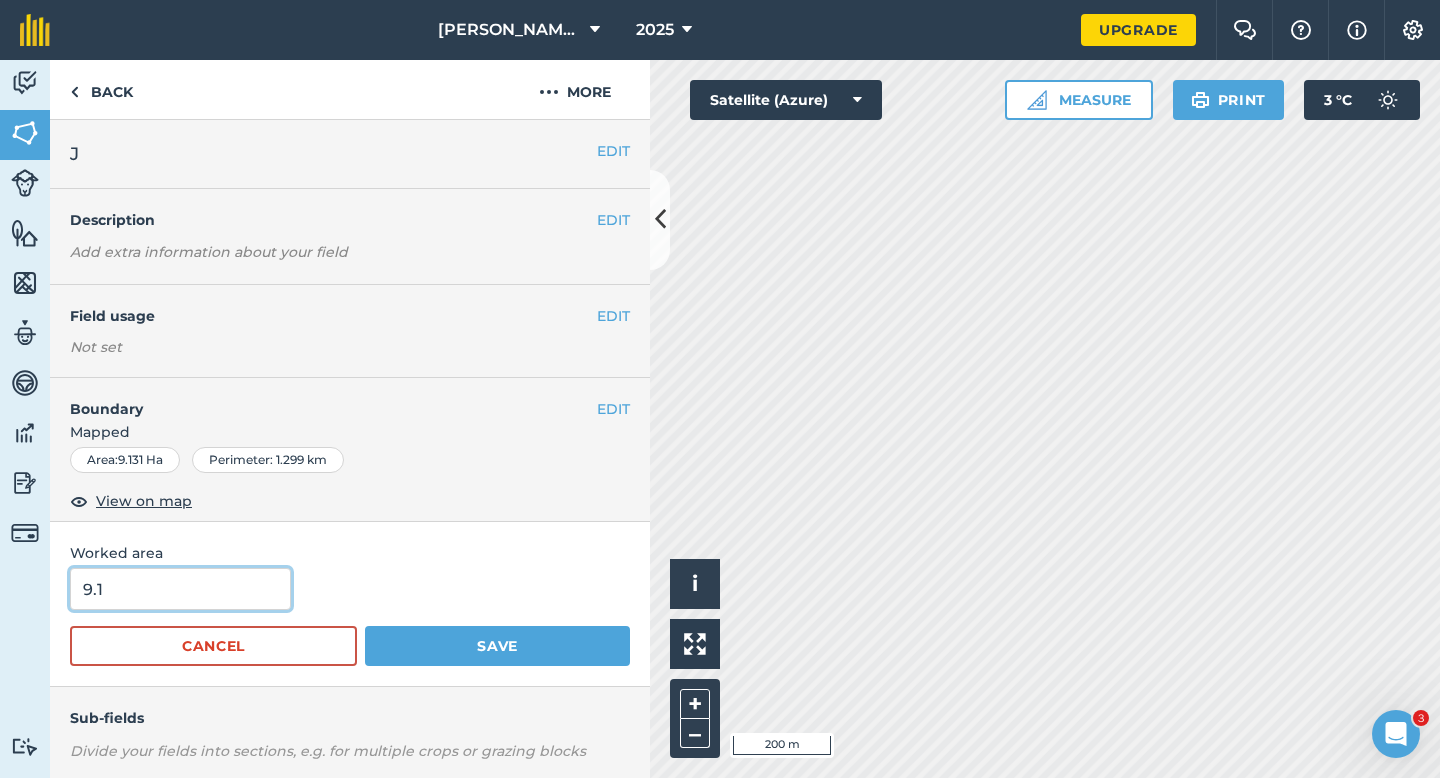 type on "9.1" 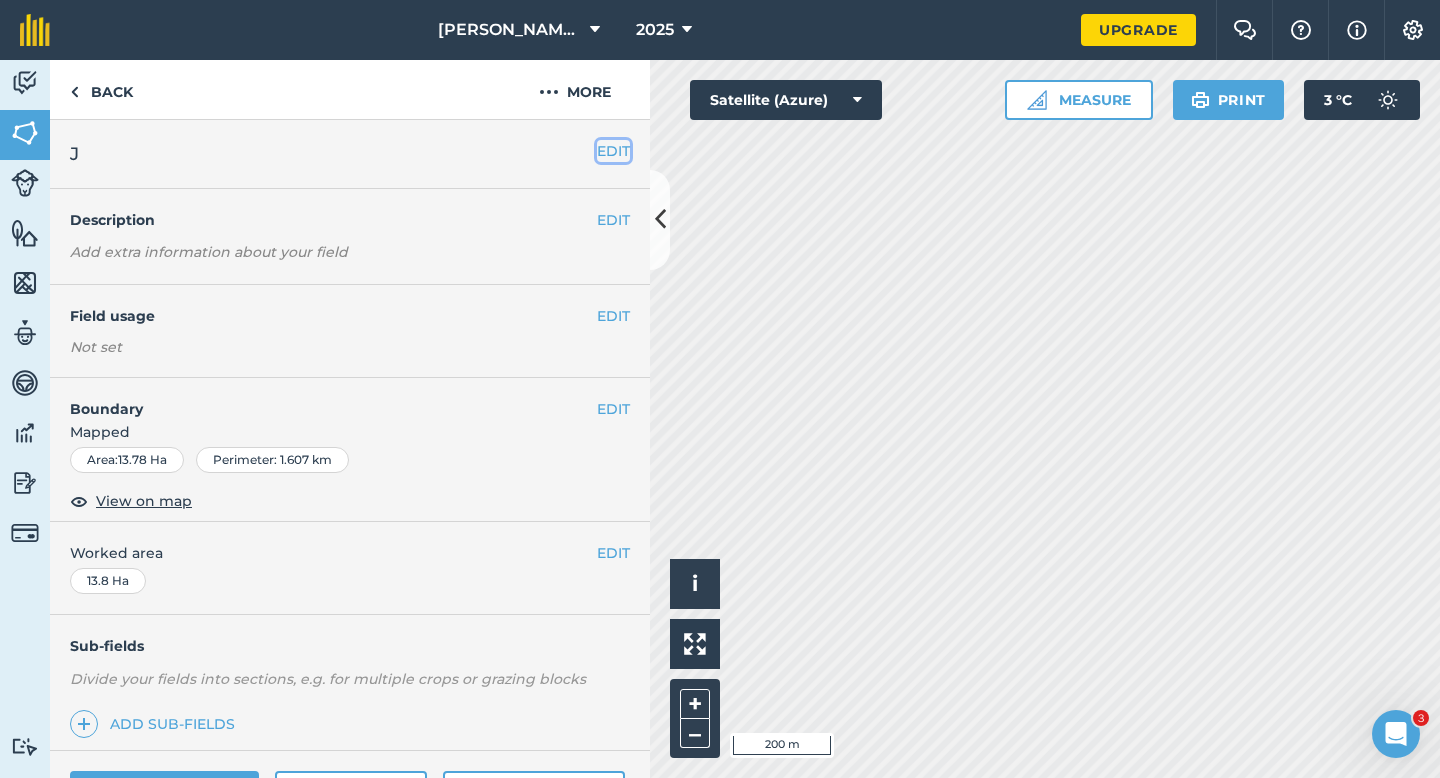 click on "EDIT" at bounding box center (613, 151) 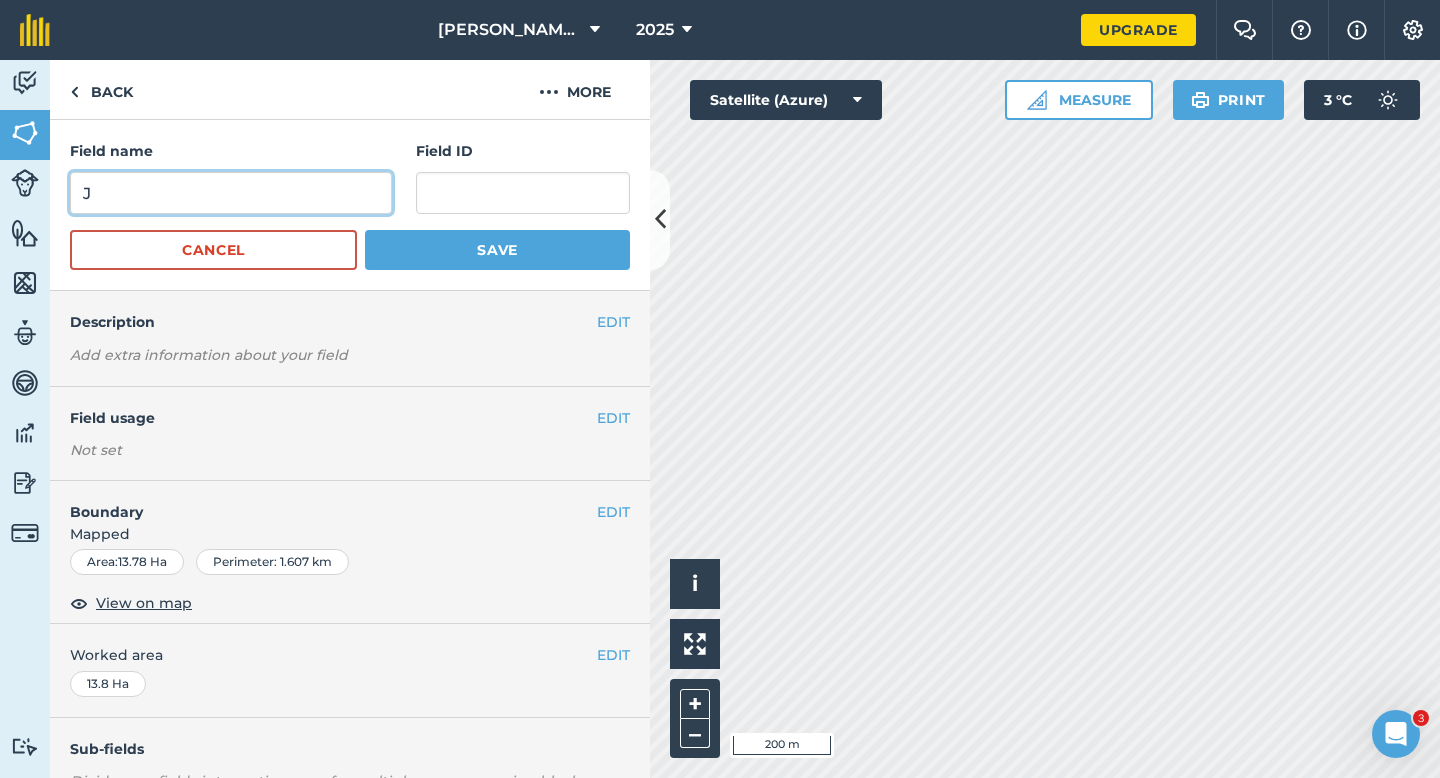 click on "J" at bounding box center (231, 193) 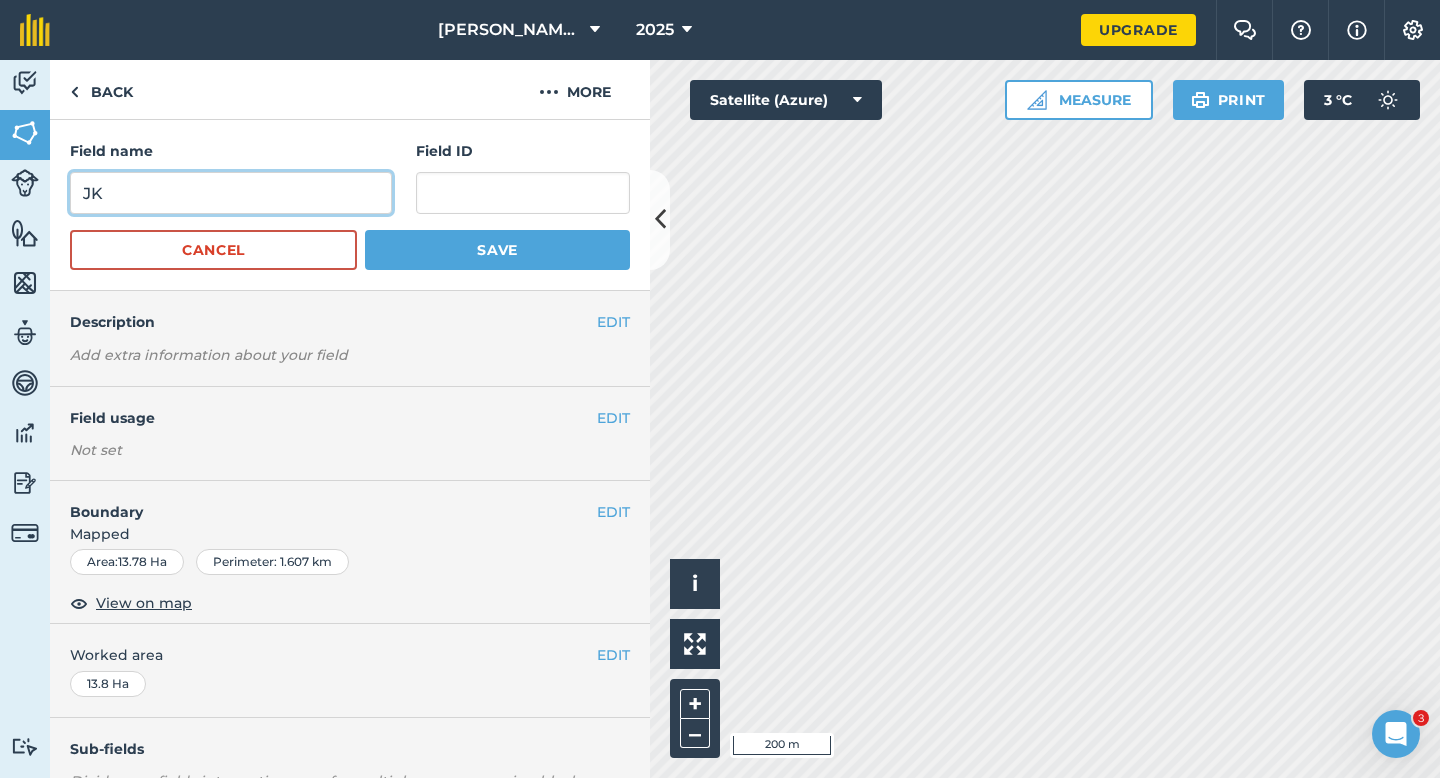 type on "J" 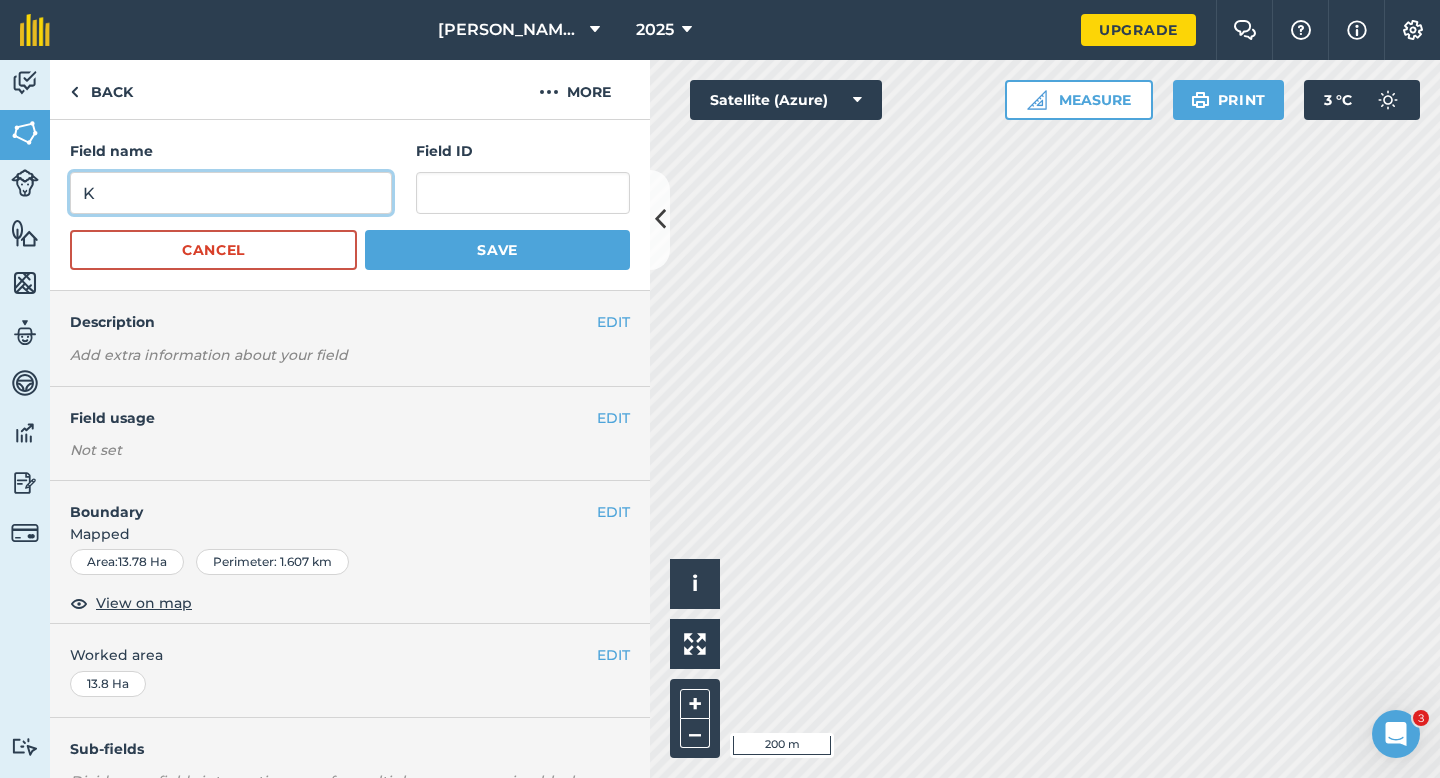 type on "K" 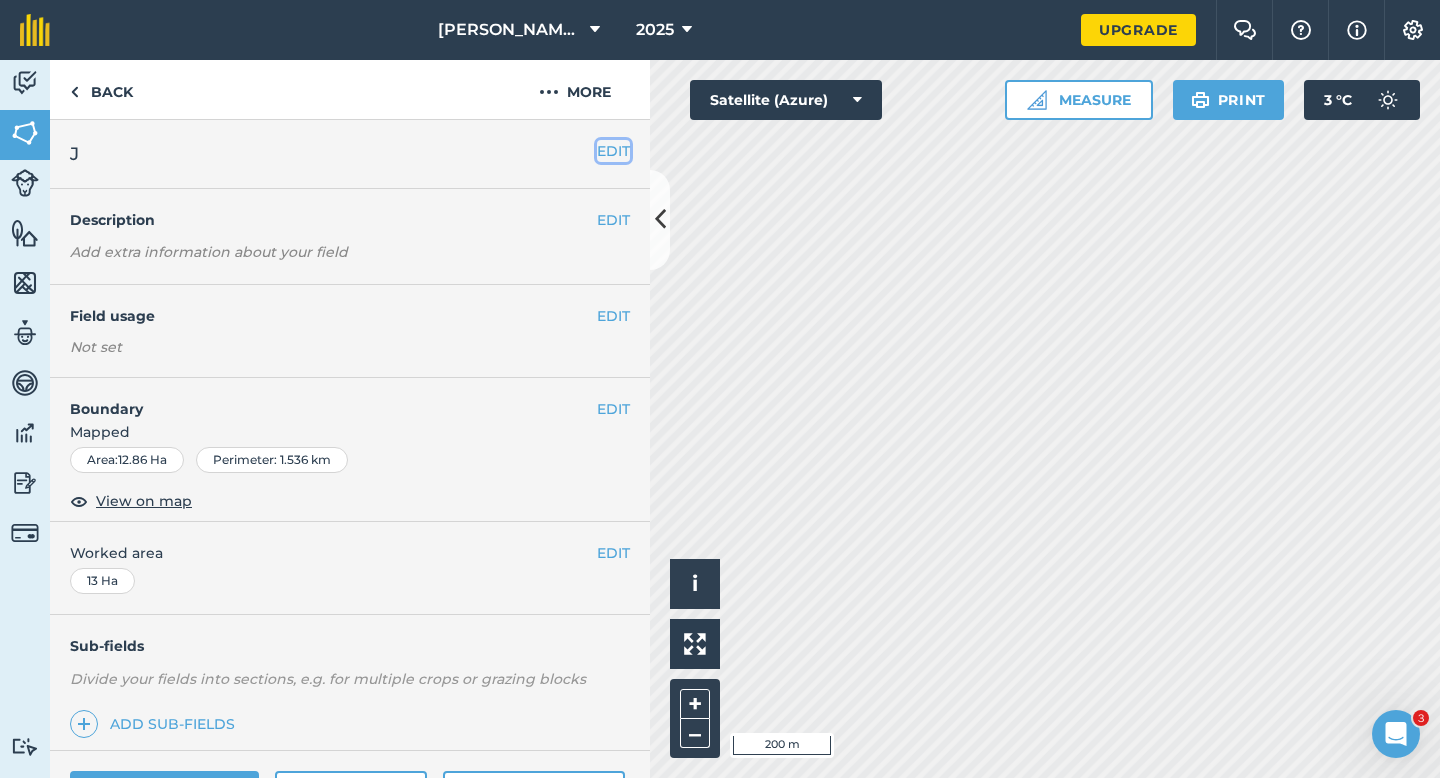 click on "EDIT" at bounding box center (613, 151) 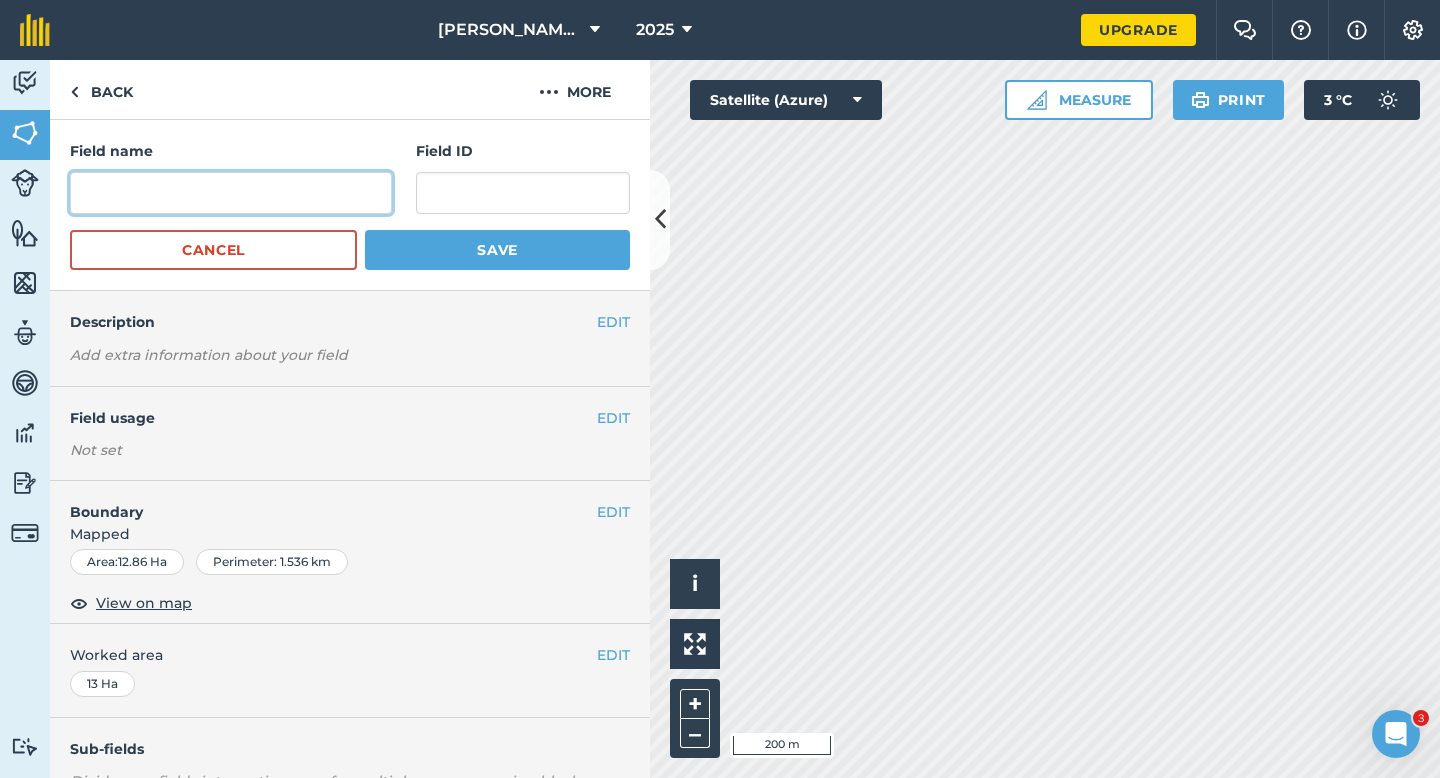 click at bounding box center (231, 193) 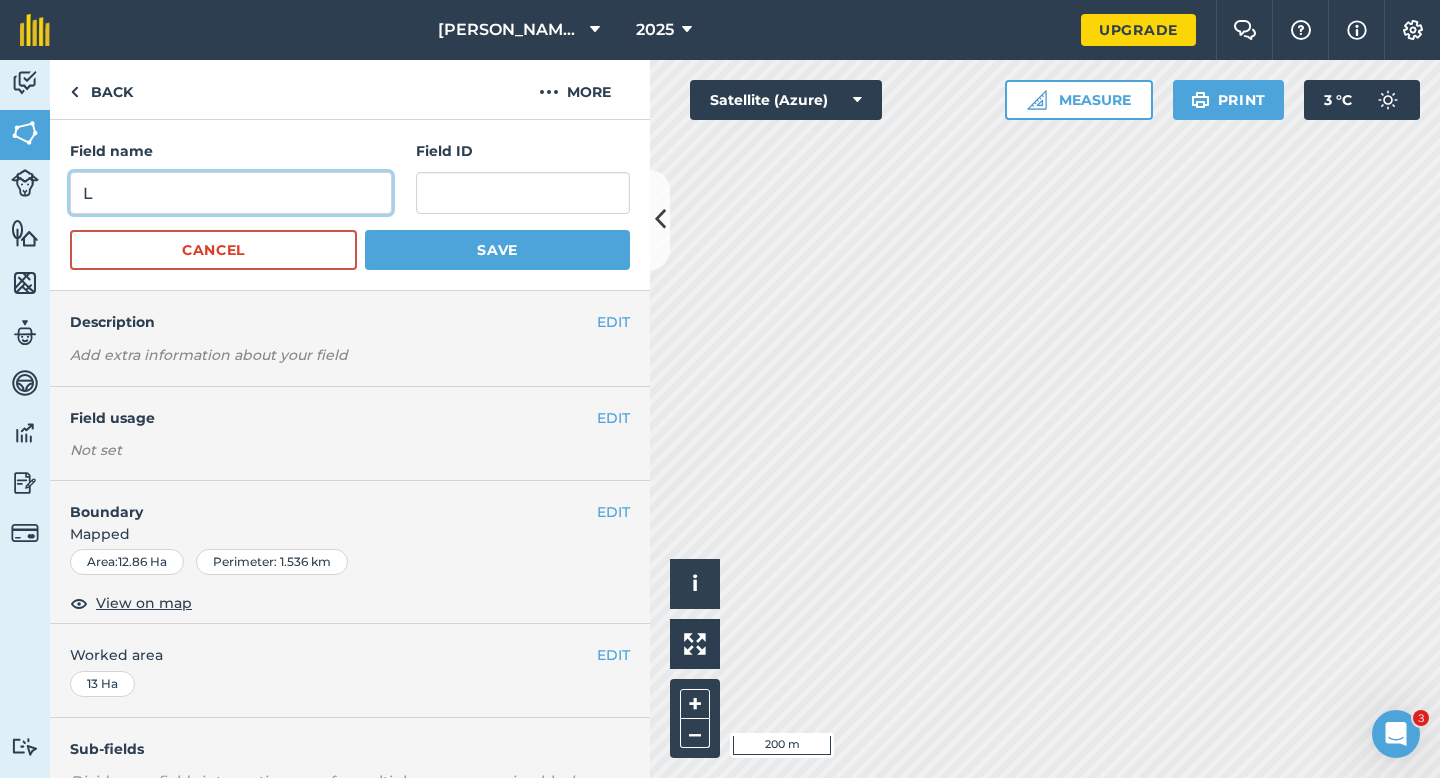 type on "L" 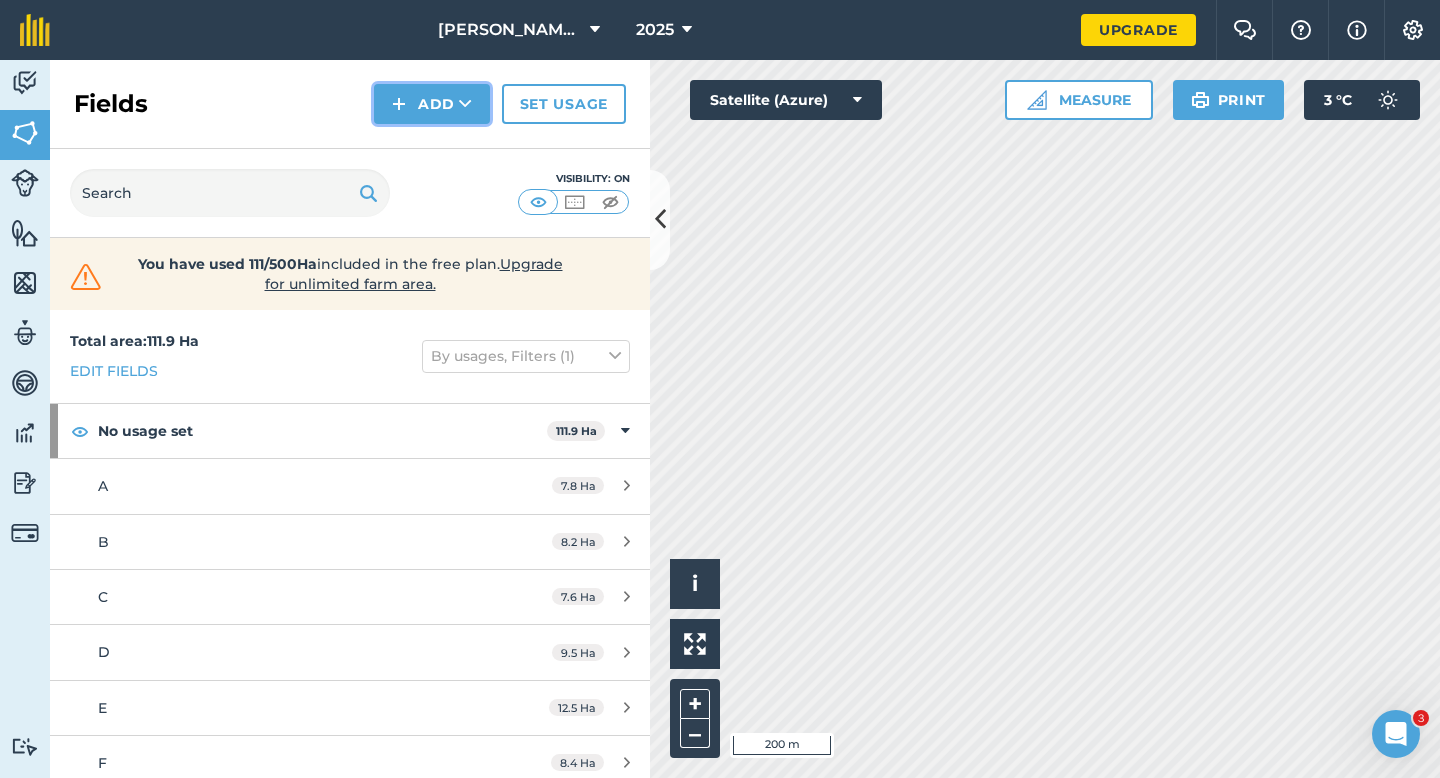 click at bounding box center (399, 104) 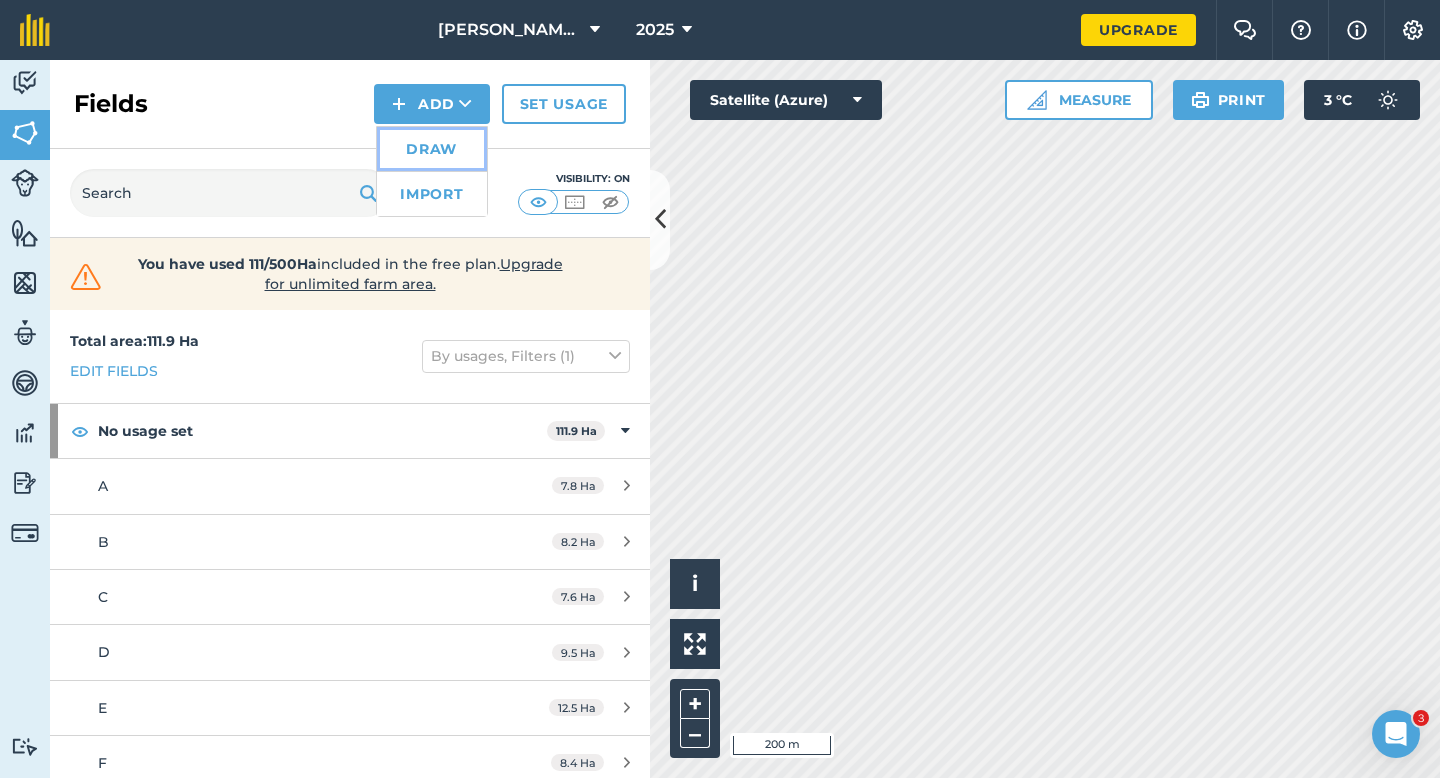click on "Draw" at bounding box center [432, 149] 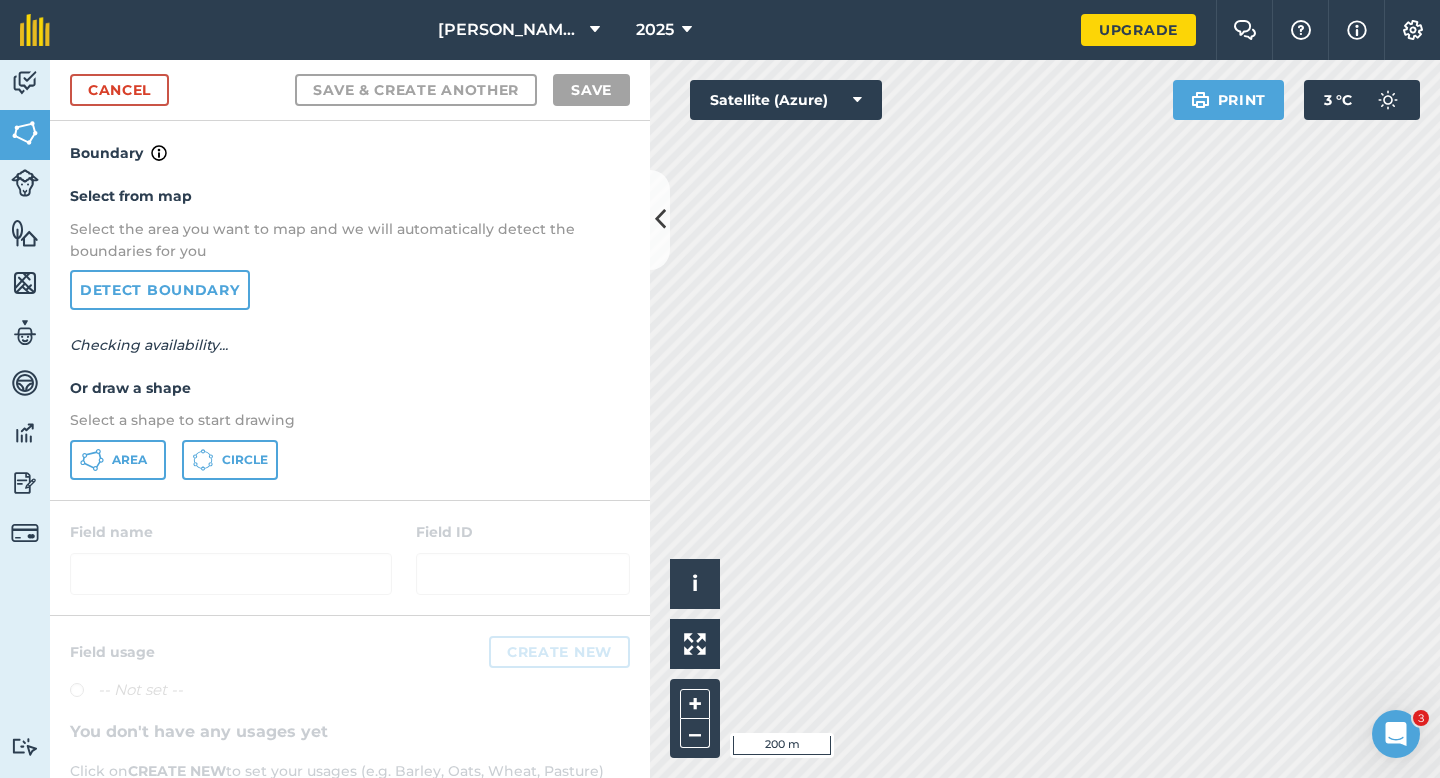 click on "Select from map Select the area you want to map and we will automatically detect the boundaries for you Detect boundary Checking availability... Or draw a shape Select a shape to start drawing Area Circle" at bounding box center [350, 332] 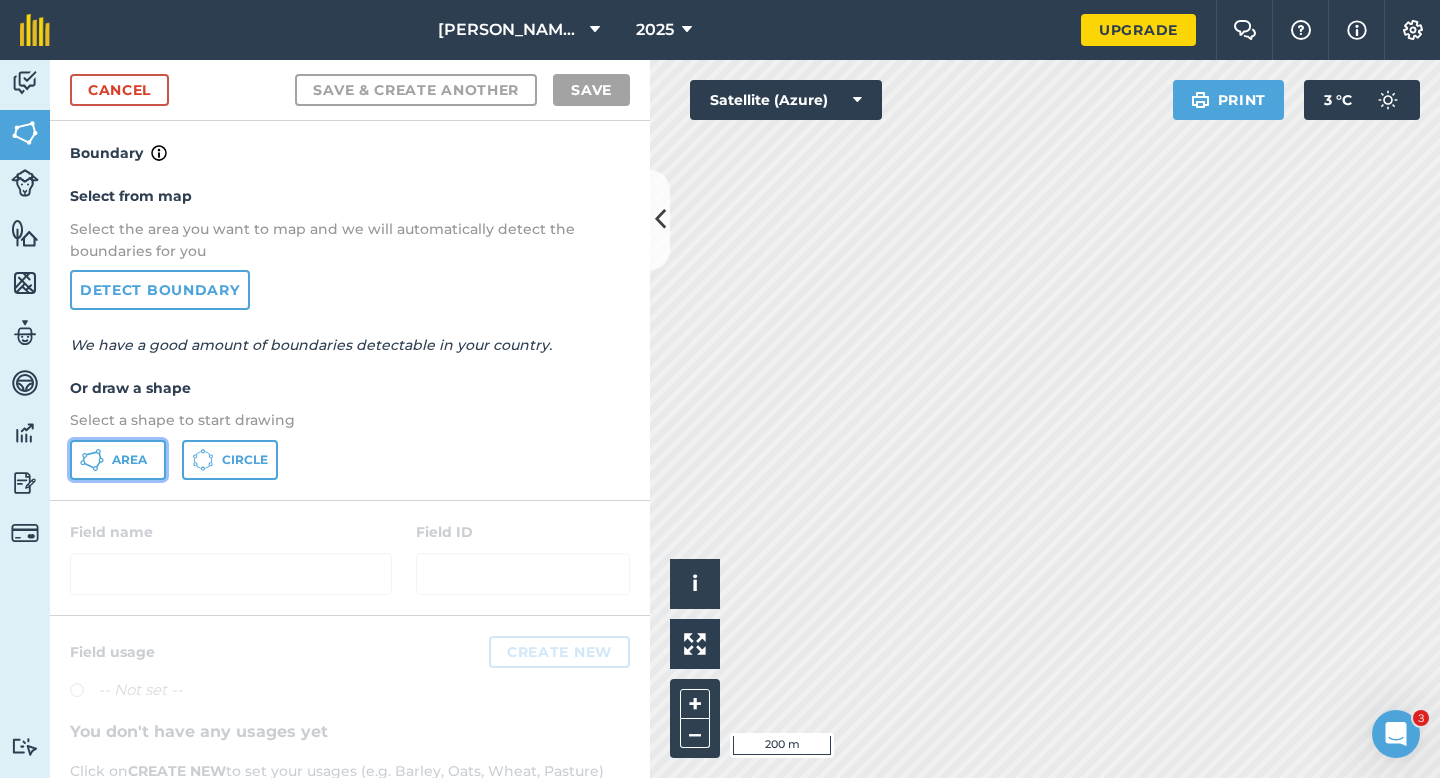 click on "Area" at bounding box center (118, 460) 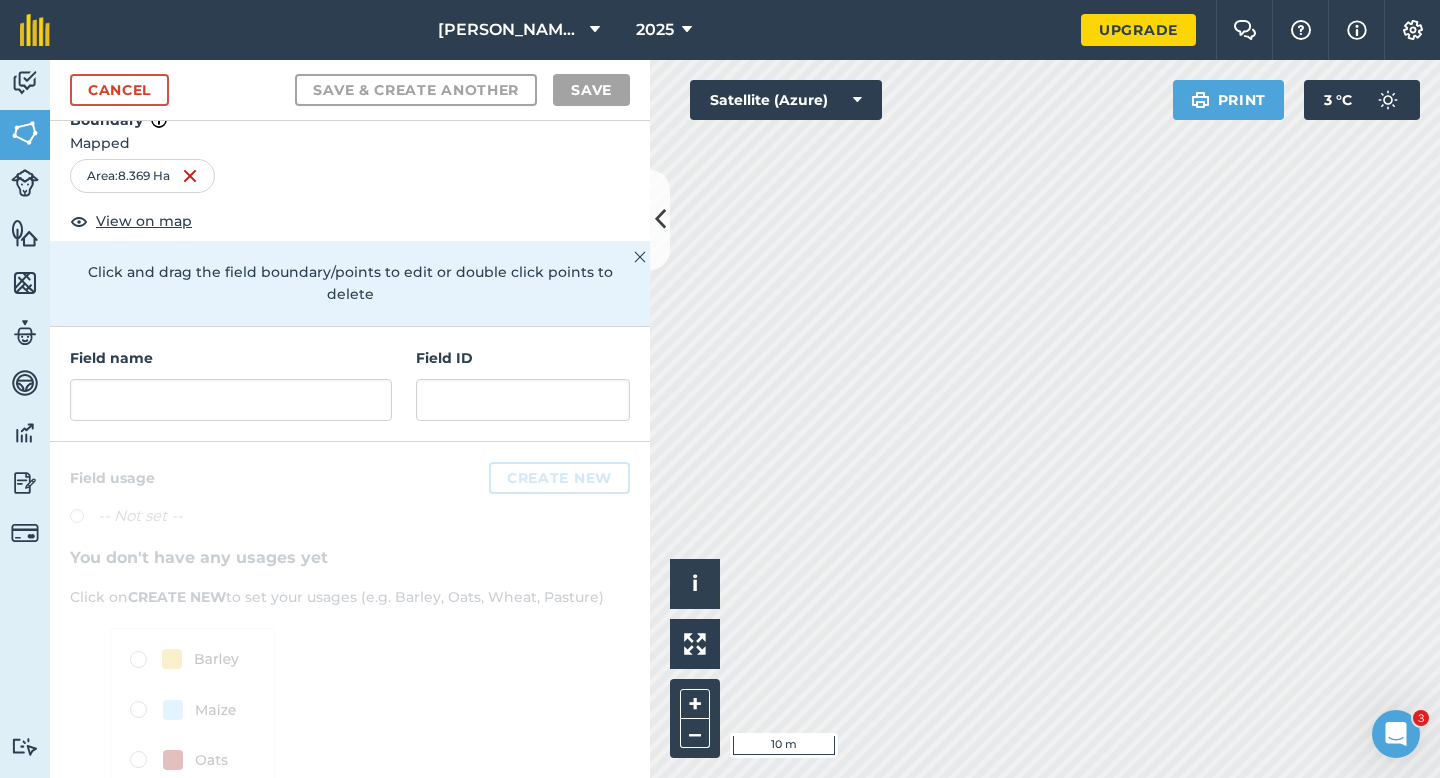 scroll, scrollTop: 44, scrollLeft: 0, axis: vertical 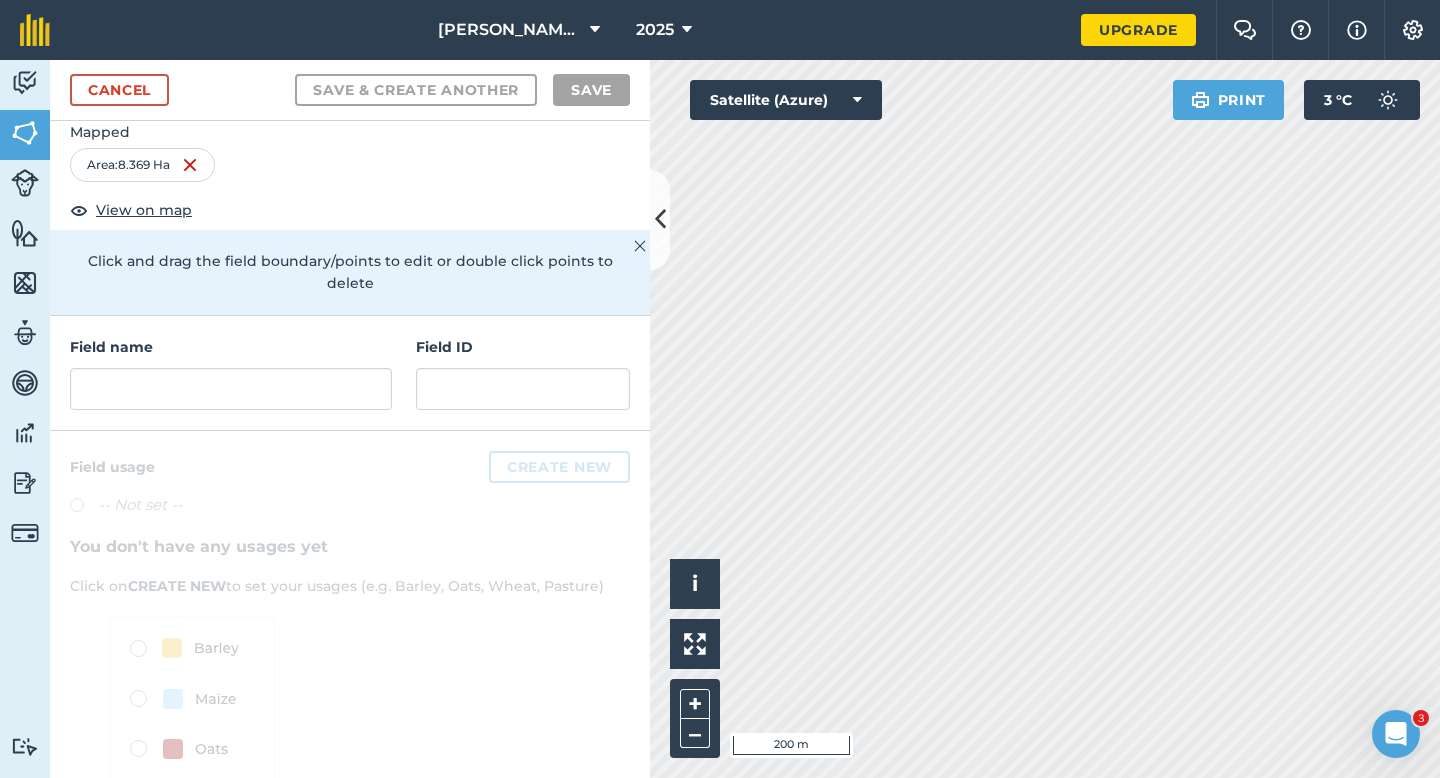 click on "Field name Field ID" at bounding box center [350, 373] 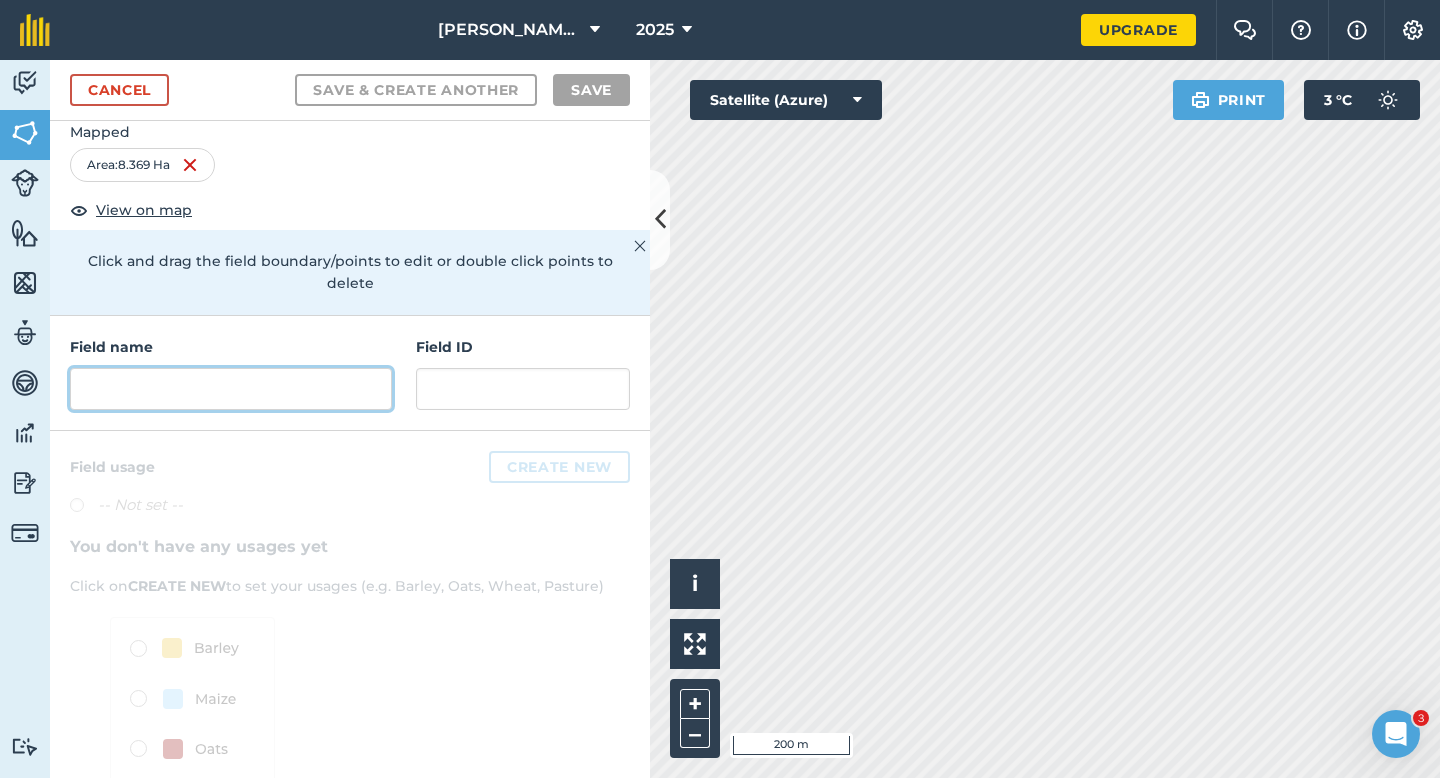 click at bounding box center [231, 389] 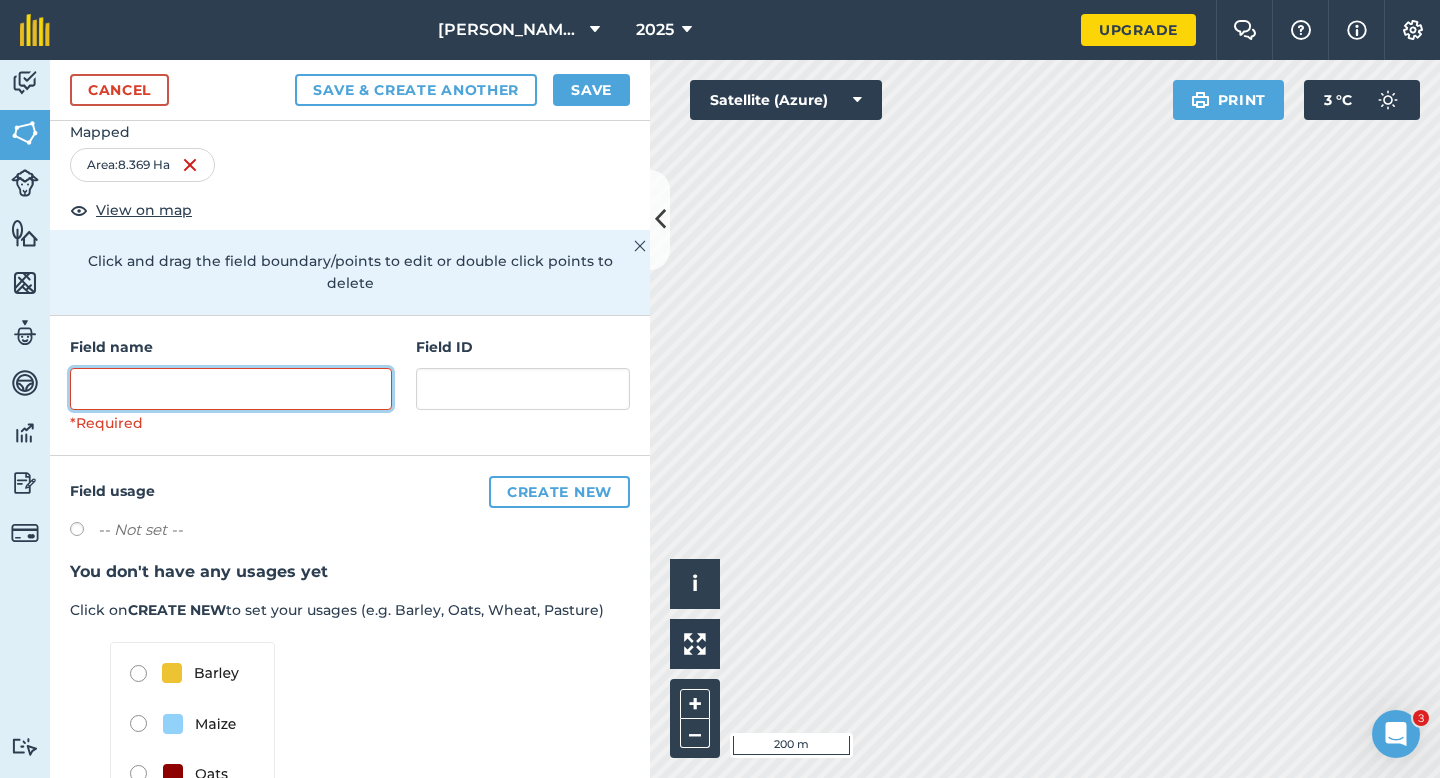 type on "I" 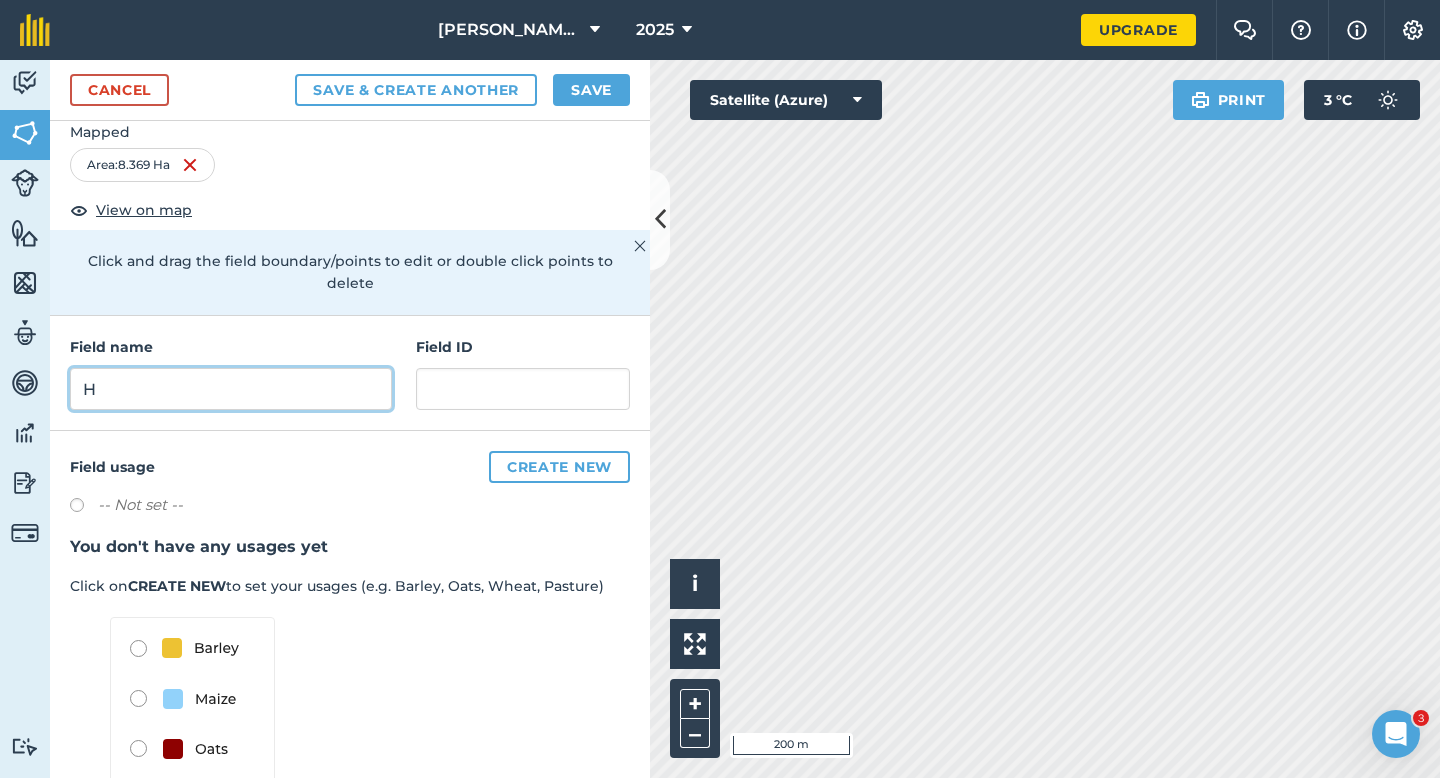 type on "H" 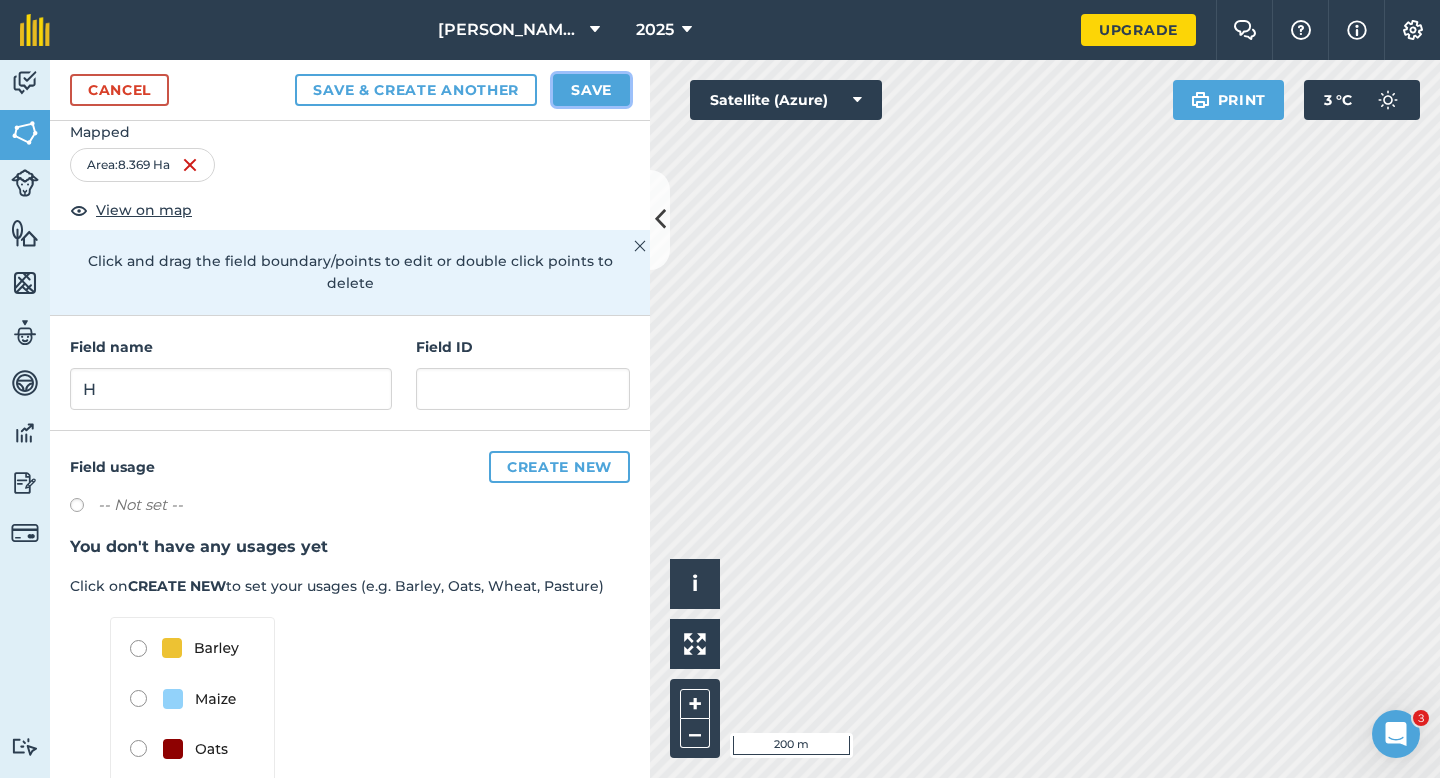click on "Save" at bounding box center (591, 90) 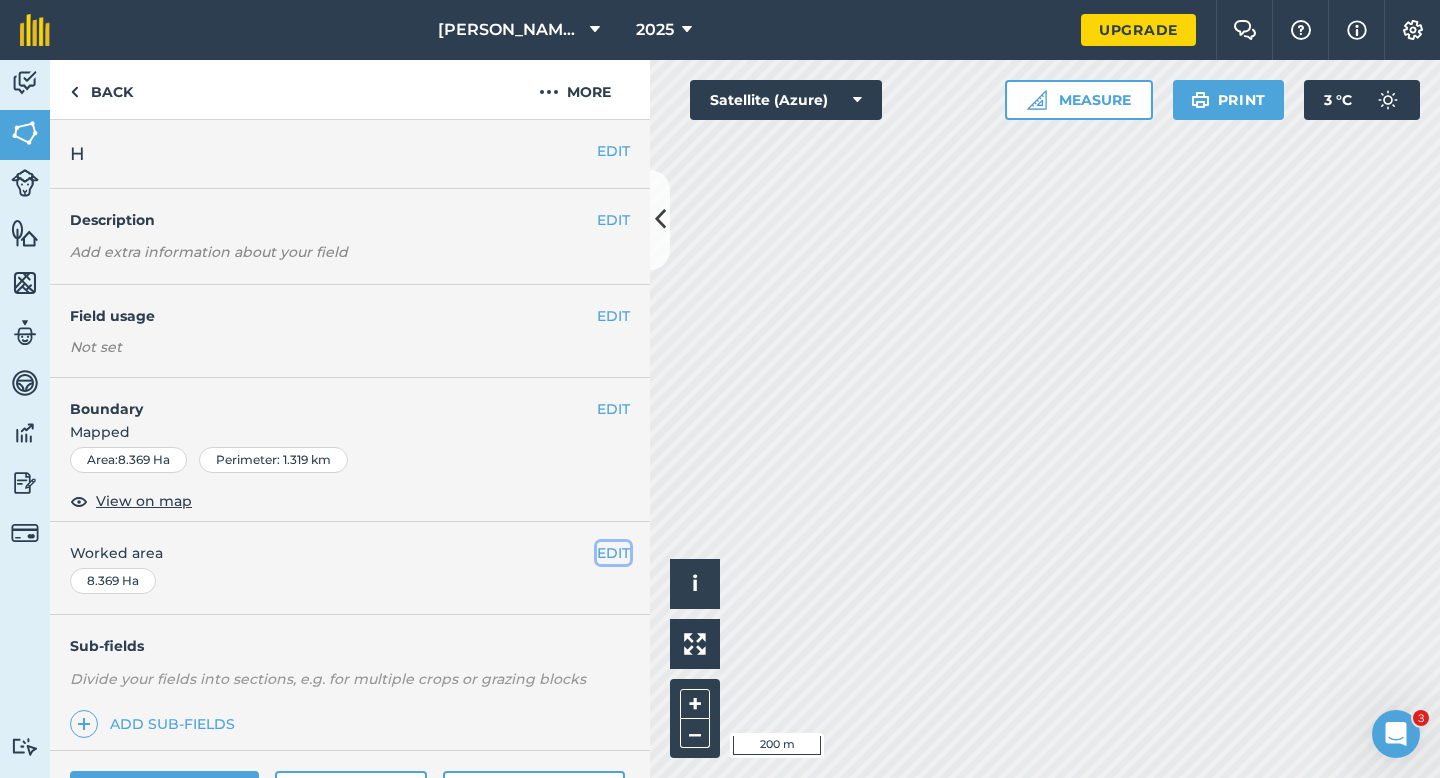 click on "EDIT" at bounding box center [613, 553] 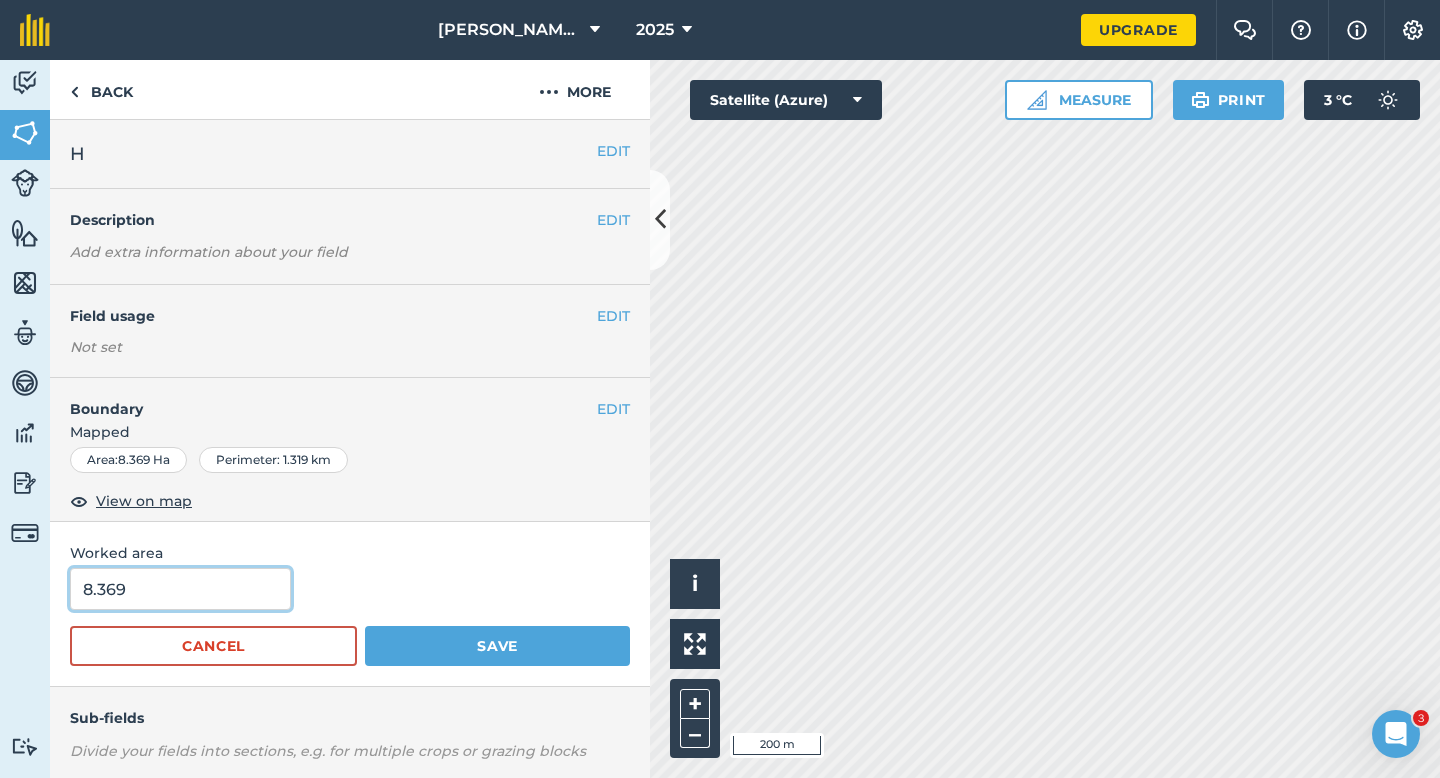 click on "8.369" at bounding box center (180, 589) 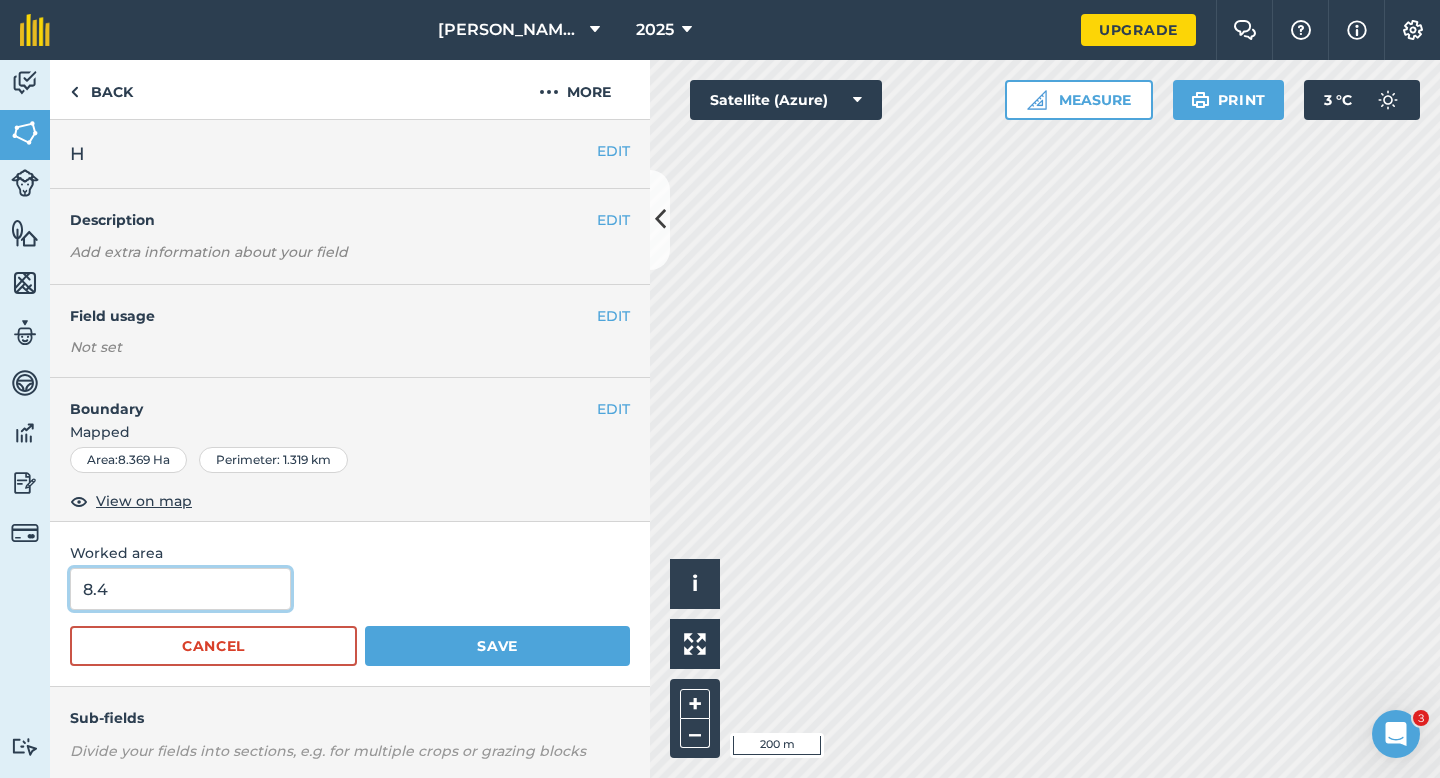 type on "8.4" 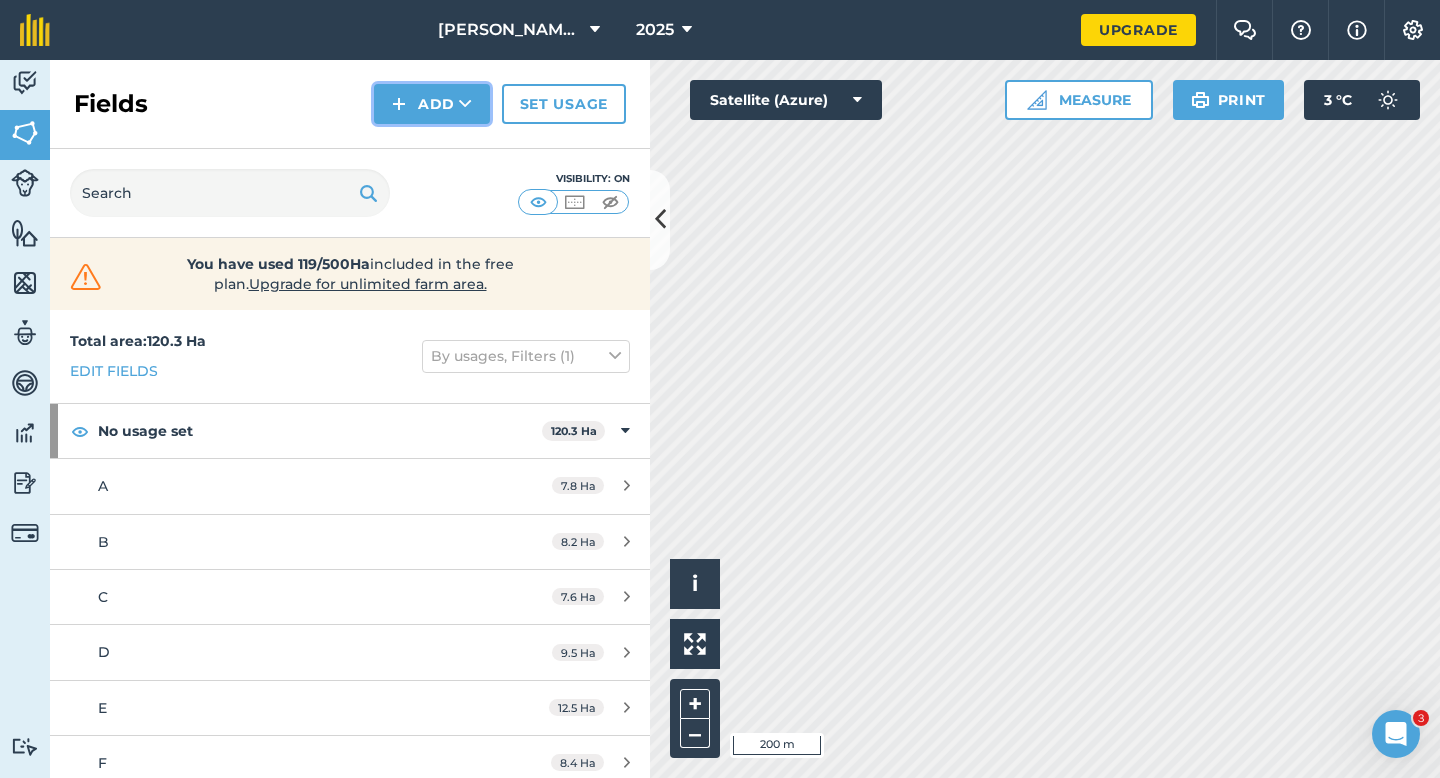 click on "Add" at bounding box center [432, 104] 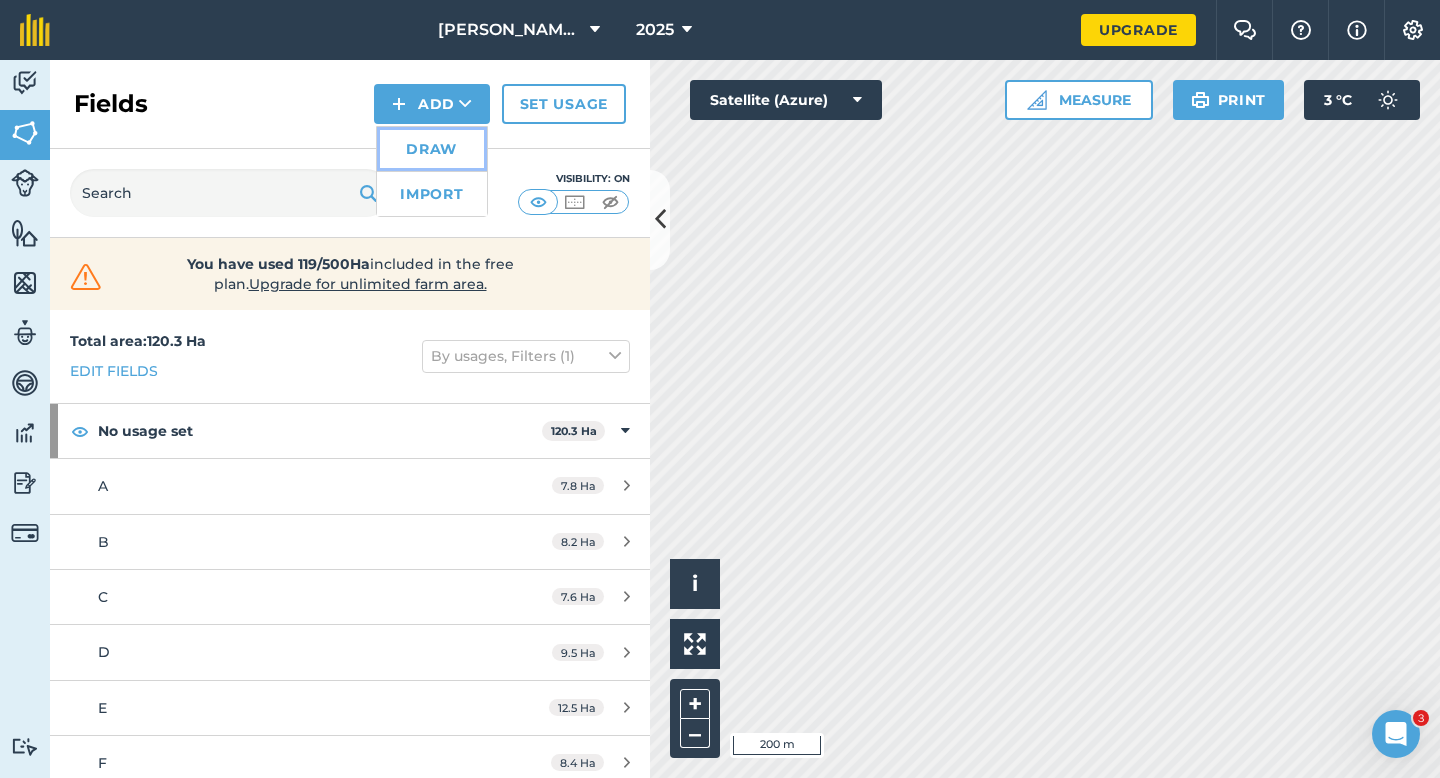 click on "Draw" at bounding box center (432, 149) 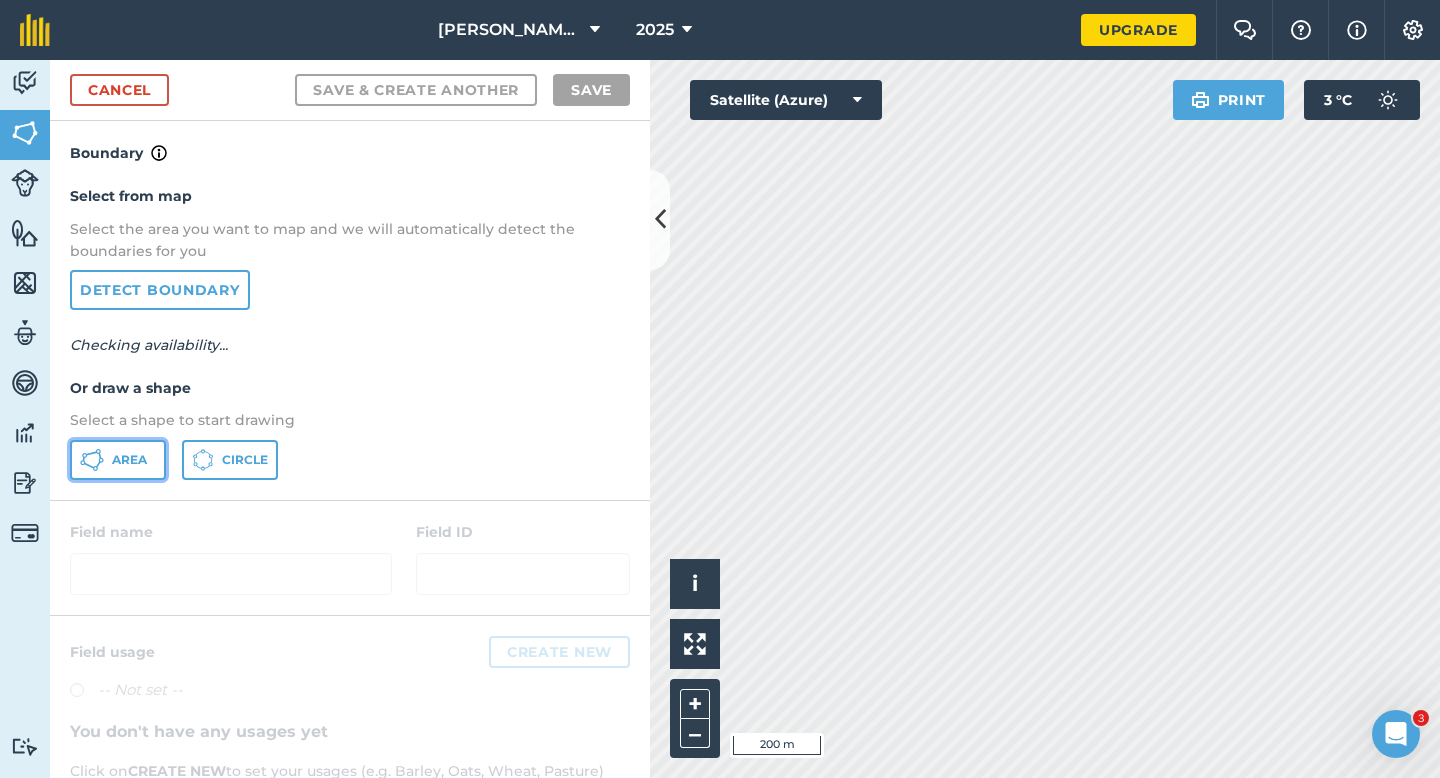 click on "Area" at bounding box center [129, 460] 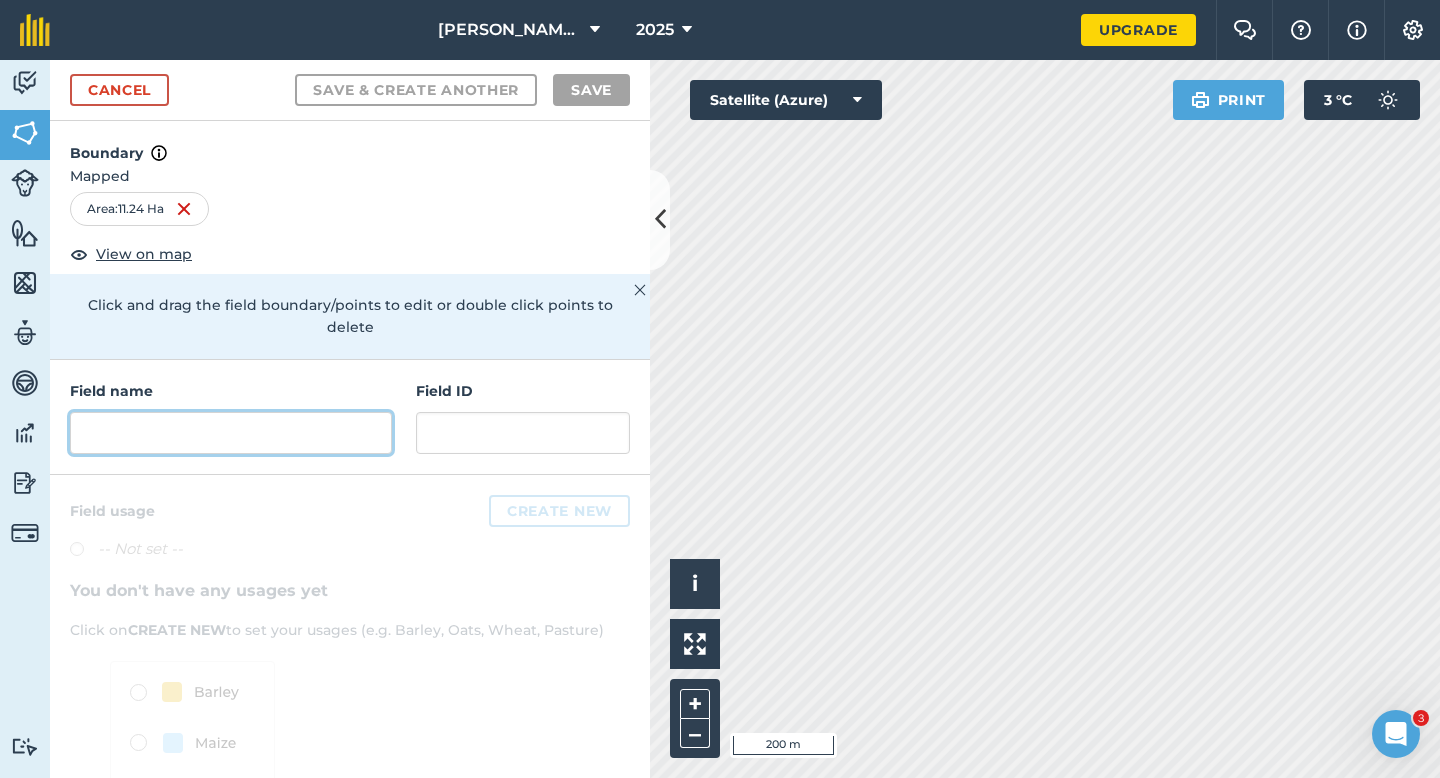 click at bounding box center [231, 433] 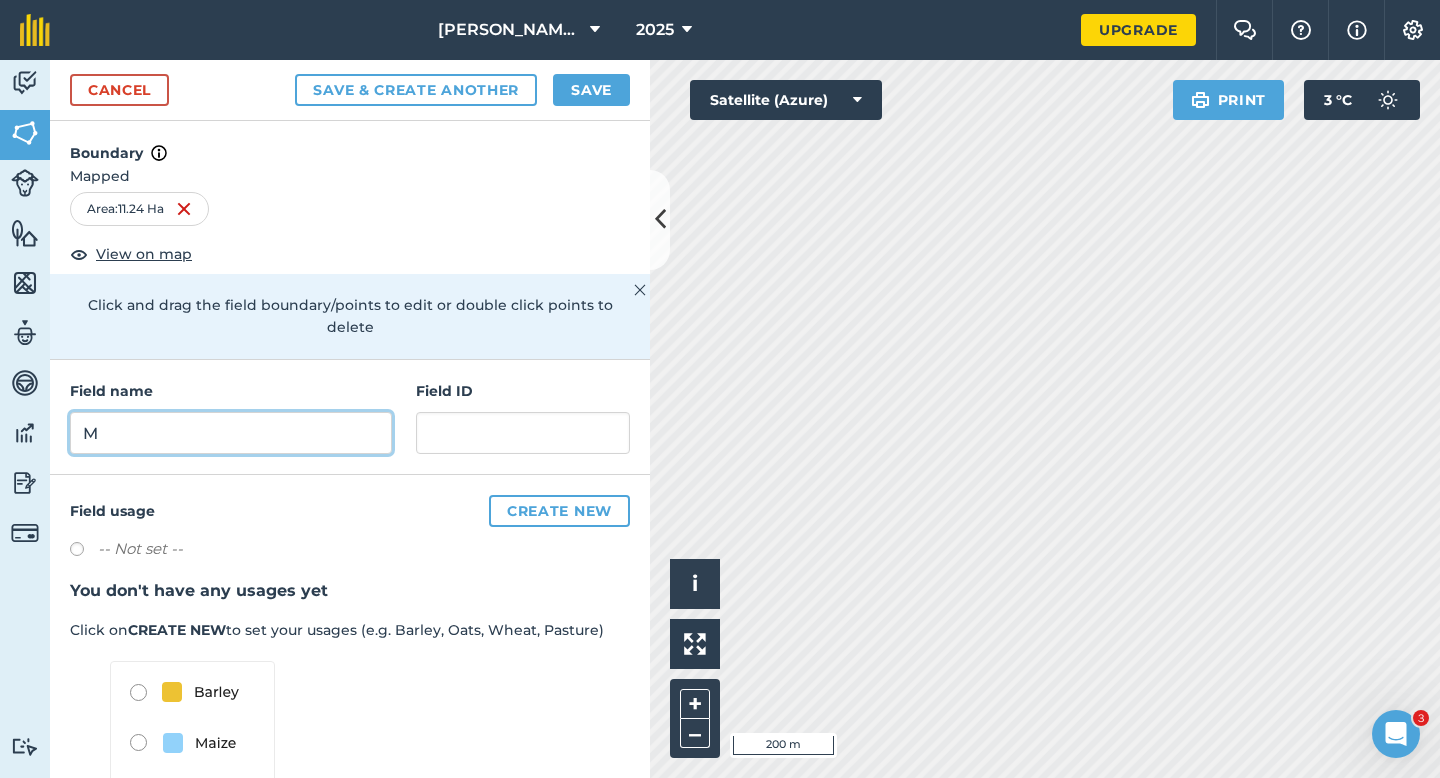 type on "M" 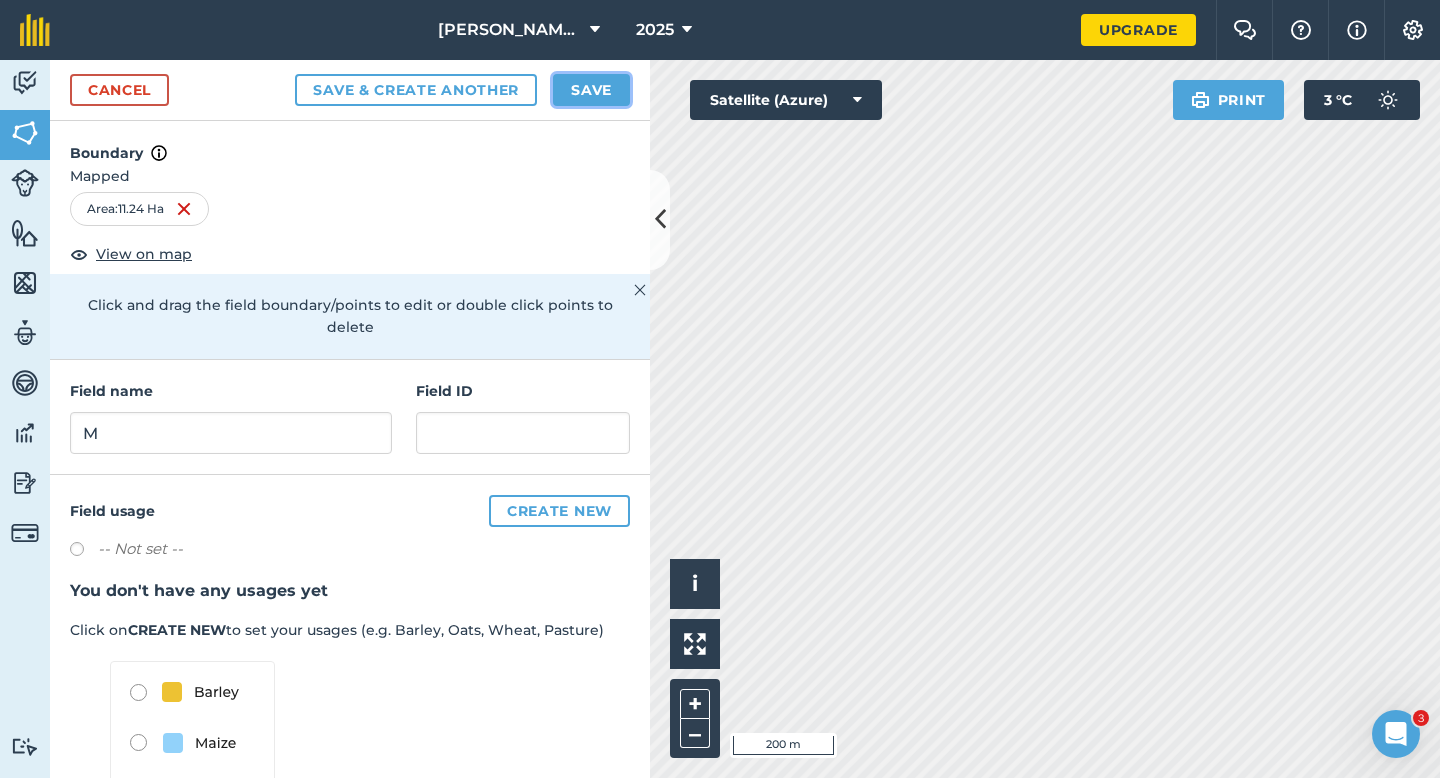 click on "Save" at bounding box center (591, 90) 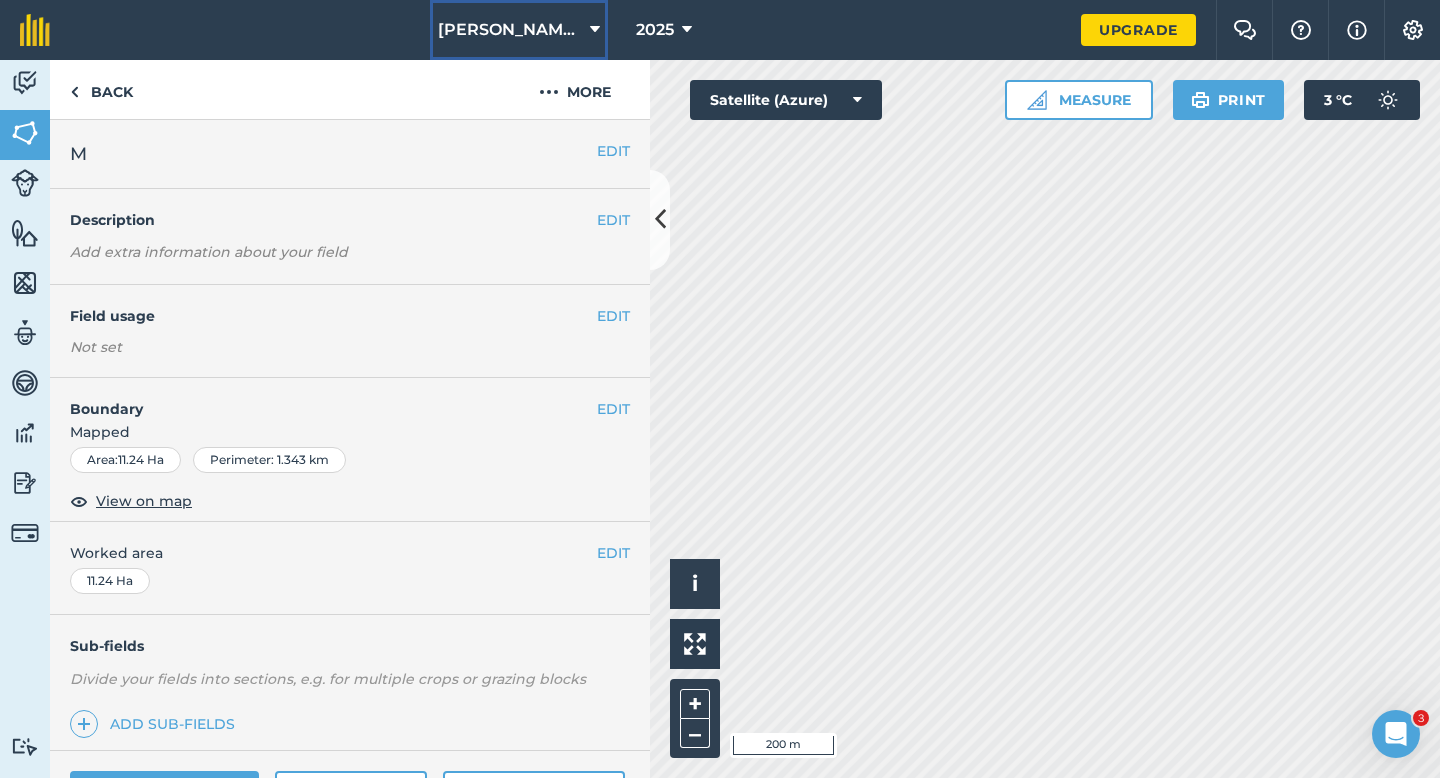 click on "[PERSON_NAME] & Sons" at bounding box center (510, 30) 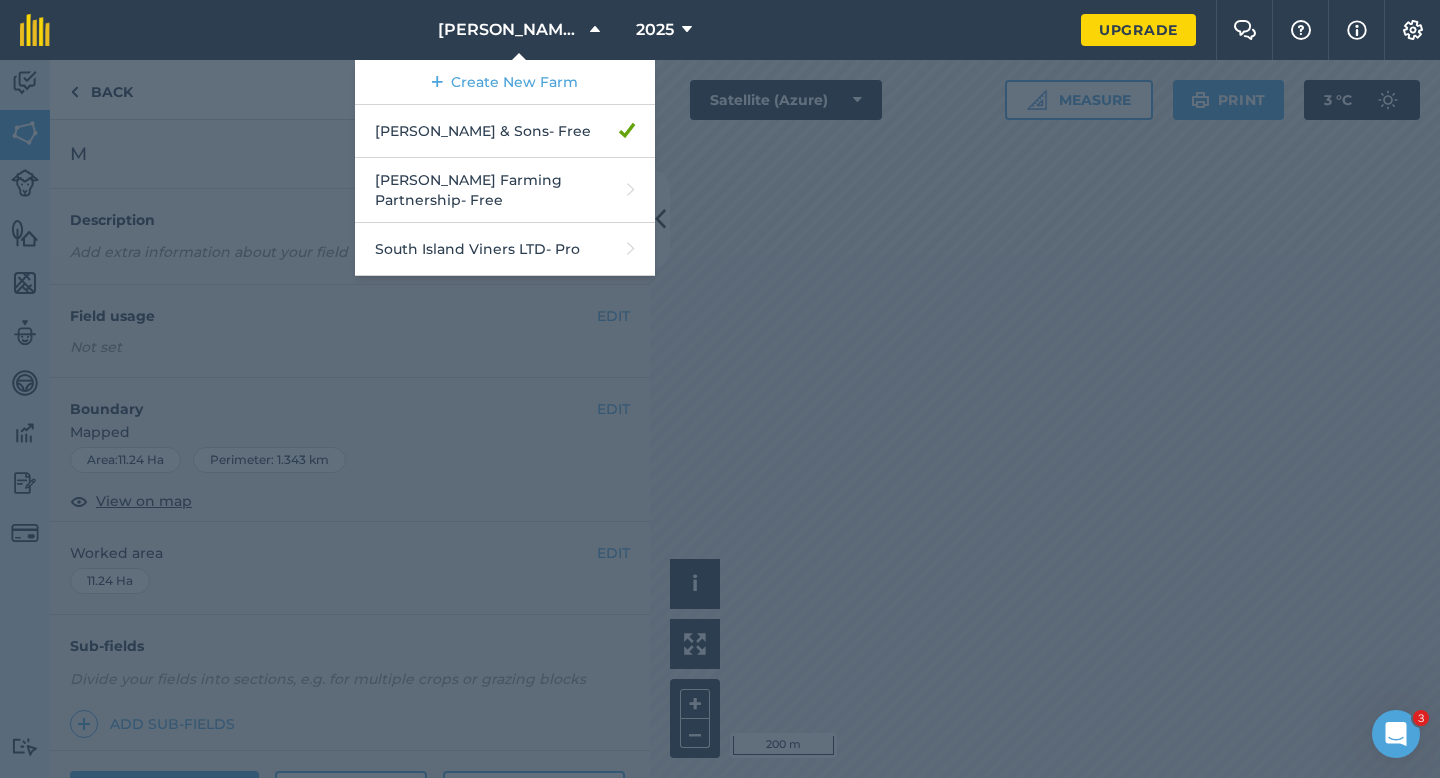 click at bounding box center (720, 419) 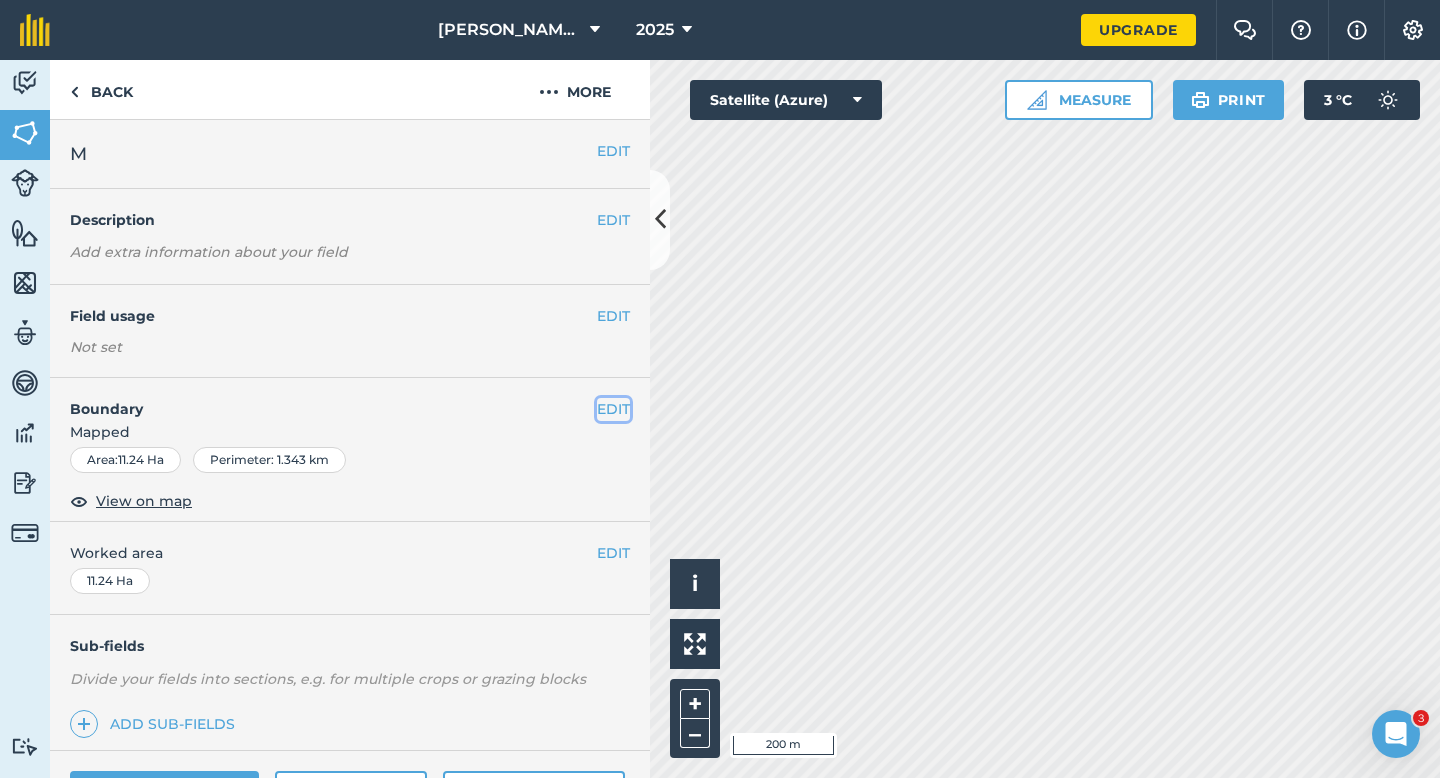 click on "EDIT" at bounding box center (613, 409) 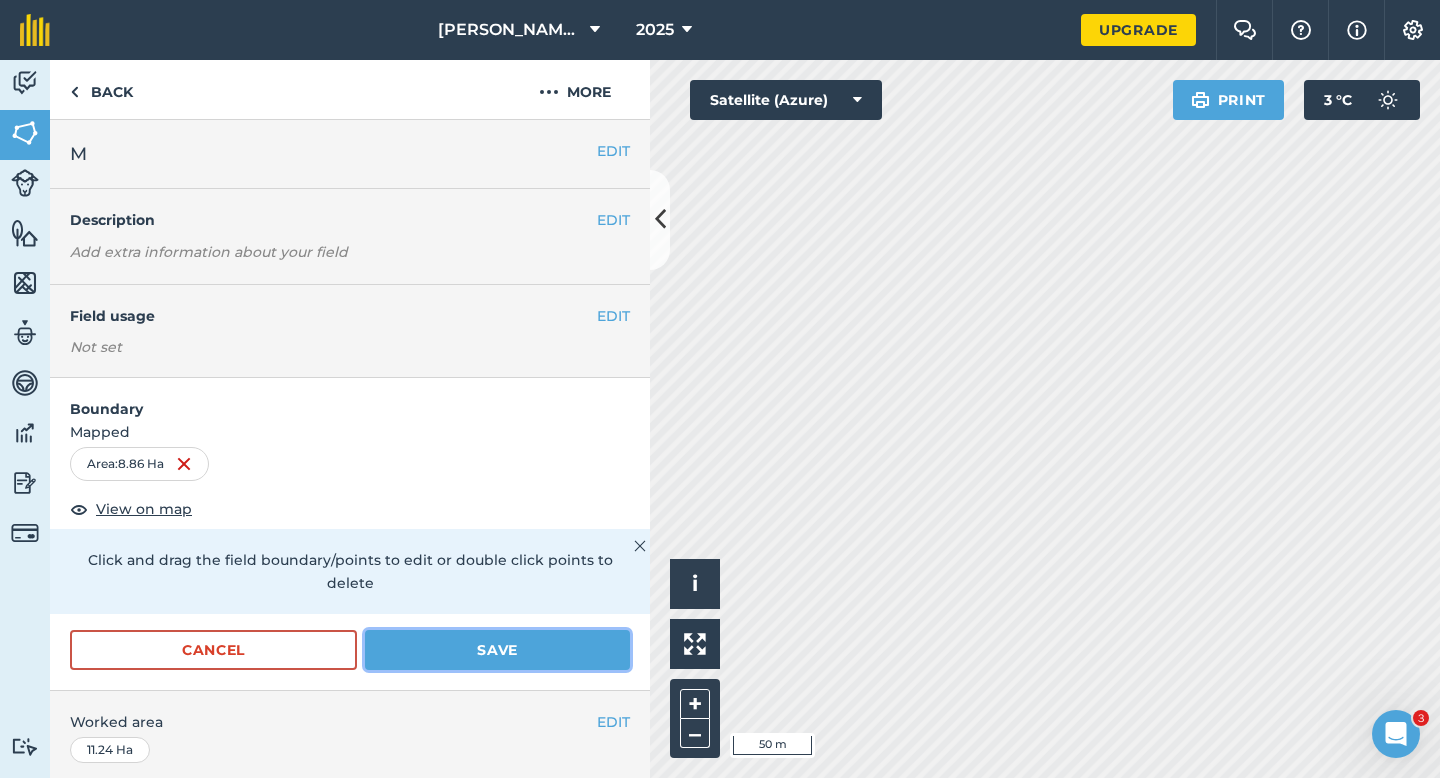 click on "Save" at bounding box center (497, 650) 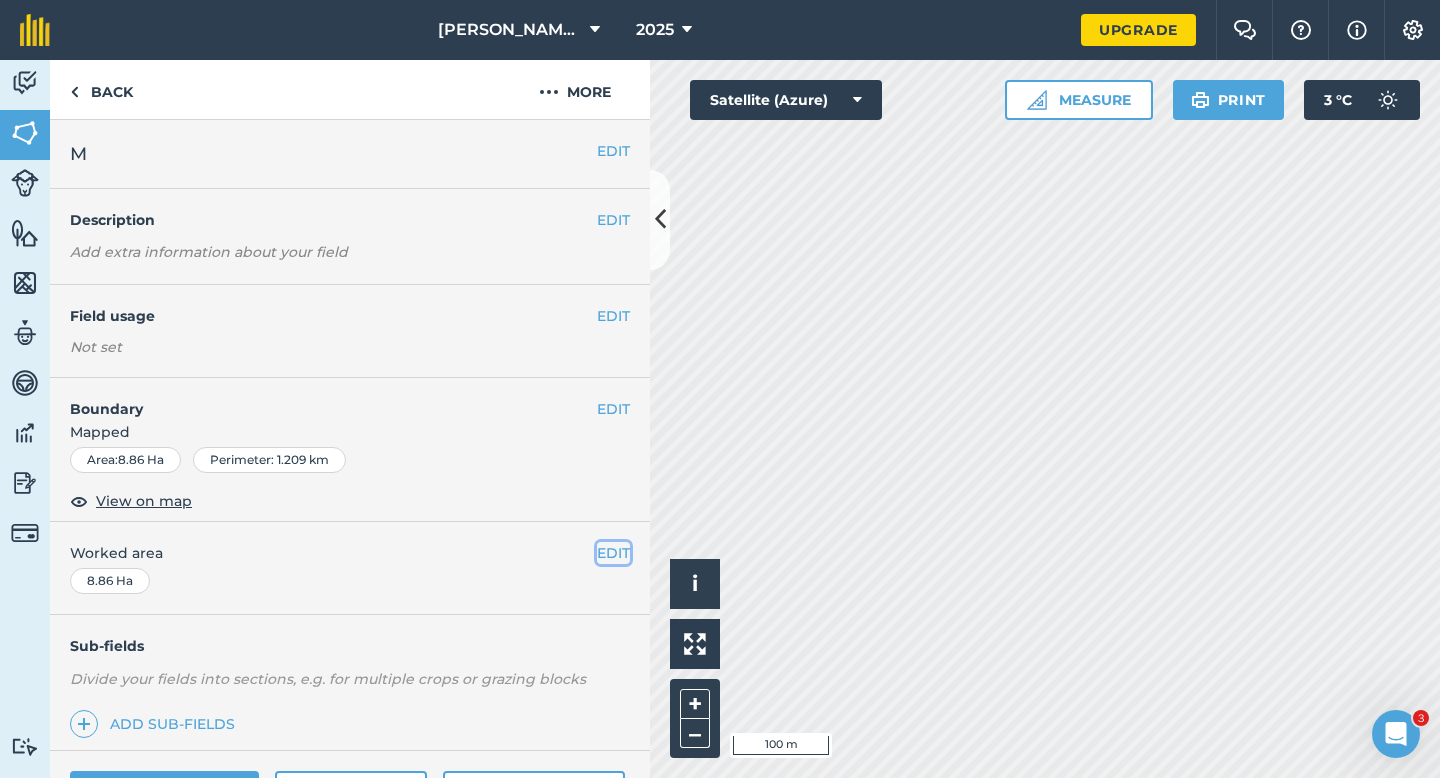 click on "EDIT" at bounding box center (613, 553) 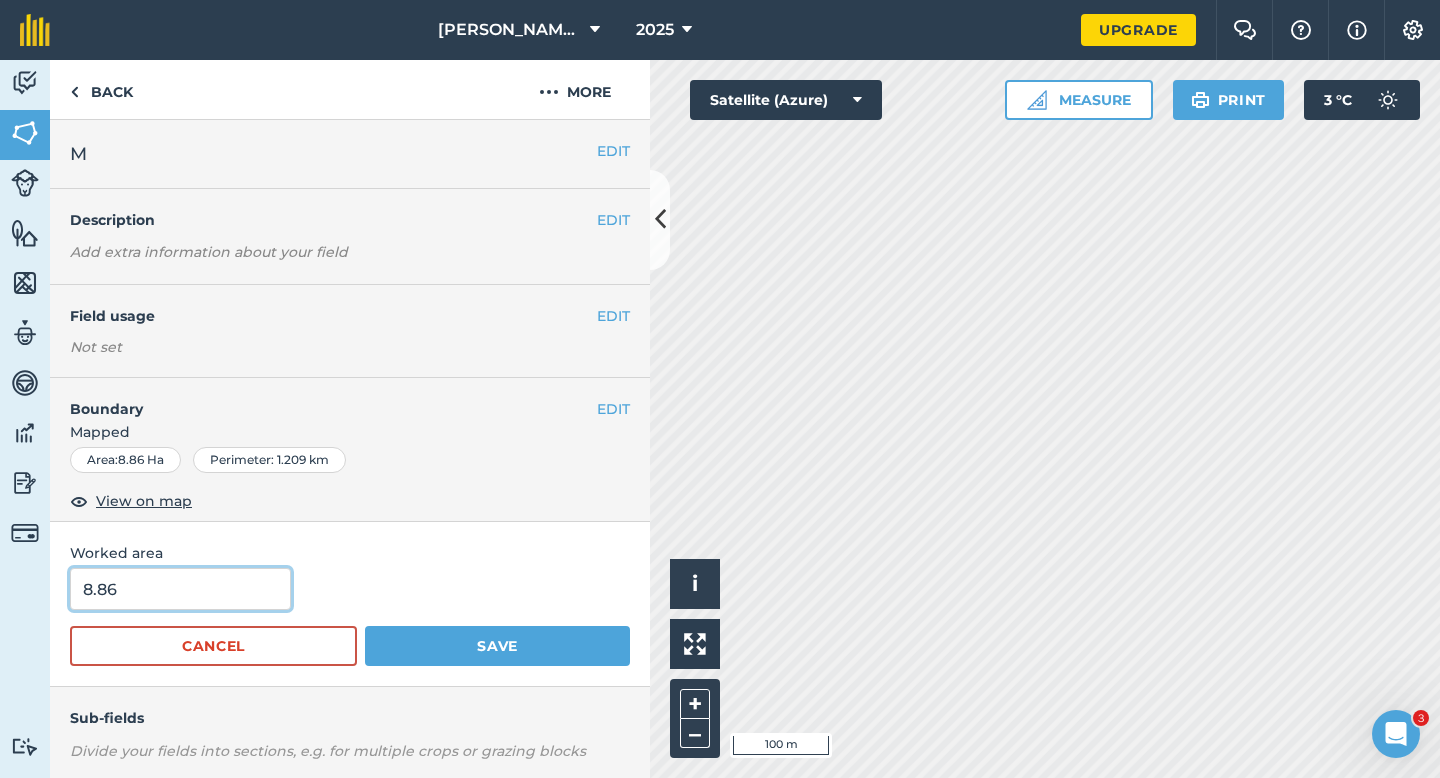 click on "8.86" at bounding box center [180, 589] 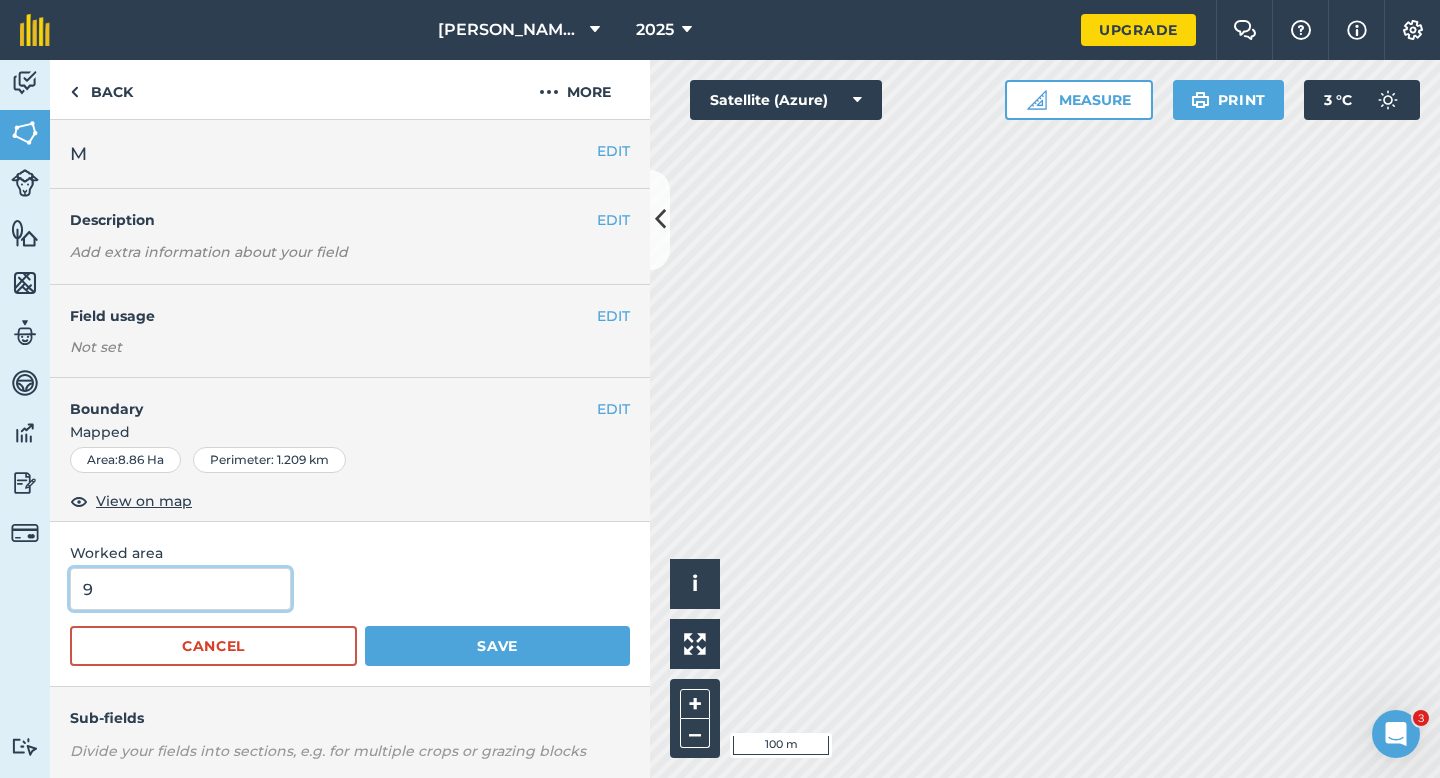 click on "Save" at bounding box center [497, 646] 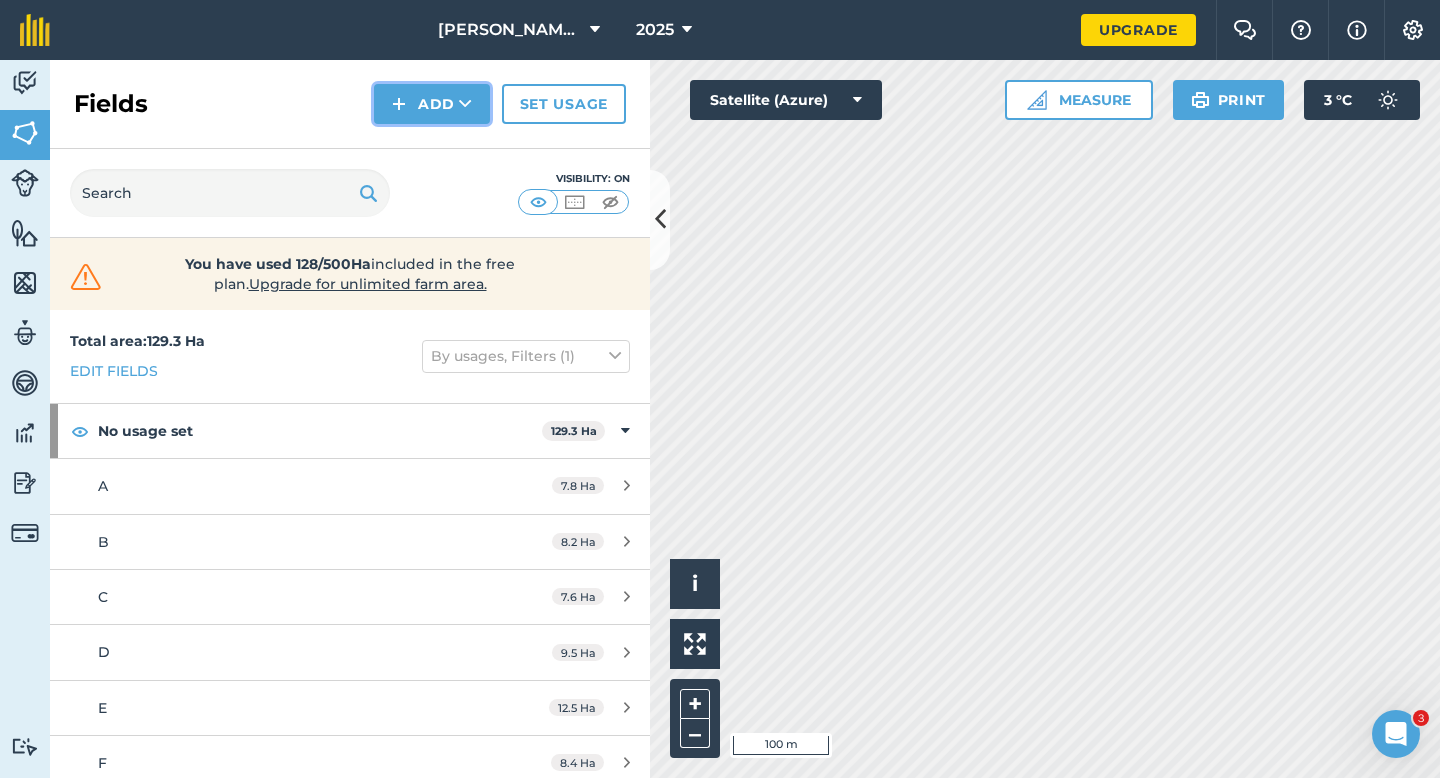click on "Add" at bounding box center [432, 104] 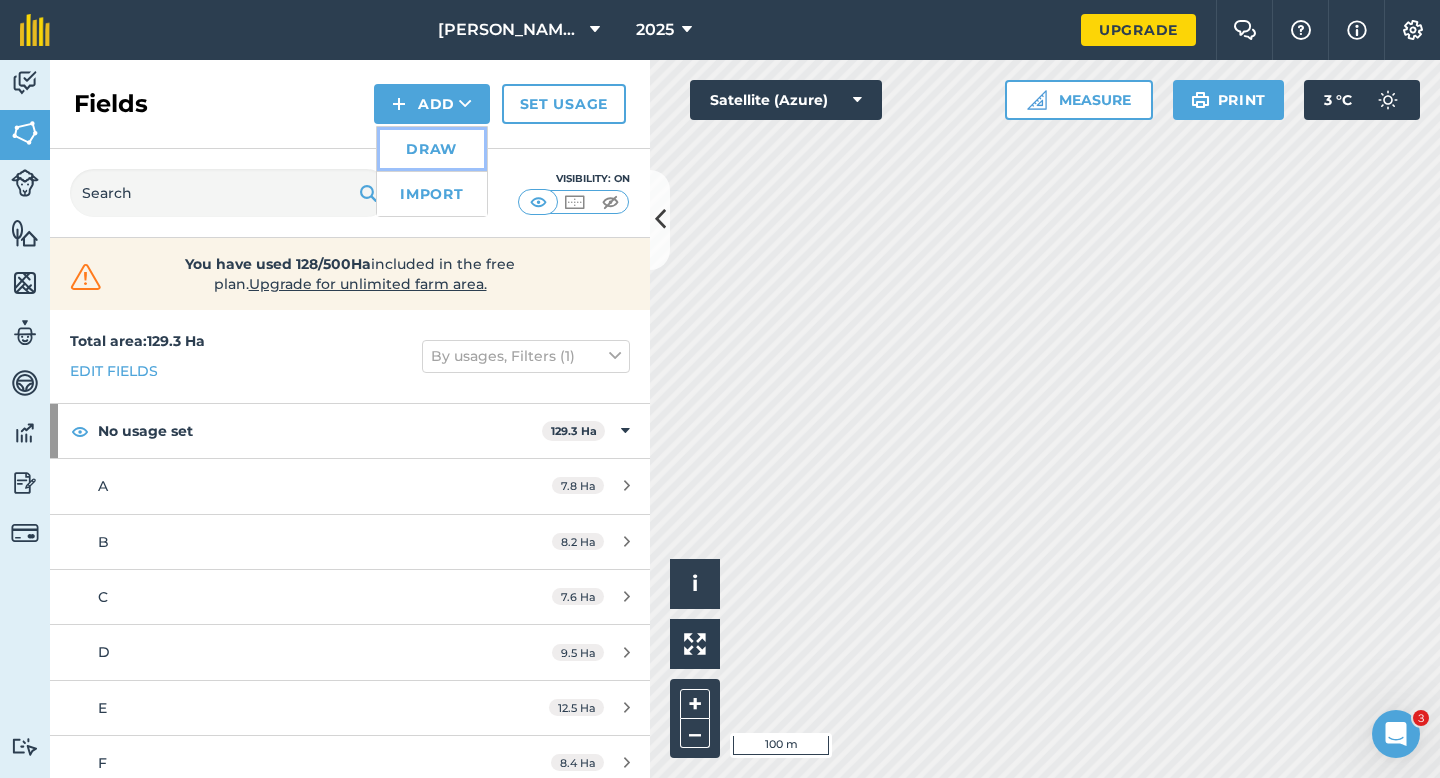 drag, startPoint x: 405, startPoint y: 121, endPoint x: 409, endPoint y: 154, distance: 33.24154 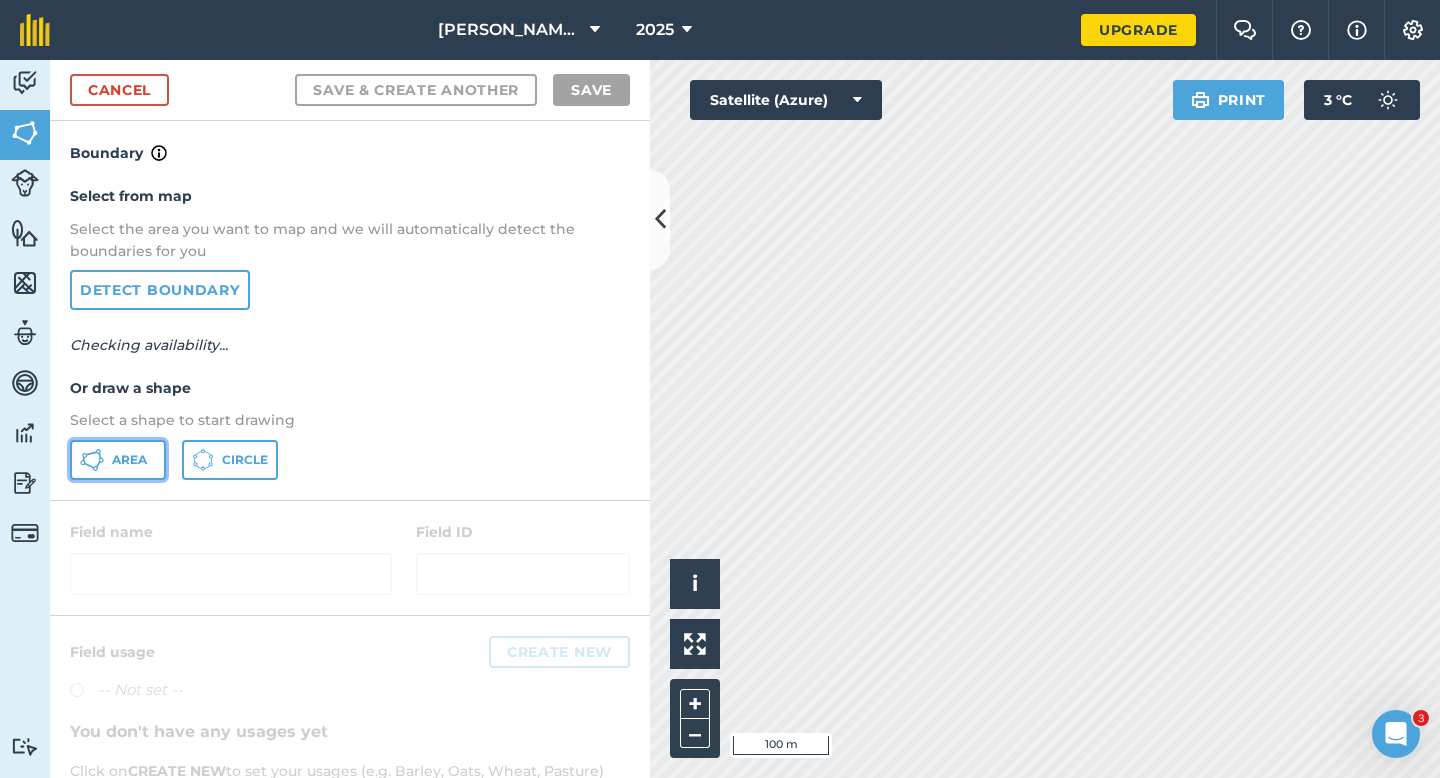 click on "Area" at bounding box center [129, 460] 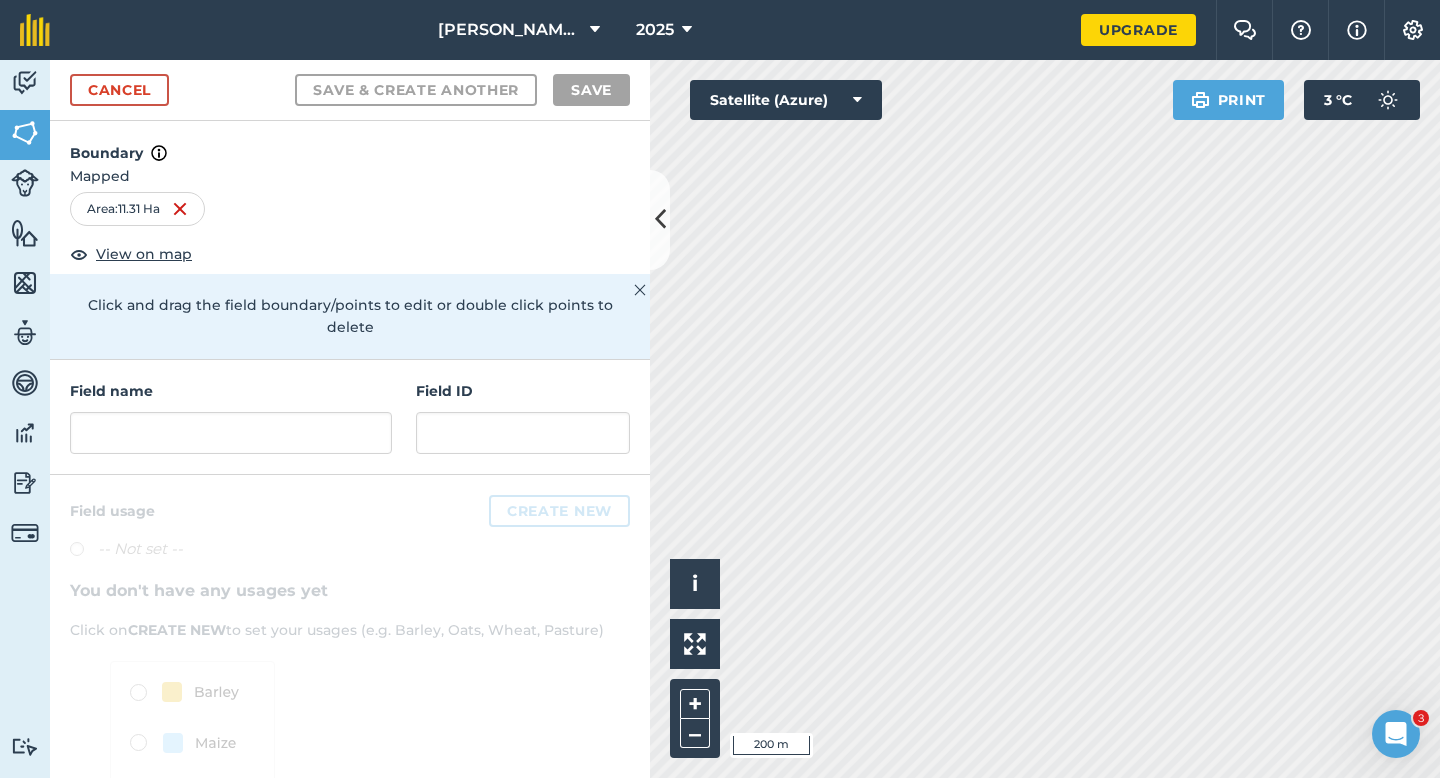click on "Field name" at bounding box center (231, 417) 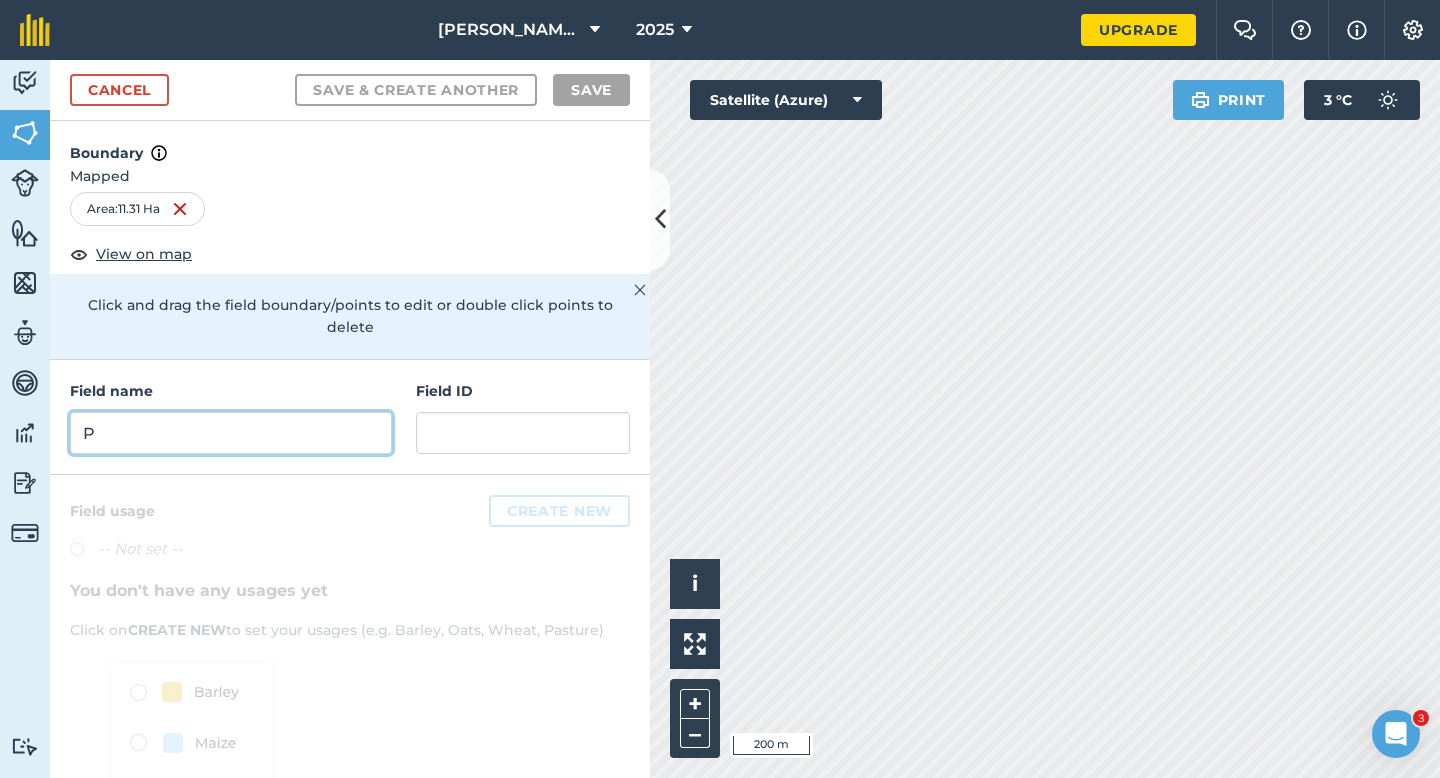 click on "P" at bounding box center (231, 433) 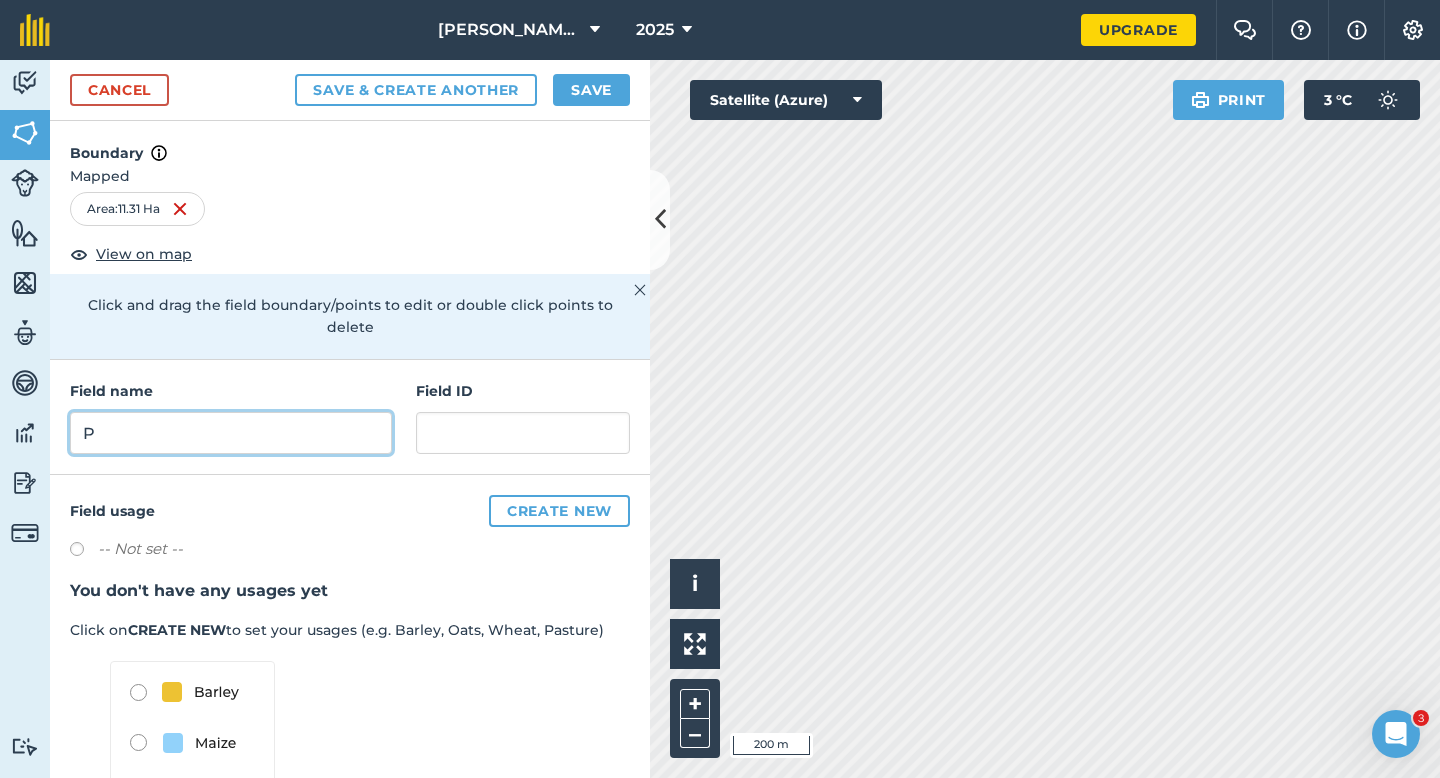 type on "P" 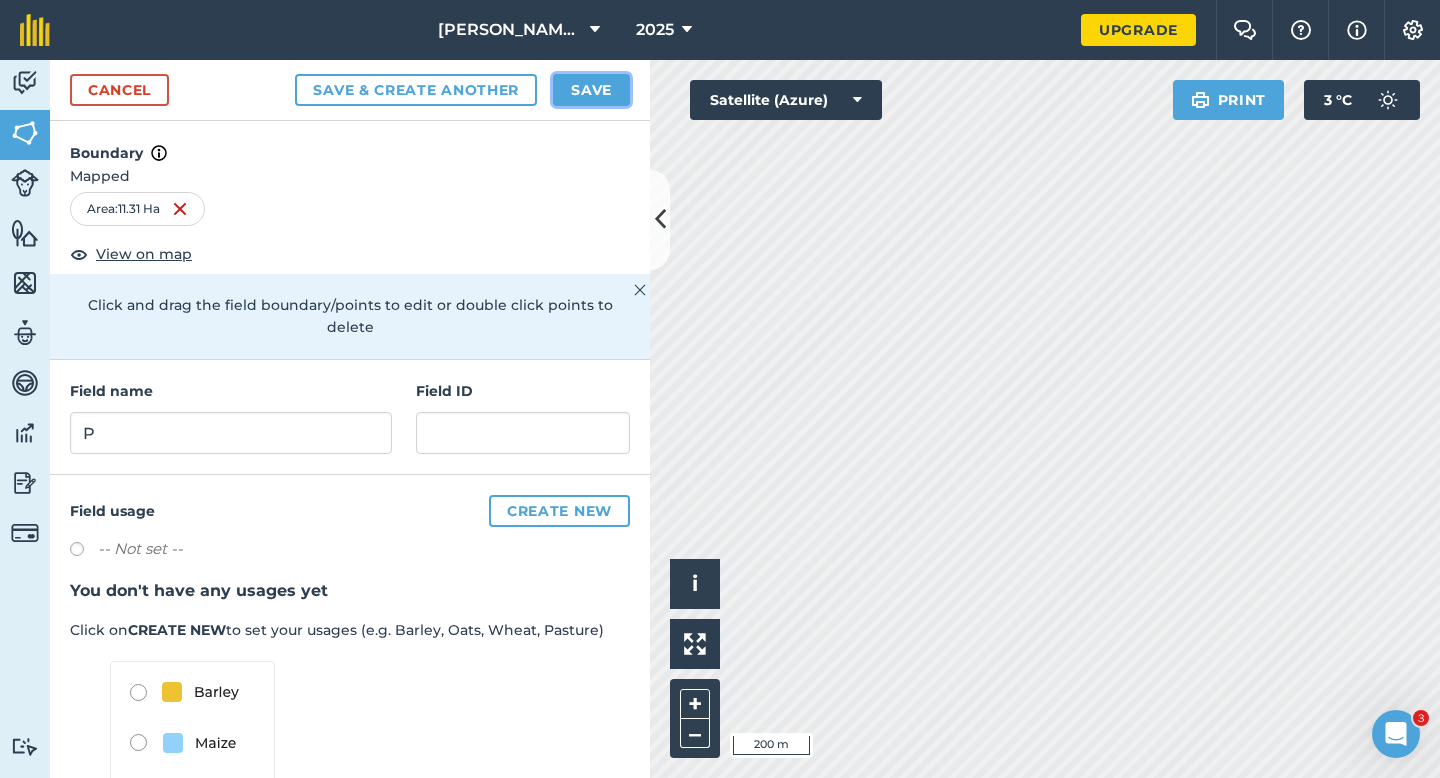 click on "Save" at bounding box center (591, 90) 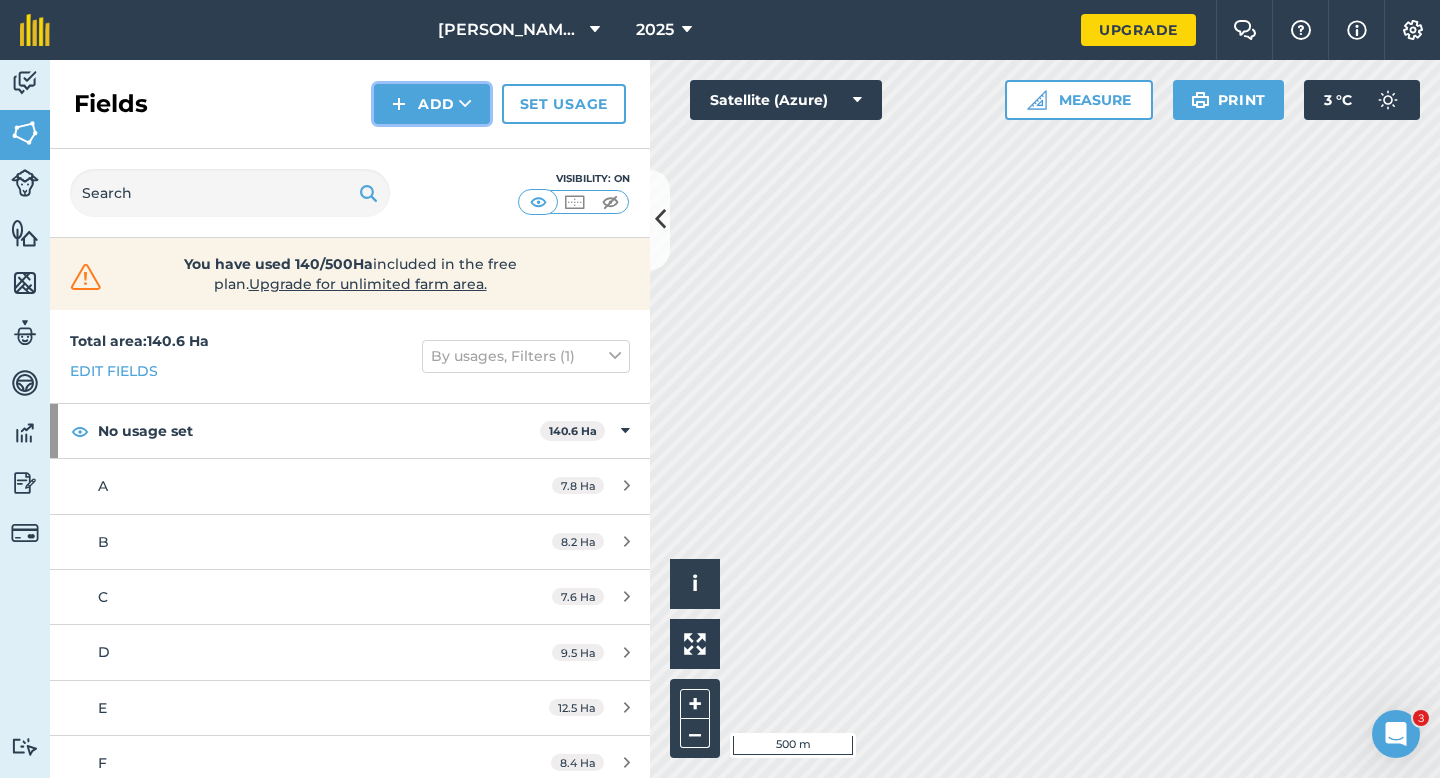 click on "Add" at bounding box center [432, 104] 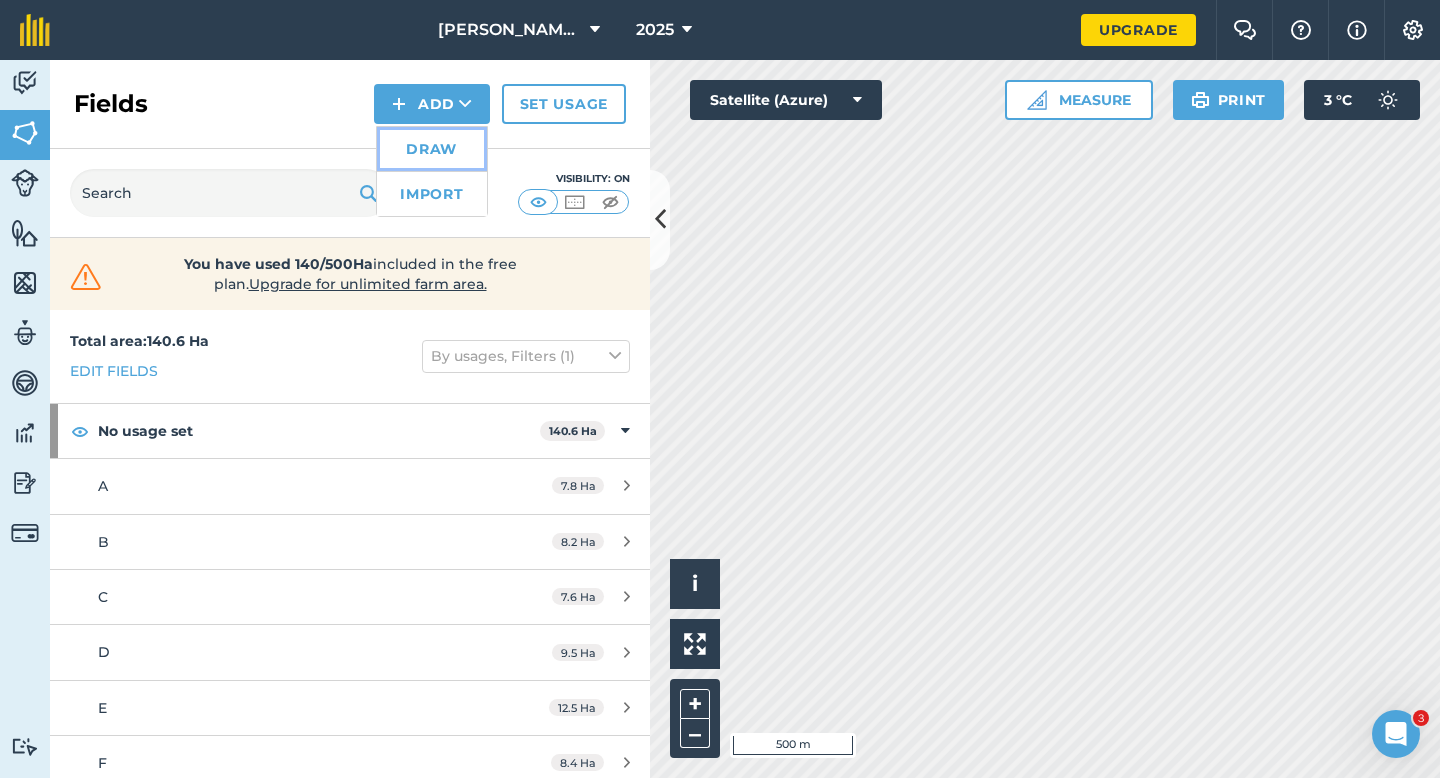 click on "Draw" at bounding box center (432, 149) 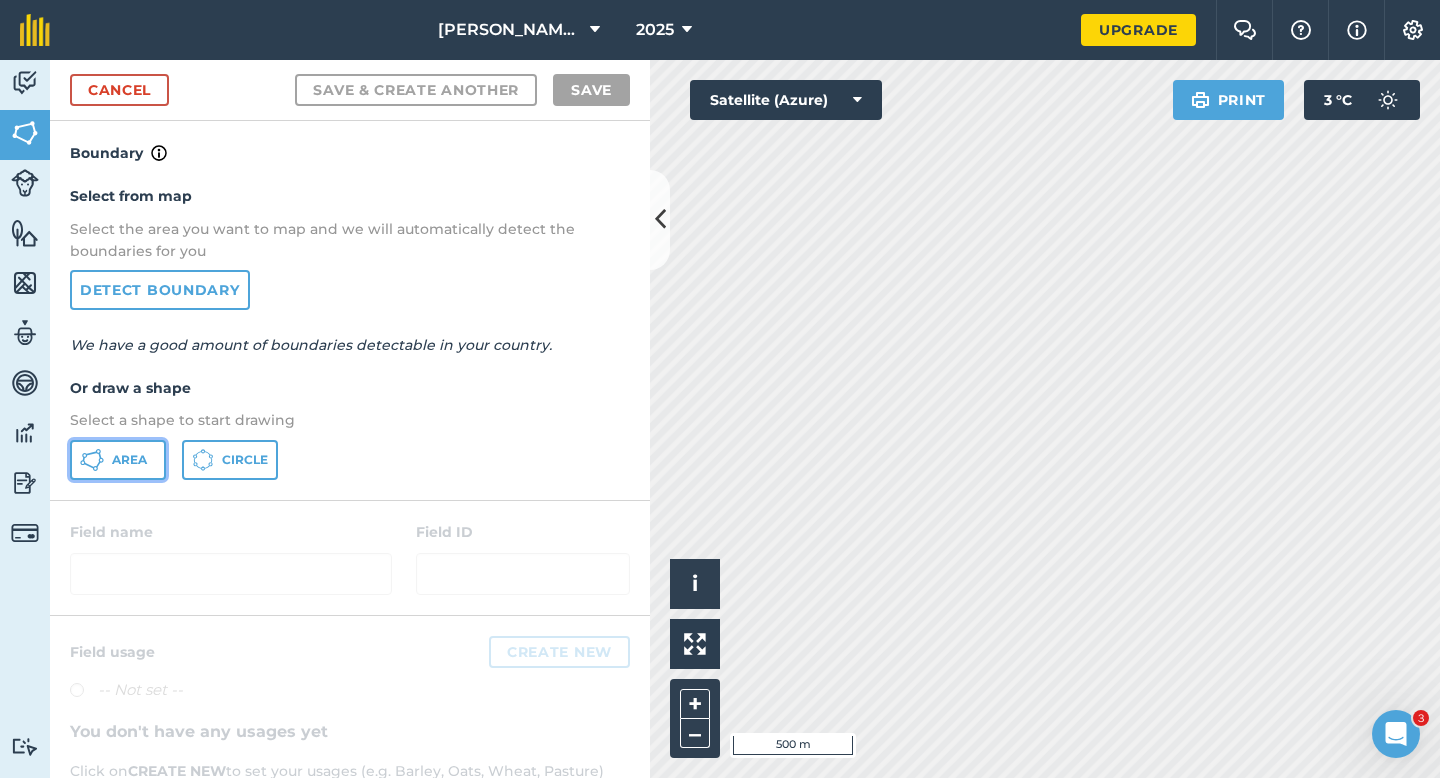click on "Area" at bounding box center (129, 460) 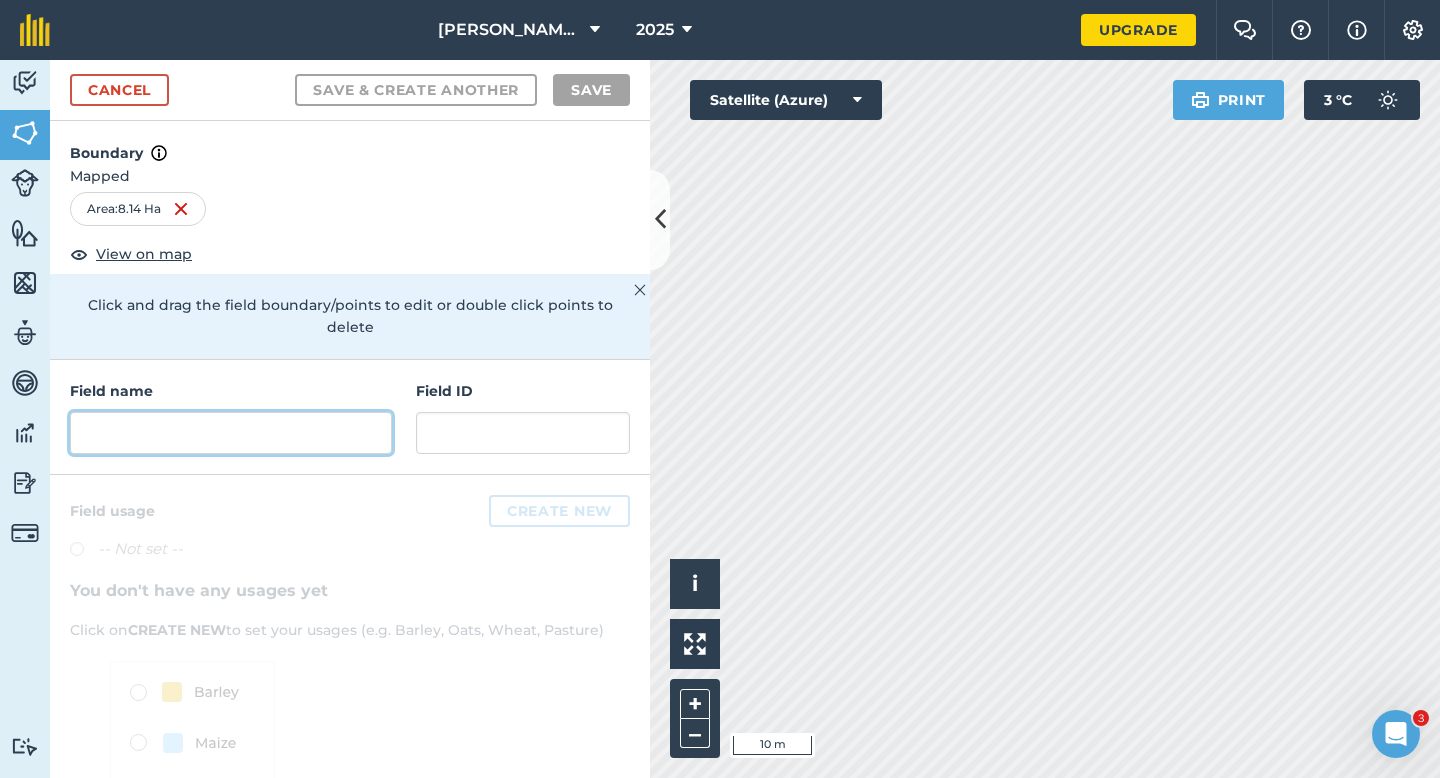click at bounding box center [231, 433] 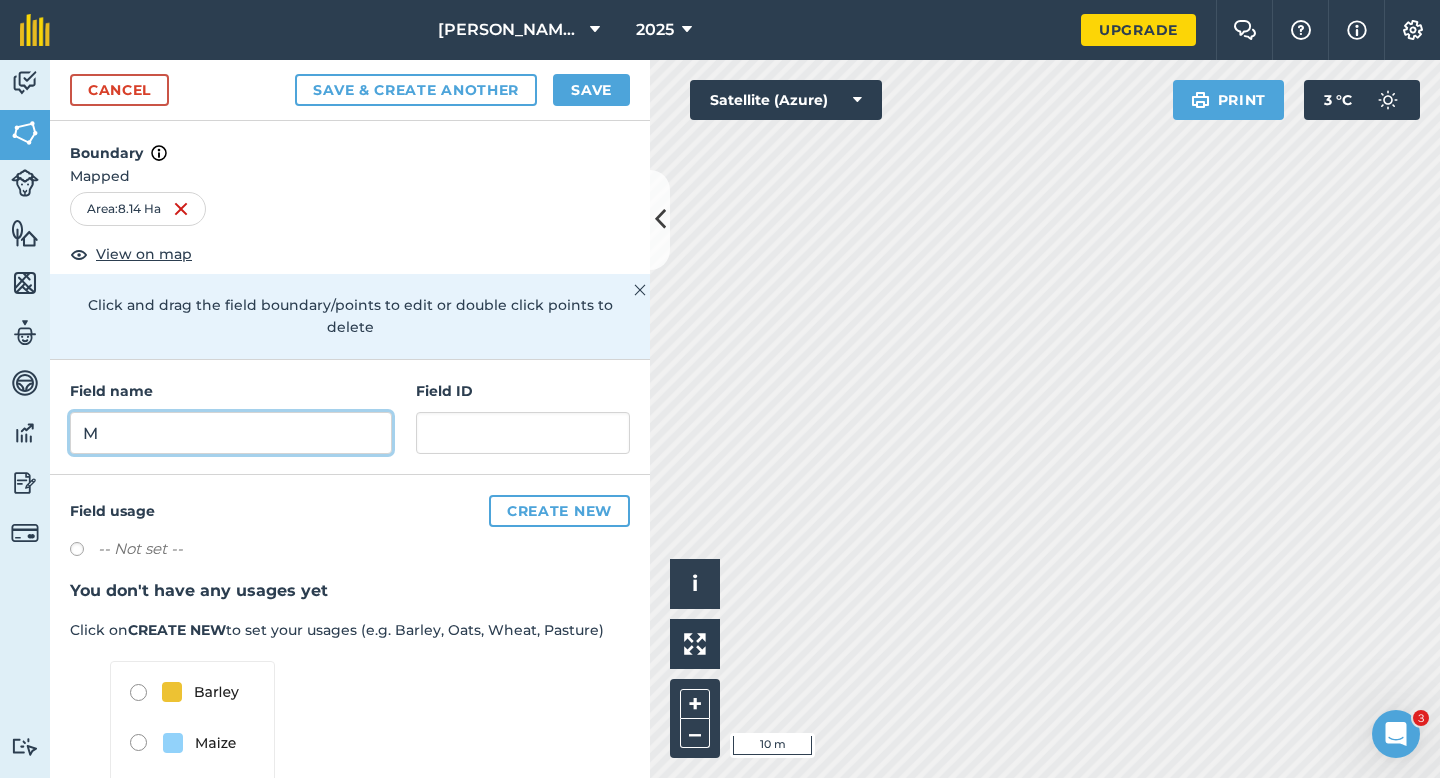 type on "M" 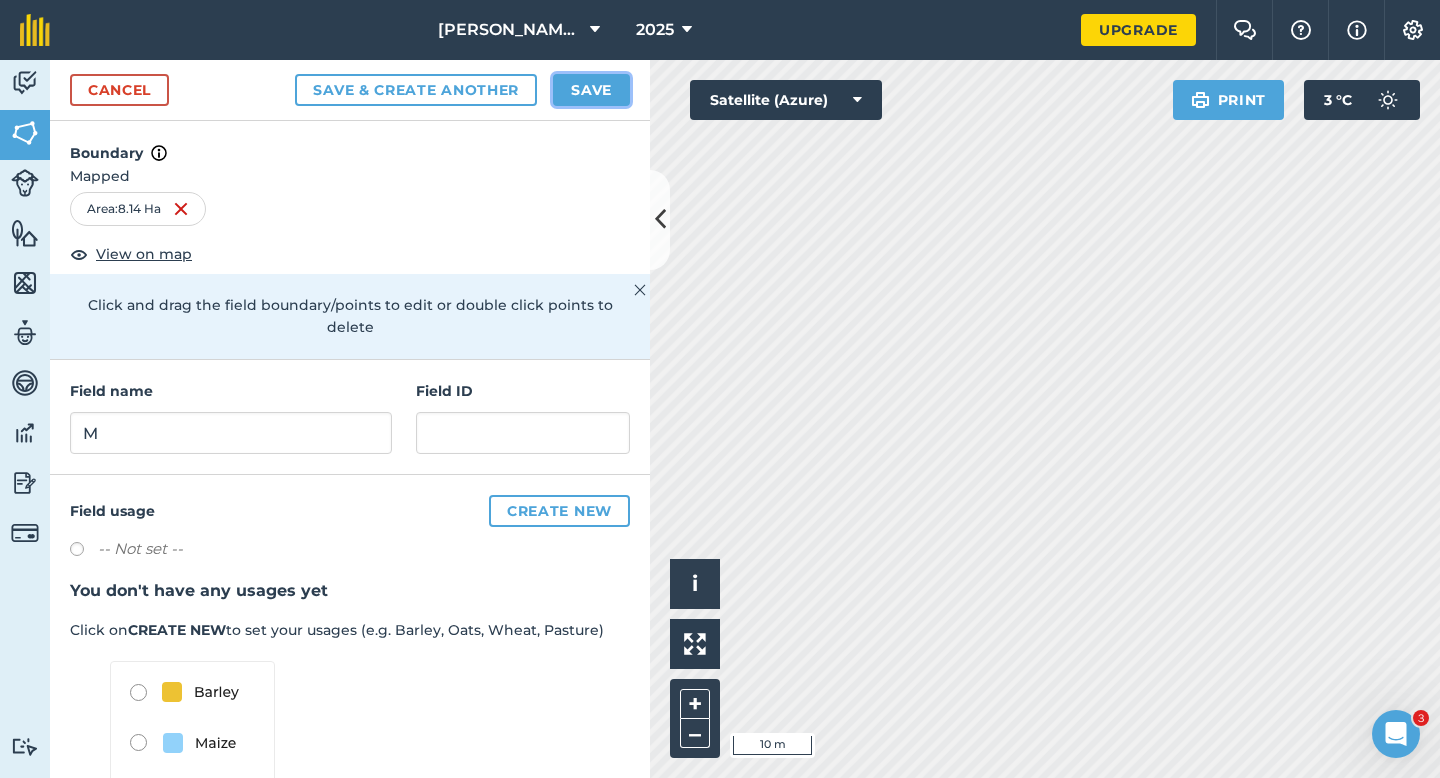click on "Save" at bounding box center [591, 90] 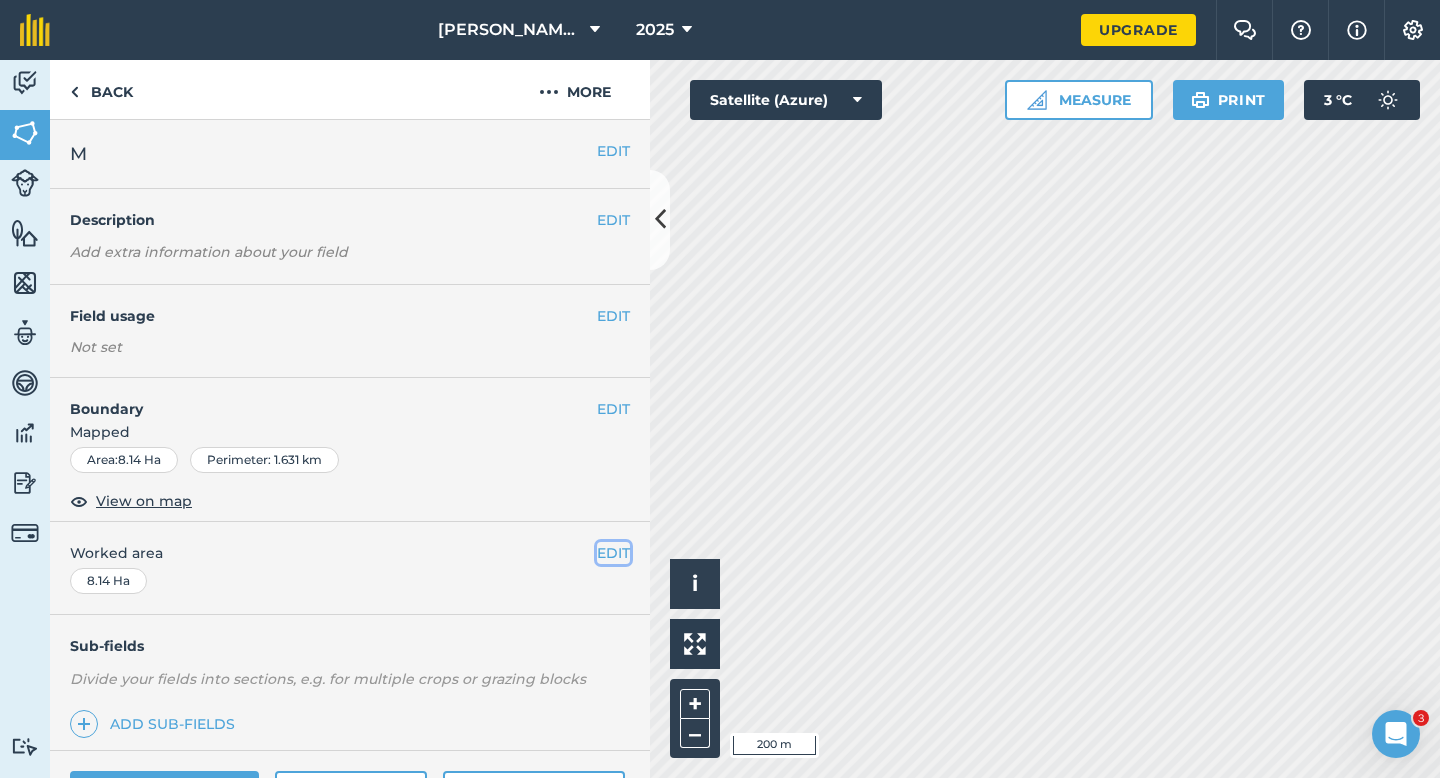 click on "EDIT" at bounding box center [613, 553] 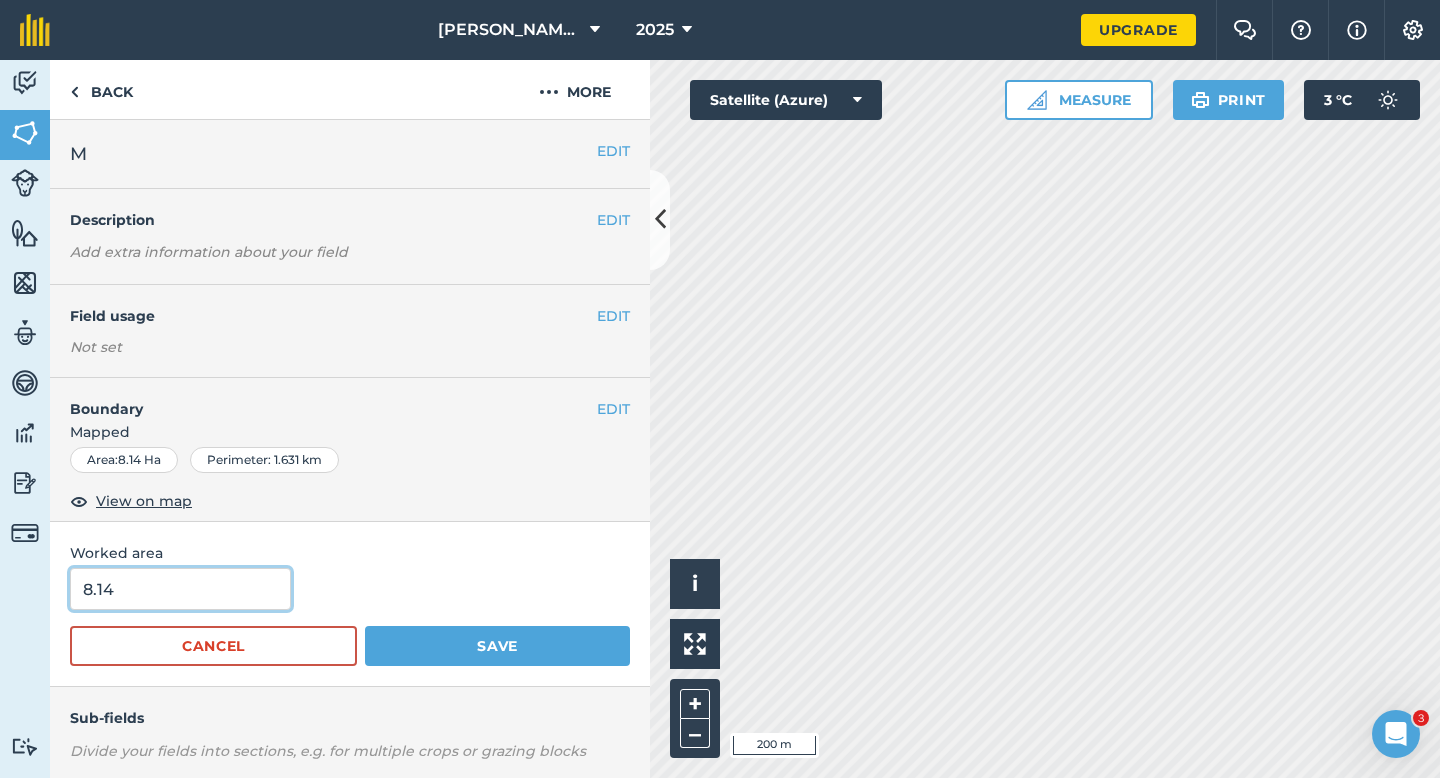 click on "8.14" at bounding box center [180, 589] 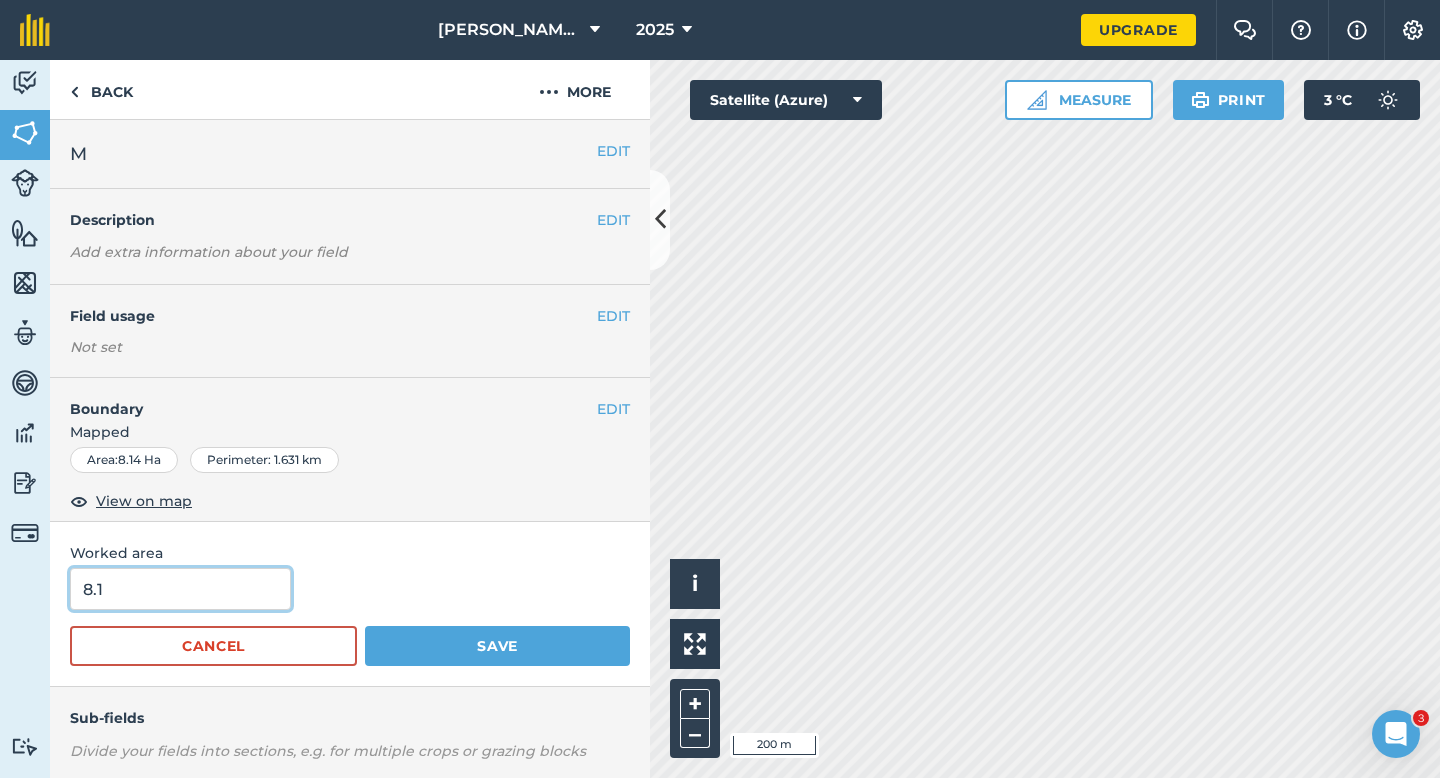 type on "8.1" 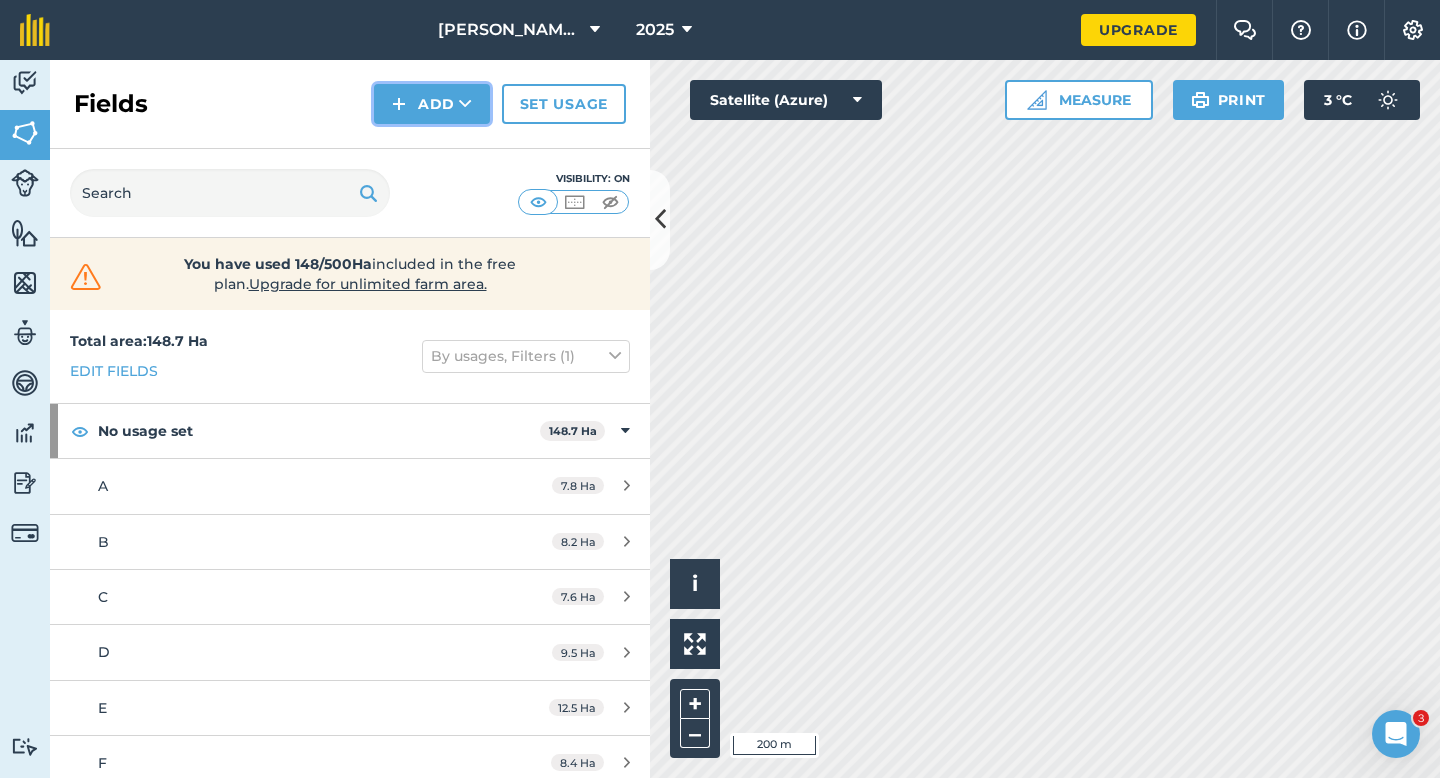 click on "Add" at bounding box center [432, 104] 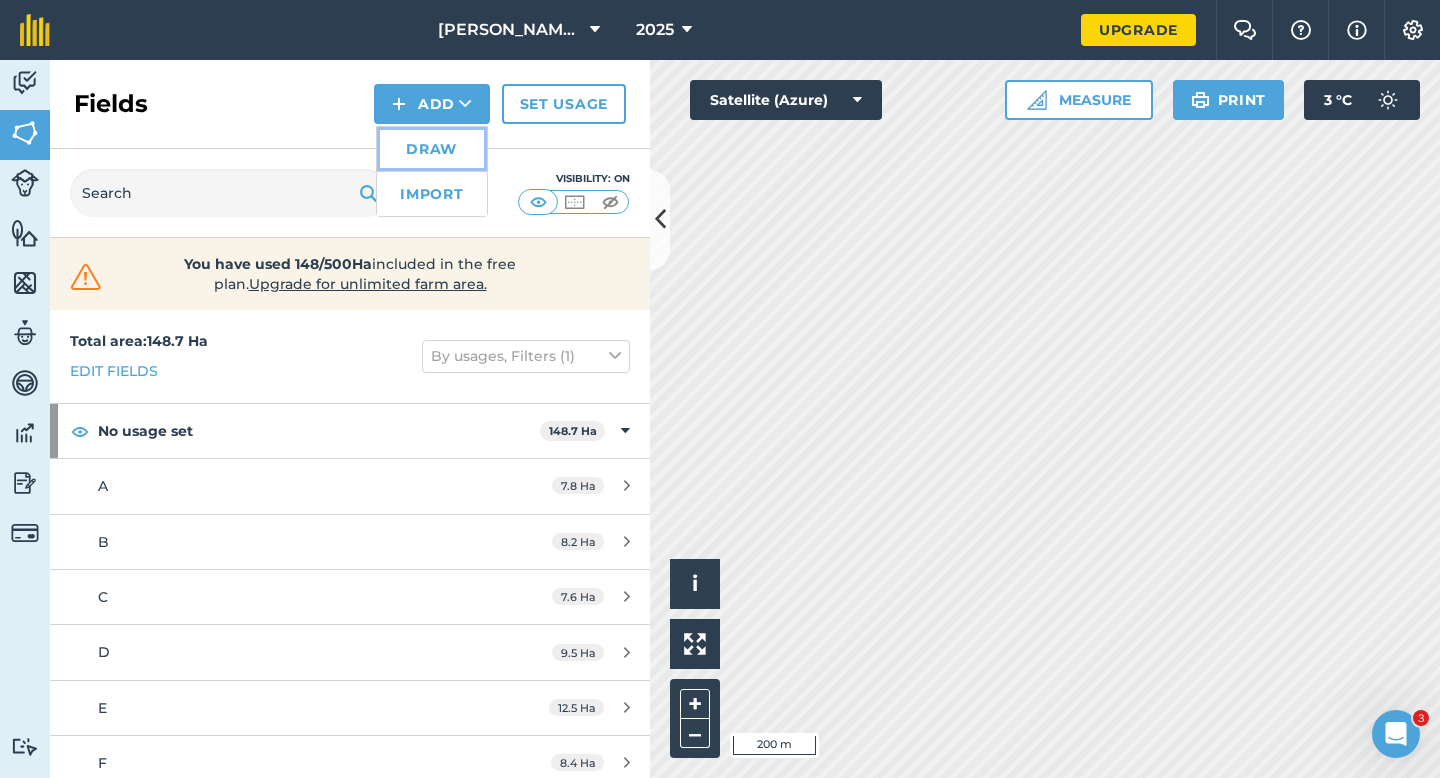 click on "Draw" at bounding box center (432, 149) 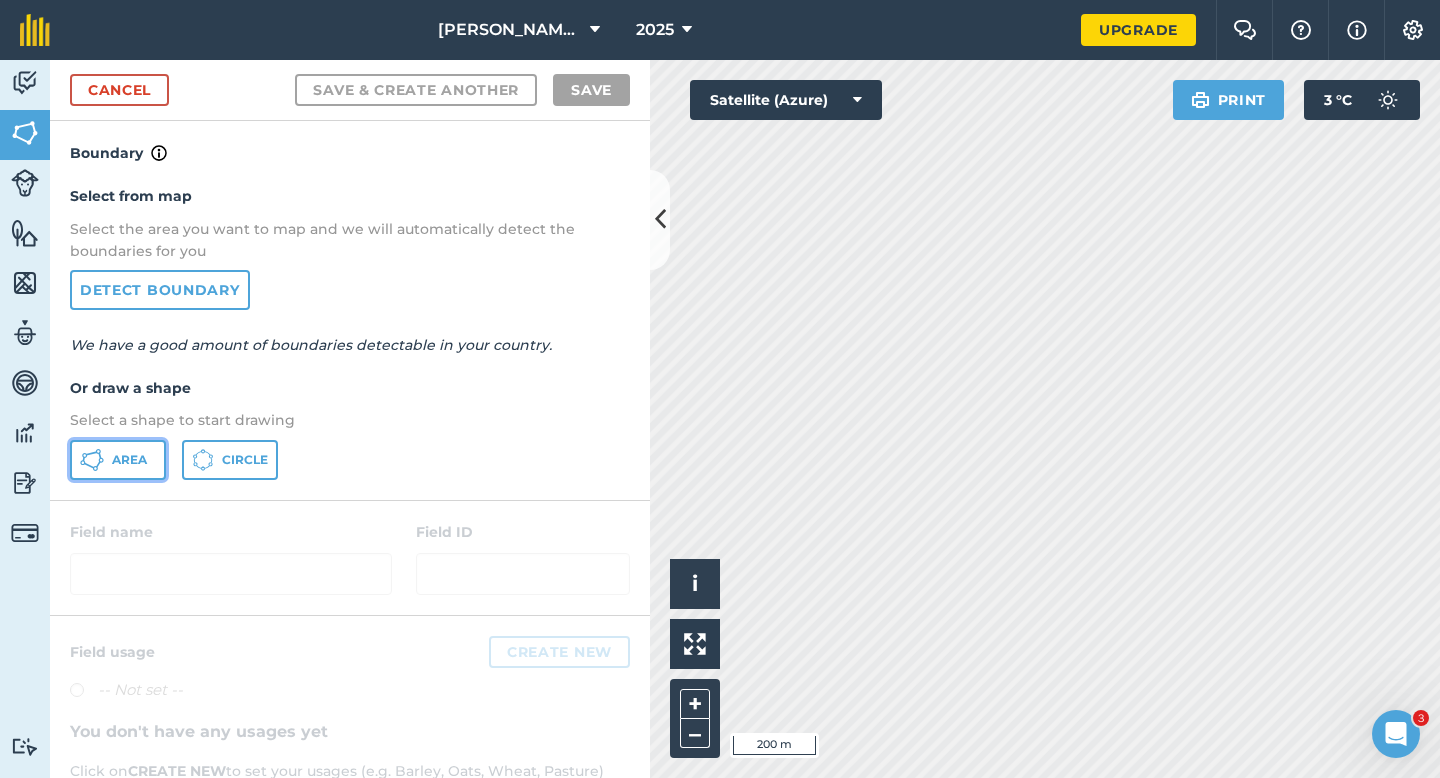 click on "Area" at bounding box center (118, 460) 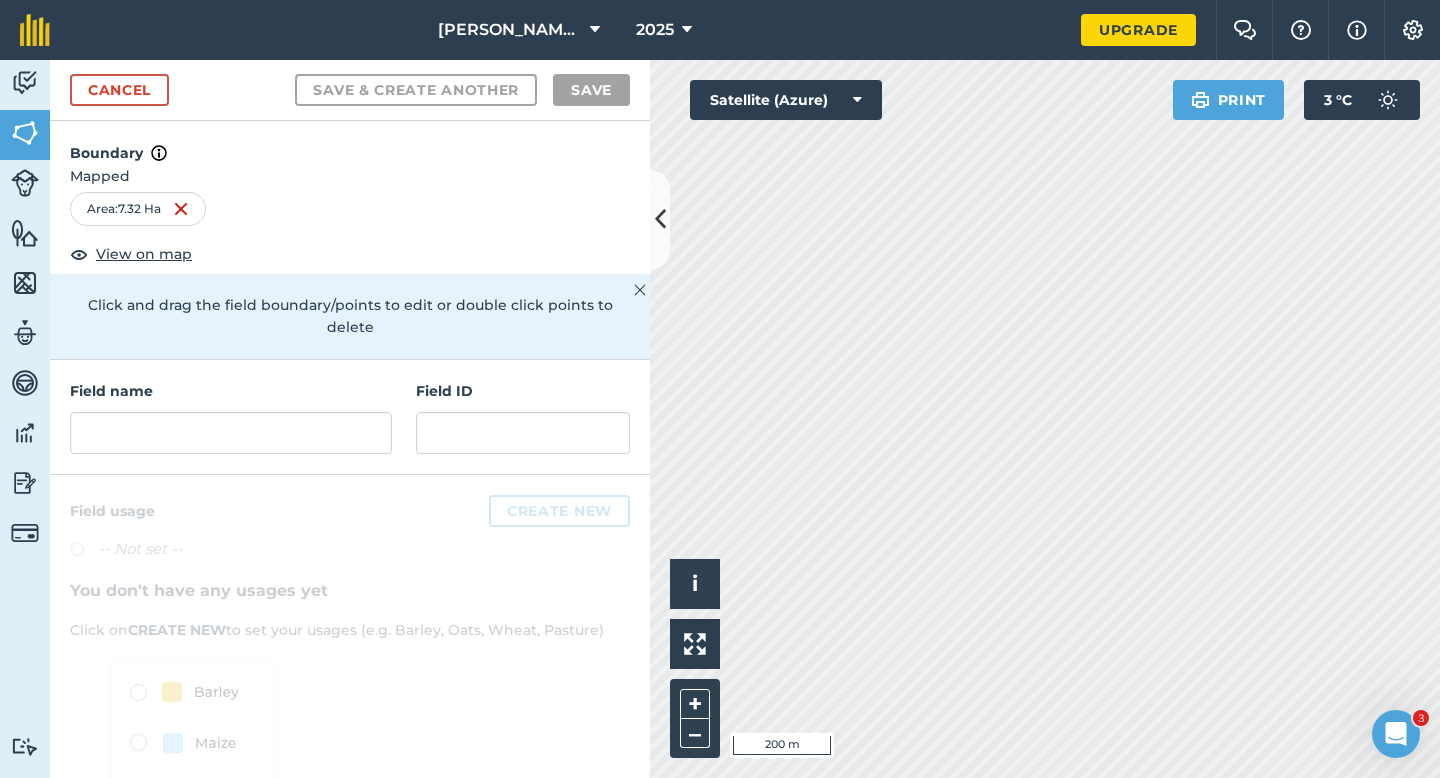 click on "Field name Field ID" at bounding box center [350, 417] 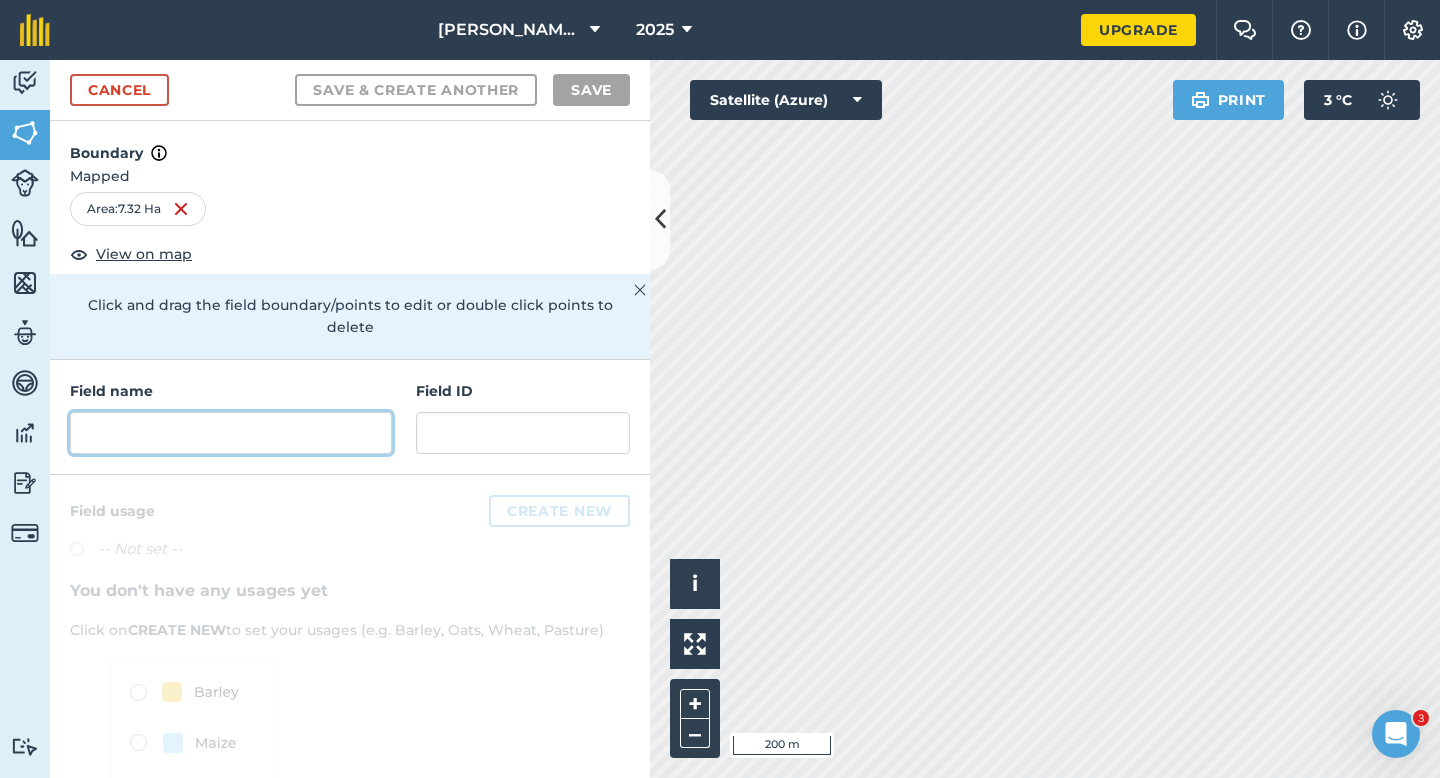 click at bounding box center [231, 433] 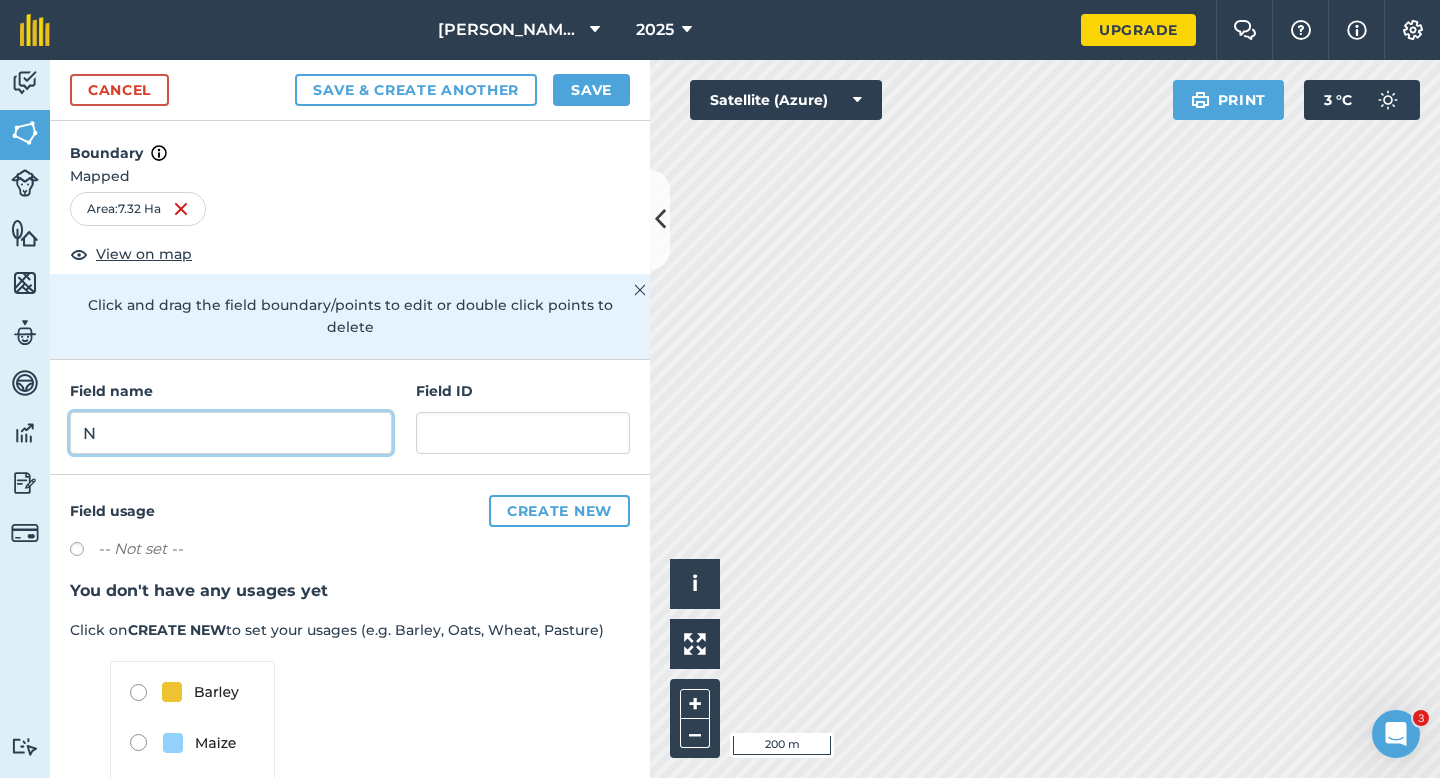 type on "N" 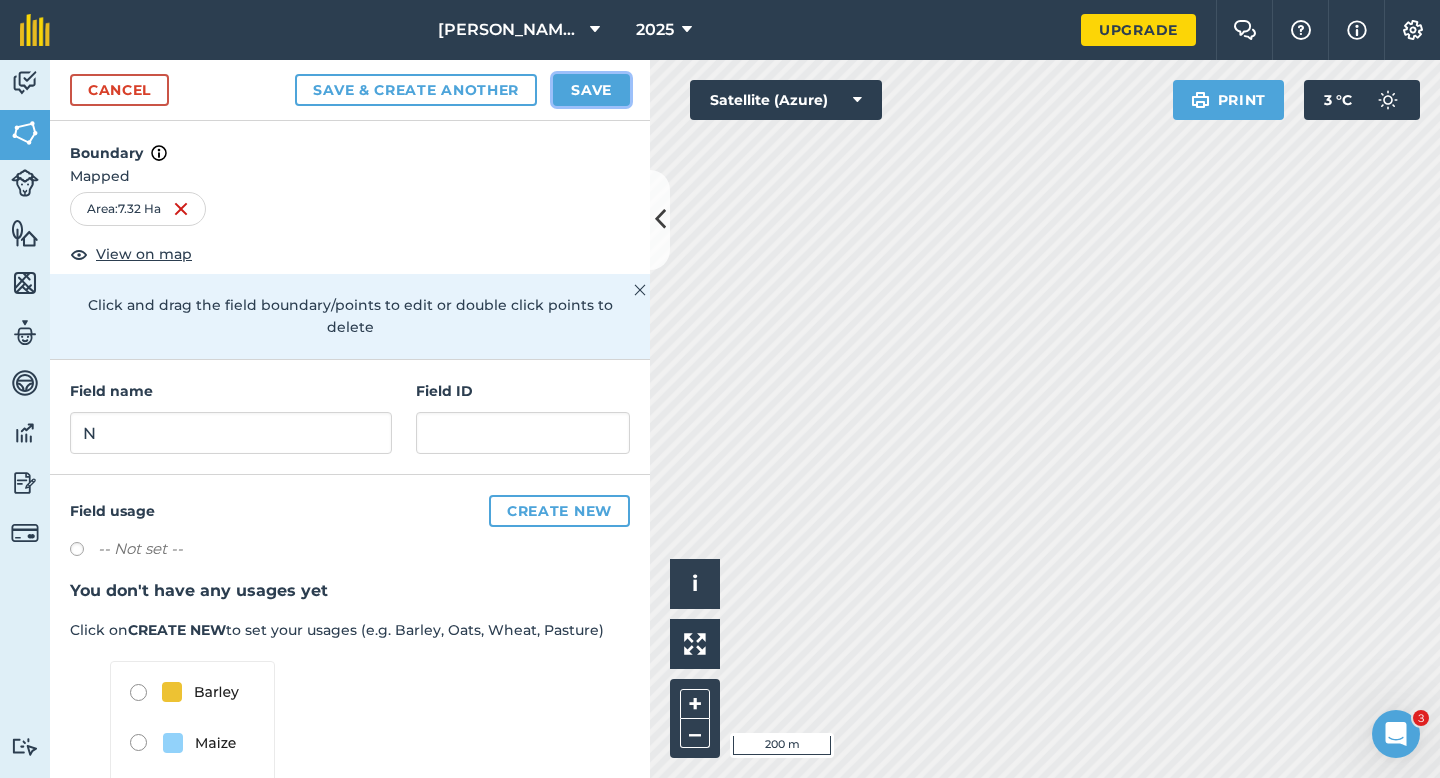 click on "Save" at bounding box center (591, 90) 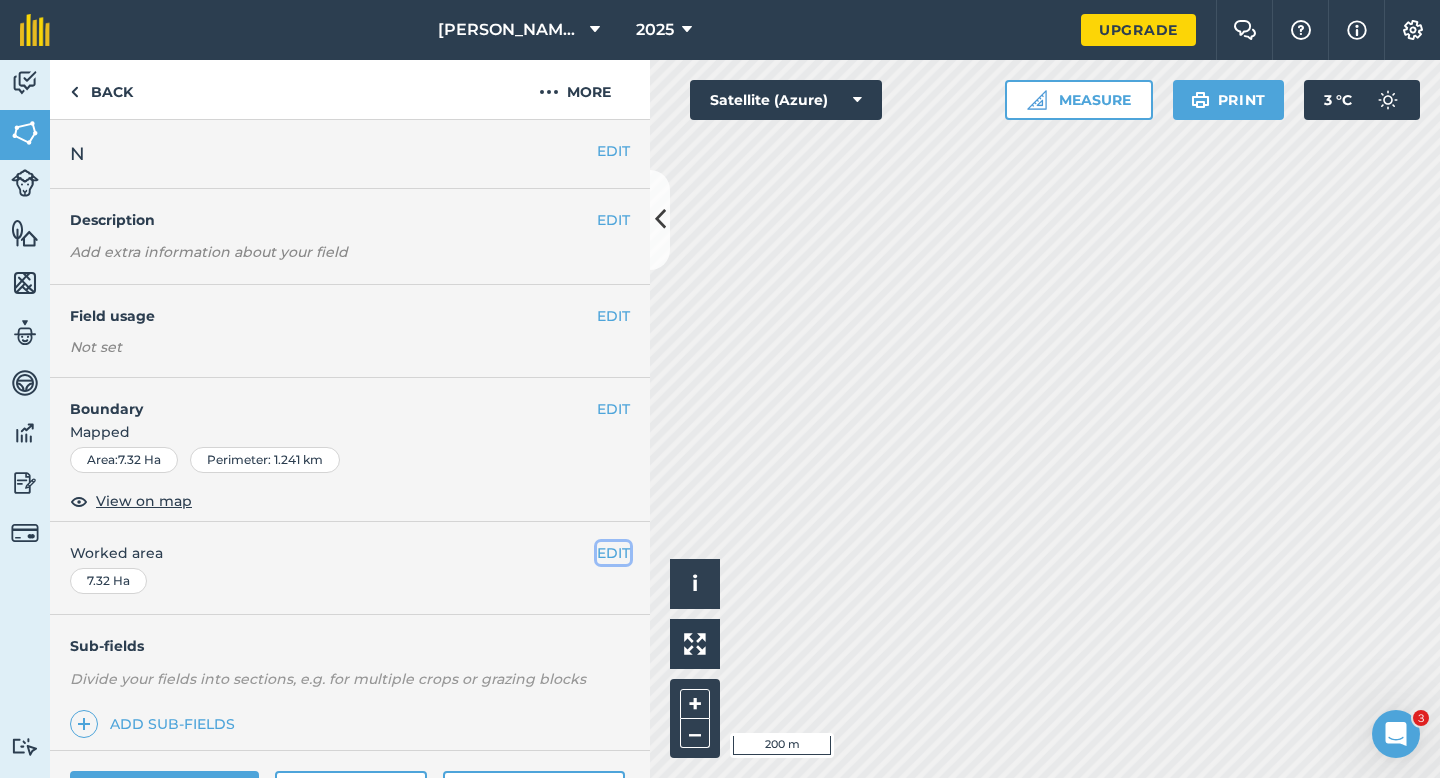 click on "EDIT" at bounding box center [613, 553] 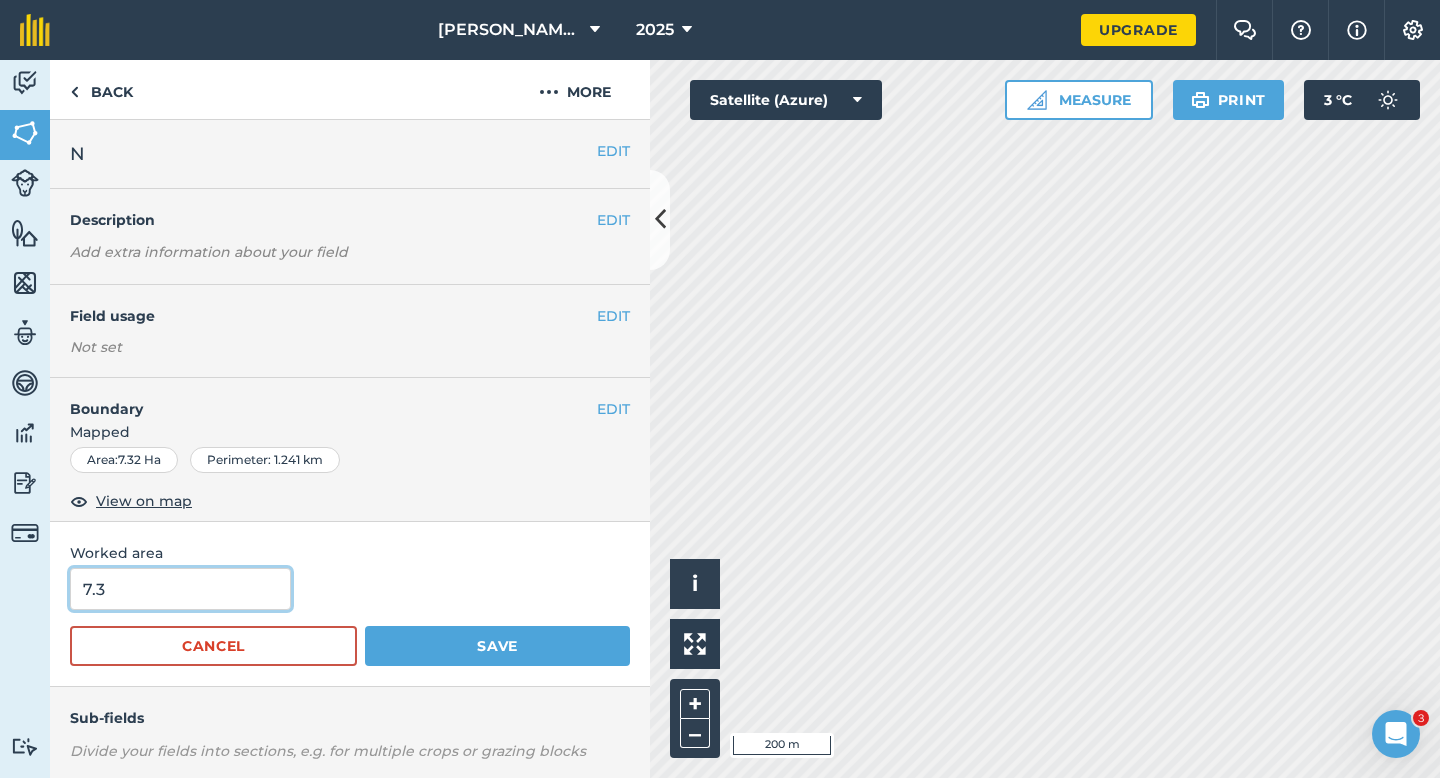 type on "7.32" 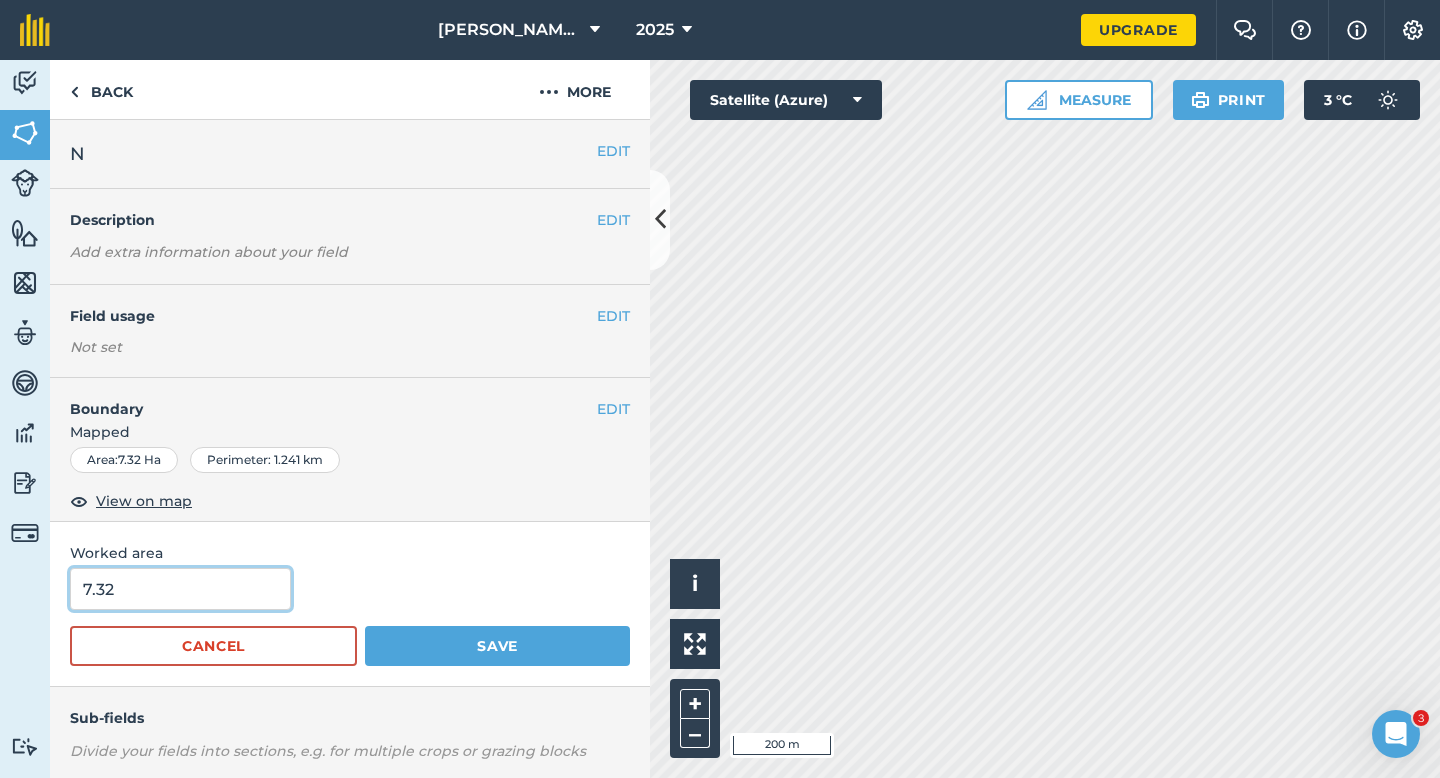 click on "7.32" at bounding box center (180, 589) 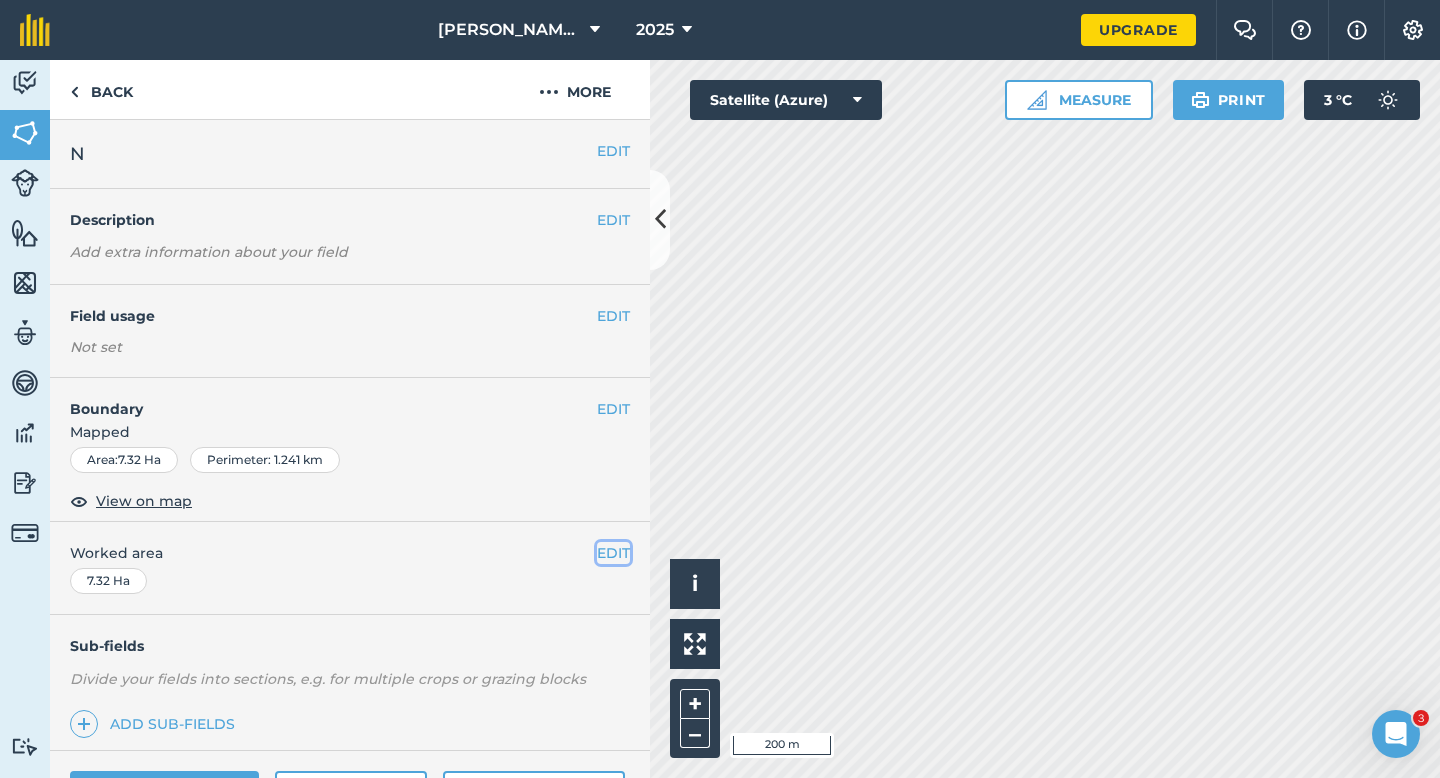 click on "EDIT" at bounding box center [613, 553] 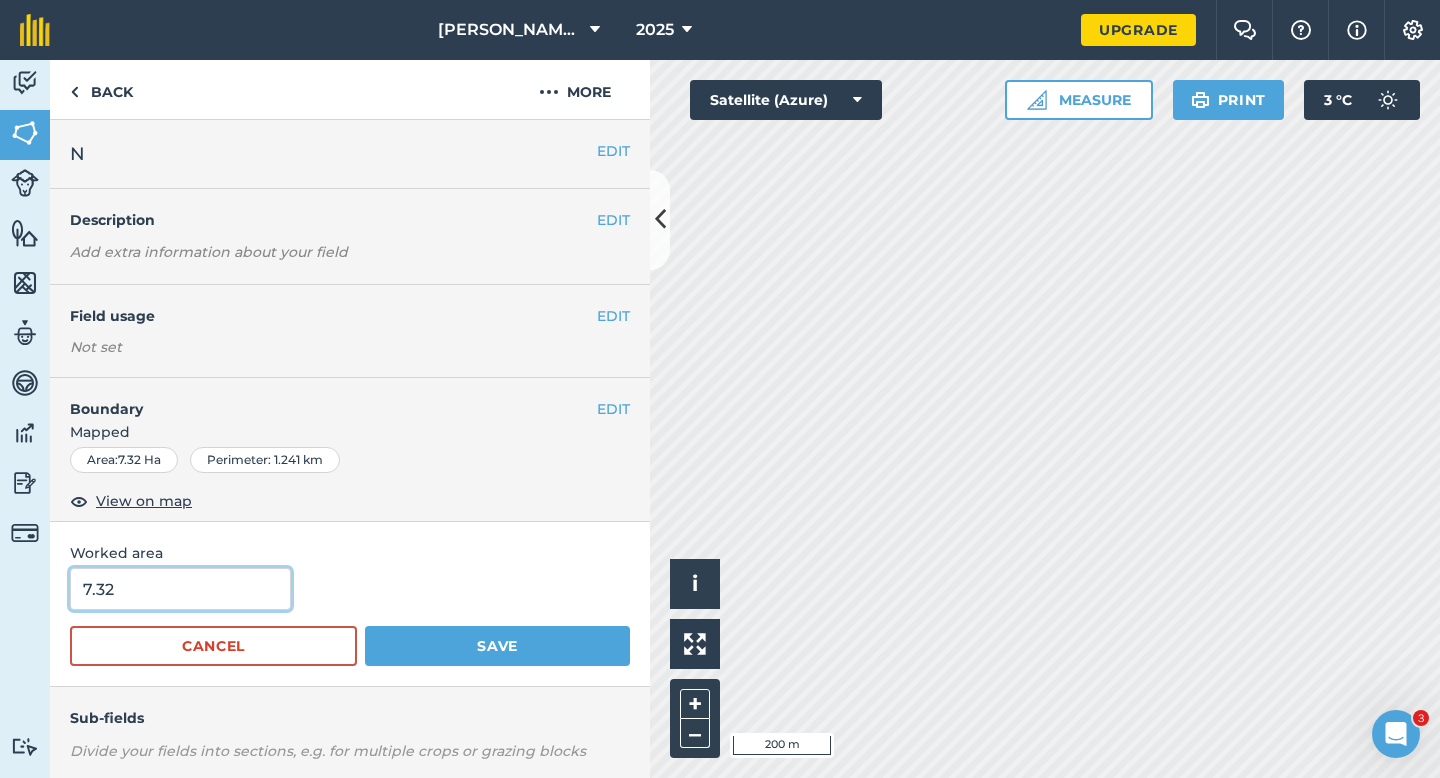 click on "7.32" at bounding box center (180, 589) 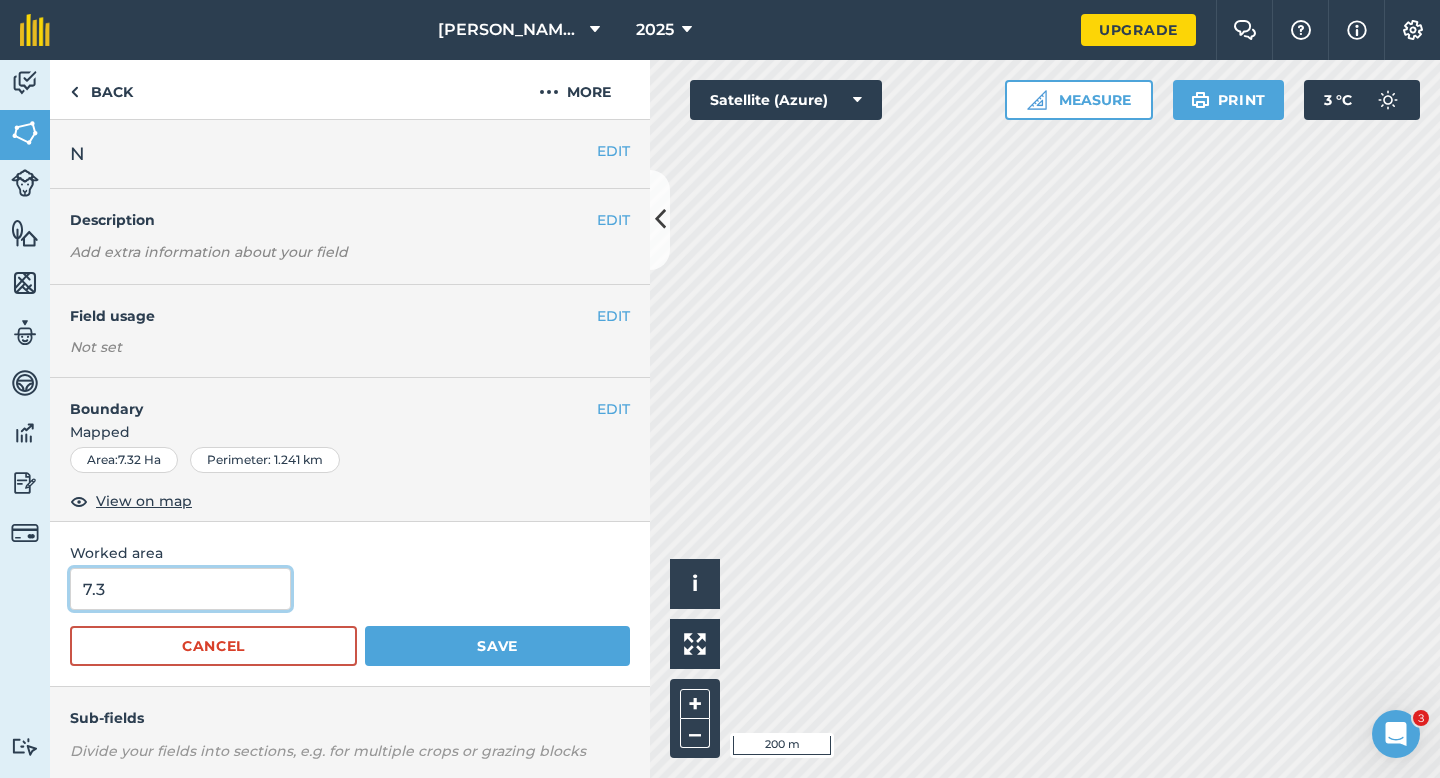 type on "7.3" 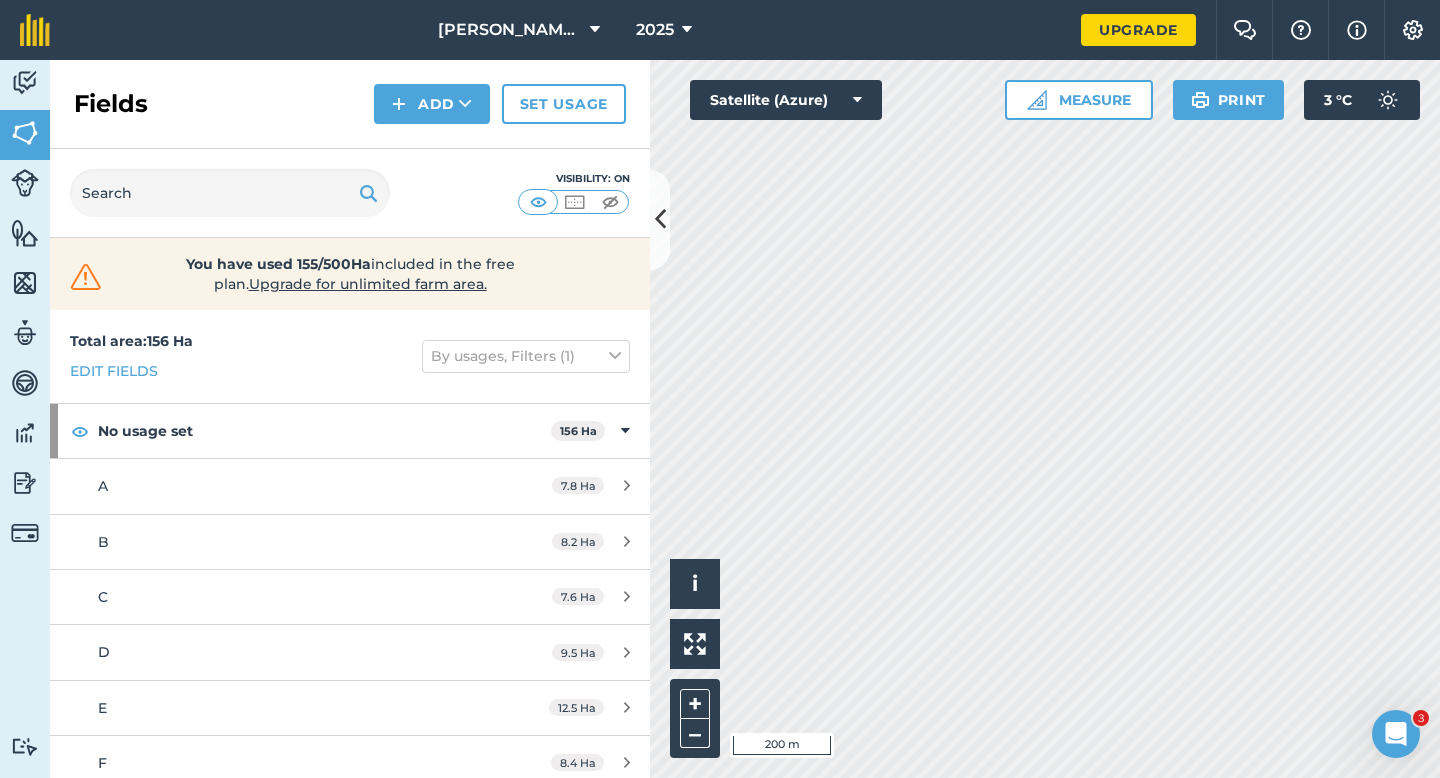 click on "Fields   Add   Set usage" at bounding box center (350, 104) 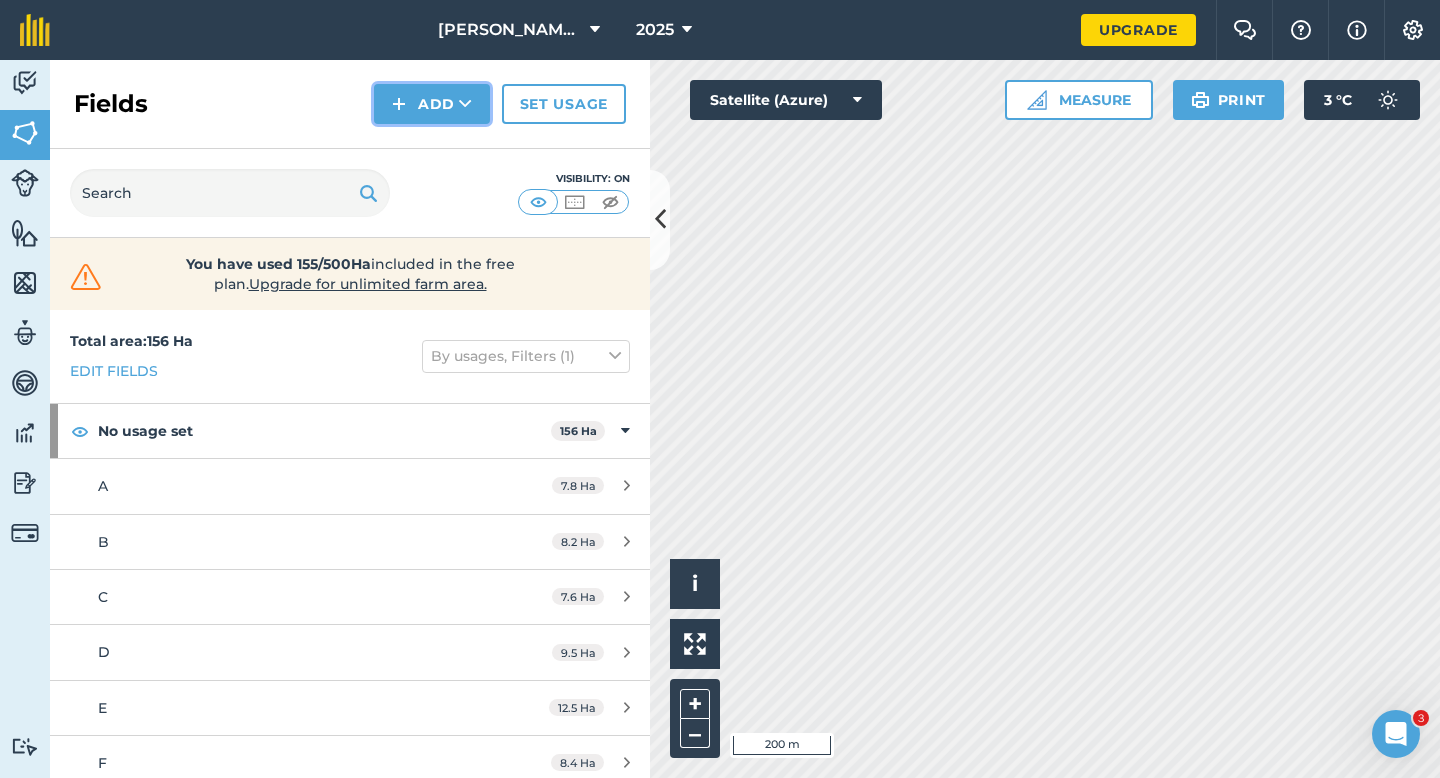 click on "Add" at bounding box center (432, 104) 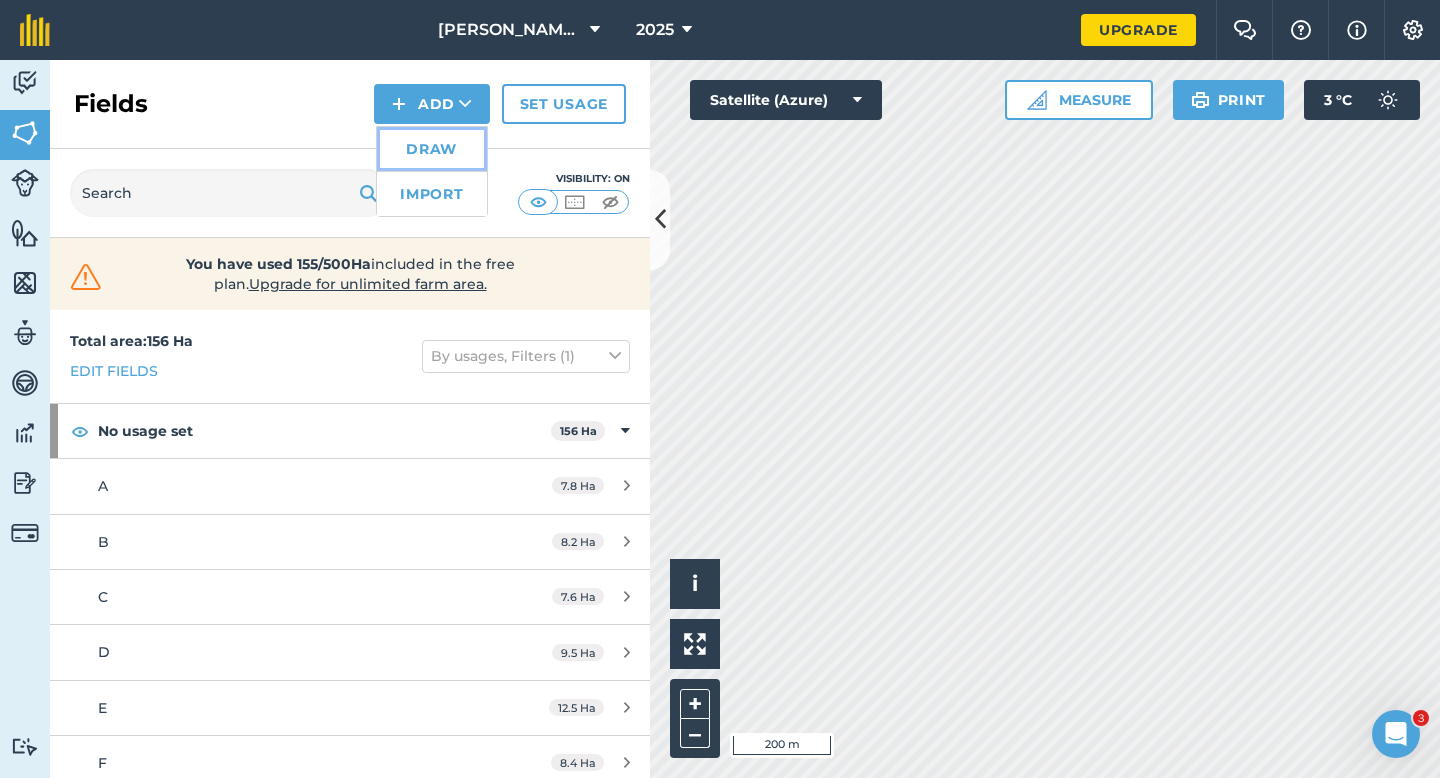 click on "Draw" at bounding box center [432, 149] 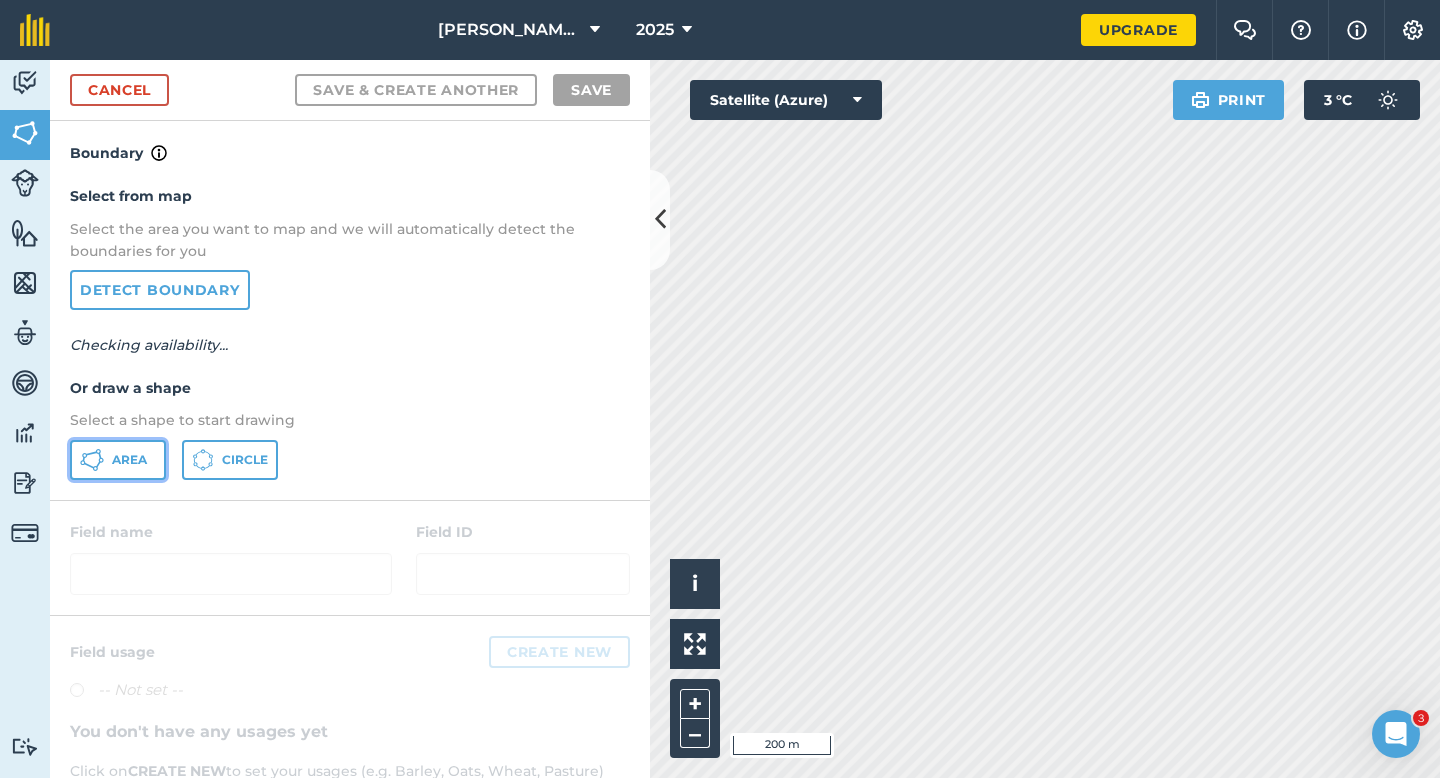 click on "Area" at bounding box center [129, 460] 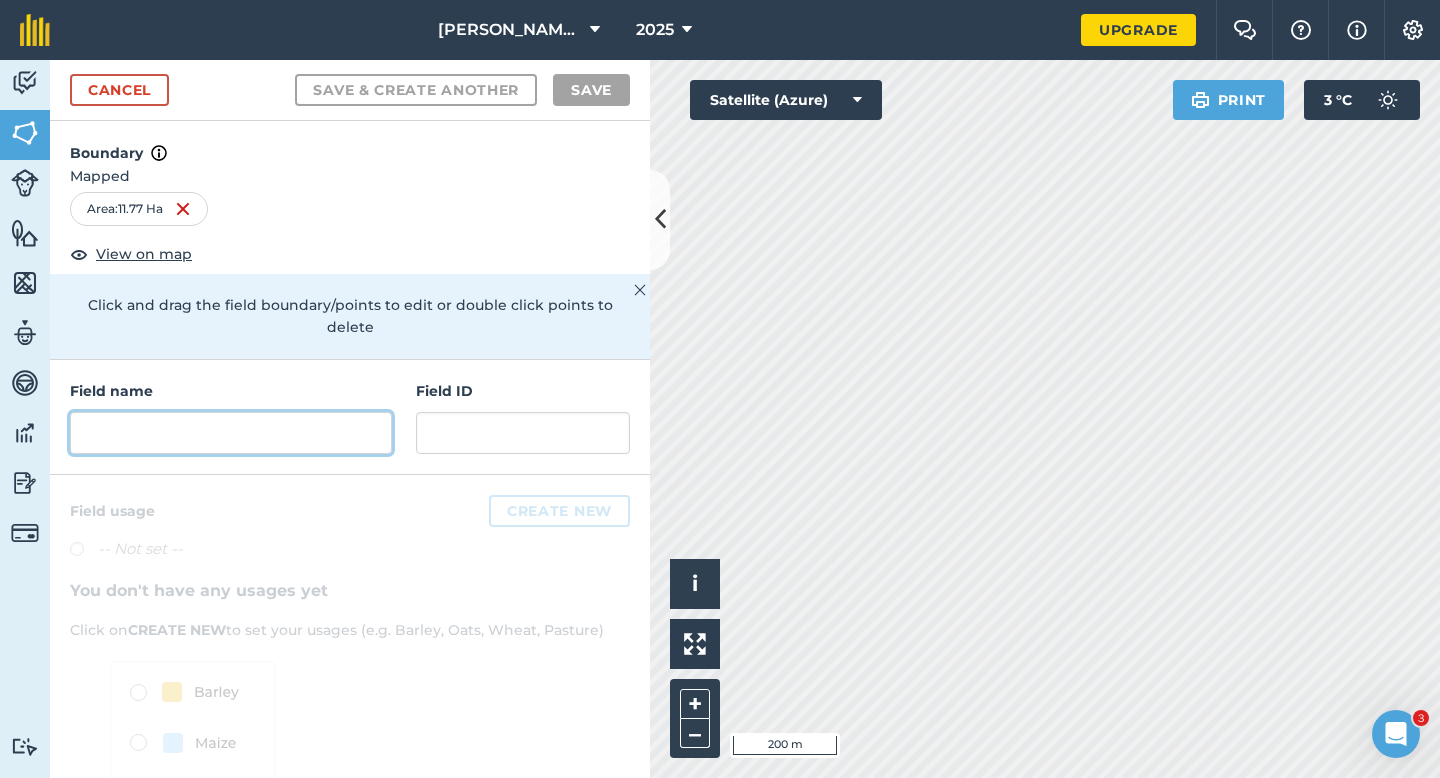 click at bounding box center [231, 433] 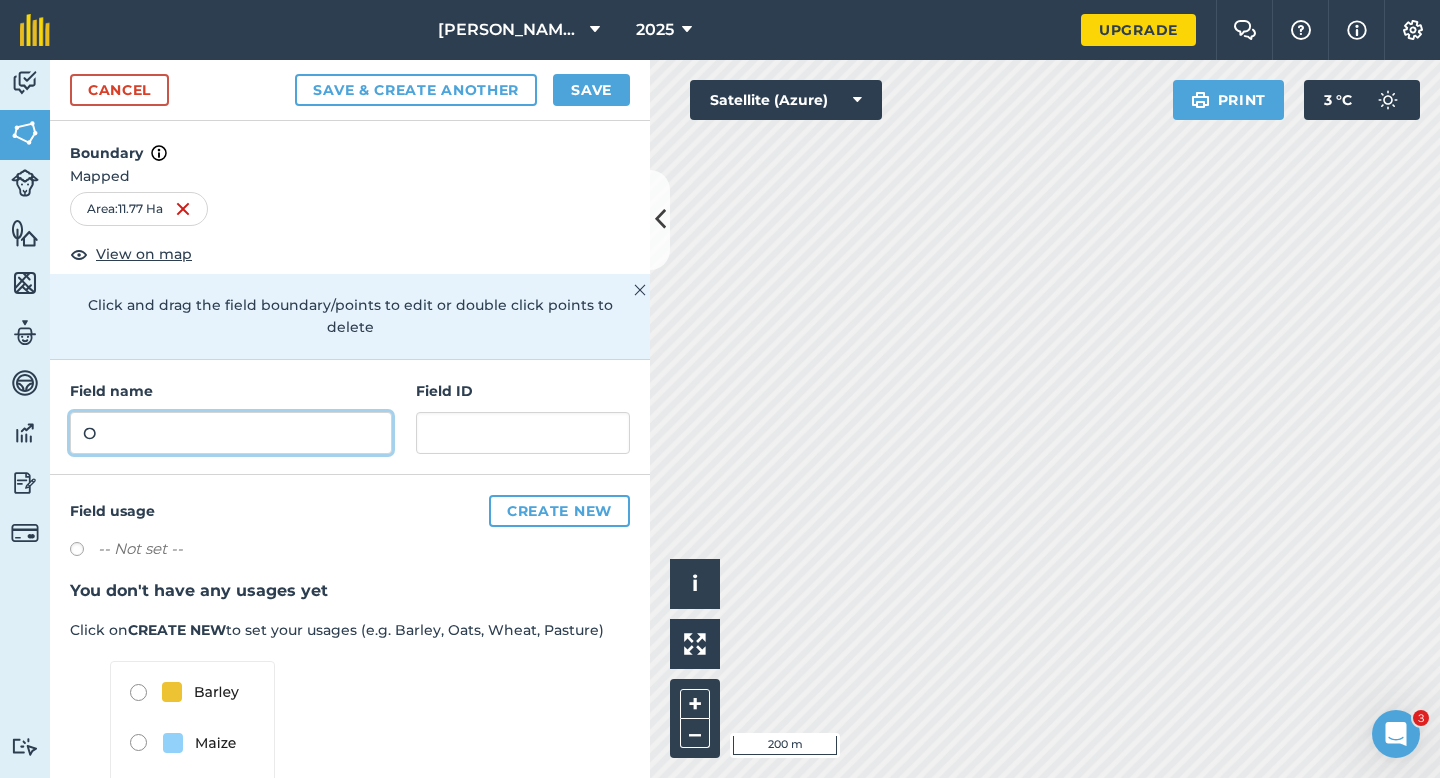 type on "O" 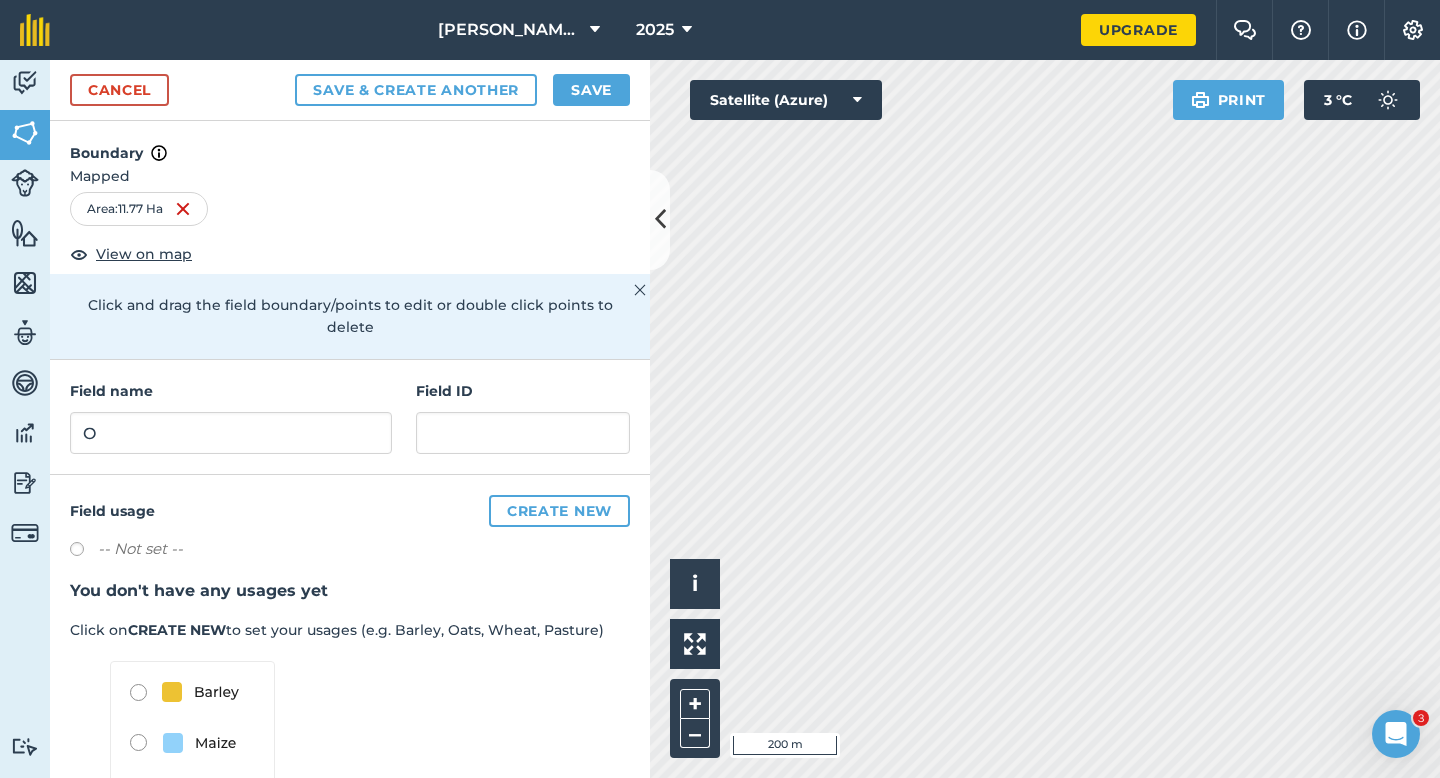 click on "Boundary" at bounding box center (350, 143) 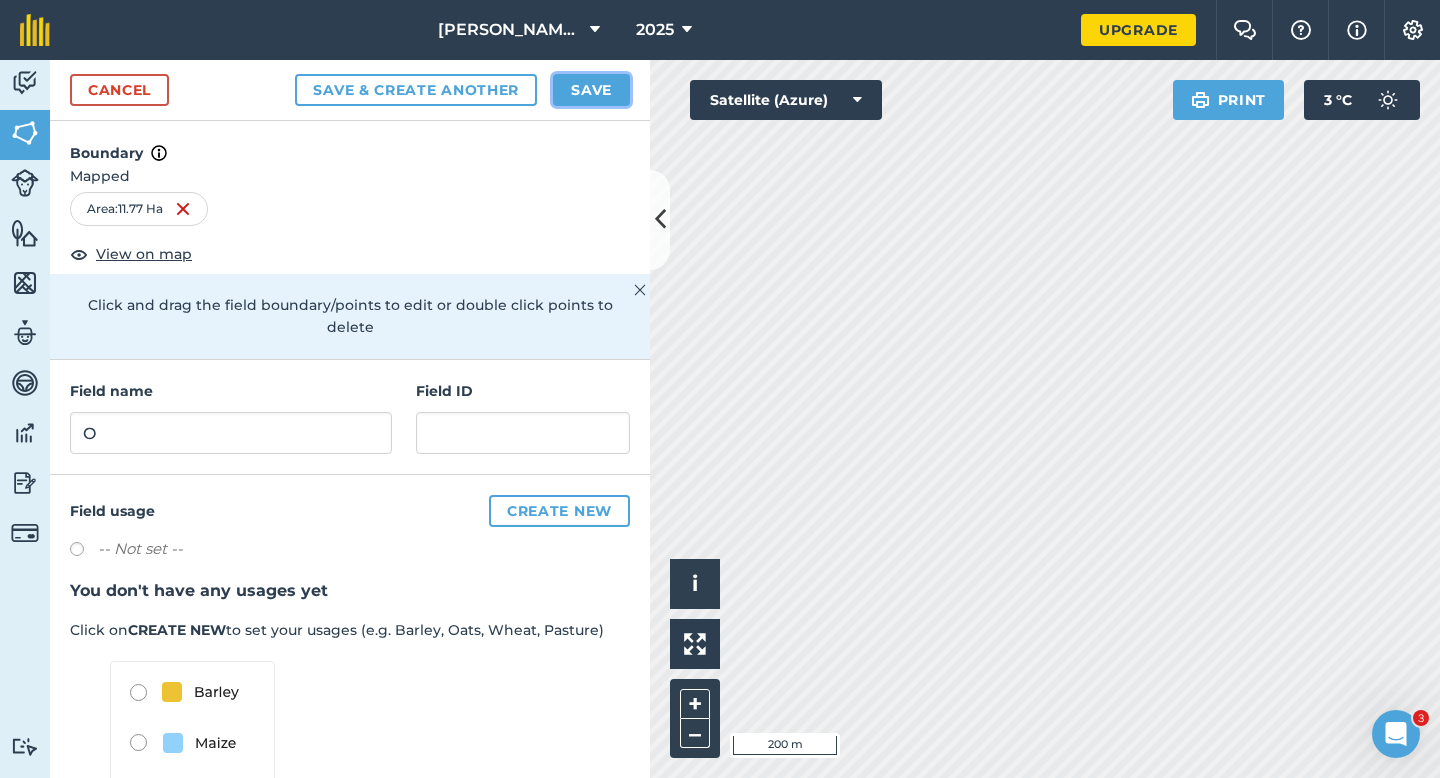 click on "Save" at bounding box center [591, 90] 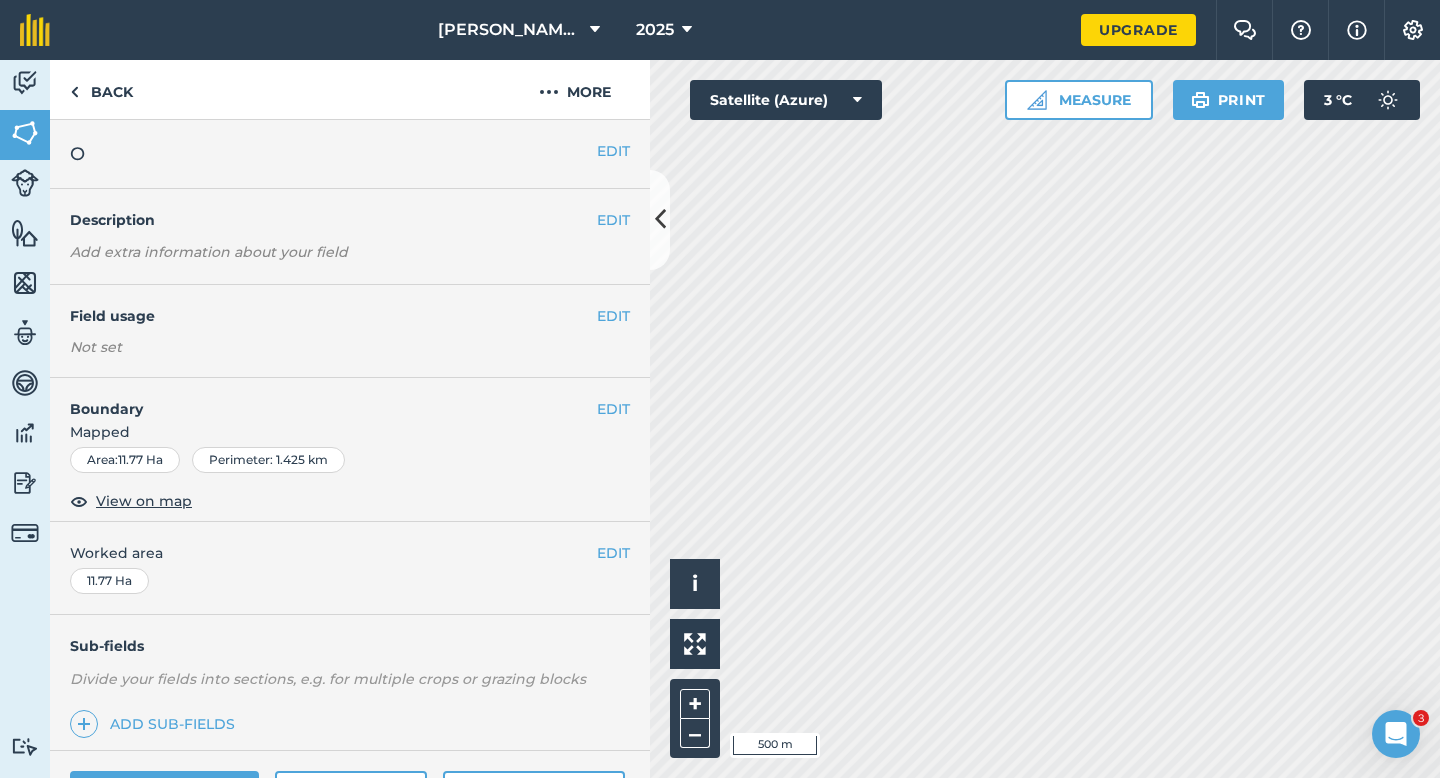 click on "EDIT Worked area 11.77   Ha" at bounding box center (350, 568) 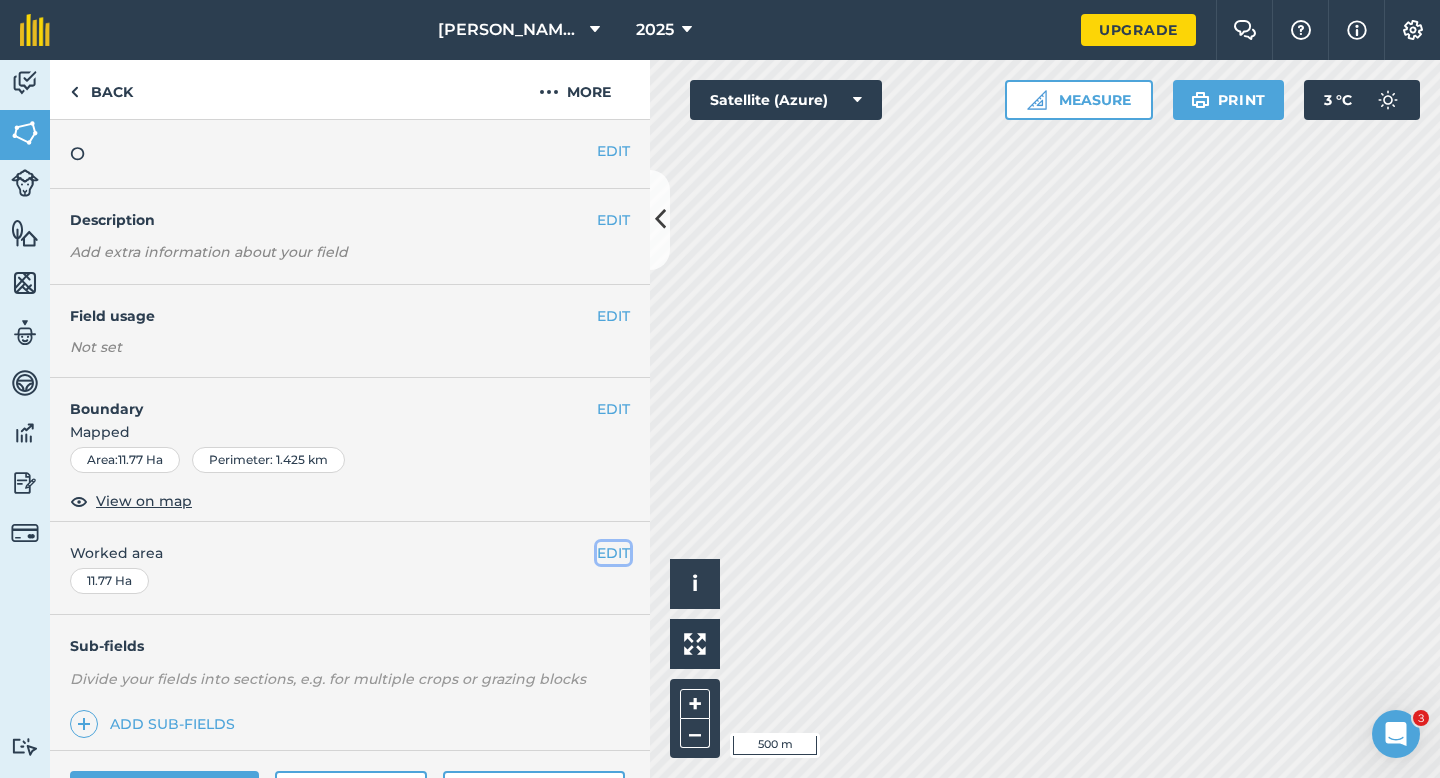 click on "EDIT" at bounding box center [613, 553] 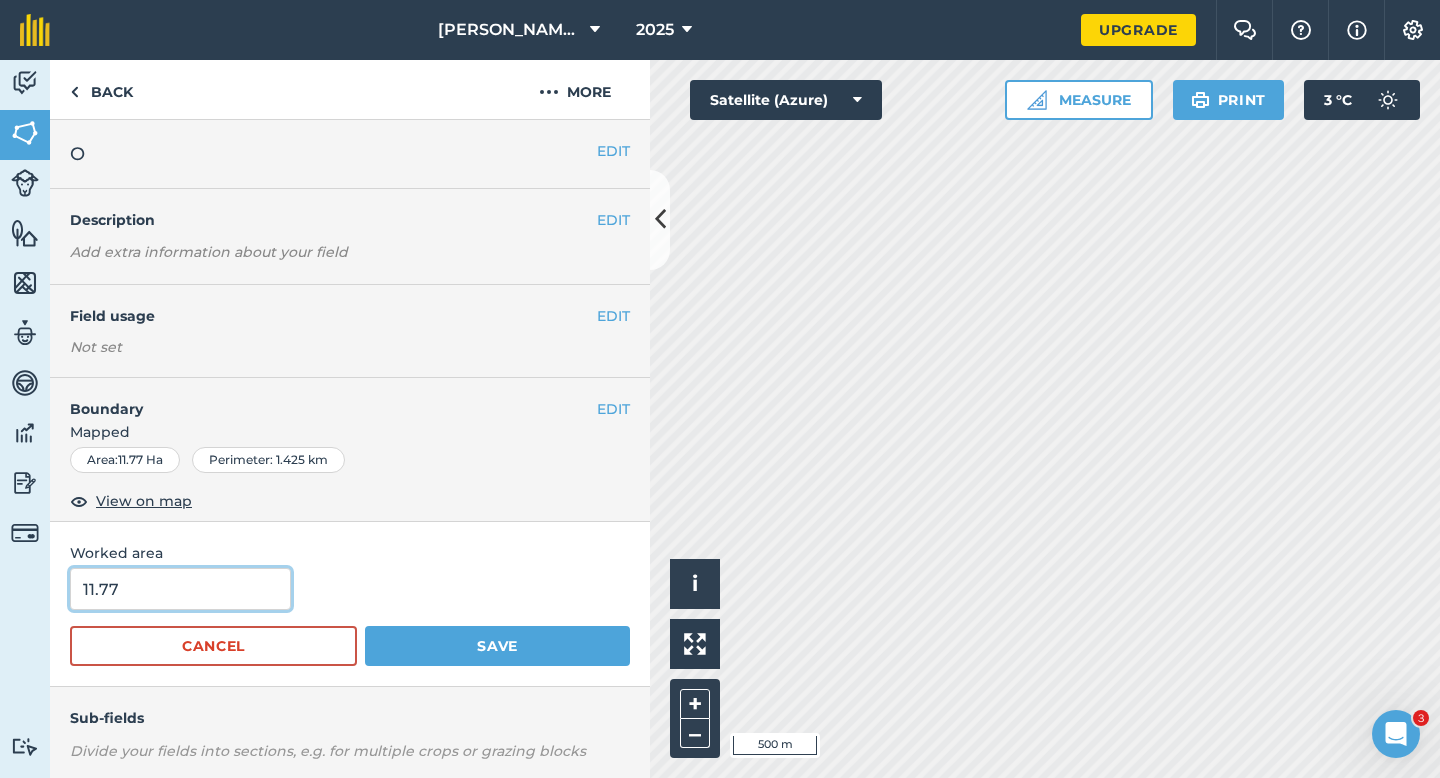 click on "11.77" at bounding box center (180, 589) 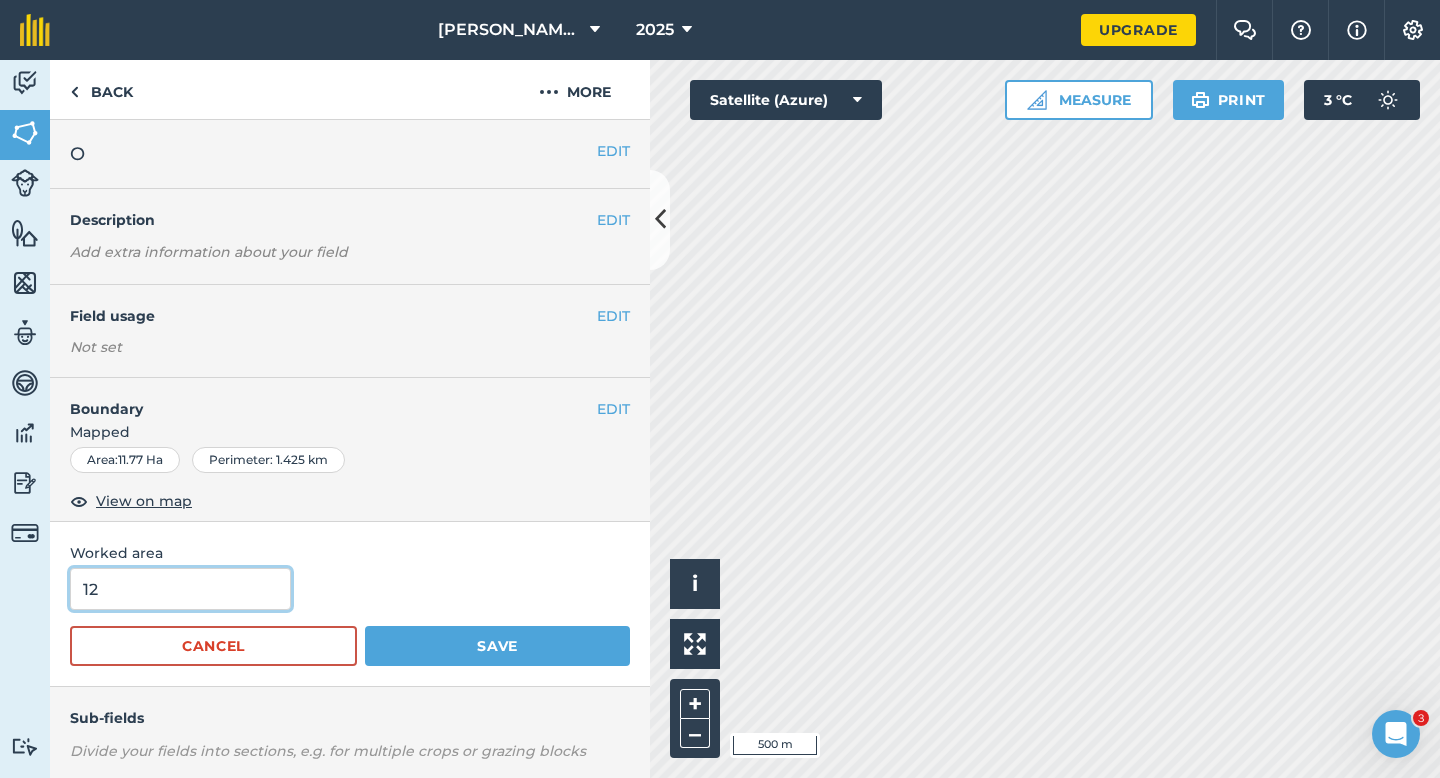 type on "11" 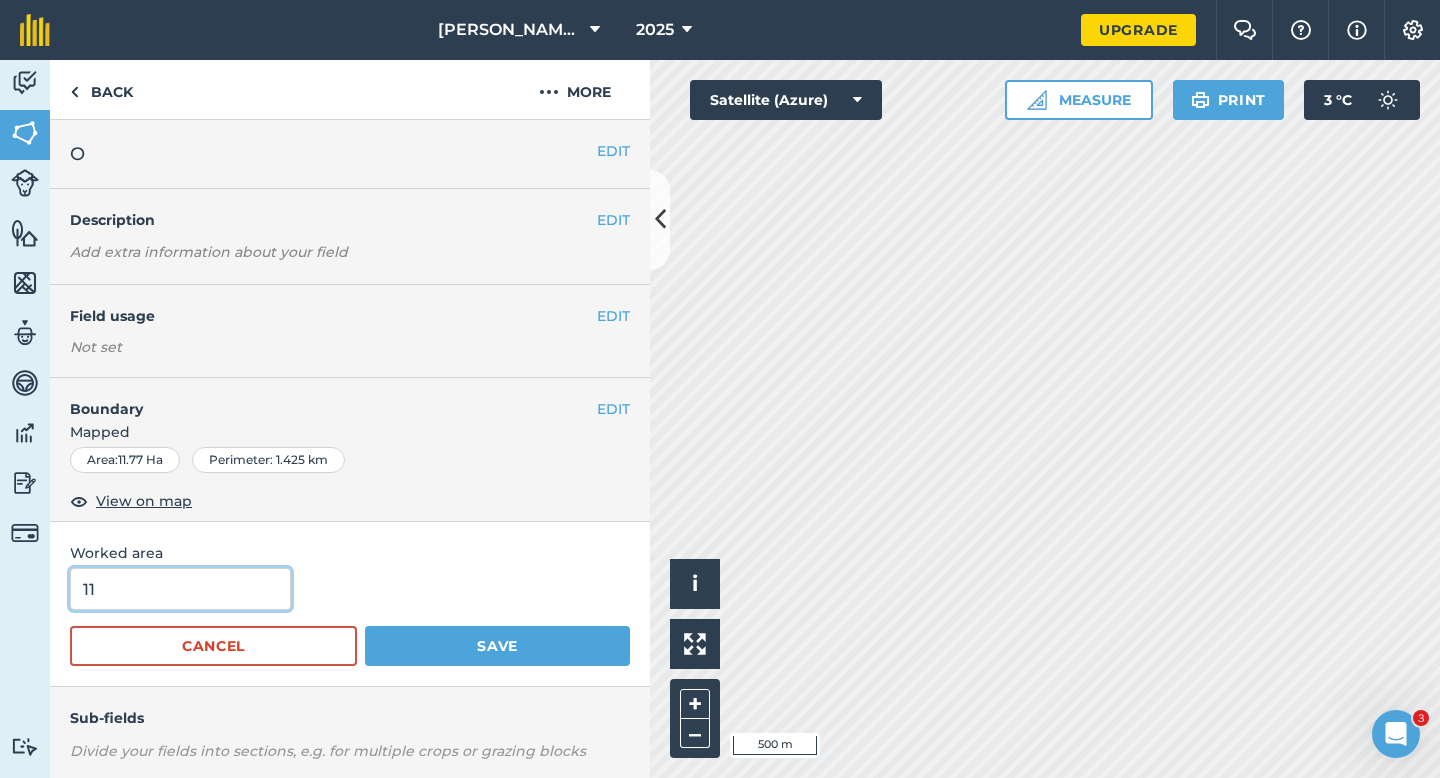 click on "Save" at bounding box center [497, 646] 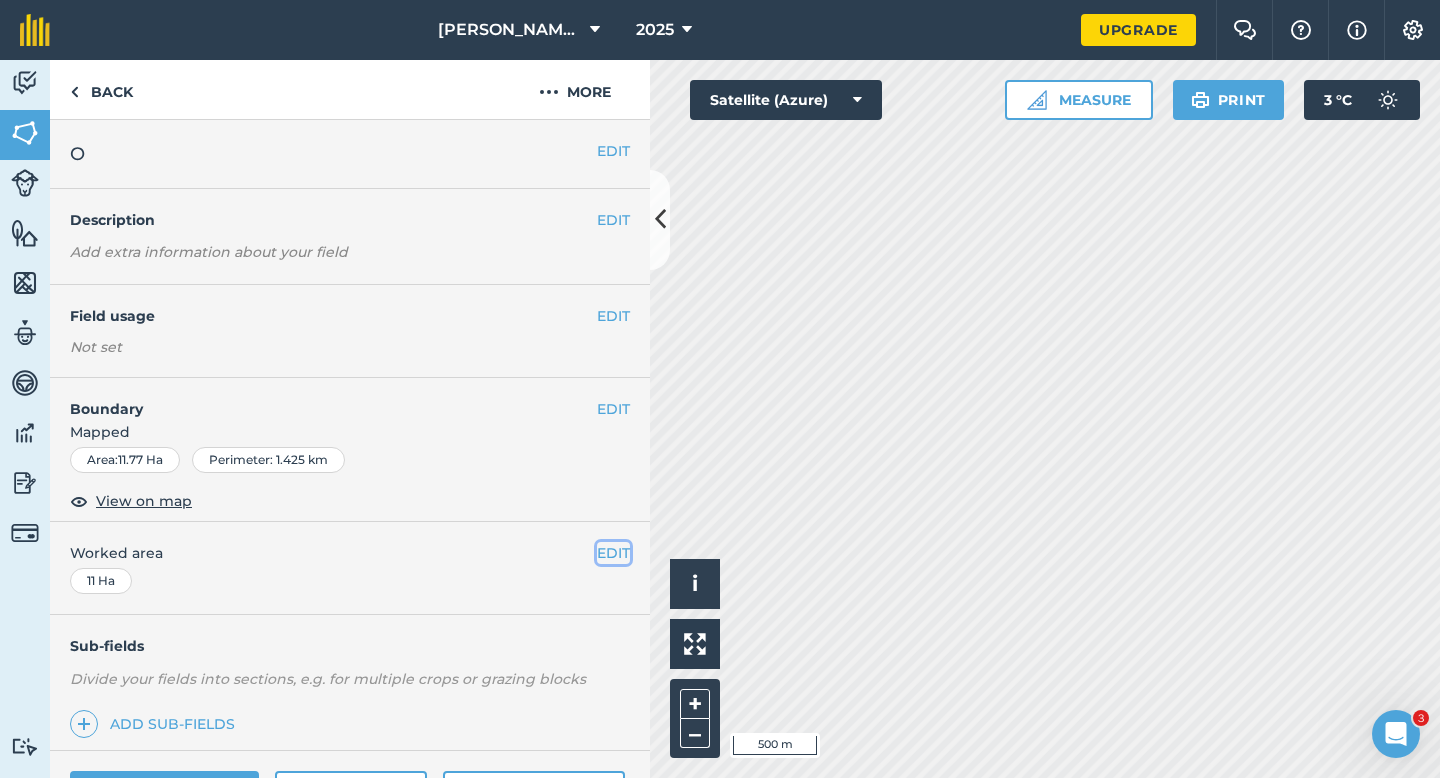 click on "EDIT" at bounding box center [613, 553] 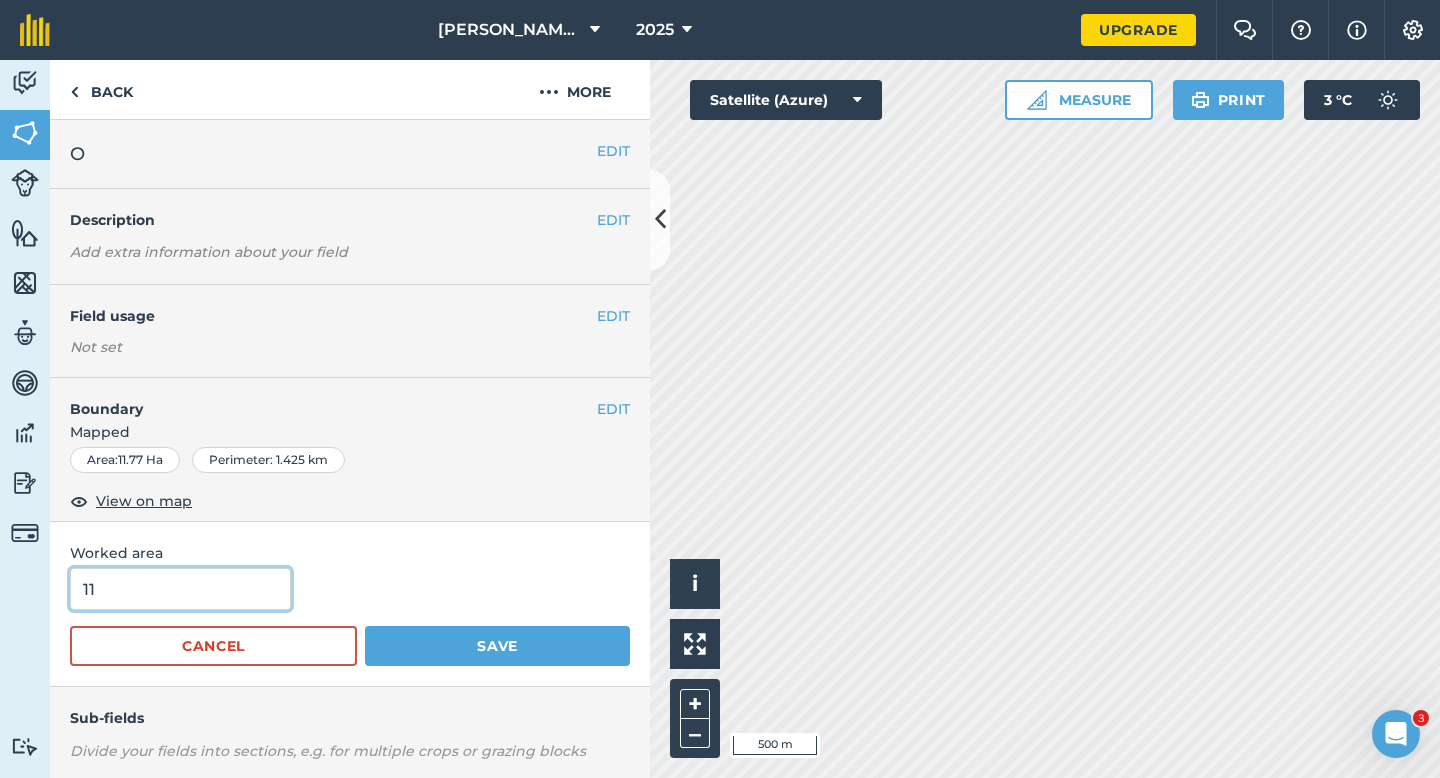 click on "11" at bounding box center [180, 589] 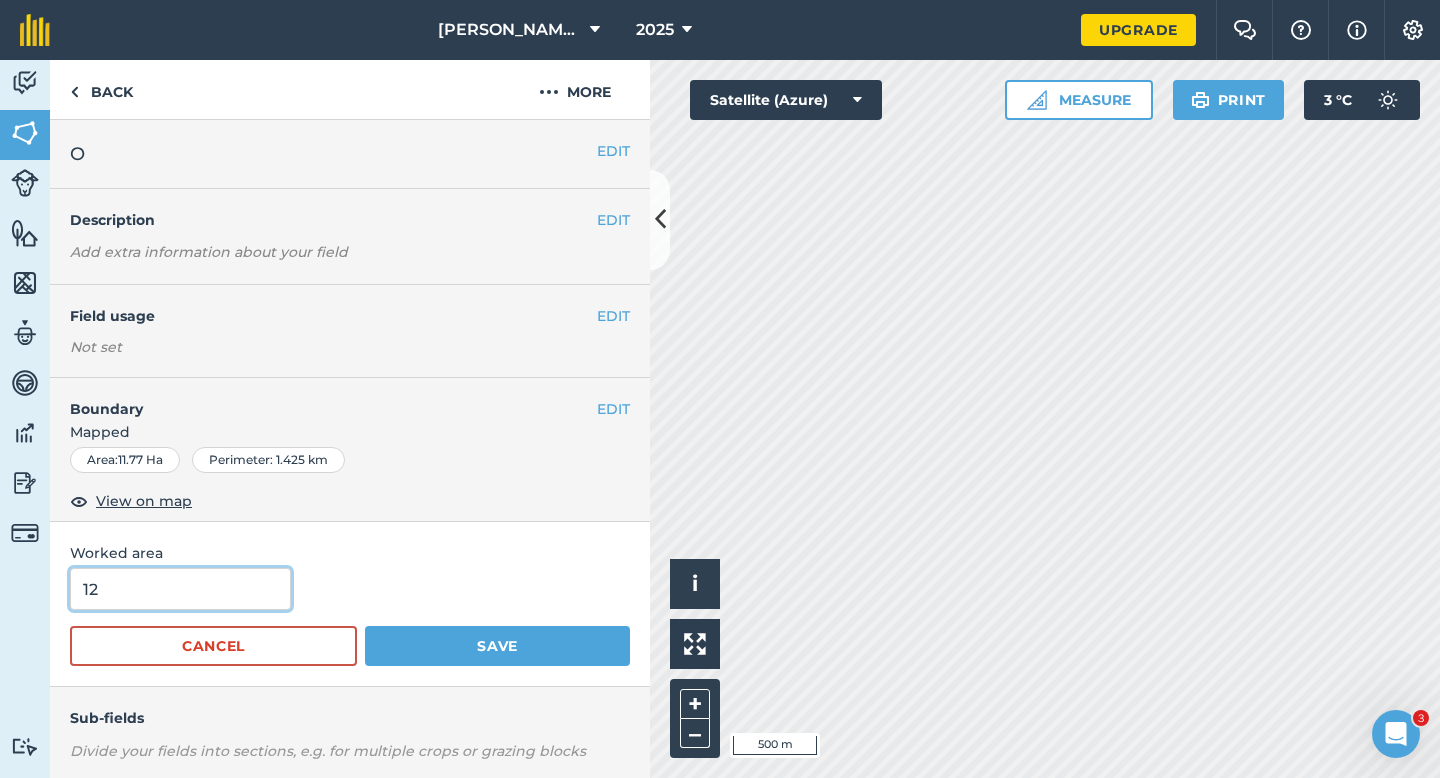 click on "Save" at bounding box center (497, 646) 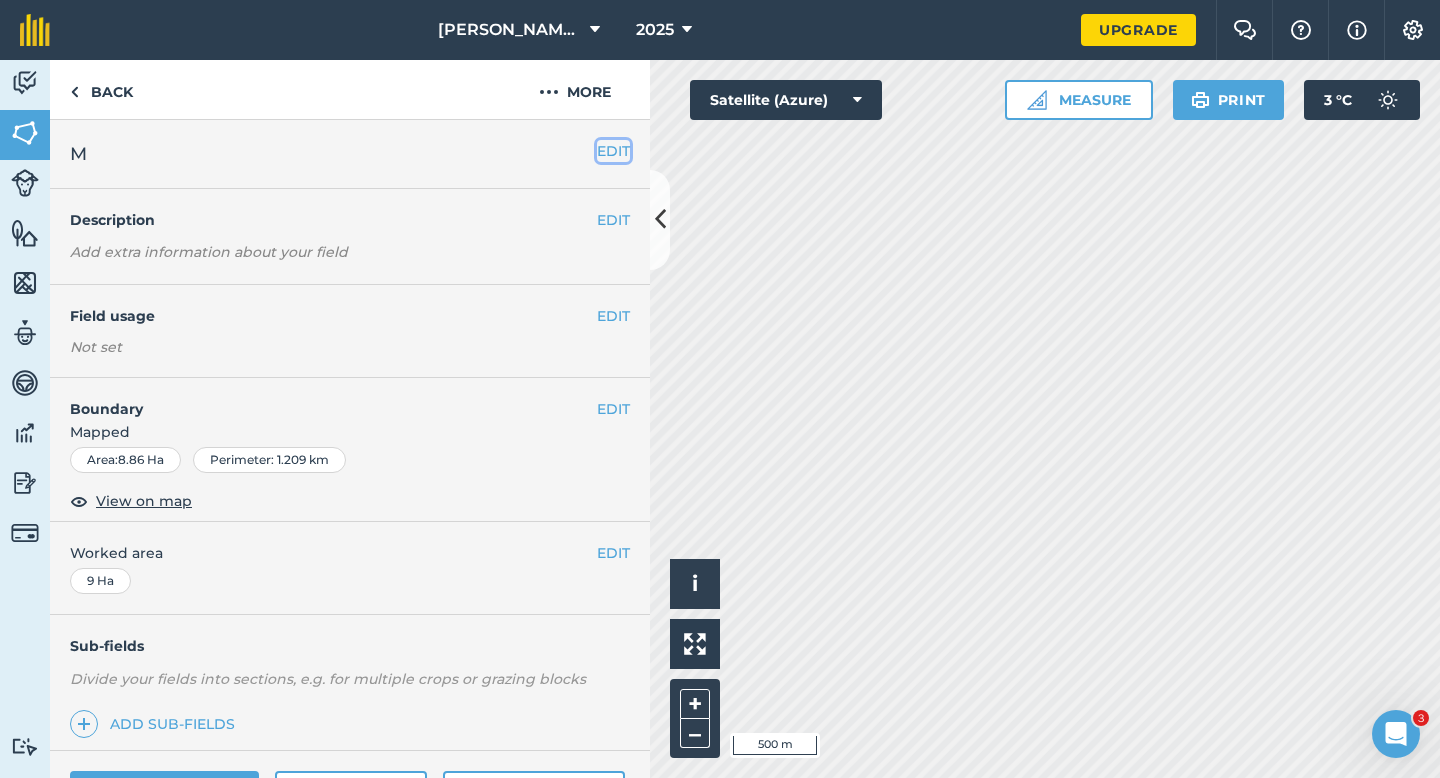 click on "EDIT" at bounding box center [613, 151] 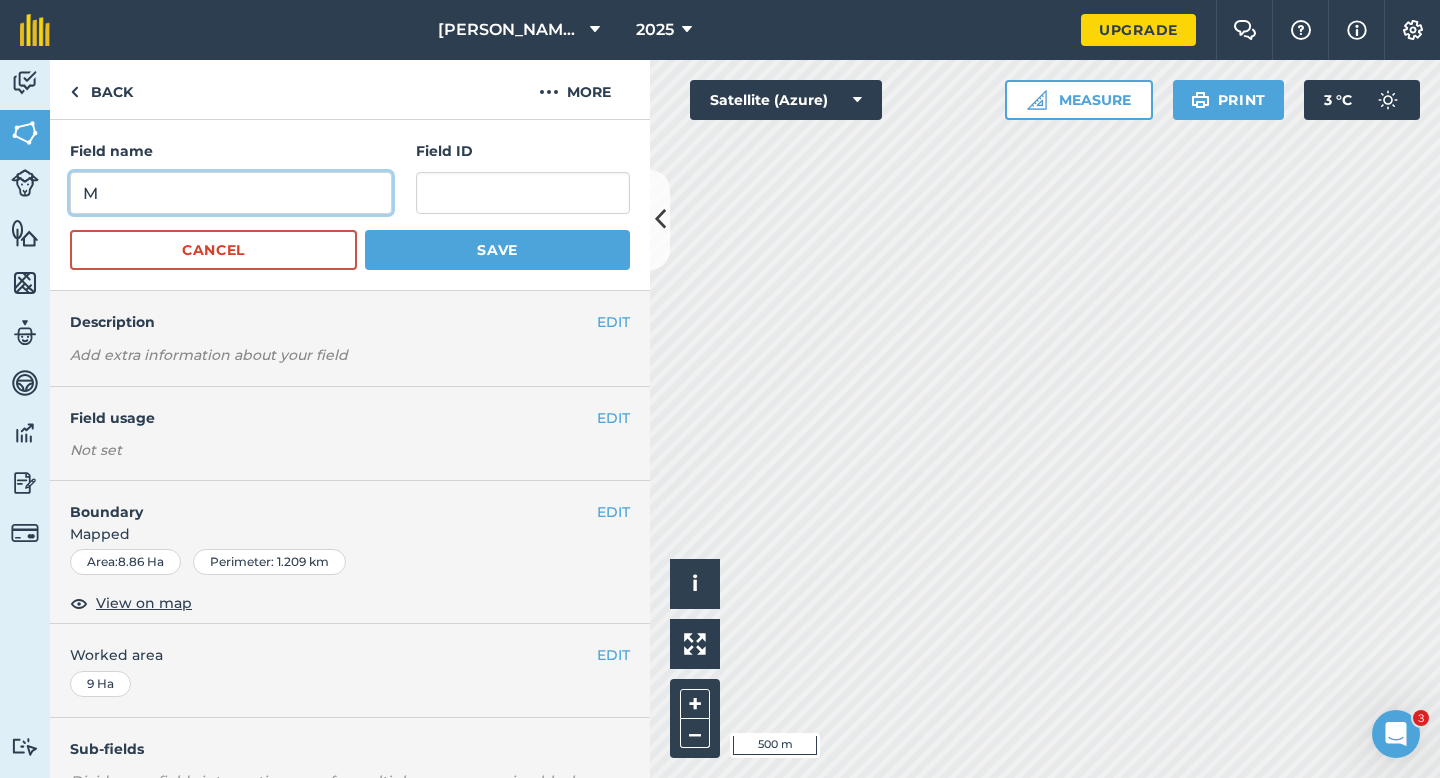 click on "M" at bounding box center [231, 193] 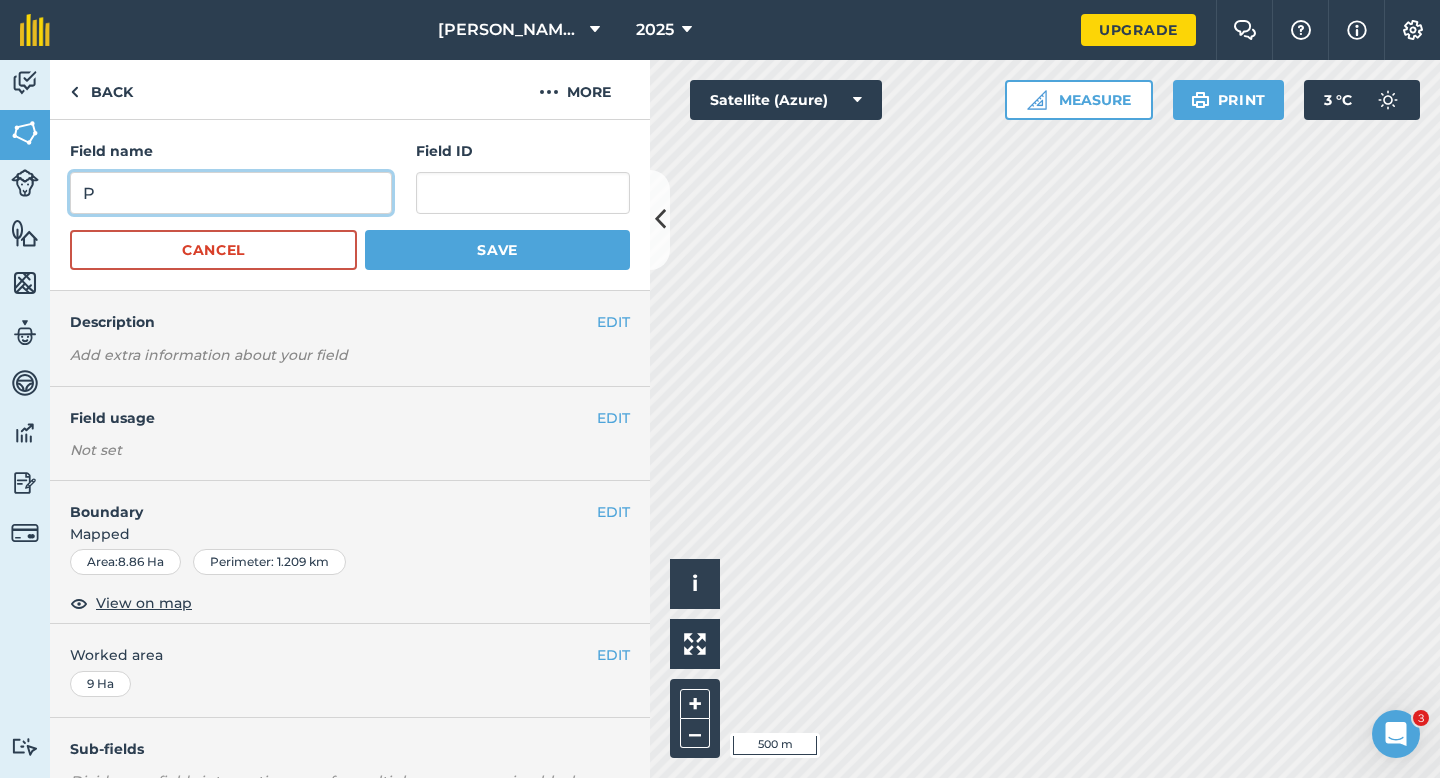type on "P" 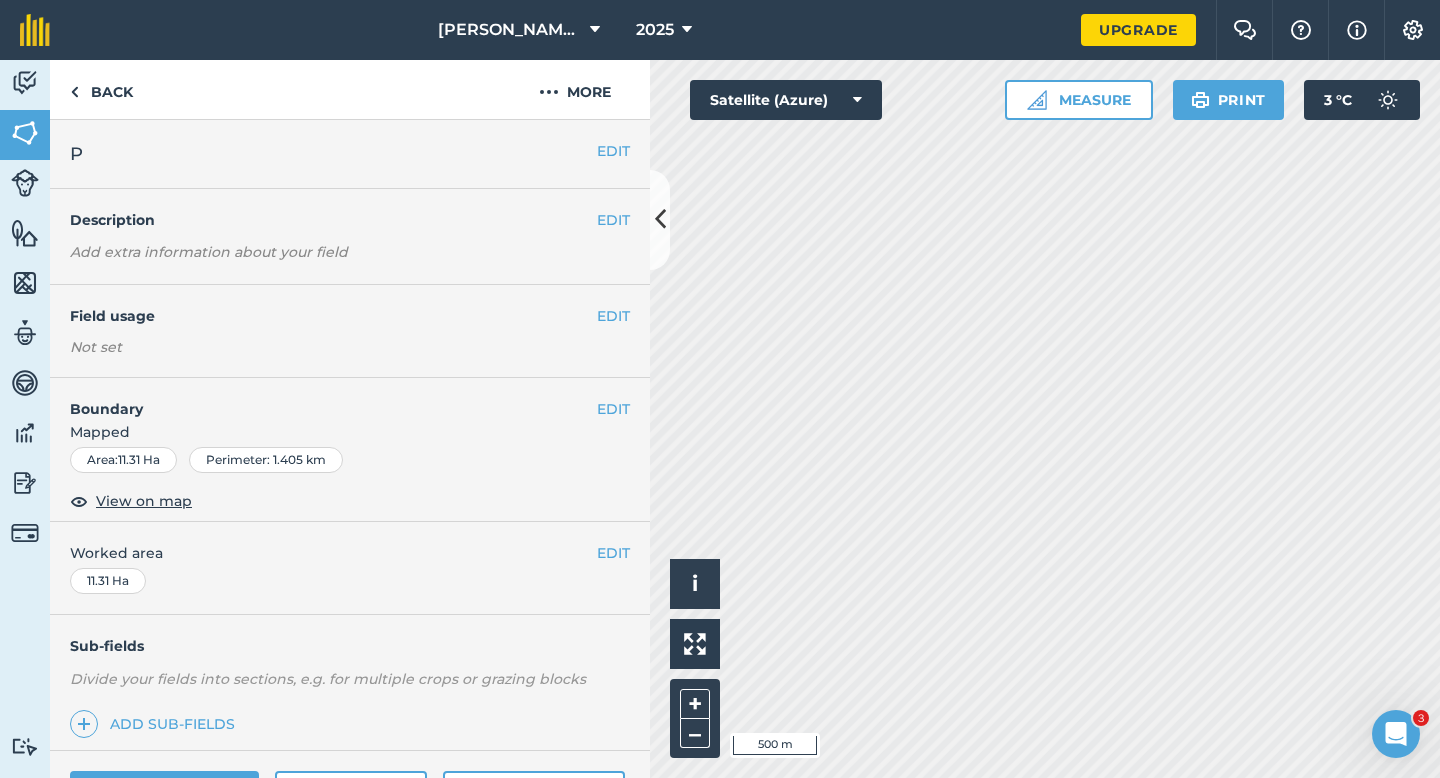 click on "EDIT P" at bounding box center [350, 154] 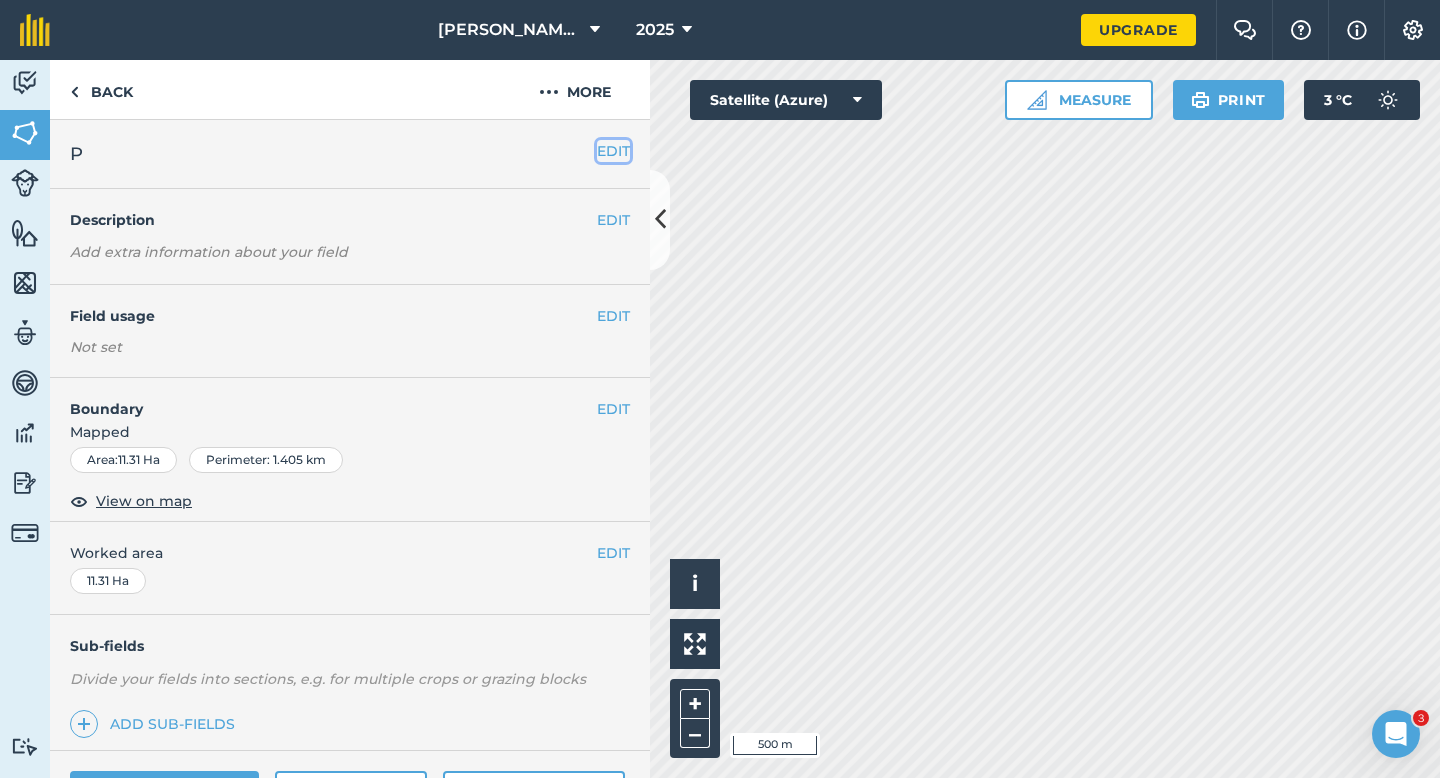 click on "EDIT" at bounding box center (613, 151) 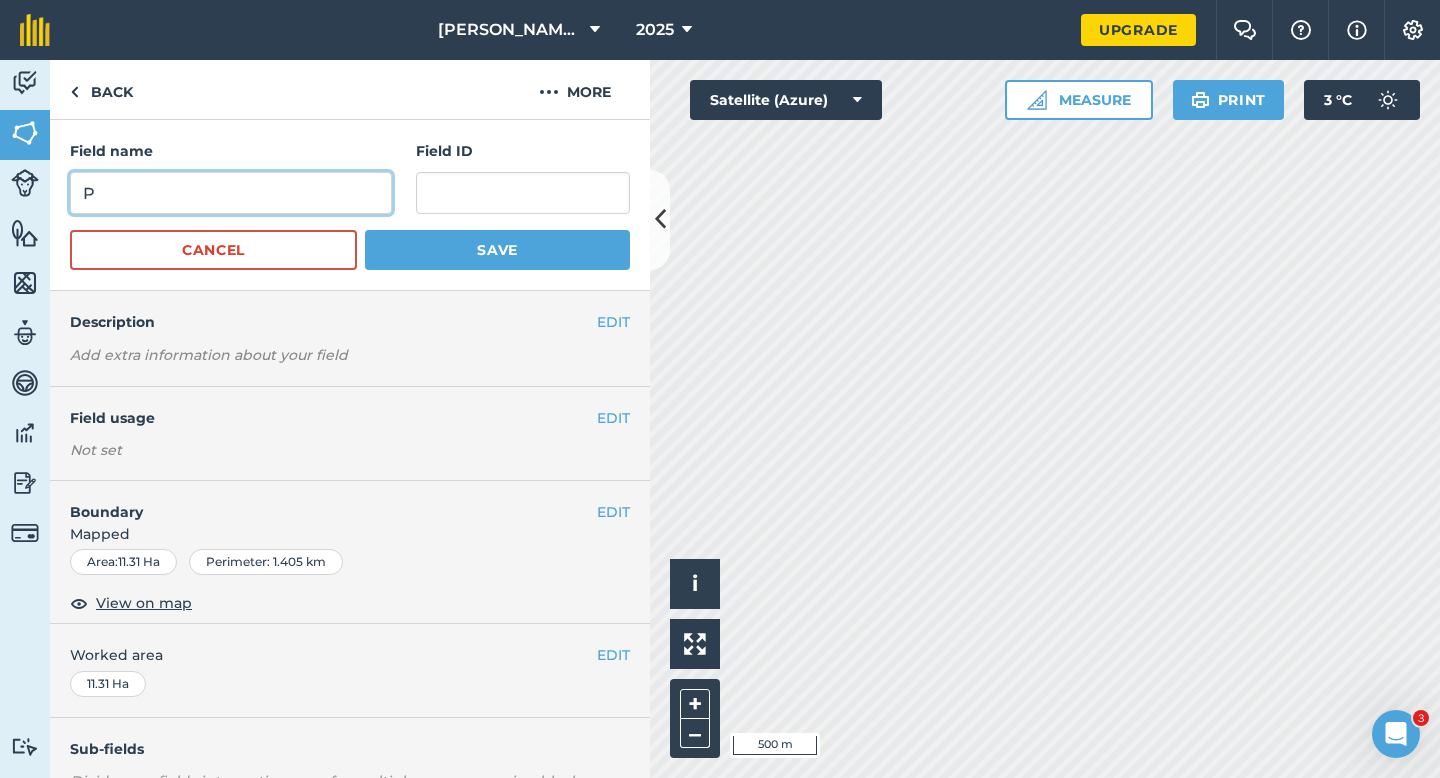 click on "P" at bounding box center (231, 193) 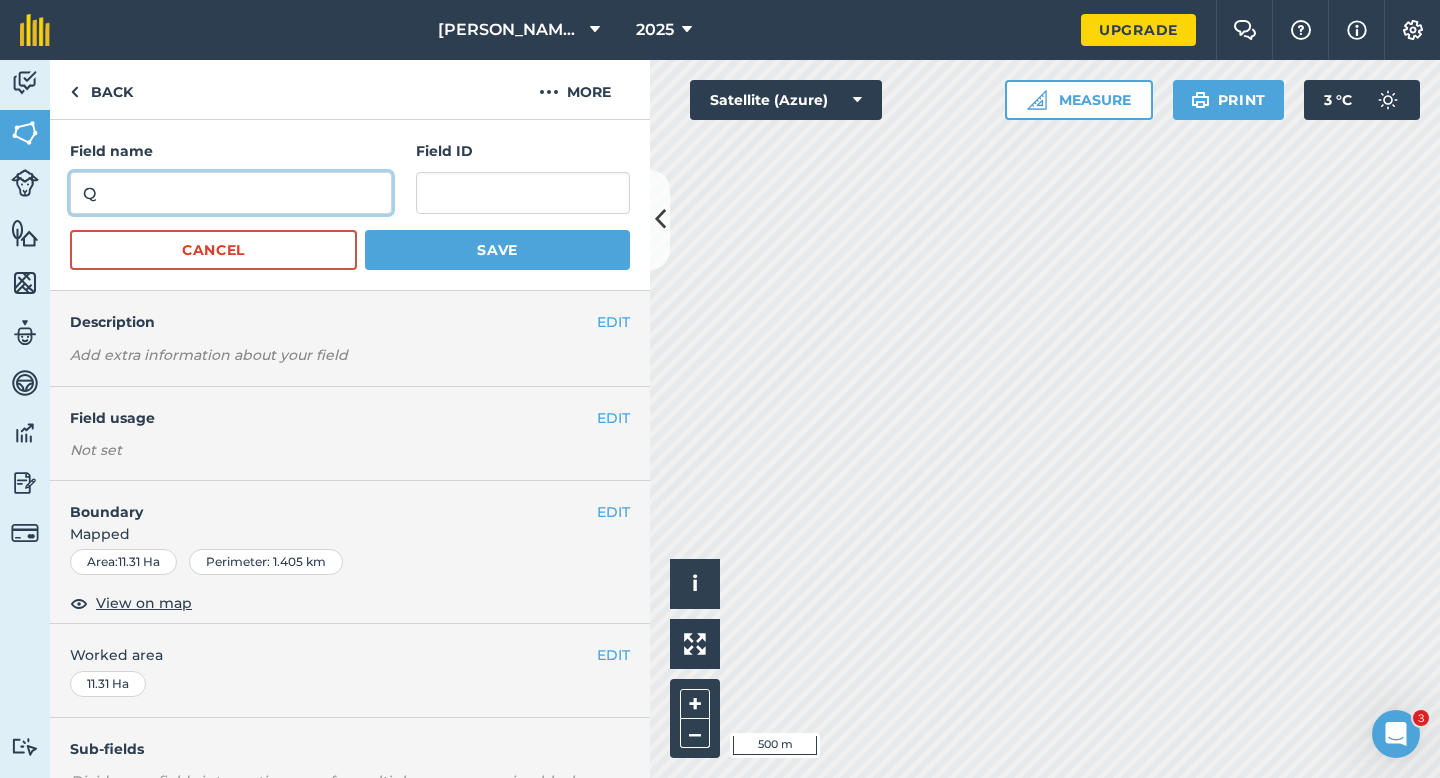 type on "Q" 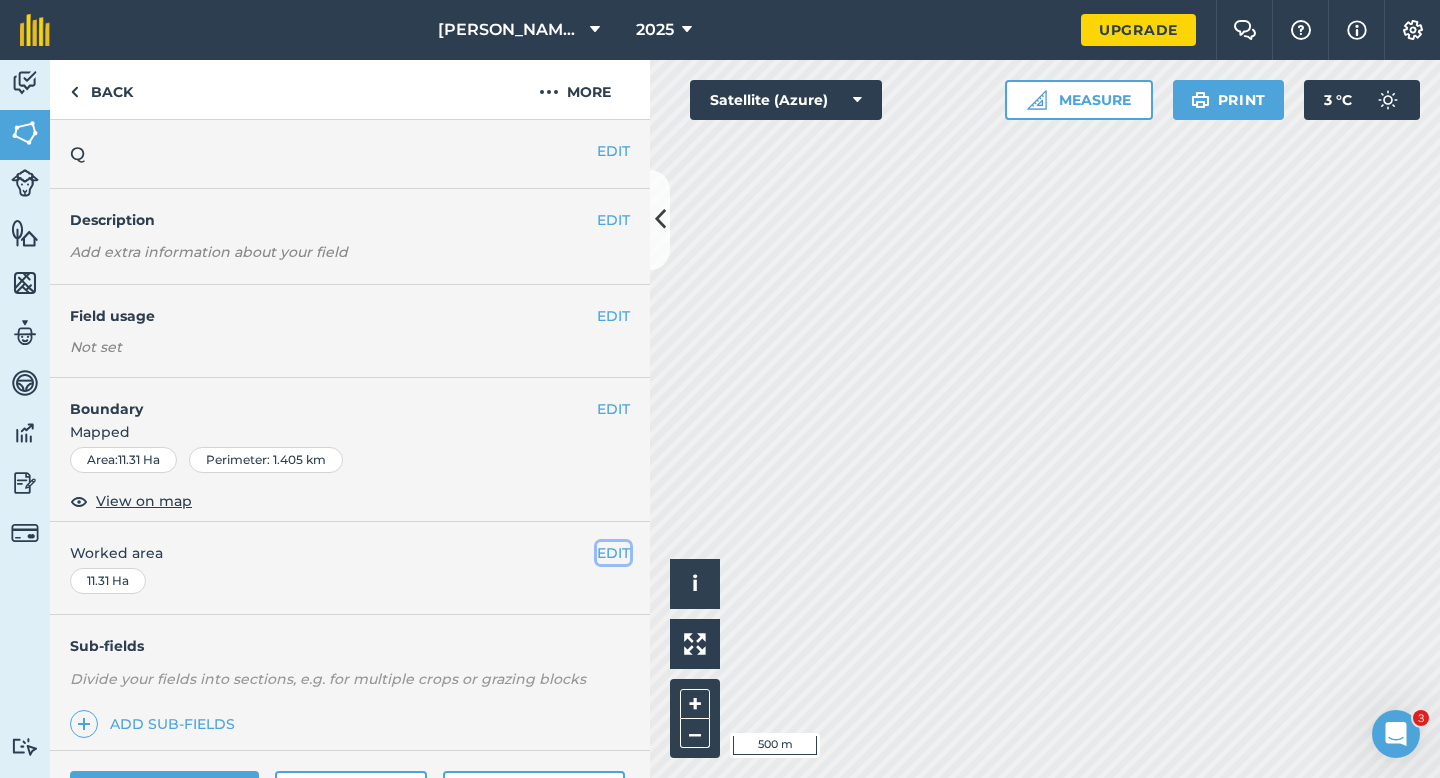 click on "EDIT" at bounding box center (613, 553) 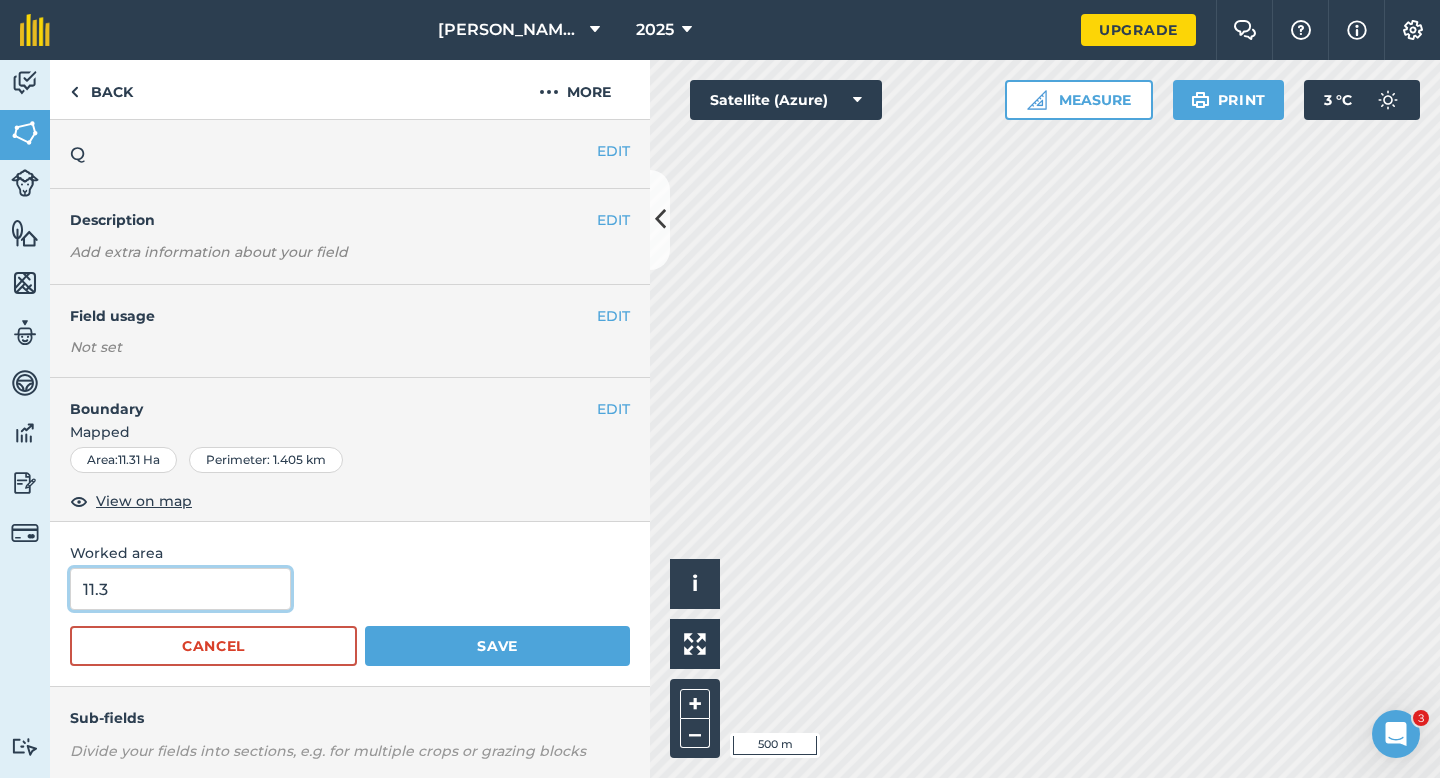 click on "11.3" at bounding box center (180, 589) 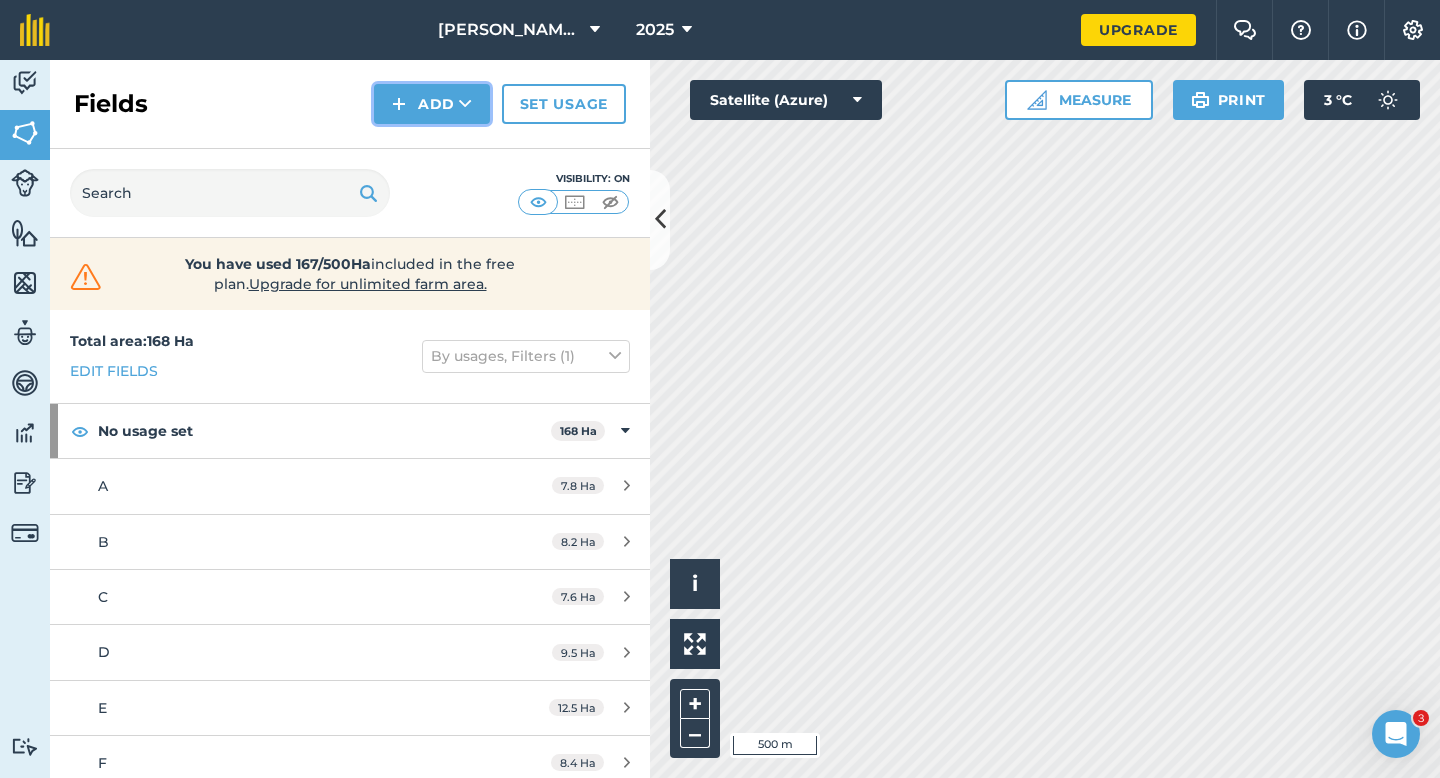 click on "Add" at bounding box center (432, 104) 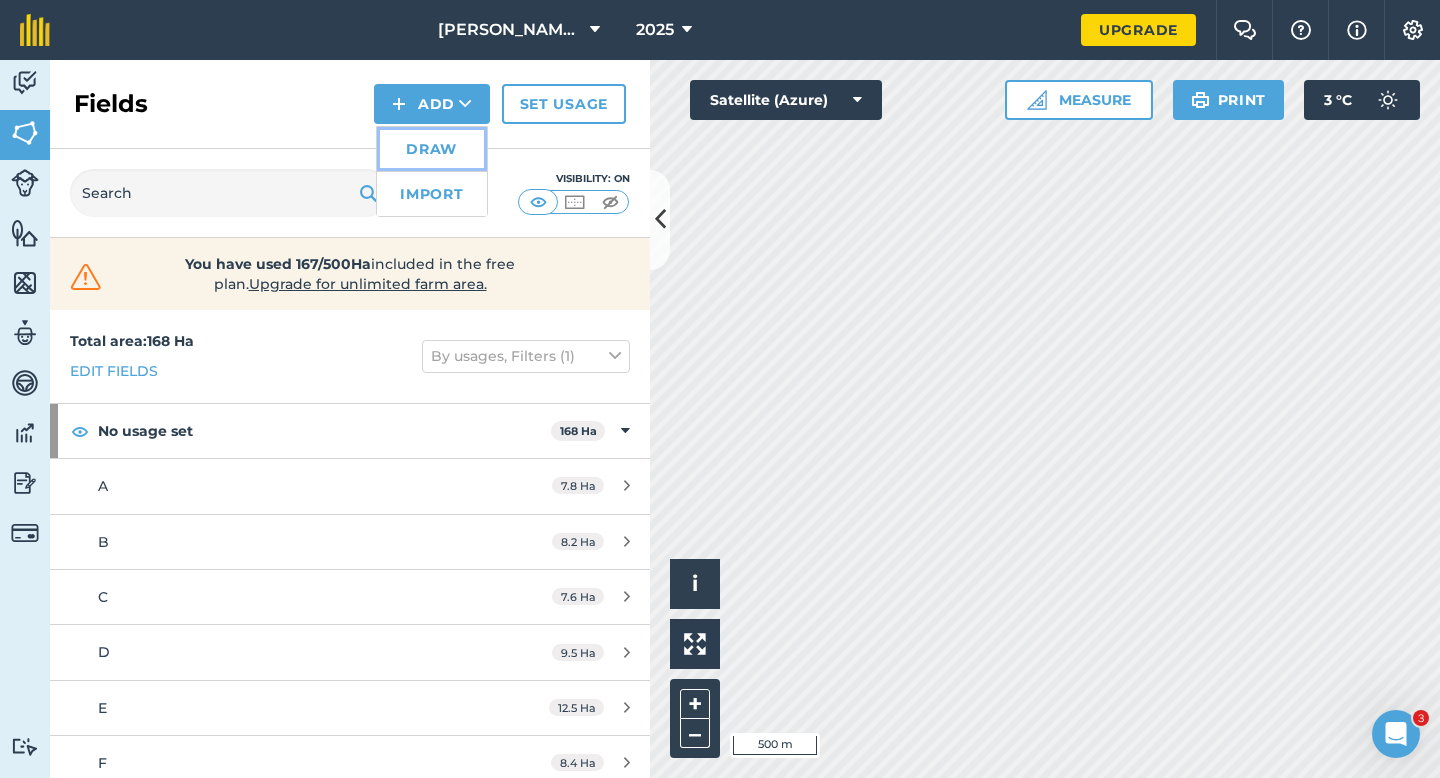 click on "Draw" at bounding box center [432, 149] 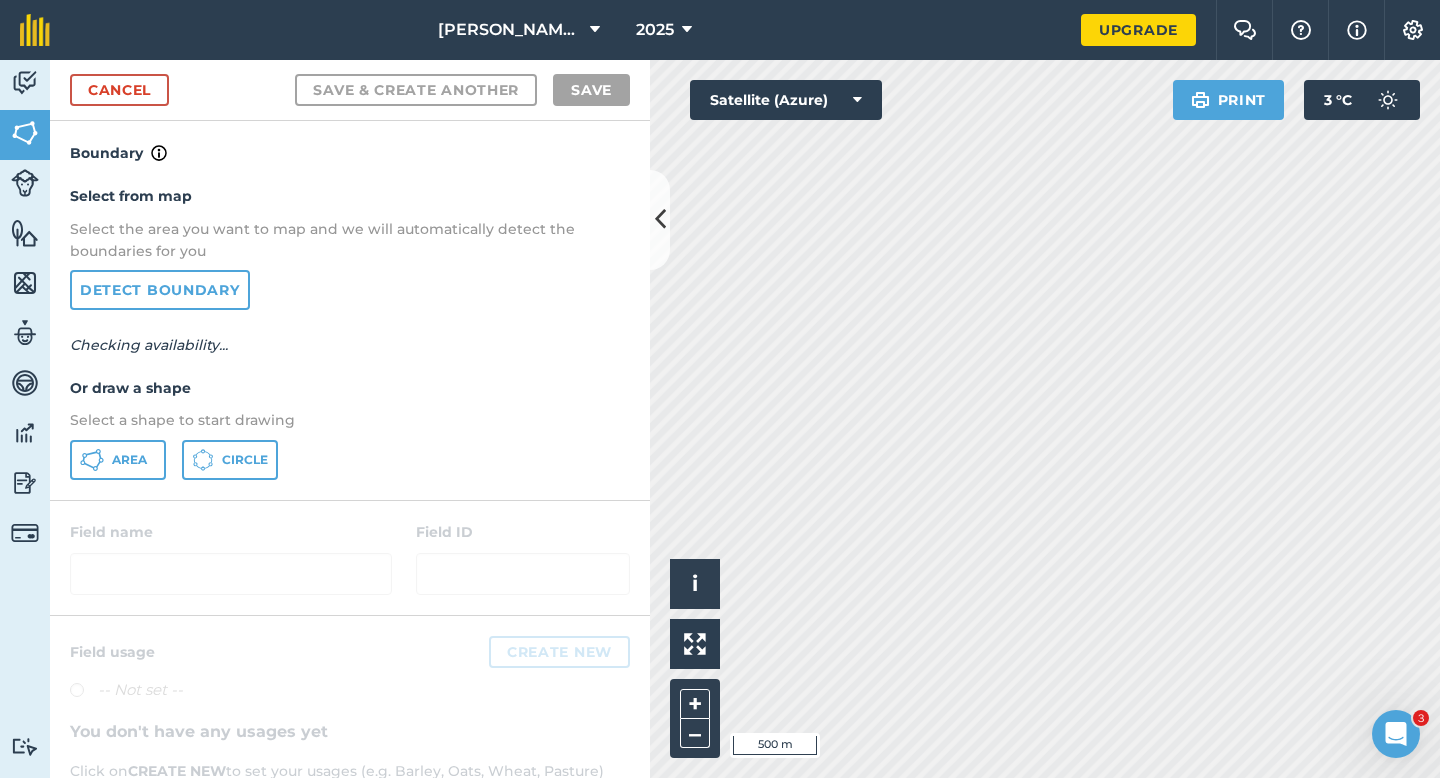 click on "Select from map Select the area you want to map and we will automatically detect the boundaries for you Detect boundary Checking availability... Or draw a shape Select a shape to start drawing Area Circle" at bounding box center [350, 332] 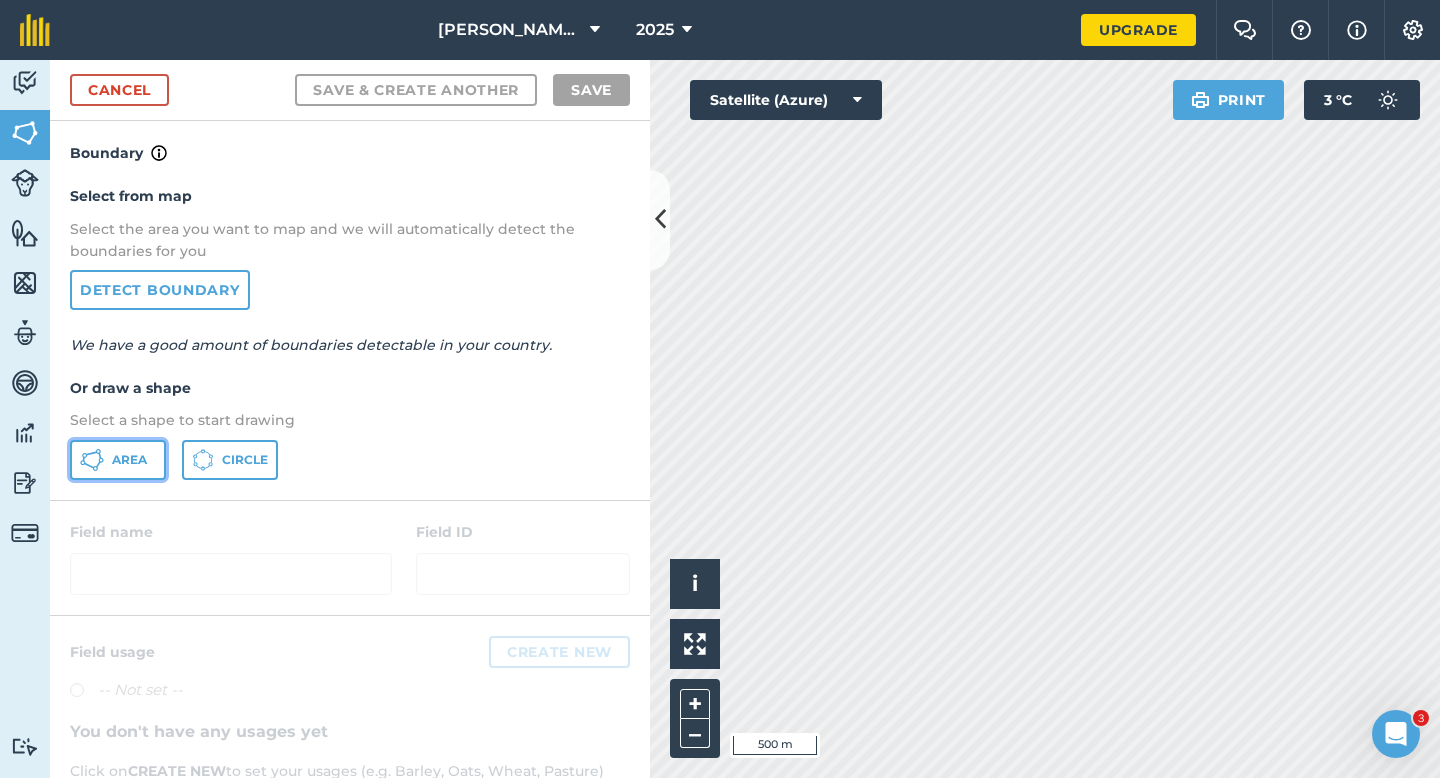 click on "Area" at bounding box center [118, 460] 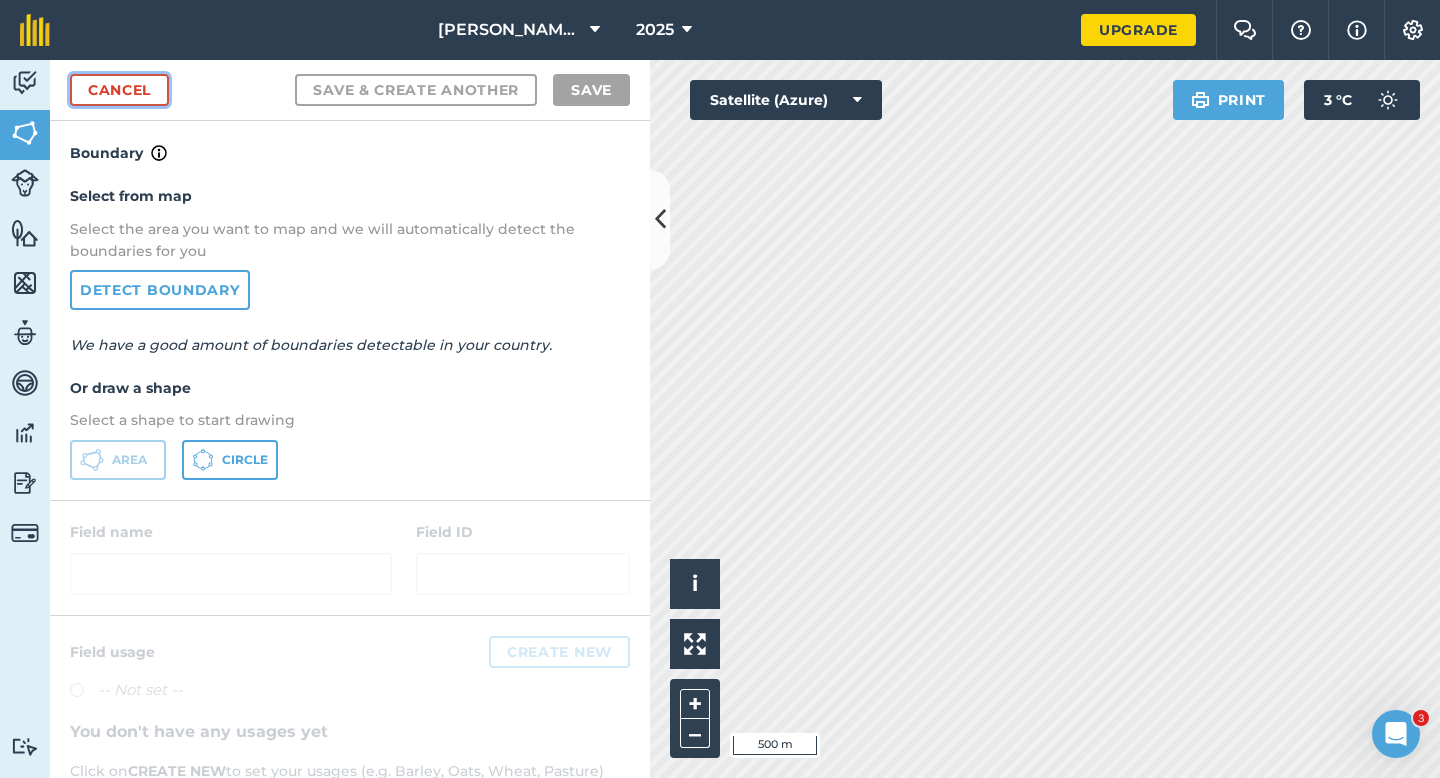 click on "Cancel" at bounding box center [119, 90] 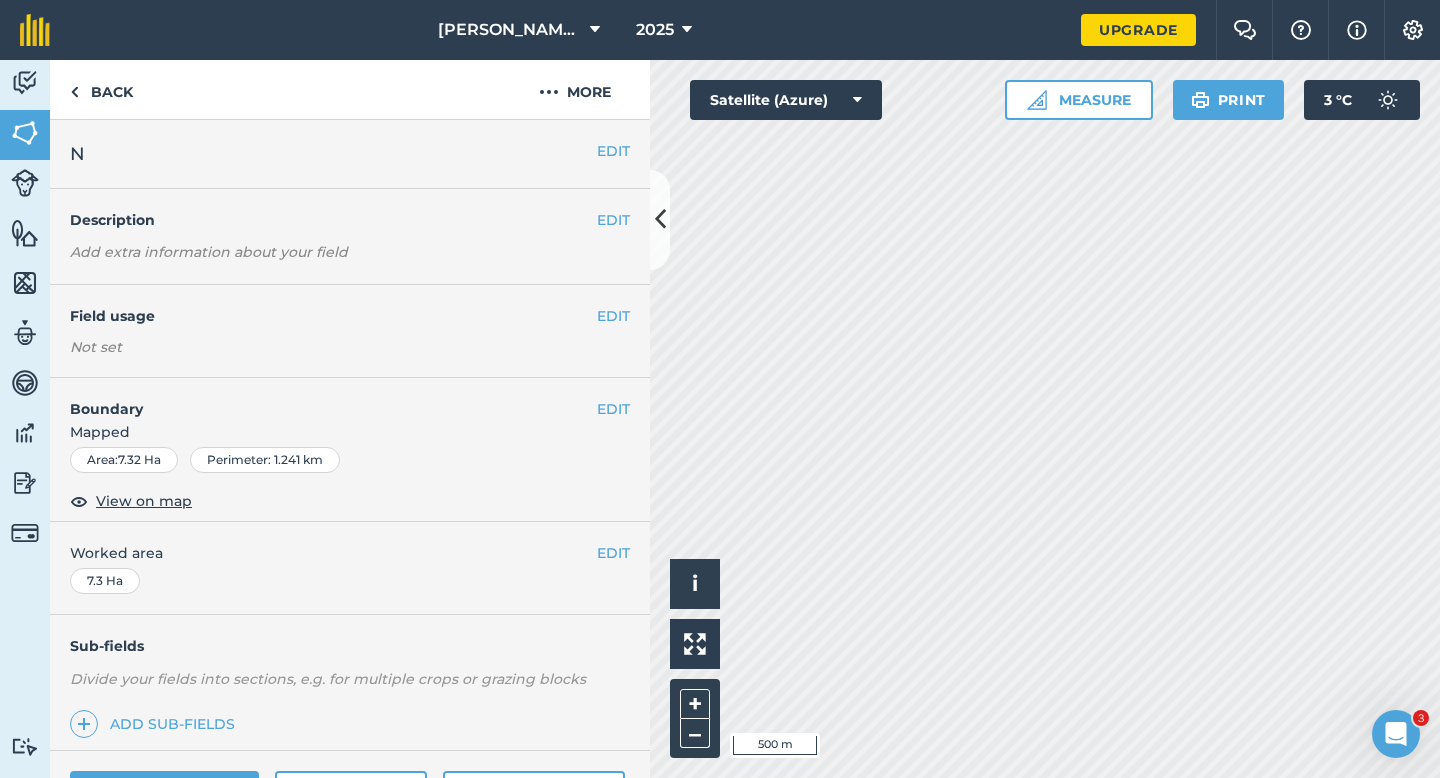 click on "EDIT N" at bounding box center (350, 154) 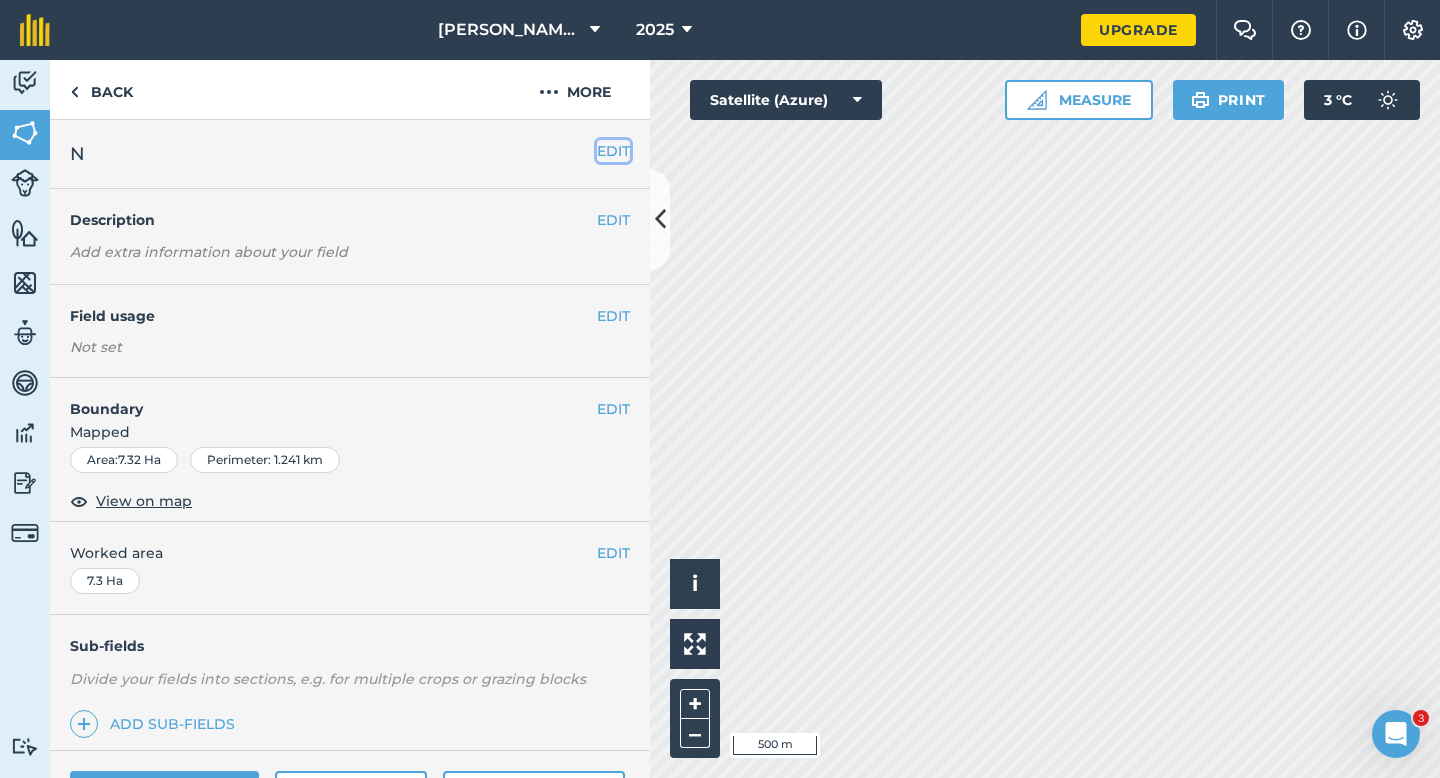 click on "EDIT" at bounding box center (613, 151) 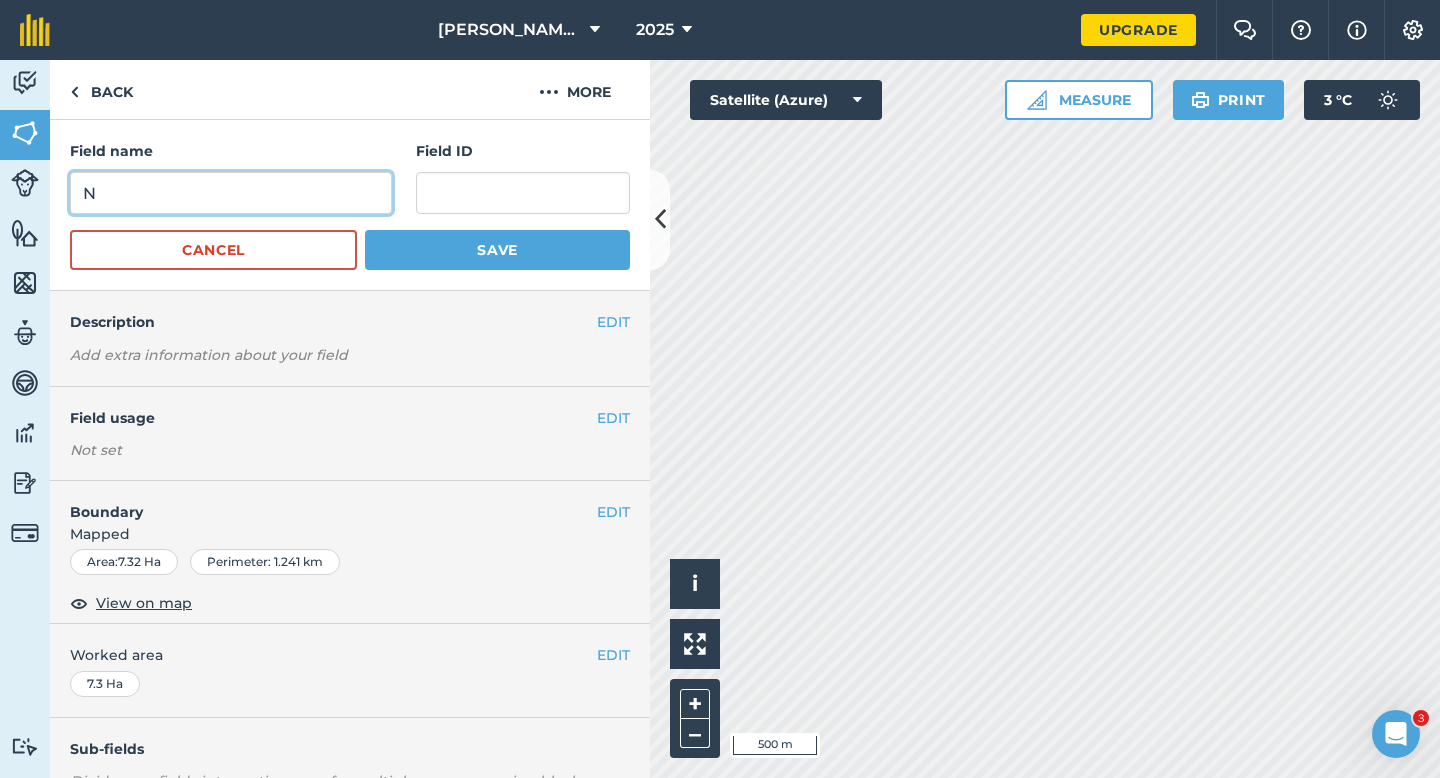 click on "N" at bounding box center (231, 193) 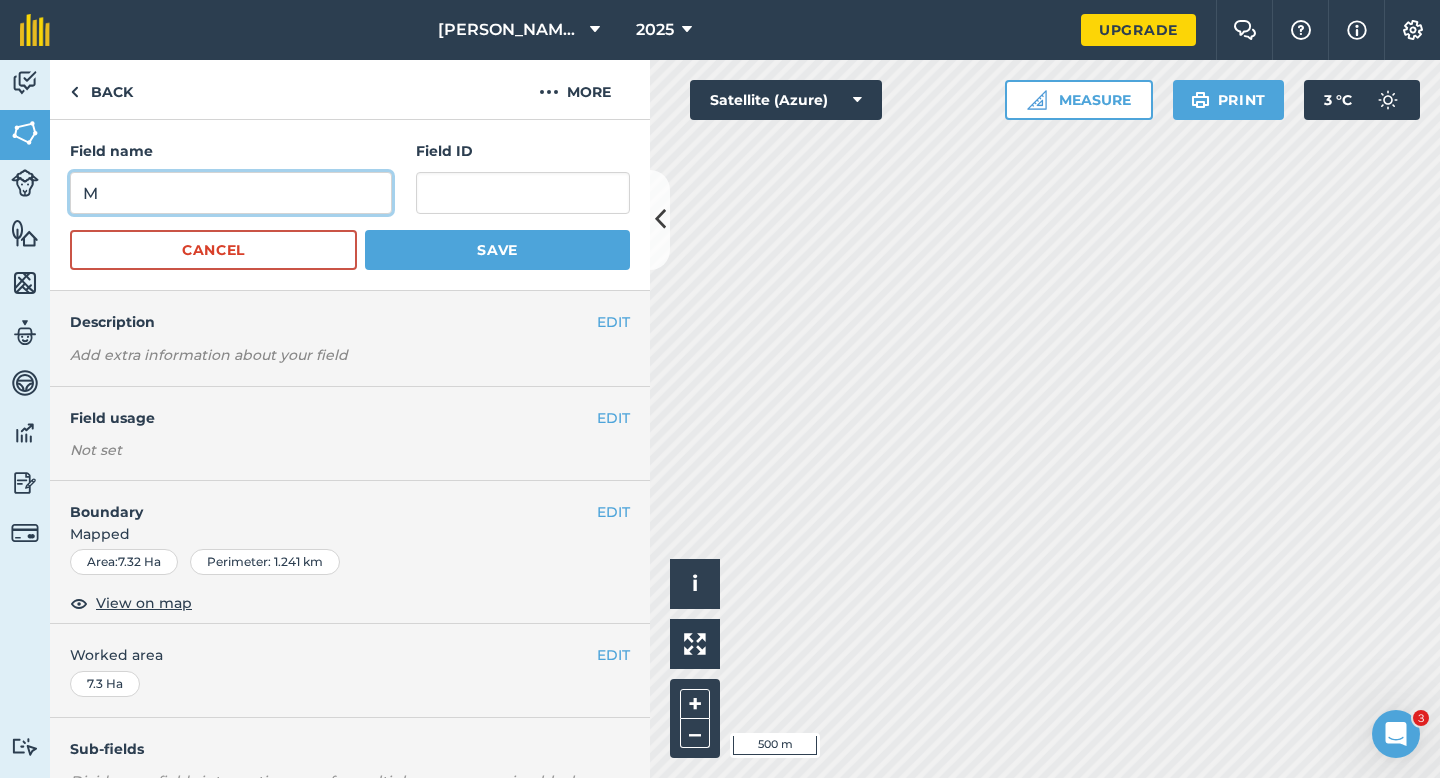 type on "M" 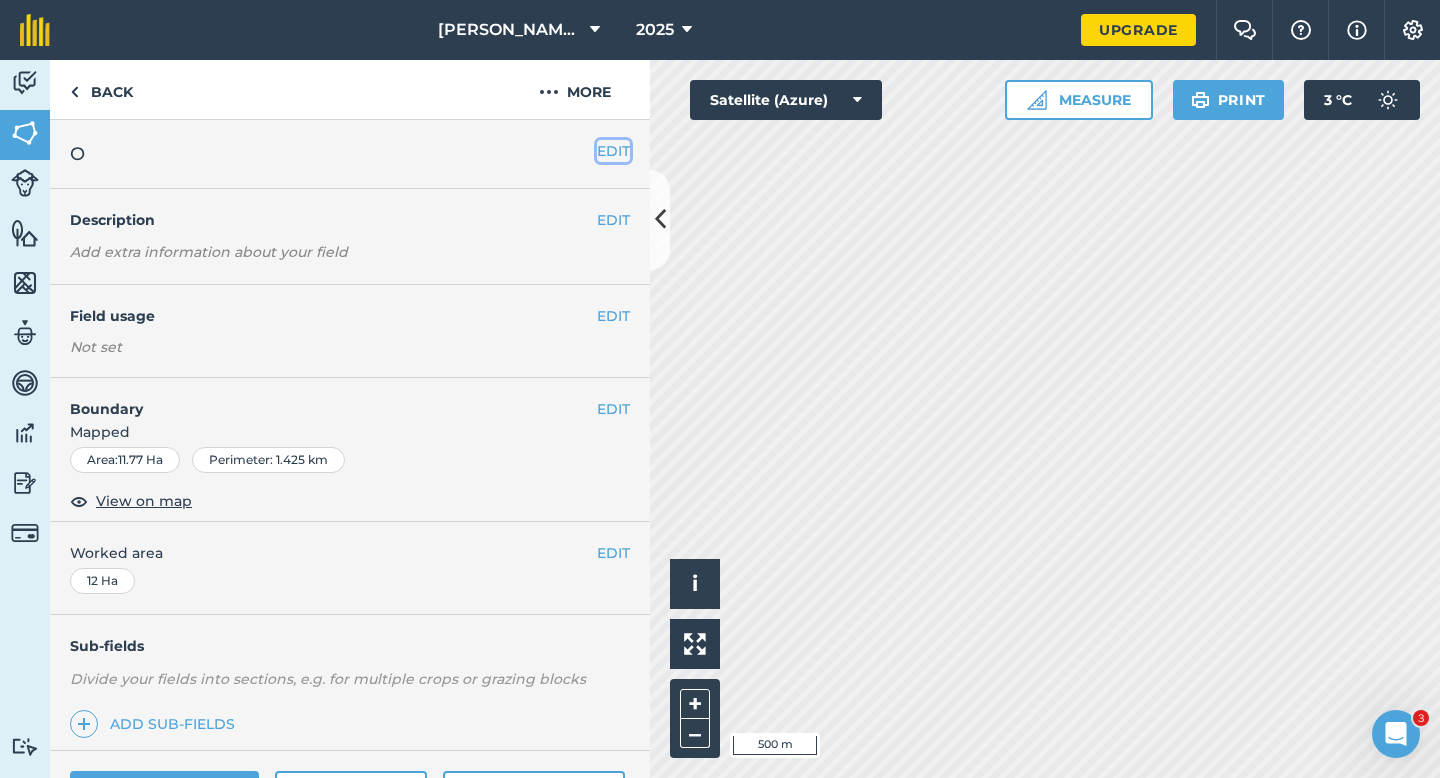 click on "EDIT" at bounding box center [613, 151] 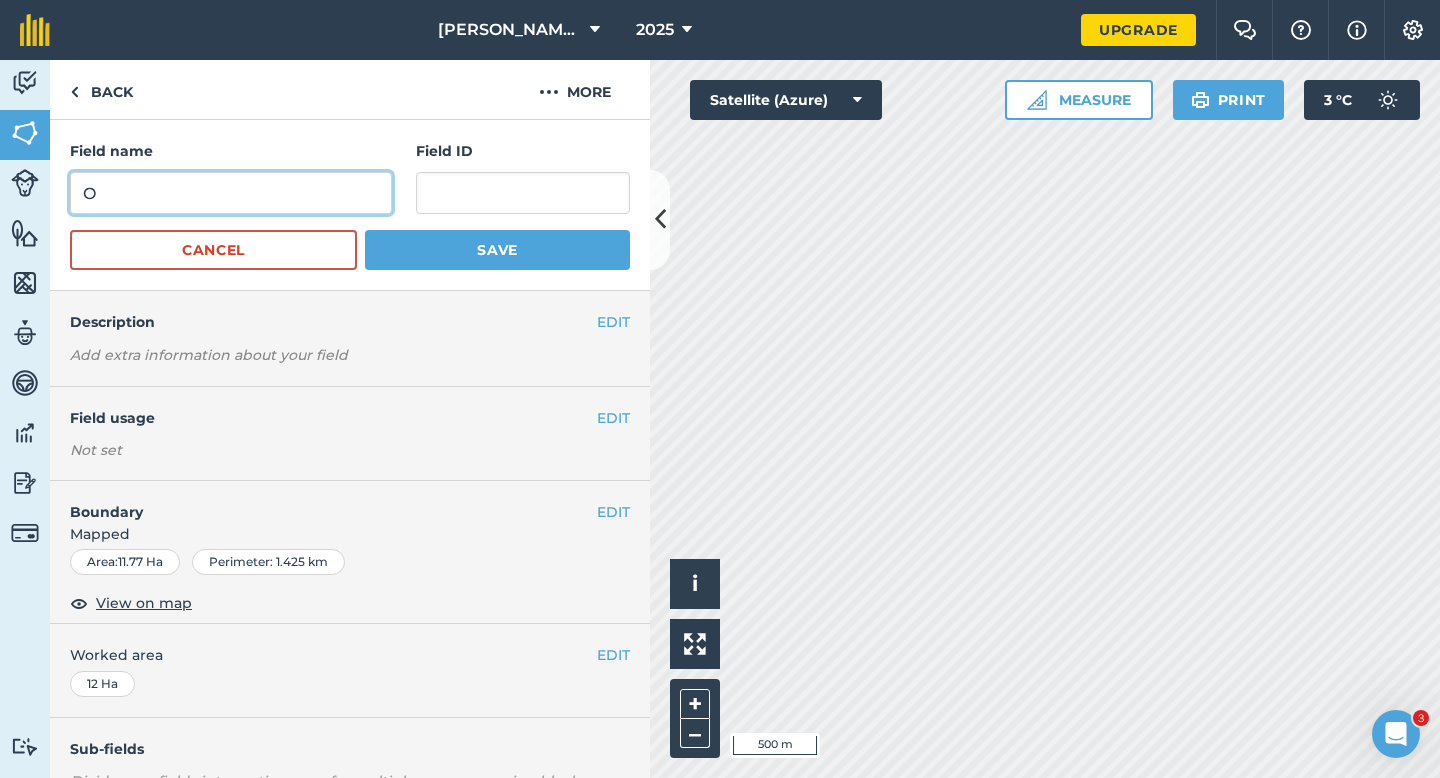 click on "O" at bounding box center [231, 193] 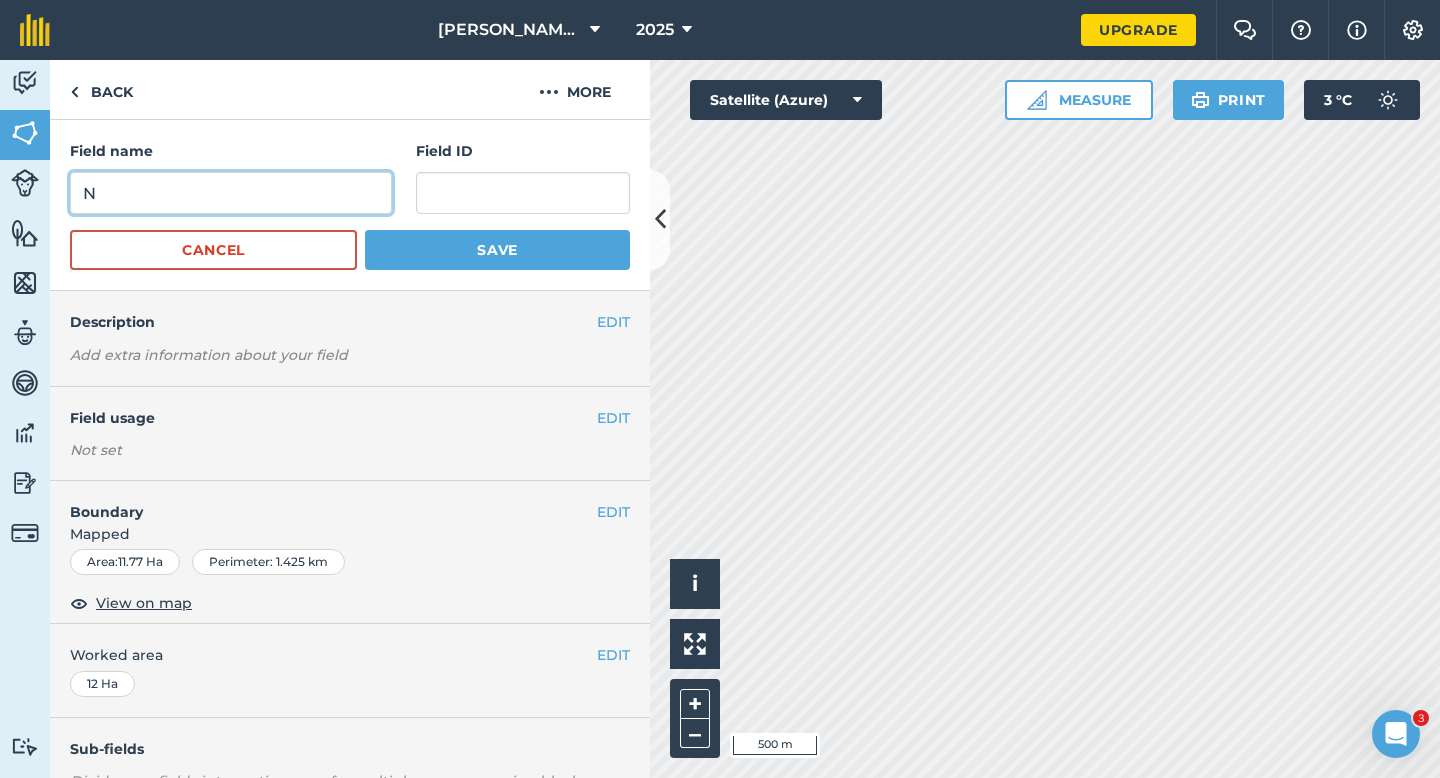 type on "N" 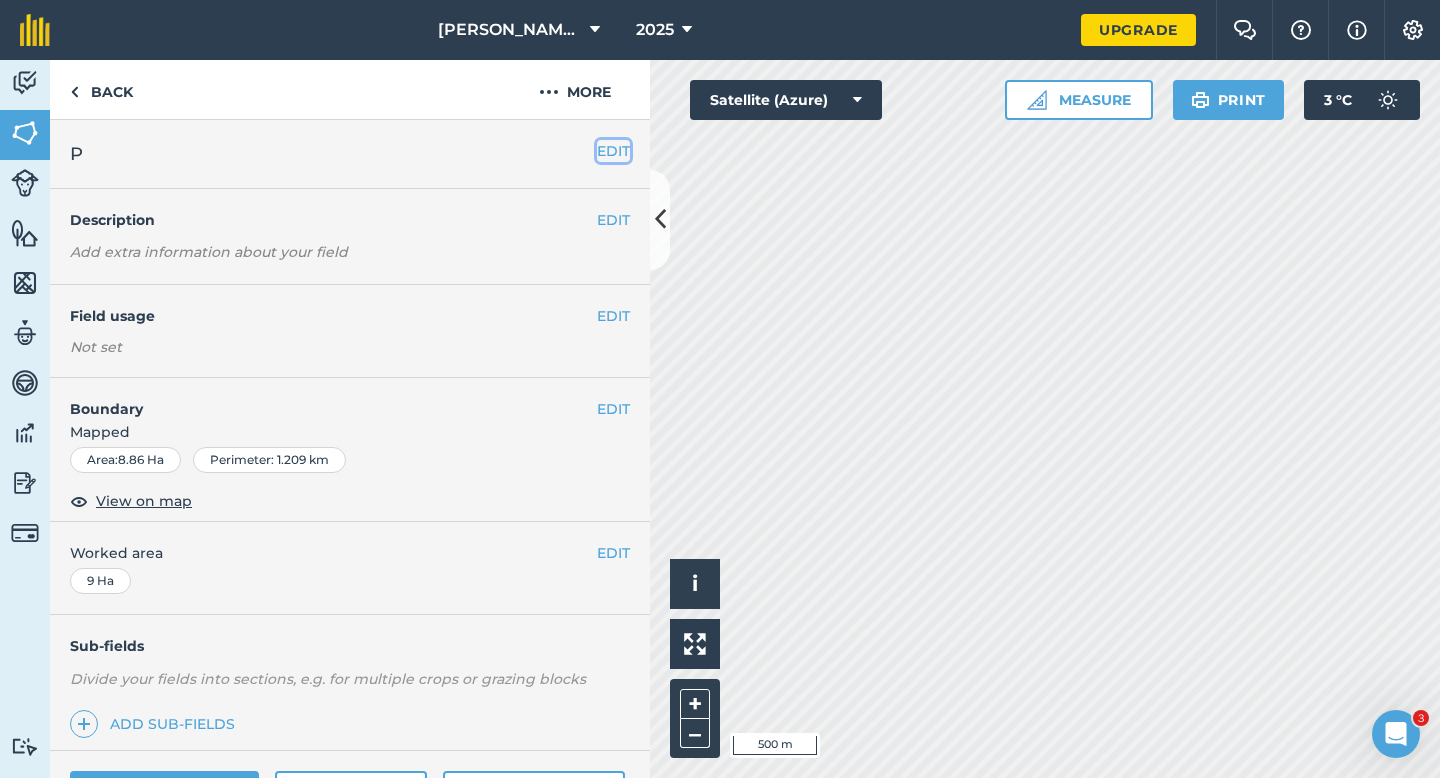 click on "EDIT" at bounding box center [613, 151] 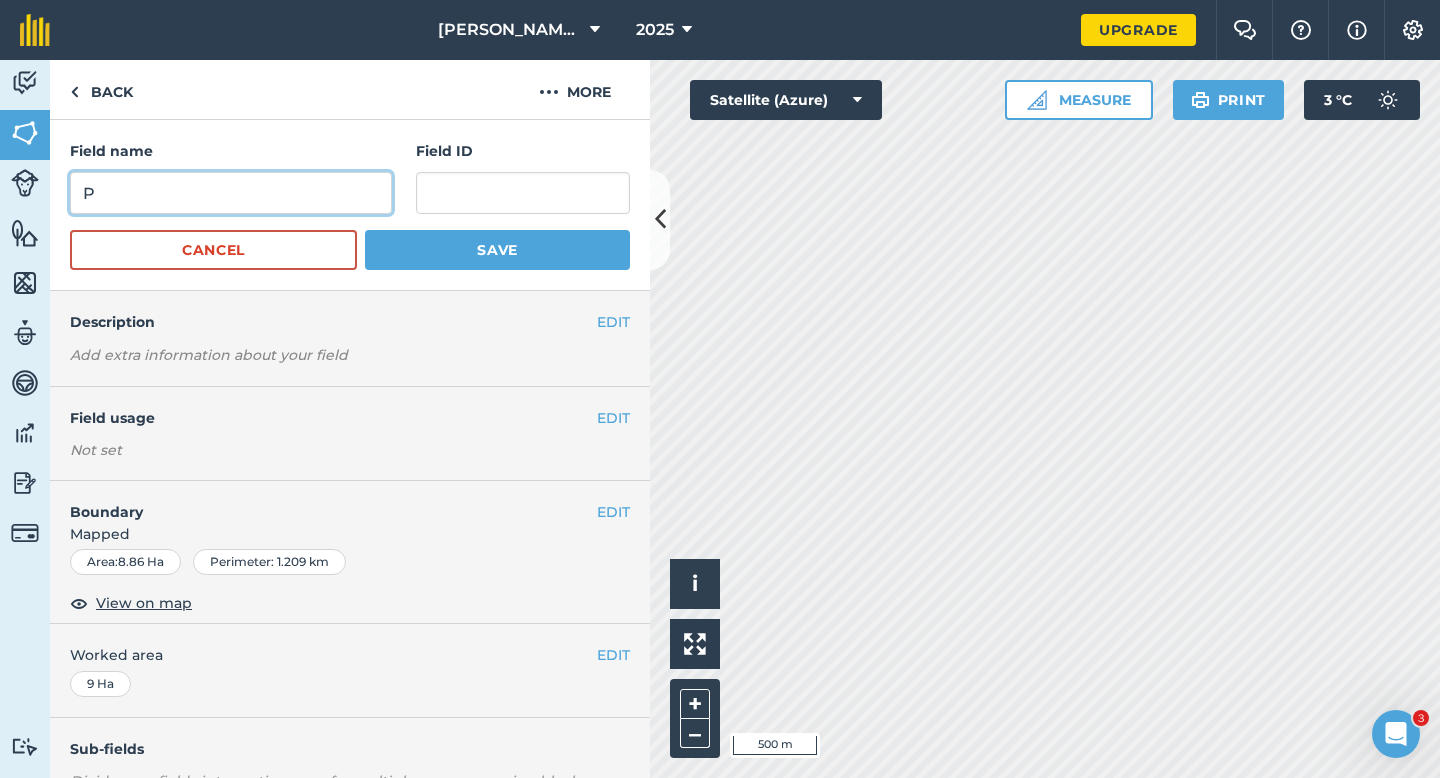 click on "P" at bounding box center (231, 193) 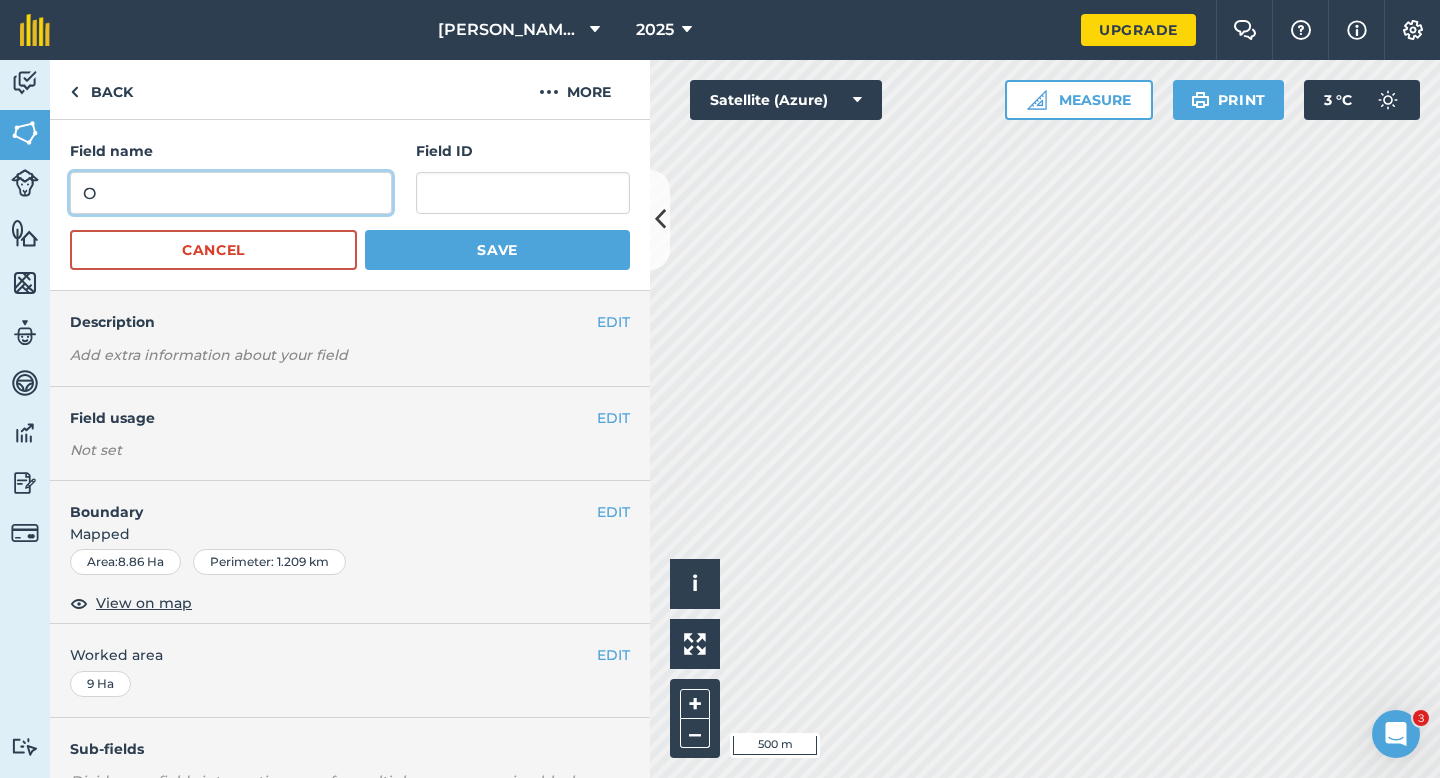 click on "O" at bounding box center [231, 193] 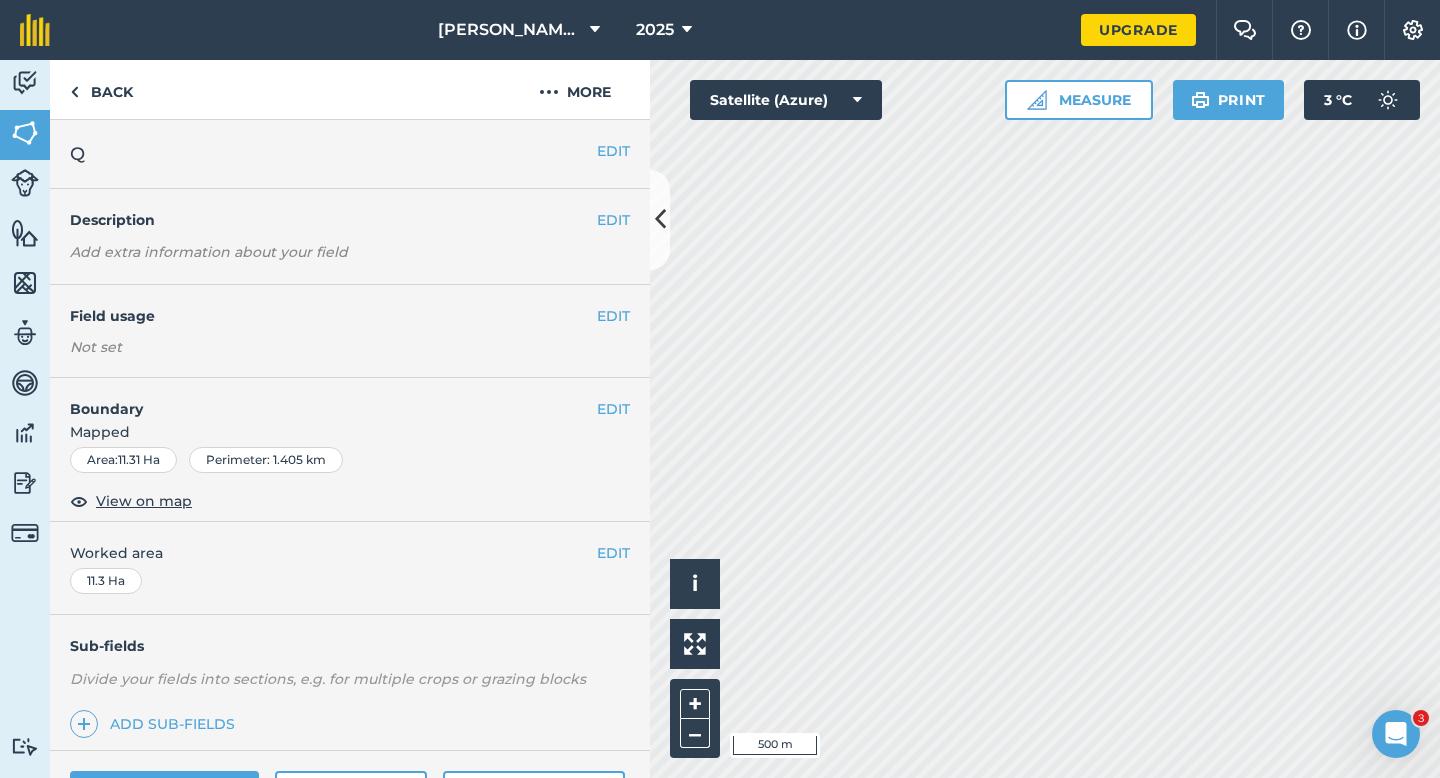 click on "EDIT Q" at bounding box center (350, 154) 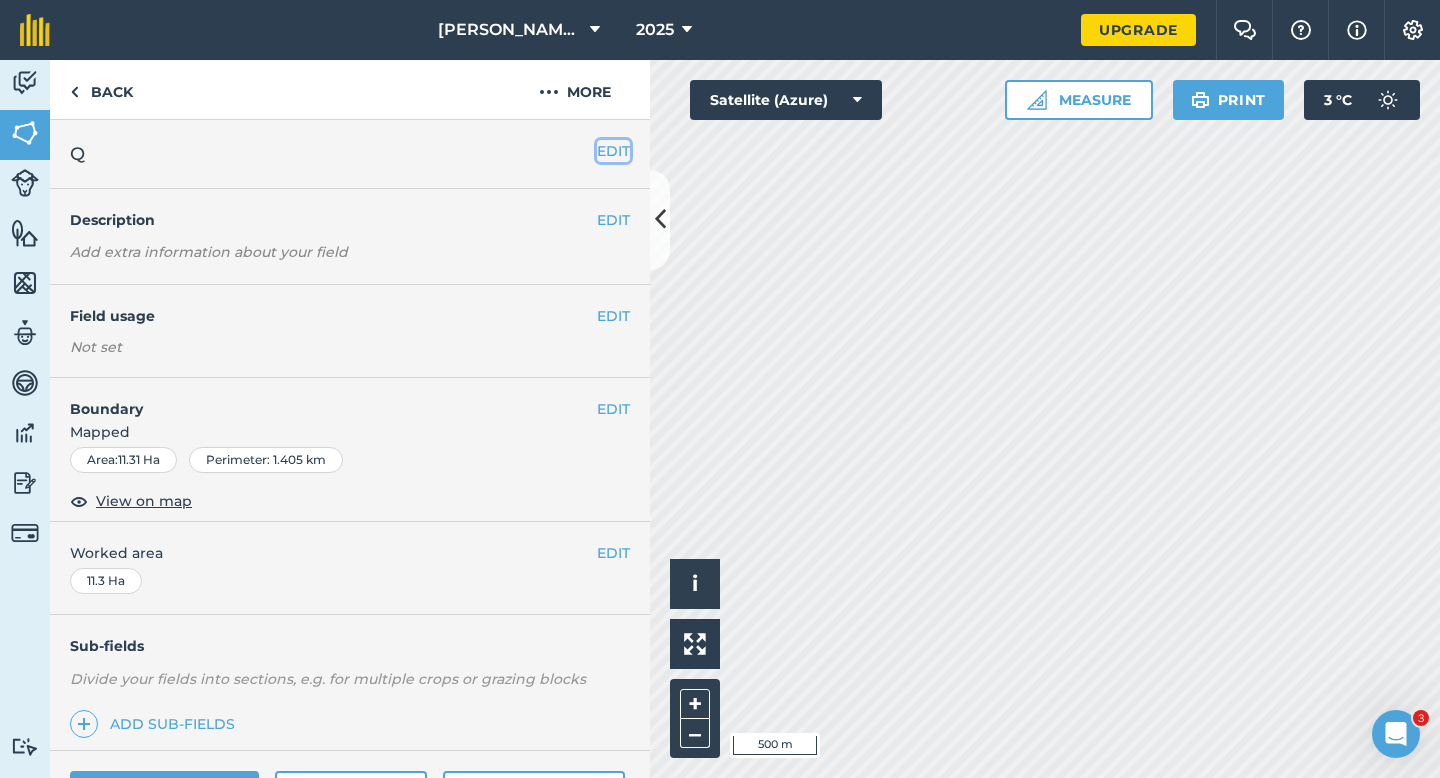 click on "EDIT" at bounding box center (613, 151) 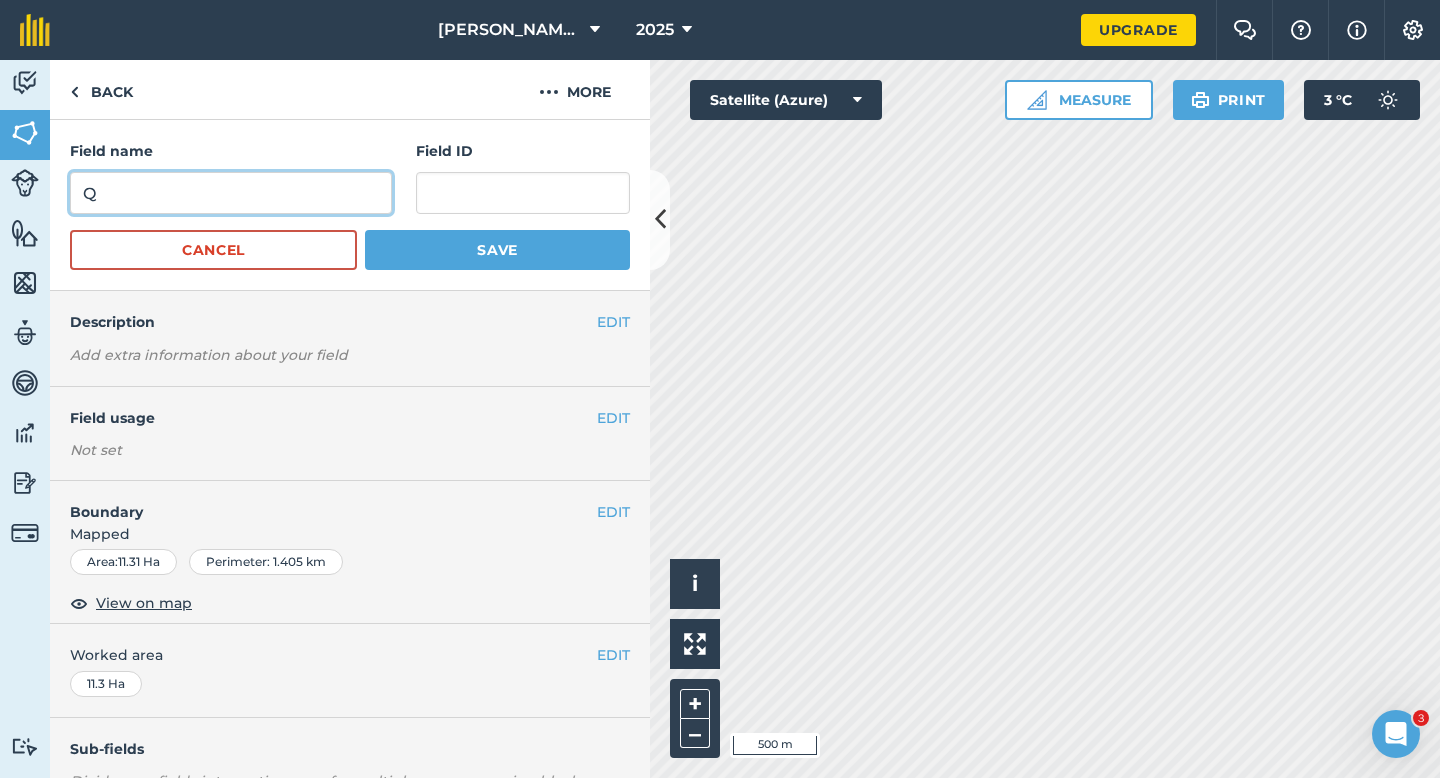 click on "Q" at bounding box center [231, 193] 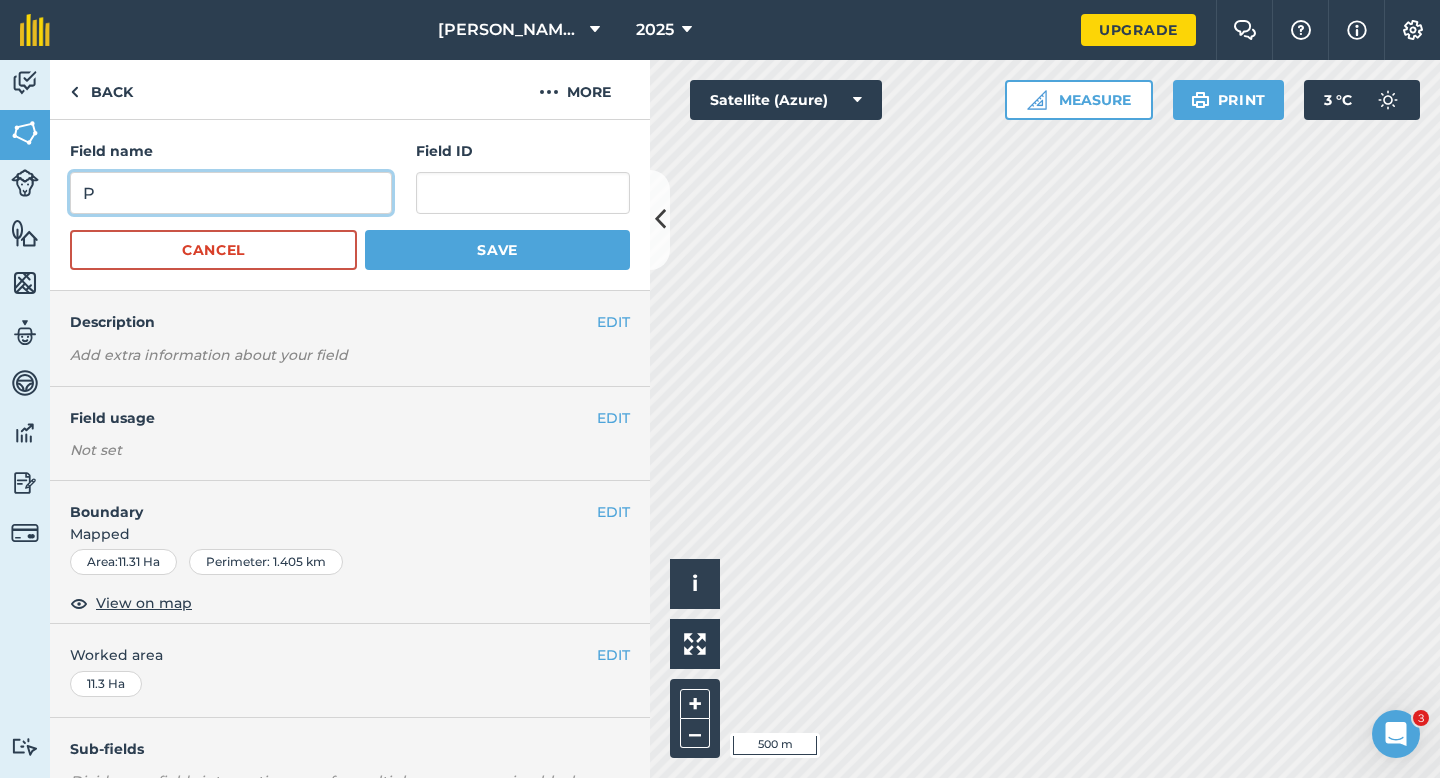 click on "P" at bounding box center (231, 193) 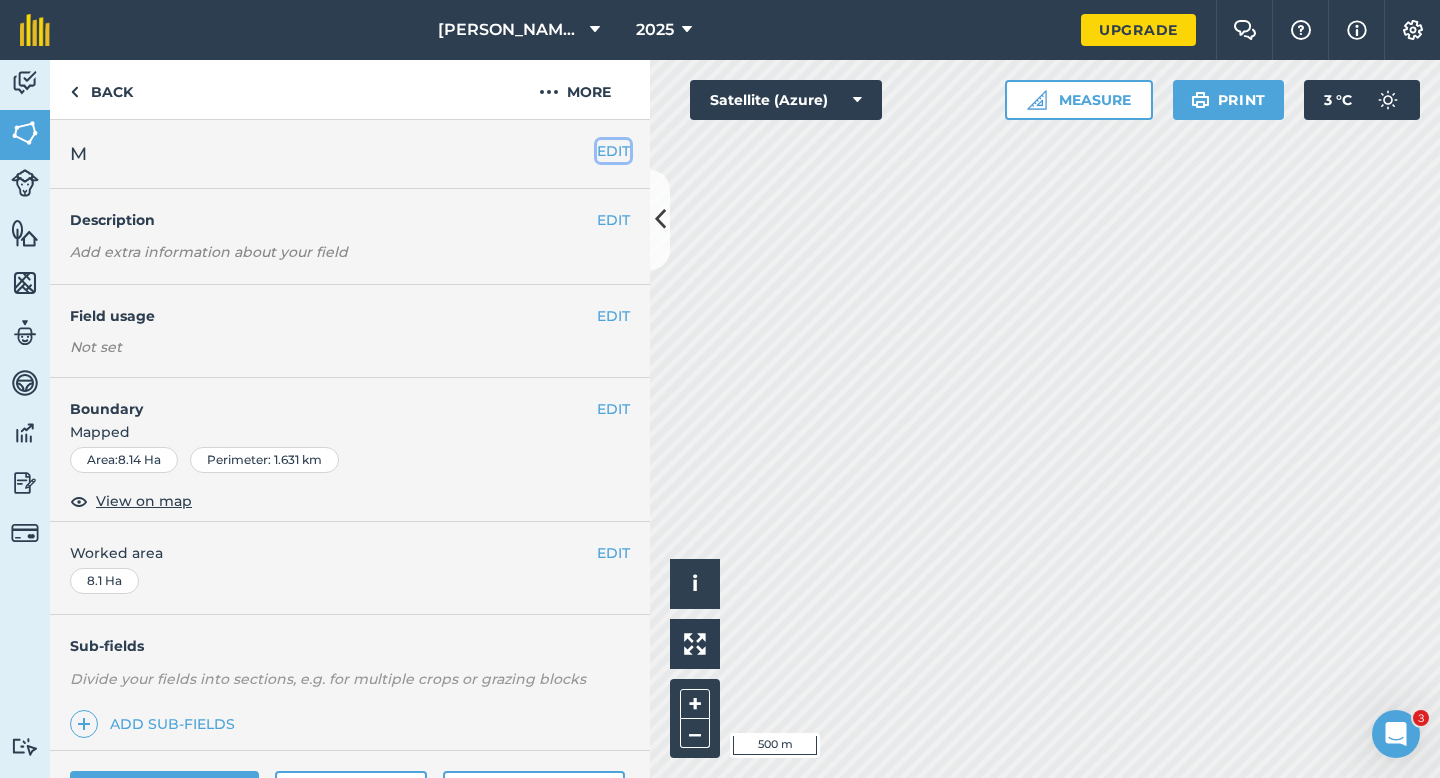 click on "EDIT" at bounding box center [613, 151] 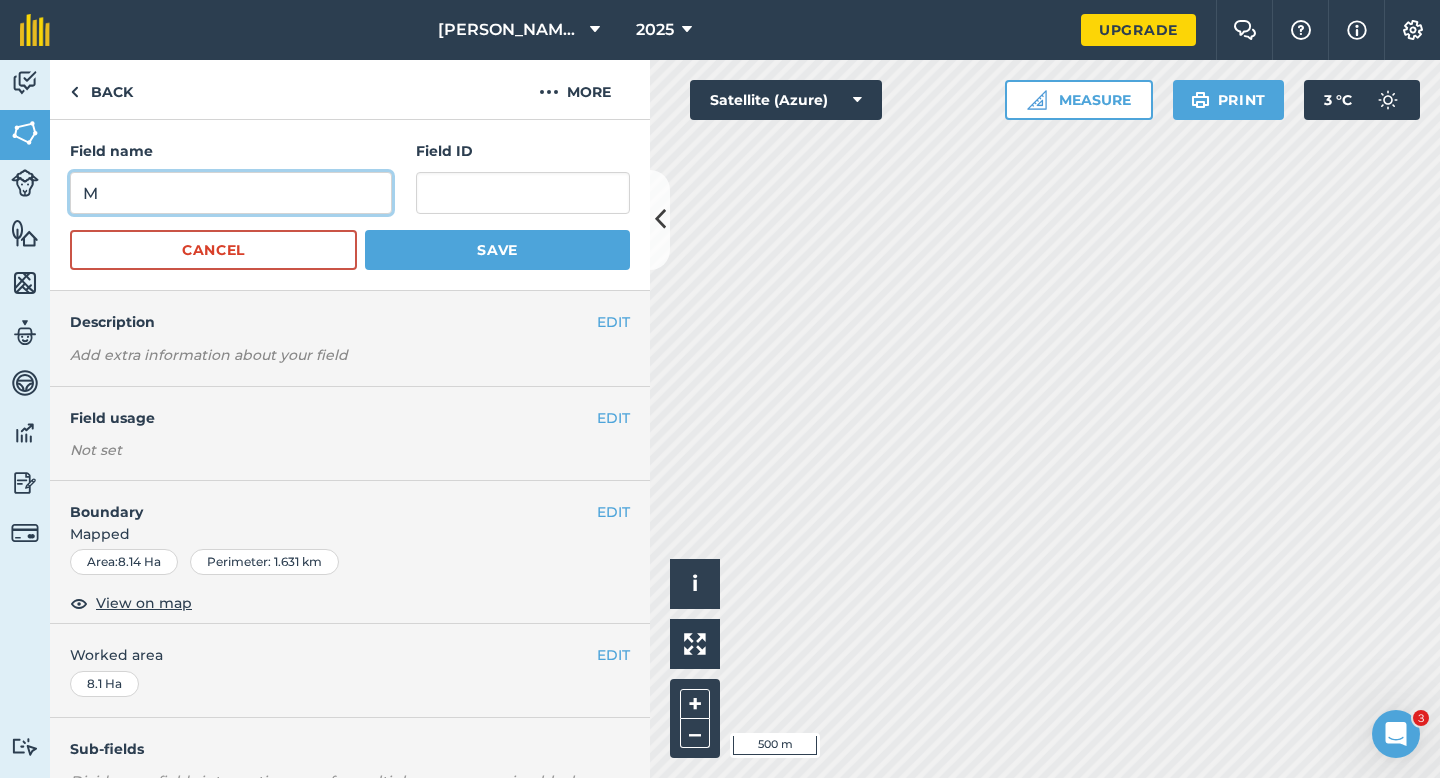 click on "M" at bounding box center (231, 193) 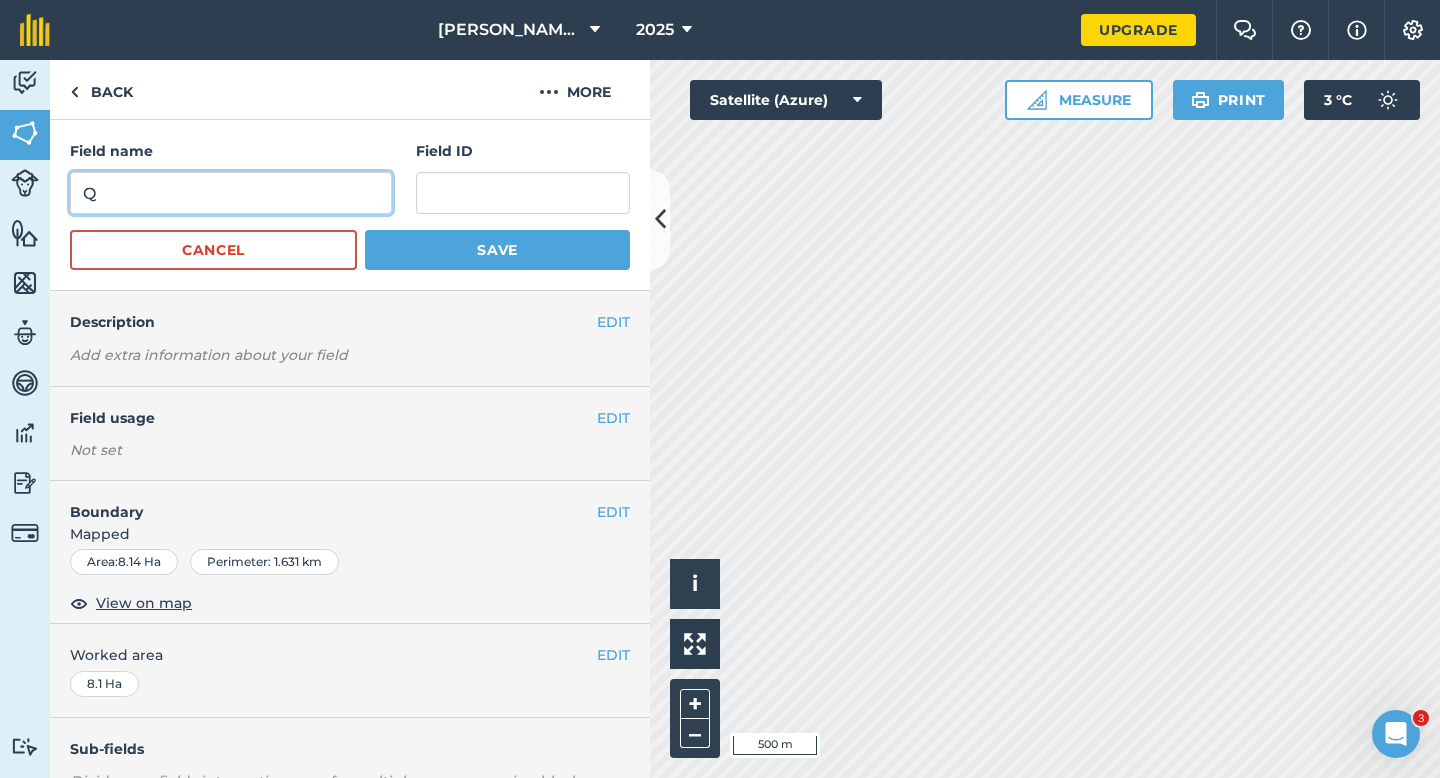 click on "Save" at bounding box center (497, 250) 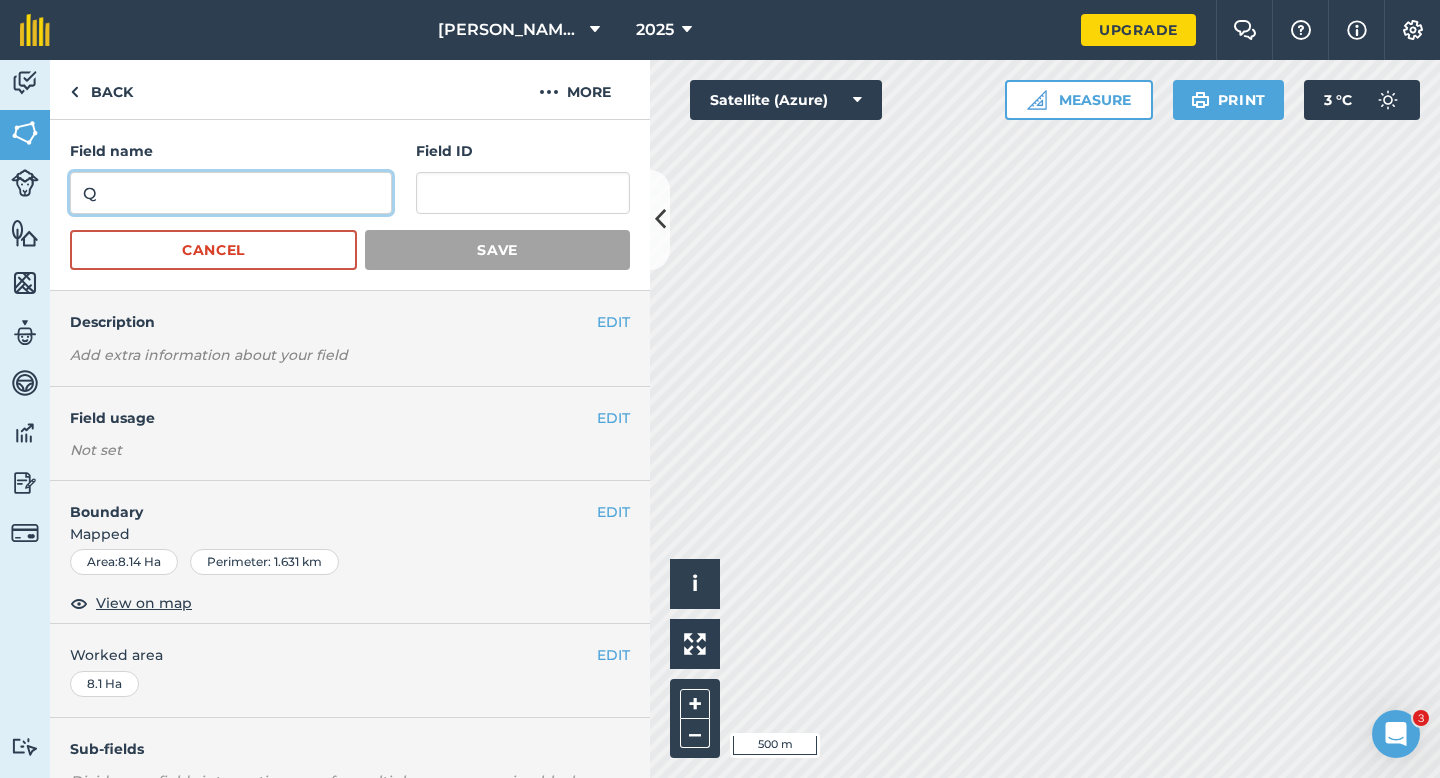 type on "Q`" 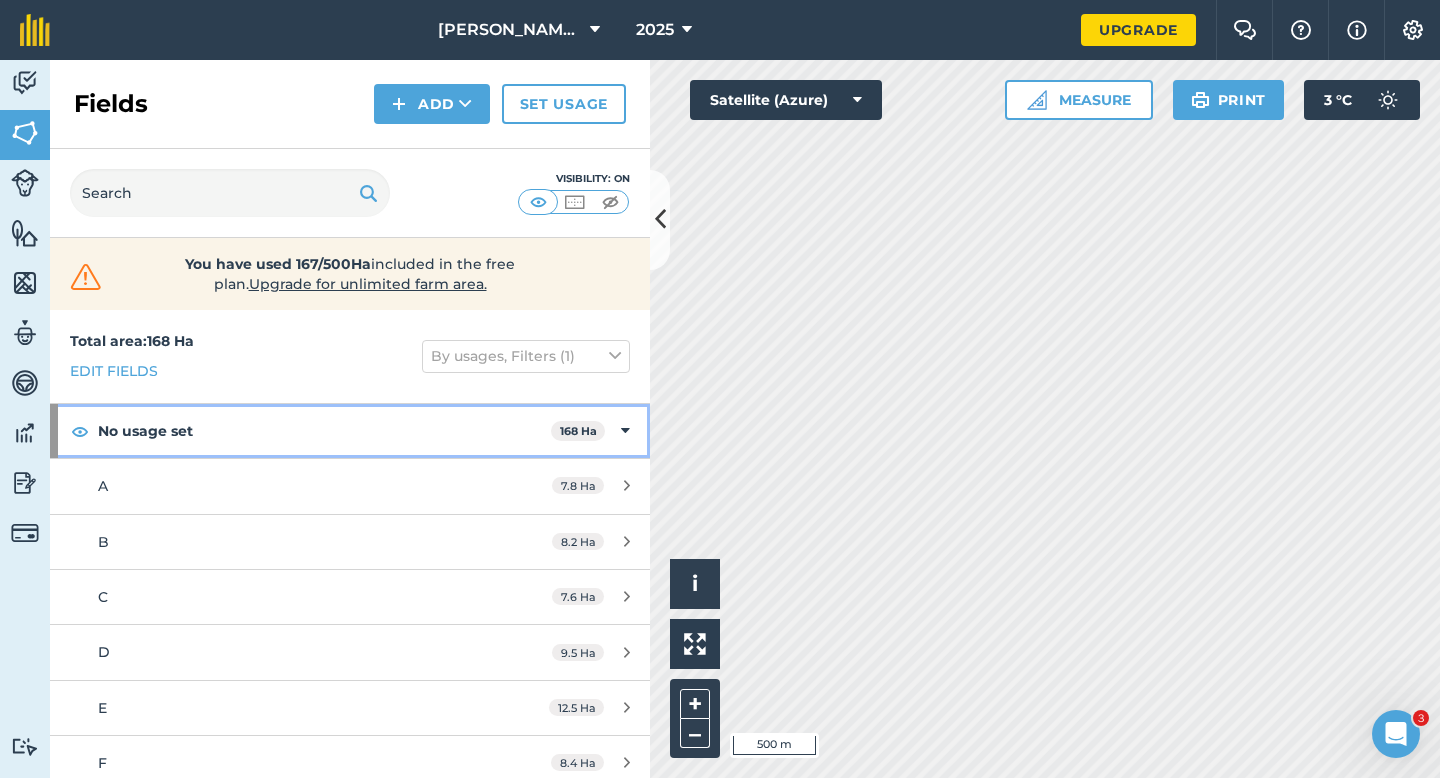 click on "No usage set 168   Ha" at bounding box center [350, 431] 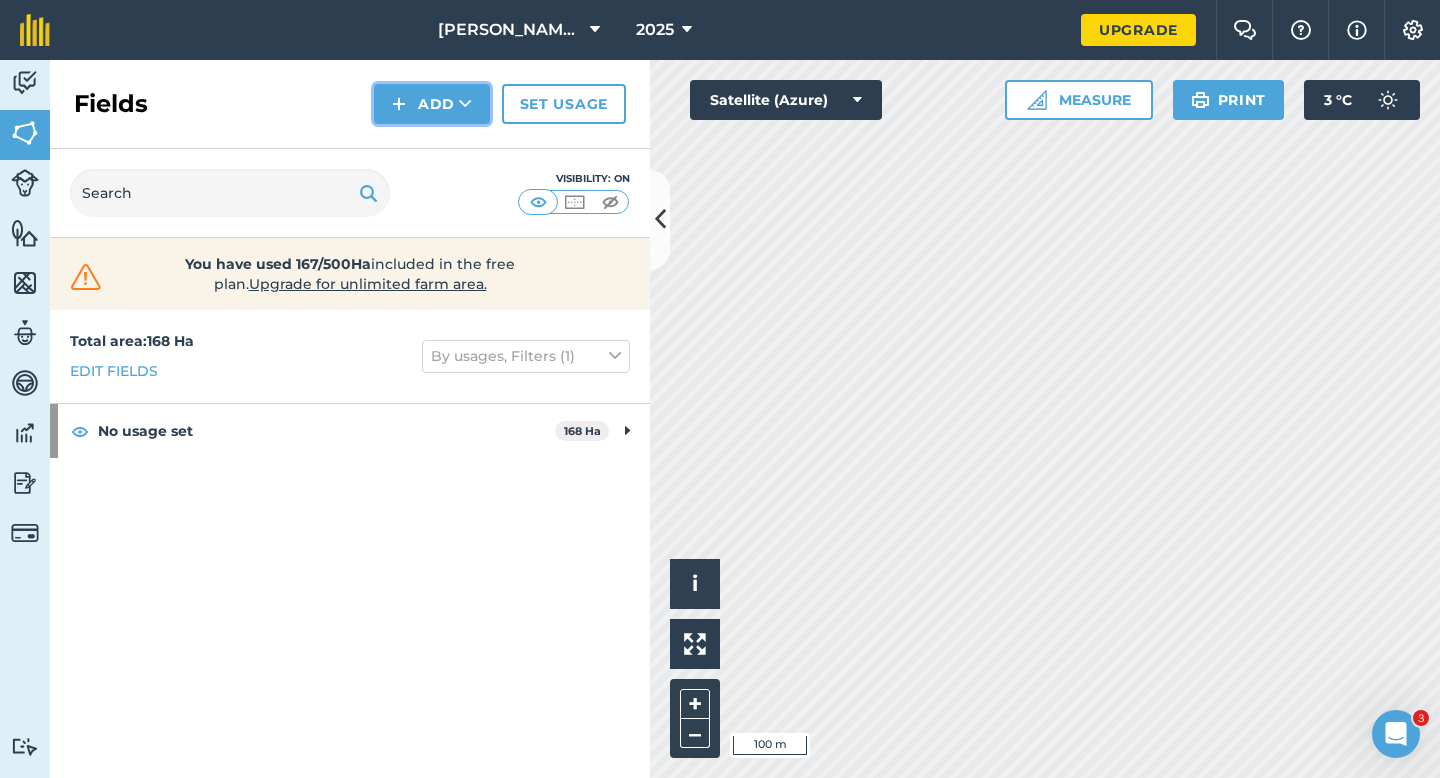 click on "Add" at bounding box center [432, 104] 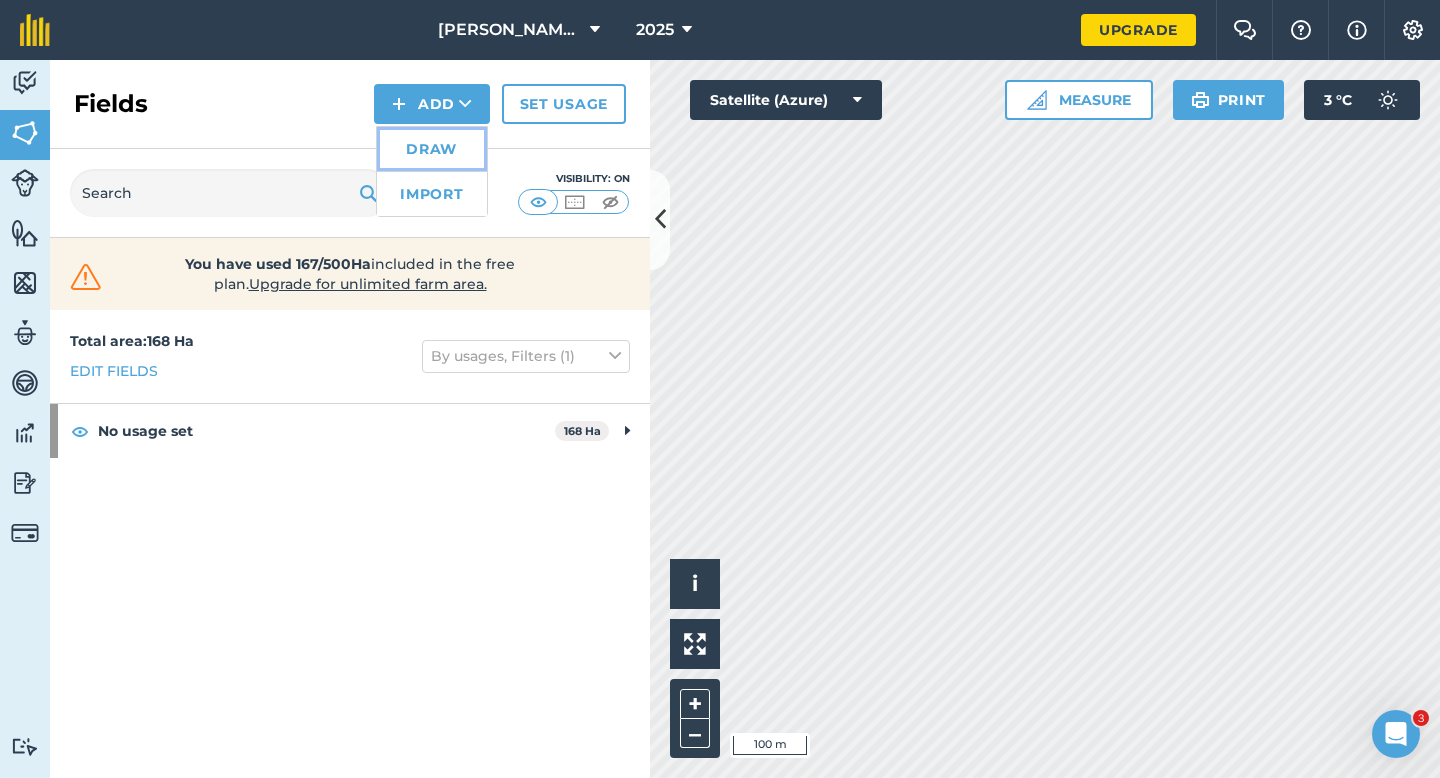 click on "Draw" at bounding box center [432, 149] 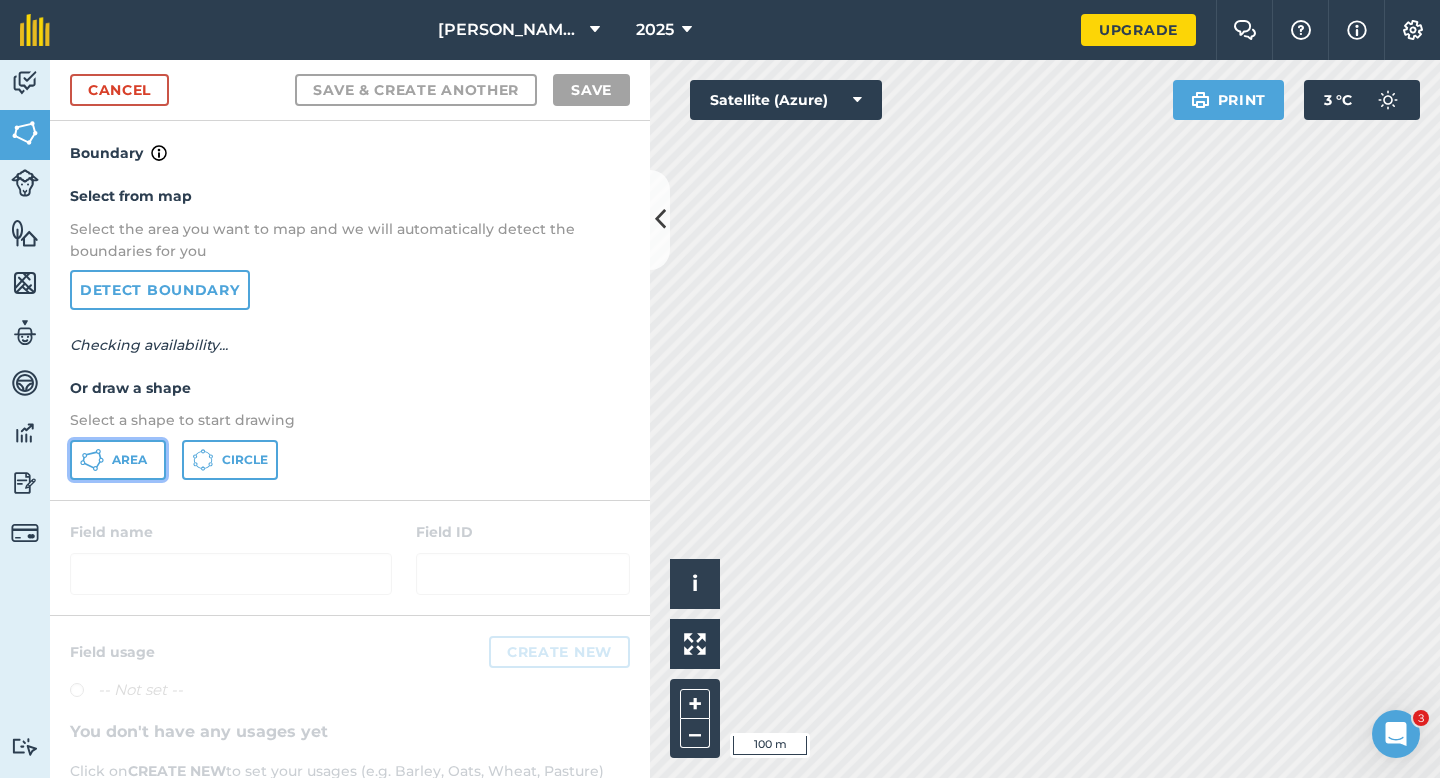 click on "Area" at bounding box center [118, 460] 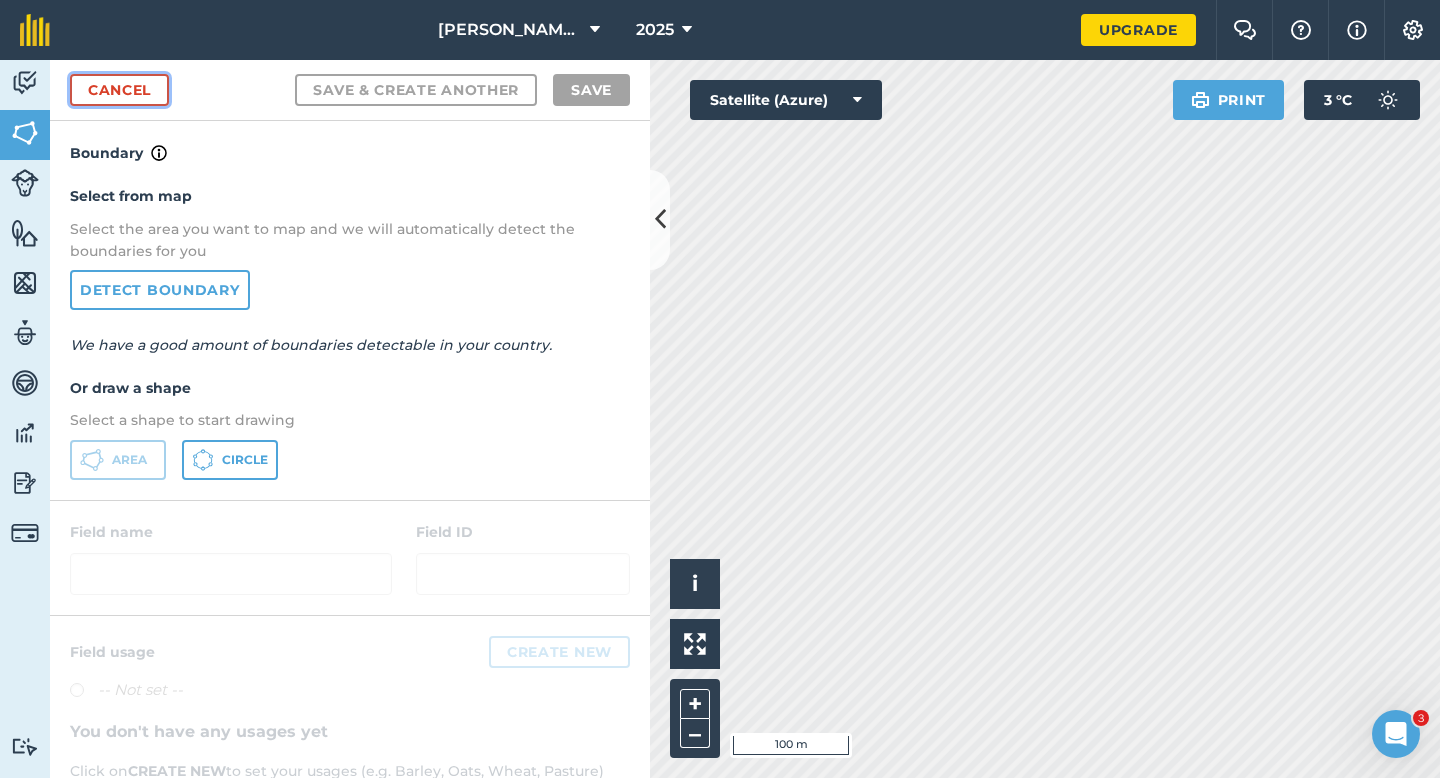 click on "Cancel" at bounding box center (119, 90) 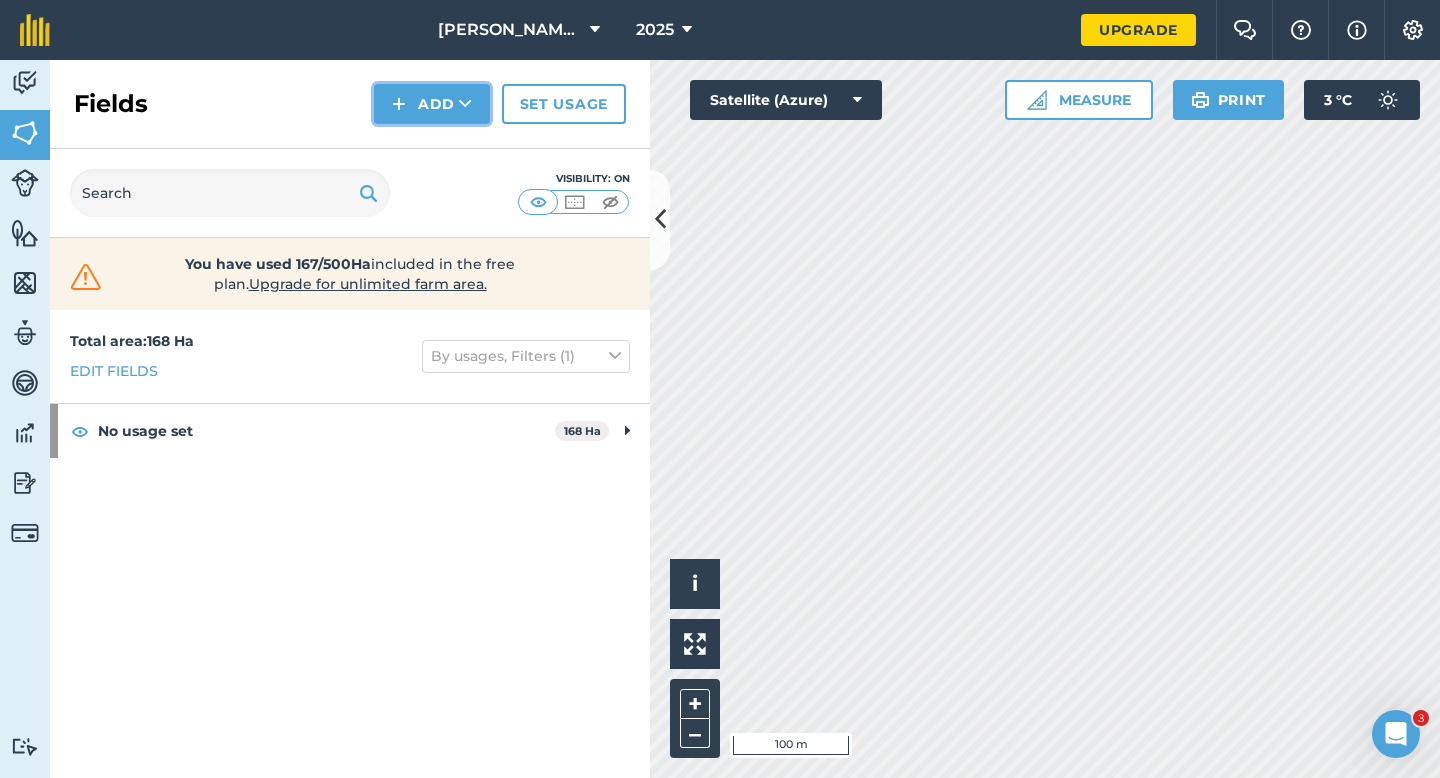 click on "Add" at bounding box center (432, 104) 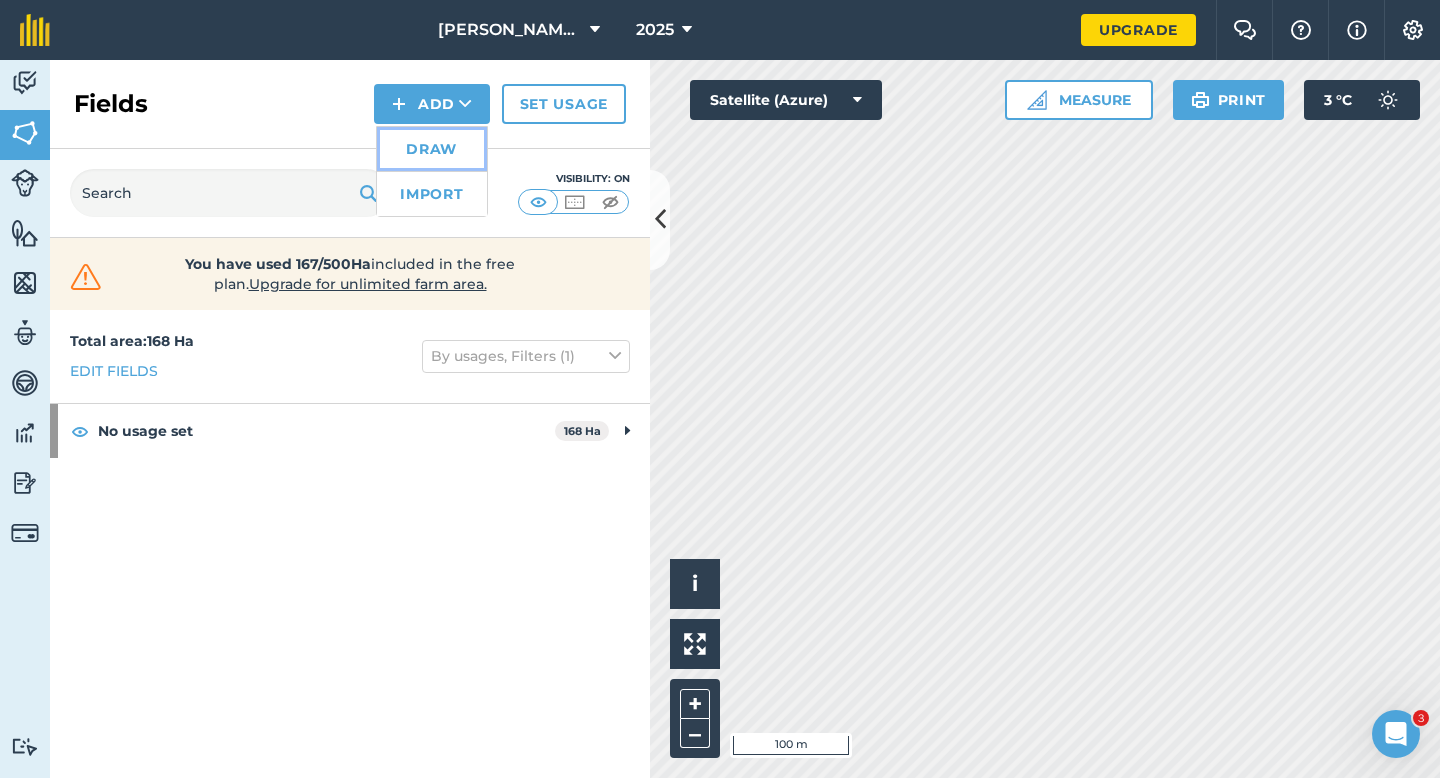click on "Draw" at bounding box center (432, 149) 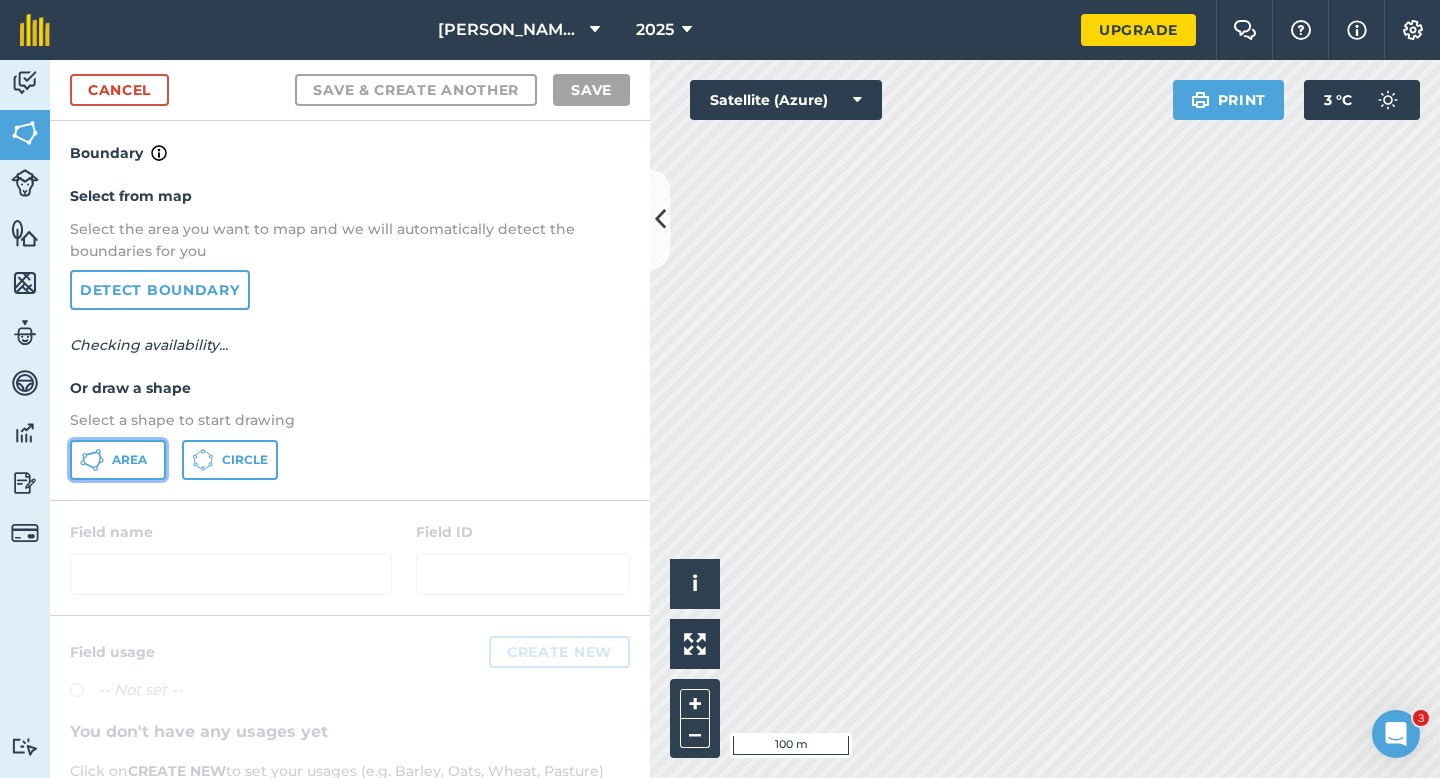 click on "Area" at bounding box center [118, 460] 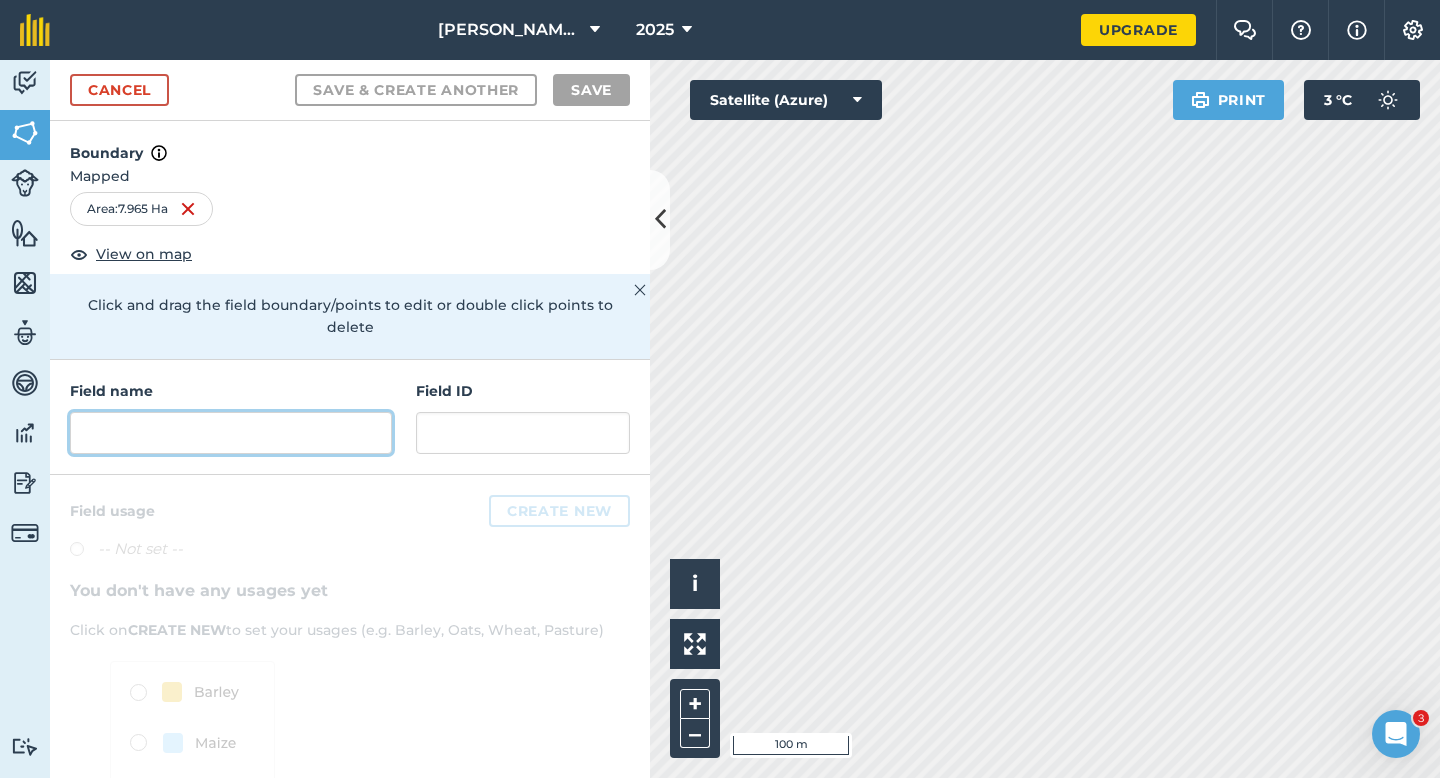 click at bounding box center (231, 433) 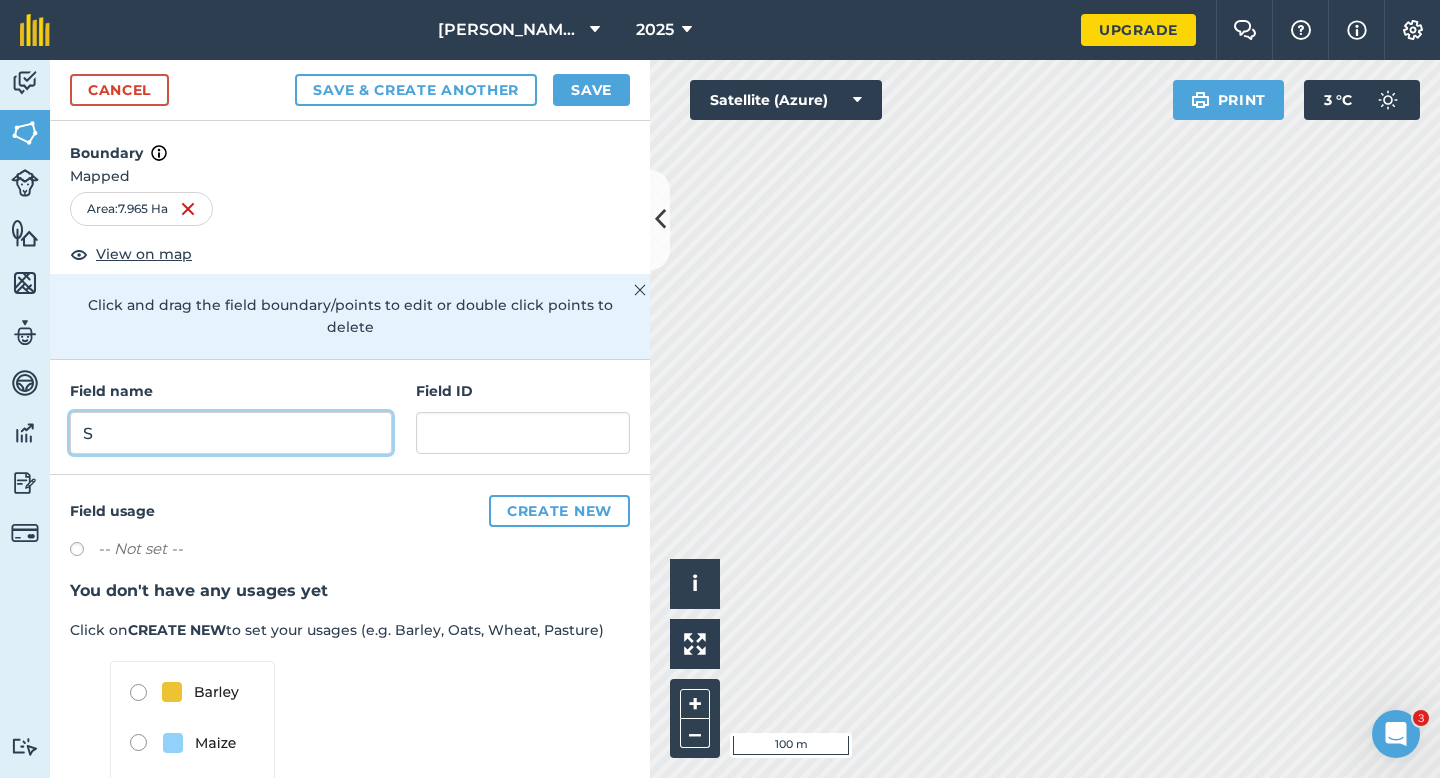 type on "S" 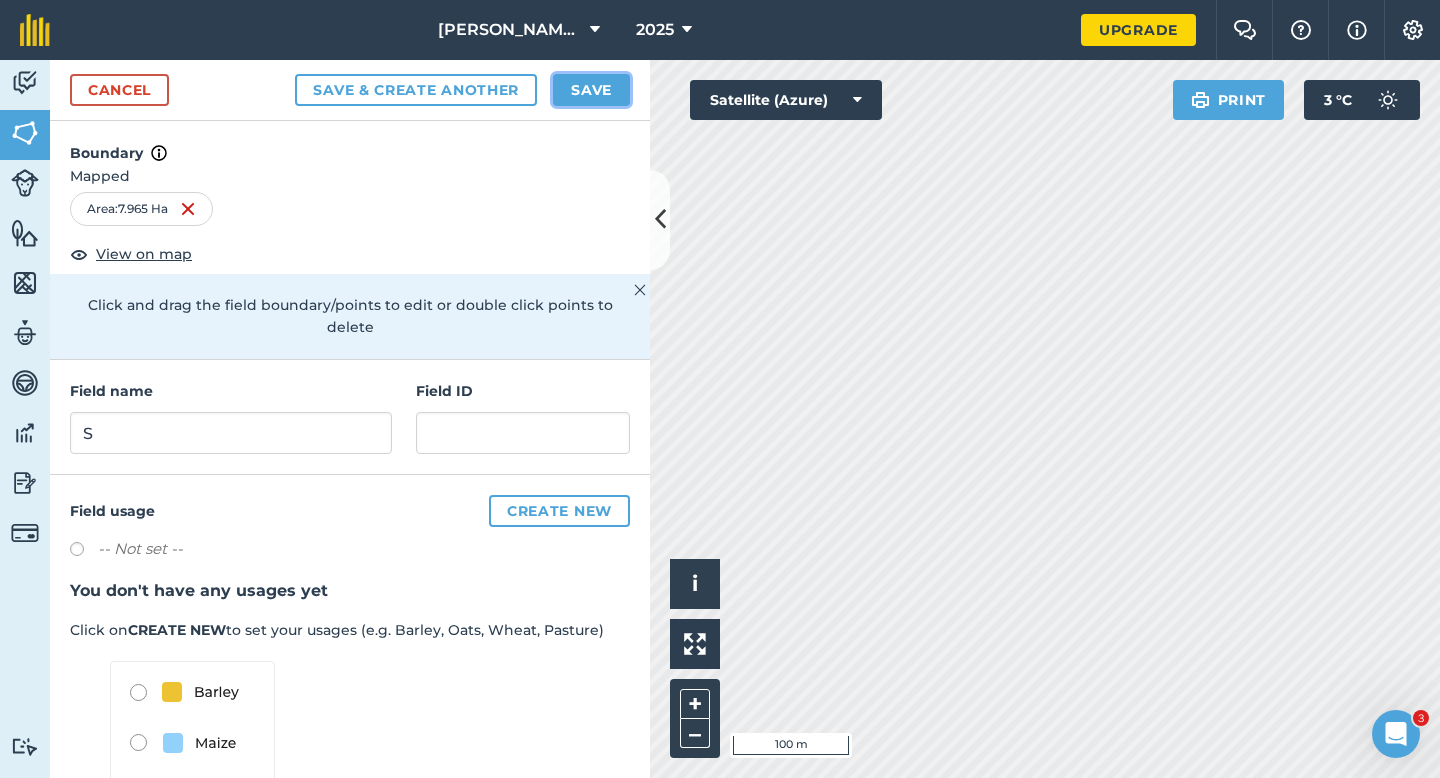 click on "Save" at bounding box center (591, 90) 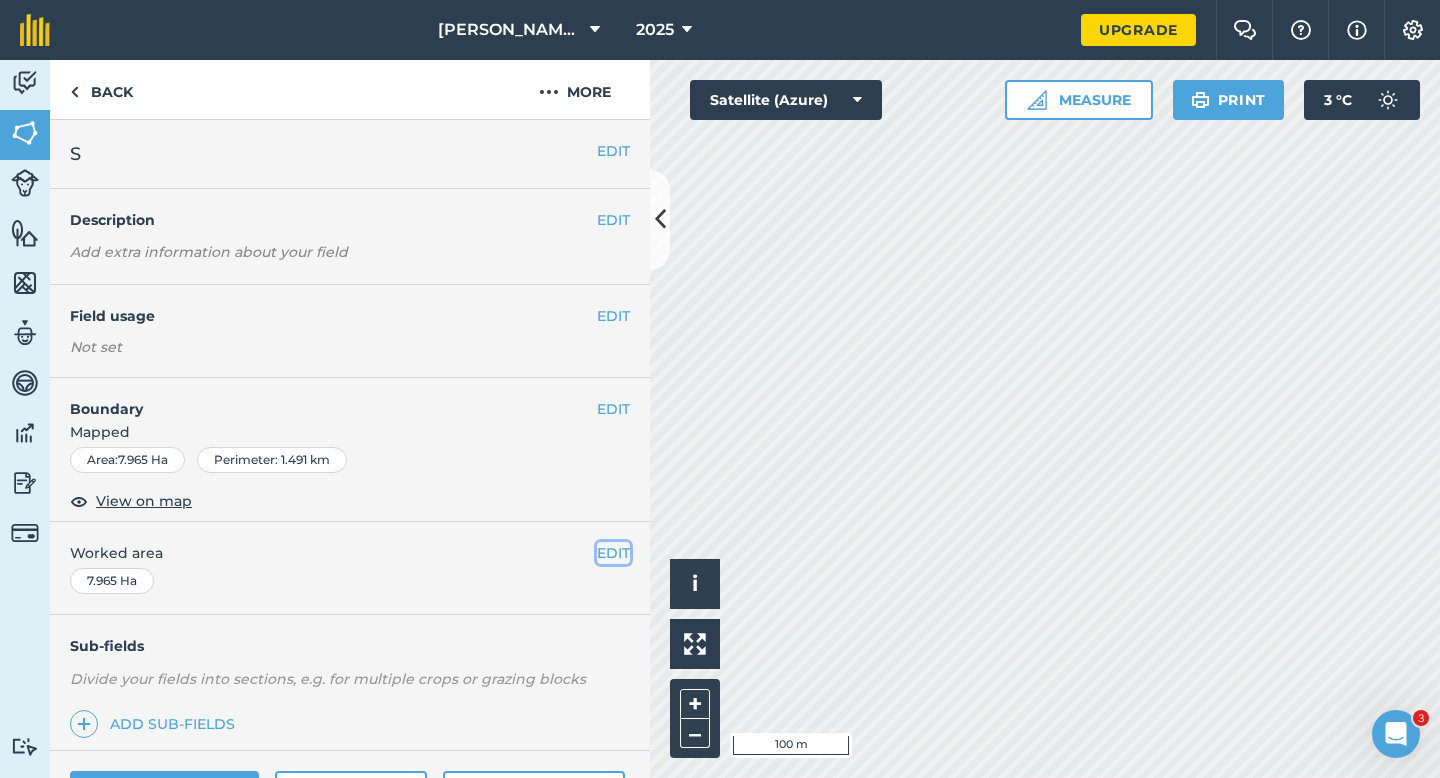 click on "EDIT" at bounding box center [613, 553] 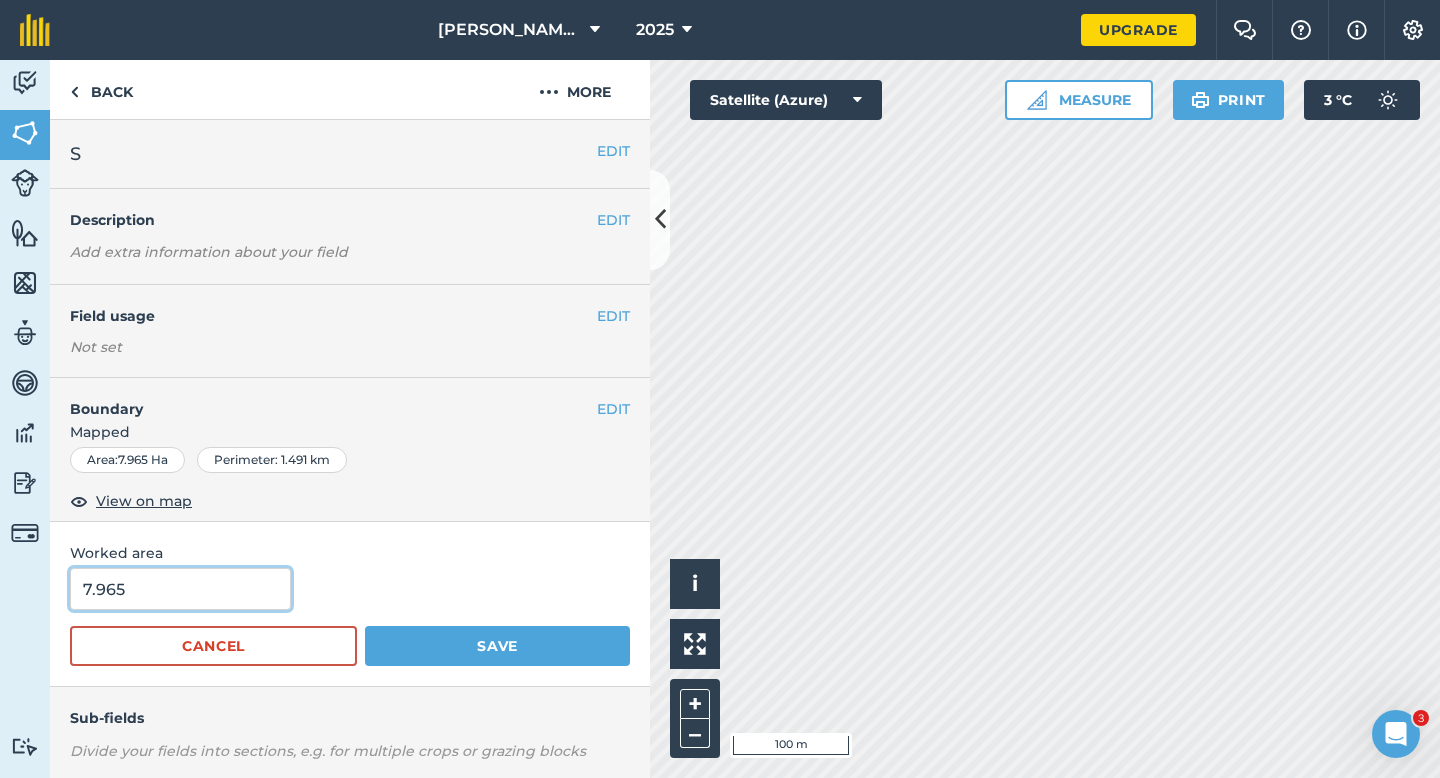click on "7.965" at bounding box center [180, 589] 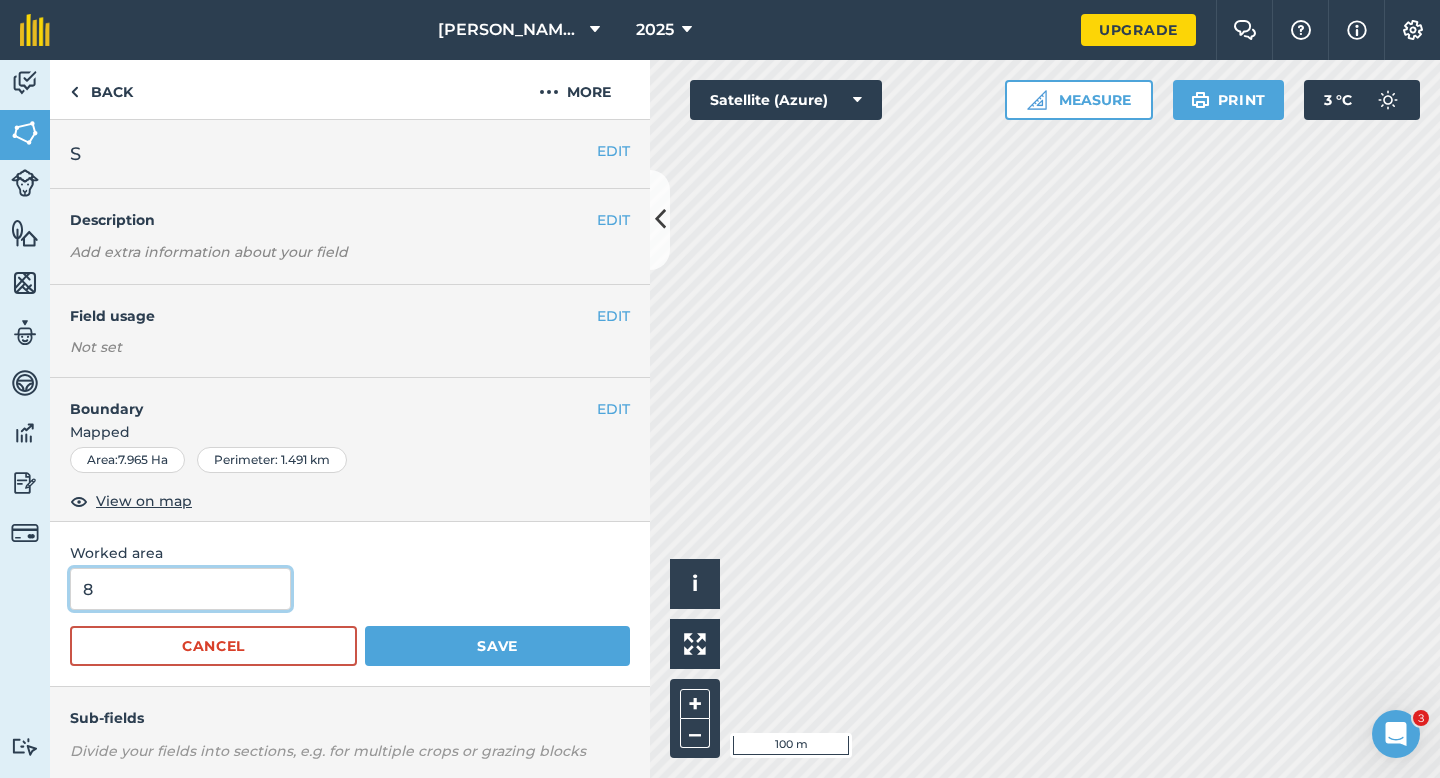 click on "Save" at bounding box center [497, 646] 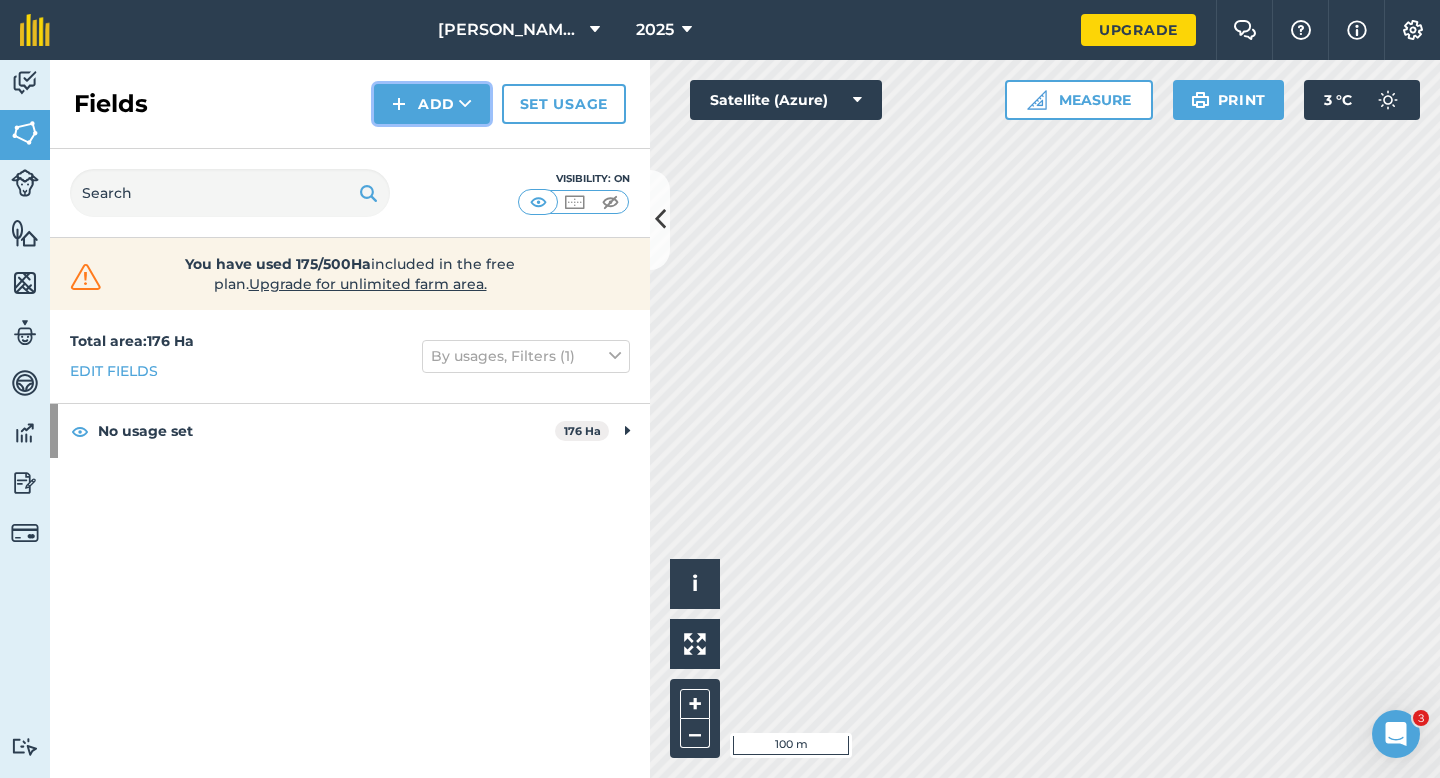 click on "Add" at bounding box center [432, 104] 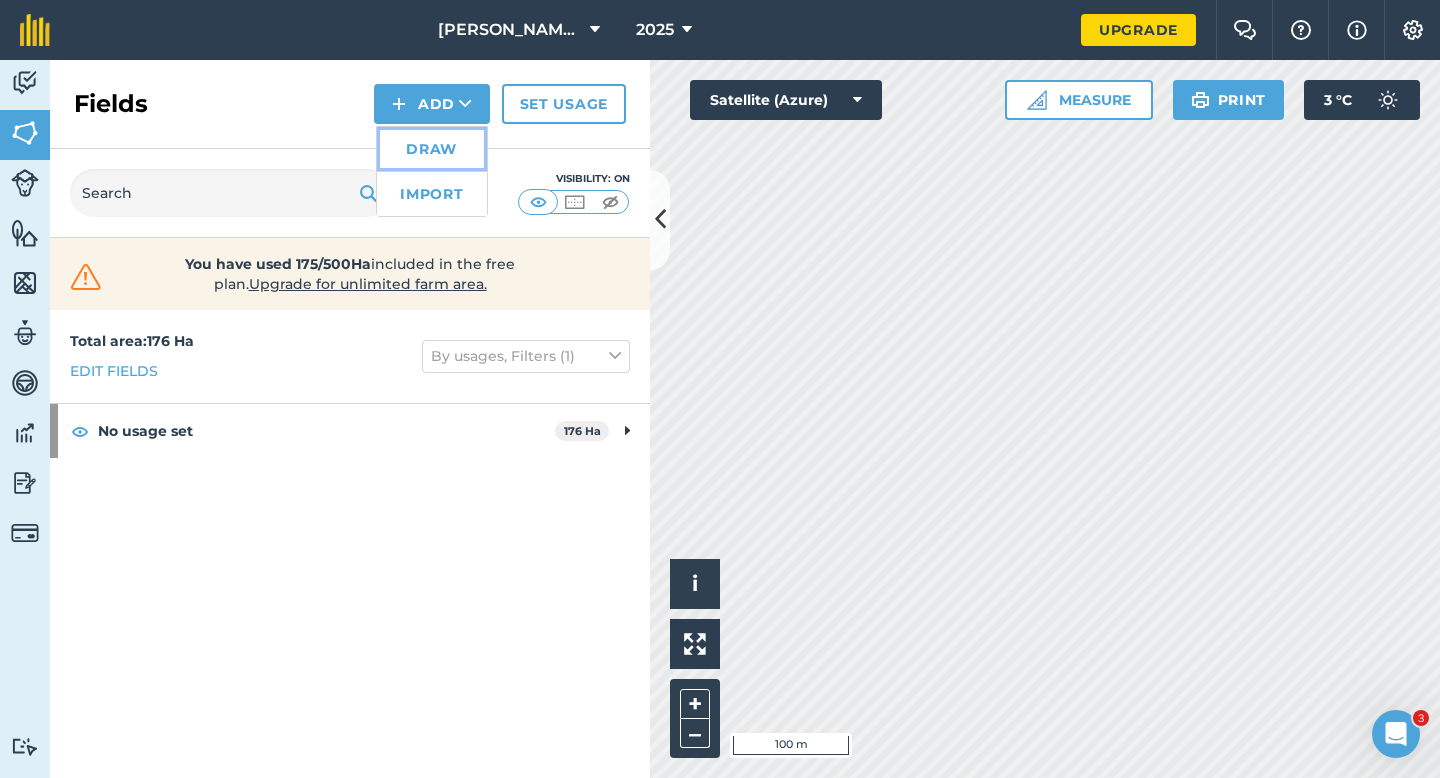 click on "Draw" at bounding box center [432, 149] 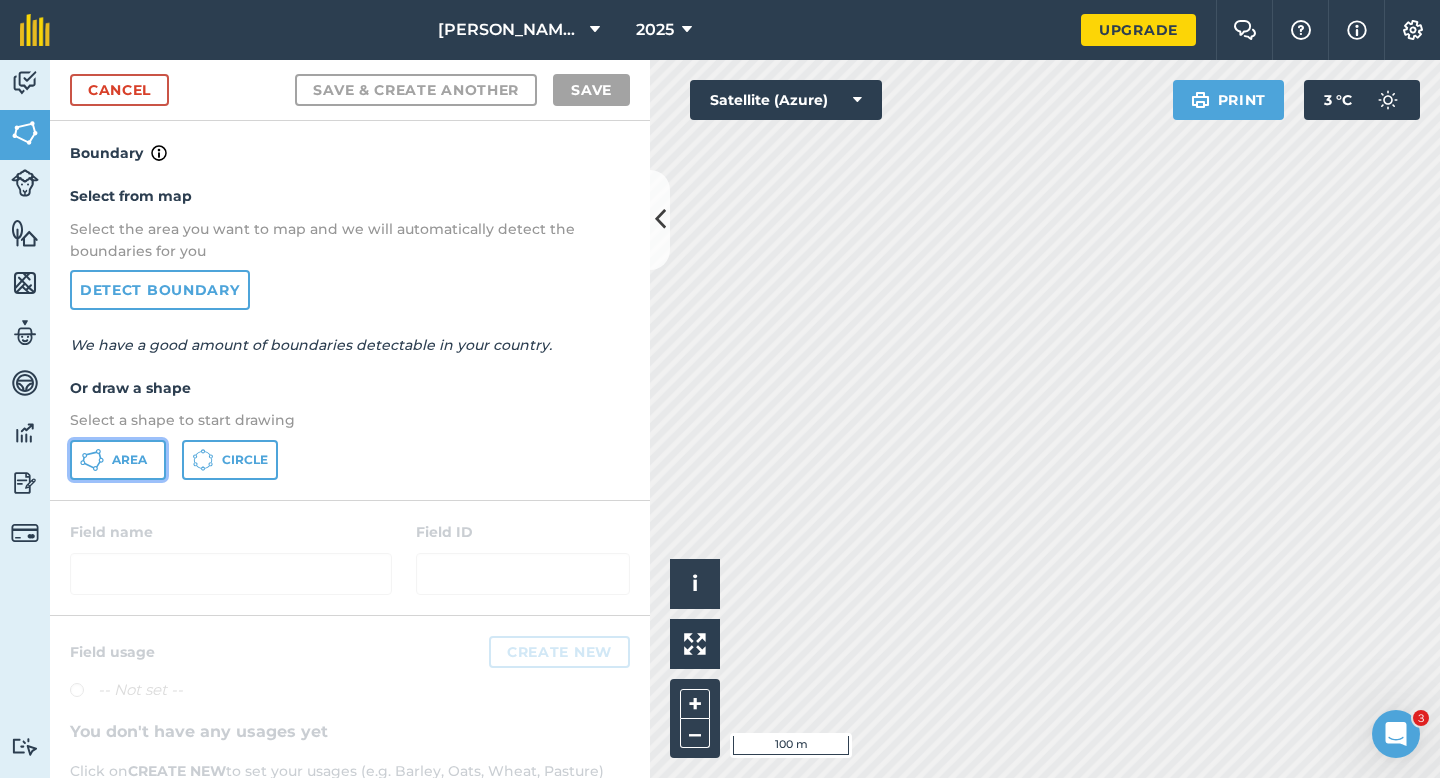 click 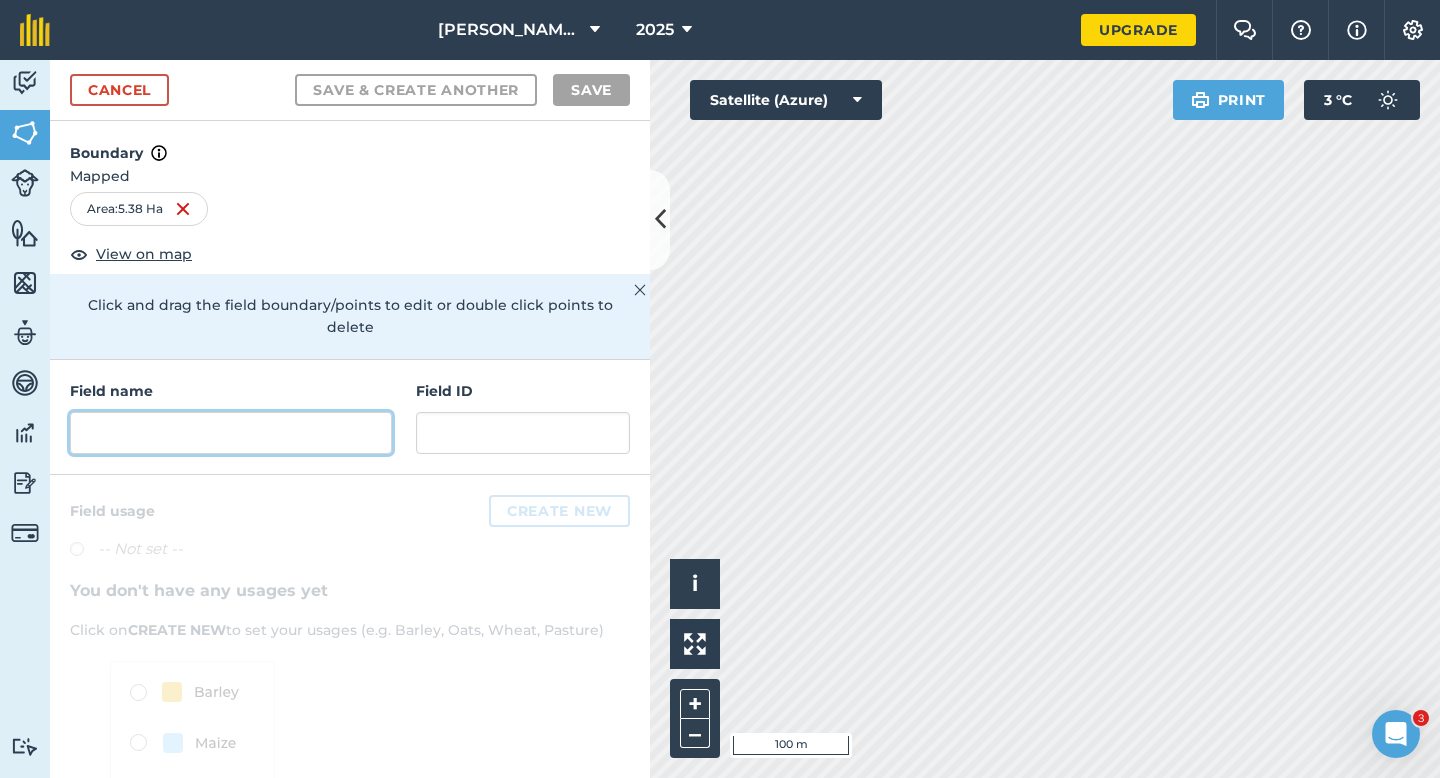 click at bounding box center [231, 433] 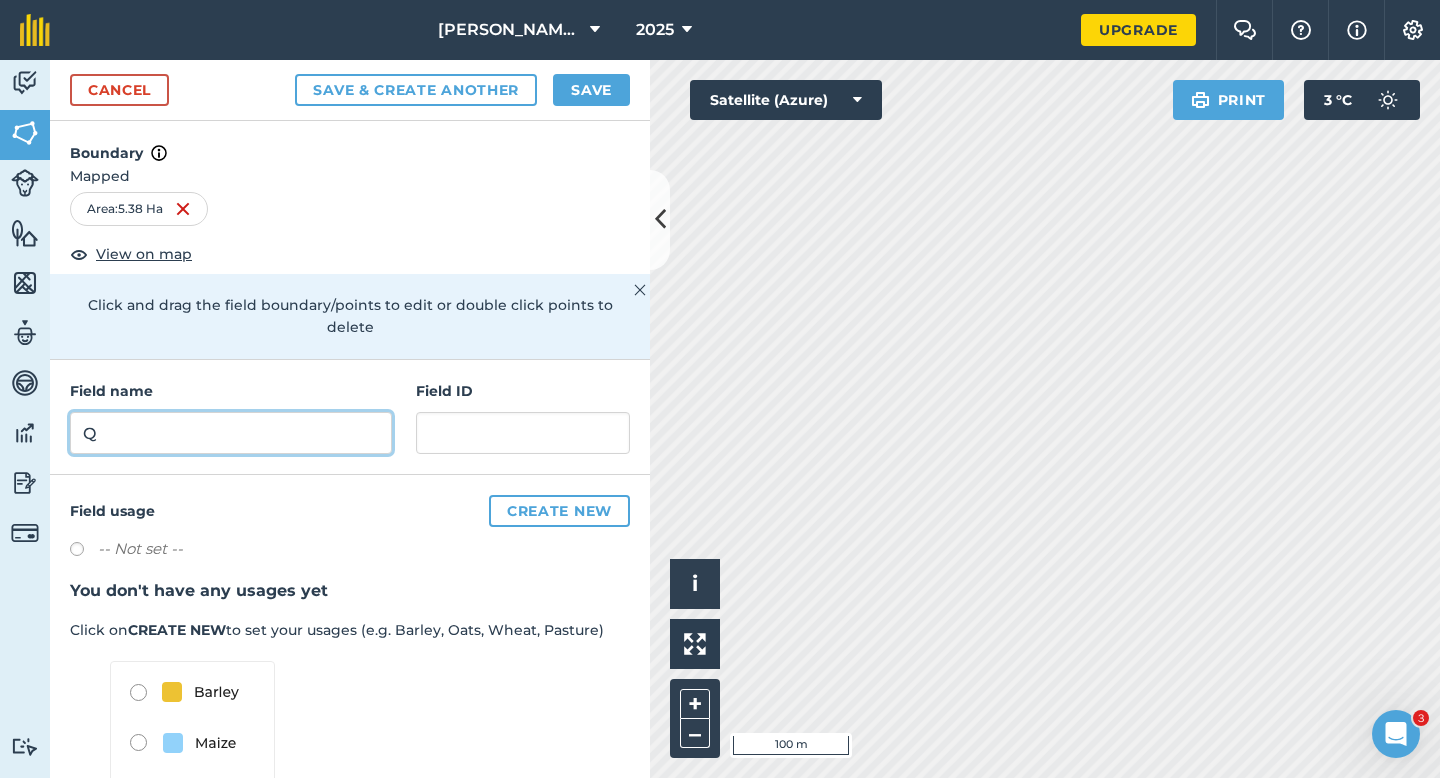 type on "Q" 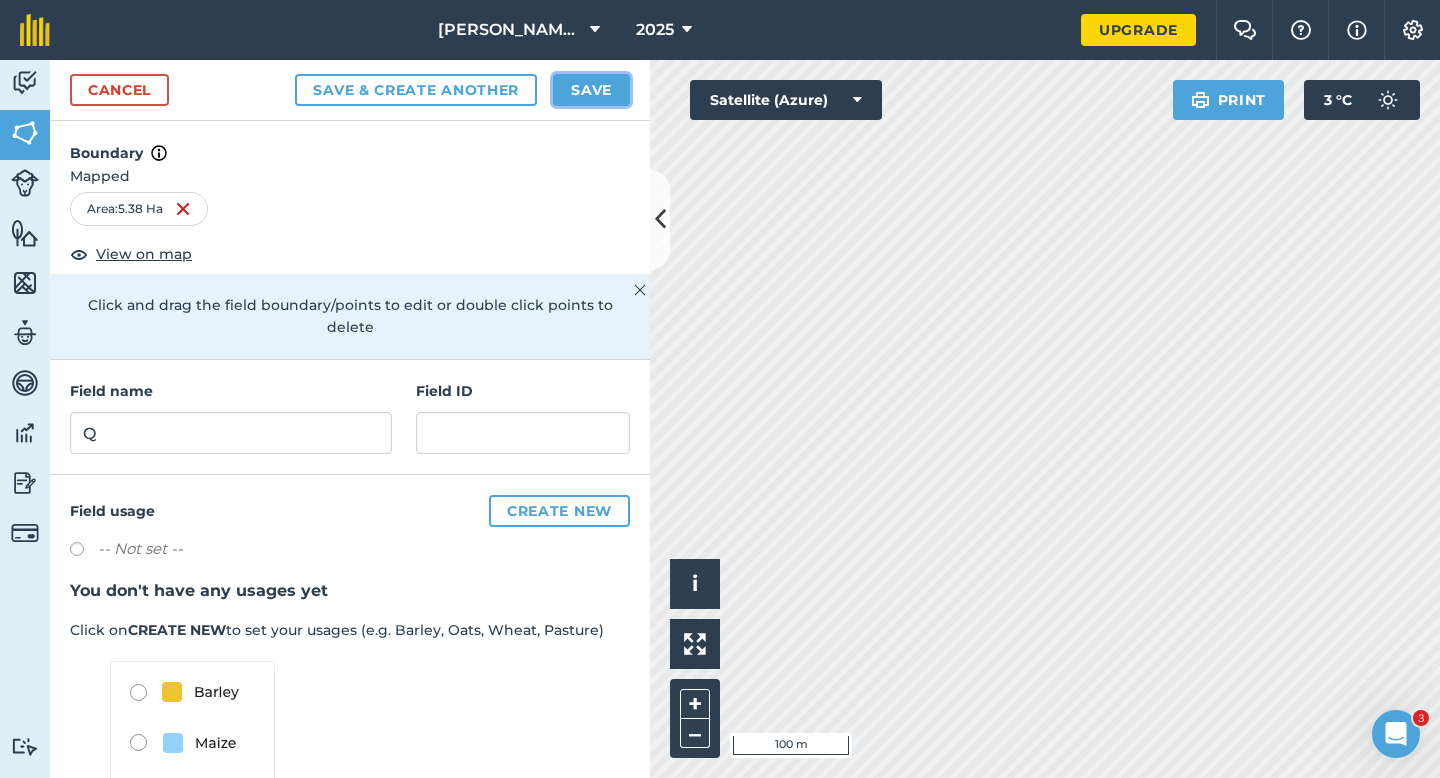 click on "Save" at bounding box center [591, 90] 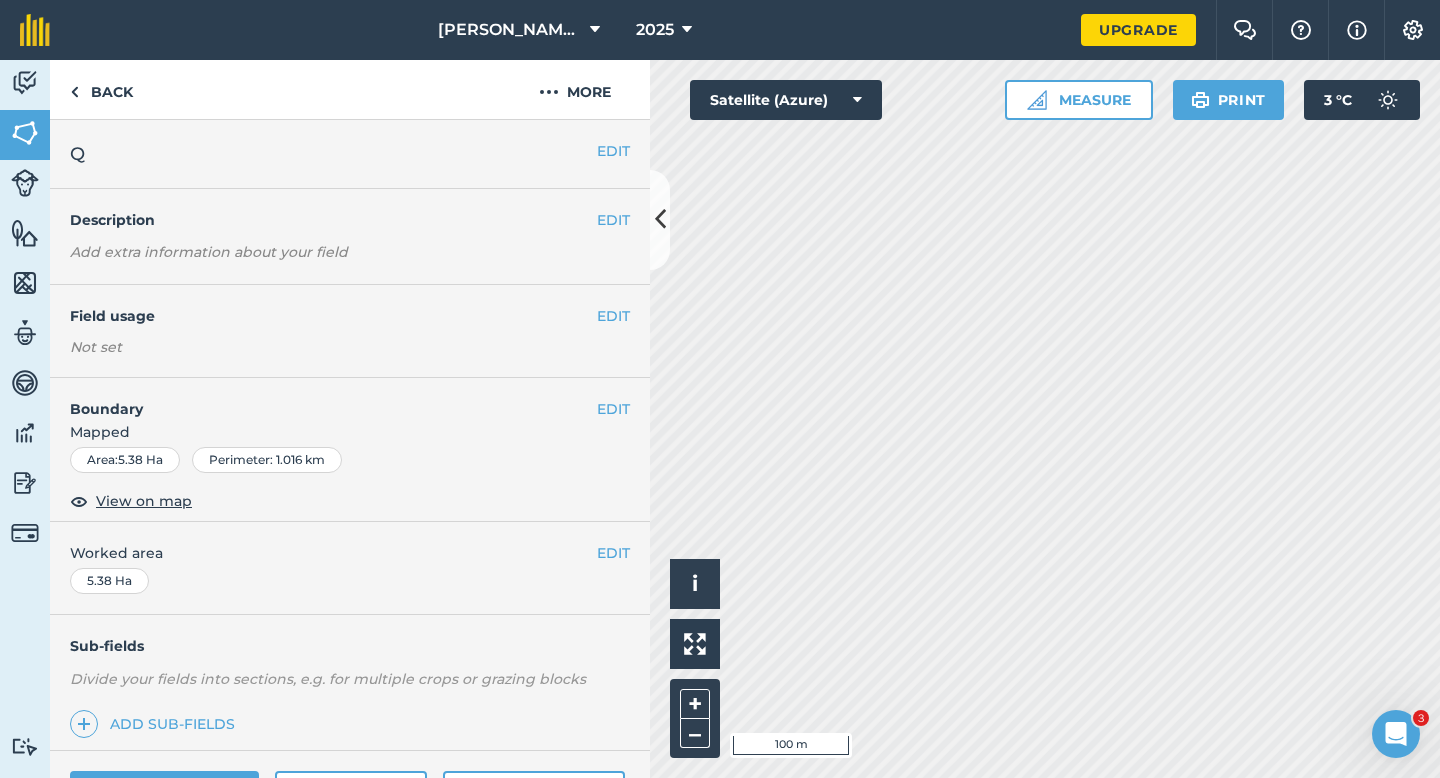 click on "EDIT Worked area 5.38   Ha" at bounding box center [350, 568] 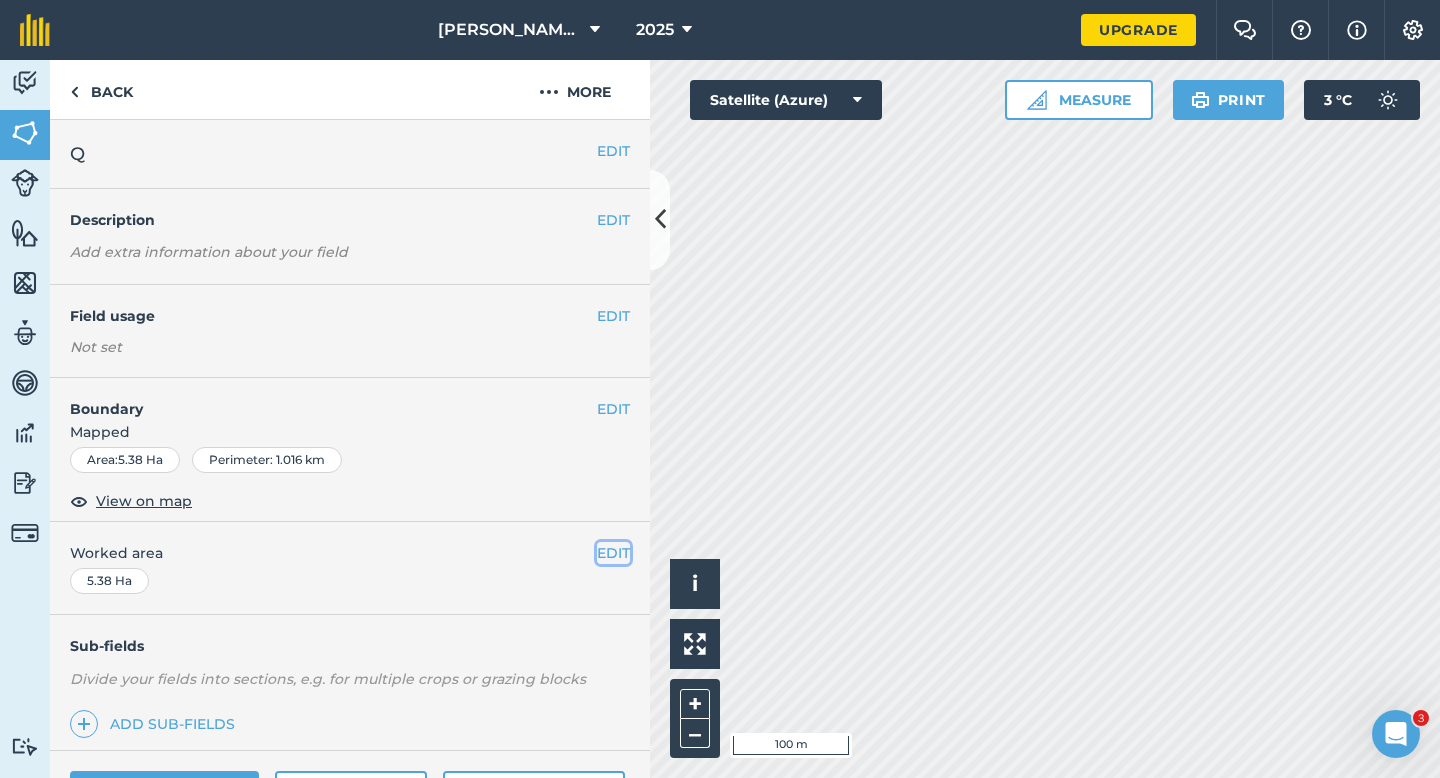 click on "EDIT" at bounding box center [613, 553] 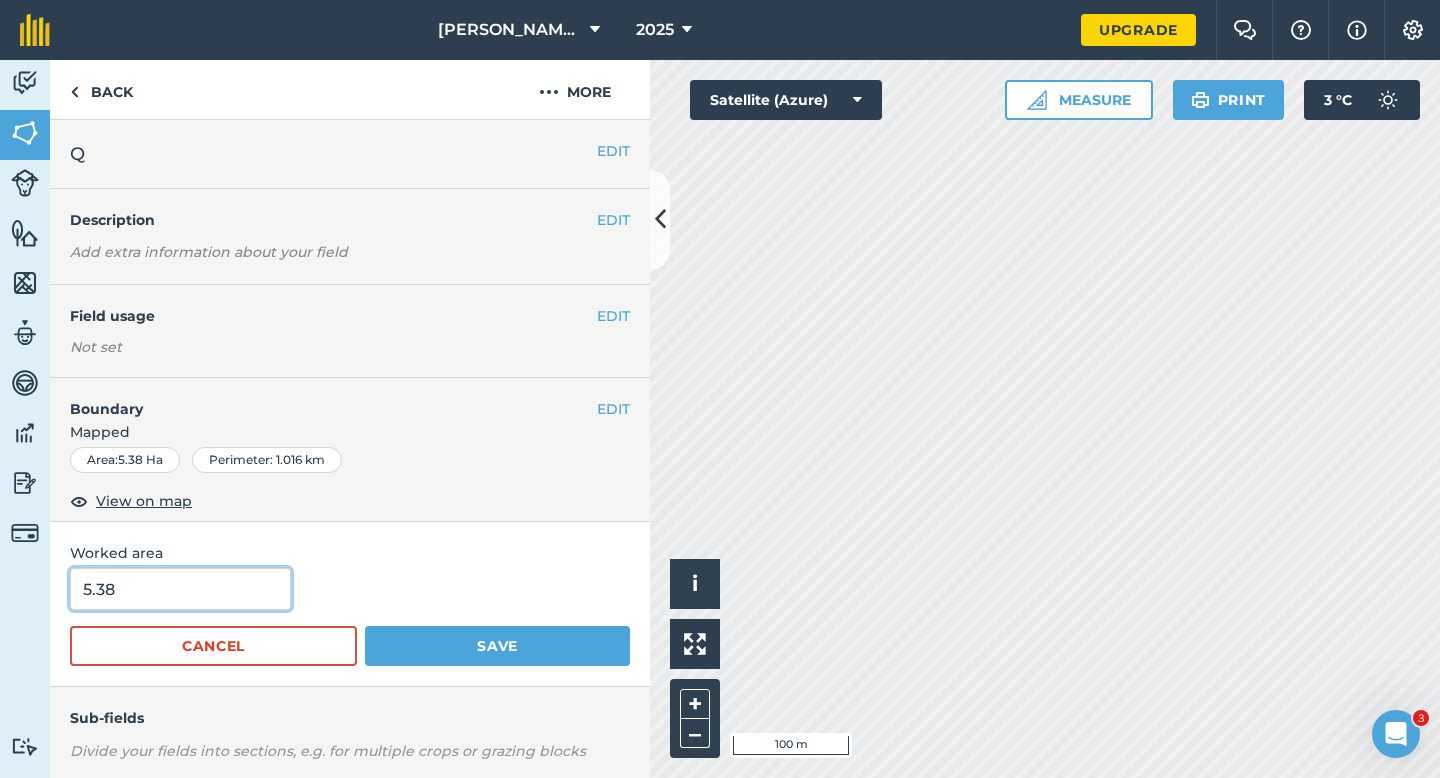 click on "5.38" at bounding box center [180, 589] 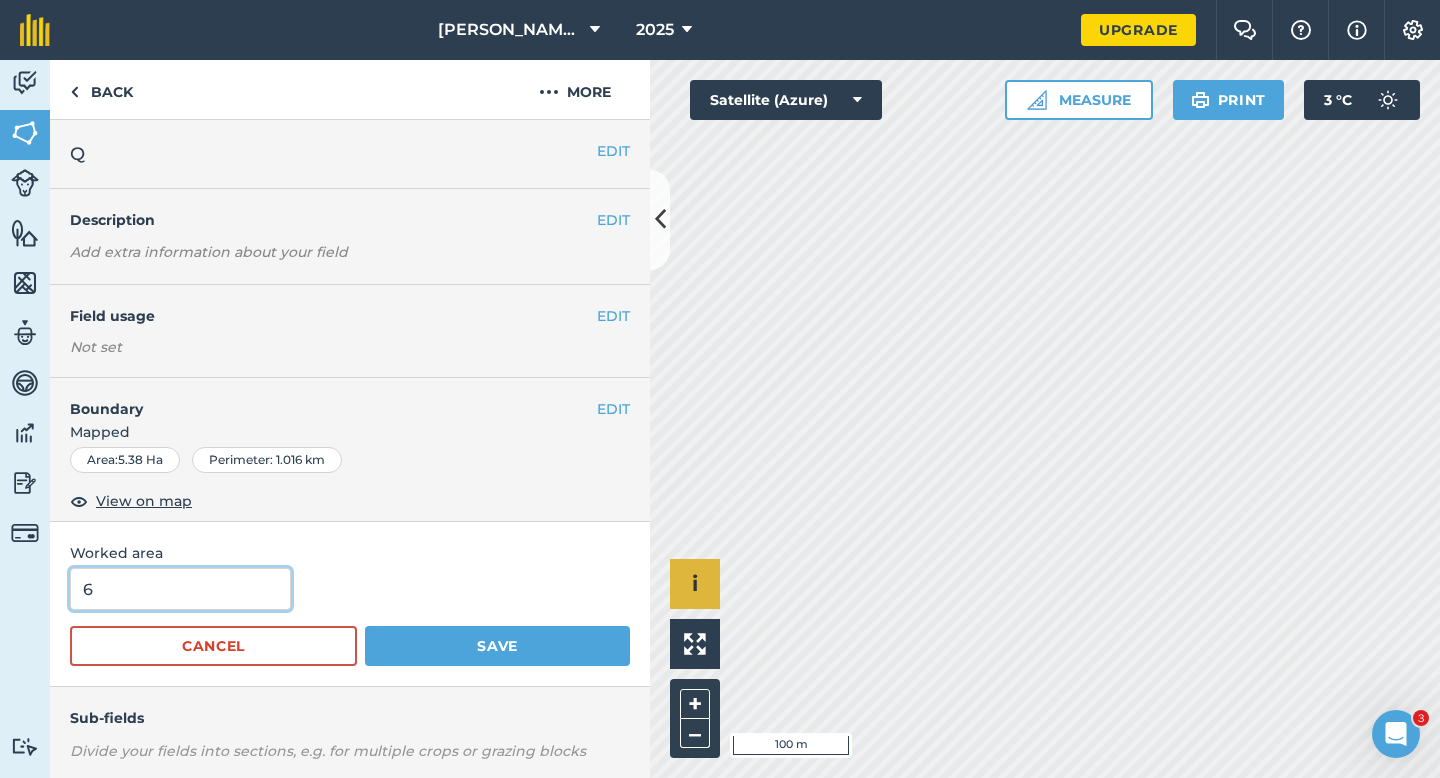 click on "Save" at bounding box center [497, 646] 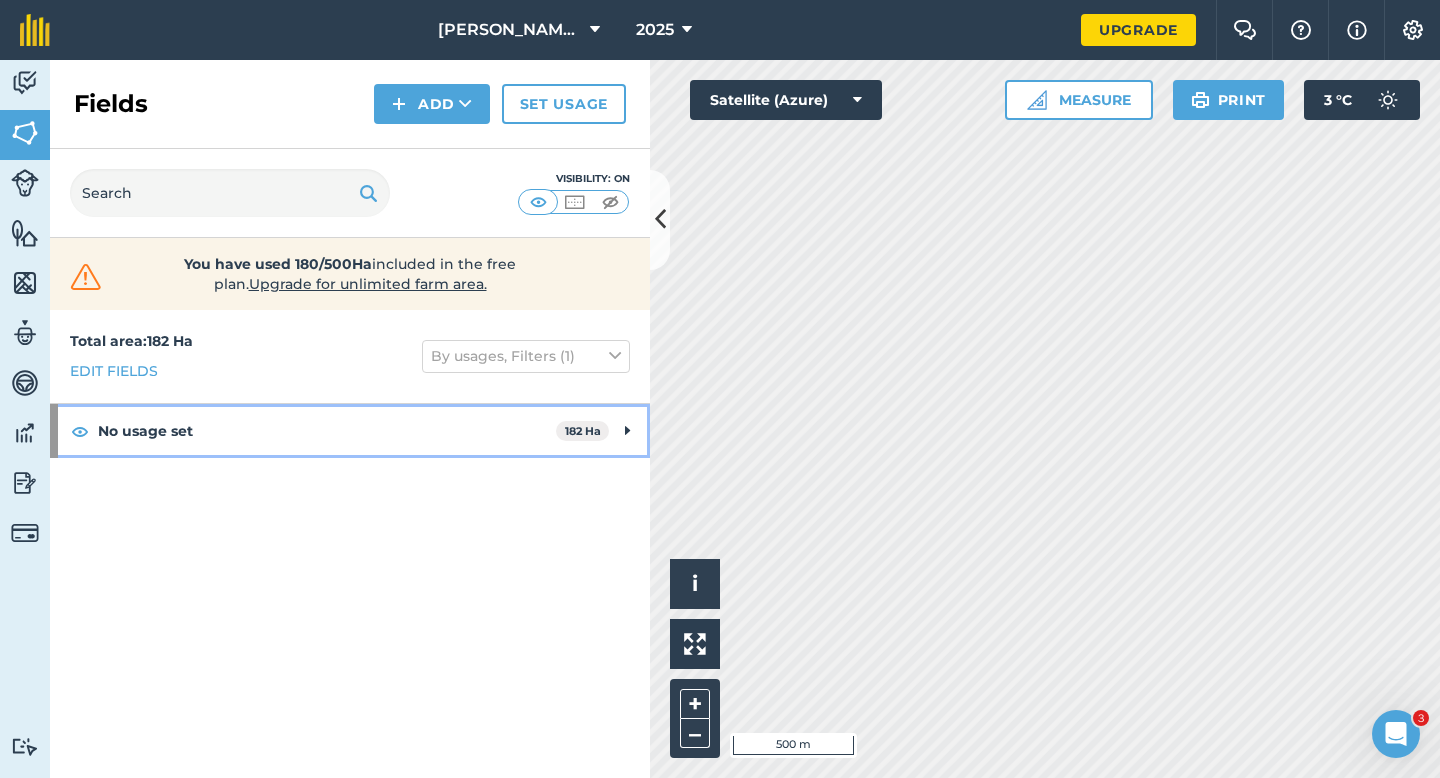 click on "No usage set 182   Ha" at bounding box center (350, 431) 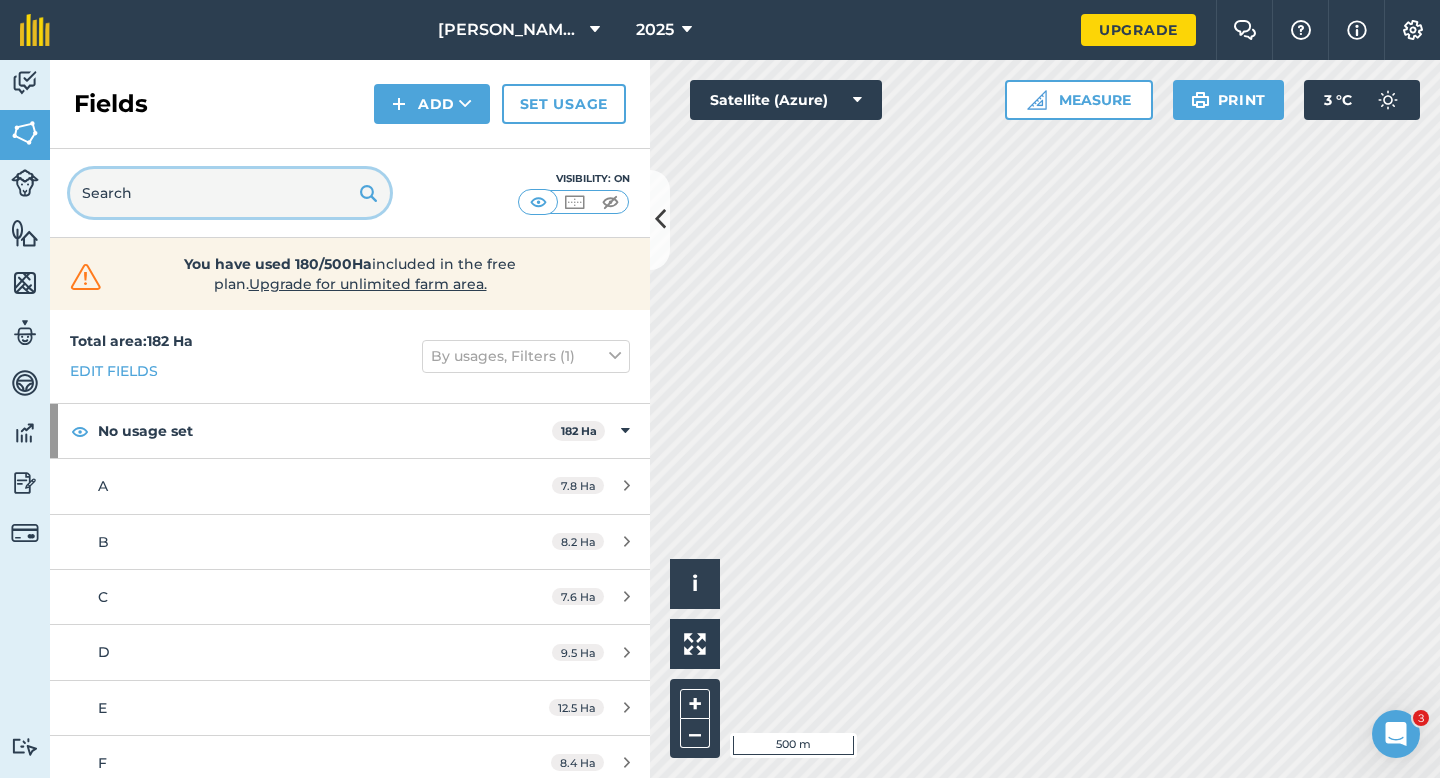 click at bounding box center [230, 193] 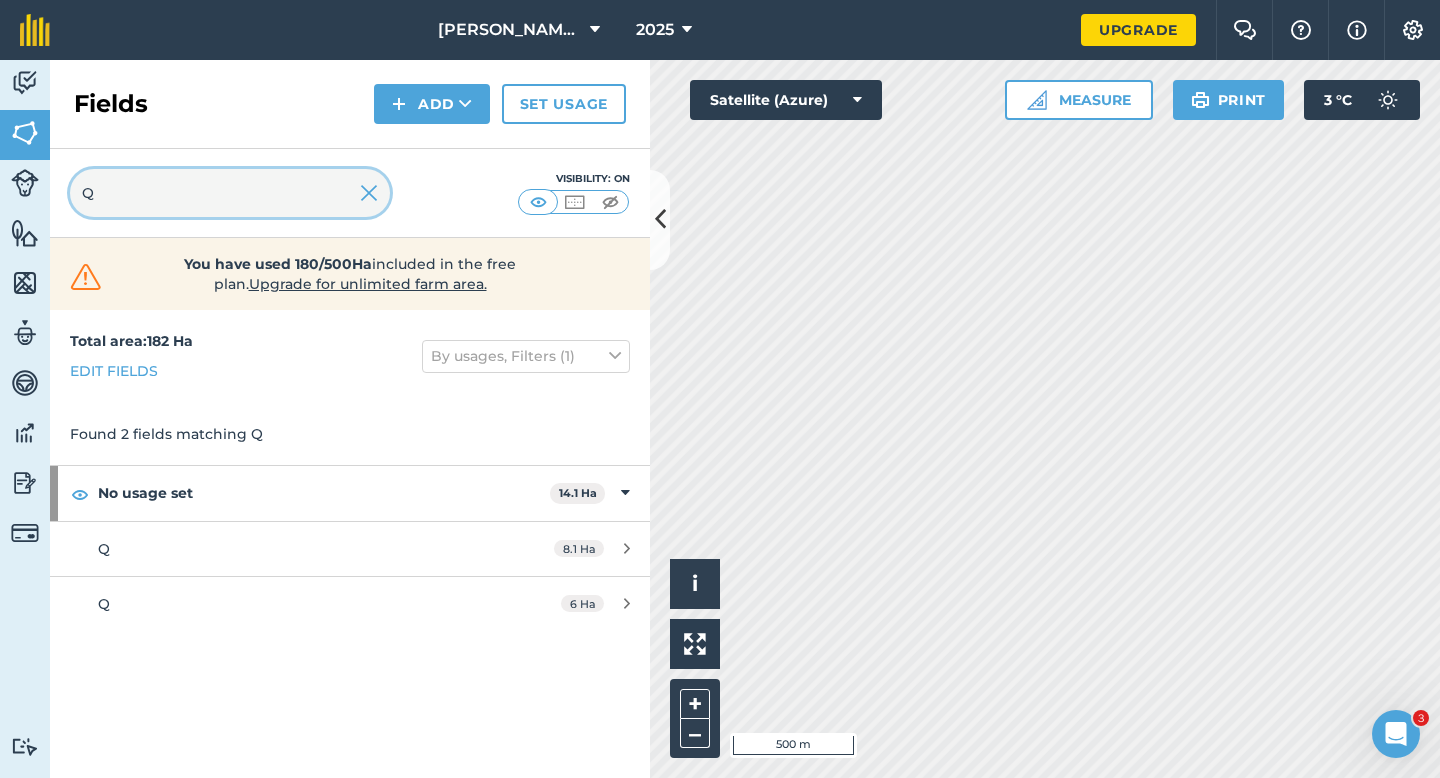 type on "Q" 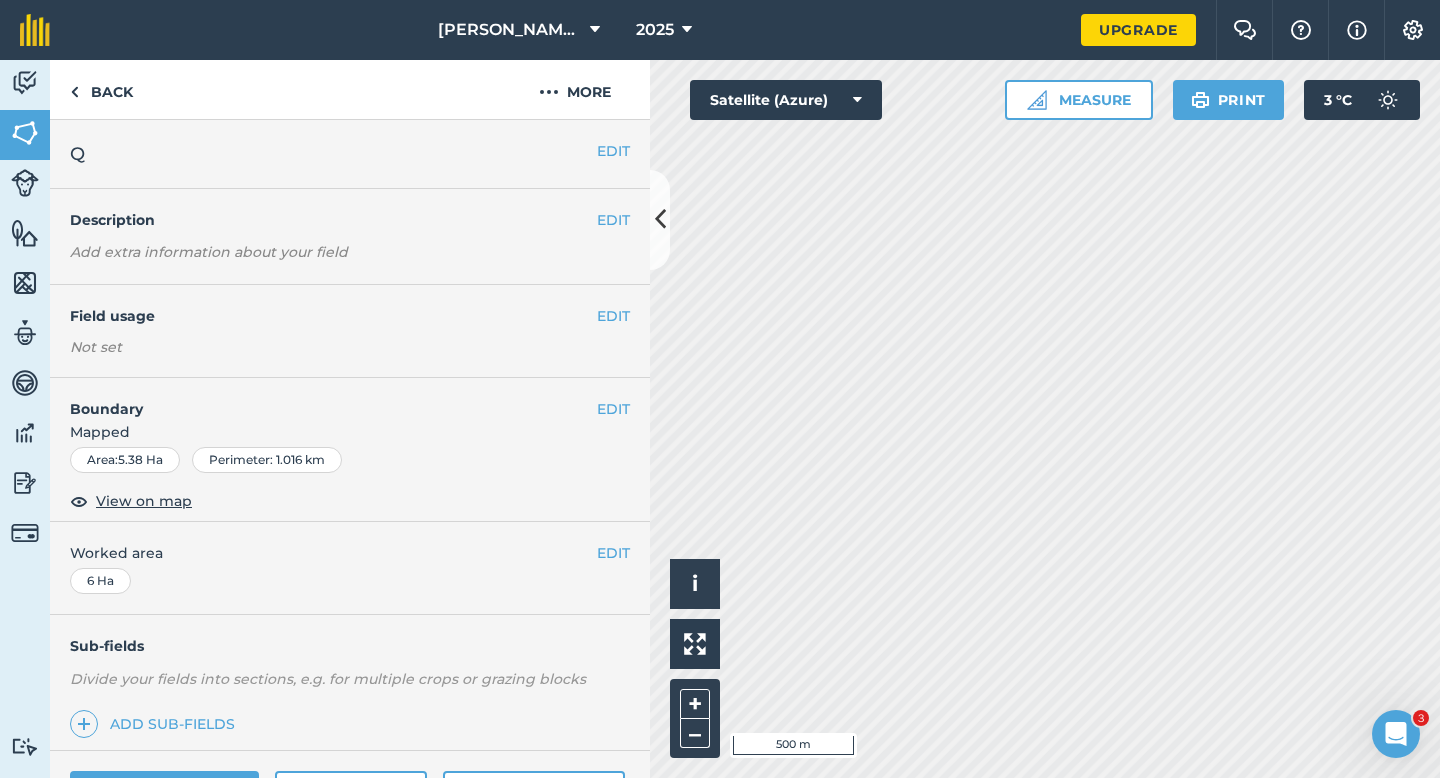 click on "Q" at bounding box center (333, 154) 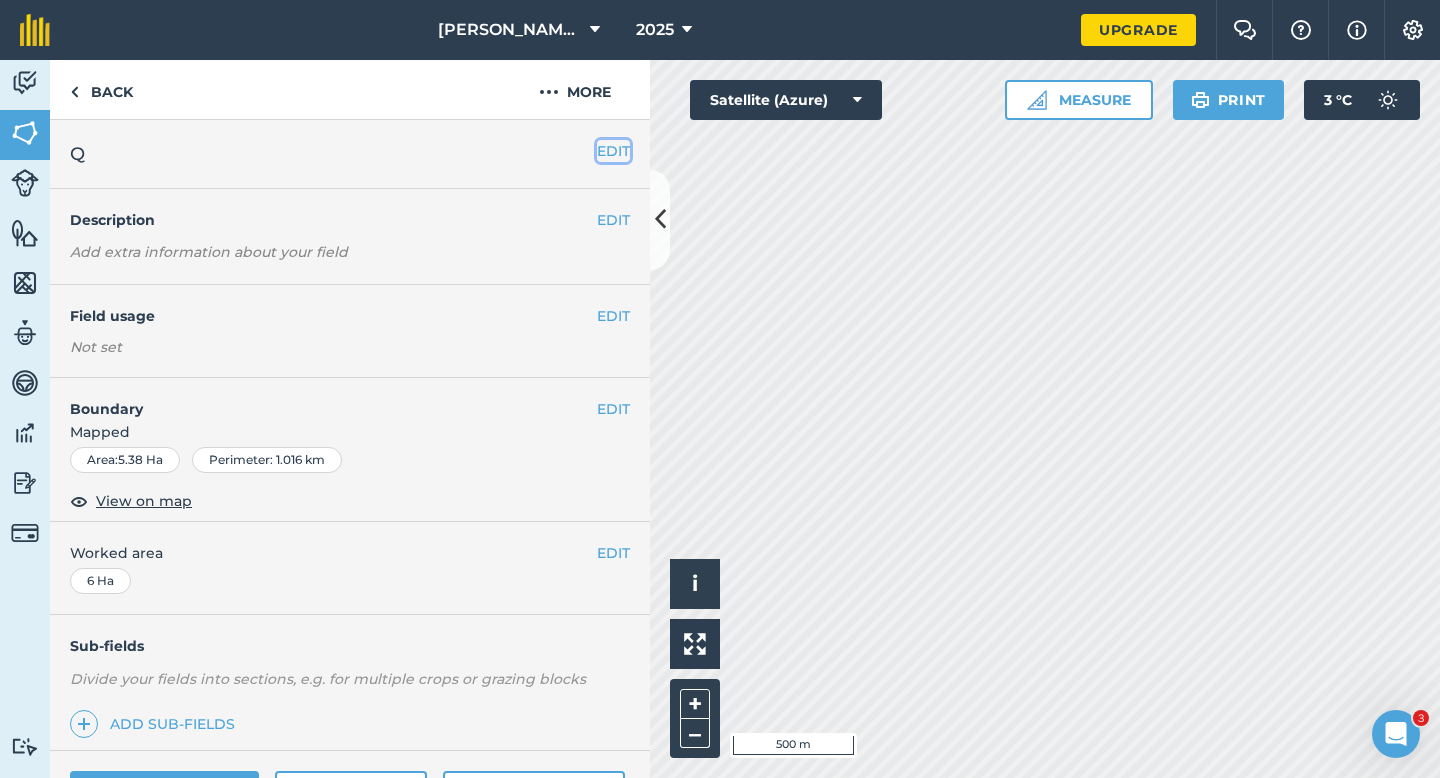 click on "EDIT" at bounding box center (613, 151) 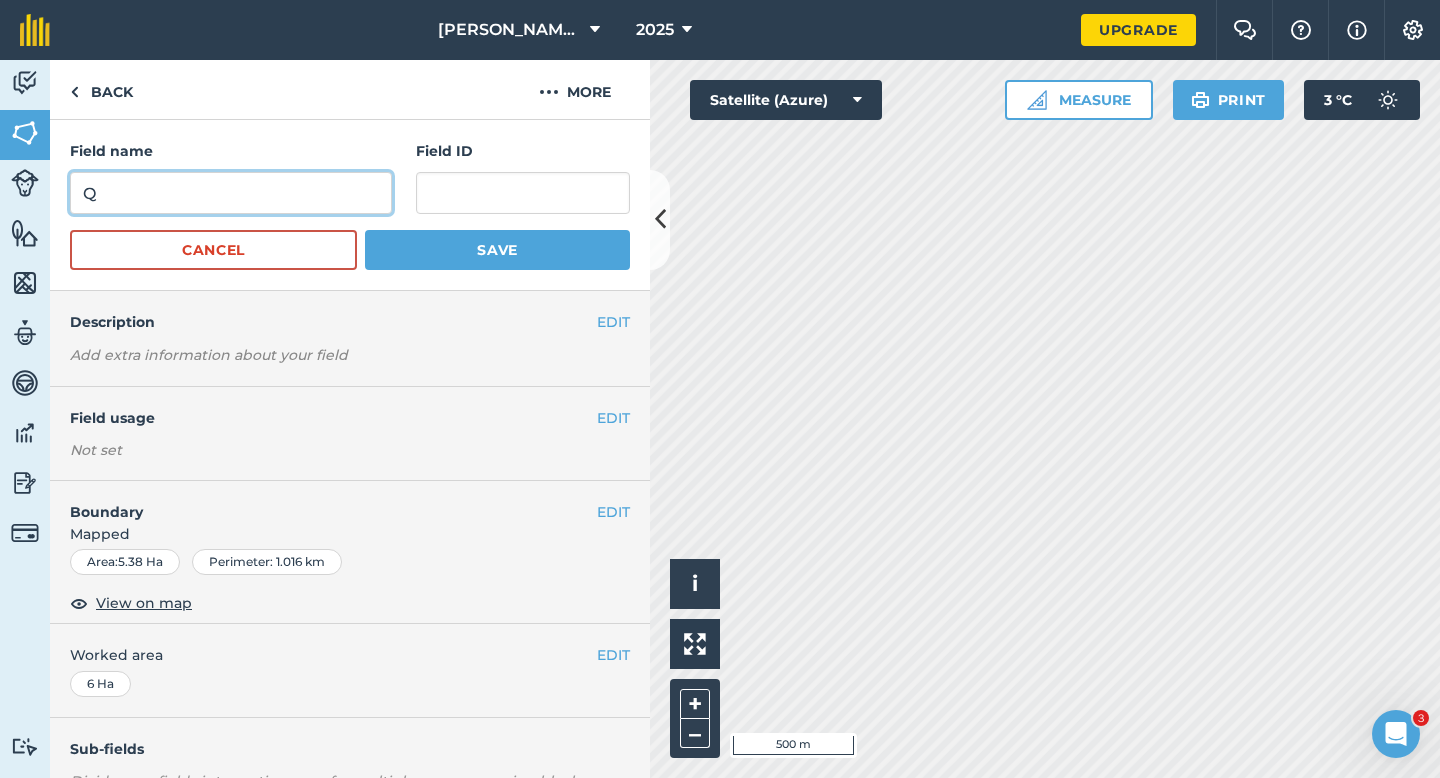 click on "Q" at bounding box center [231, 193] 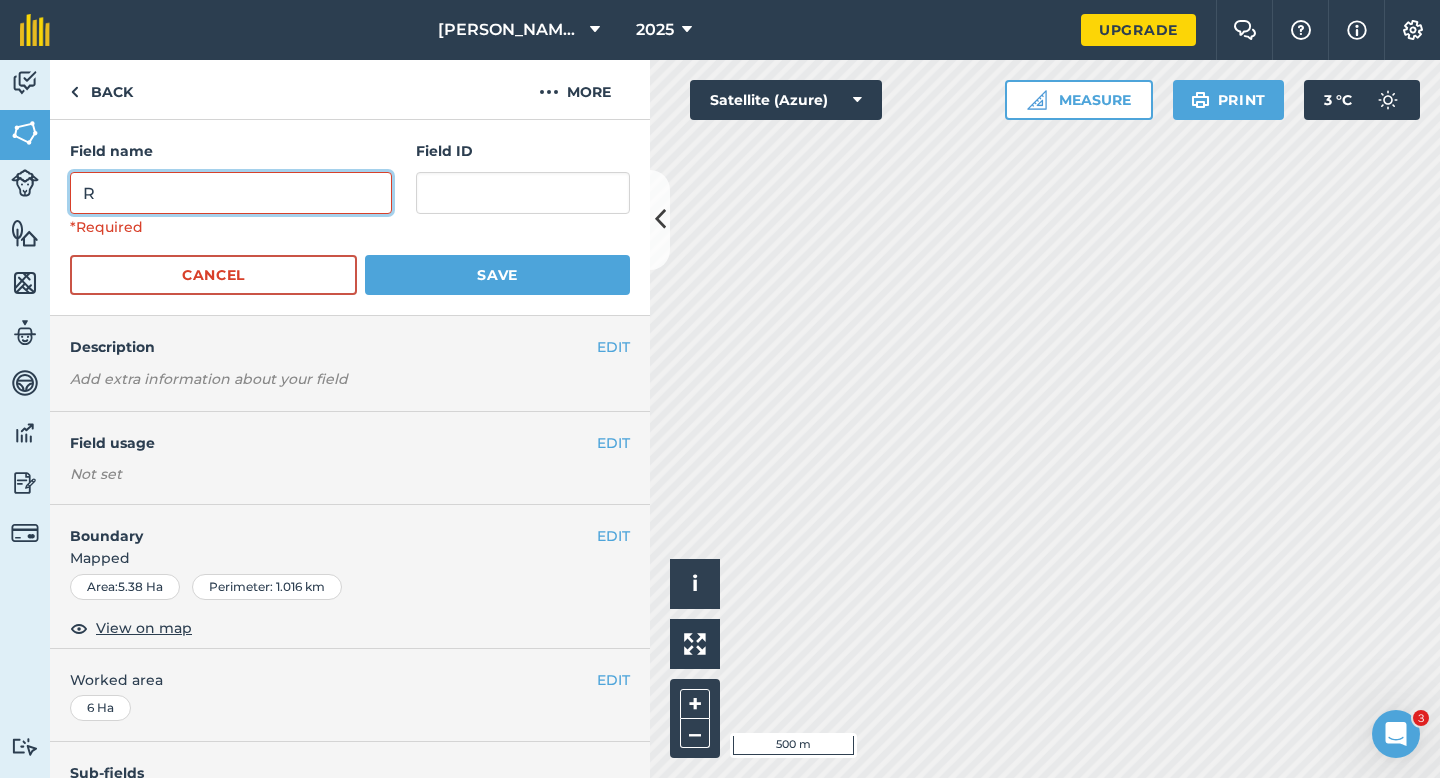 type on "R" 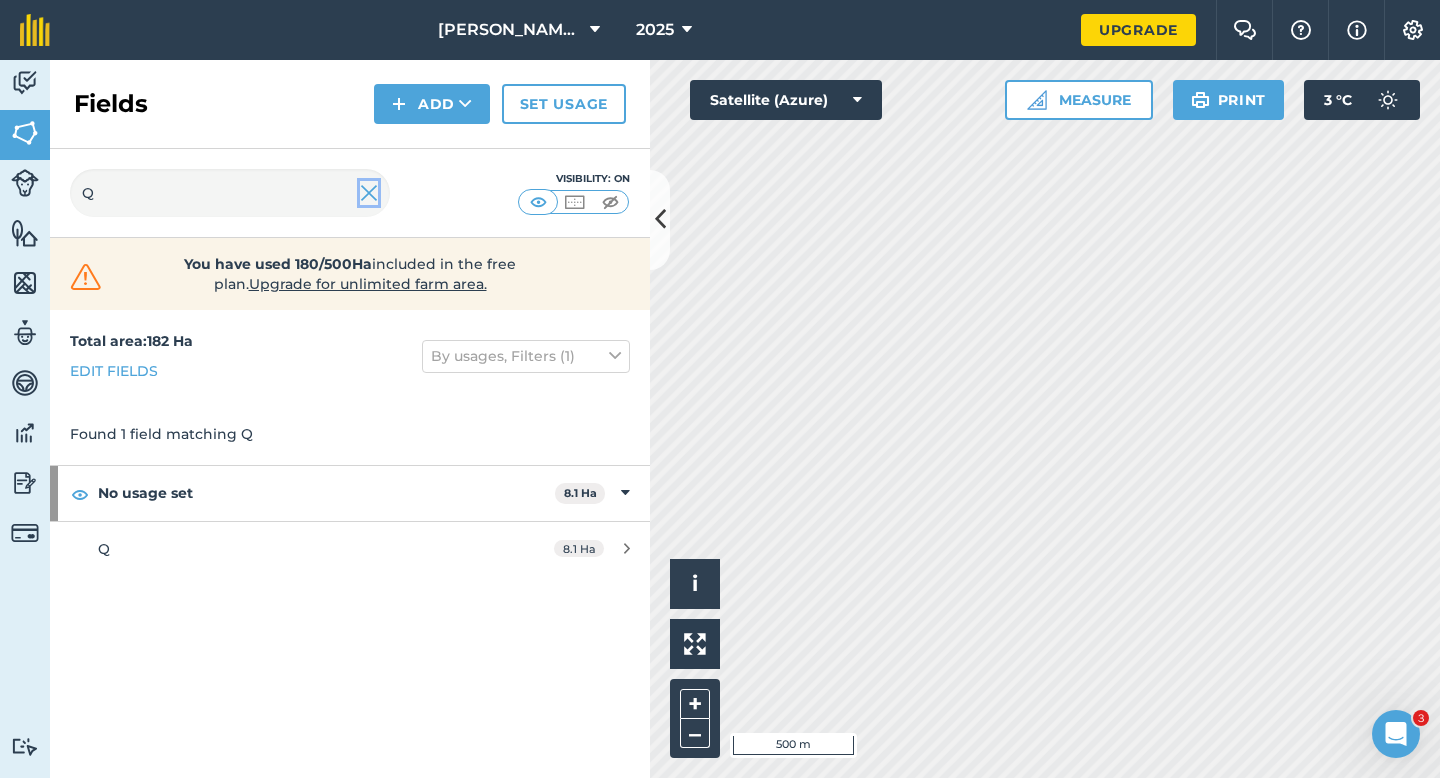 click at bounding box center [369, 193] 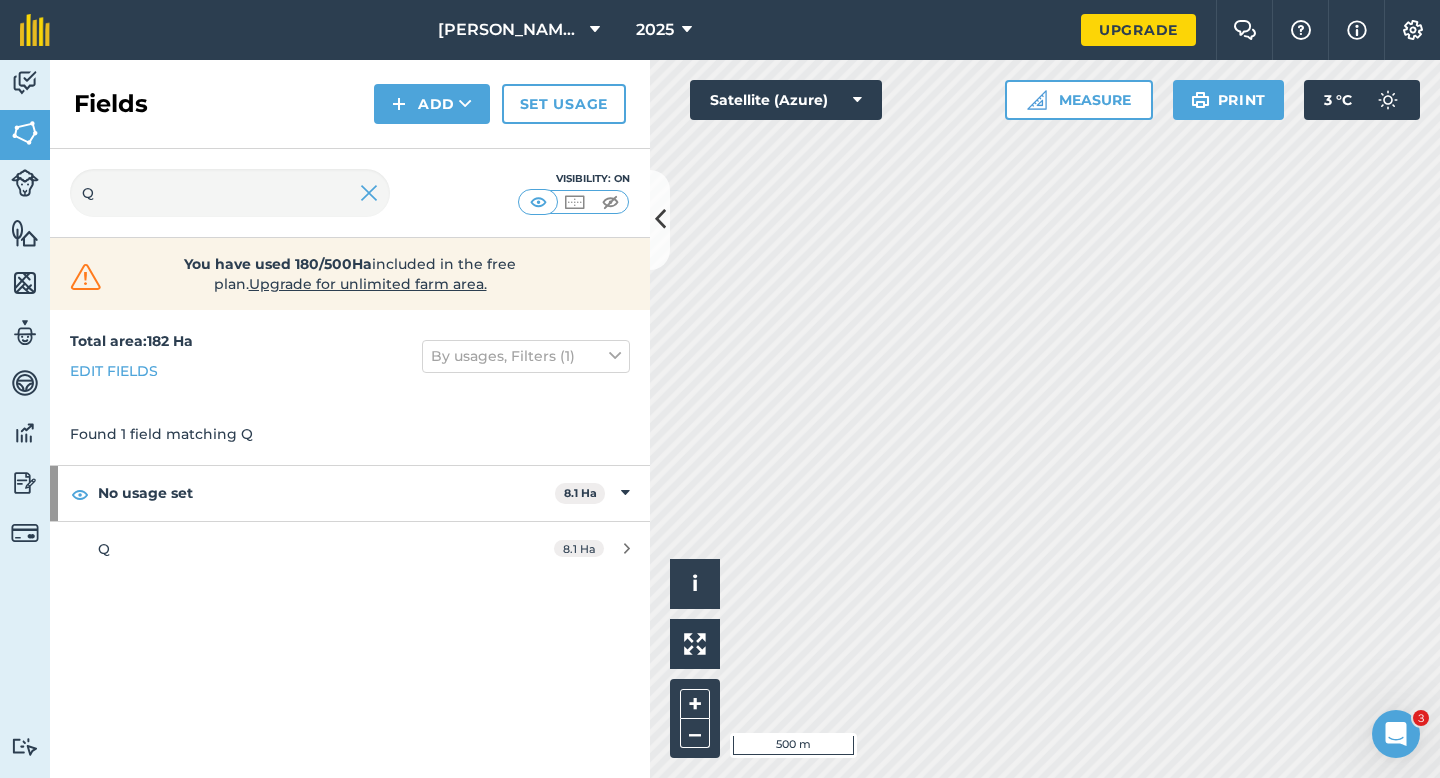 type 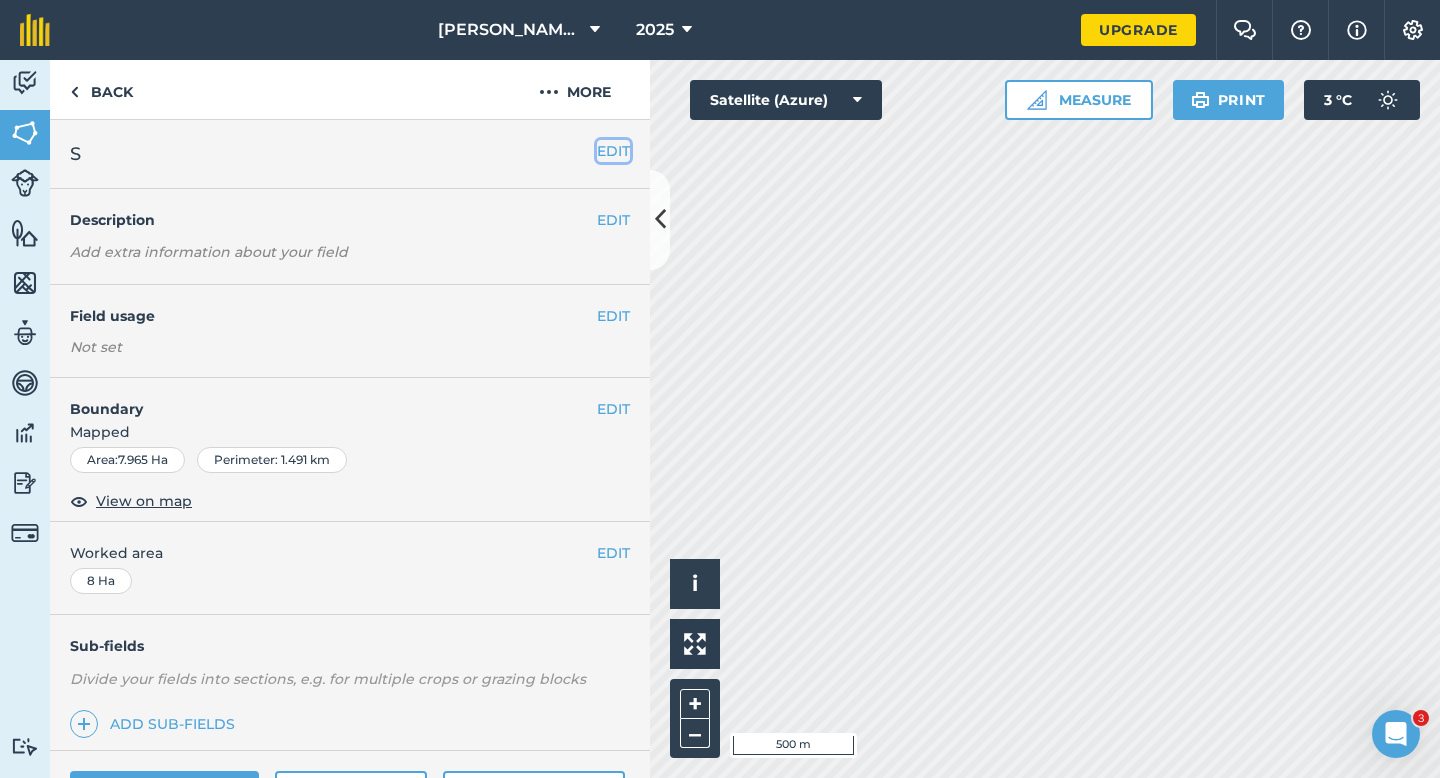 click on "EDIT" at bounding box center (613, 151) 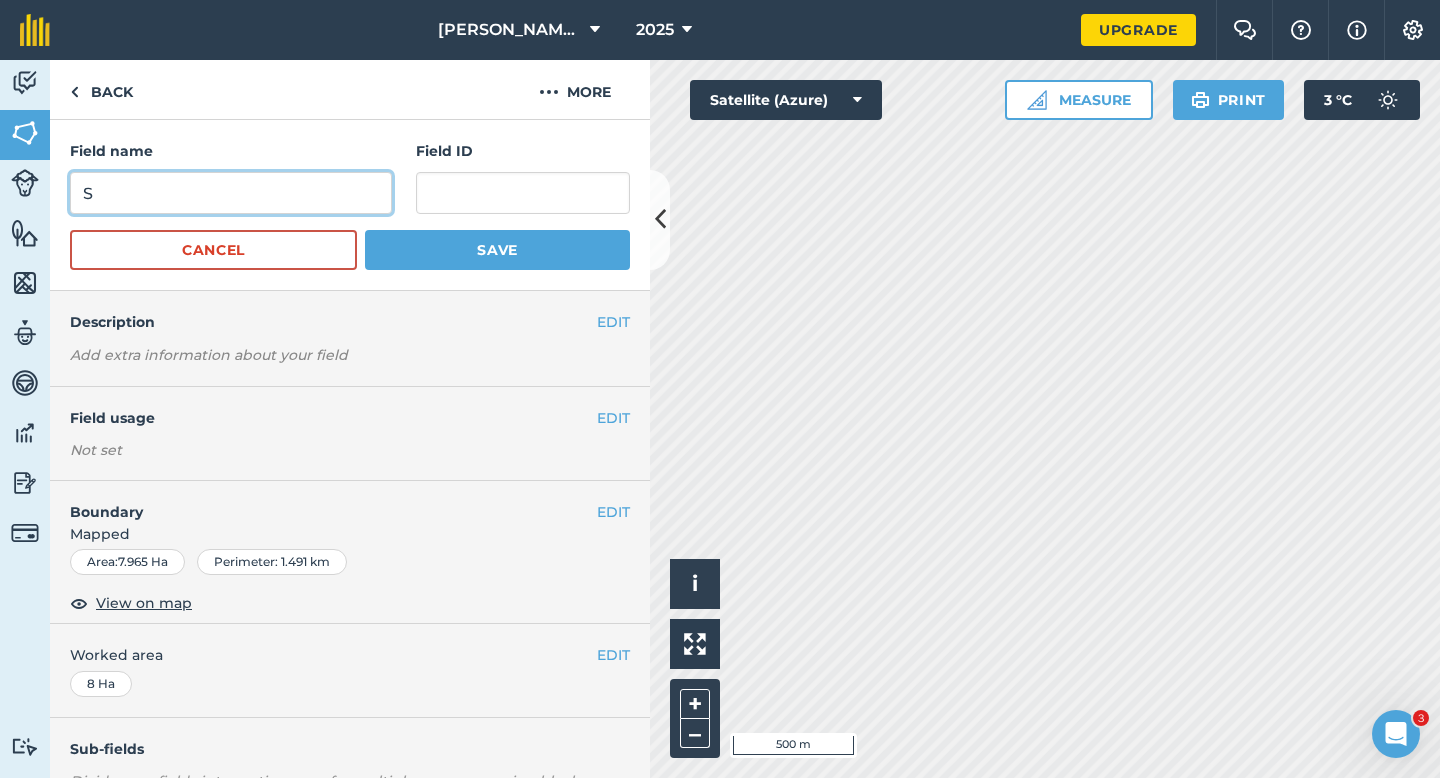 click on "S" at bounding box center [231, 193] 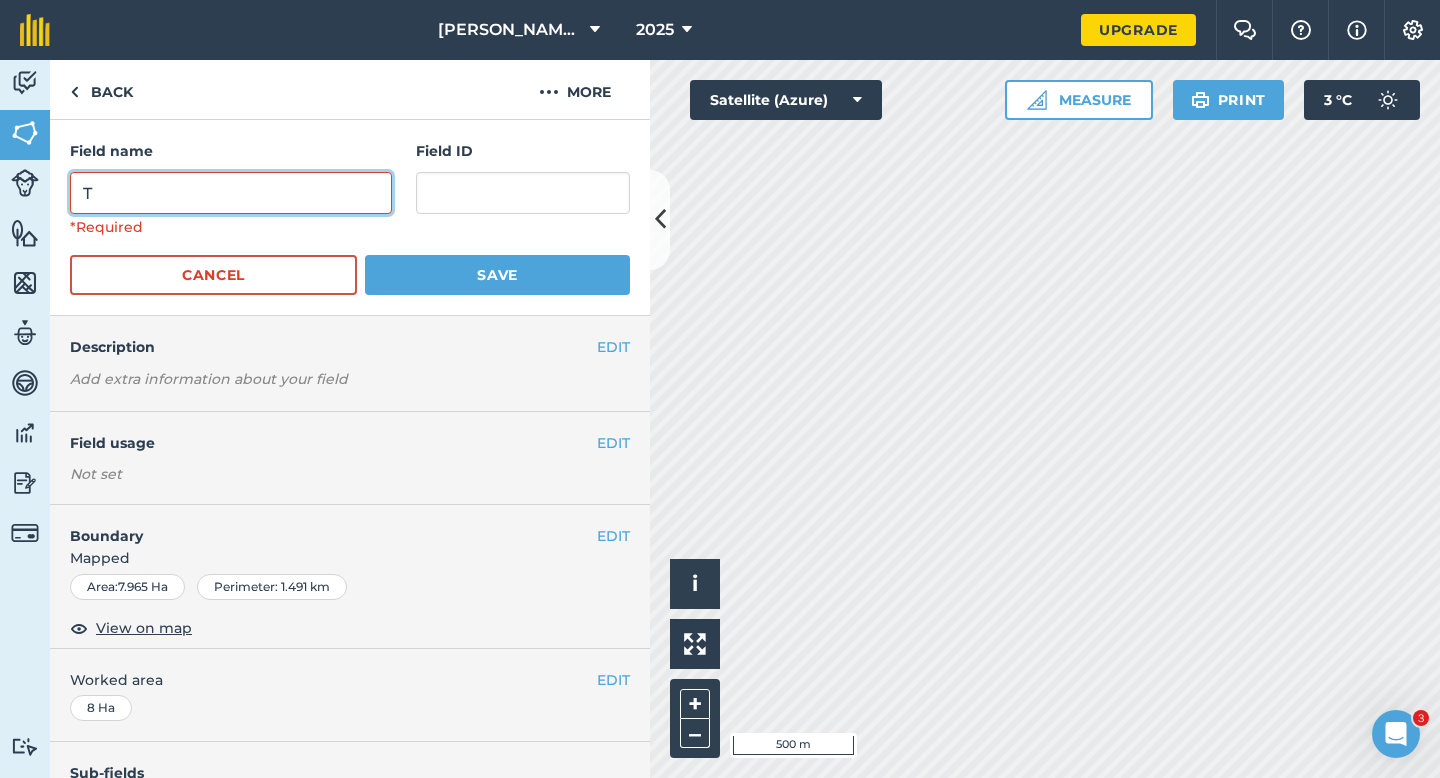 type on "T" 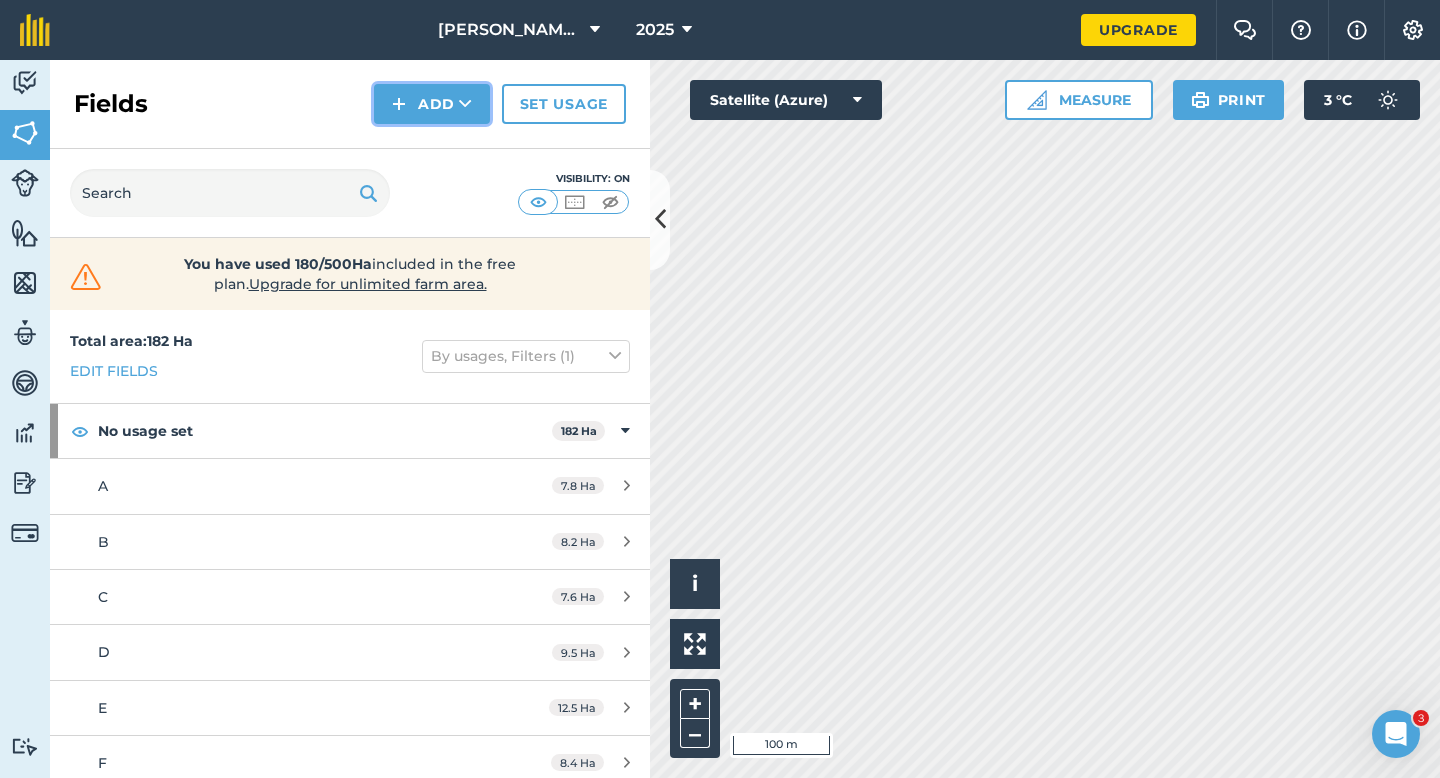 click on "Add" at bounding box center (432, 104) 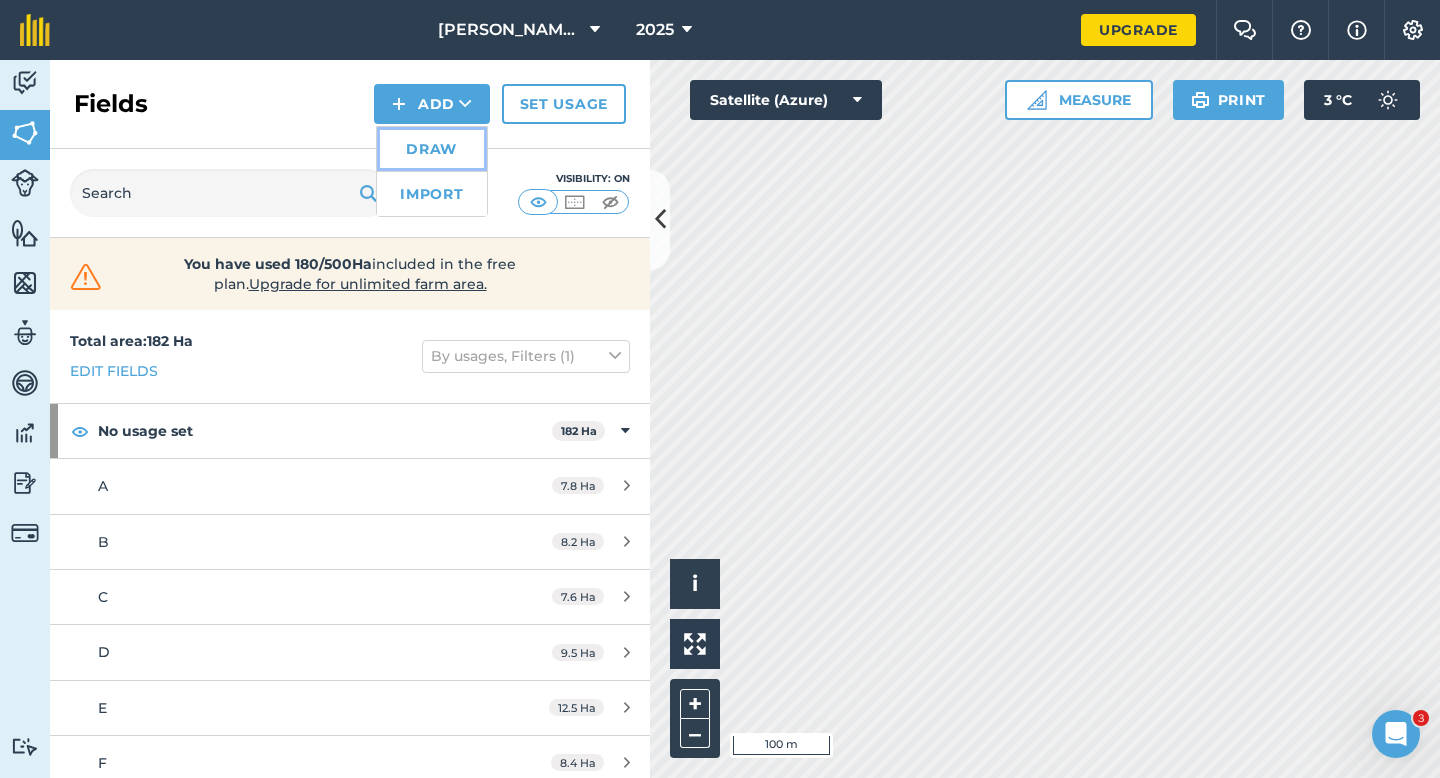click on "Draw" at bounding box center (432, 149) 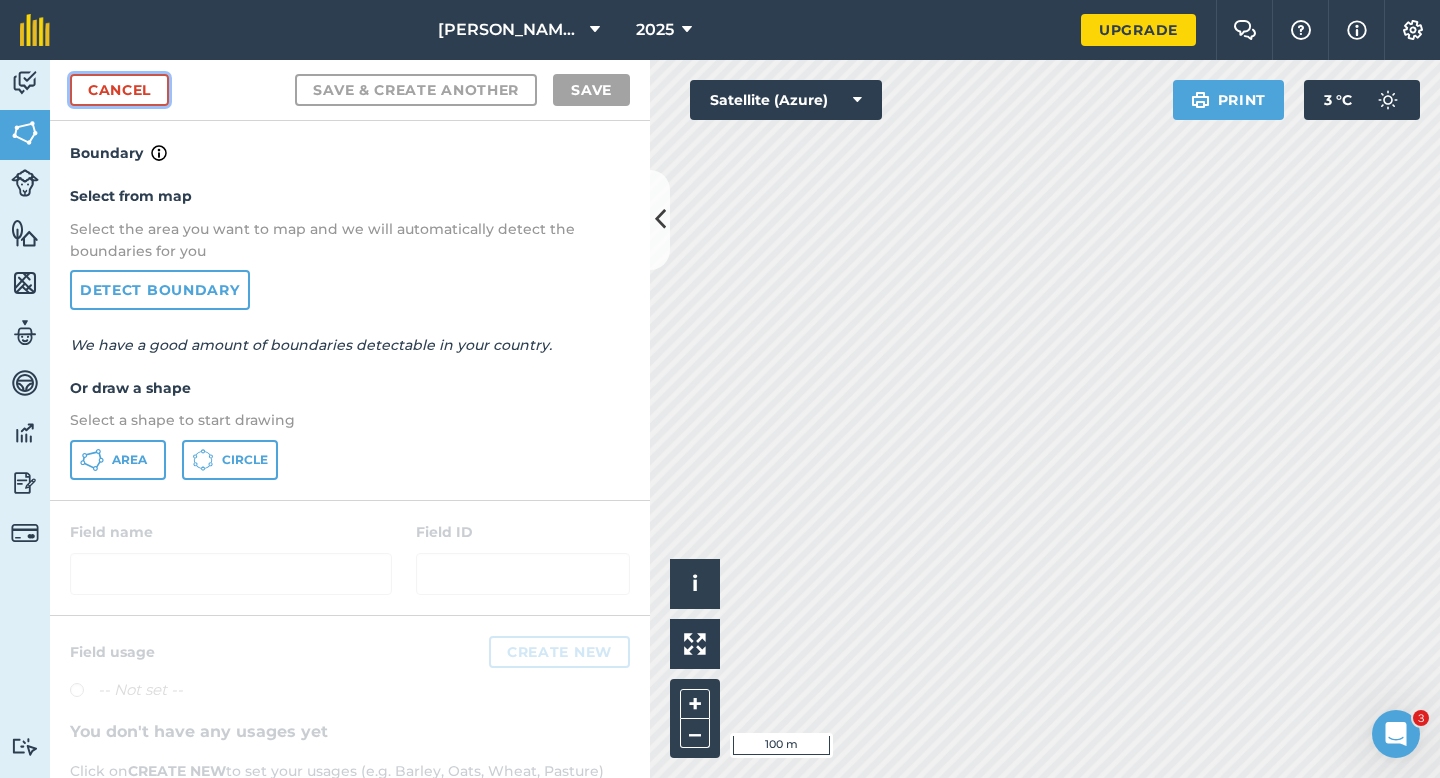 click on "Cancel" at bounding box center (119, 90) 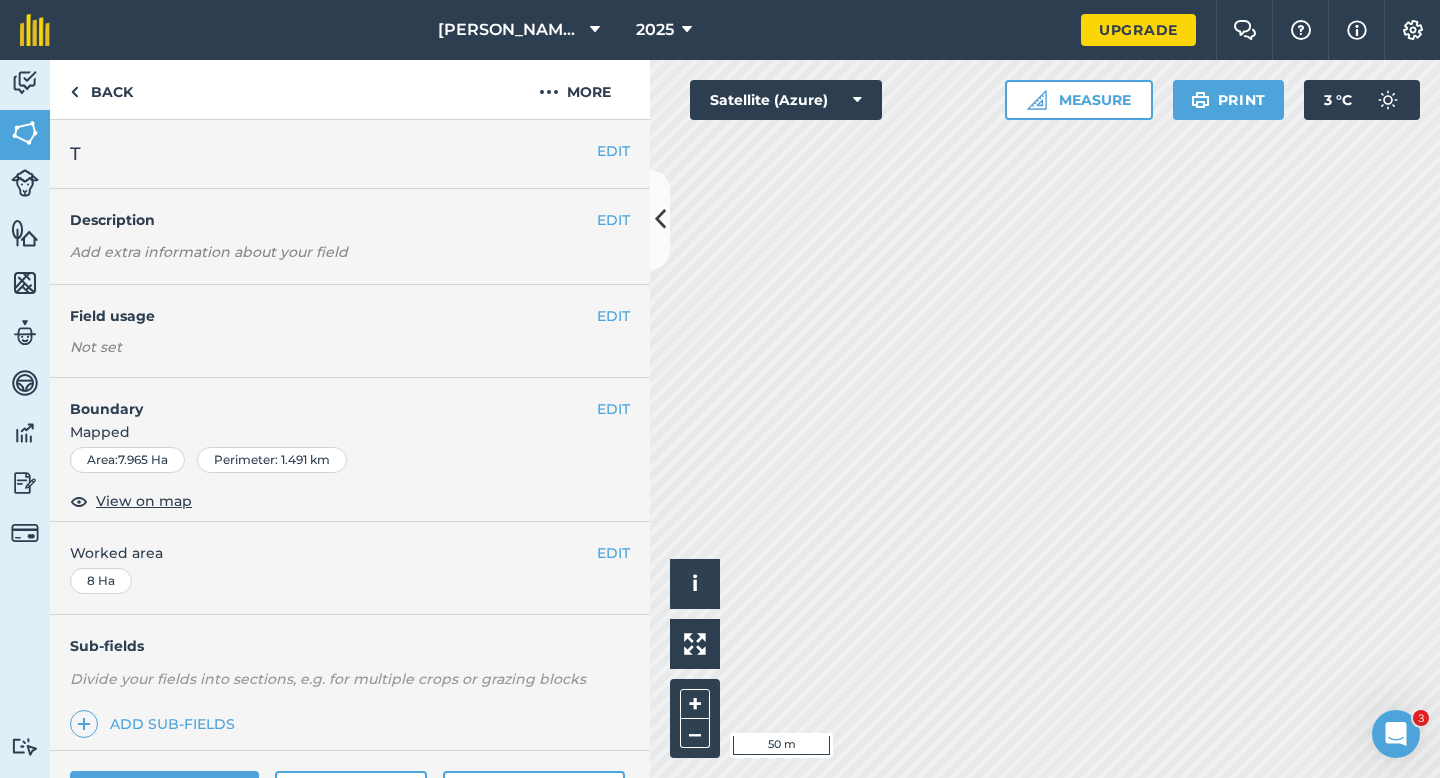 click on "Mapped" at bounding box center (350, 432) 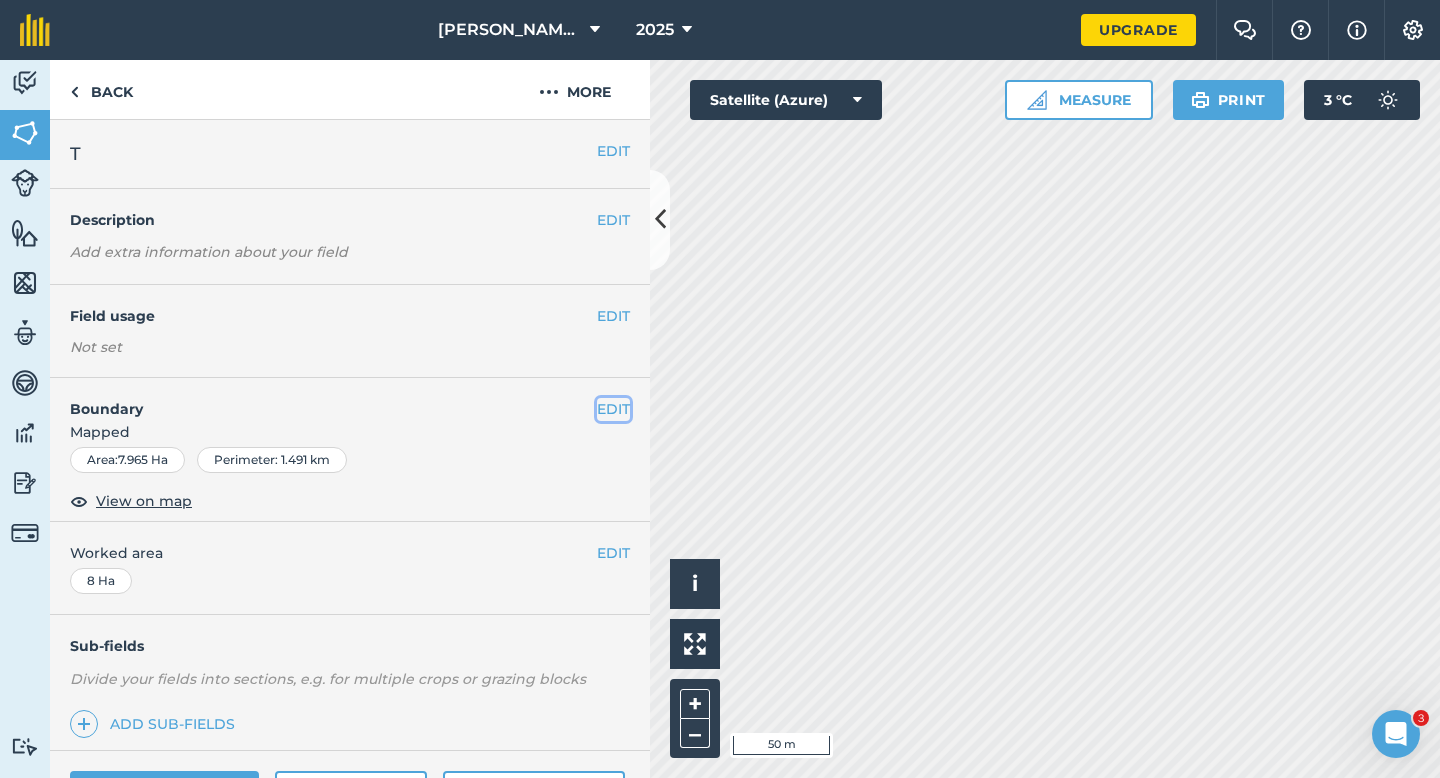 click on "EDIT" at bounding box center [613, 409] 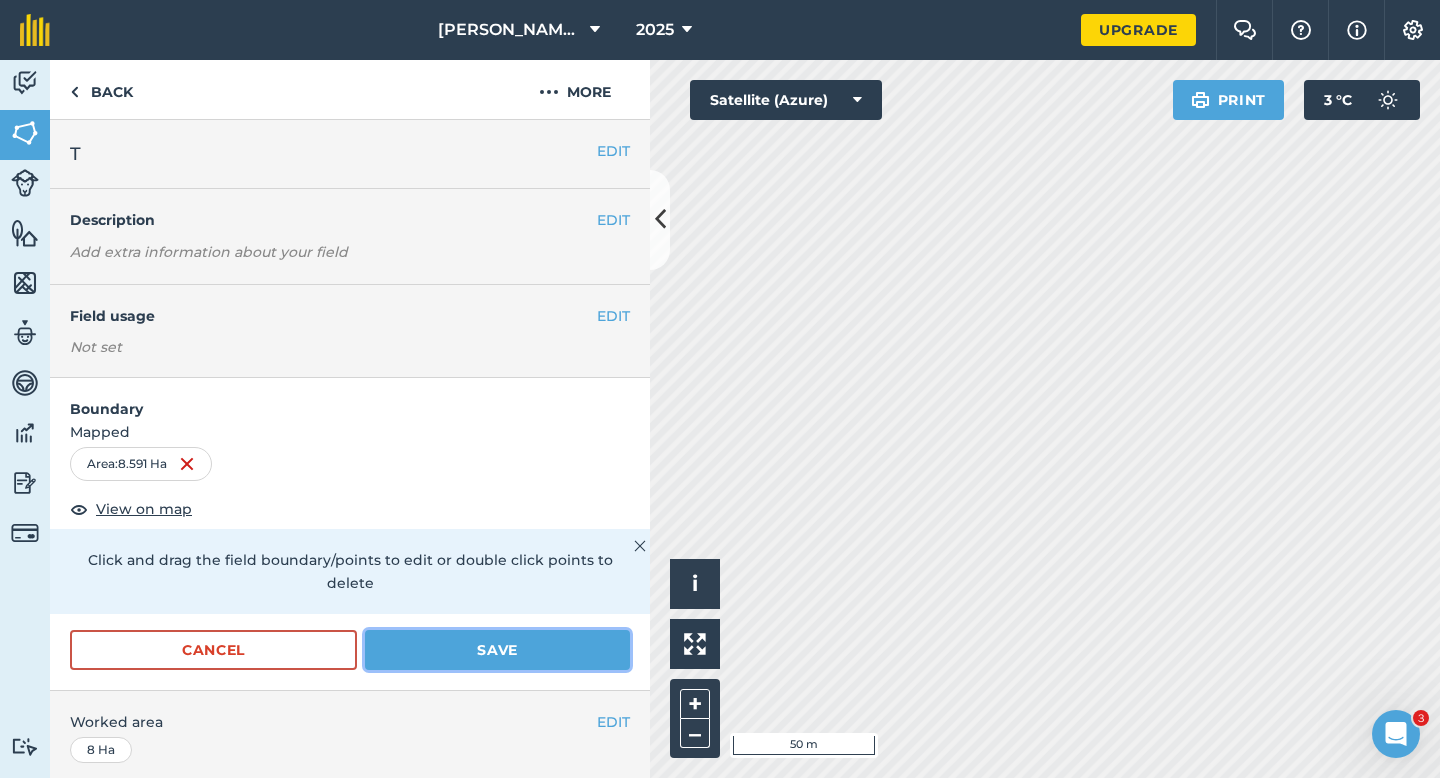 click on "Save" at bounding box center [497, 650] 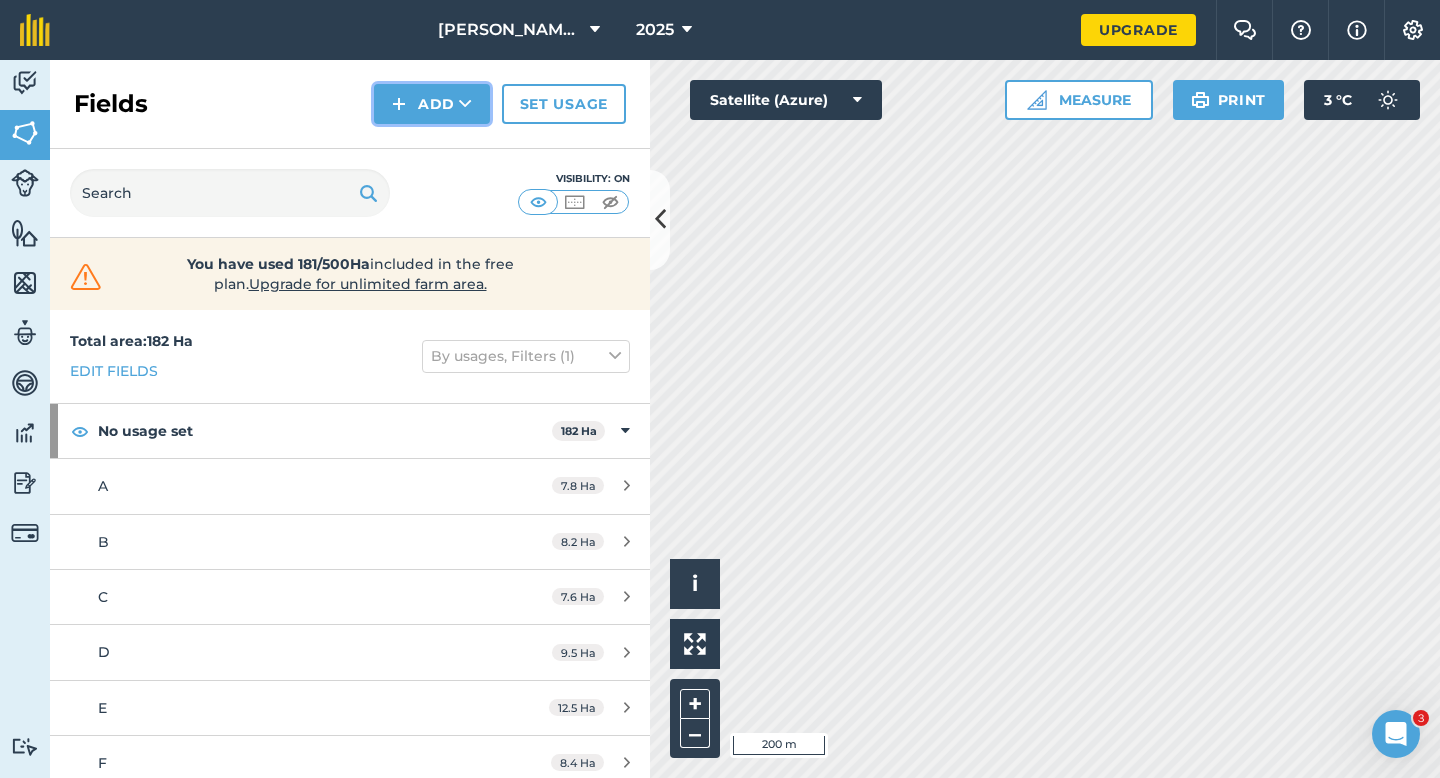 click on "Add" at bounding box center (432, 104) 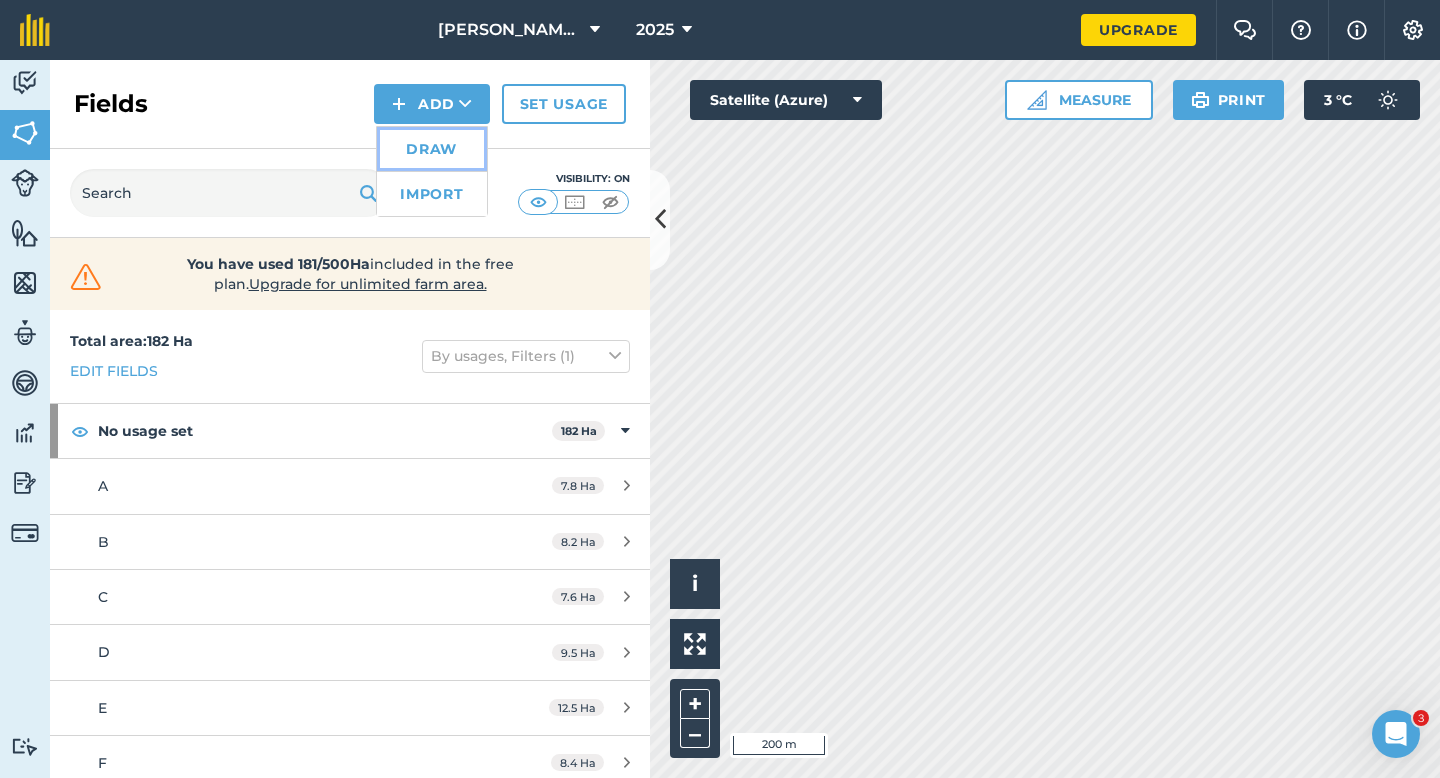 click on "Draw" at bounding box center (432, 149) 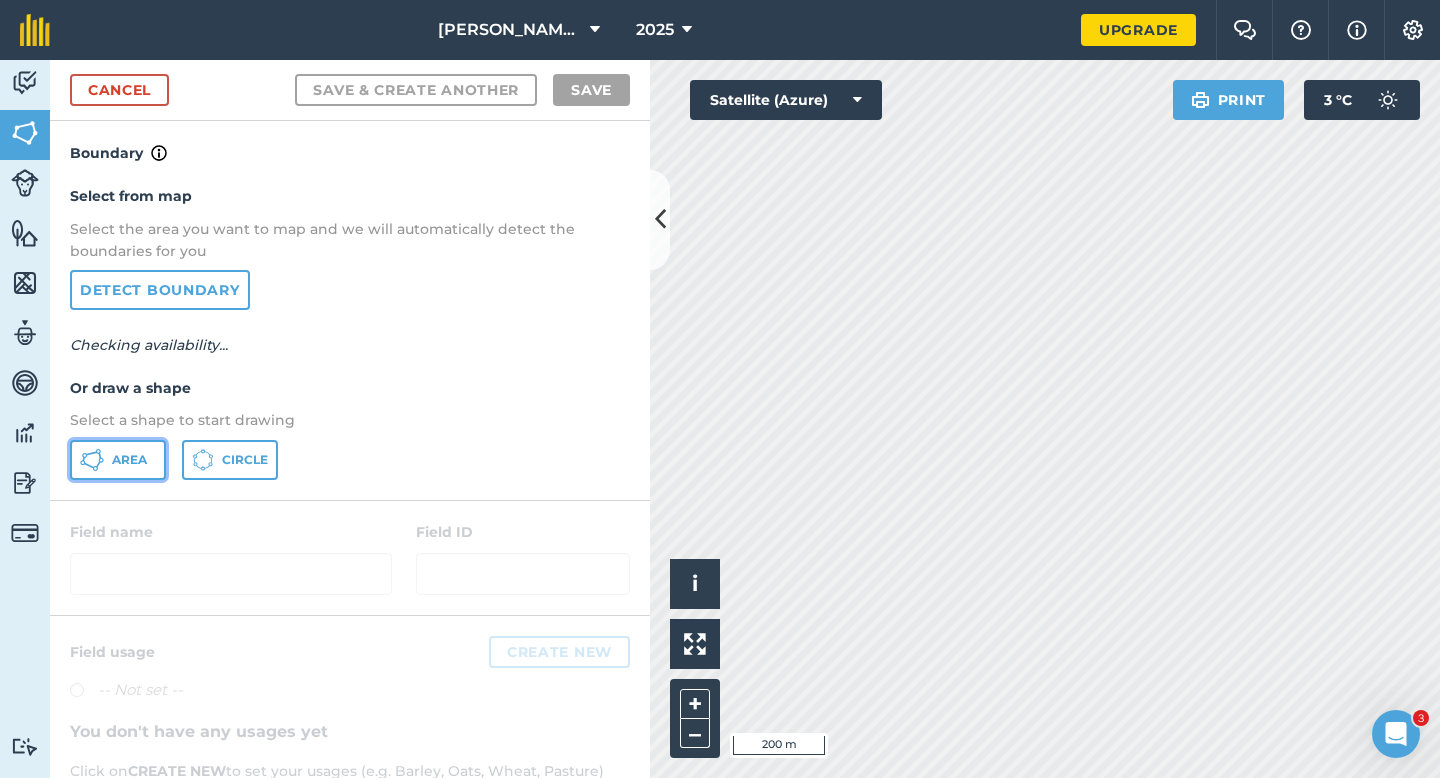 click on "Area" at bounding box center [118, 460] 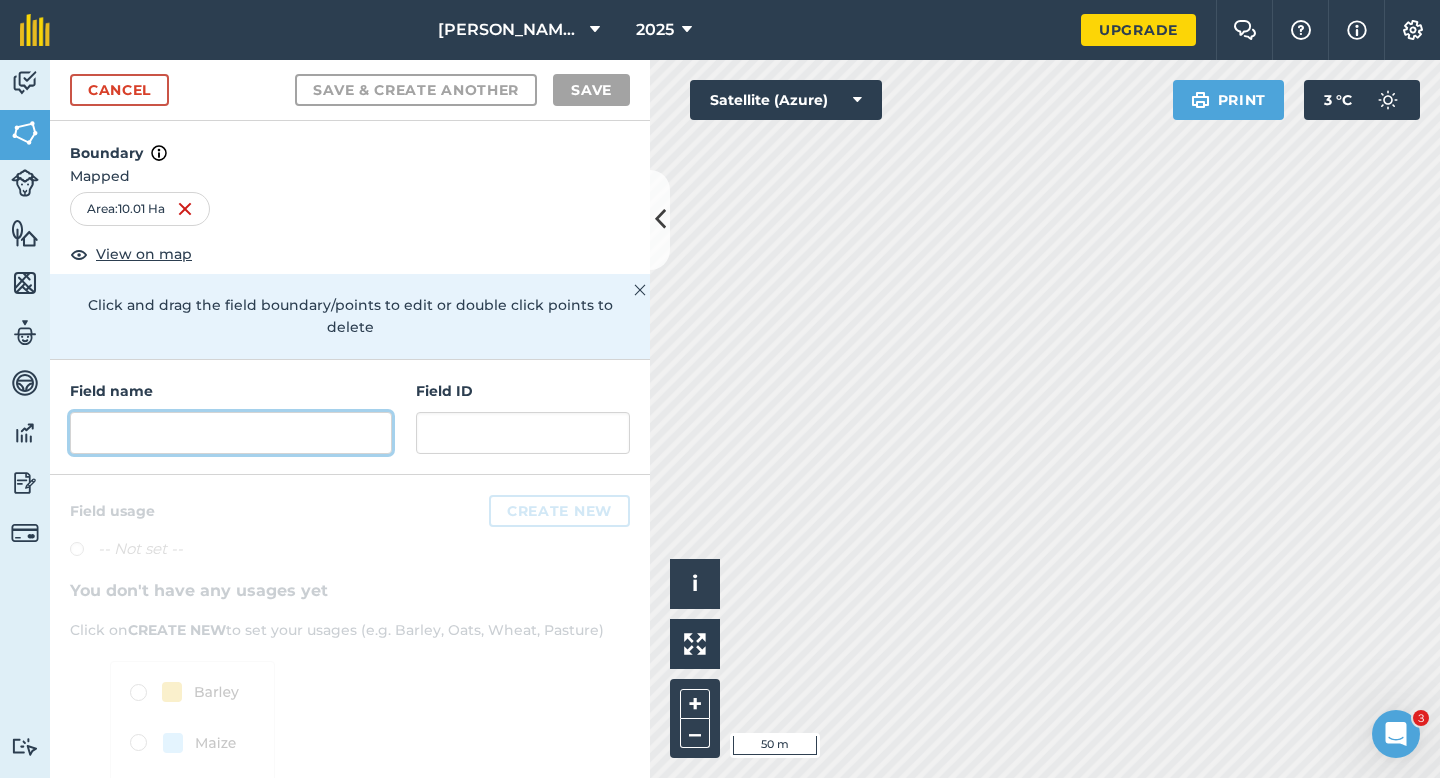 click at bounding box center [231, 433] 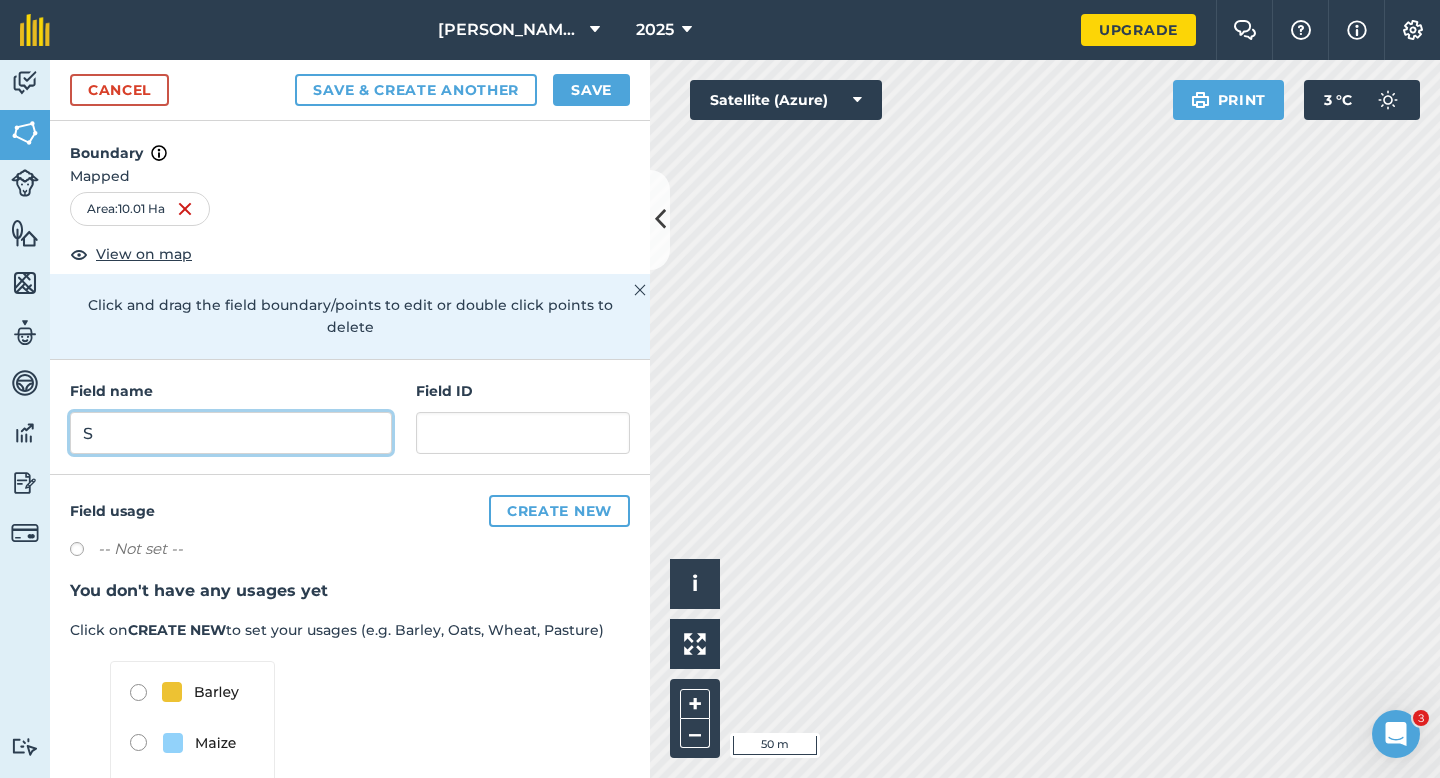 type on "S" 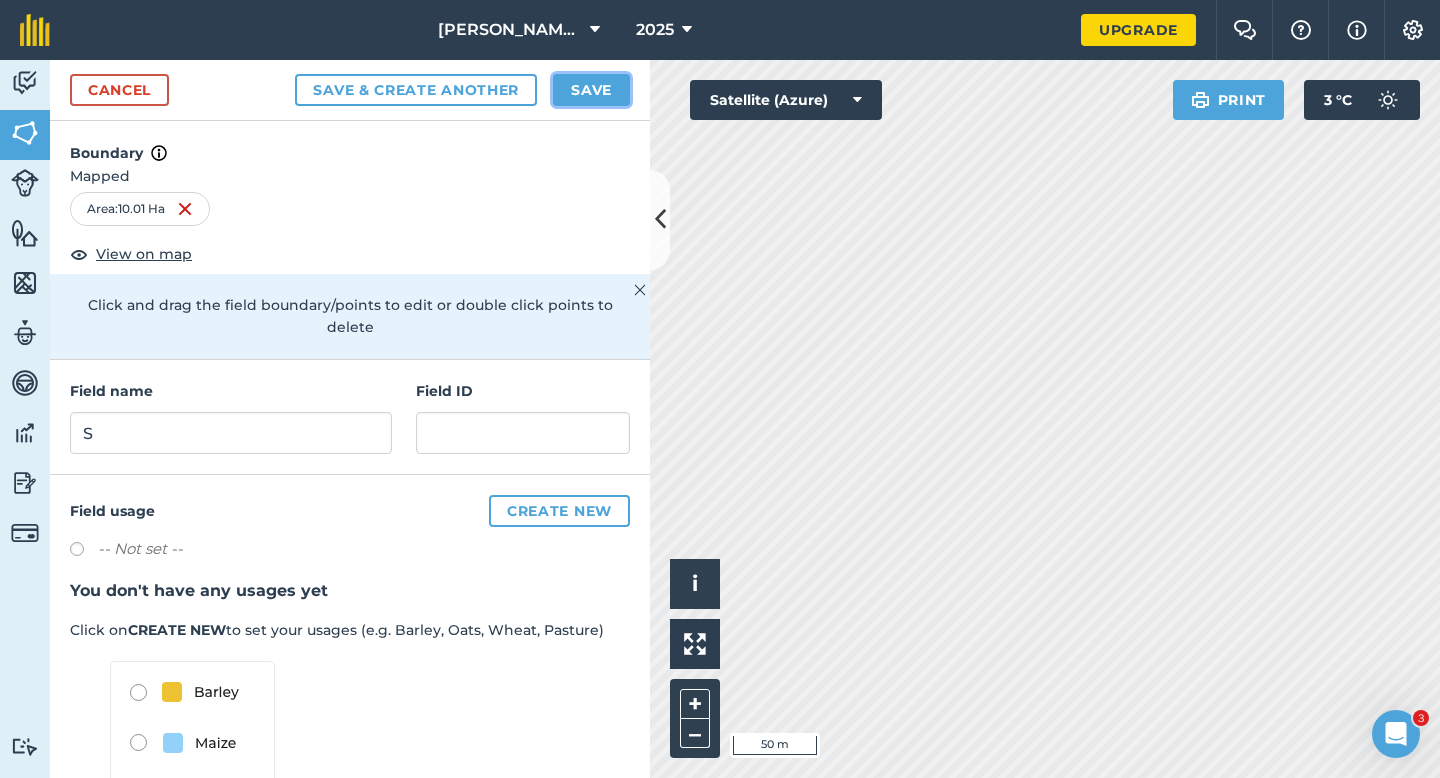 click on "Save" at bounding box center (591, 90) 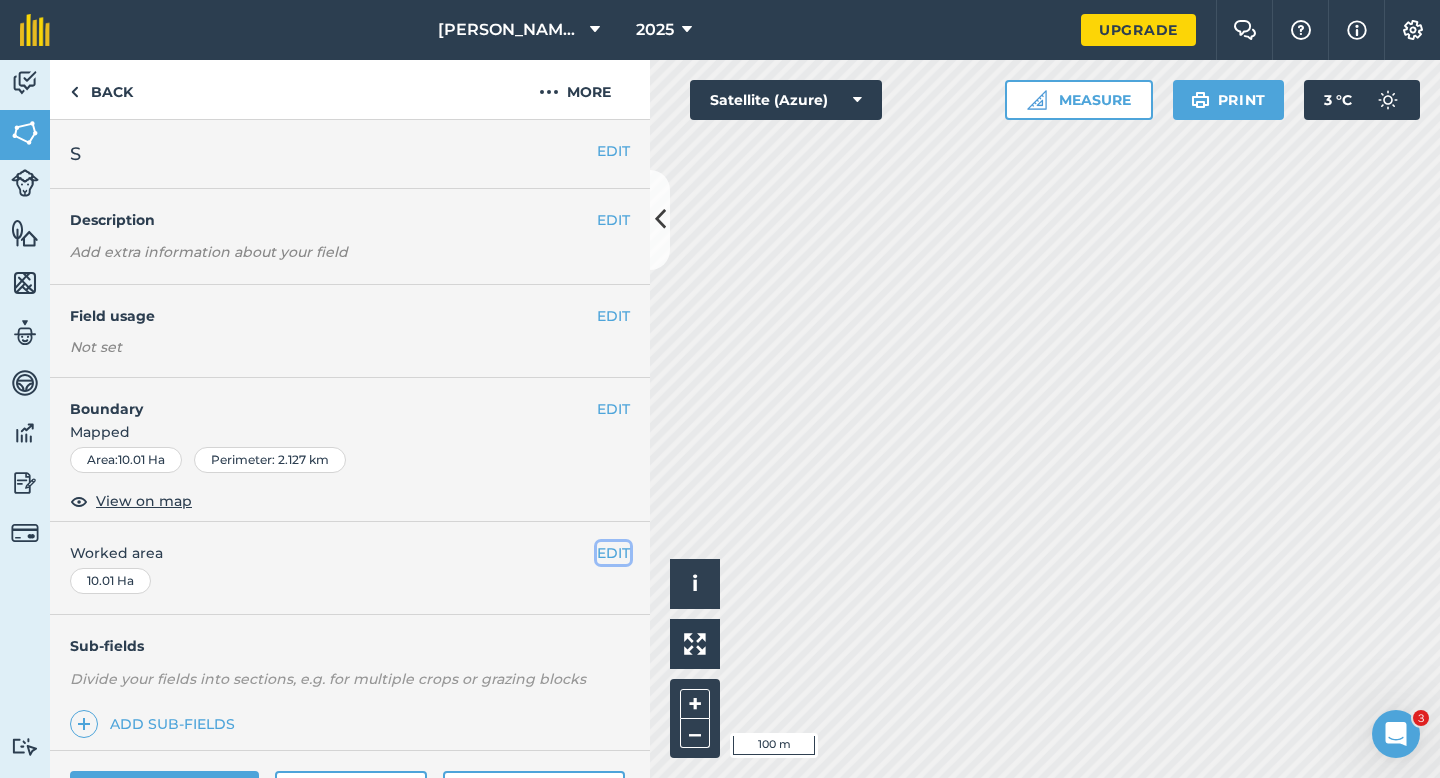 click on "EDIT" at bounding box center [613, 553] 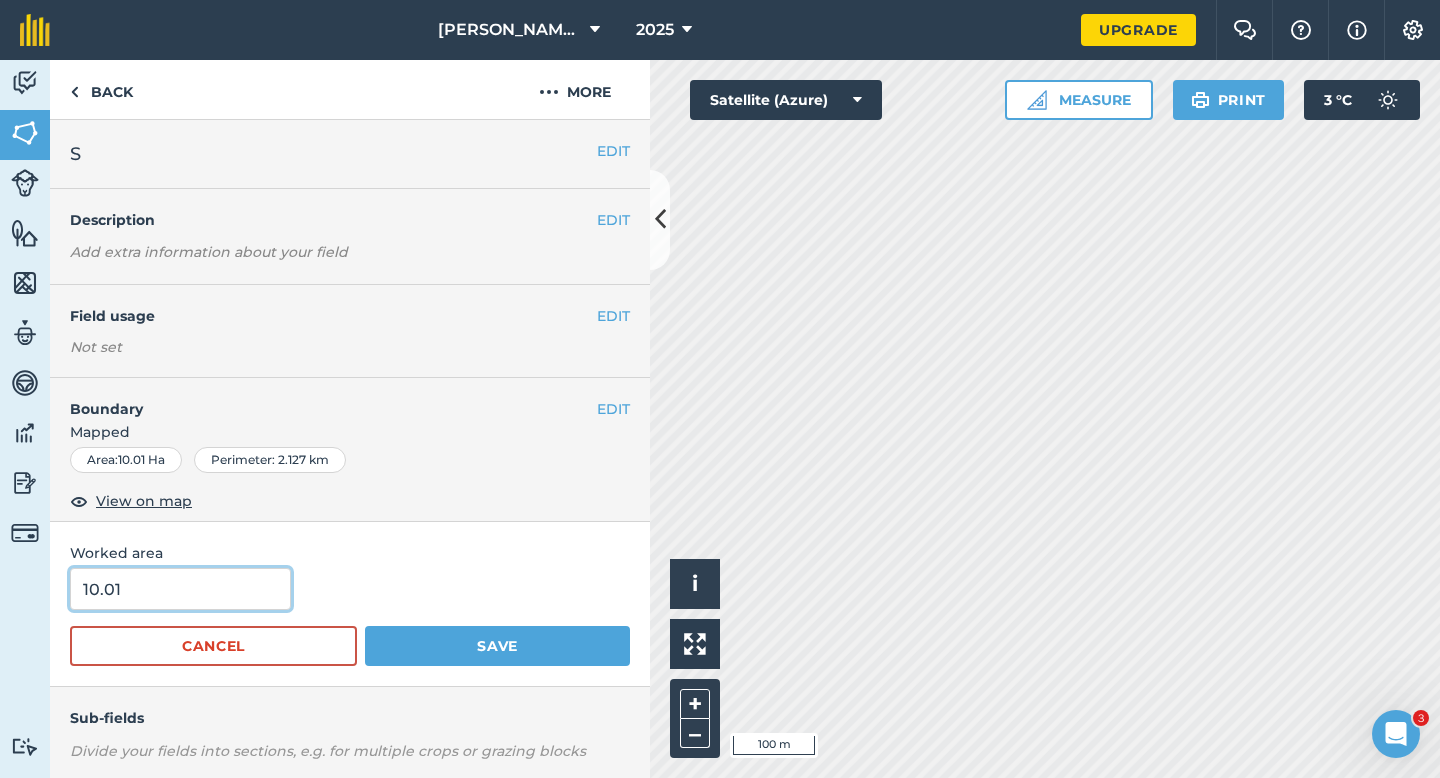 click on "10.01" at bounding box center [180, 589] 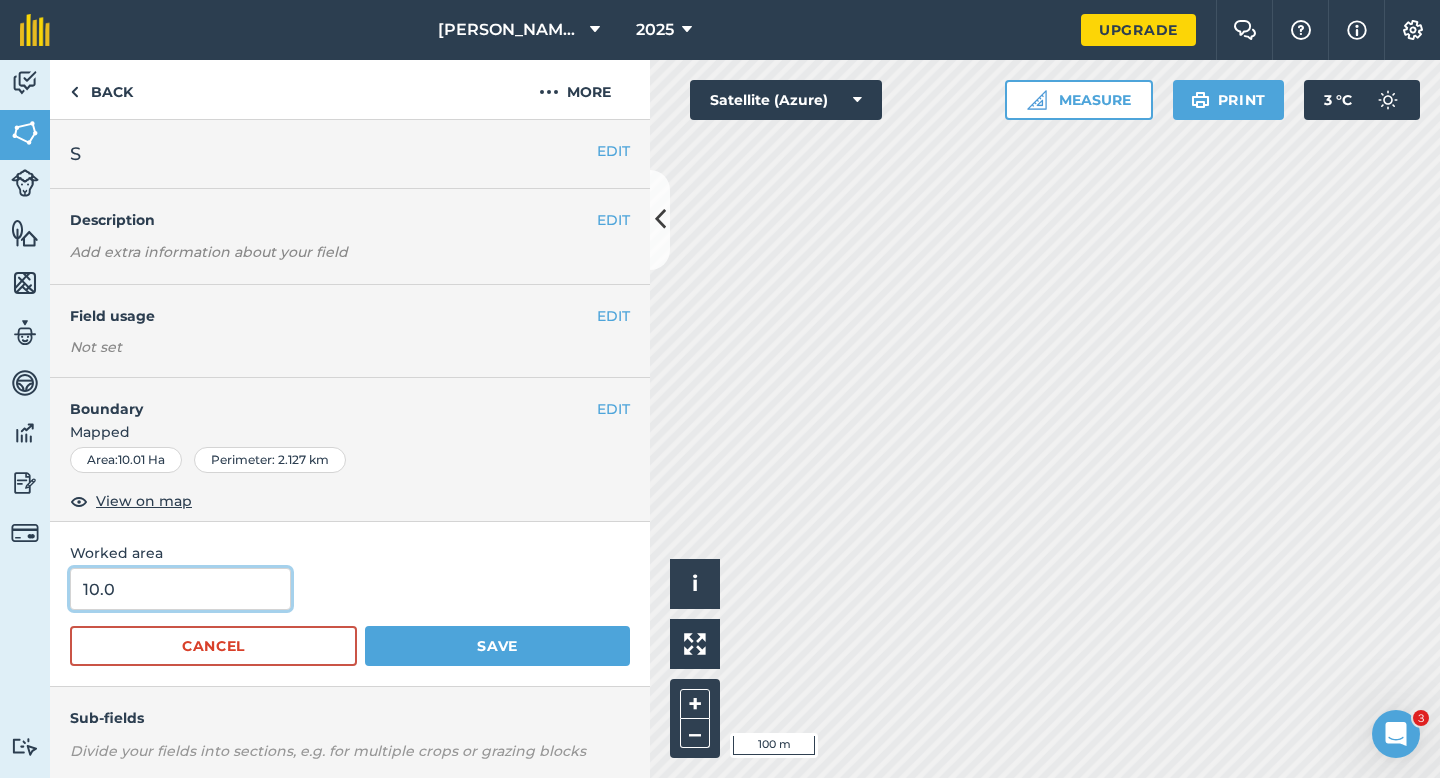 type on "10" 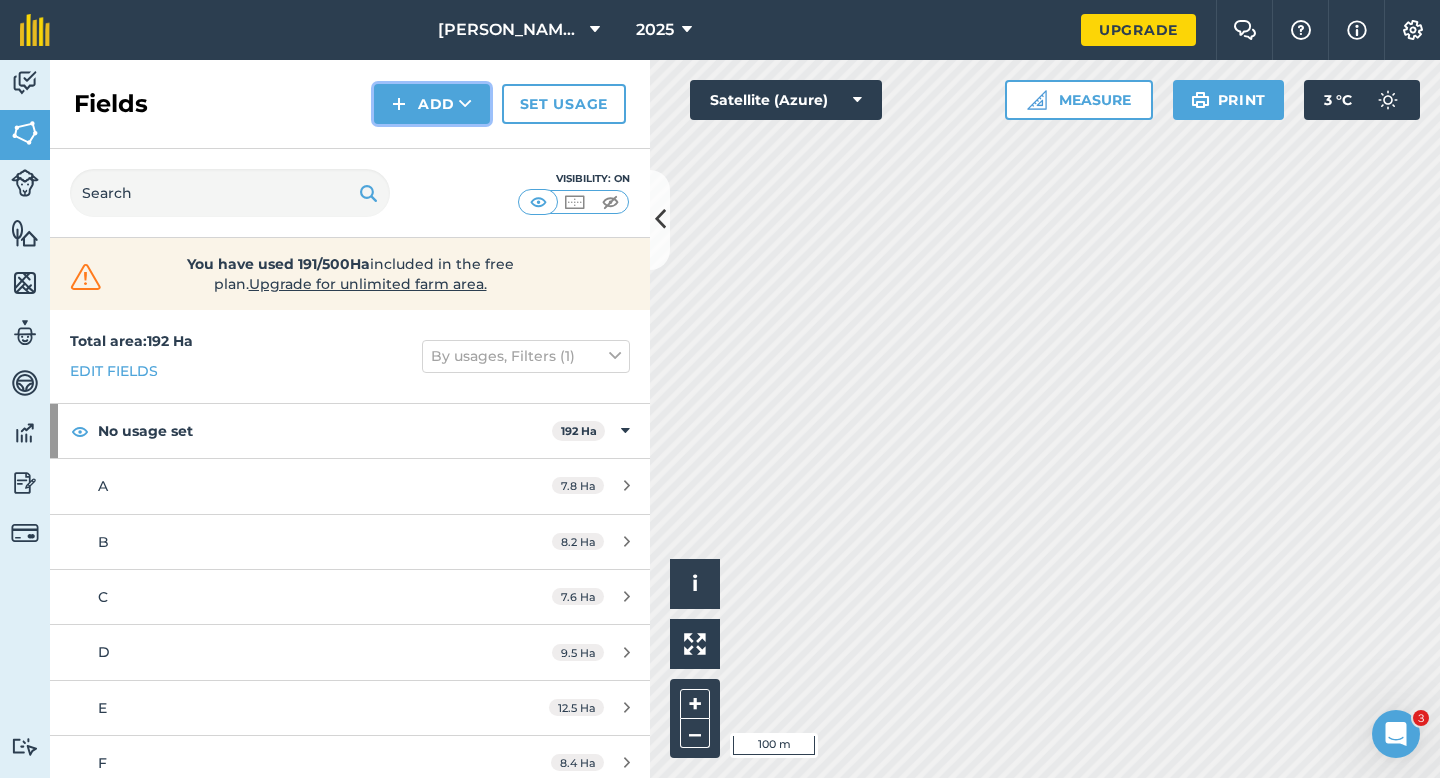 click on "Add" at bounding box center (432, 104) 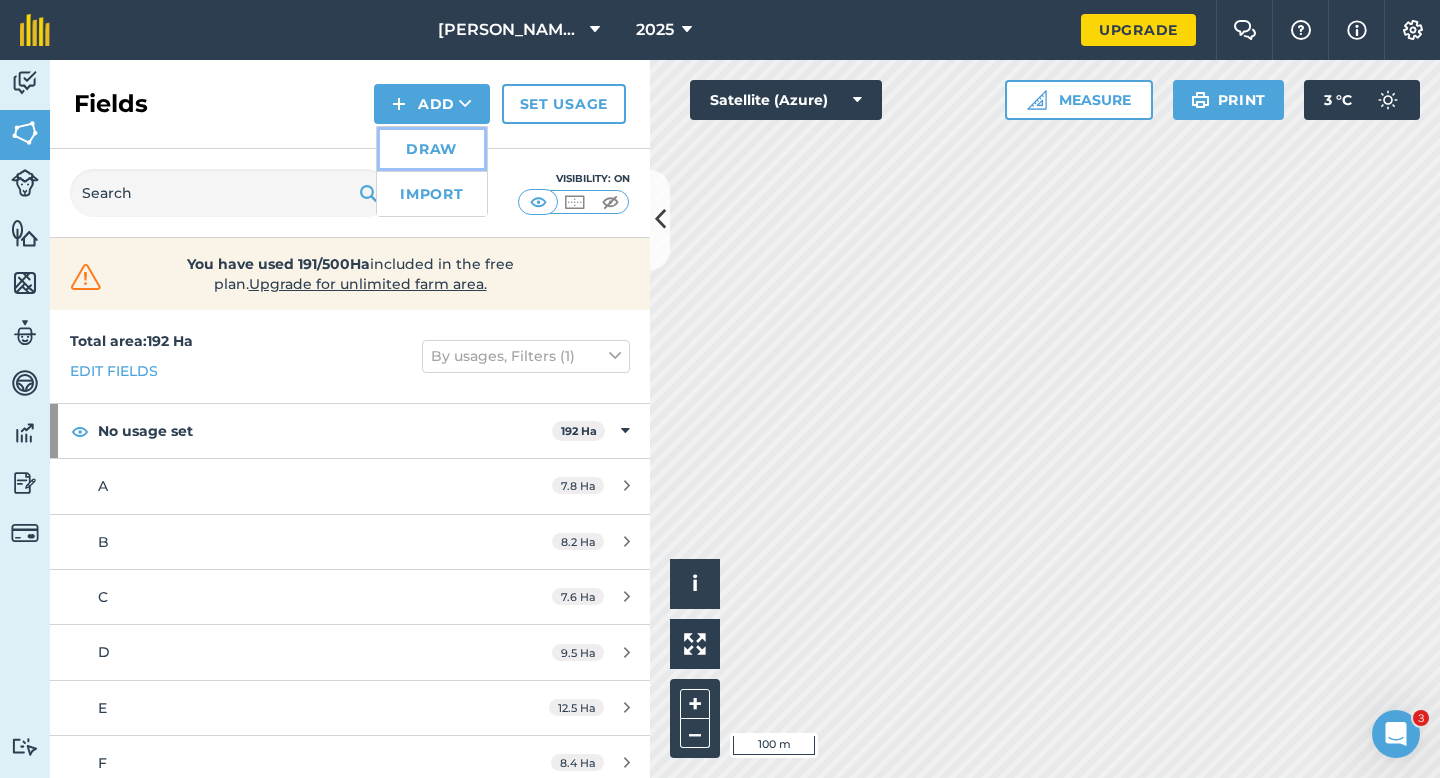 click on "Draw" at bounding box center [432, 149] 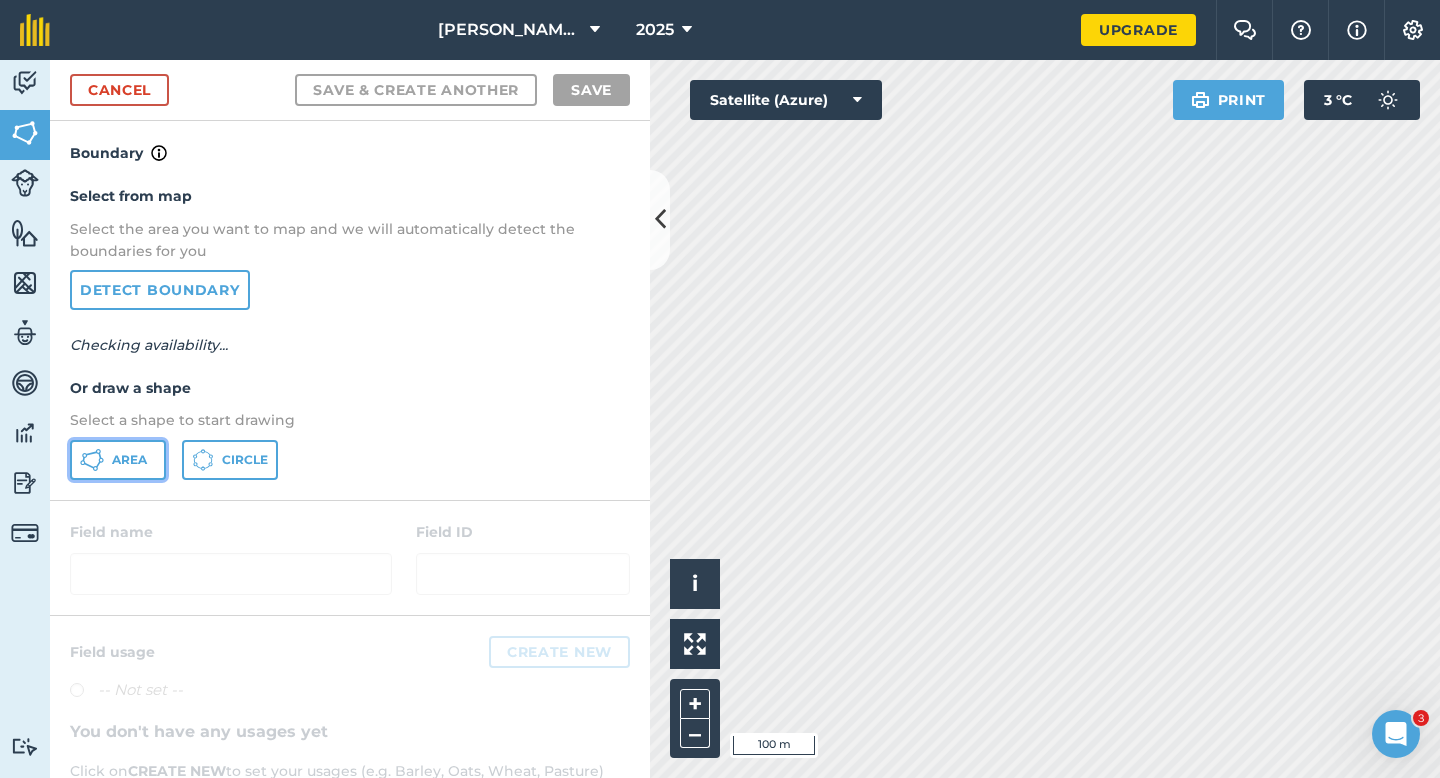 click on "Area" at bounding box center (118, 460) 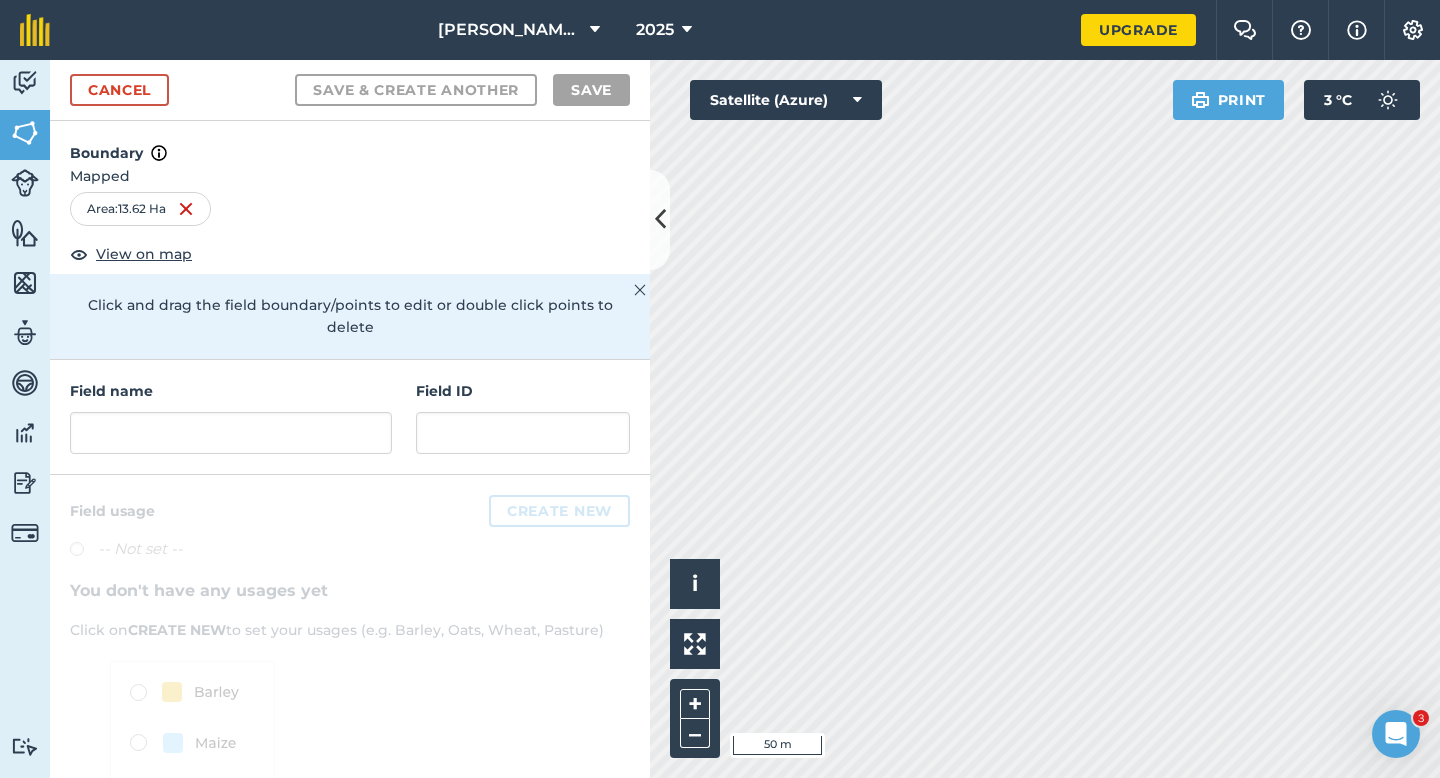 click on "Field name Field ID" at bounding box center [350, 417] 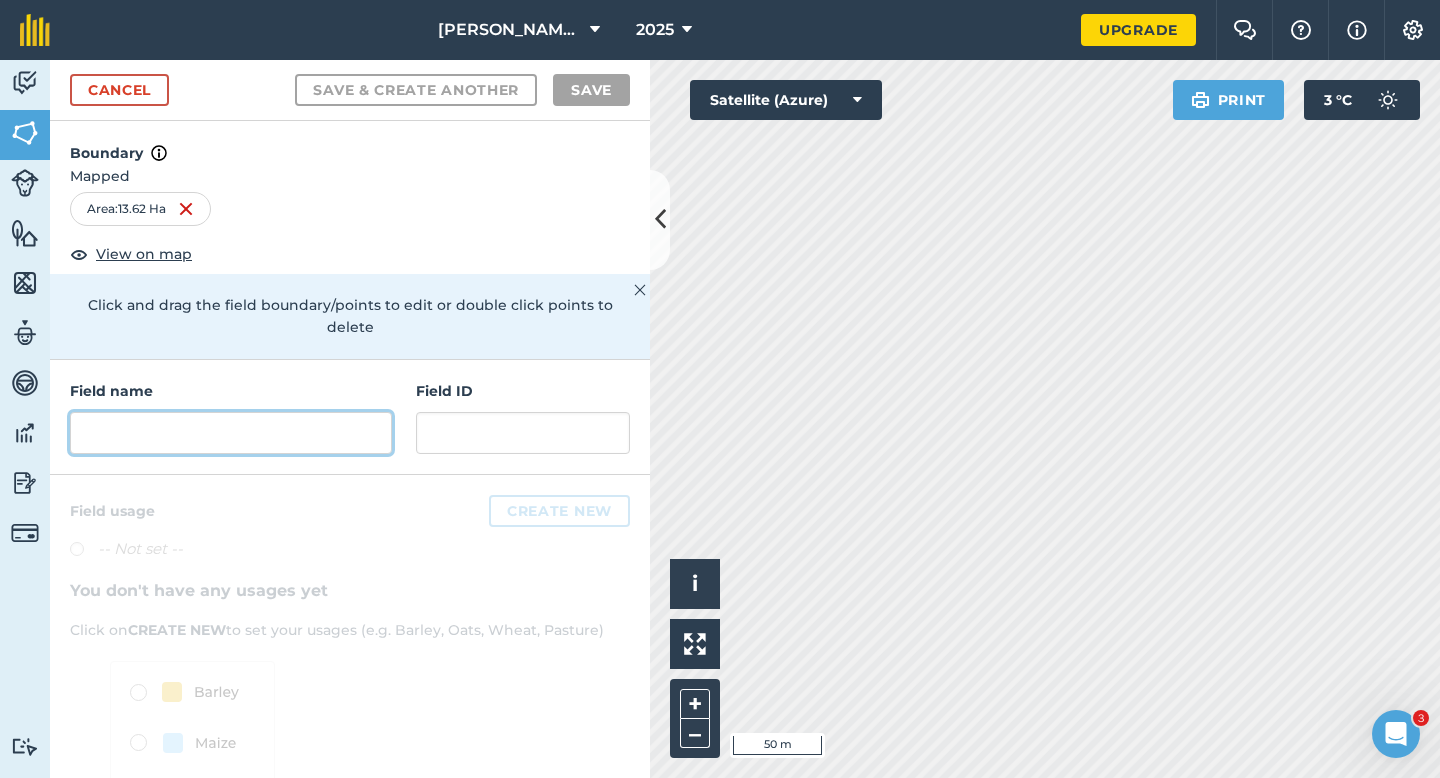 click at bounding box center [231, 433] 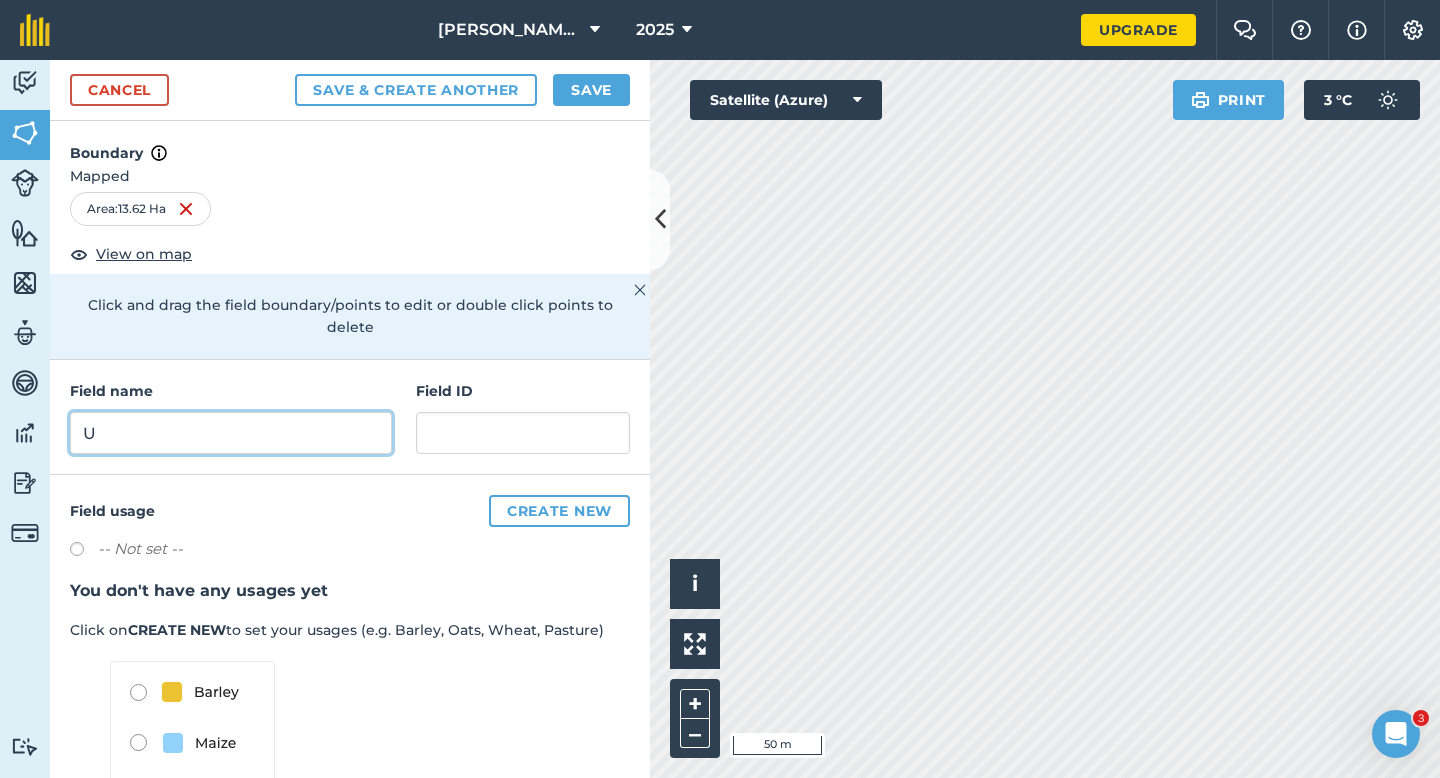 type on "U" 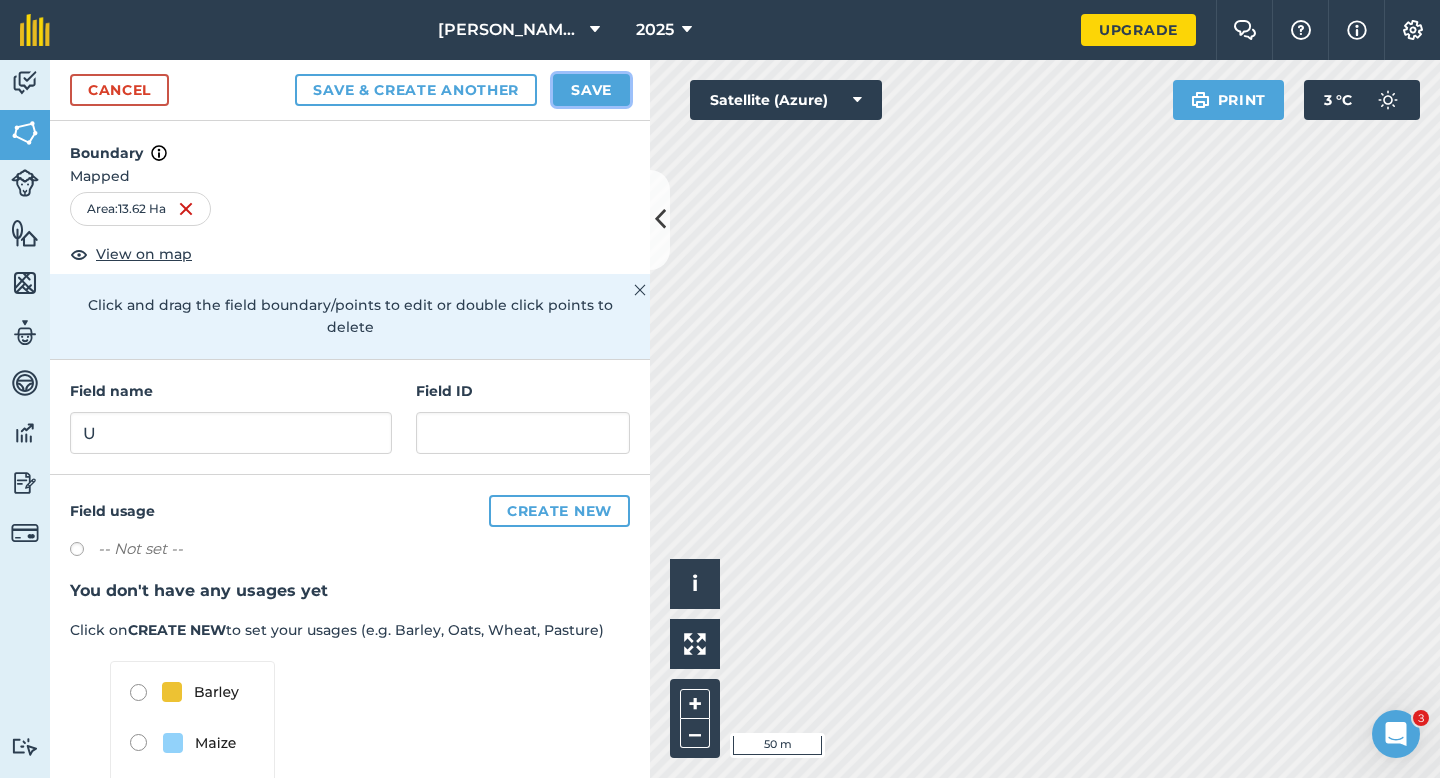 click on "Save" at bounding box center [591, 90] 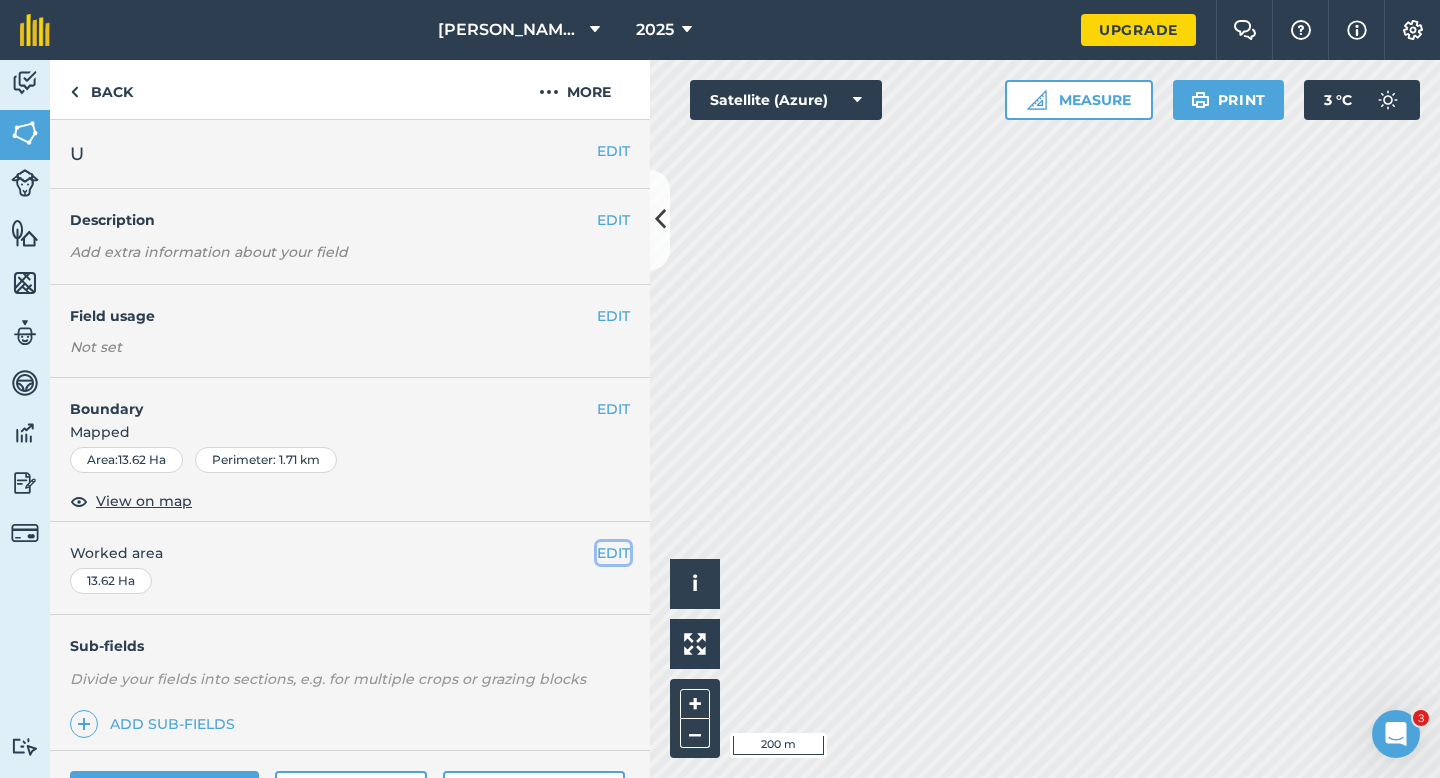 click on "EDIT" at bounding box center [613, 553] 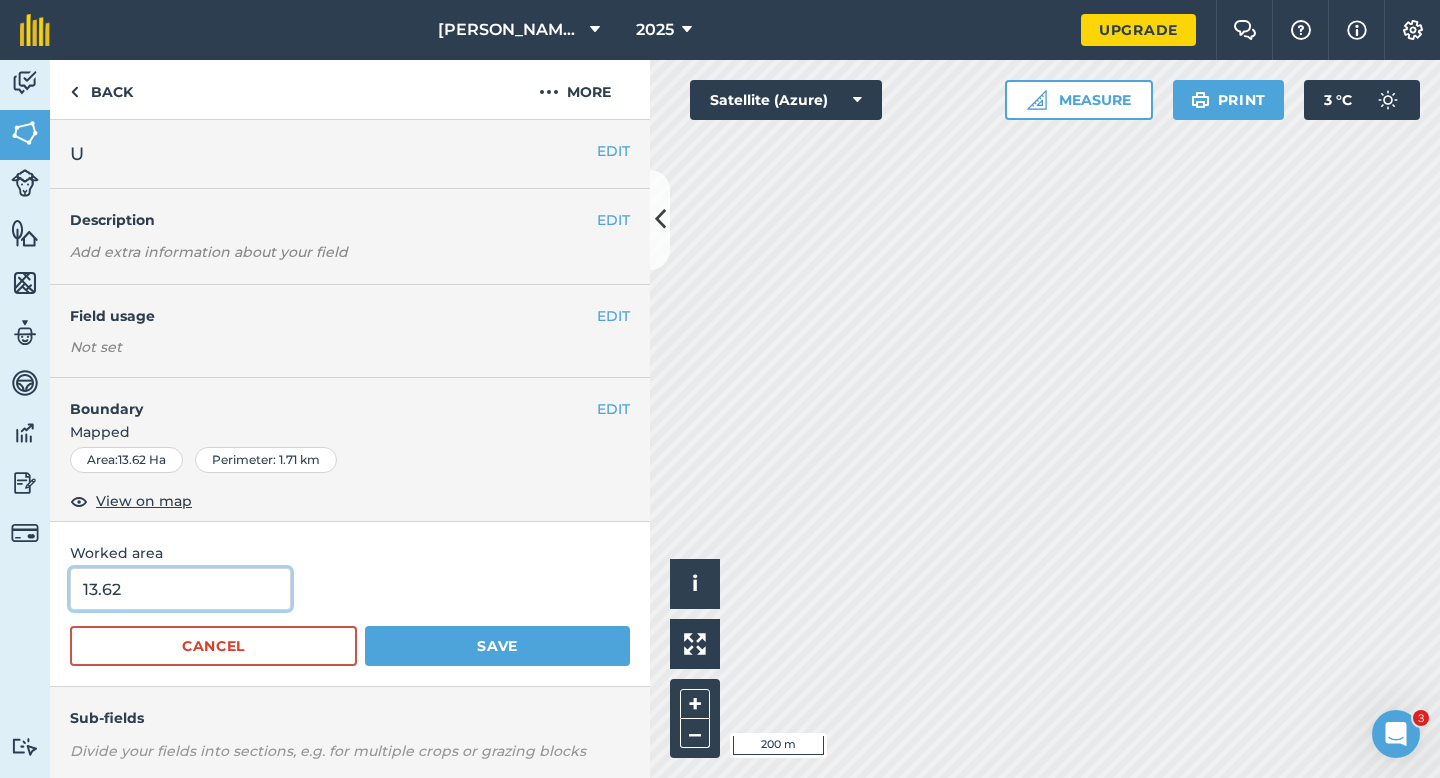 click on "13.62" at bounding box center (180, 589) 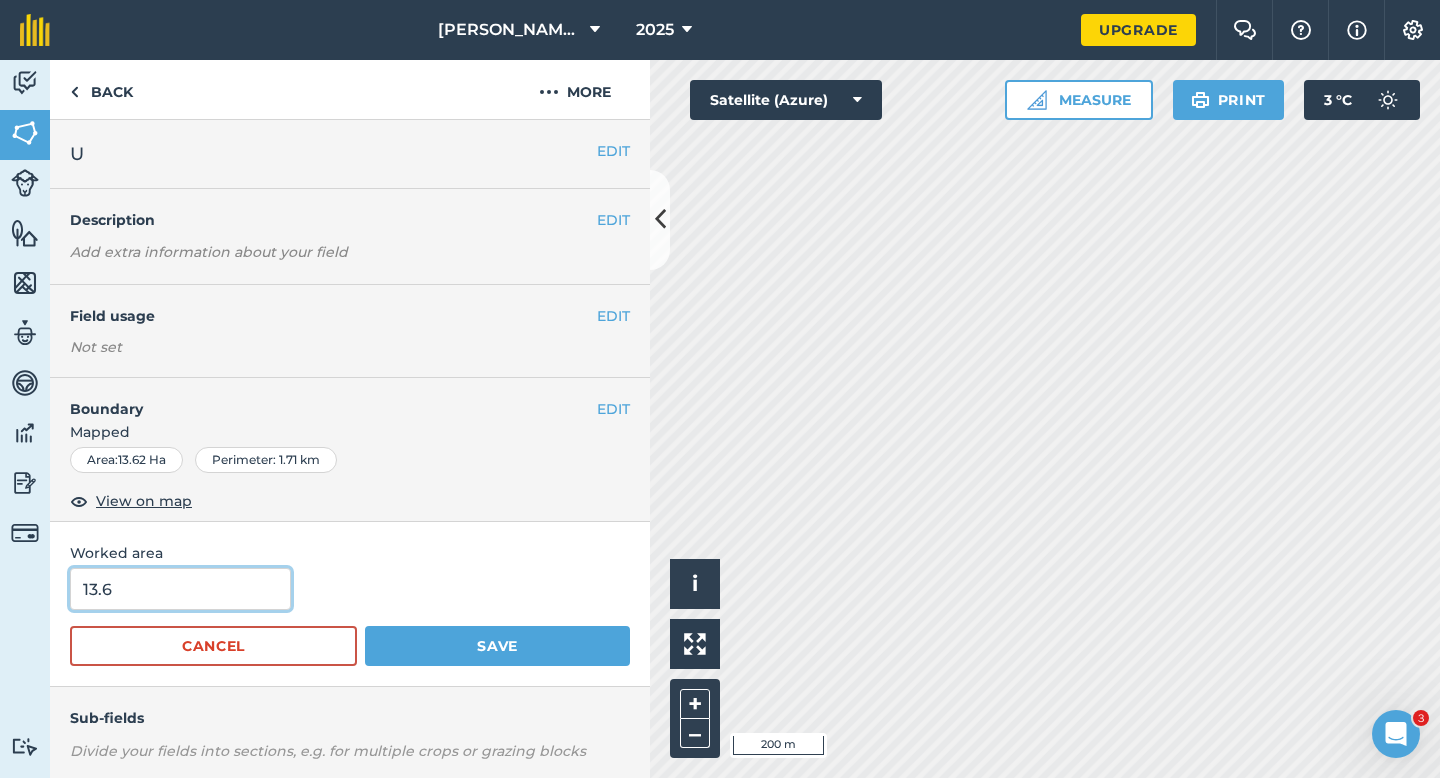 type on "13.6" 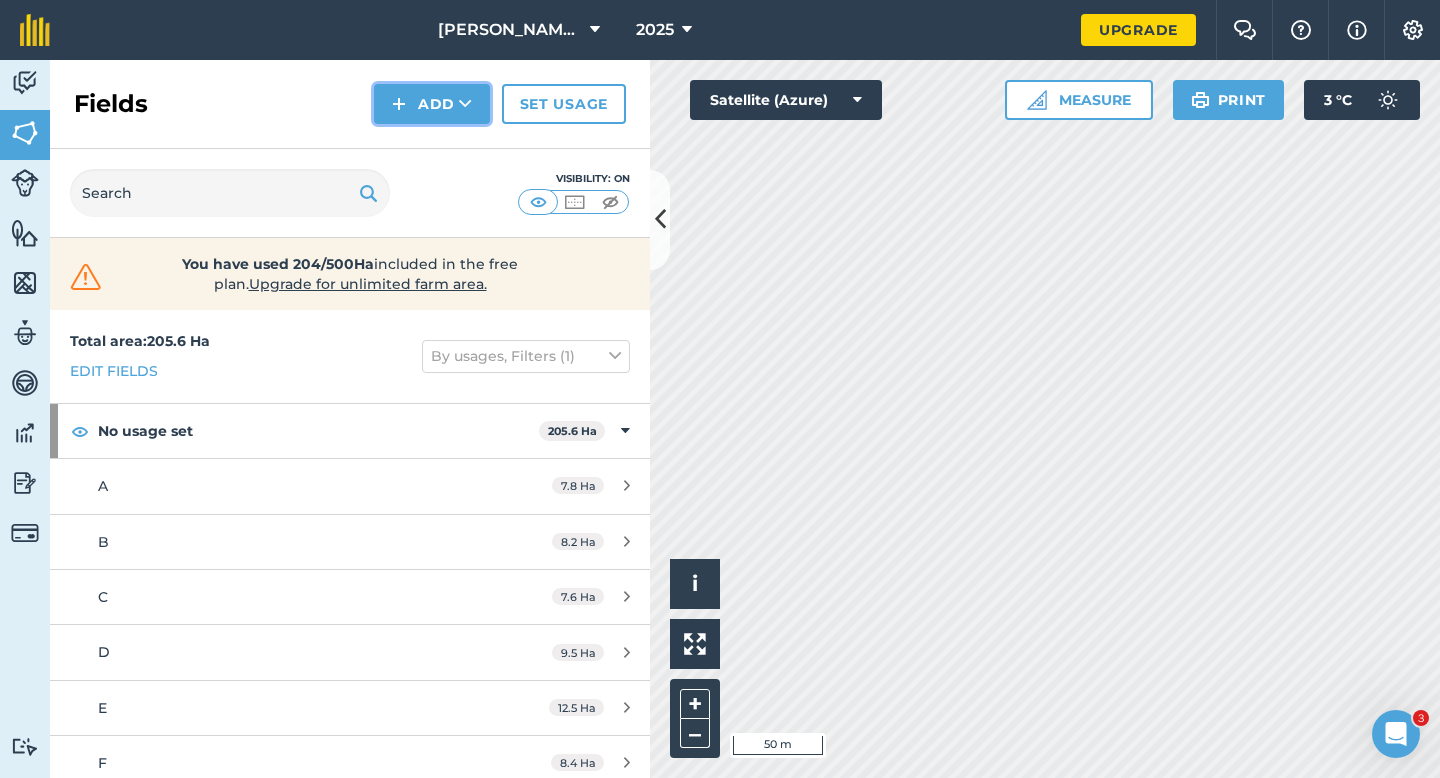 click on "Add" at bounding box center (432, 104) 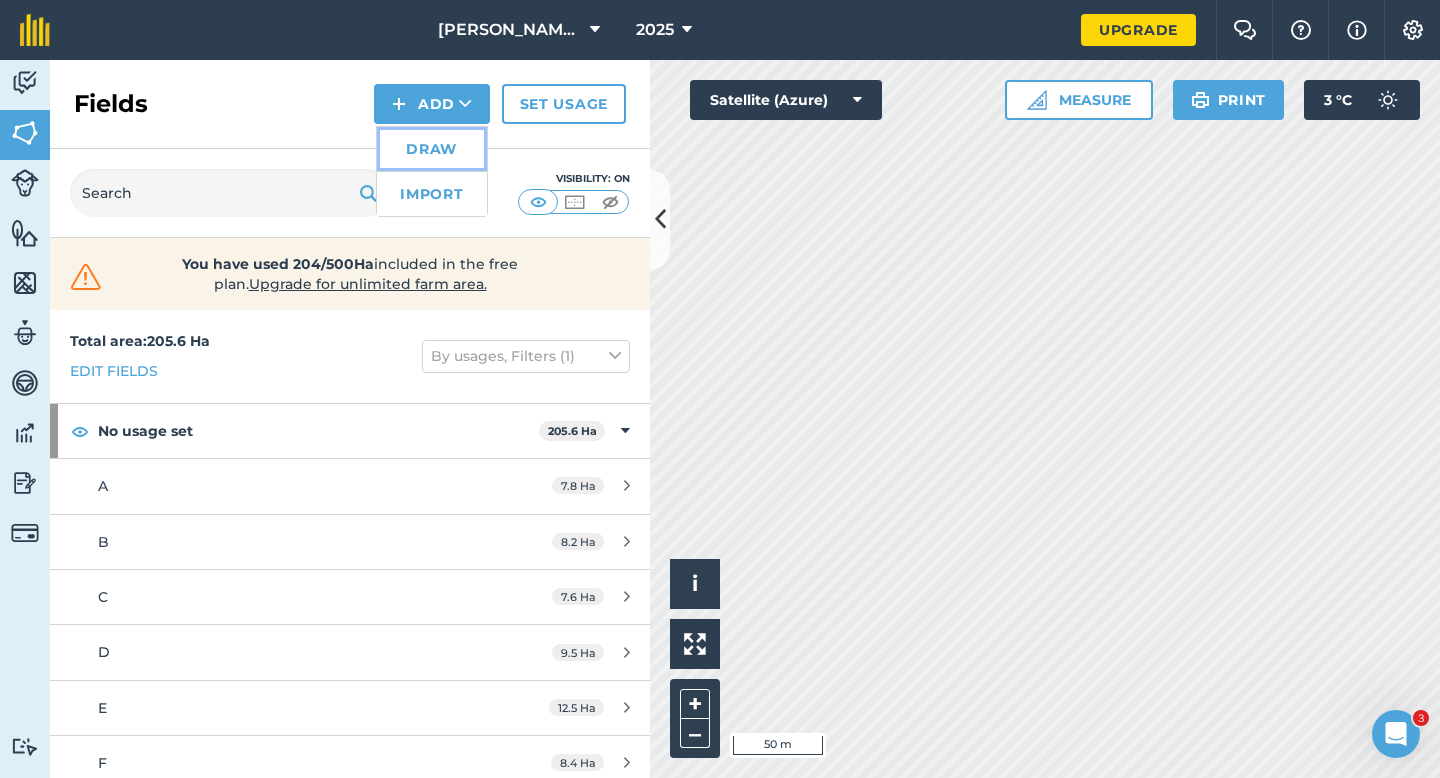 click on "Draw" at bounding box center (432, 149) 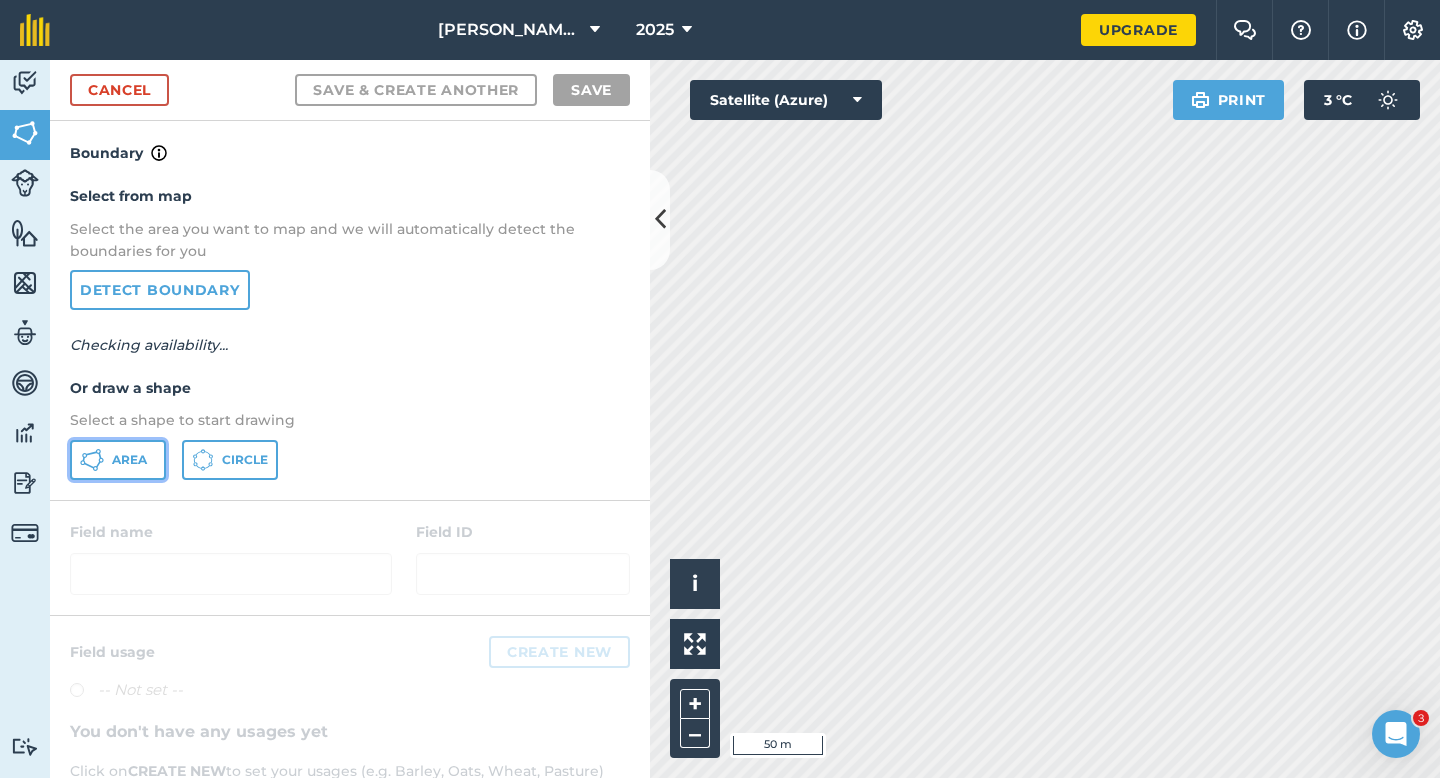 click on "Area" at bounding box center [118, 460] 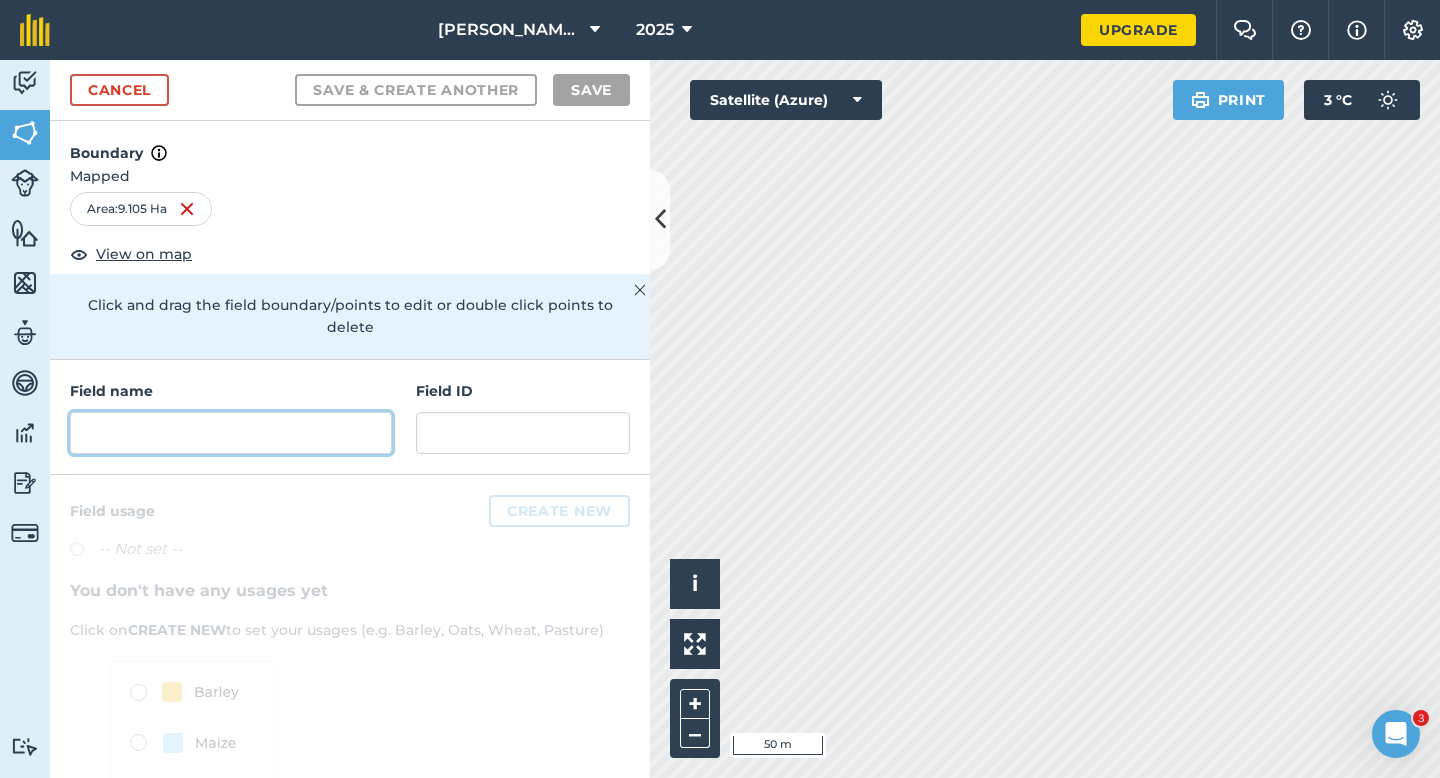 click at bounding box center (231, 433) 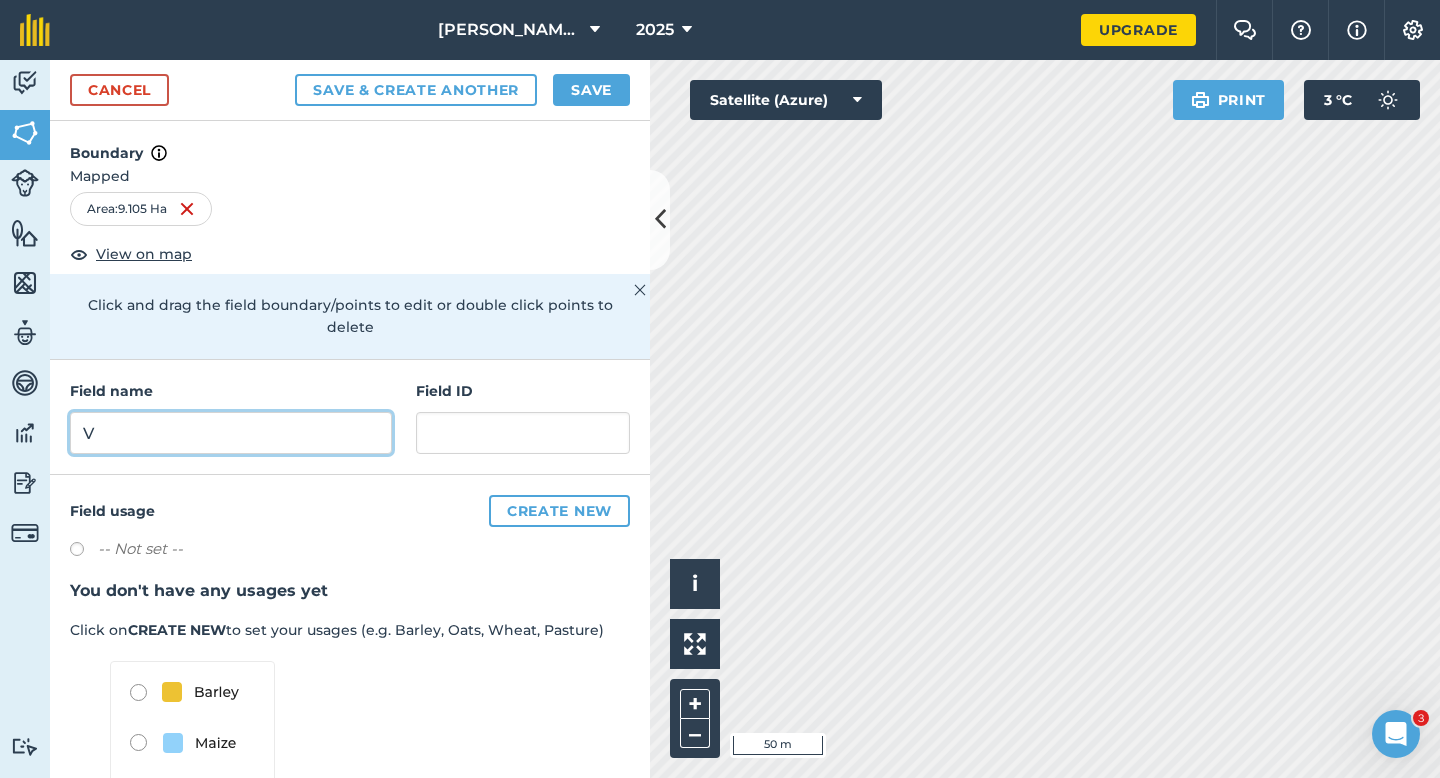 type on "V" 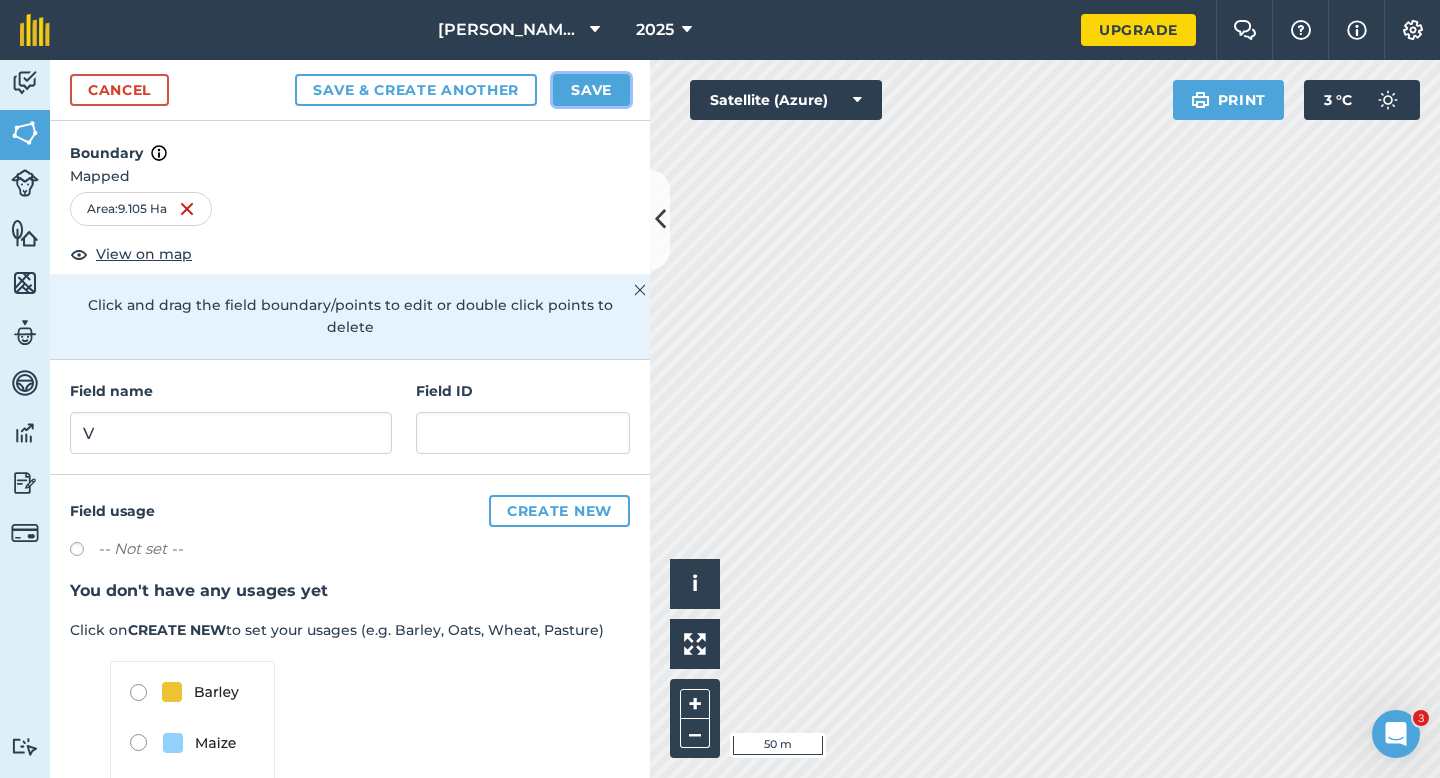 click on "Save" at bounding box center (591, 90) 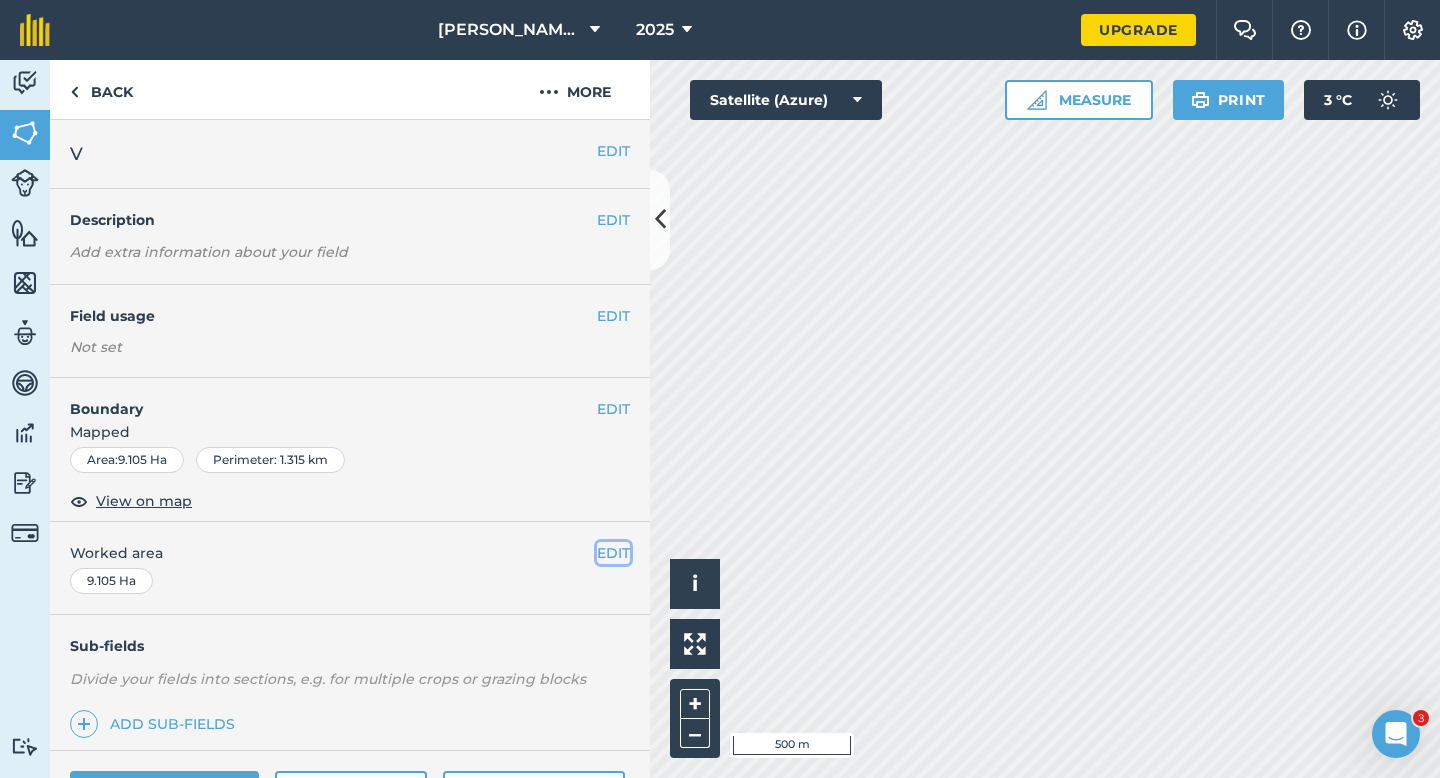 click on "EDIT" at bounding box center [613, 553] 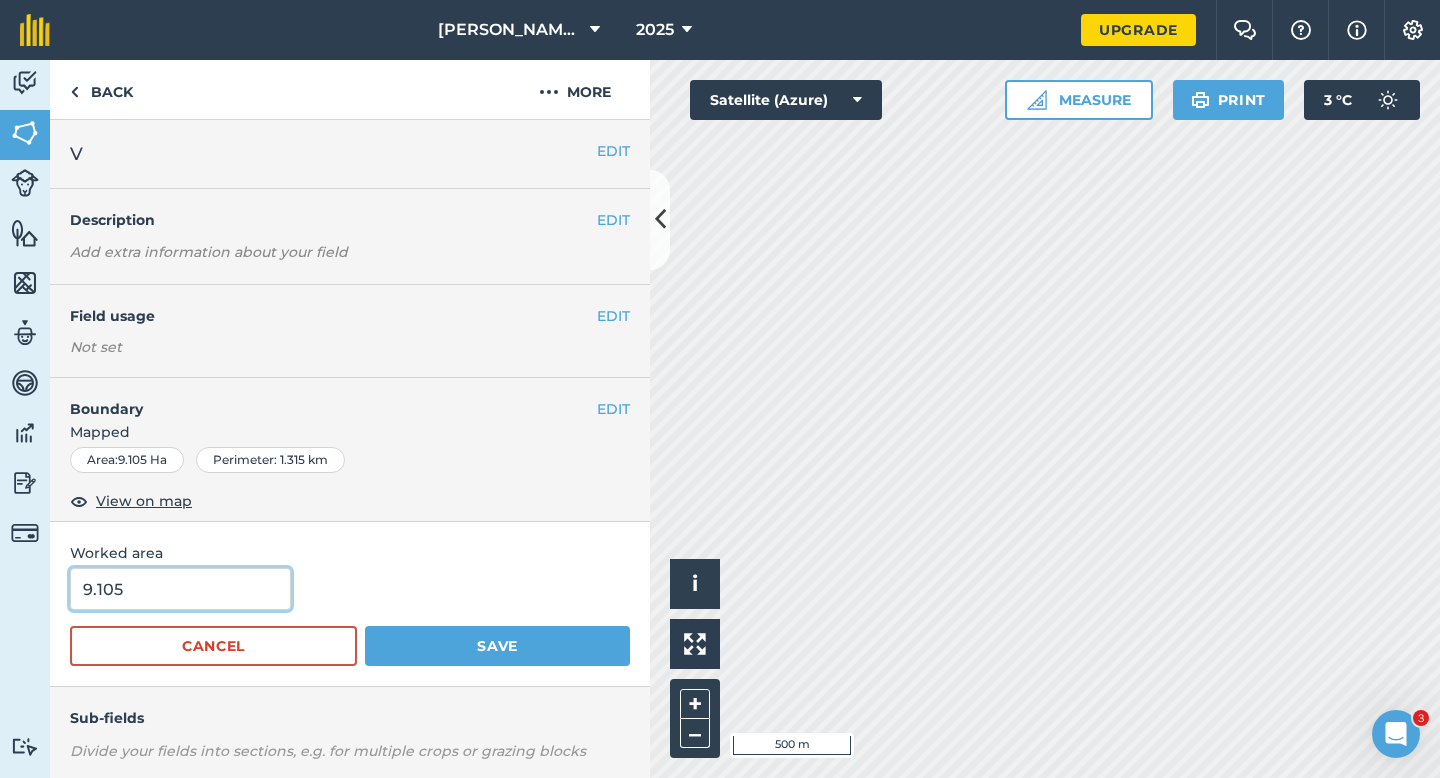 click on "9.105" at bounding box center (180, 589) 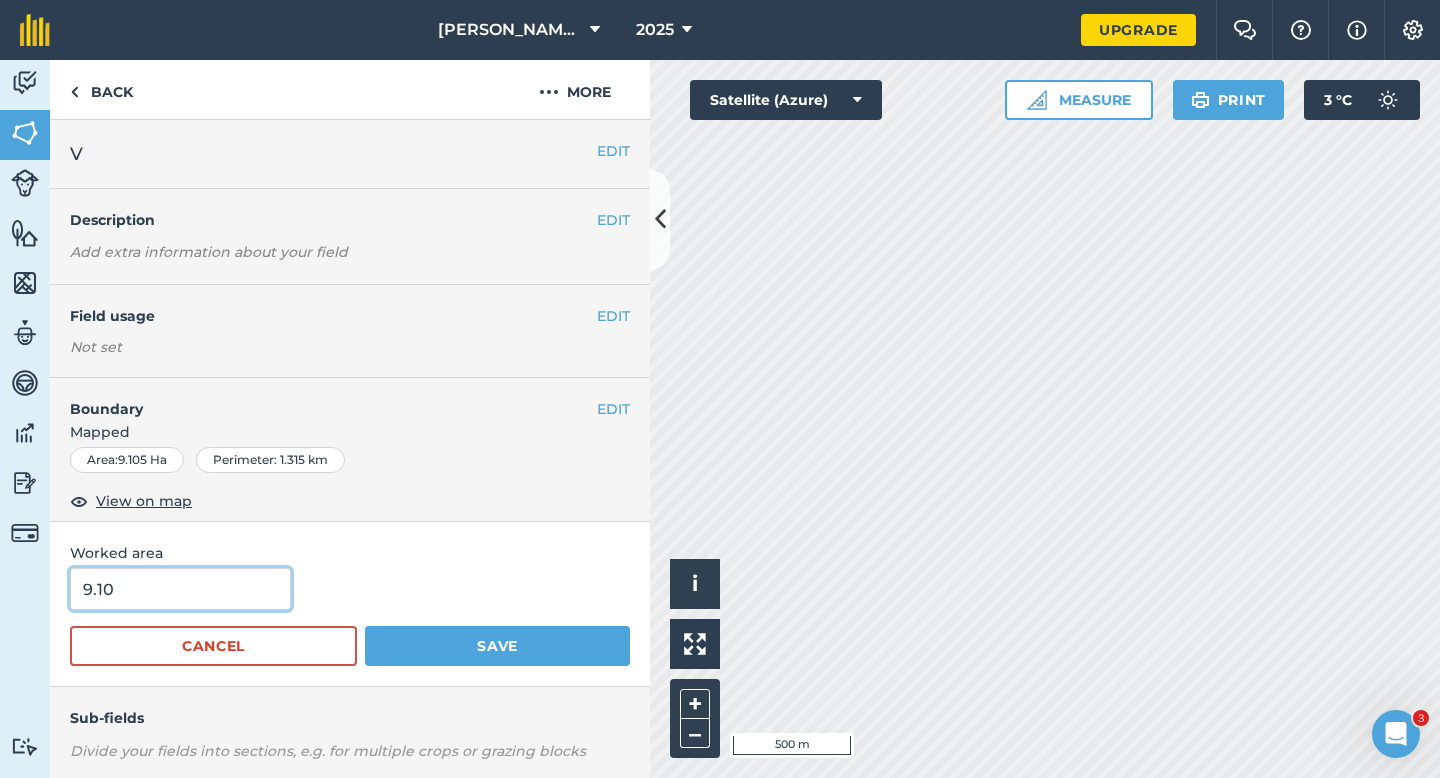 type on "9.1" 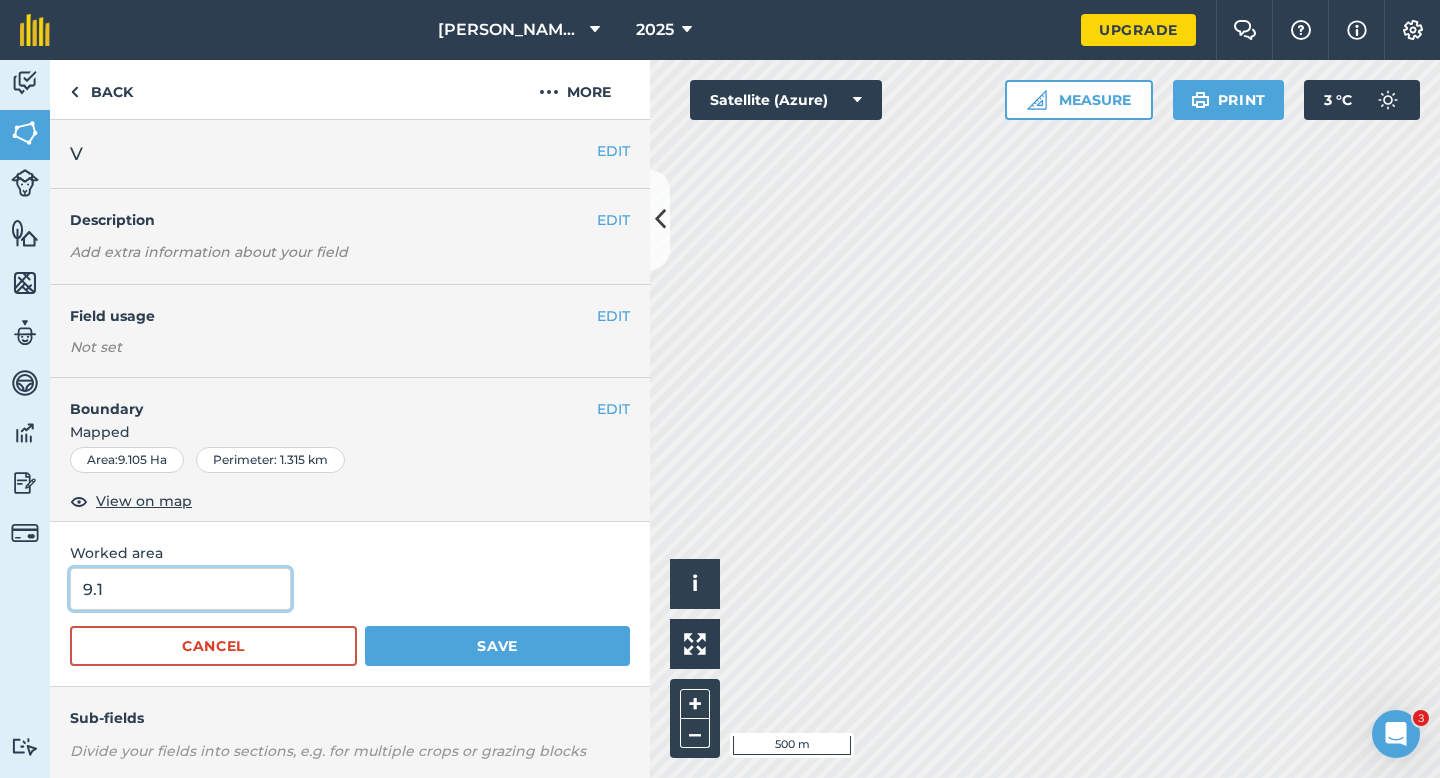 click on "Save" at bounding box center [497, 646] 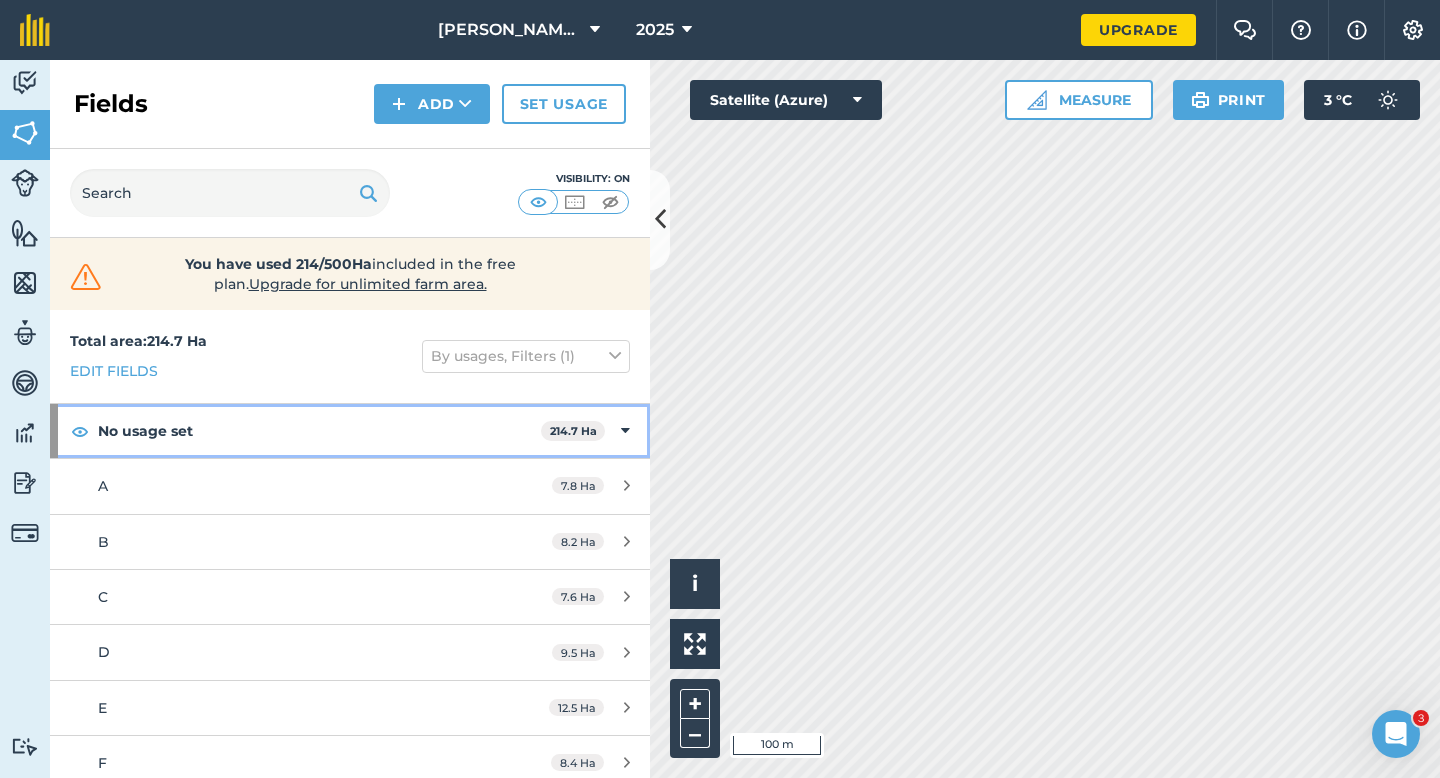 click at bounding box center [625, 431] 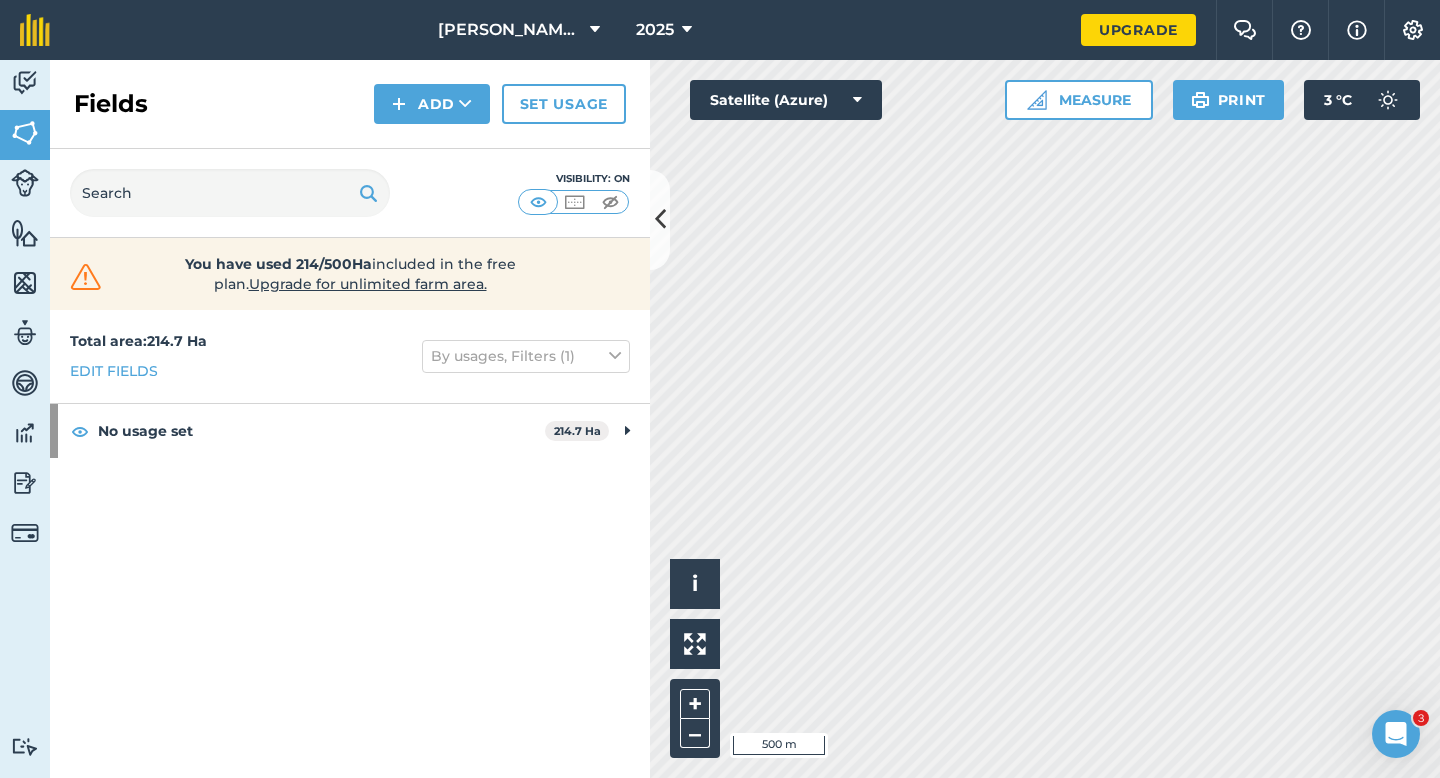 click on "Fields   Add   Set usage" at bounding box center (350, 104) 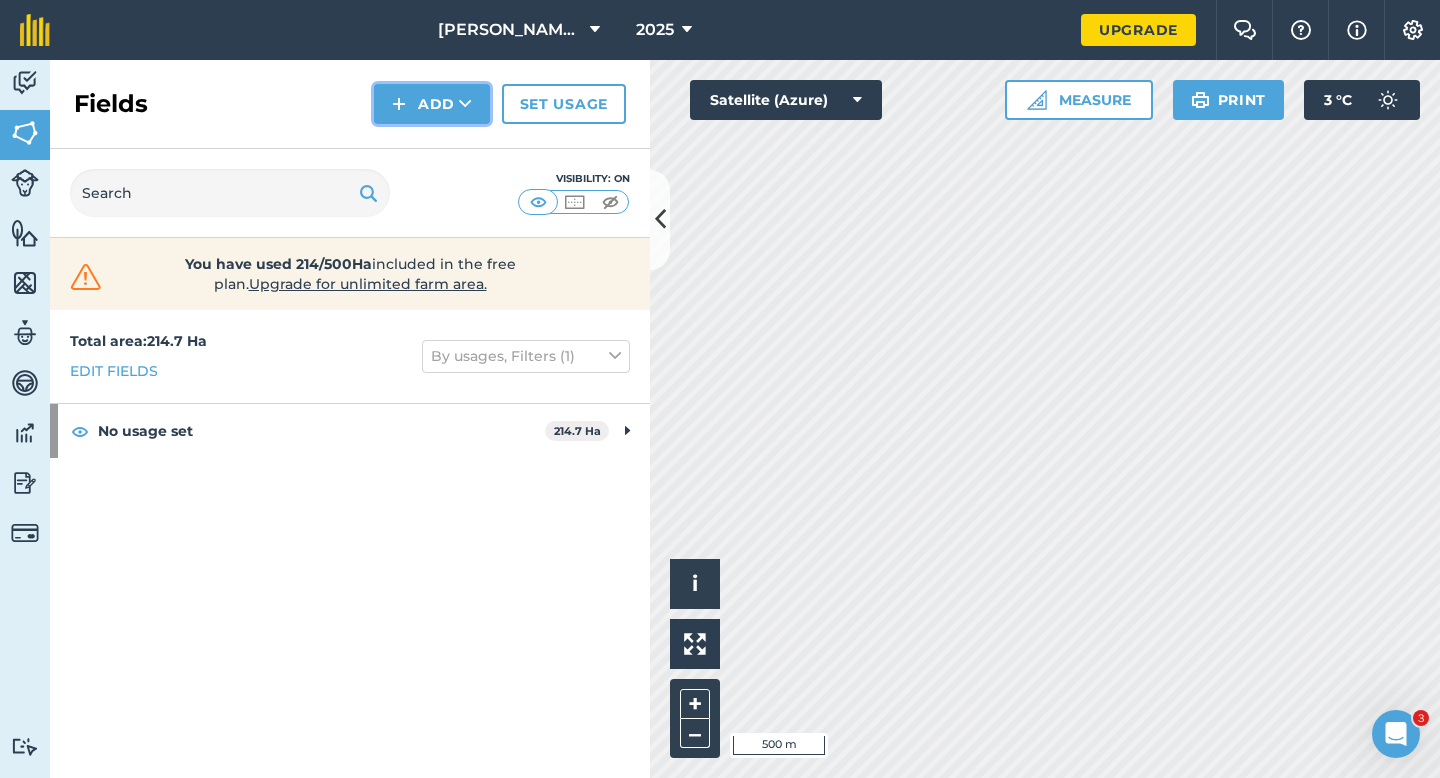 click at bounding box center [399, 104] 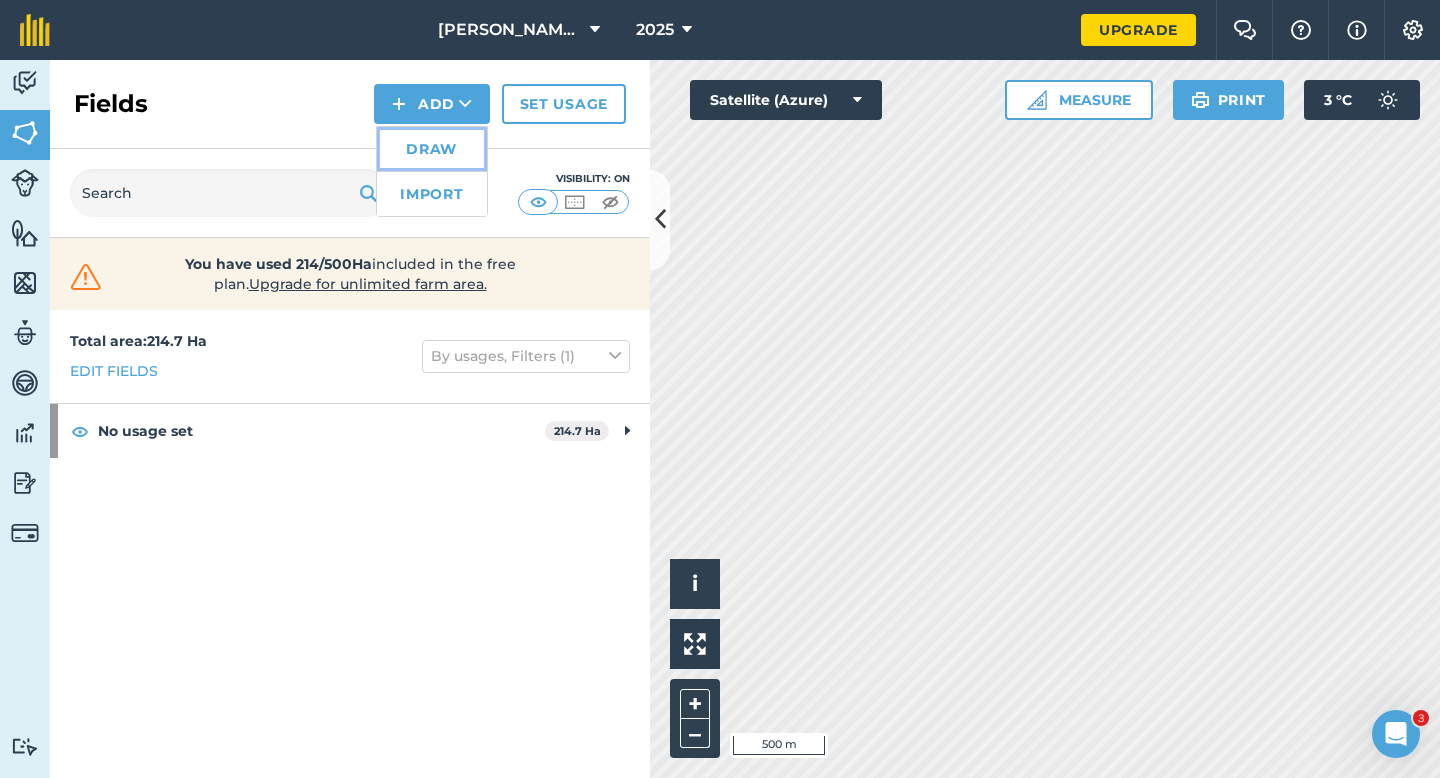 click on "Draw" at bounding box center (432, 149) 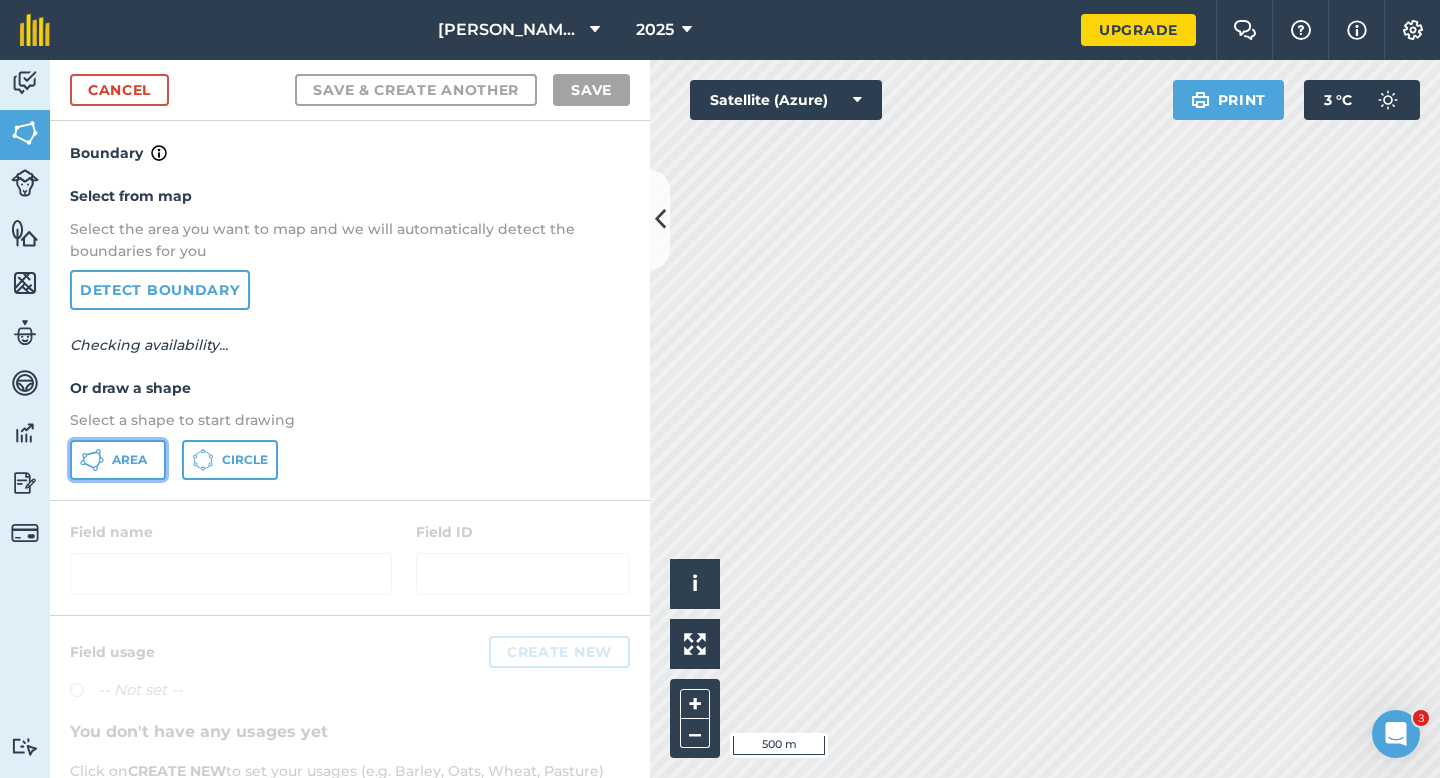 click 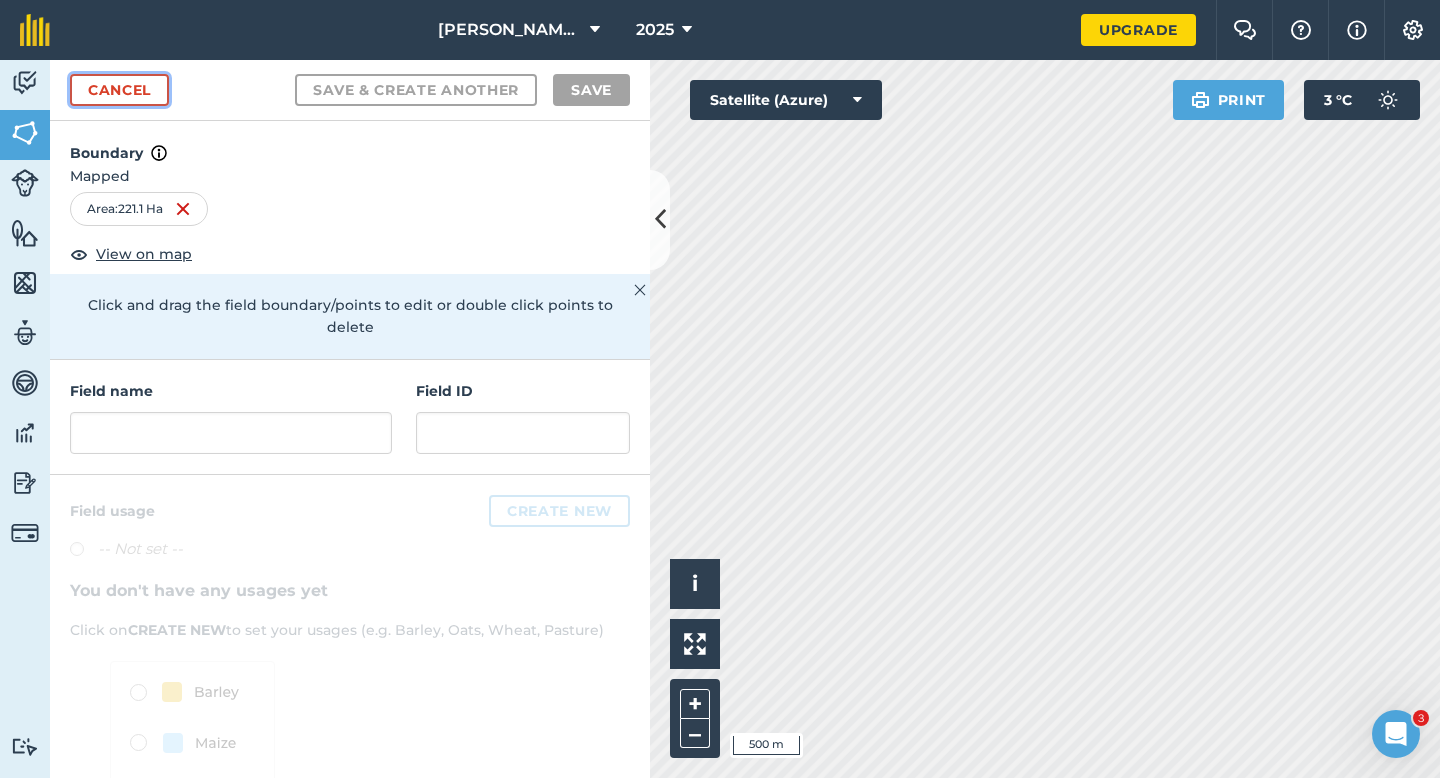 click on "Cancel" at bounding box center [119, 90] 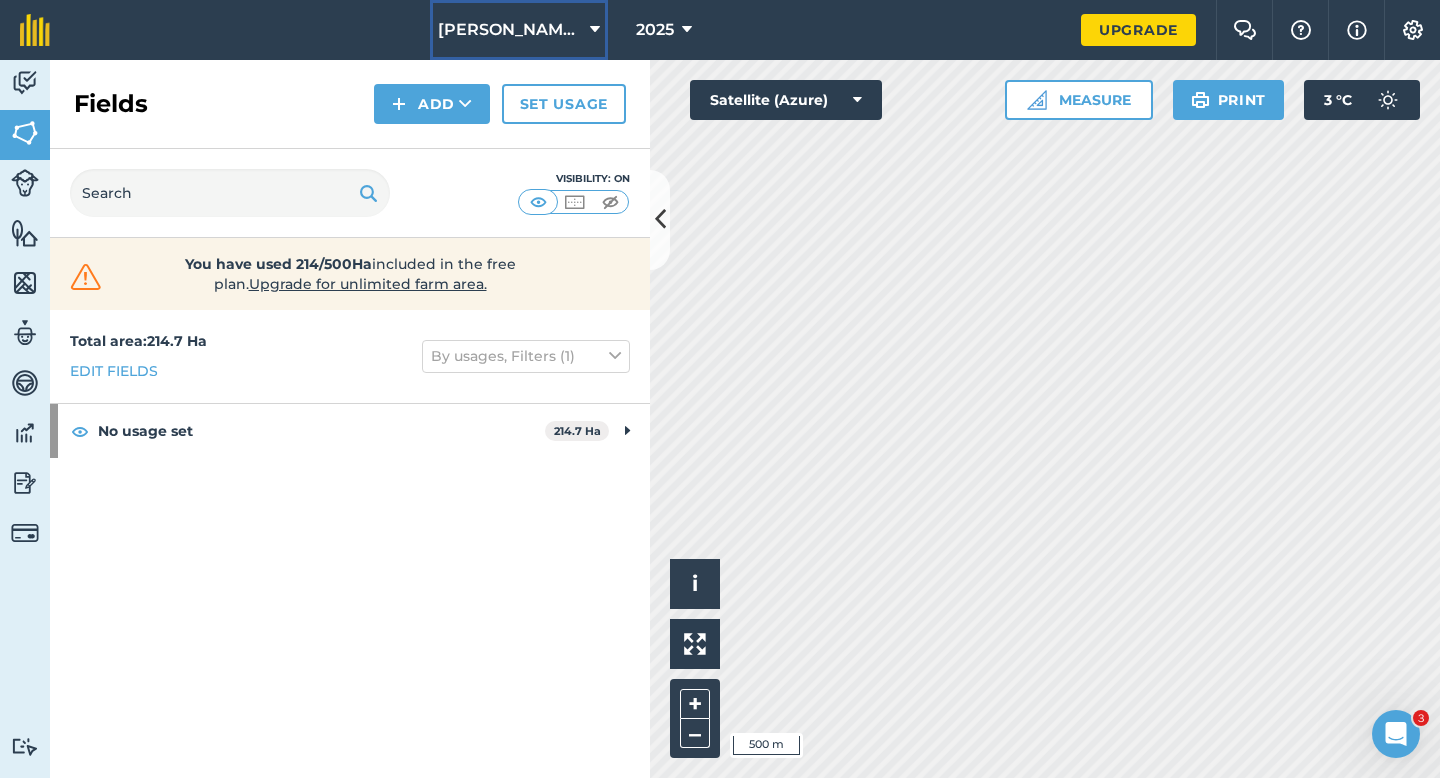 click on "[PERSON_NAME] & Sons" at bounding box center [510, 30] 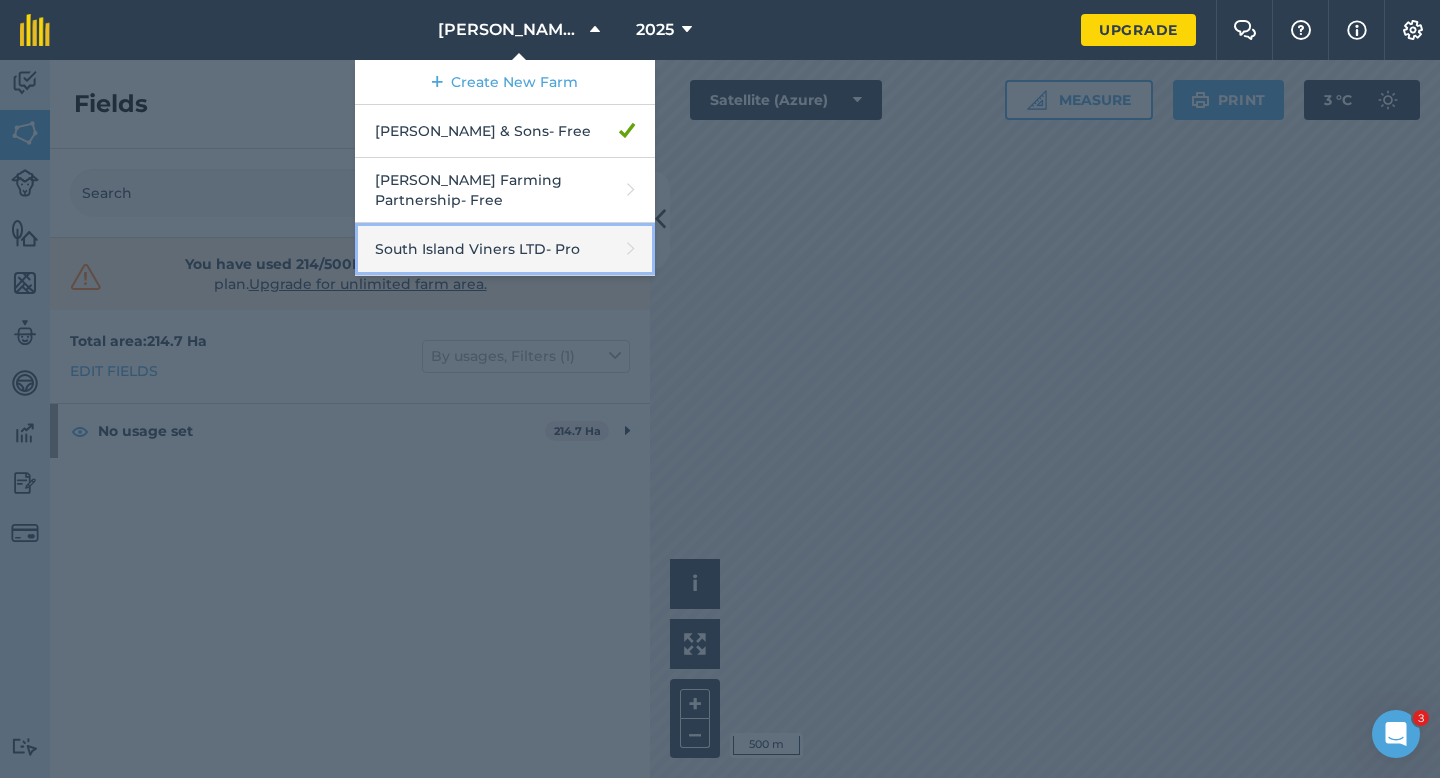 click on "South Island Viners LTD  - Pro" at bounding box center (505, 249) 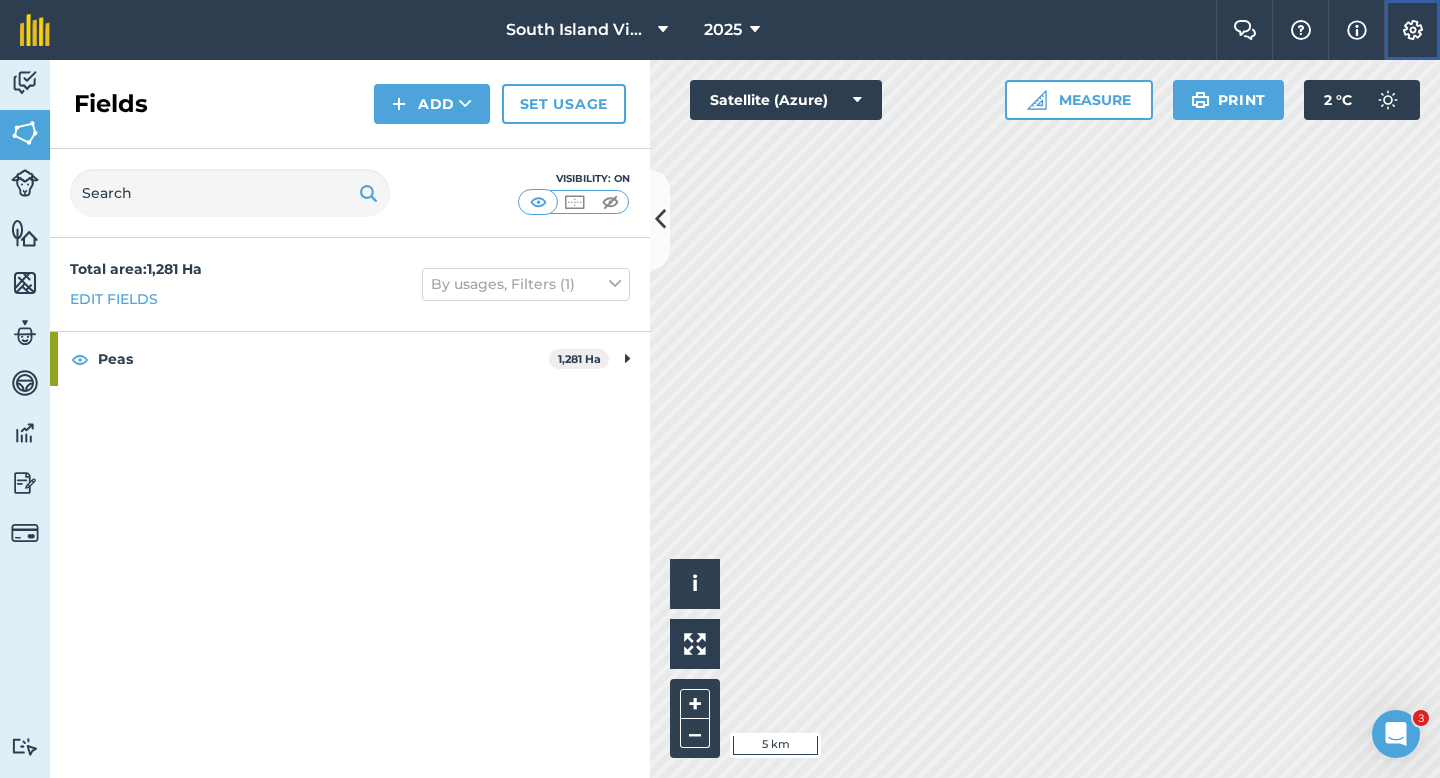 click at bounding box center [1413, 30] 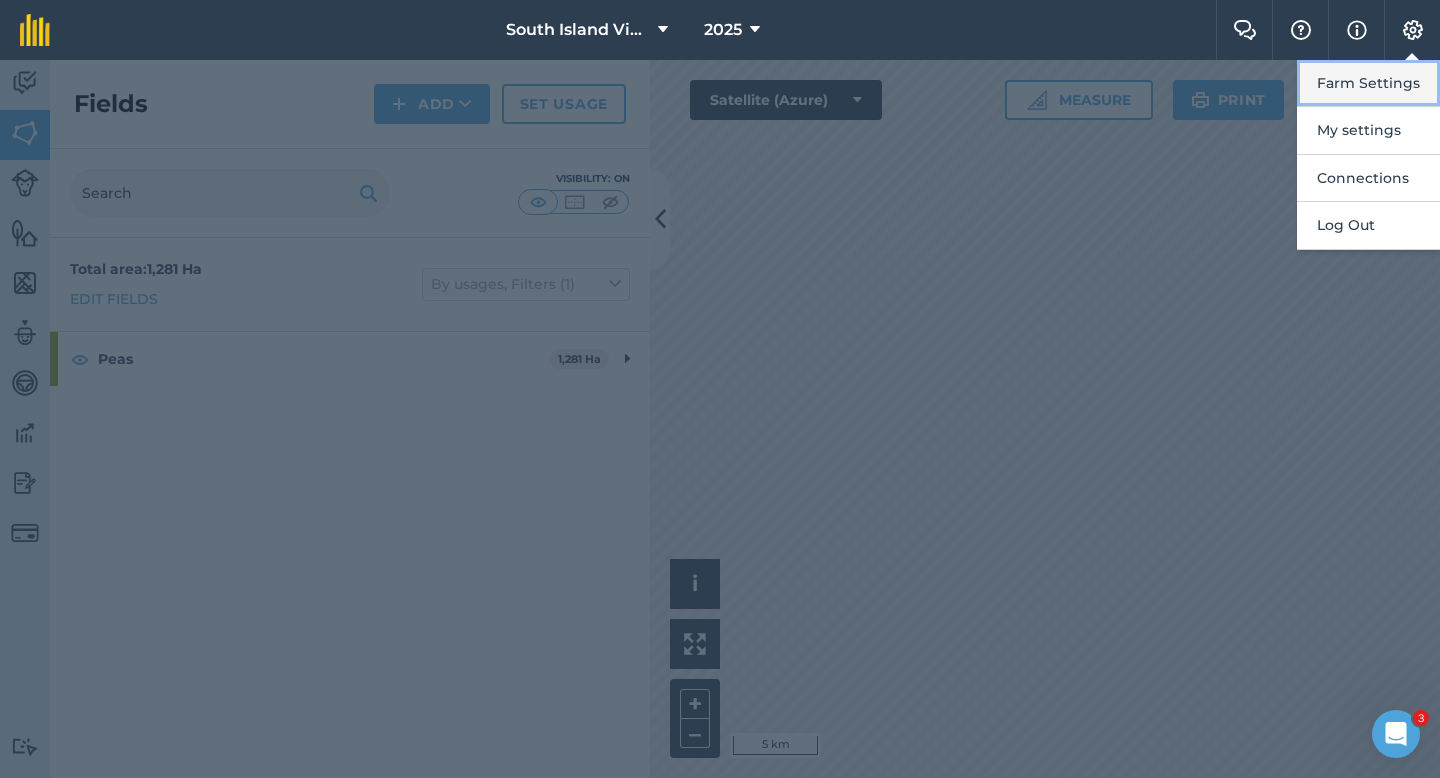 click on "Farm Settings" at bounding box center (1368, 83) 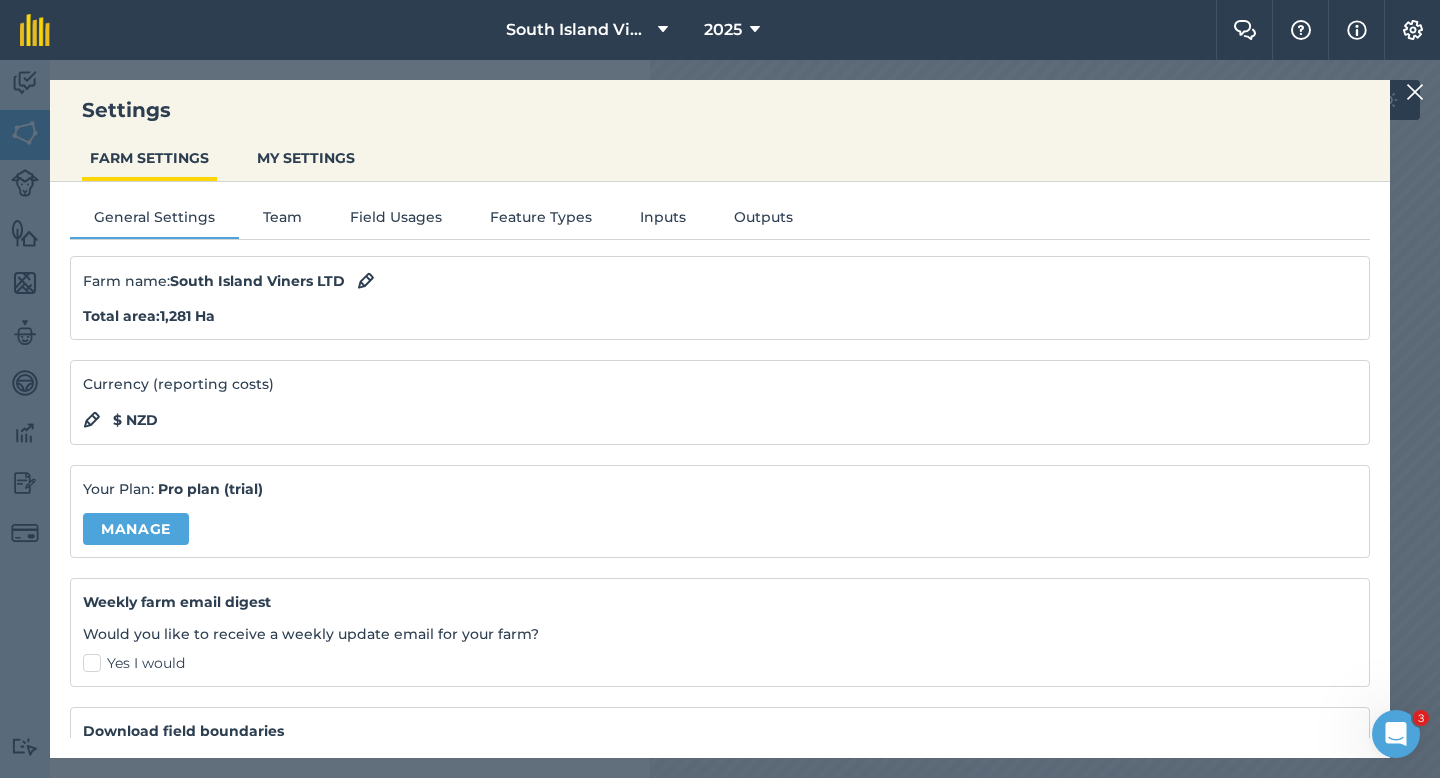 scroll, scrollTop: 130, scrollLeft: 0, axis: vertical 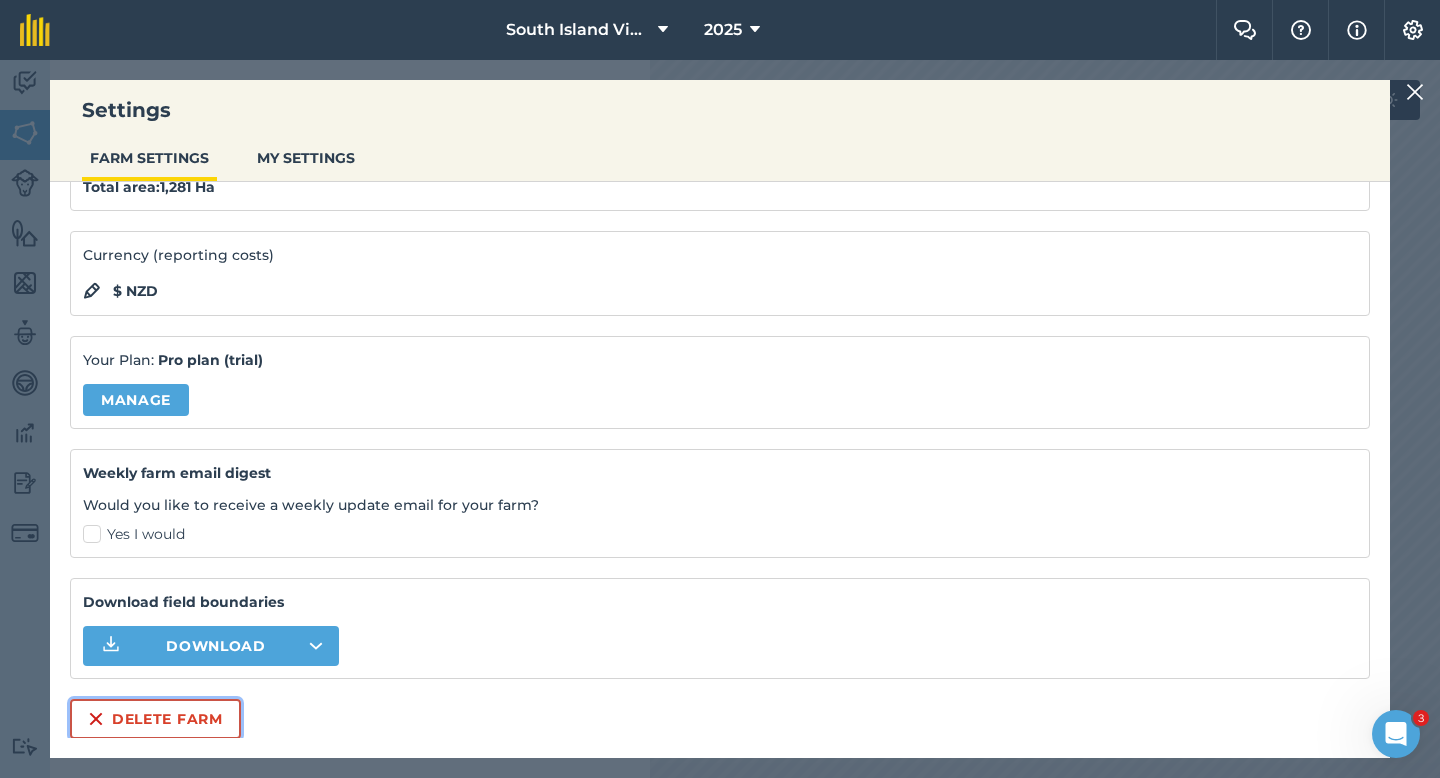 click on "Delete farm" at bounding box center [155, 719] 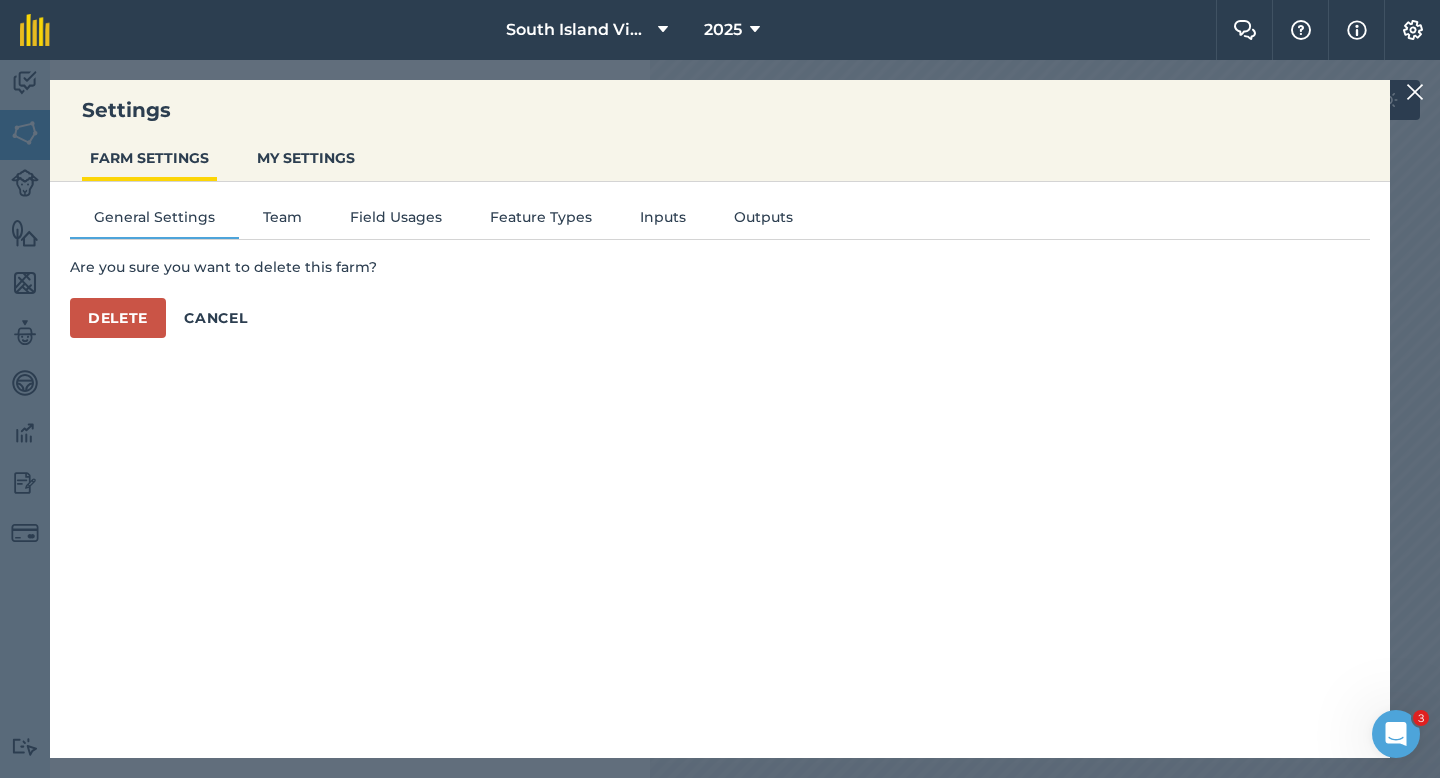 scroll, scrollTop: 0, scrollLeft: 0, axis: both 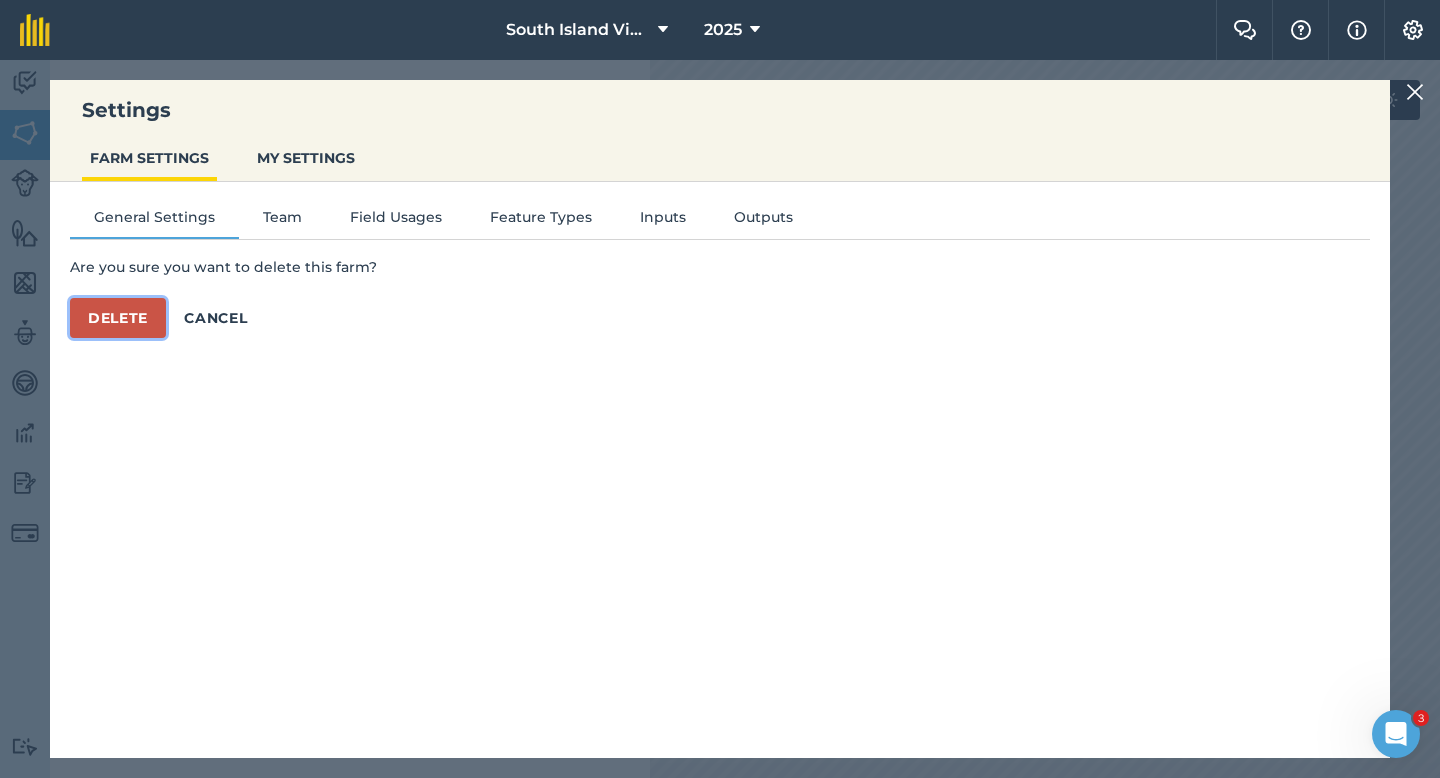 click on "Delete" at bounding box center [118, 318] 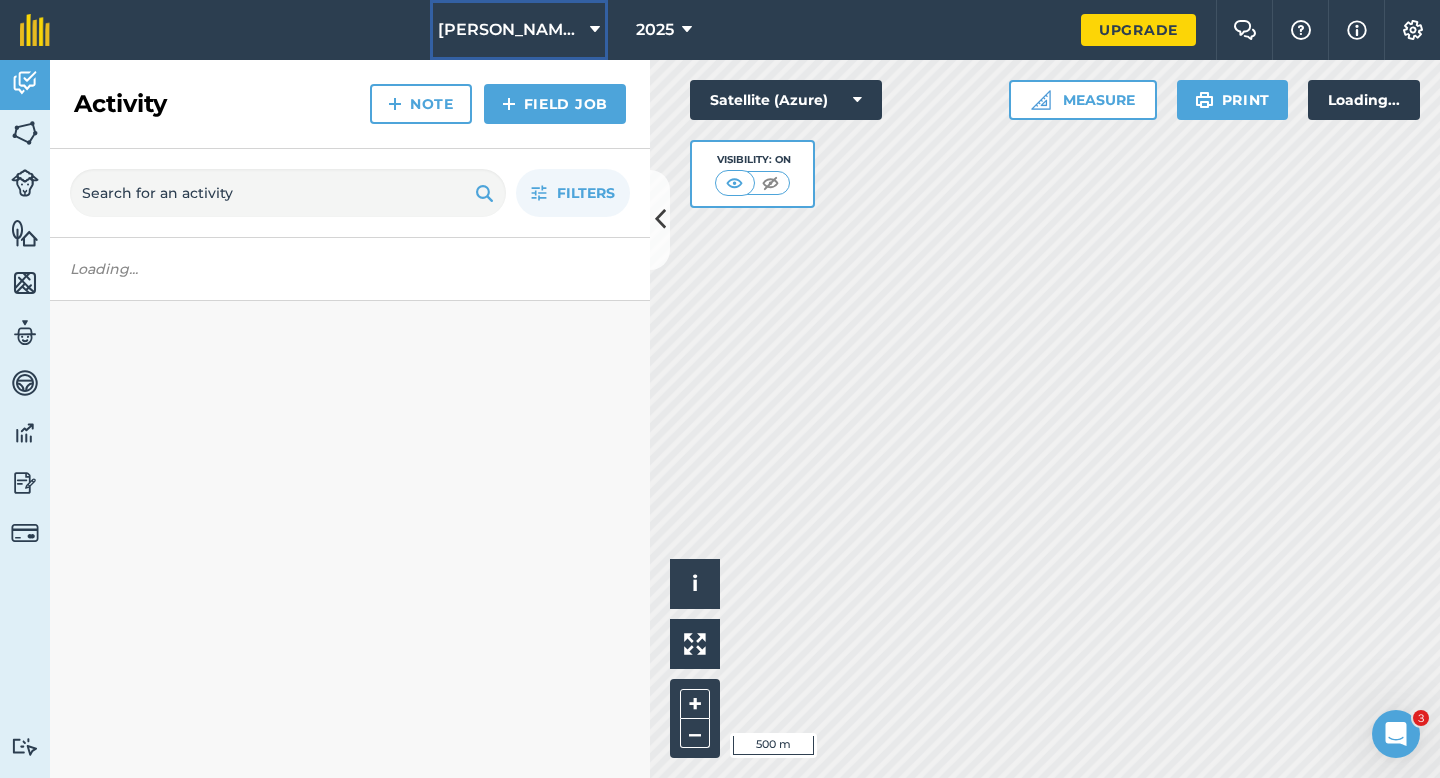 click on "[PERSON_NAME] & Sons" at bounding box center (519, 30) 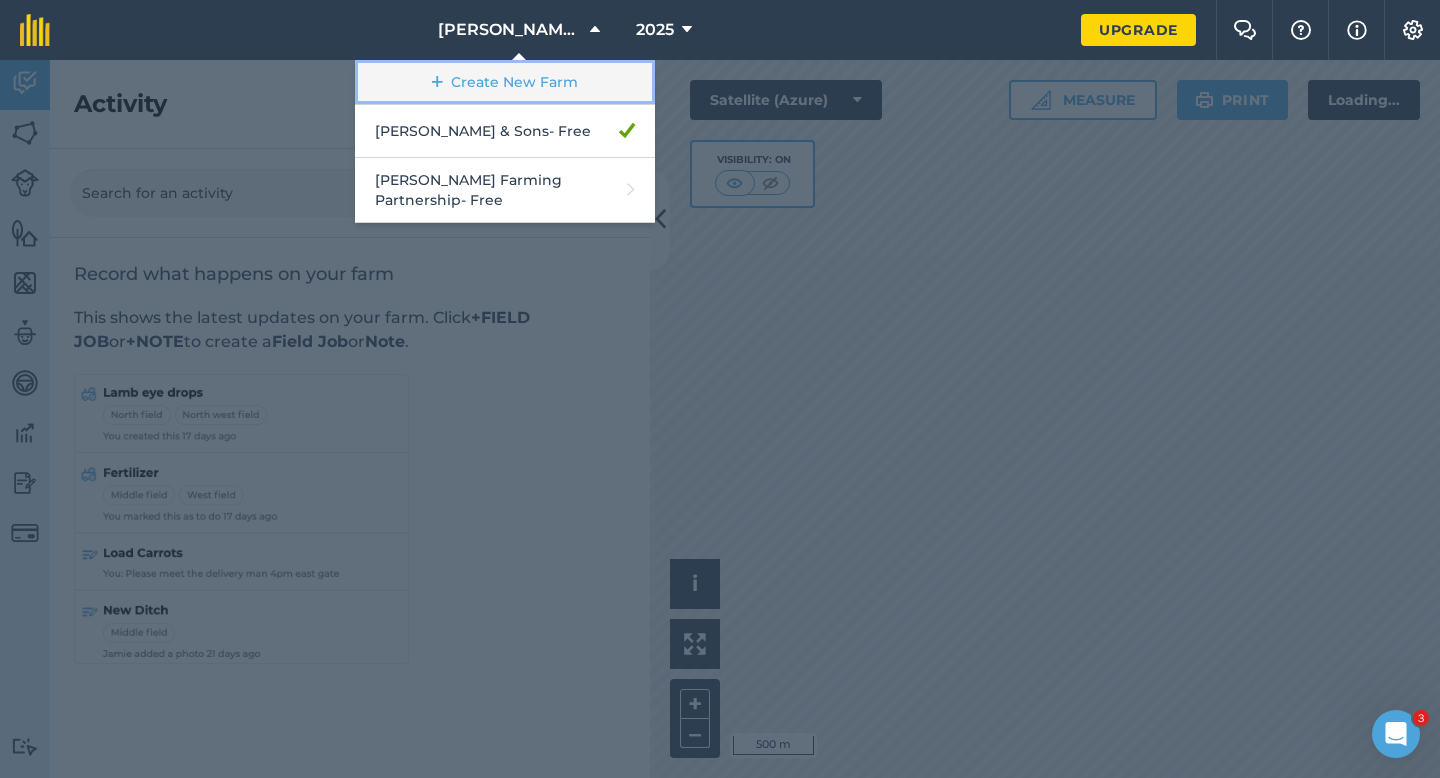 click on "Create New Farm" at bounding box center [505, 82] 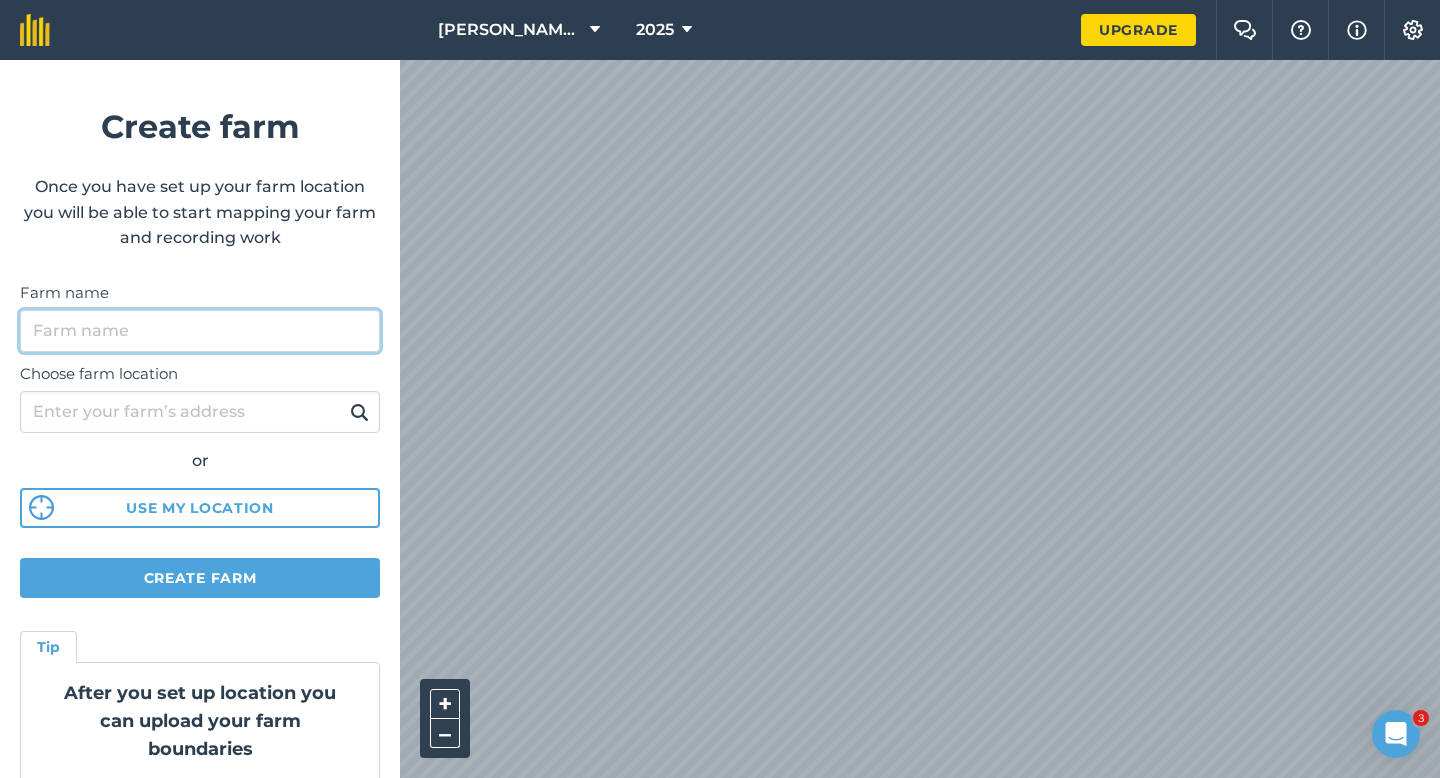 click on "Farm name" at bounding box center [200, 331] 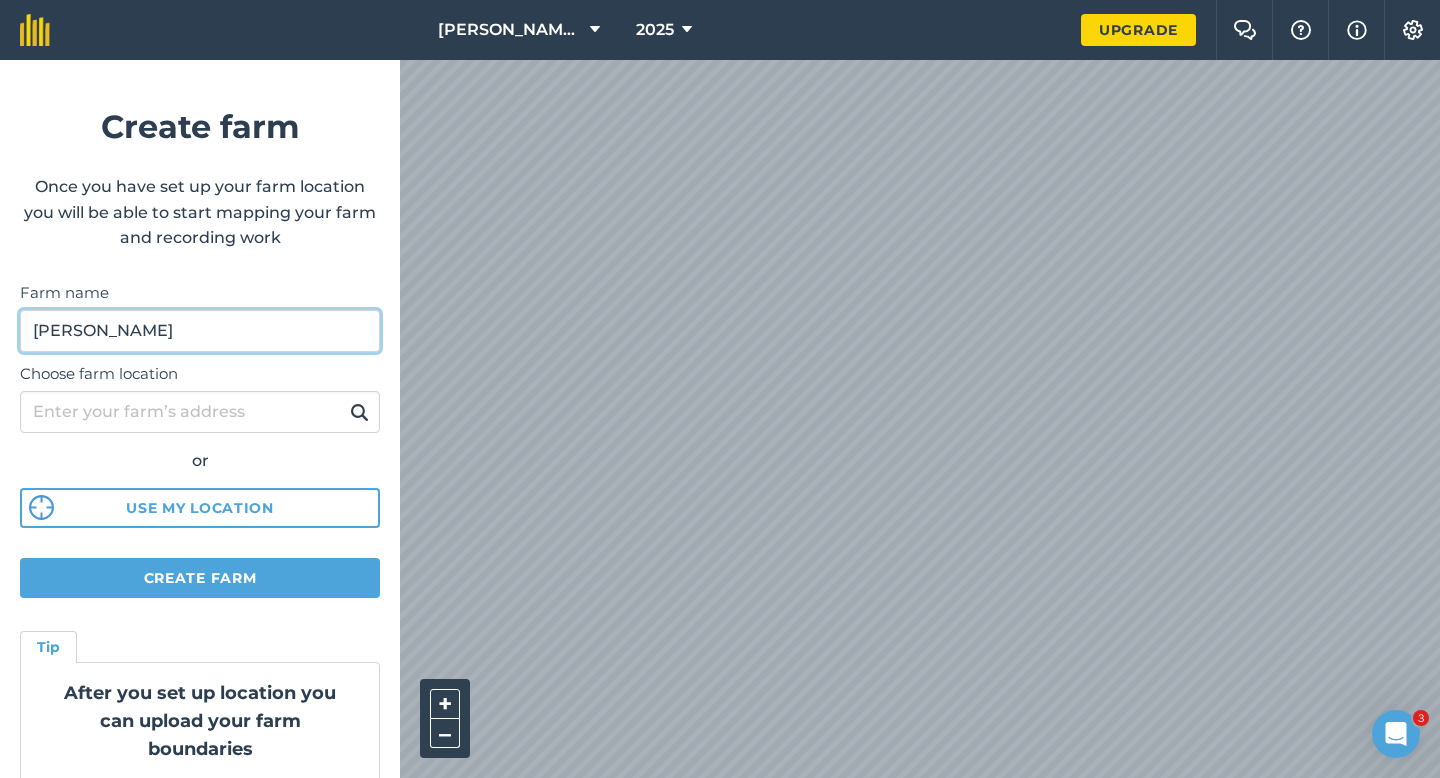 type on "[PERSON_NAME]" 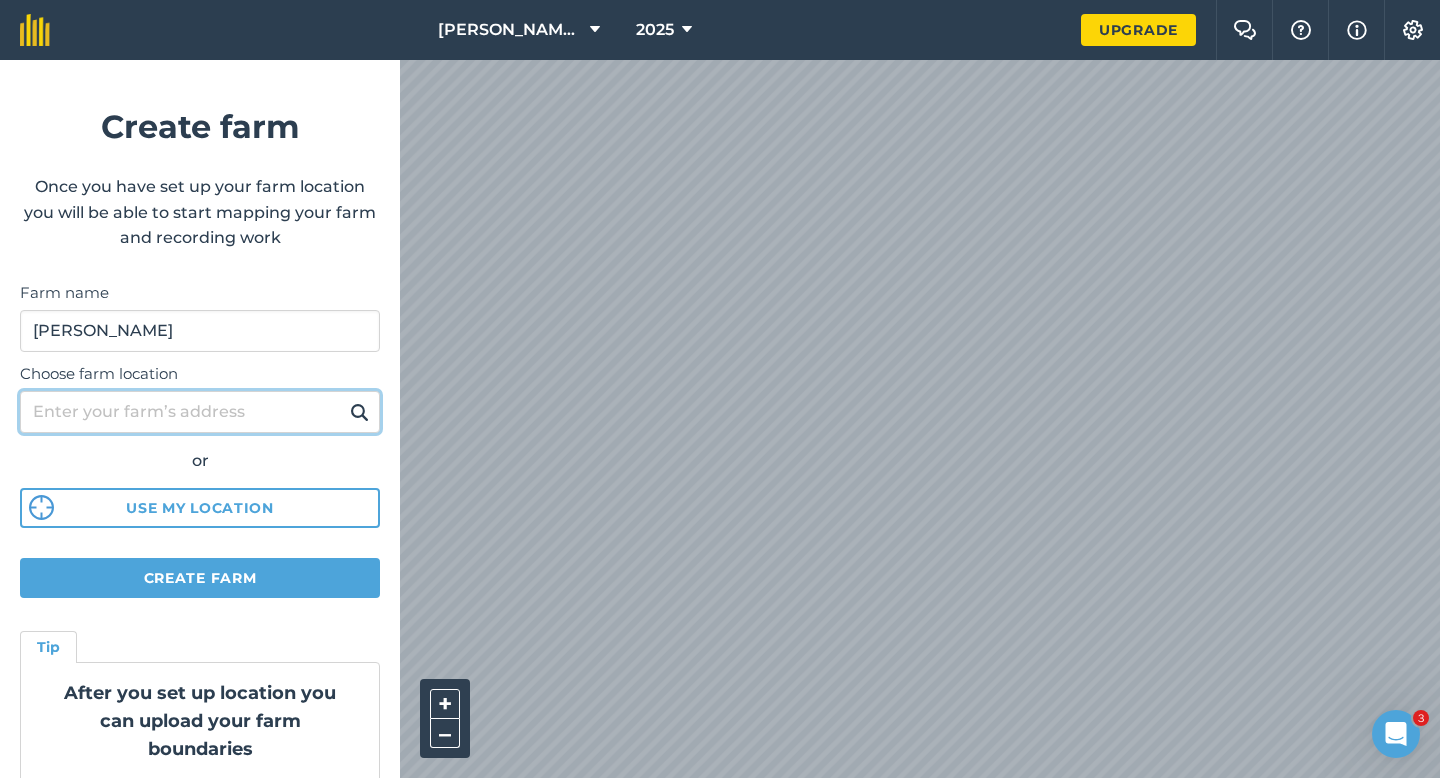 click on "Choose farm location" at bounding box center [200, 412] 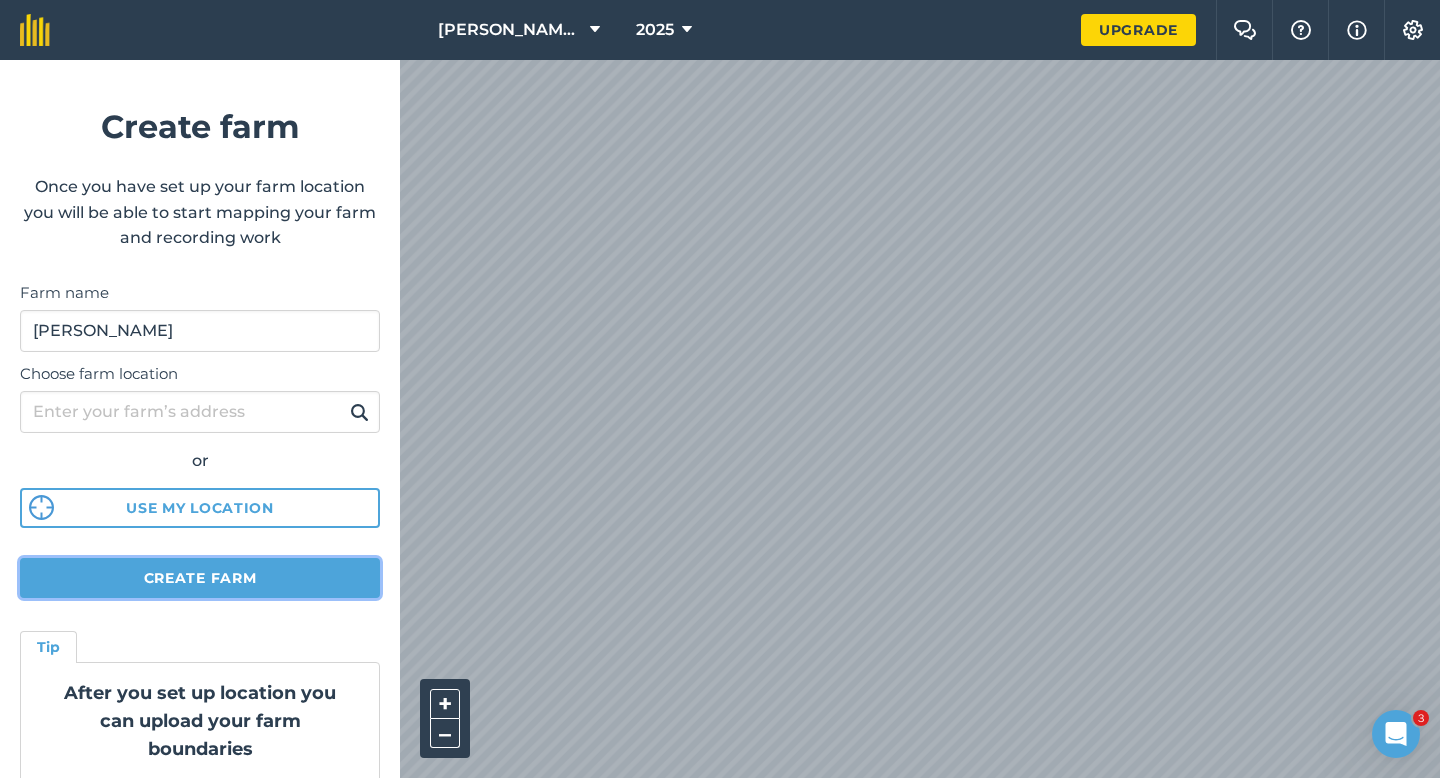 click on "Create farm" at bounding box center (200, 578) 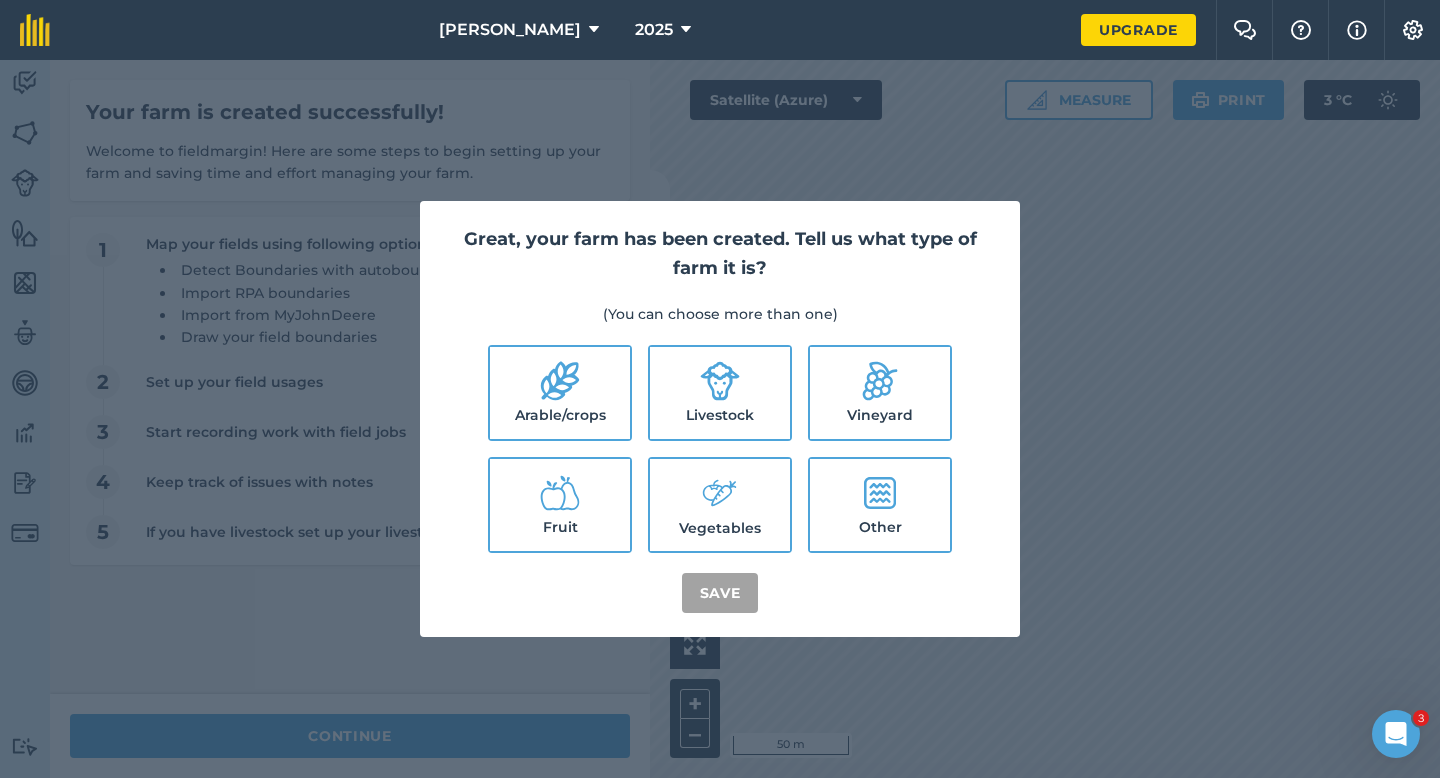 click on "Arable/crops" at bounding box center (560, 393) 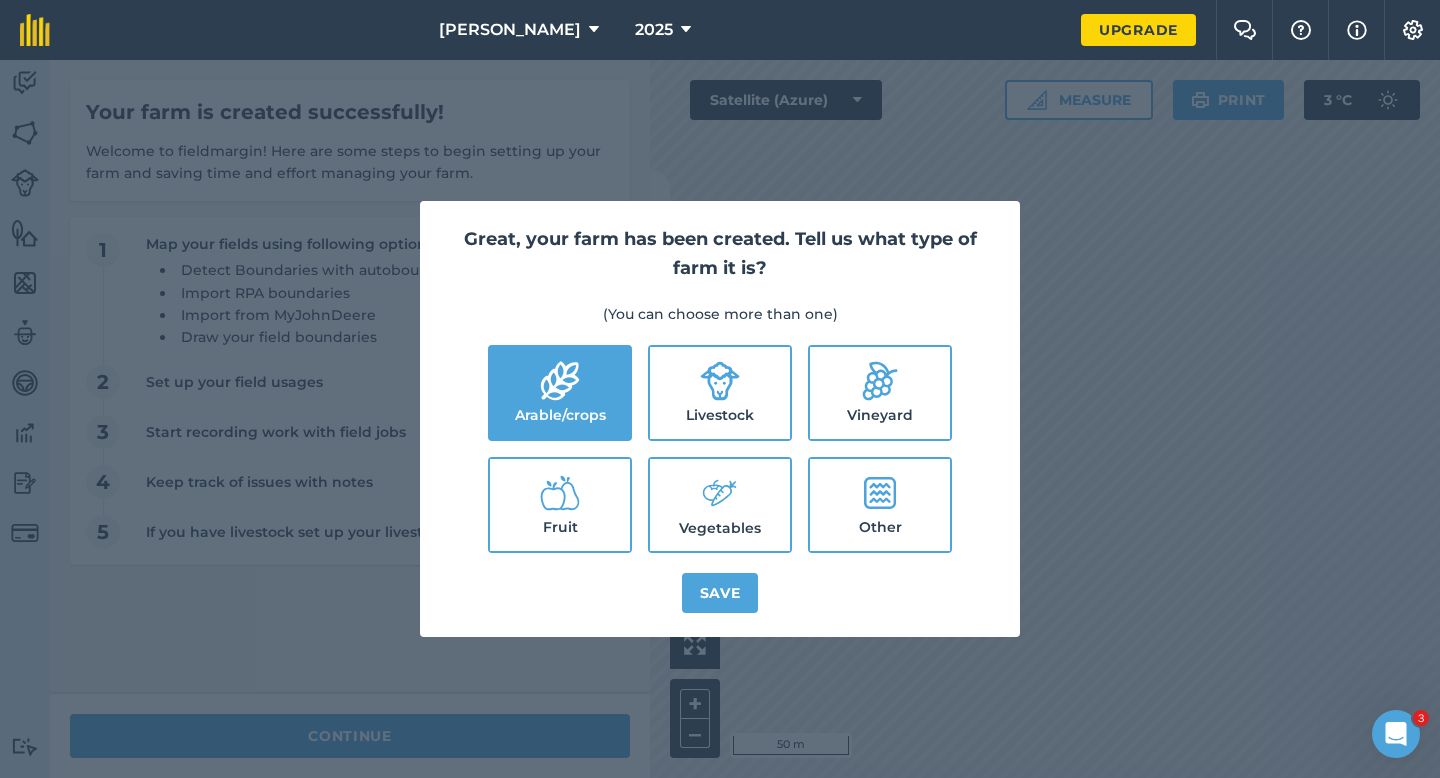 click on "Livestock" at bounding box center [720, 393] 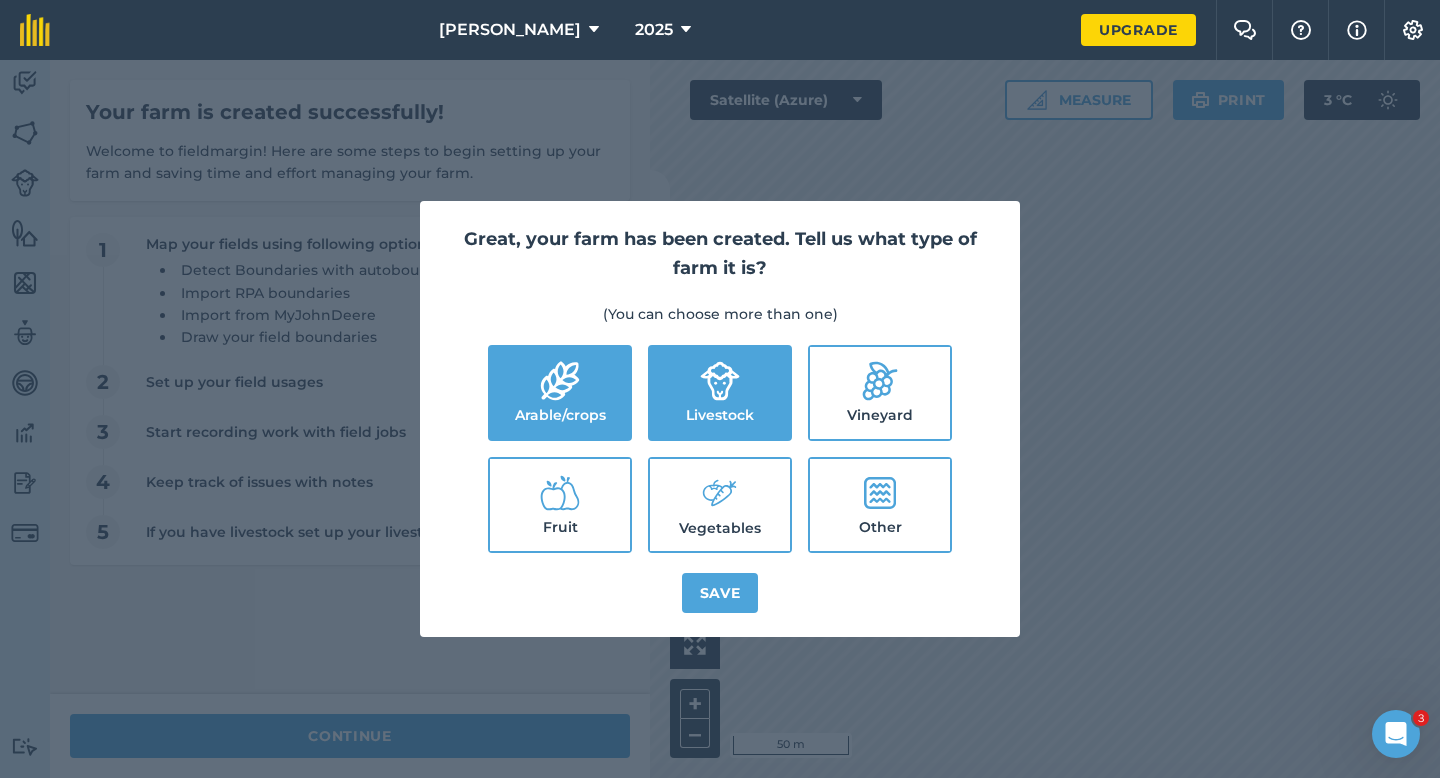 click on "Vegetables" at bounding box center (720, 505) 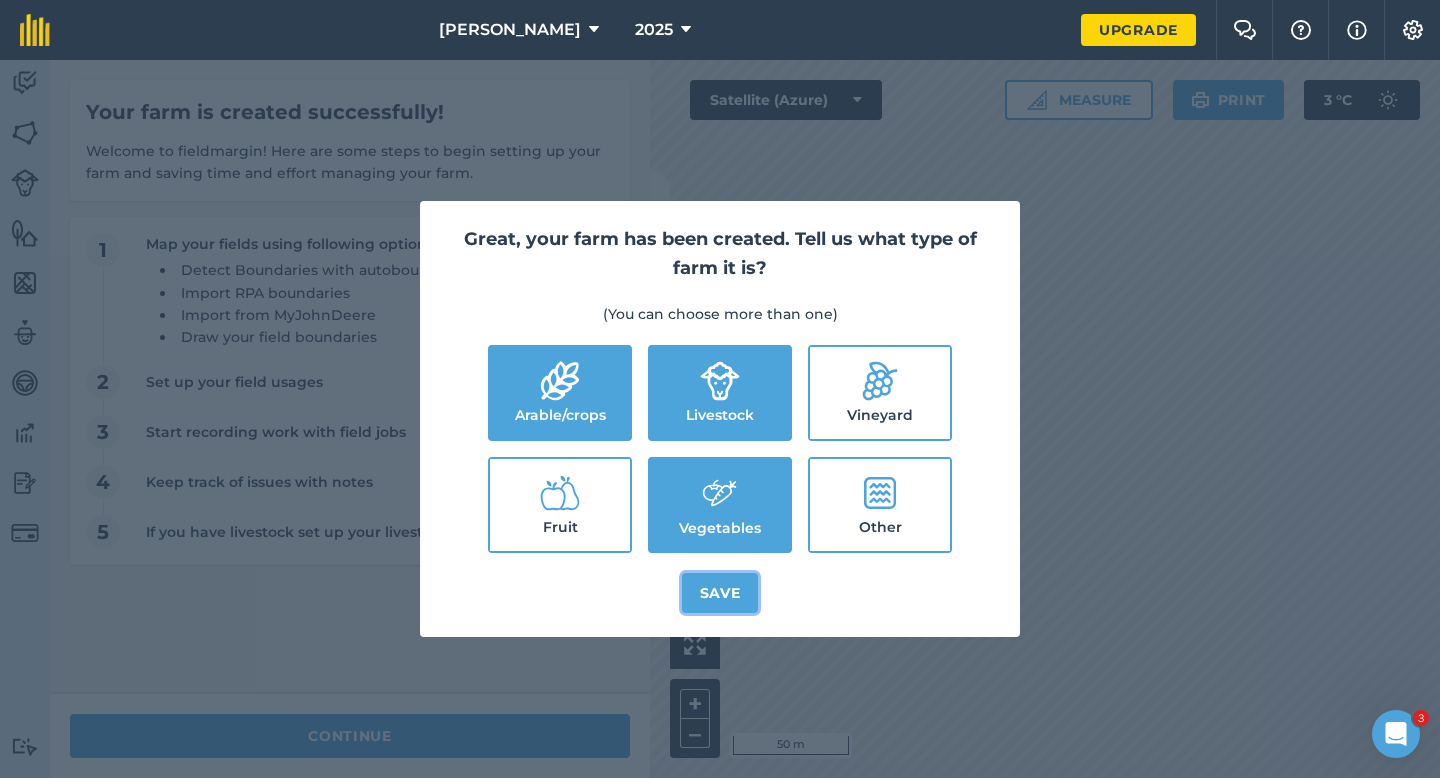 click on "Save" at bounding box center (720, 593) 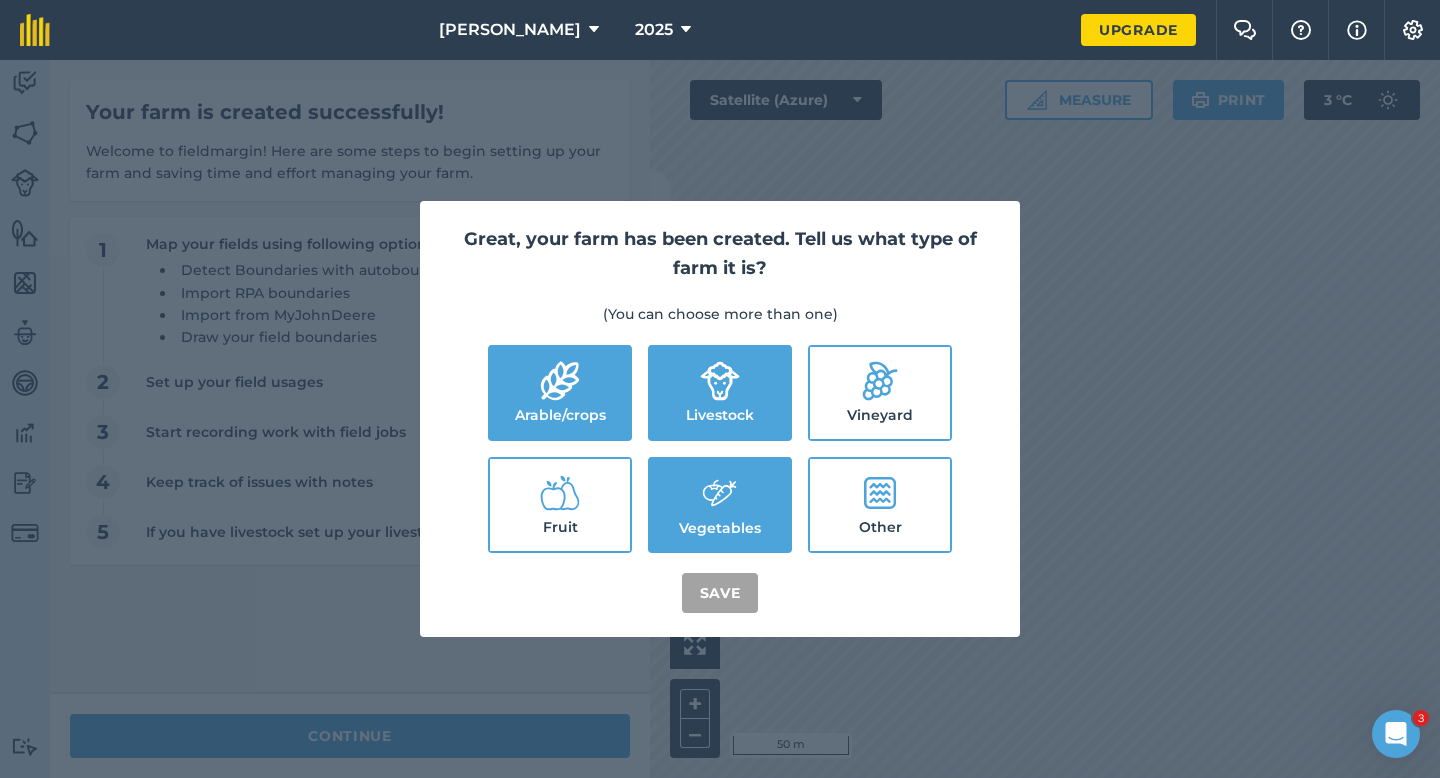 click on "continue" at bounding box center (350, 736) 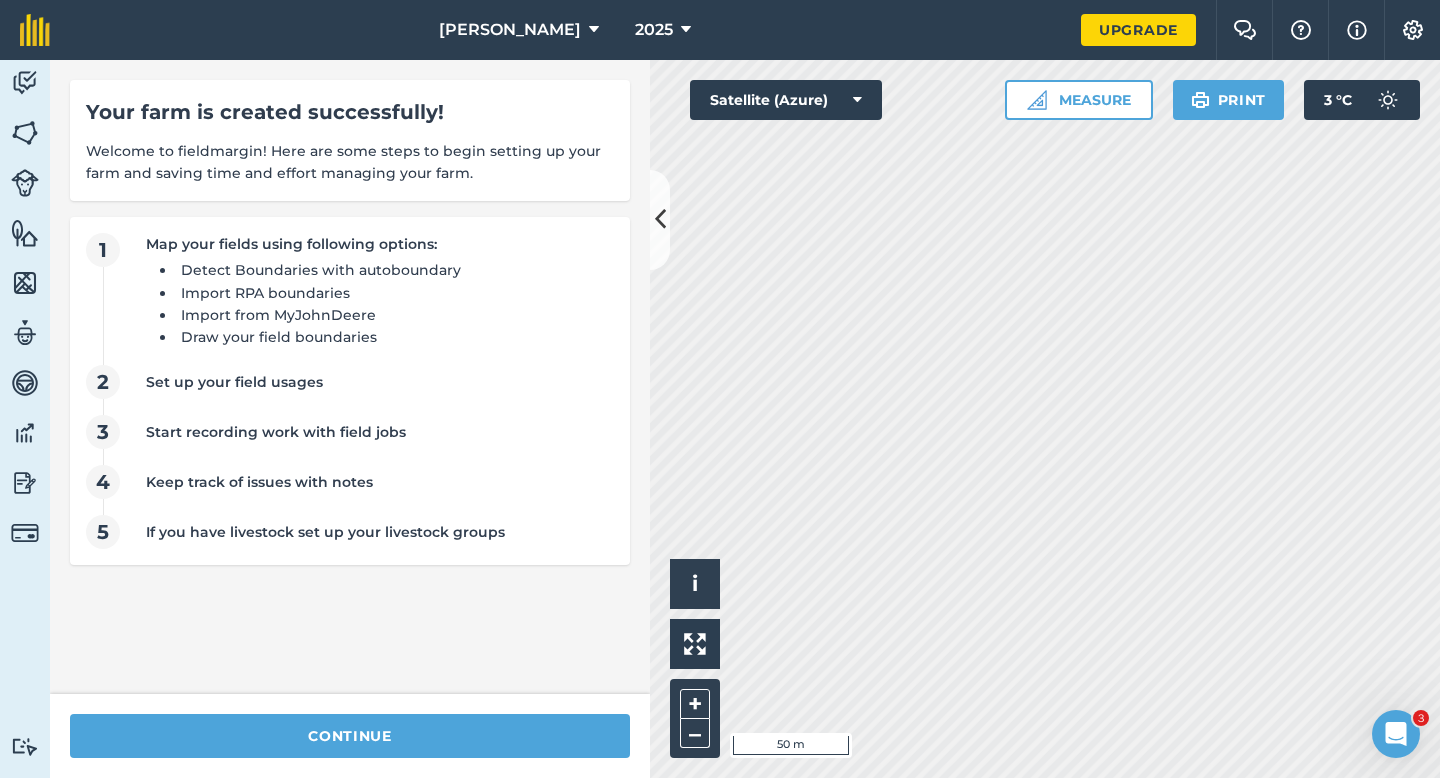 click on "continue" at bounding box center [350, 736] 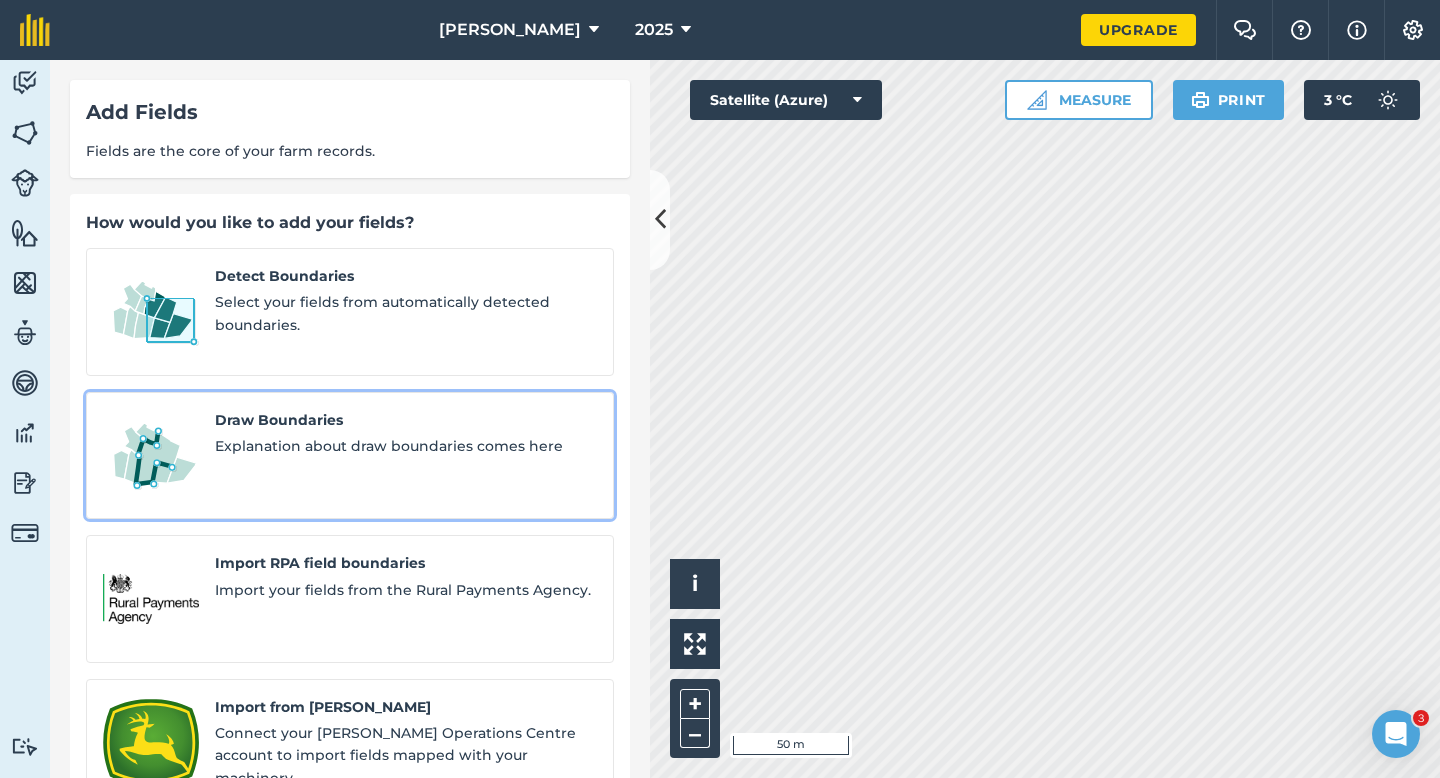 click on "Draw Boundaries Explanation about draw boundaries comes here" at bounding box center (406, 456) 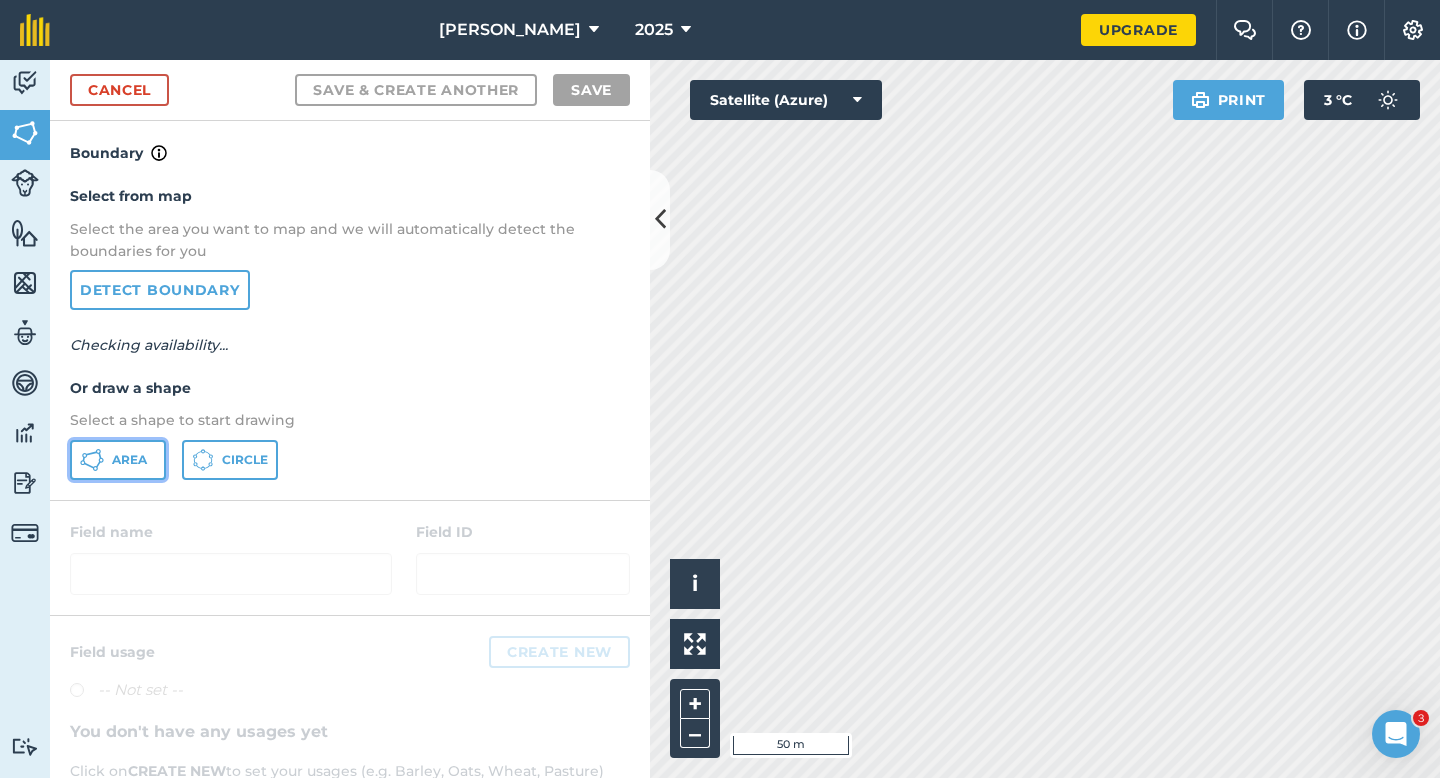 click on "Area" at bounding box center (118, 460) 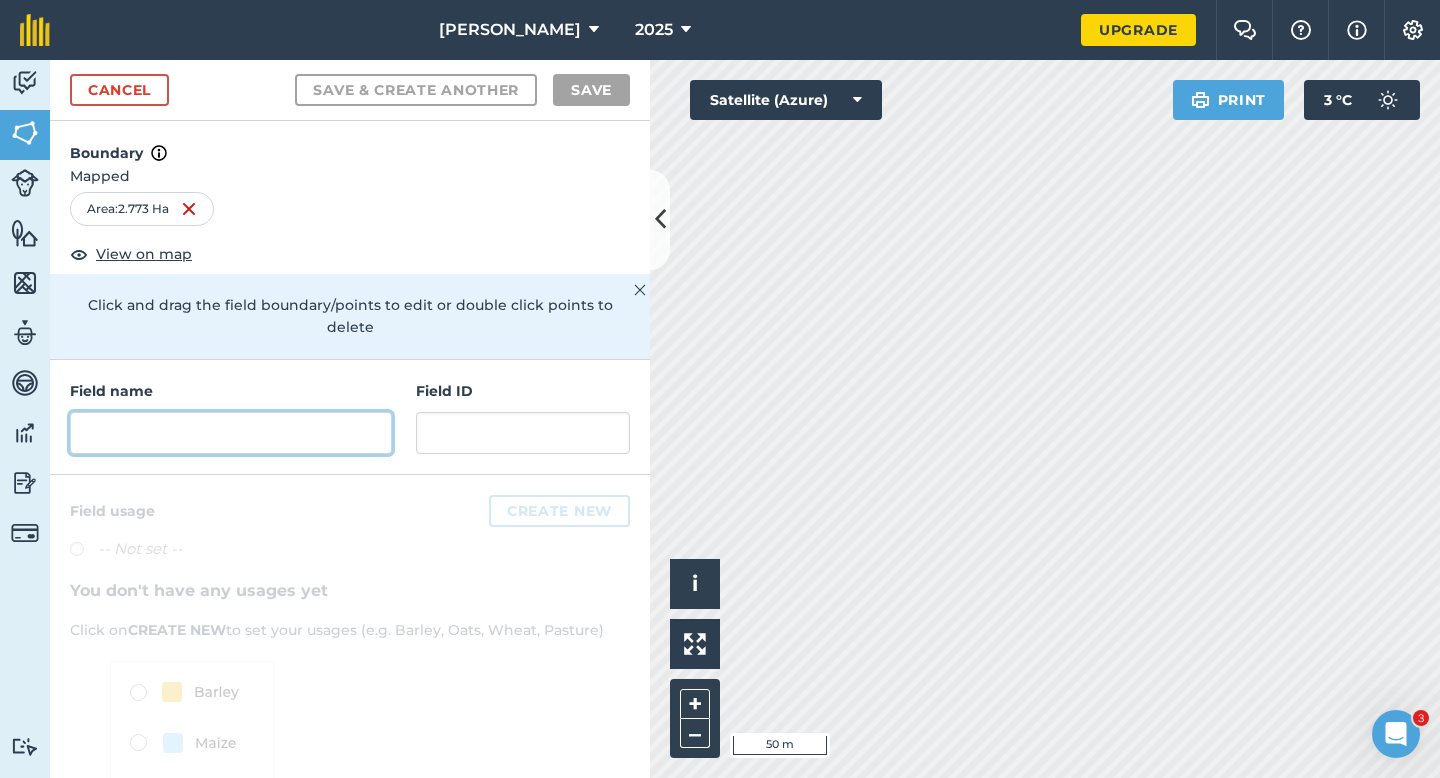 click at bounding box center [231, 433] 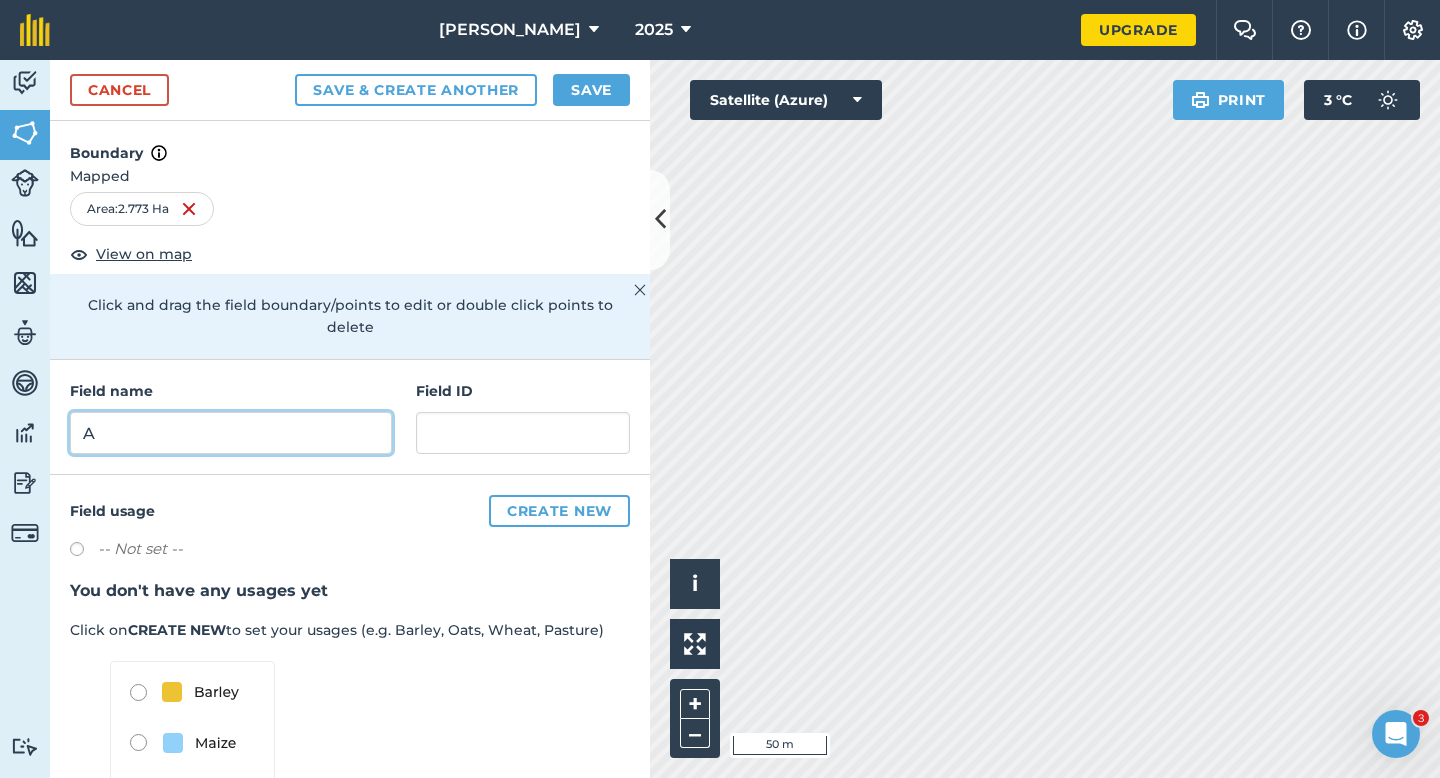 type on "A" 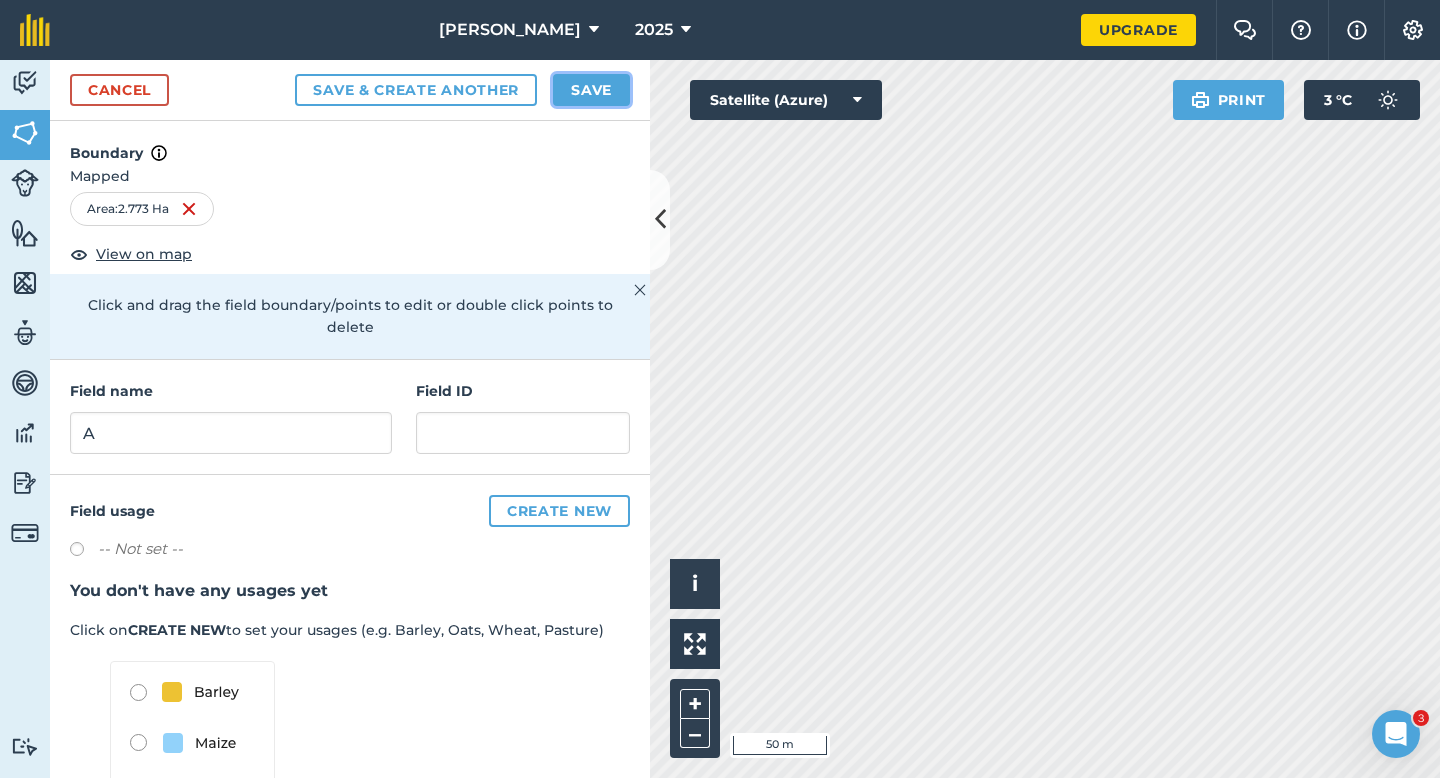click on "Save" at bounding box center (591, 90) 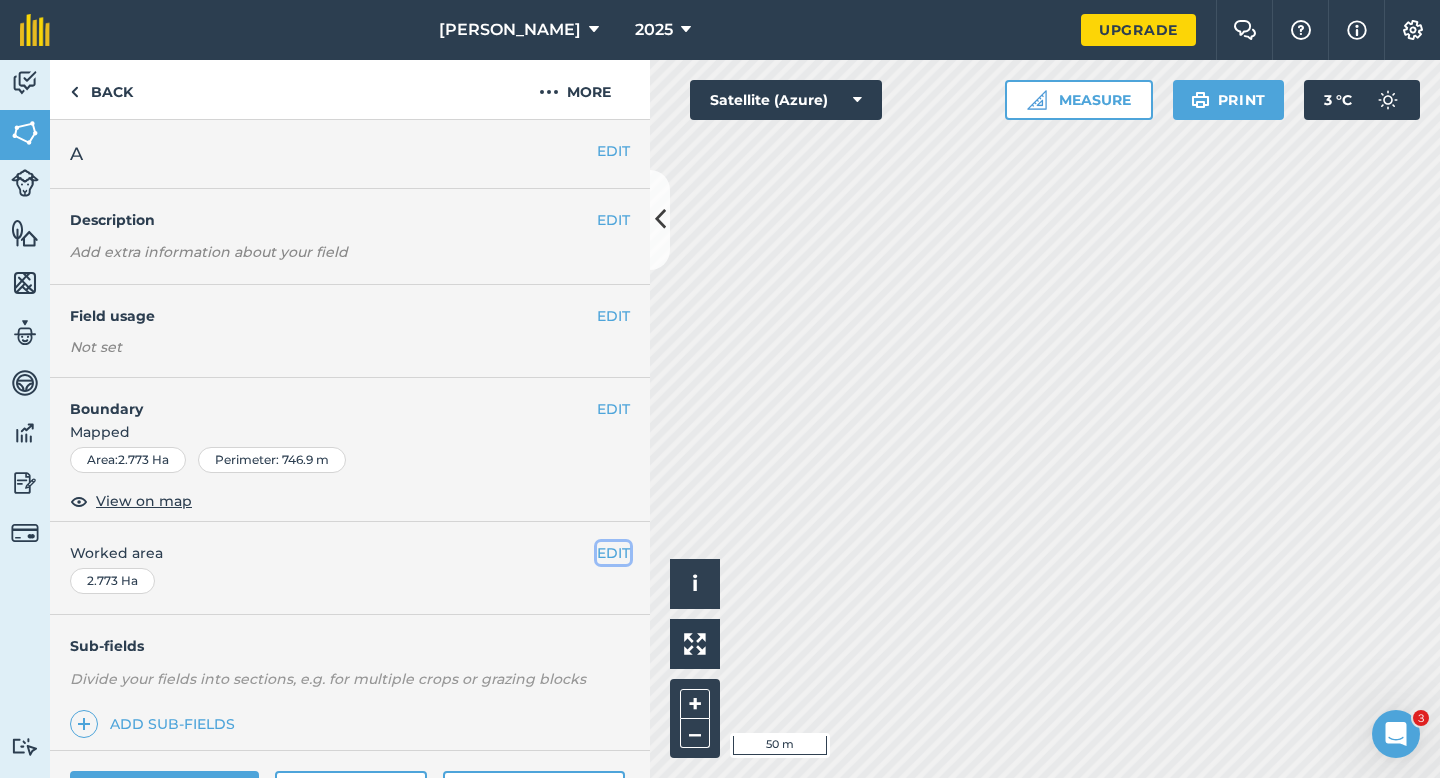 click on "EDIT" at bounding box center [613, 553] 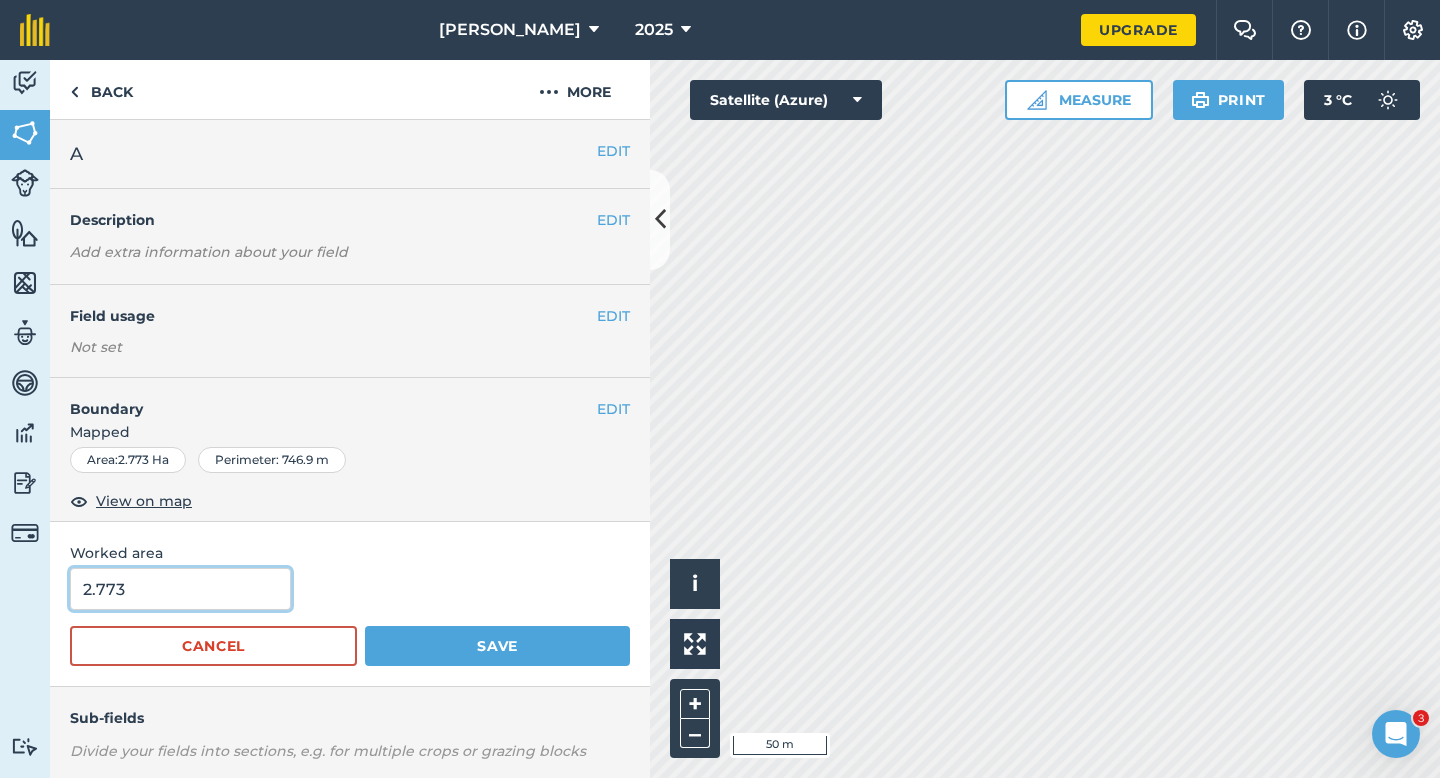 click on "2.773" at bounding box center [180, 589] 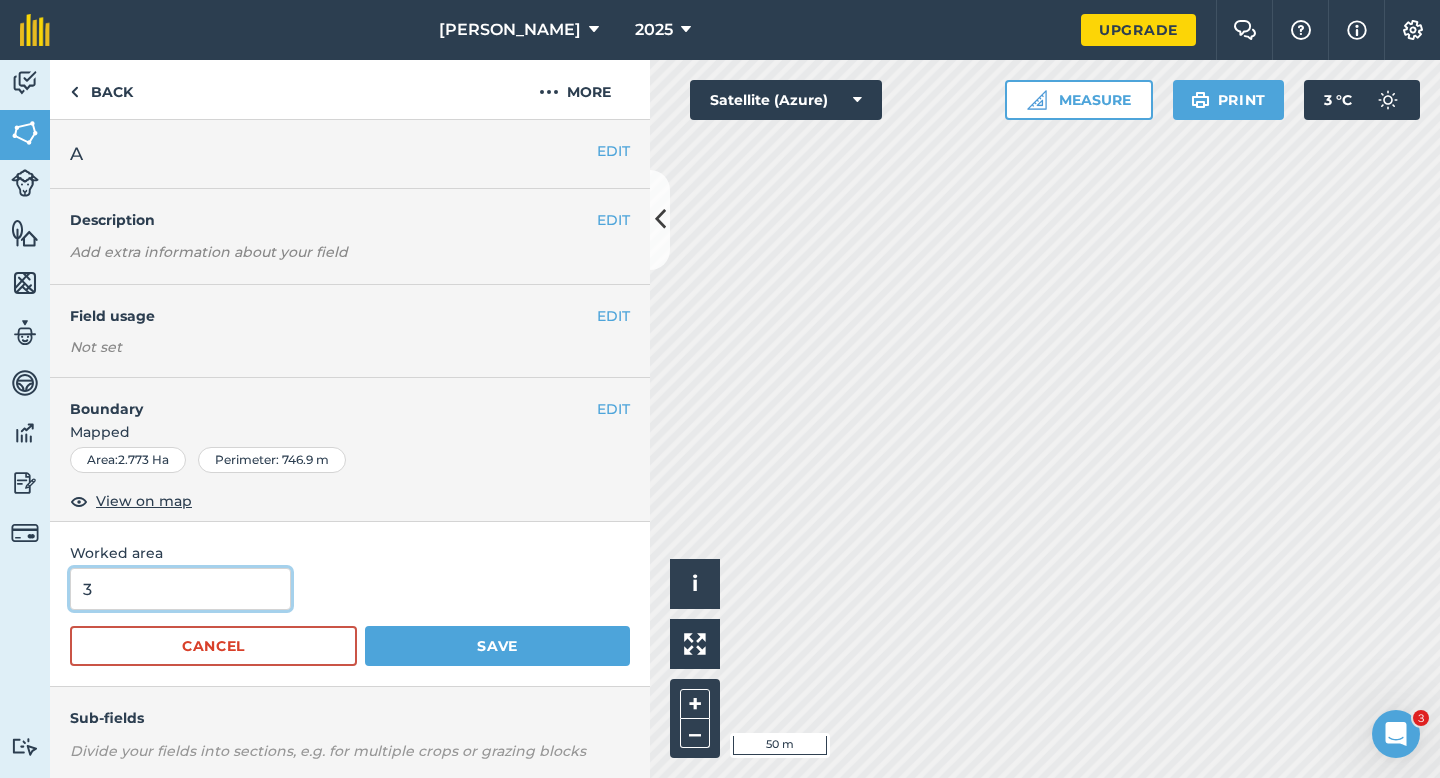click on "Save" at bounding box center [497, 646] 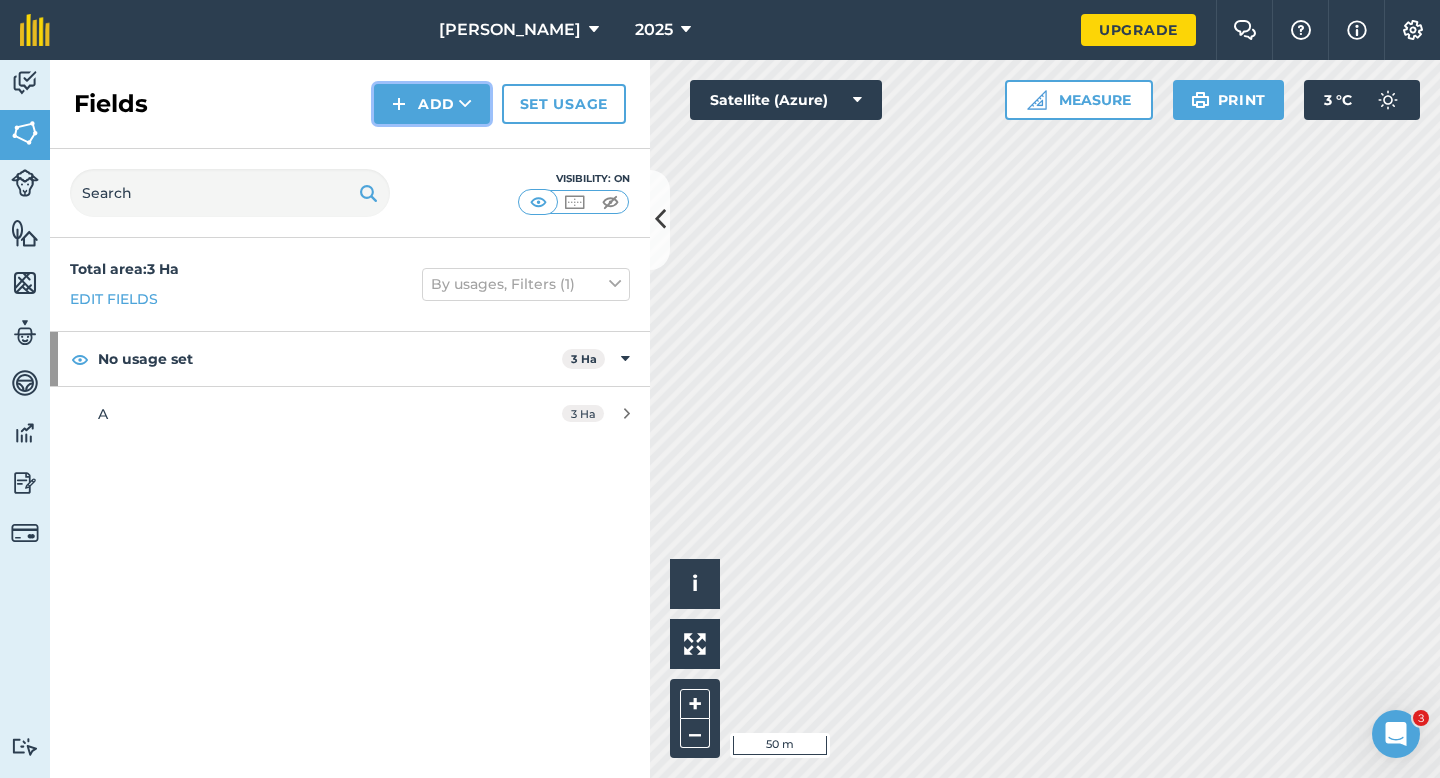 click on "Add" at bounding box center [432, 104] 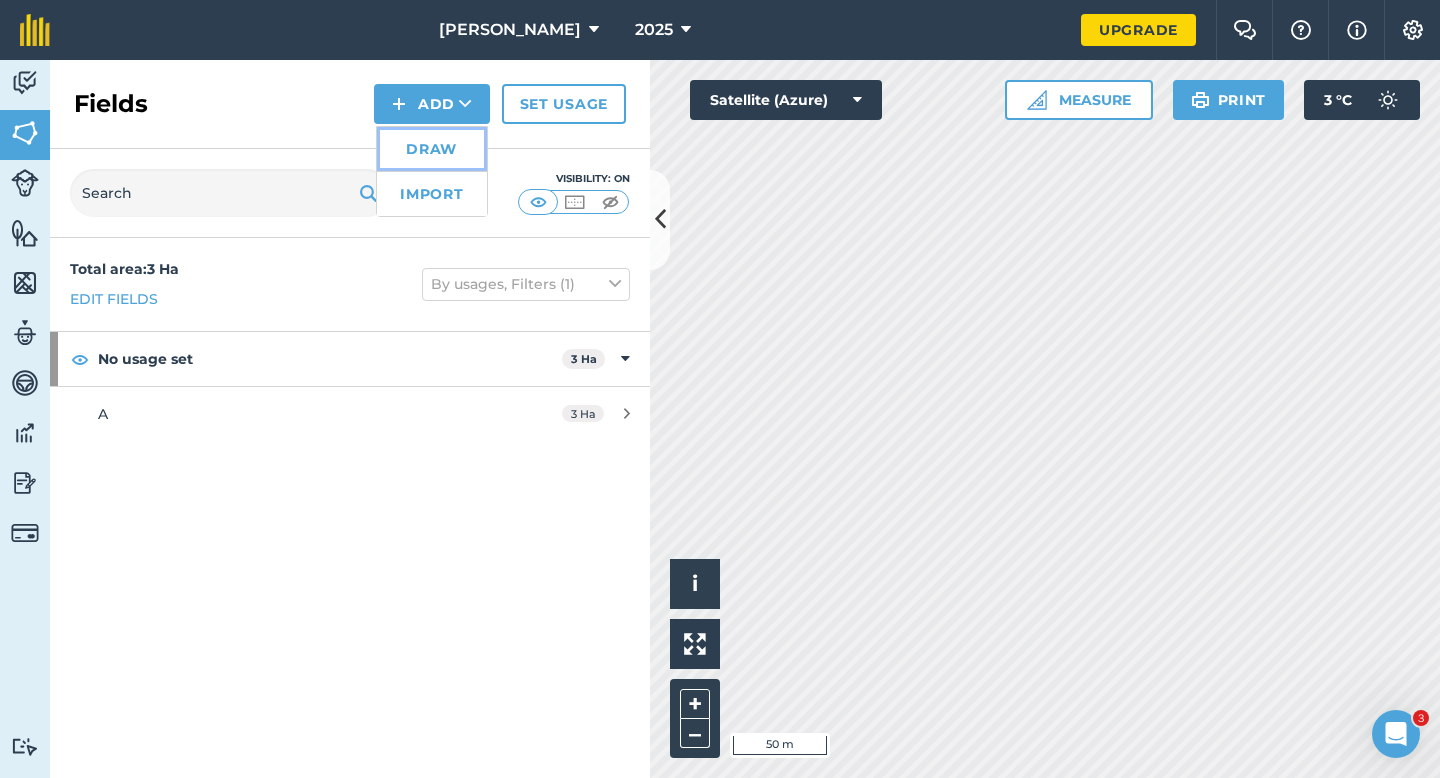 click on "Draw" at bounding box center (432, 149) 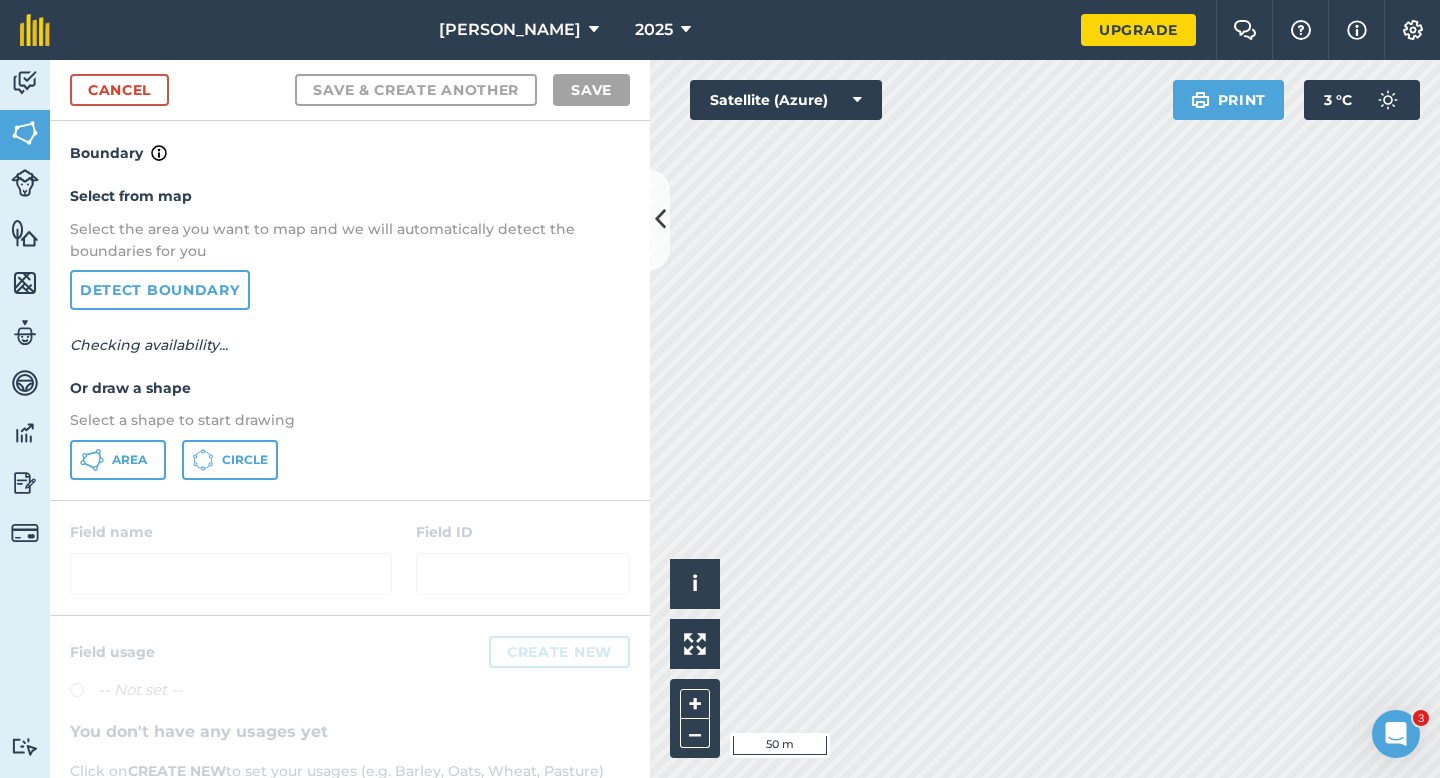 click on "Select from map Select the area you want to map and we will automatically detect the boundaries for you Detect boundary Checking availability... Or draw a shape Select a shape to start drawing Area Circle" at bounding box center [350, 332] 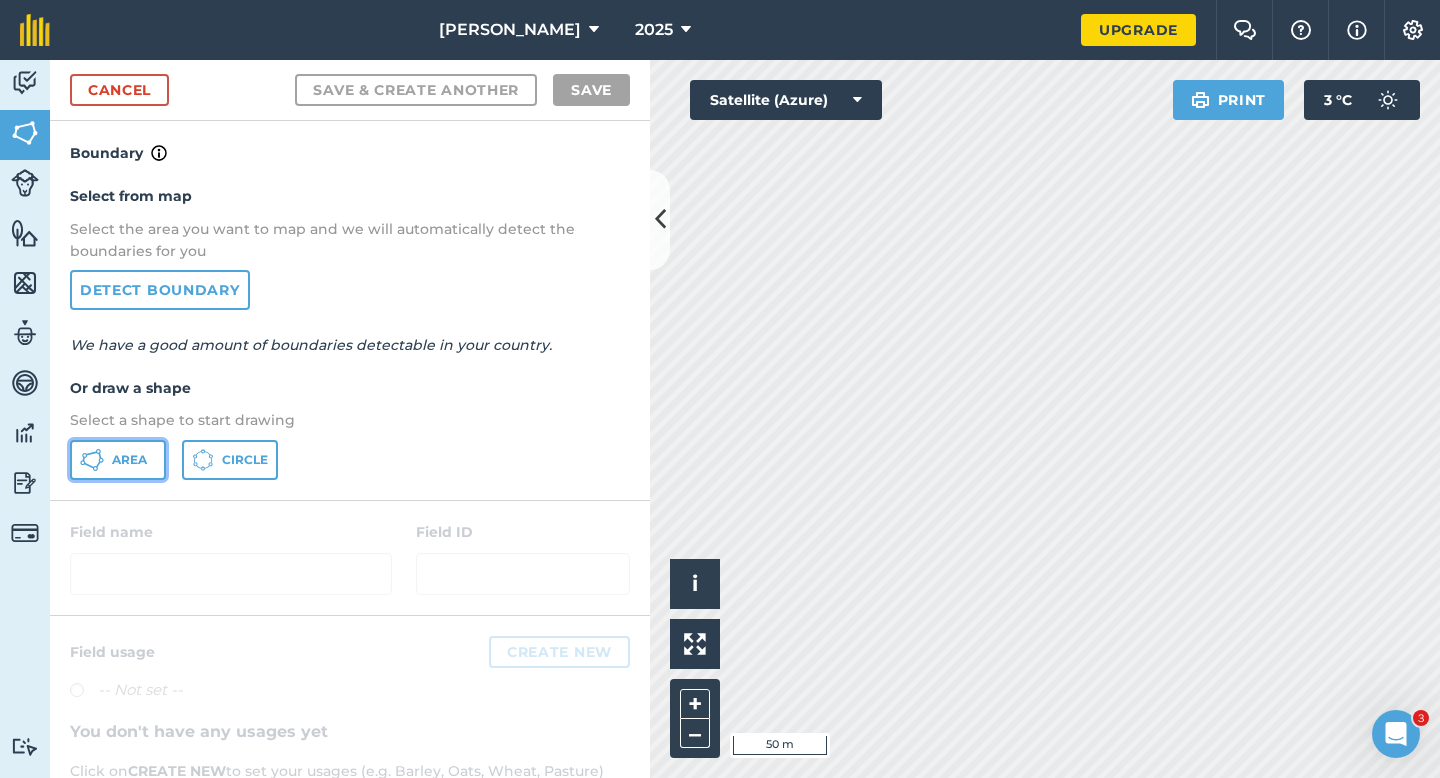 click on "Area" at bounding box center [118, 460] 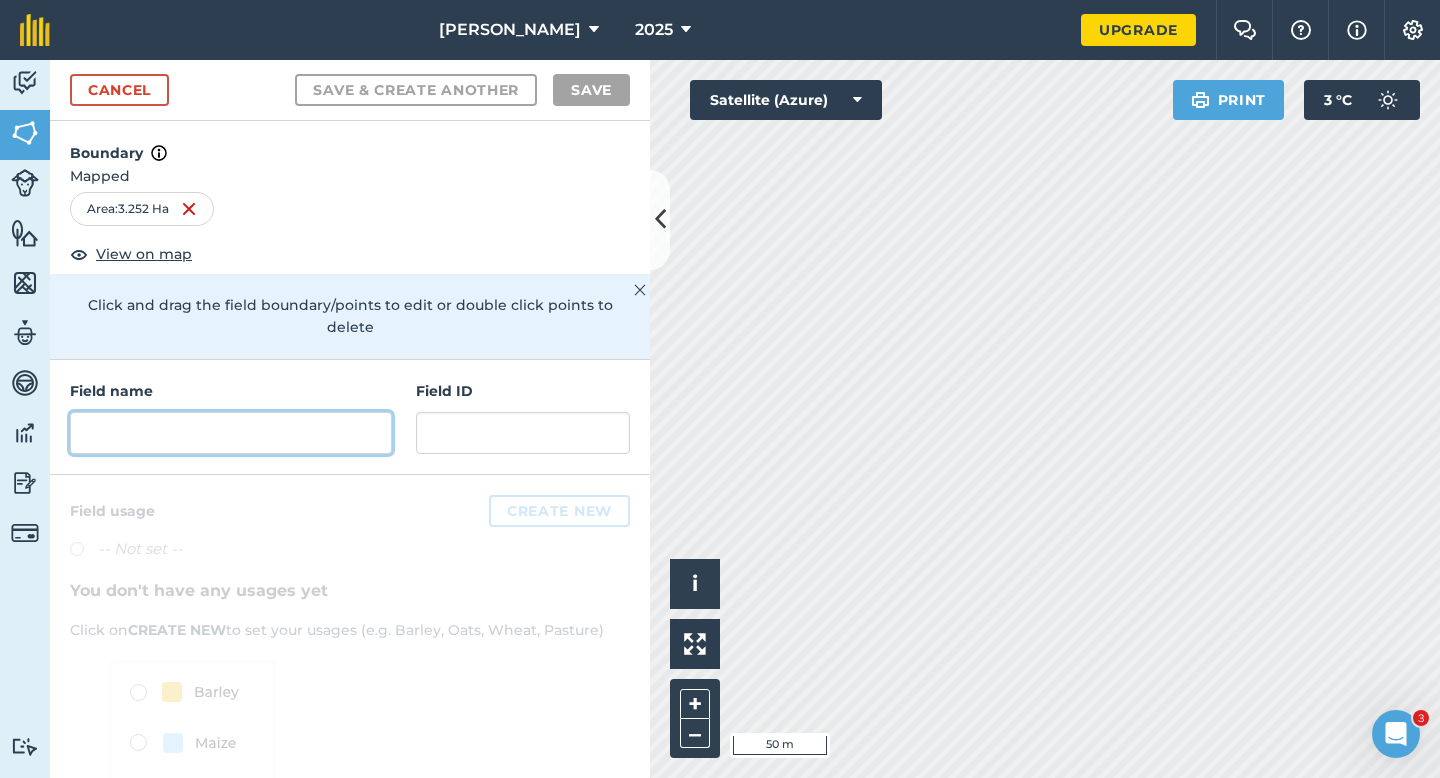 click at bounding box center (231, 433) 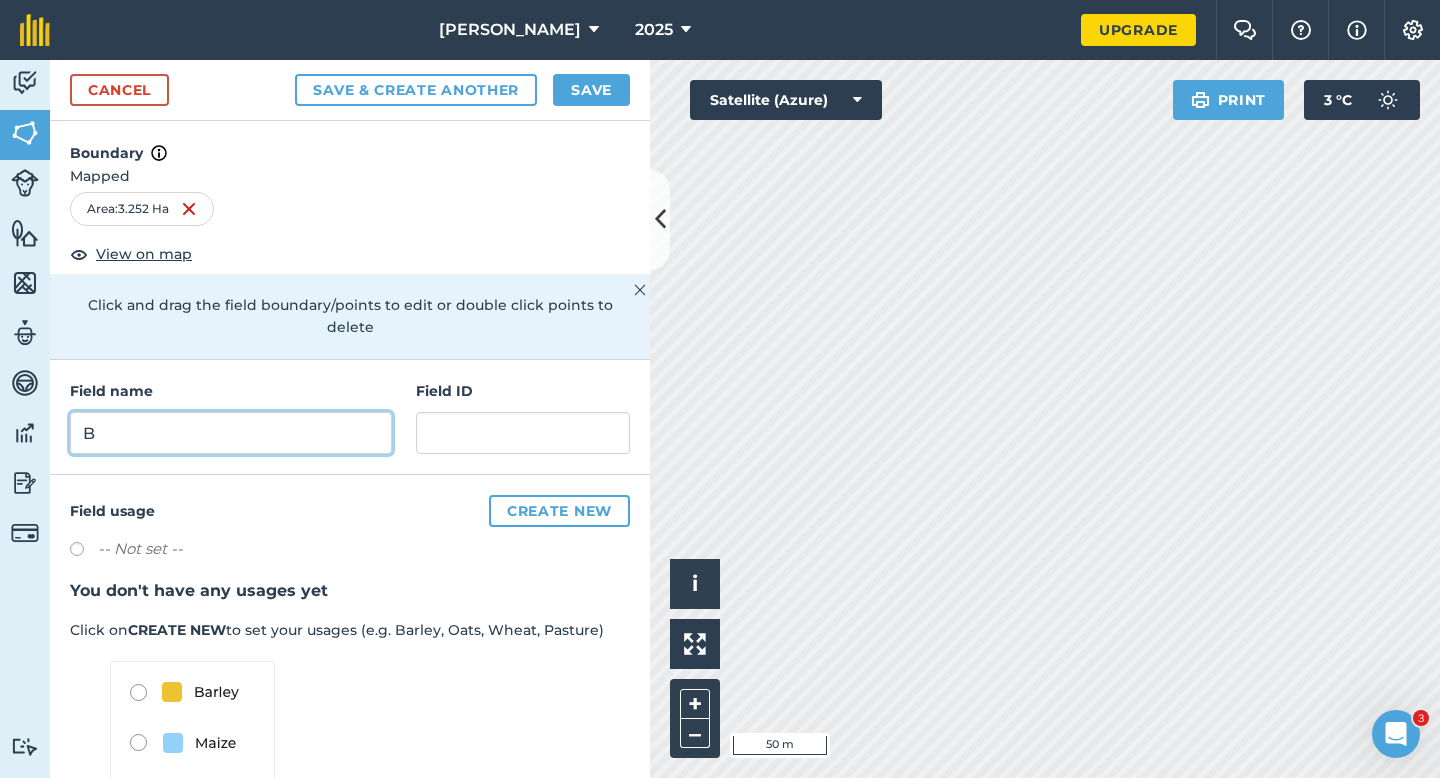 type on "B" 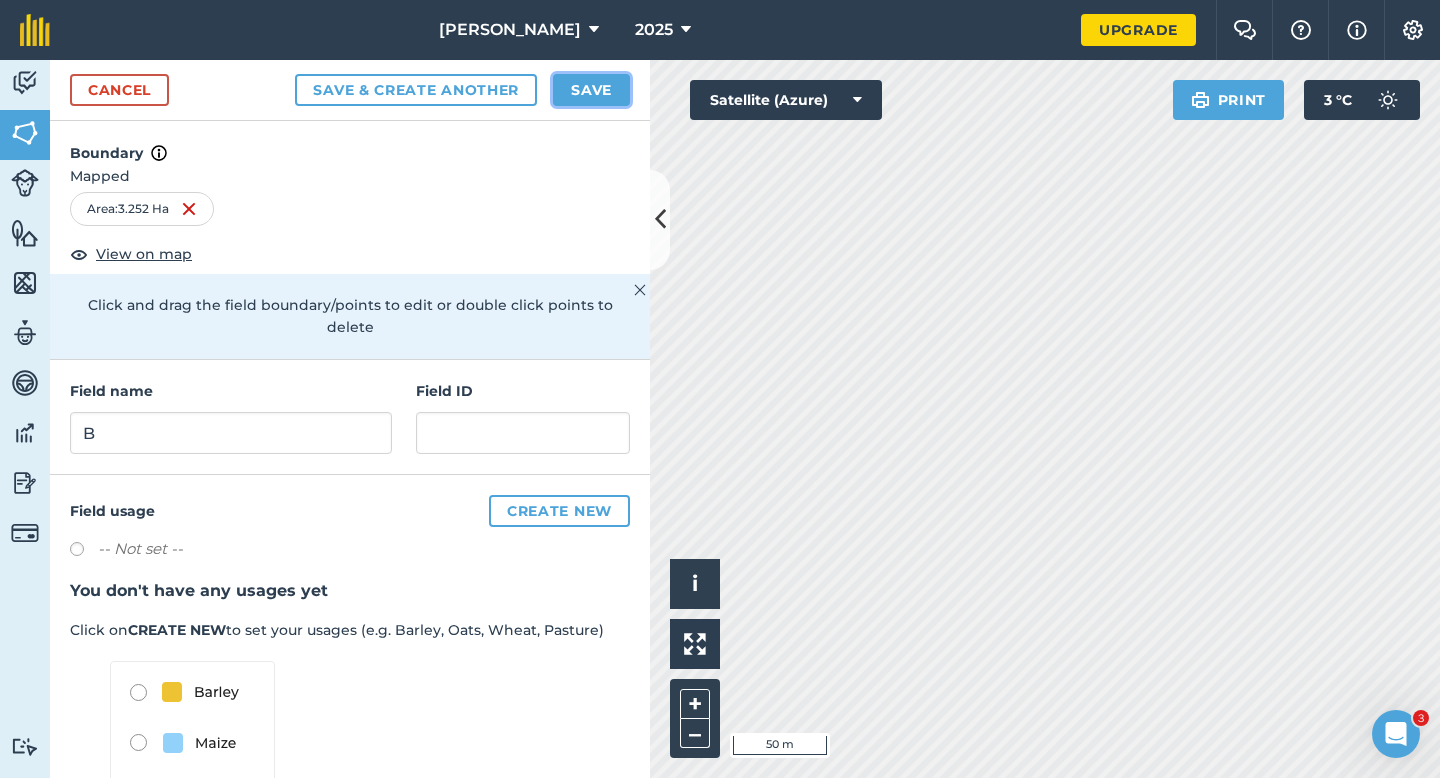 click on "Save" at bounding box center [591, 90] 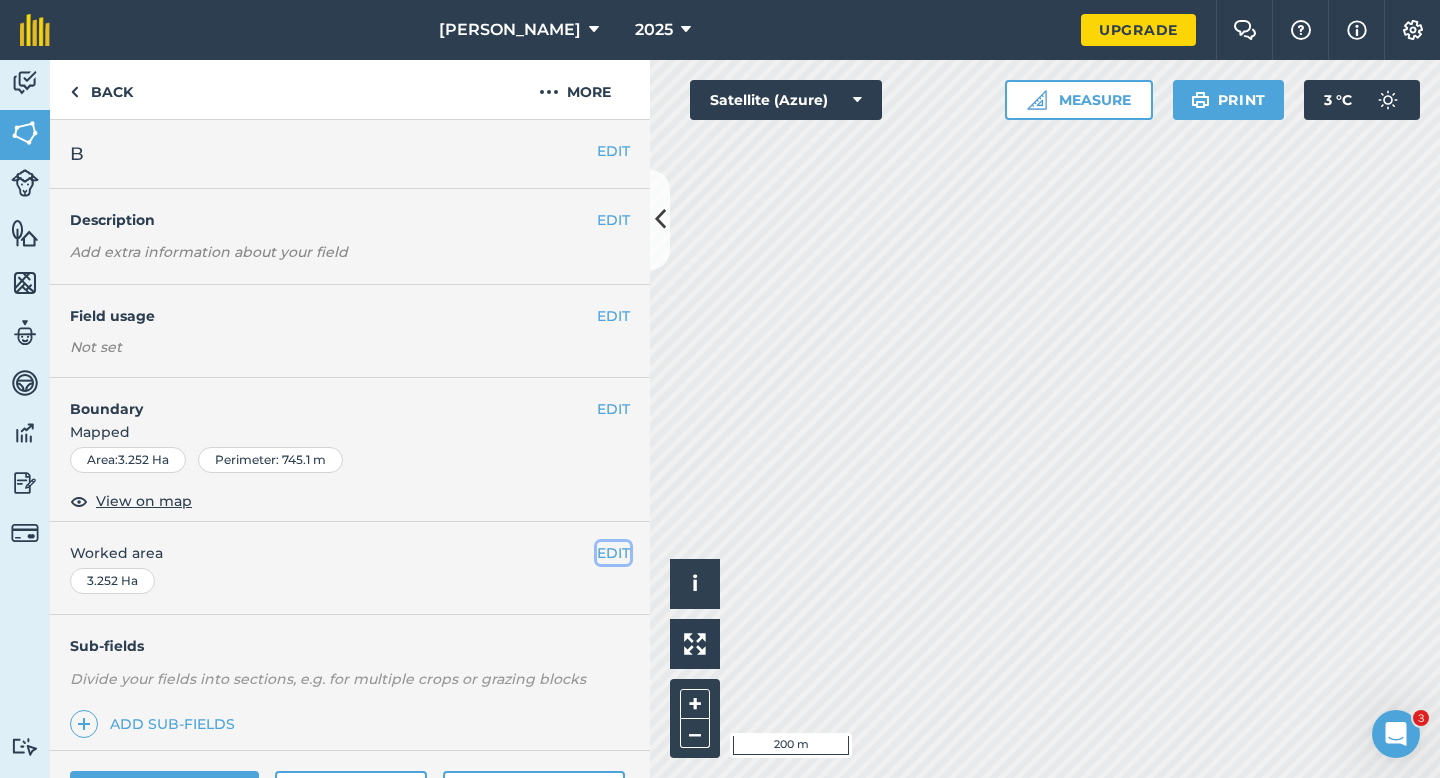 click on "EDIT" at bounding box center (613, 553) 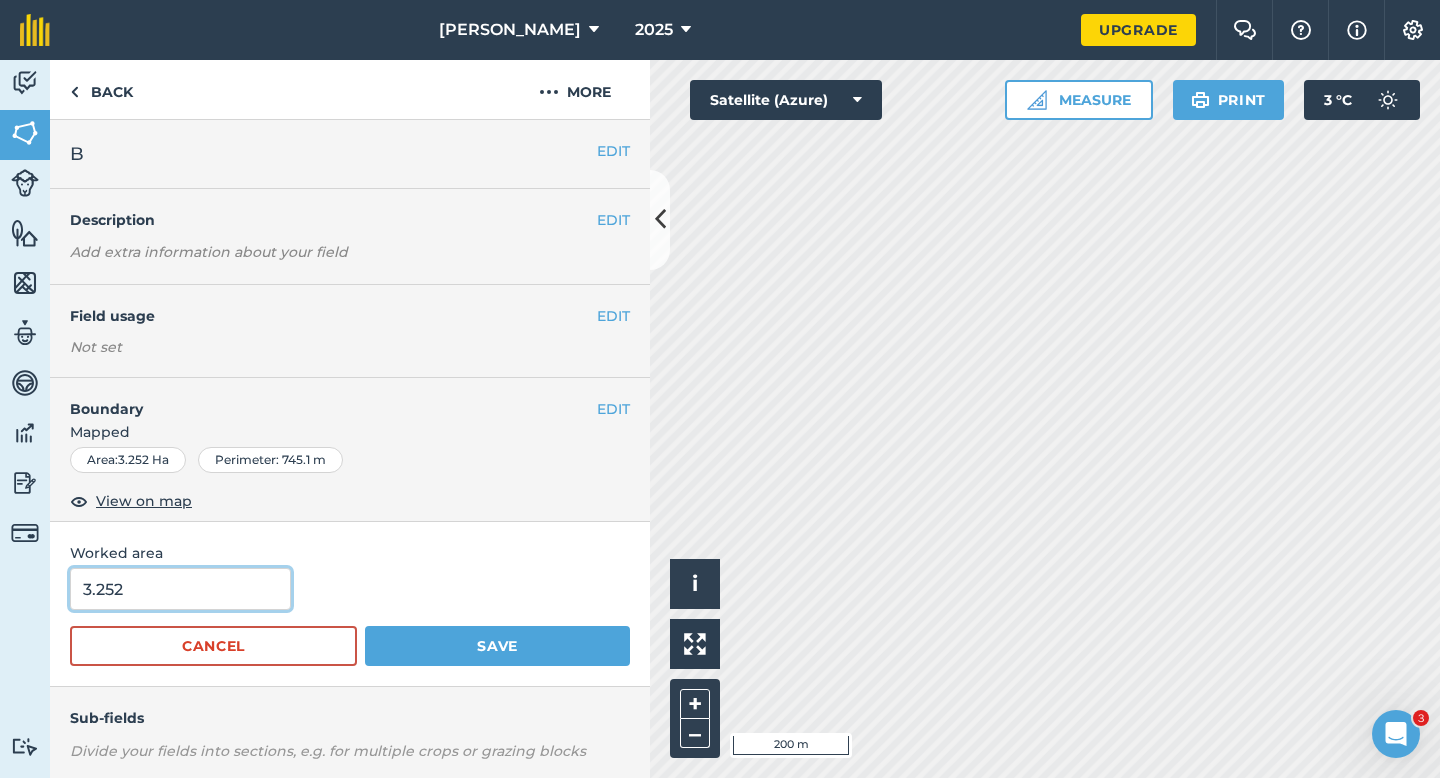 click on "3.252" at bounding box center (180, 589) 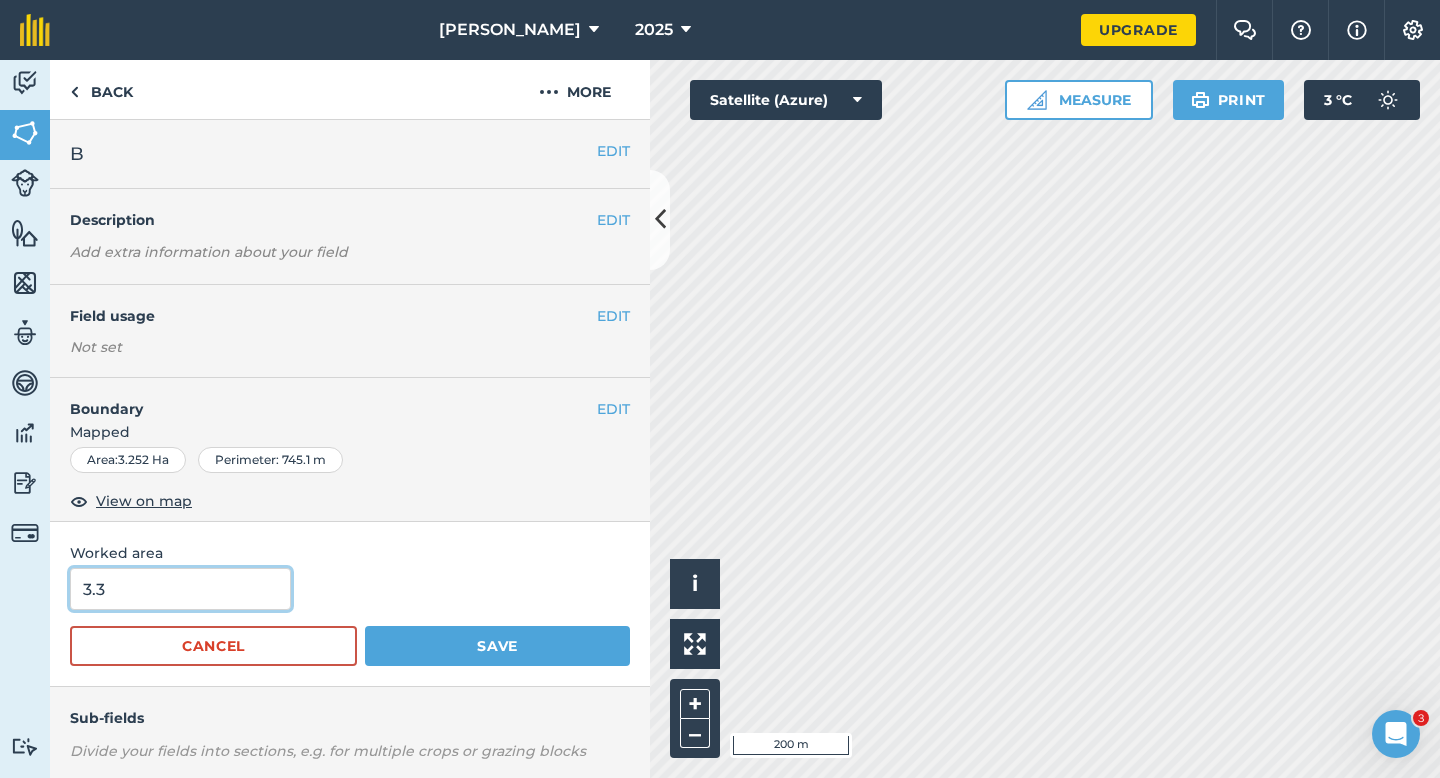 type on "3.3" 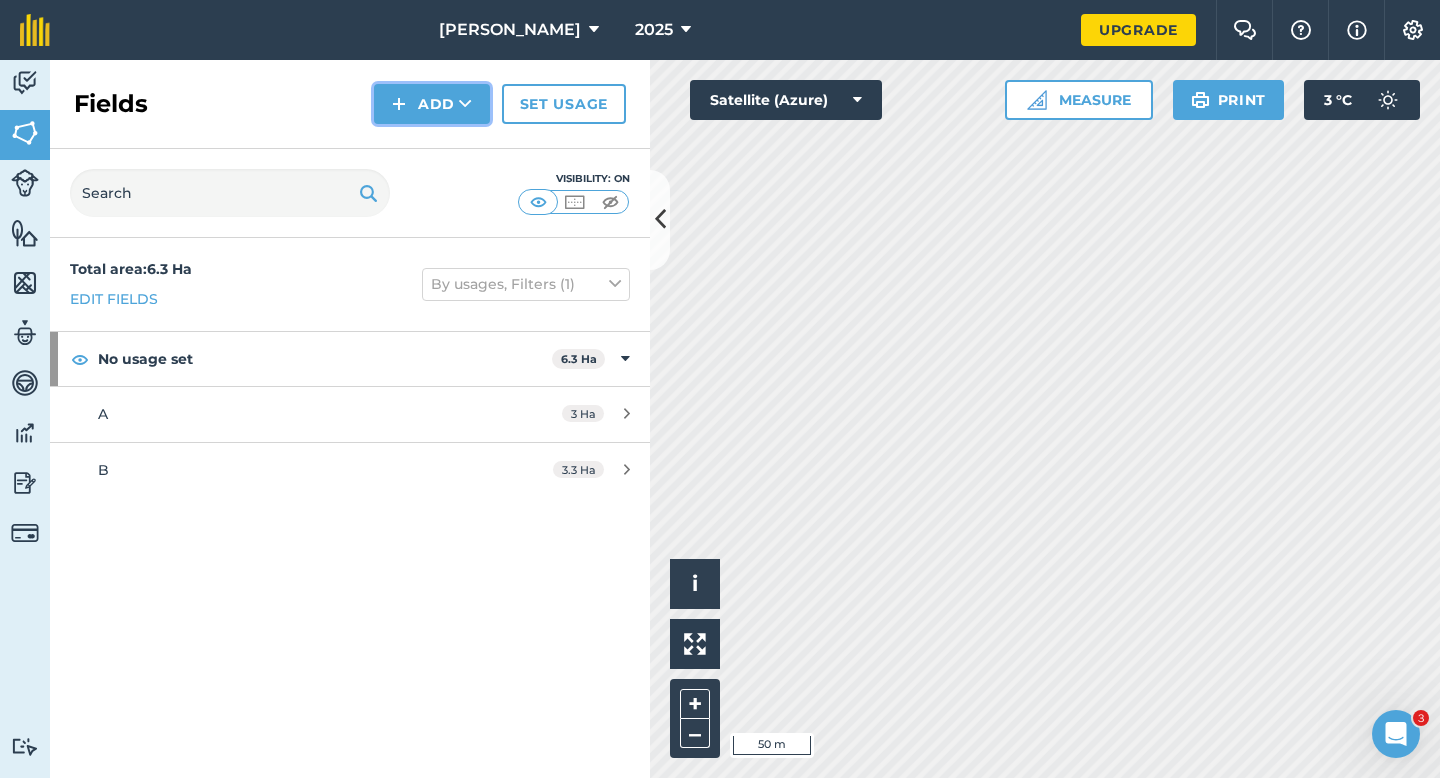 click on "Add" at bounding box center (432, 104) 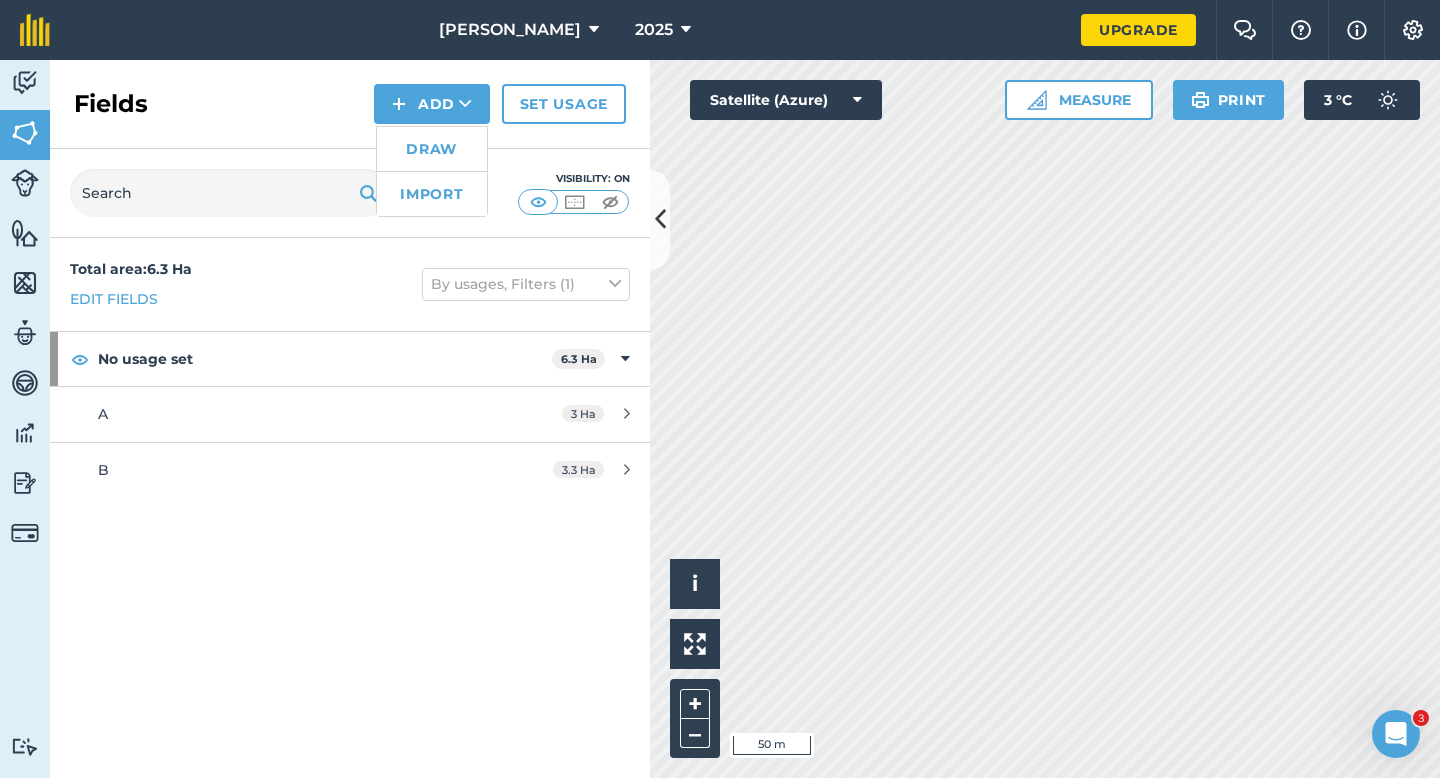 click on "Draw" at bounding box center [432, 149] 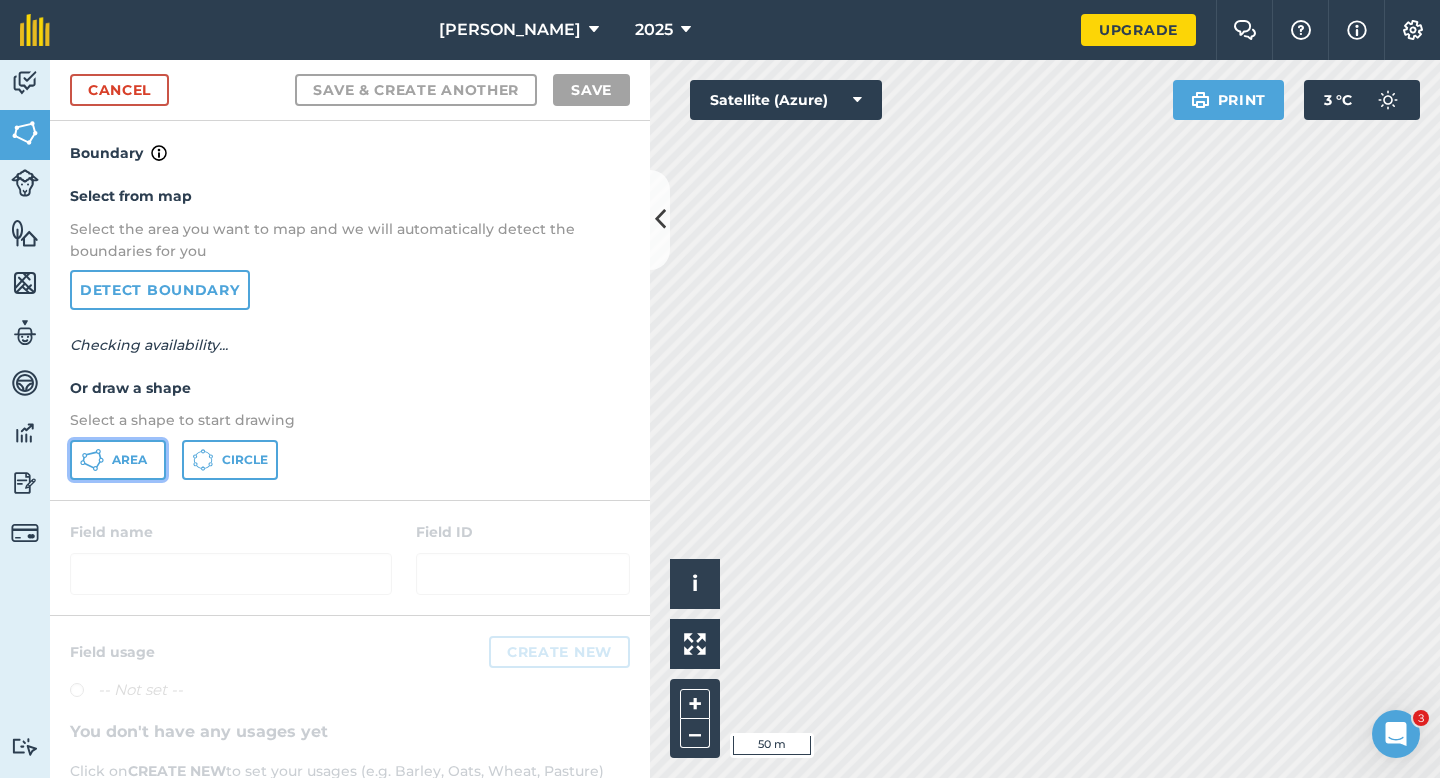 click 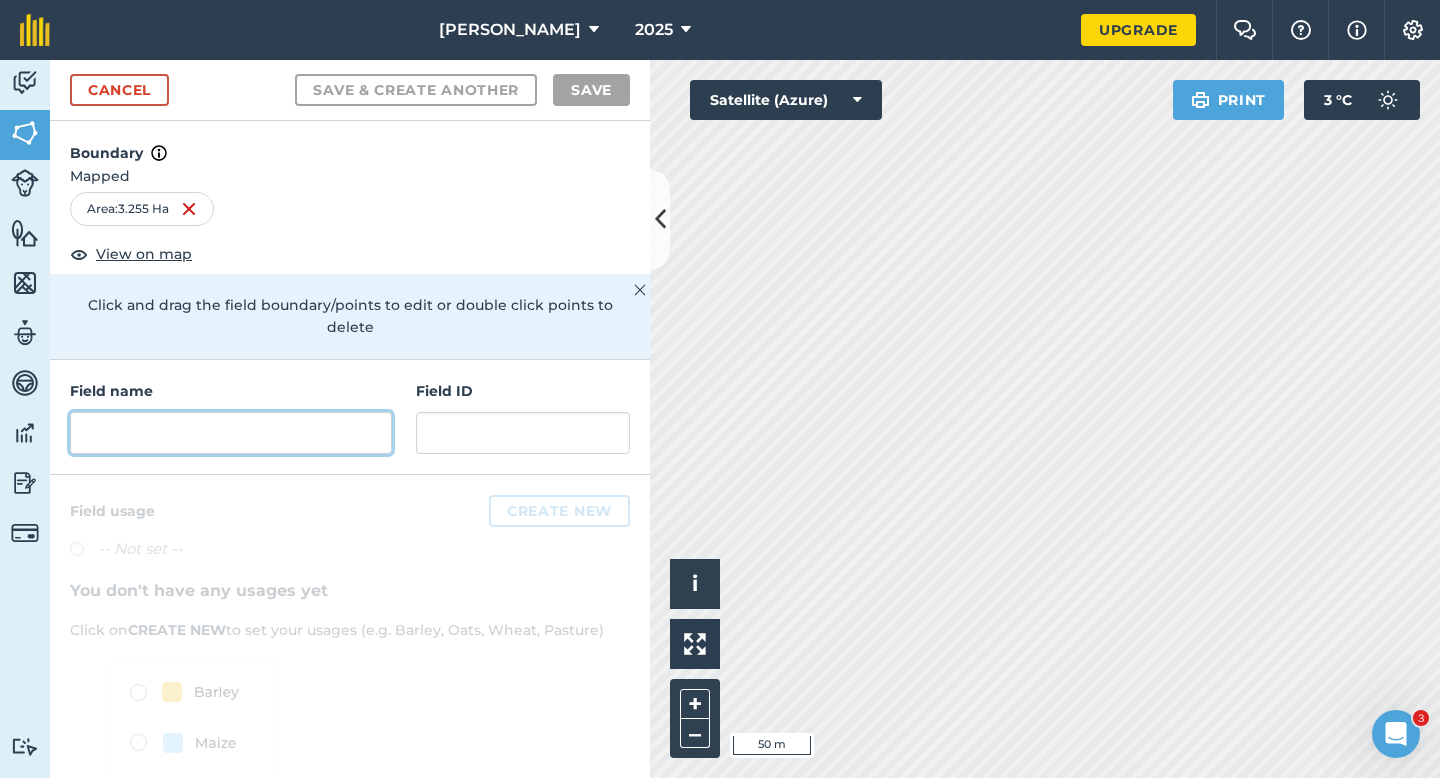 click at bounding box center [231, 433] 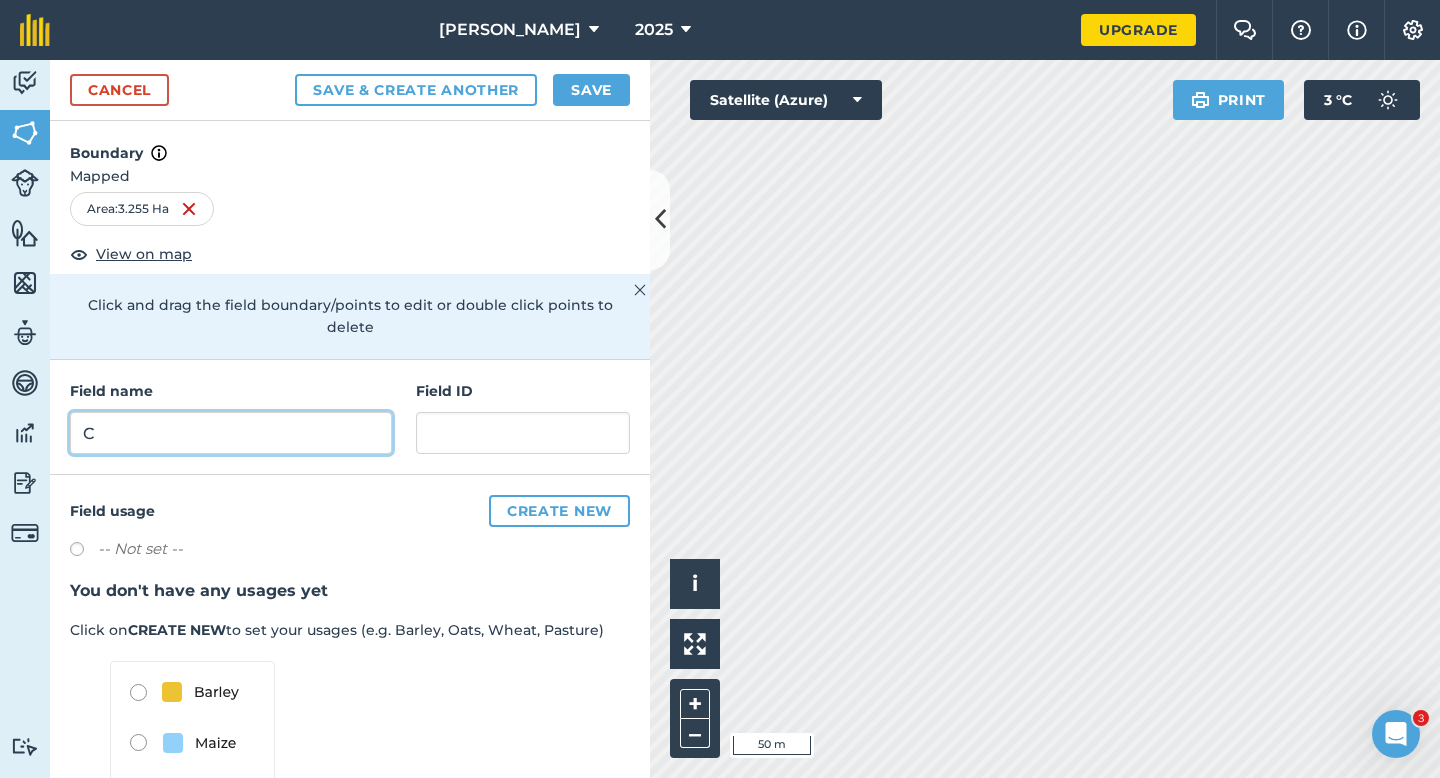 type on "C" 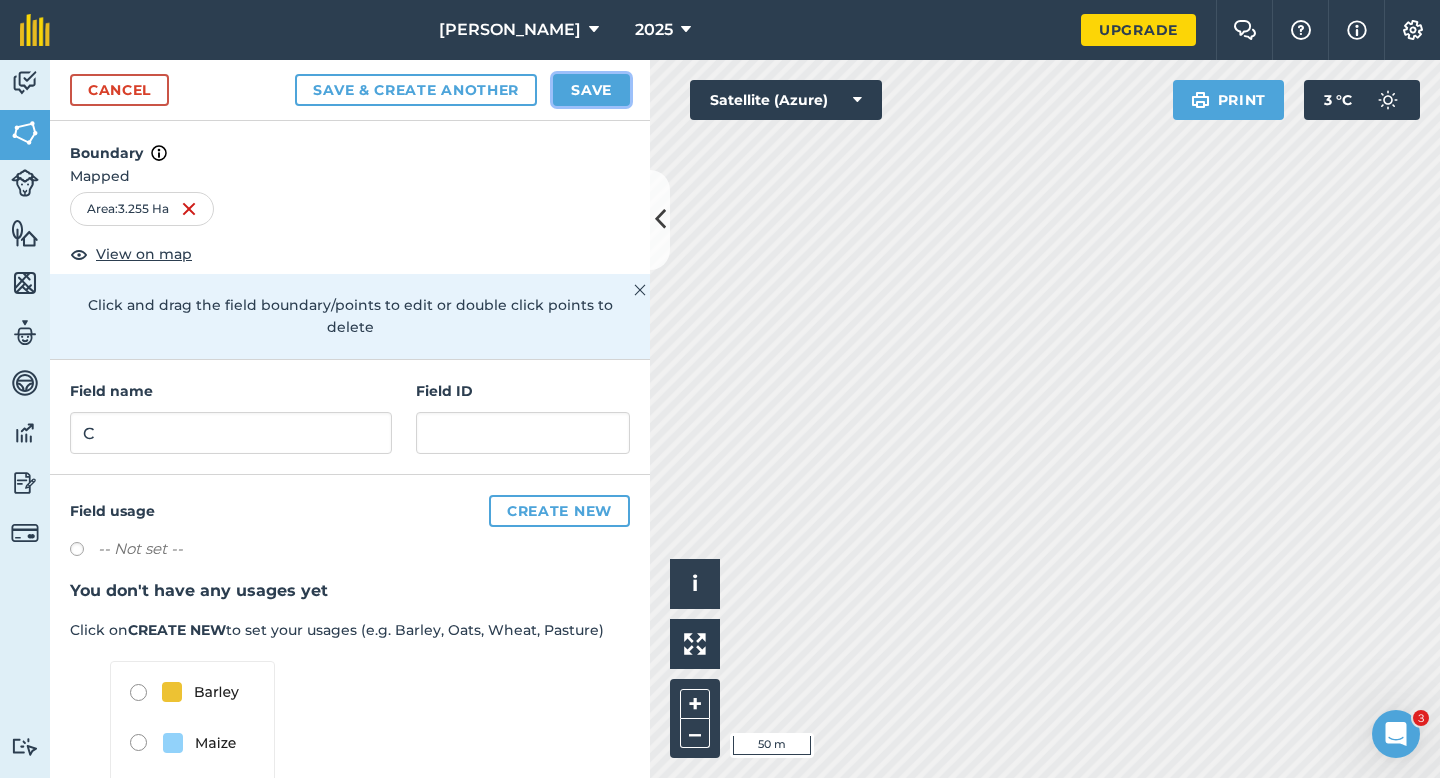 click on "Save" at bounding box center (591, 90) 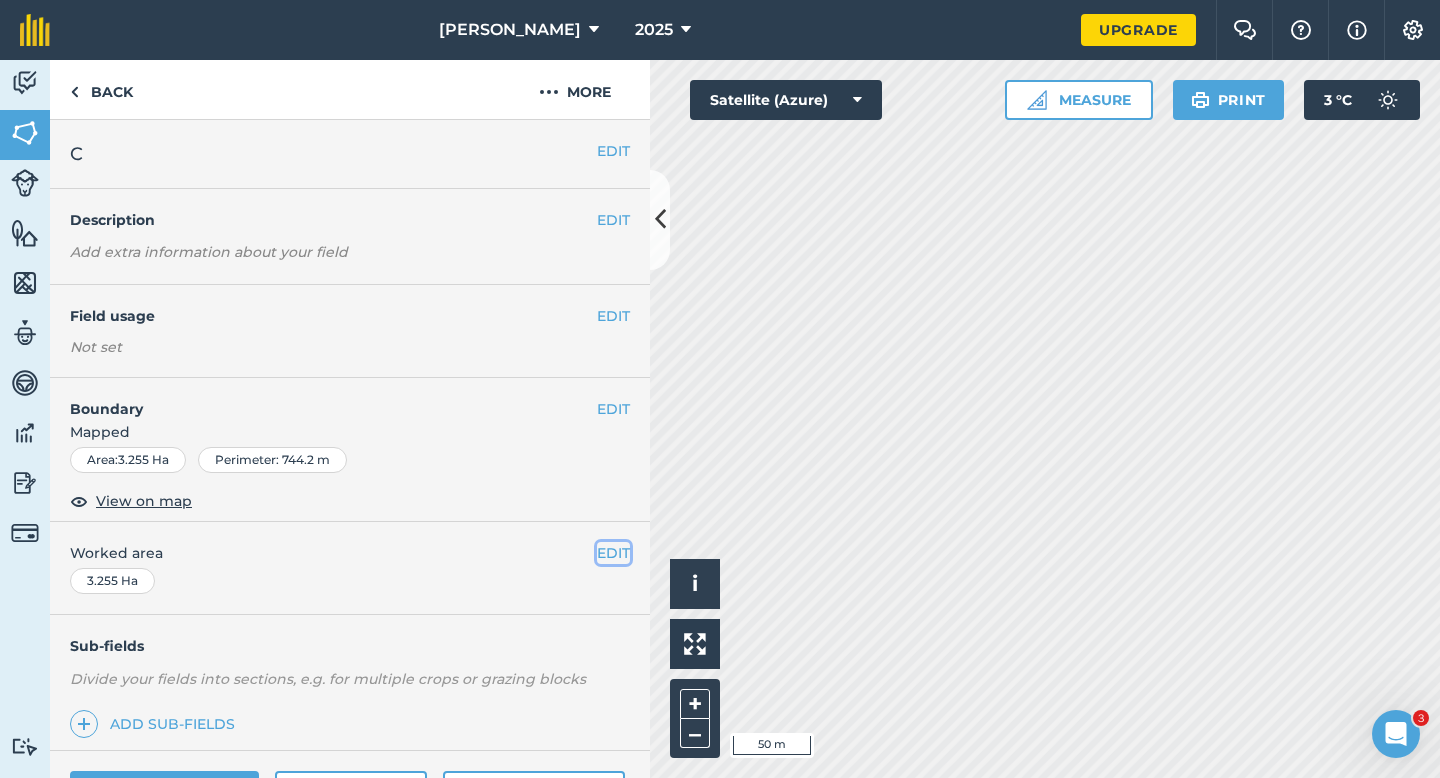 click on "EDIT" at bounding box center (613, 553) 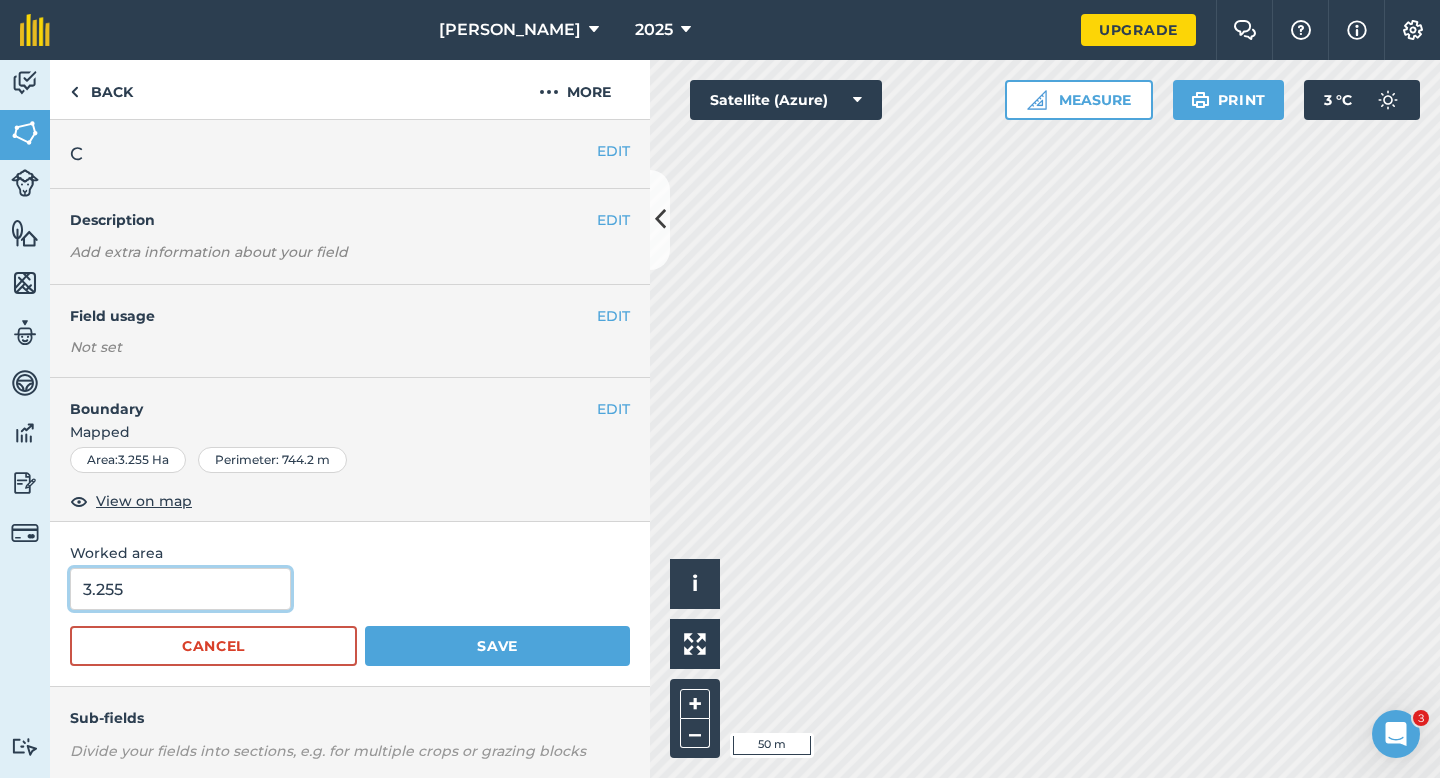 click on "3.255" at bounding box center (180, 589) 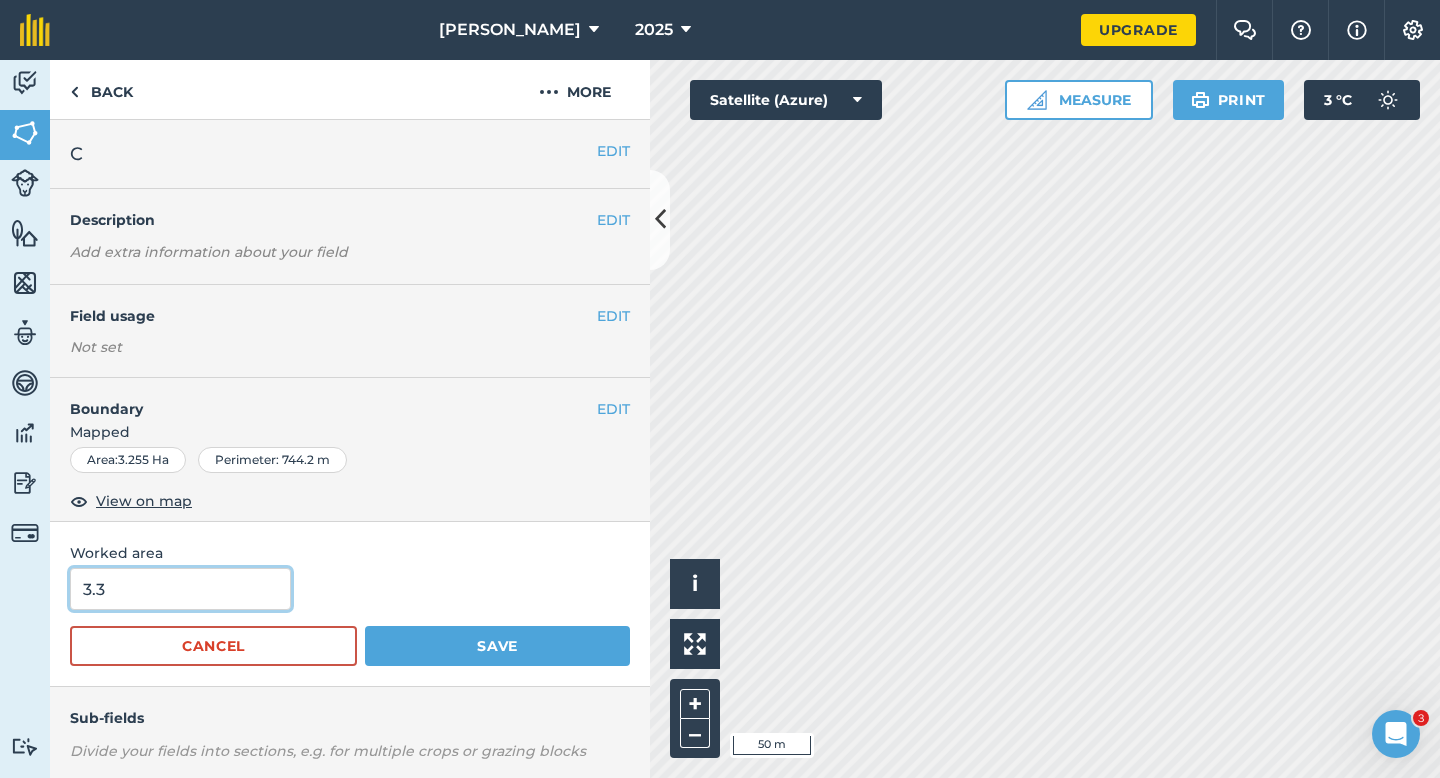 type on "3.3" 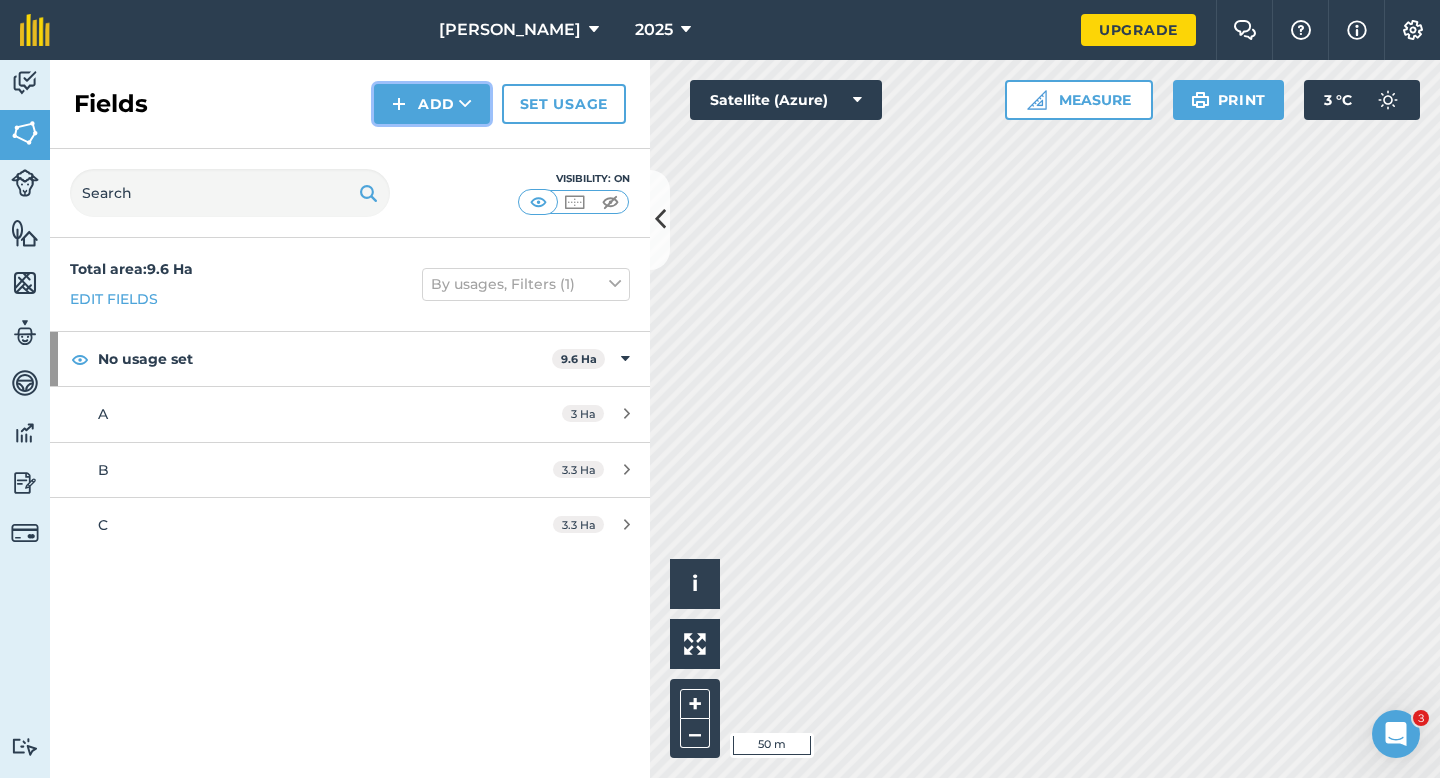 click on "Add" at bounding box center (432, 104) 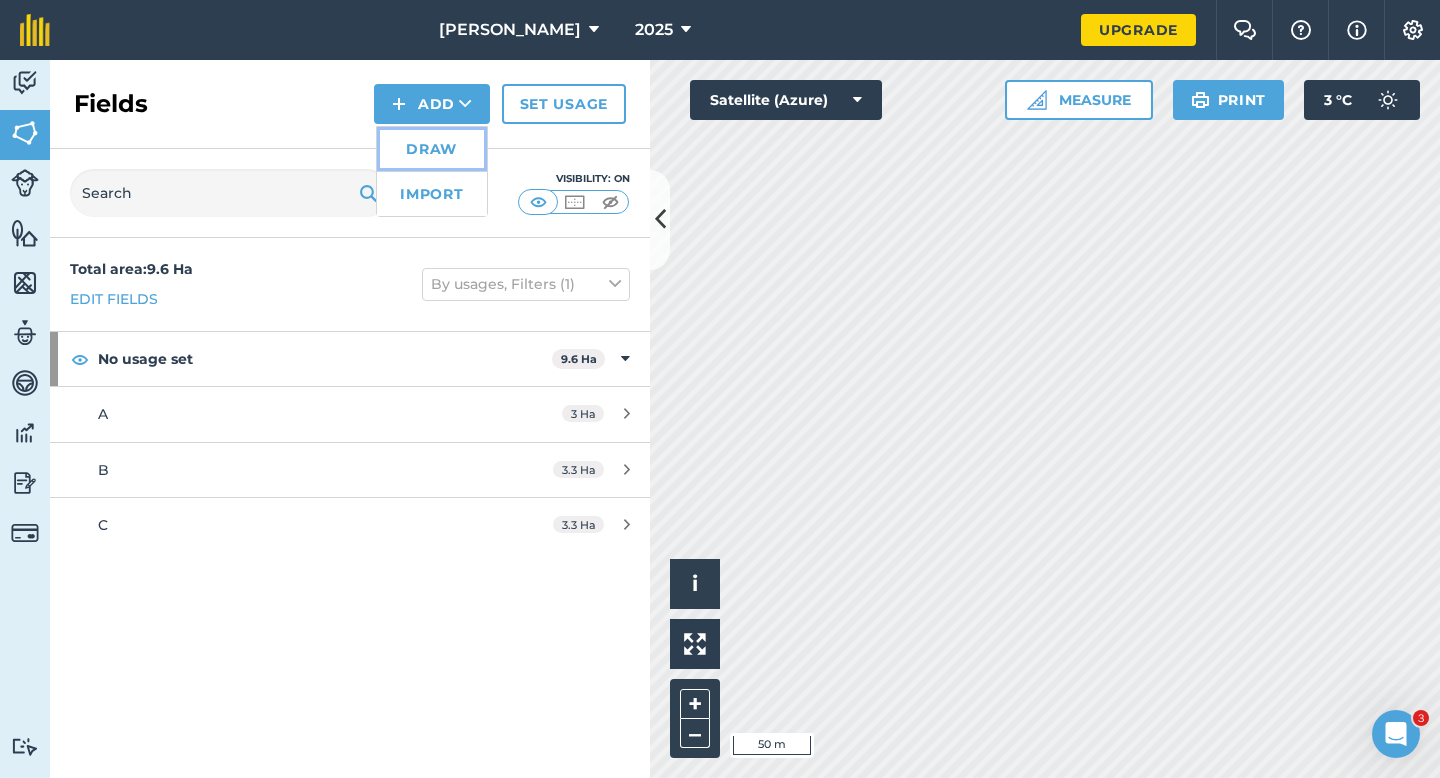 click on "Draw" at bounding box center (432, 149) 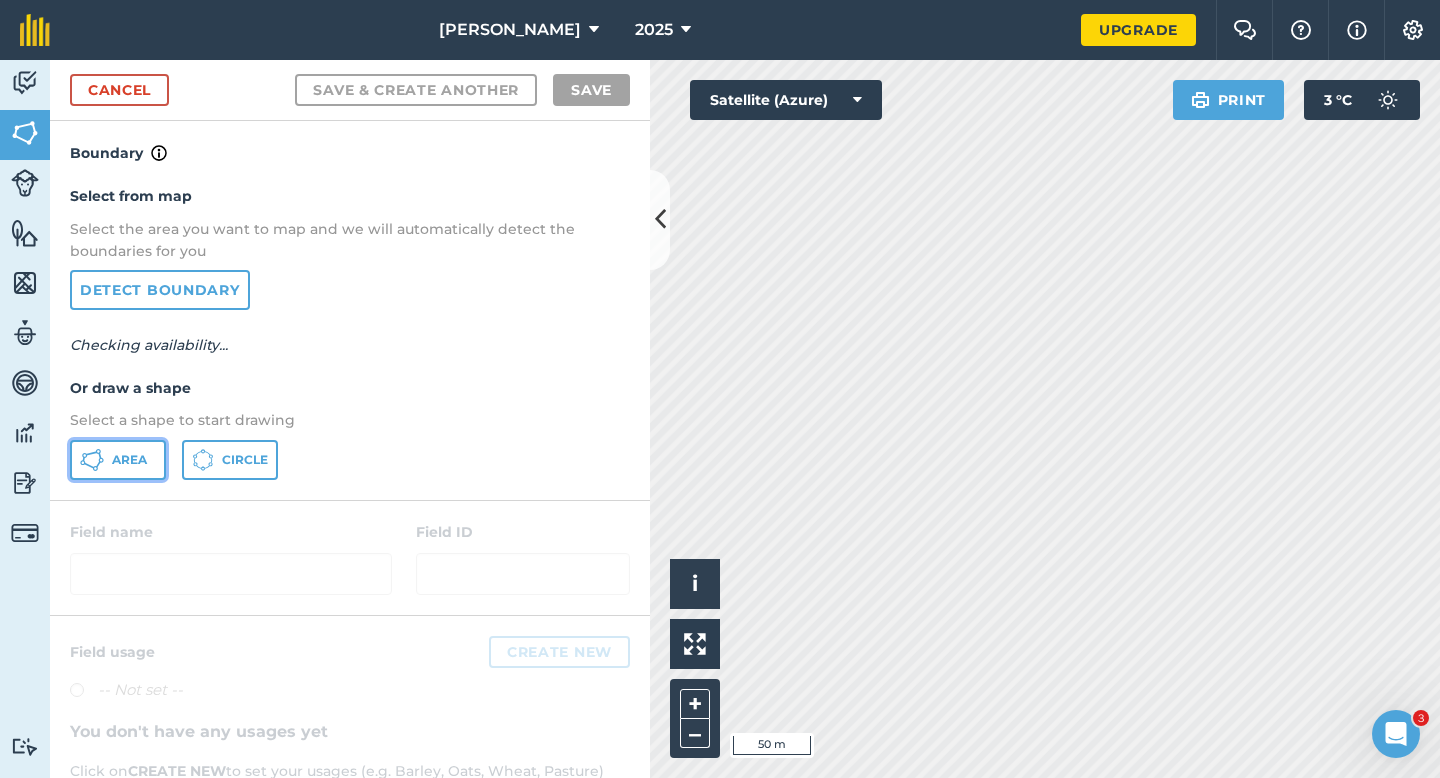 click on "Area" at bounding box center (118, 460) 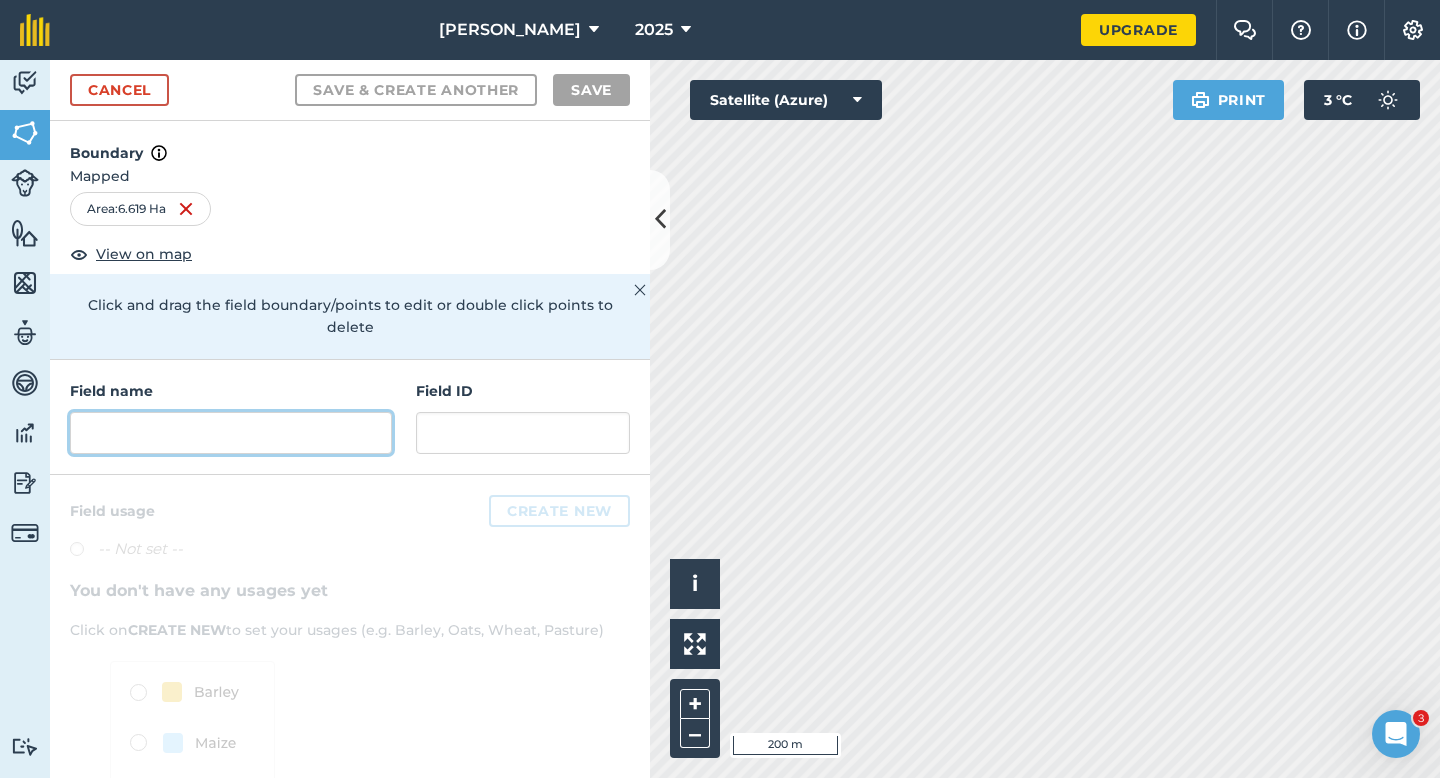 click at bounding box center [231, 433] 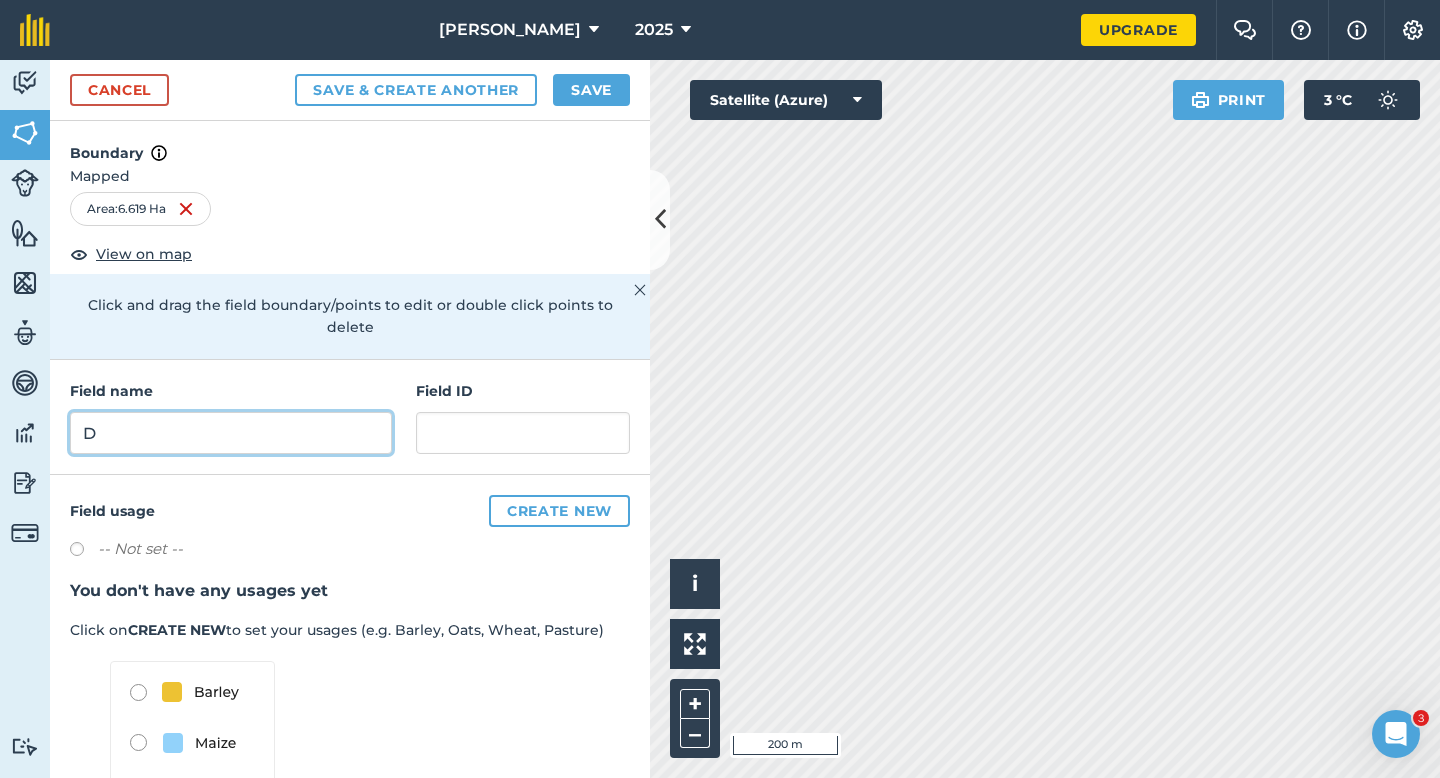 type on "D" 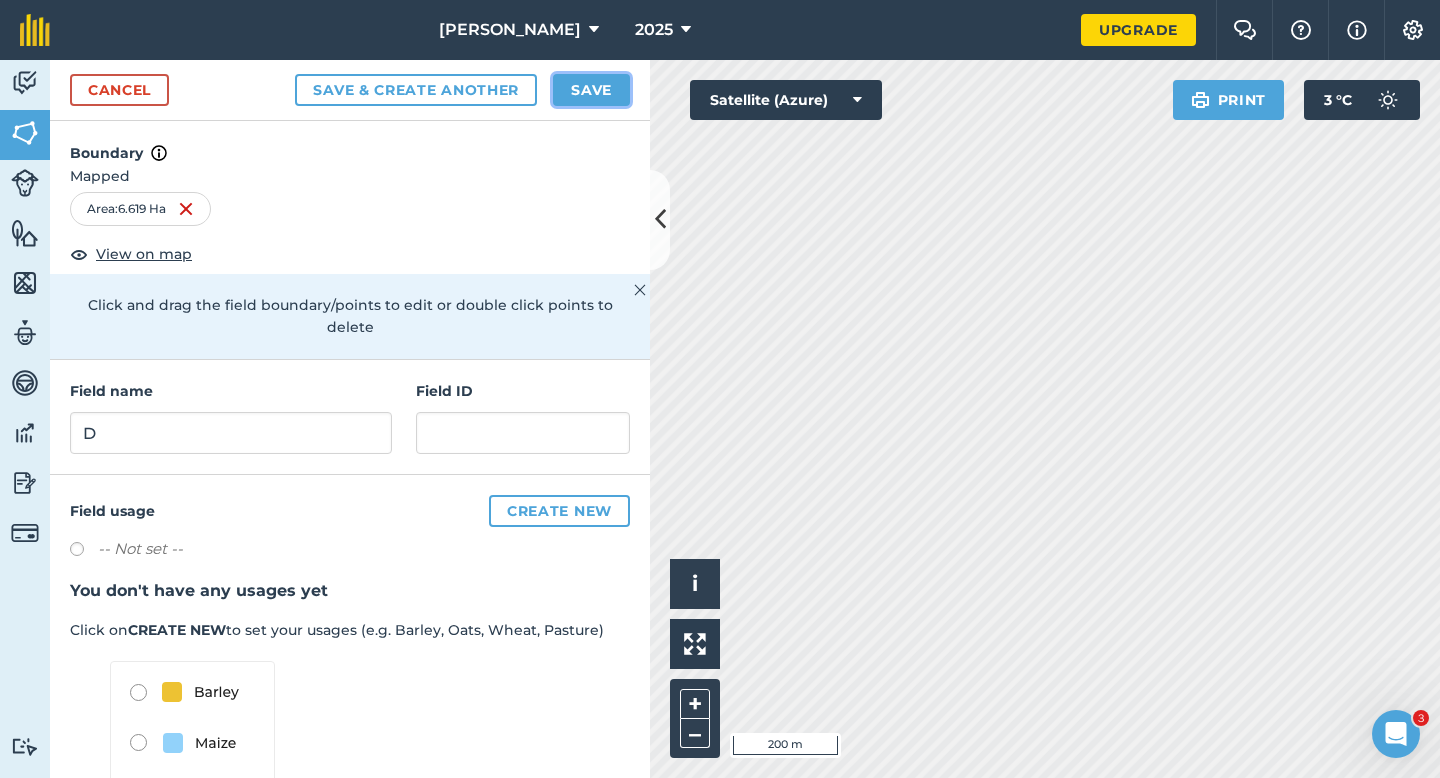 click on "Save" at bounding box center [591, 90] 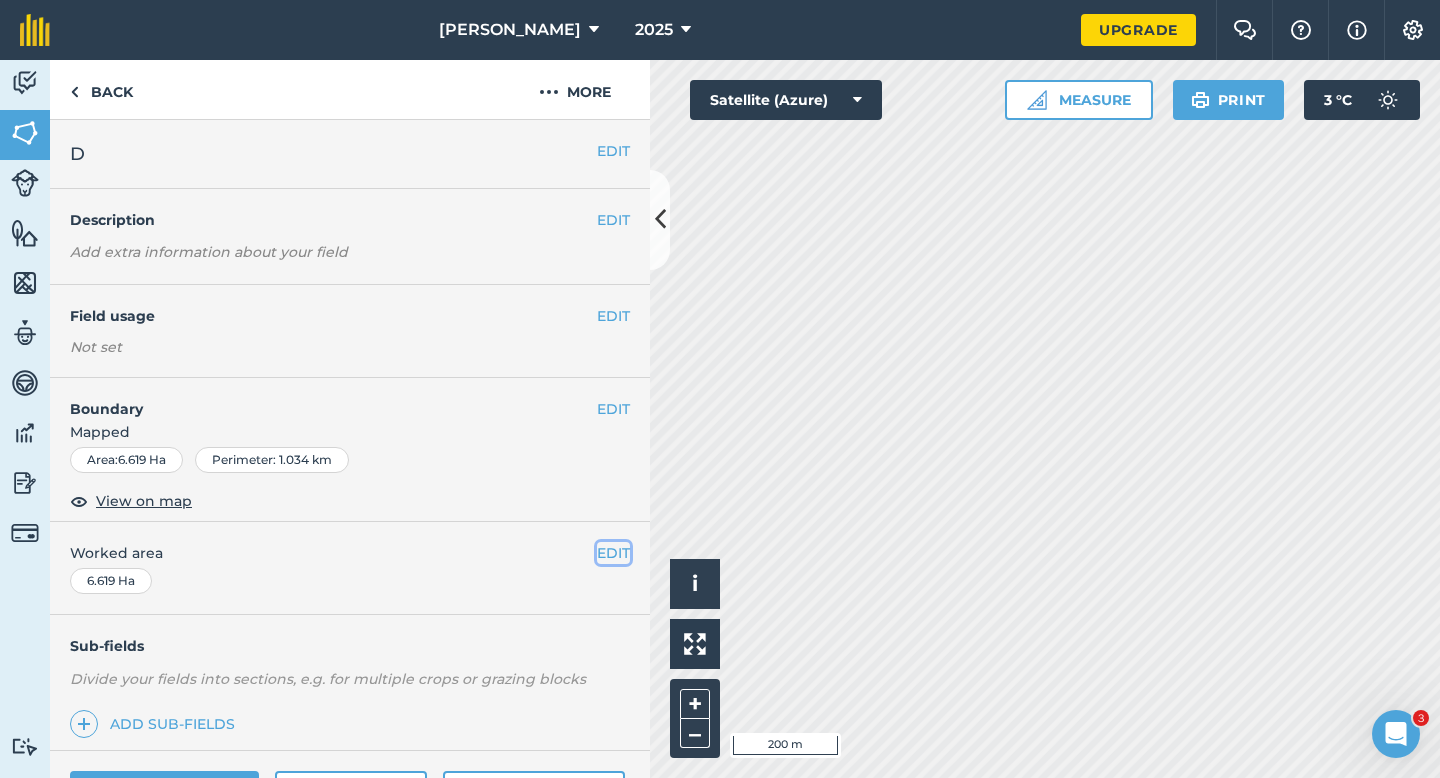 click on "EDIT" at bounding box center [613, 553] 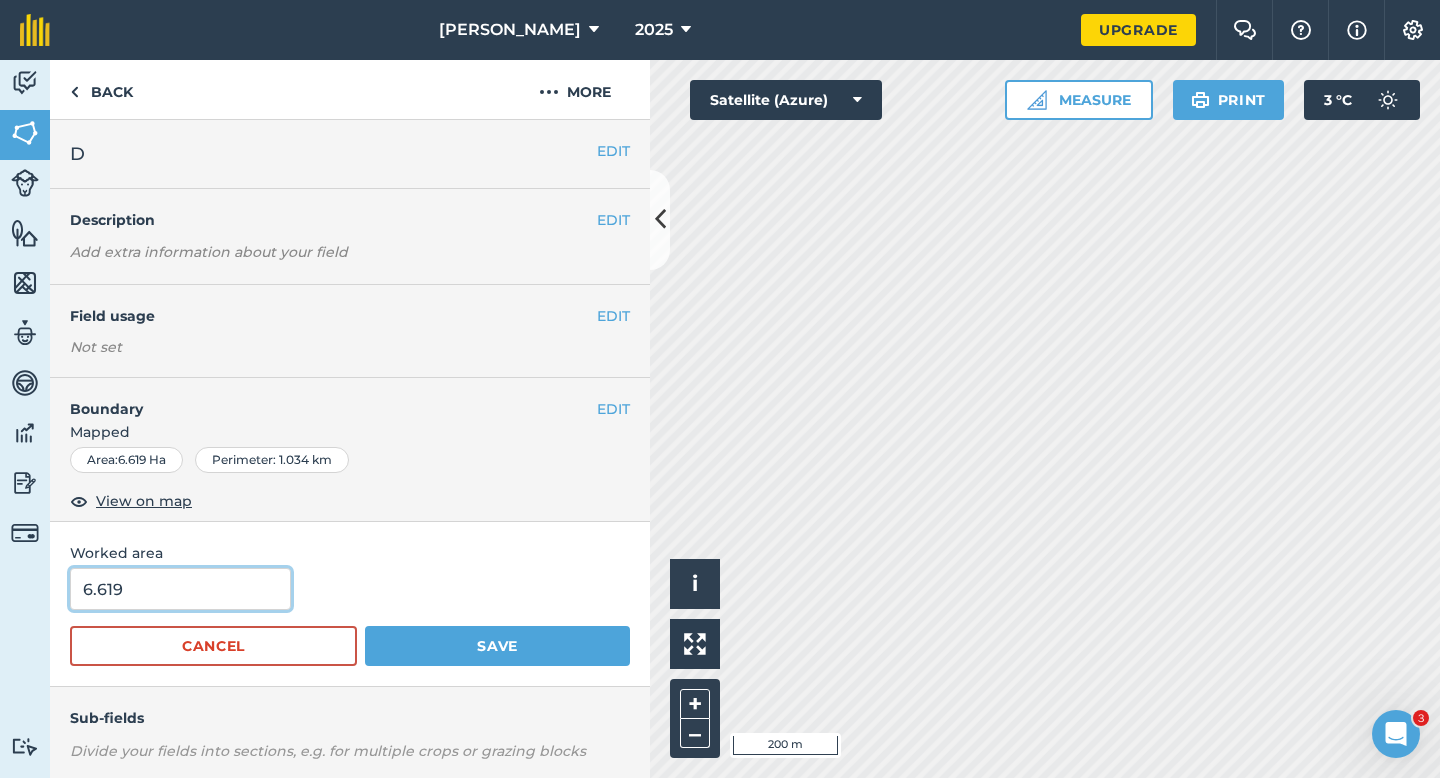 click on "6.619" at bounding box center [180, 589] 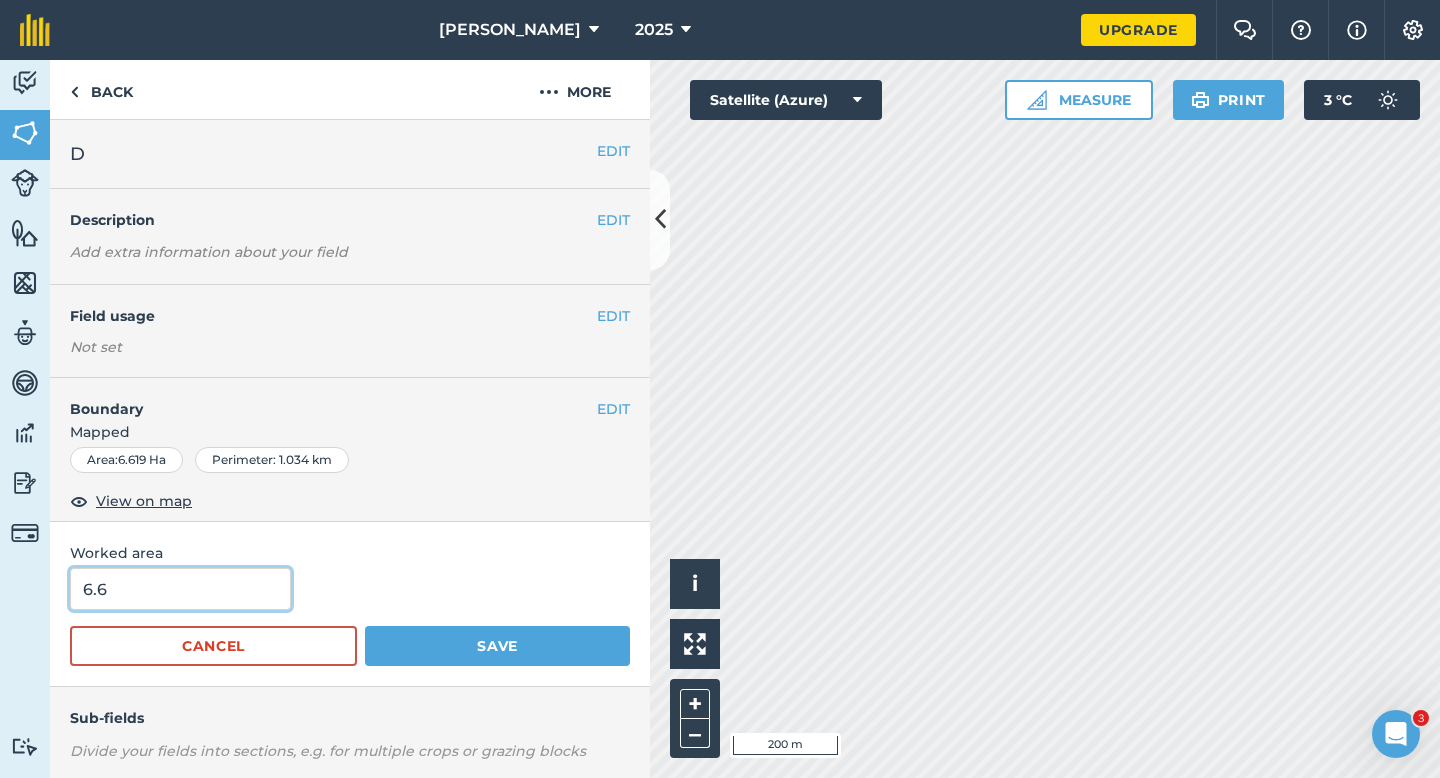 type on "6.6" 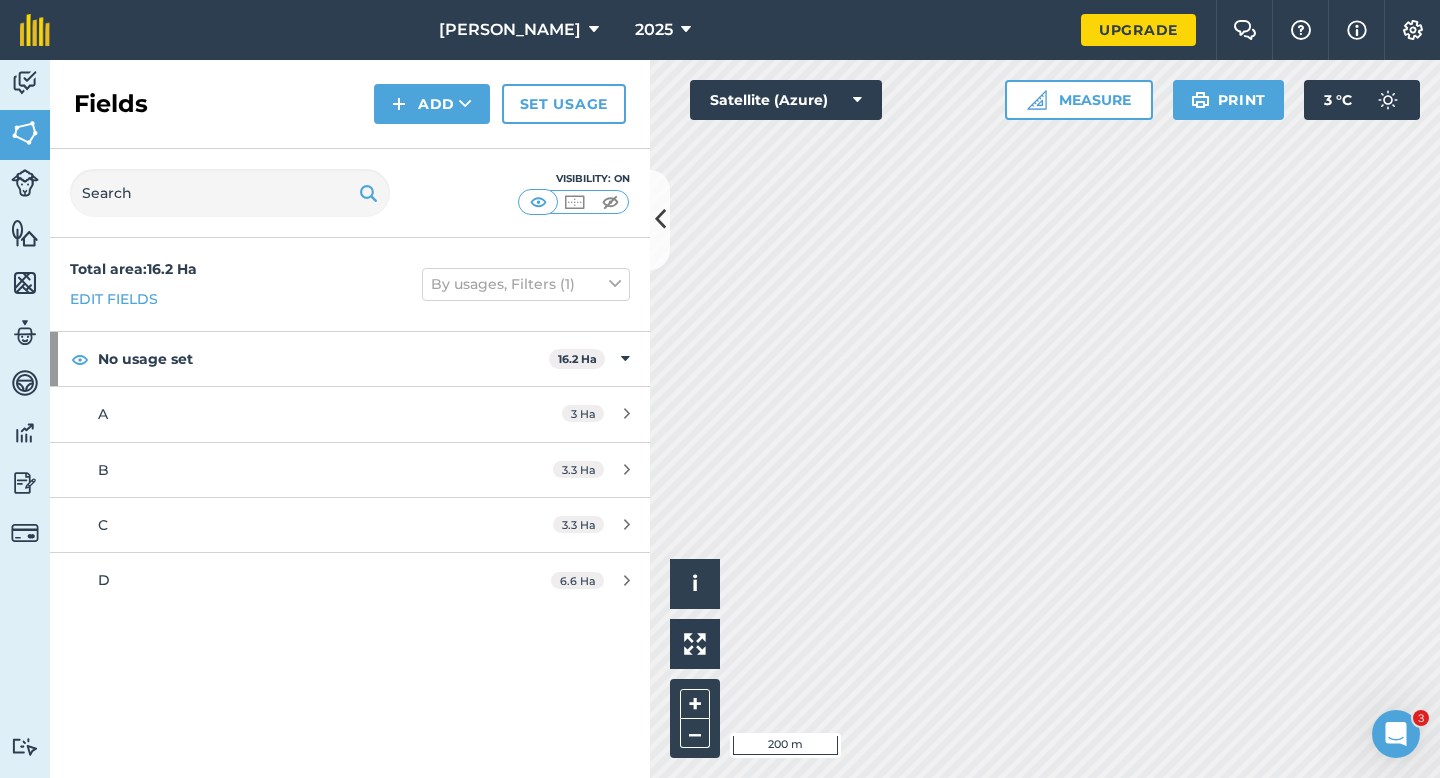 click on "Fields   Add   Set usage" at bounding box center (350, 104) 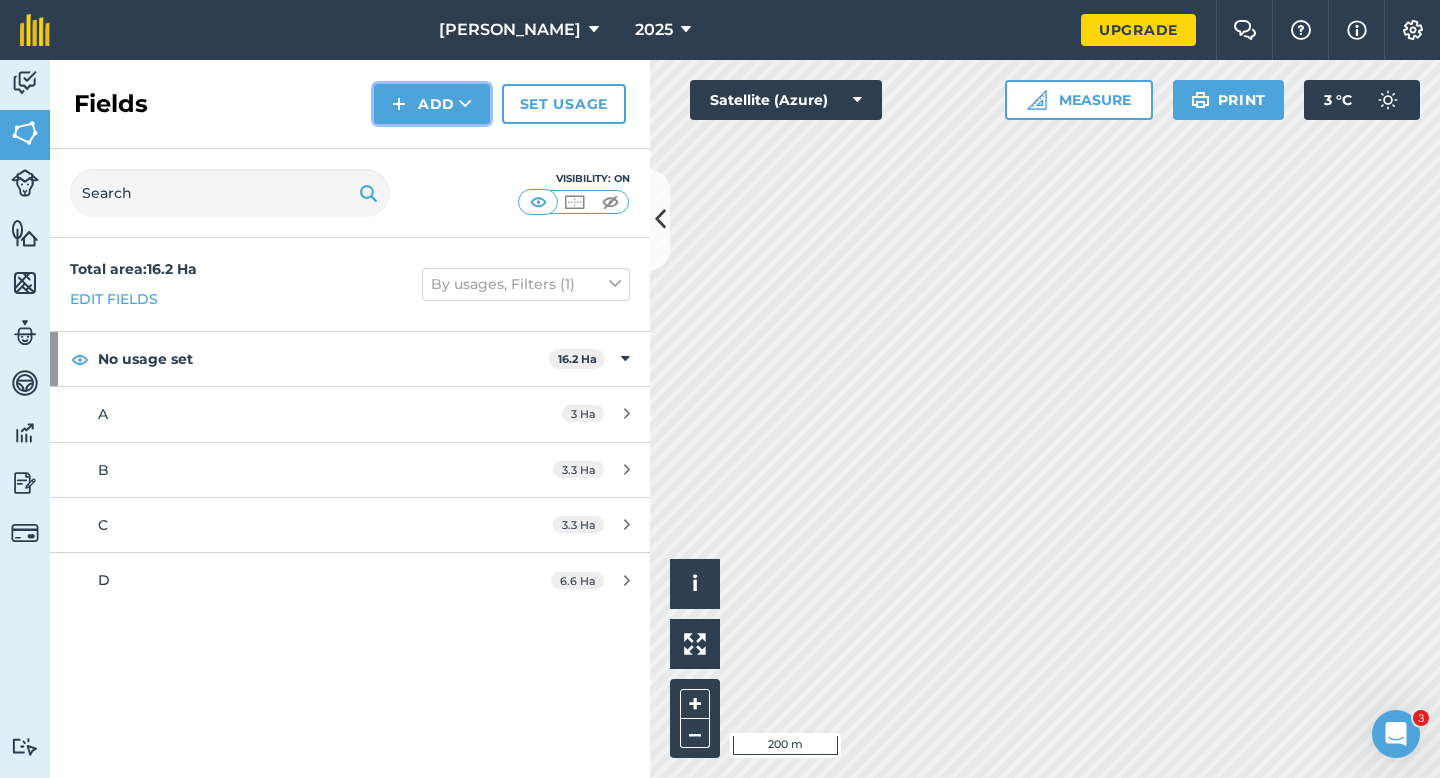 click on "Add" at bounding box center [432, 104] 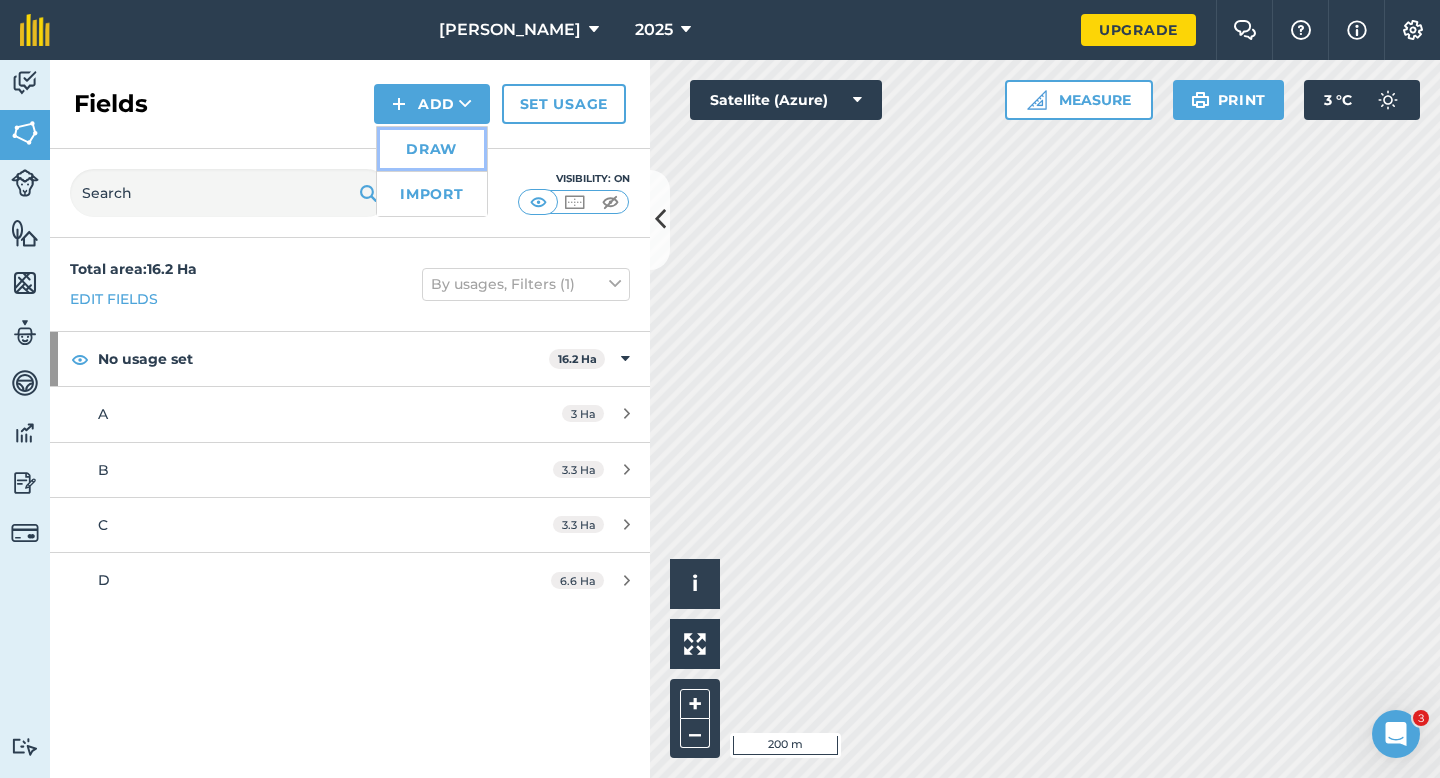 click on "Draw" at bounding box center [432, 149] 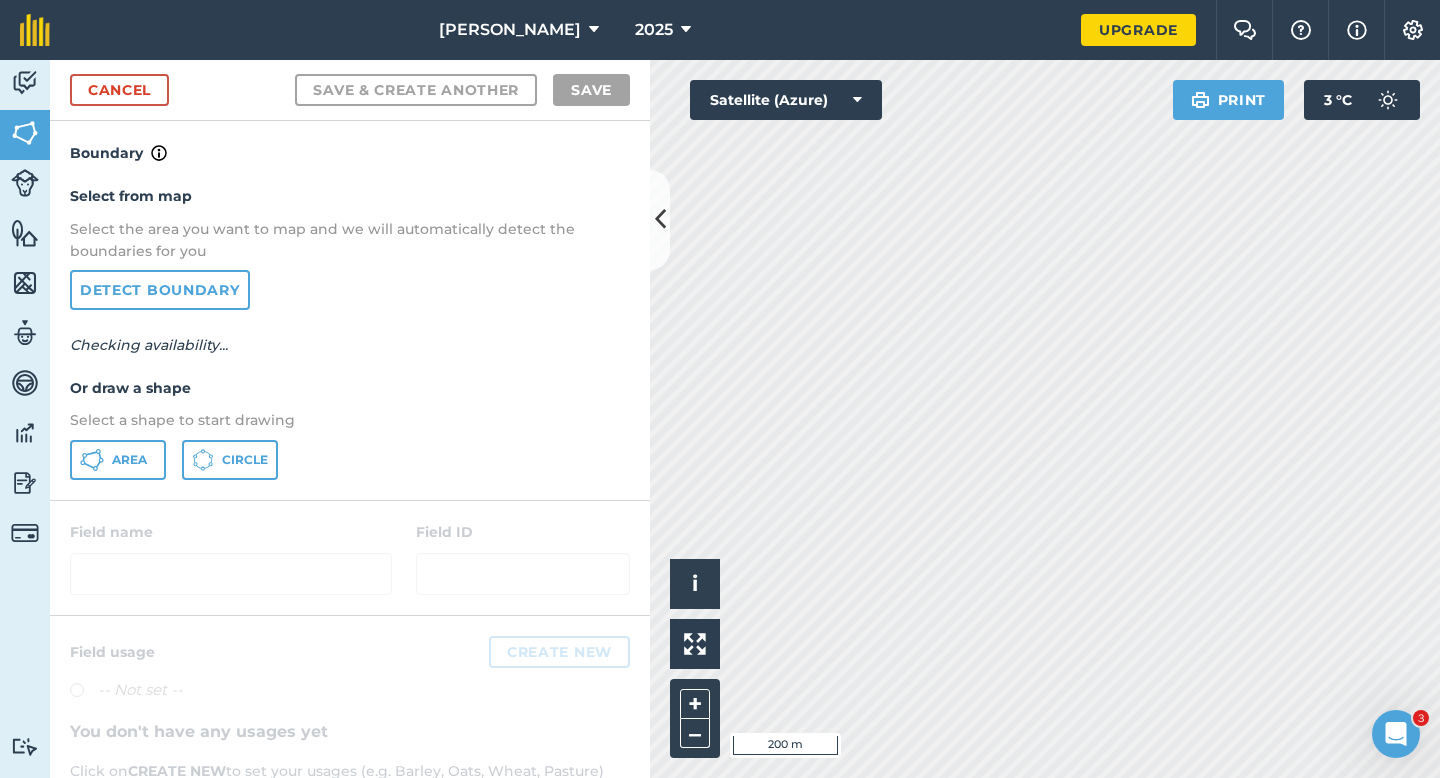 click on "Area Circle" at bounding box center [350, 460] 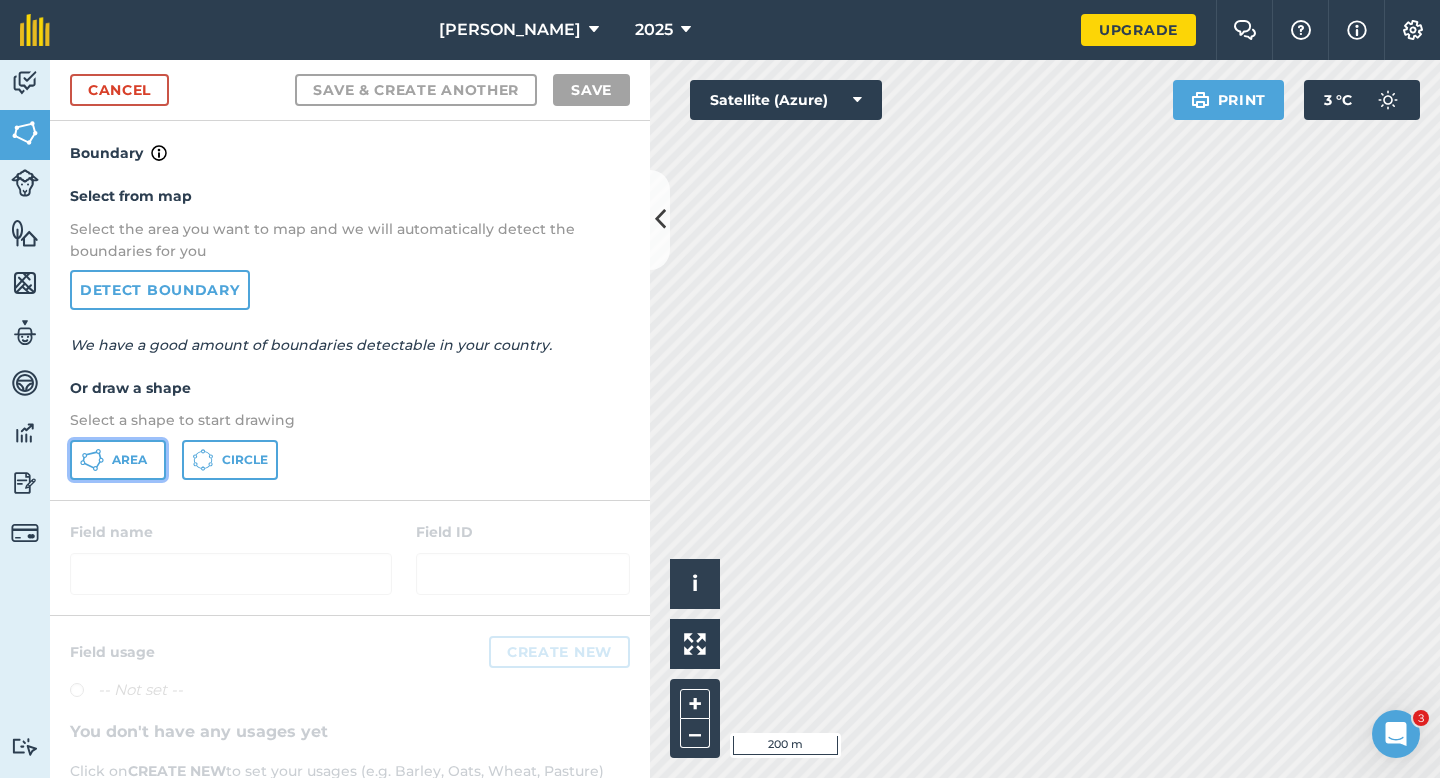 click on "Area" at bounding box center (118, 460) 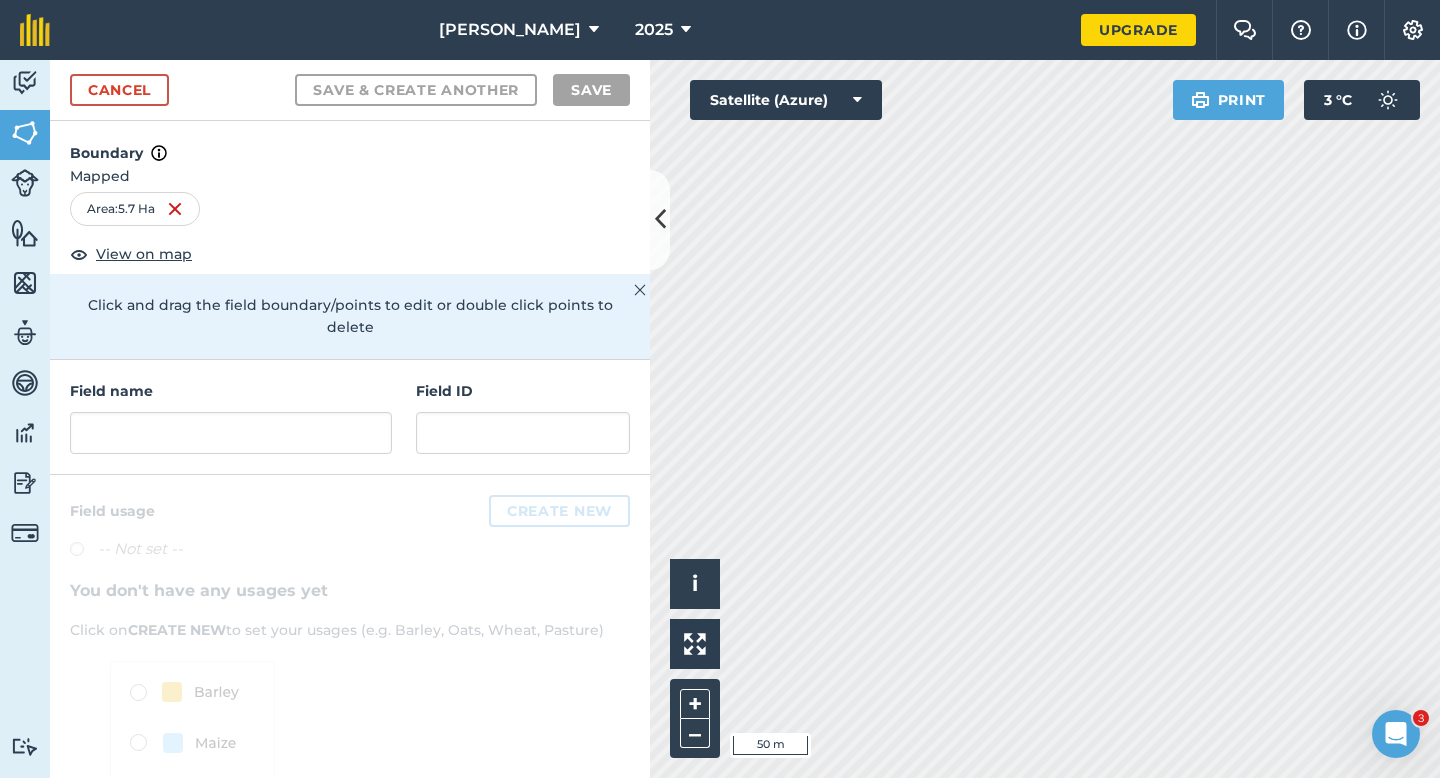 click on "Field name" at bounding box center [231, 391] 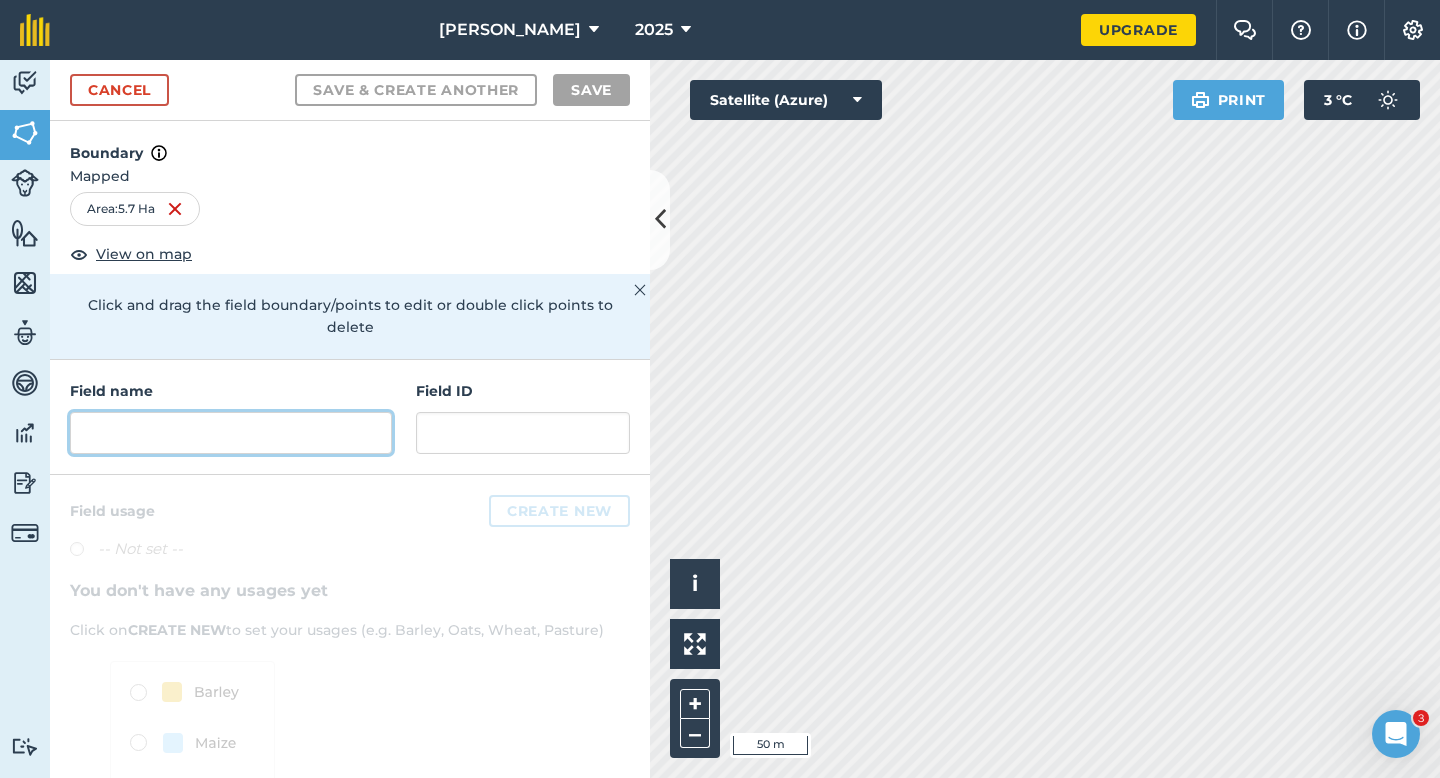 click at bounding box center [231, 433] 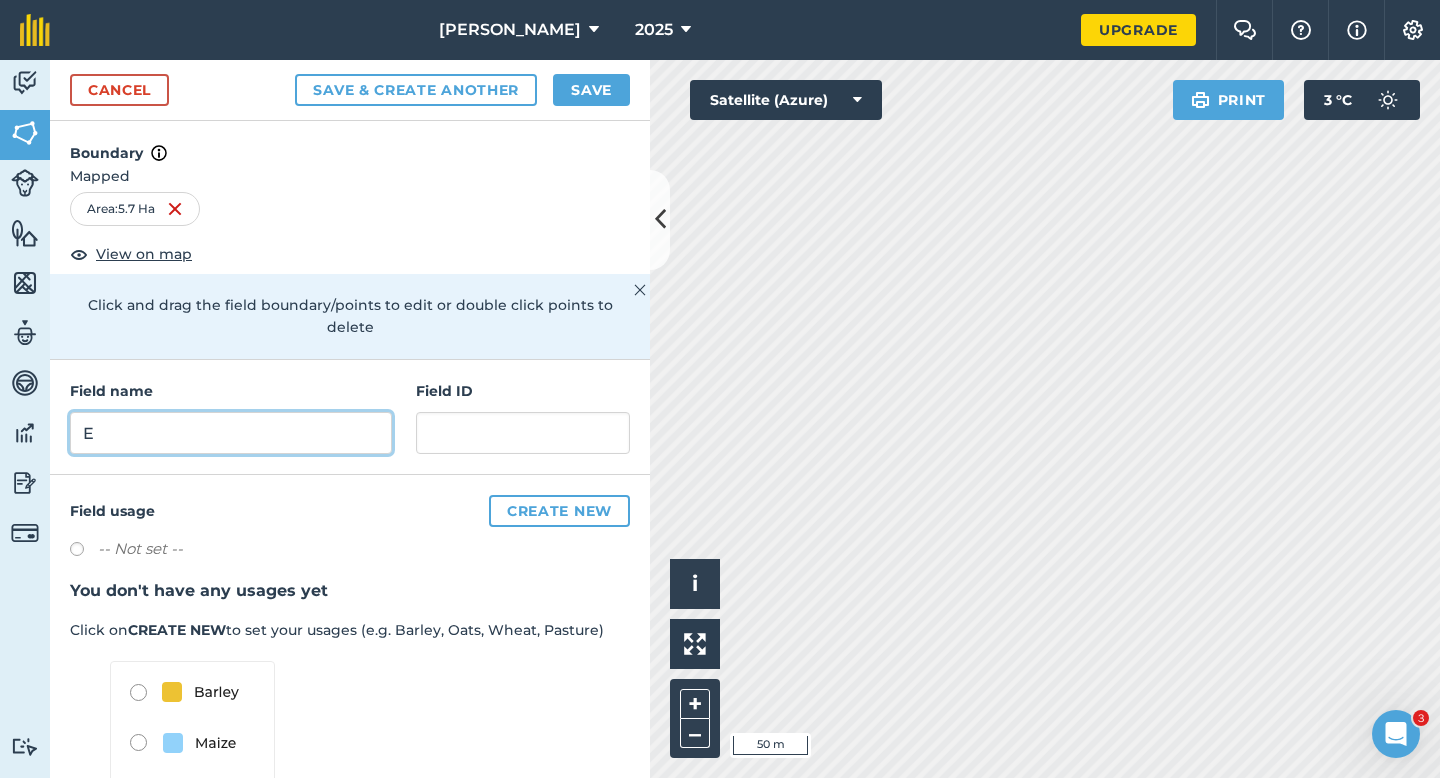 type on "E" 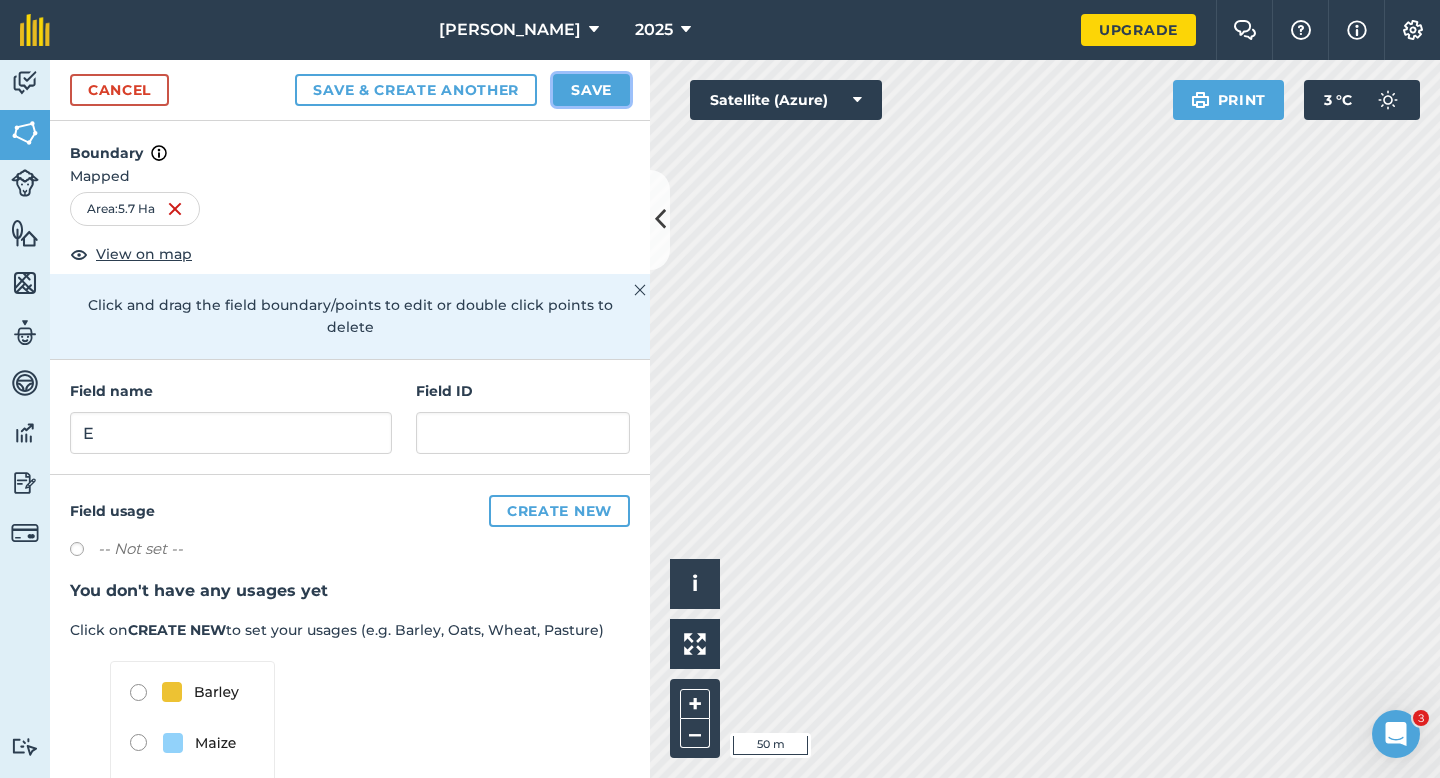click on "Save" at bounding box center (591, 90) 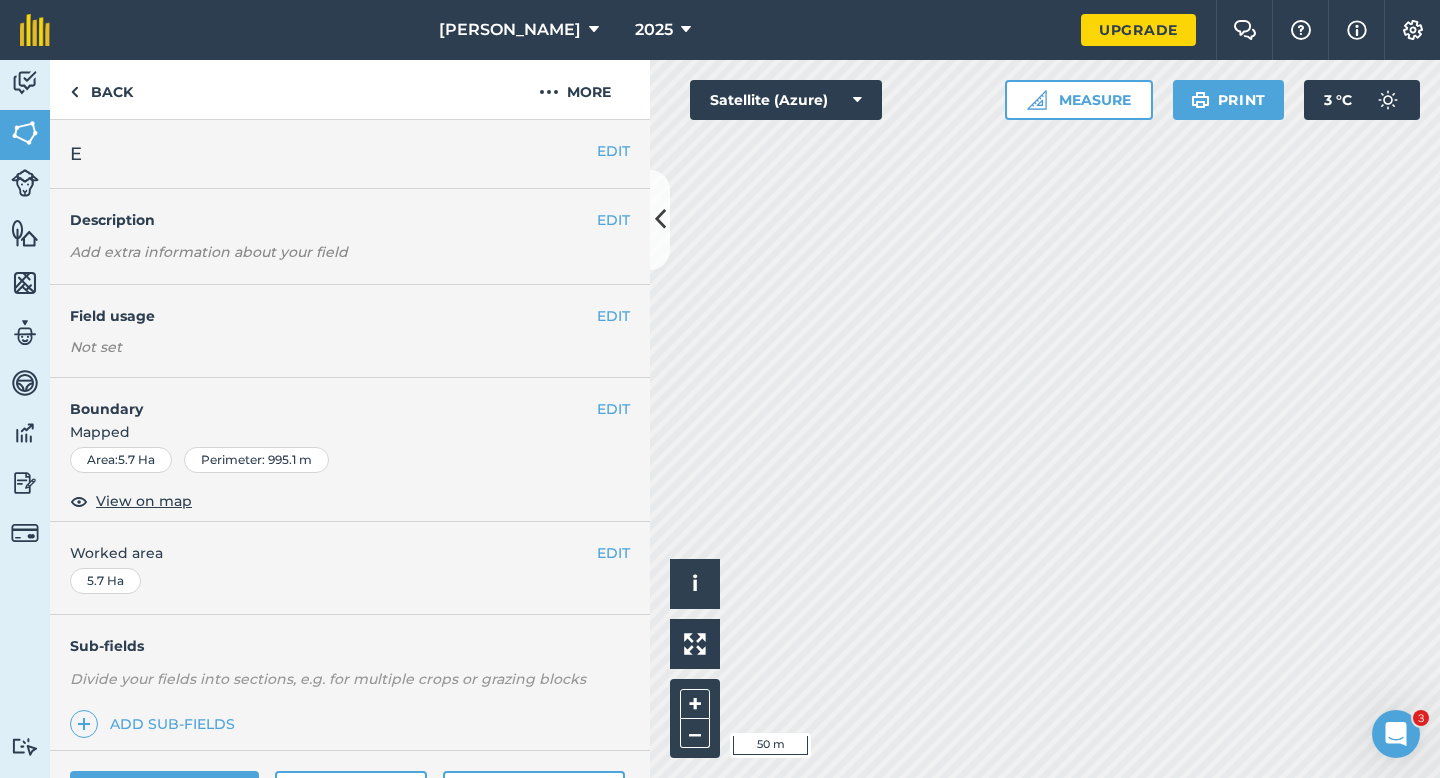 click on "EDIT Worked area 5.7   Ha" at bounding box center (350, 568) 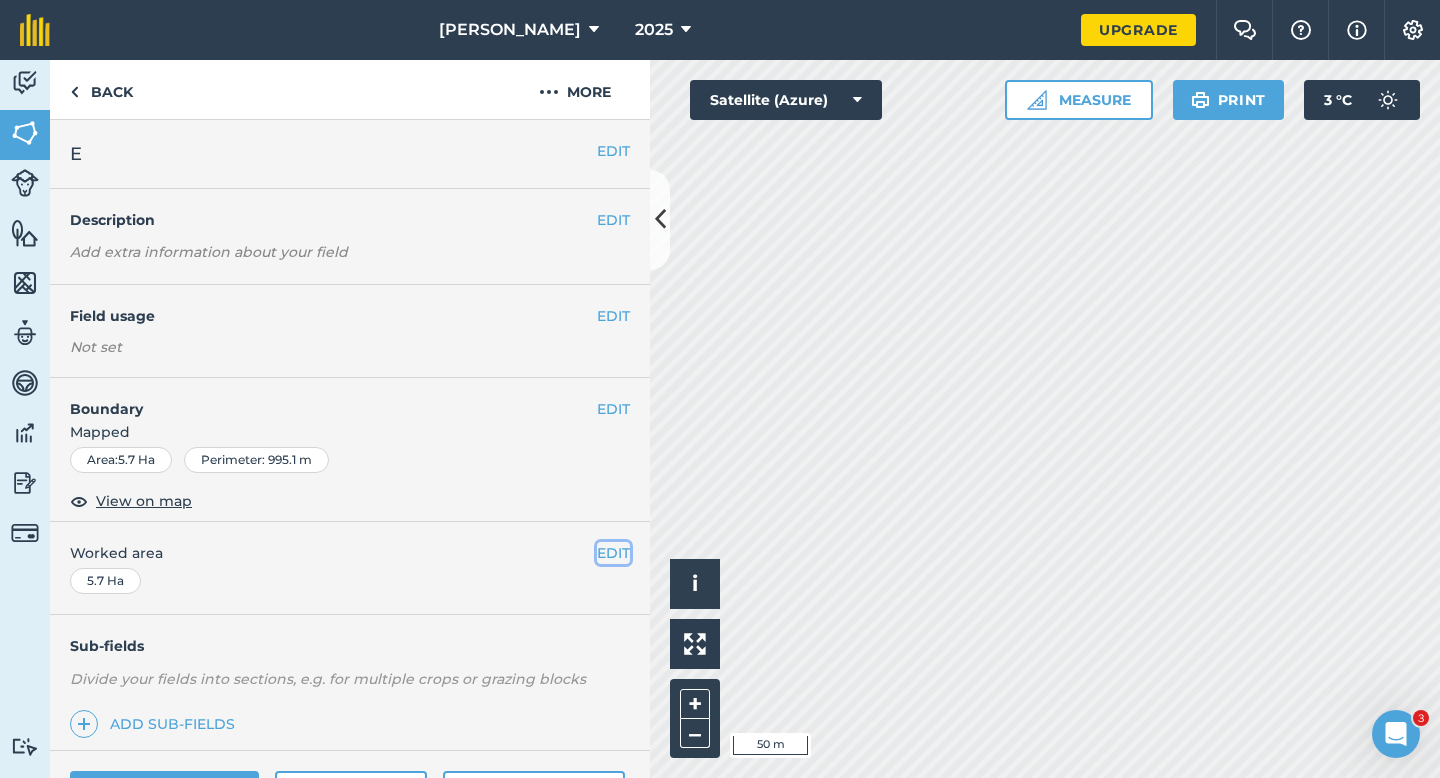 click on "EDIT" at bounding box center (613, 553) 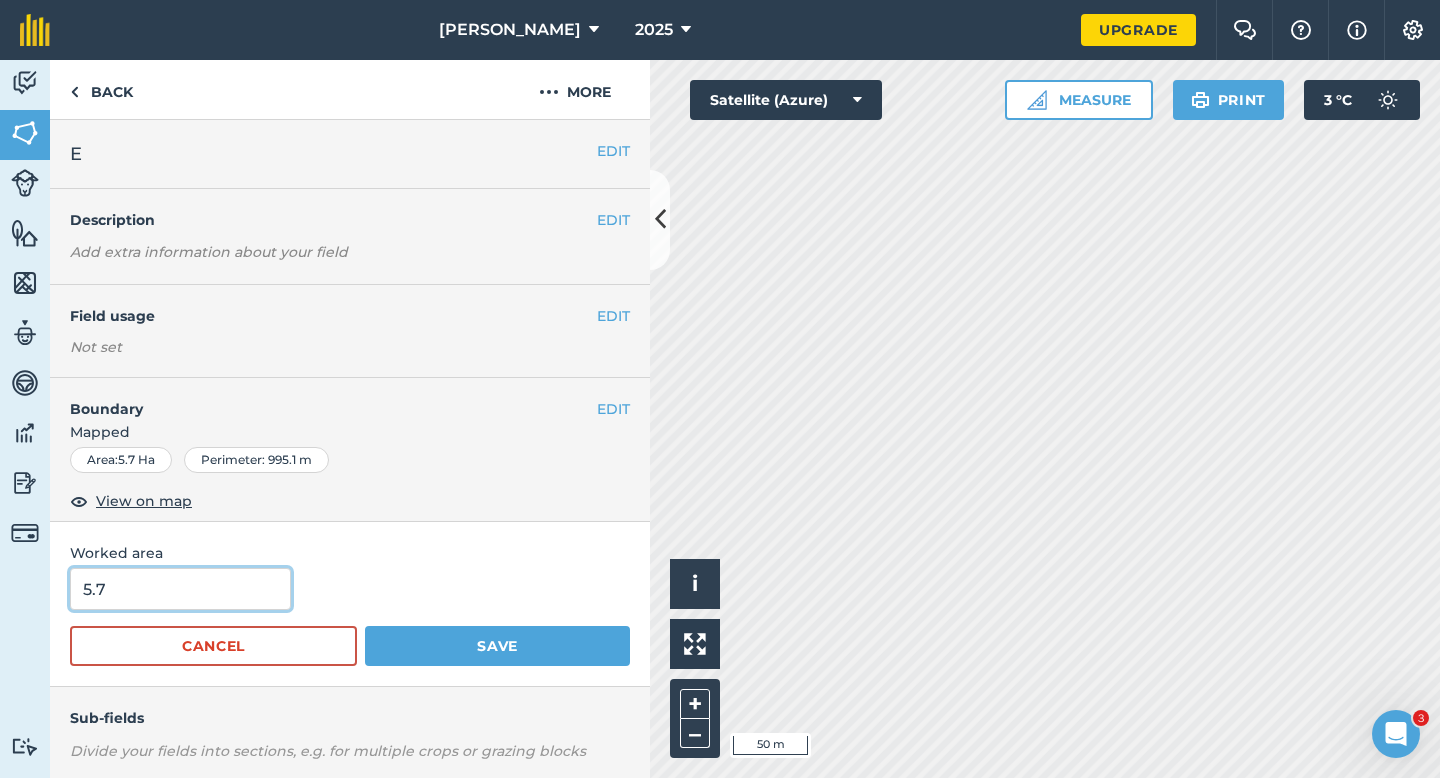 click on "5.7" at bounding box center (180, 589) 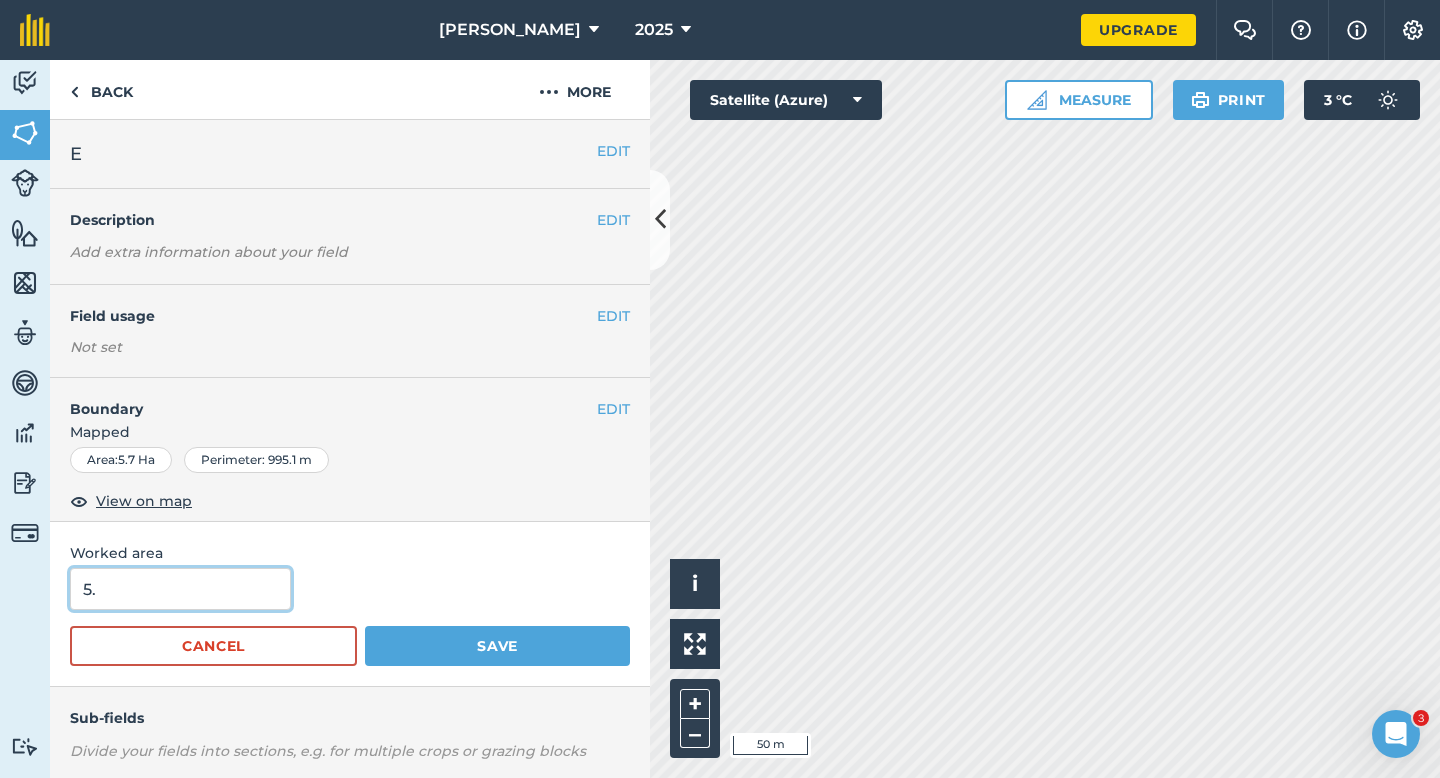 type on "5.7" 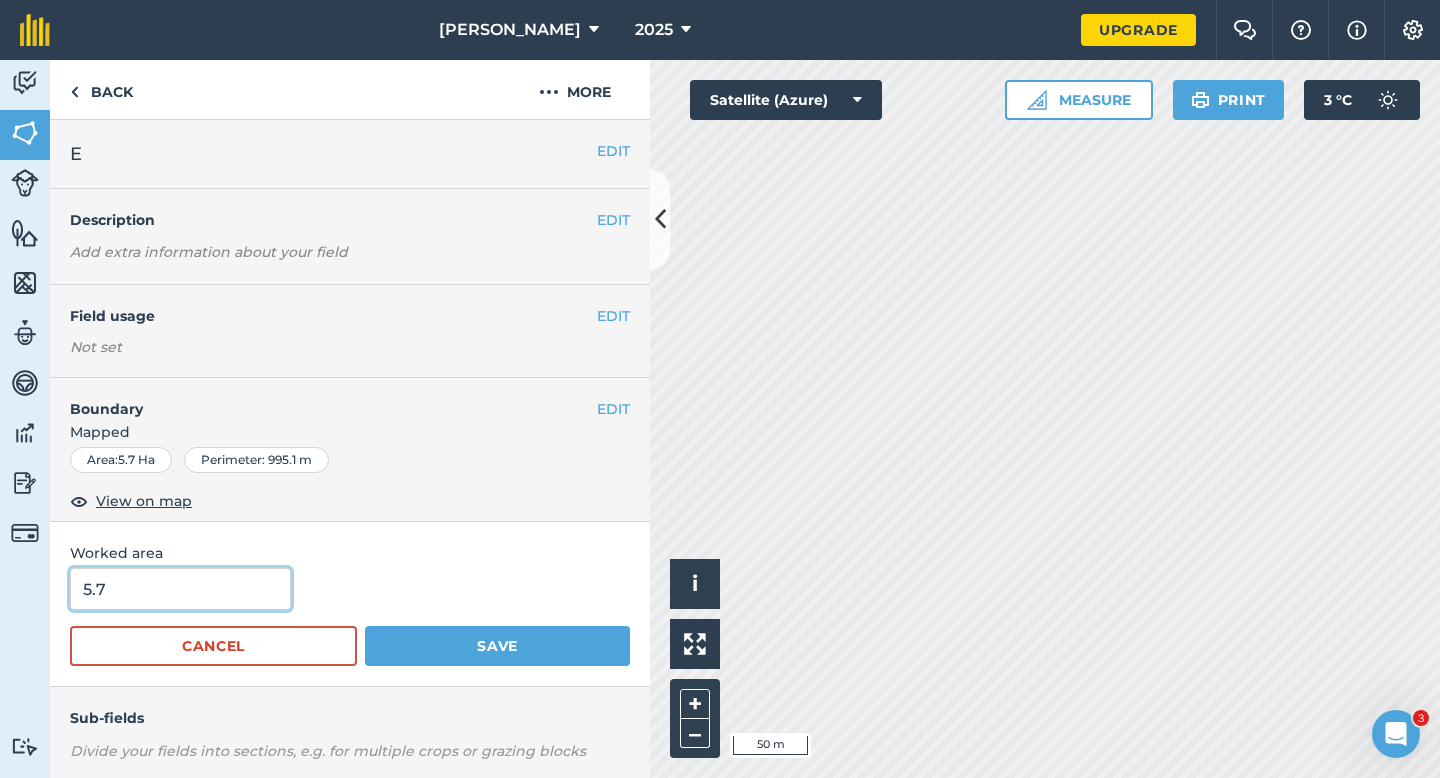 click on "Save" at bounding box center (497, 646) 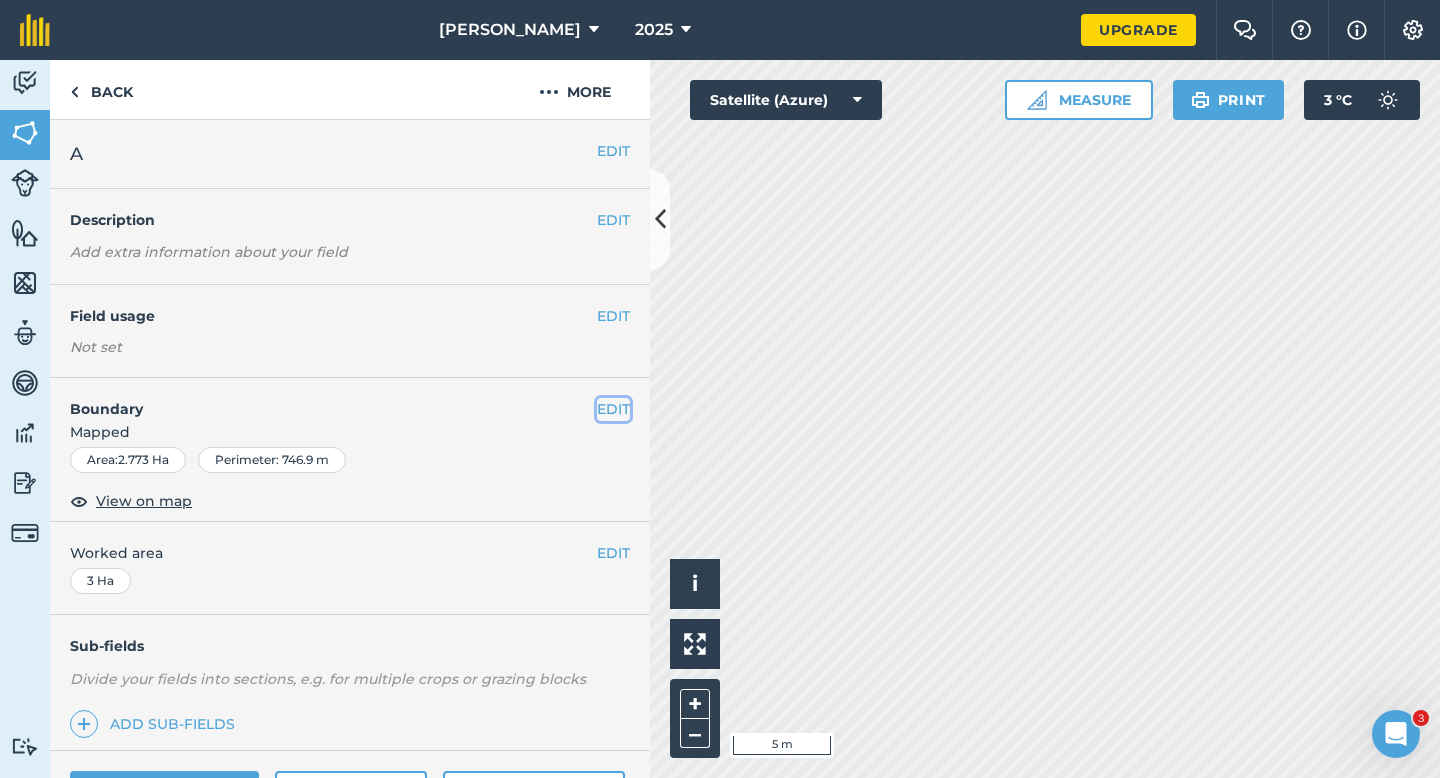 click on "EDIT" at bounding box center [613, 409] 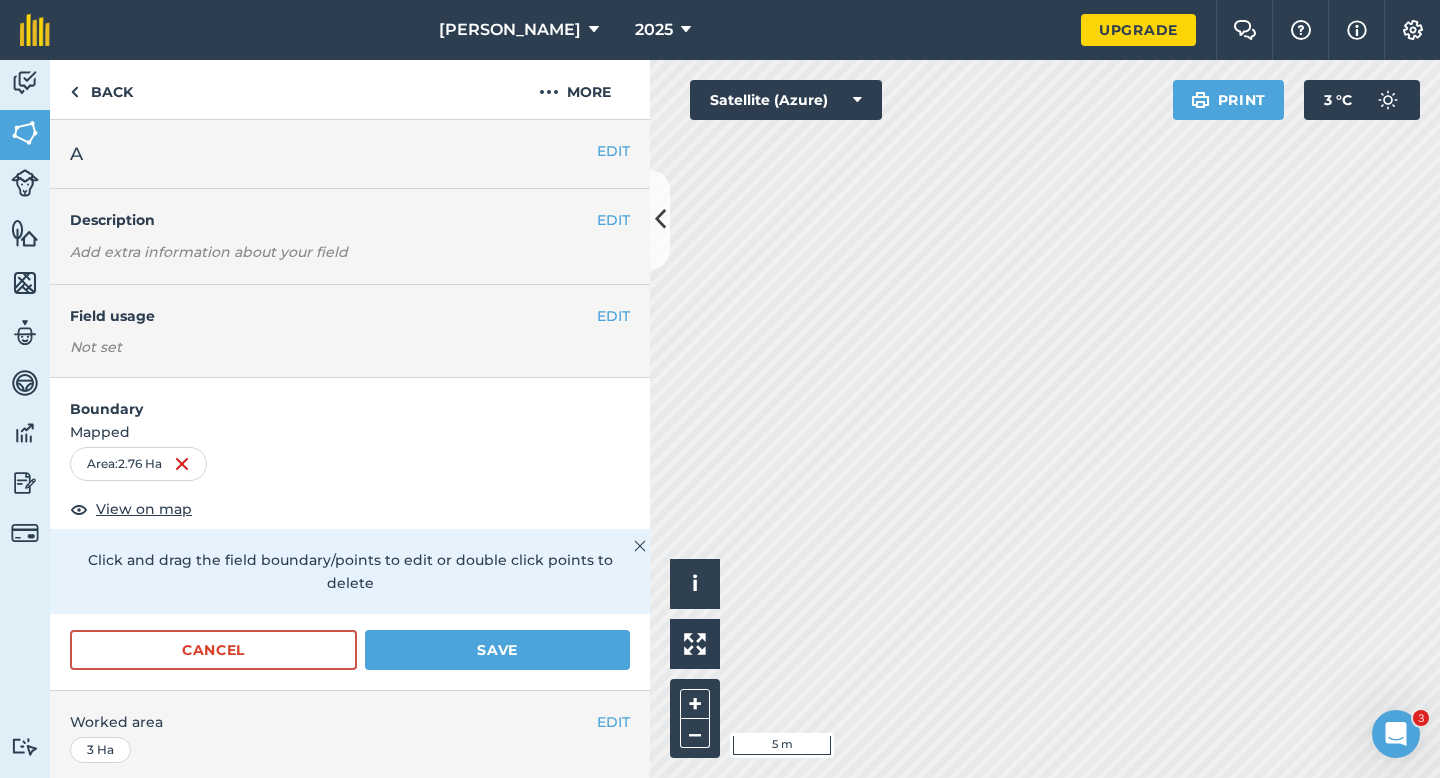click on "Boundary   Mapped Area :  2.76   Ha   View on map Click and drag the field boundary/points to edit or double click points to delete Cancel Save" at bounding box center [350, 534] 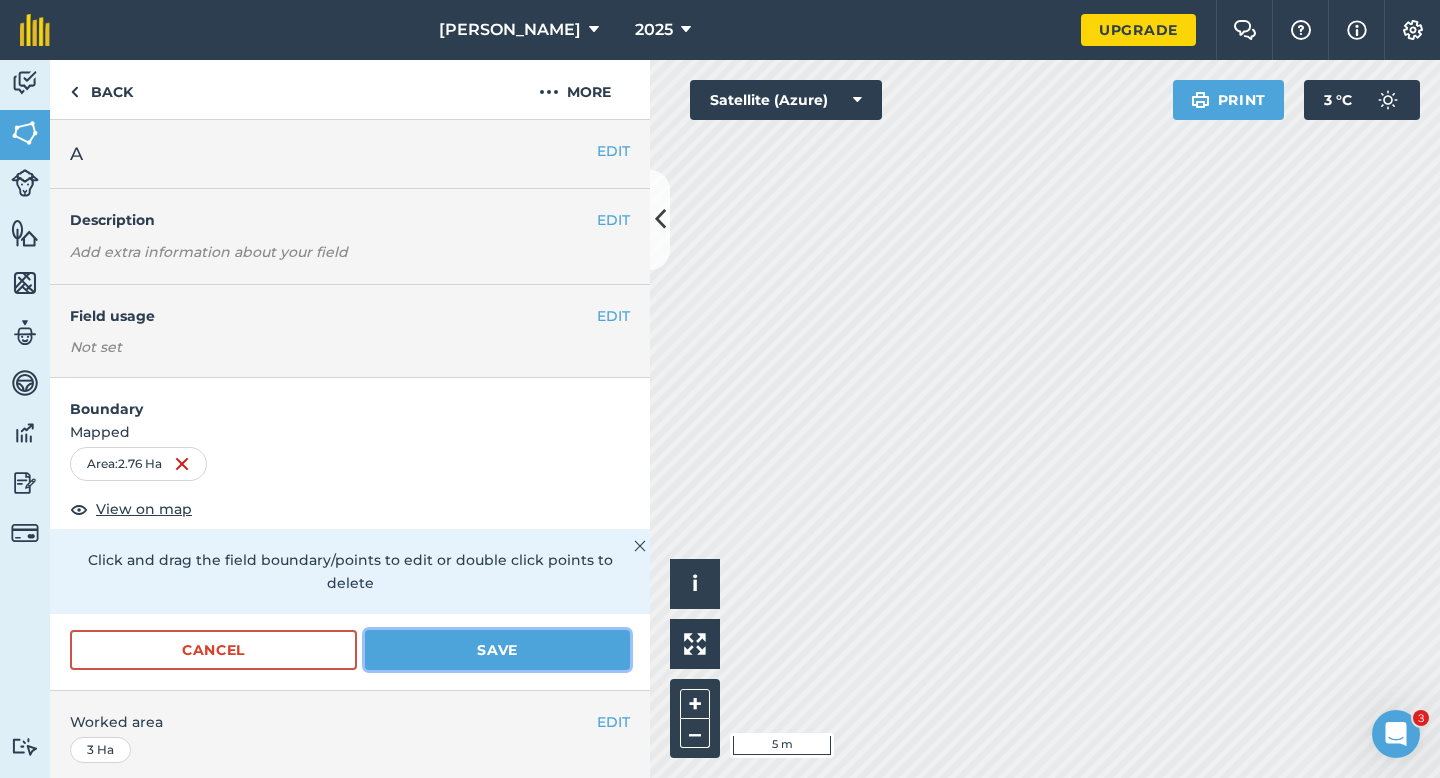 click on "Save" at bounding box center [497, 650] 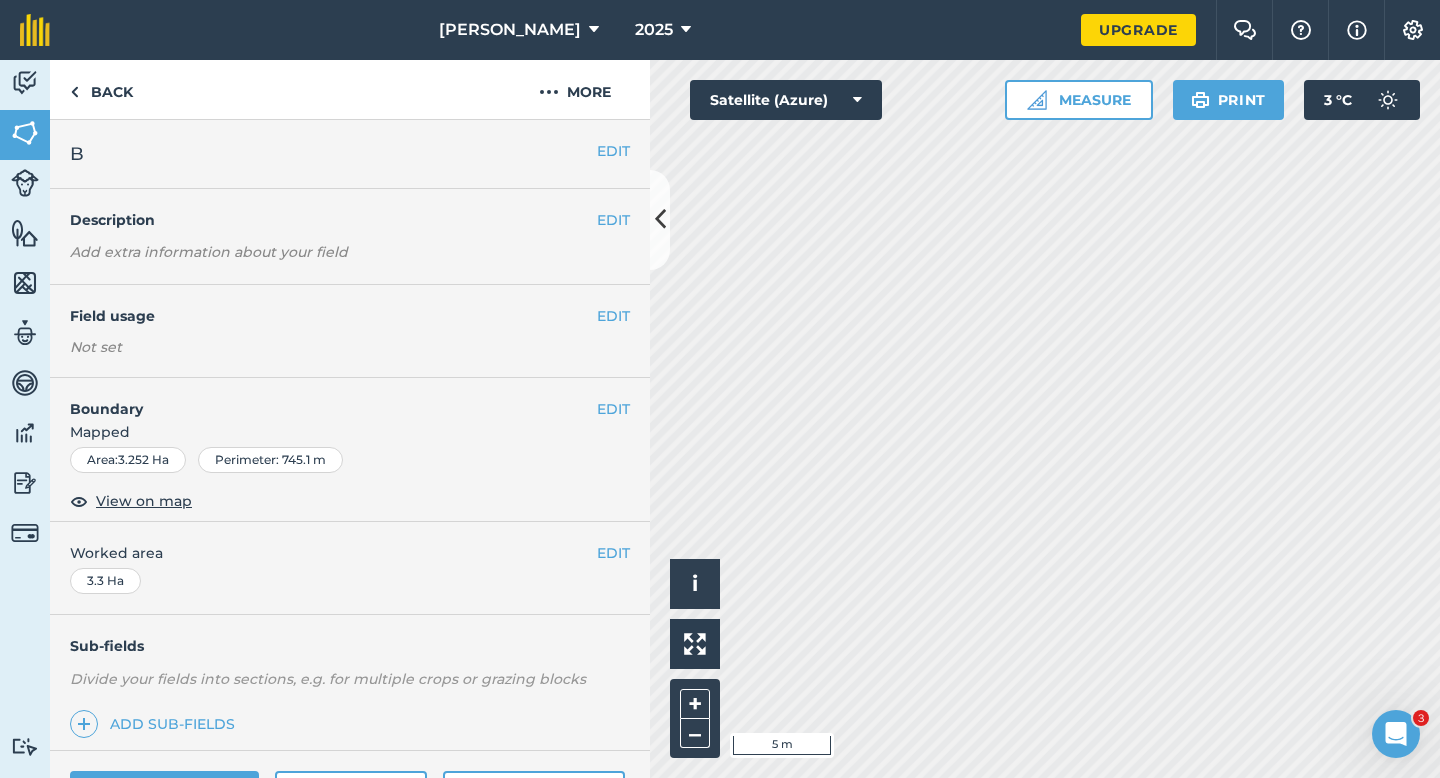 click on "EDIT Boundary   Mapped Area :  3.252   Ha Perimeter :   745.1   m   View on map" at bounding box center [350, 450] 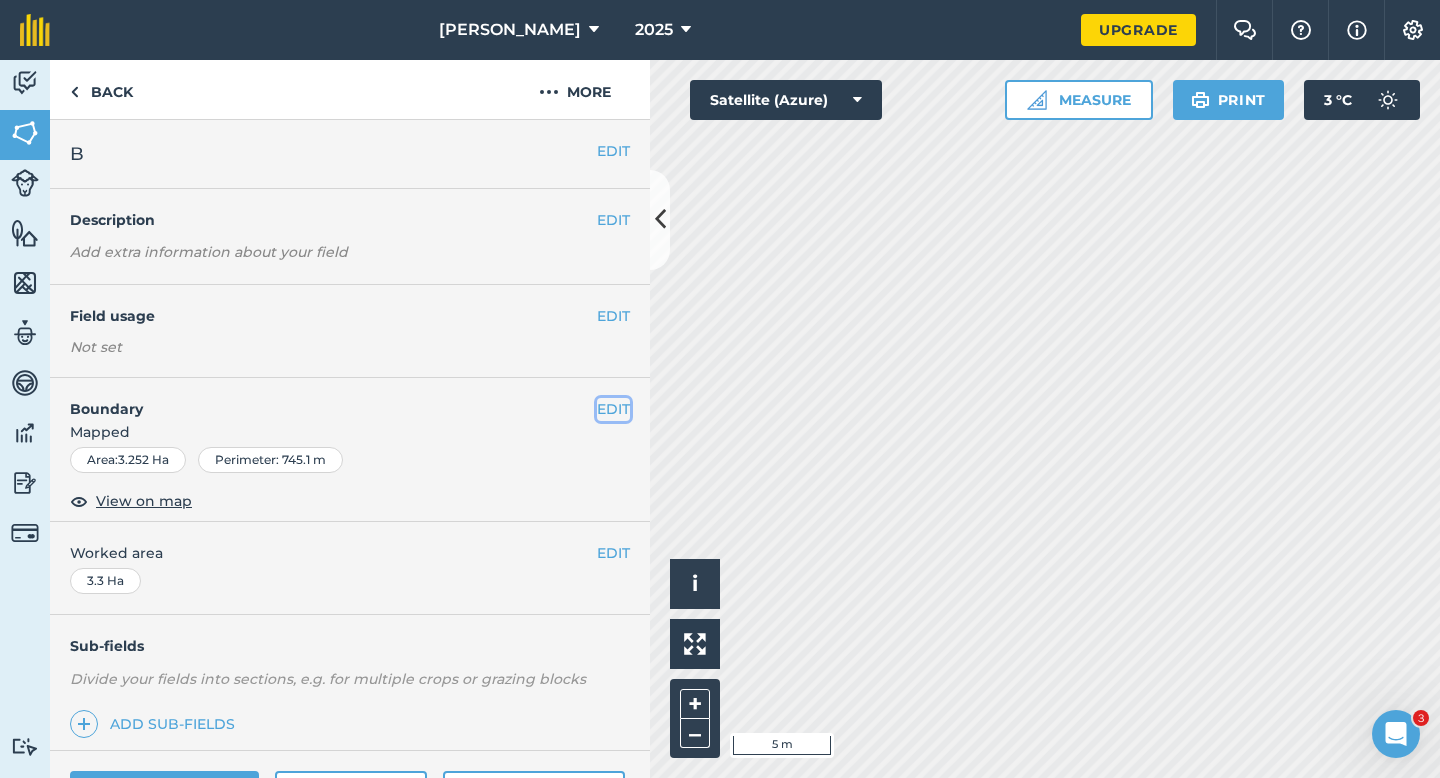 click on "EDIT" at bounding box center [613, 409] 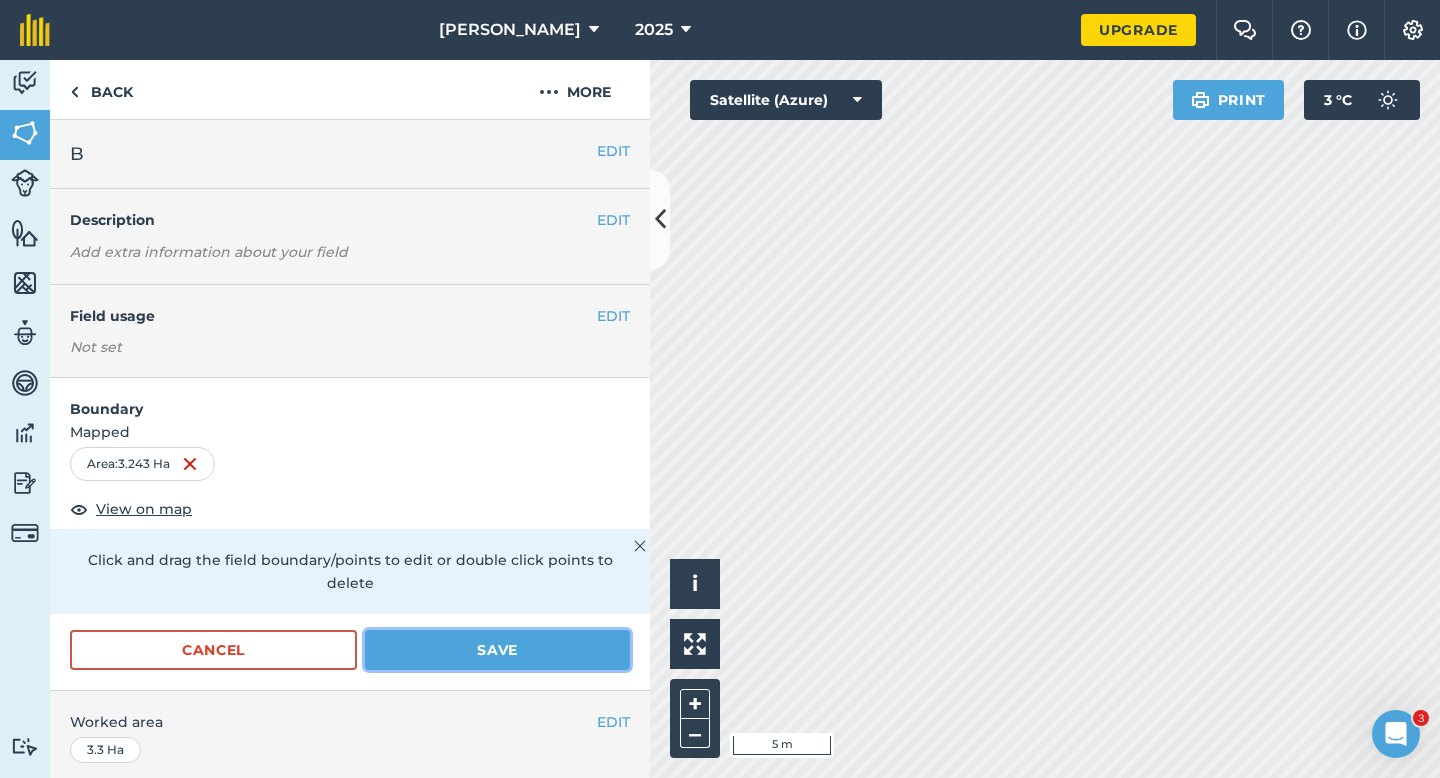 click on "Save" at bounding box center (497, 650) 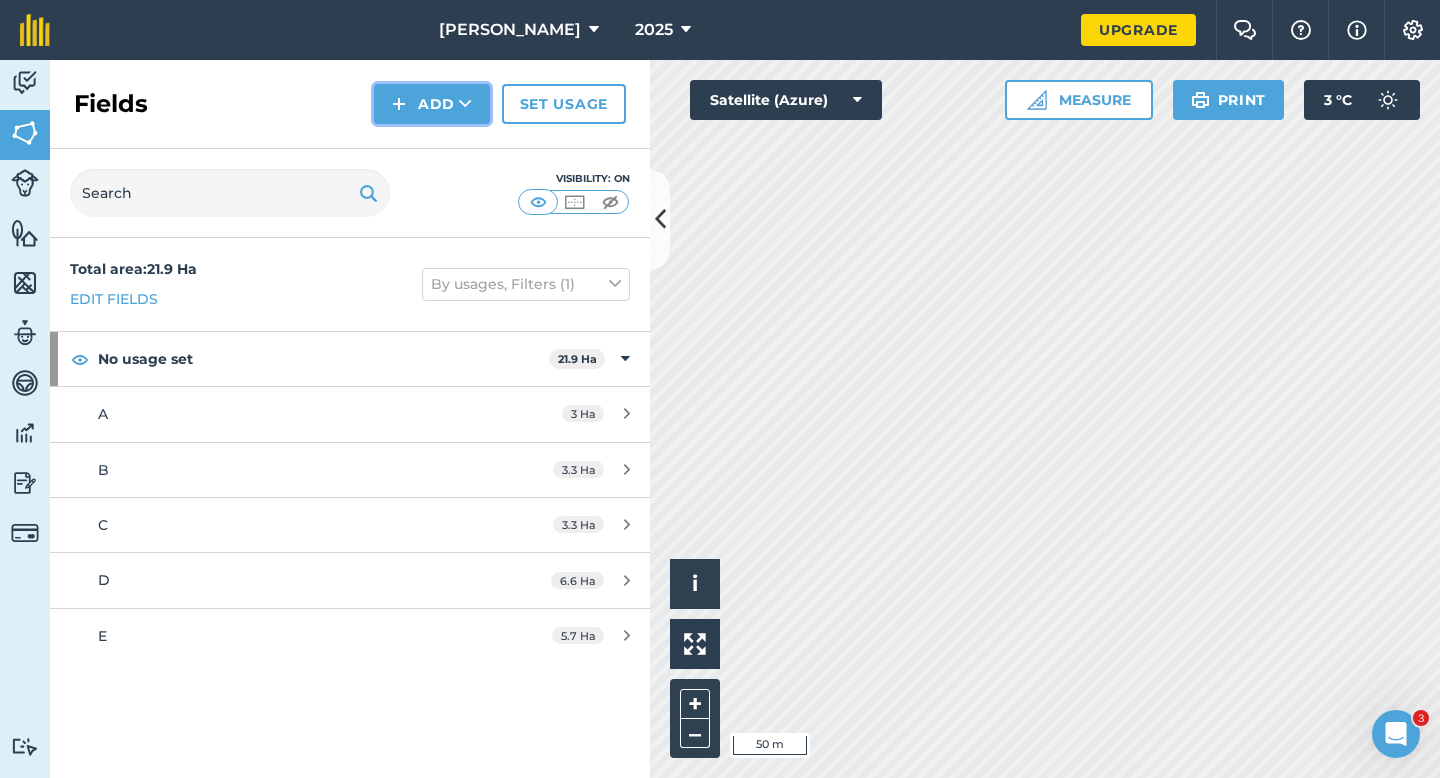 click on "Add" at bounding box center [432, 104] 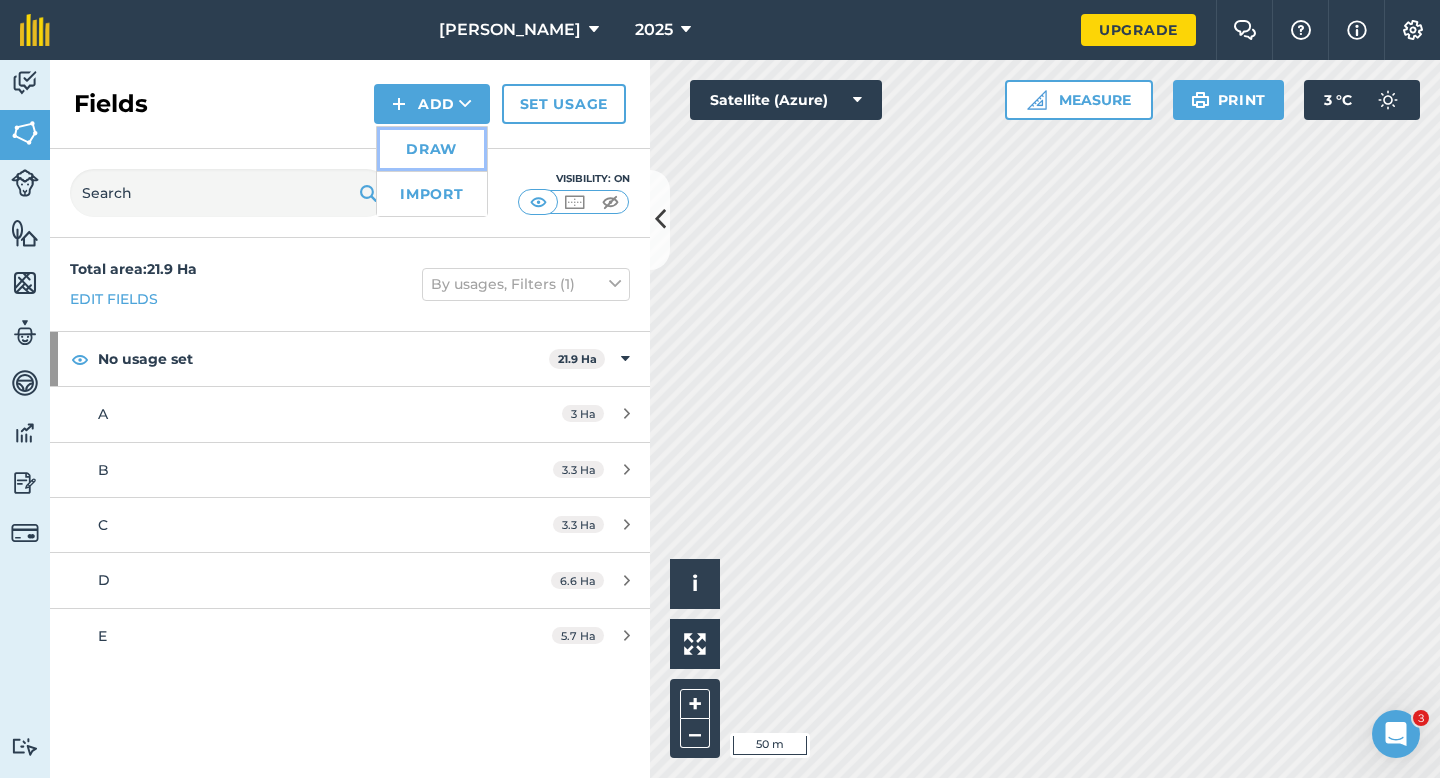 click on "Draw" at bounding box center (432, 149) 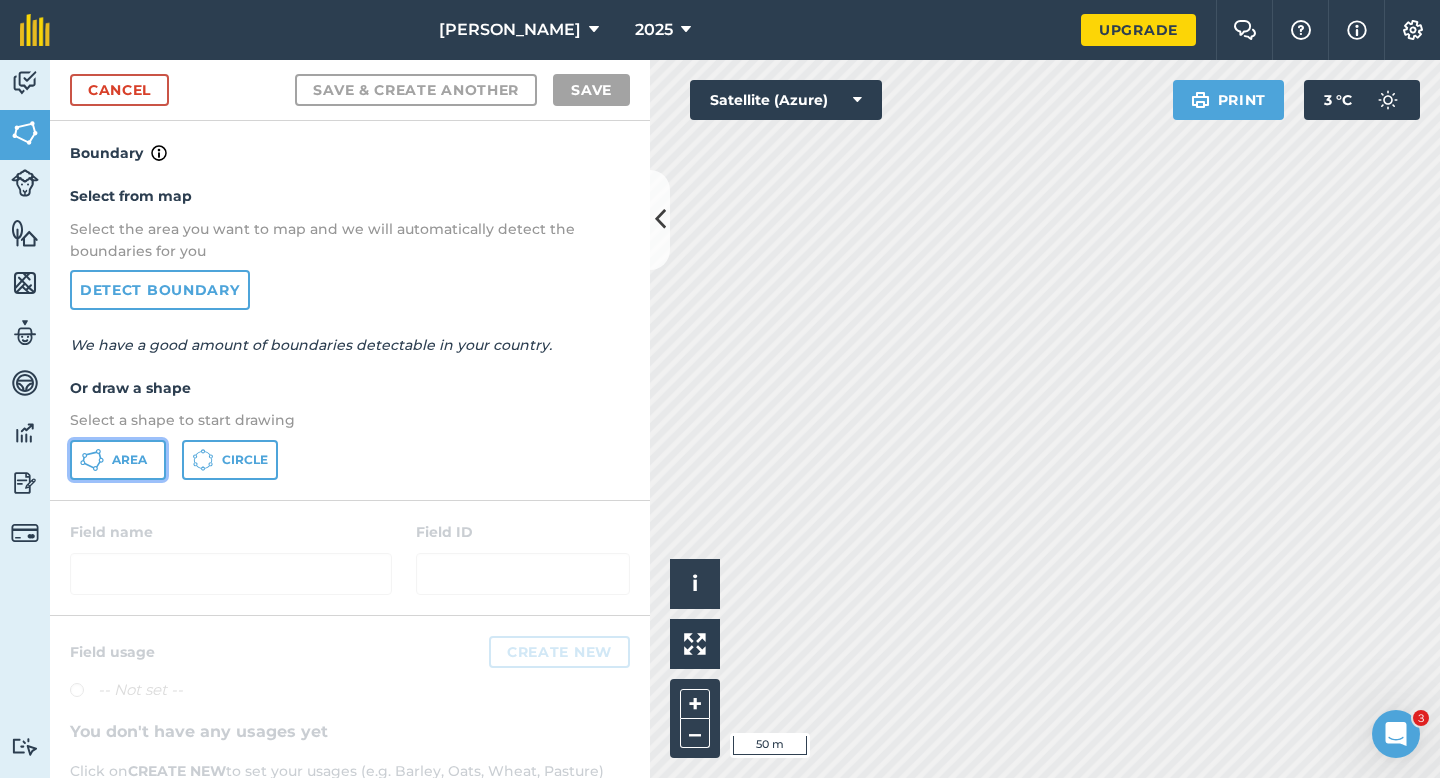 click on "Area" at bounding box center (129, 460) 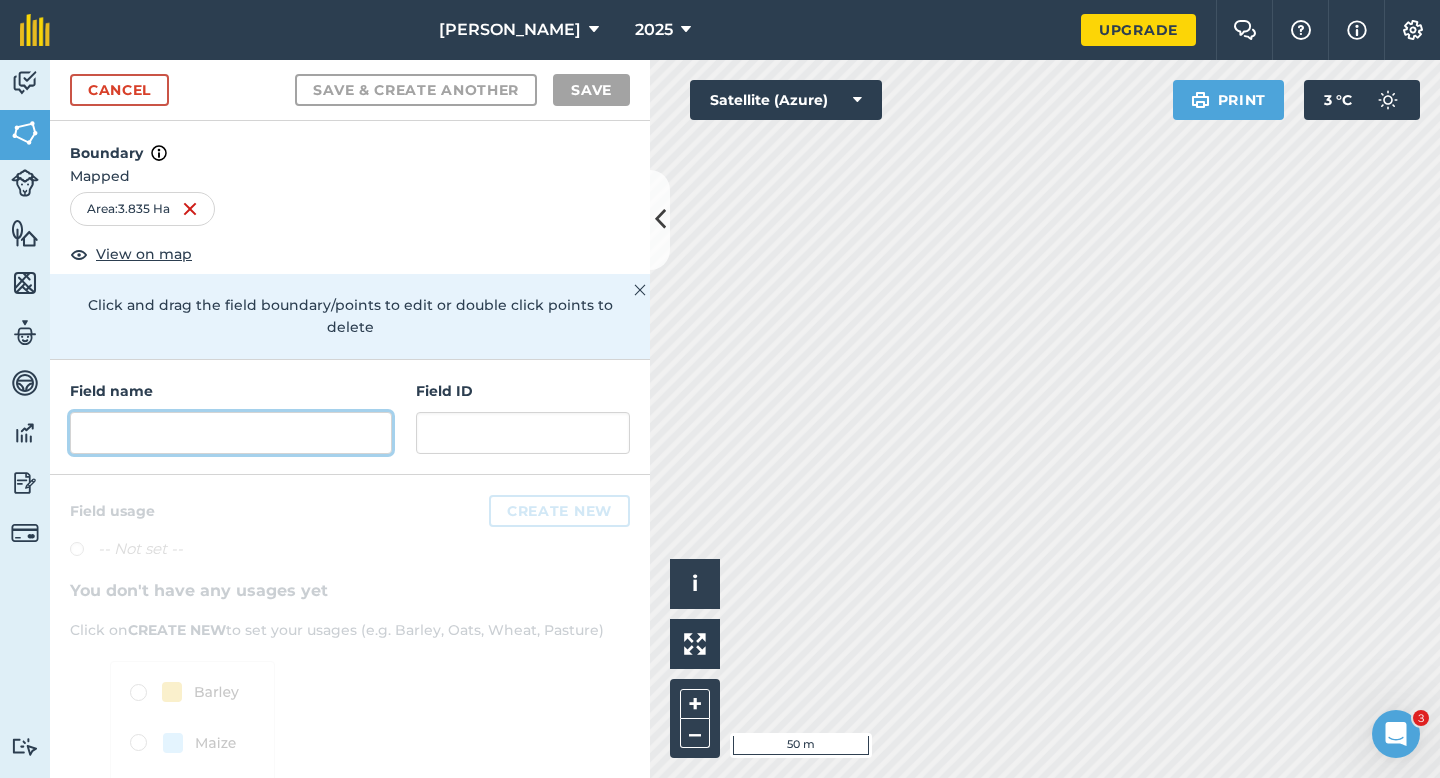 click at bounding box center (231, 433) 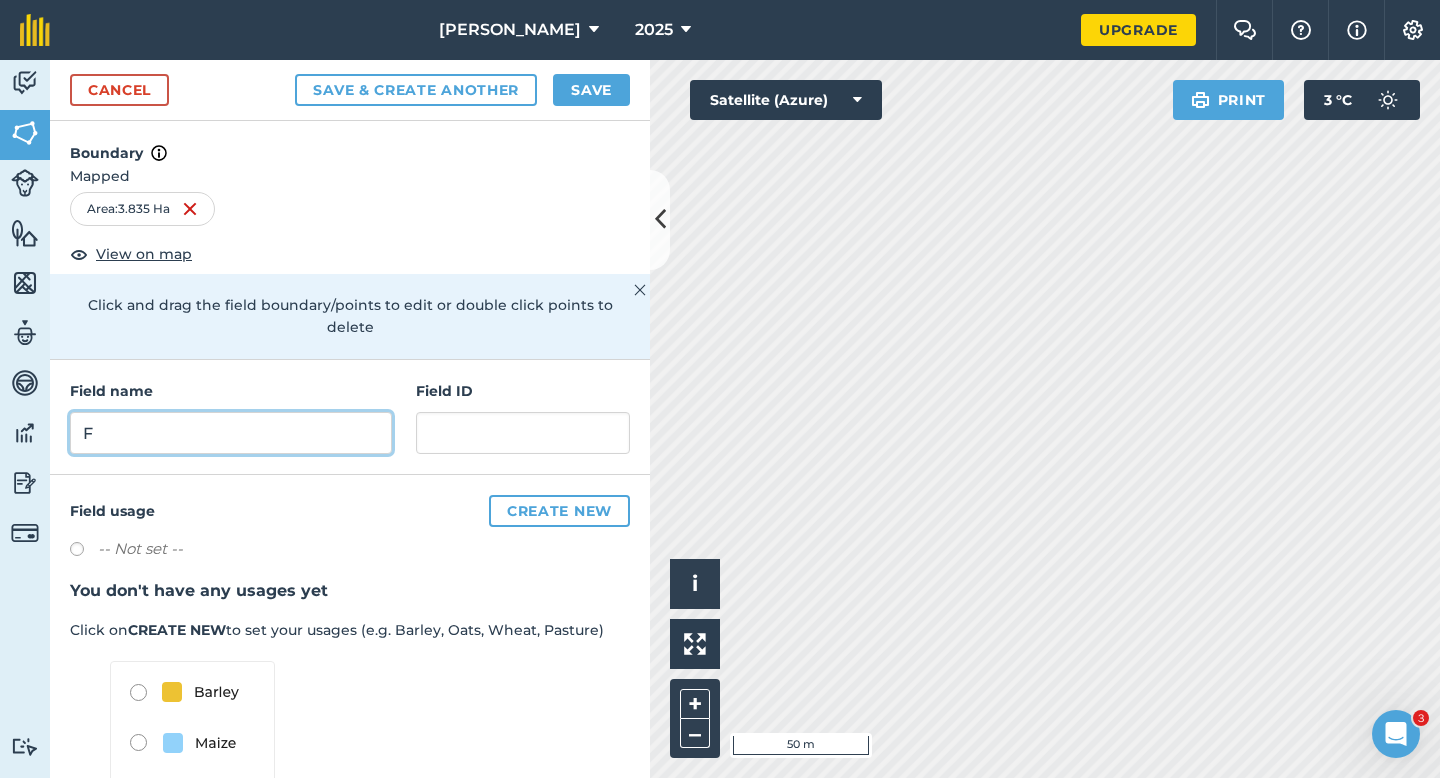 type on "F" 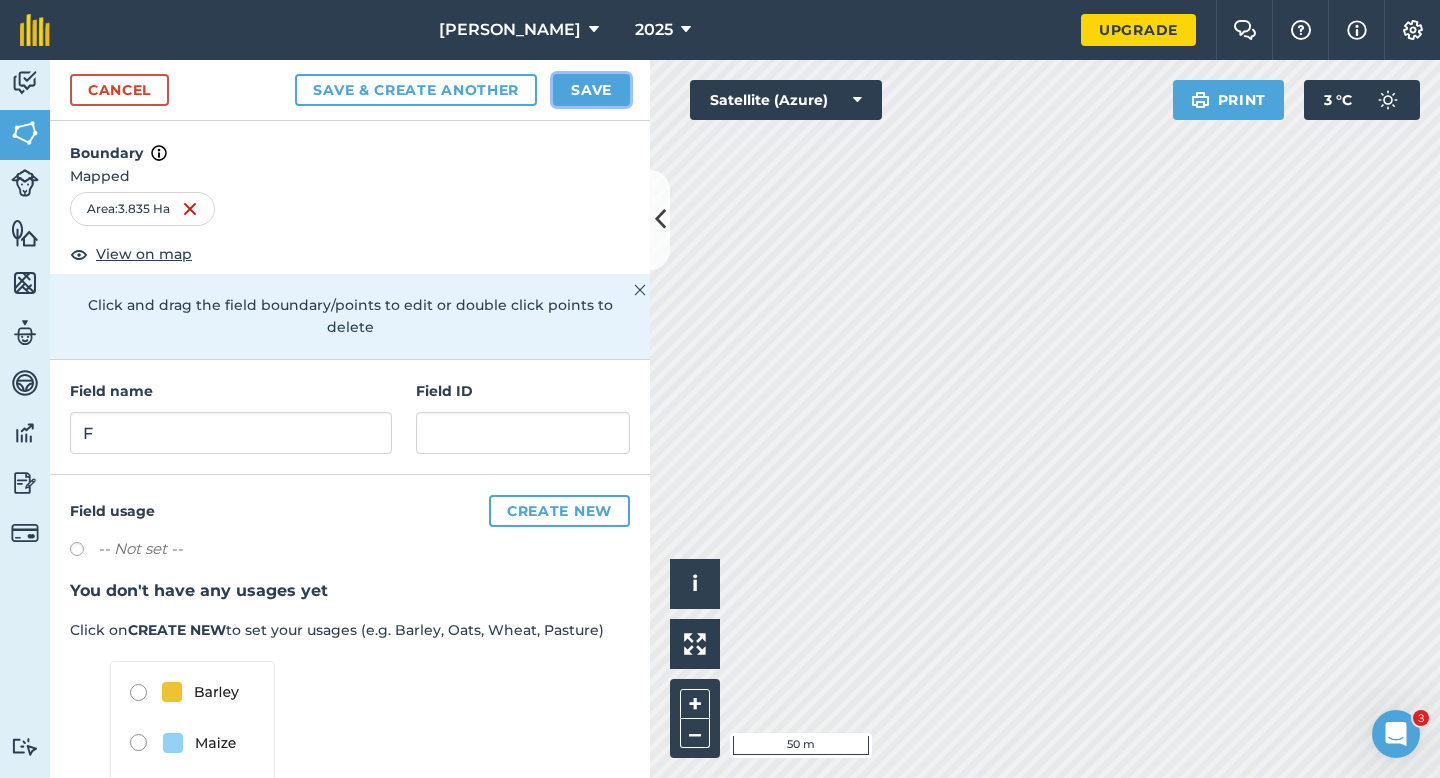 click on "Save" at bounding box center (591, 90) 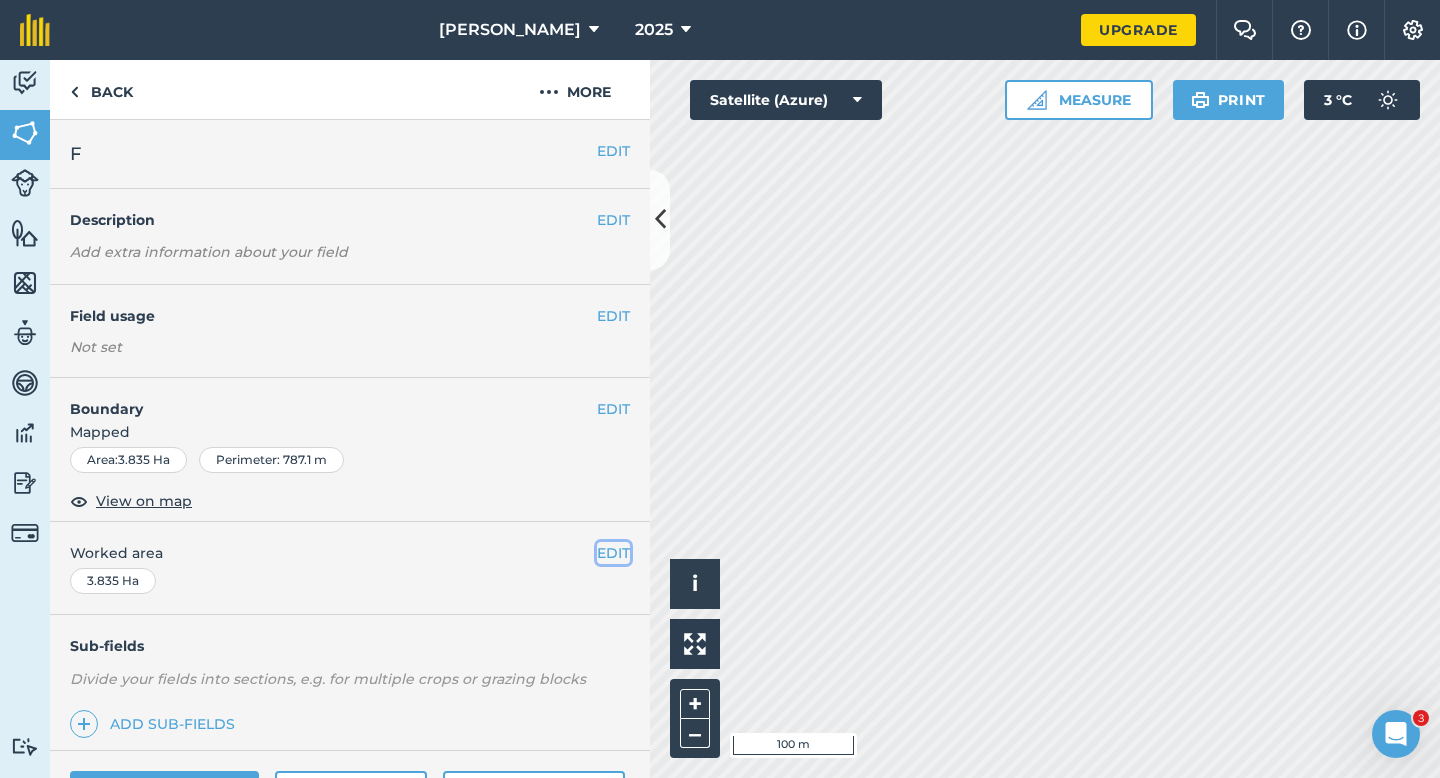 click on "EDIT" at bounding box center (613, 553) 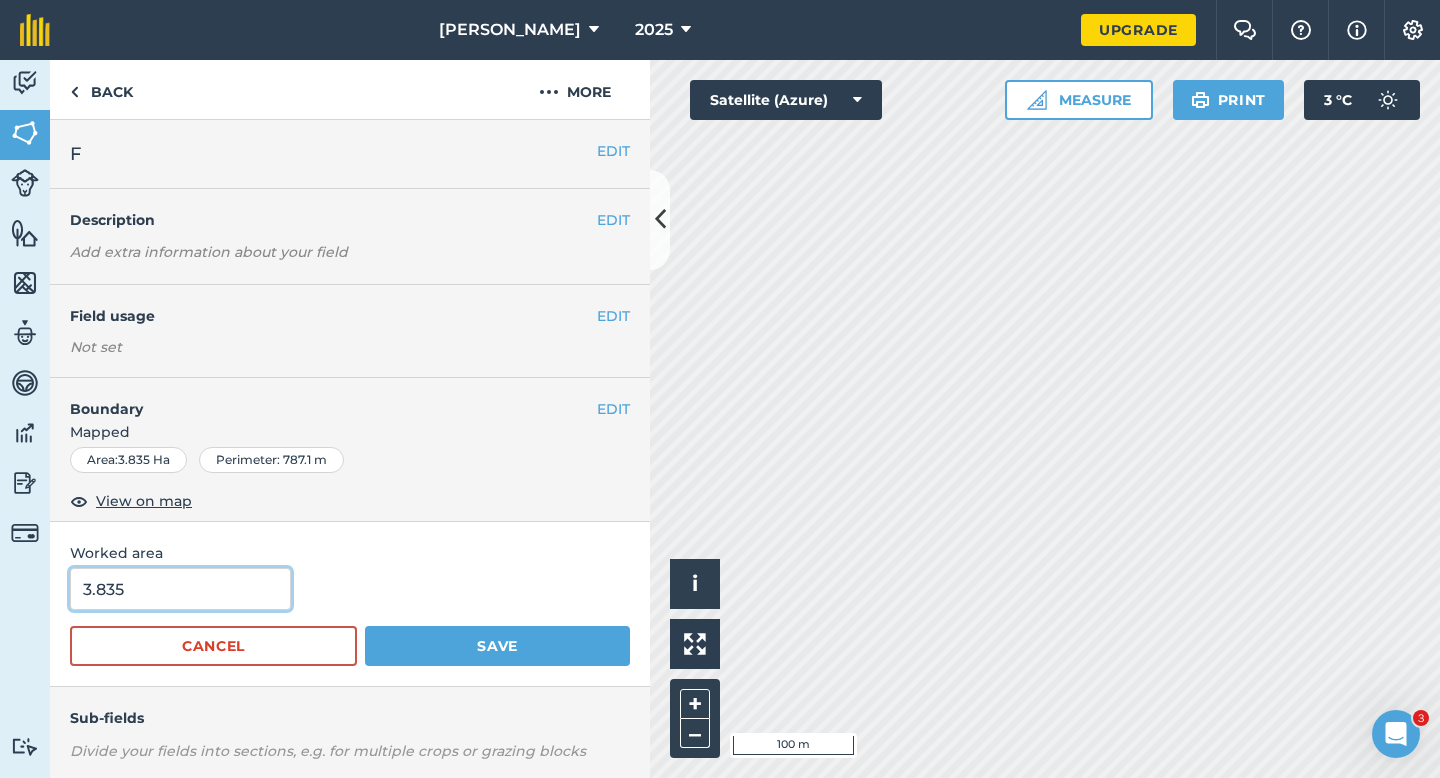 click on "3.835" at bounding box center (180, 589) 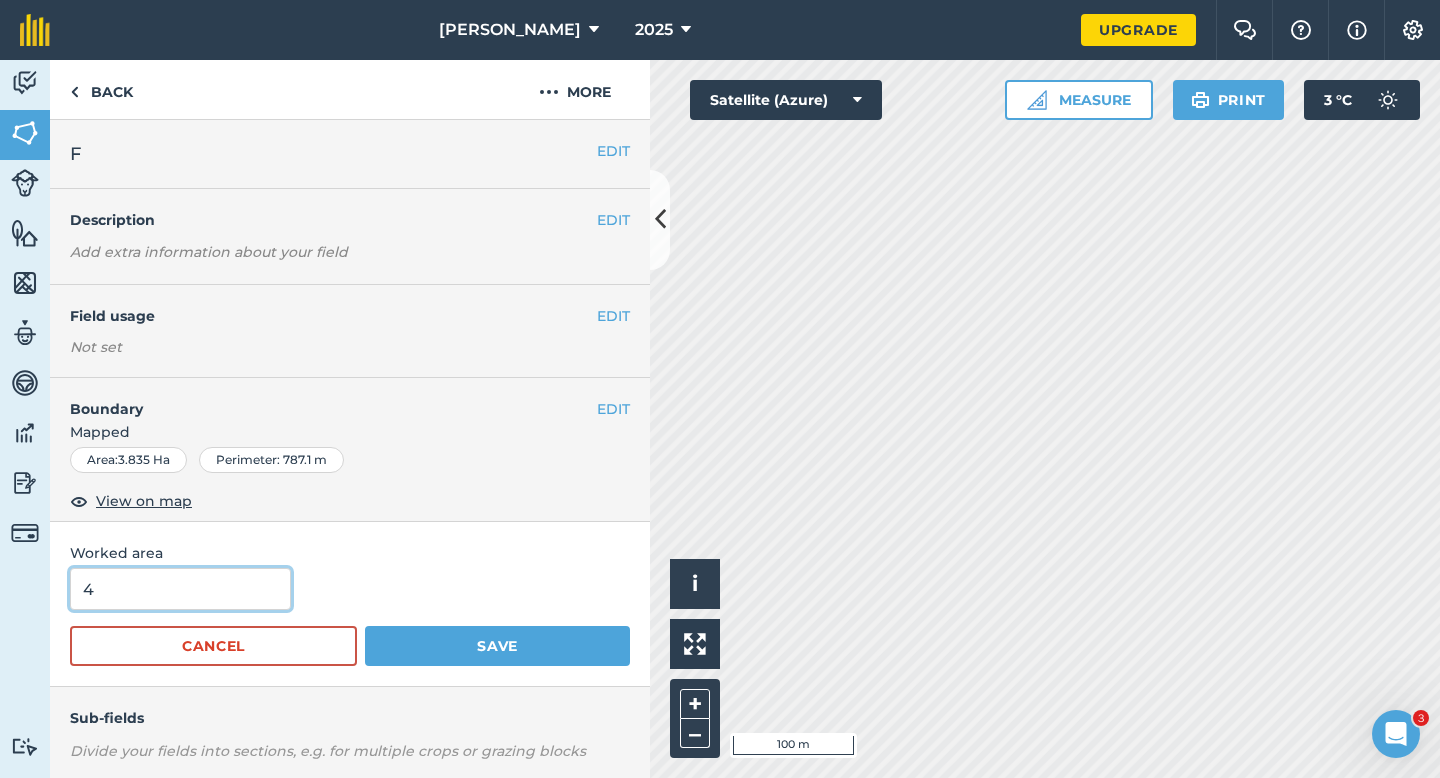 click on "Save" at bounding box center (497, 646) 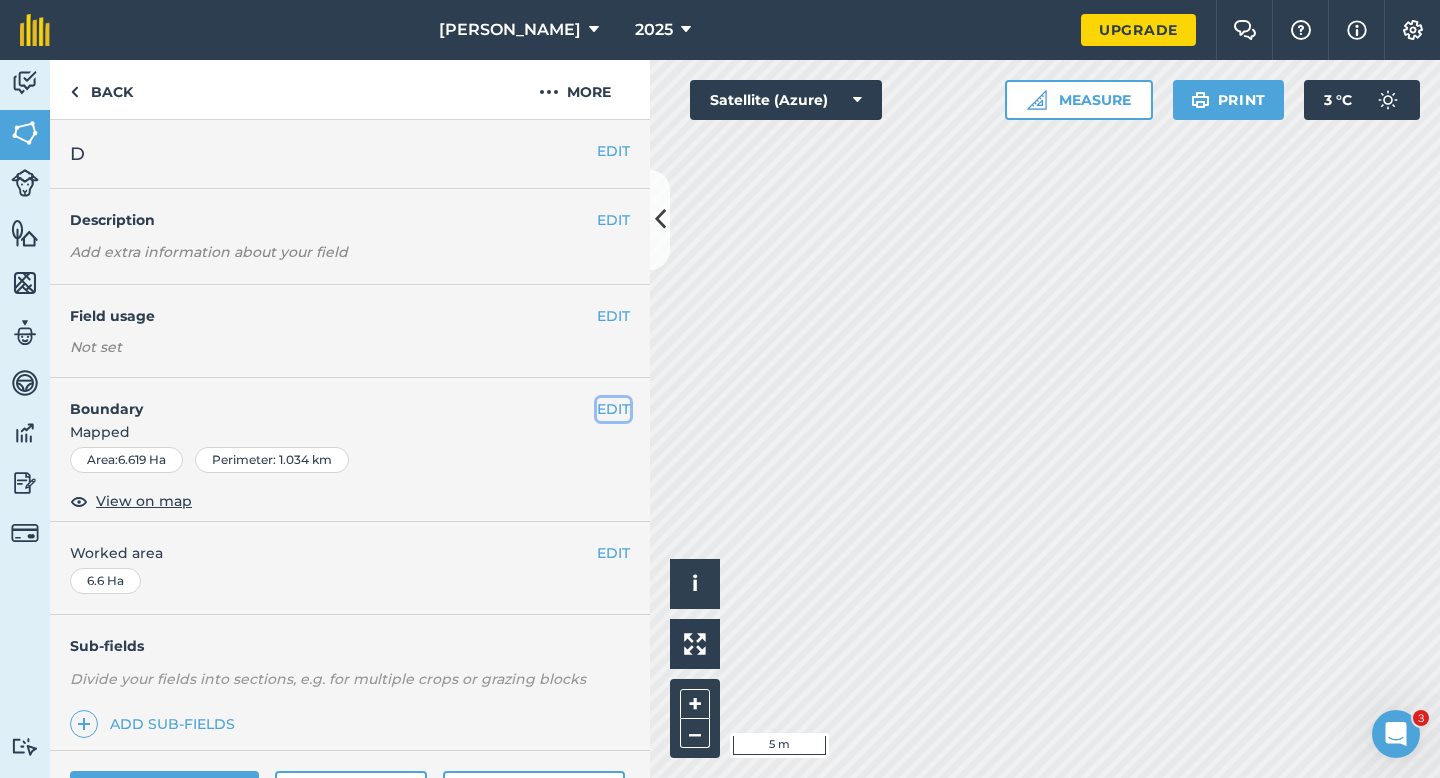 click on "EDIT" at bounding box center (613, 409) 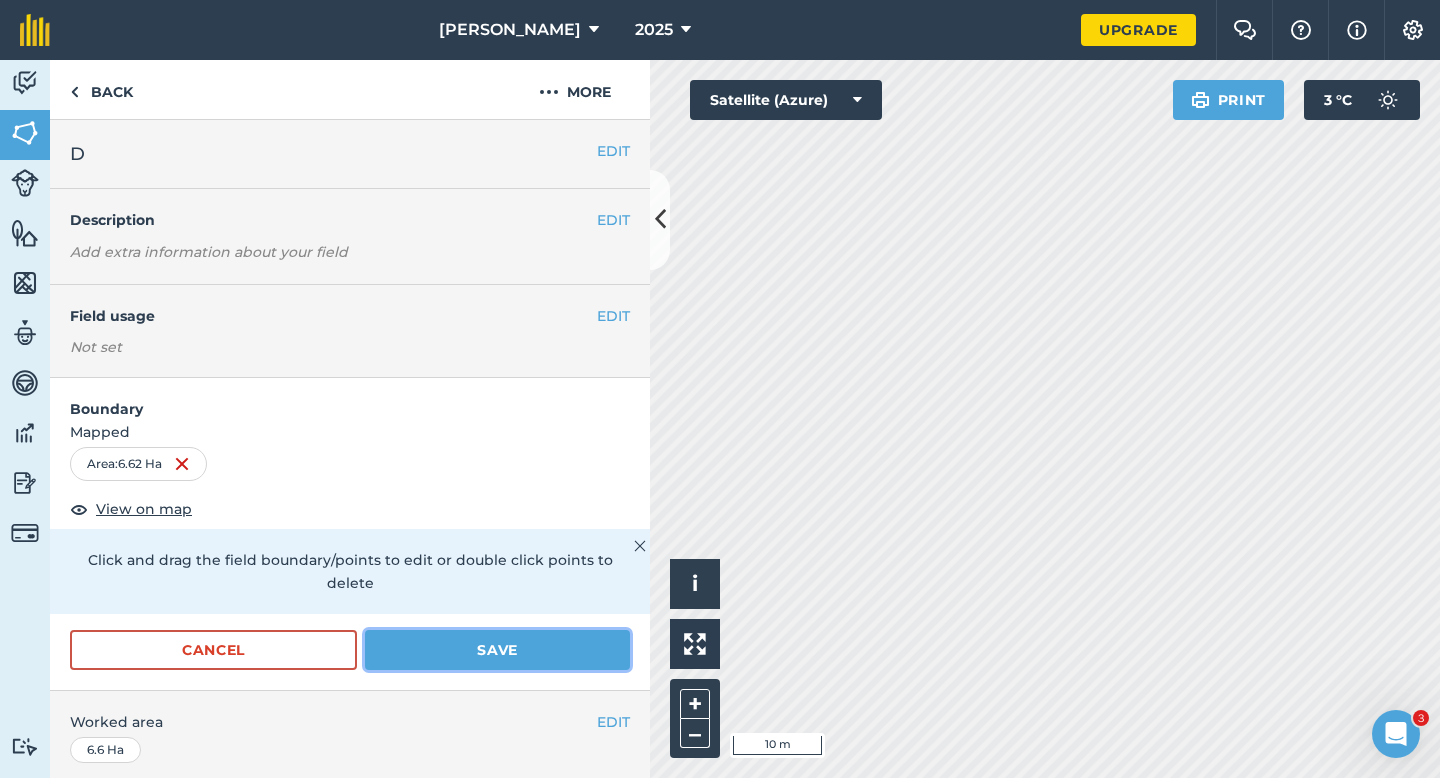 click on "Save" at bounding box center [497, 650] 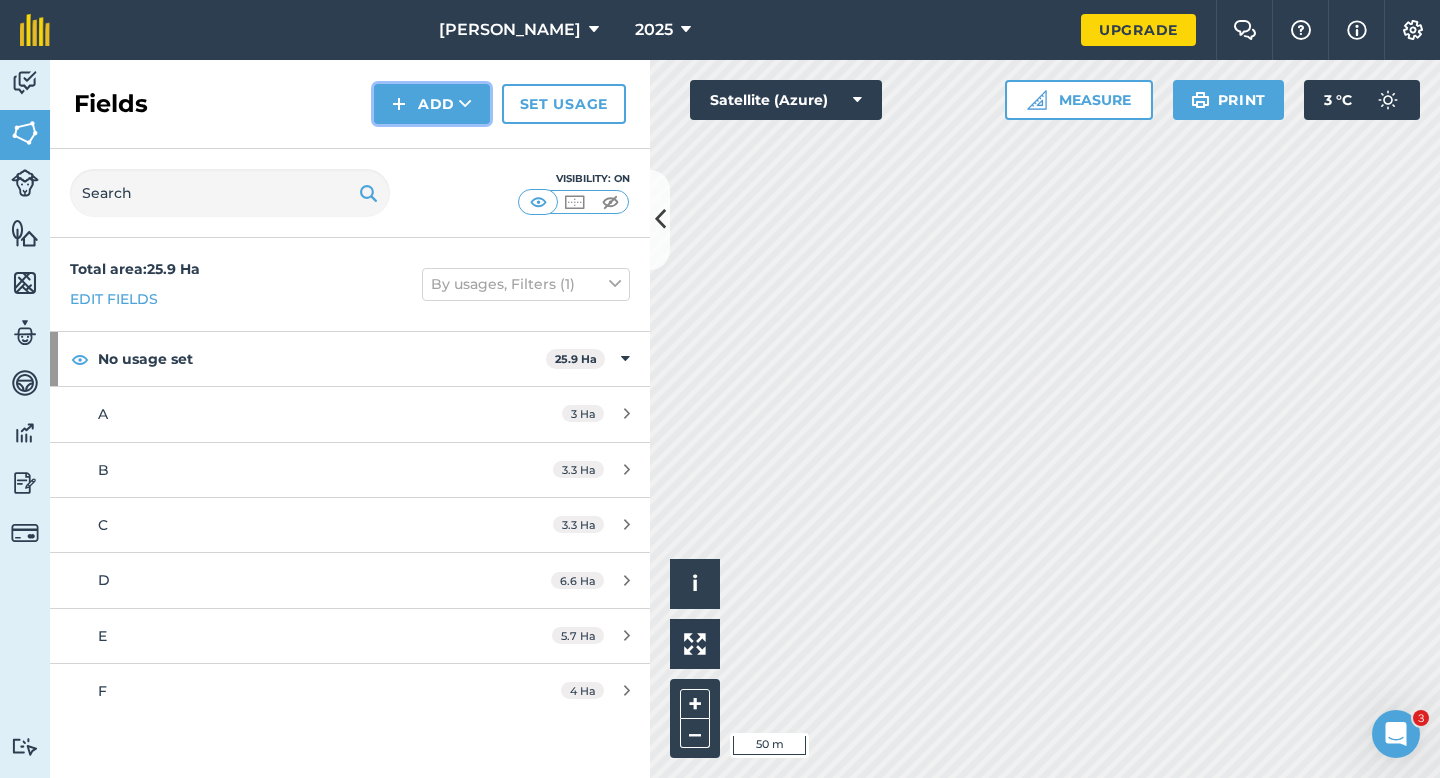 click on "Add" at bounding box center [432, 104] 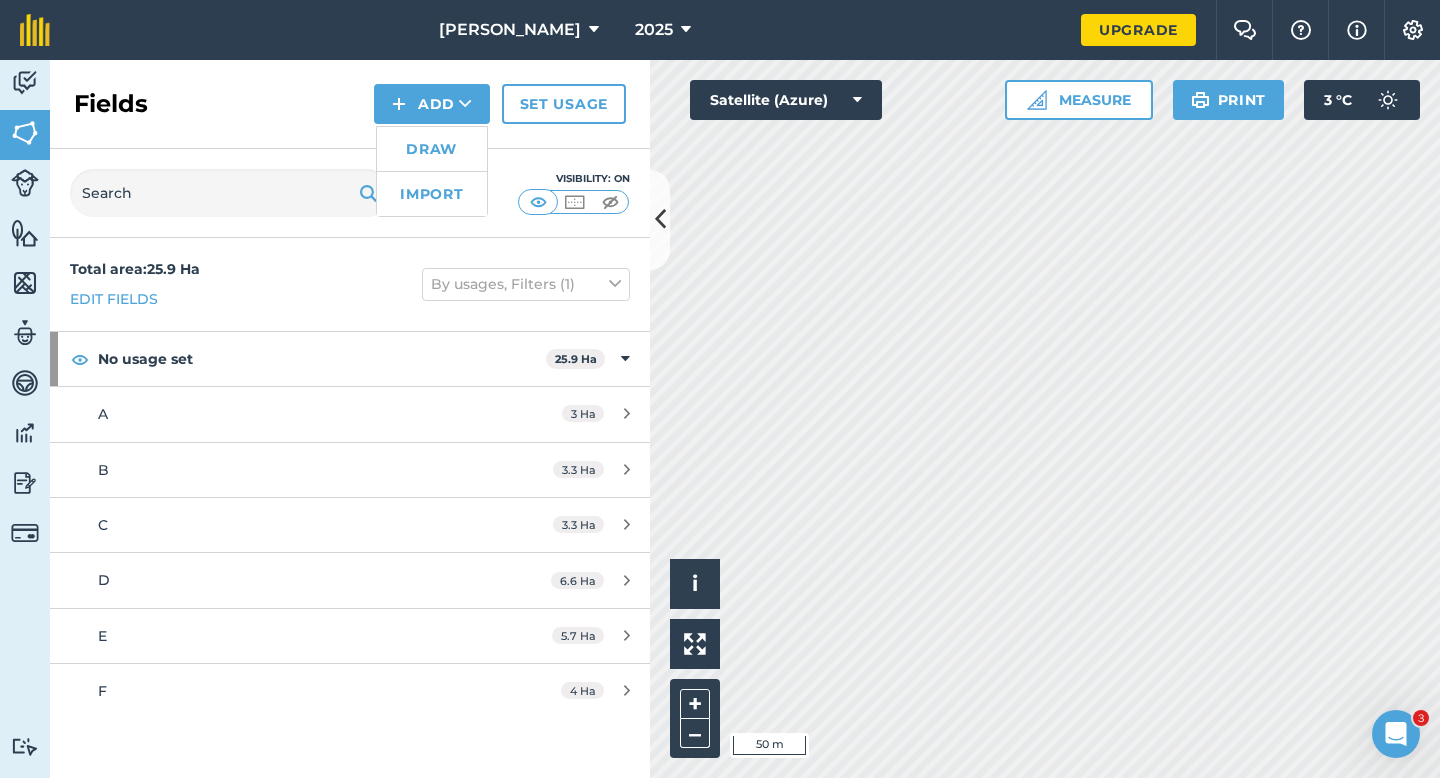click on "Draw" at bounding box center (432, 149) 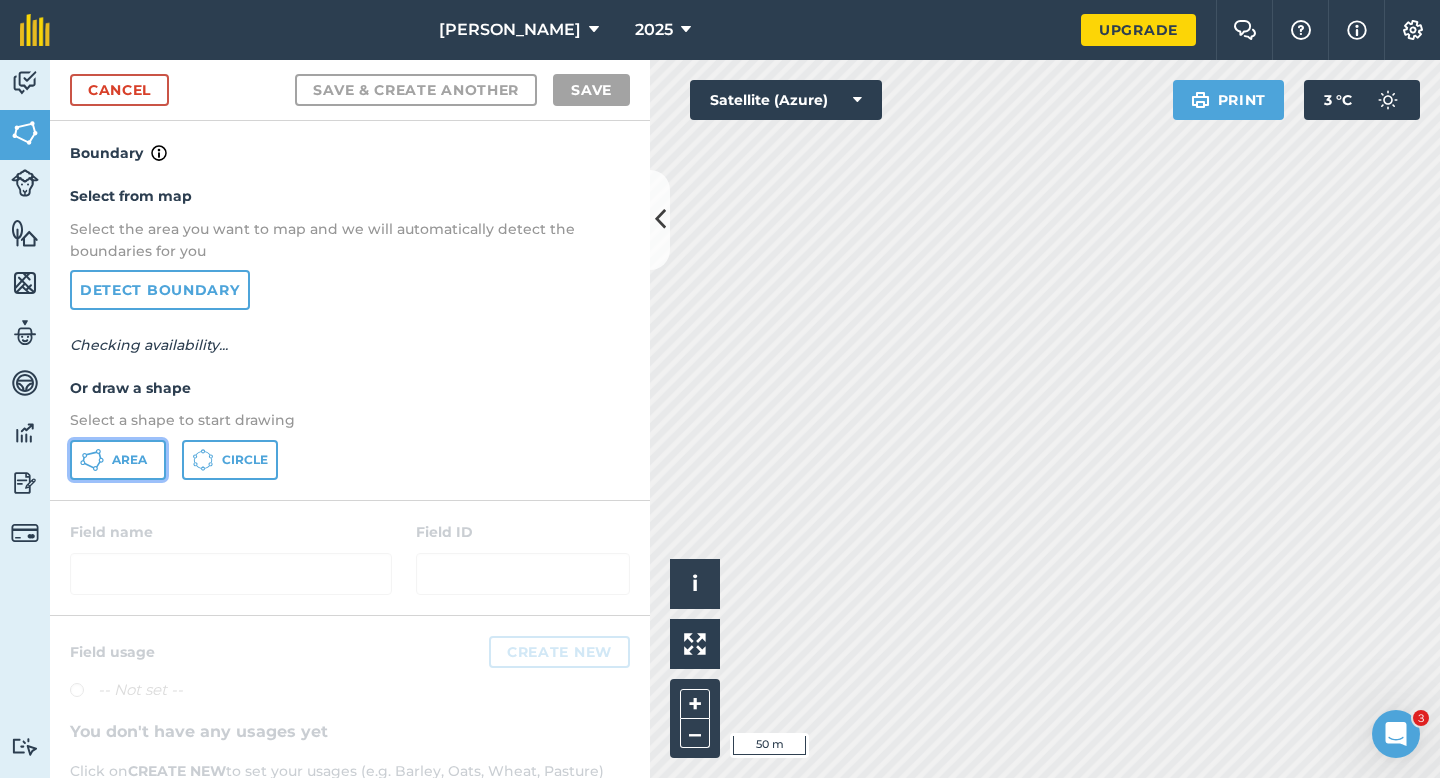 click on "Area" at bounding box center [118, 460] 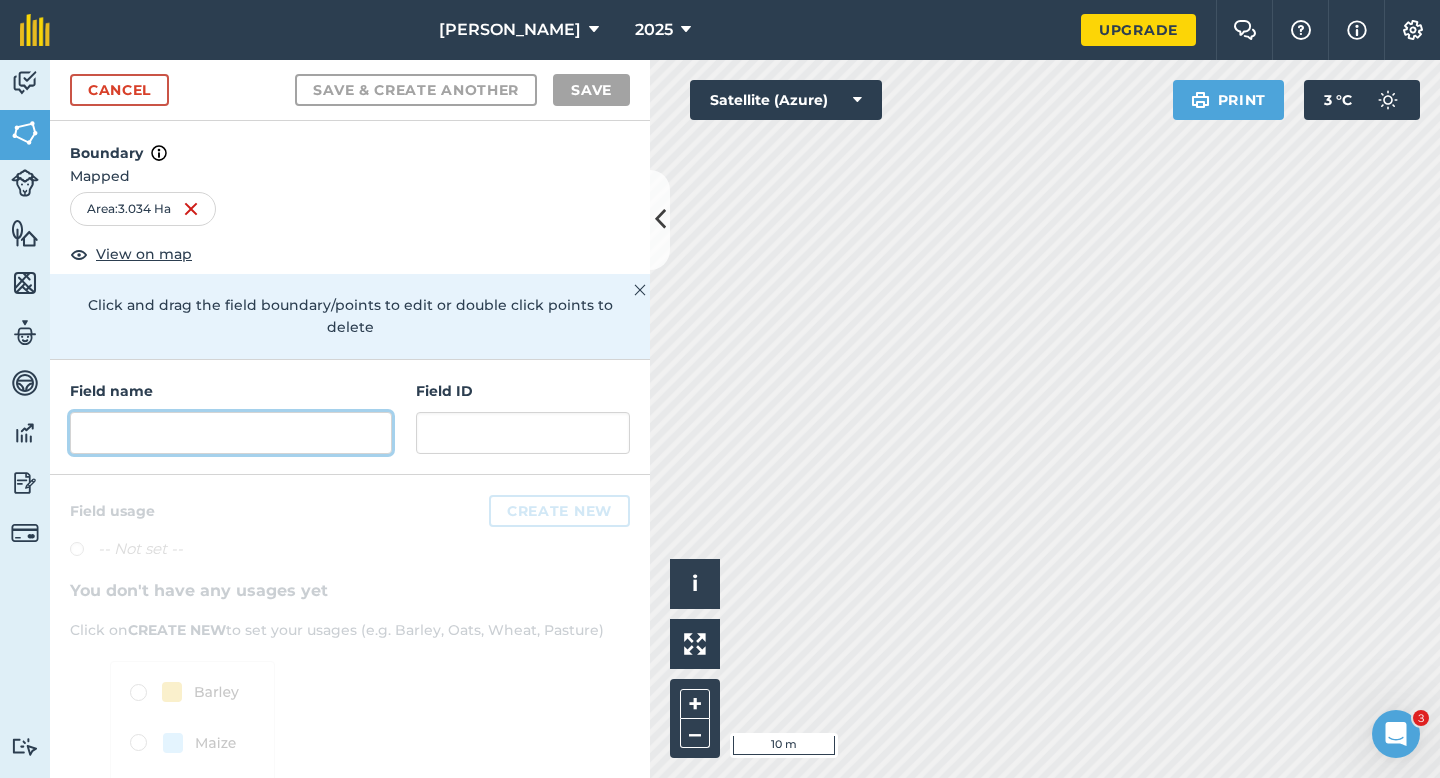 click at bounding box center (231, 433) 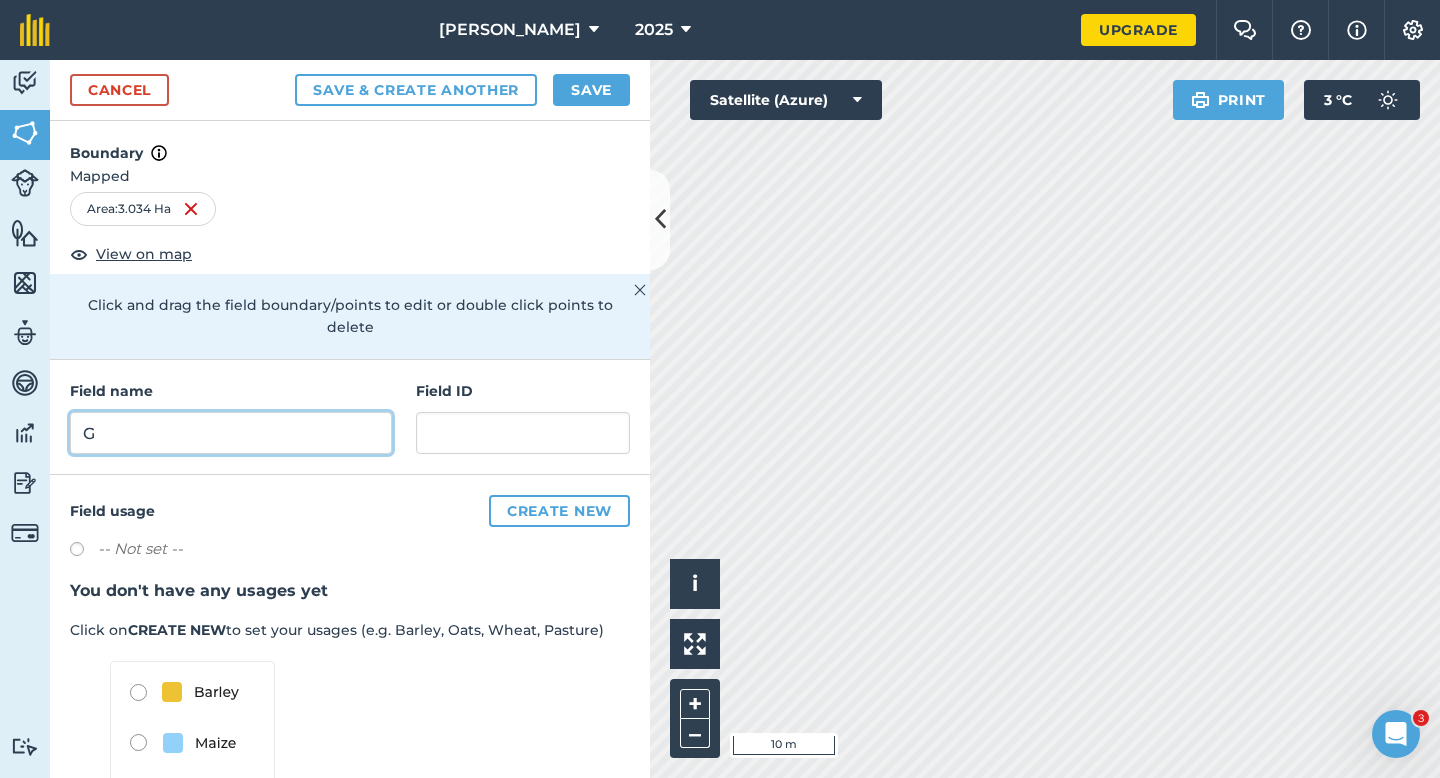 type on "G" 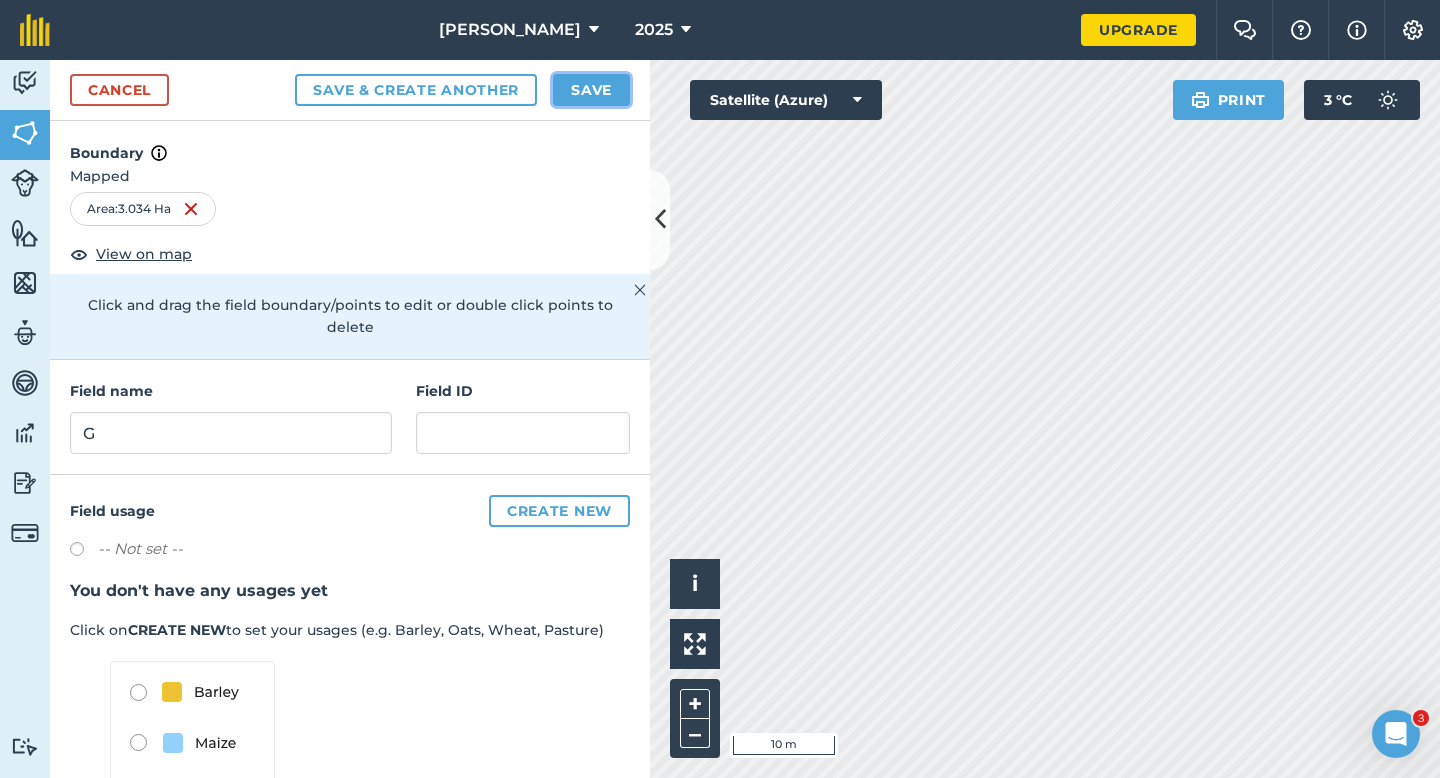 click on "Save" at bounding box center [591, 90] 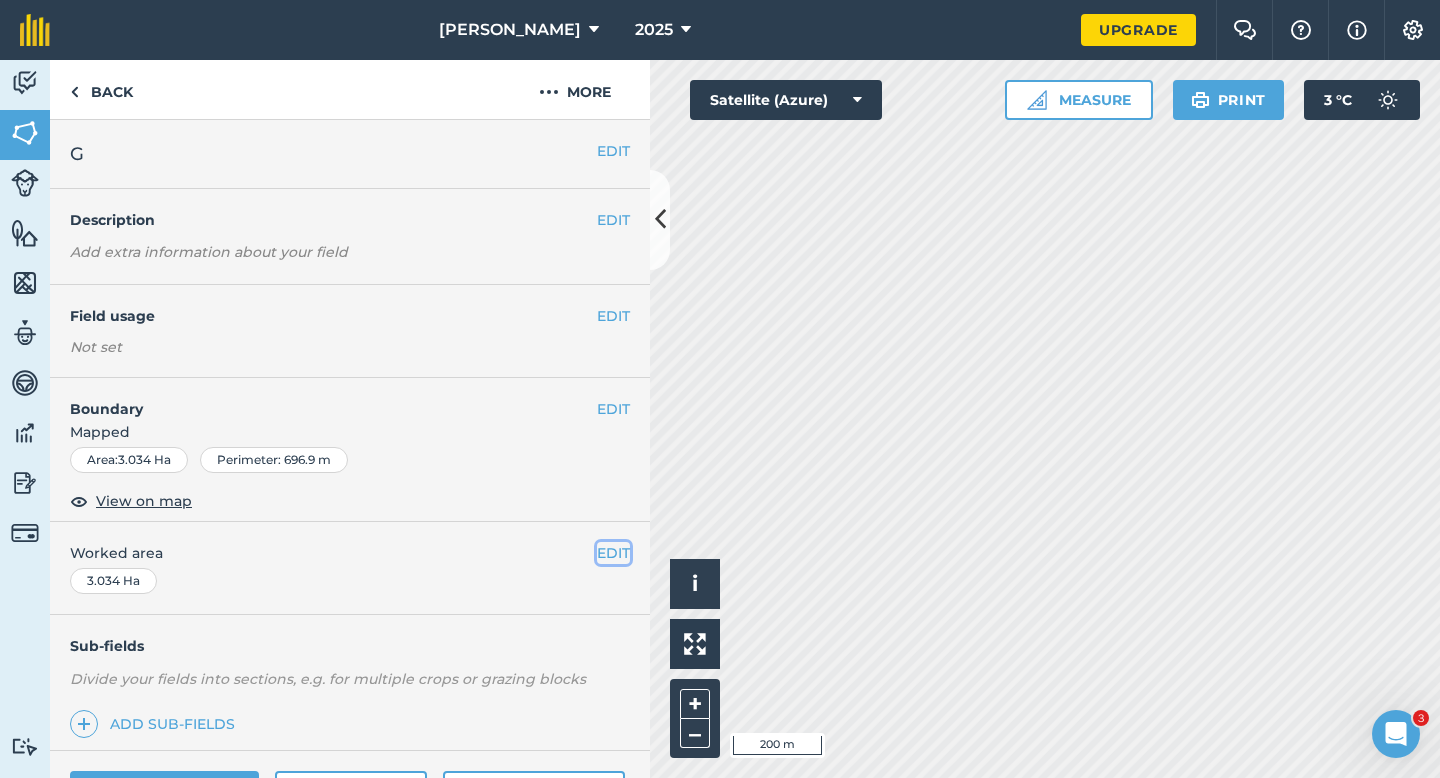 click on "EDIT" at bounding box center [613, 553] 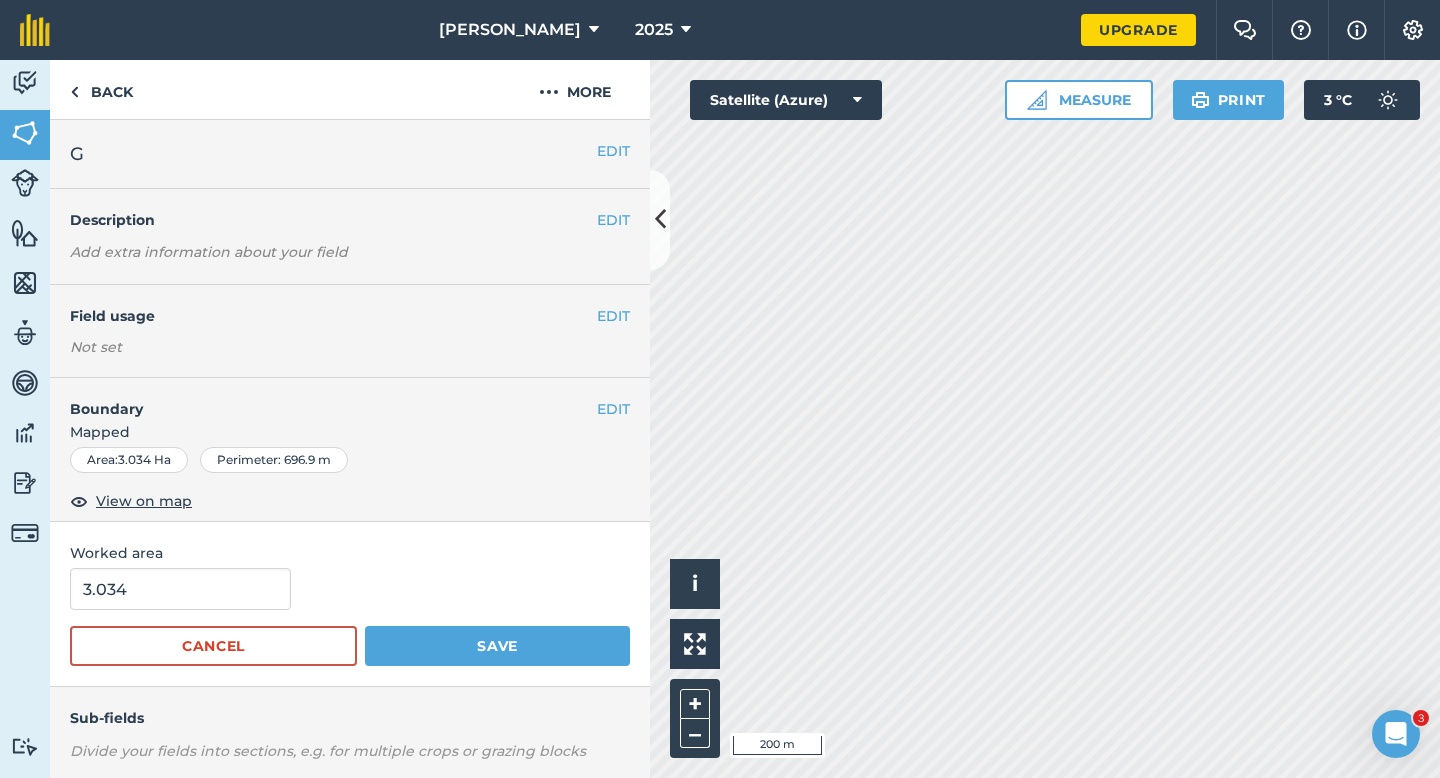 click on "3.034 Cancel Save" at bounding box center [350, 617] 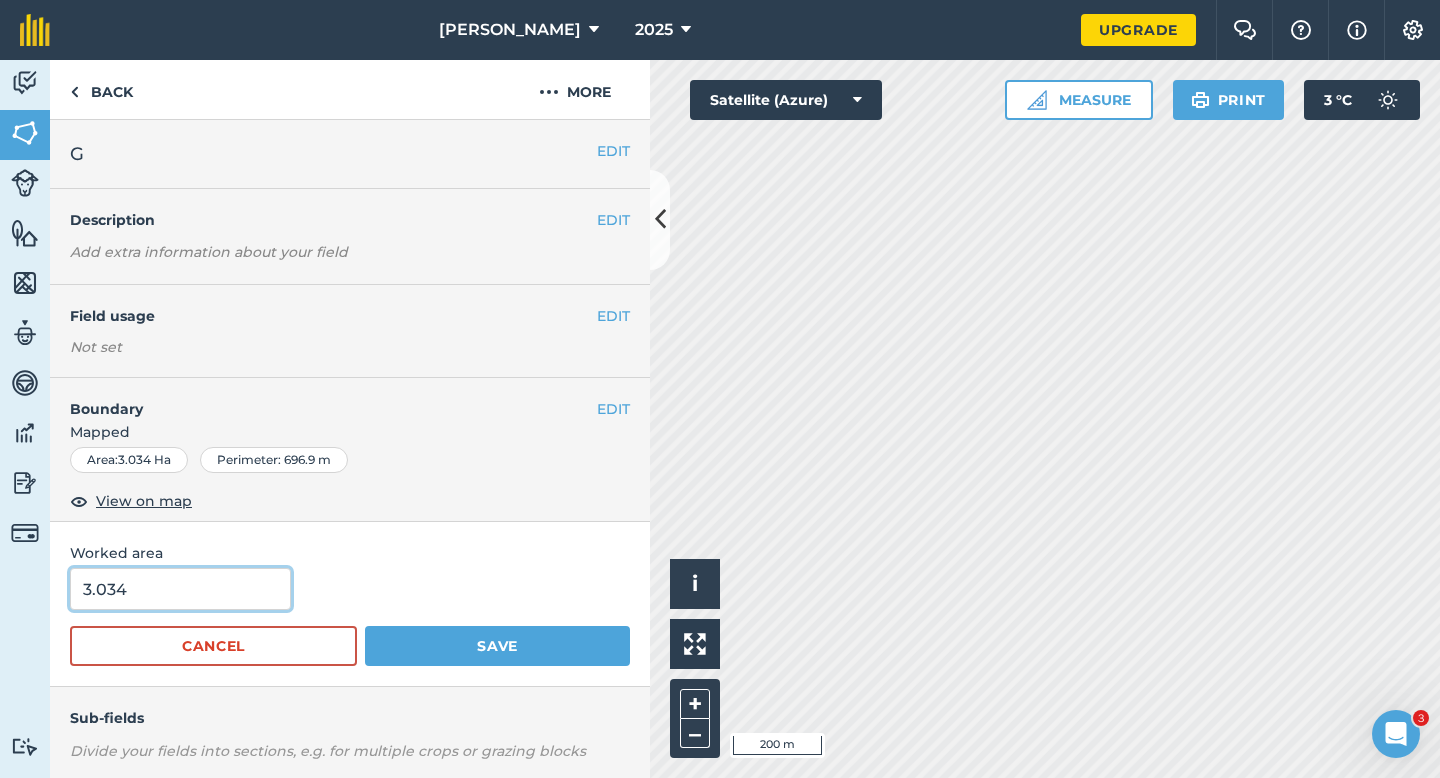 click on "3.034" at bounding box center [180, 589] 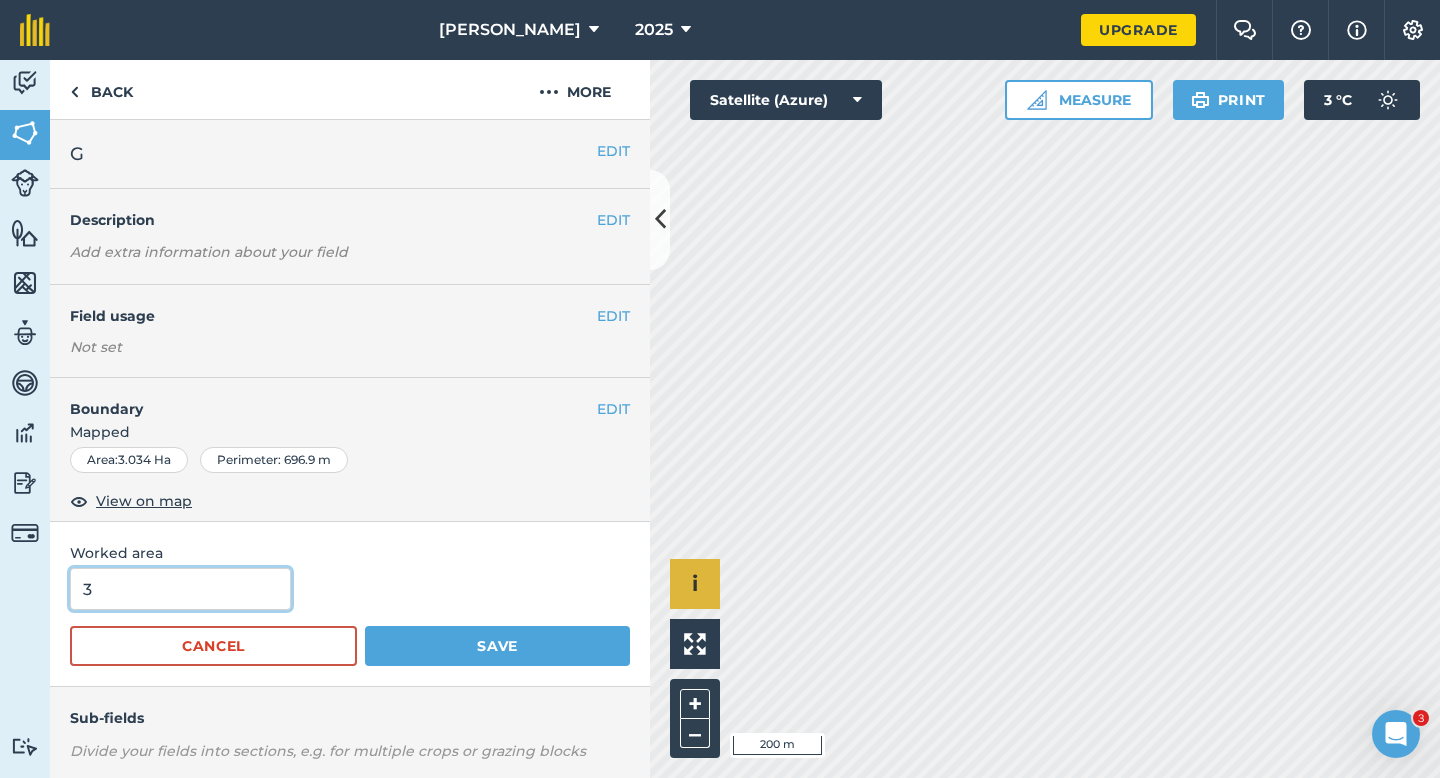 click on "Save" at bounding box center (497, 646) 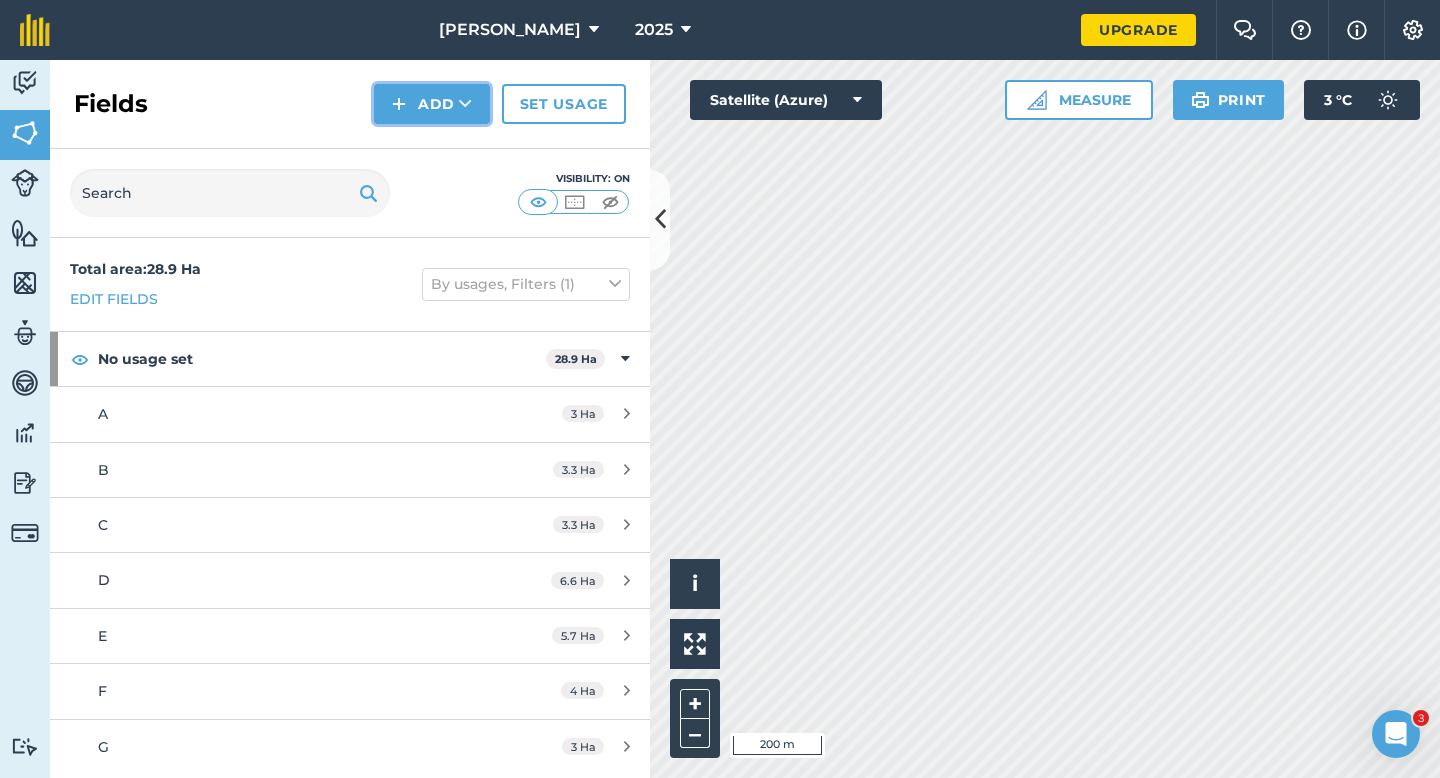 click on "Add" at bounding box center [432, 104] 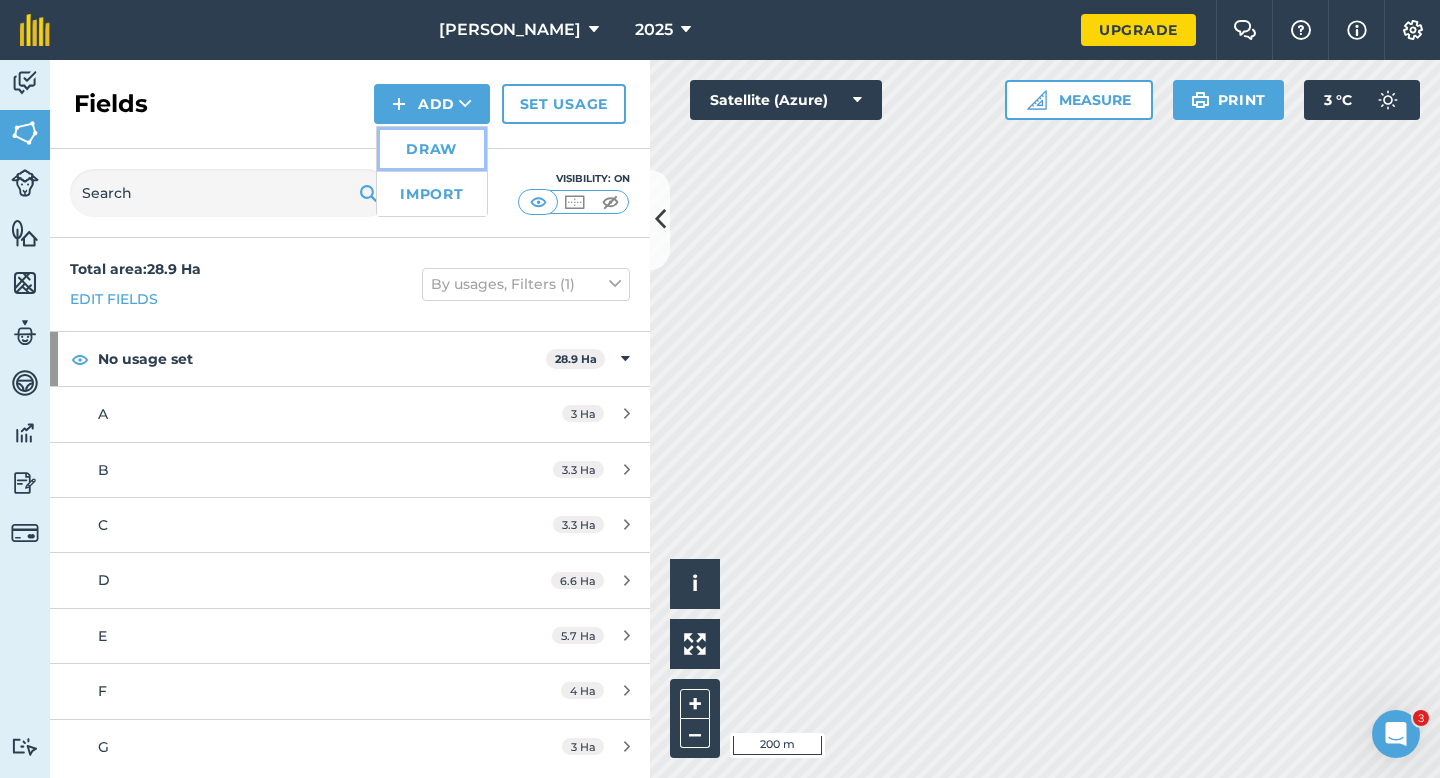 click on "Draw" at bounding box center (432, 149) 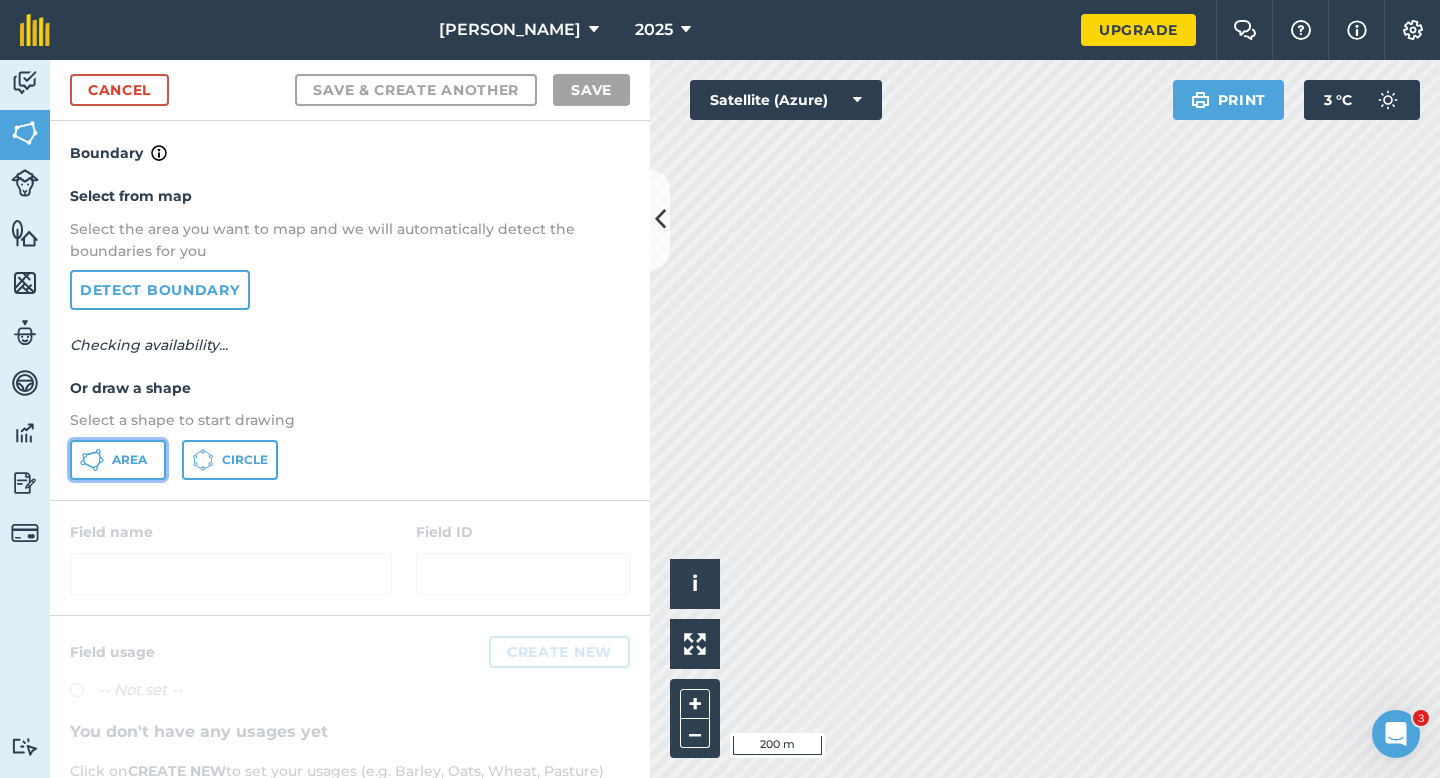 click on "Area" at bounding box center [129, 460] 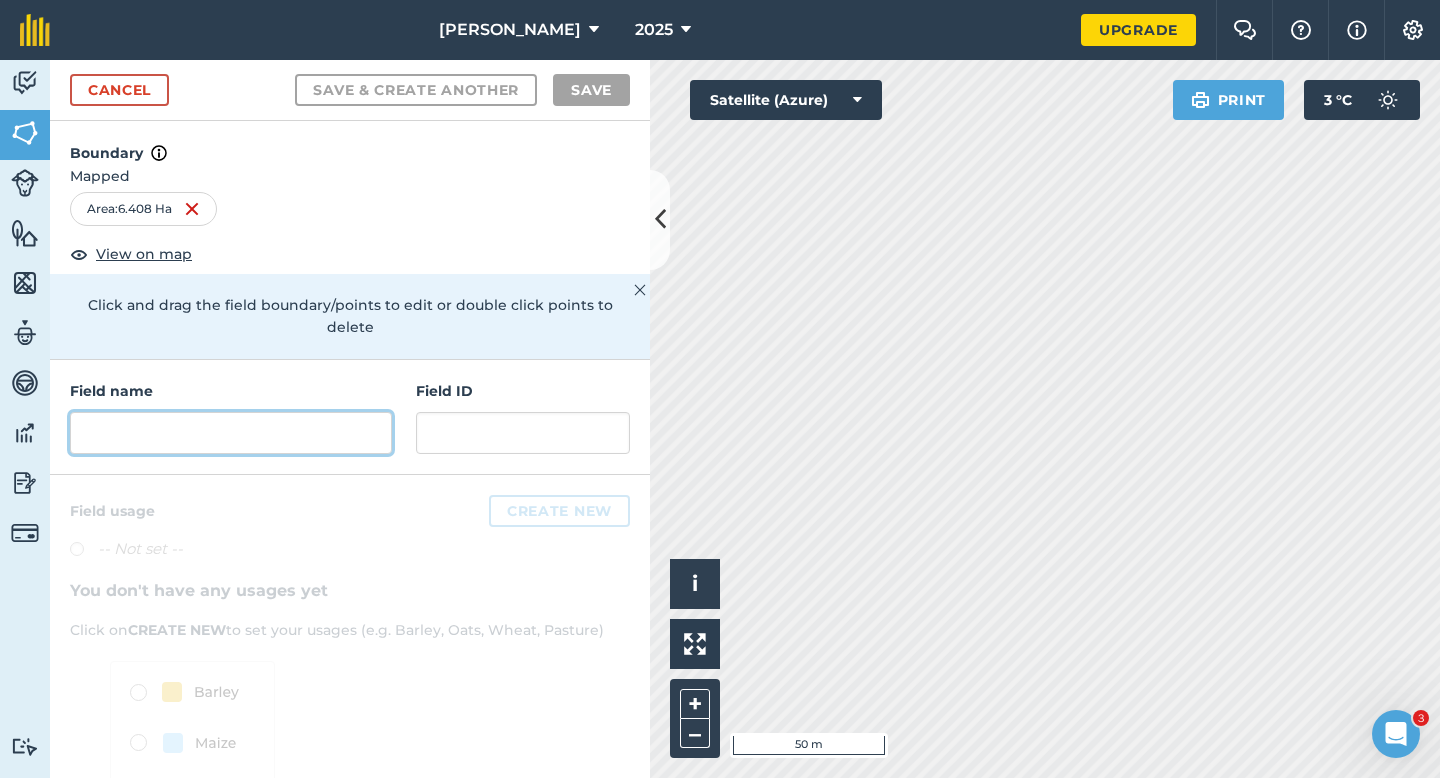 click at bounding box center (231, 433) 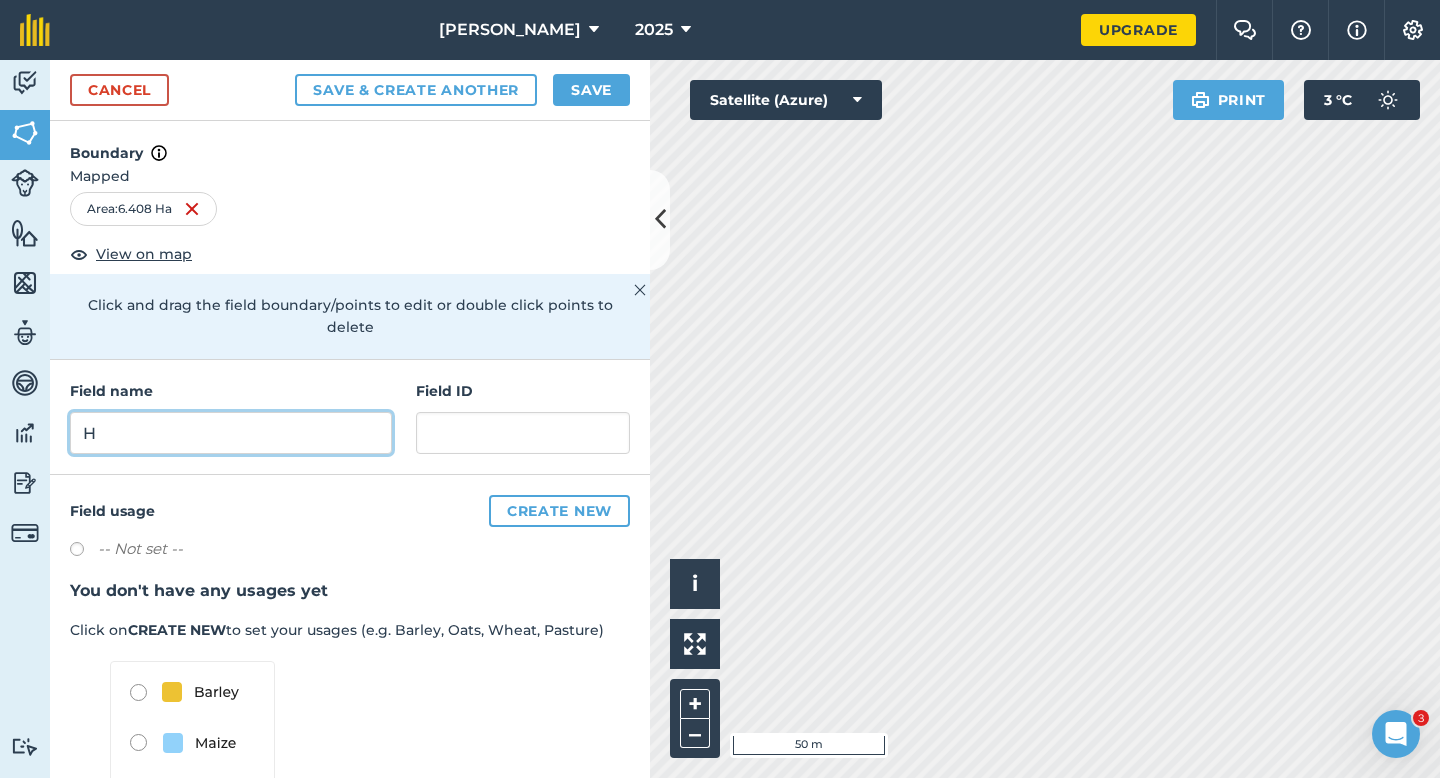 type on "H" 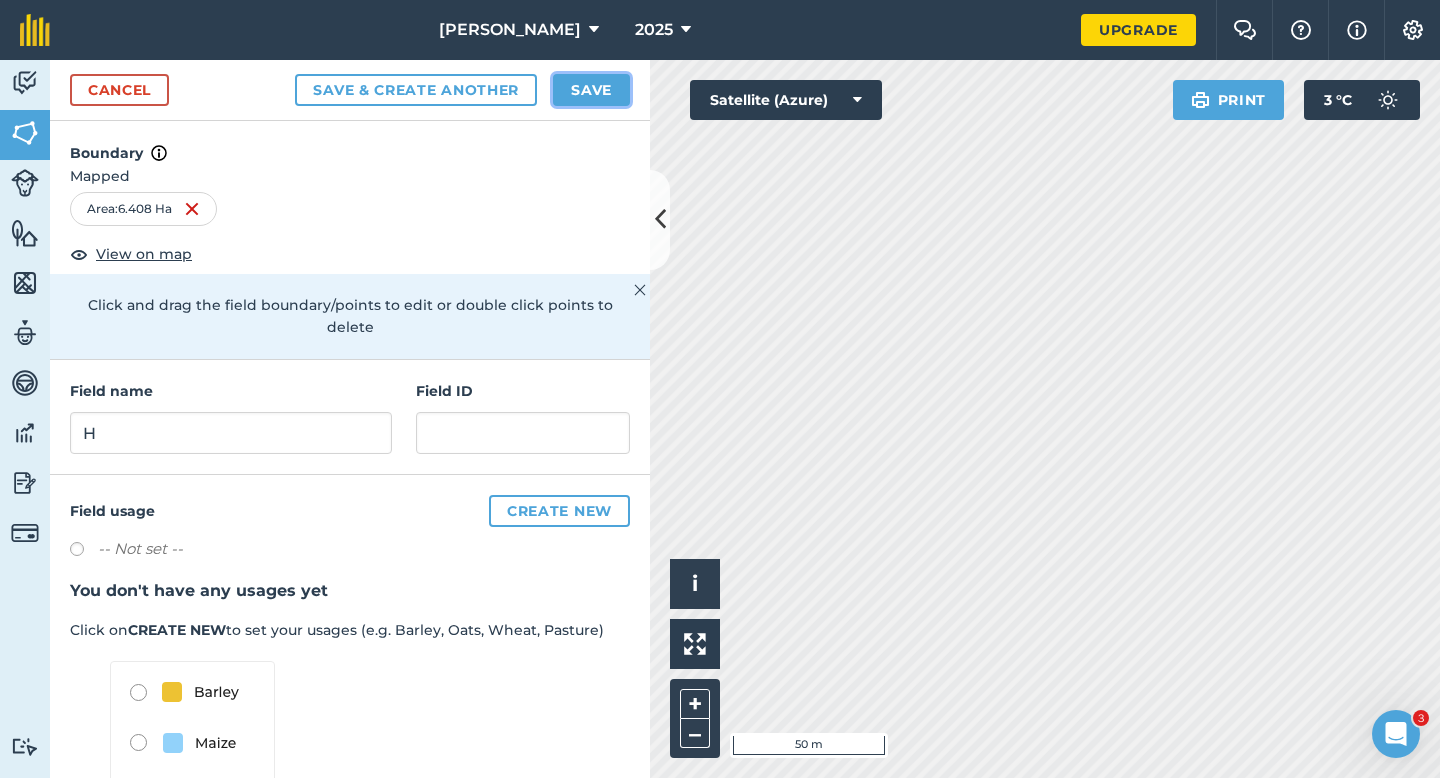 click on "Save" at bounding box center [591, 90] 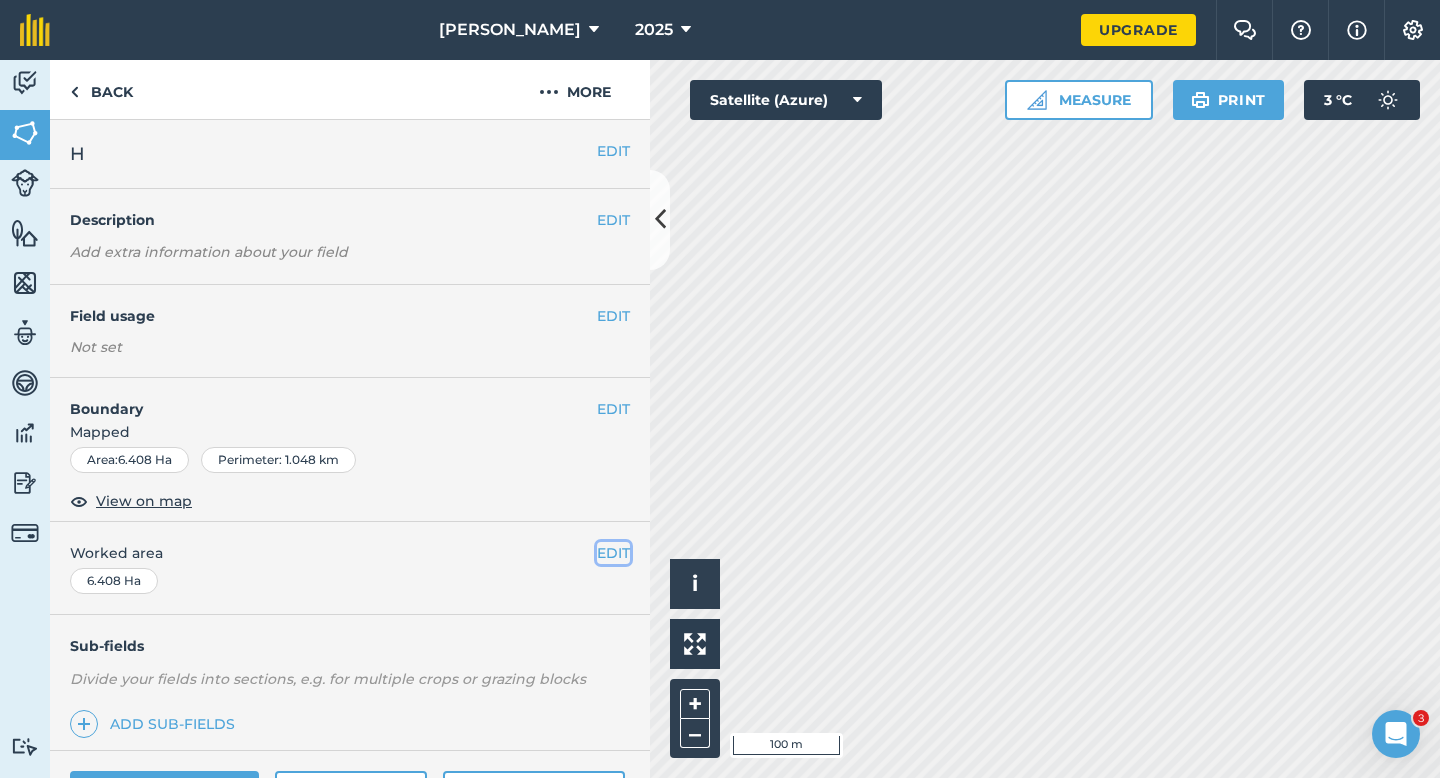 click on "EDIT" at bounding box center (613, 553) 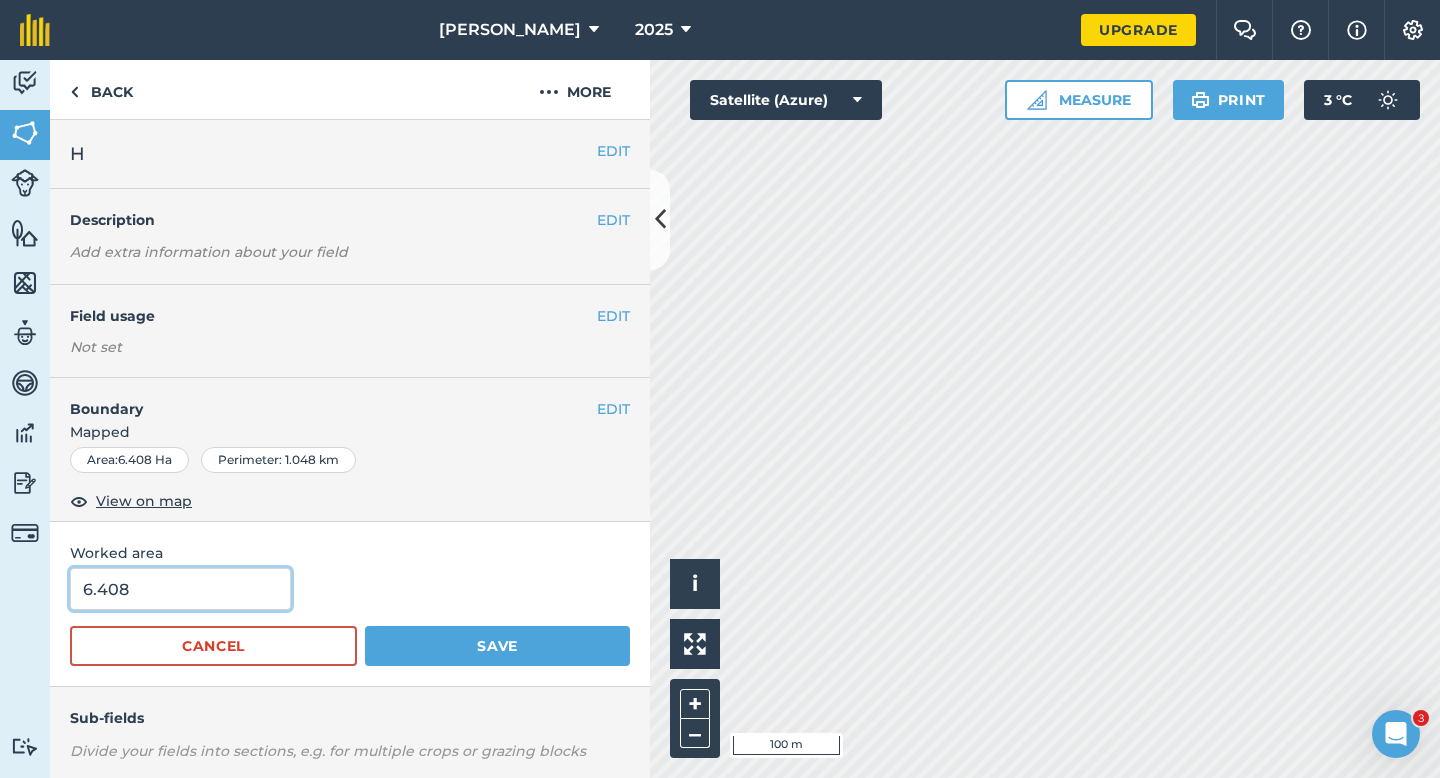 click on "6.408" at bounding box center (180, 589) 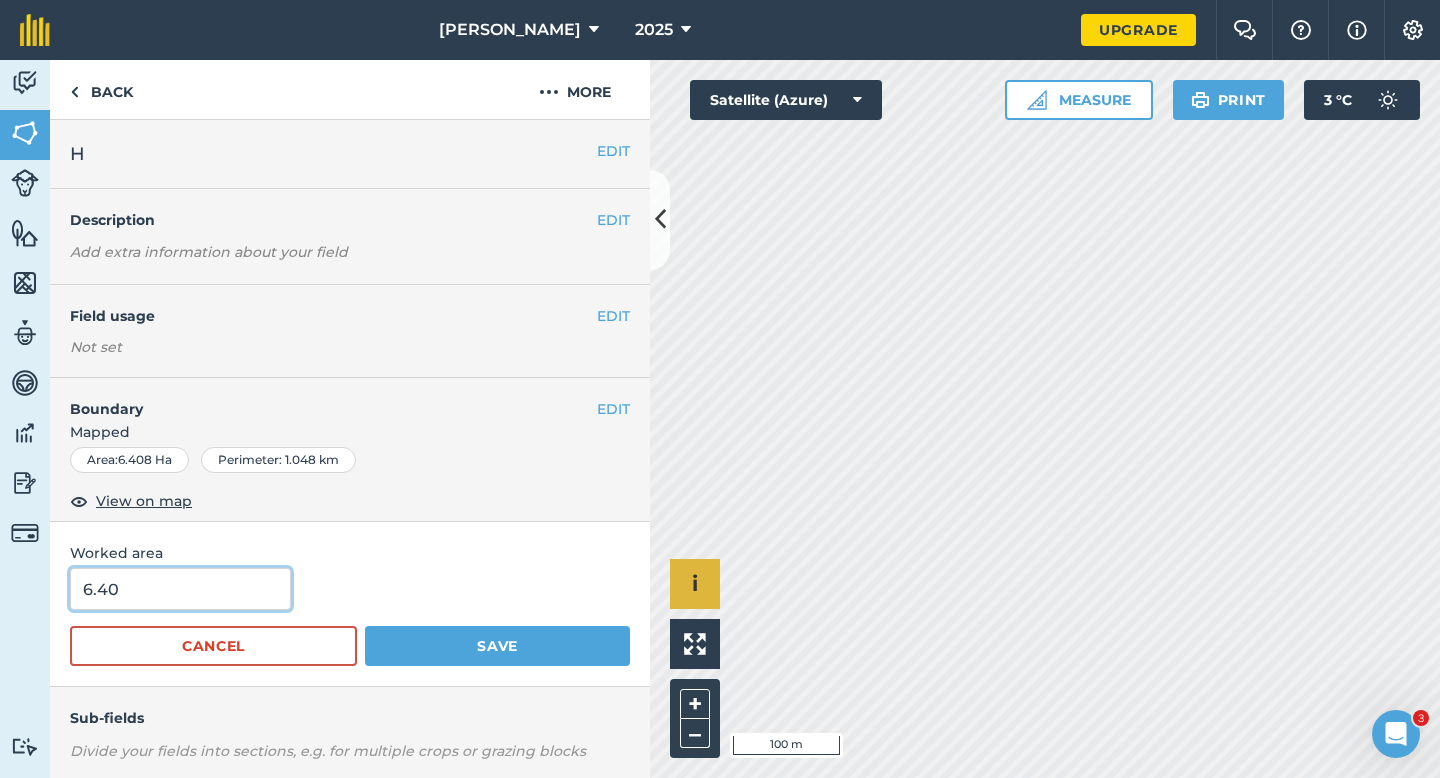 type on "6.4" 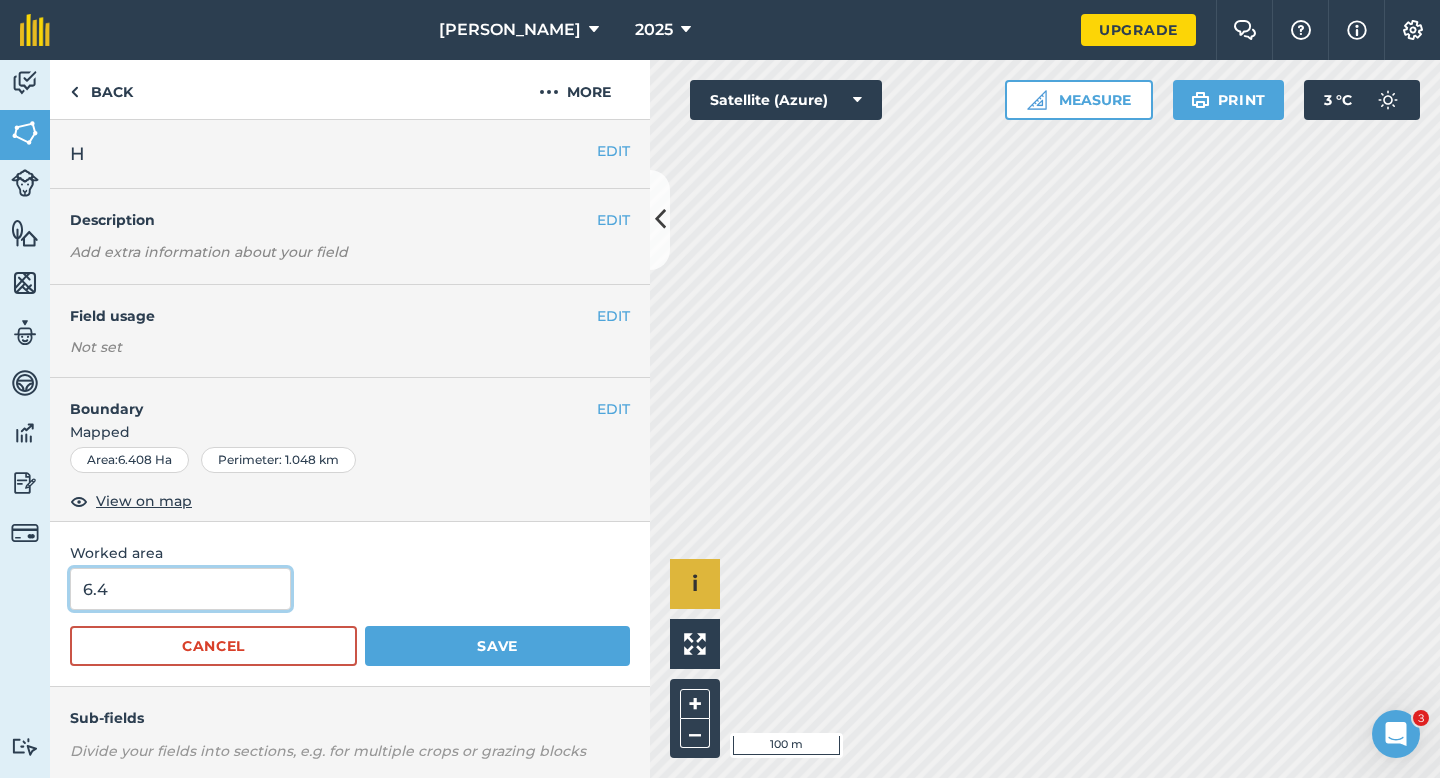 click on "Save" at bounding box center [497, 646] 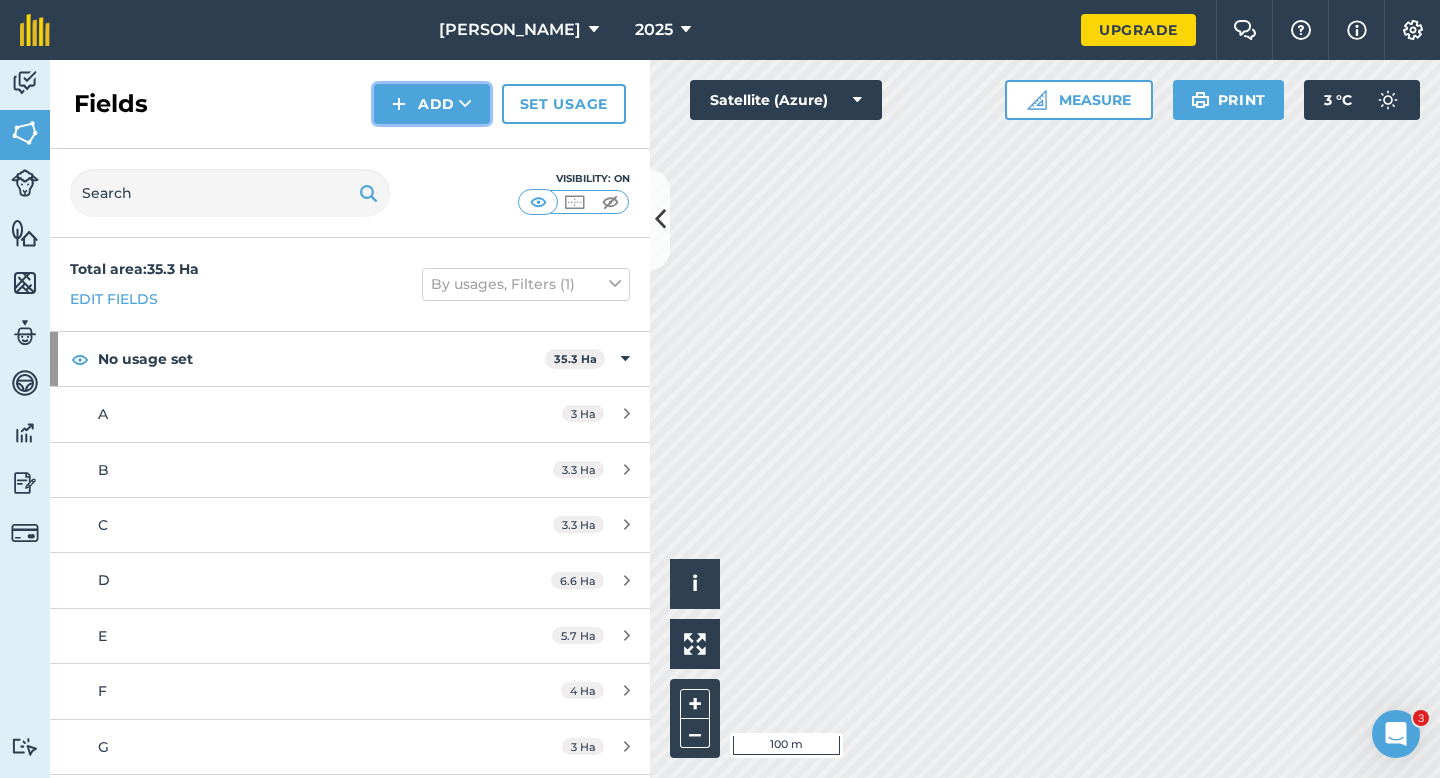 click on "Add" at bounding box center (432, 104) 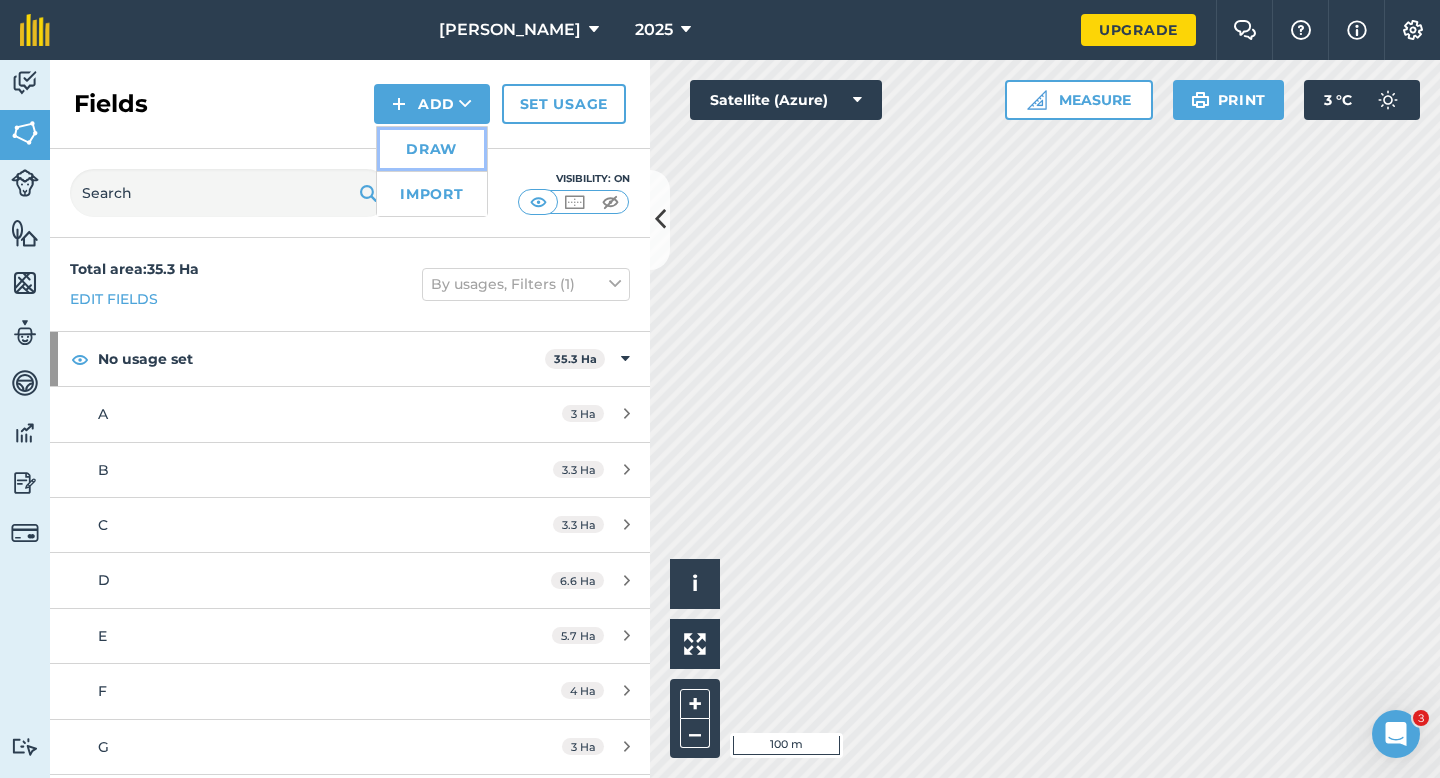 click on "Draw" at bounding box center (432, 149) 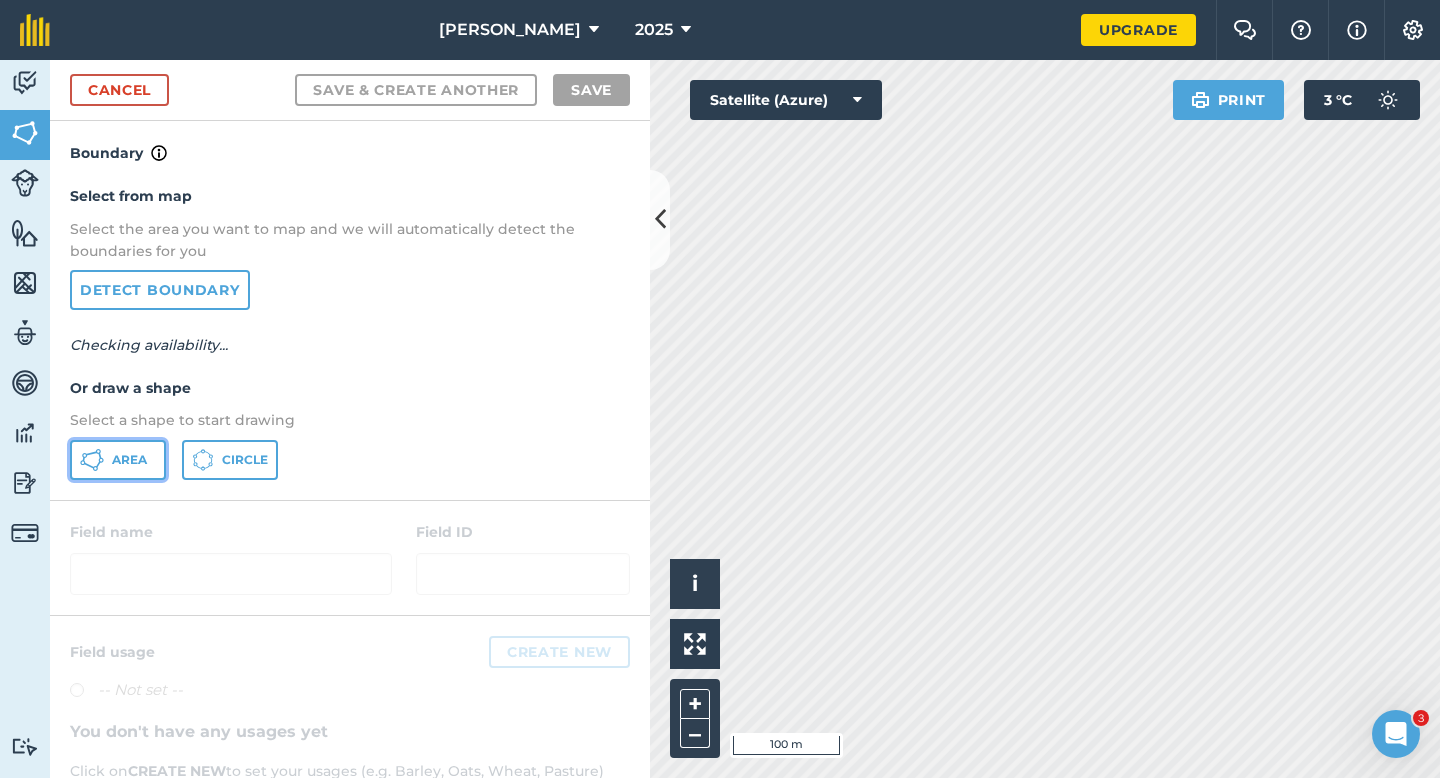 click on "Area" at bounding box center (118, 460) 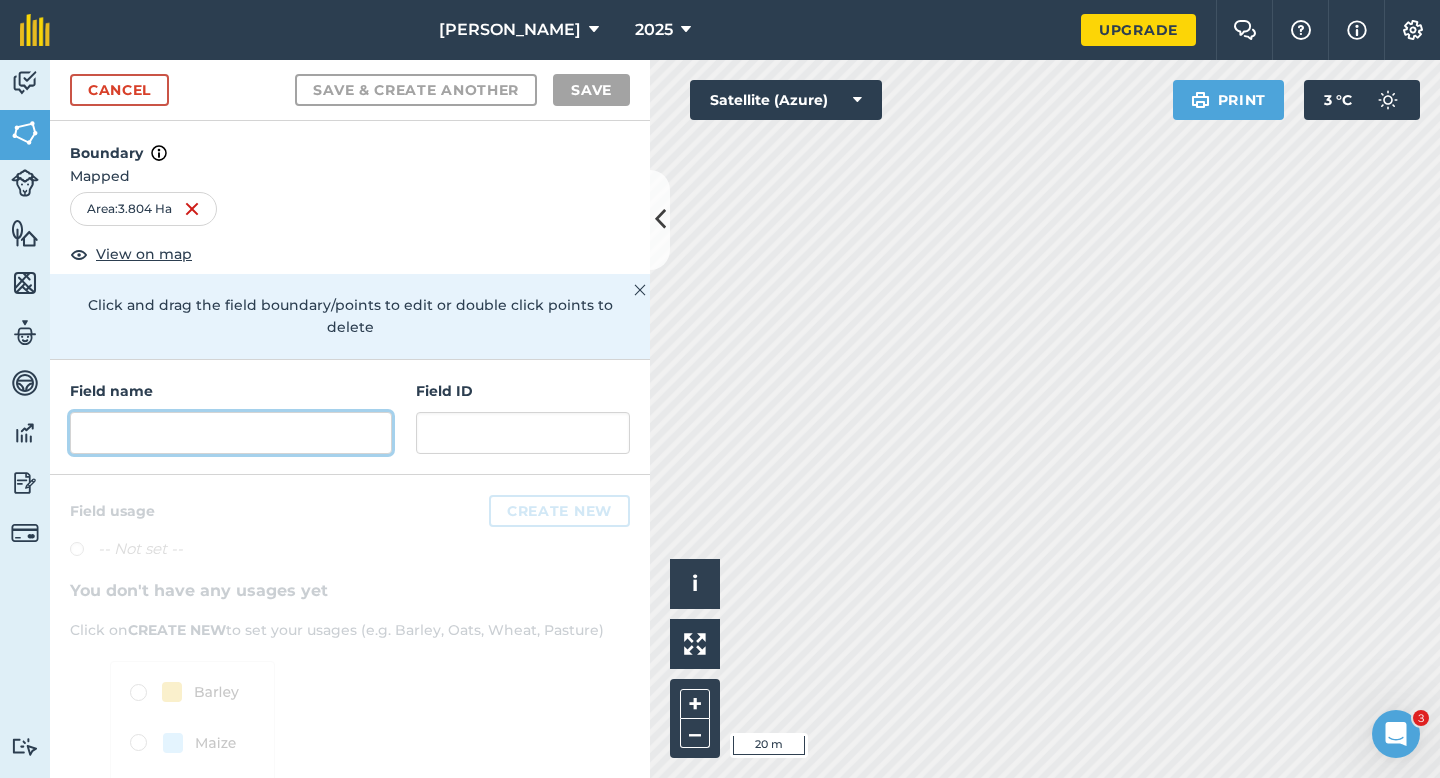click at bounding box center [231, 433] 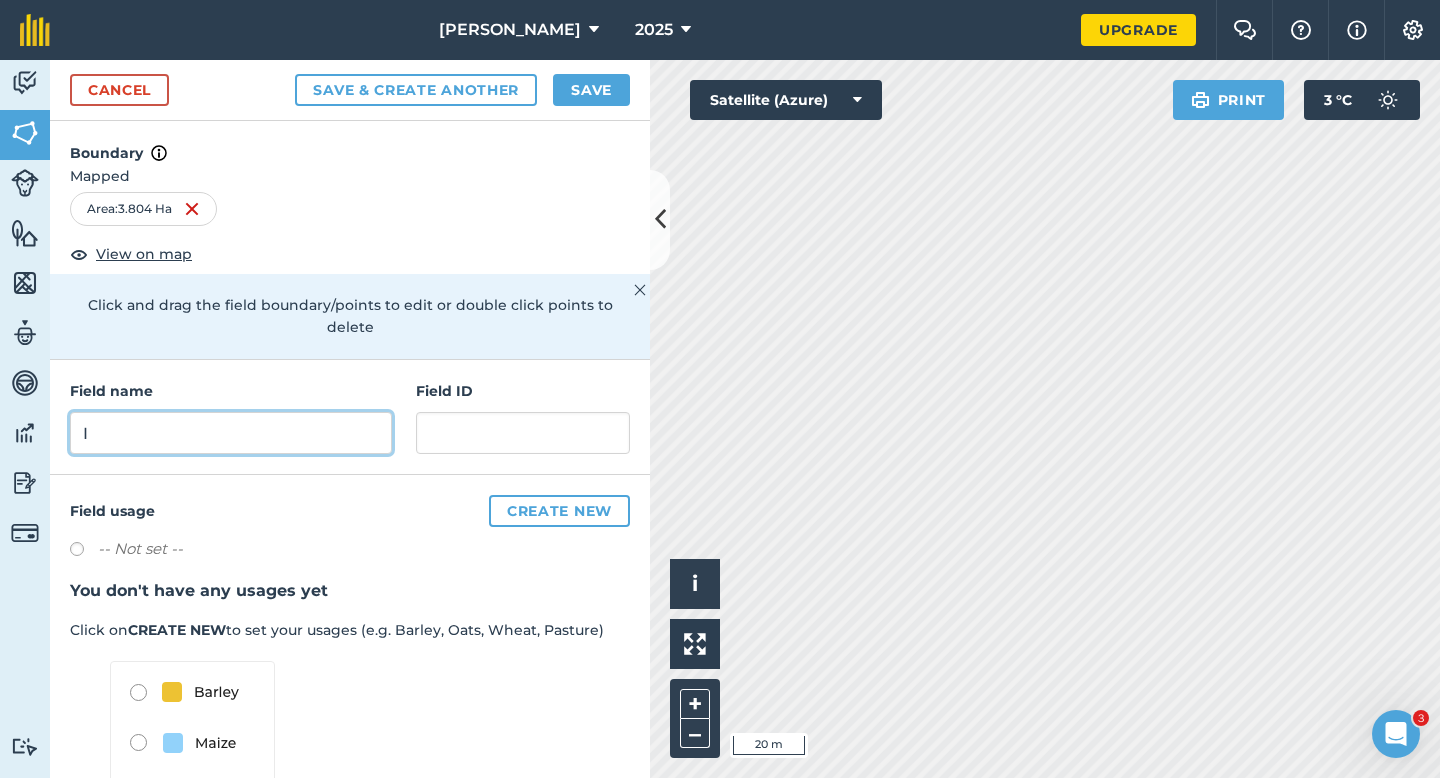 type on "I" 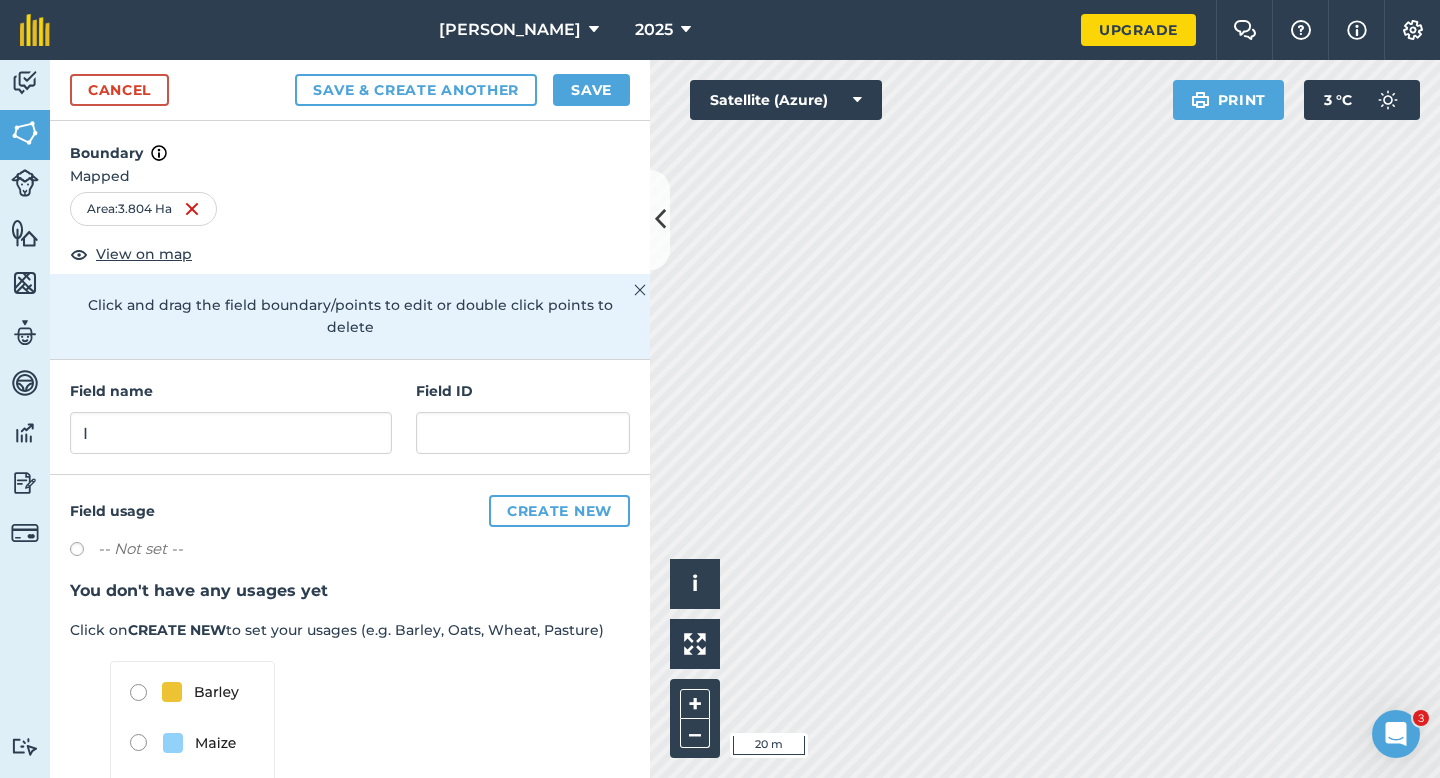 click on "Cancel Save & Create Another Save" at bounding box center (350, 90) 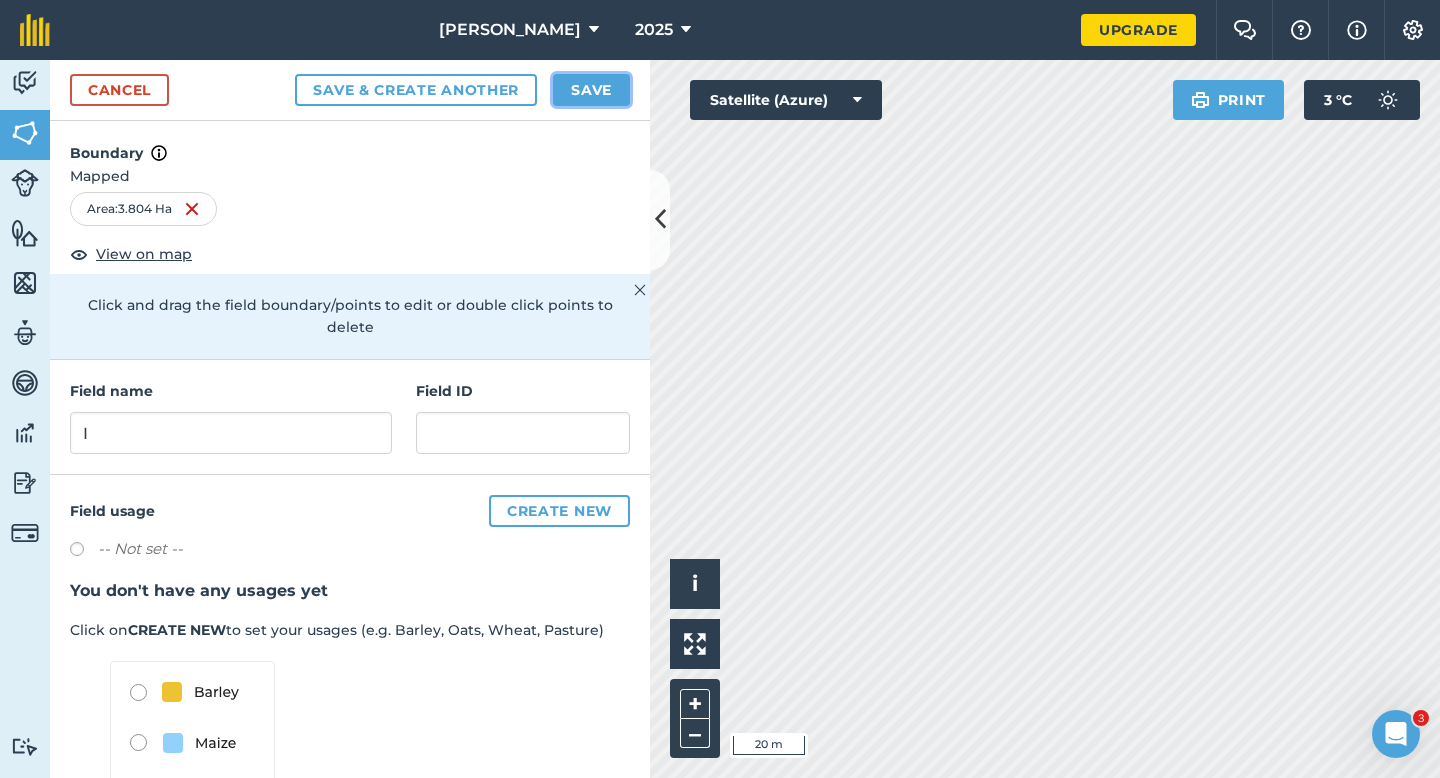 click on "Save" at bounding box center [591, 90] 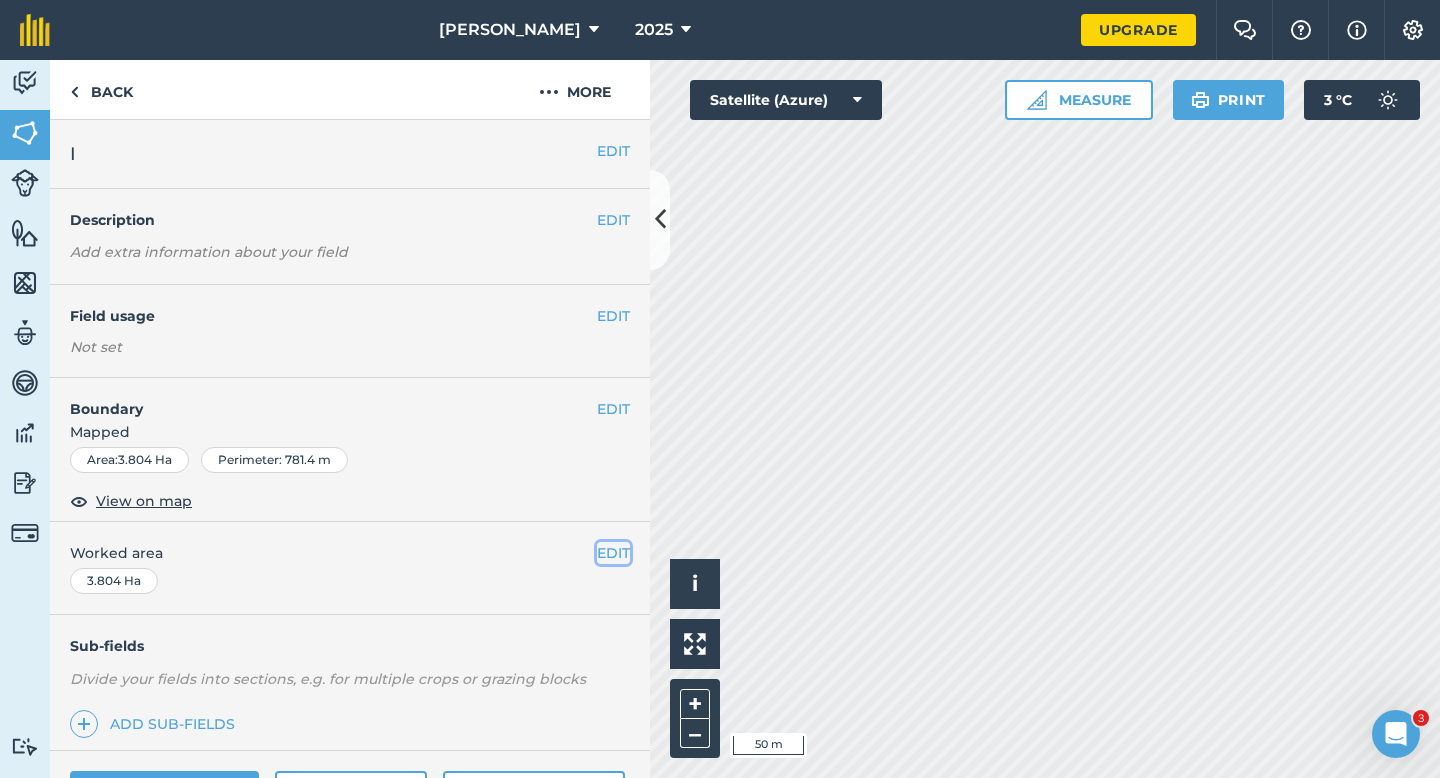 click on "EDIT" at bounding box center (613, 553) 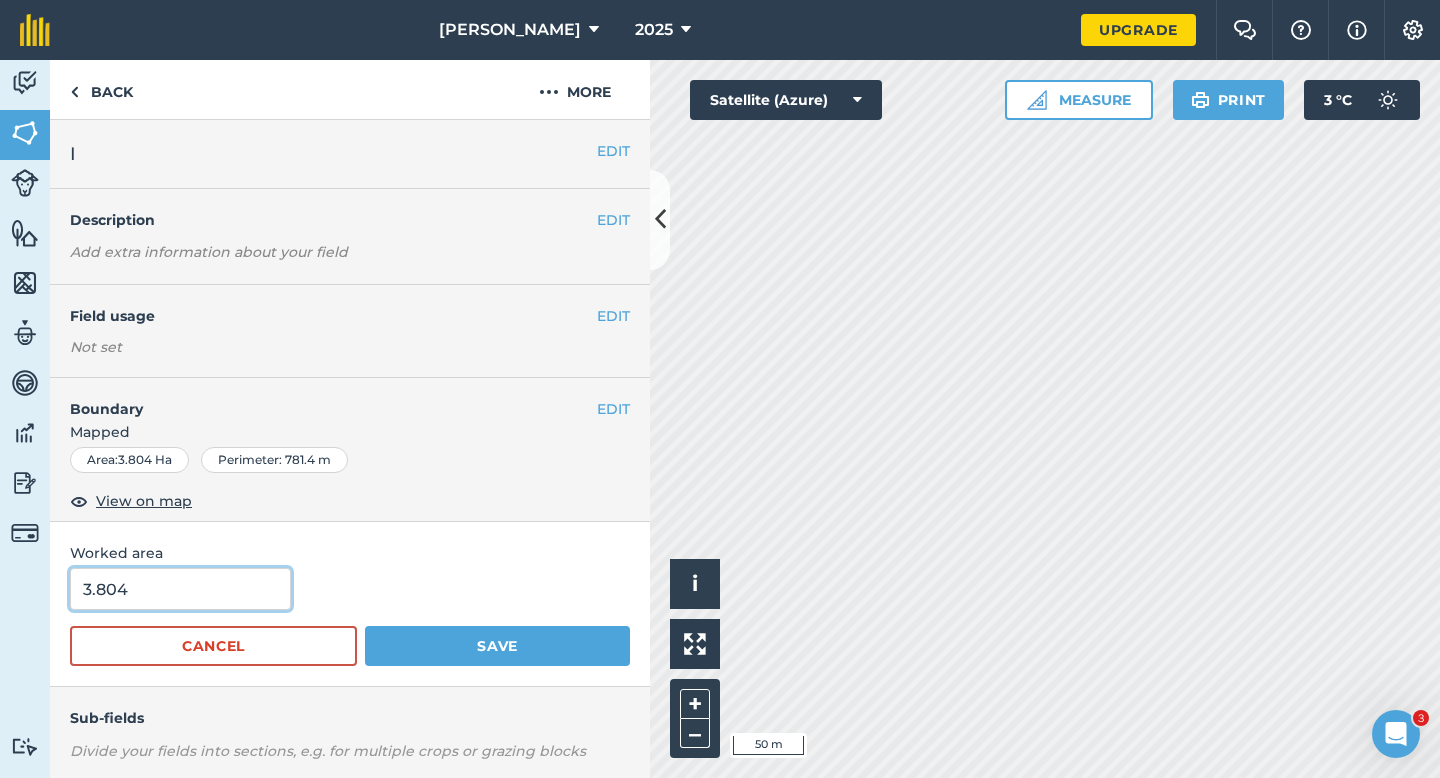 click on "3.804" at bounding box center [180, 589] 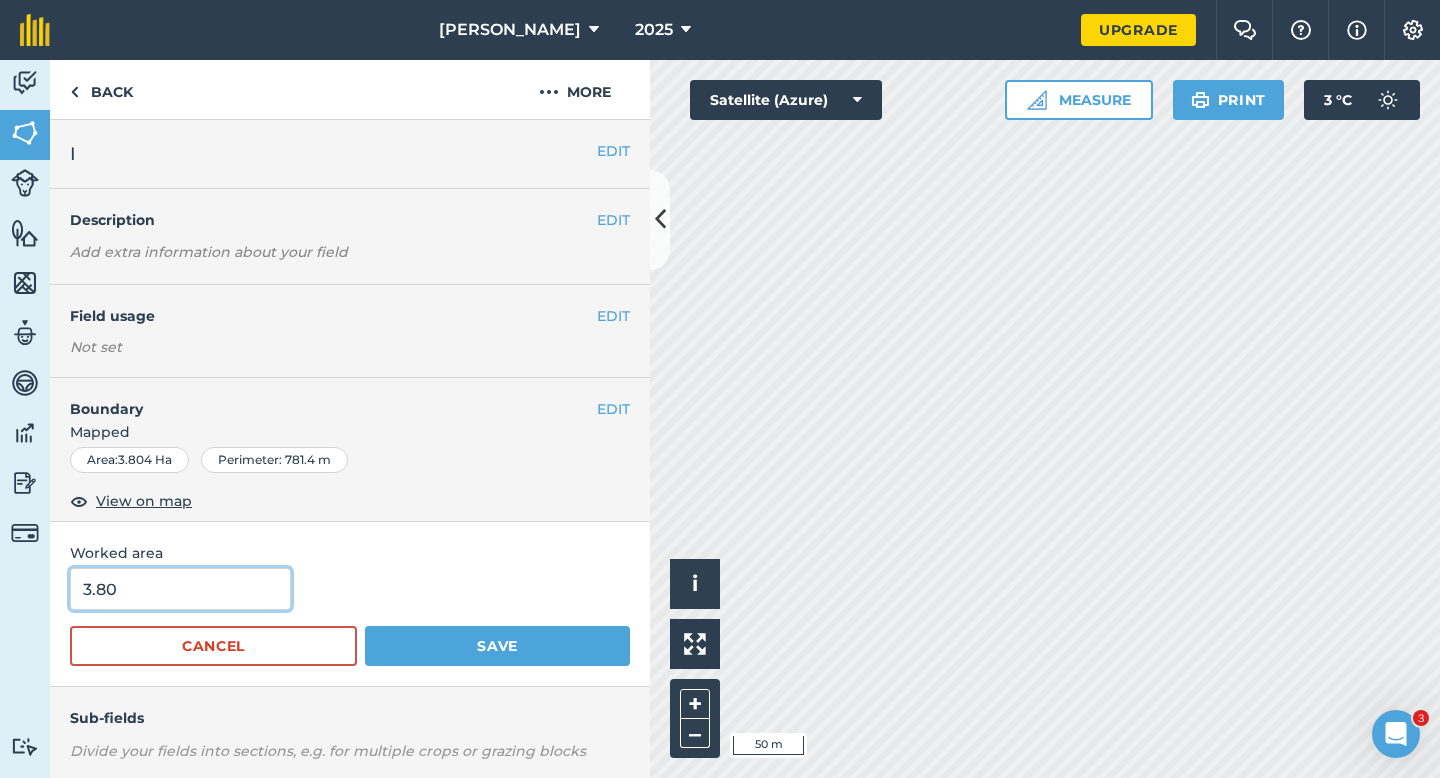 type on "3.8" 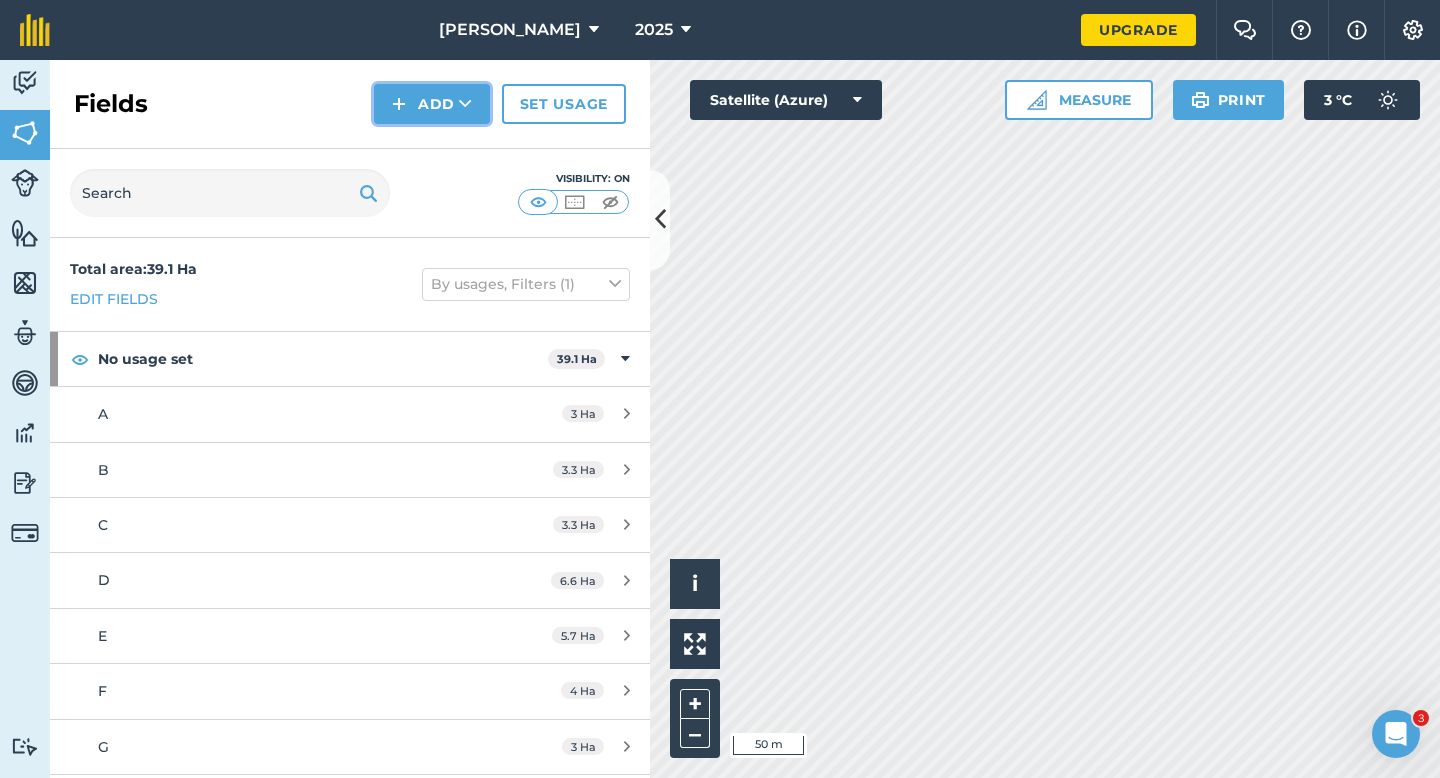 click on "Add" at bounding box center (432, 104) 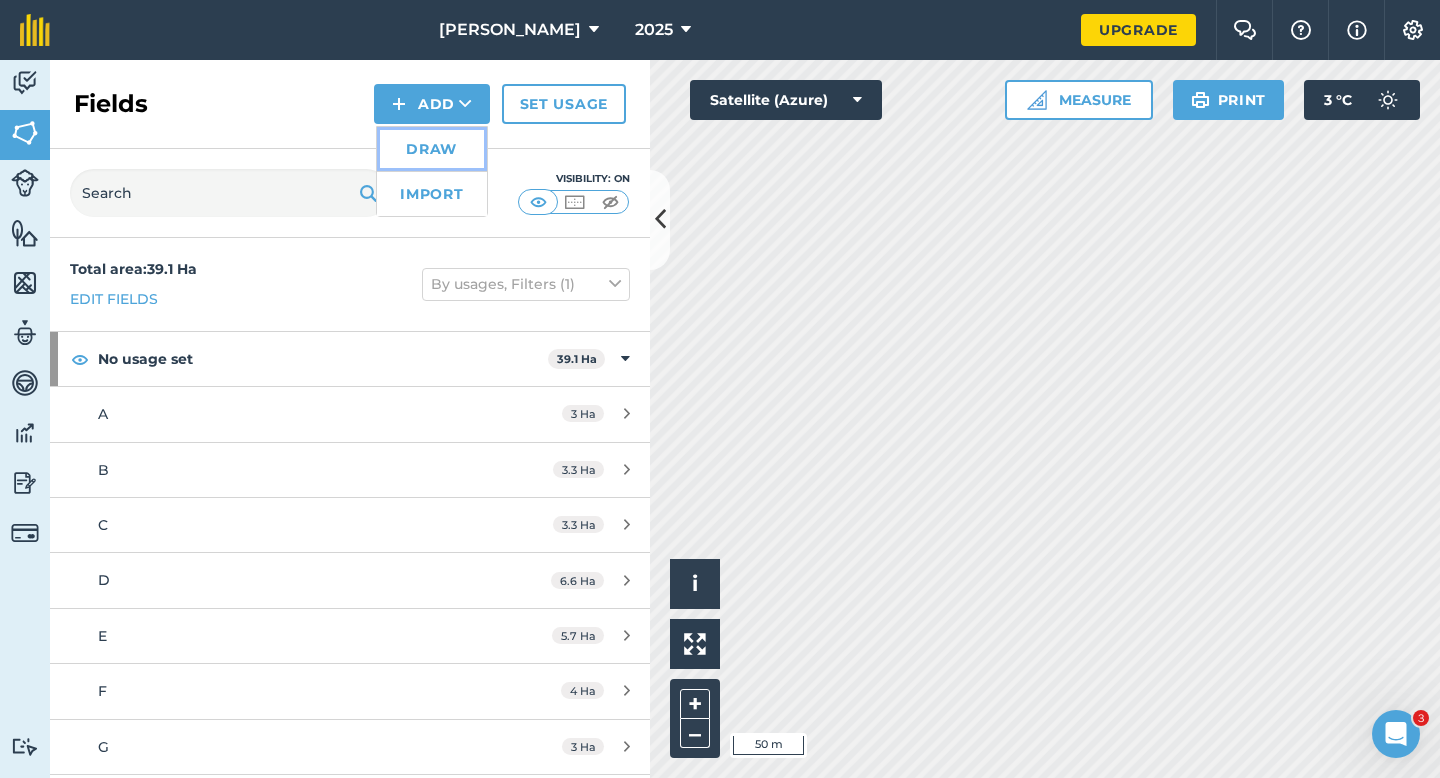 click on "Draw" at bounding box center (432, 149) 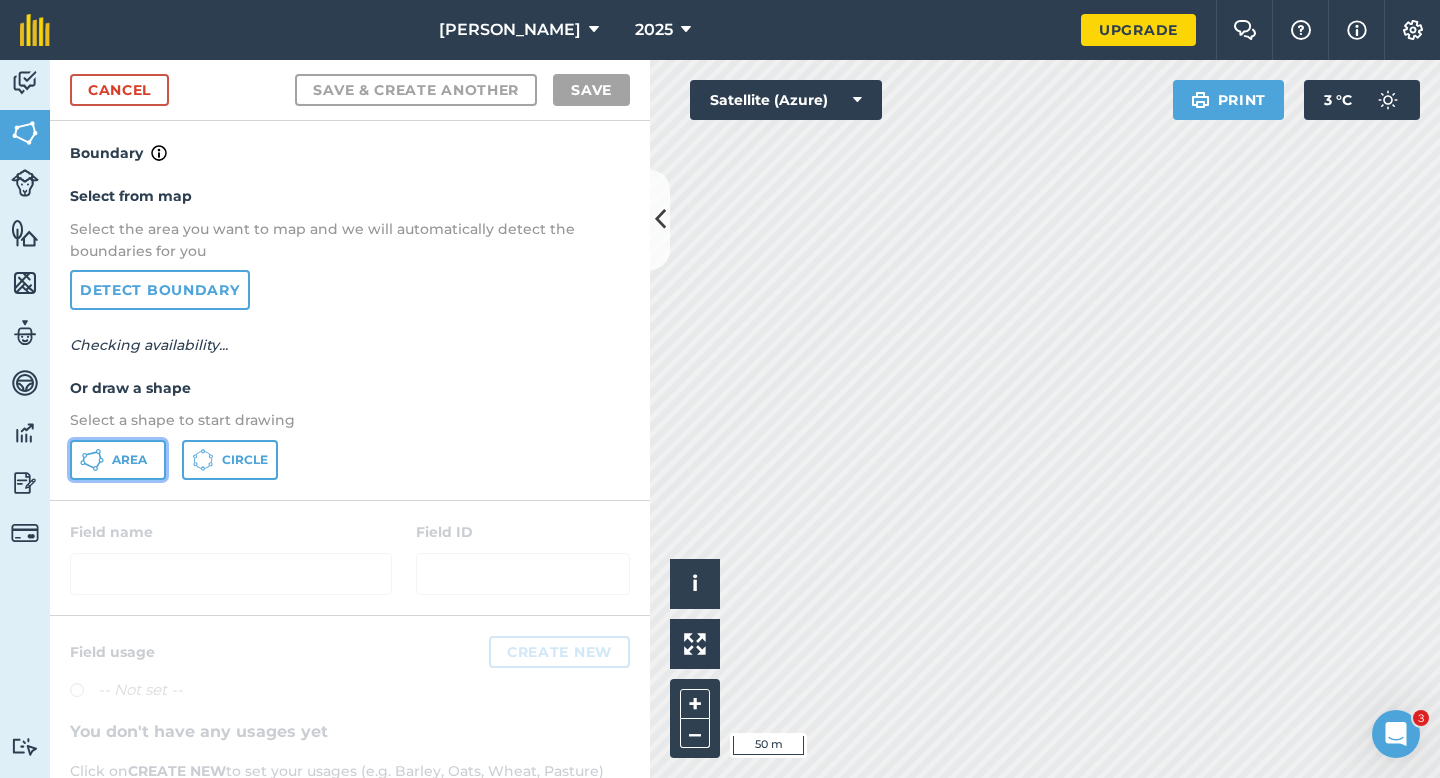 click on "Area" at bounding box center (129, 460) 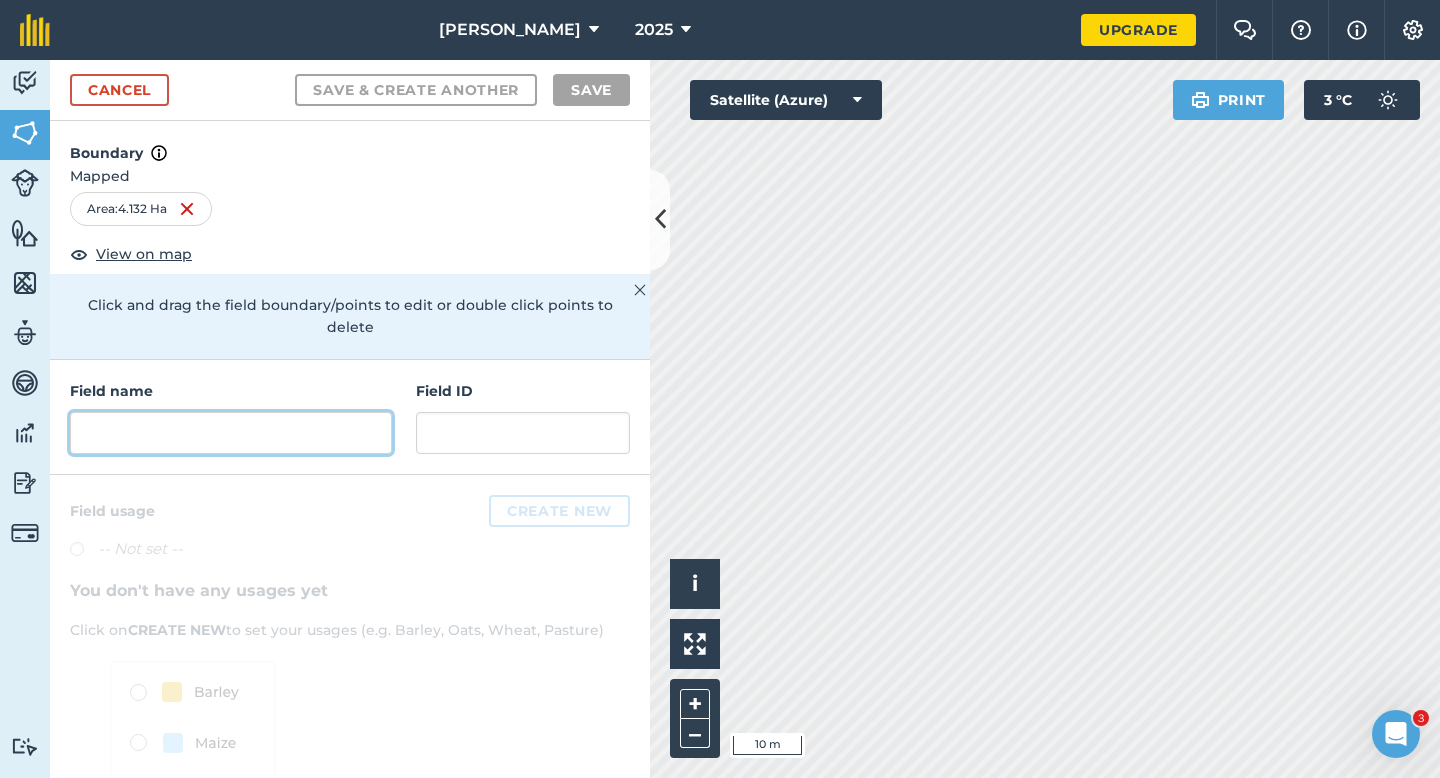 click at bounding box center (231, 433) 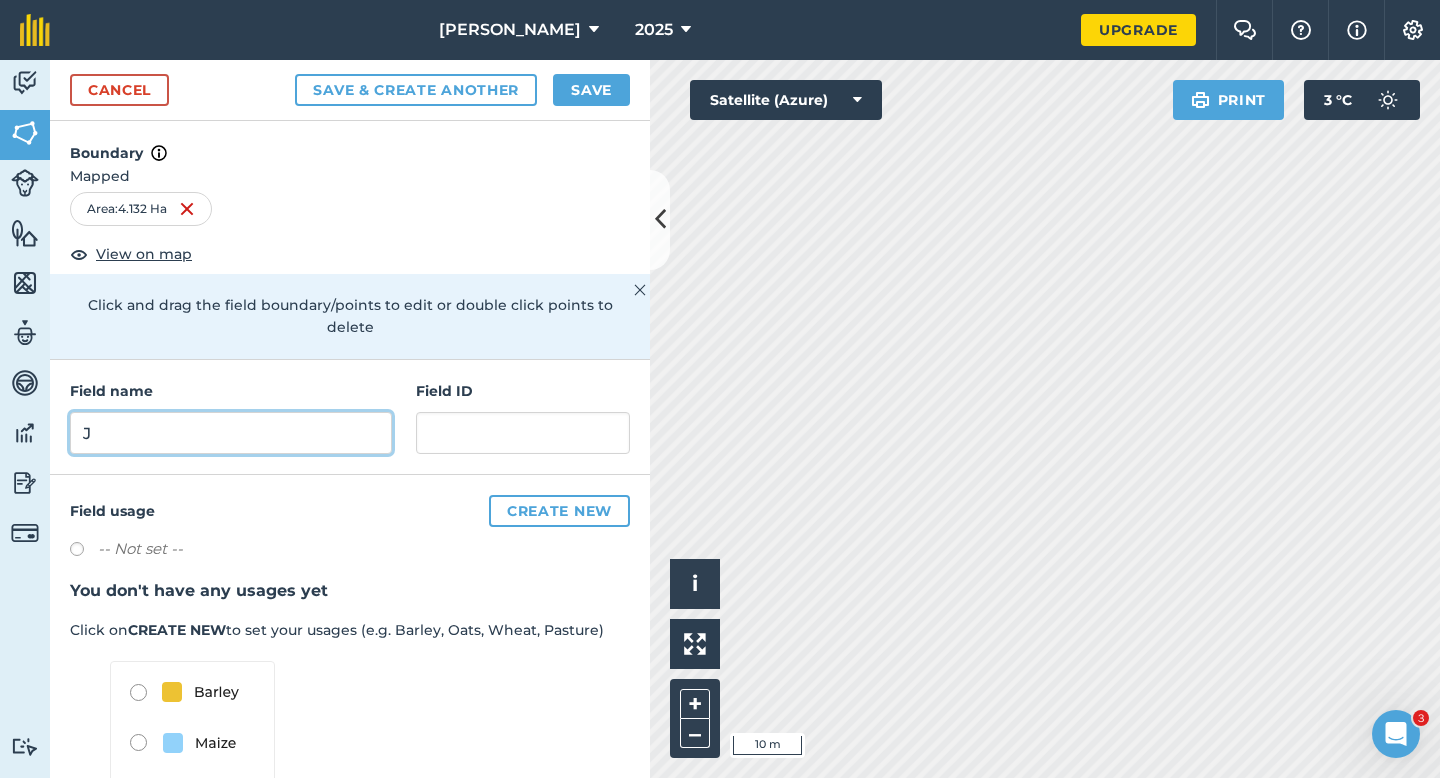 type on "J" 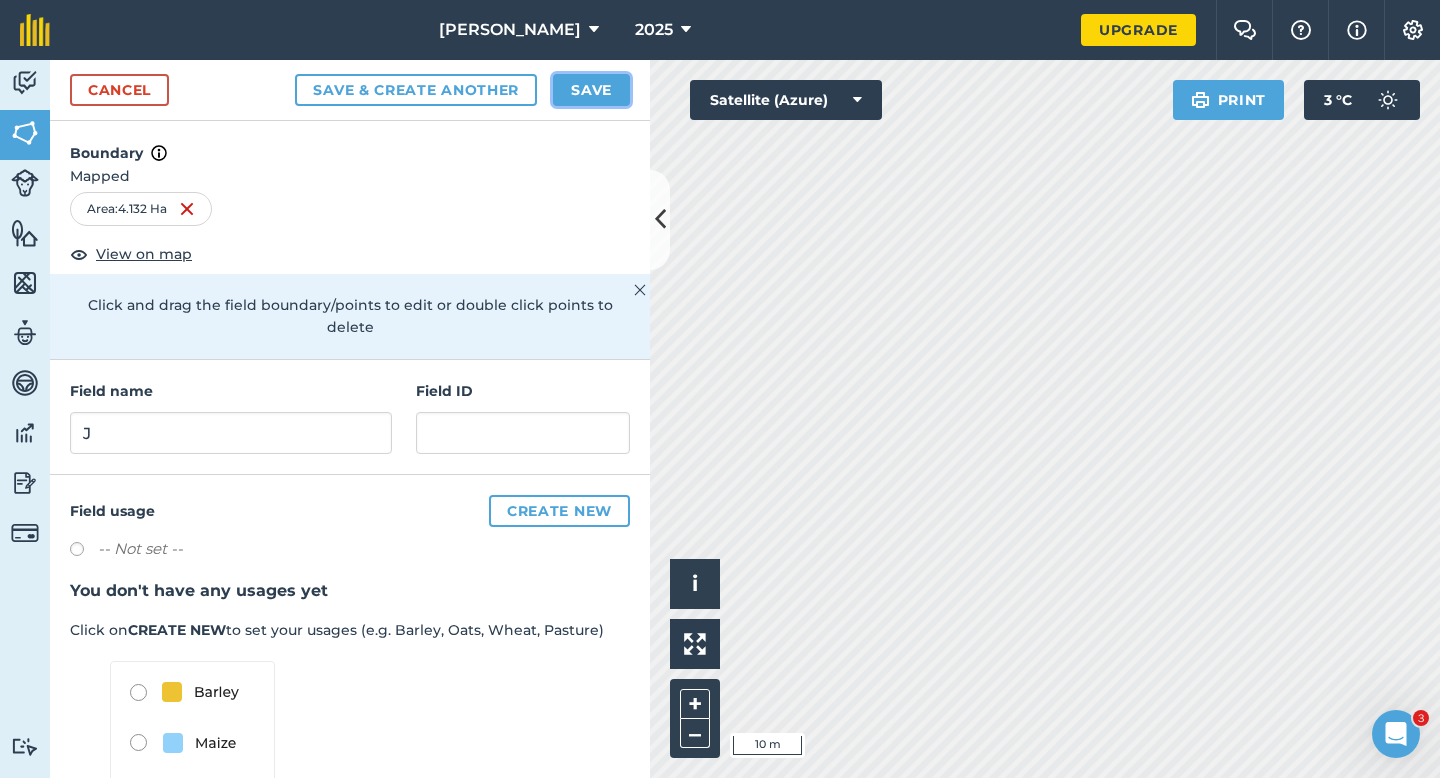 click on "Save" at bounding box center [591, 90] 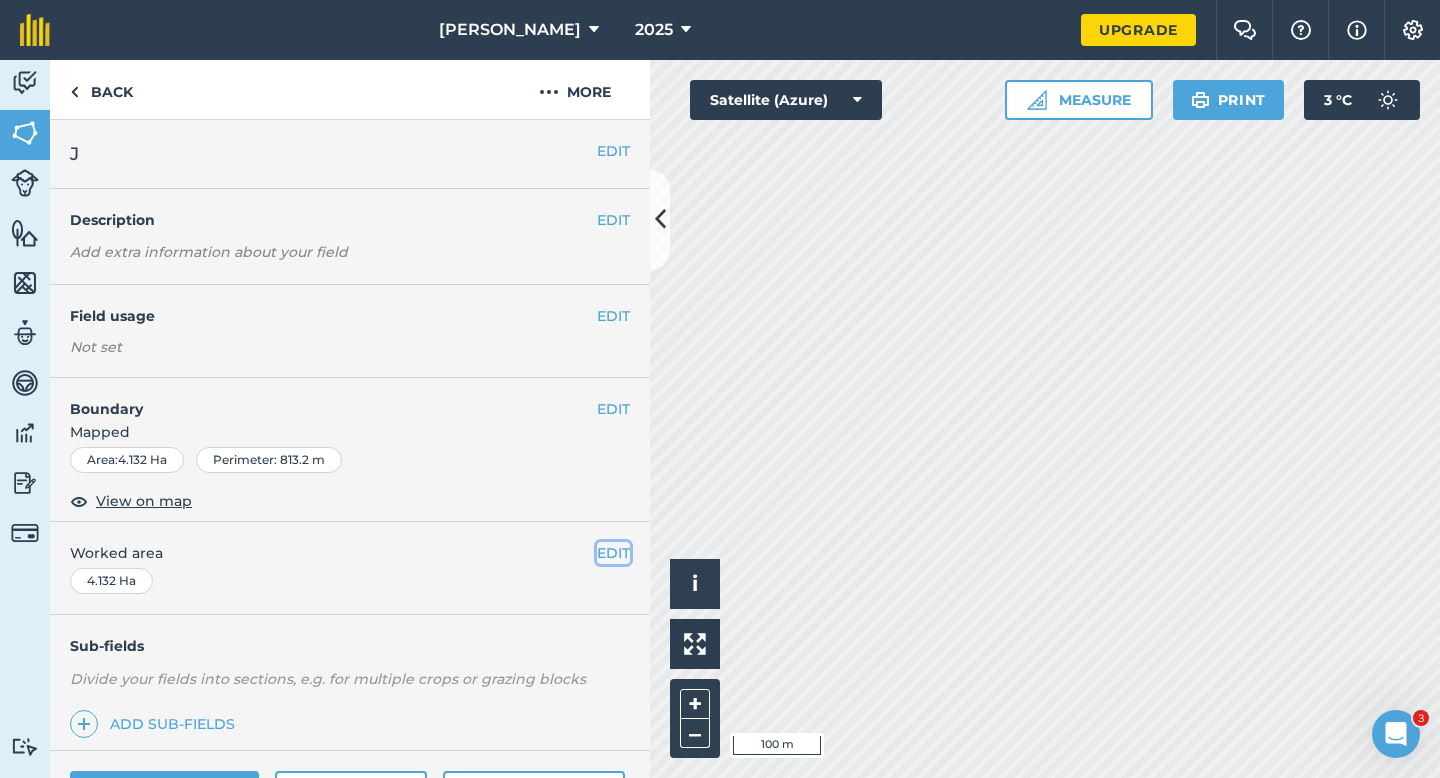 click on "EDIT" at bounding box center [613, 553] 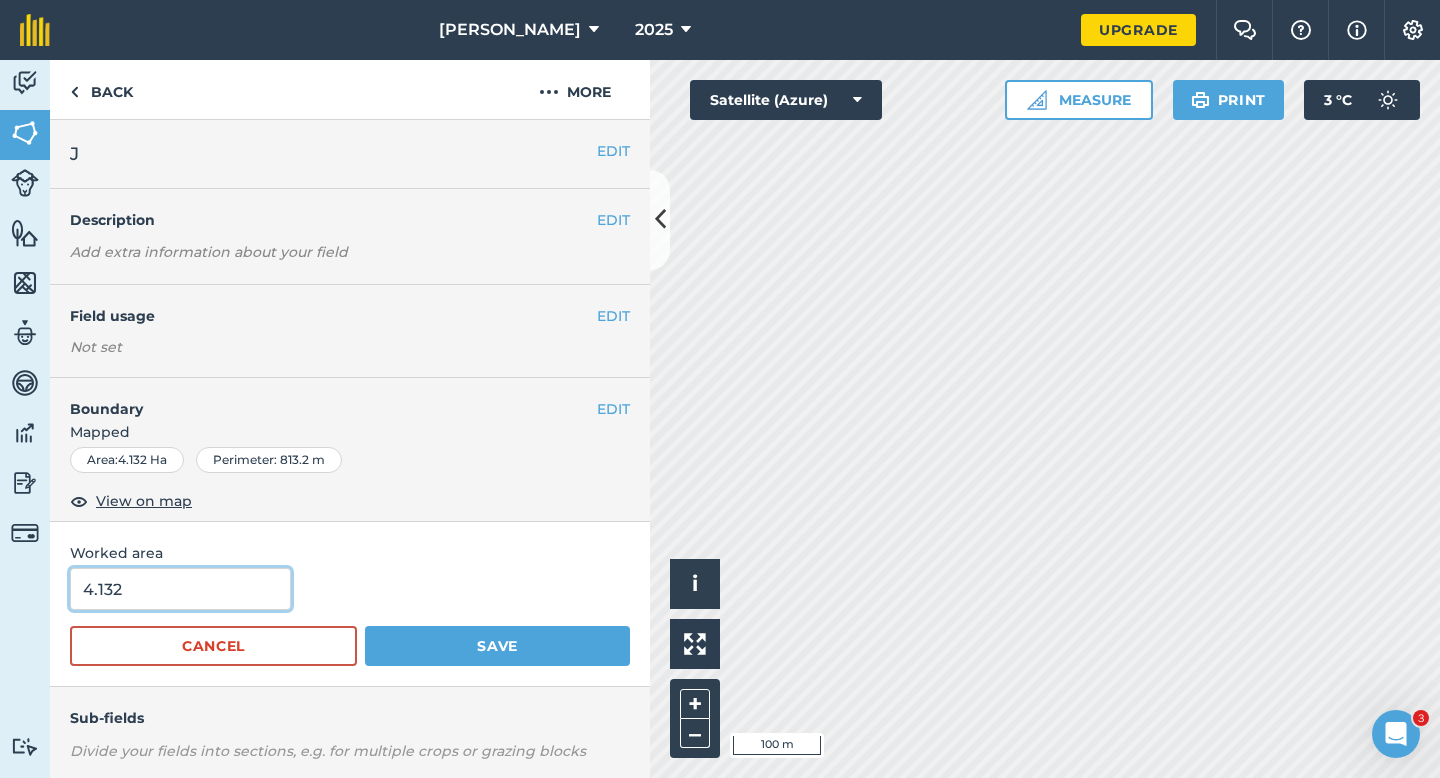 click on "4.132" at bounding box center (180, 589) 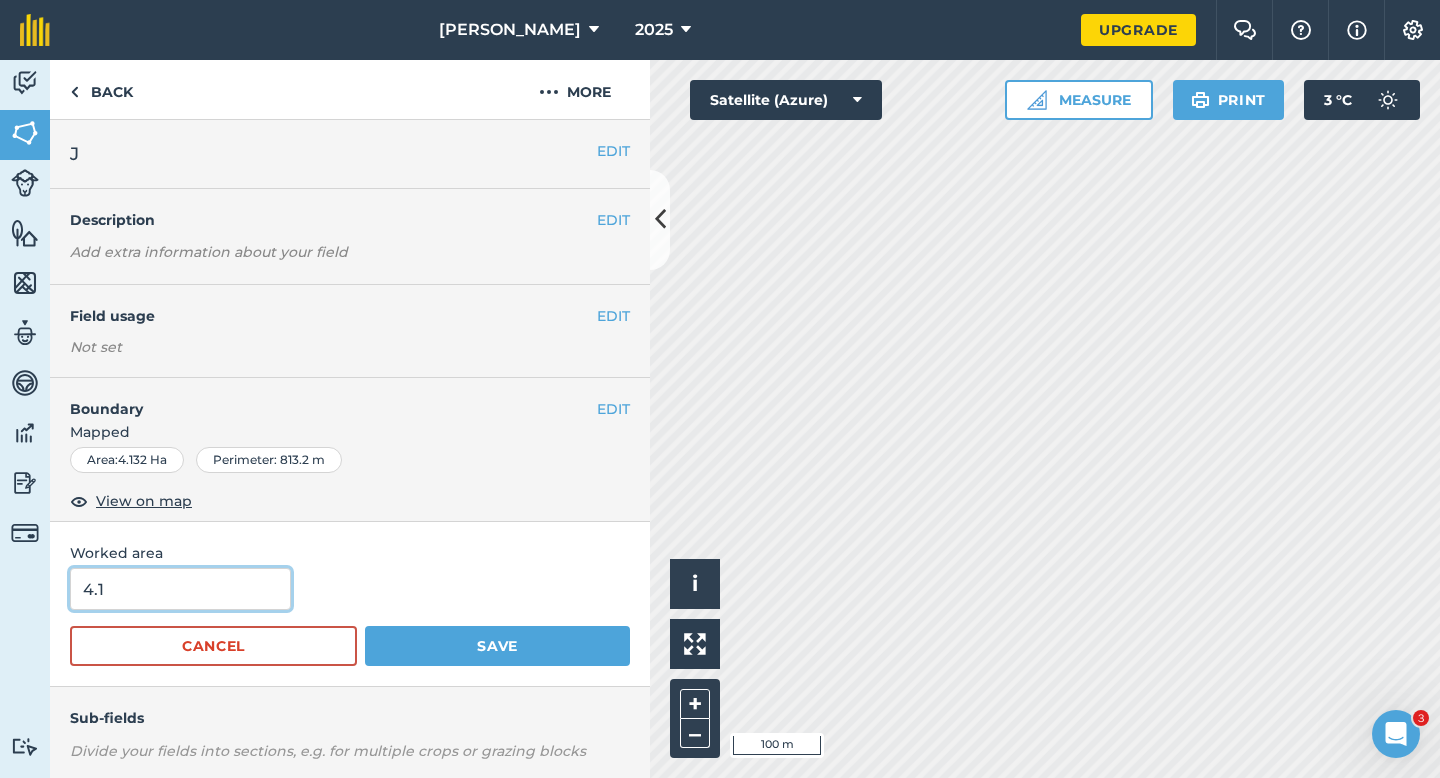 type on "4.1" 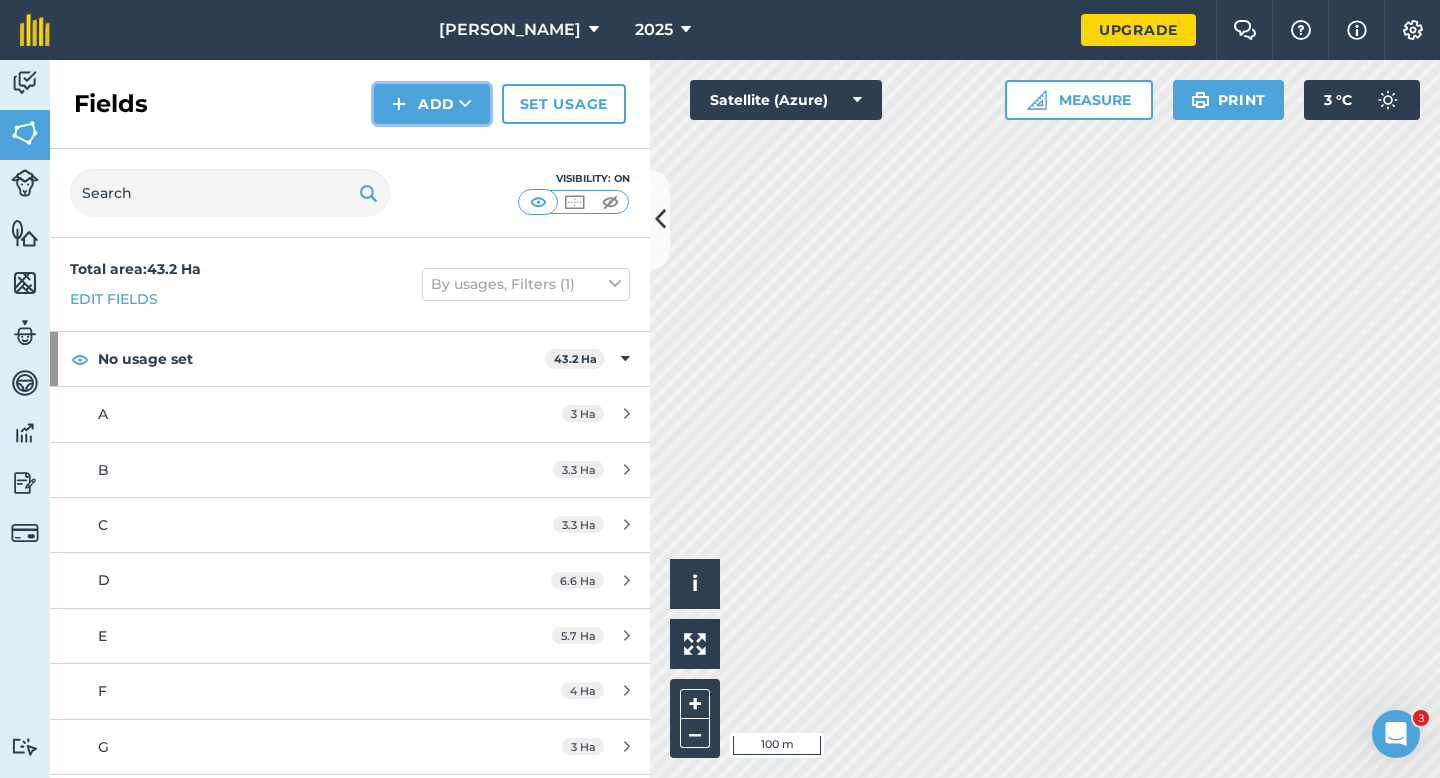 click on "Add" at bounding box center (432, 104) 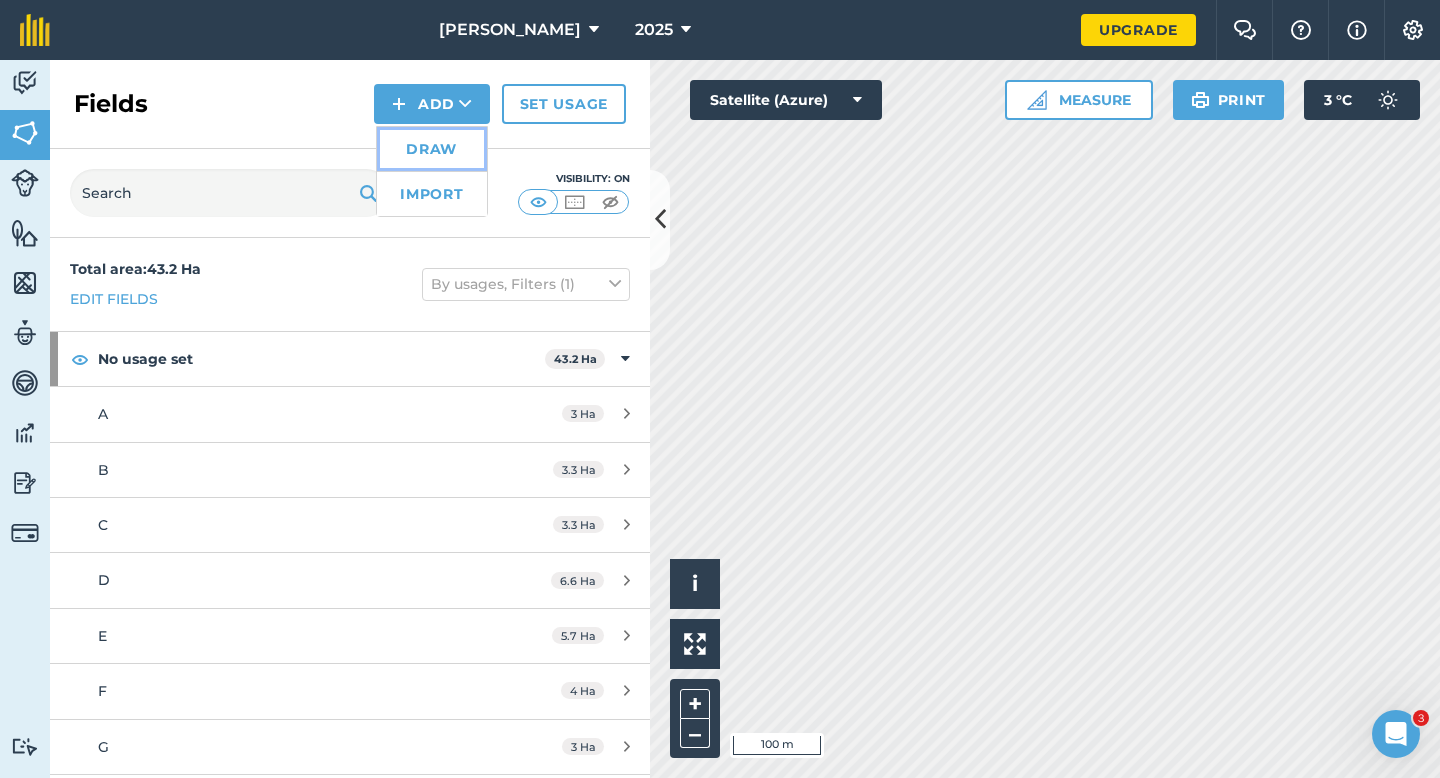 click on "Draw" at bounding box center (432, 149) 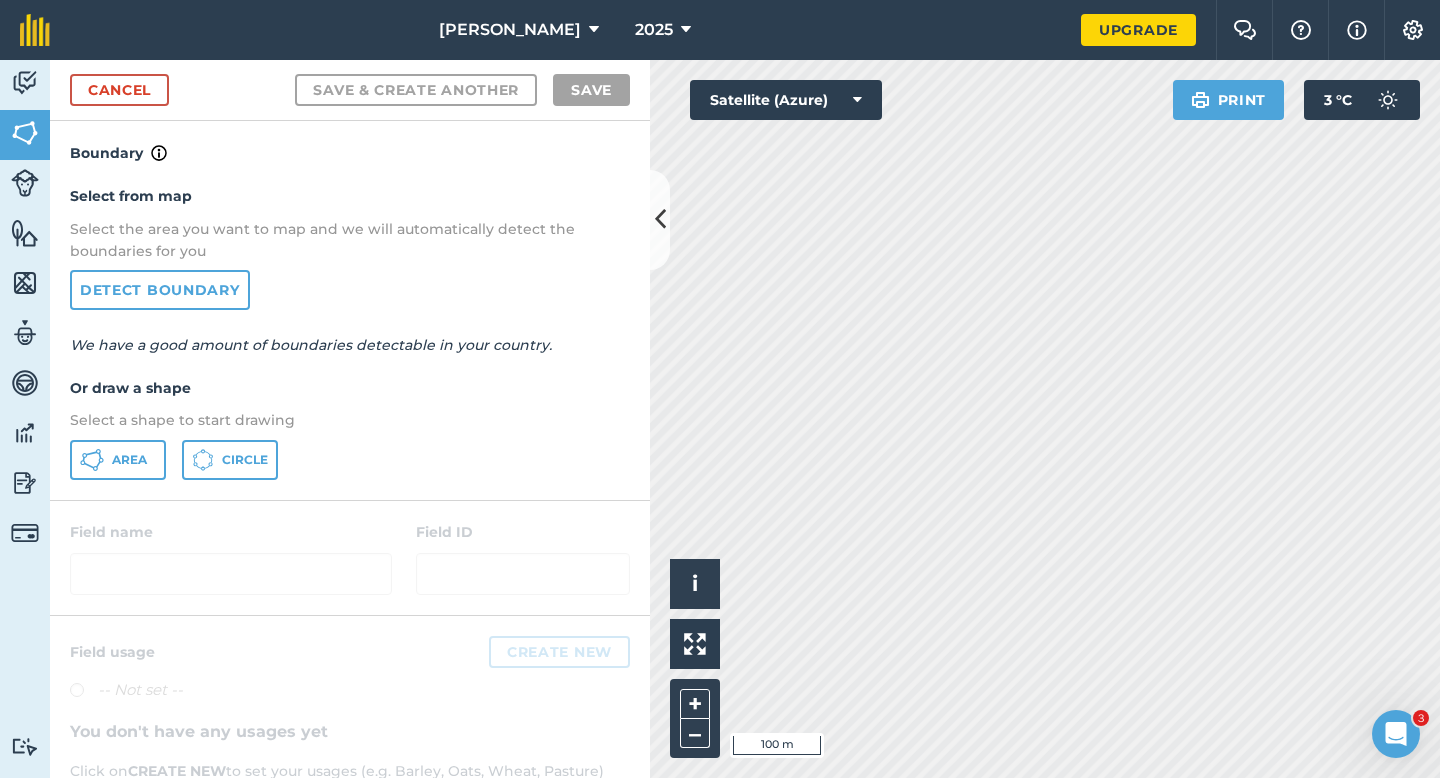 click on "Select from map Select the area you want to map and we will automatically detect the boundaries for you Detect boundary We have a good amount of boundaries detectable in your country. Or draw a shape Select a shape to start drawing Area Circle" at bounding box center (350, 332) 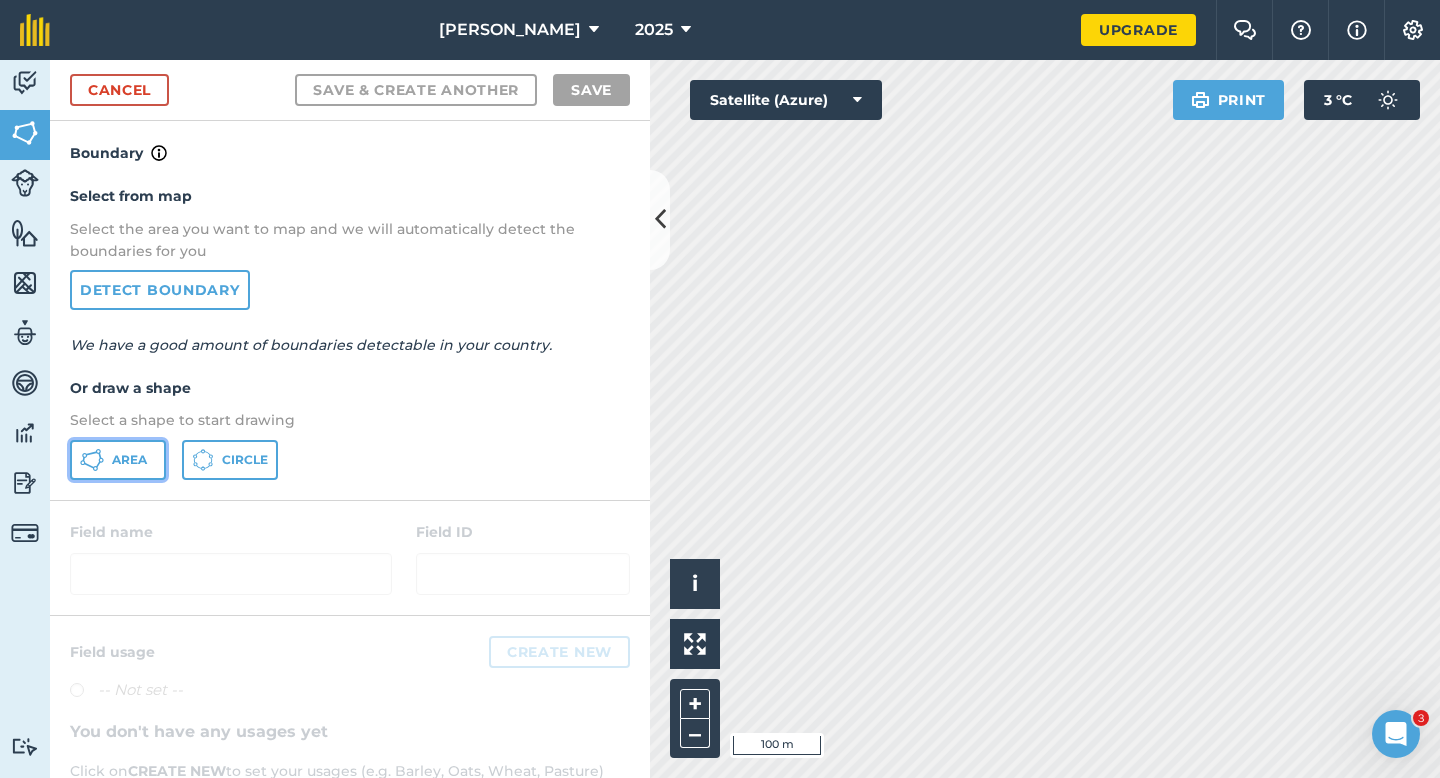click on "Area" at bounding box center (118, 460) 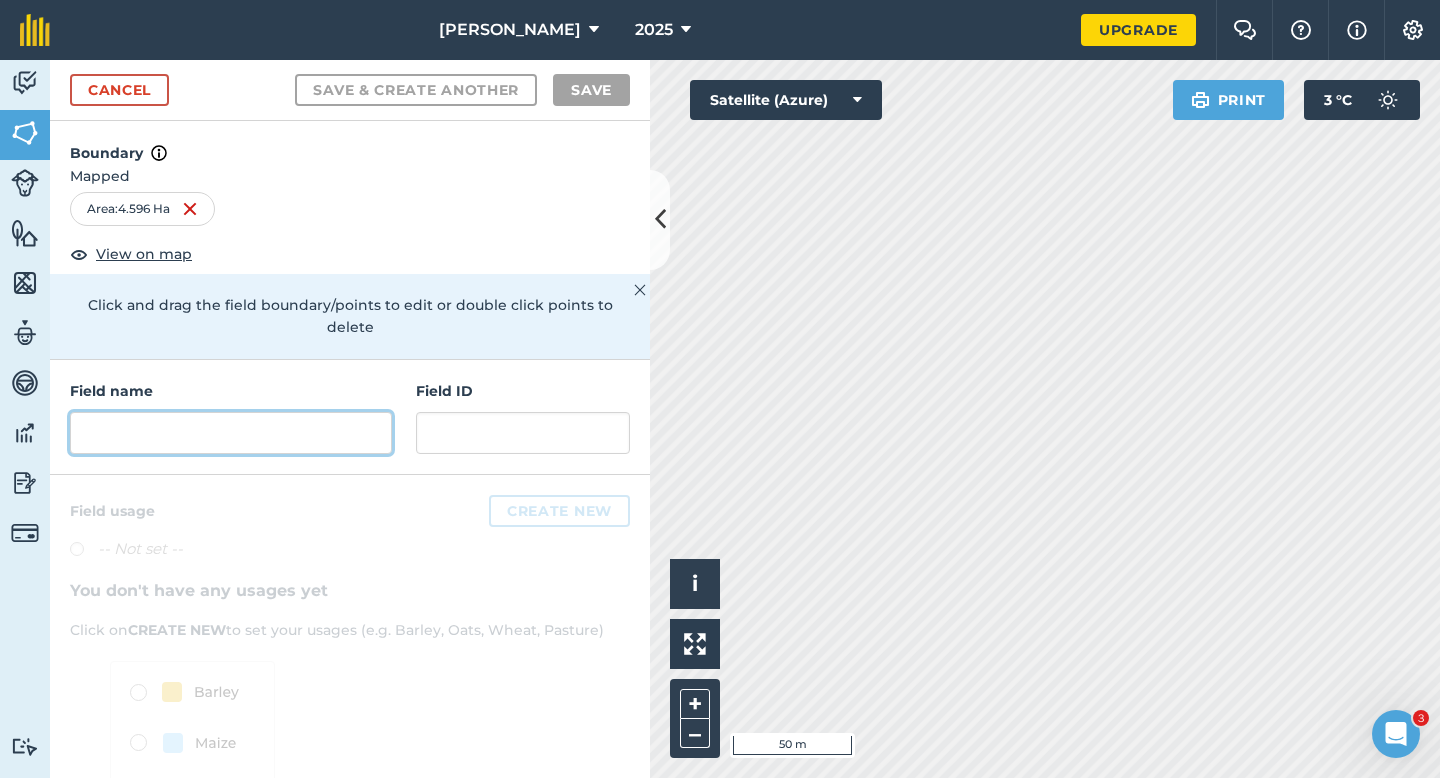 click at bounding box center (231, 433) 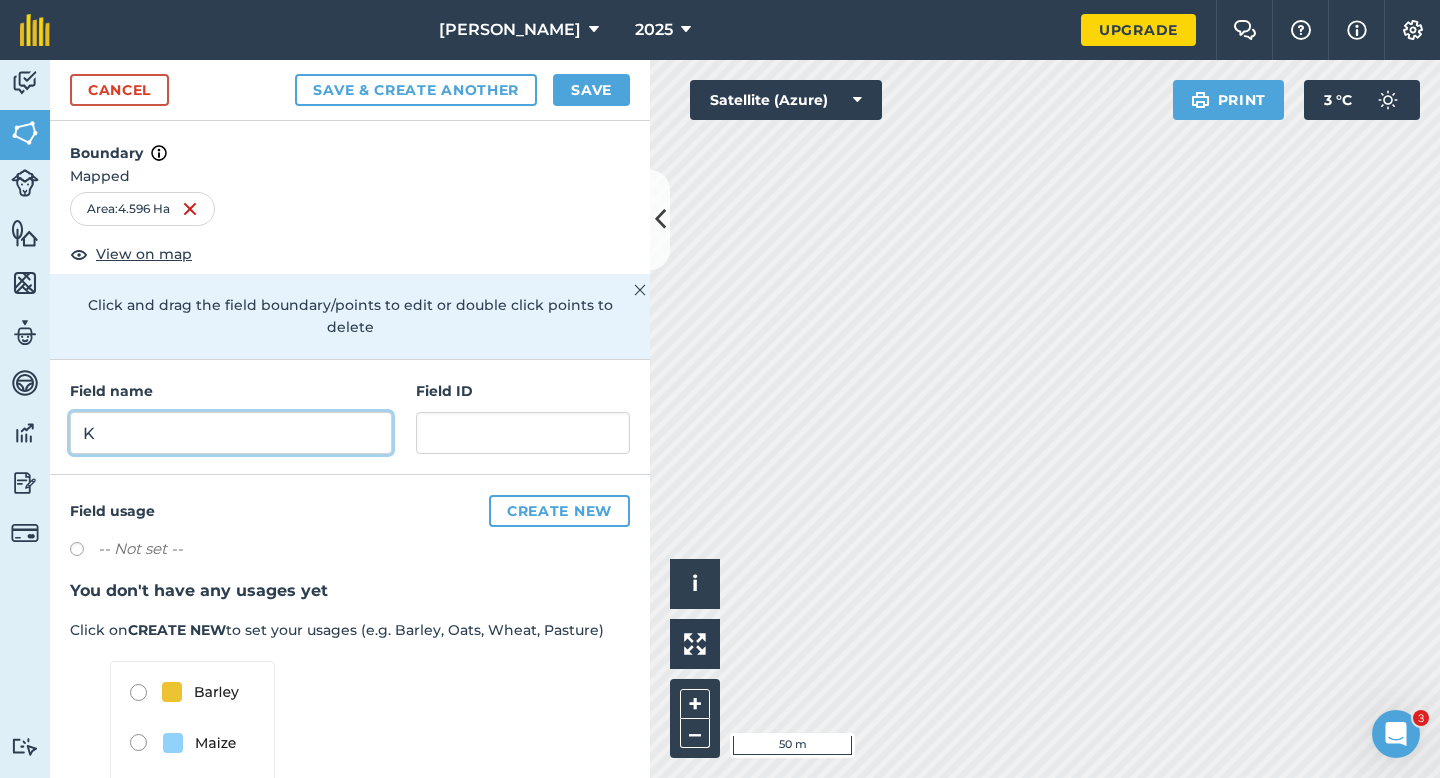 type on "K" 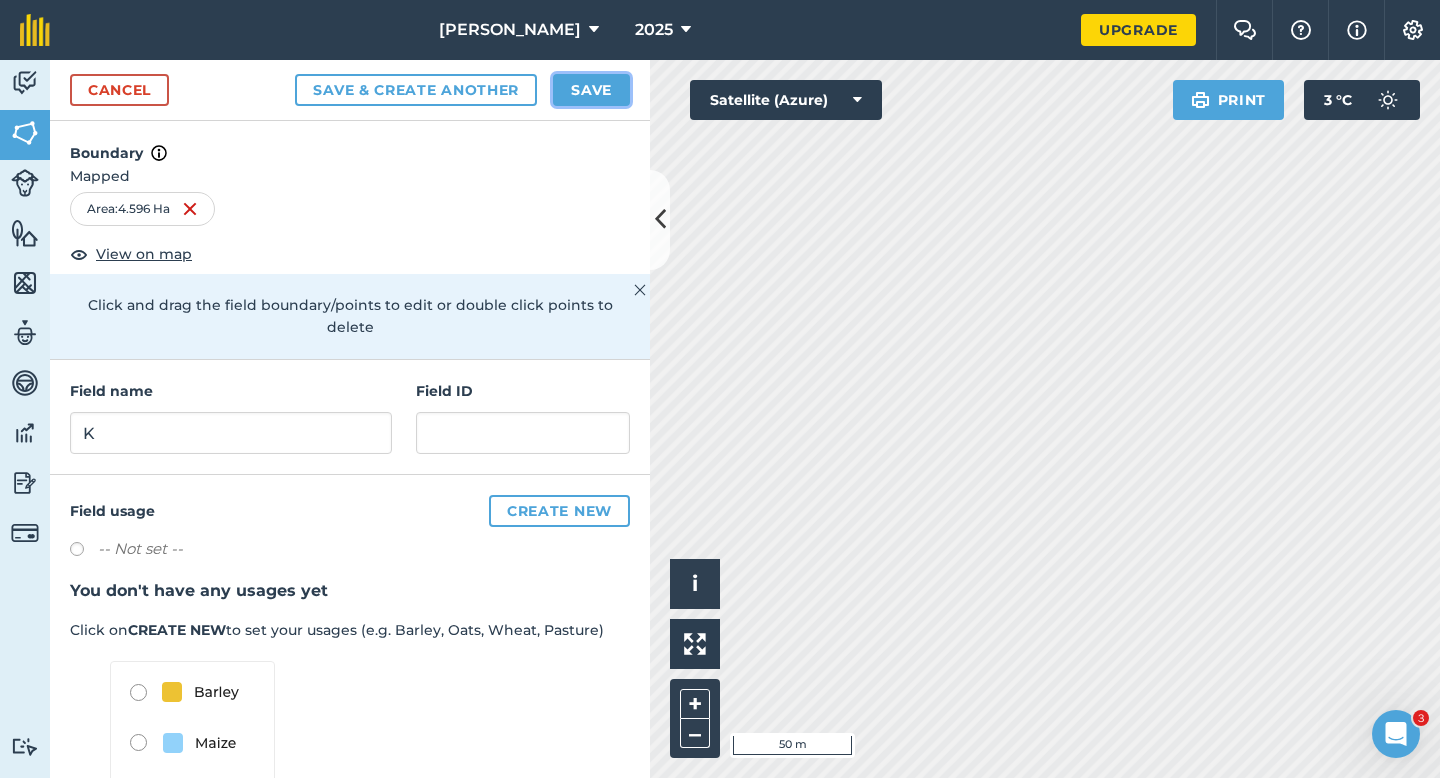 click on "Save" at bounding box center [591, 90] 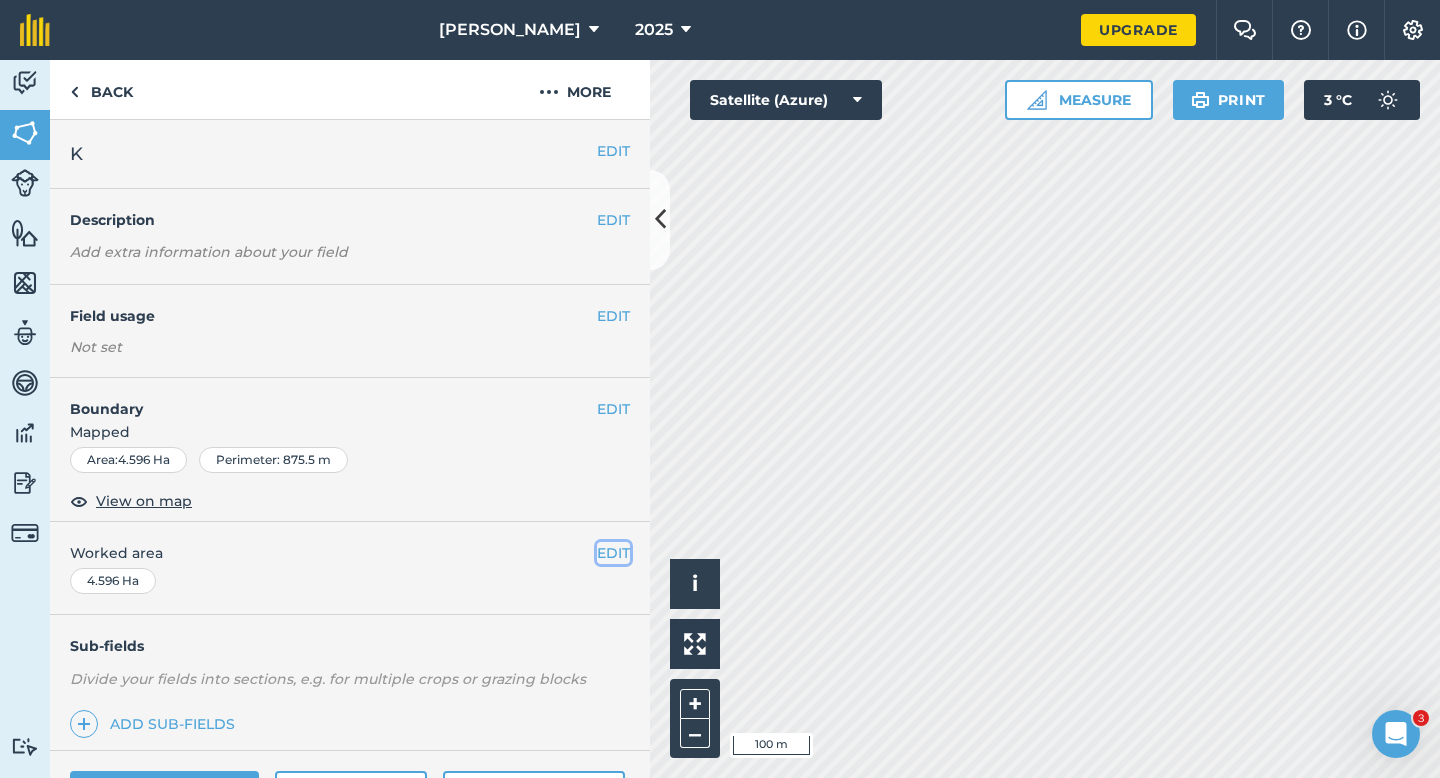 click on "EDIT" at bounding box center (613, 553) 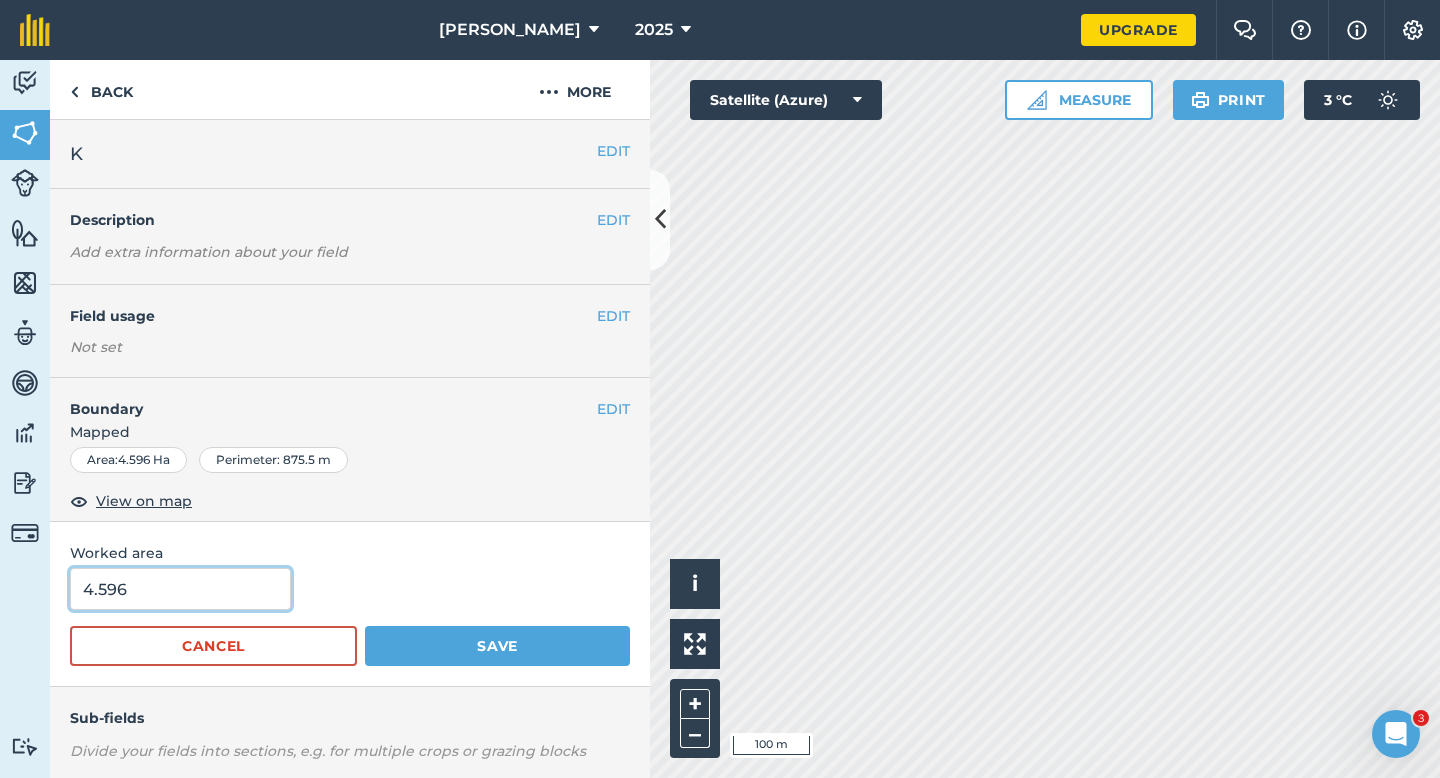 click on "4.596" at bounding box center [180, 589] 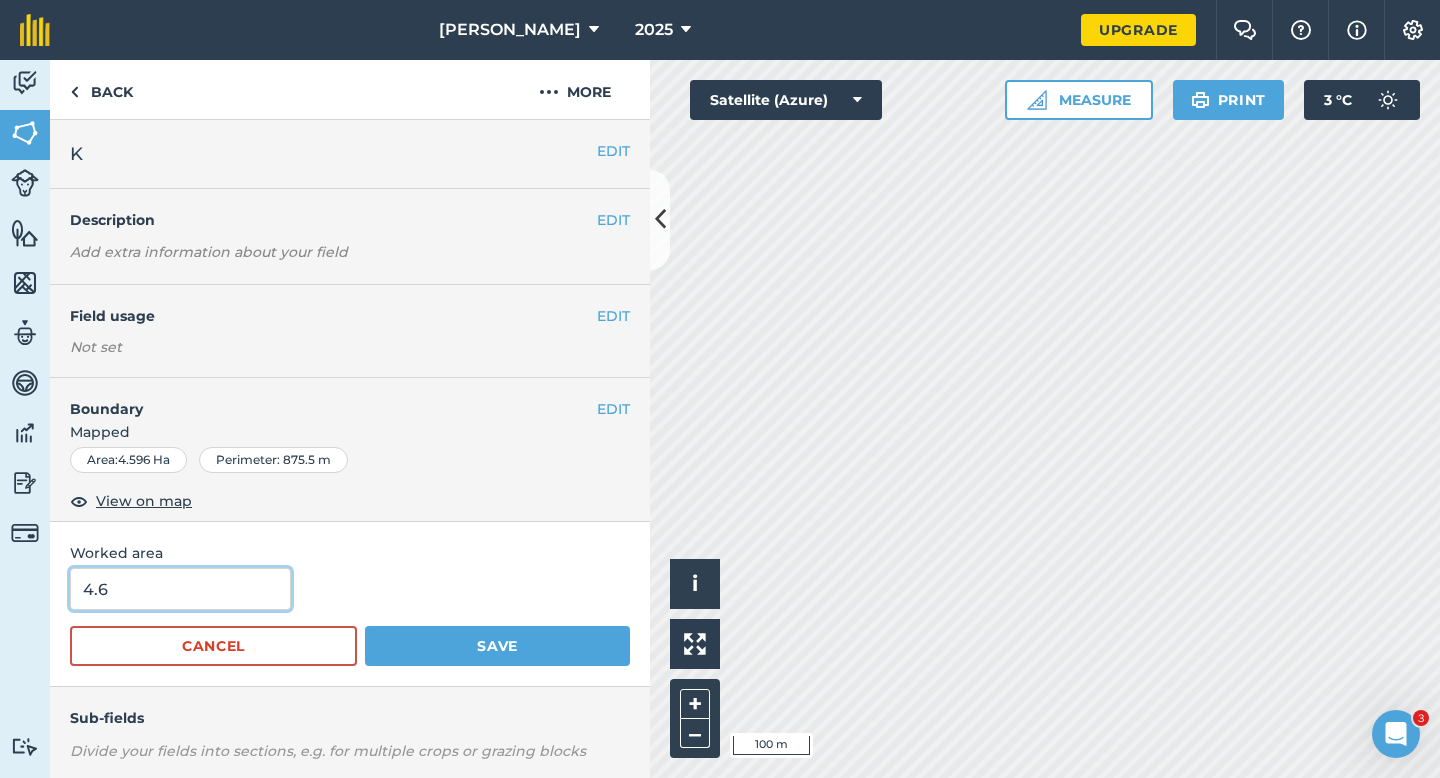 type on "4.6" 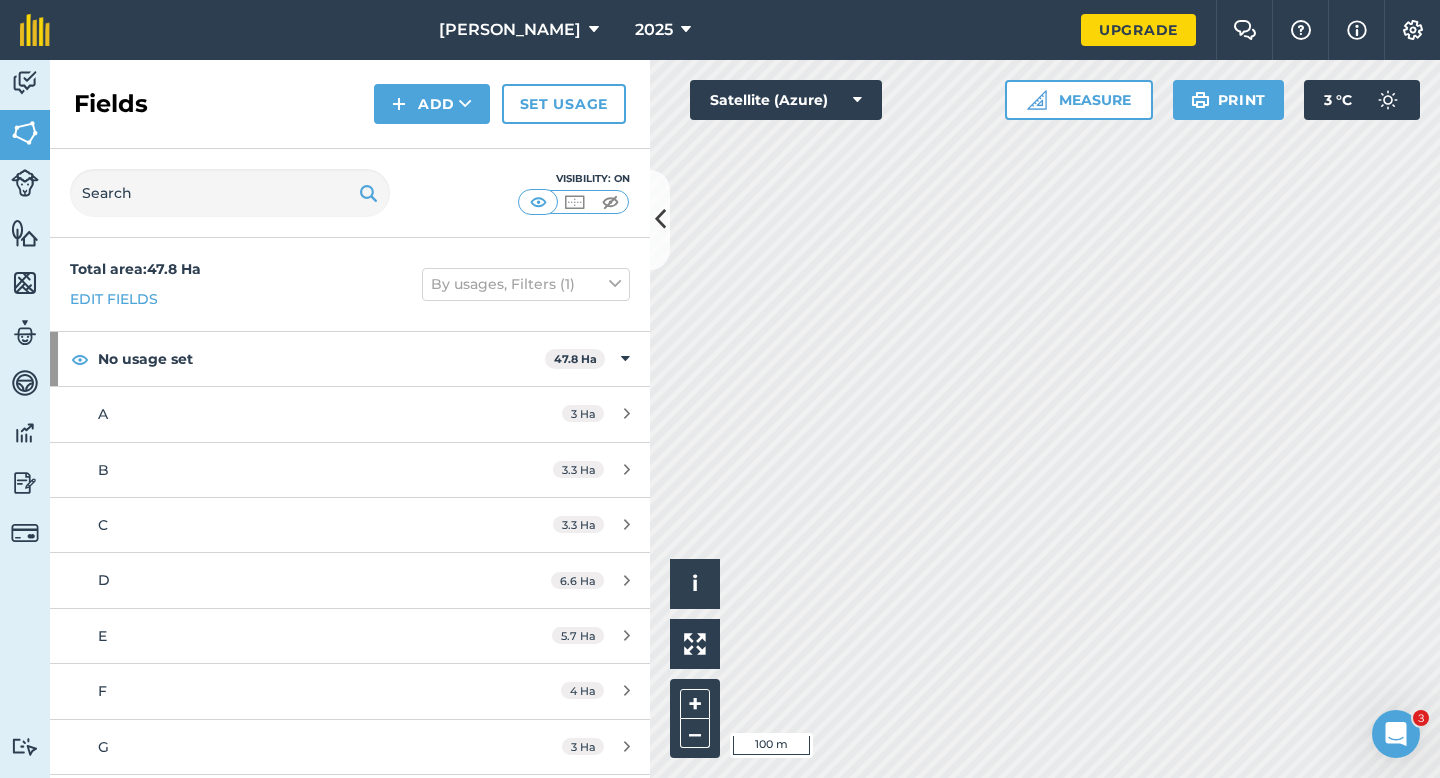 click on "Fields   Add   Set usage" at bounding box center (350, 104) 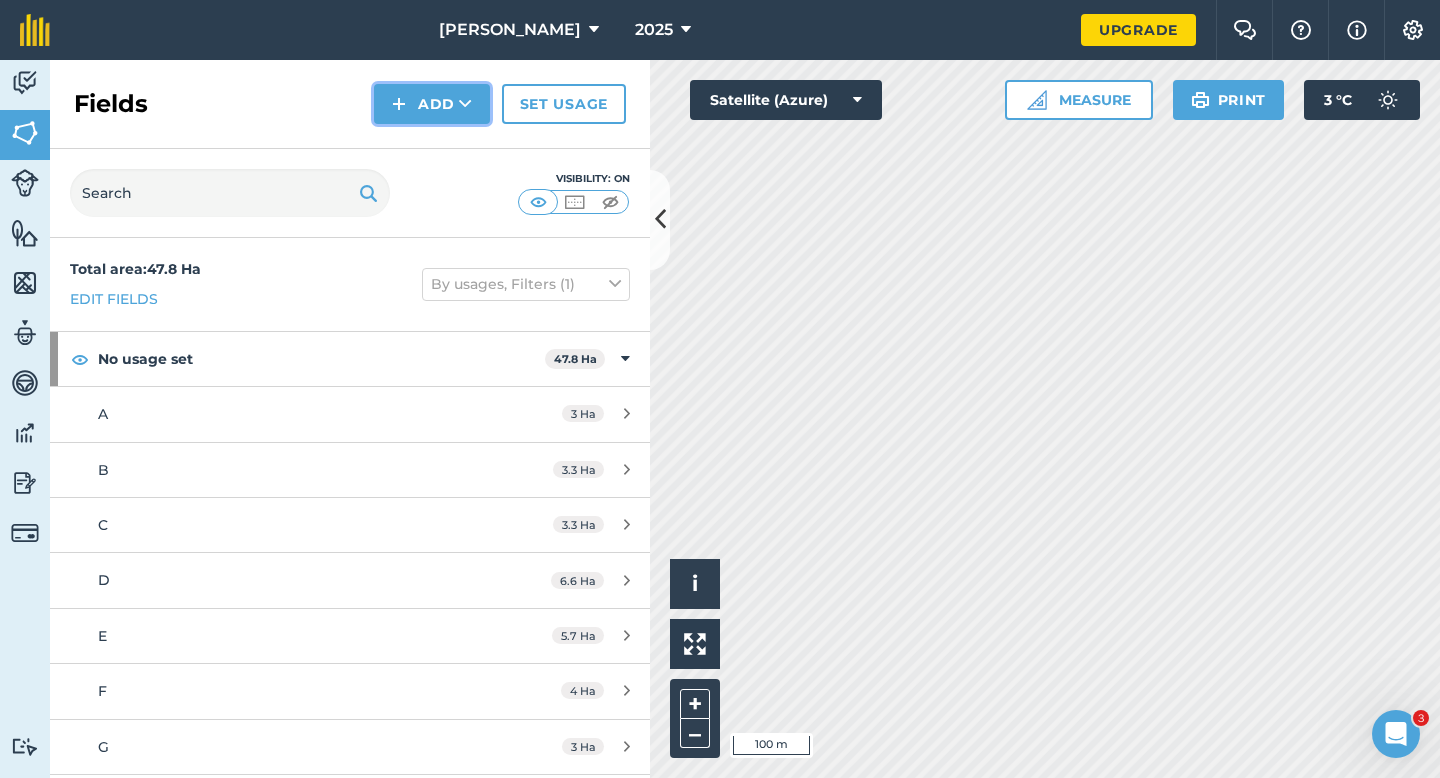 click at bounding box center (399, 104) 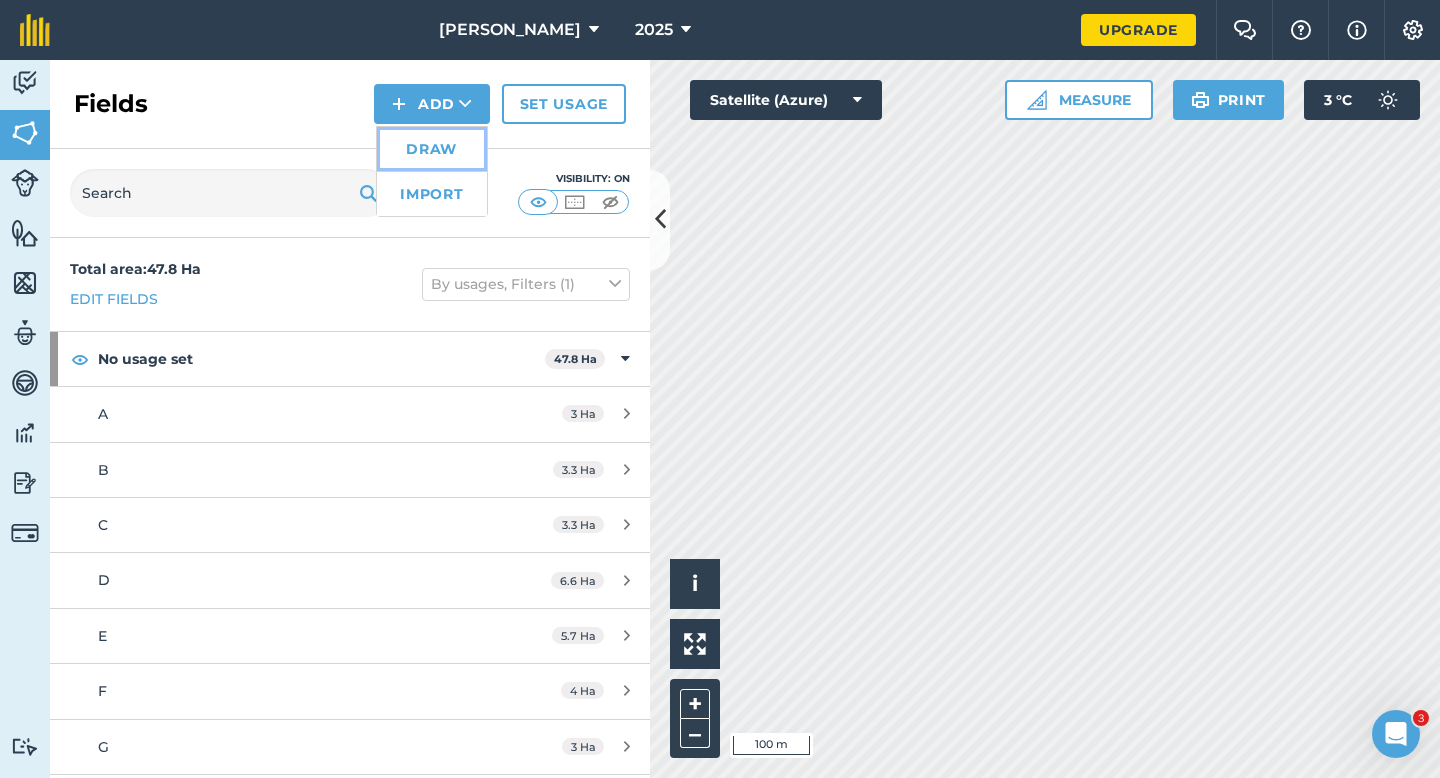 click on "Draw" at bounding box center (432, 149) 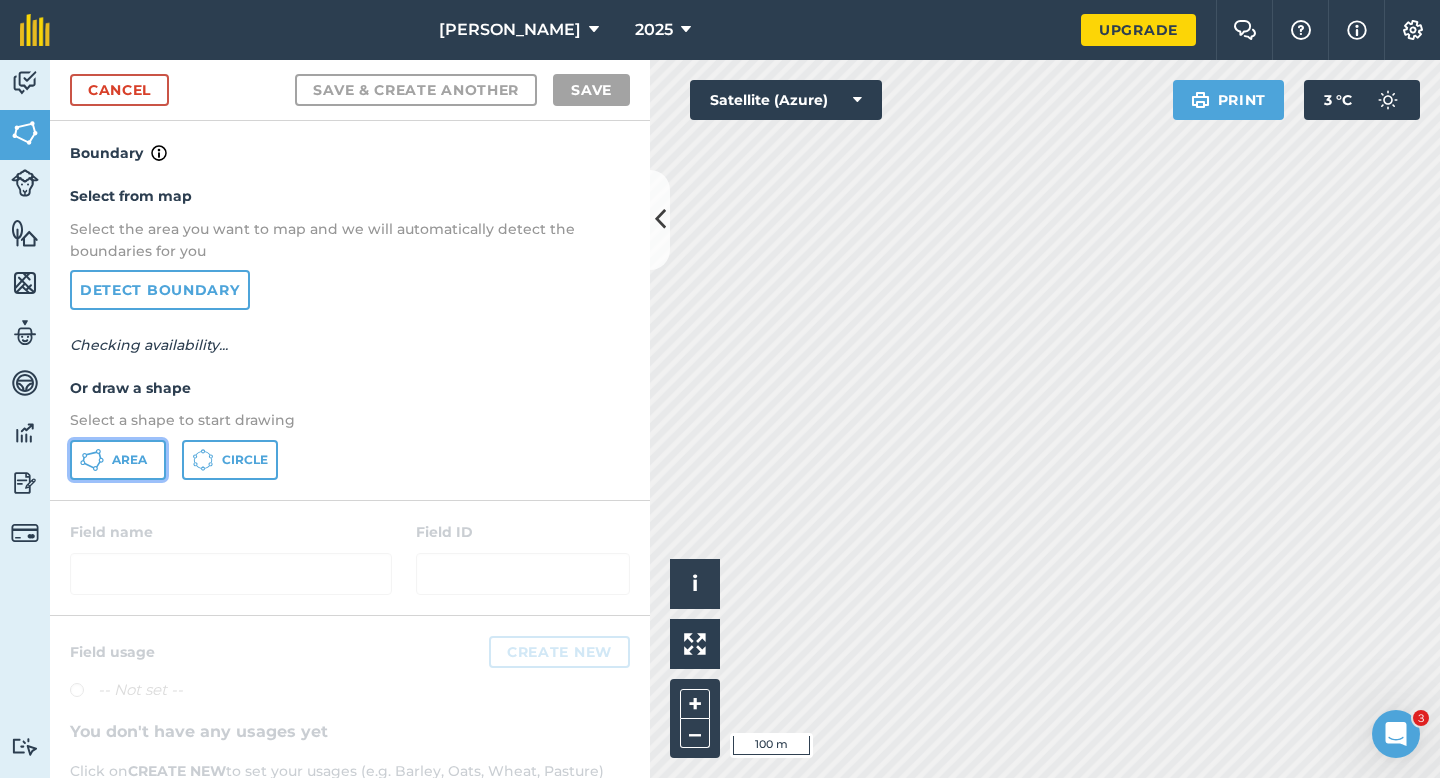 click on "Area" at bounding box center [118, 460] 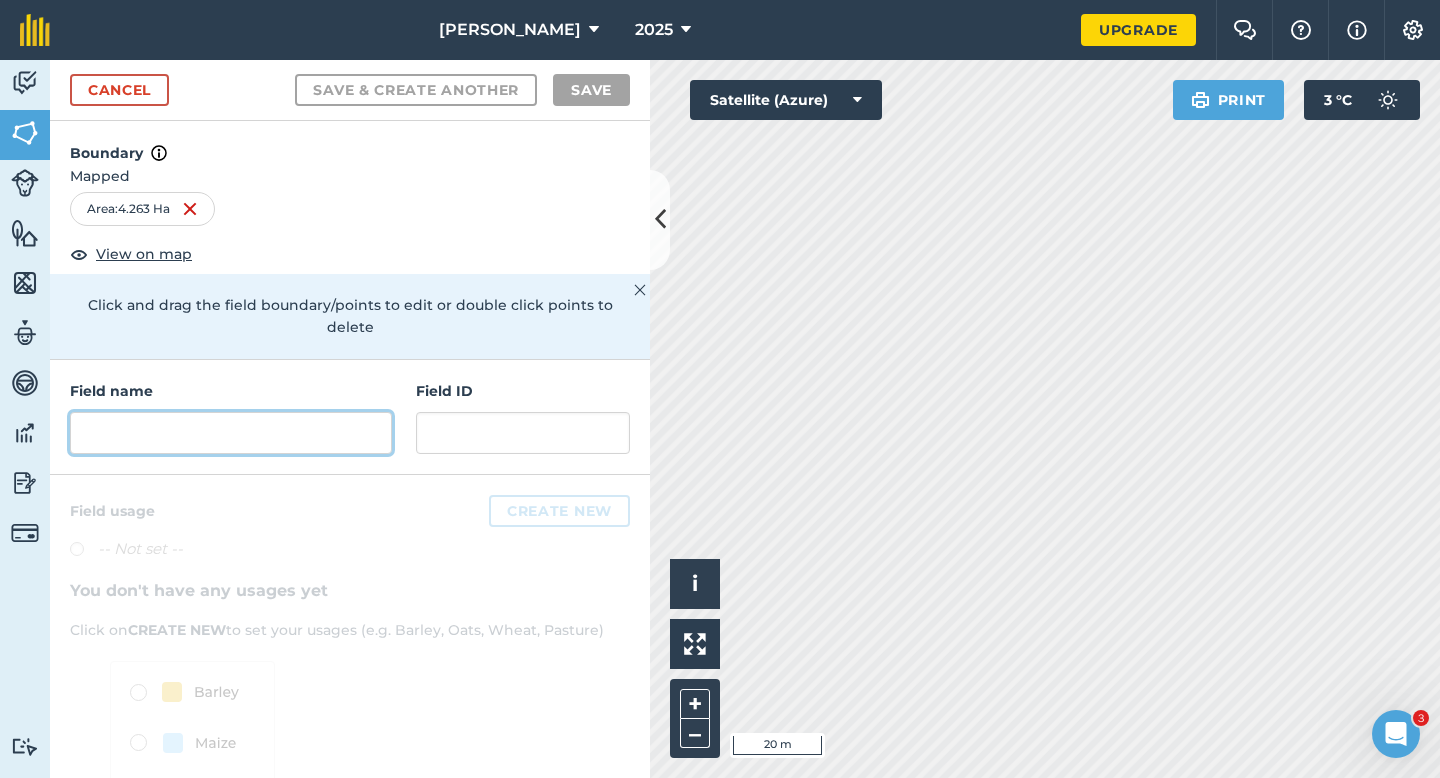 click at bounding box center (231, 433) 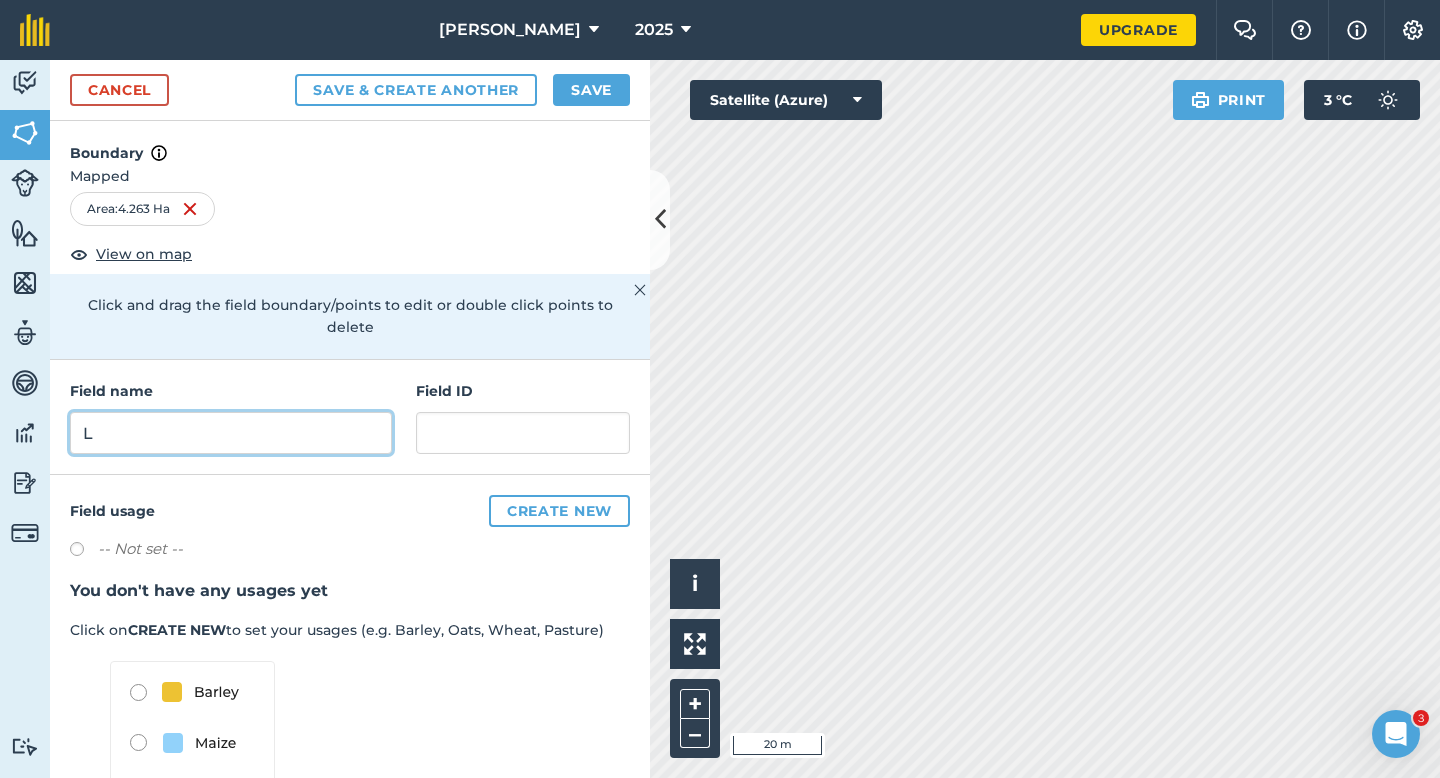 type on "L" 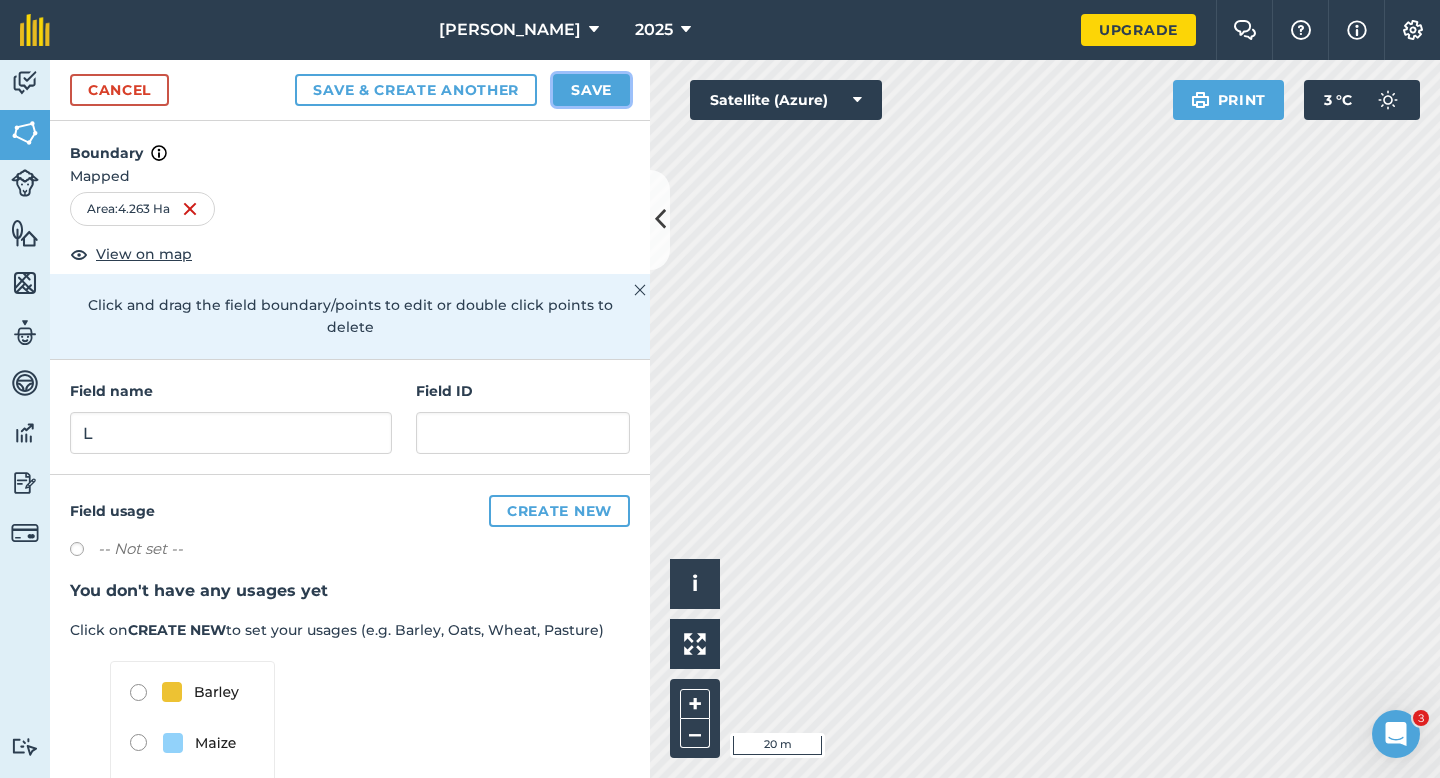 click on "Save" at bounding box center [591, 90] 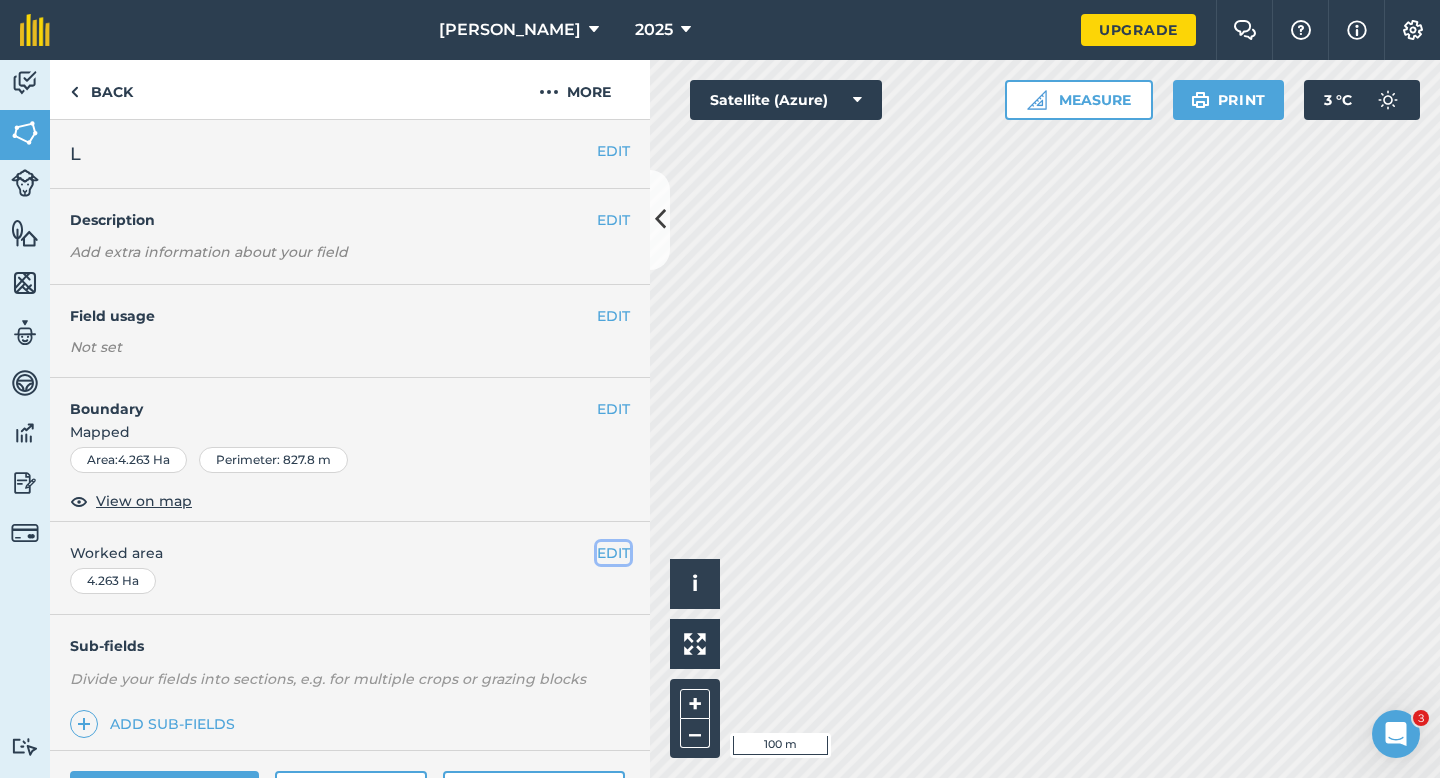 click on "EDIT" at bounding box center (613, 553) 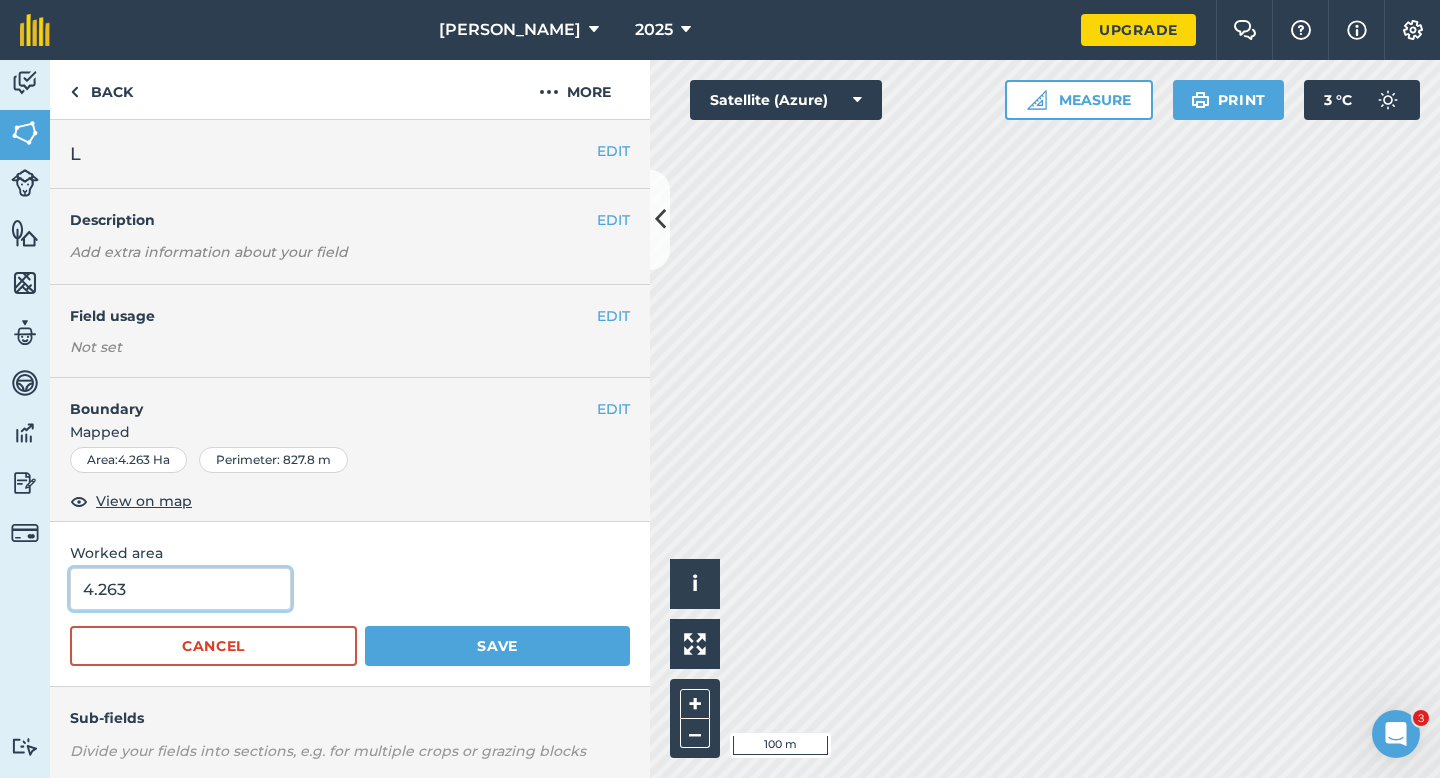 click on "4.263" at bounding box center (180, 589) 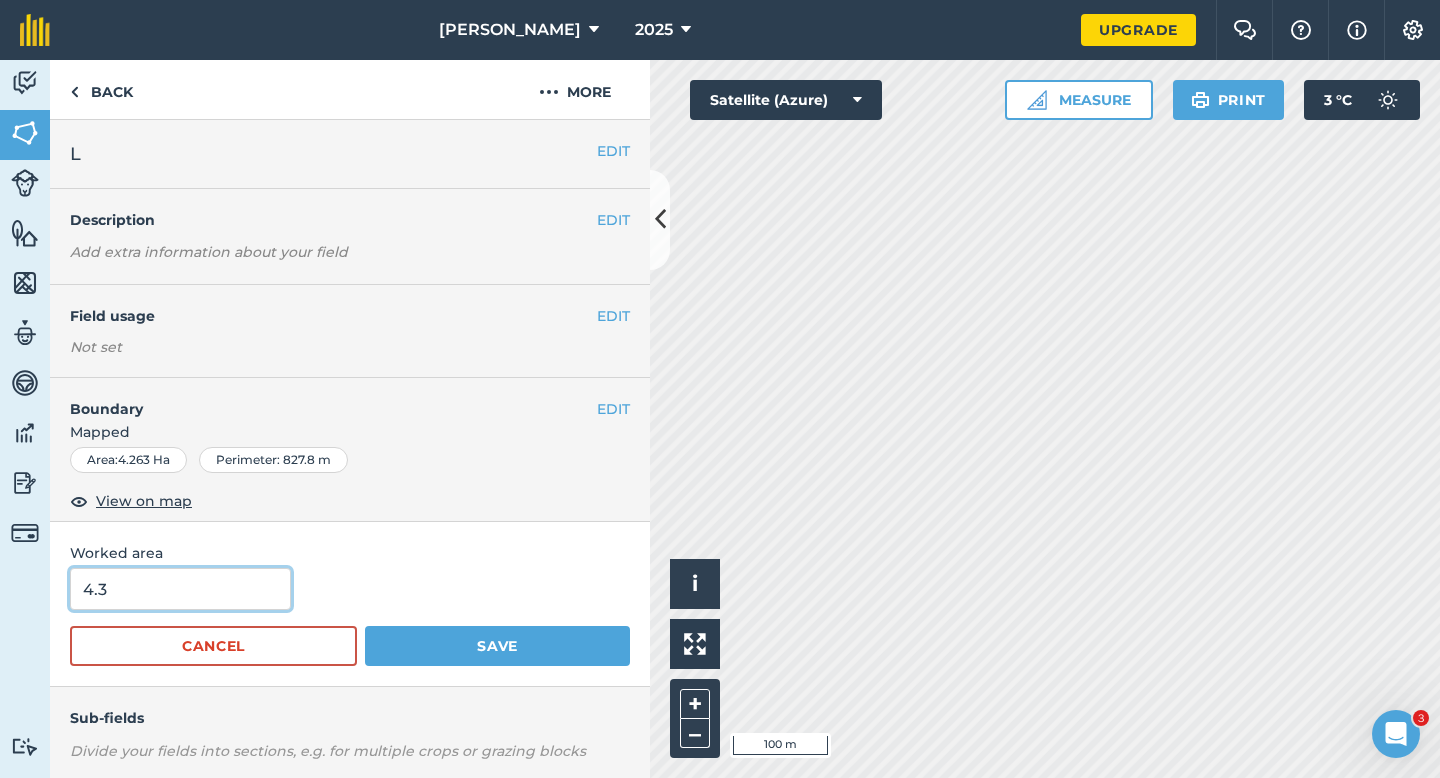 type on "4.3" 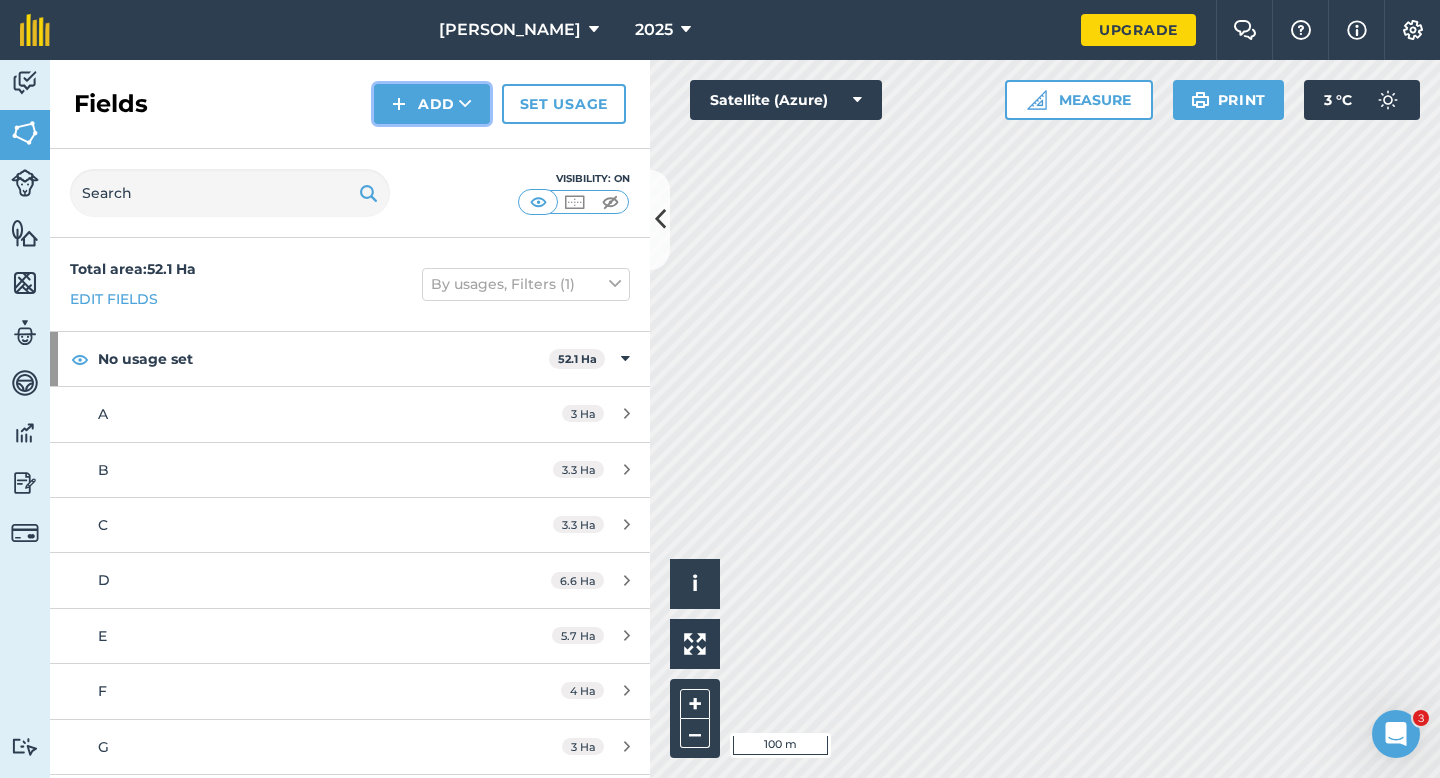 click on "Add" at bounding box center (432, 104) 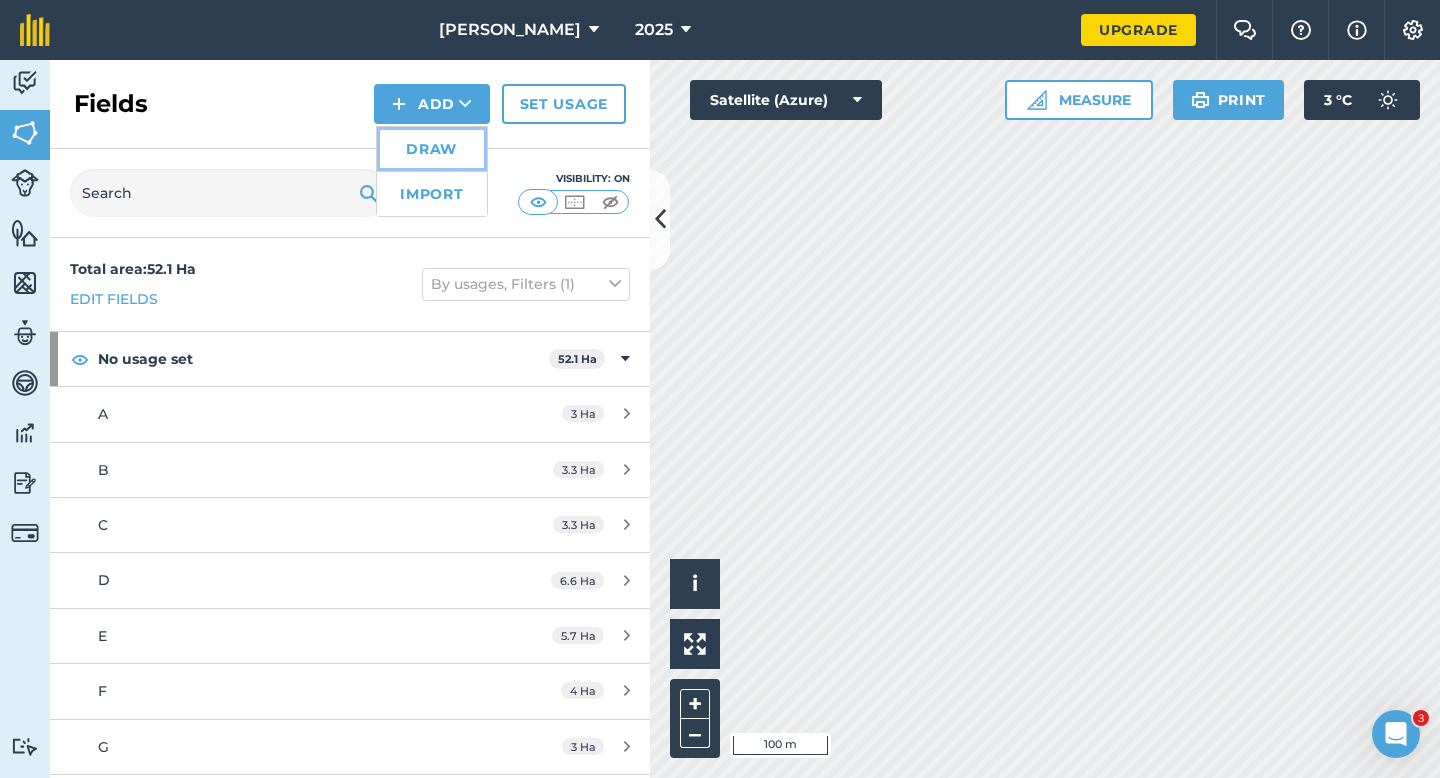 click on "Draw" at bounding box center [432, 149] 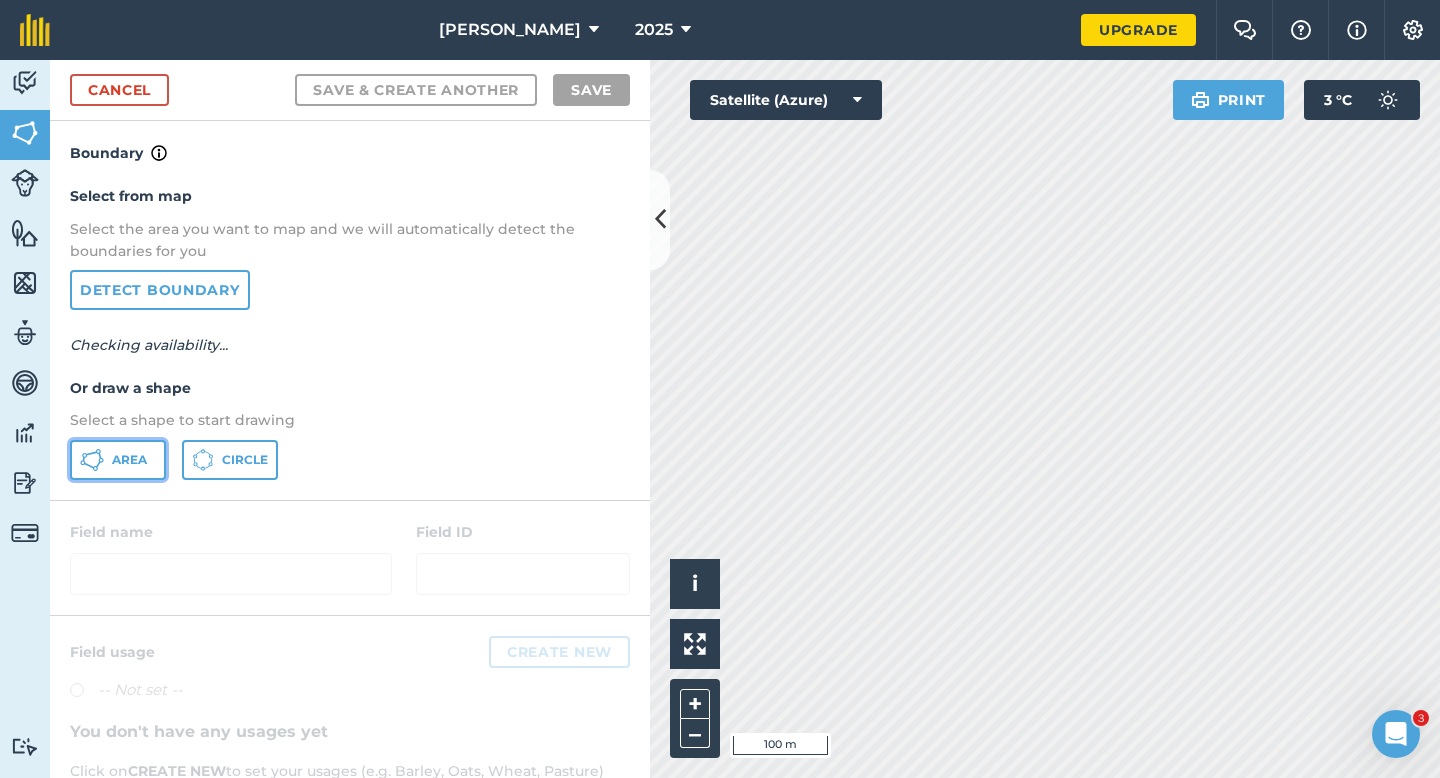 click on "Area" at bounding box center [118, 460] 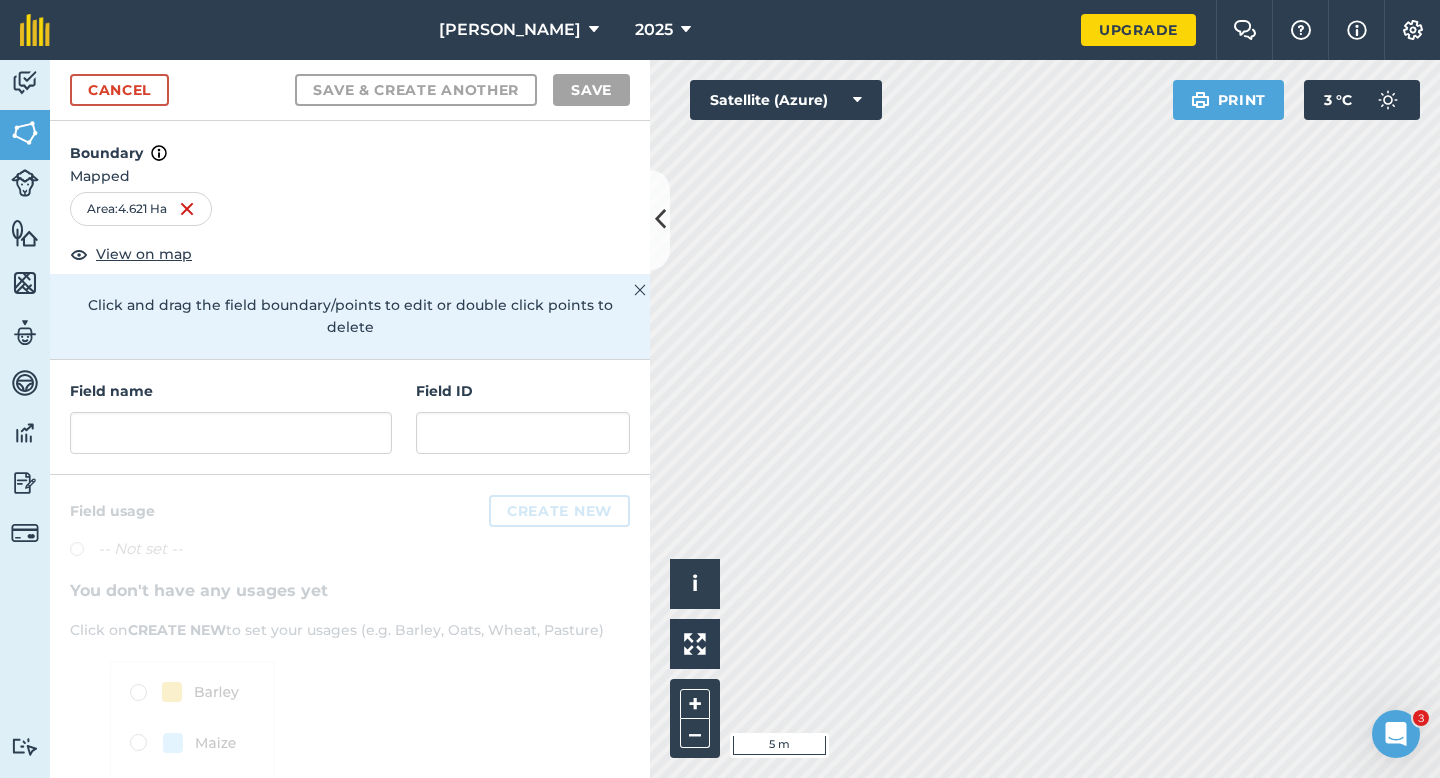 click on "Field name" at bounding box center [231, 417] 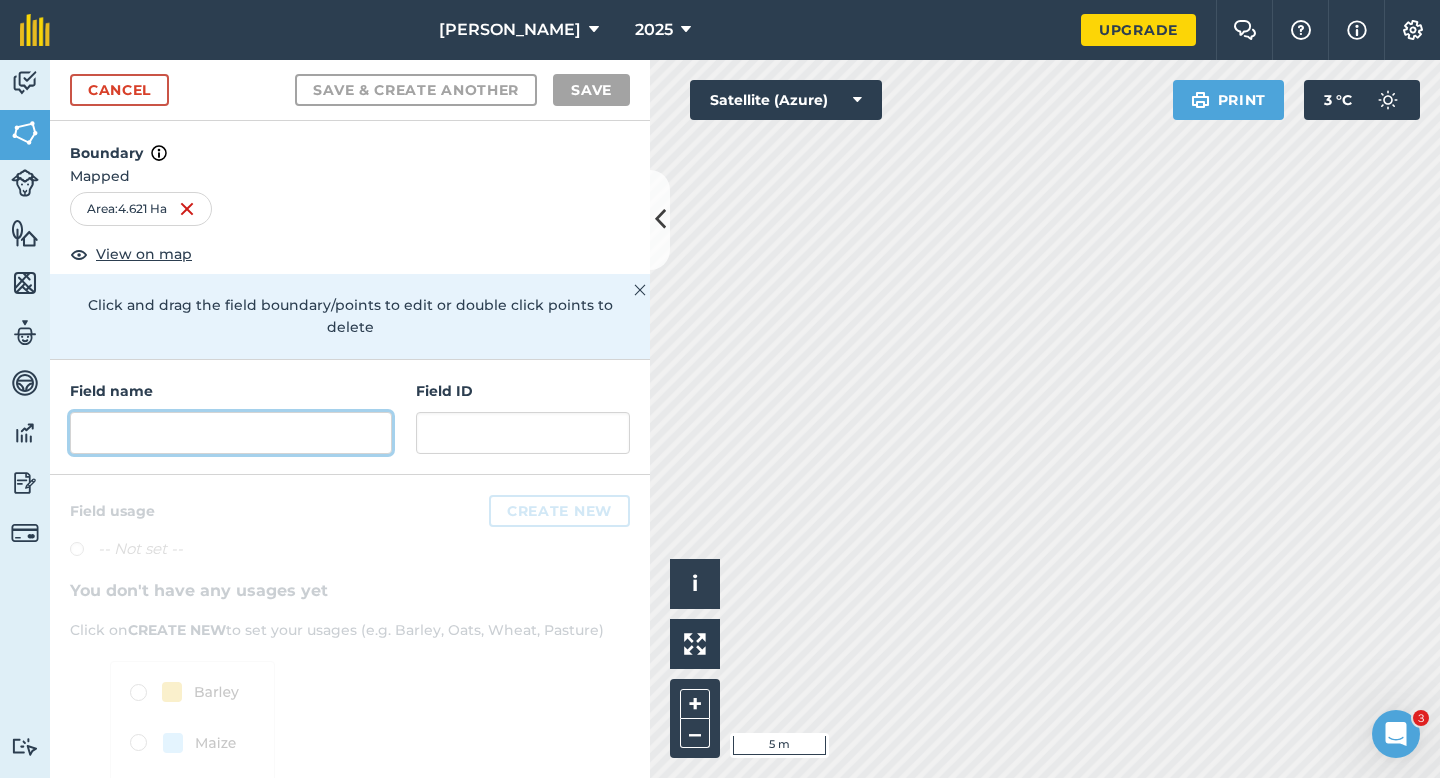 click at bounding box center [231, 433] 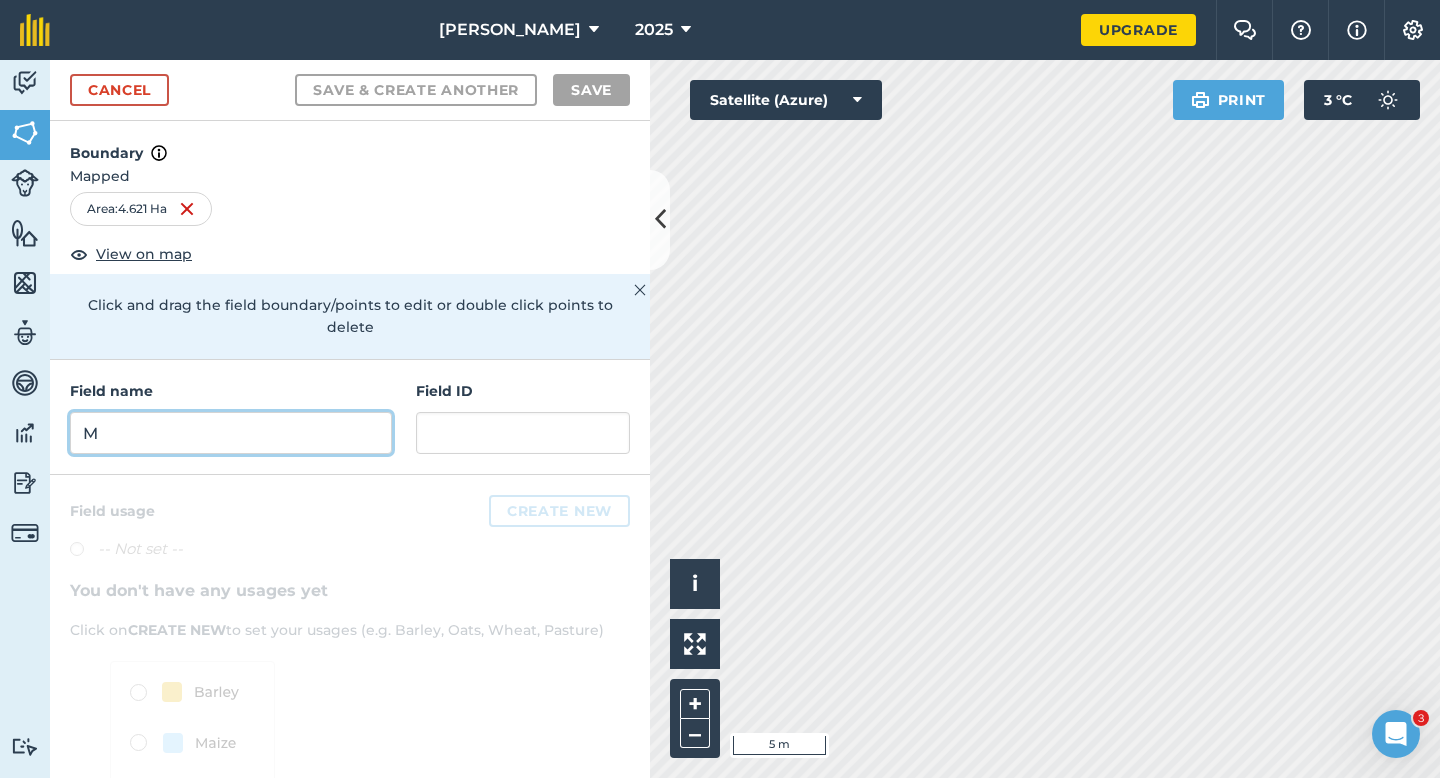 type on "M" 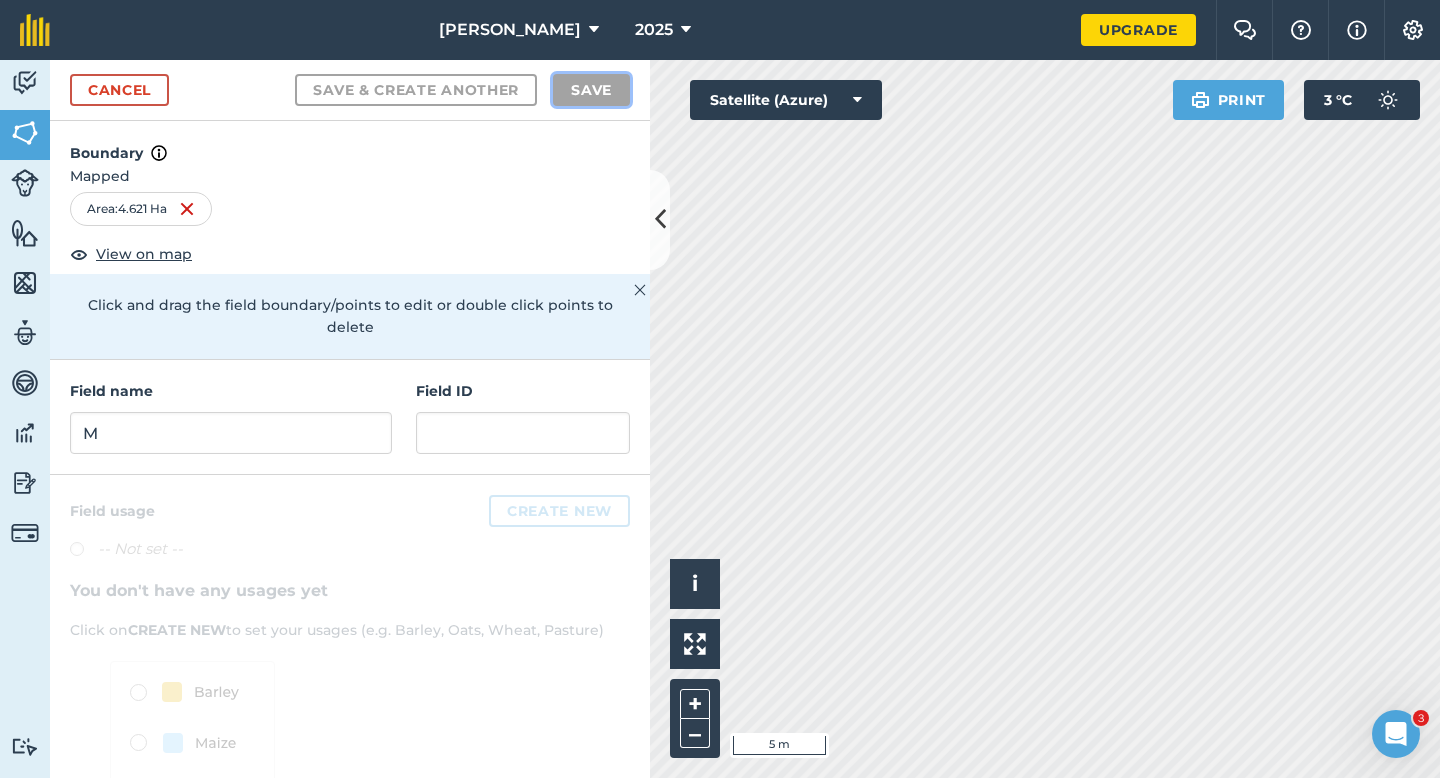 click on "Save" at bounding box center [591, 90] 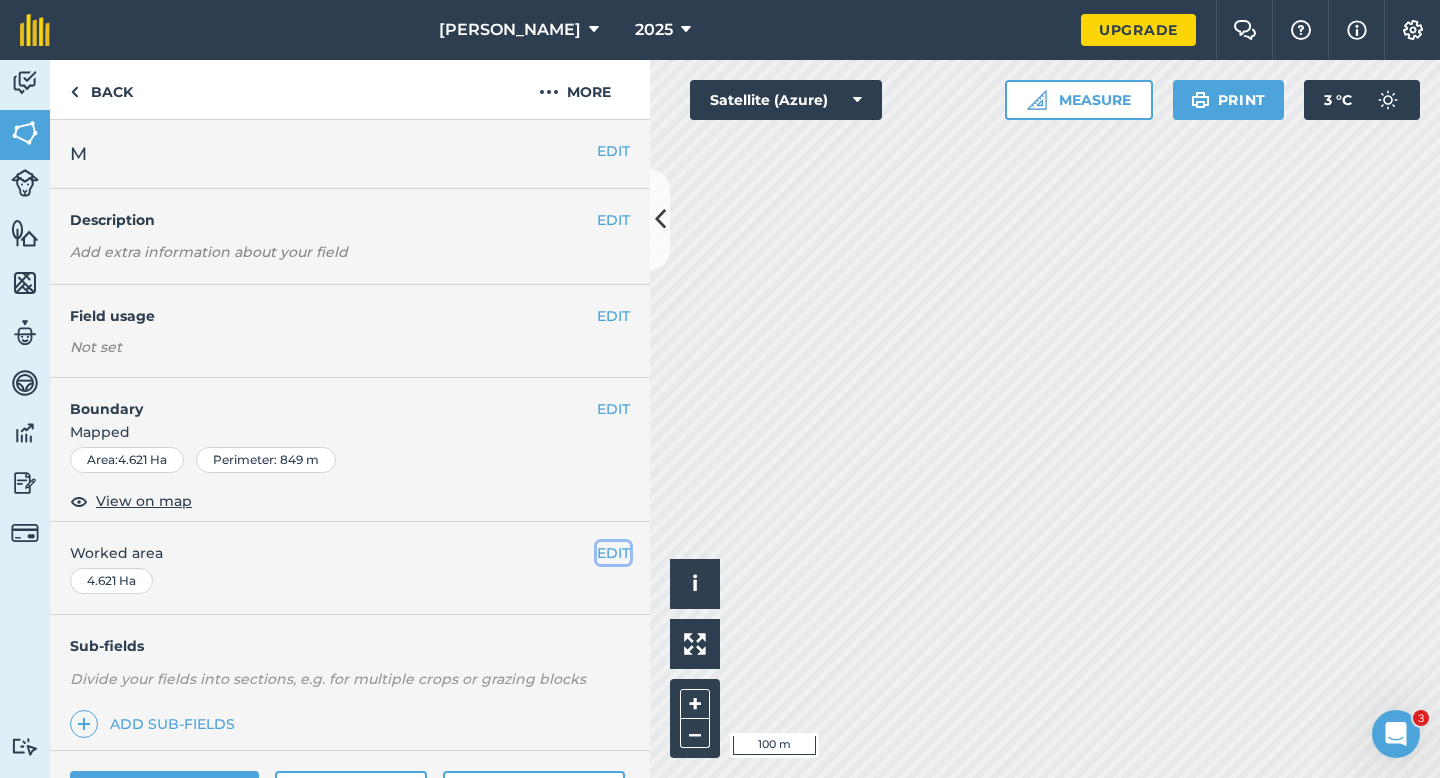 click on "EDIT" at bounding box center [613, 553] 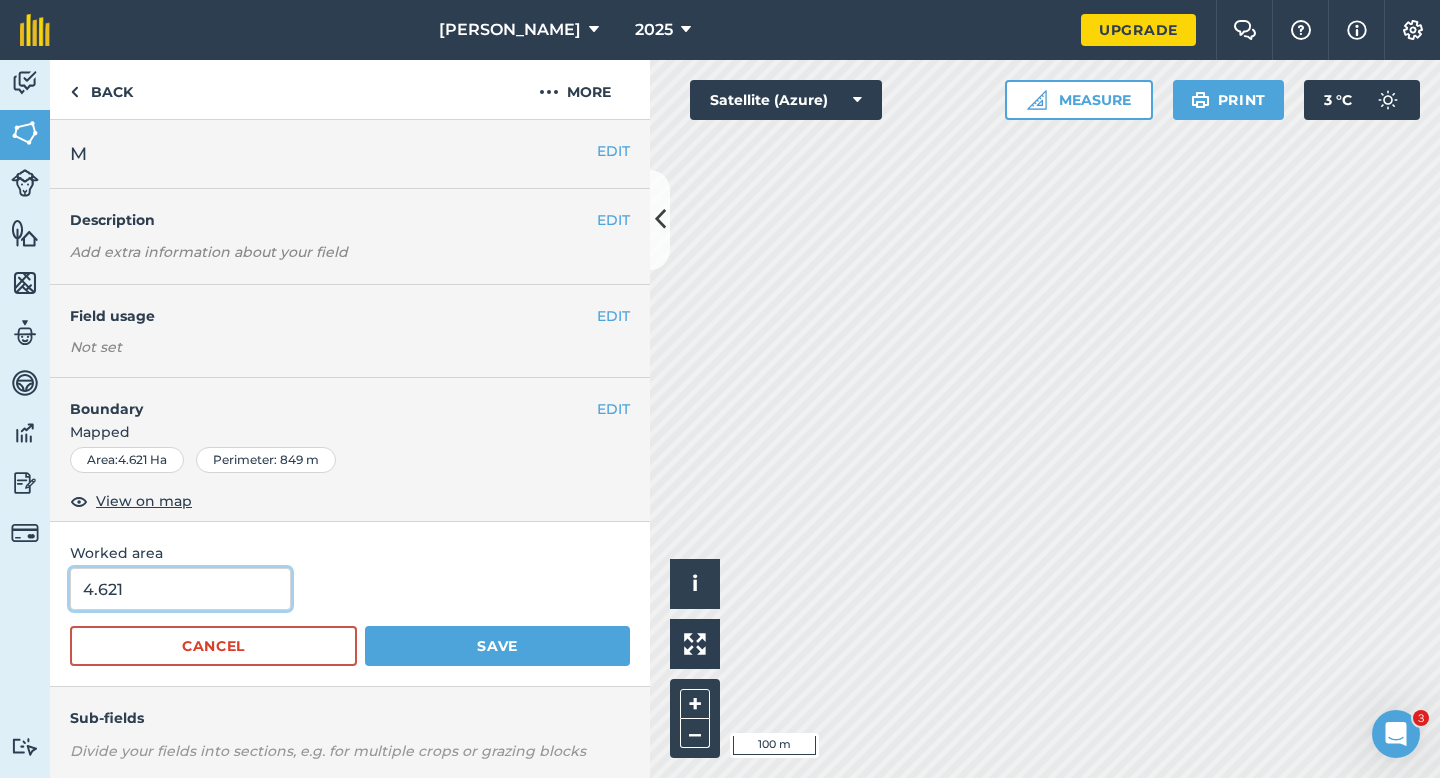 click on "4.621" at bounding box center (180, 589) 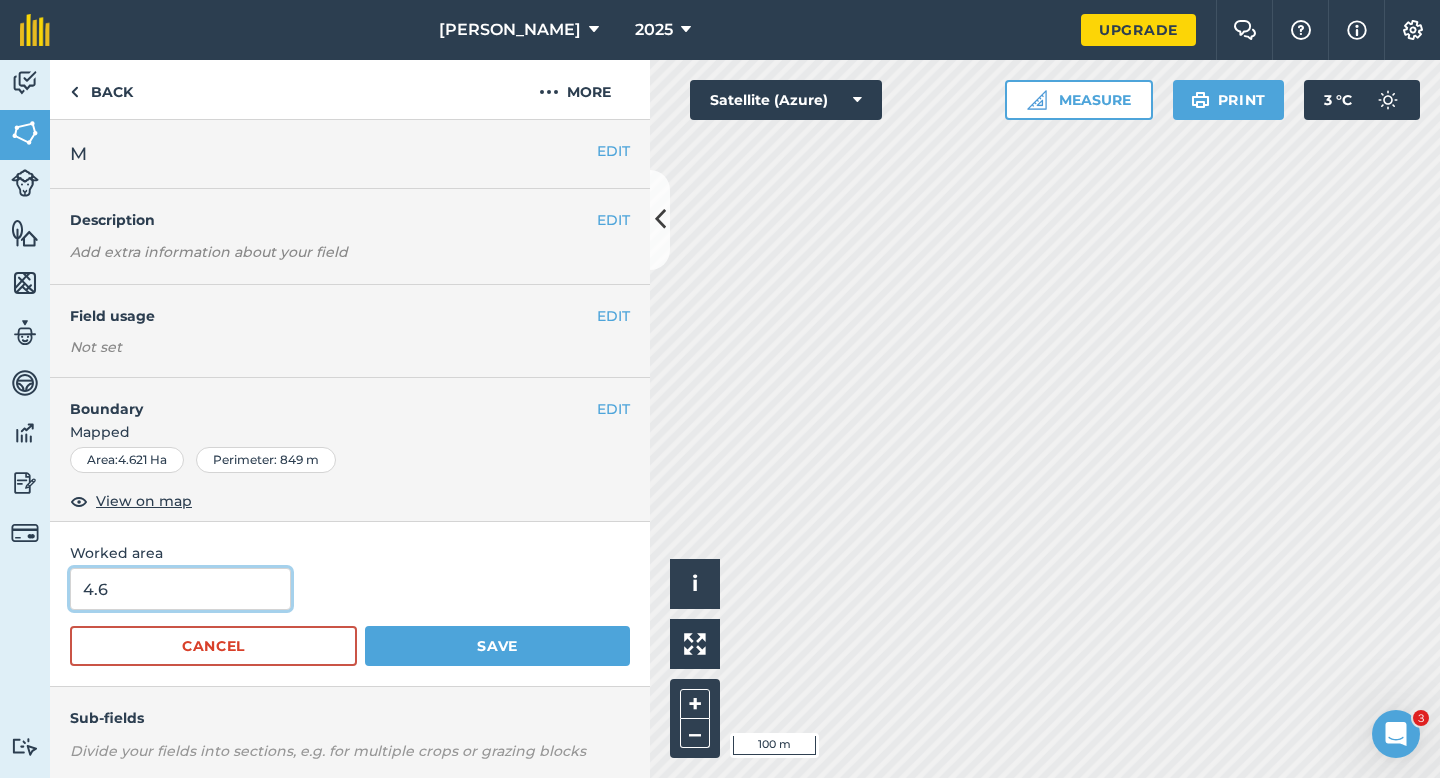 type on "4.6" 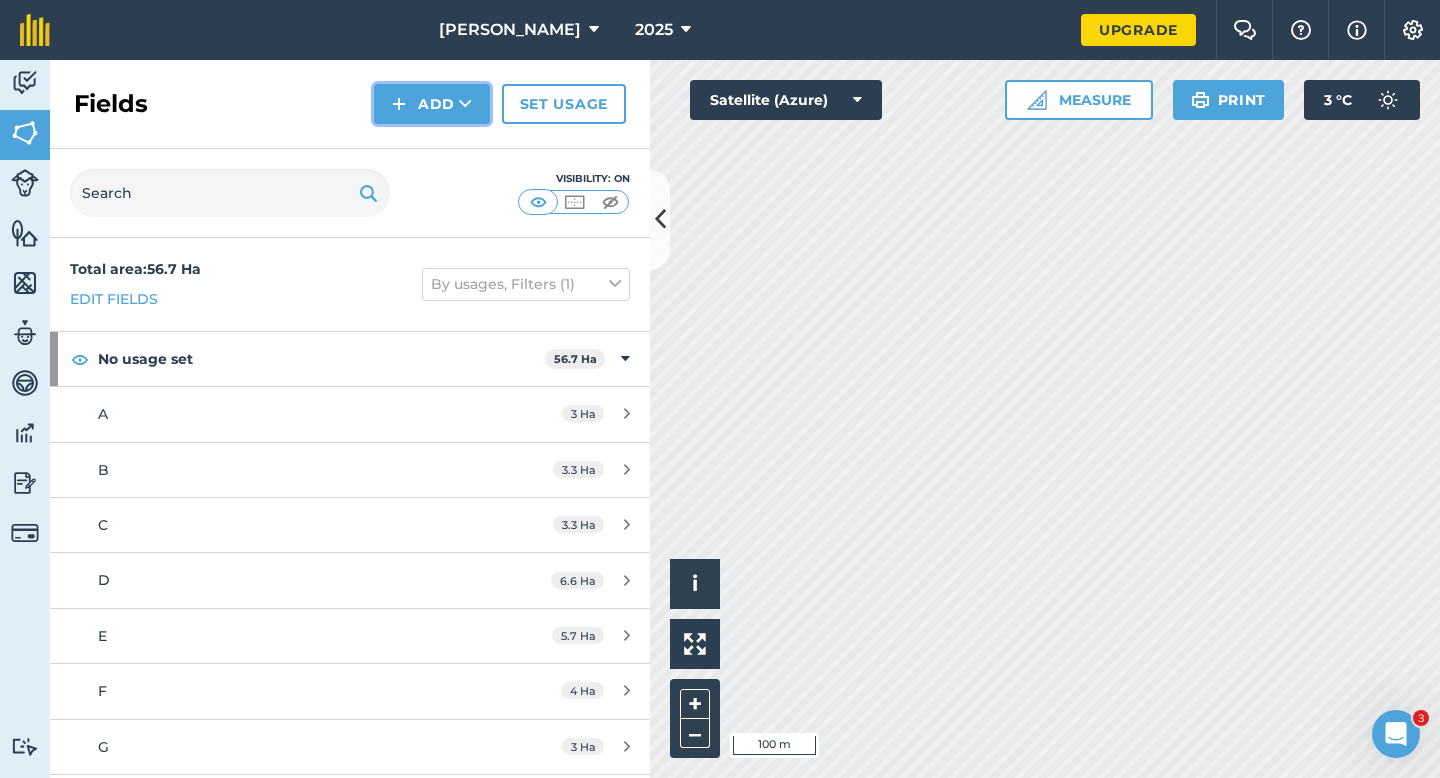 click on "Add" at bounding box center (432, 104) 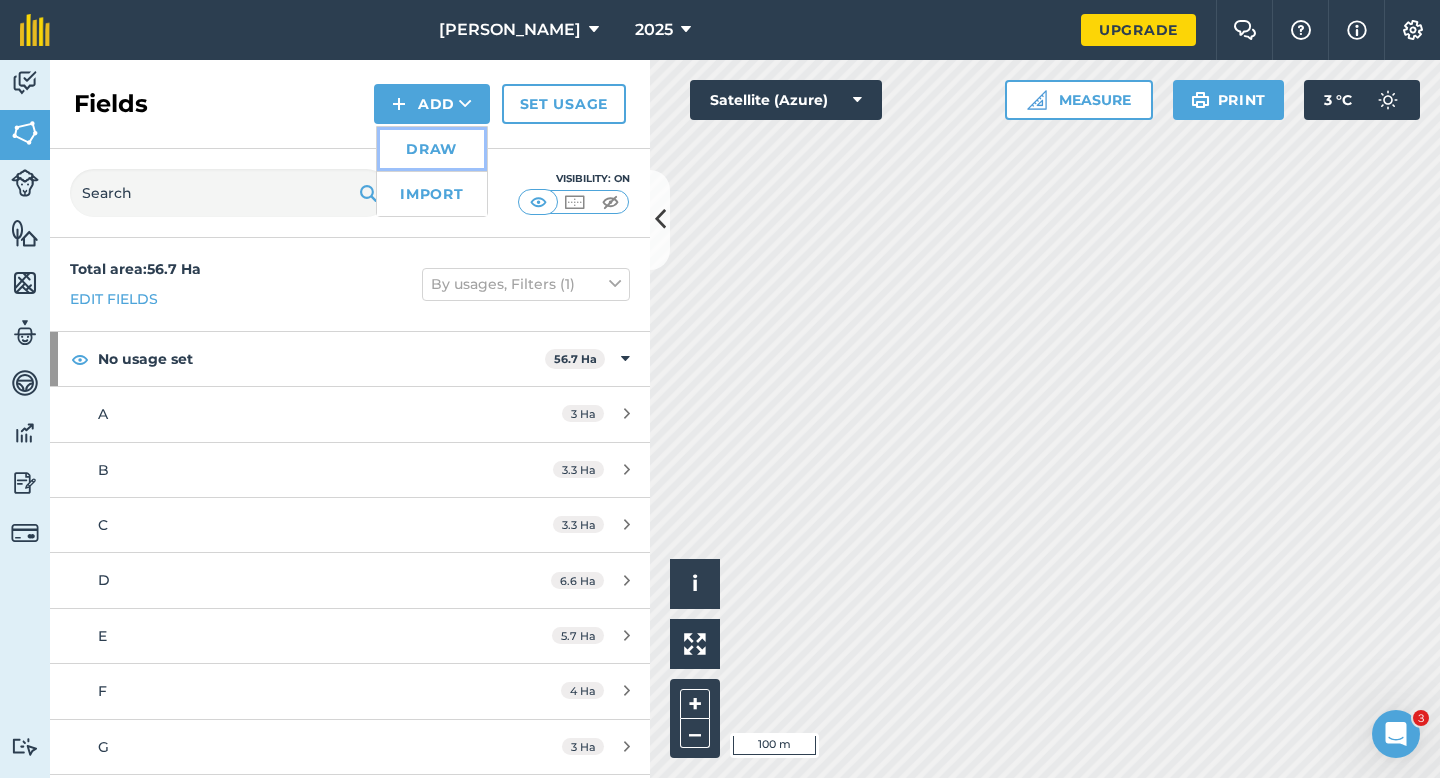 click on "Draw" at bounding box center [432, 149] 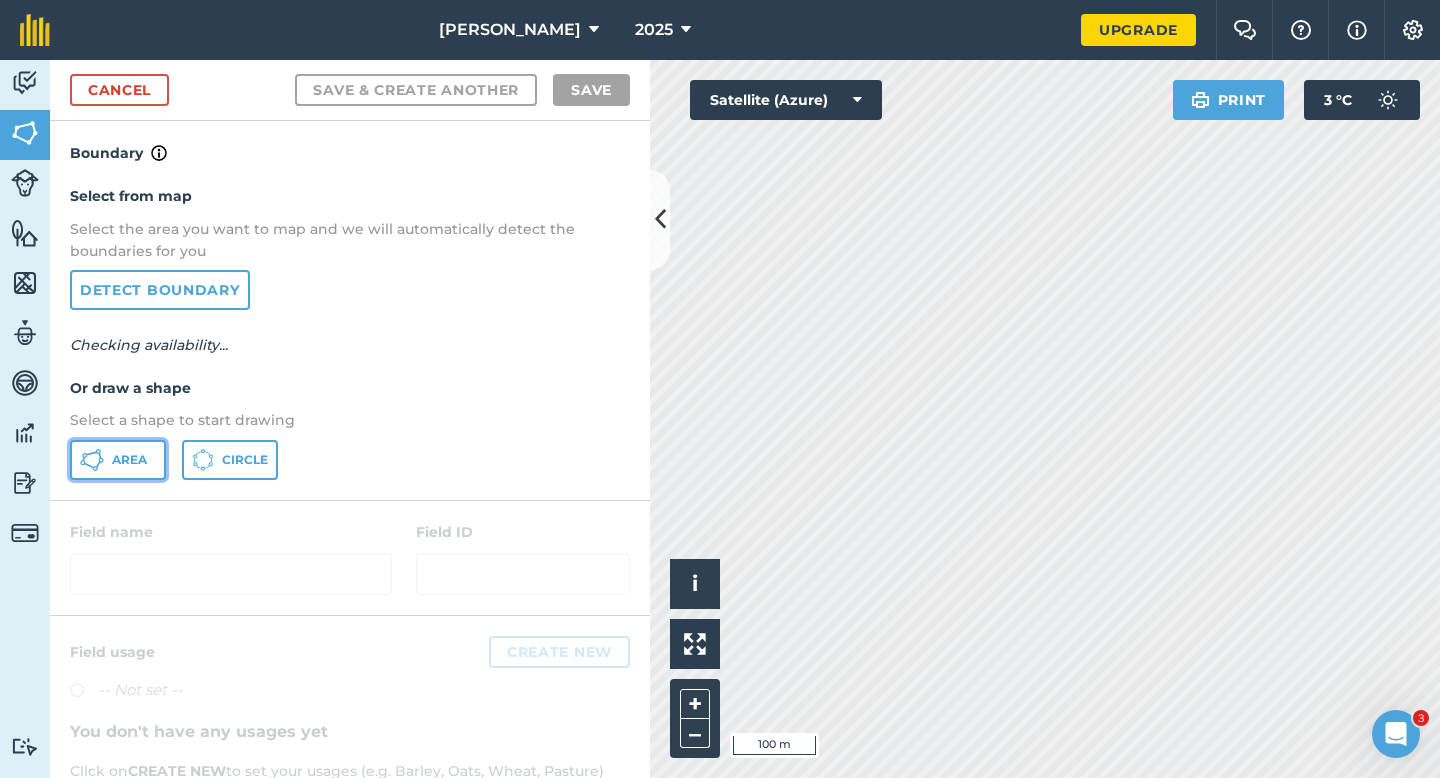 click 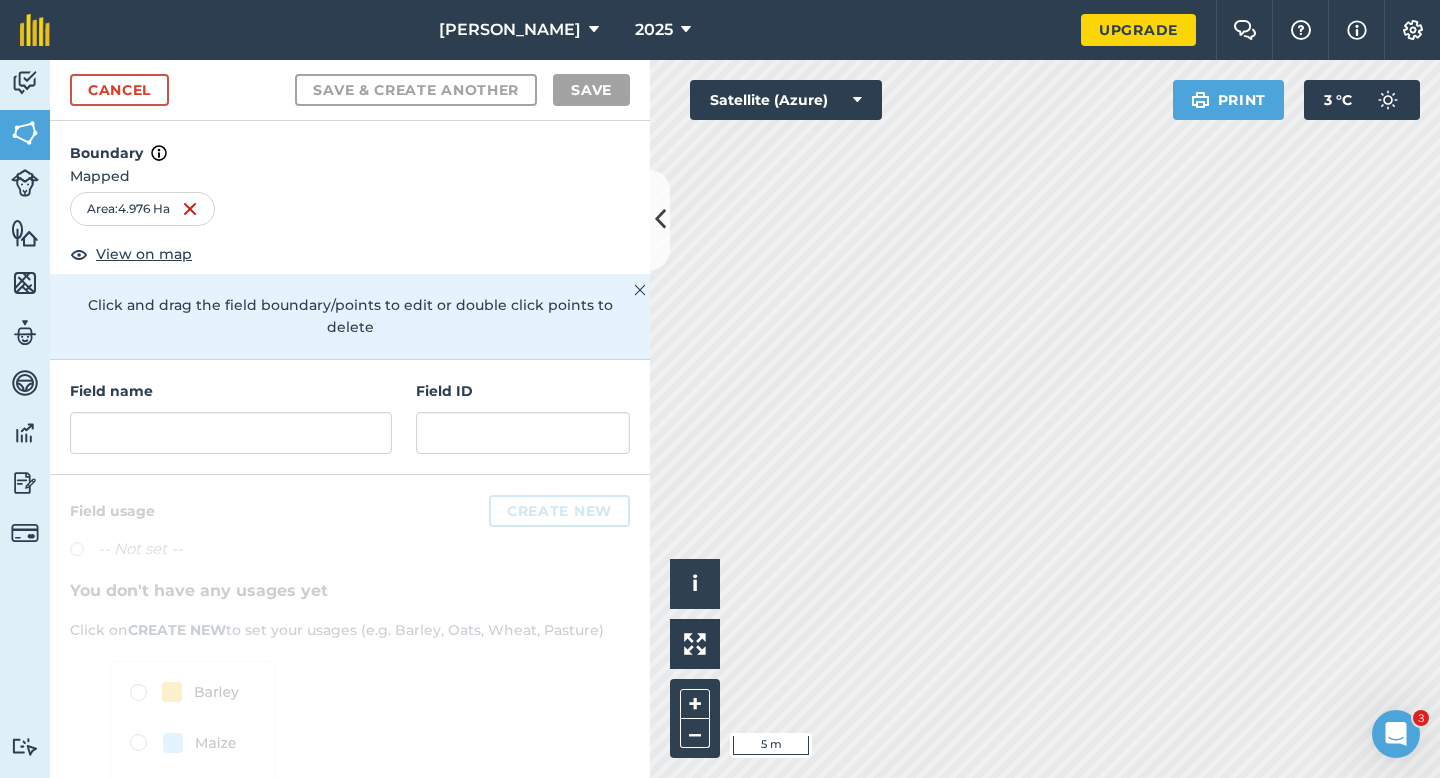 click on "Field name" at bounding box center (231, 417) 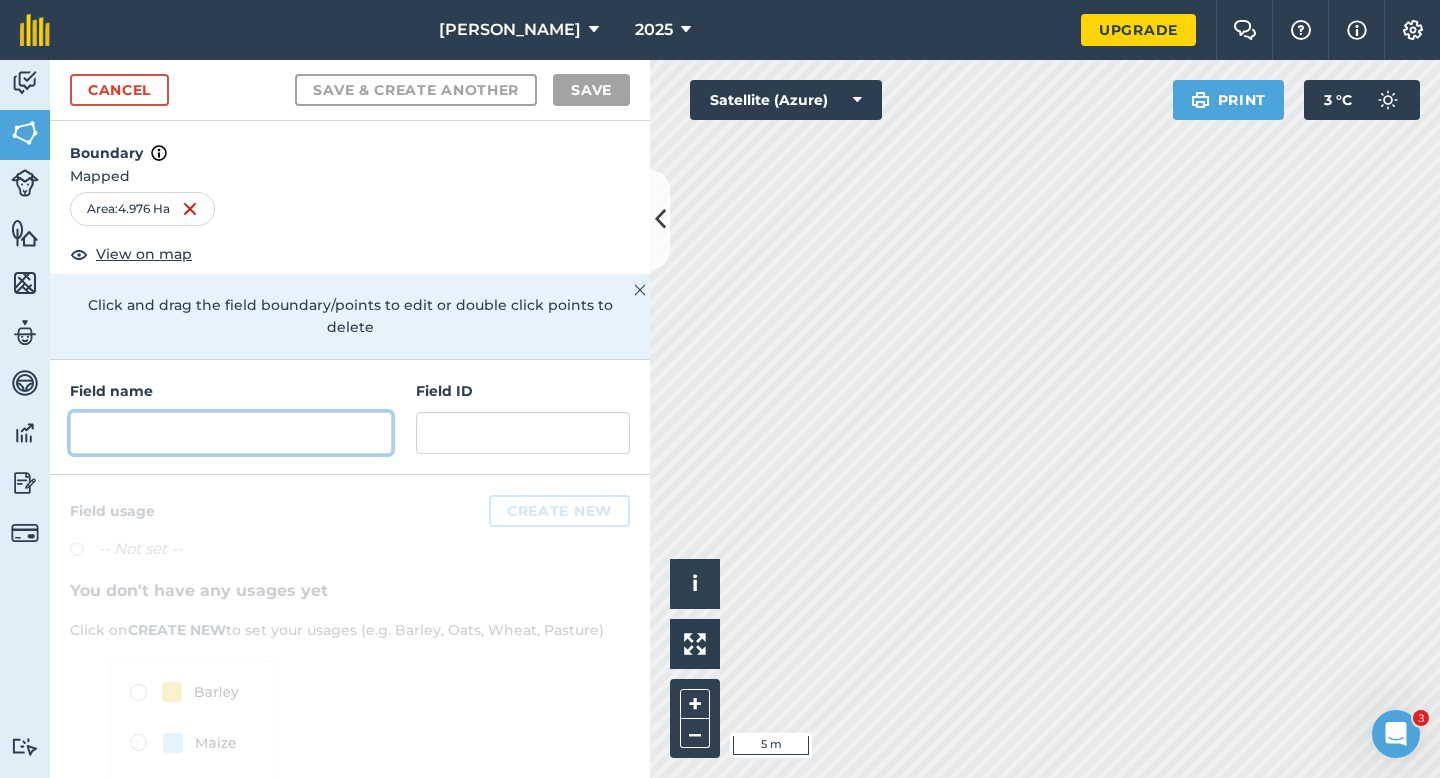 click at bounding box center (231, 433) 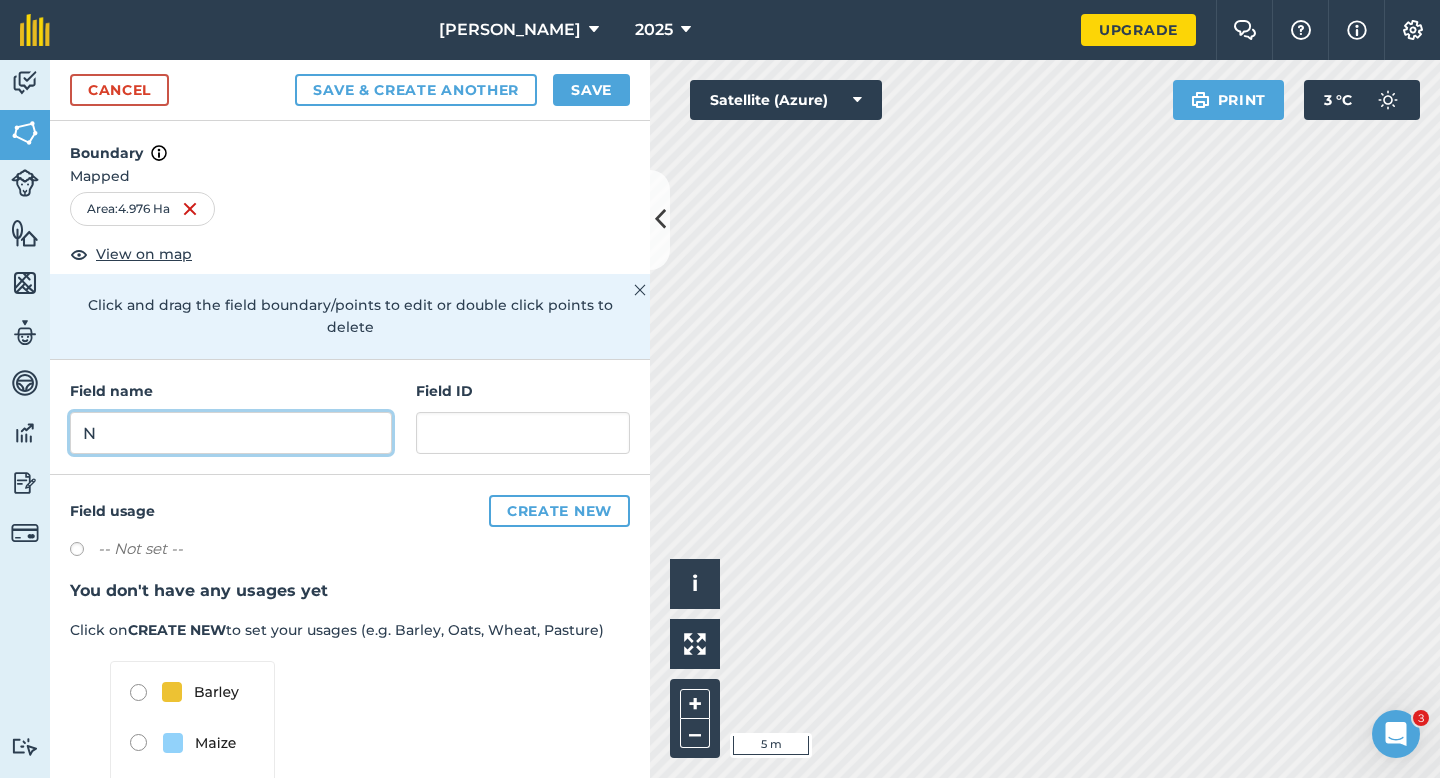 type on "N" 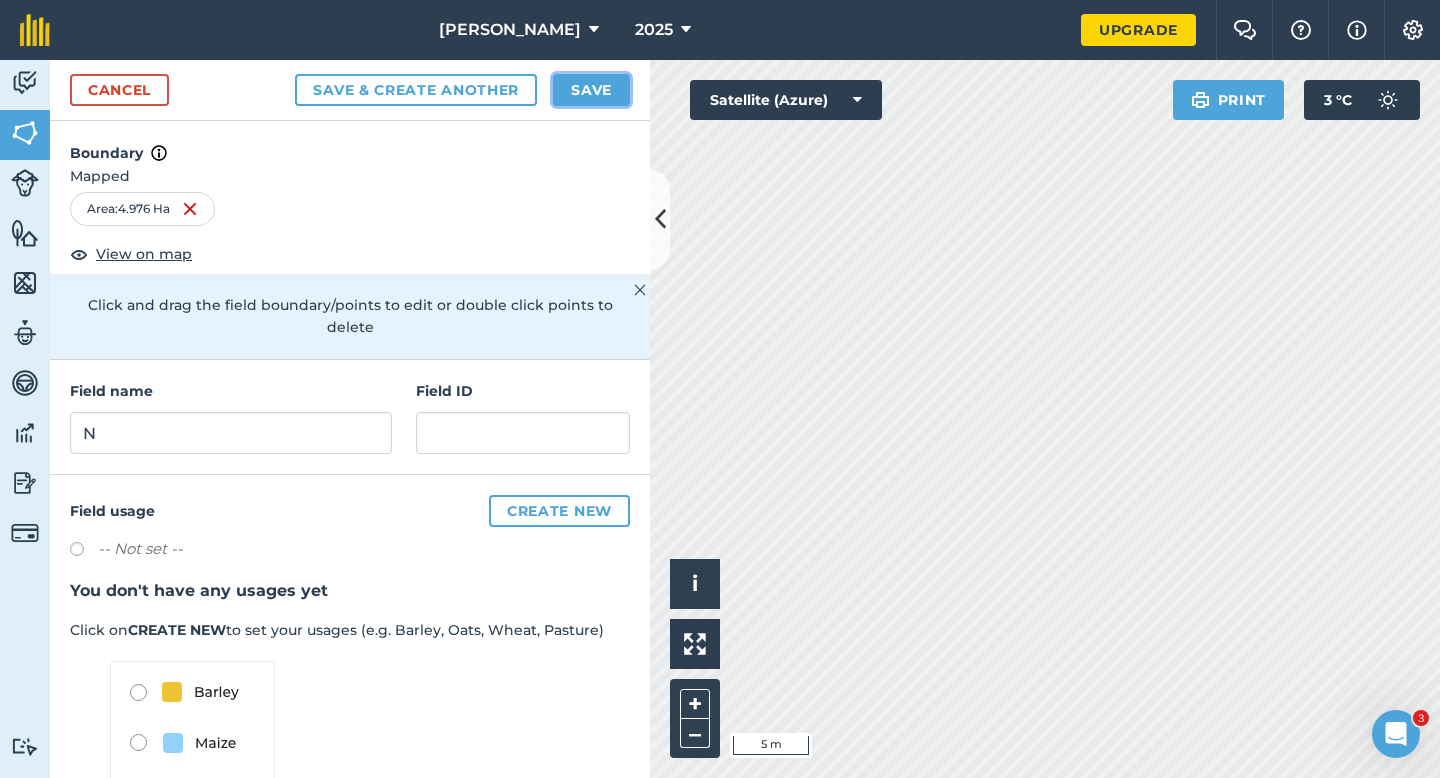 click on "Save" at bounding box center [591, 90] 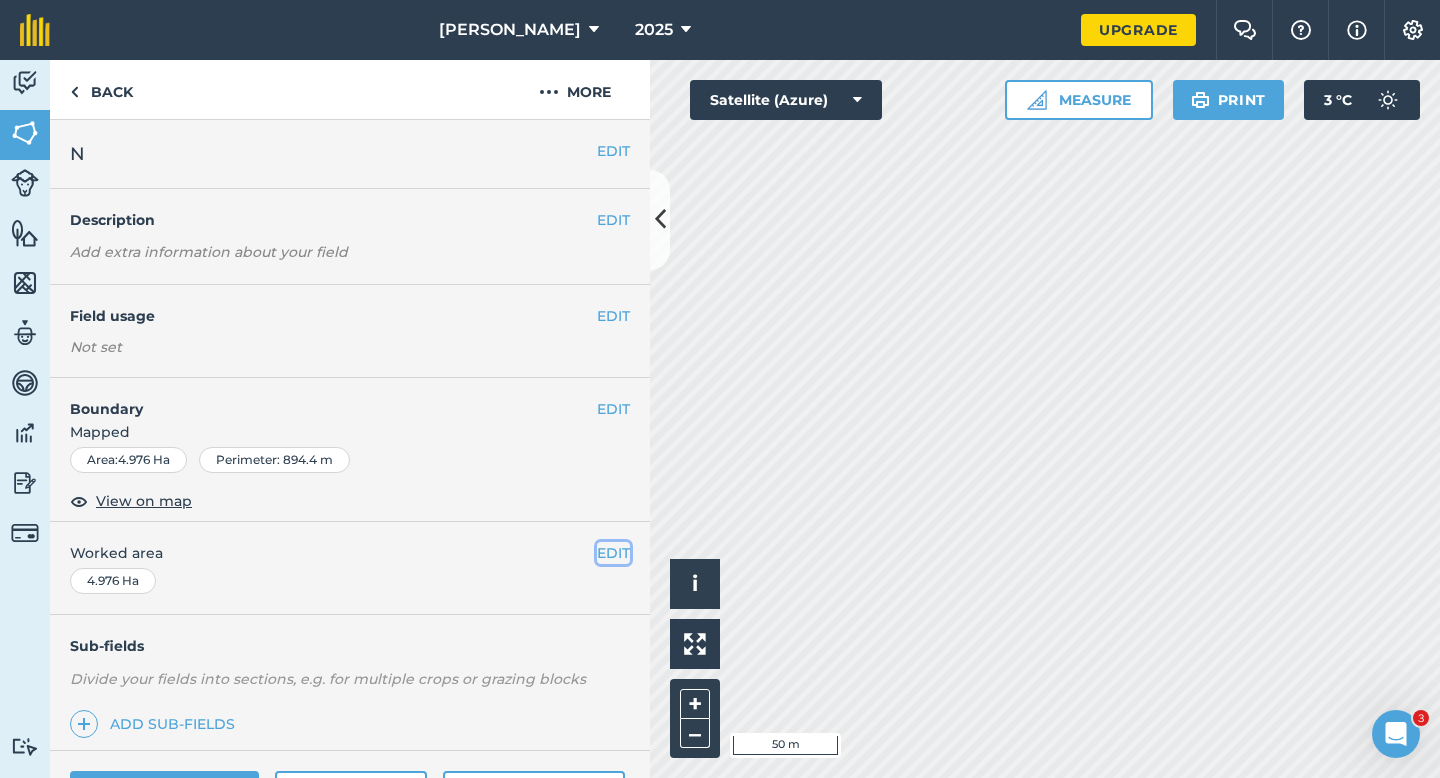click on "EDIT" at bounding box center [613, 553] 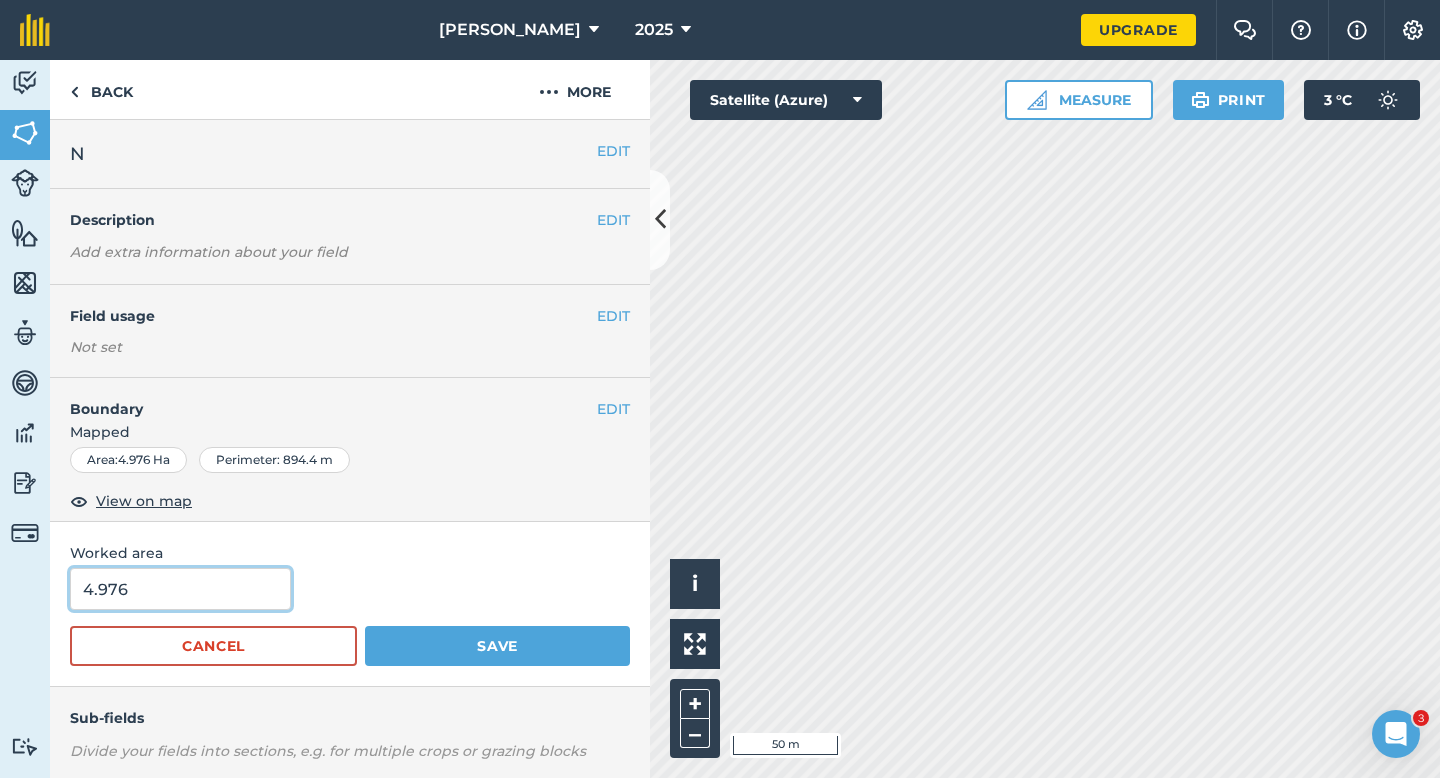 click on "4.976" at bounding box center [180, 589] 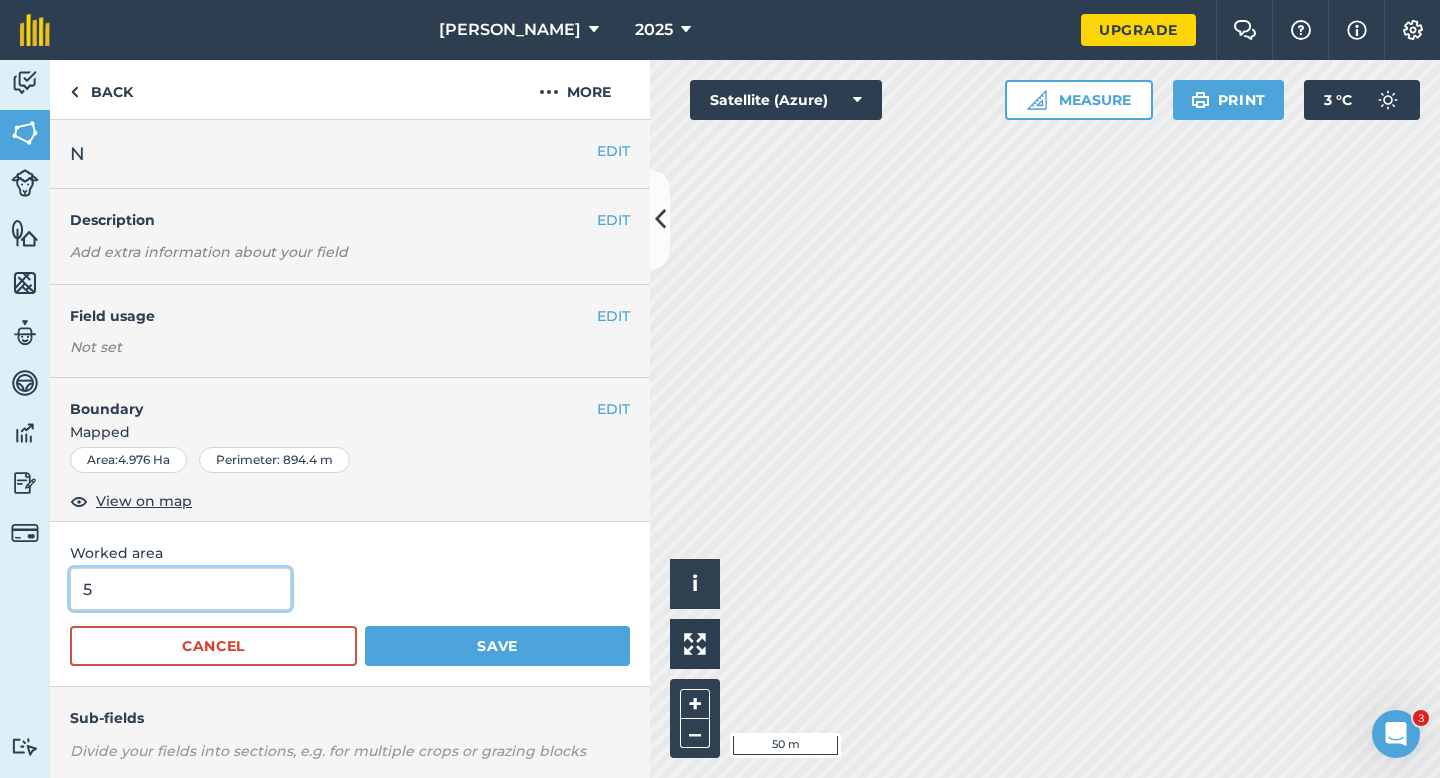 click on "Save" at bounding box center [497, 646] 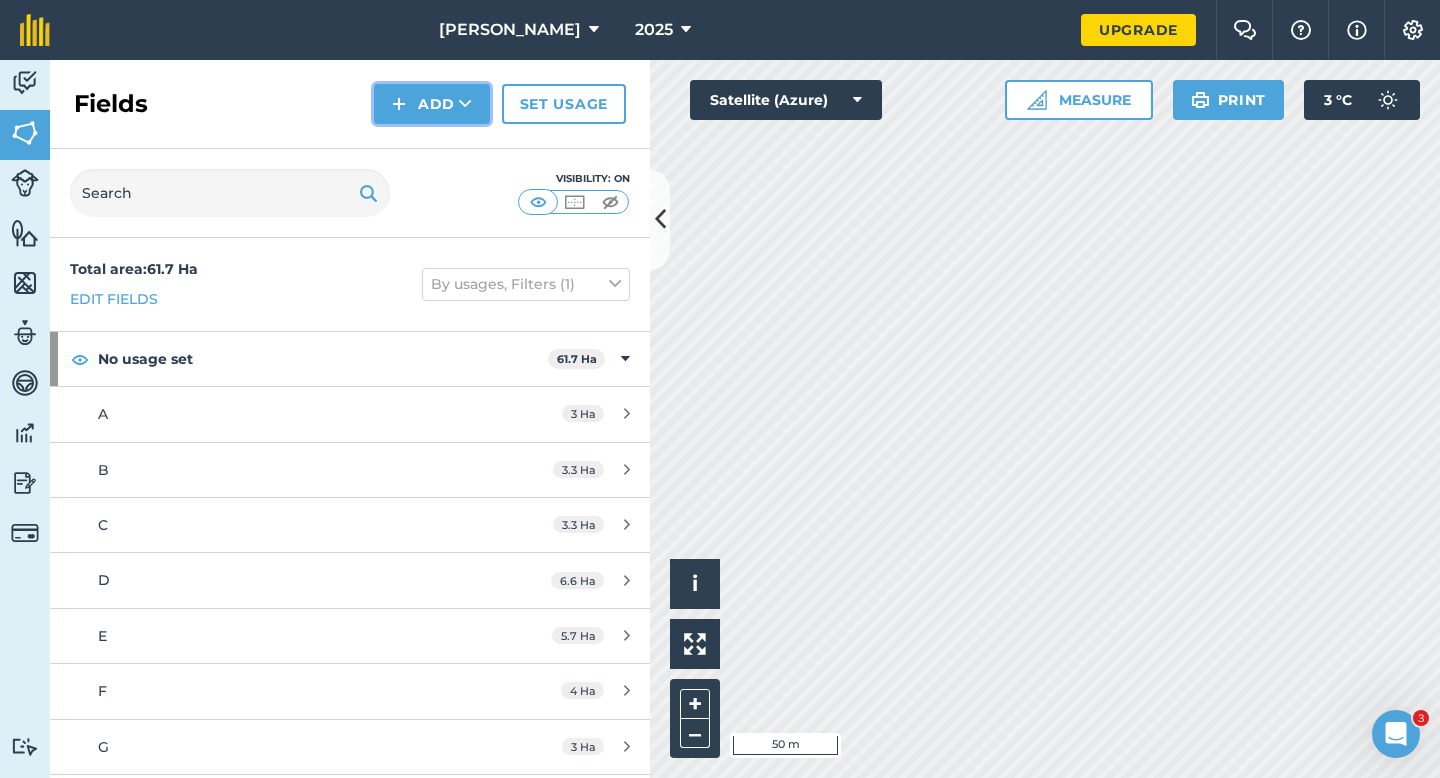click on "Add" at bounding box center (432, 104) 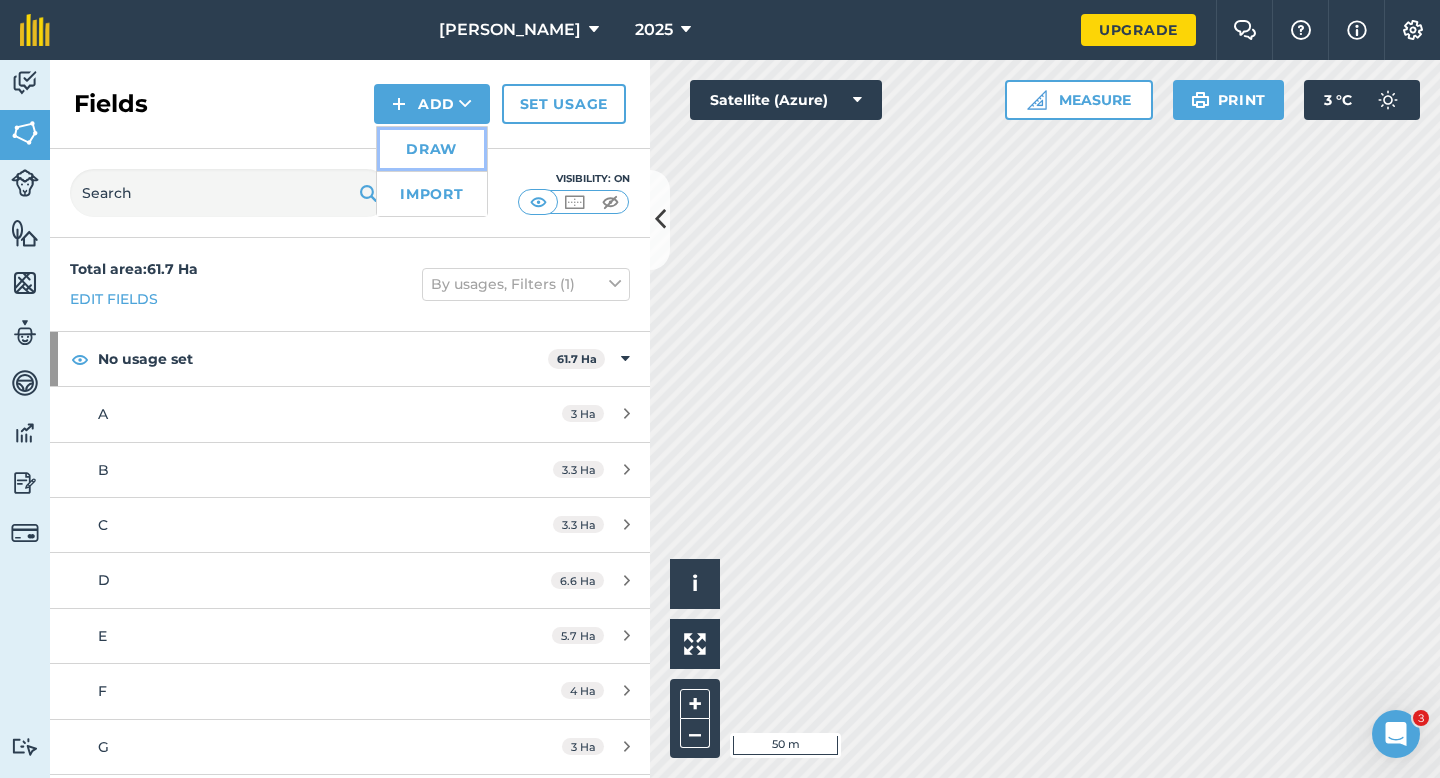 click on "Draw" at bounding box center (432, 149) 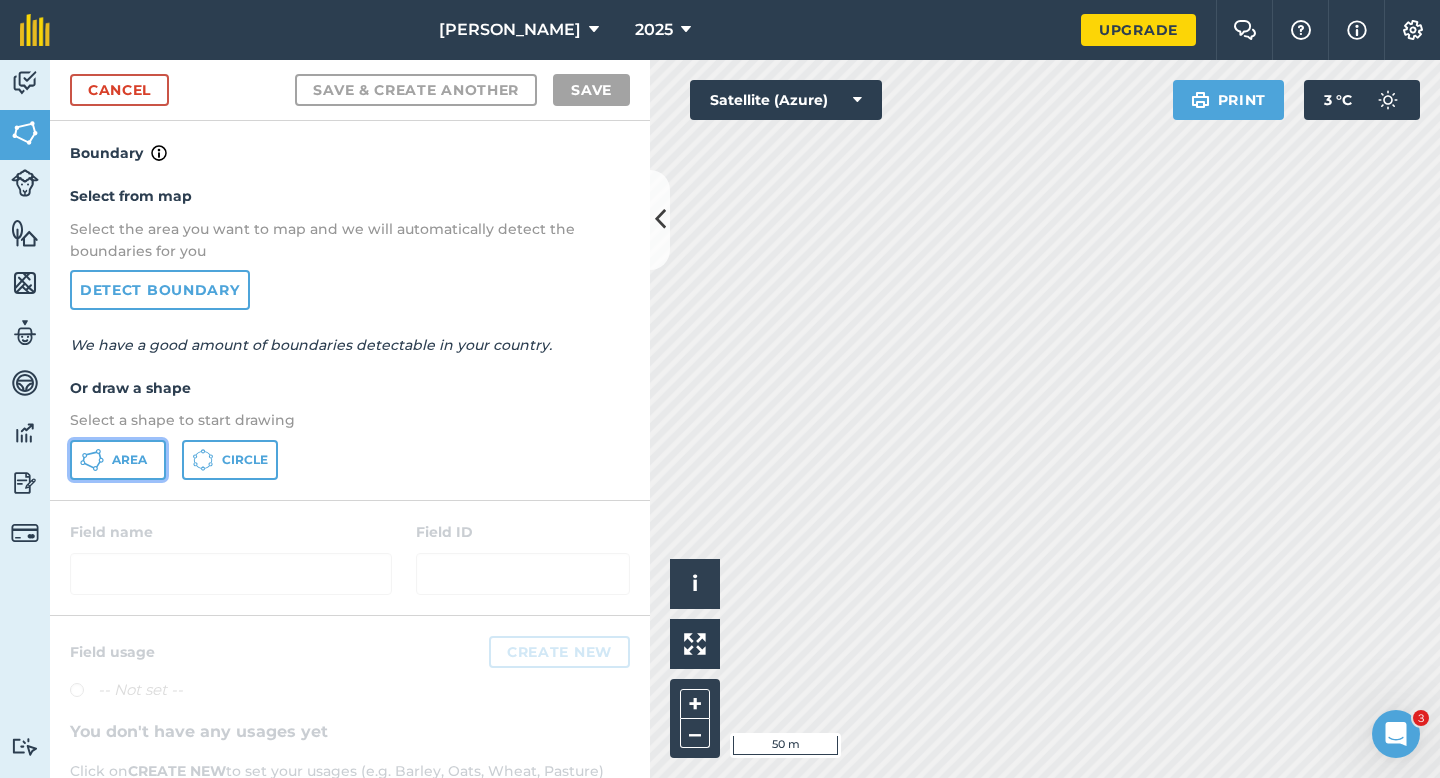 click on "Area" at bounding box center (118, 460) 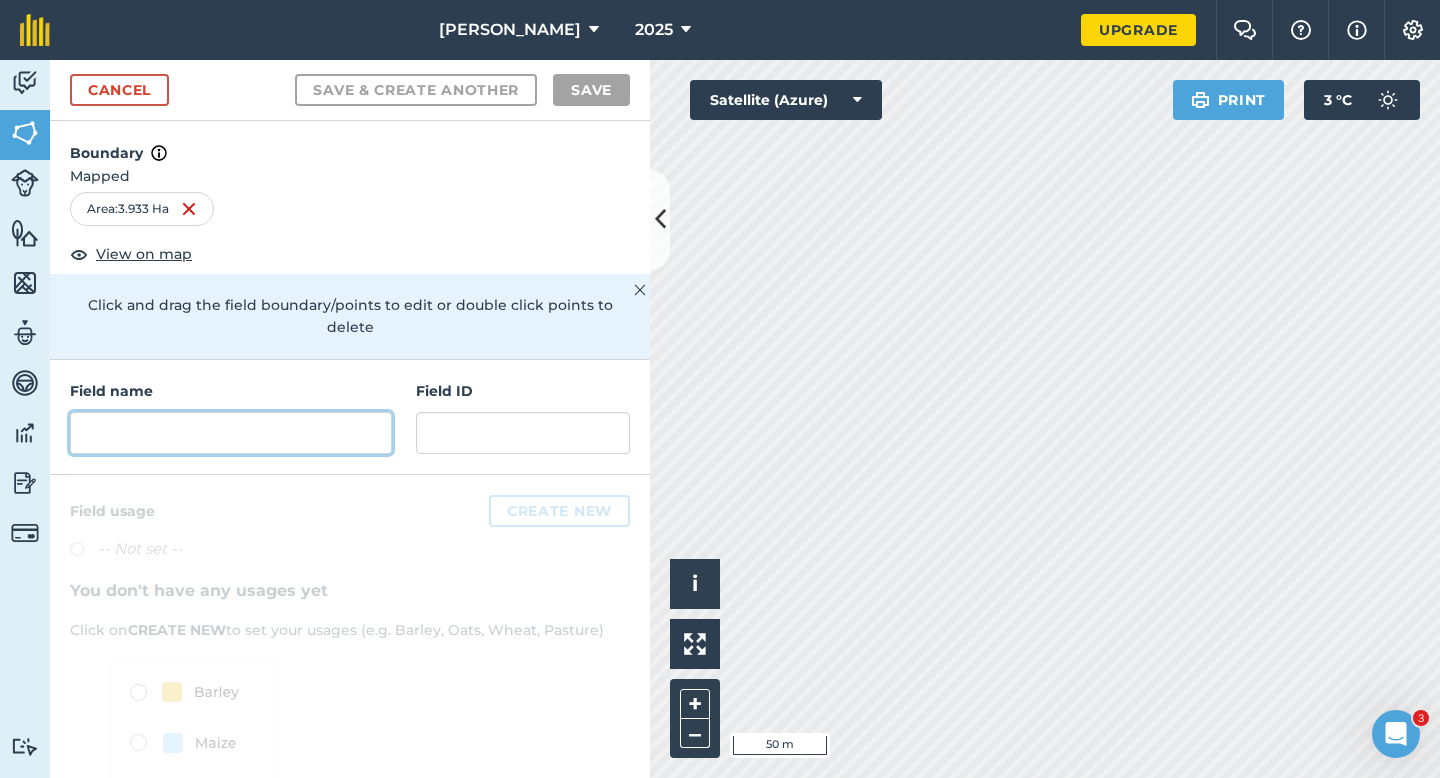 click at bounding box center (231, 433) 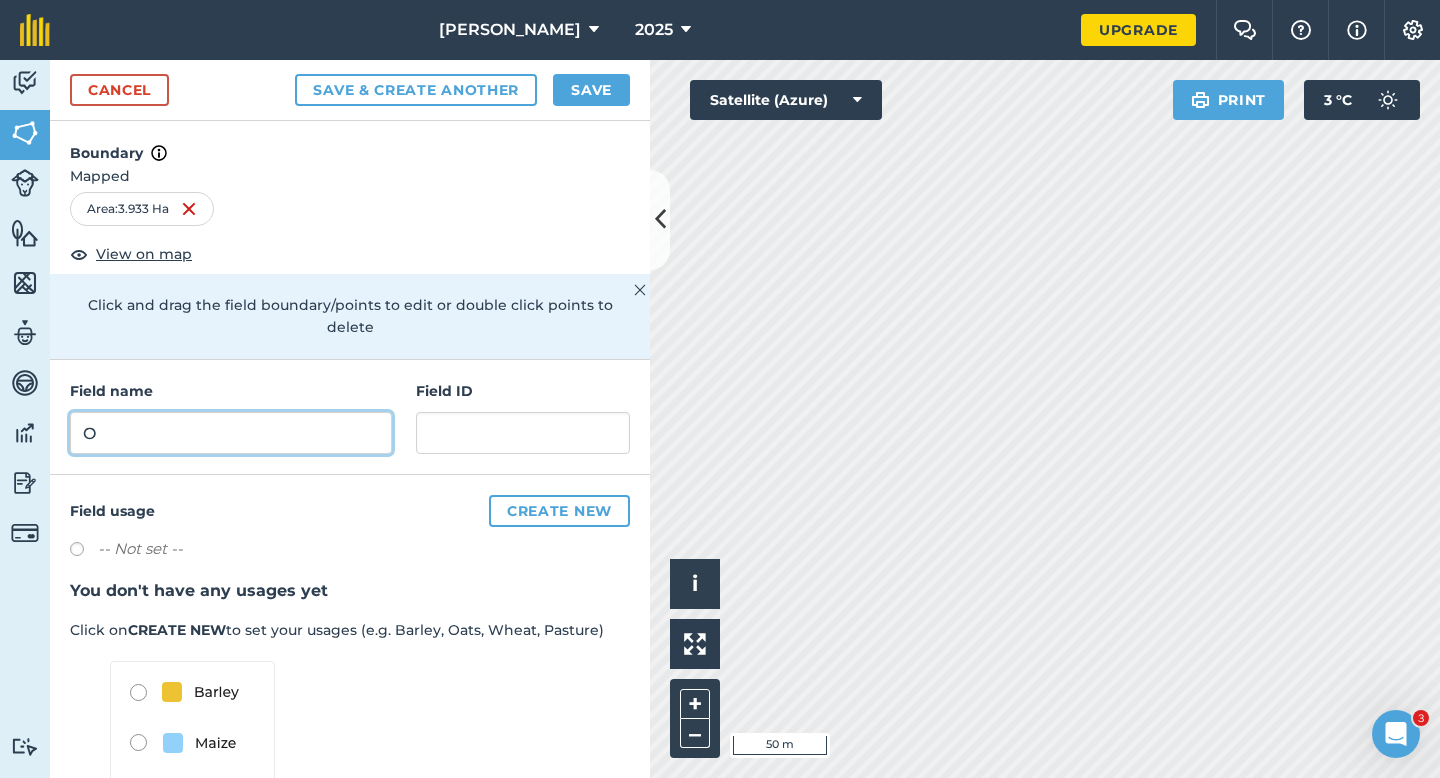 type on "O" 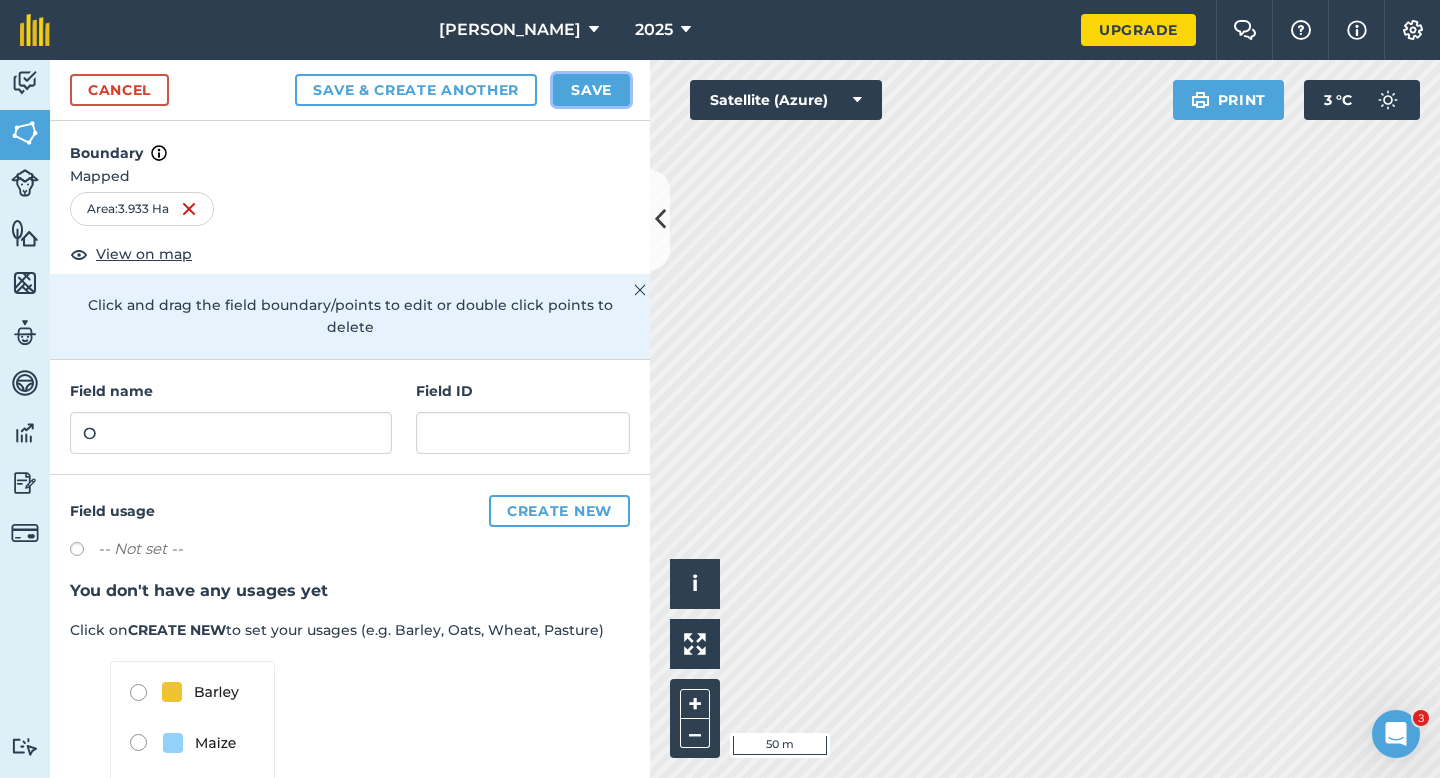 click on "Save" at bounding box center (591, 90) 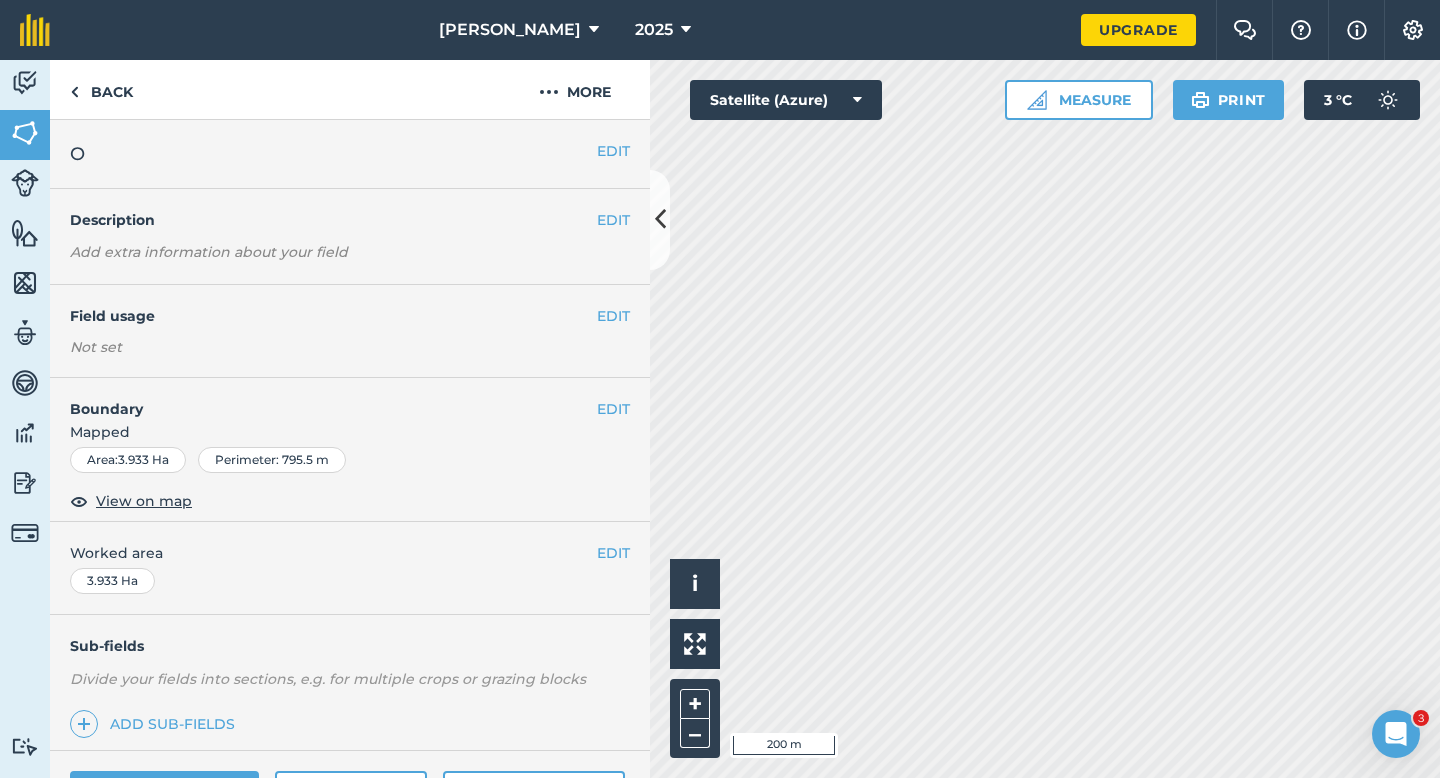 click on "EDIT Worked area 3.933   Ha" at bounding box center [350, 568] 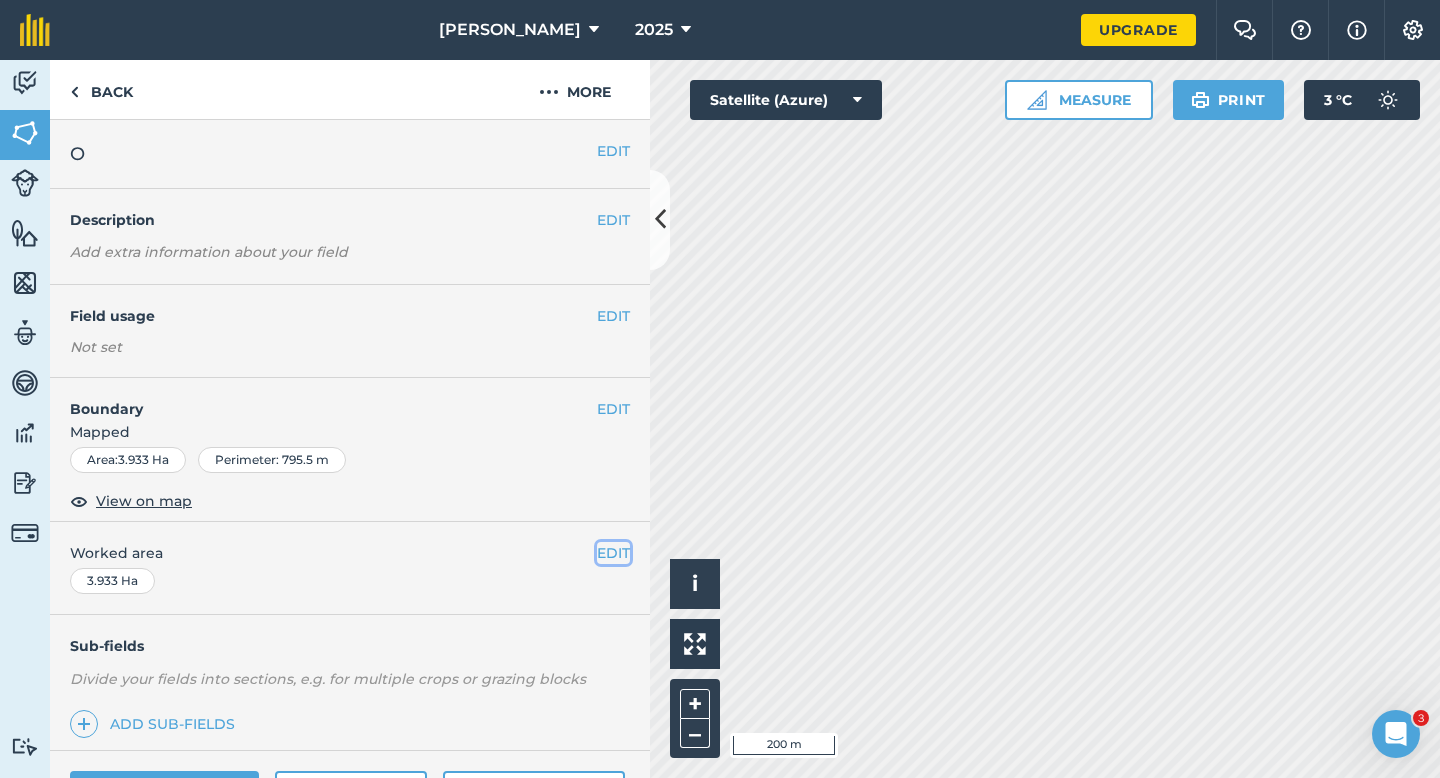 click on "EDIT" at bounding box center [613, 553] 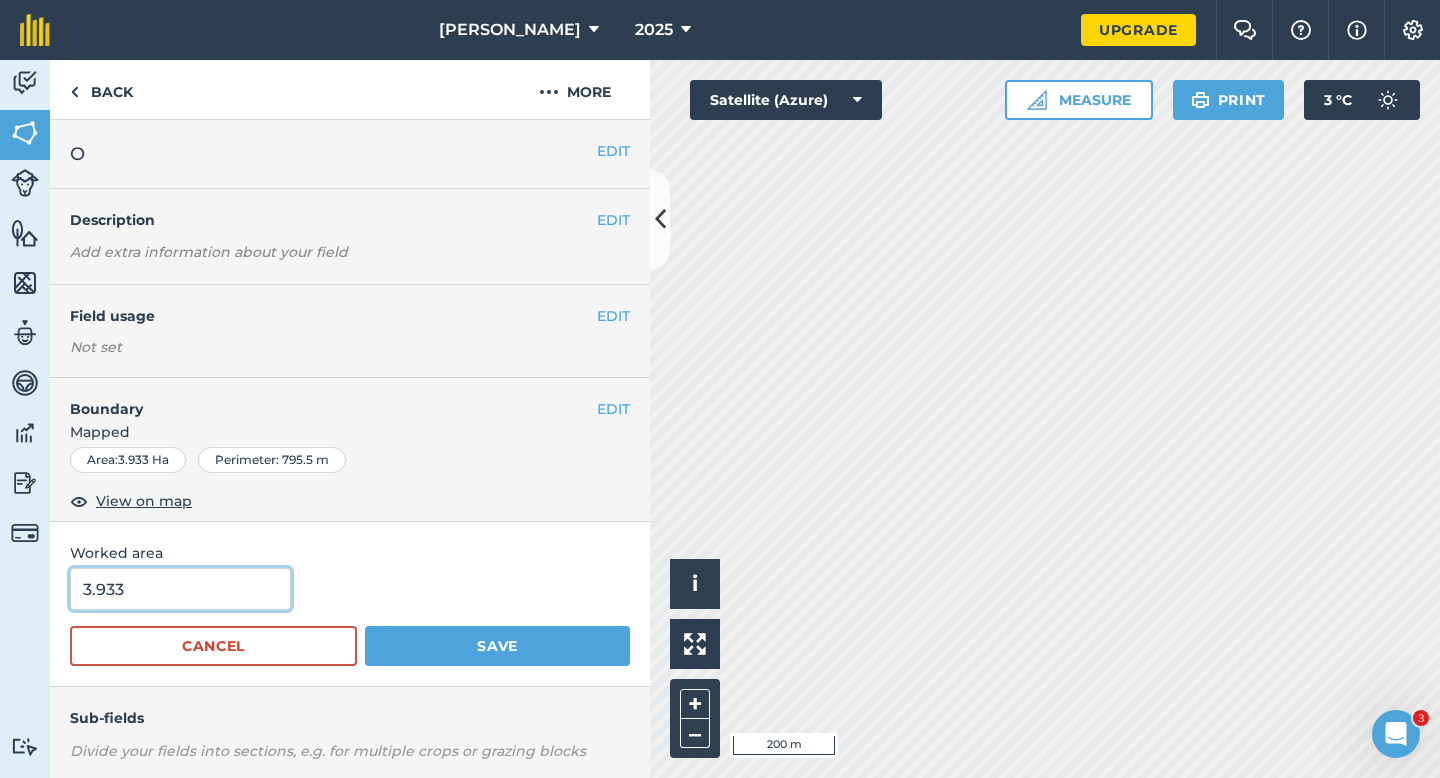 type on "4" 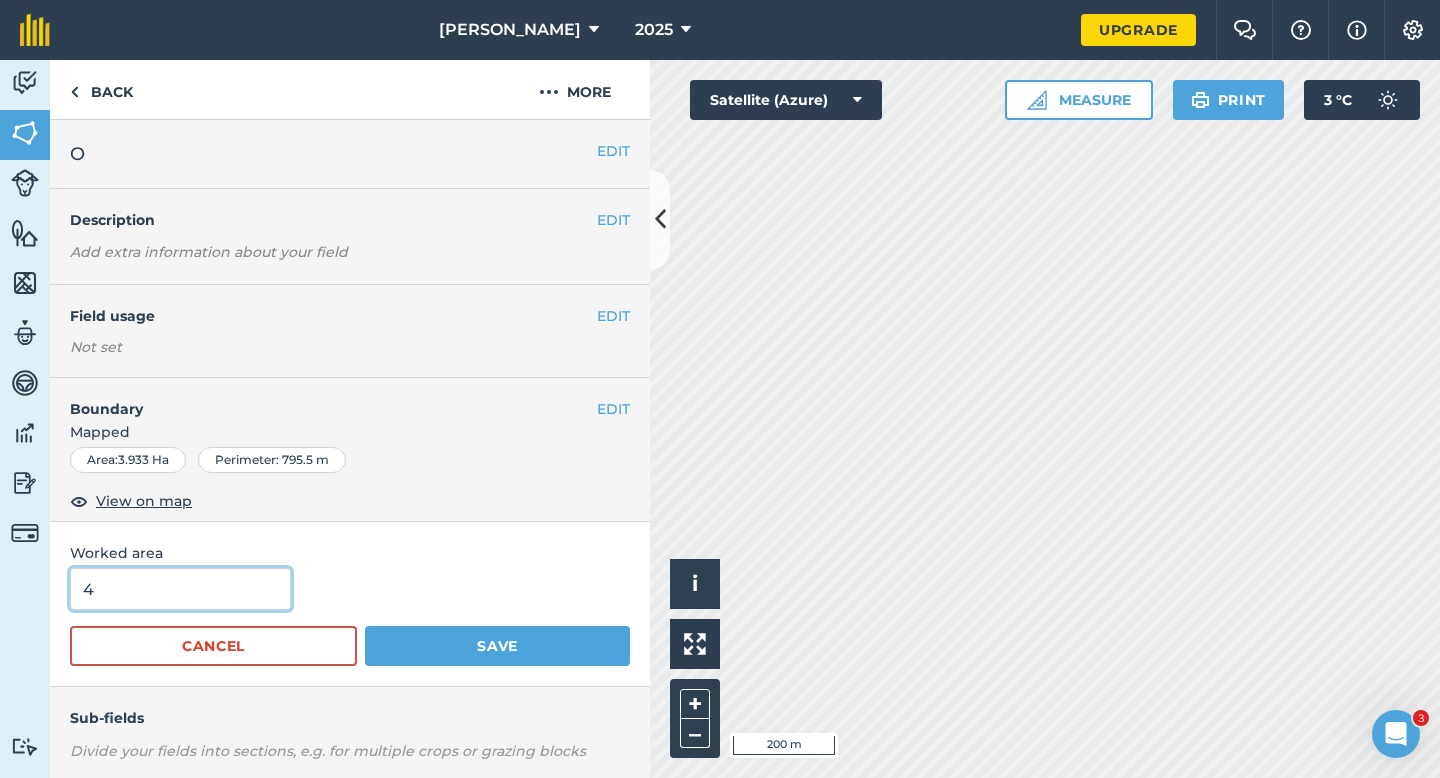 click on "4" at bounding box center (180, 589) 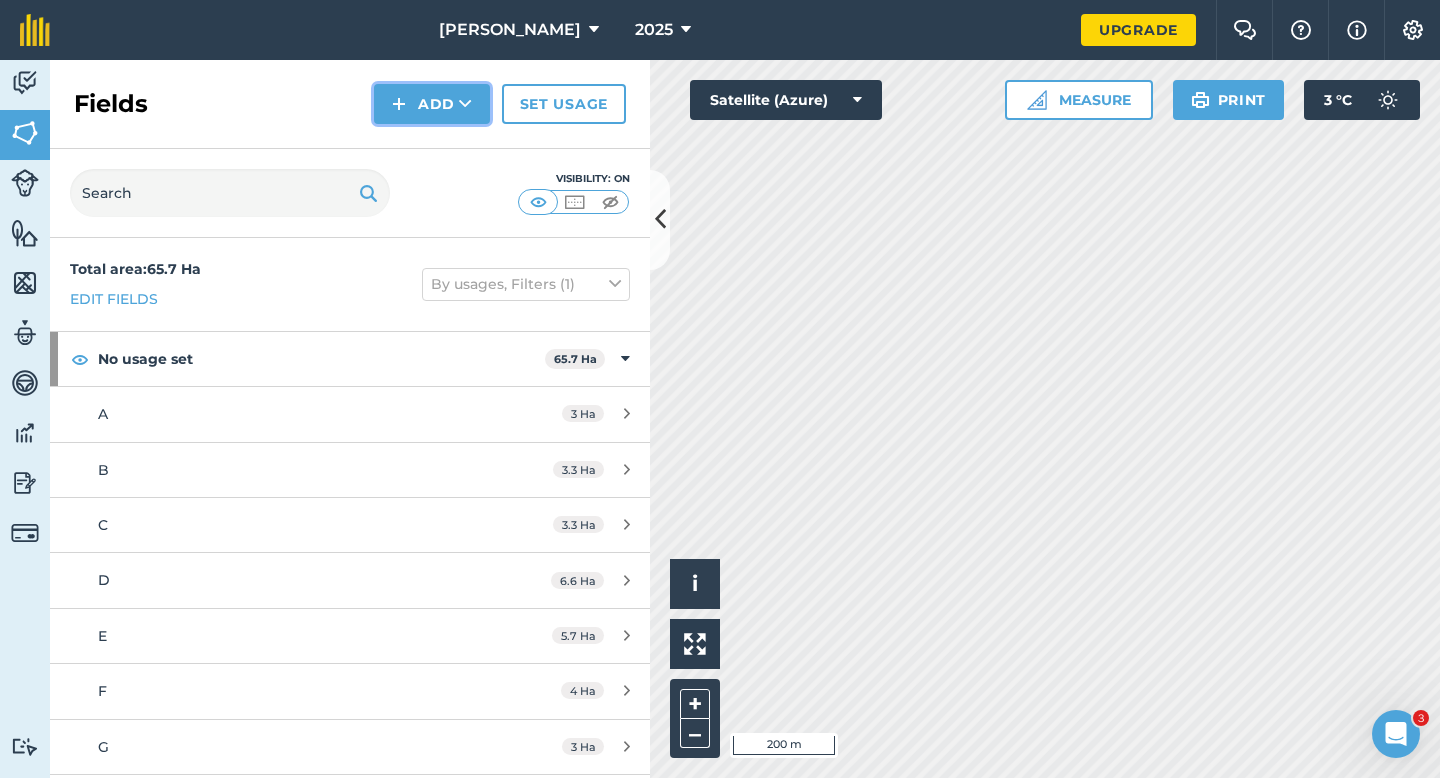 click on "Add" at bounding box center [432, 104] 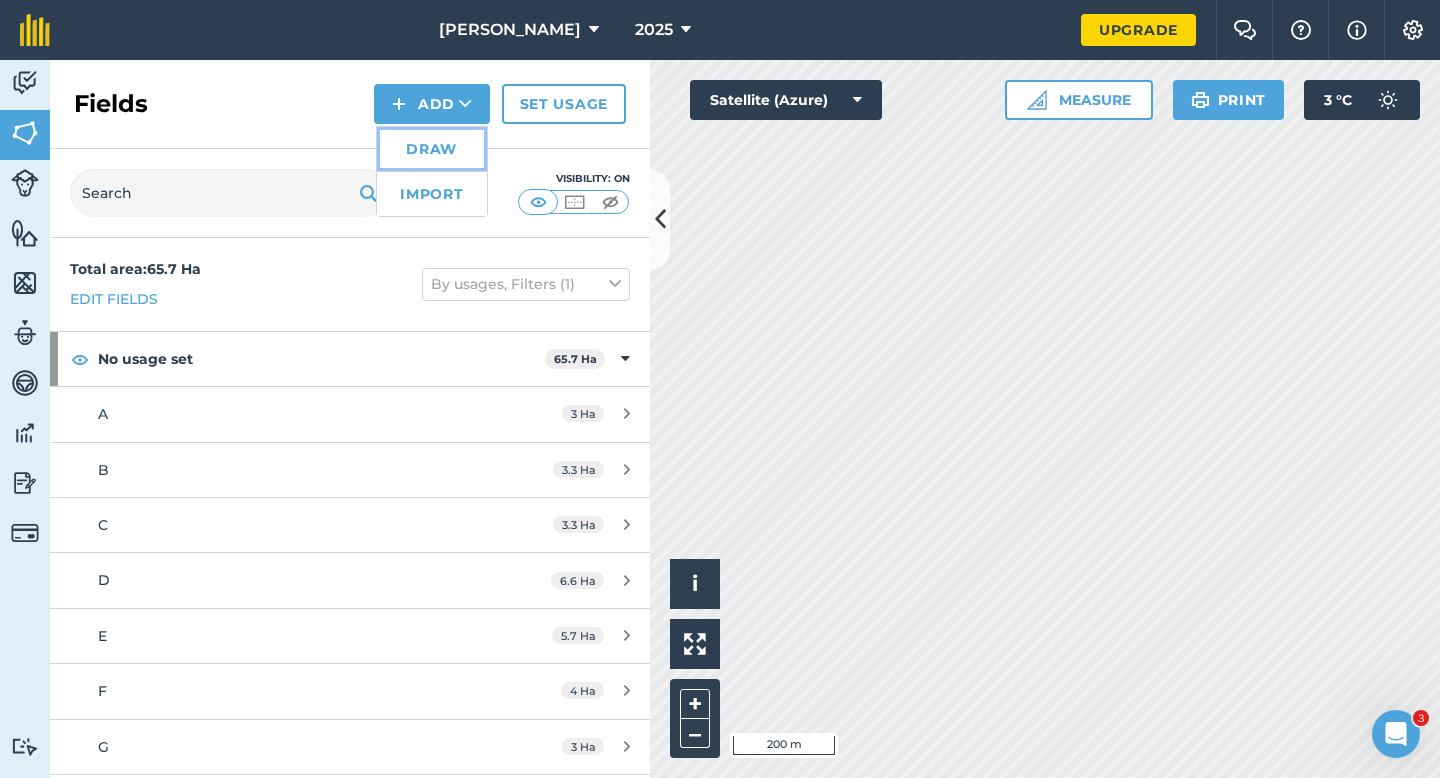 click on "Draw" at bounding box center [432, 149] 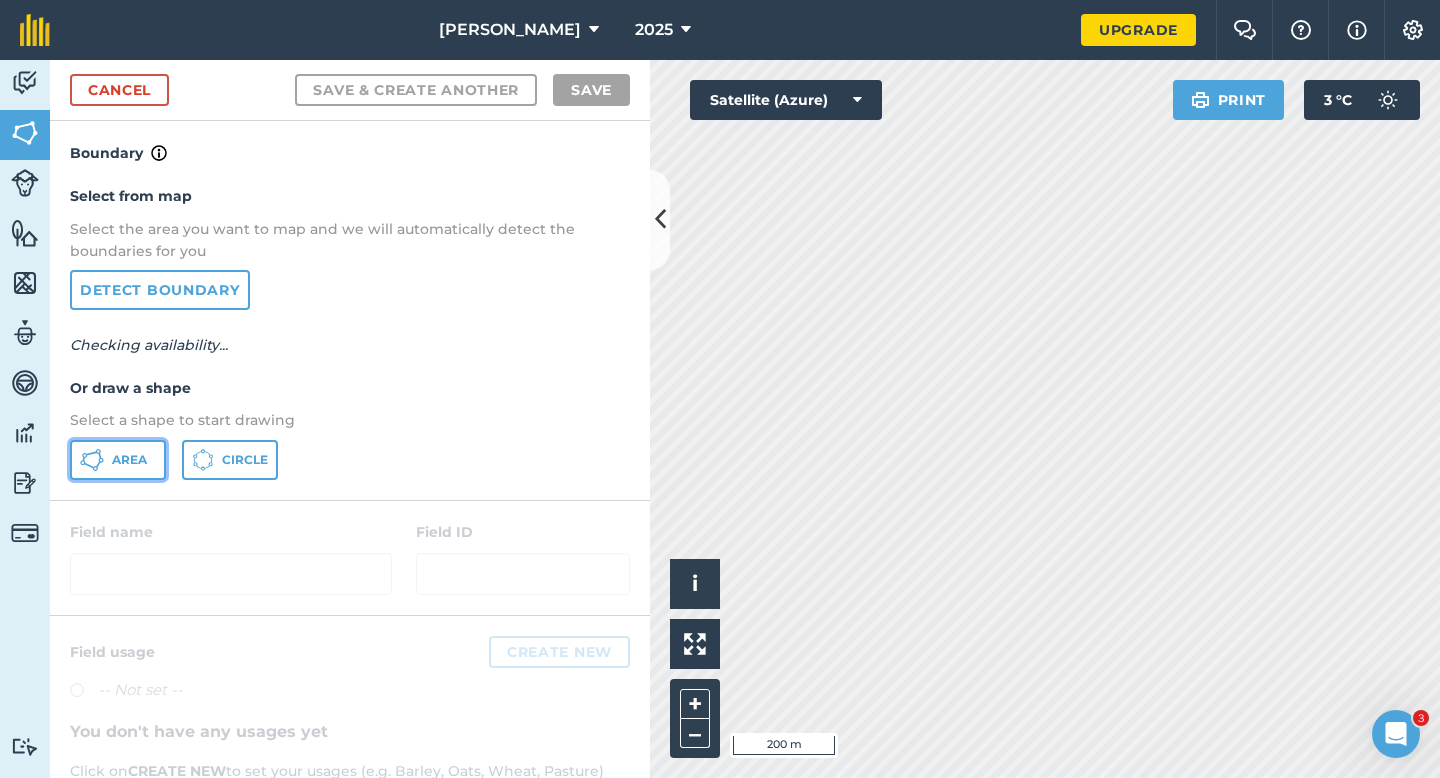 click on "Area" at bounding box center (129, 460) 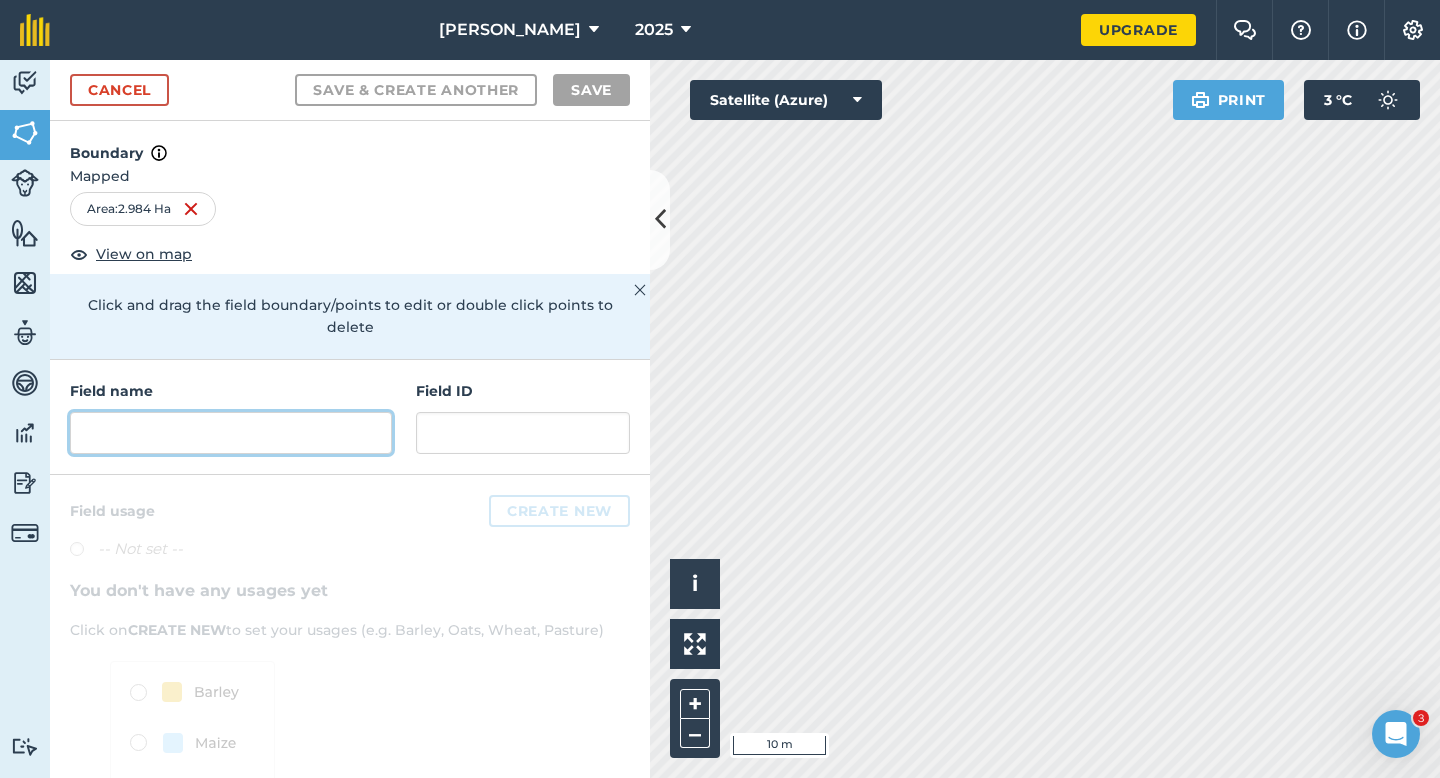 click at bounding box center (231, 433) 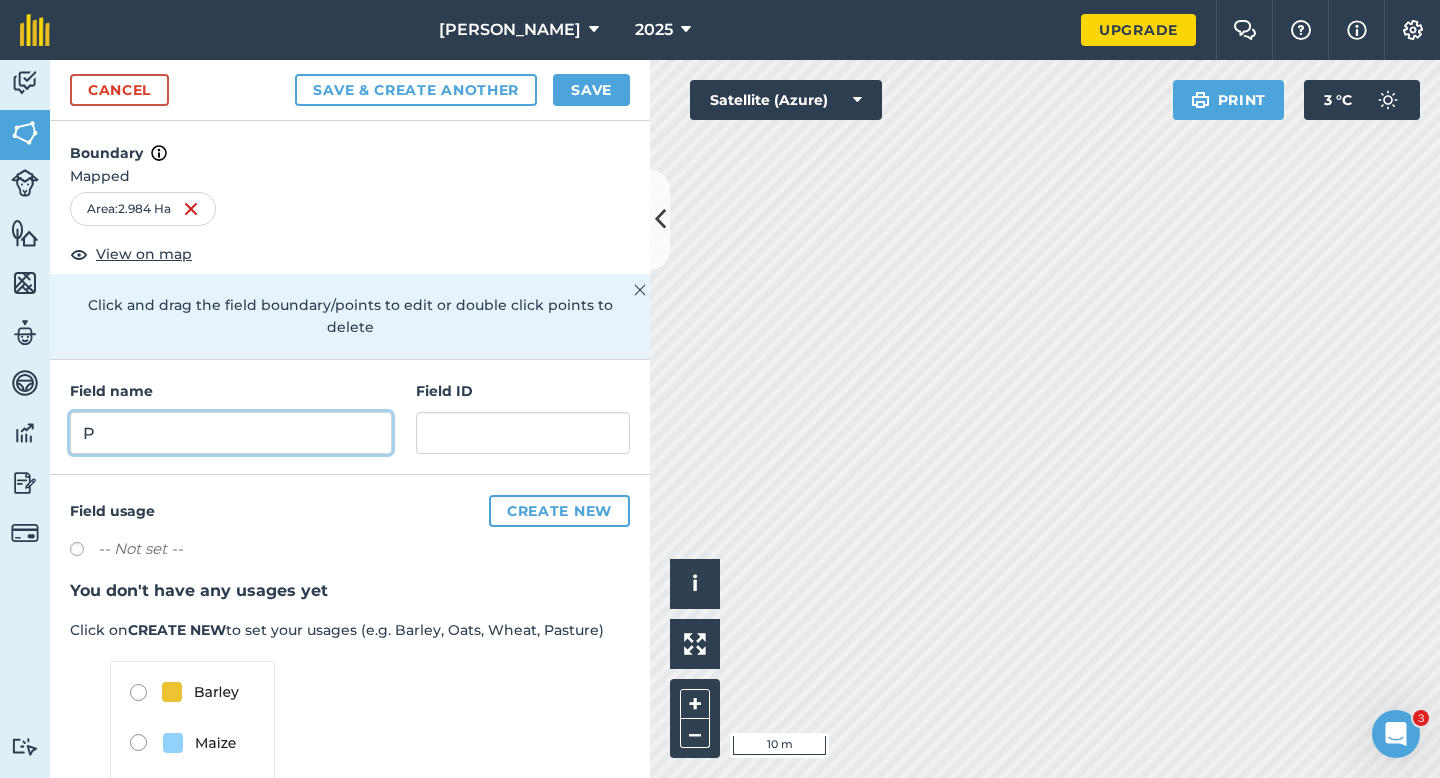 type on "P" 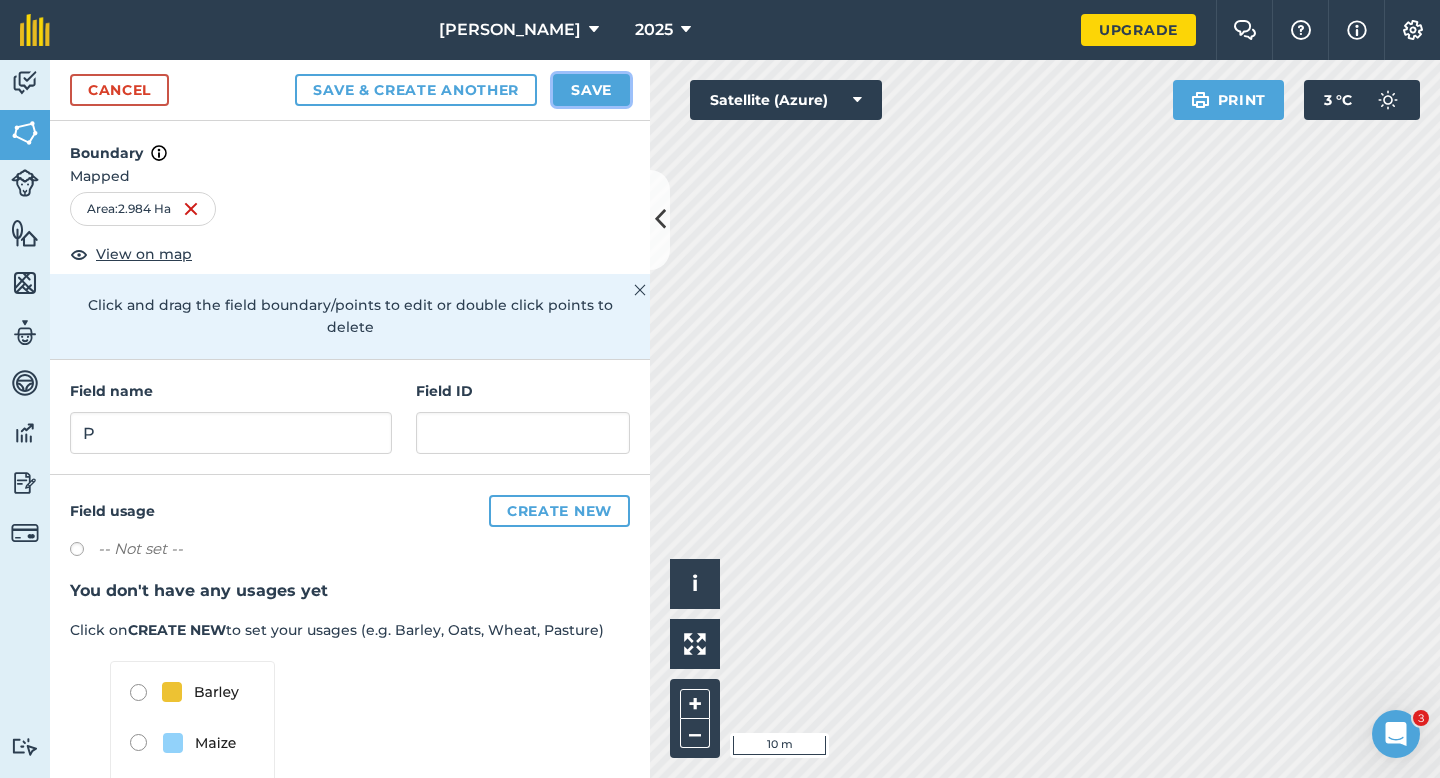 click on "Save" at bounding box center [591, 90] 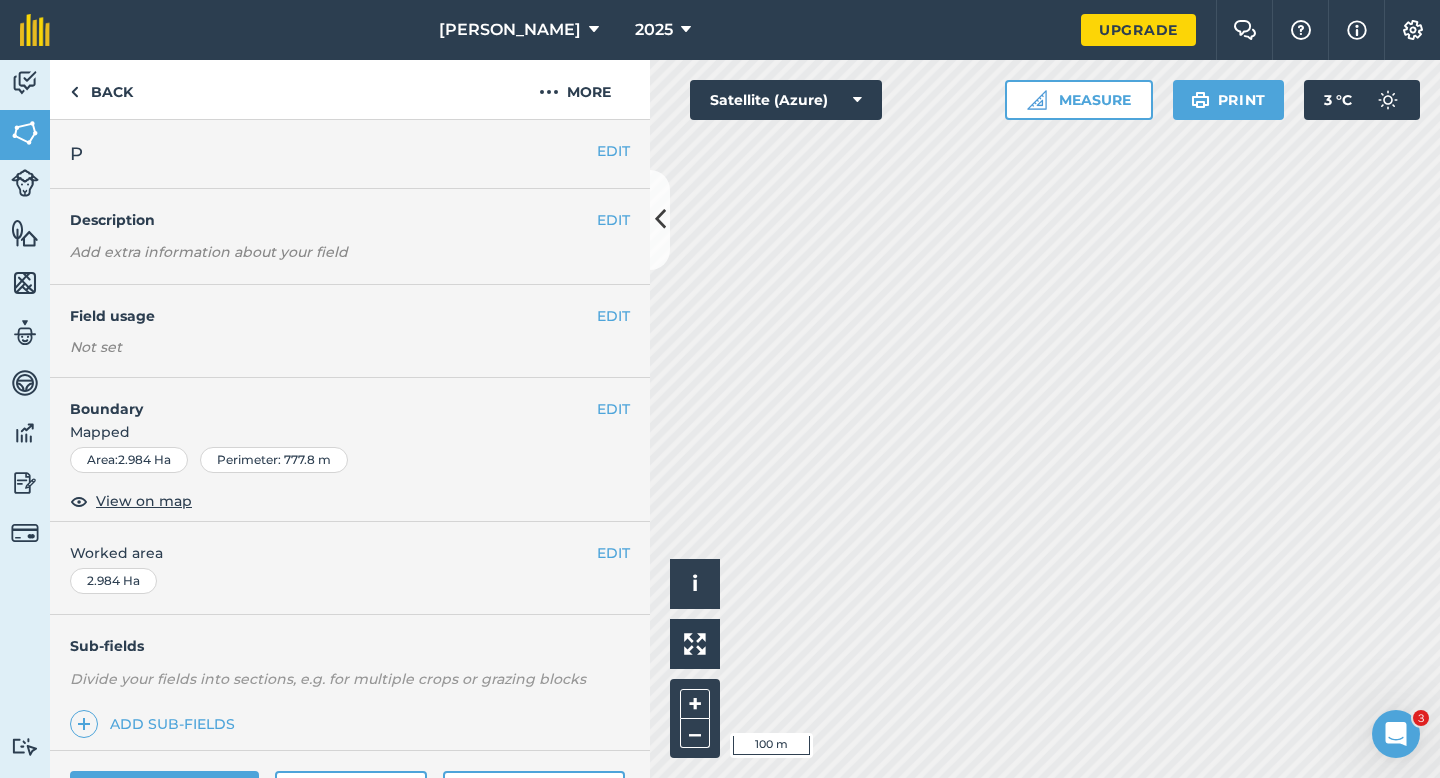 click on "EDIT Worked area 2.984   Ha" at bounding box center (350, 568) 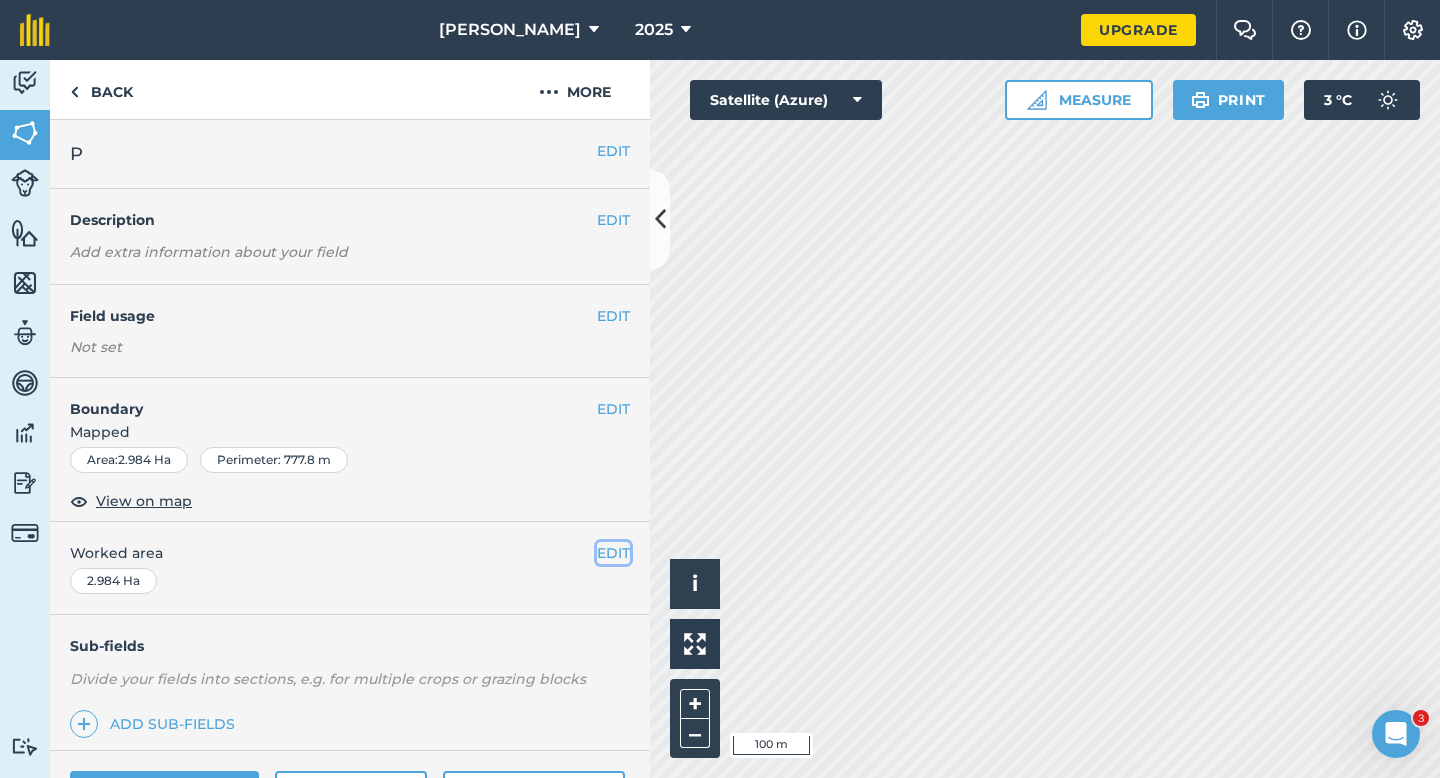 click on "EDIT" at bounding box center (613, 553) 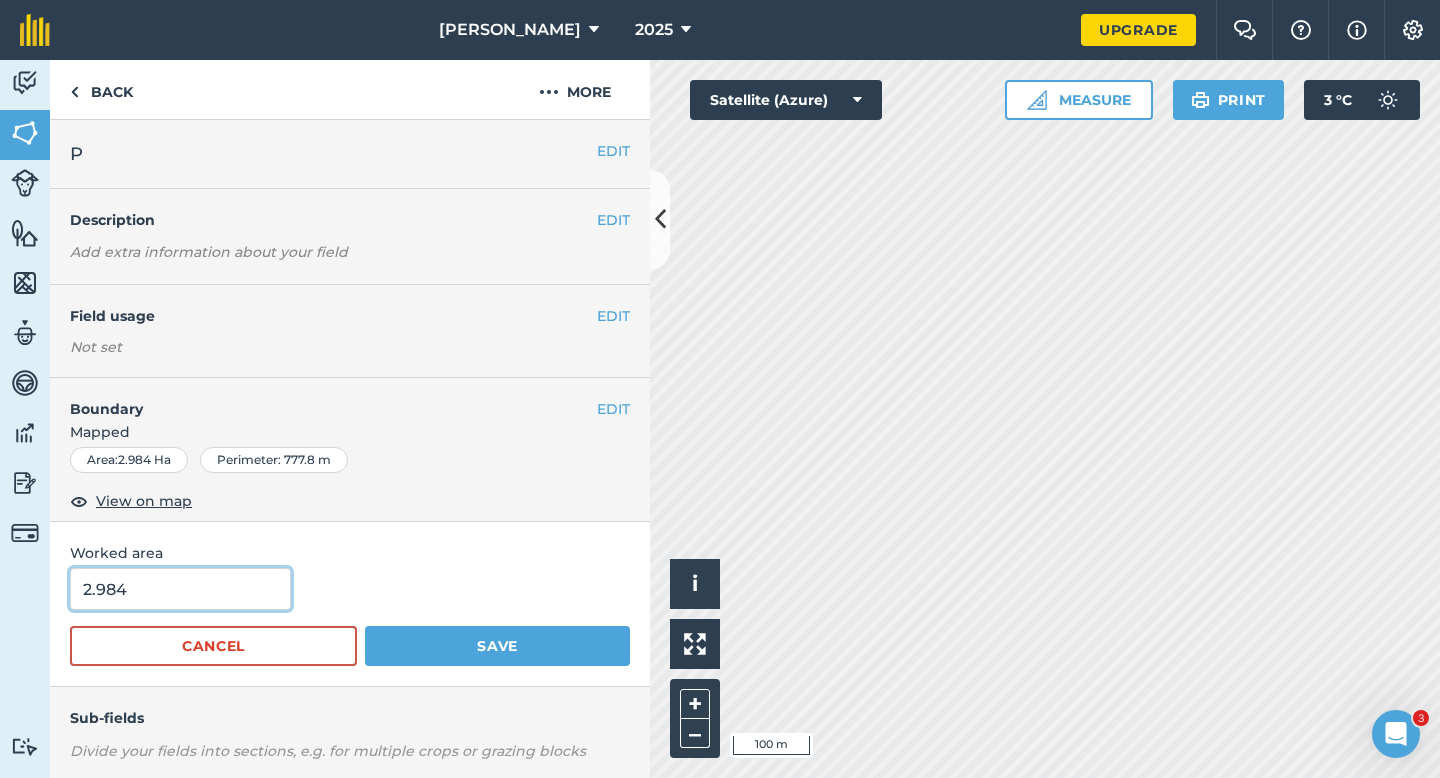 click on "2.984" at bounding box center [180, 589] 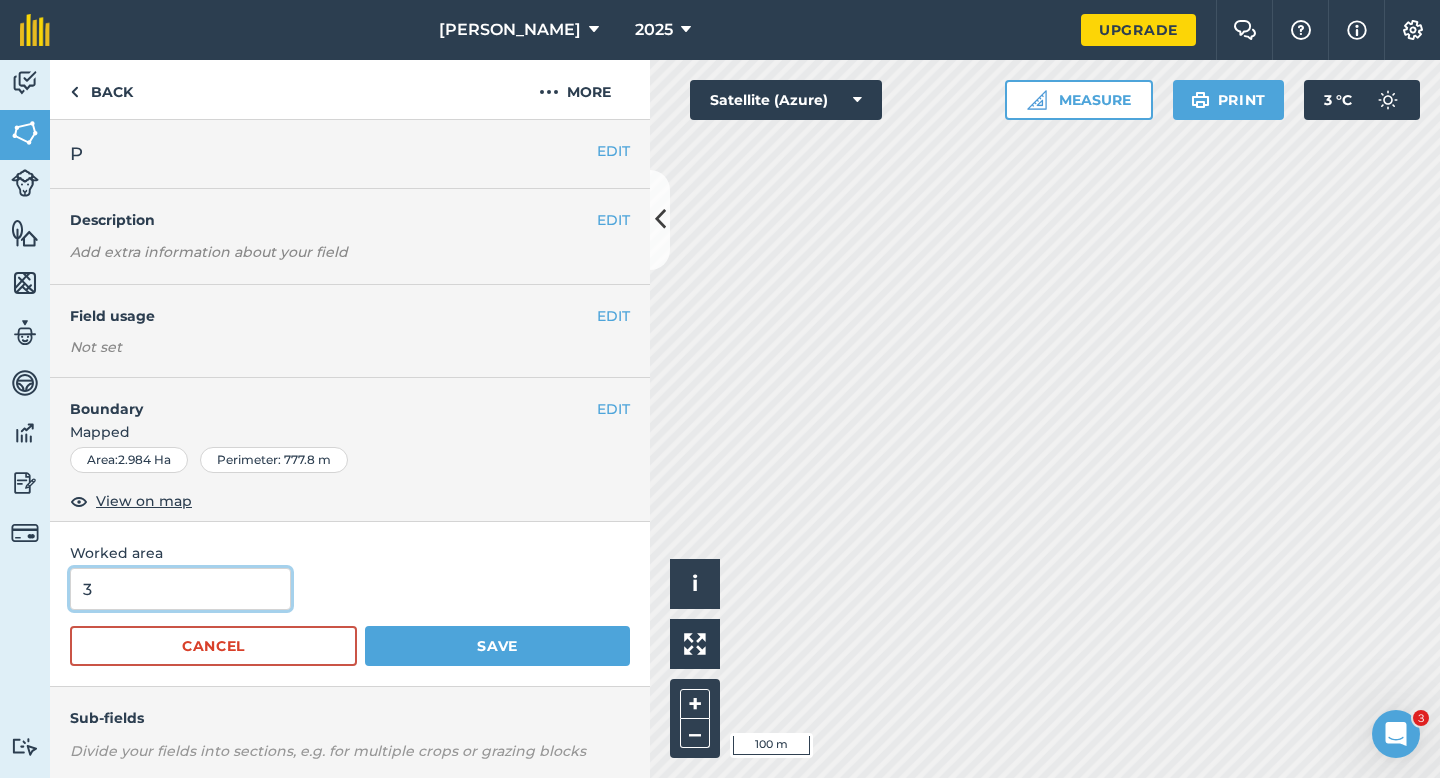 click on "Save" at bounding box center (497, 646) 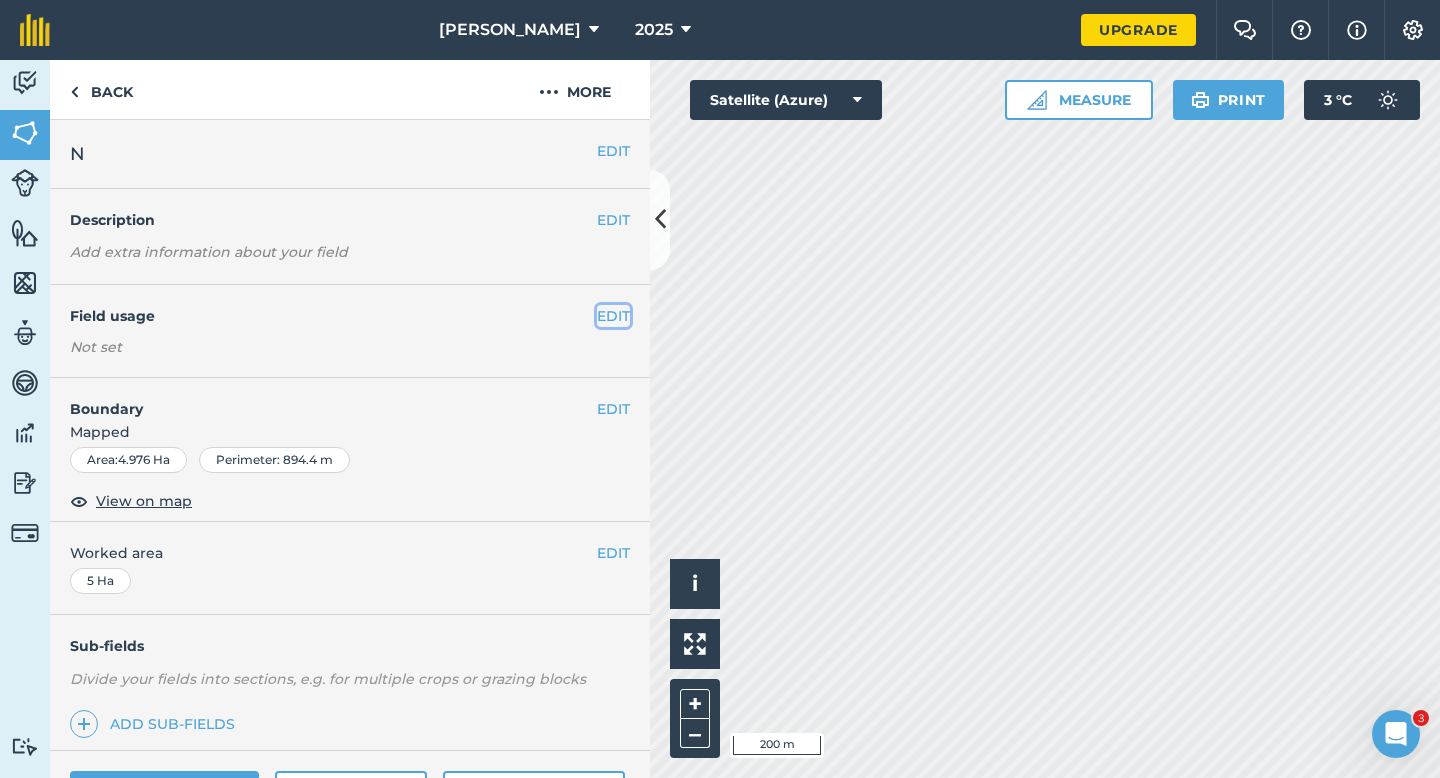 click on "EDIT" at bounding box center [613, 316] 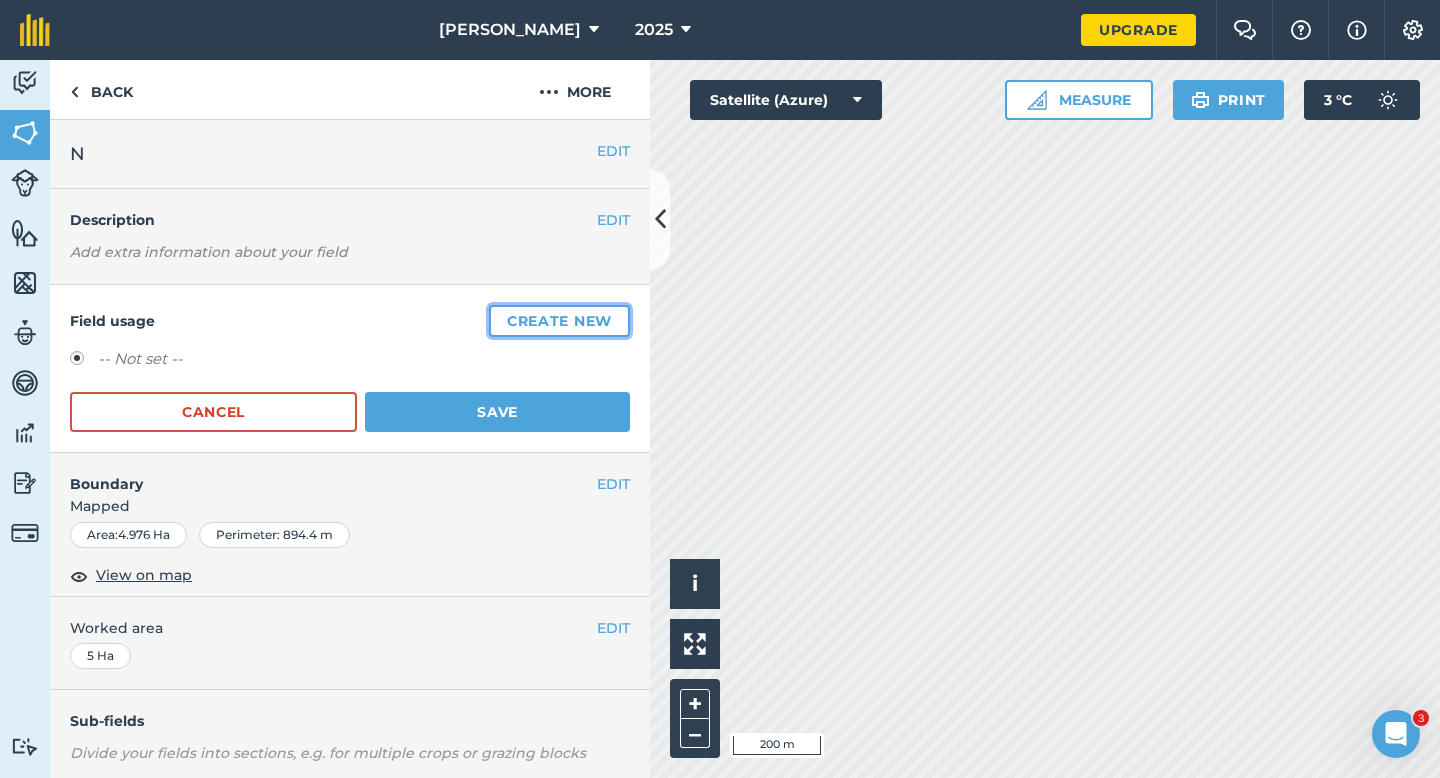 click on "Create new" at bounding box center (559, 321) 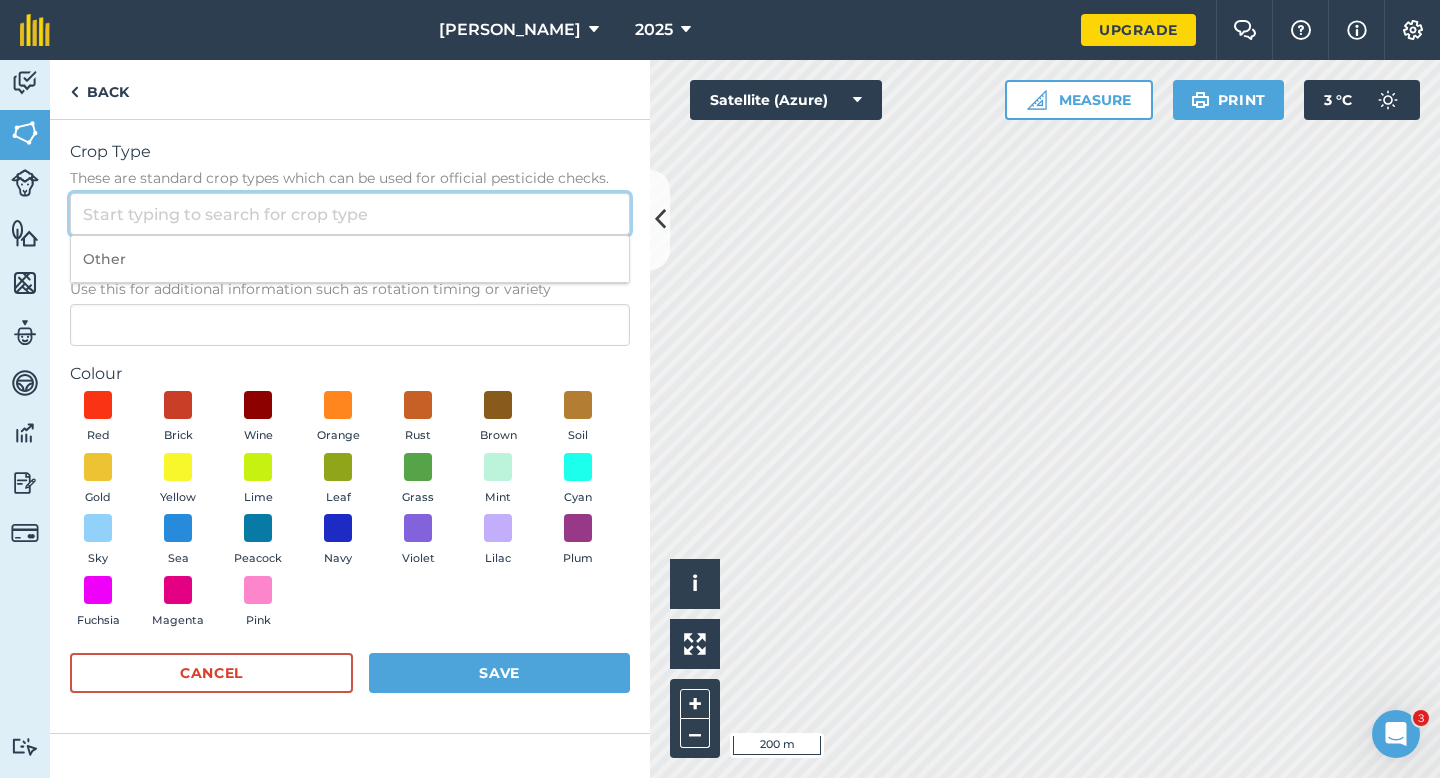 click on "Crop Type These are standard crop types which can be used for official pesticide checks." at bounding box center [350, 214] 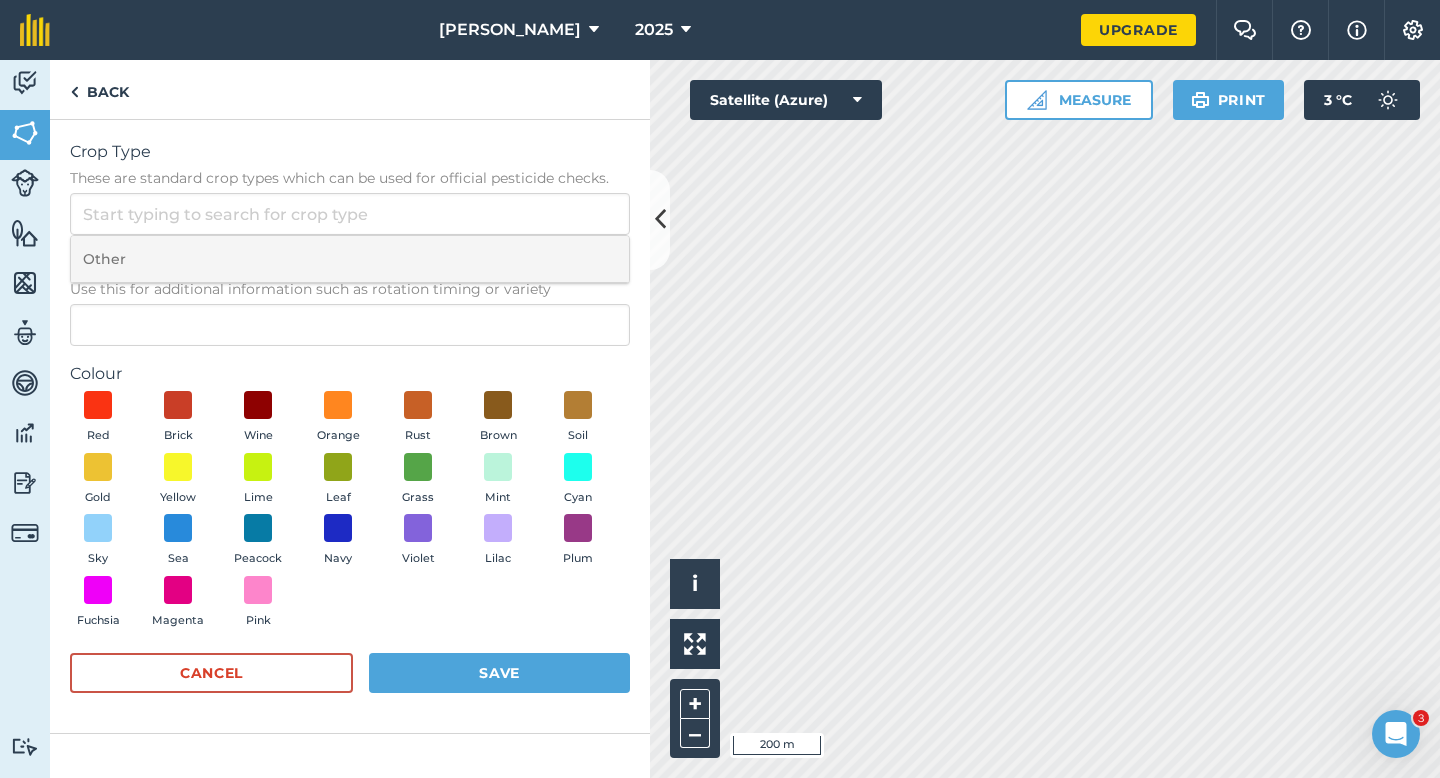 click on "Other" at bounding box center (350, 259) 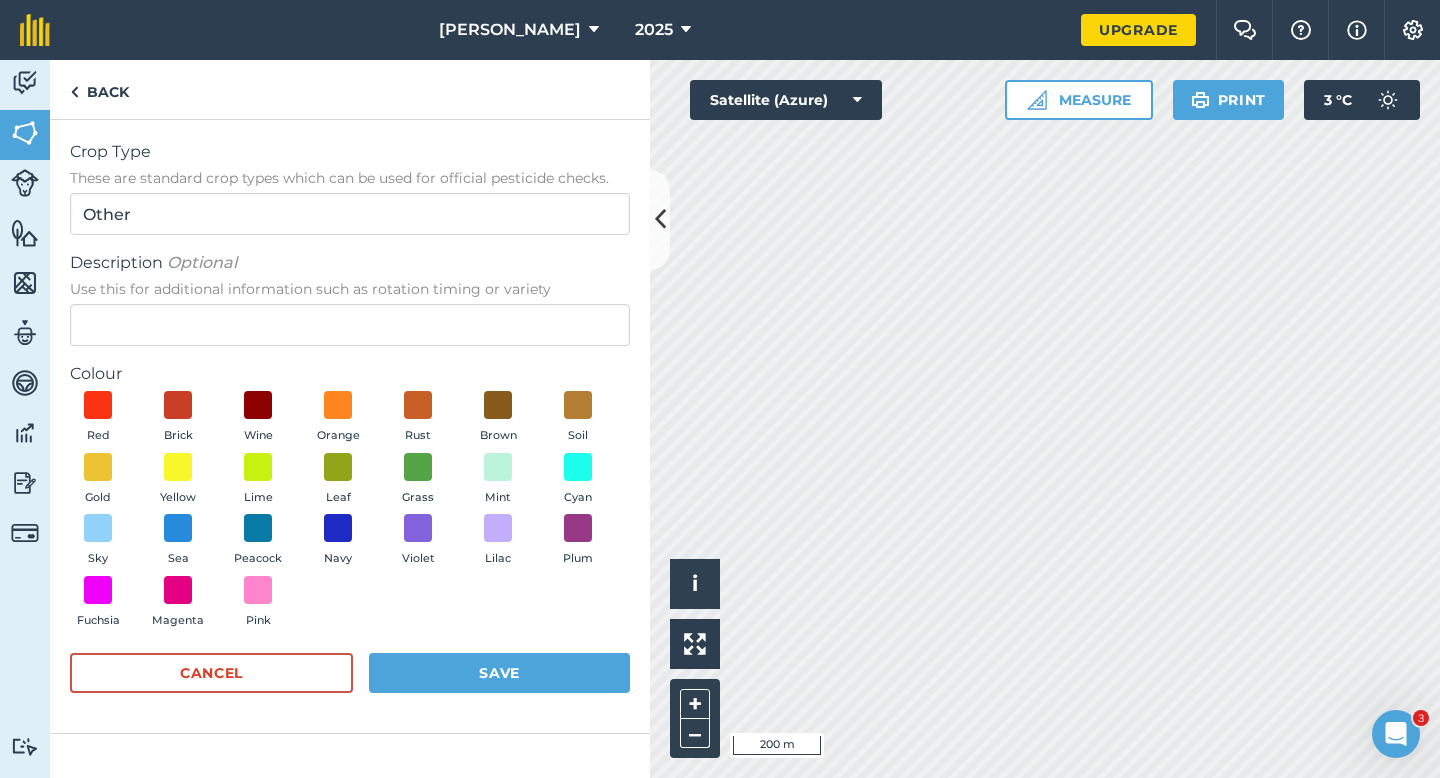 click on "Use this for additional information such as rotation timing or variety" at bounding box center (350, 289) 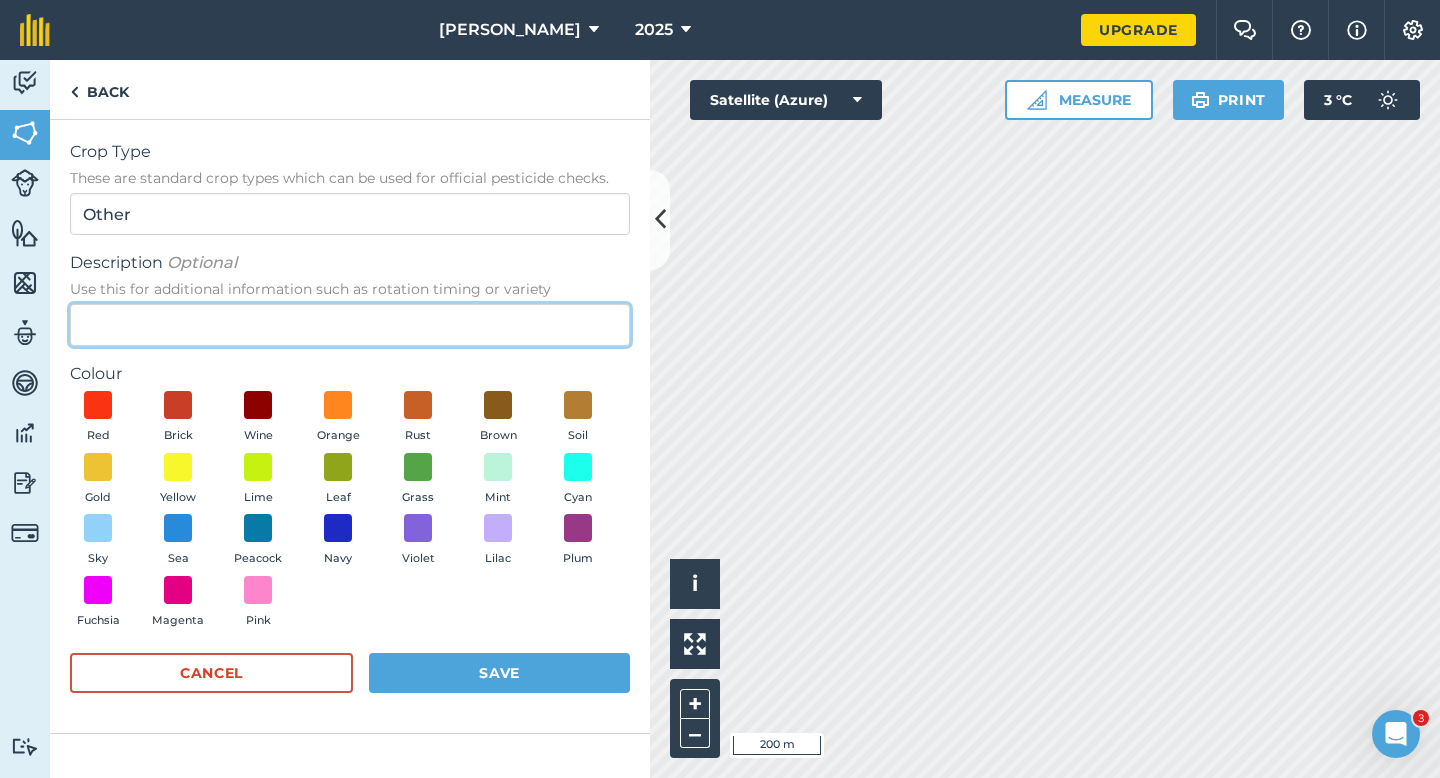 click on "Description   Optional Use this for additional information such as rotation timing or variety" at bounding box center (350, 325) 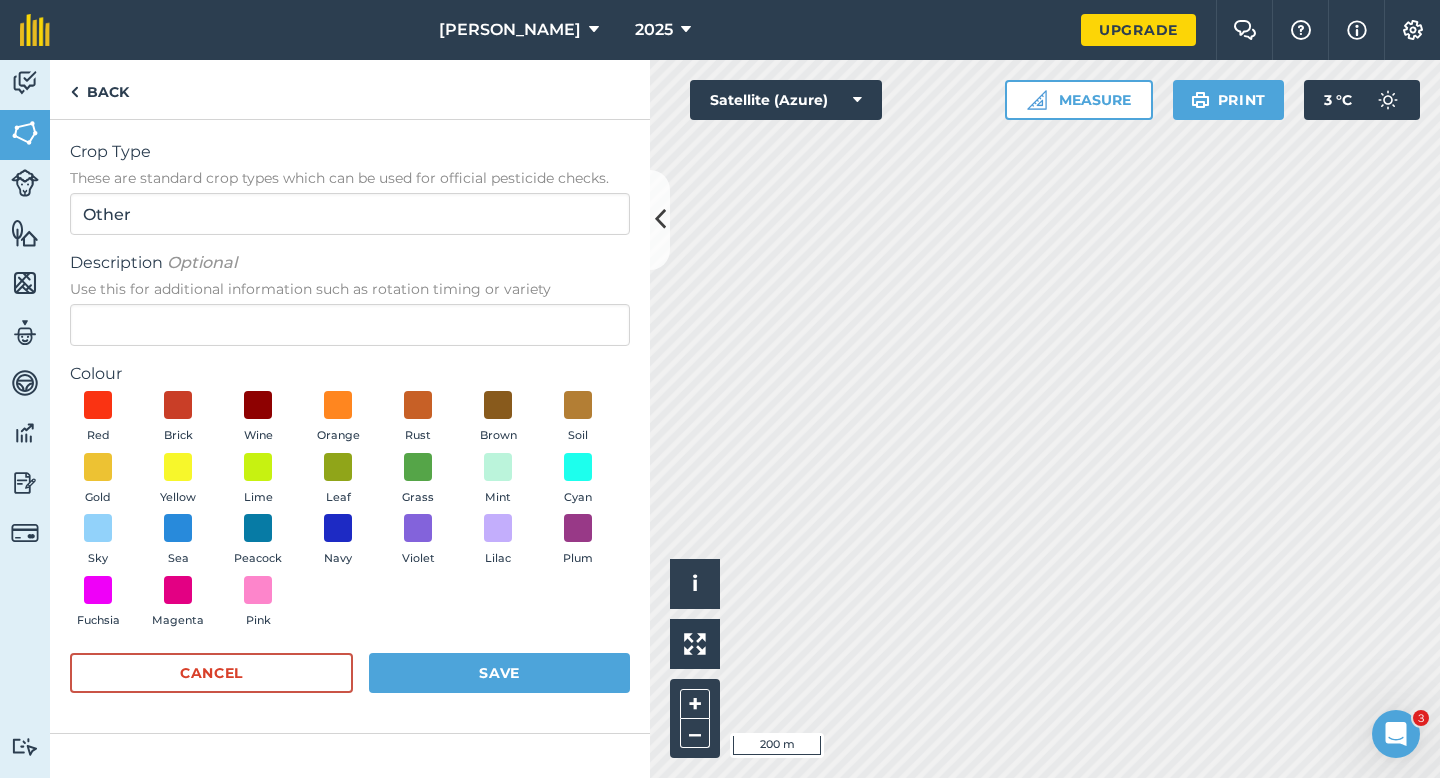 click on "Description   Optional Use this for additional information such as rotation timing or variety" at bounding box center (350, 298) 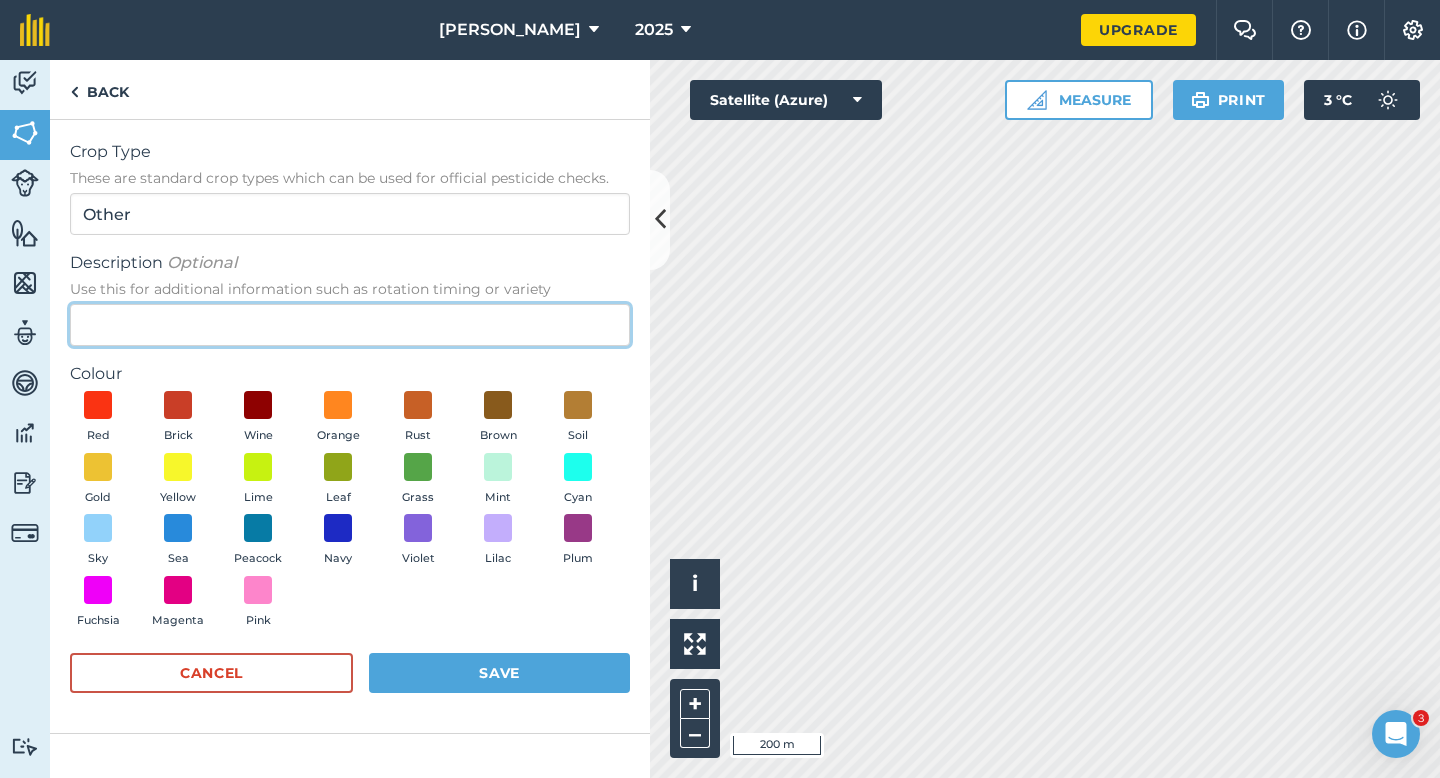 click on "Description   Optional Use this for additional information such as rotation timing or variety" at bounding box center [350, 325] 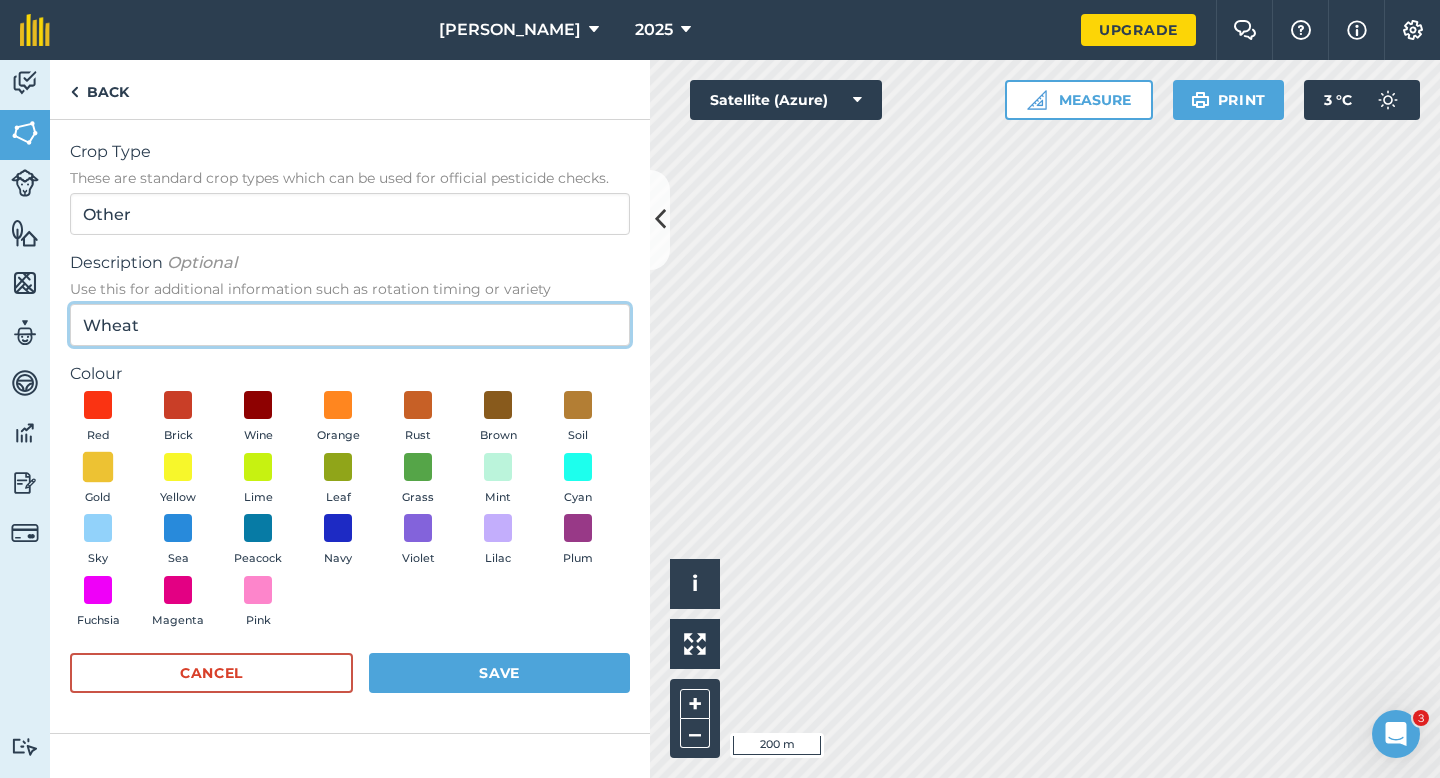 type on "Wheat" 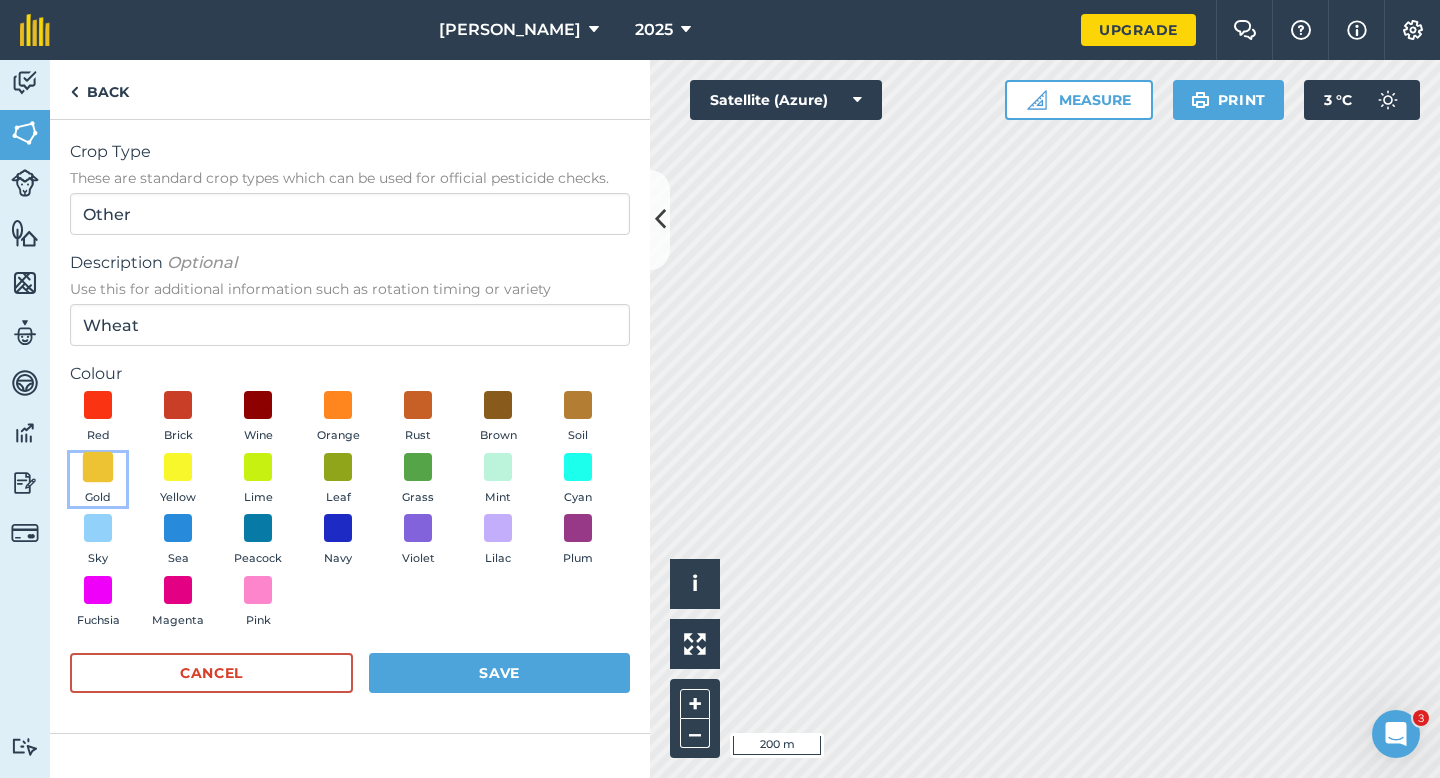 click at bounding box center (98, 467) 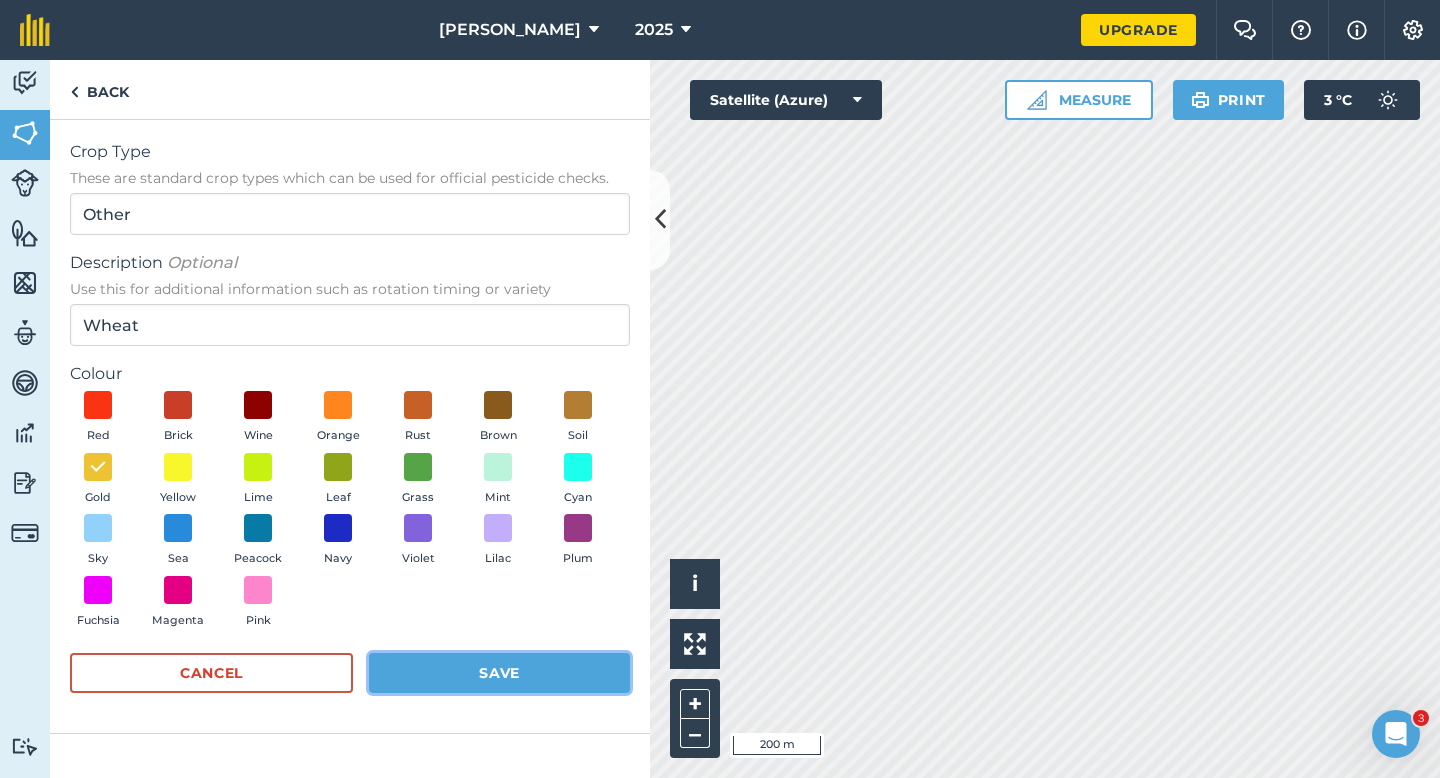 click on "Save" at bounding box center (499, 673) 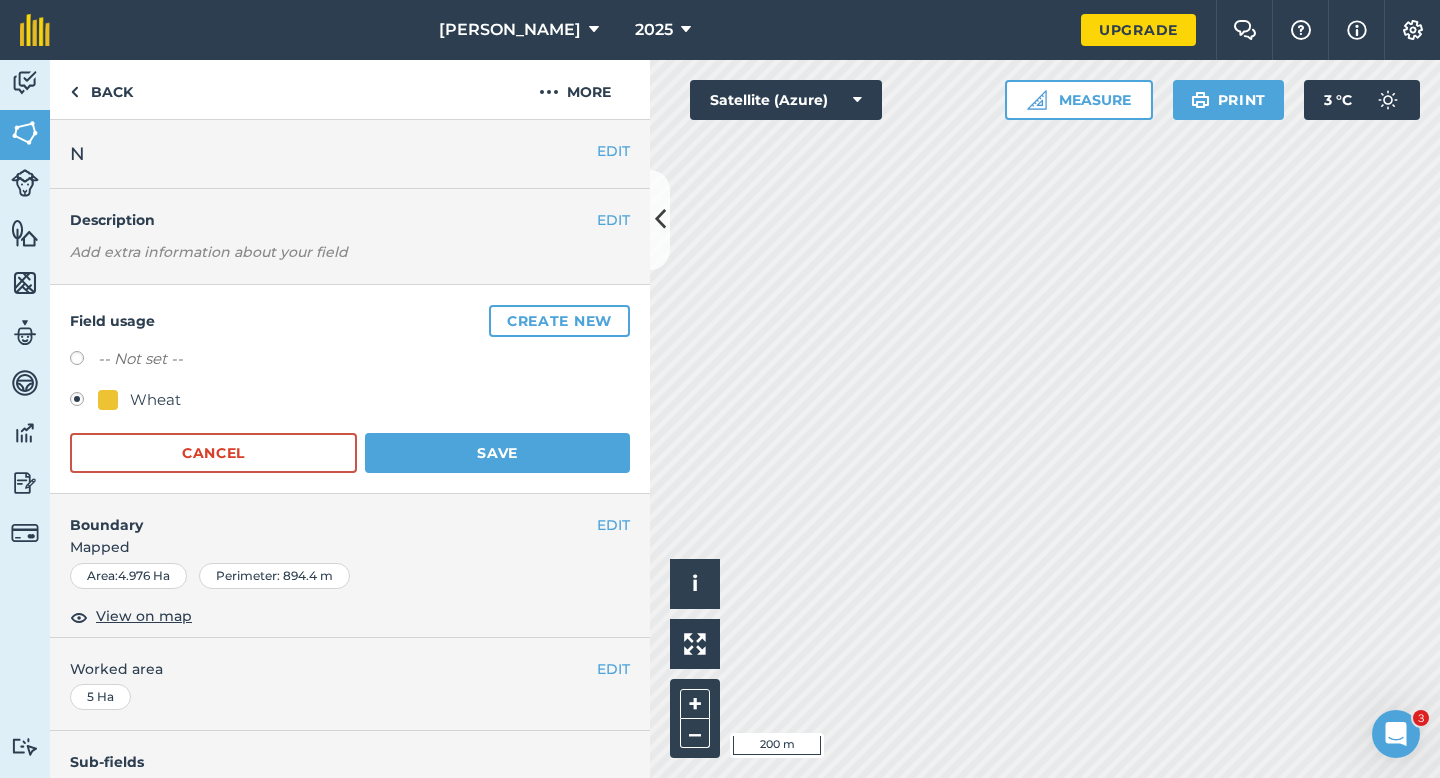 click on "Wheat" at bounding box center [350, 402] 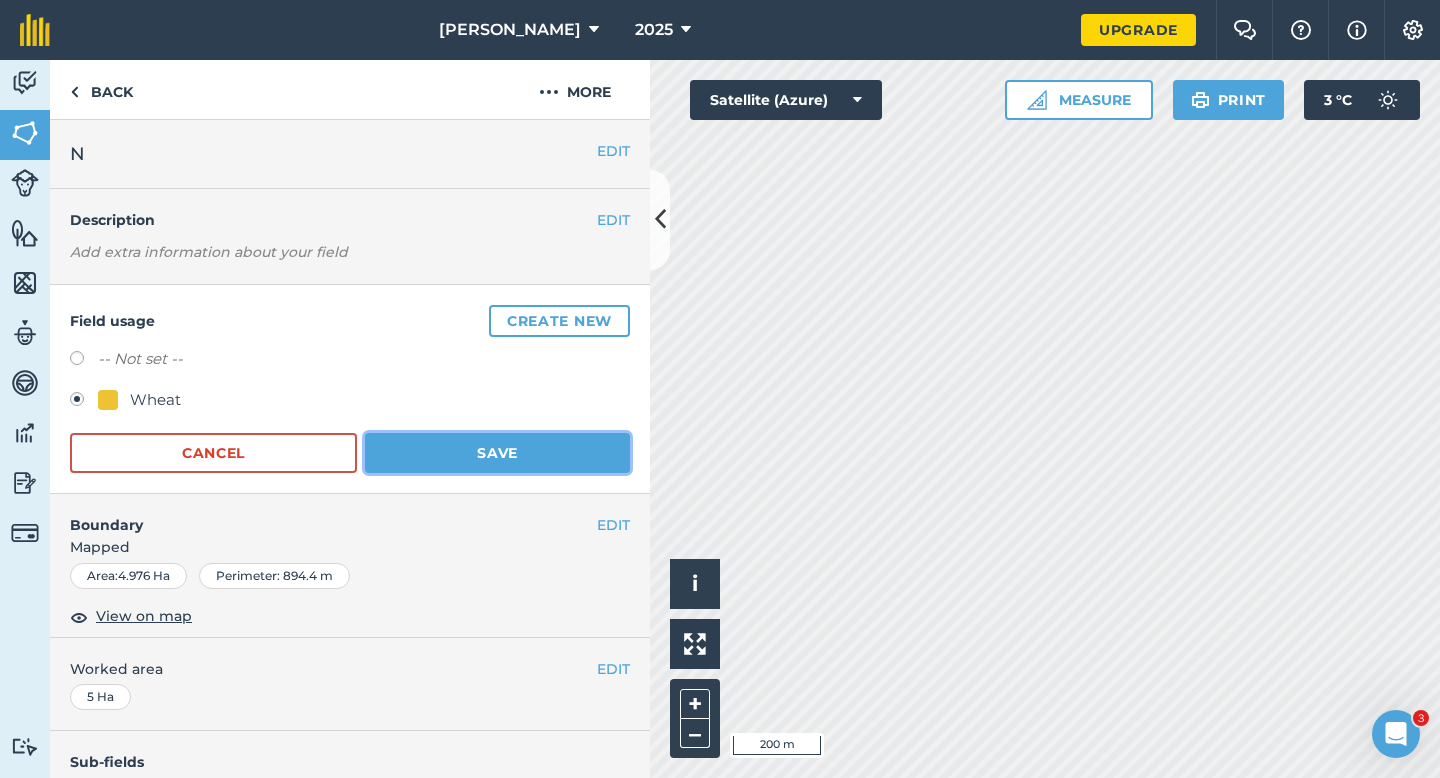 click on "Save" at bounding box center (497, 453) 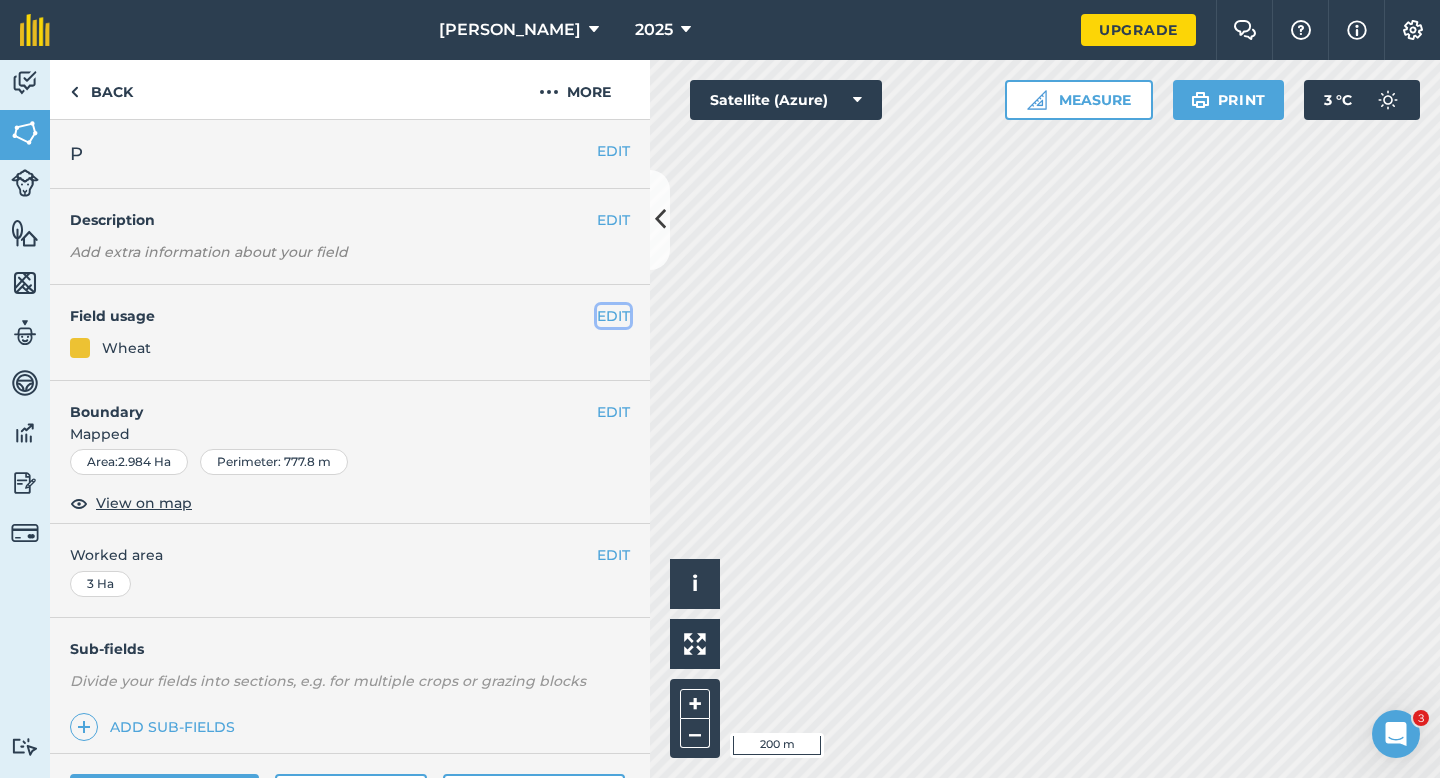 click on "EDIT" at bounding box center (613, 316) 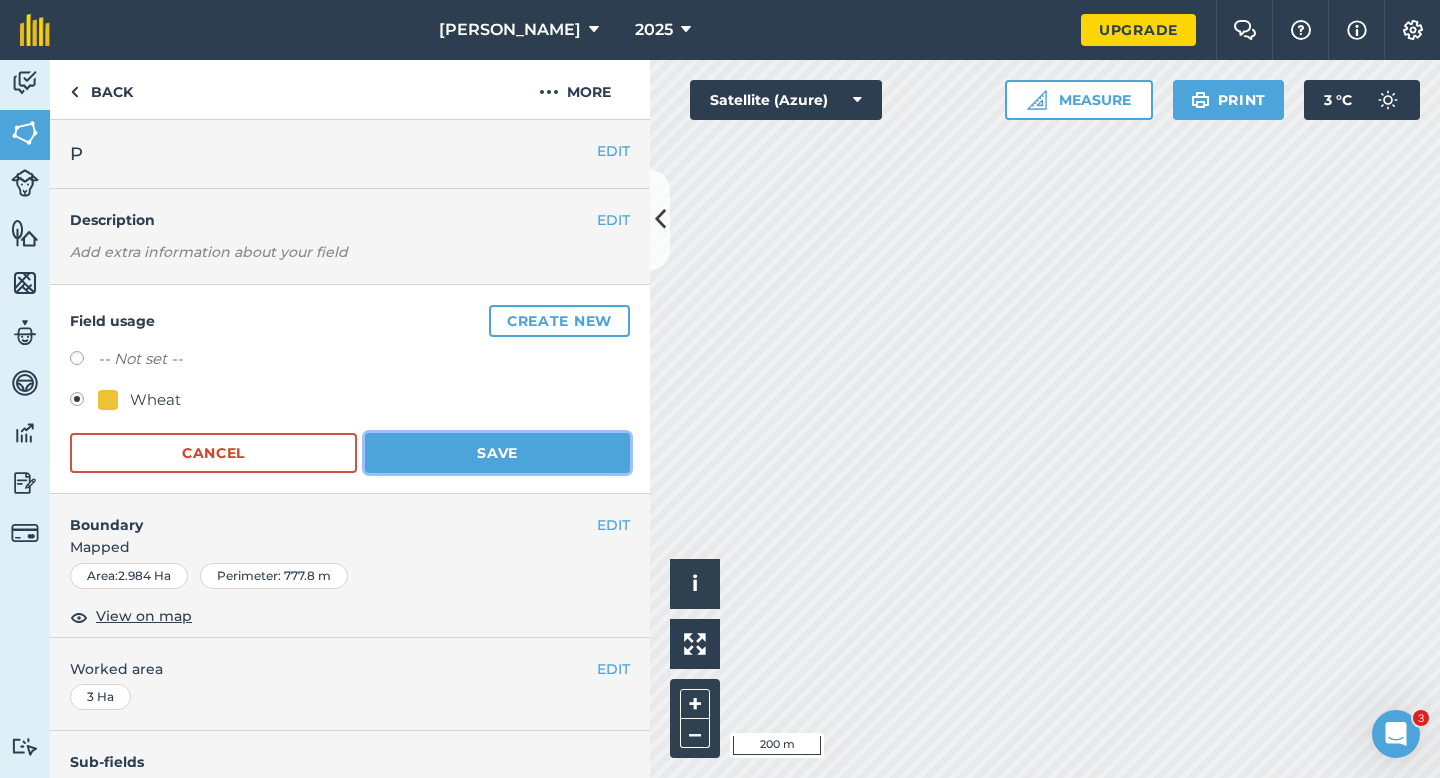 click on "Save" at bounding box center [497, 453] 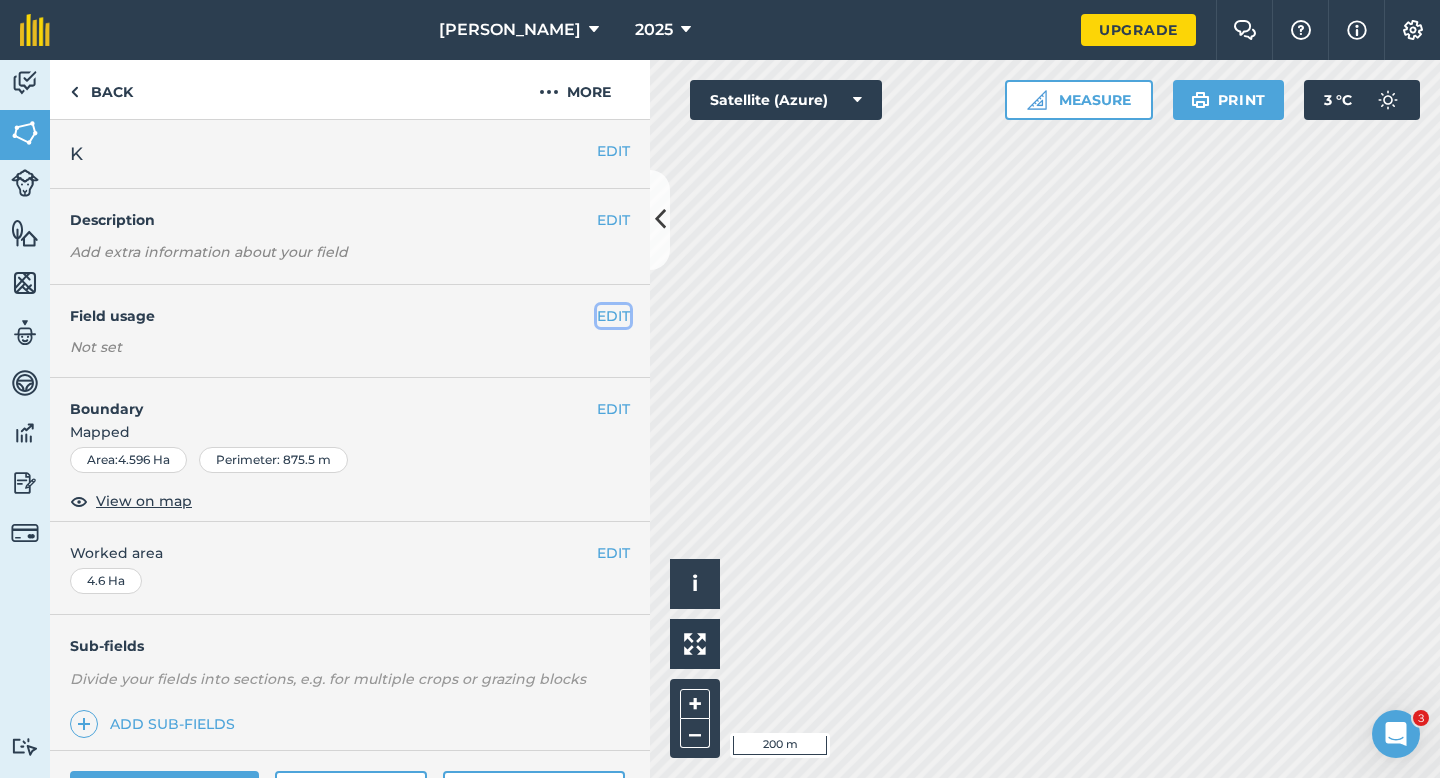 click on "EDIT" at bounding box center [613, 316] 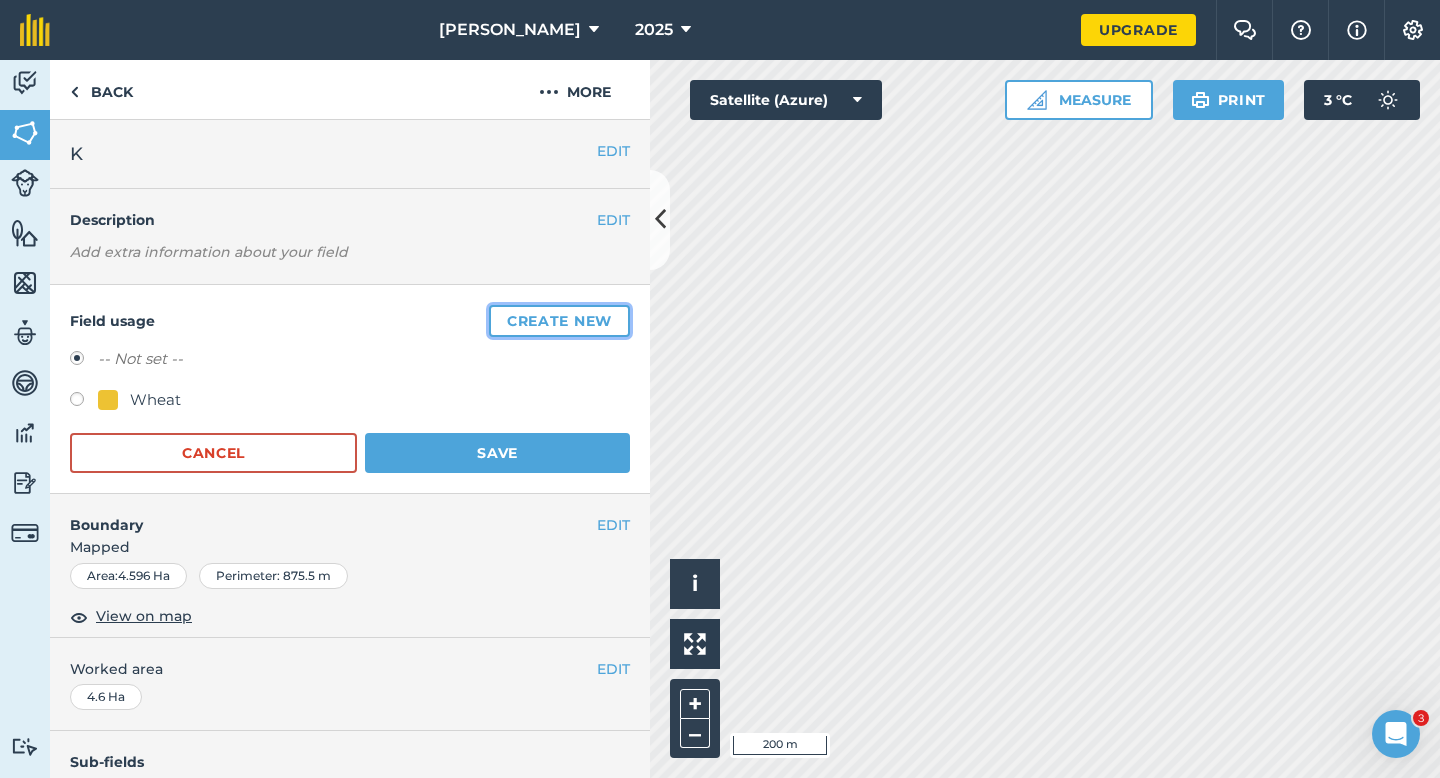 click on "Create new" at bounding box center (559, 321) 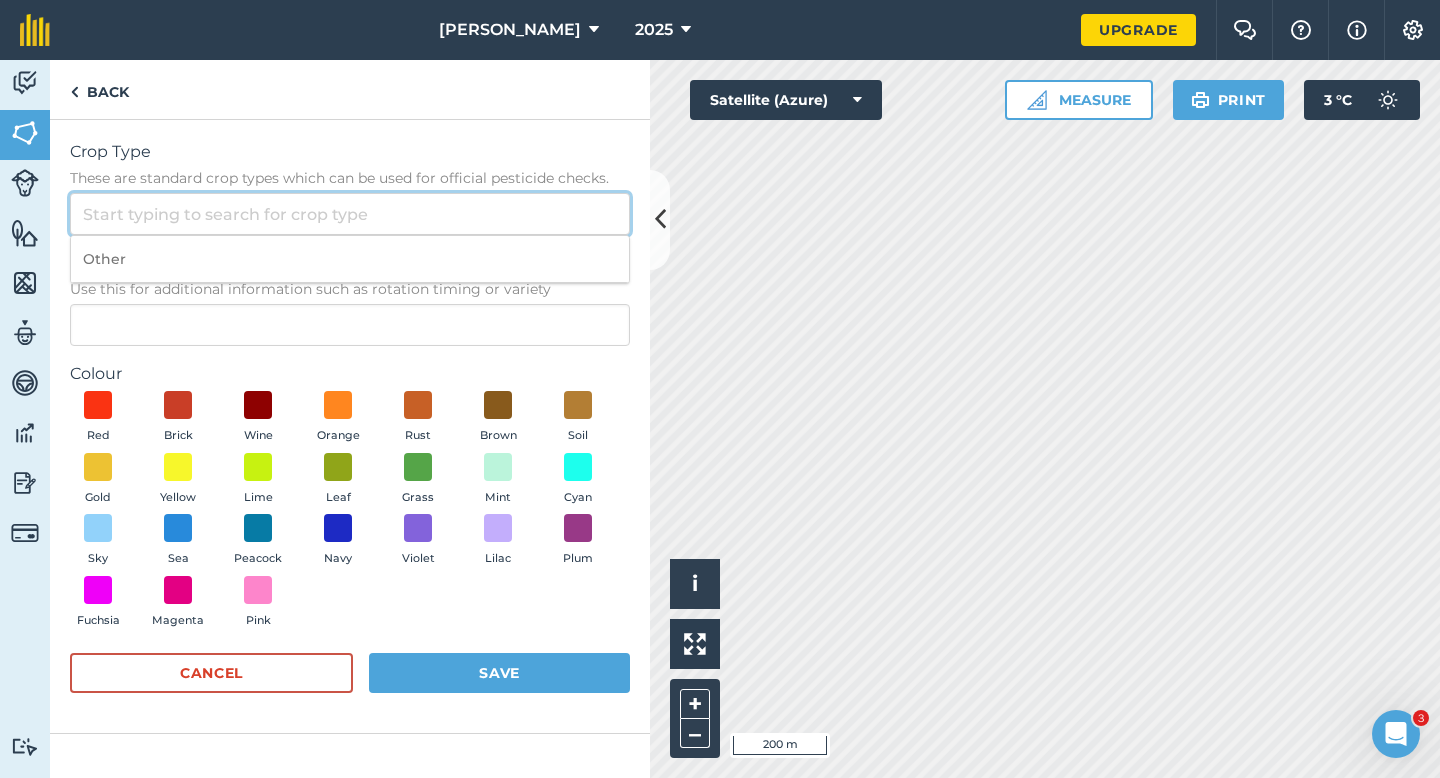 click on "Crop Type These are standard crop types which can be used for official pesticide checks." at bounding box center (350, 214) 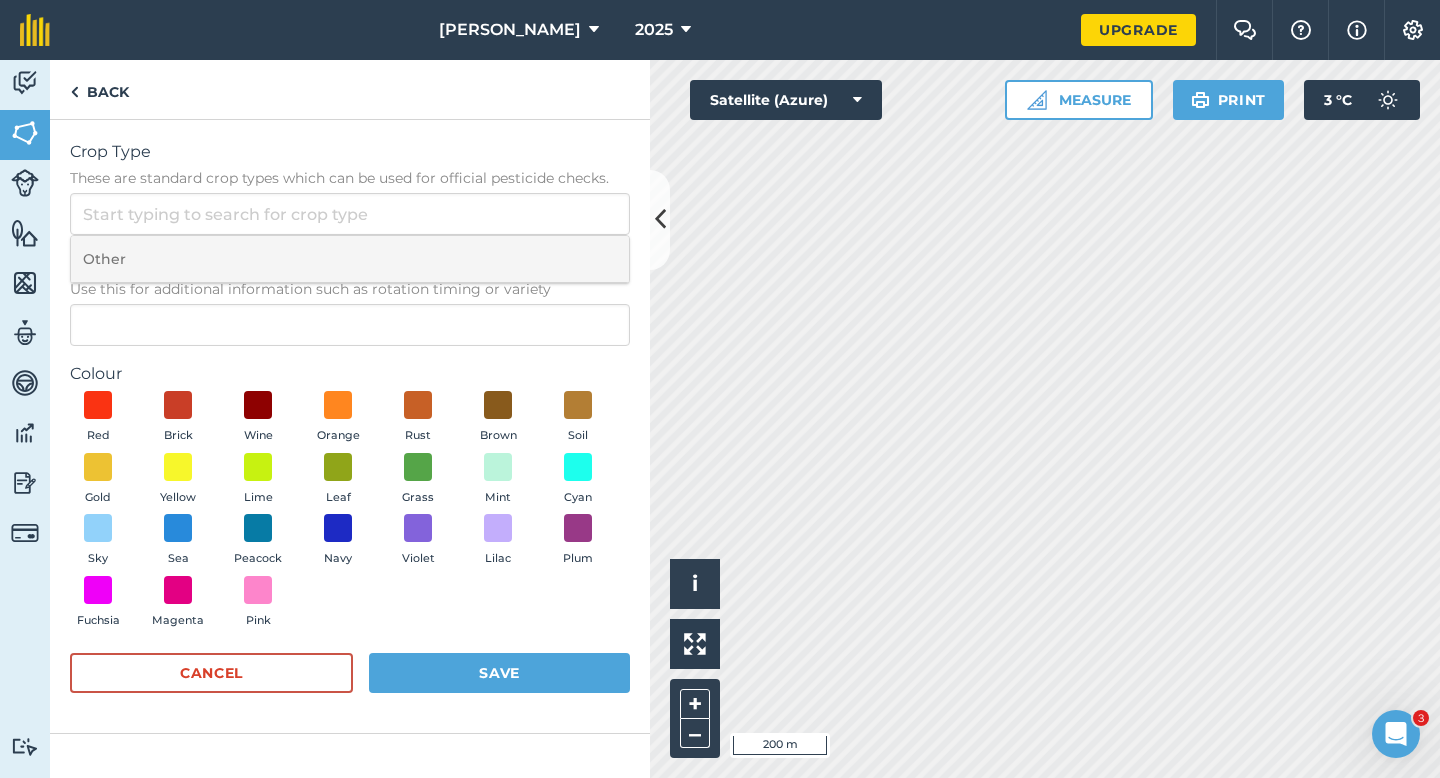 click on "Other" at bounding box center (350, 259) 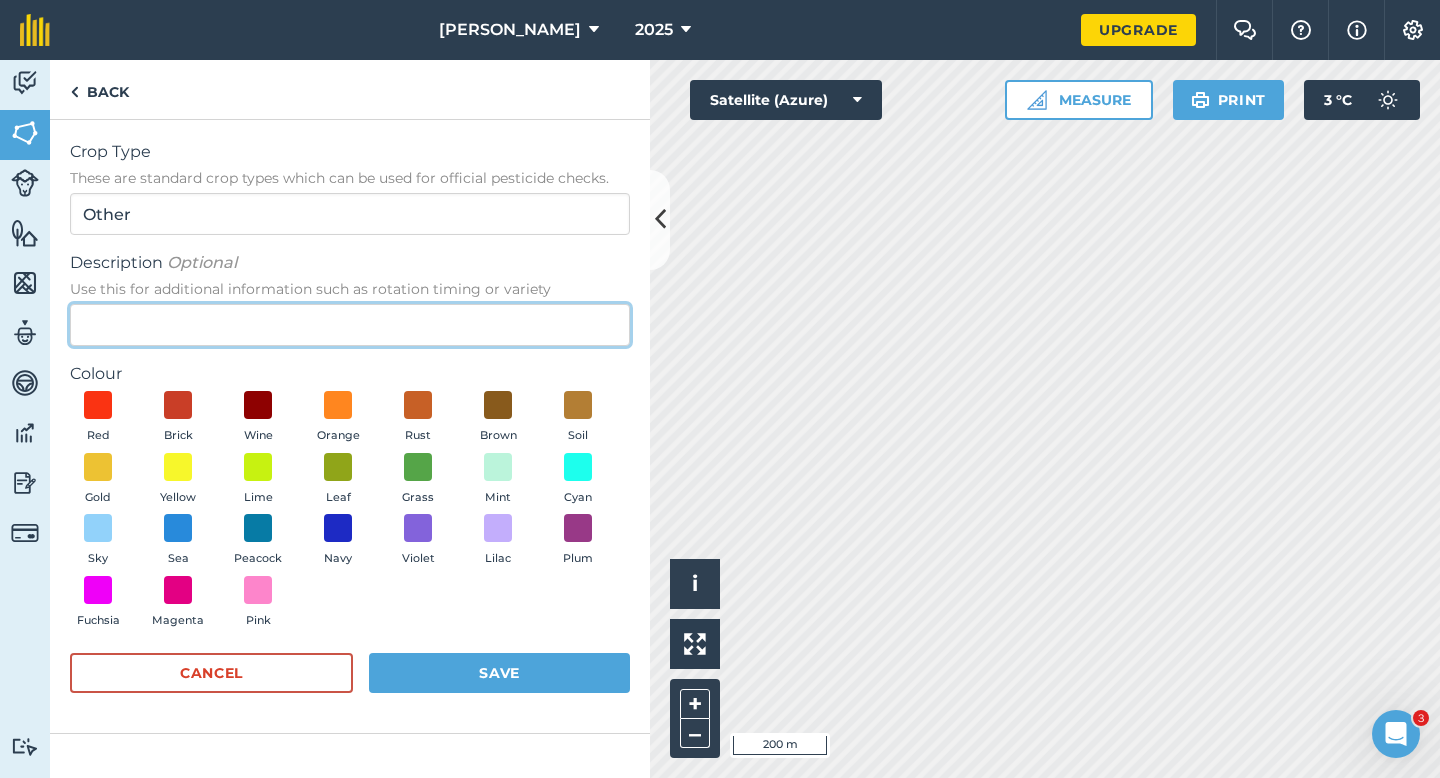 click on "Description   Optional Use this for additional information such as rotation timing or variety" at bounding box center [350, 325] 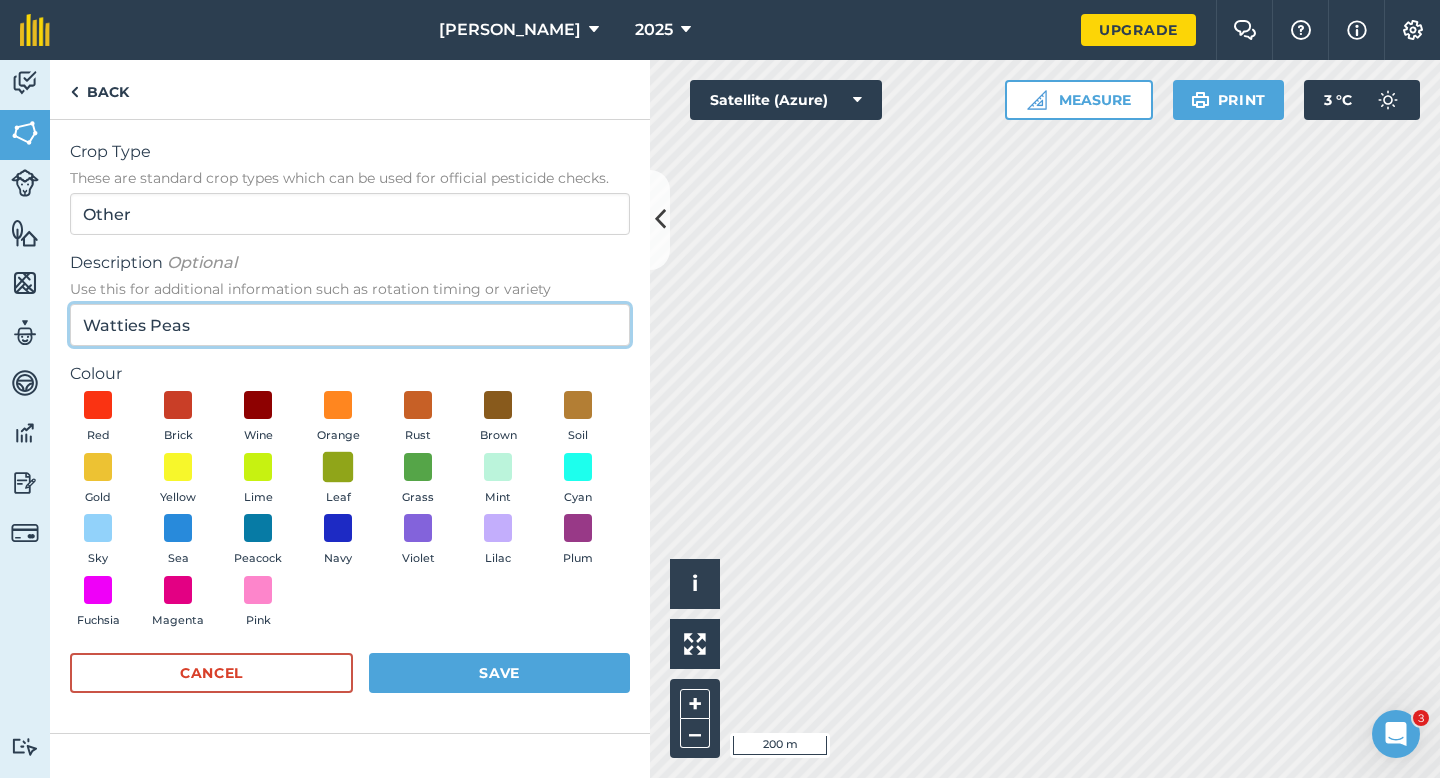 type on "Watties Peas" 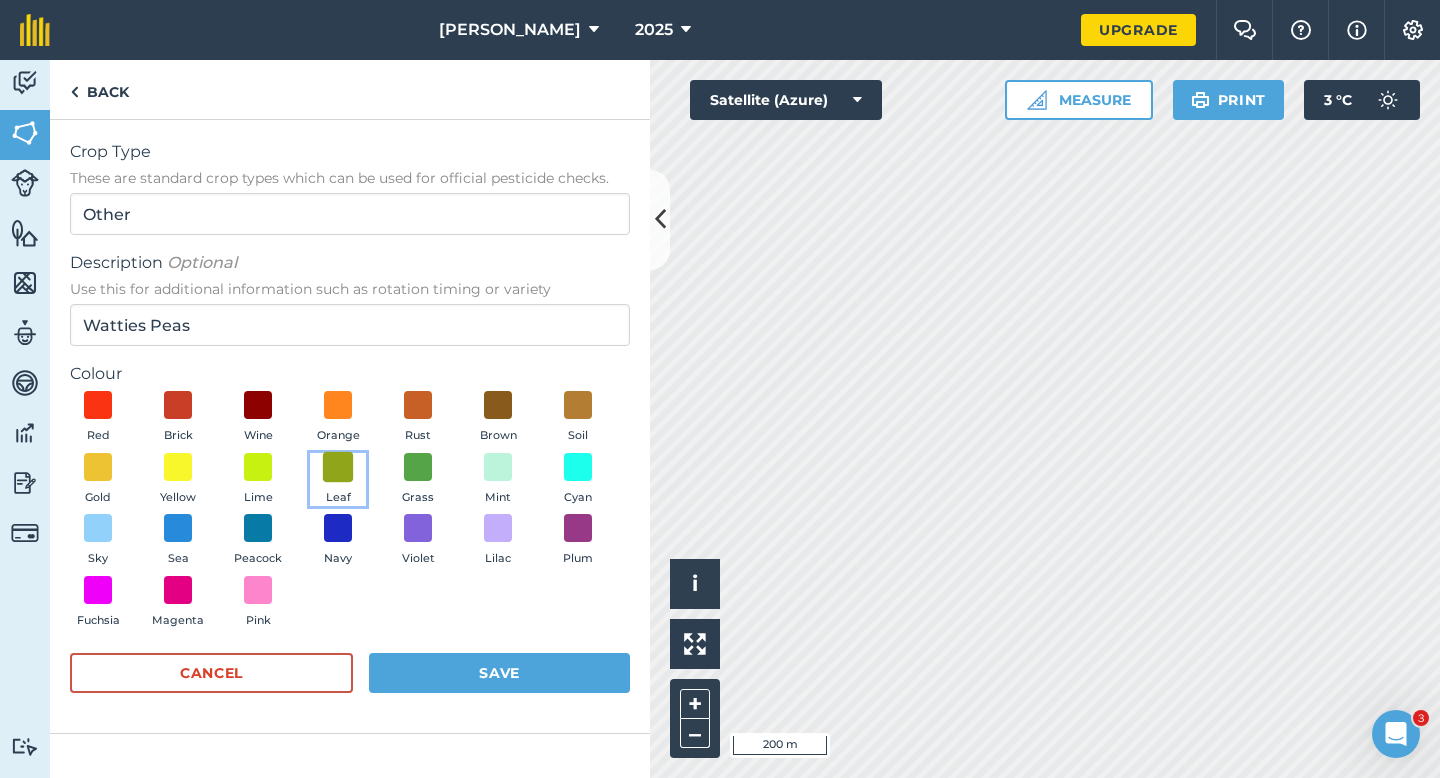 click at bounding box center (338, 466) 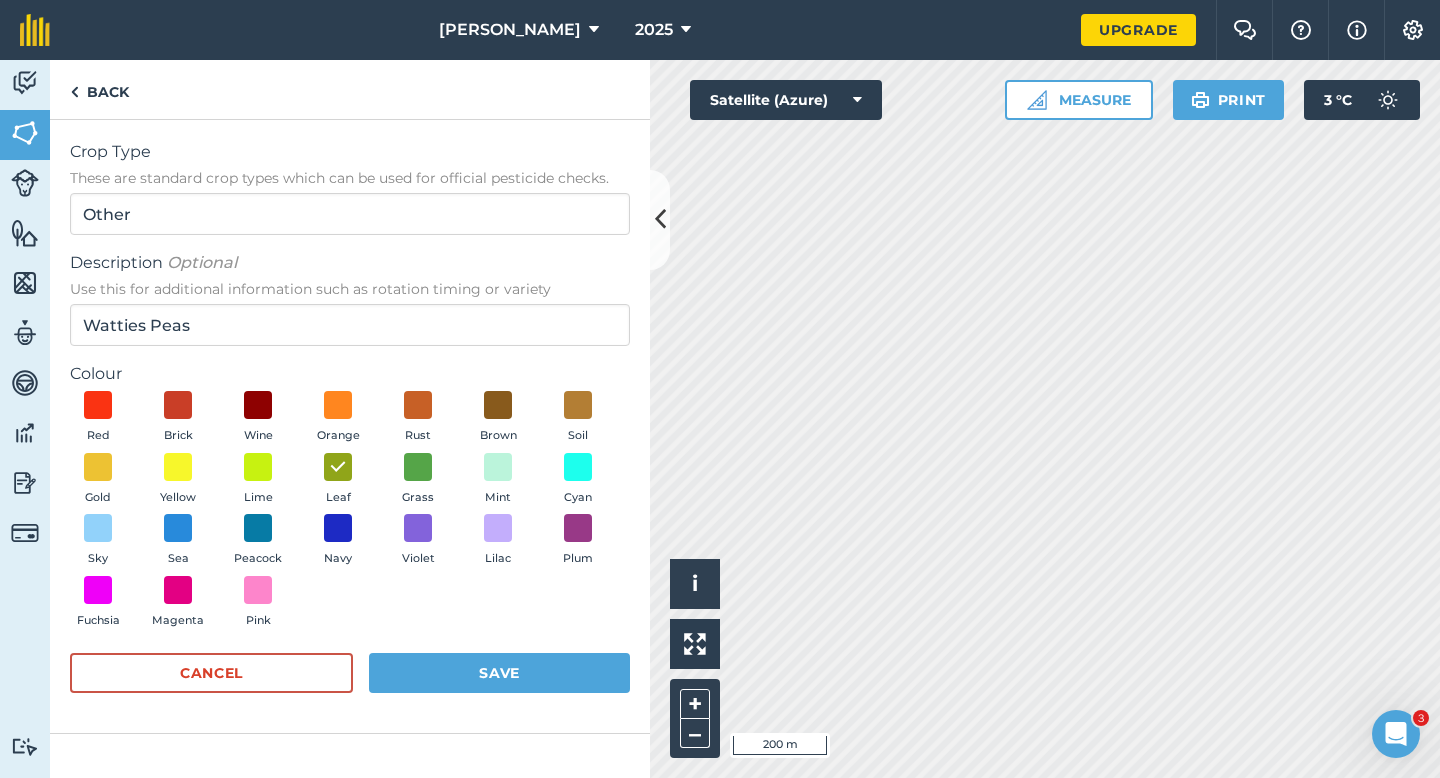 click on "Cancel Save" at bounding box center (350, 683) 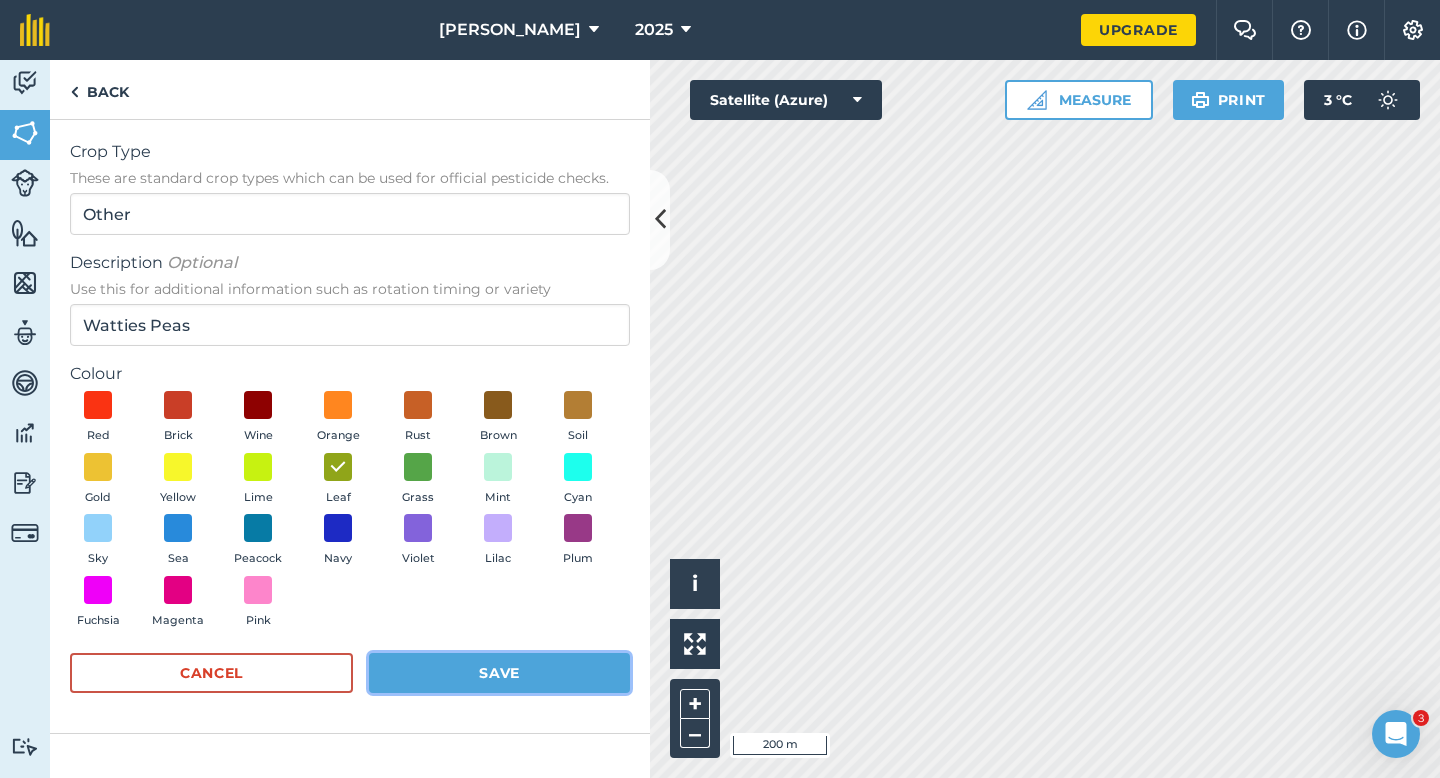 click on "Save" at bounding box center [499, 673] 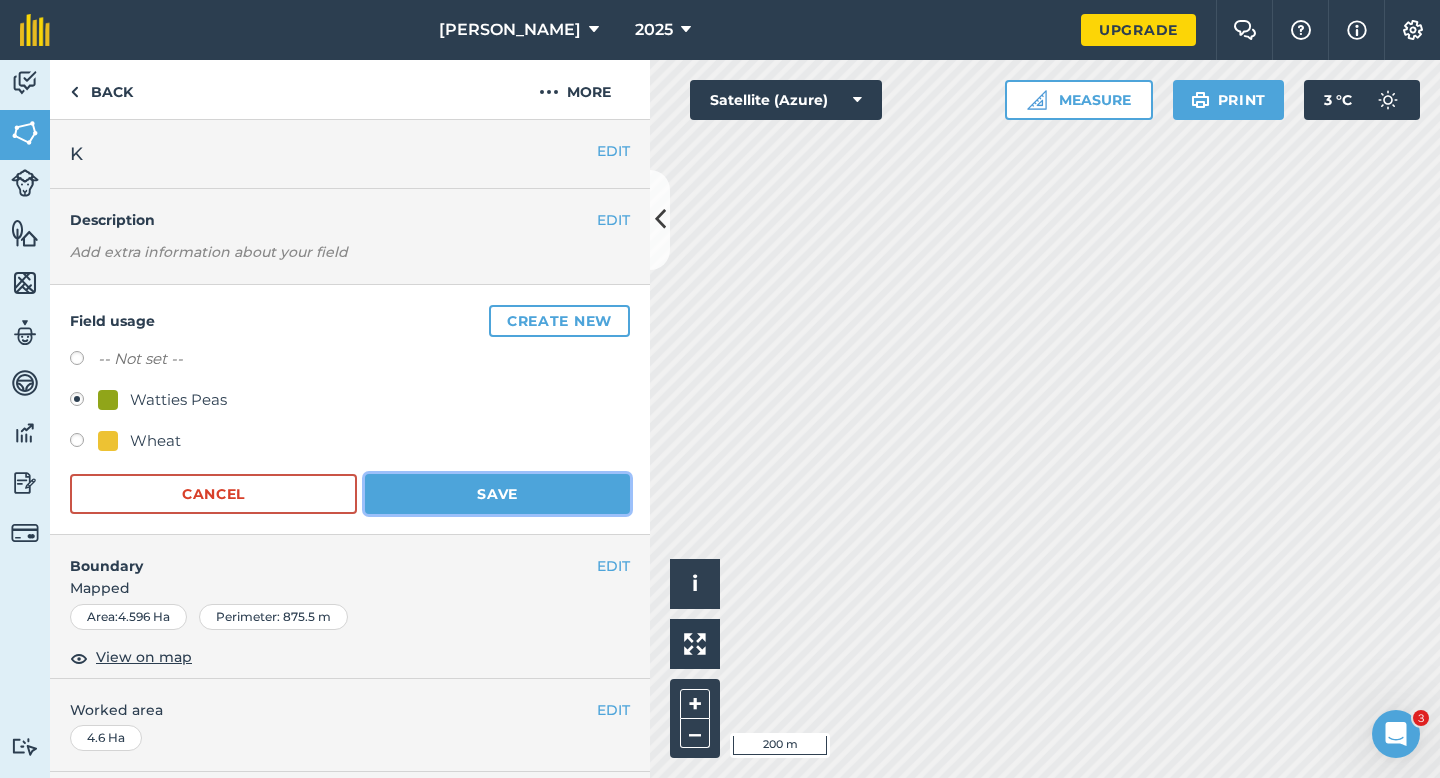 click on "Save" at bounding box center [497, 494] 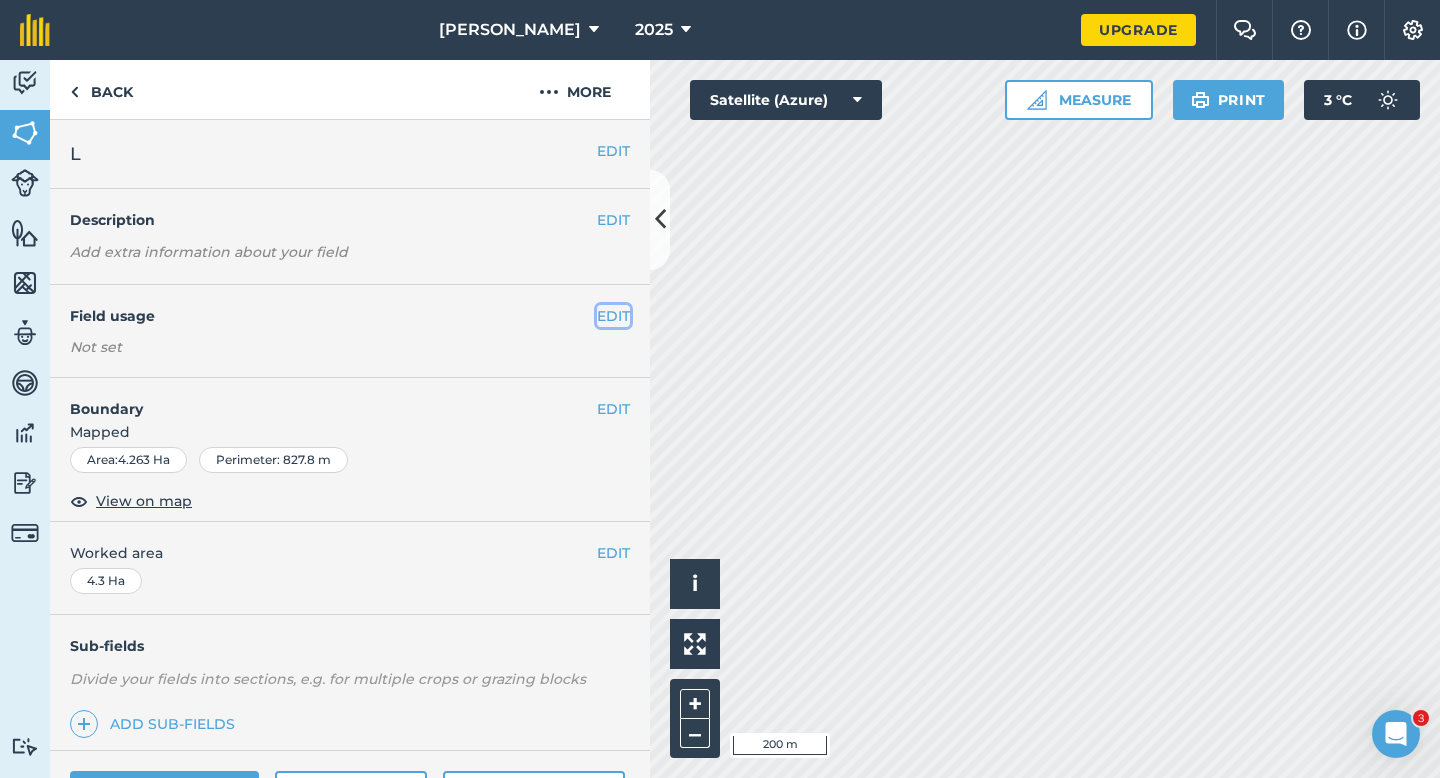 click on "EDIT" at bounding box center (613, 316) 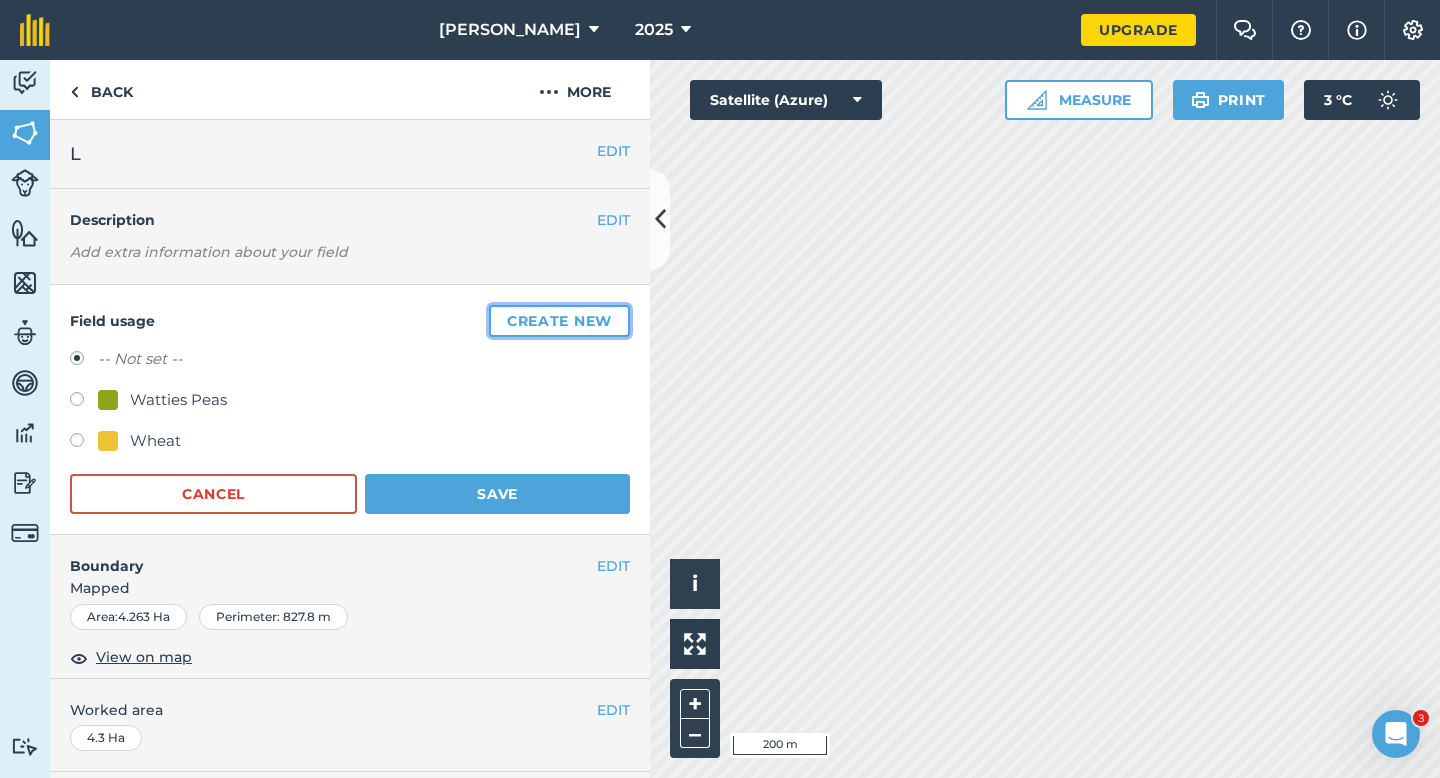 click on "Create new" at bounding box center (559, 321) 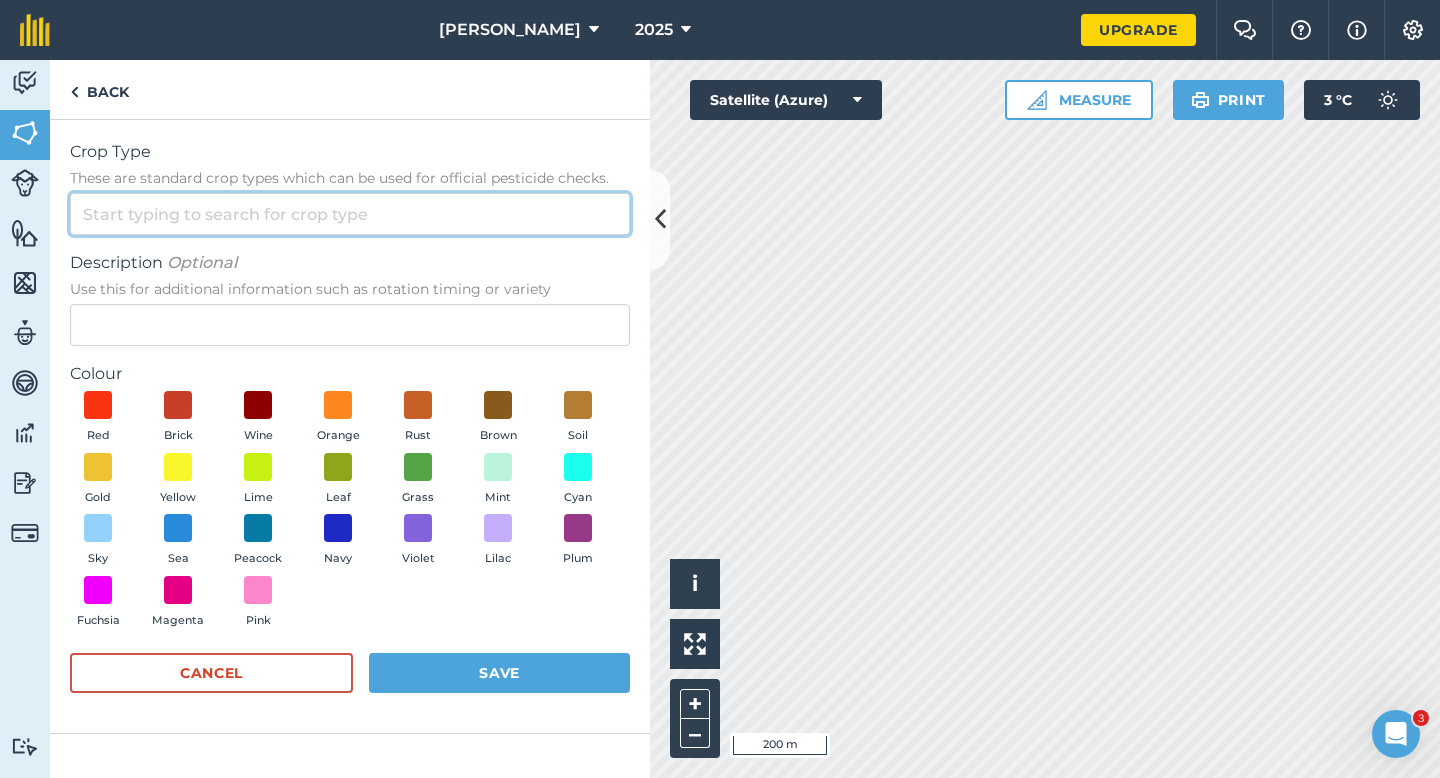 click on "Crop Type These are standard crop types which can be used for official pesticide checks." at bounding box center (350, 214) 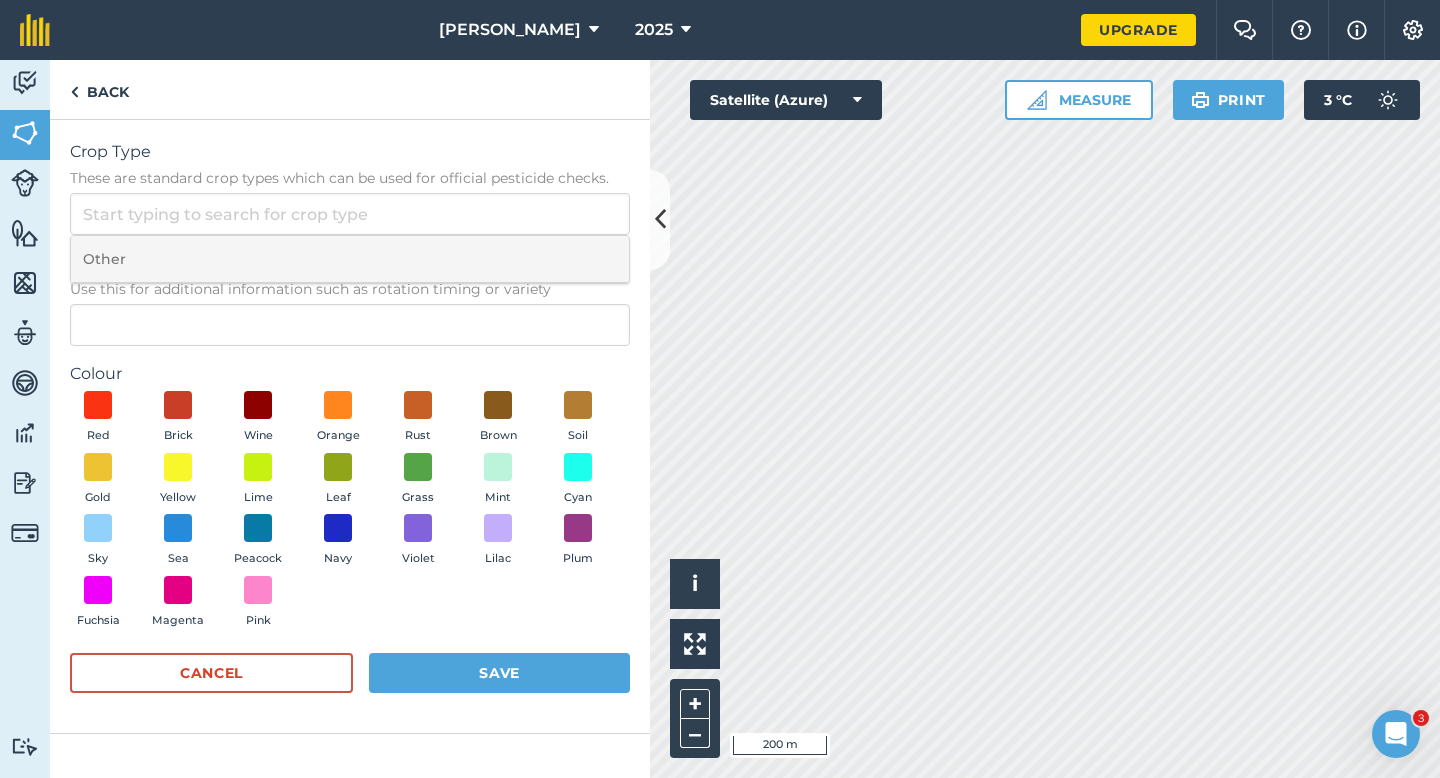 click on "Other" at bounding box center [350, 259] 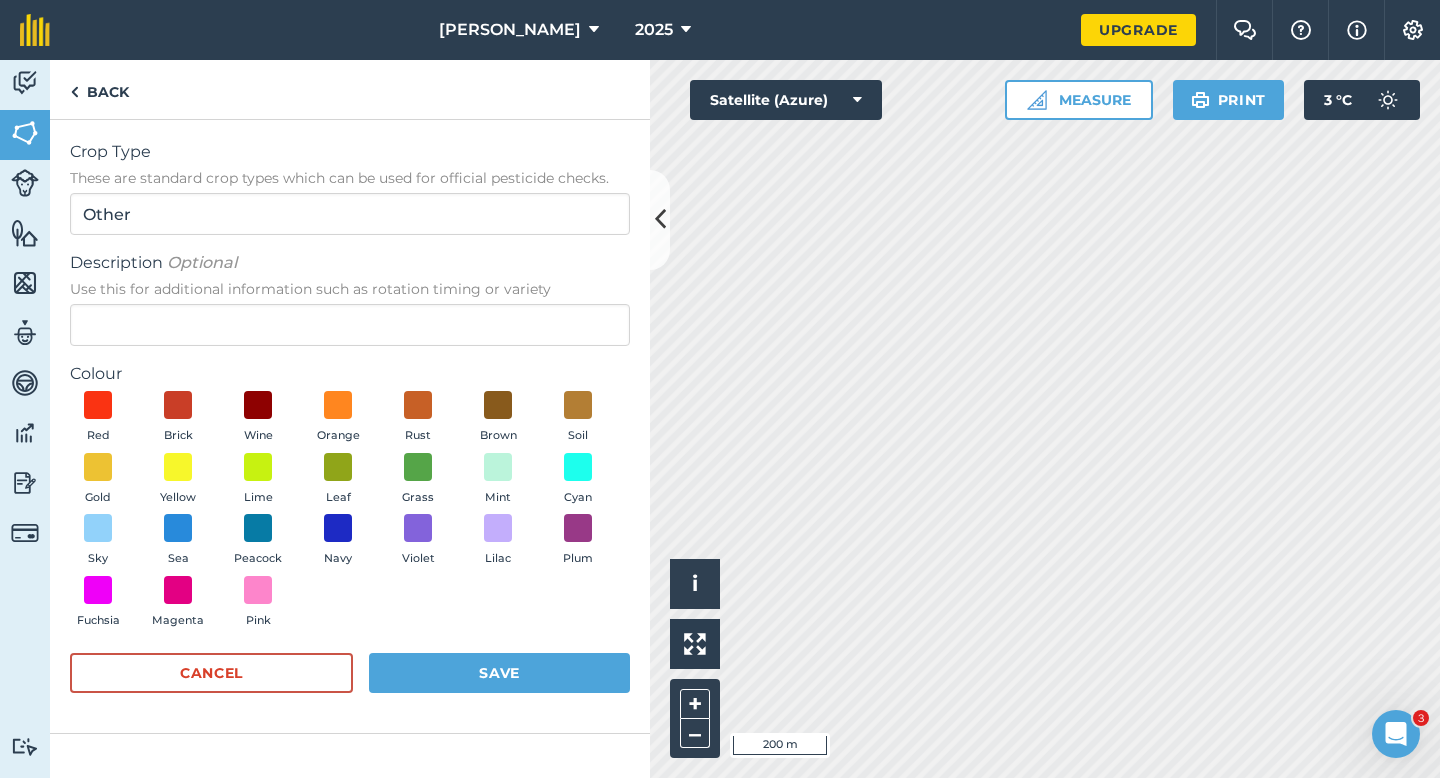 click on "Crop Type These are standard crop types which can be used for official pesticide checks. Other Description   Optional Use this for additional information such as rotation timing or variety Colour Red Brick Wine Orange Rust Brown Soil Gold Yellow Lime Leaf Grass Mint Cyan Sky Sea Peacock Navy Violet Lilac Plum Fuchsia Magenta Pink Cancel Save" at bounding box center [350, 426] 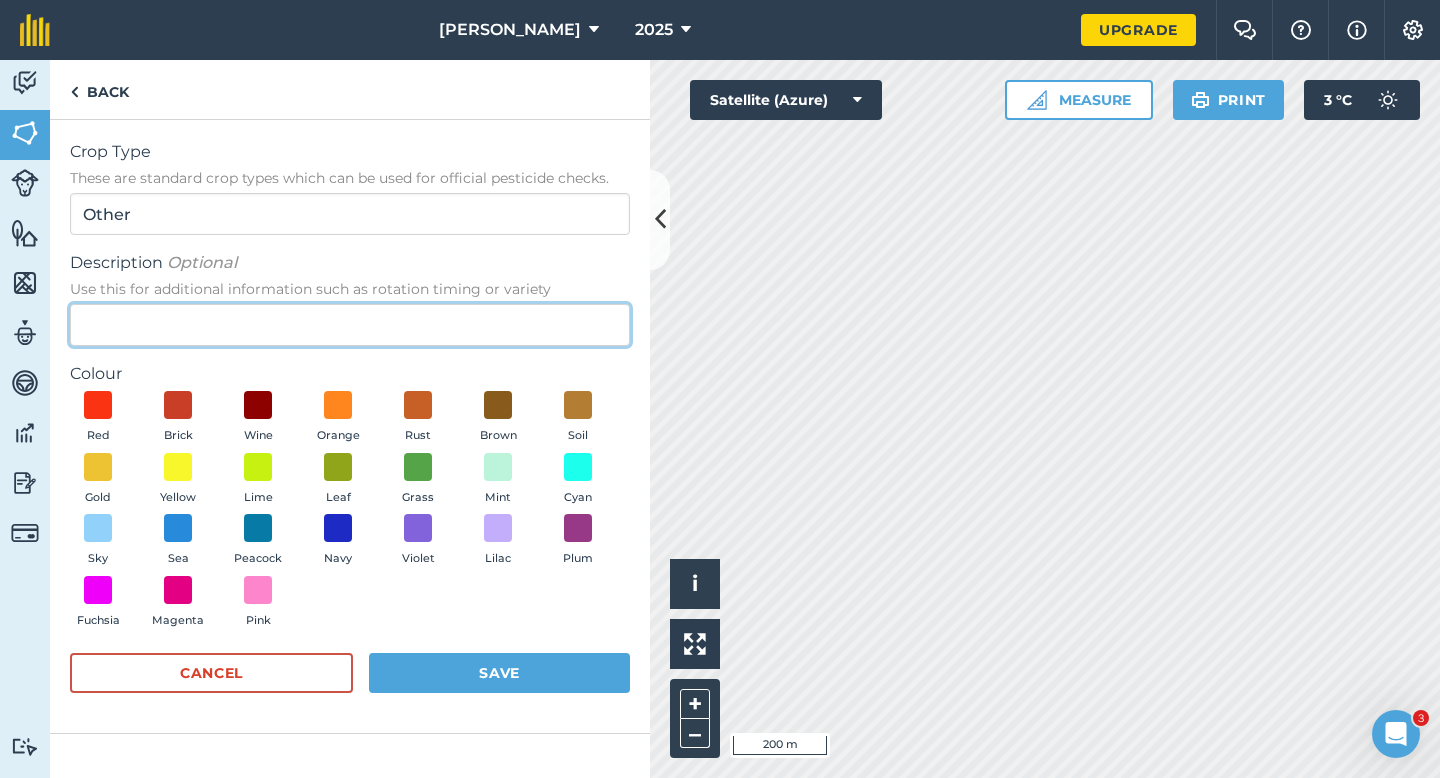 click on "Description   Optional Use this for additional information such as rotation timing or variety" at bounding box center (350, 325) 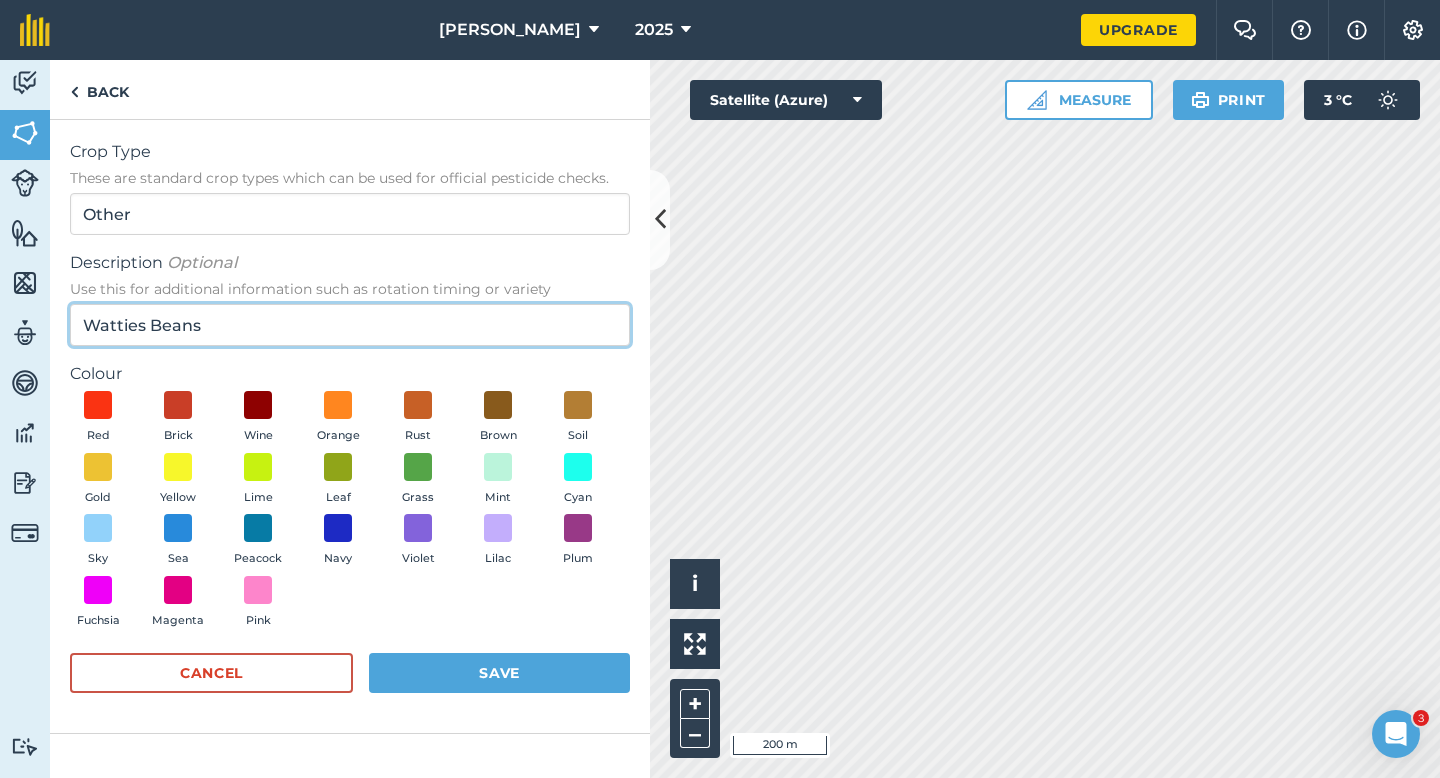 type on "Watties Beans" 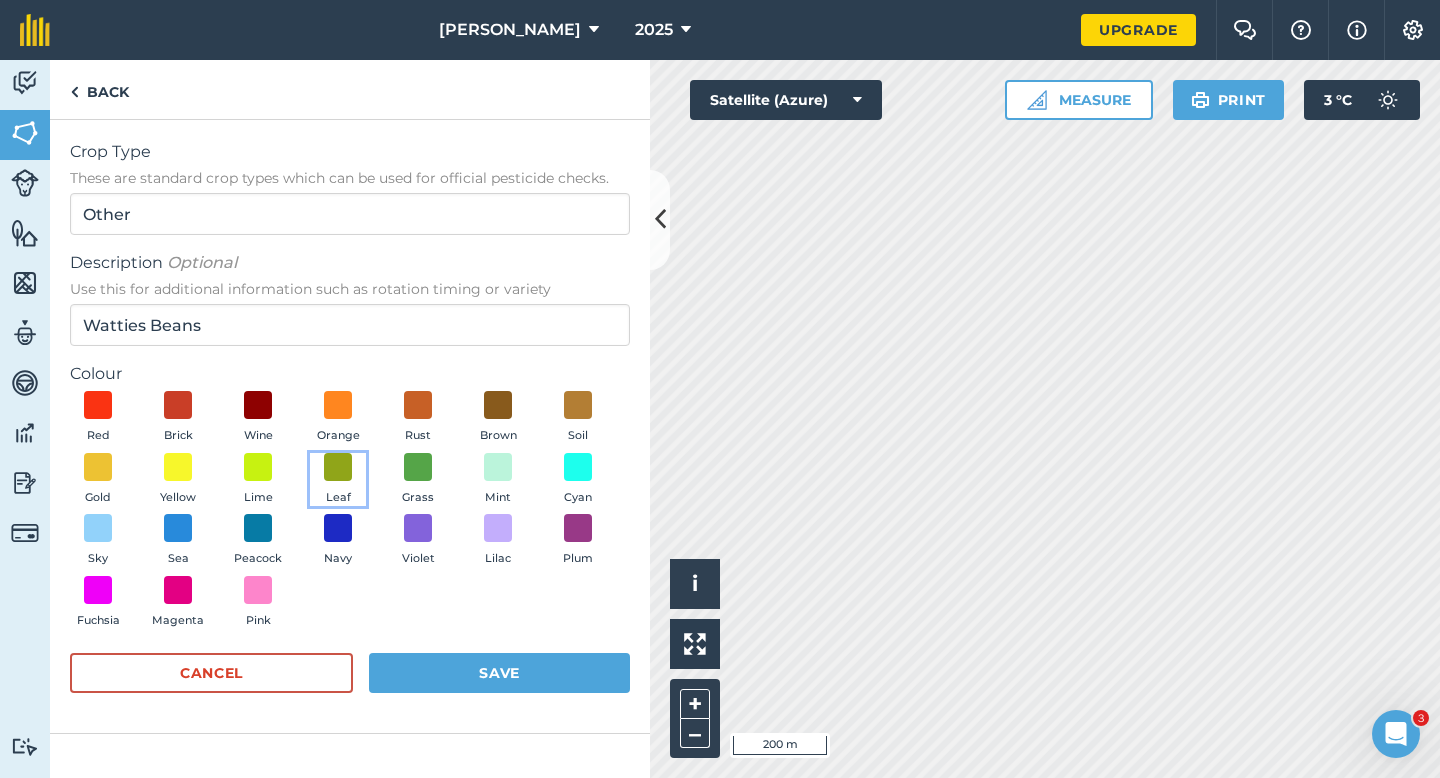 click on "Leaf" at bounding box center (338, 480) 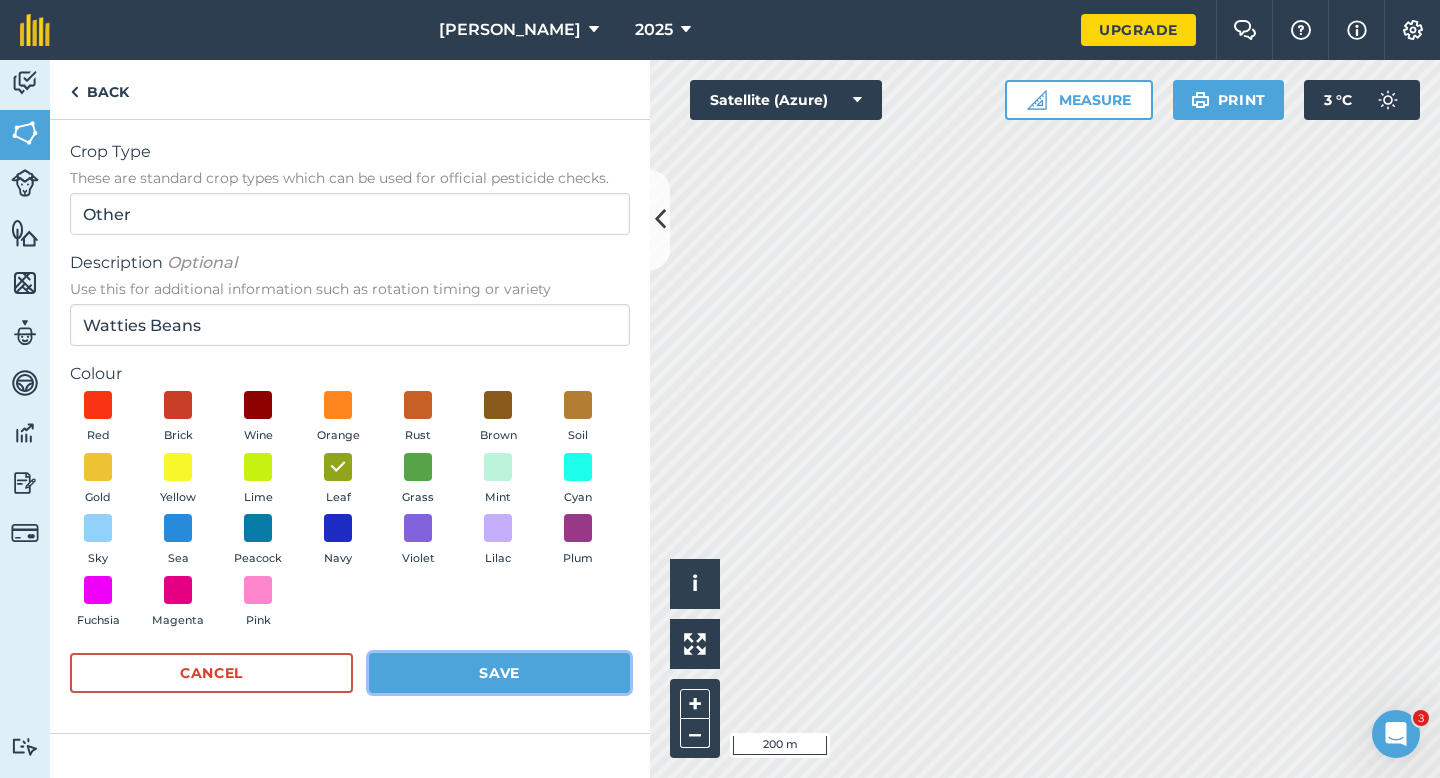 click on "Save" at bounding box center [499, 673] 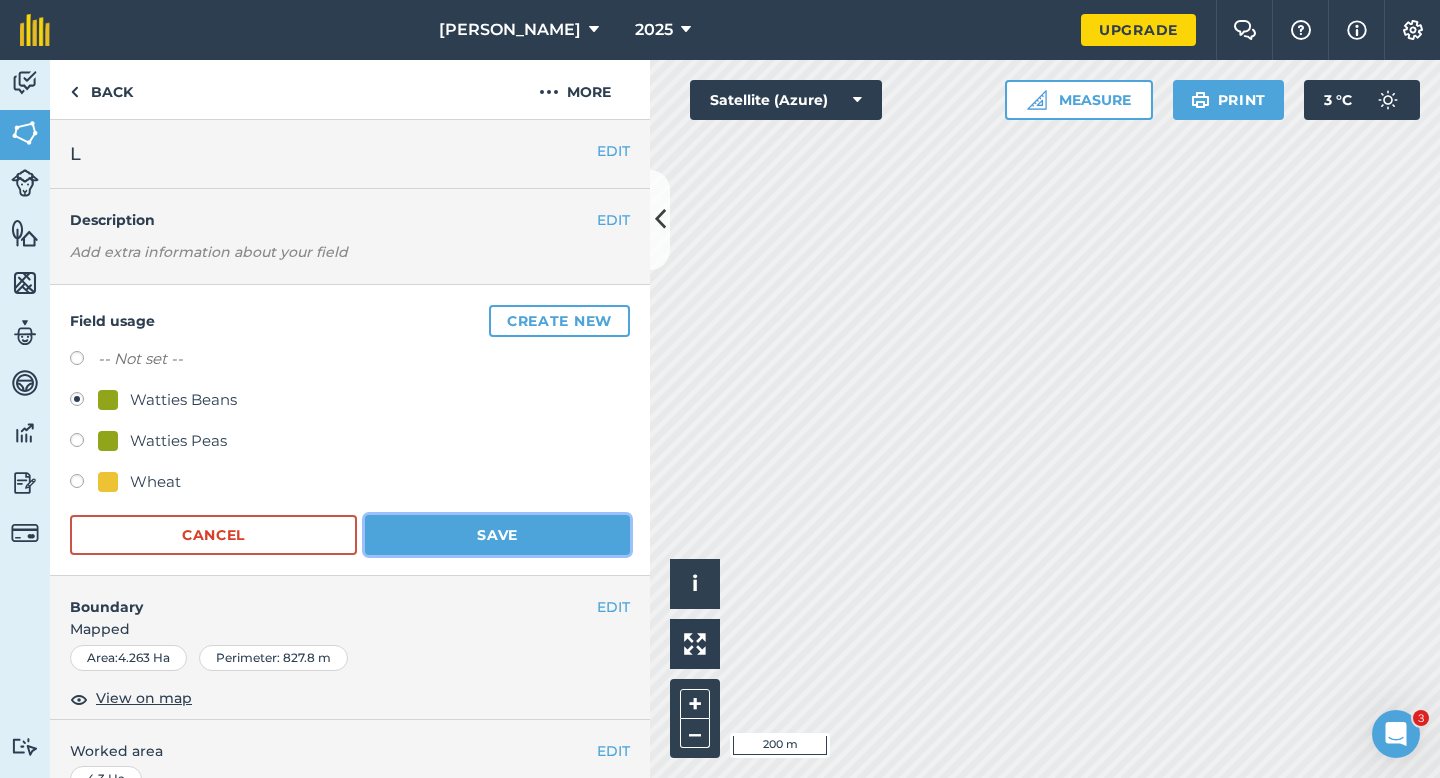 click on "Save" at bounding box center [497, 535] 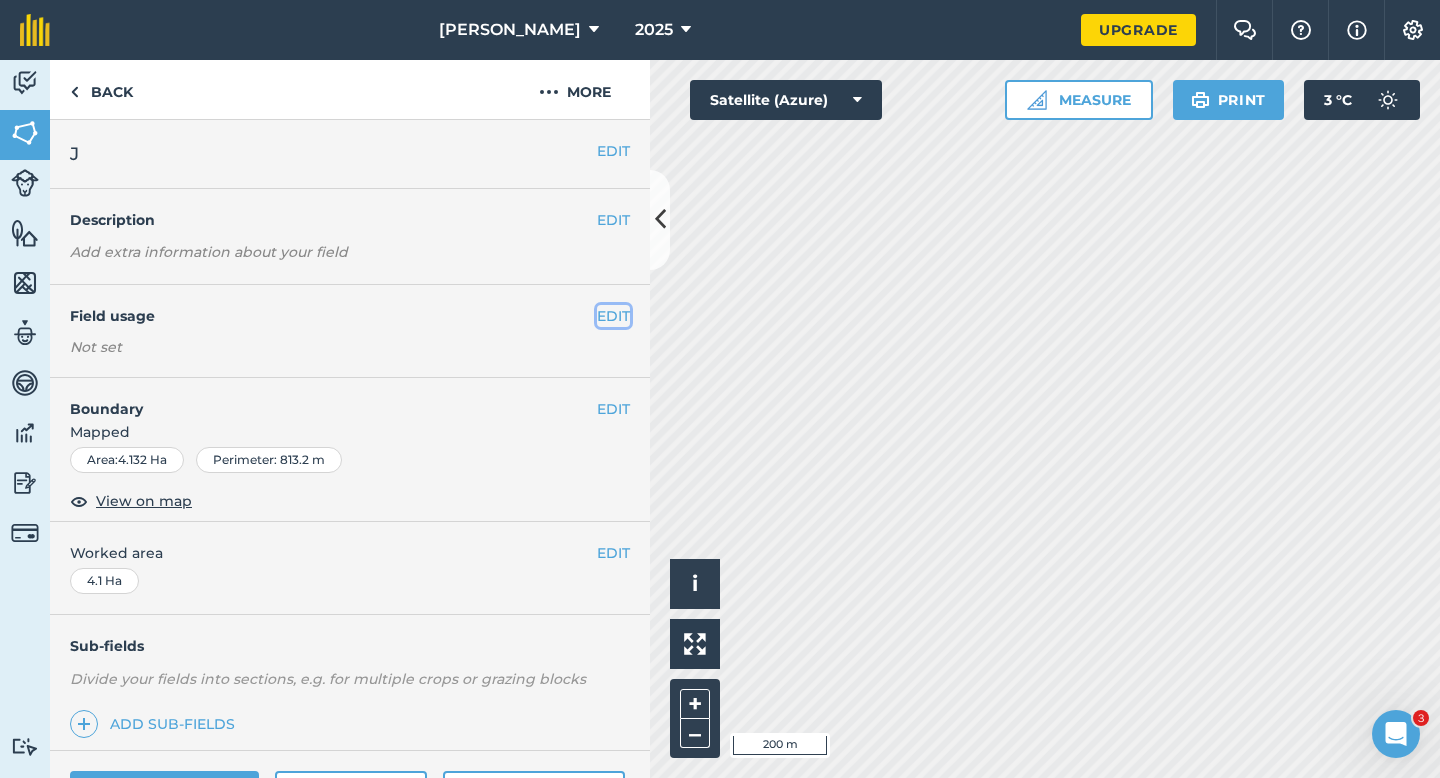 click on "EDIT" at bounding box center (613, 316) 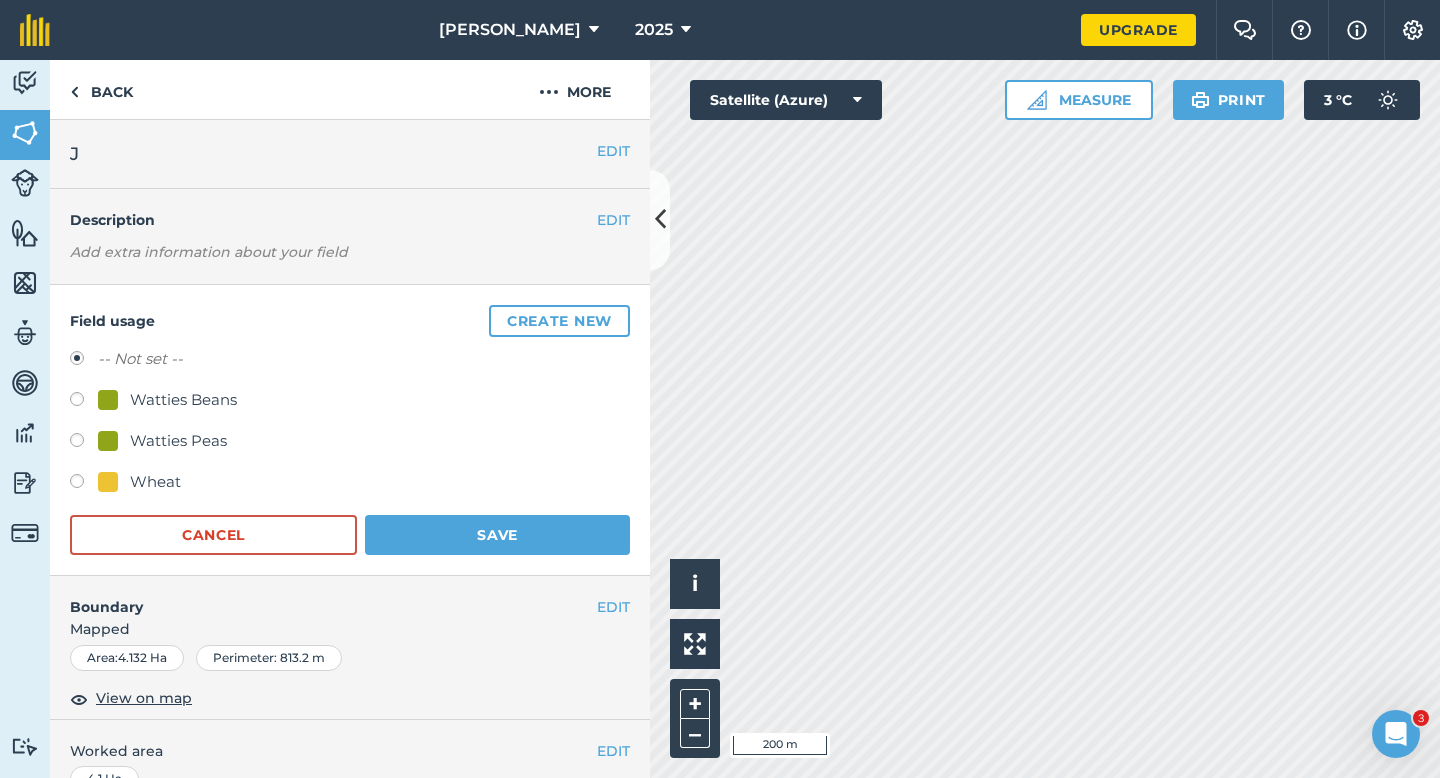 click on "Create new" at bounding box center (559, 321) 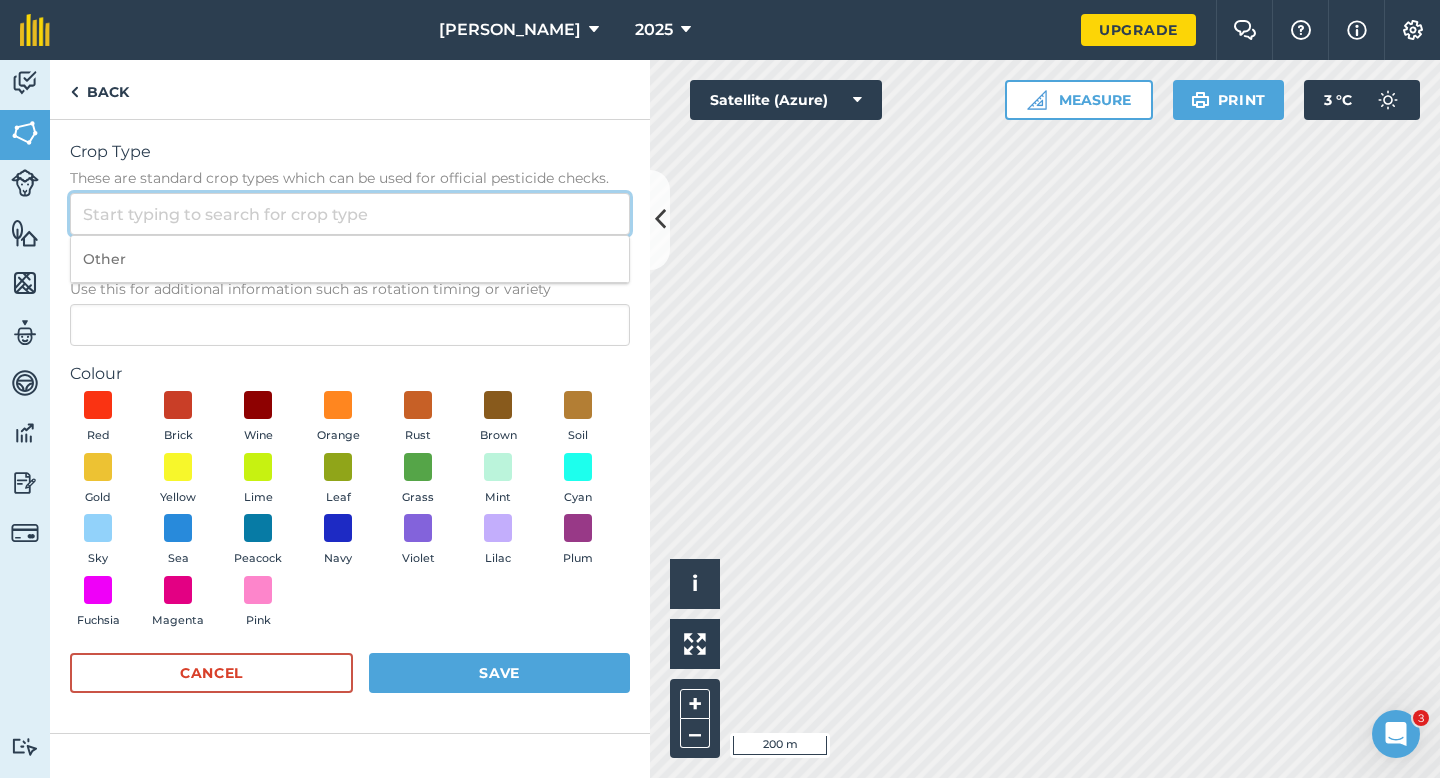 click on "Crop Type These are standard crop types which can be used for official pesticide checks." at bounding box center [350, 214] 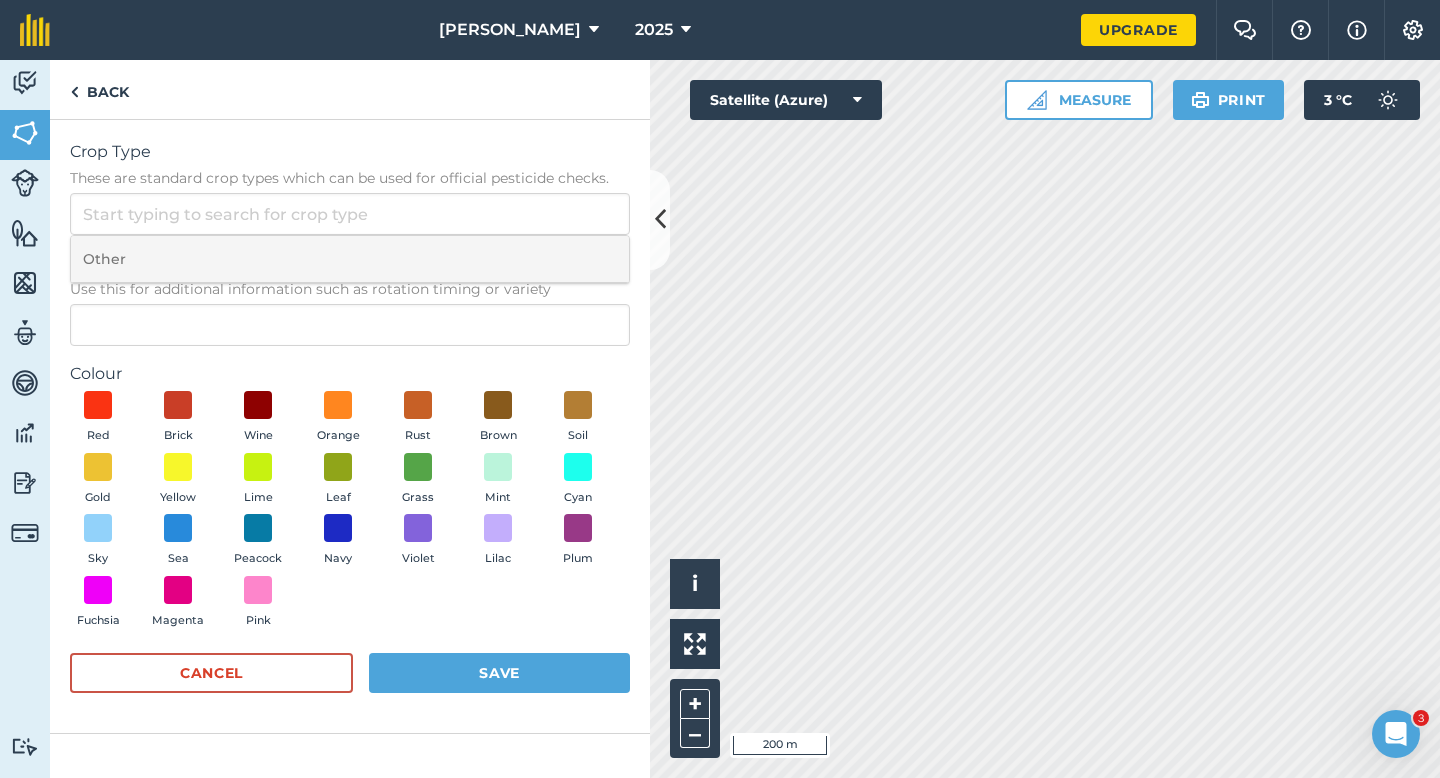 click on "Other" at bounding box center [350, 259] 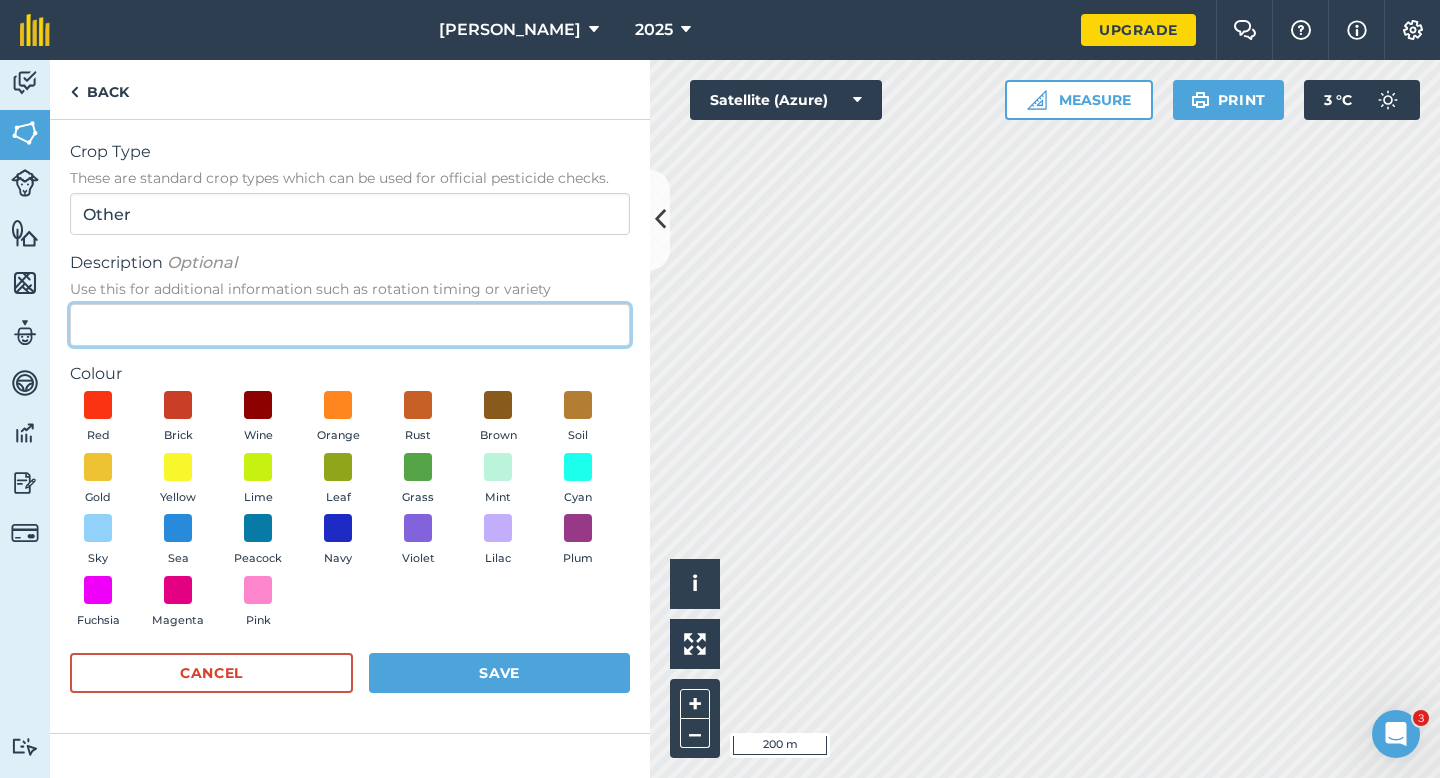 click on "Description   Optional Use this for additional information such as rotation timing or variety" at bounding box center (350, 325) 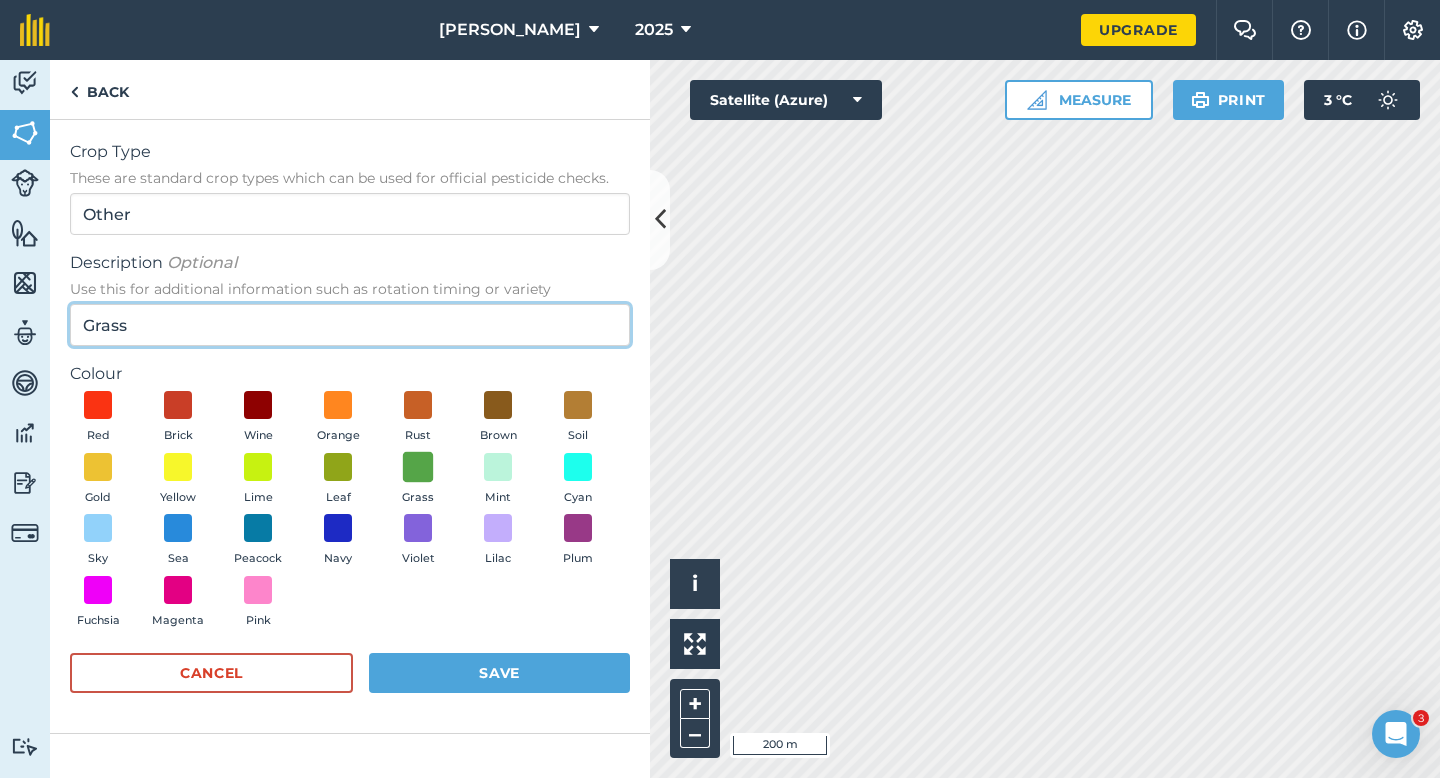 type on "Grass" 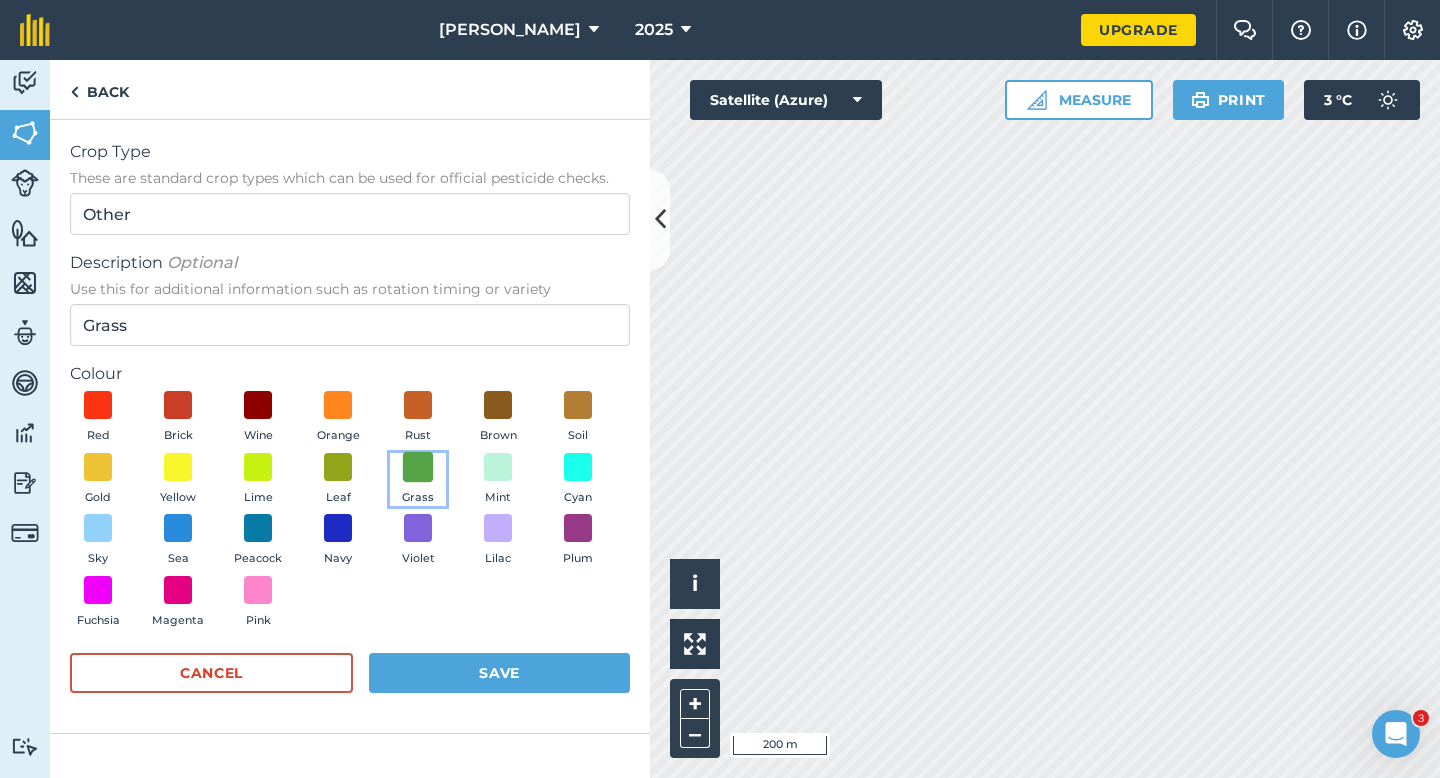 click at bounding box center (418, 466) 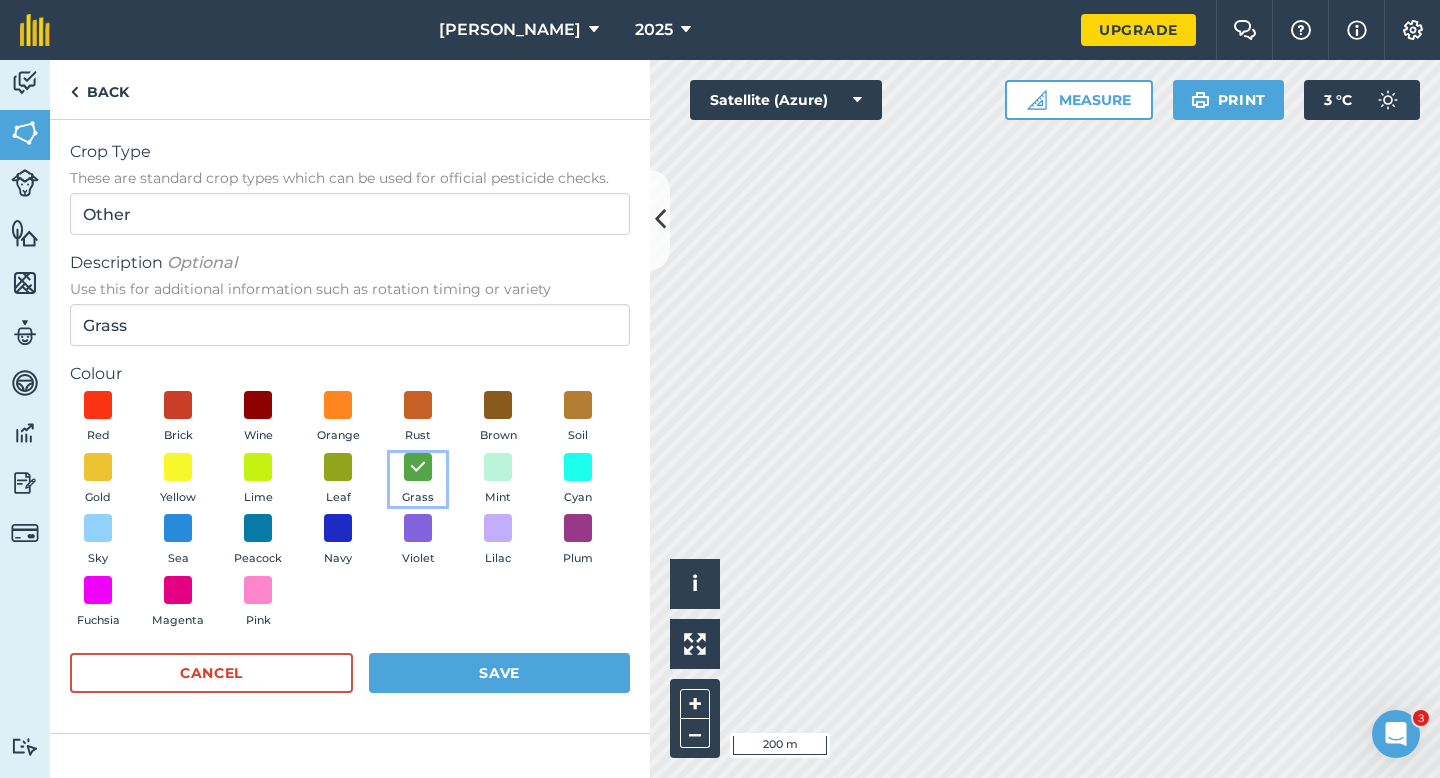 type 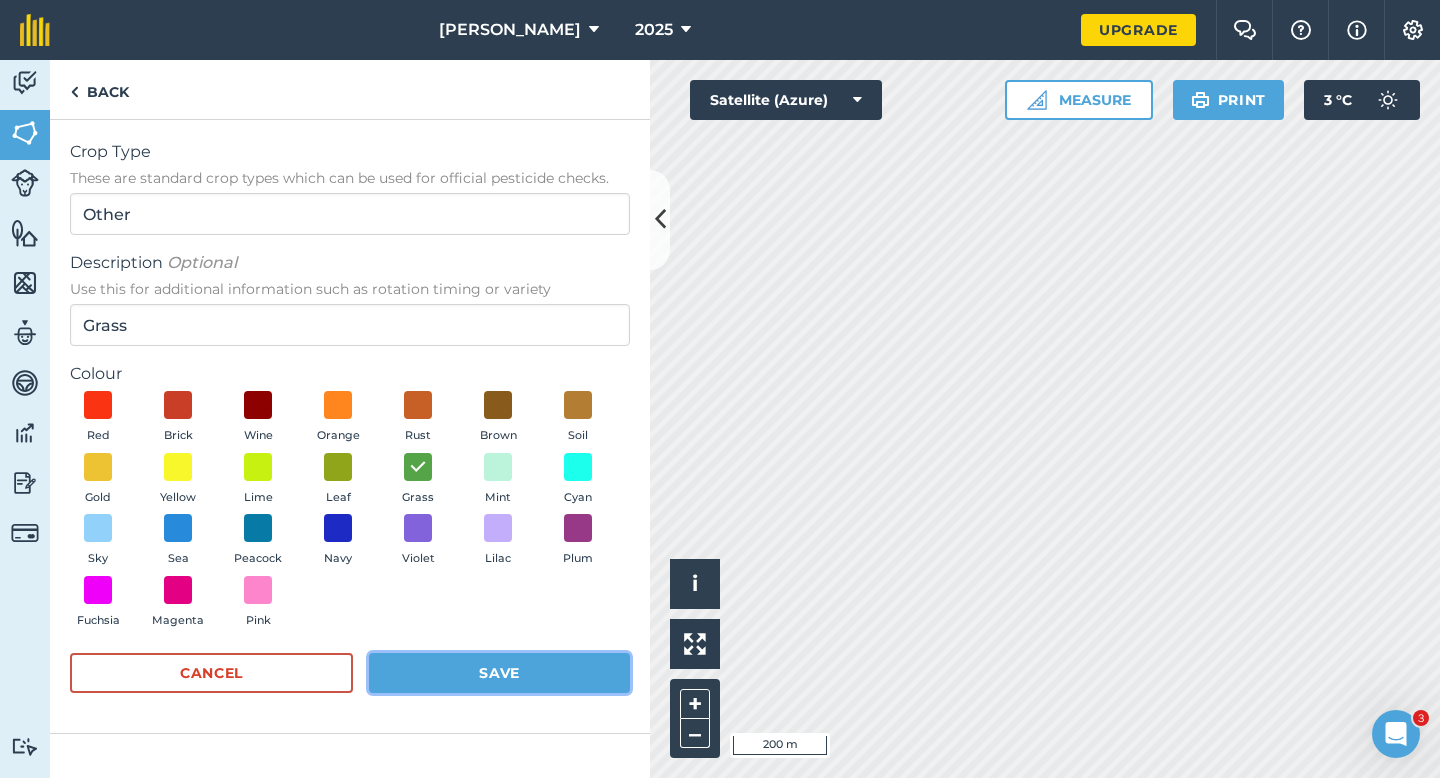 click on "Save" at bounding box center [499, 673] 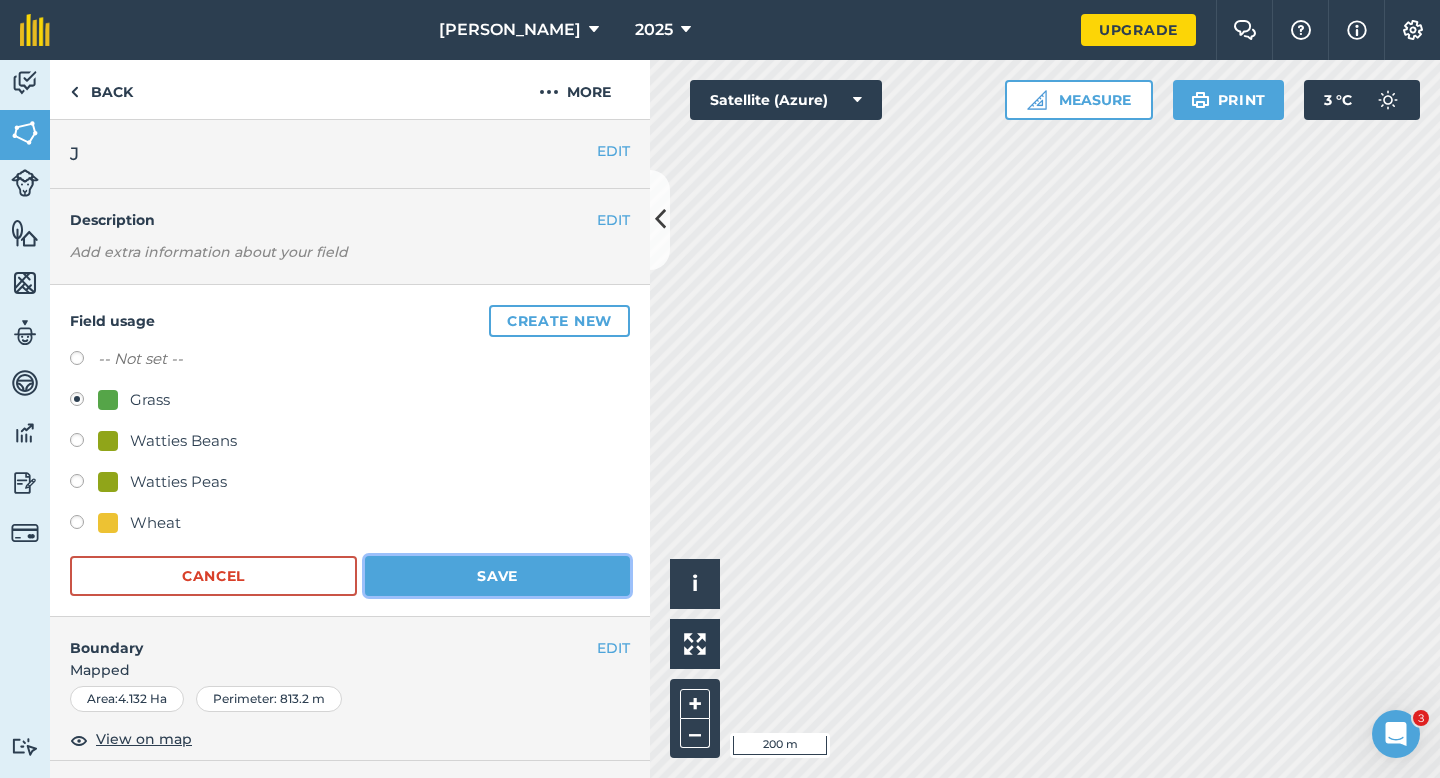 click on "Save" at bounding box center [497, 576] 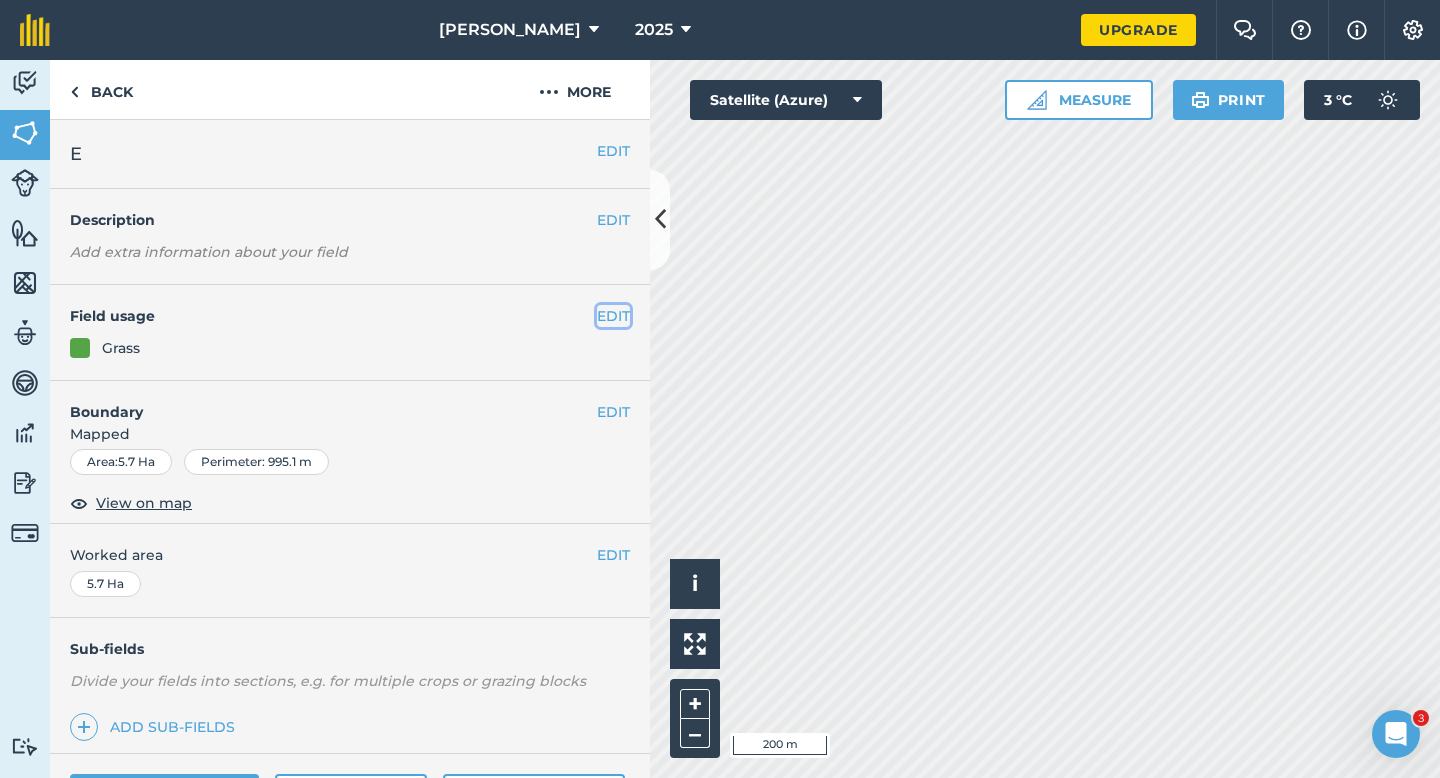 click on "EDIT" at bounding box center [613, 316] 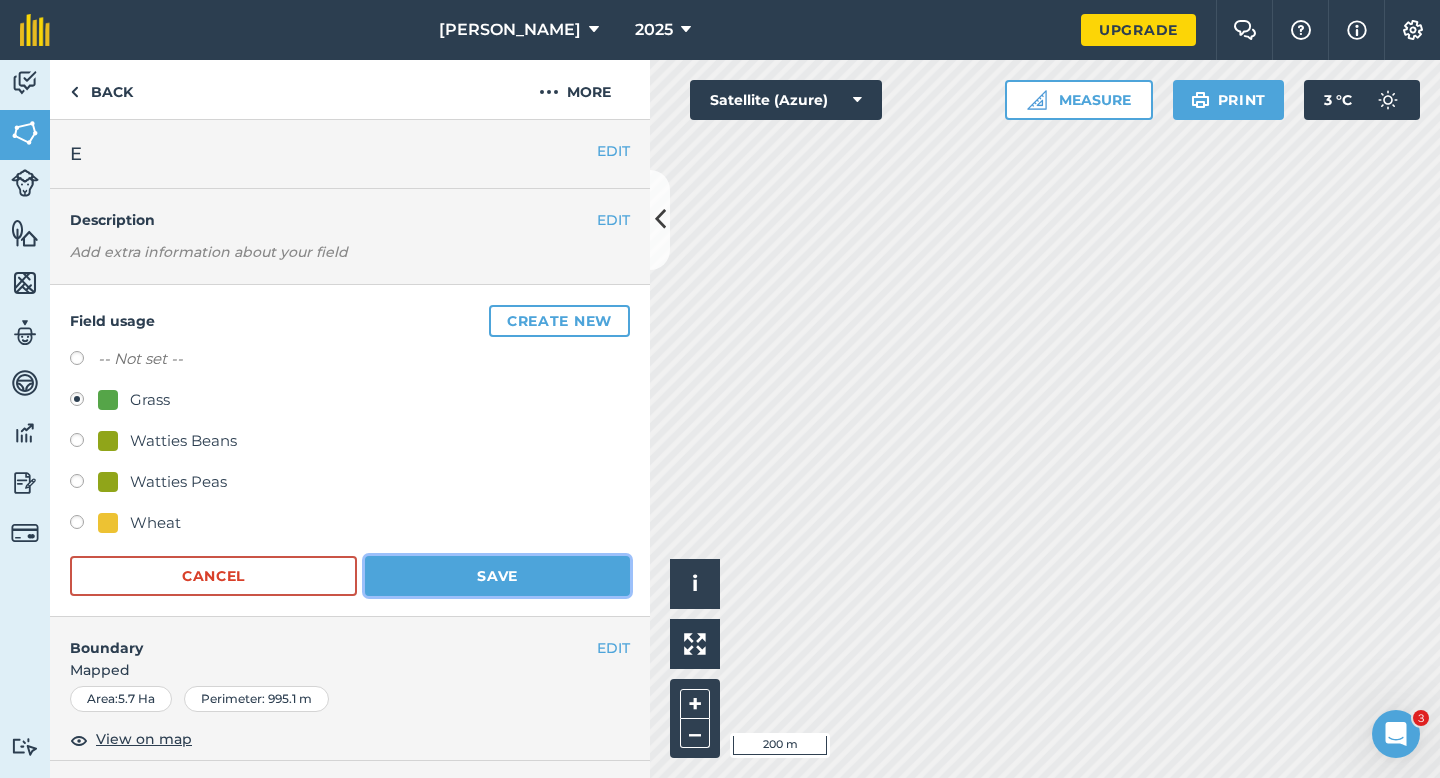 click on "Save" at bounding box center [497, 576] 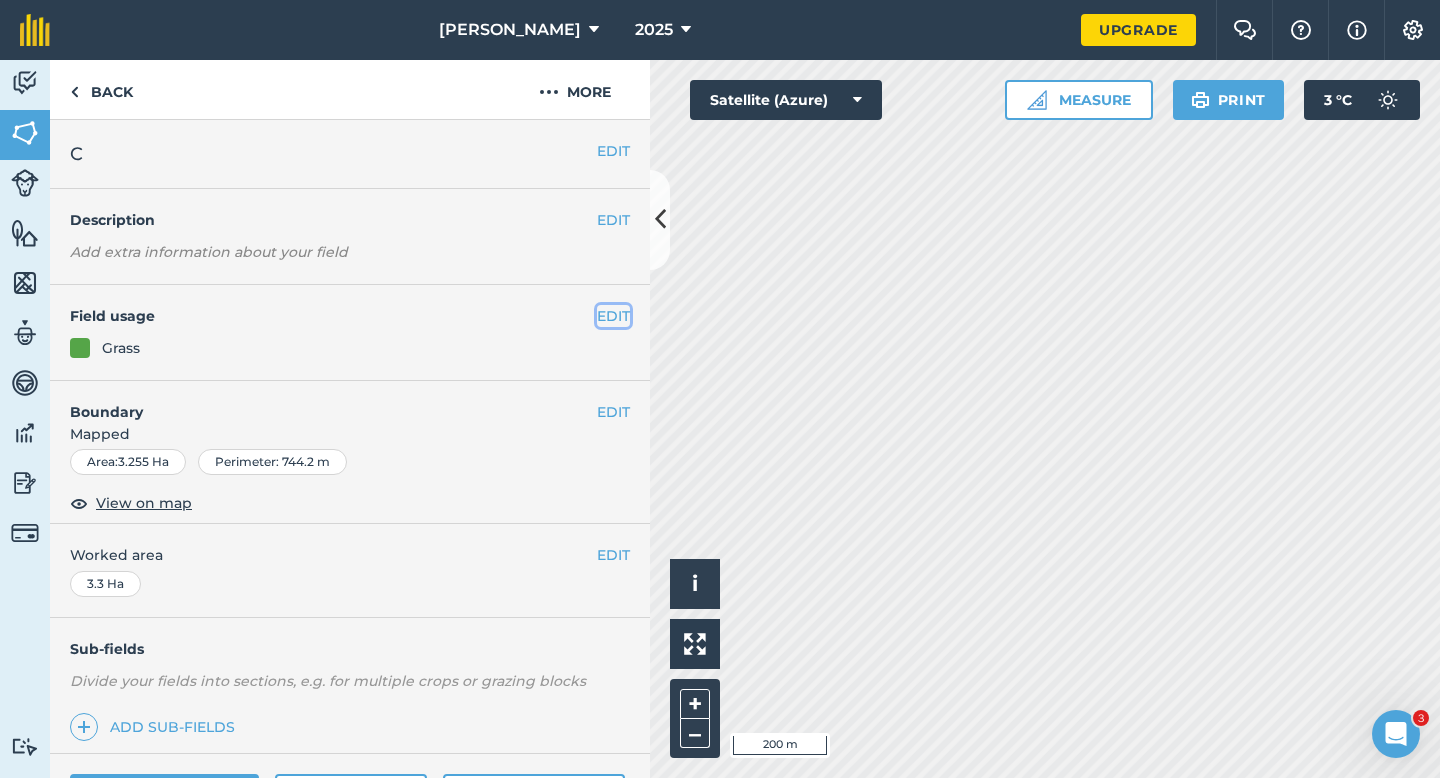 click on "EDIT" at bounding box center (613, 316) 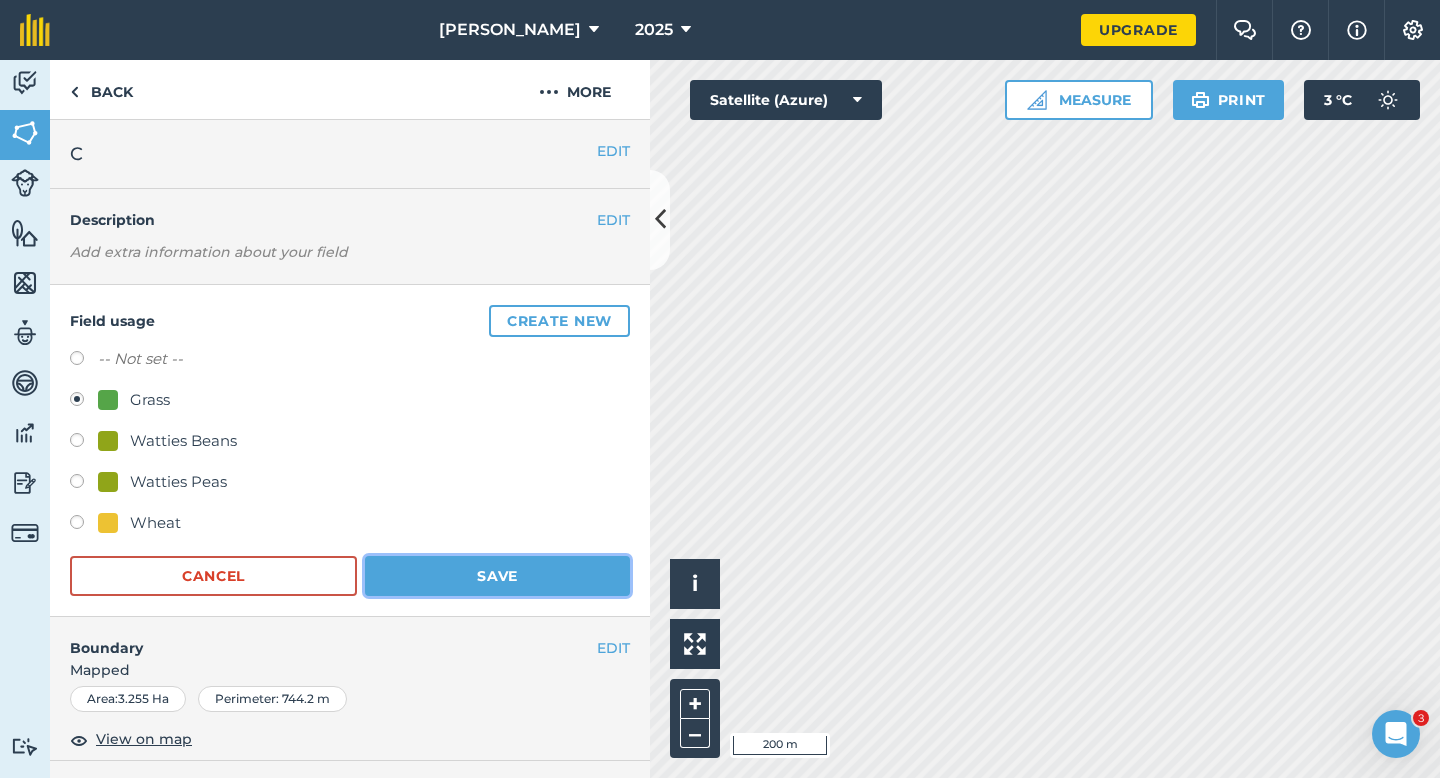 click on "Save" at bounding box center (497, 576) 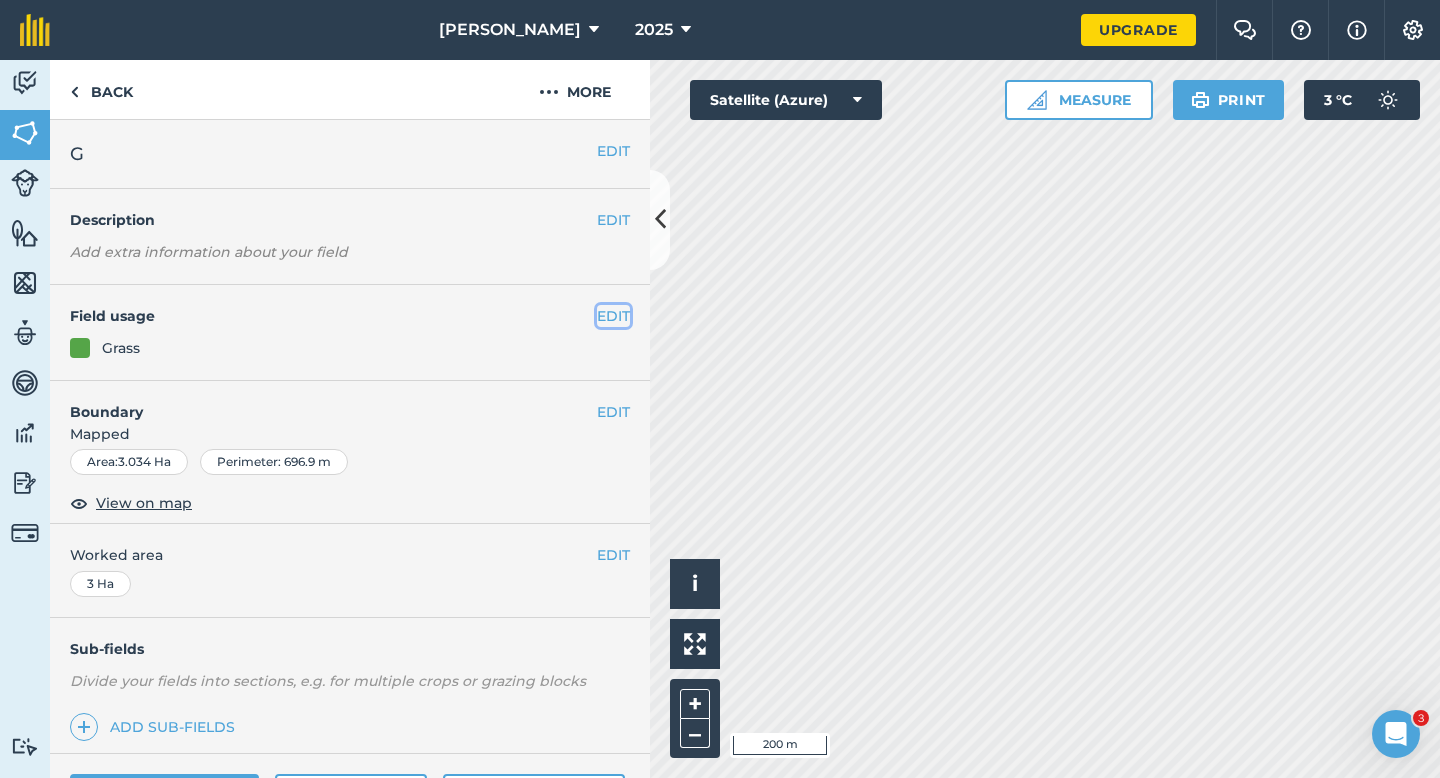 click on "EDIT" at bounding box center (613, 316) 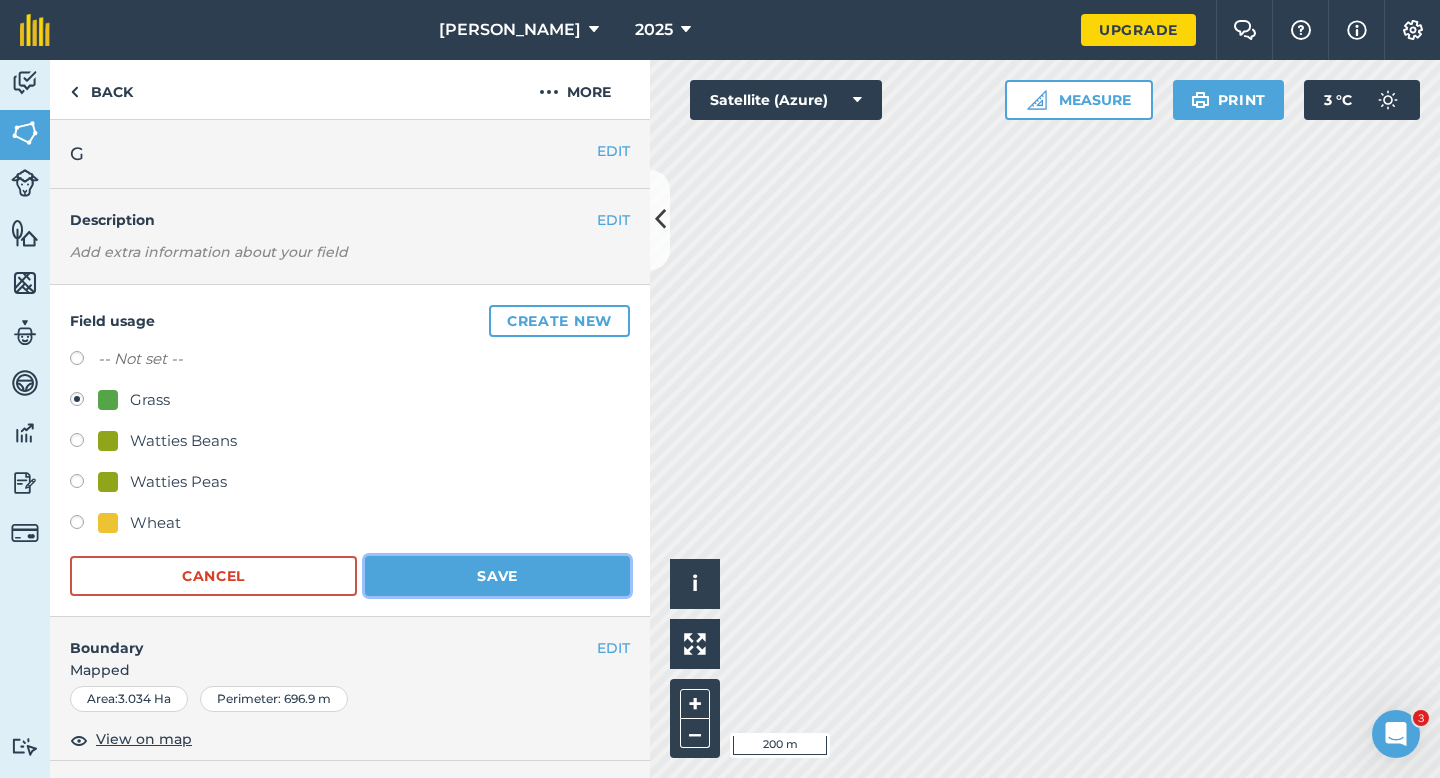 click on "Save" at bounding box center (497, 576) 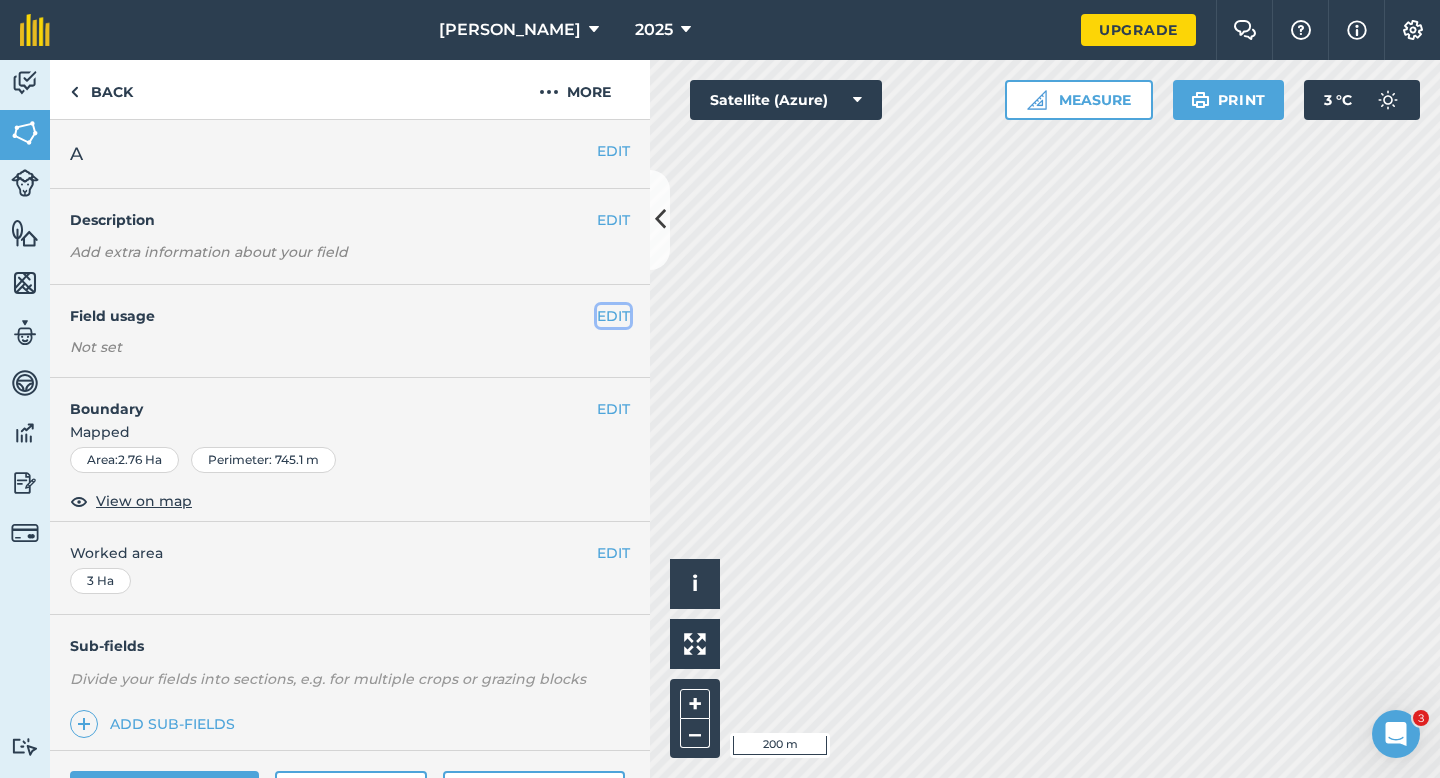 click on "EDIT" at bounding box center [613, 316] 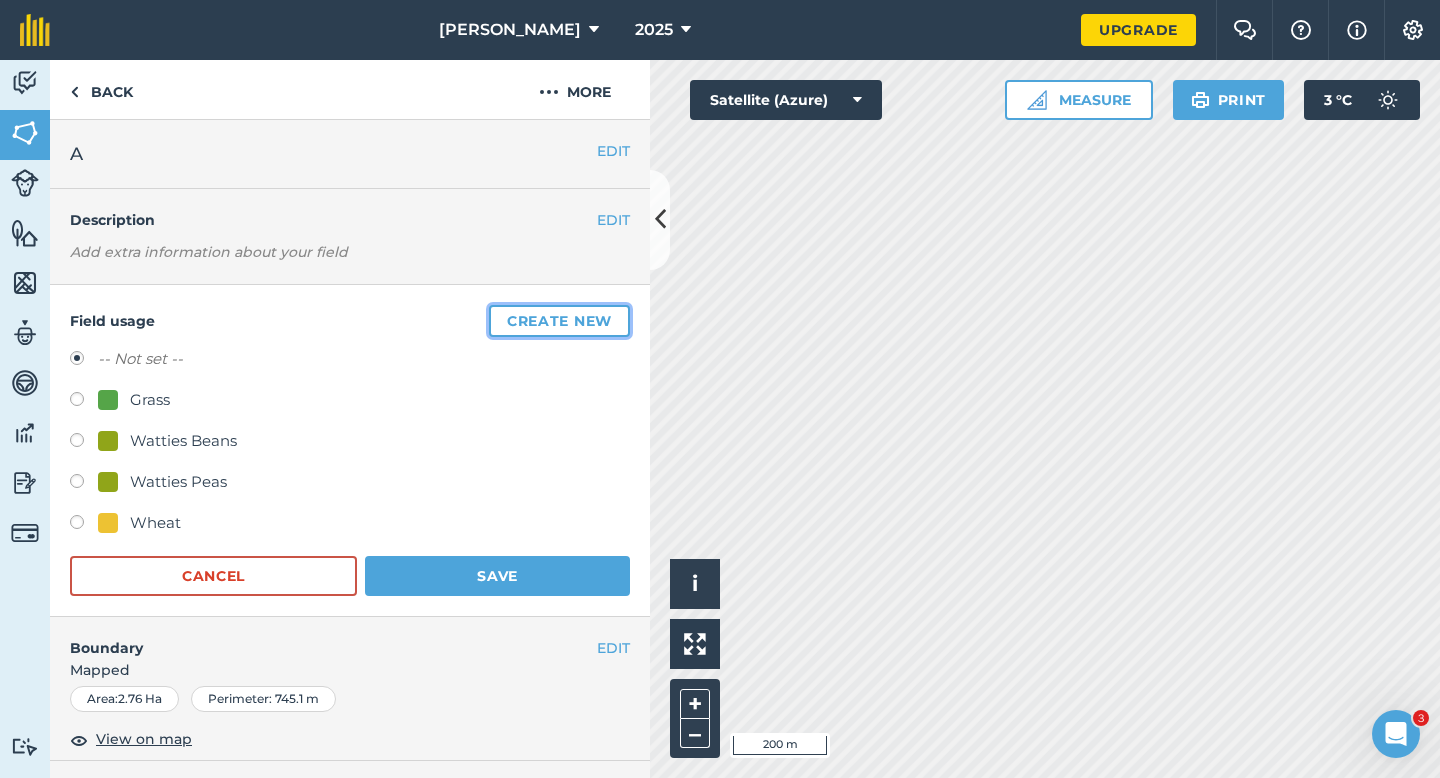 click on "Create new" at bounding box center [559, 321] 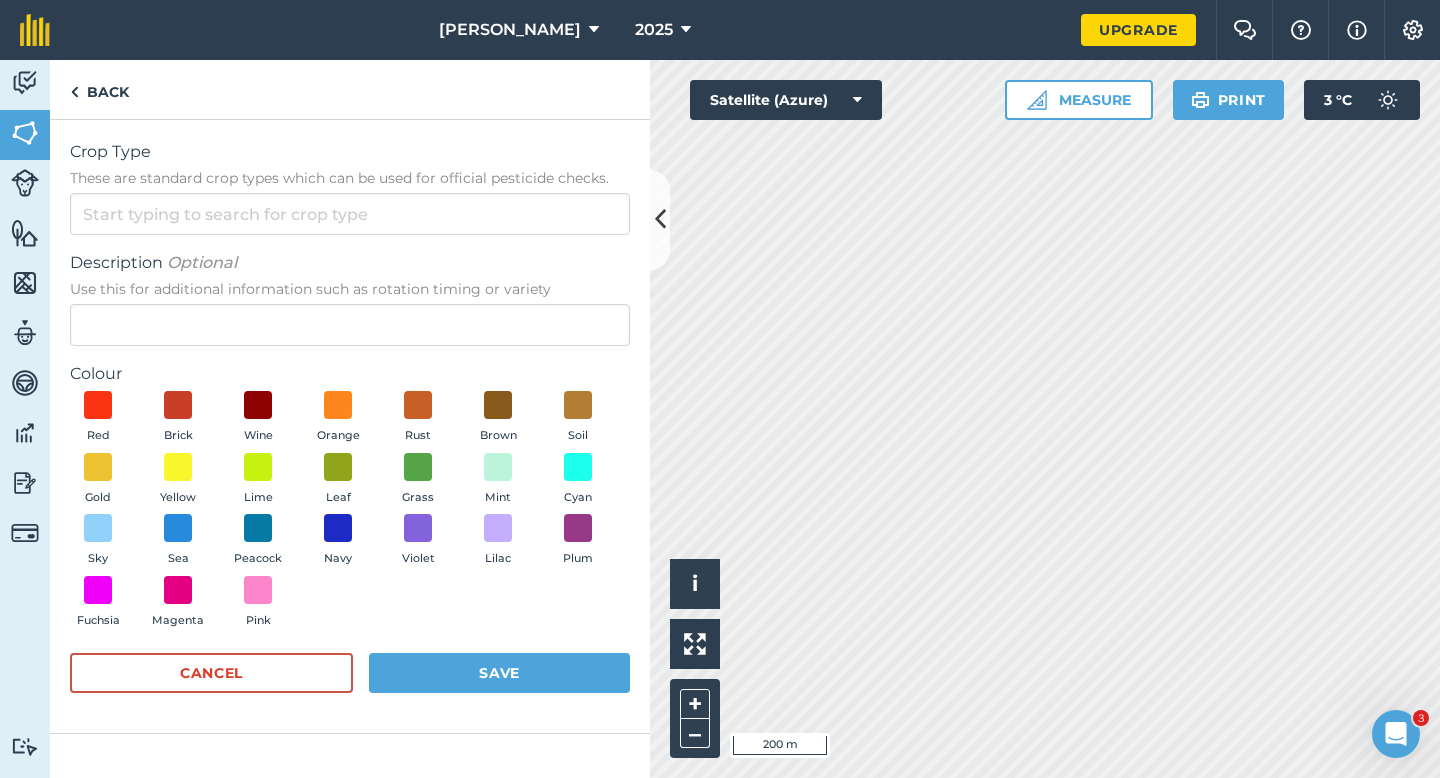 click on "Crop Type These are standard crop types which can be used for official pesticide checks. Description   Optional Use this for additional information such as rotation timing or variety Colour Red Brick Wine Orange Rust Brown Soil Gold Yellow Lime Leaf Grass Mint Cyan Sky Sea Peacock Navy Violet Lilac Plum Fuchsia Magenta Pink Cancel Save" at bounding box center [350, 426] 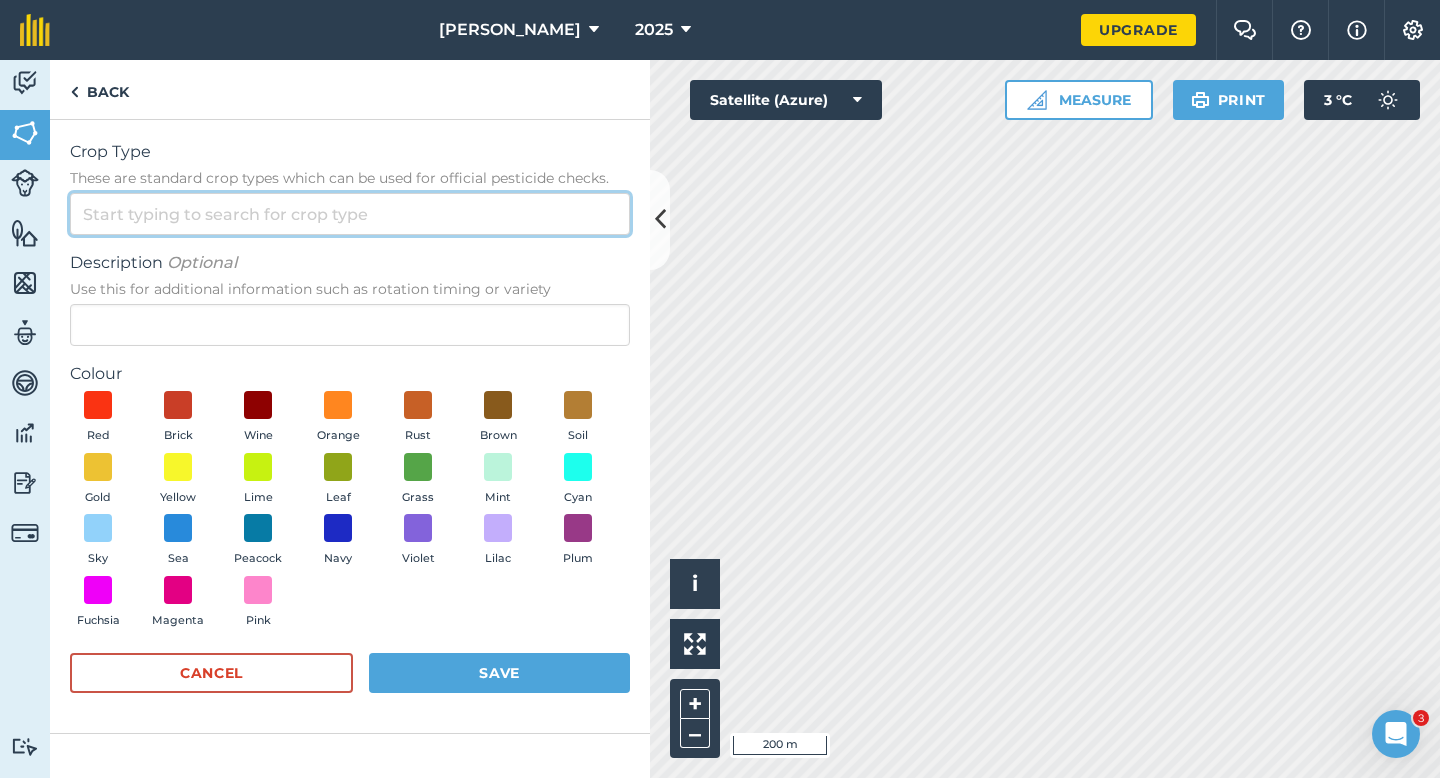 click on "Crop Type These are standard crop types which can be used for official pesticide checks." at bounding box center [350, 214] 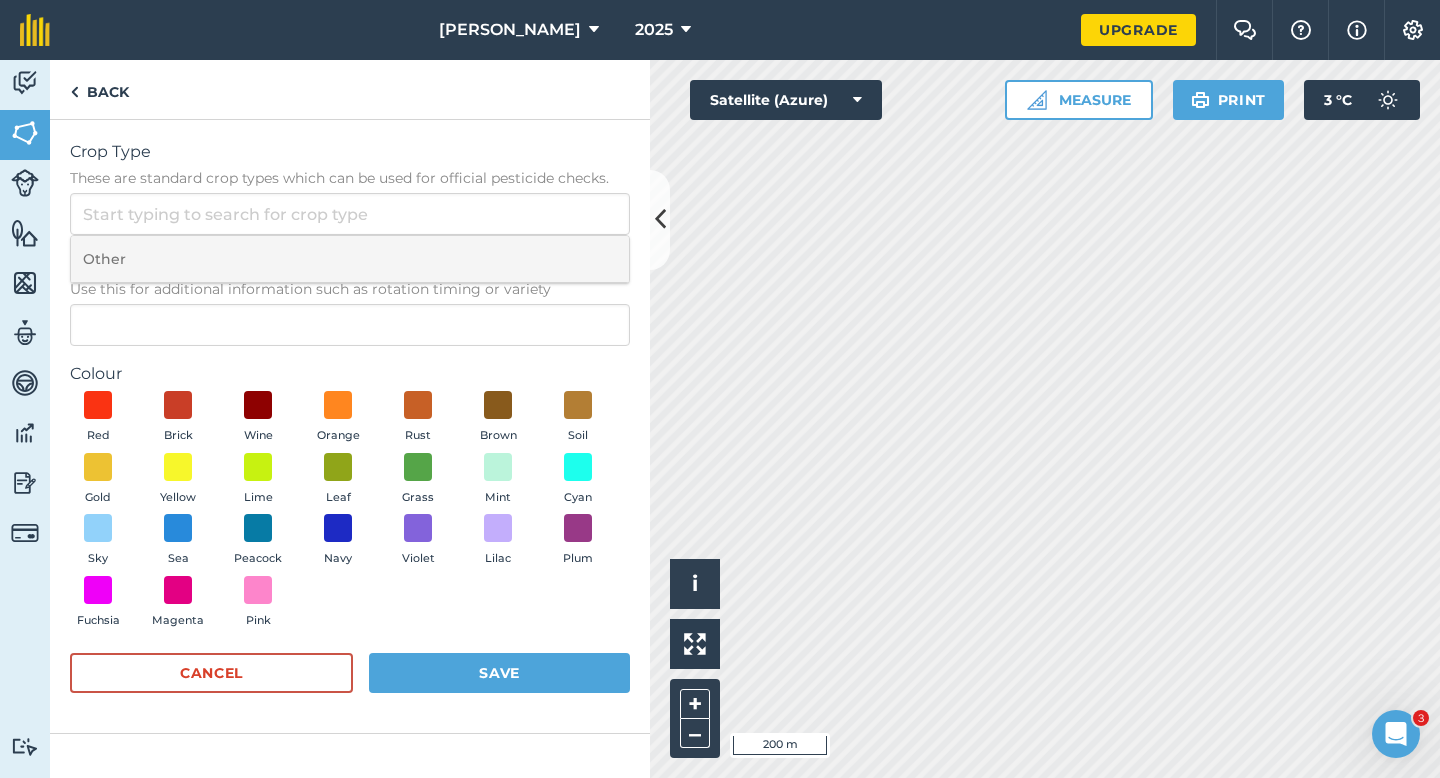 click on "Other" at bounding box center [350, 259] 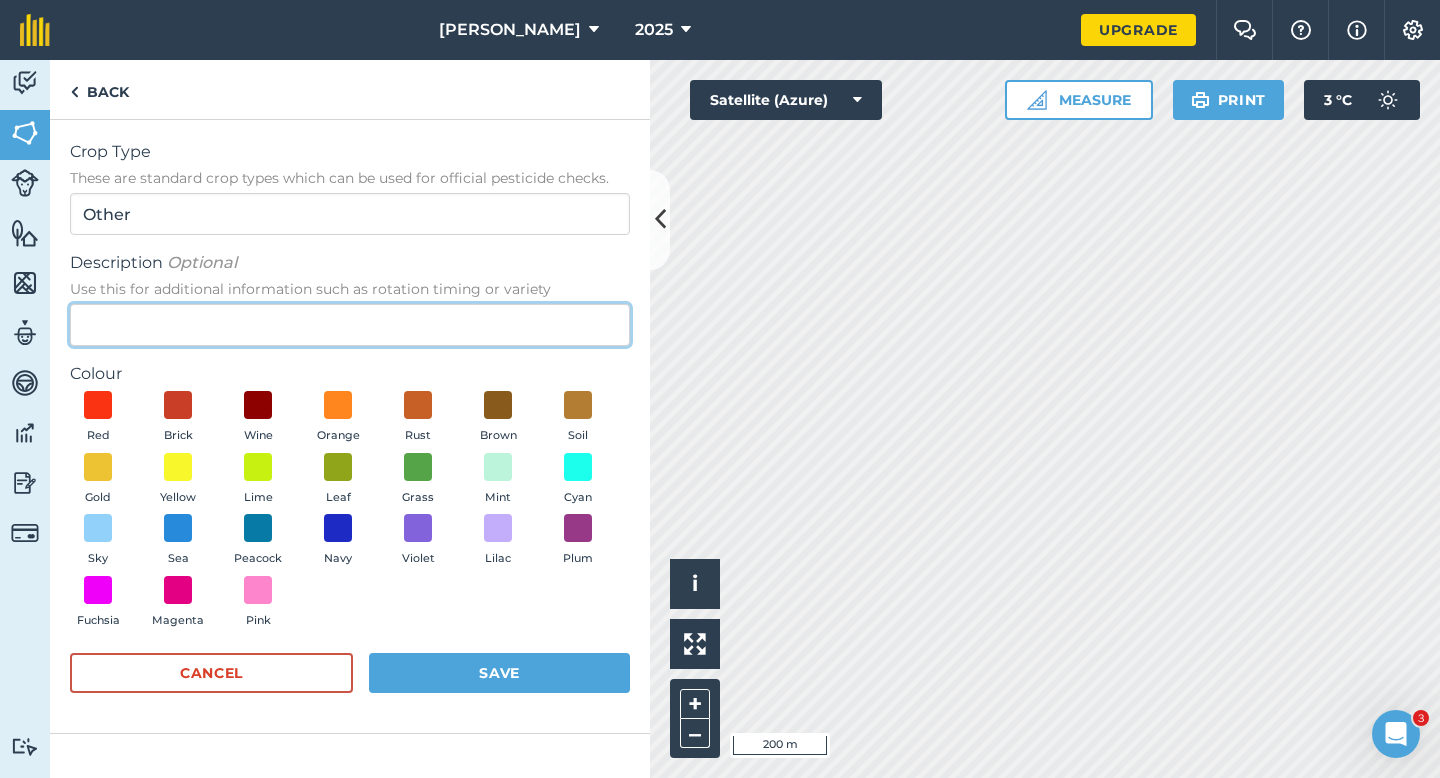 click on "Description   Optional Use this for additional information such as rotation timing or variety" at bounding box center (350, 325) 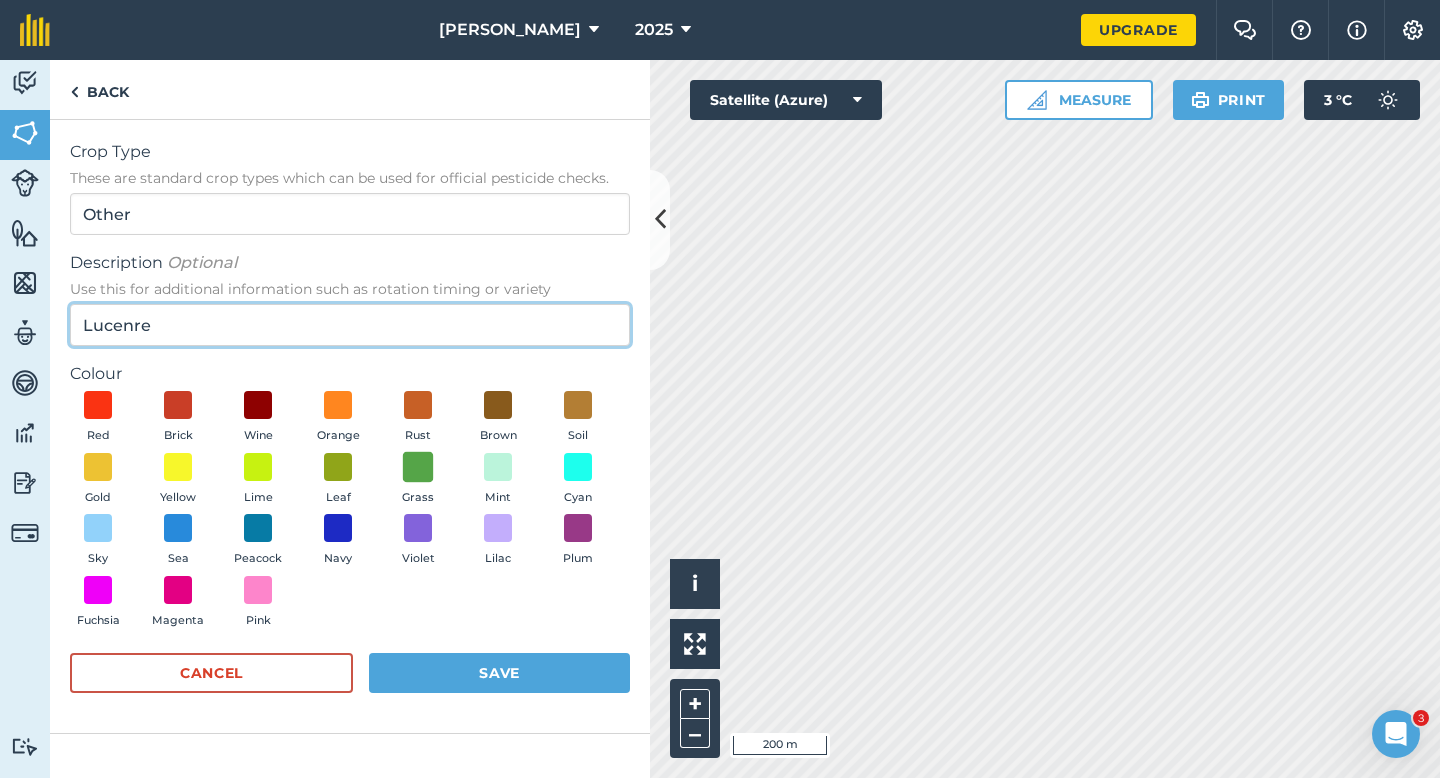 type on "Lucenre" 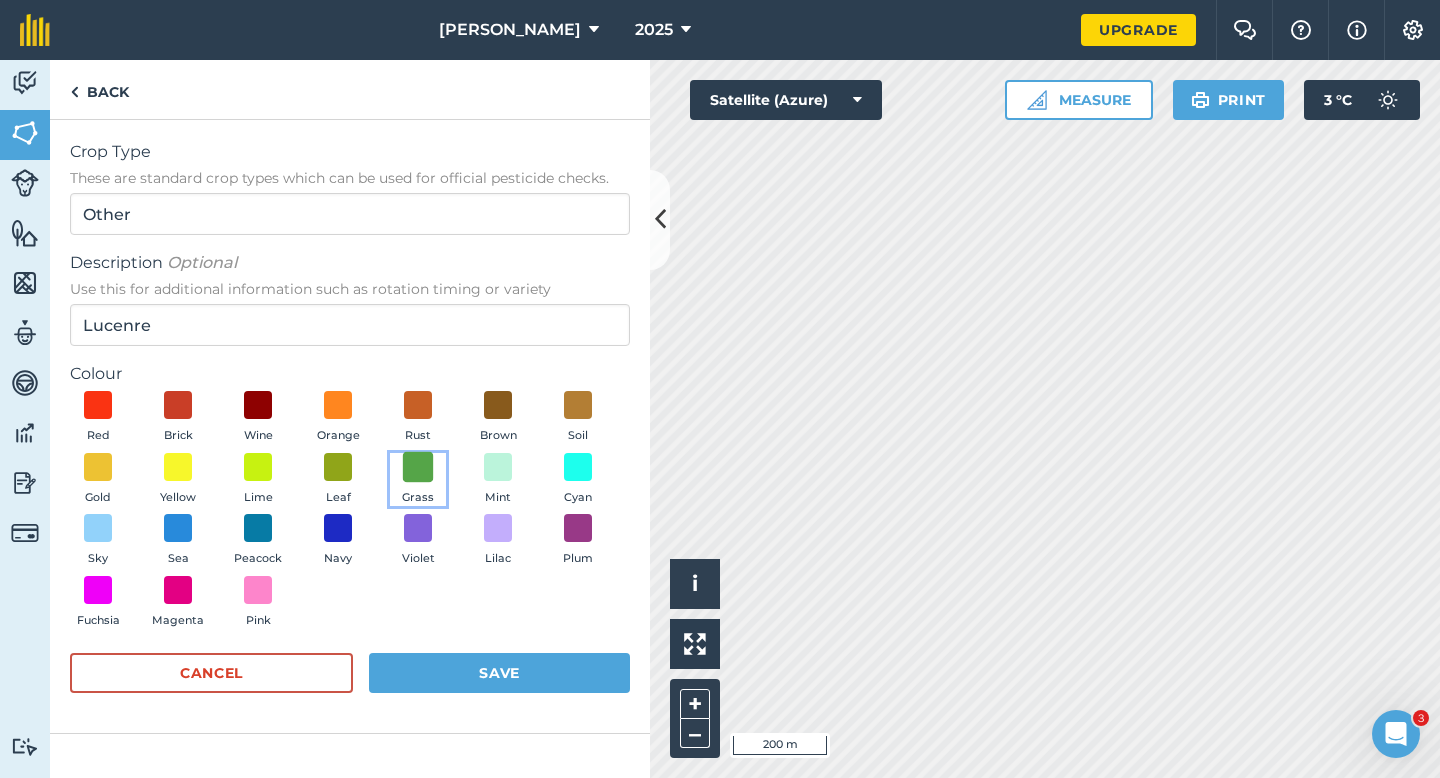 click at bounding box center [418, 466] 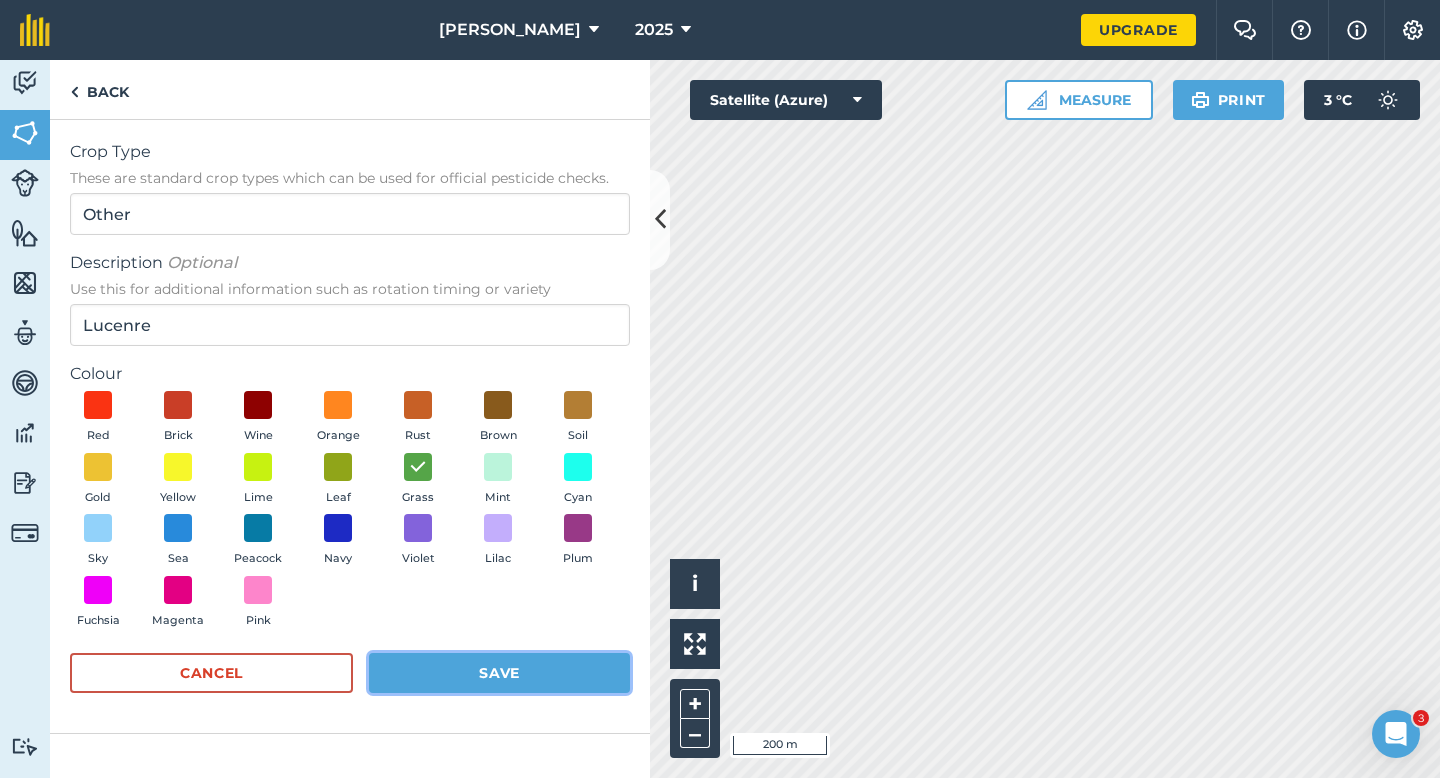 click on "Save" at bounding box center [499, 673] 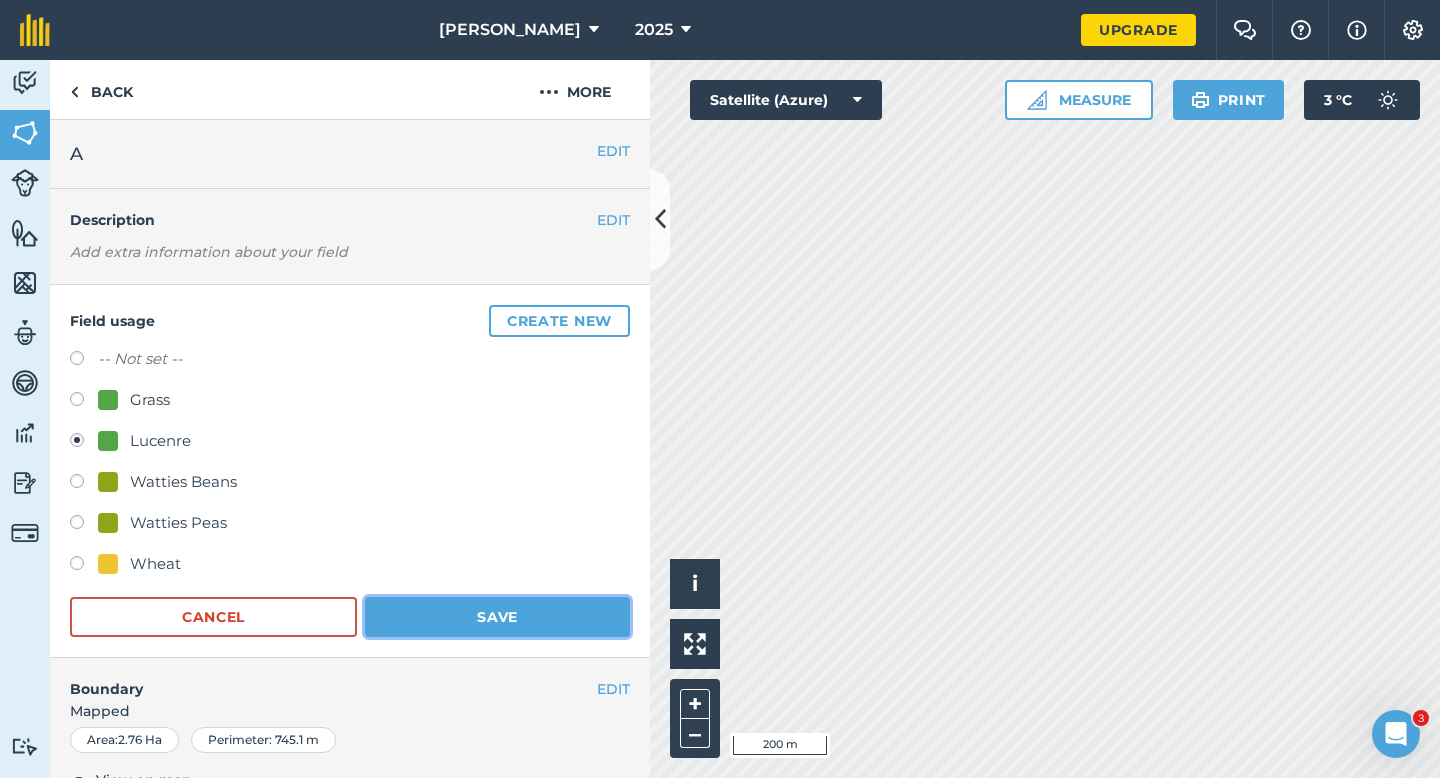 click on "Save" at bounding box center (497, 617) 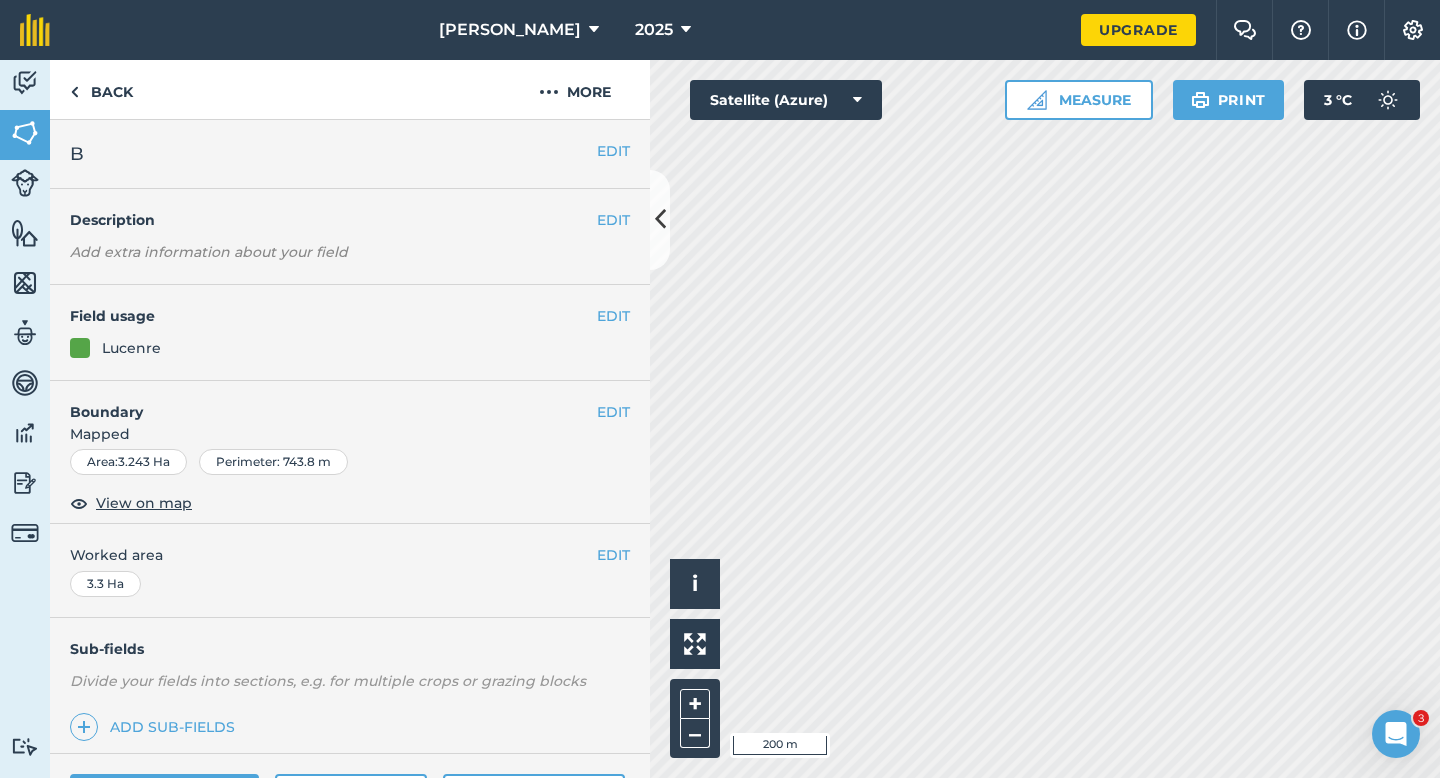 click on "Field usage" at bounding box center [333, 316] 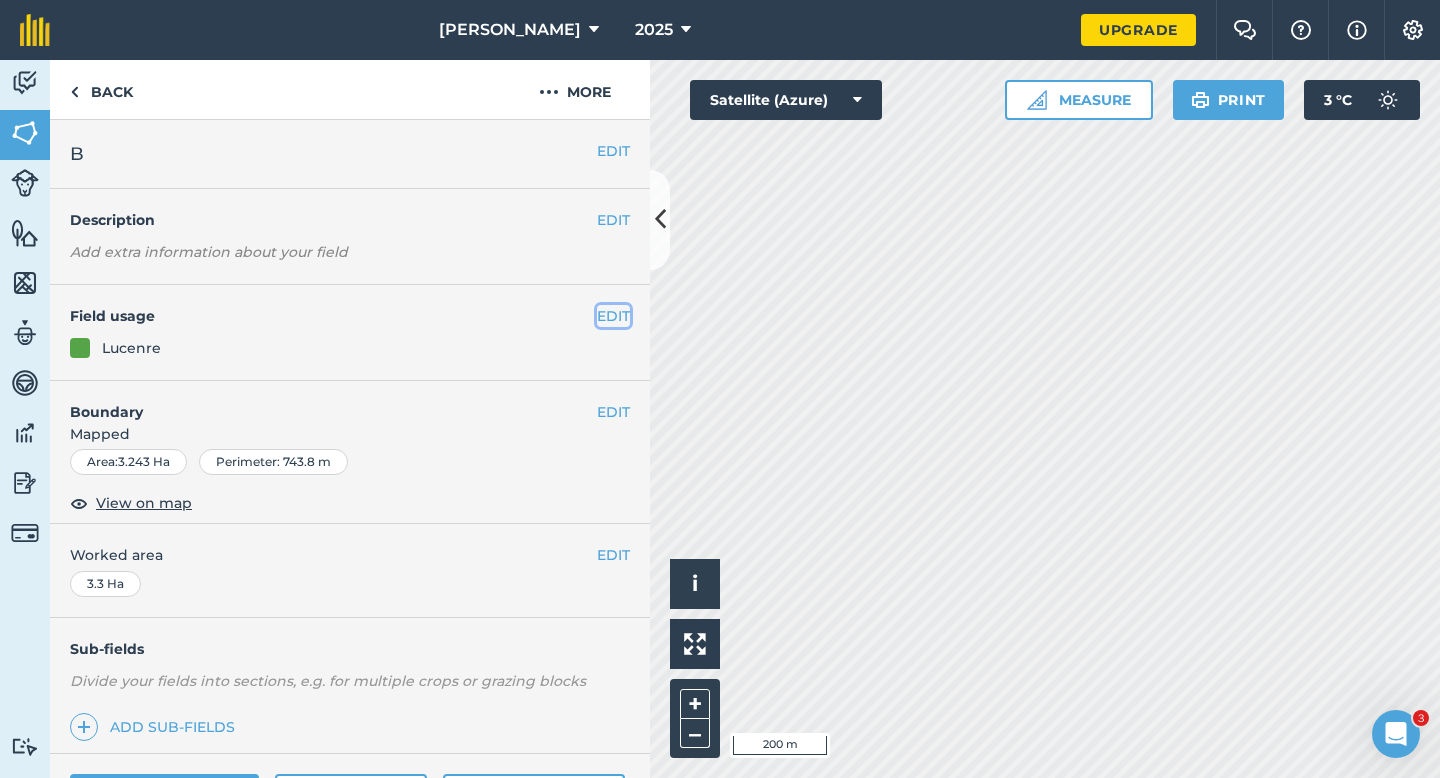 click on "EDIT" at bounding box center [613, 316] 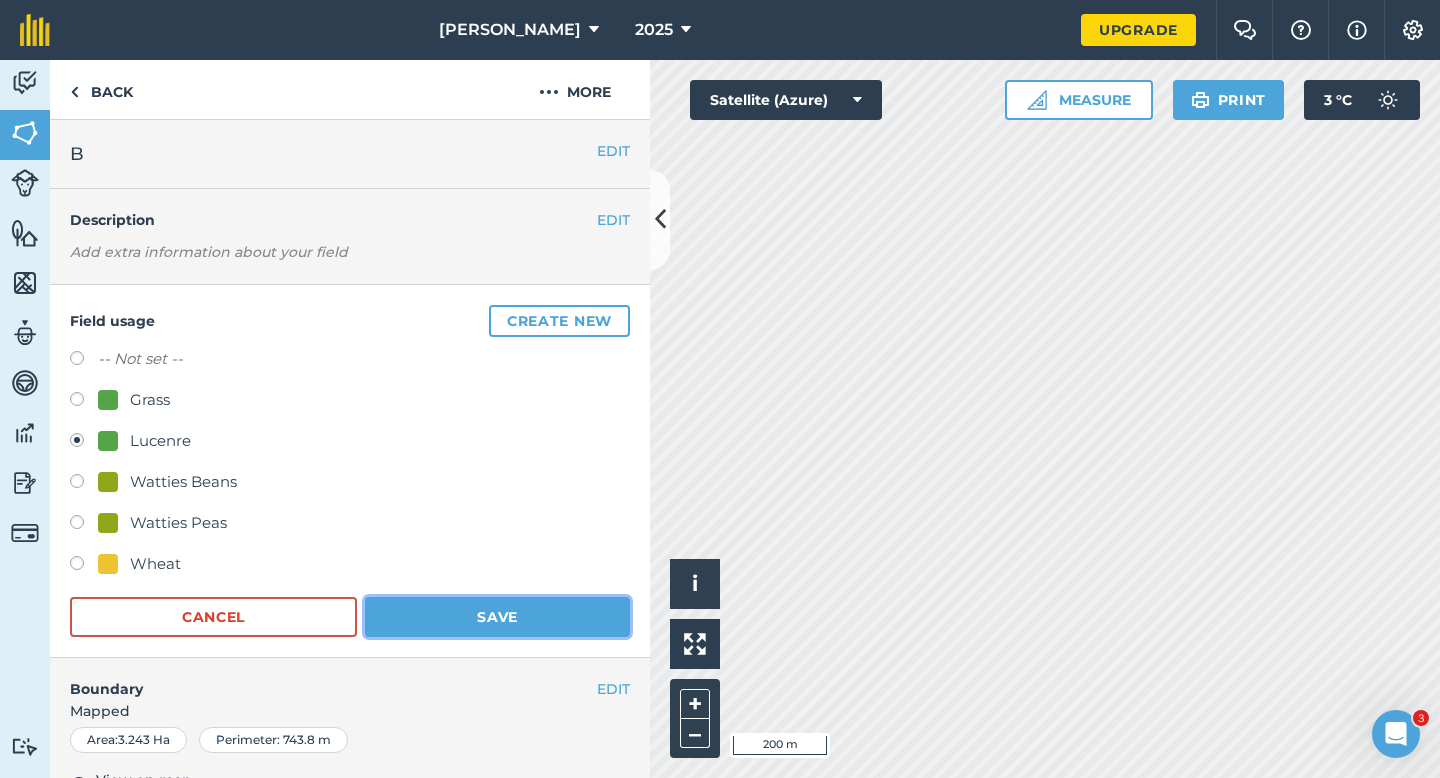 click on "Save" at bounding box center (497, 617) 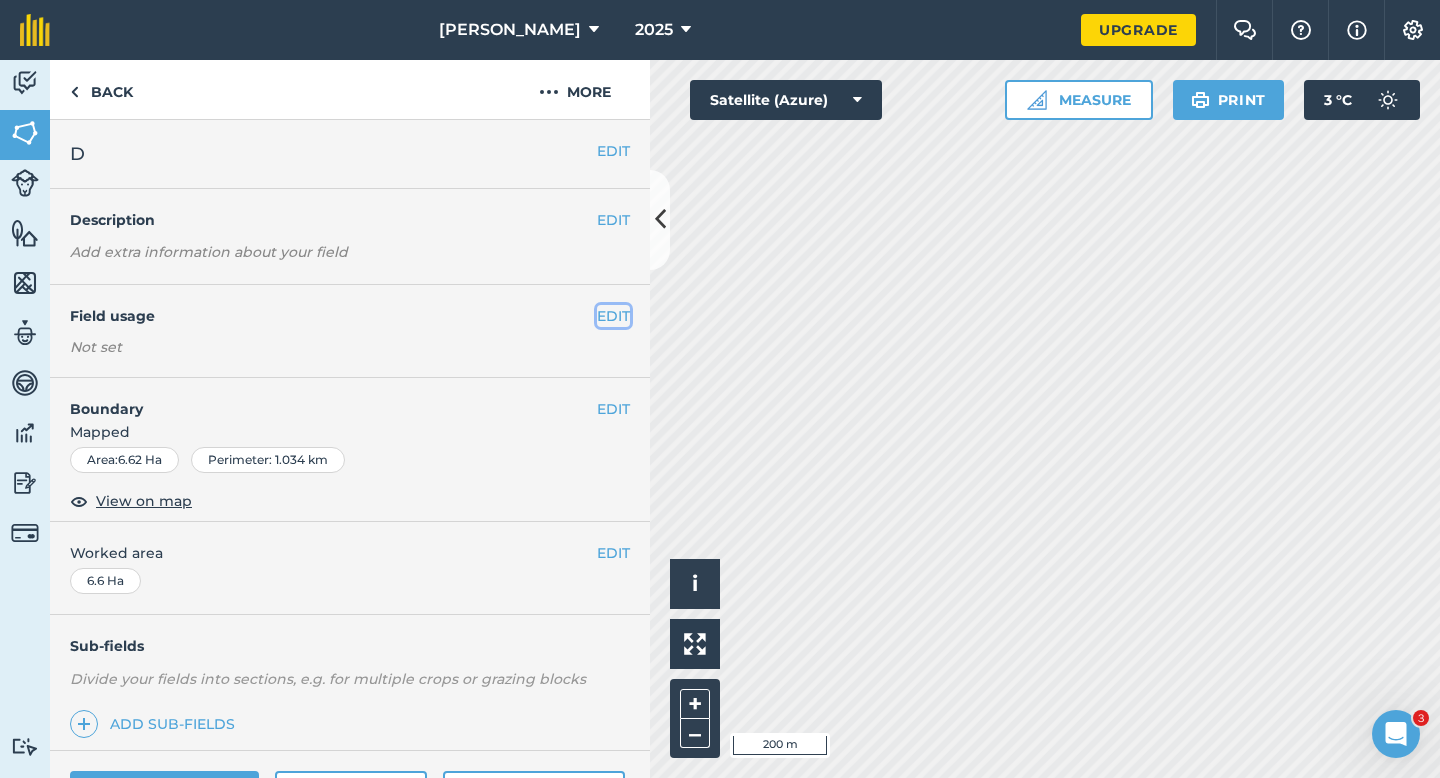 click on "EDIT" at bounding box center [613, 316] 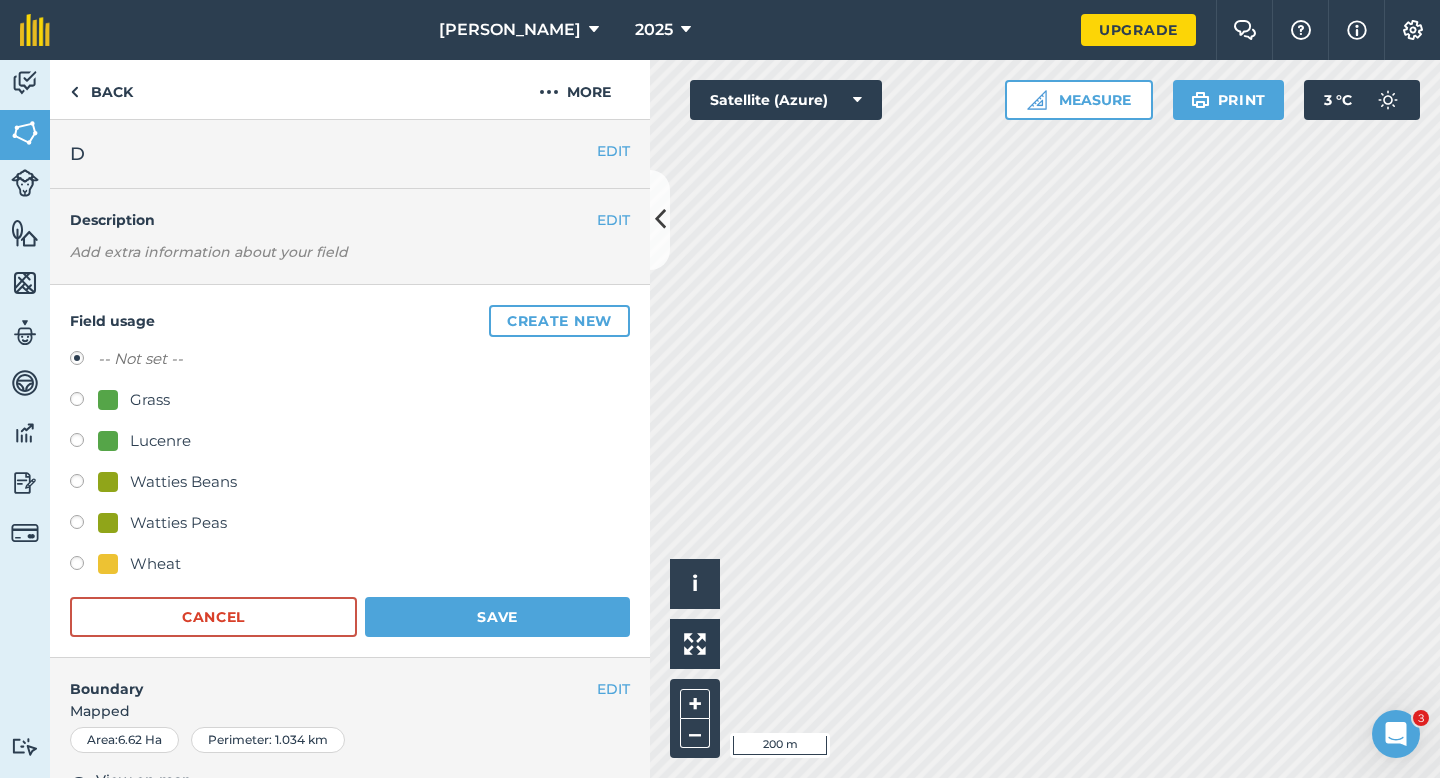 click on "Wheat" at bounding box center [350, 566] 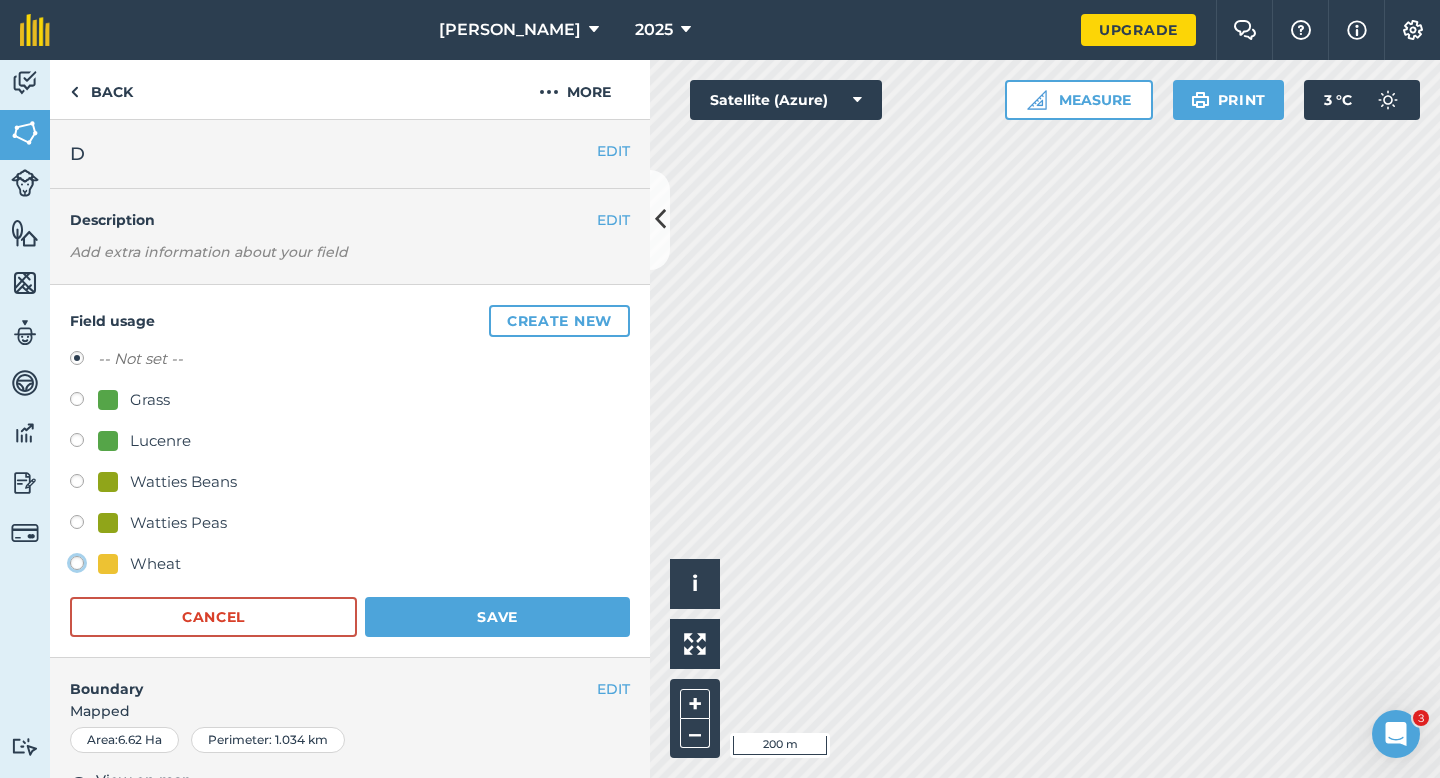 click on "Wheat" at bounding box center (-9923, 562) 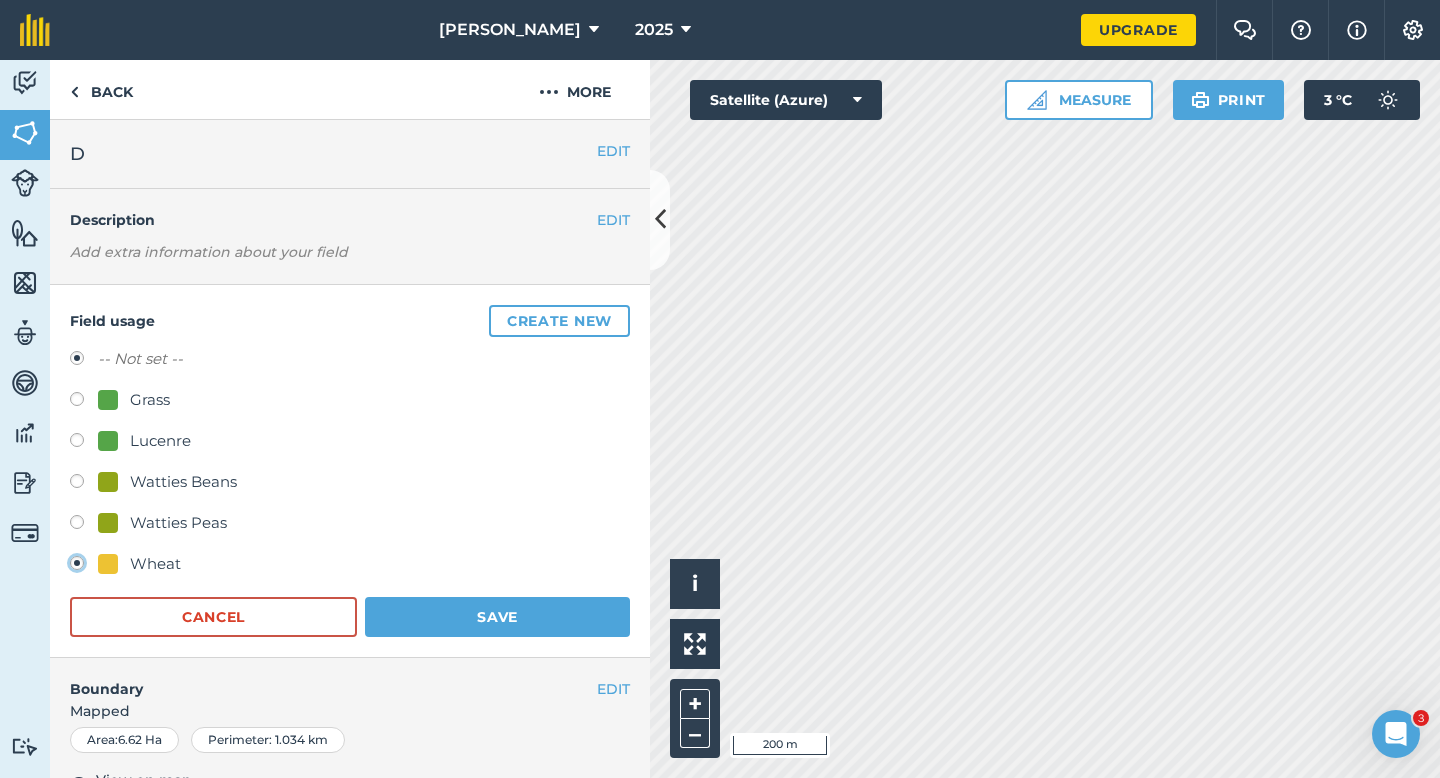 radio on "false" 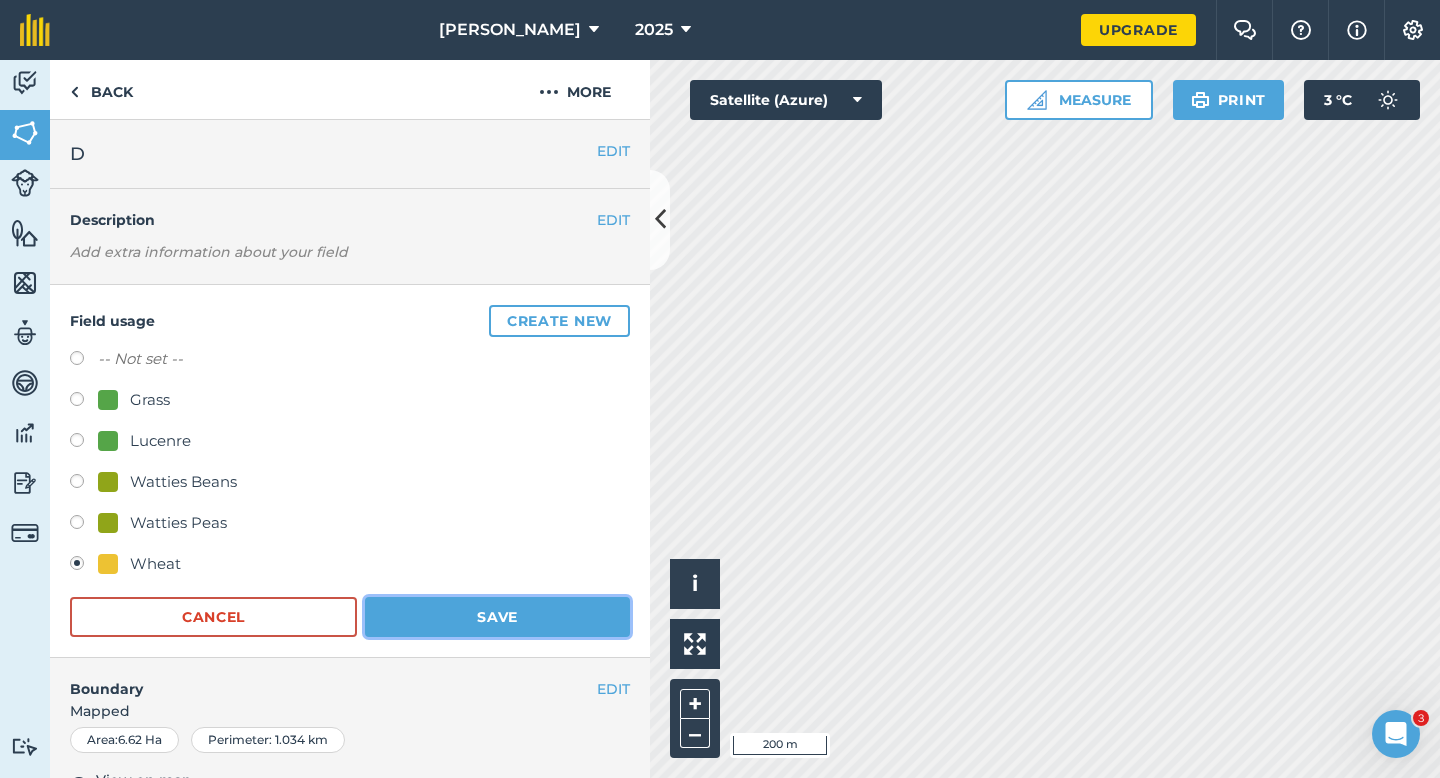 click on "Save" at bounding box center [497, 617] 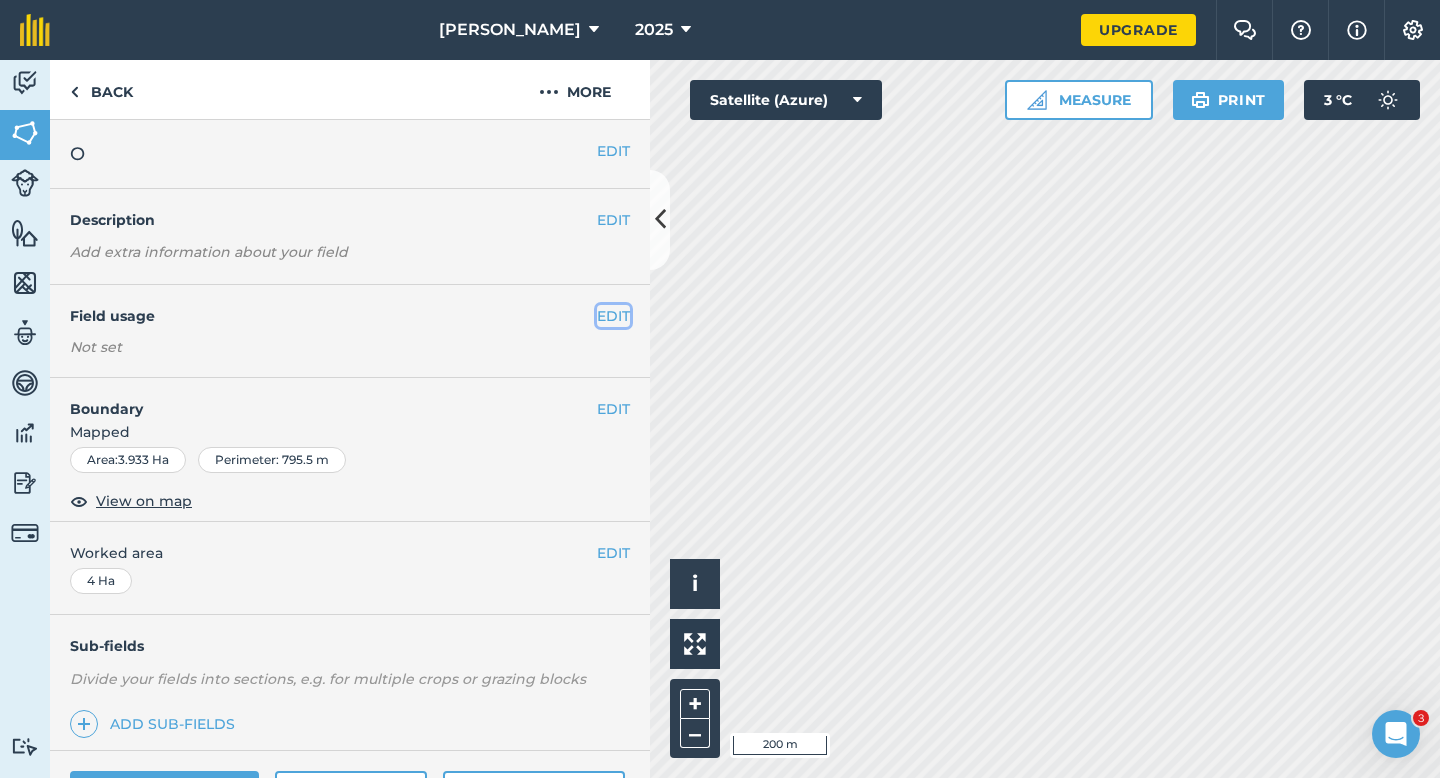 click on "EDIT" at bounding box center [613, 316] 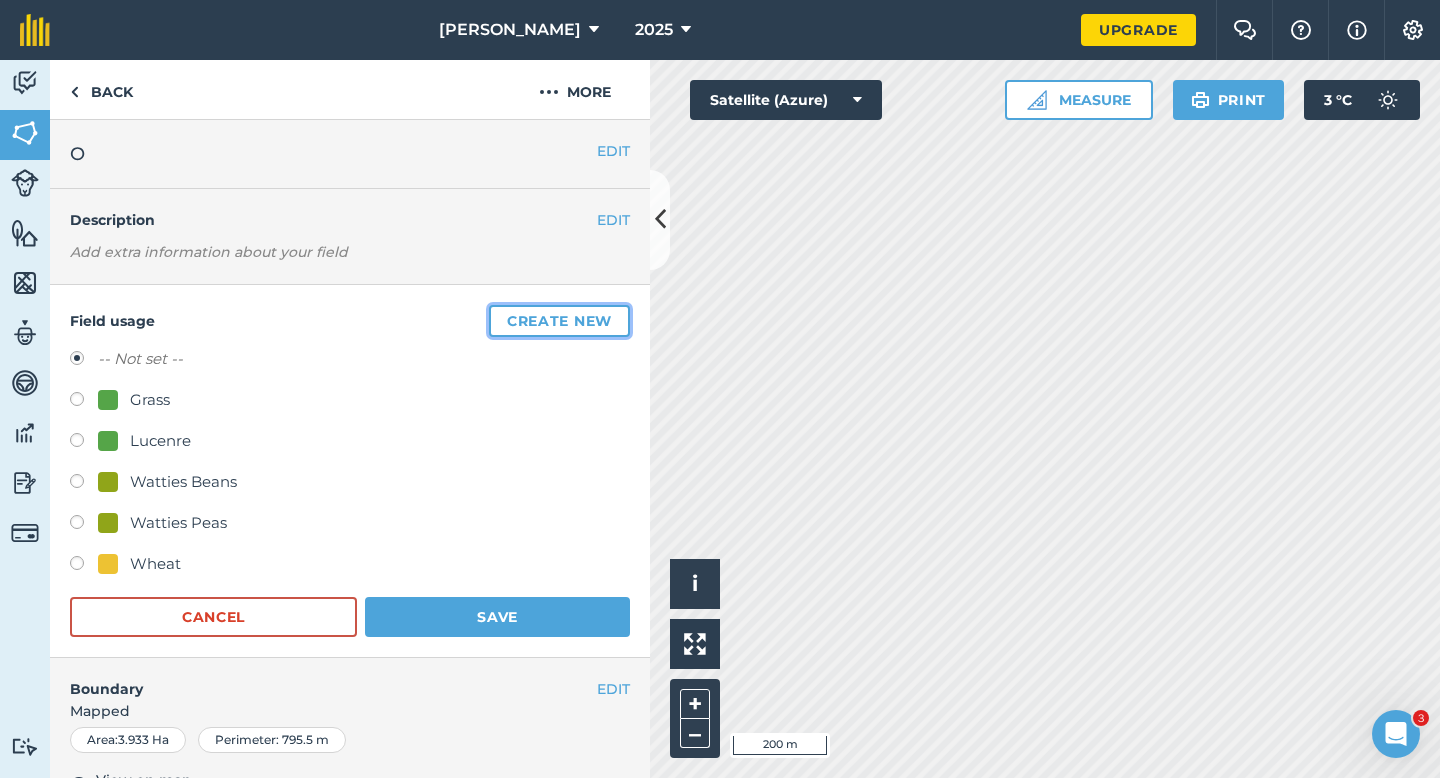 click on "Create new" at bounding box center [559, 321] 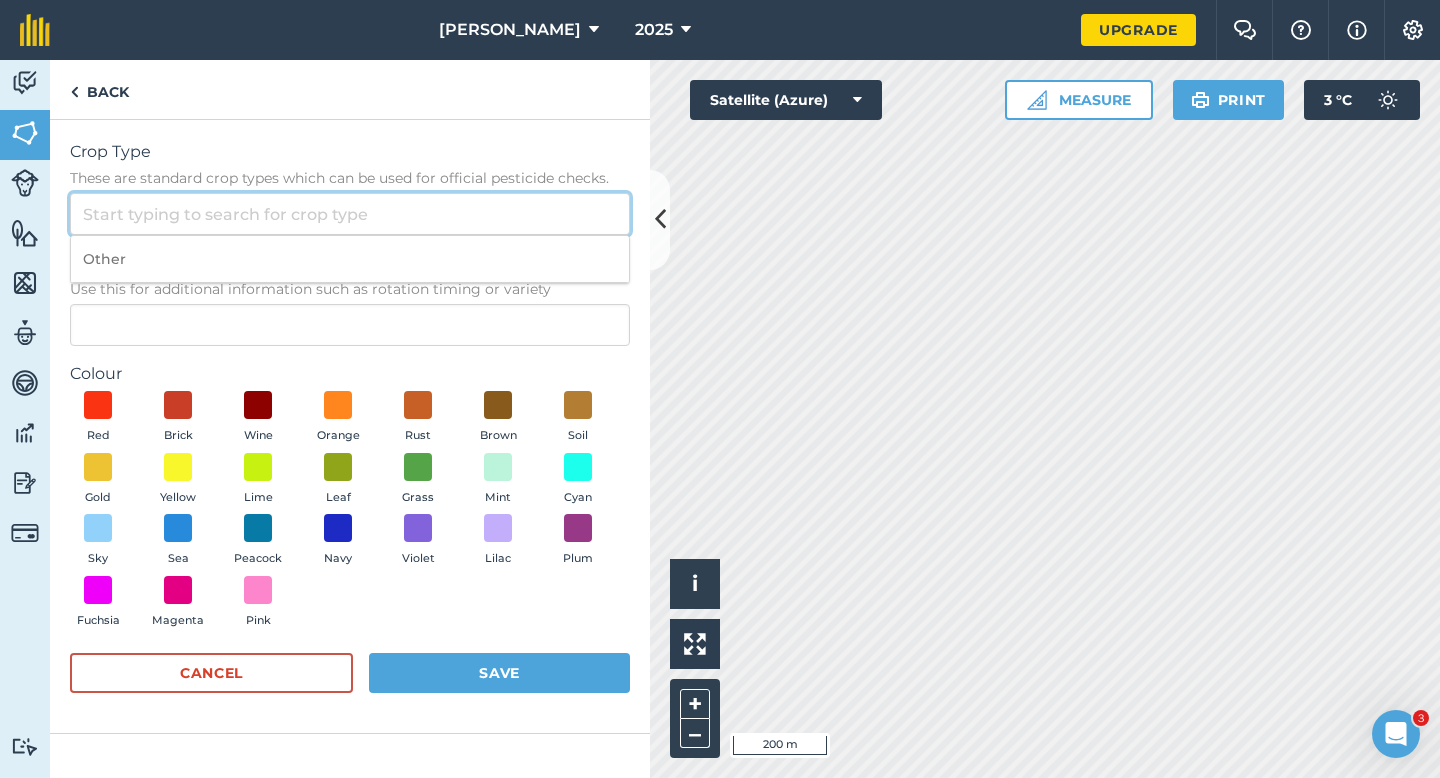 click on "Crop Type These are standard crop types which can be used for official pesticide checks." at bounding box center [350, 214] 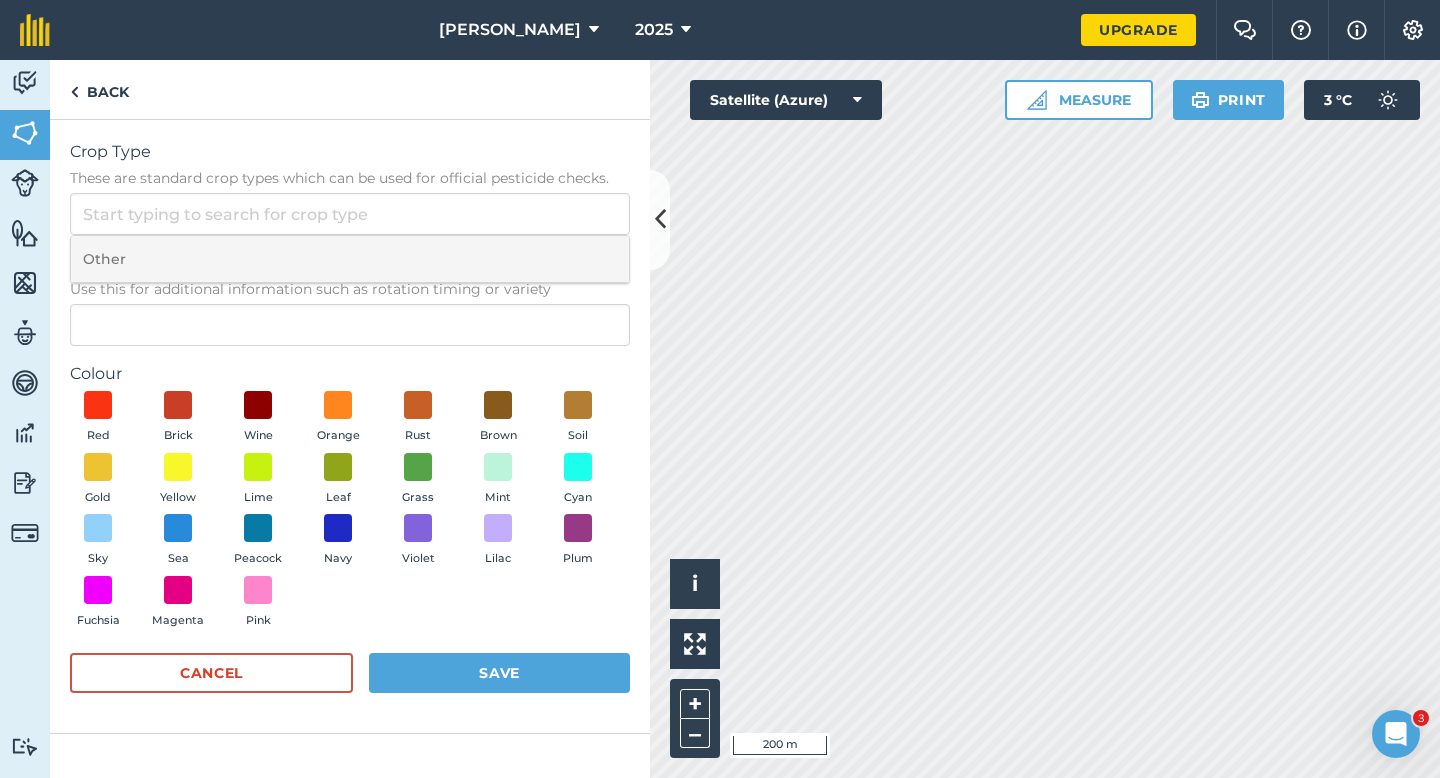 click on "Other" at bounding box center (350, 259) 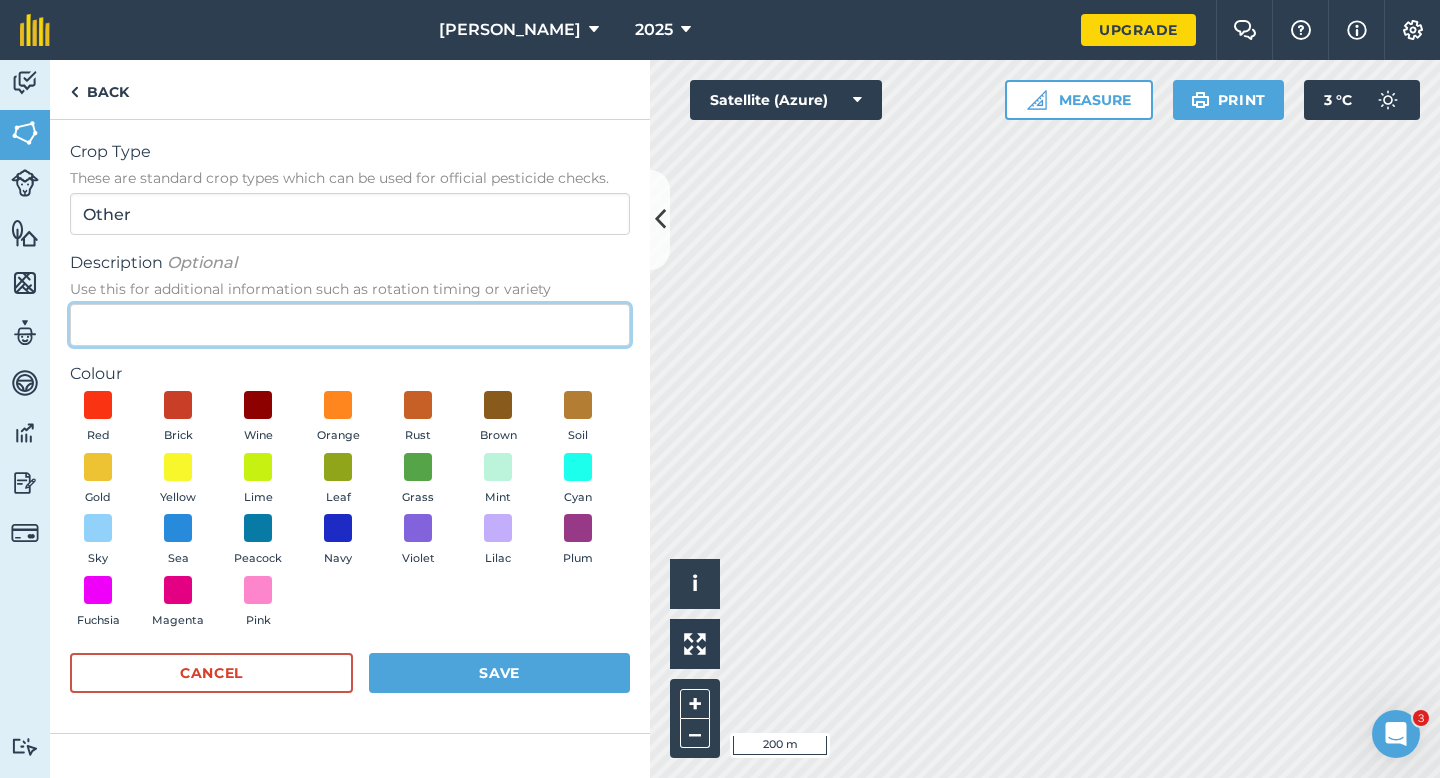 click on "Description   Optional Use this for additional information such as rotation timing or variety" at bounding box center (350, 325) 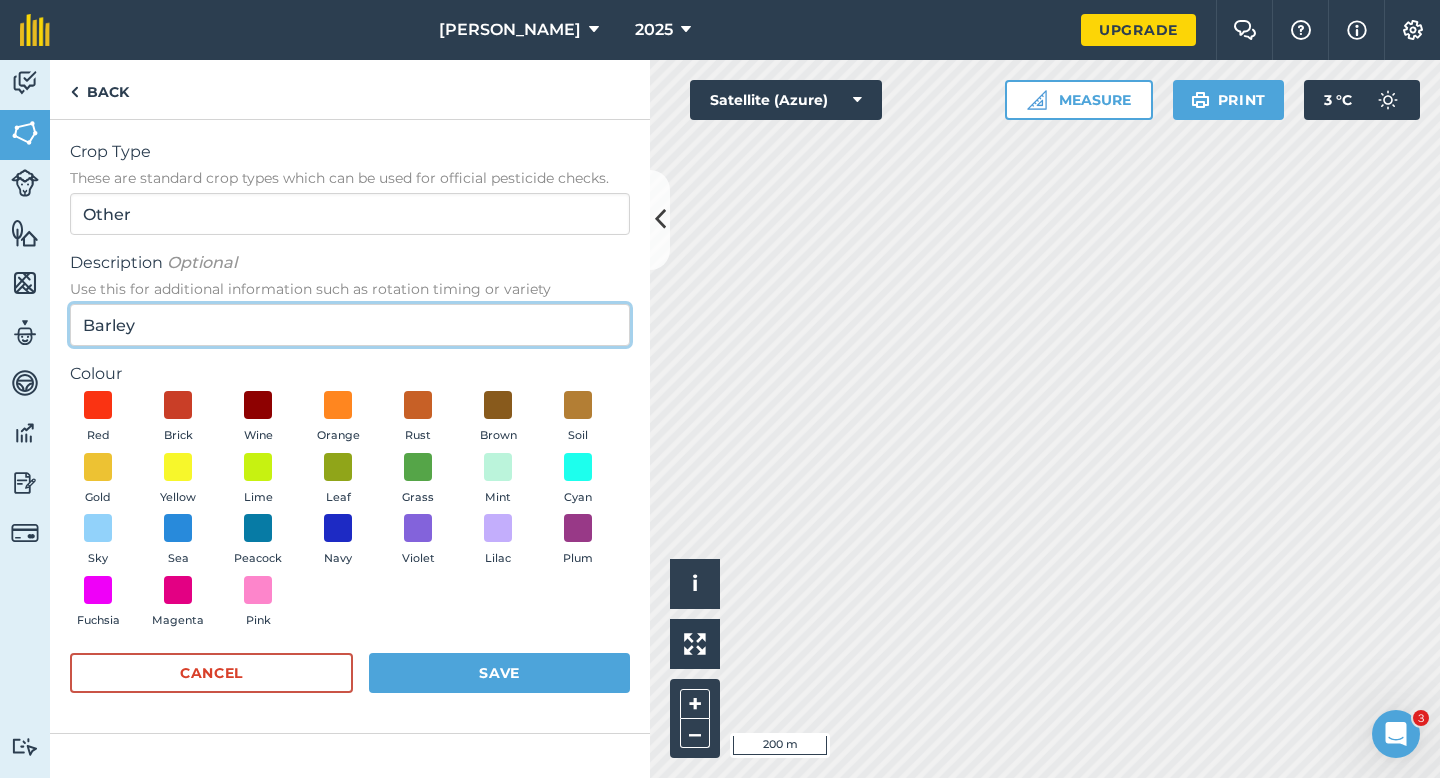 type on "Barley" 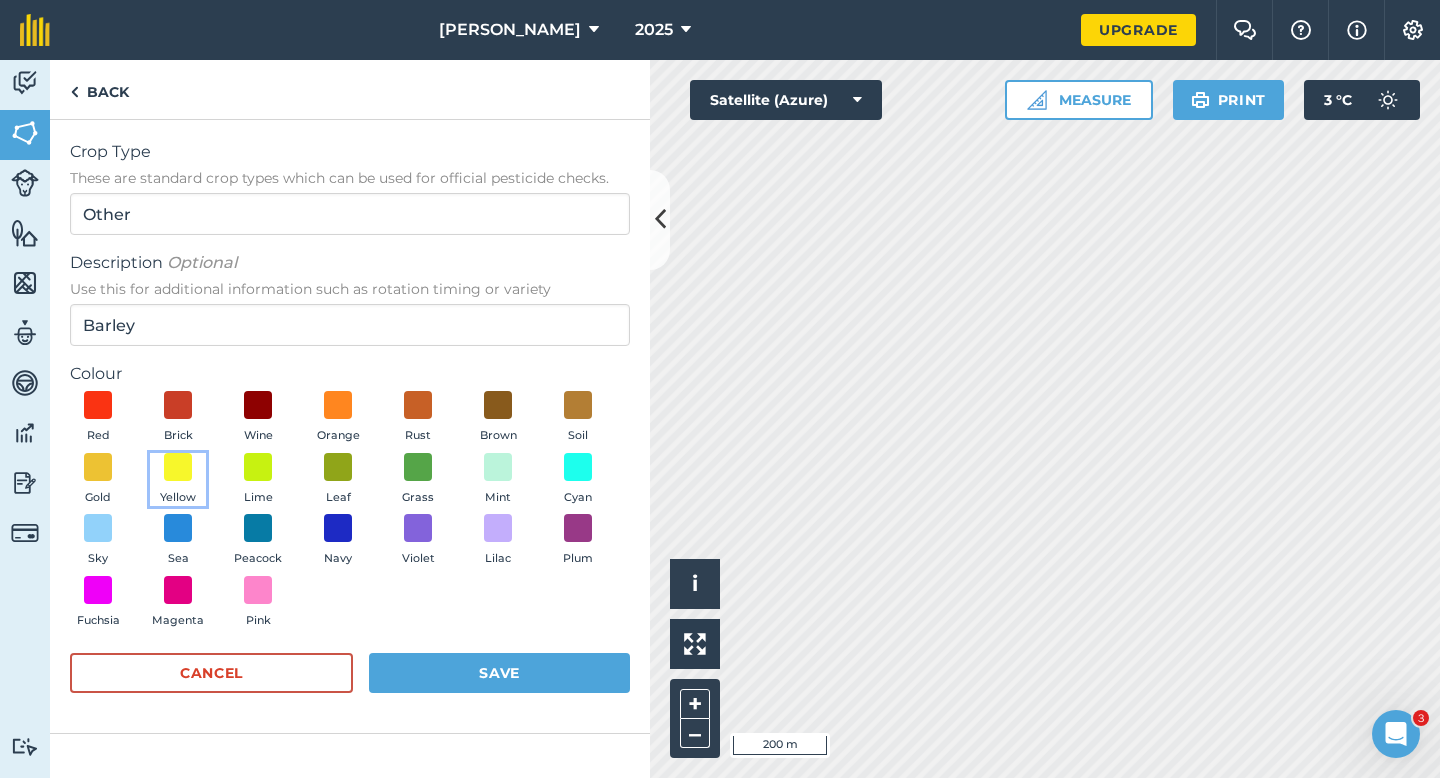 click on "Yellow" at bounding box center [178, 498] 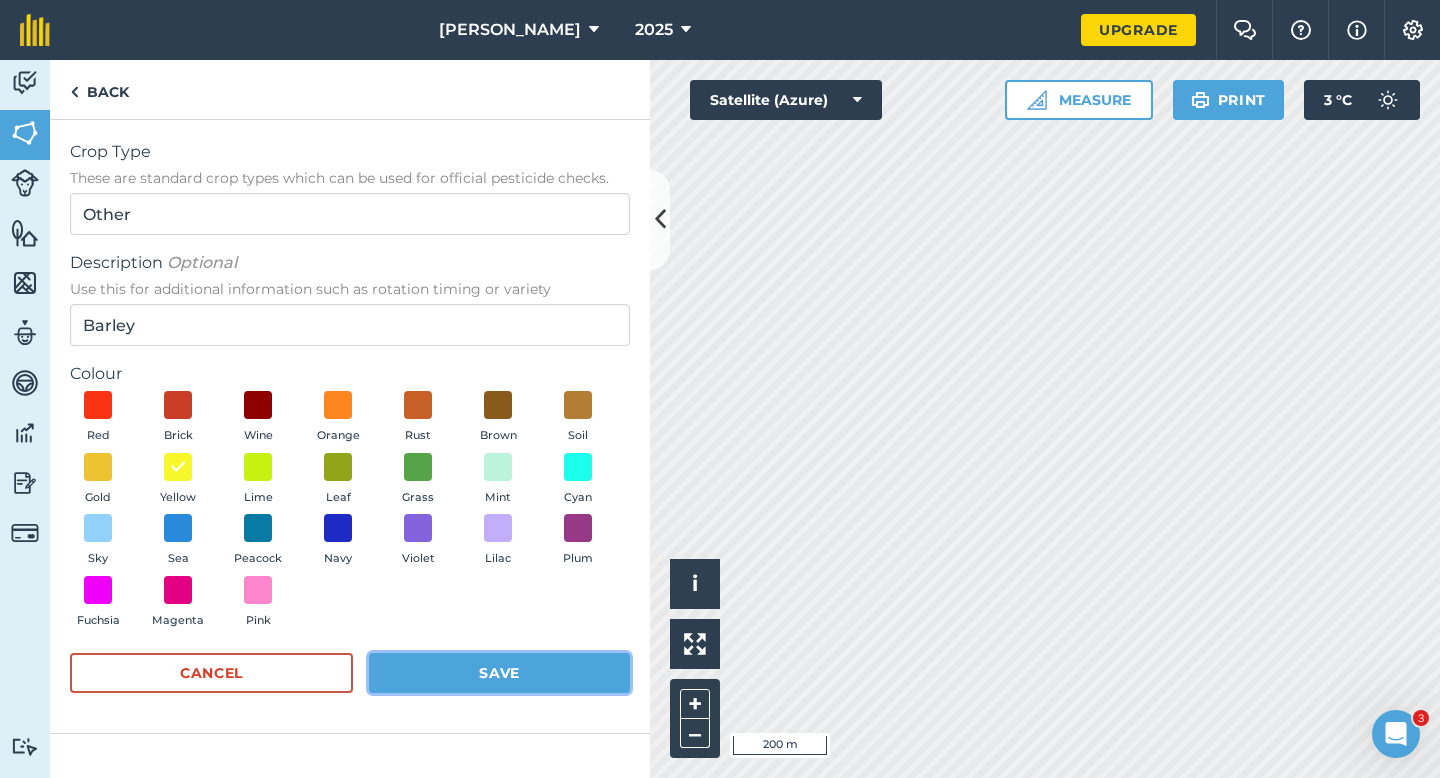 click on "Save" at bounding box center (499, 673) 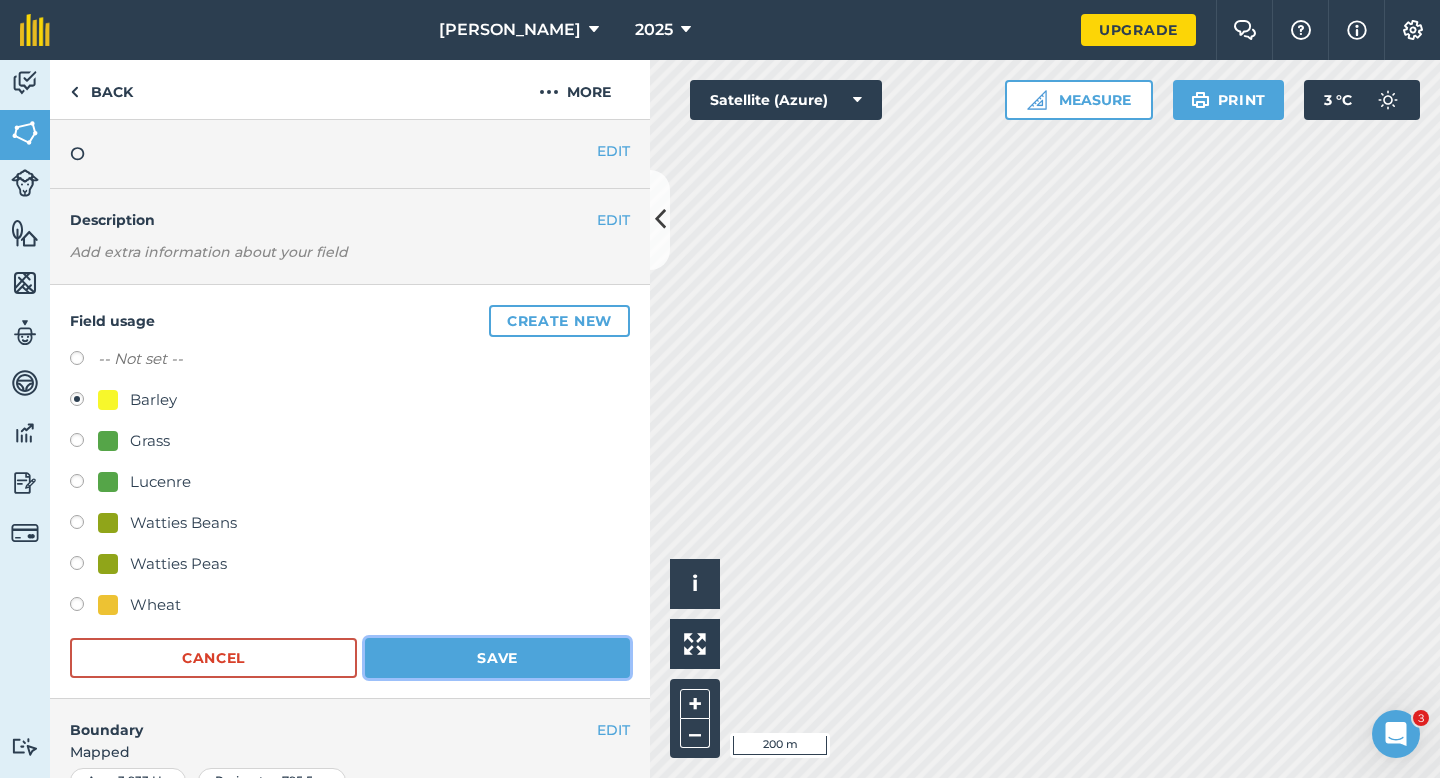 click on "Save" at bounding box center [497, 658] 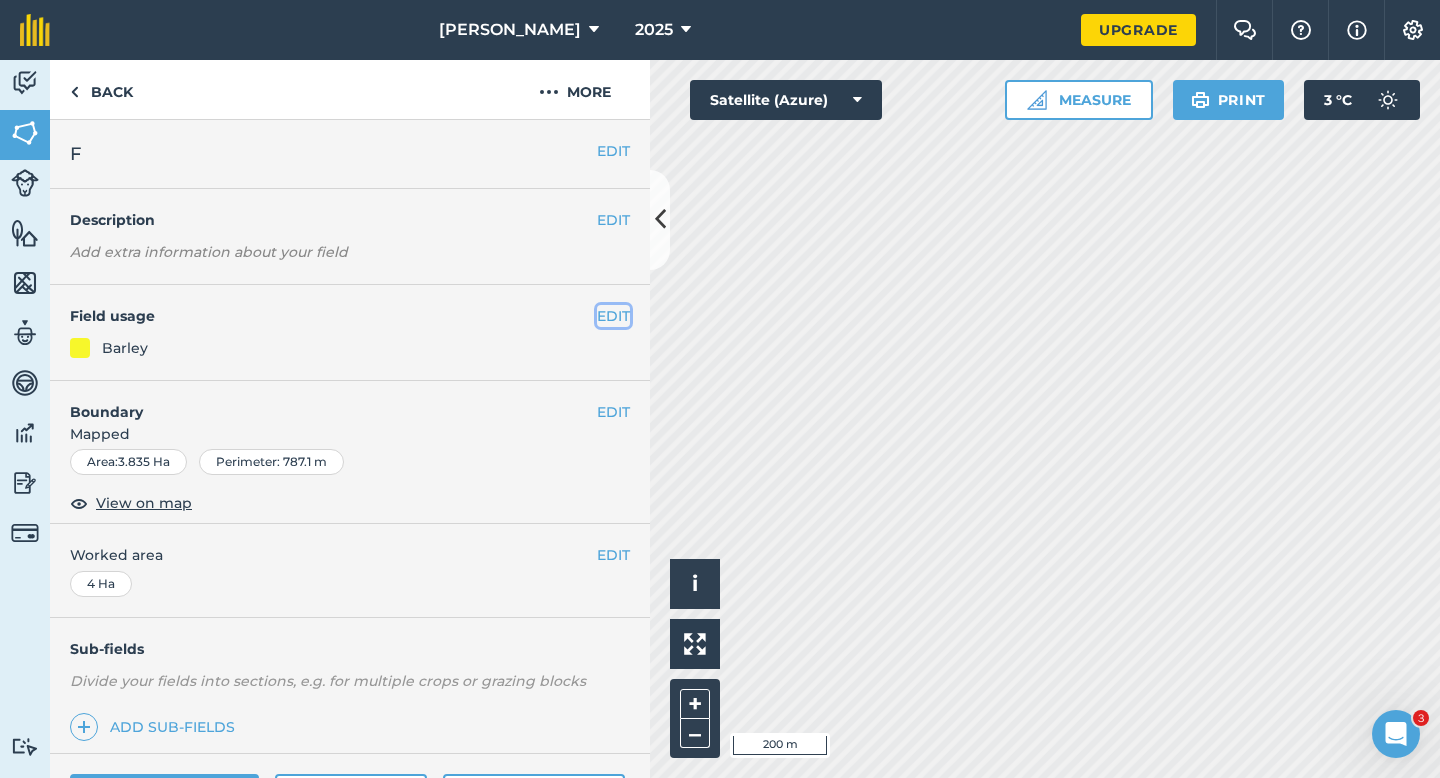 click on "EDIT" at bounding box center [613, 316] 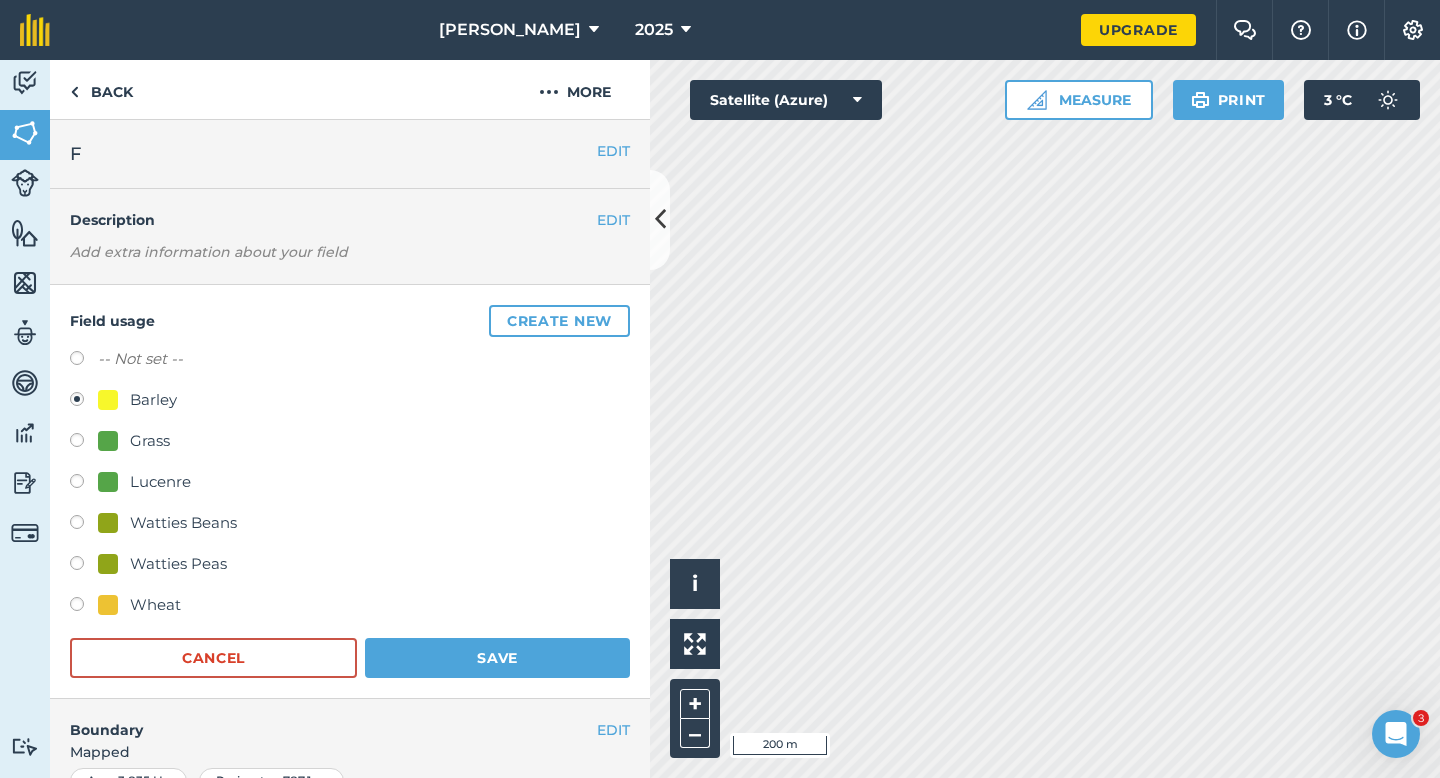 click on "Field usage   Create new -- Not set -- Barley Grass  Lucenre Watties Beans Watties Peas Wheat Cancel Save" at bounding box center [350, 492] 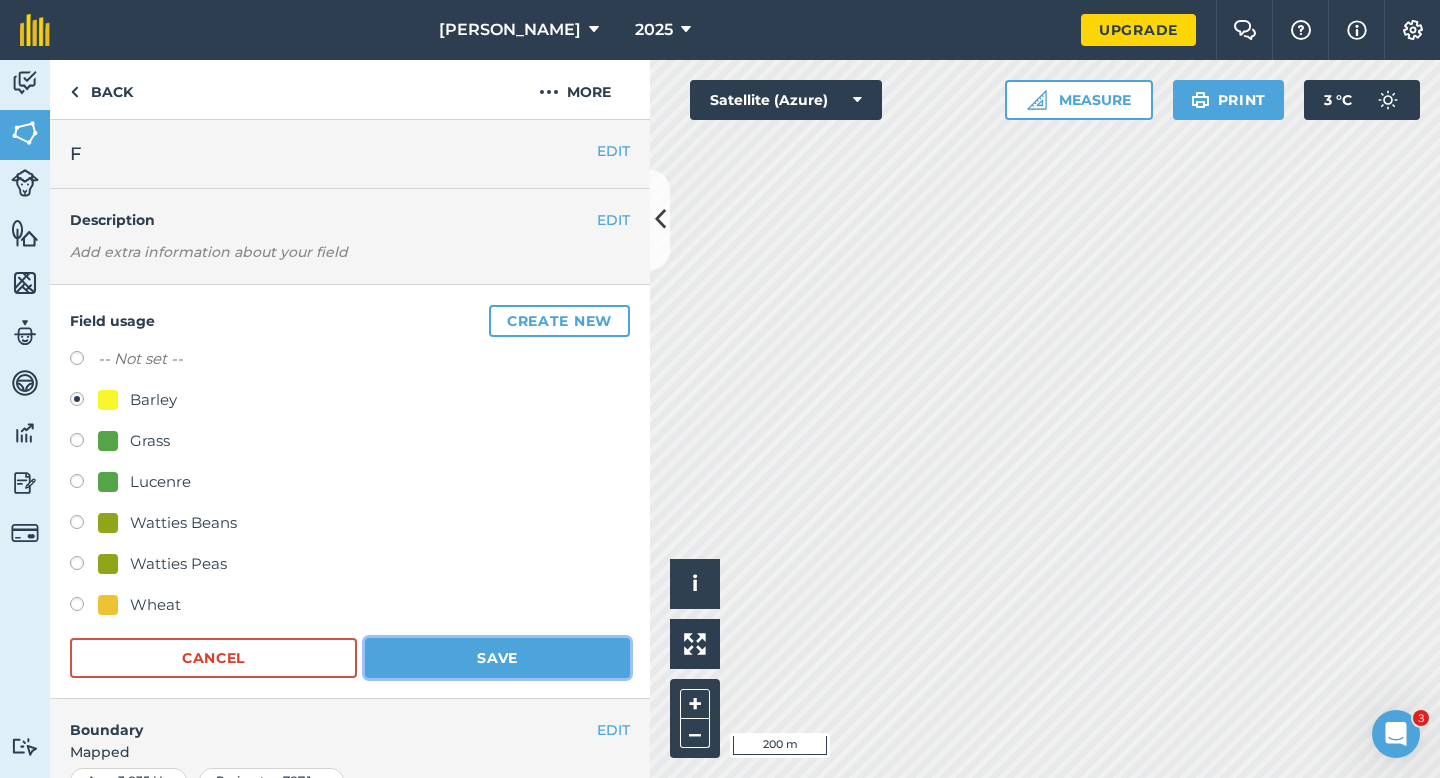 click on "Save" at bounding box center [497, 658] 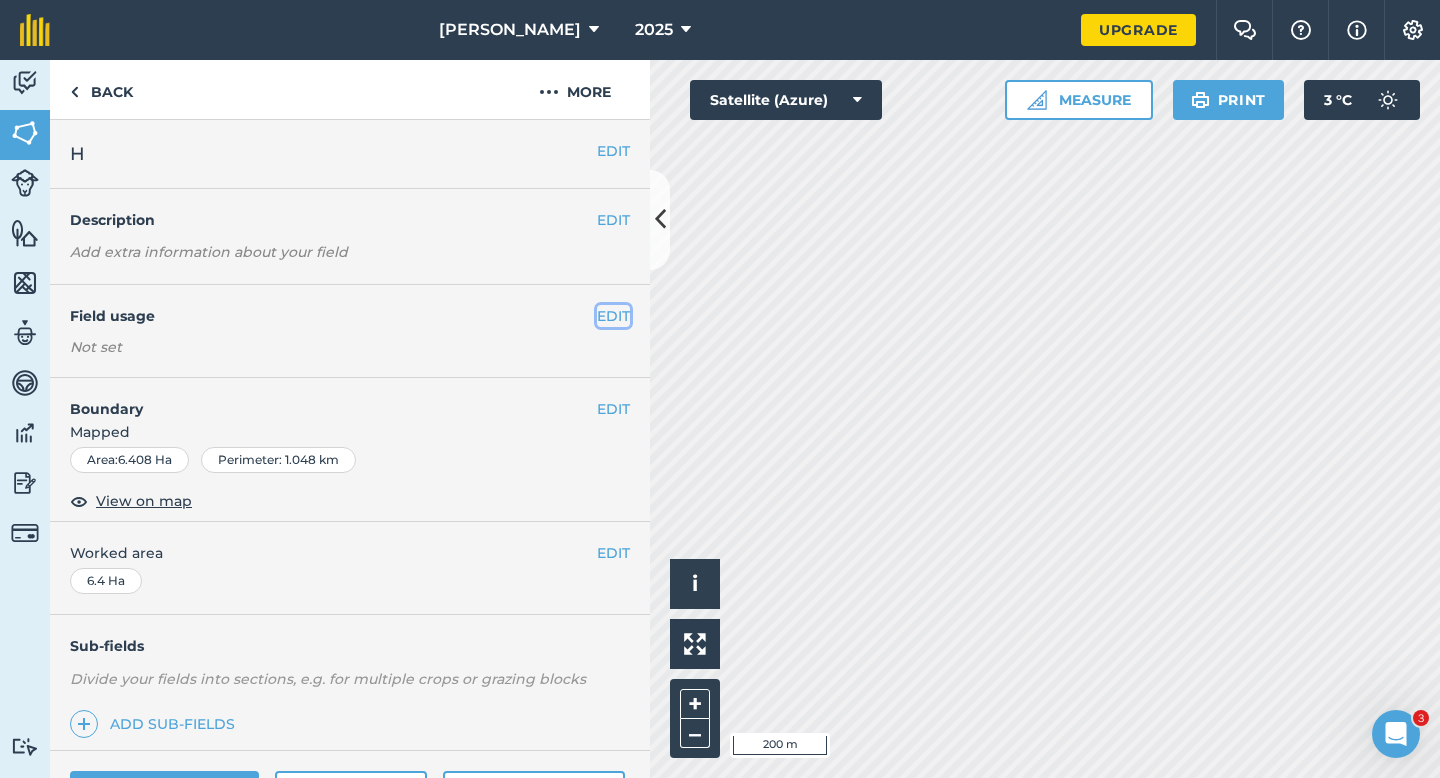 click on "EDIT" at bounding box center (613, 316) 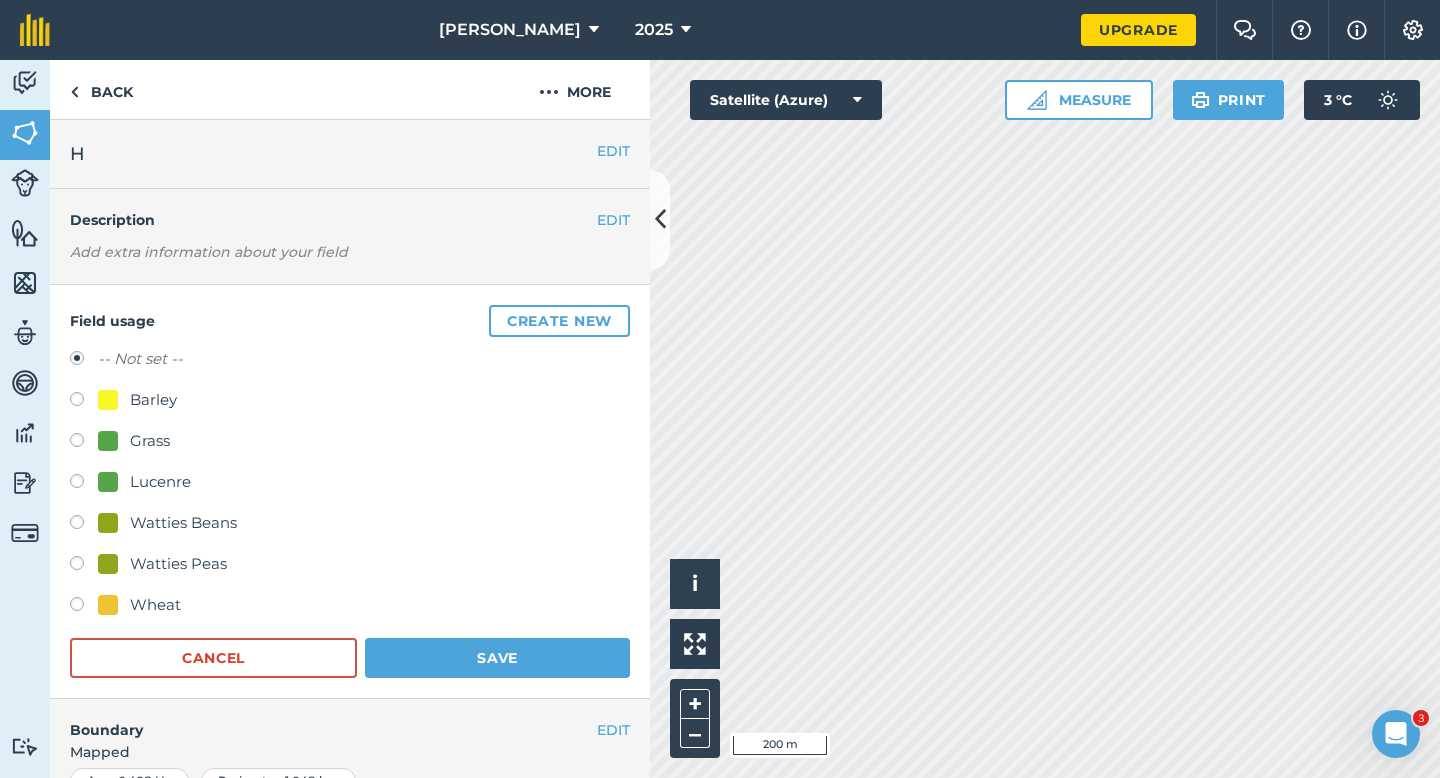 click on "Create new" at bounding box center [559, 321] 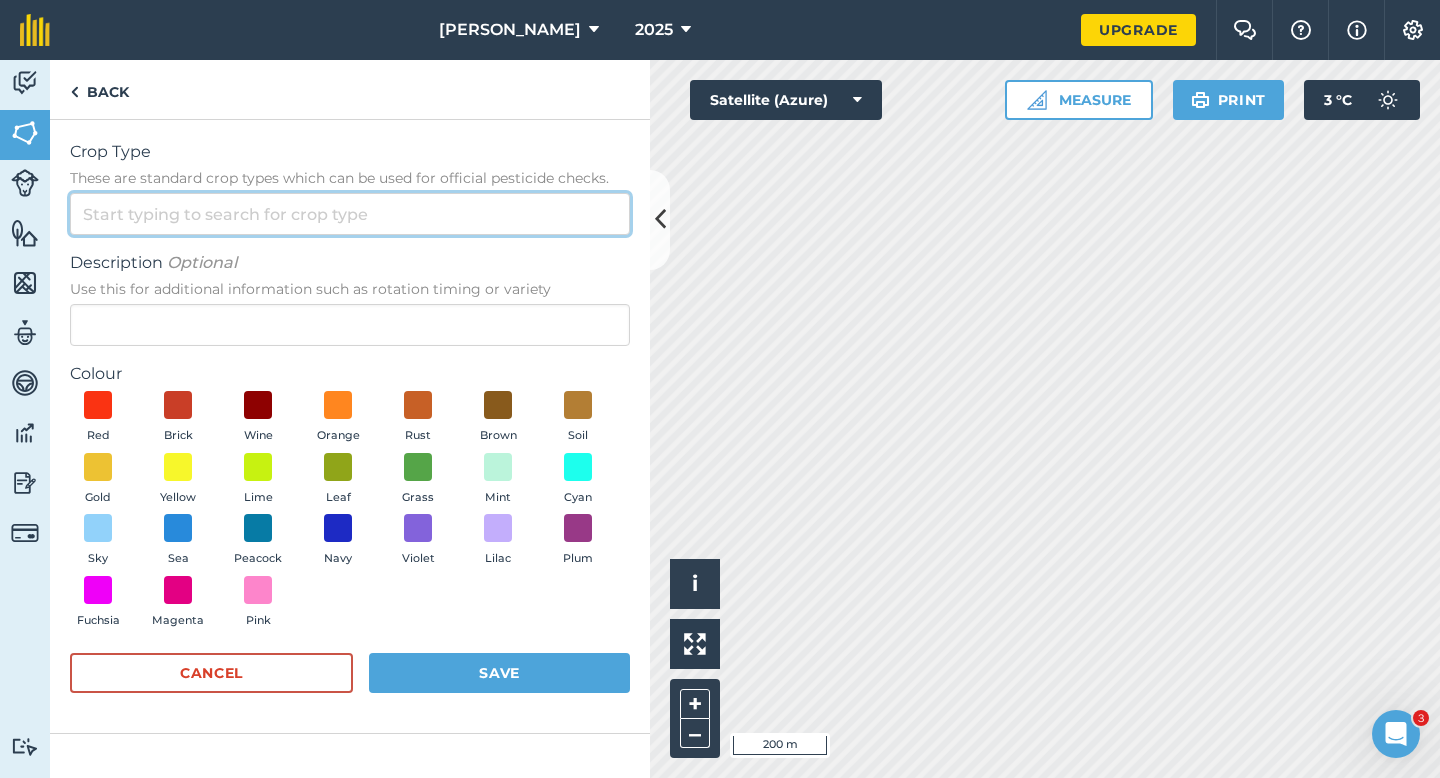 click on "Crop Type These are standard crop types which can be used for official pesticide checks." at bounding box center [350, 214] 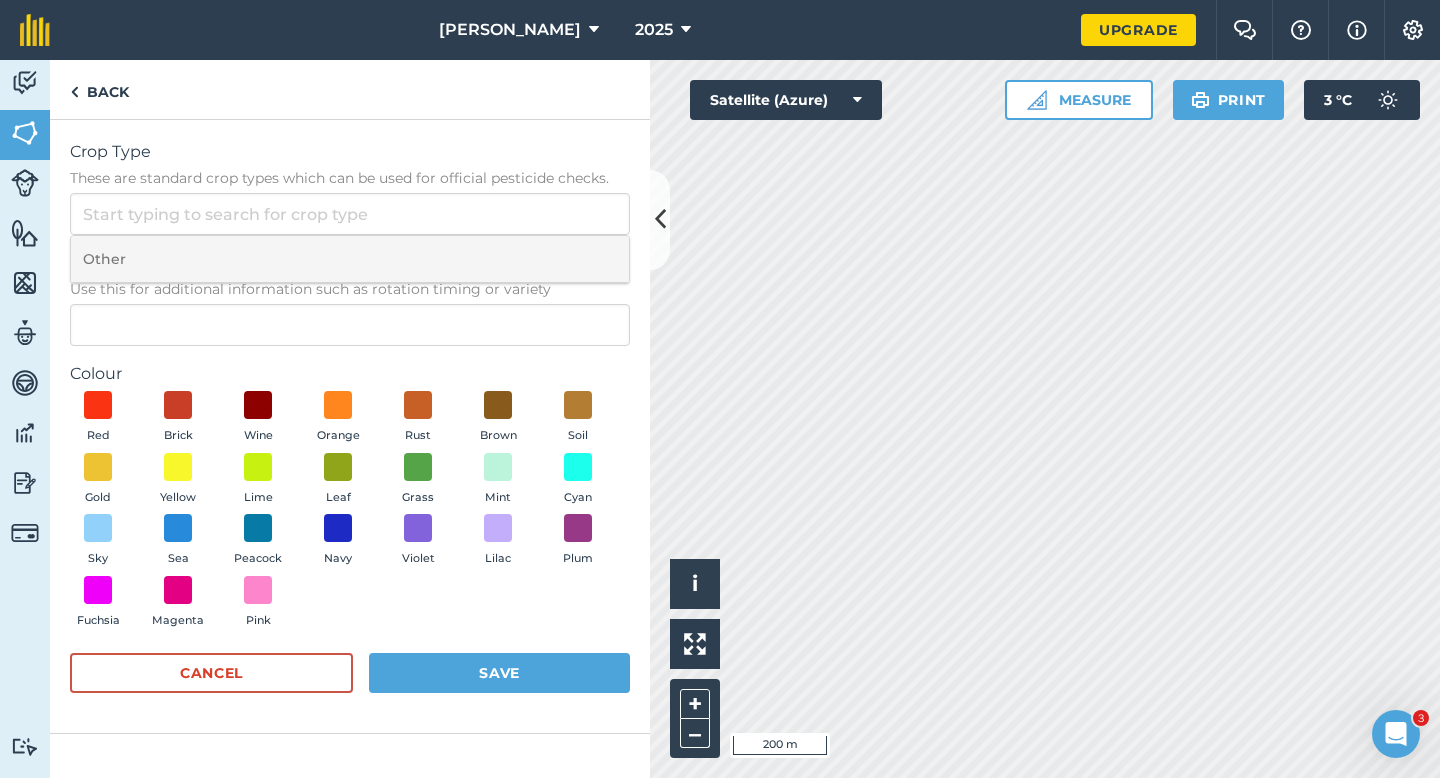 click on "Other" at bounding box center (350, 259) 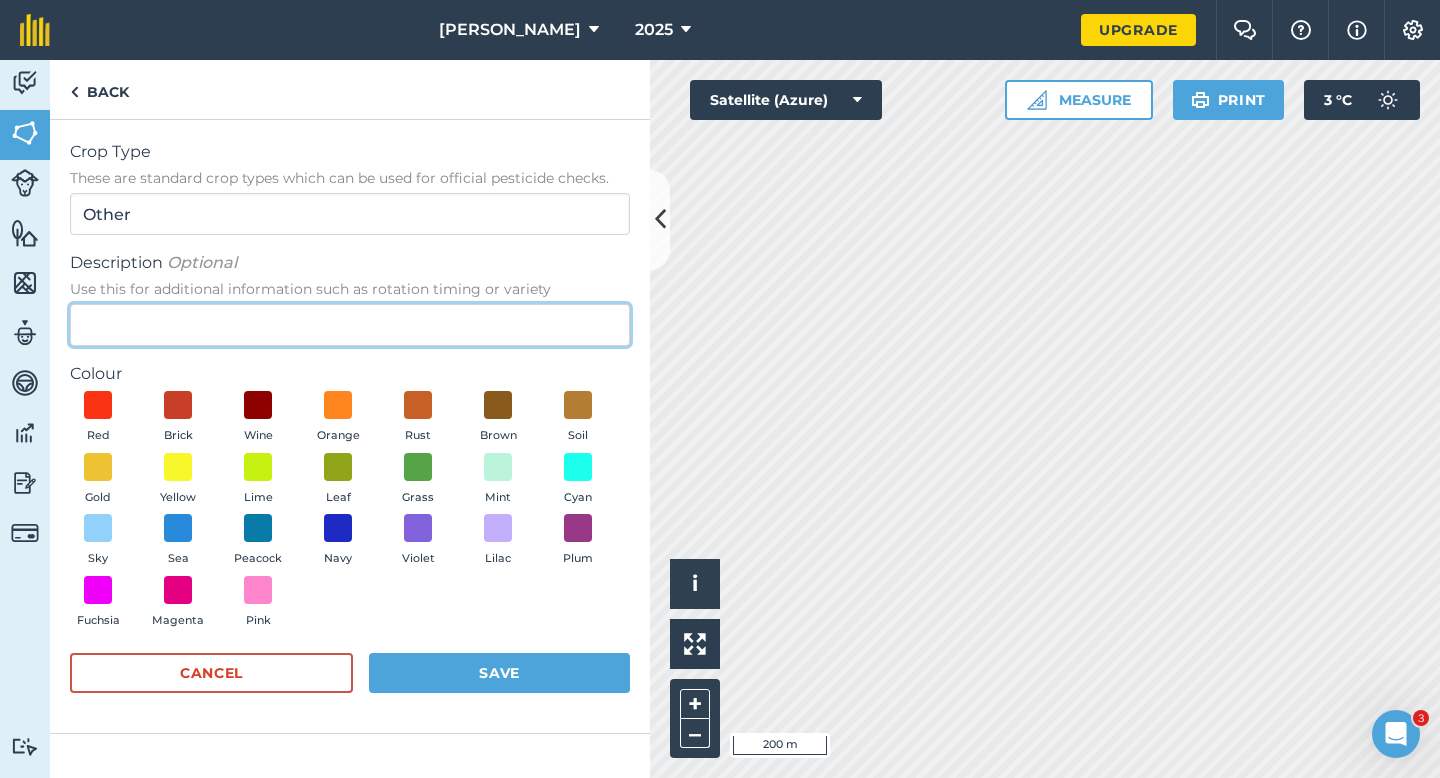 click on "Description   Optional Use this for additional information such as rotation timing or variety" at bounding box center [350, 325] 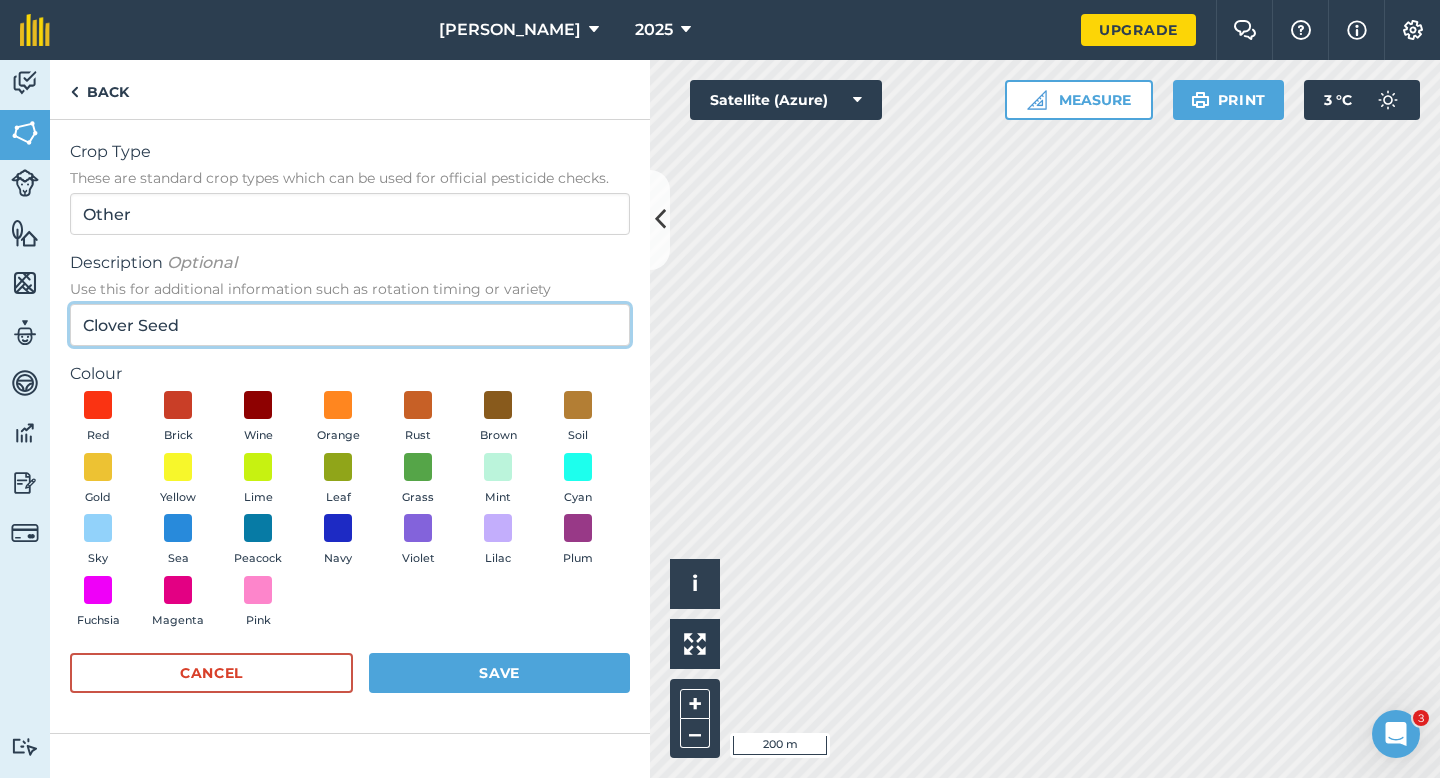 type on "Clover Seed" 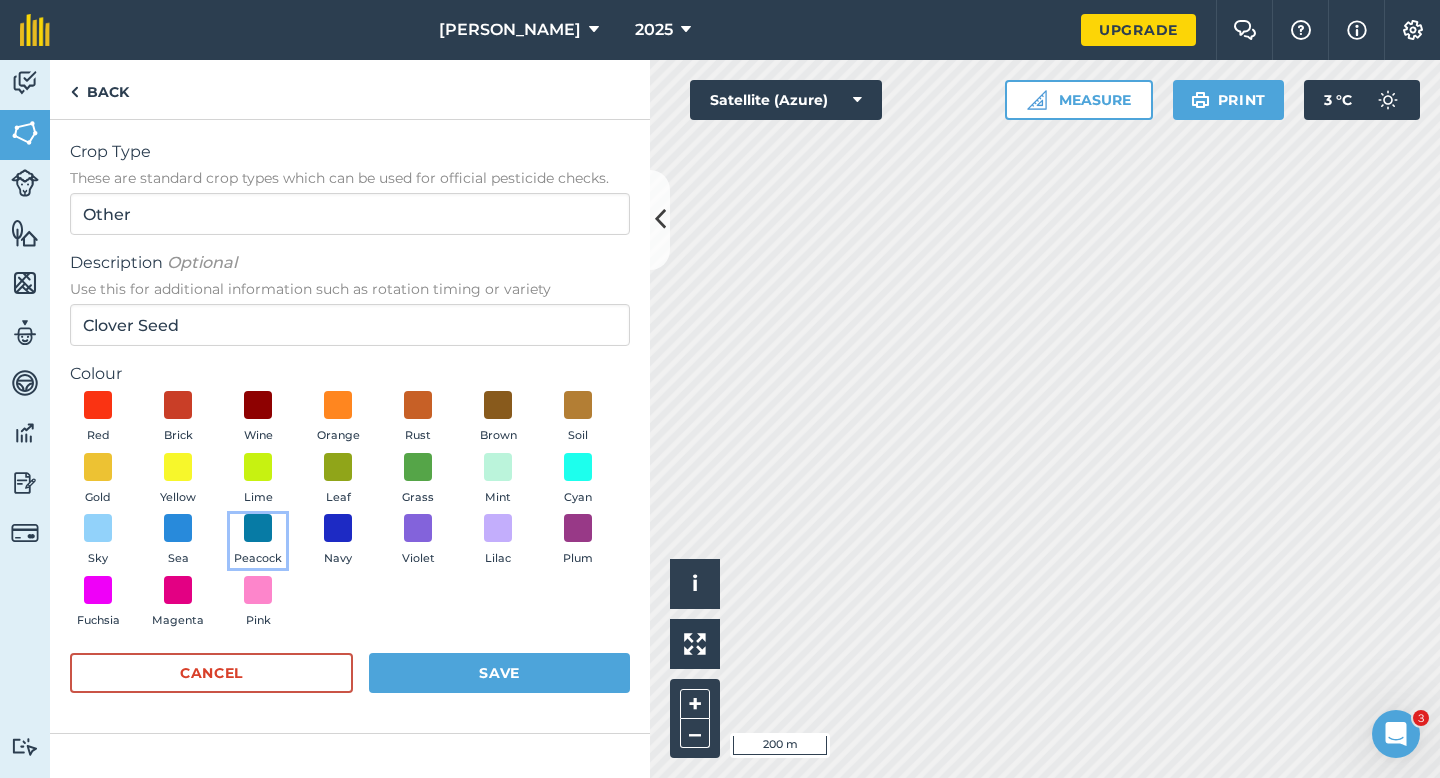 click on "Peacock" at bounding box center (258, 541) 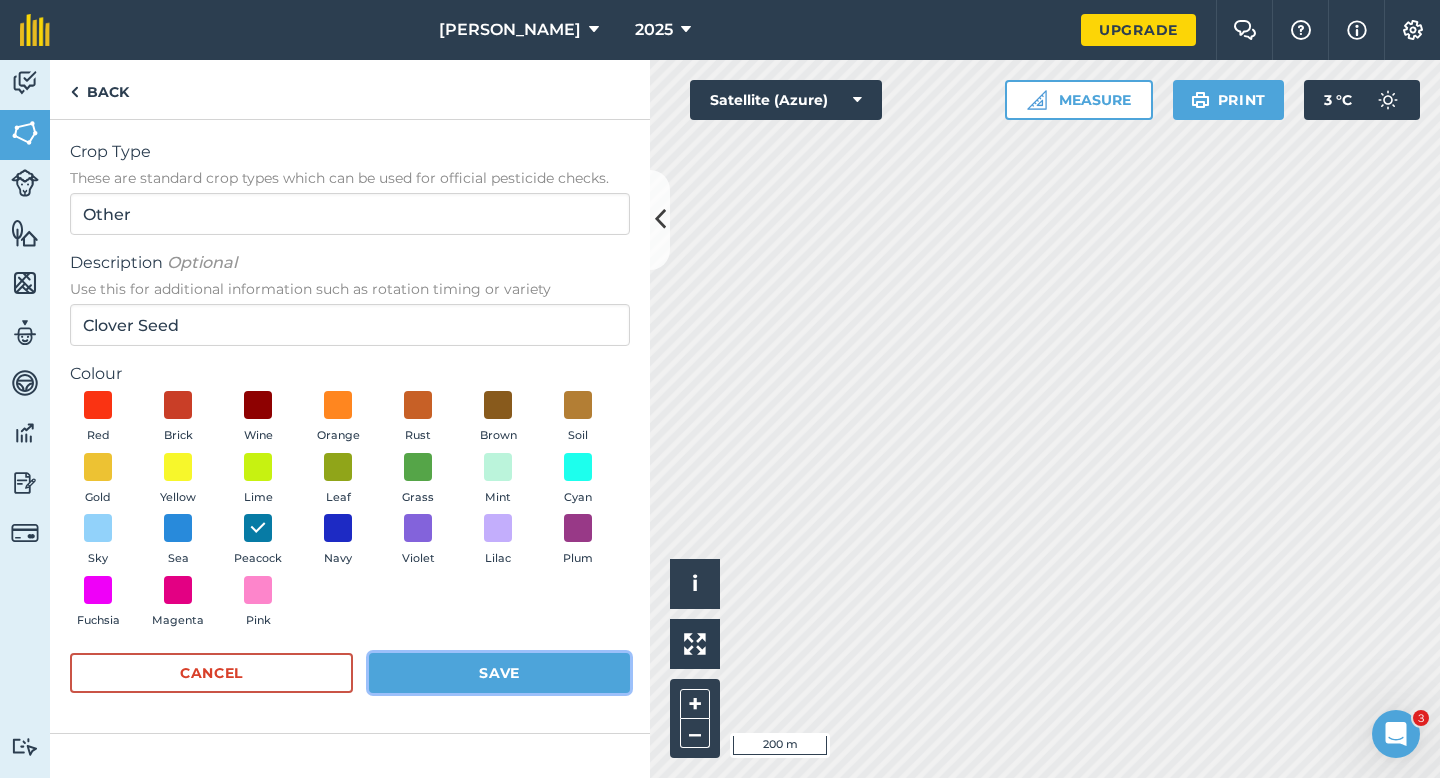 click on "Save" at bounding box center [499, 673] 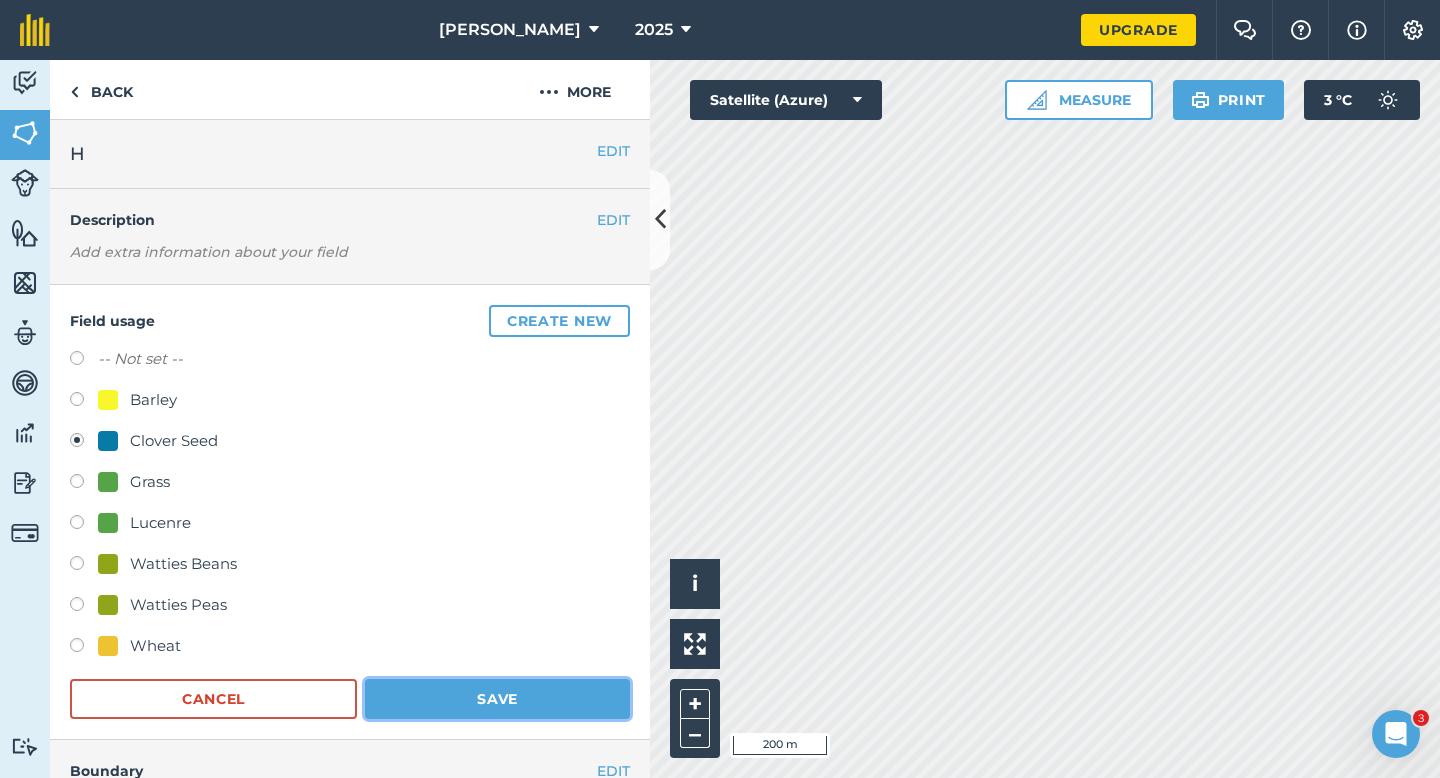 click on "Save" at bounding box center (497, 699) 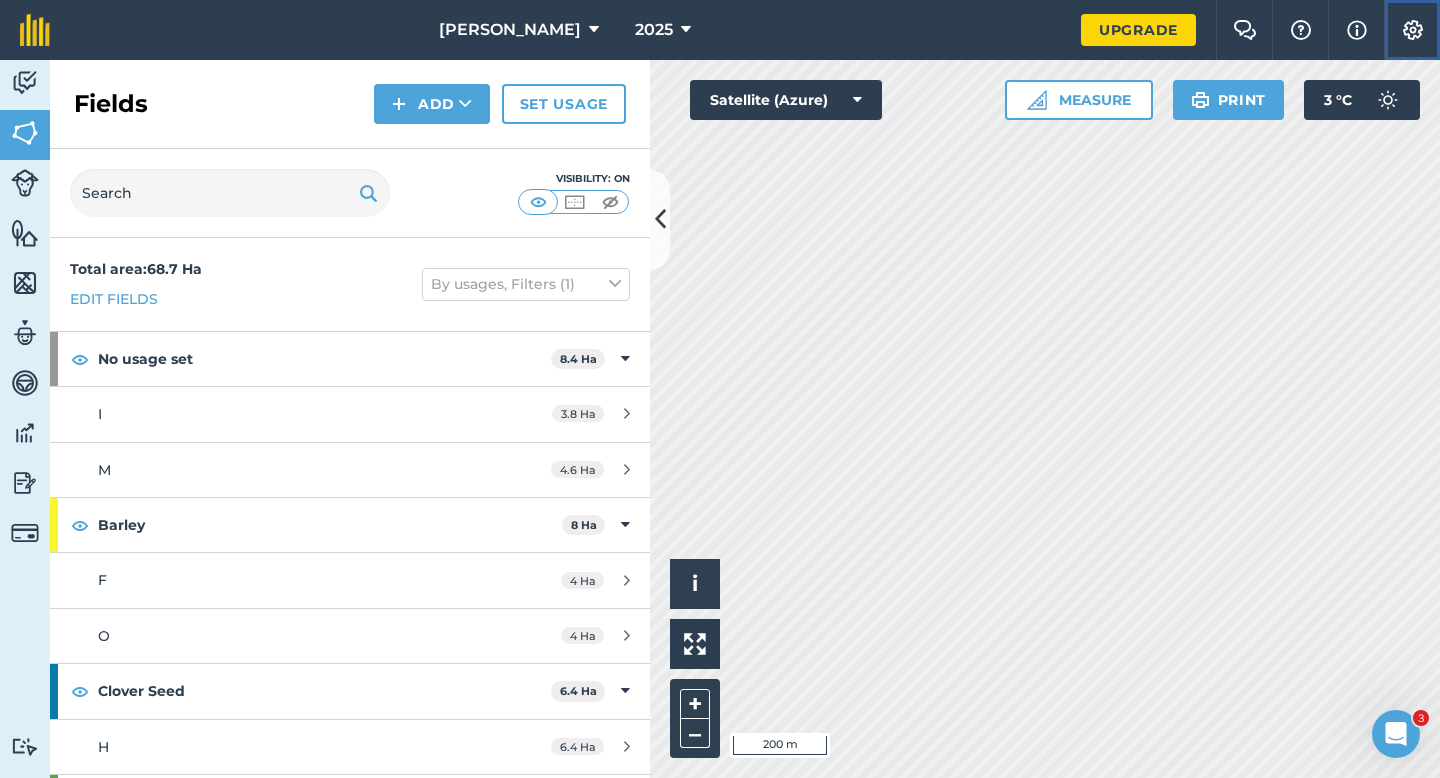 click at bounding box center [1413, 30] 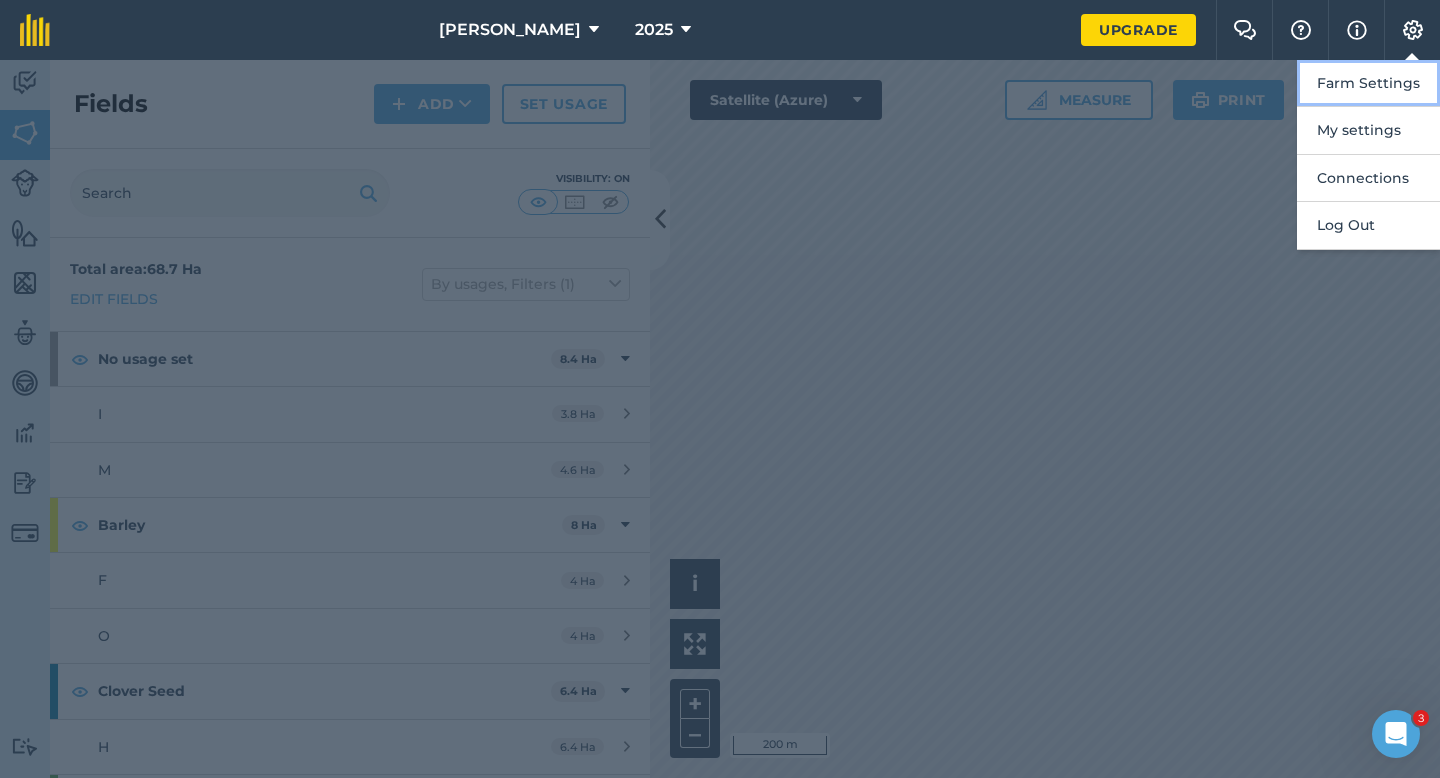 click on "Farm Settings" at bounding box center (1368, 83) 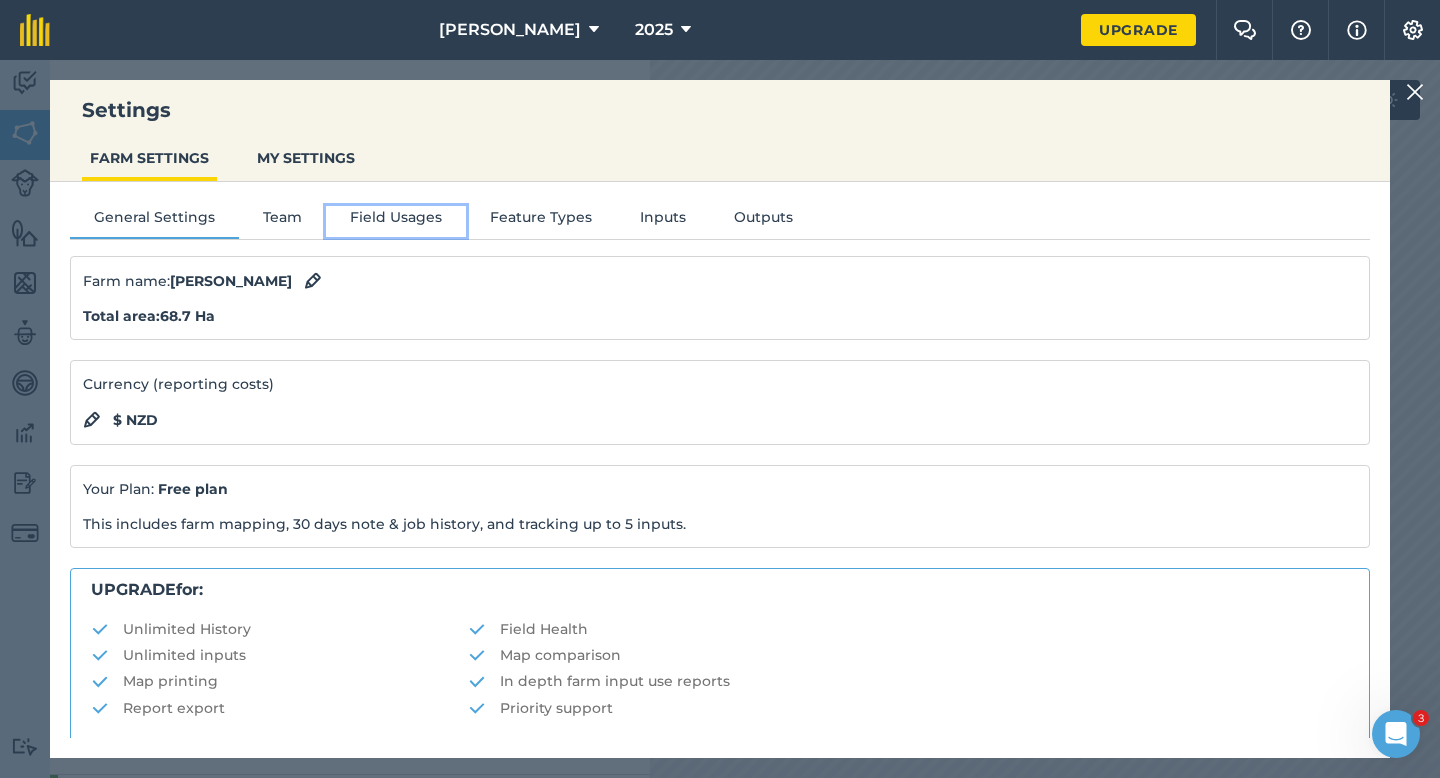 click on "Field Usages" at bounding box center (396, 221) 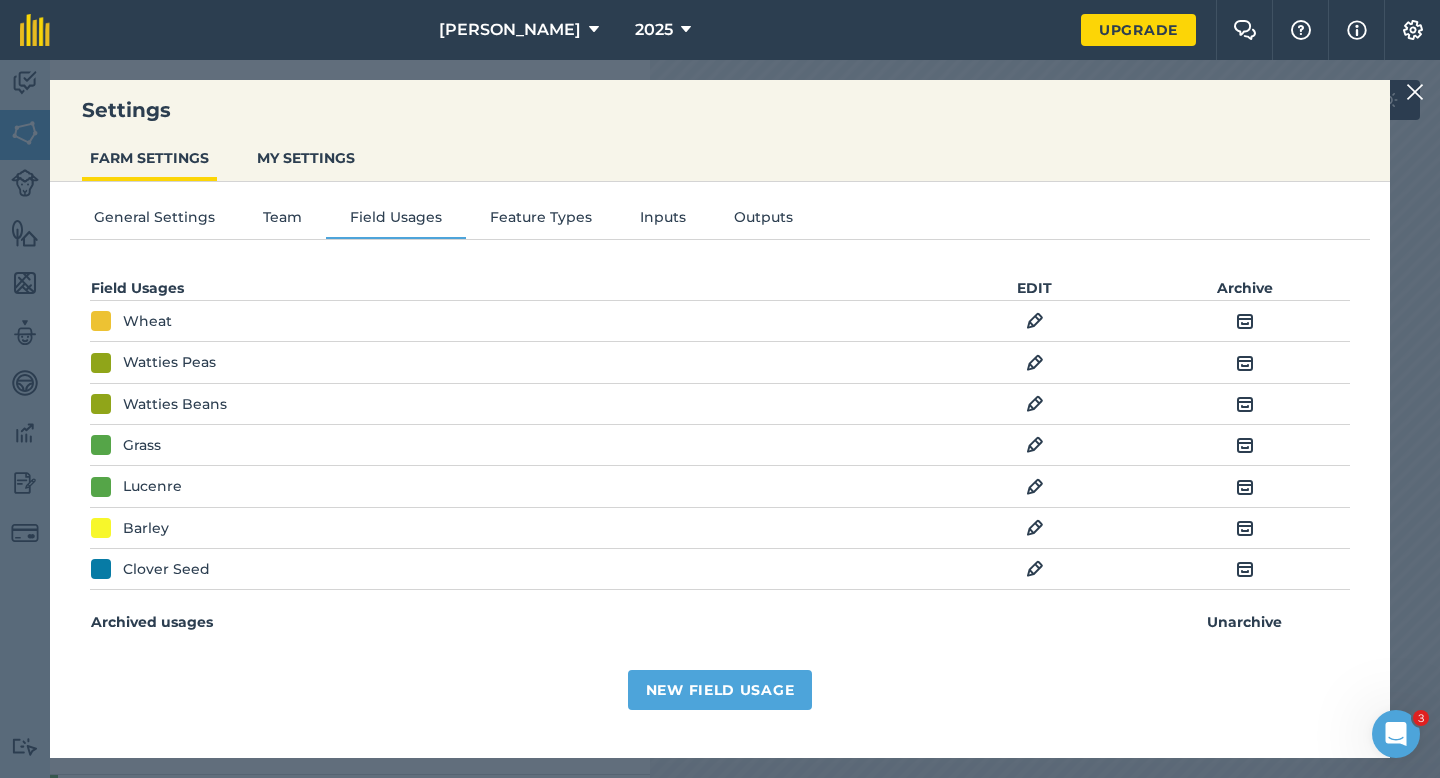 click on "EDIT" at bounding box center [1035, 568] 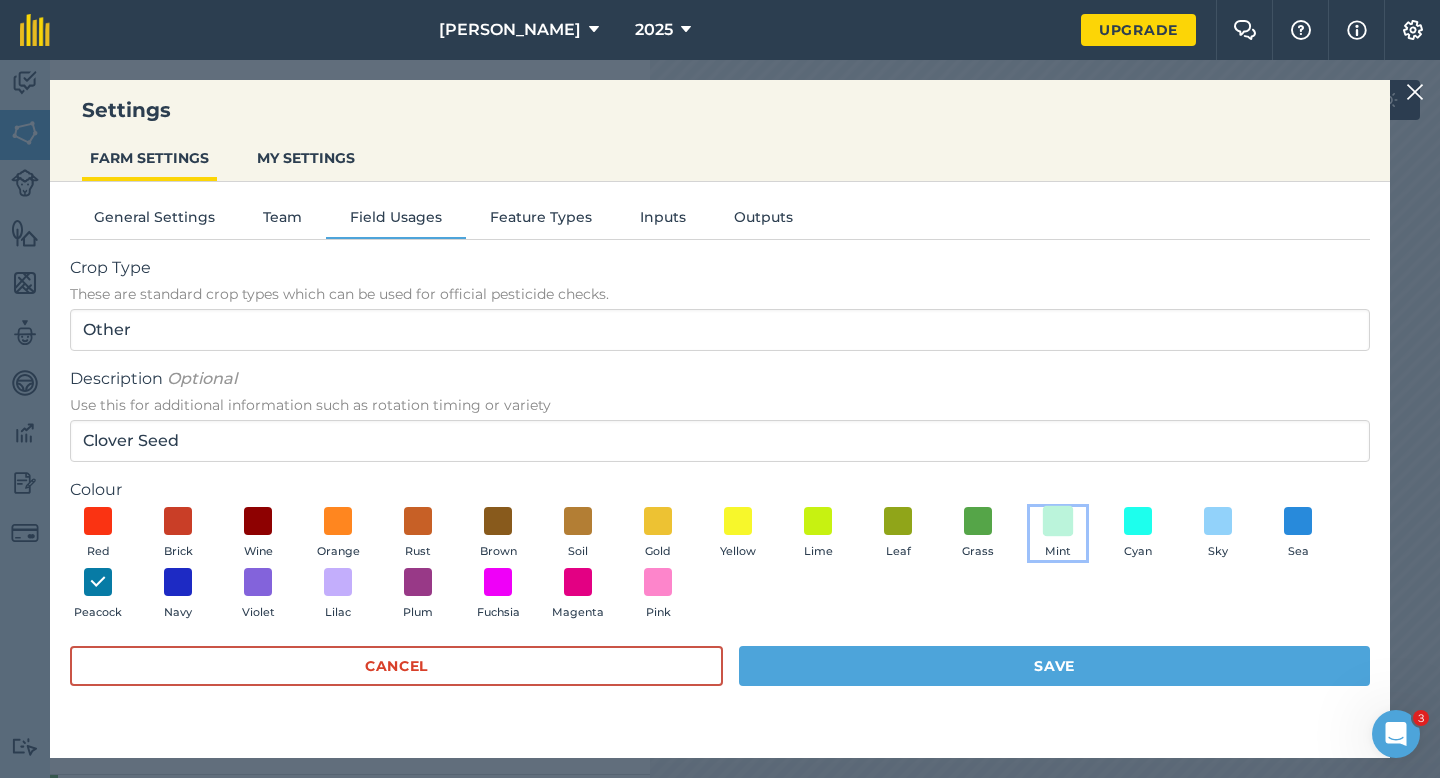 click at bounding box center [1058, 520] 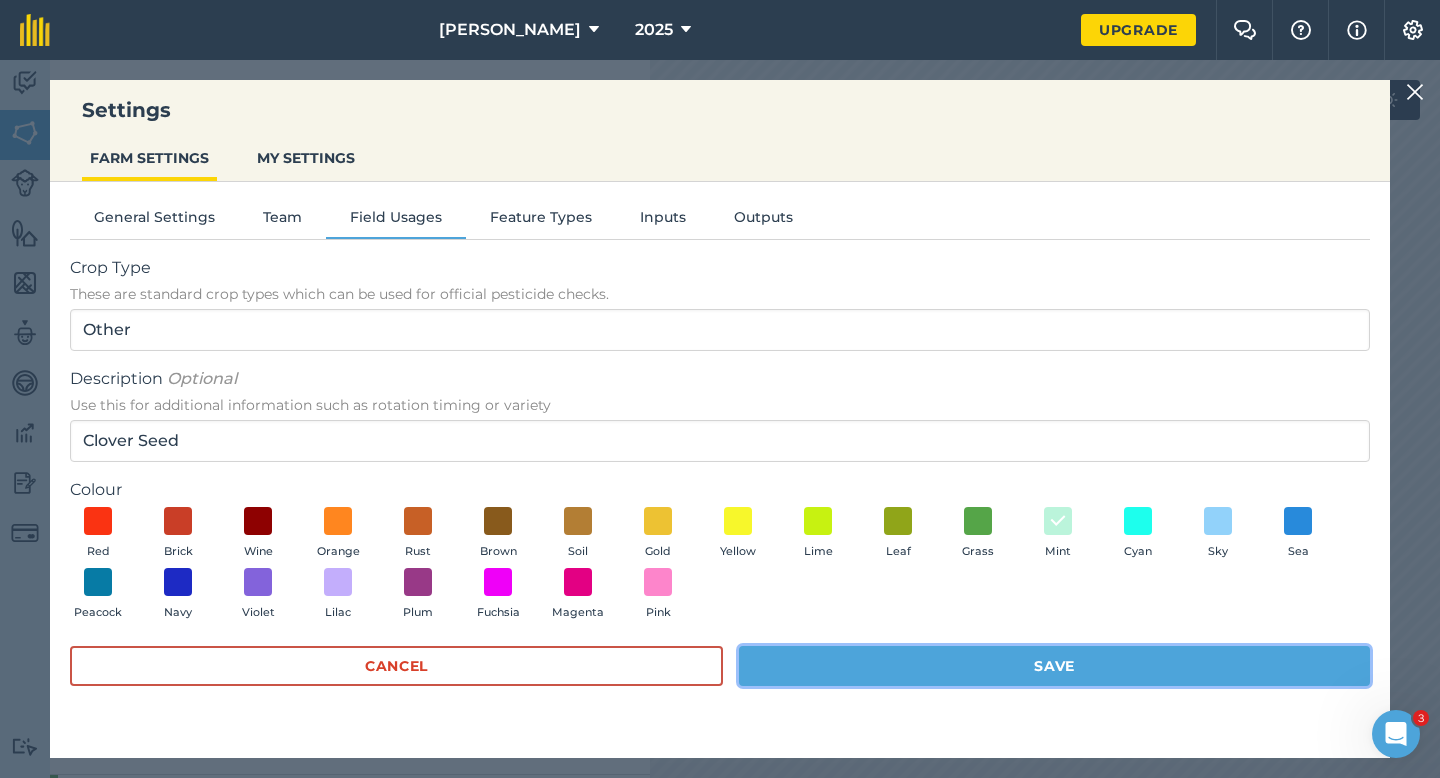 click on "Save" at bounding box center (1054, 666) 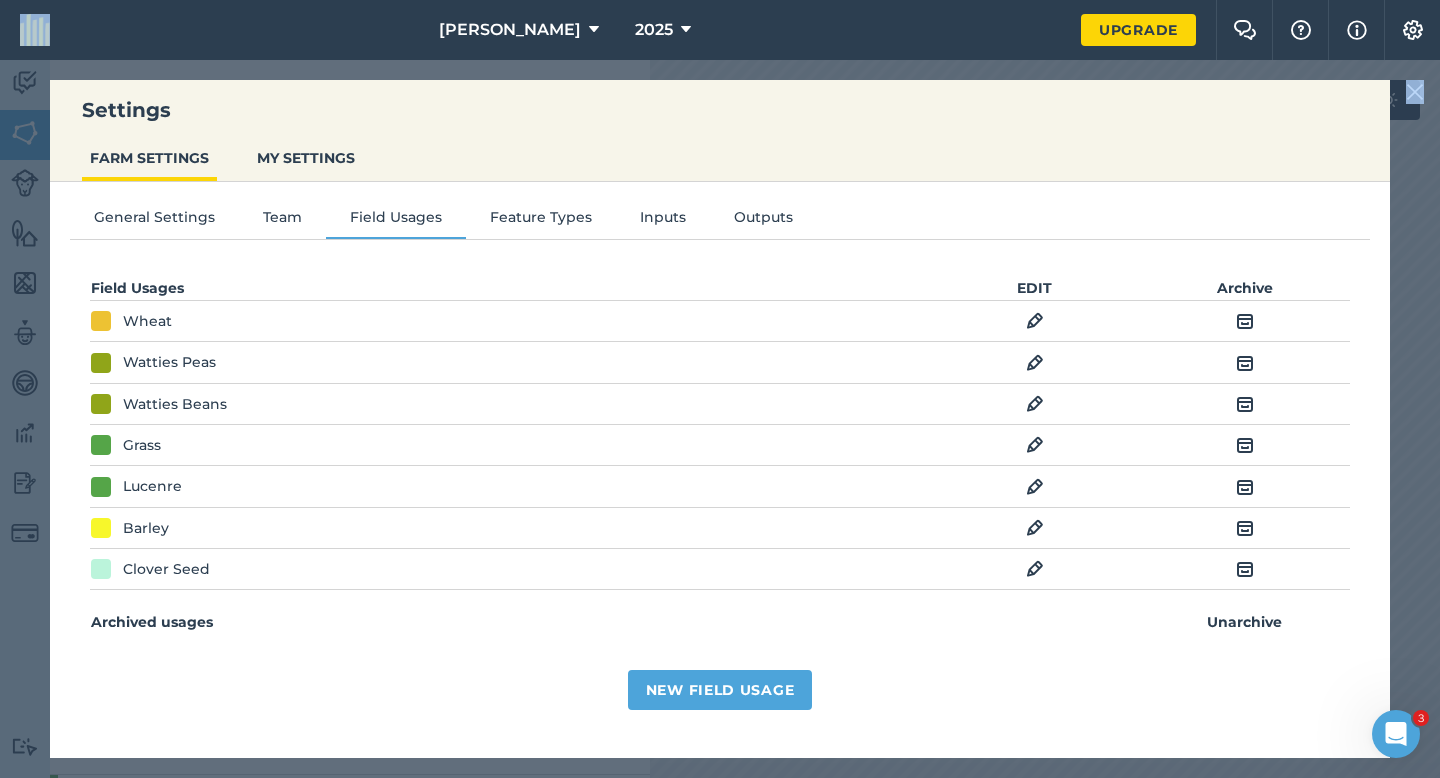 click on "New Field Usage" at bounding box center [720, 684] 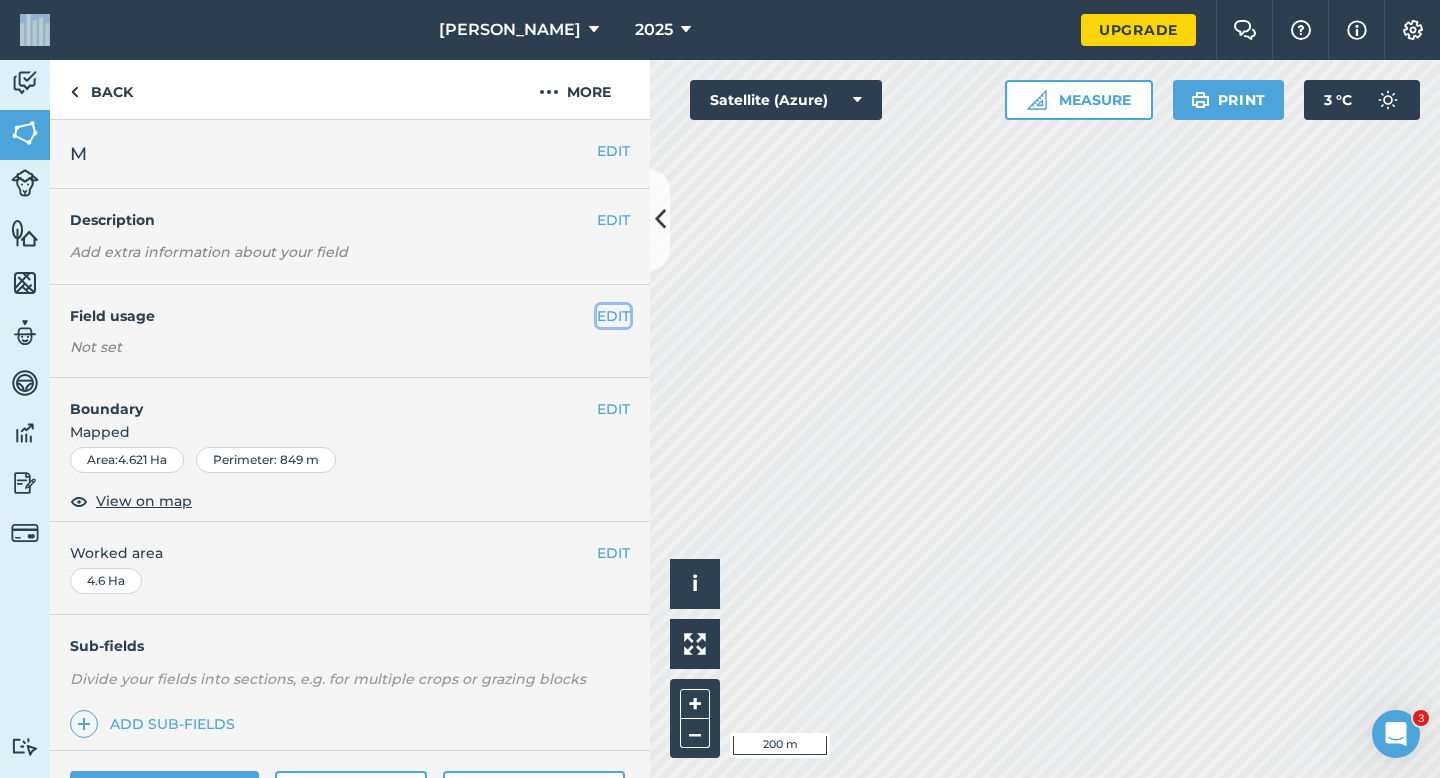 click on "EDIT" at bounding box center [613, 316] 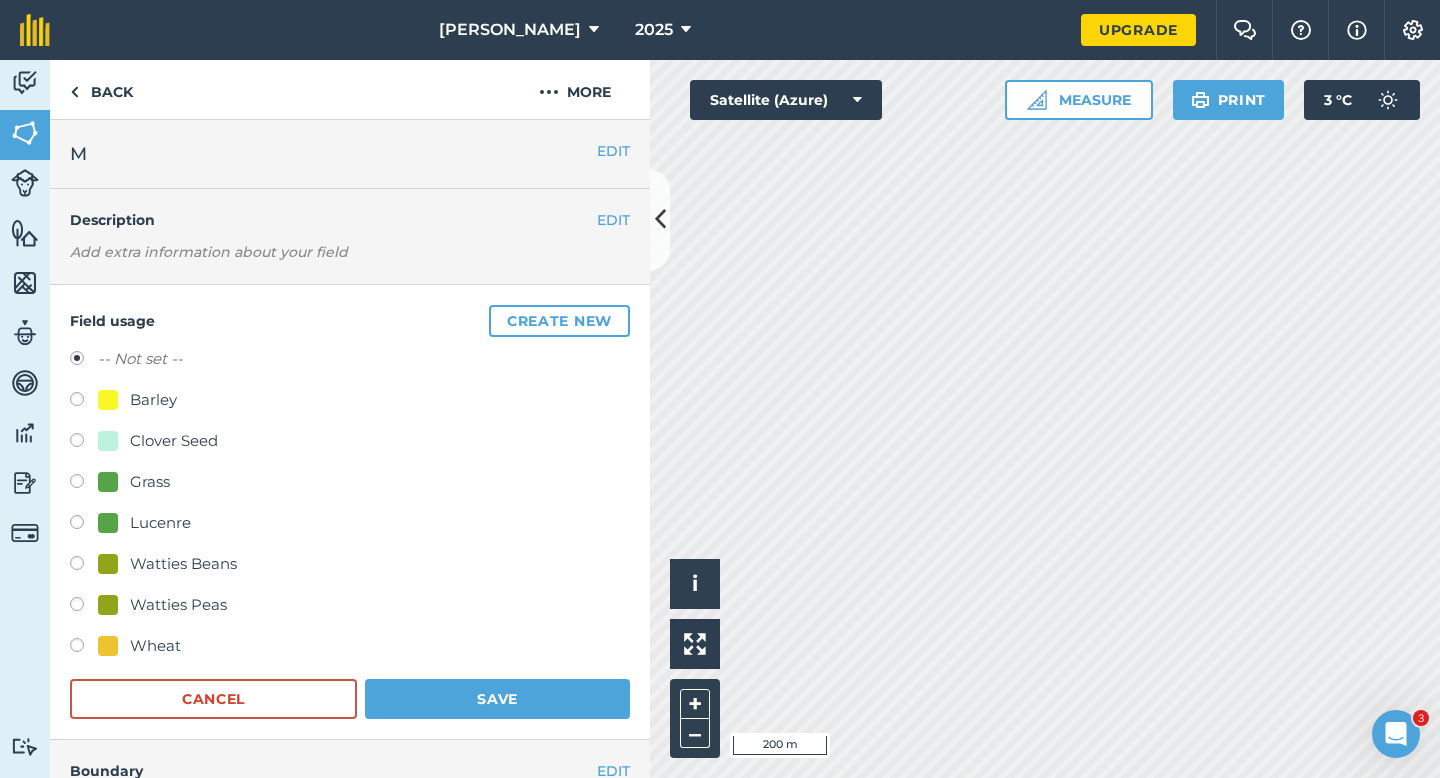 click on "Clover Seed" at bounding box center [174, 441] 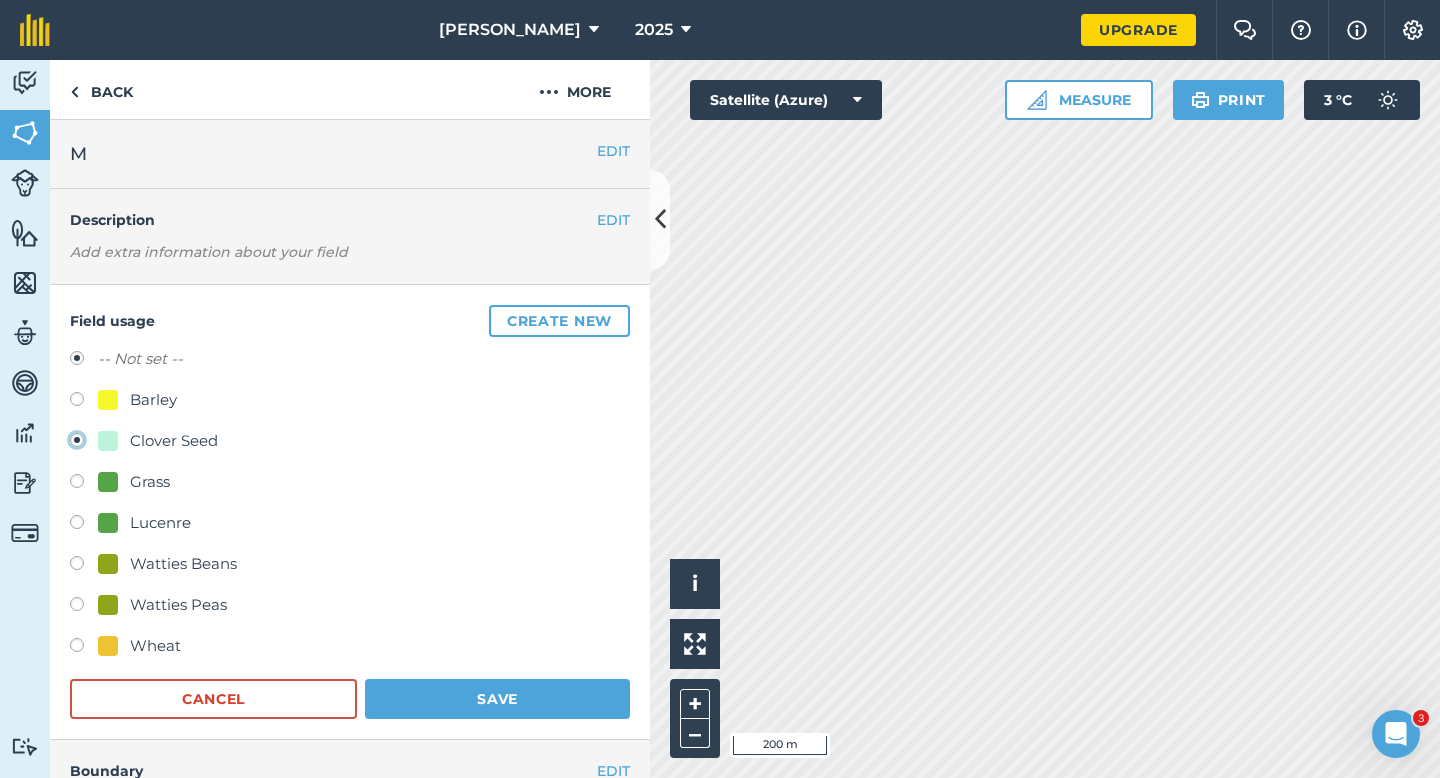 radio on "true" 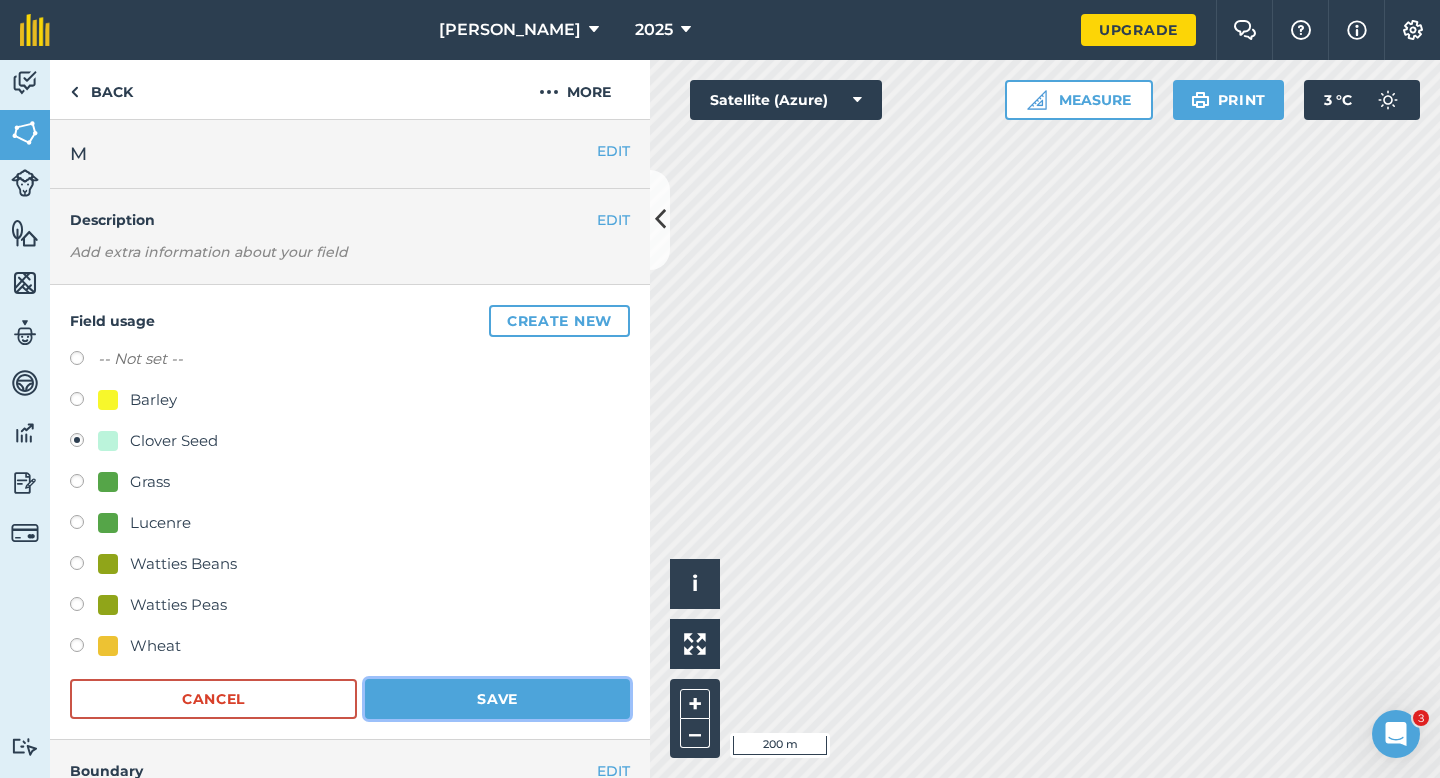click on "Save" at bounding box center [497, 699] 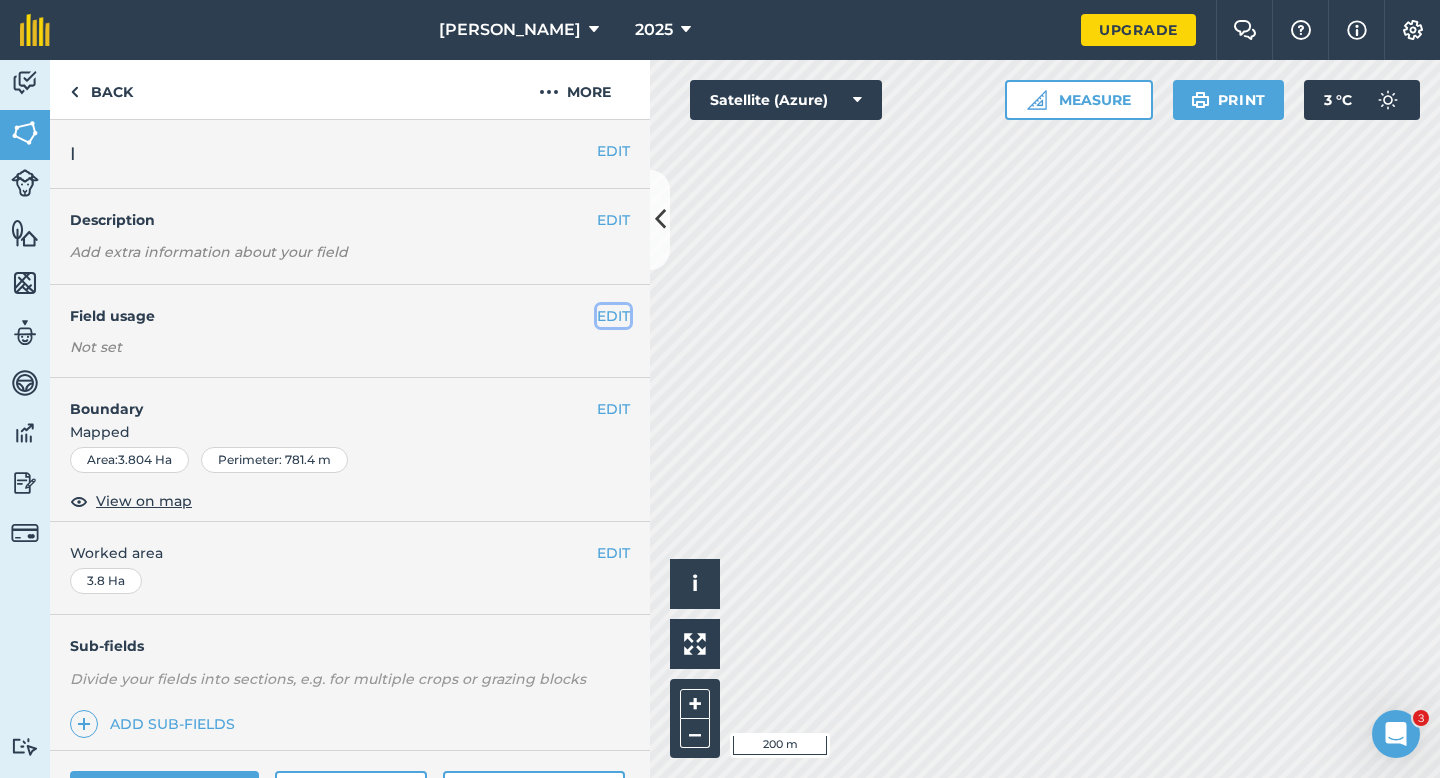 click on "EDIT" at bounding box center [613, 316] 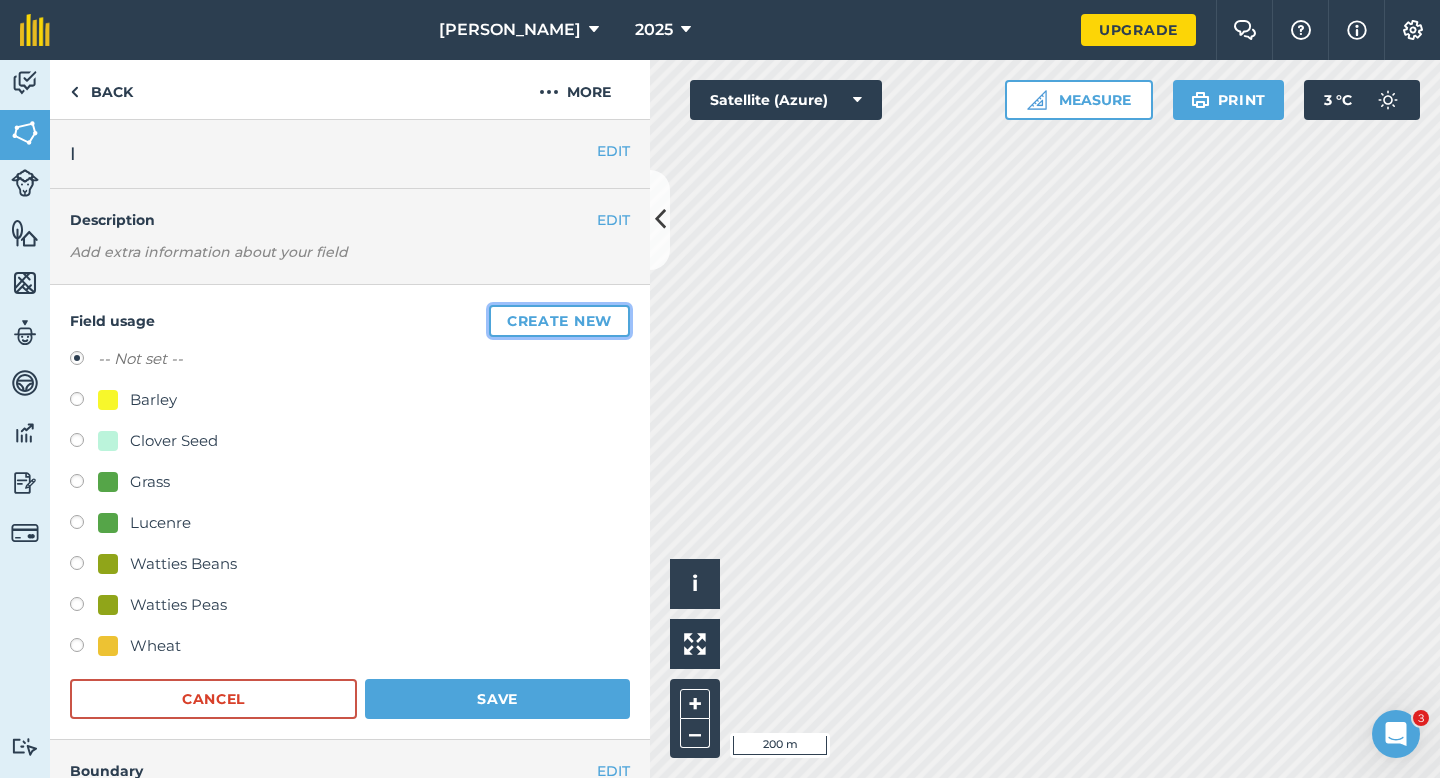 click on "Create new" at bounding box center (559, 321) 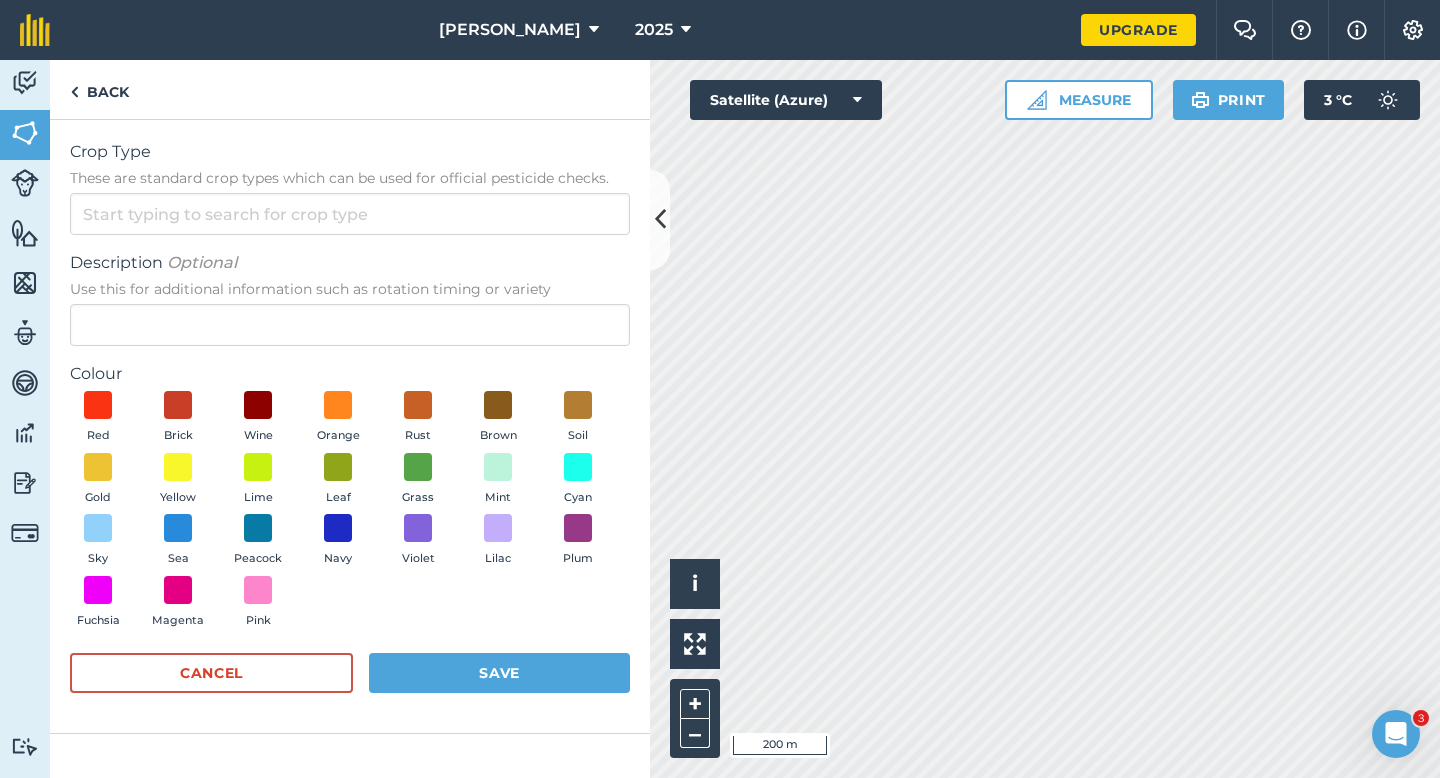click on "Crop Type These are standard crop types which can be used for official pesticide checks. Description   Optional Use this for additional information such as rotation timing or variety Colour Red Brick Wine Orange Rust Brown Soil Gold Yellow Lime Leaf Grass Mint Cyan Sky Sea Peacock Navy Violet Lilac Plum Fuchsia Magenta Pink Cancel Save" at bounding box center (350, 426) 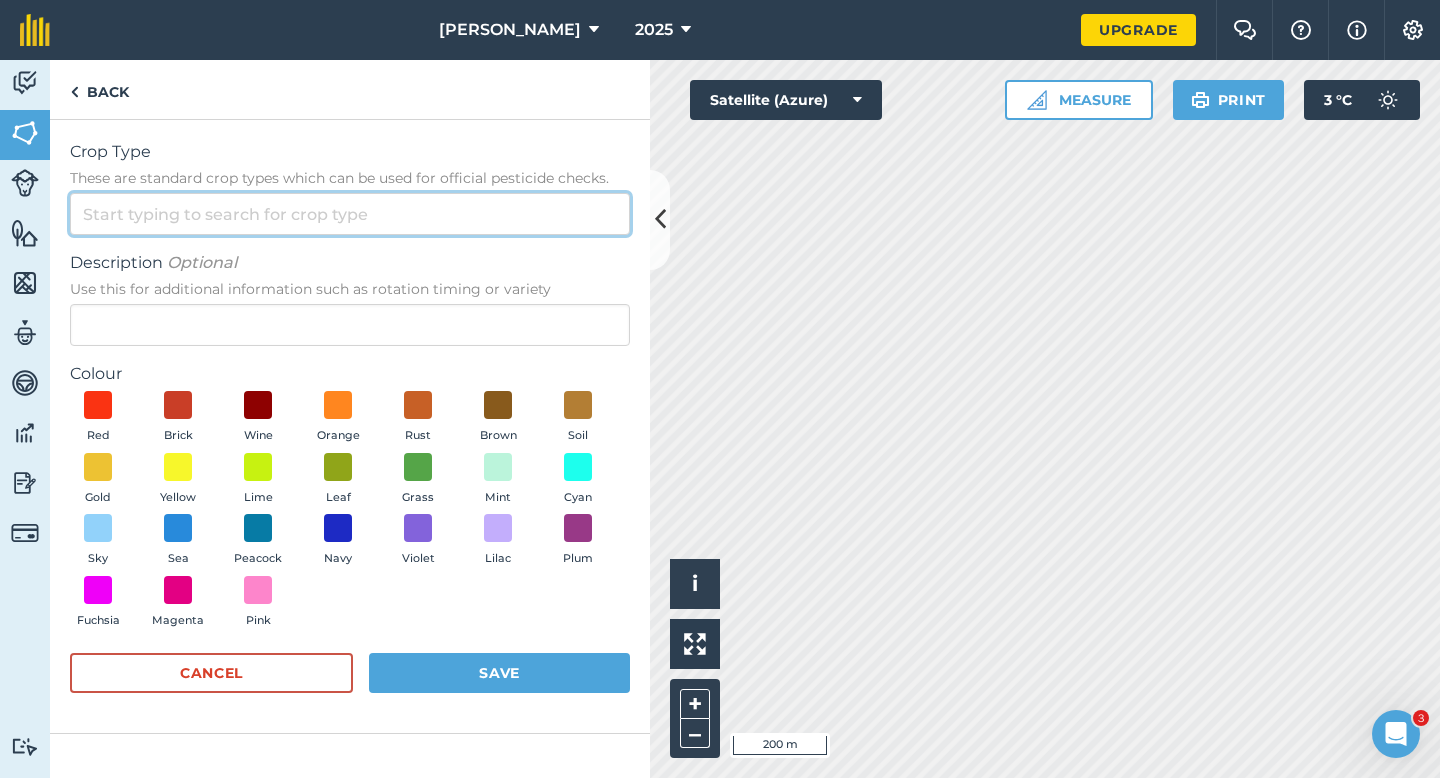 click on "Crop Type These are standard crop types which can be used for official pesticide checks." at bounding box center [350, 214] 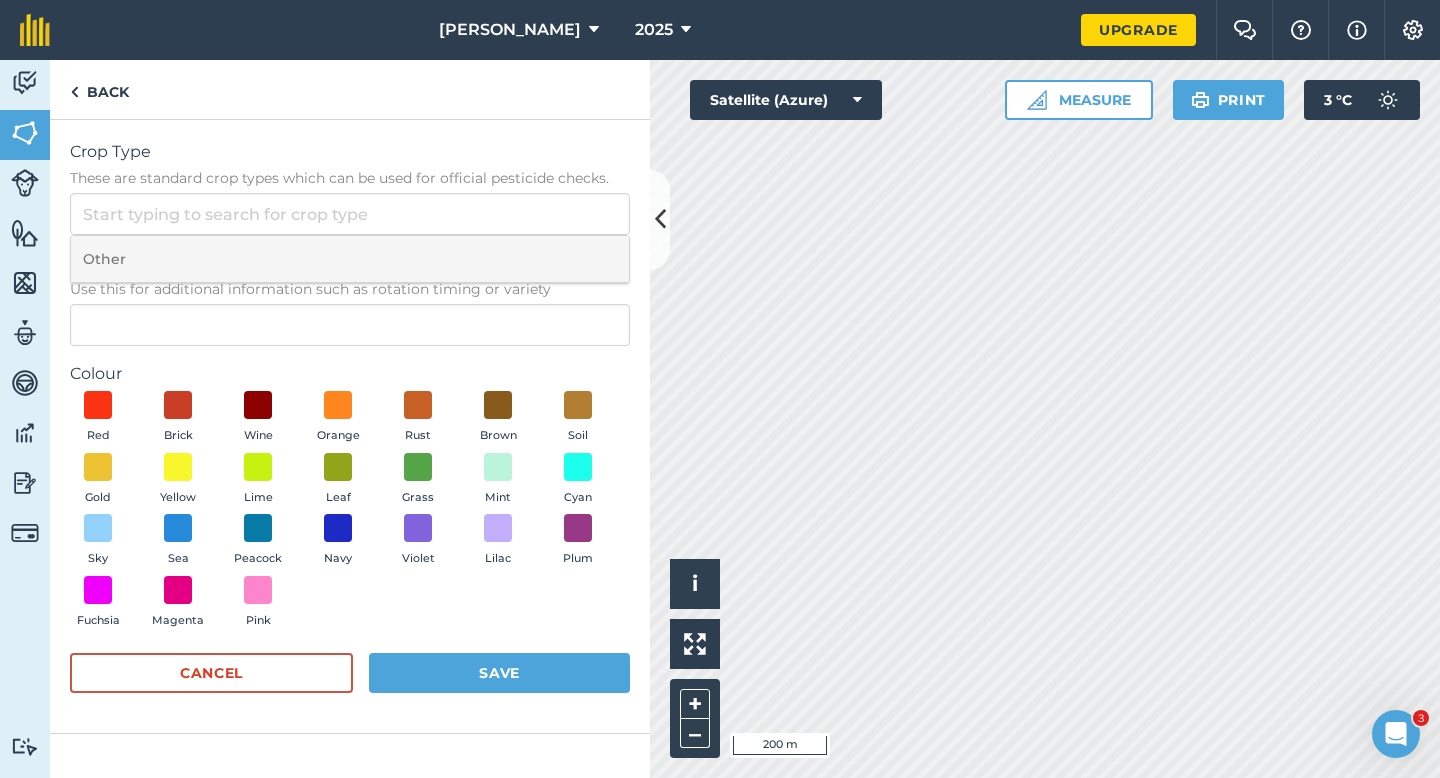 click on "Other" at bounding box center [350, 259] 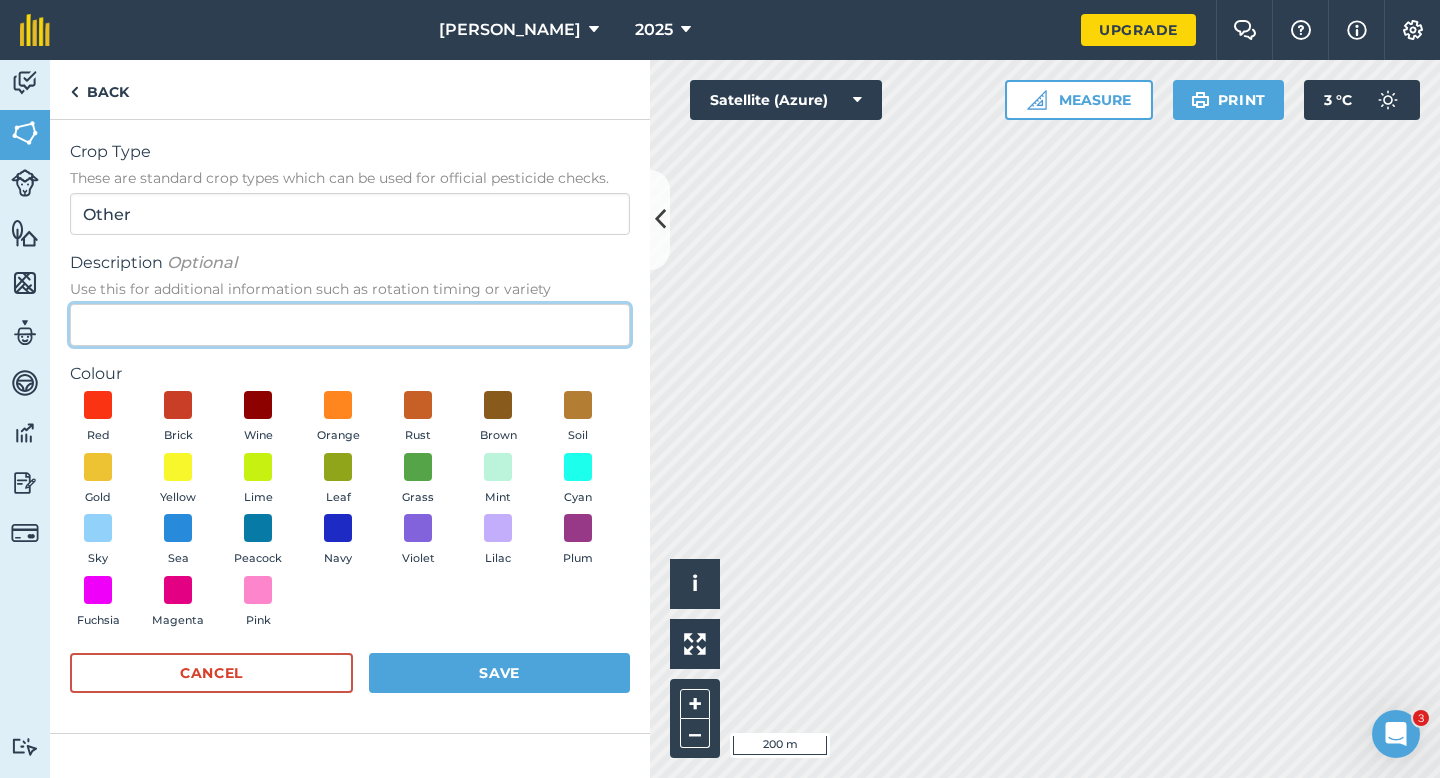 click on "Description   Optional Use this for additional information such as rotation timing or variety" at bounding box center (350, 325) 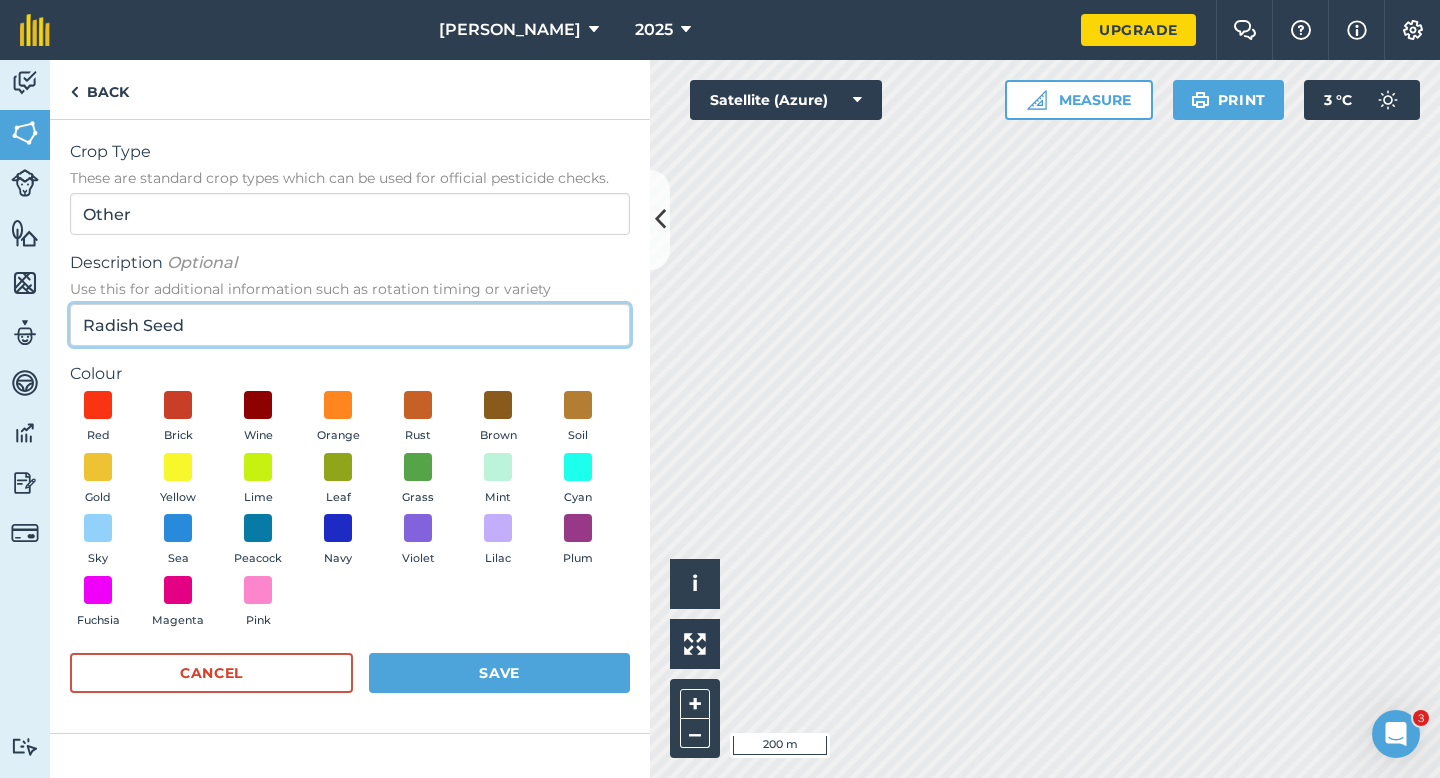 type on "Radish Seed" 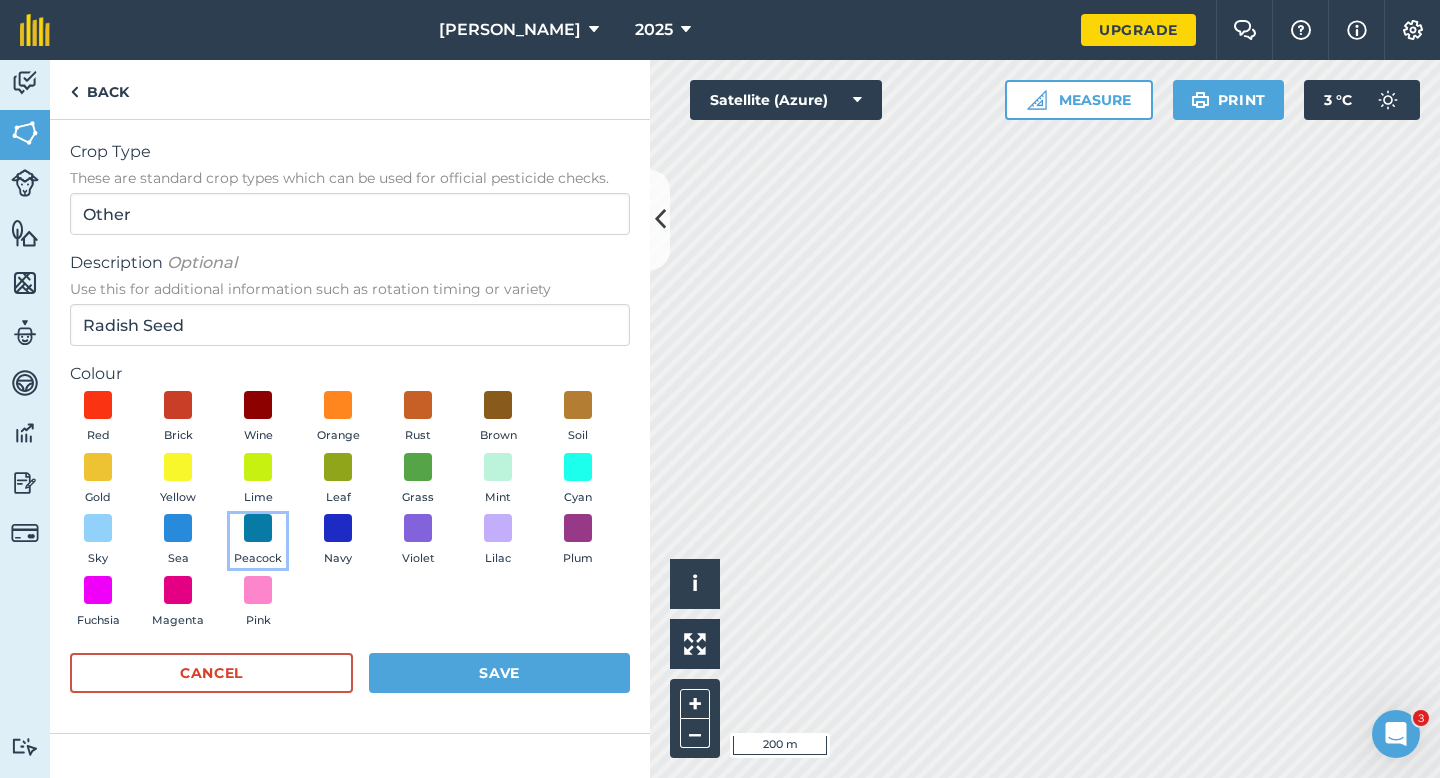 click on "Peacock" at bounding box center (258, 541) 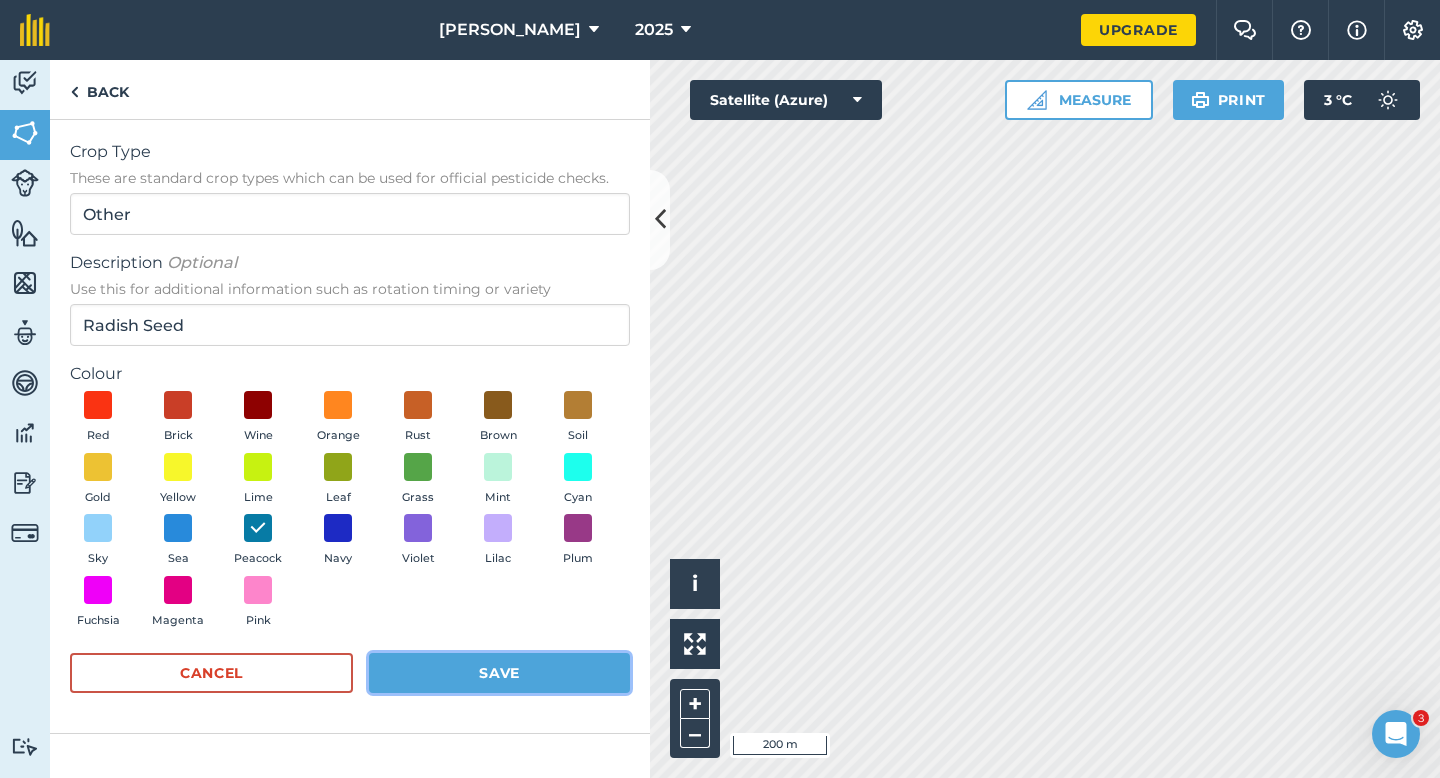 click on "Save" at bounding box center (499, 673) 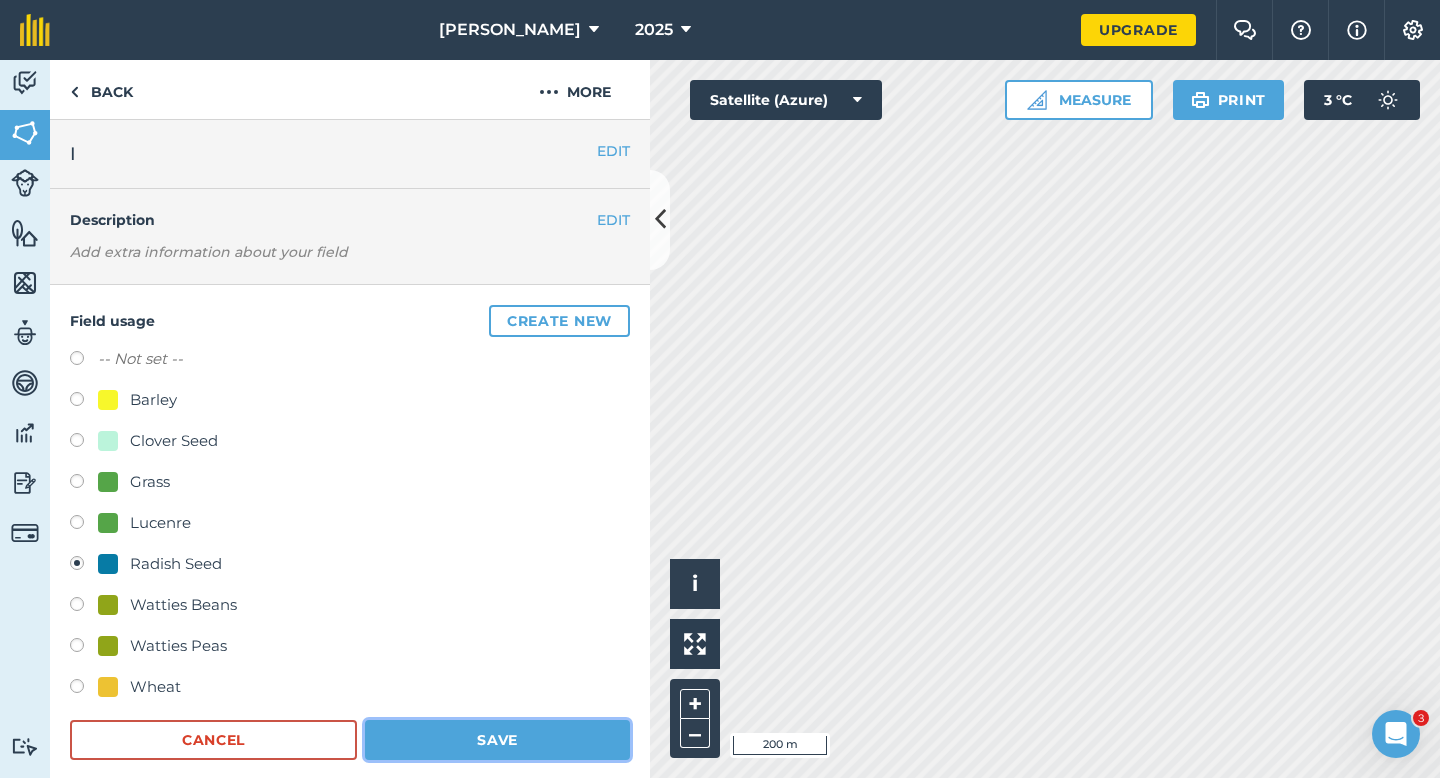 click on "Save" at bounding box center (497, 740) 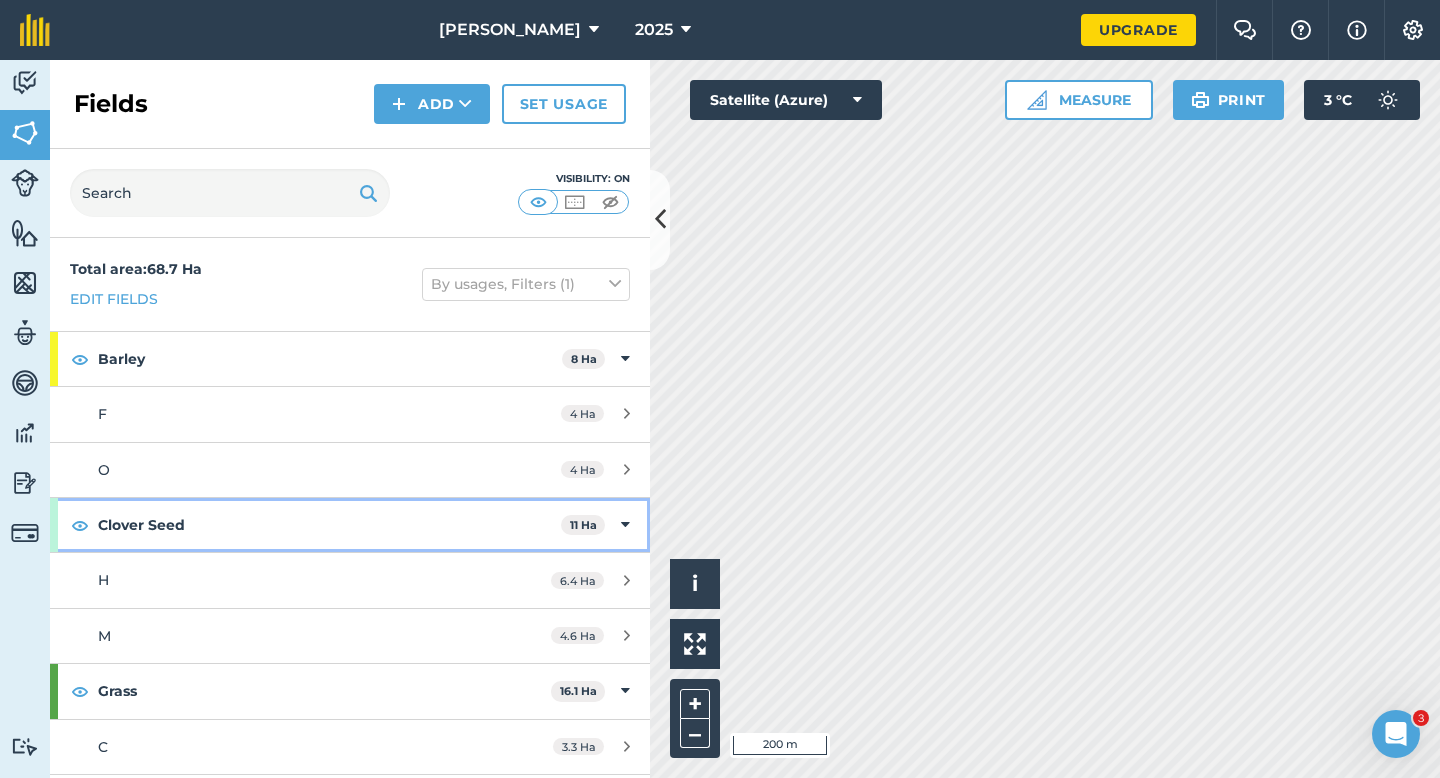 click at bounding box center (625, 525) 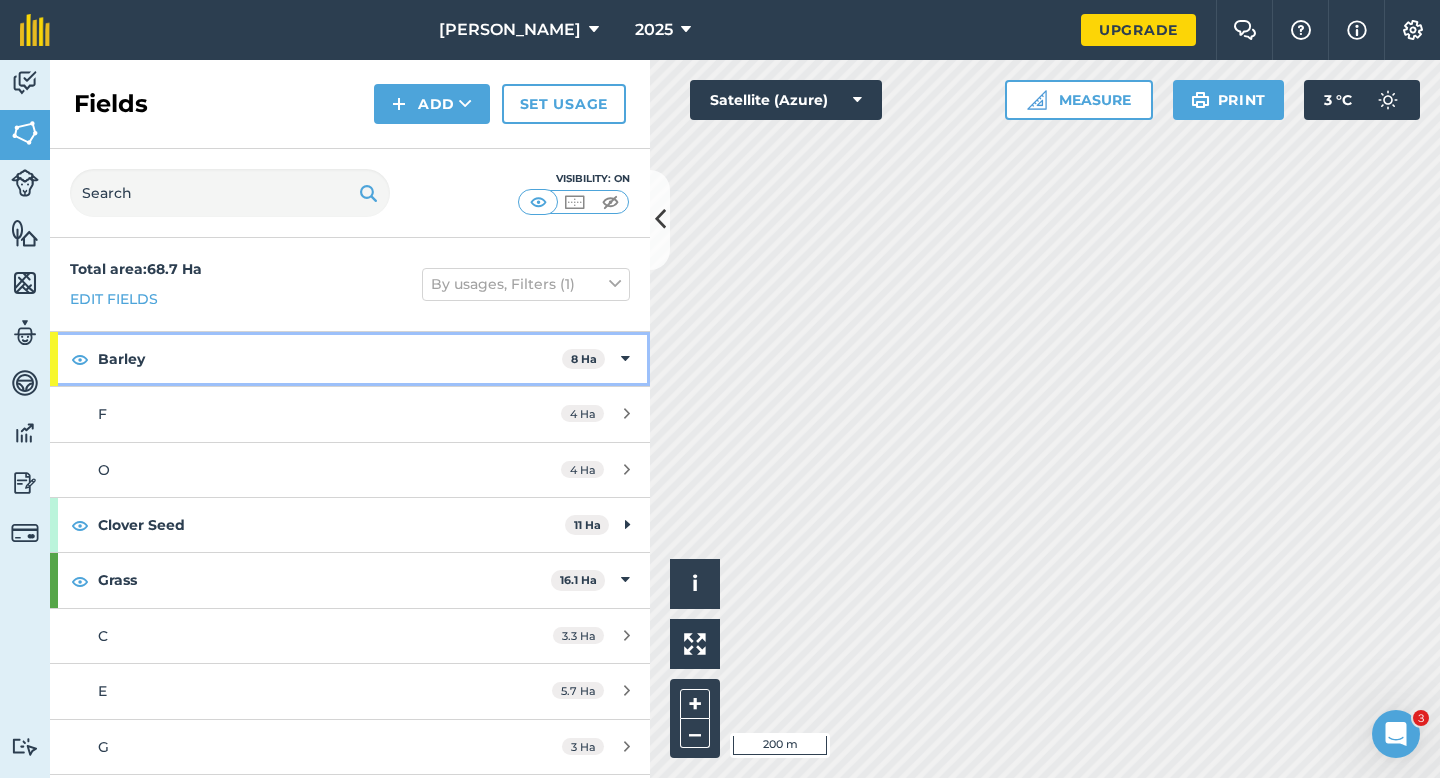 click at bounding box center [625, 359] 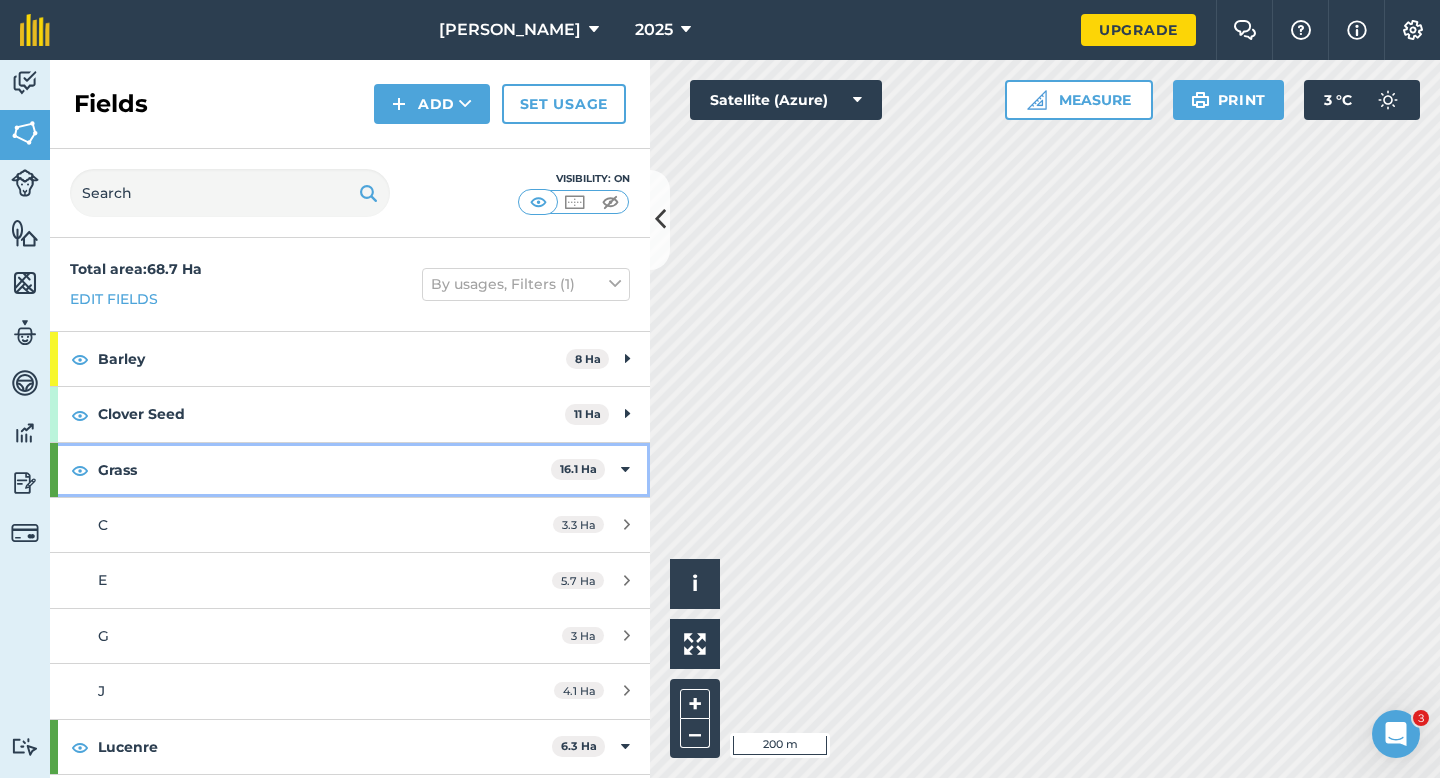 click at bounding box center [625, 470] 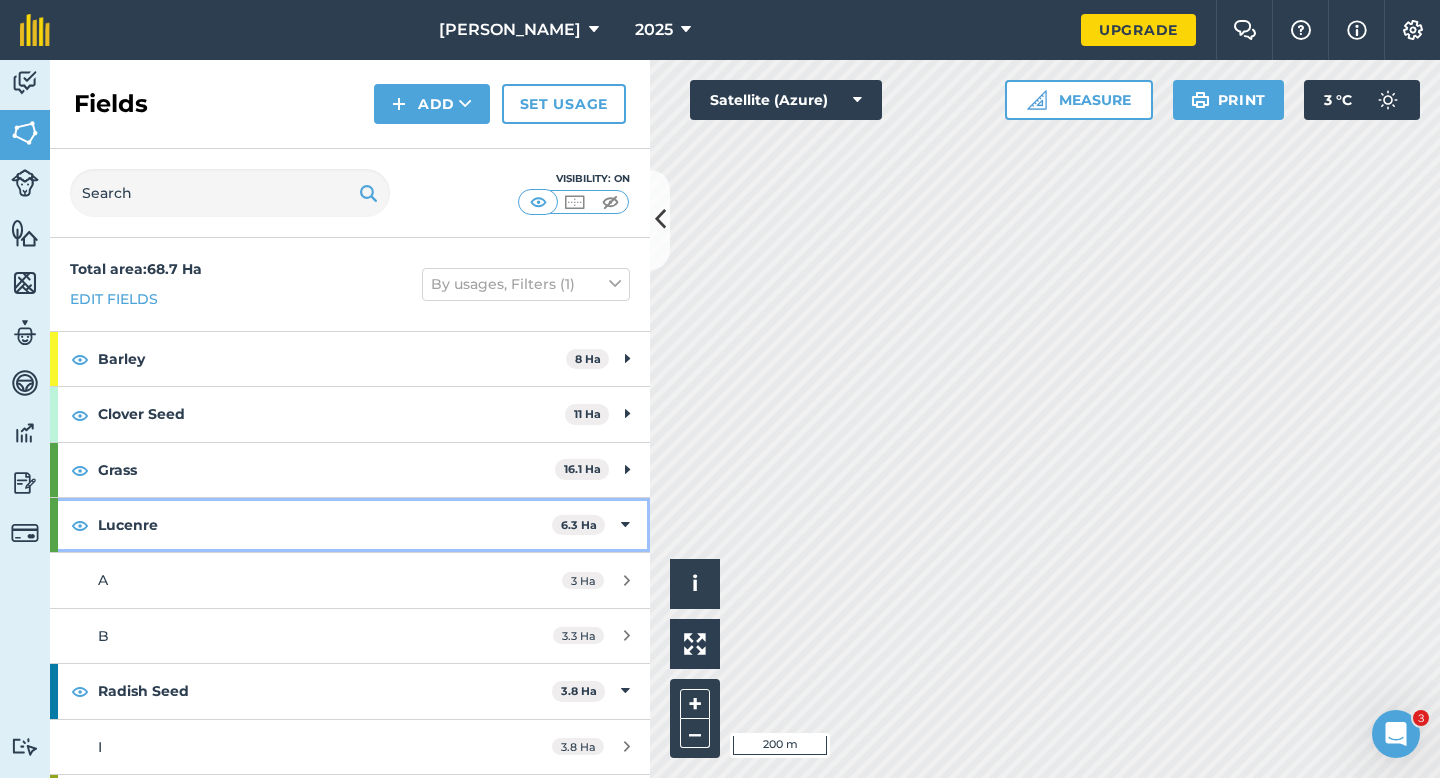 click on "Lucenre 6.3   Ha" at bounding box center [350, 525] 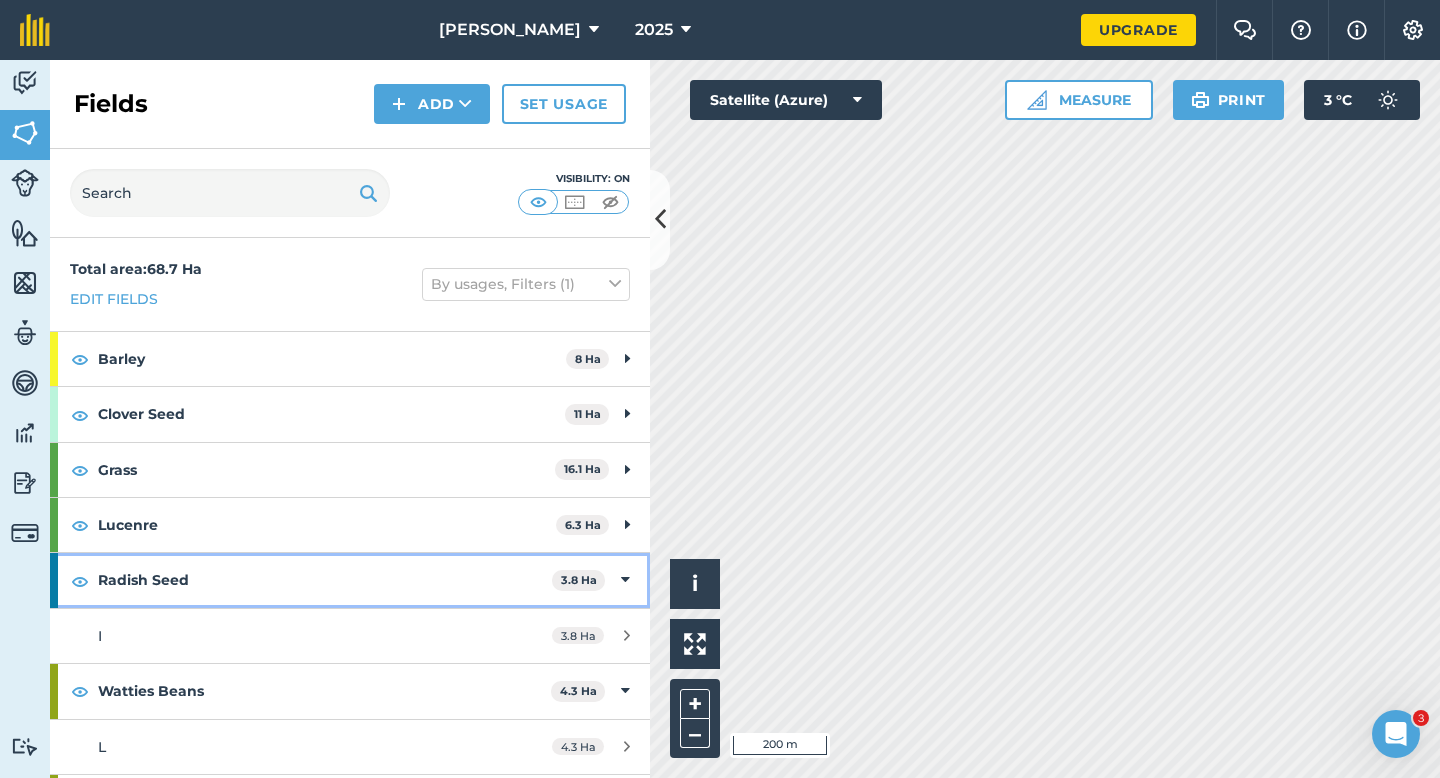 click on "Radish Seed 3.8   Ha" at bounding box center (350, 580) 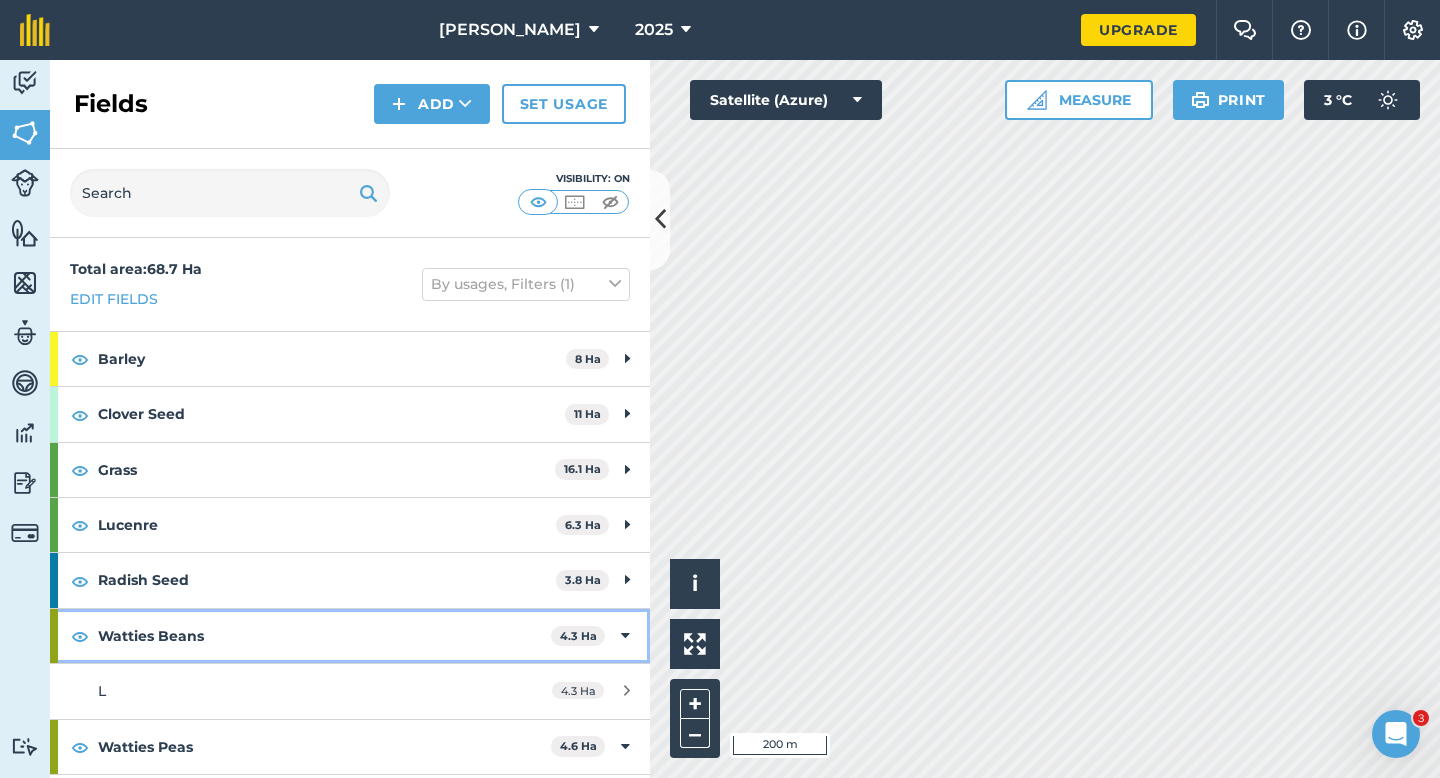 click on "Watties Beans 4.3   Ha" at bounding box center (350, 636) 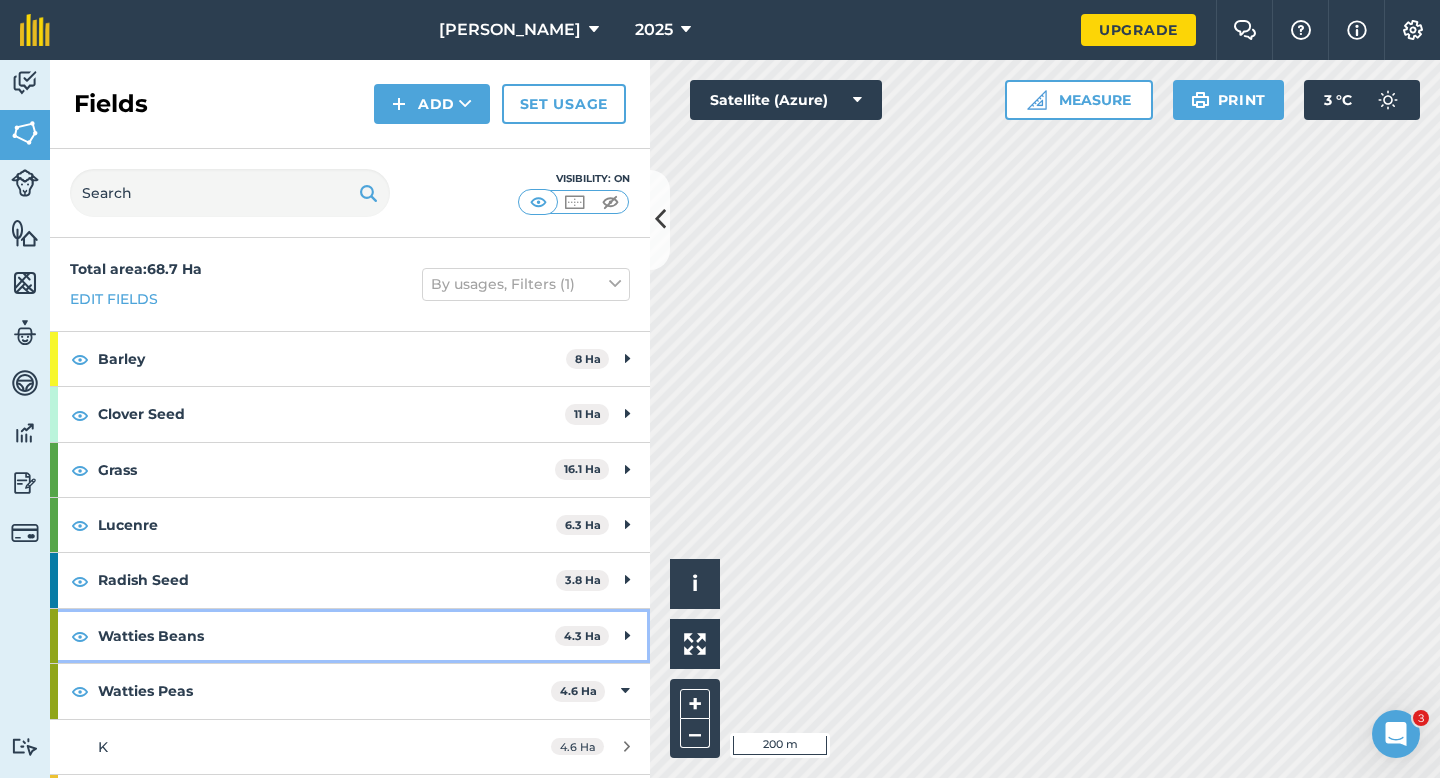 click on "Watties Beans 4.3   Ha" at bounding box center (350, 636) 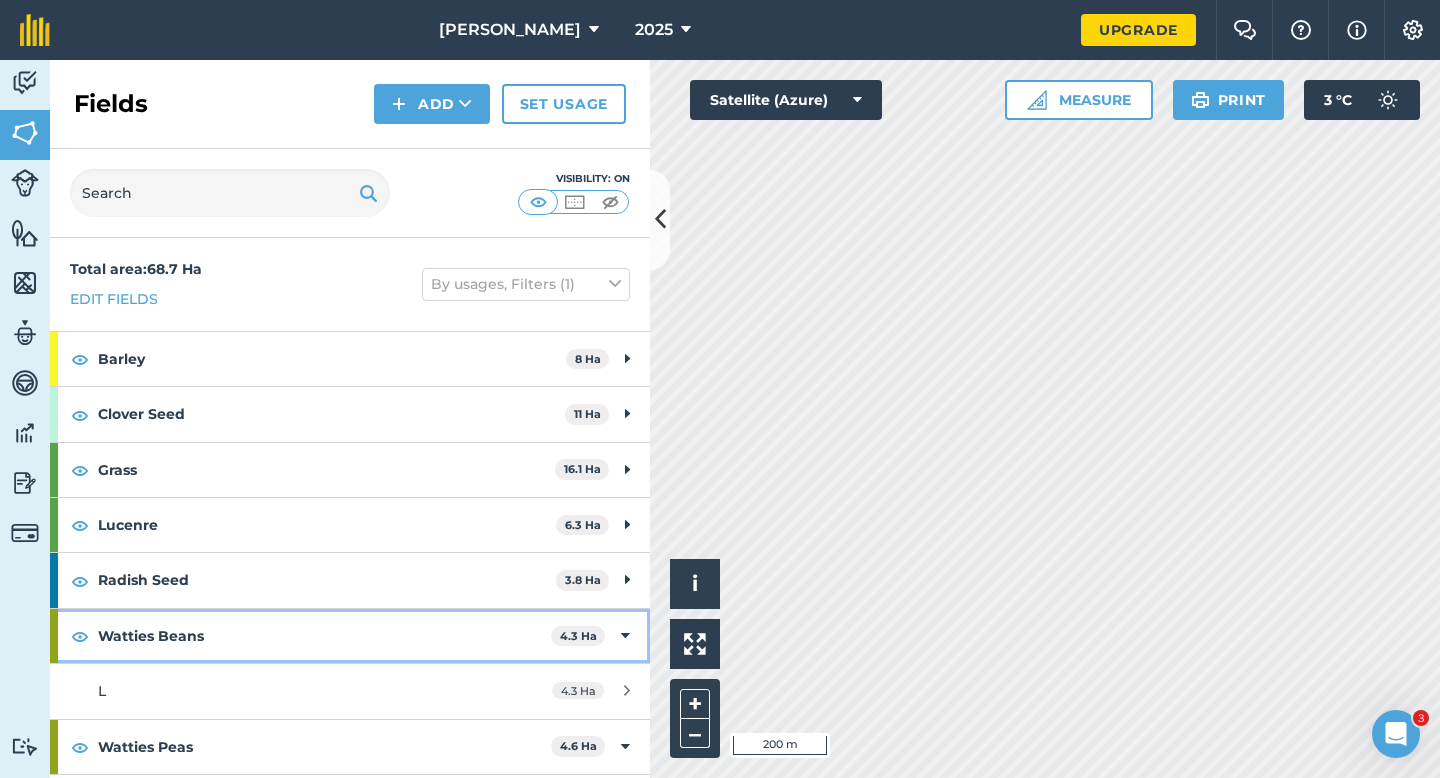 click on "Watties Beans 4.3   Ha" at bounding box center [350, 636] 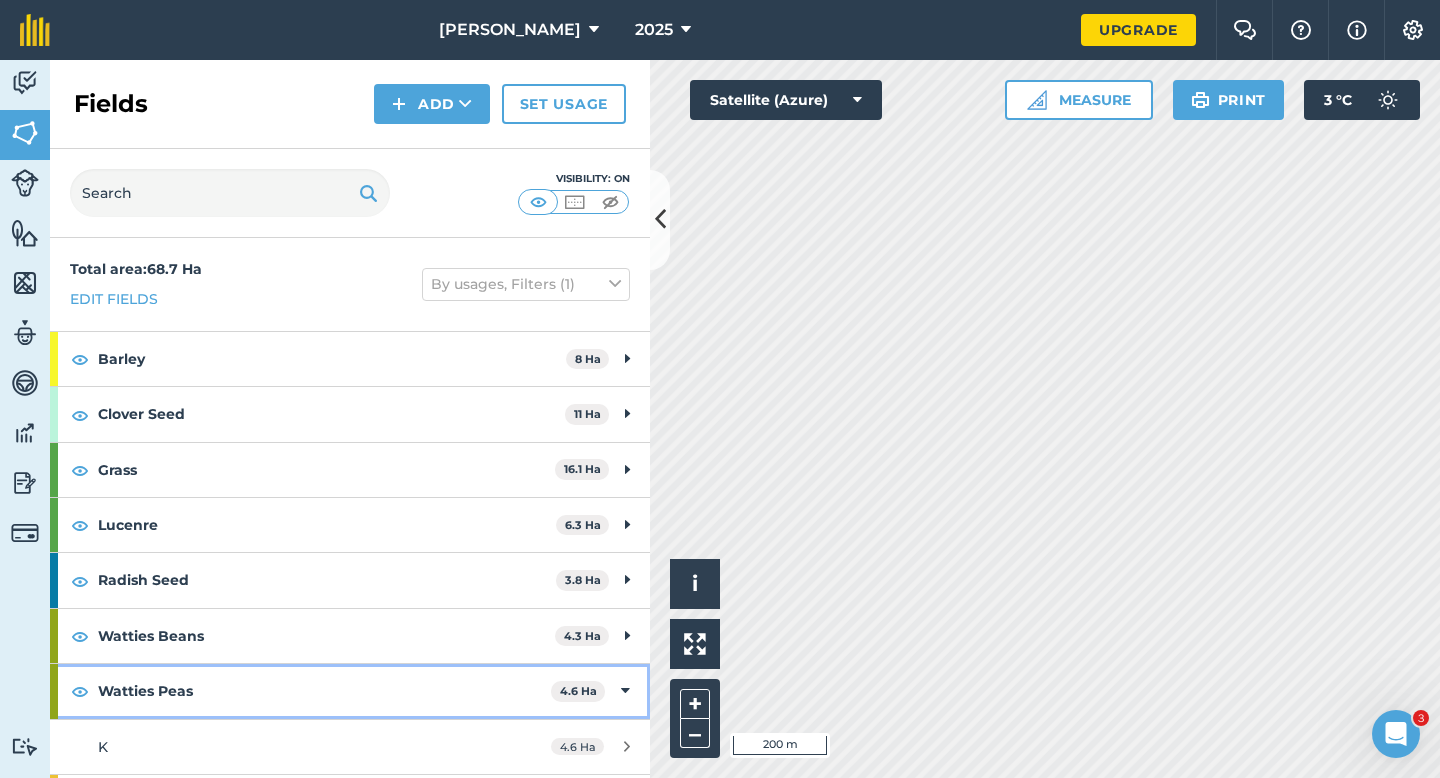 click on "Watties Peas 4.6   Ha" at bounding box center [350, 691] 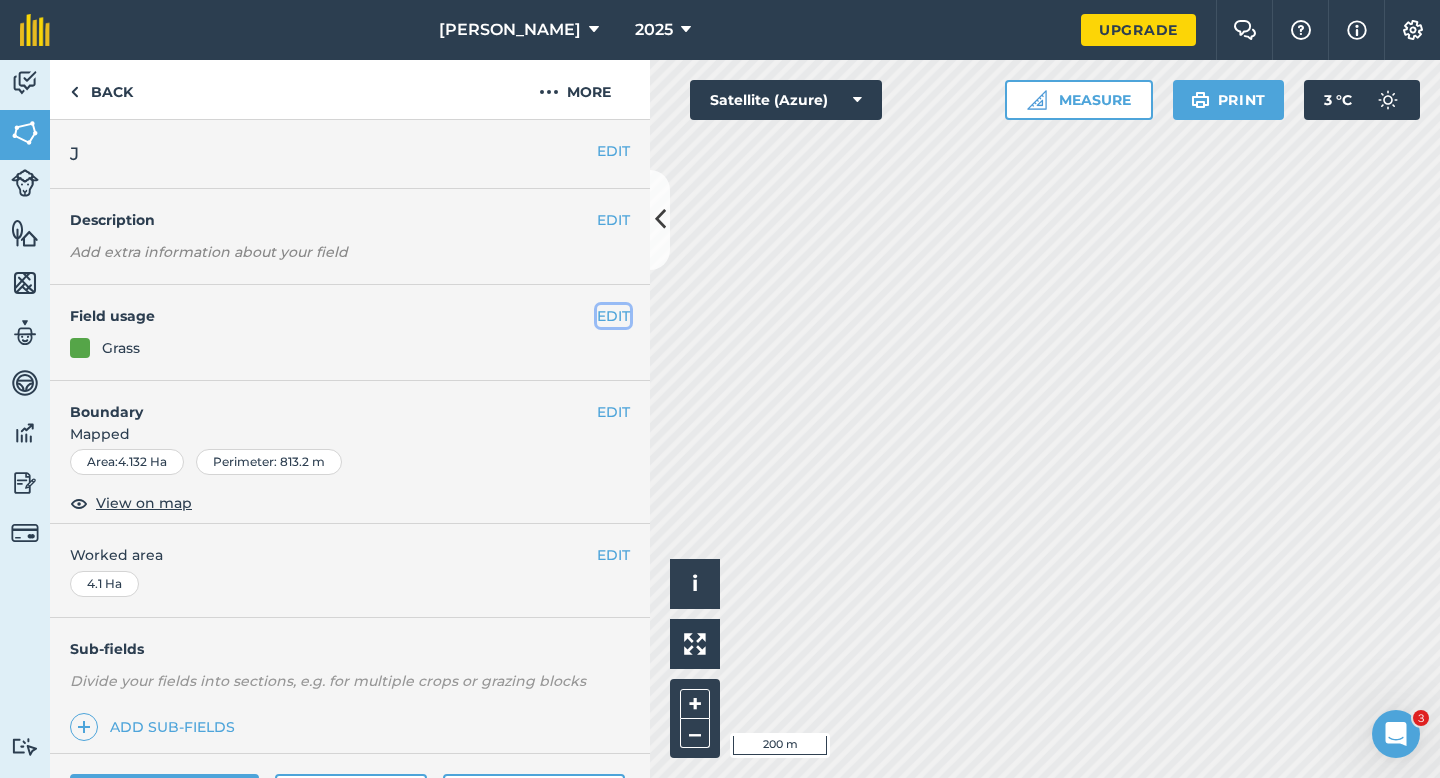 click on "EDIT" at bounding box center (613, 316) 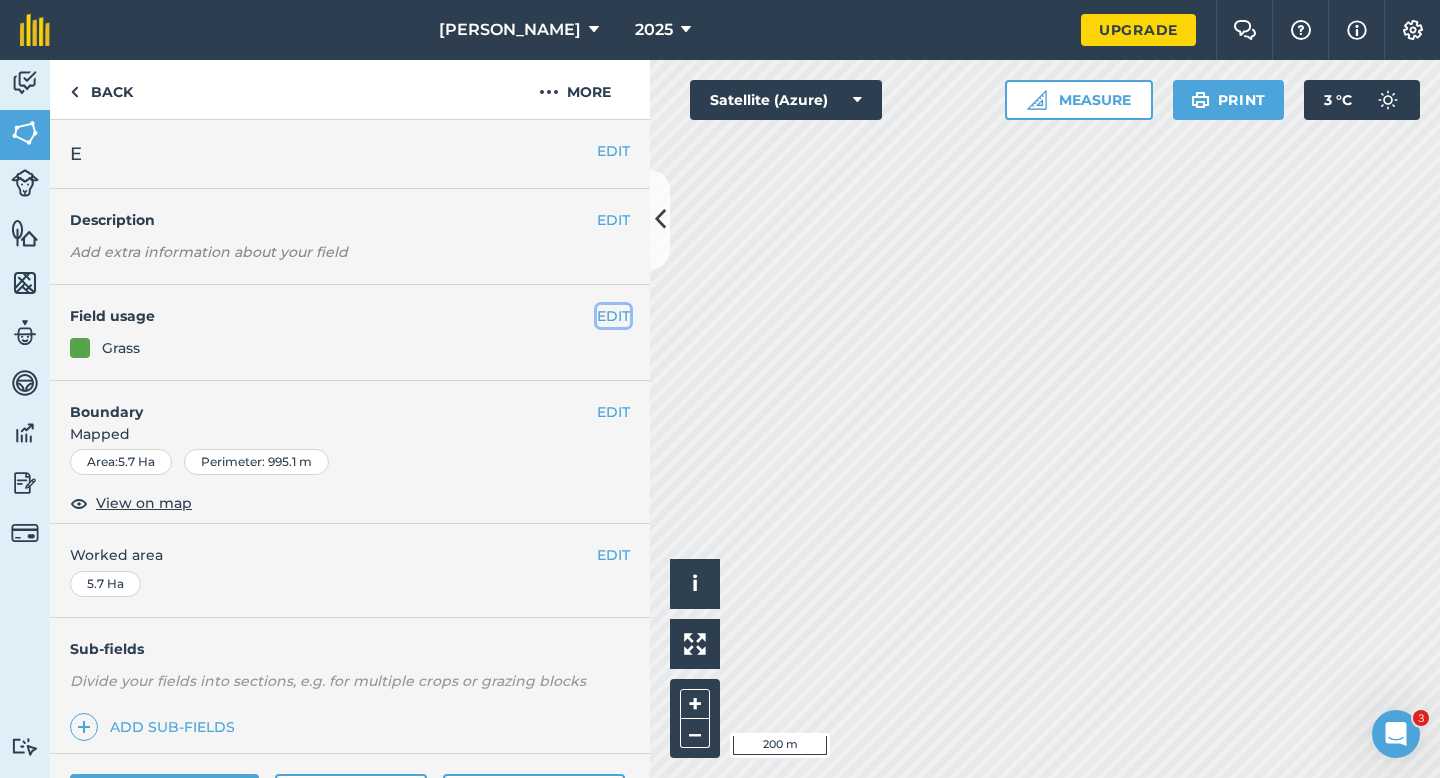 click on "EDIT" at bounding box center [613, 316] 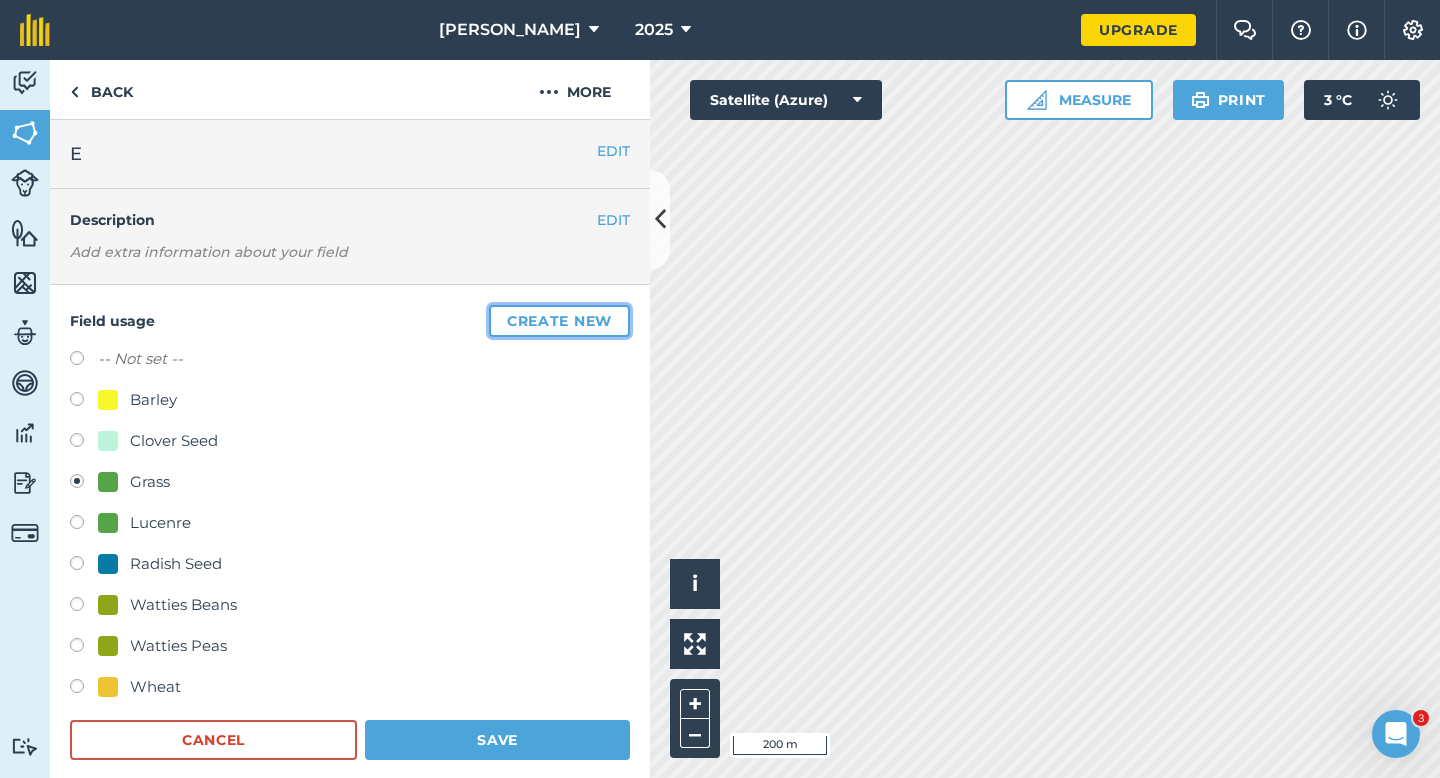 click on "Create new" at bounding box center (559, 321) 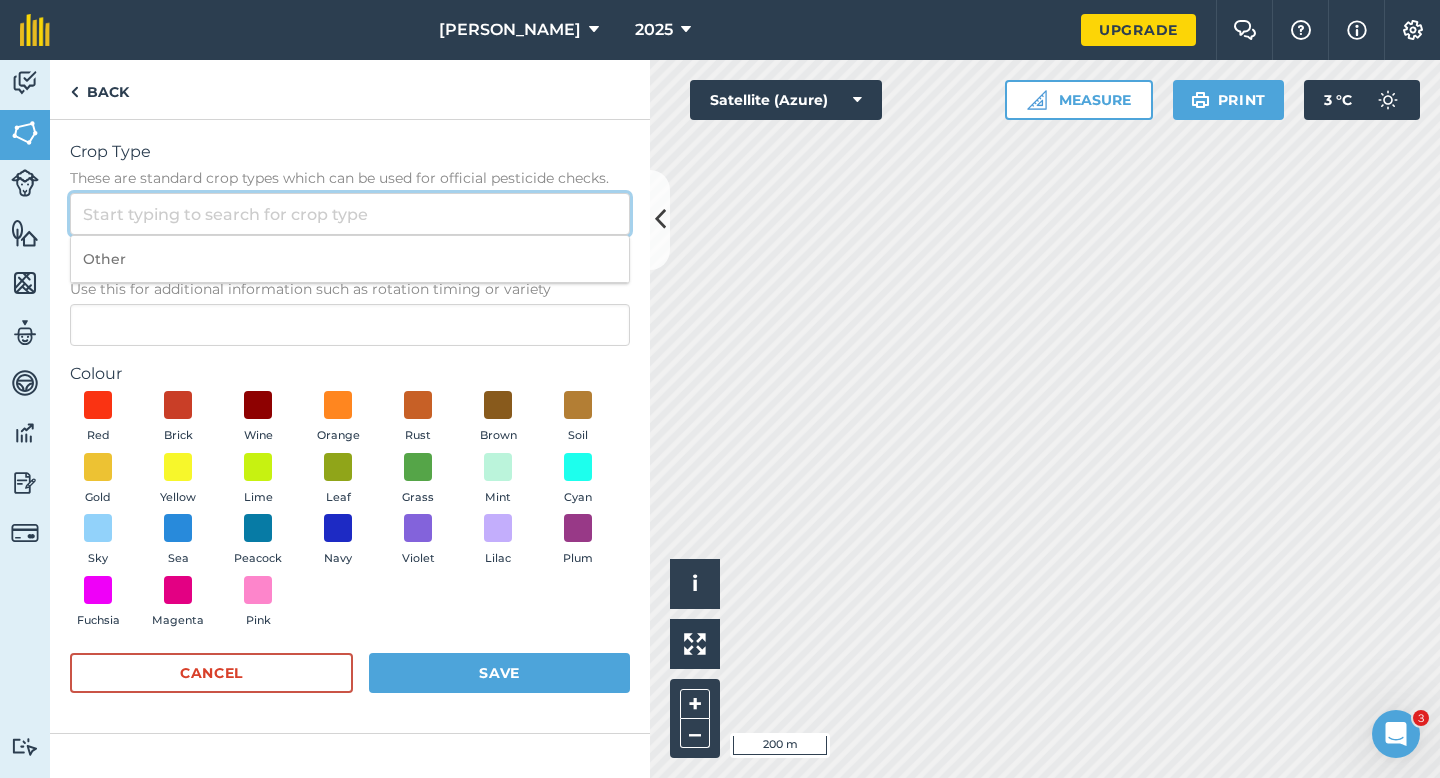 click on "Crop Type These are standard crop types which can be used for official pesticide checks." at bounding box center (350, 214) 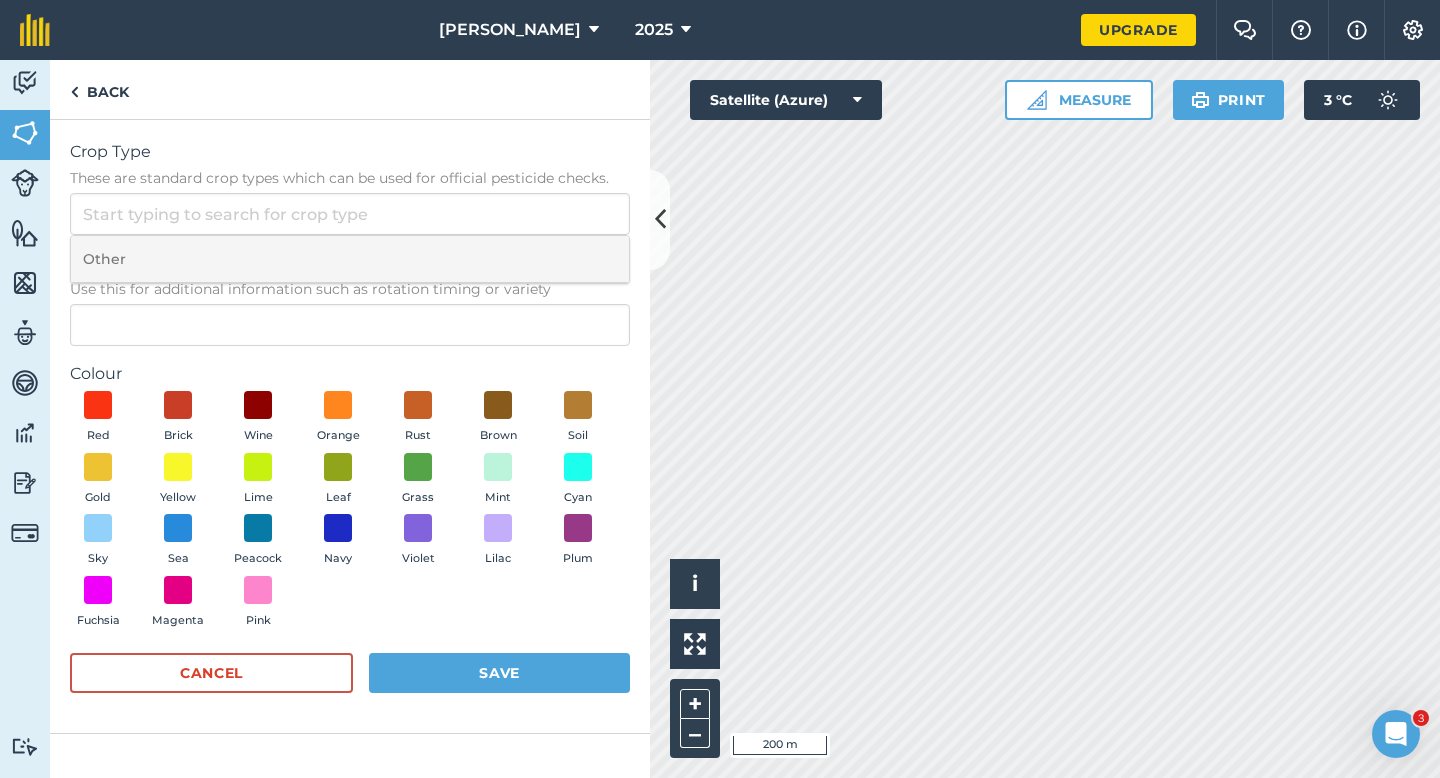 click on "Other" at bounding box center [350, 259] 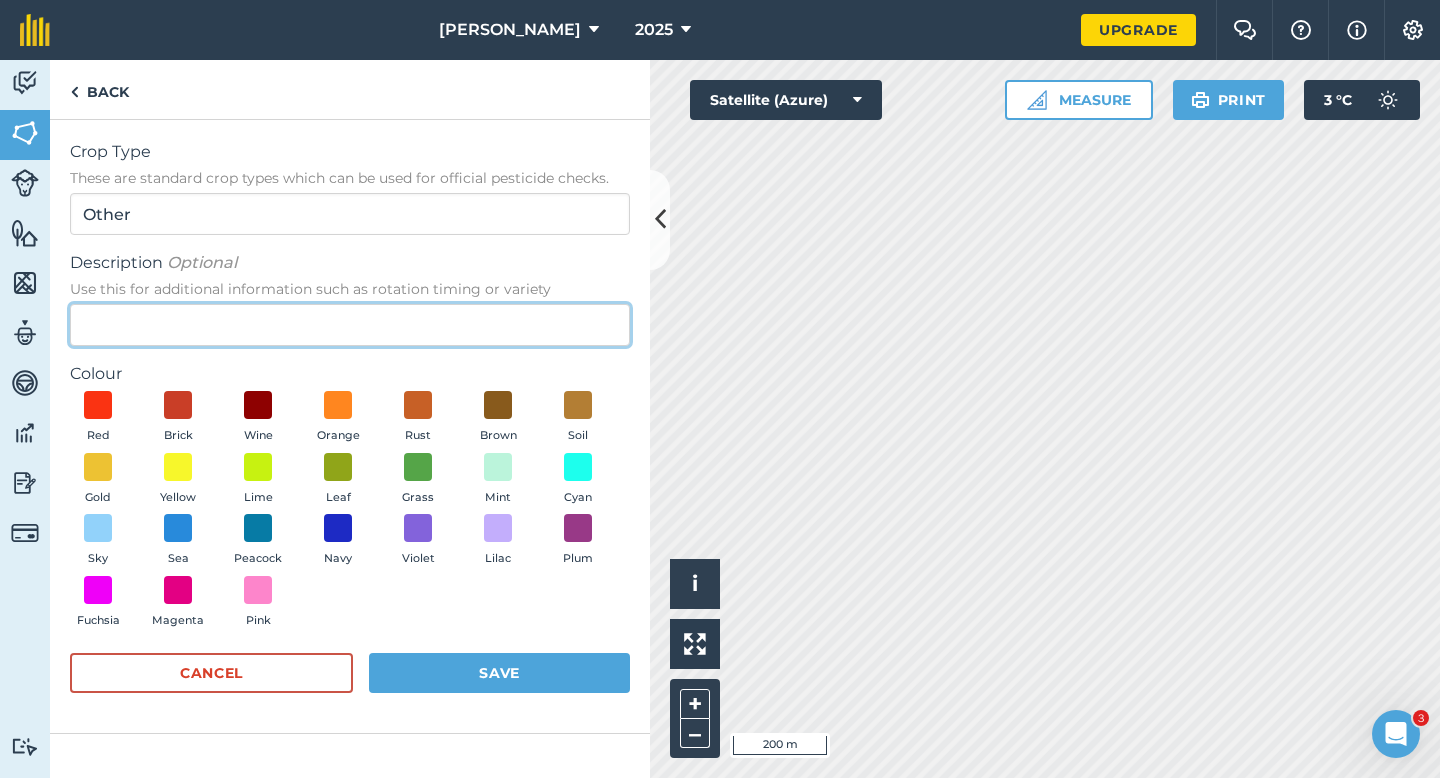 click on "Description   Optional Use this for additional information such as rotation timing or variety" at bounding box center (350, 325) 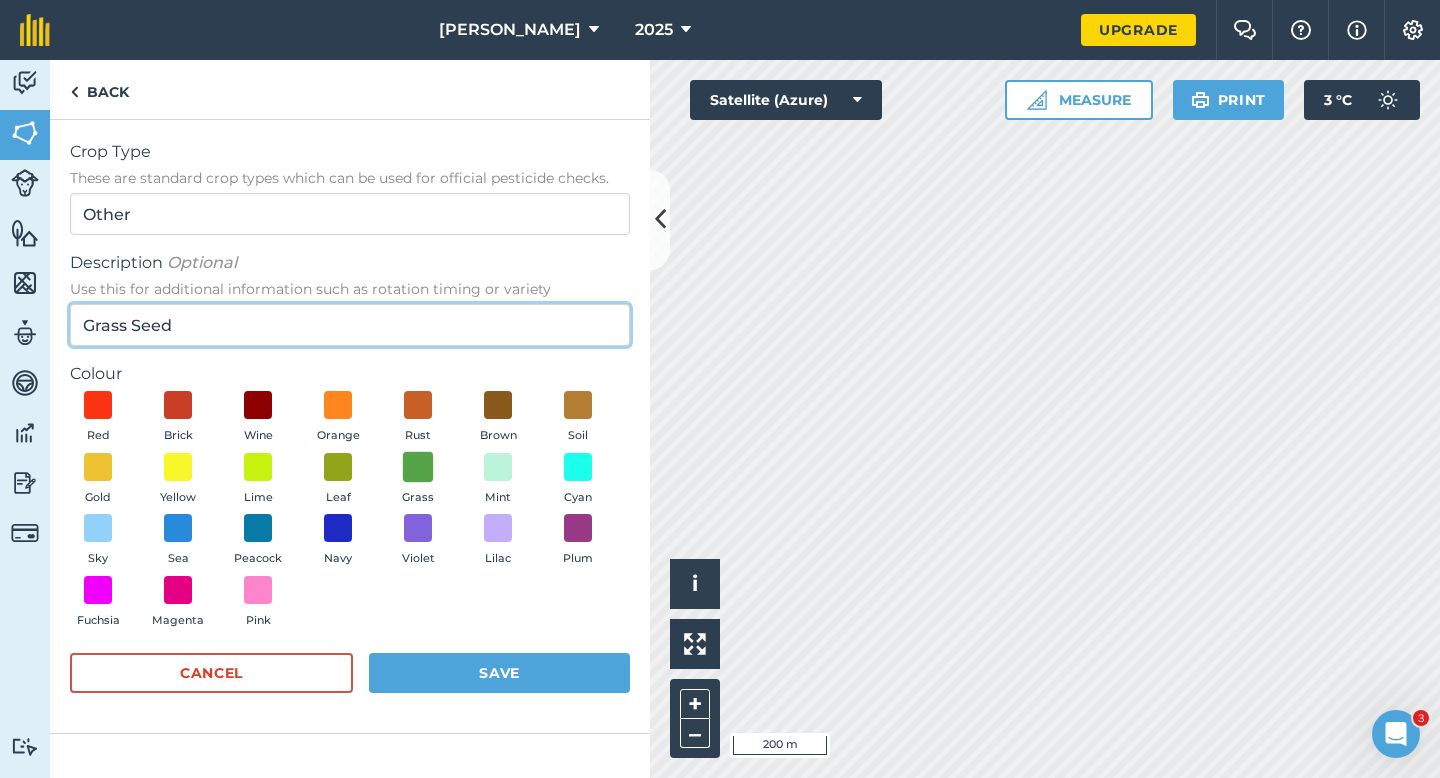 type on "Grass Seed" 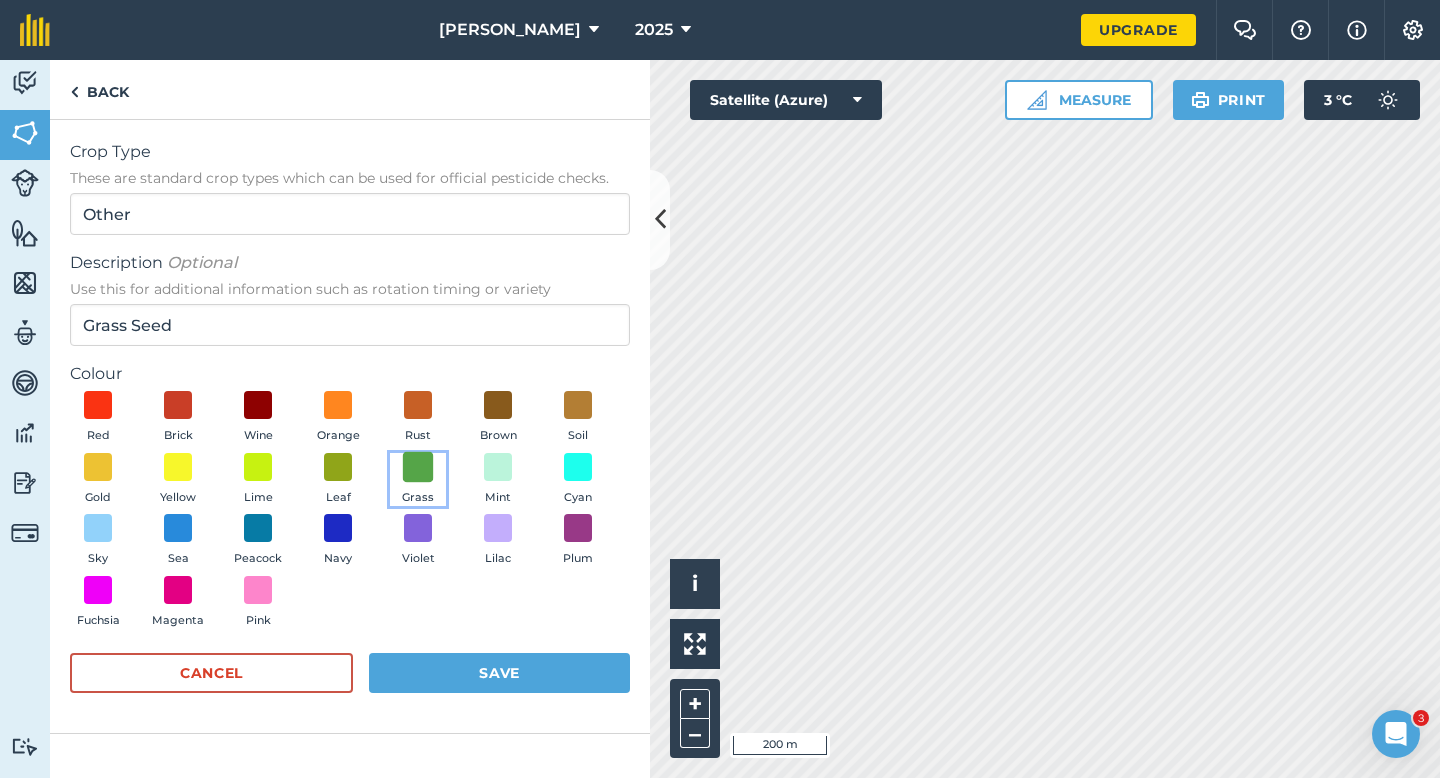 click at bounding box center (418, 466) 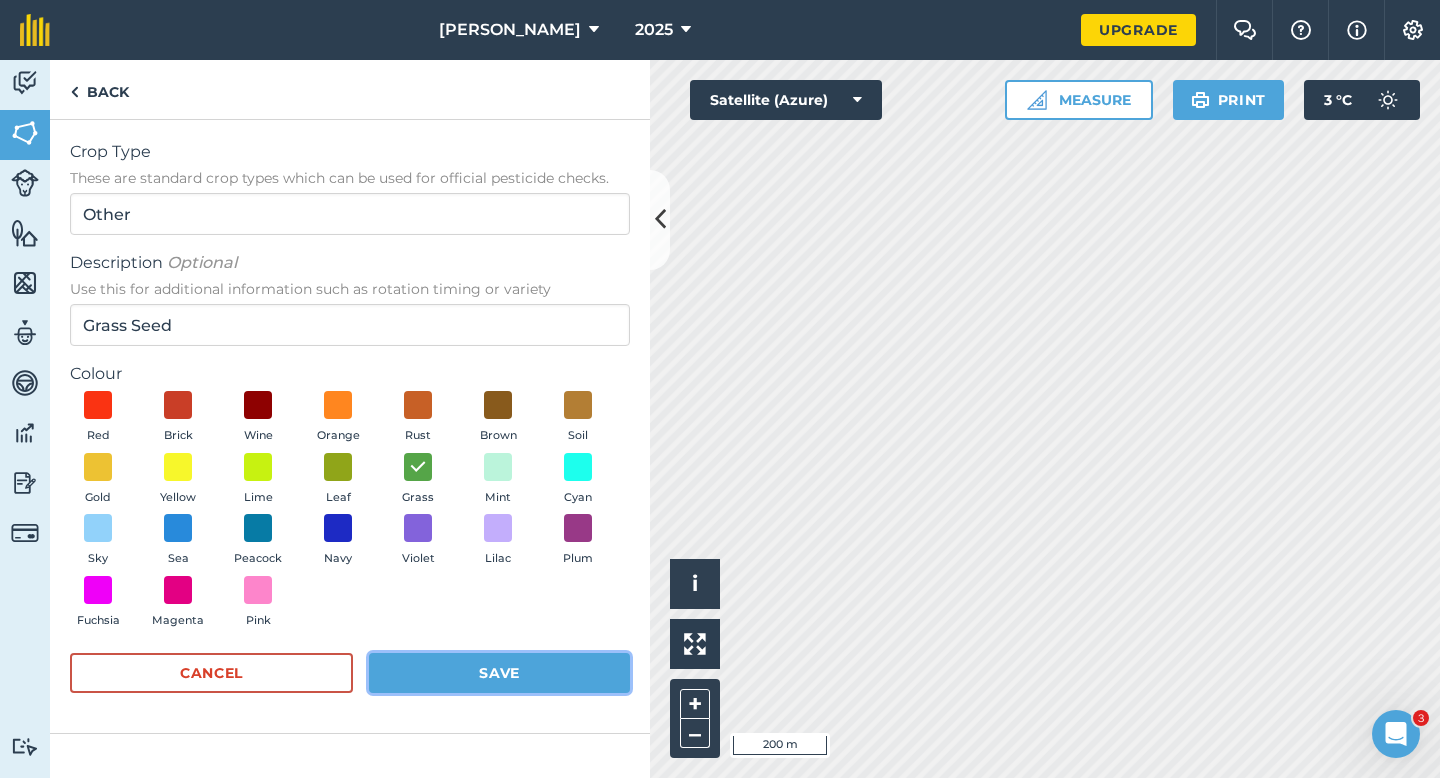 click on "Save" at bounding box center [499, 673] 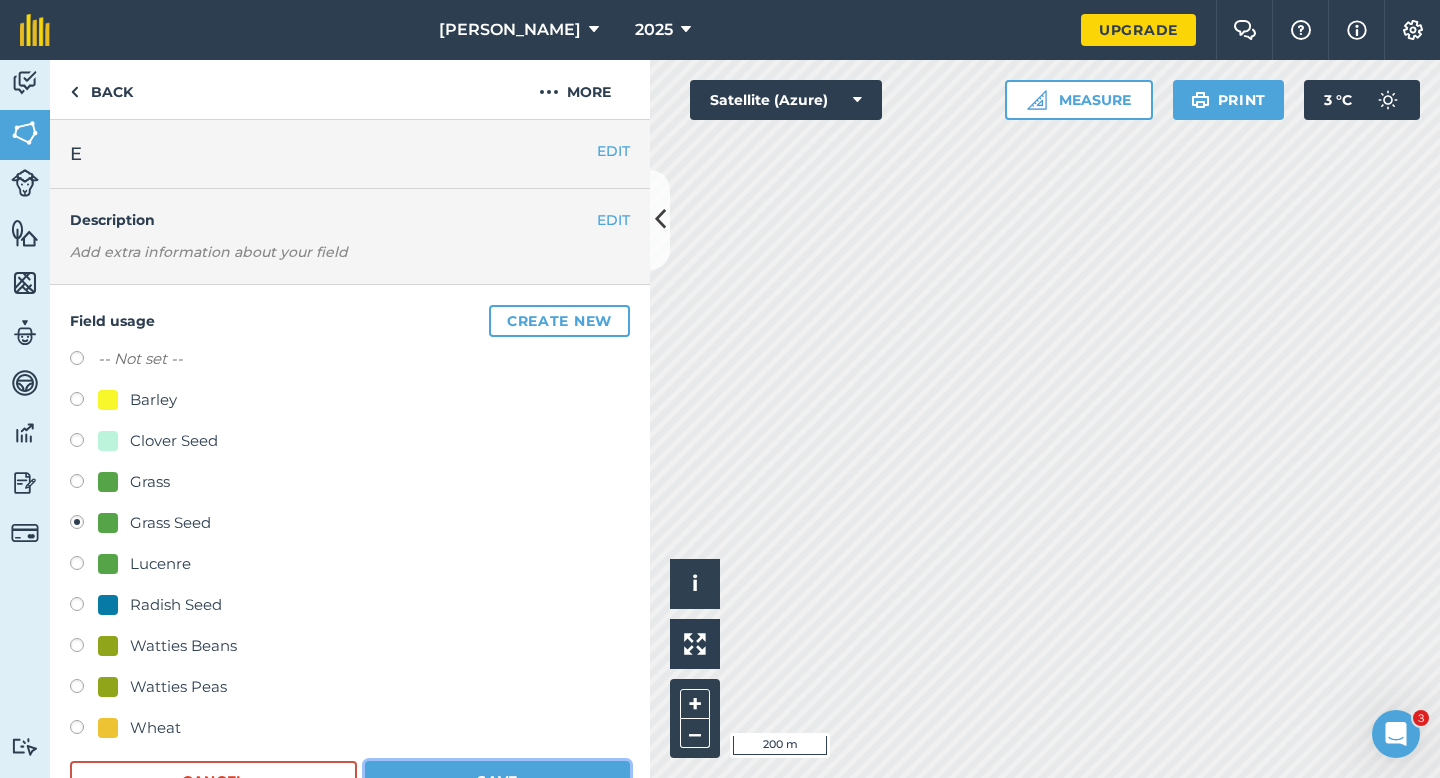 click on "Save" at bounding box center [497, 781] 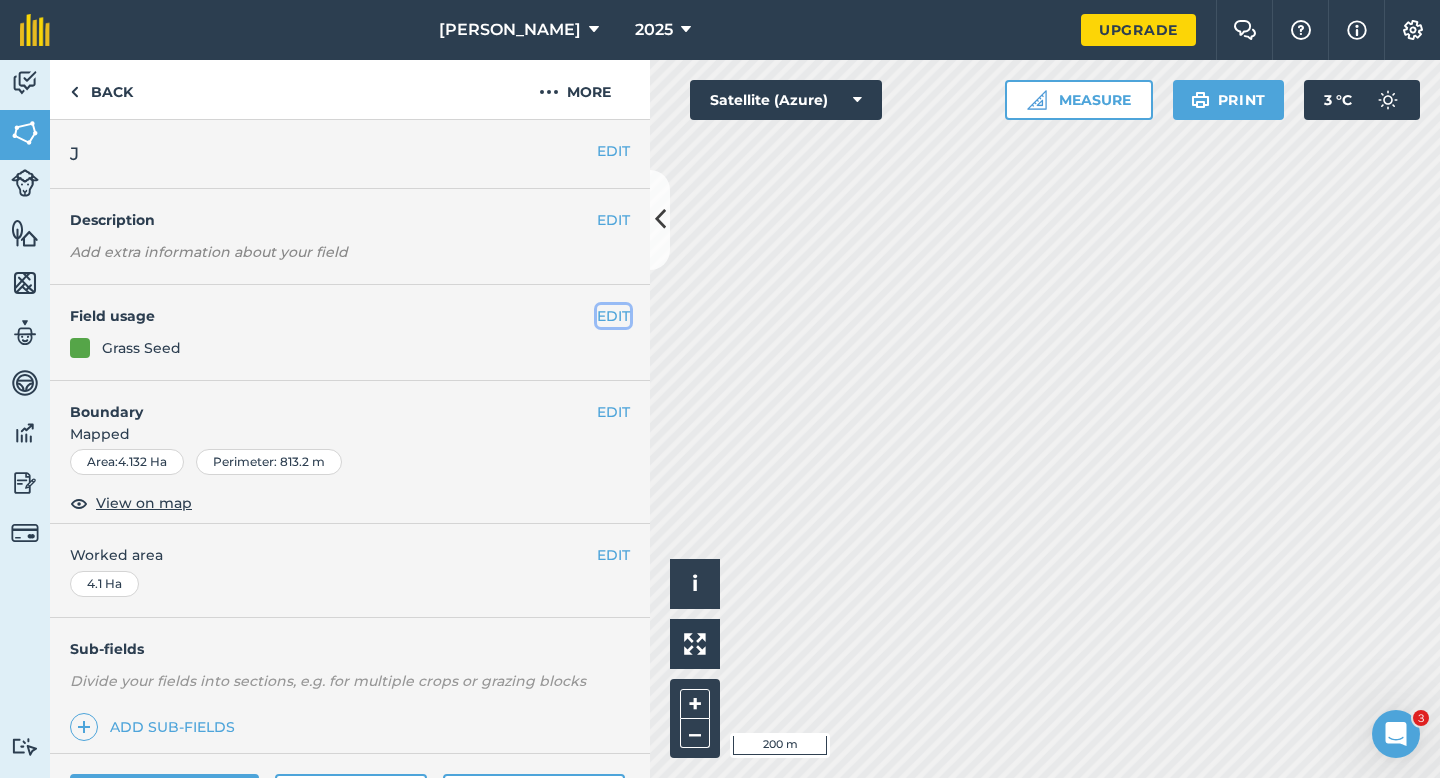 click on "EDIT" at bounding box center (613, 316) 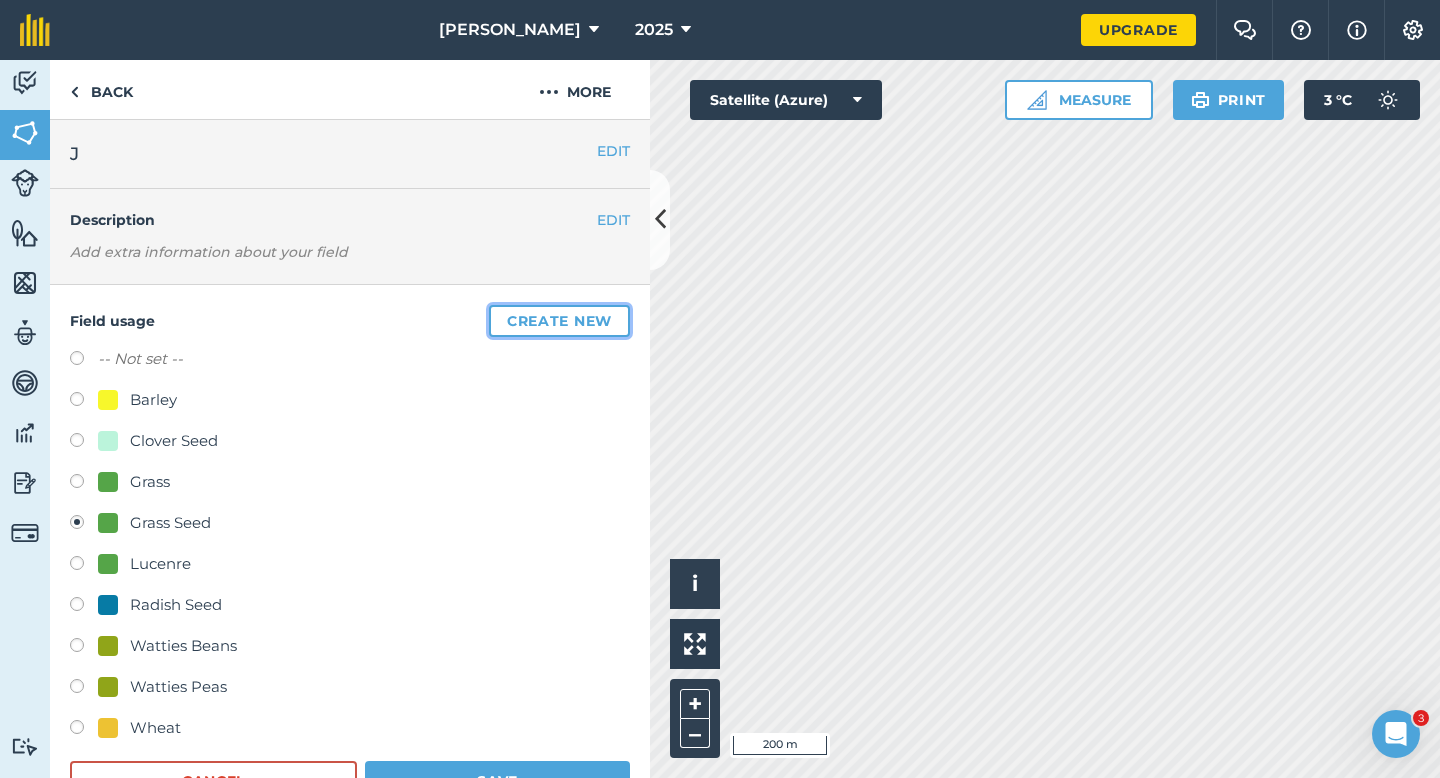 click on "Create new" at bounding box center (559, 321) 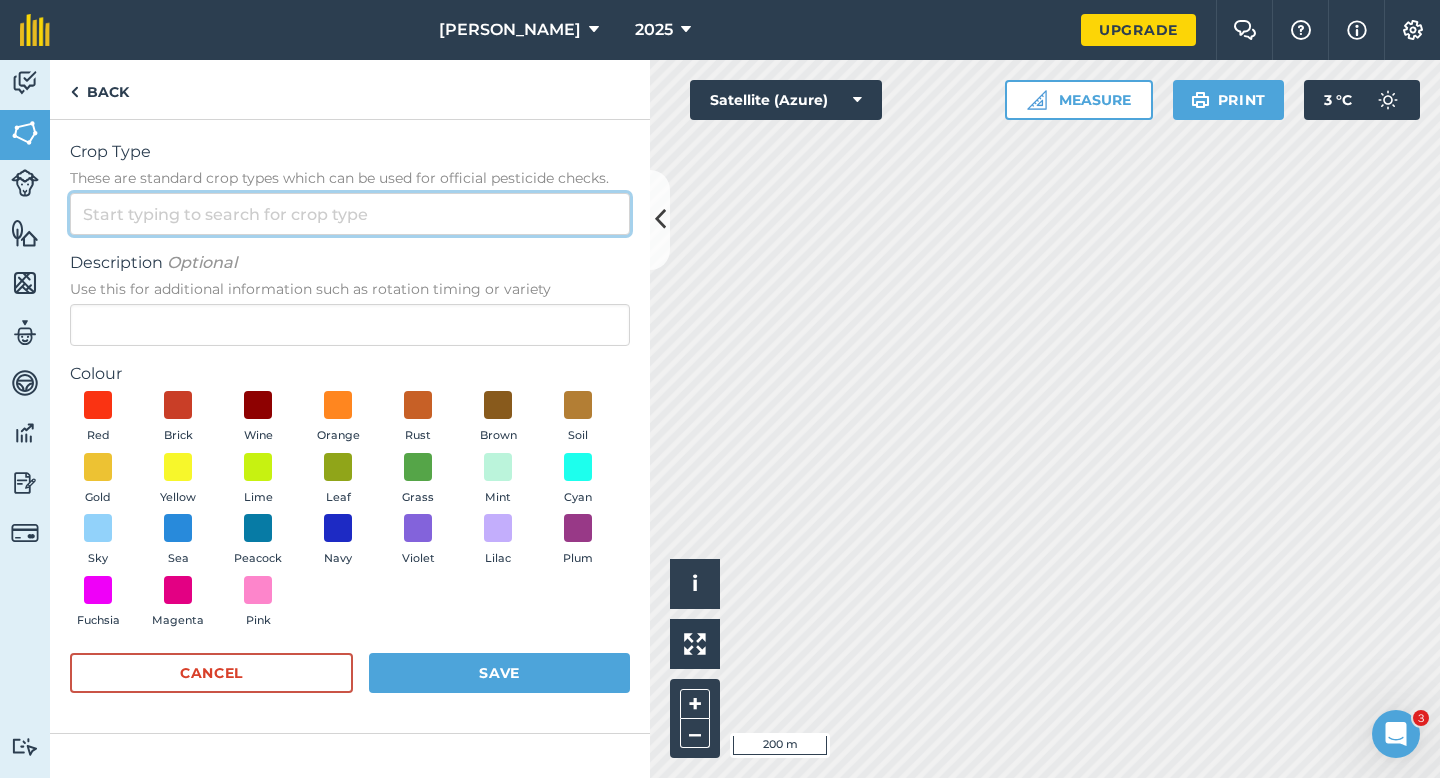 click on "Crop Type These are standard crop types which can be used for official pesticide checks." at bounding box center [350, 214] 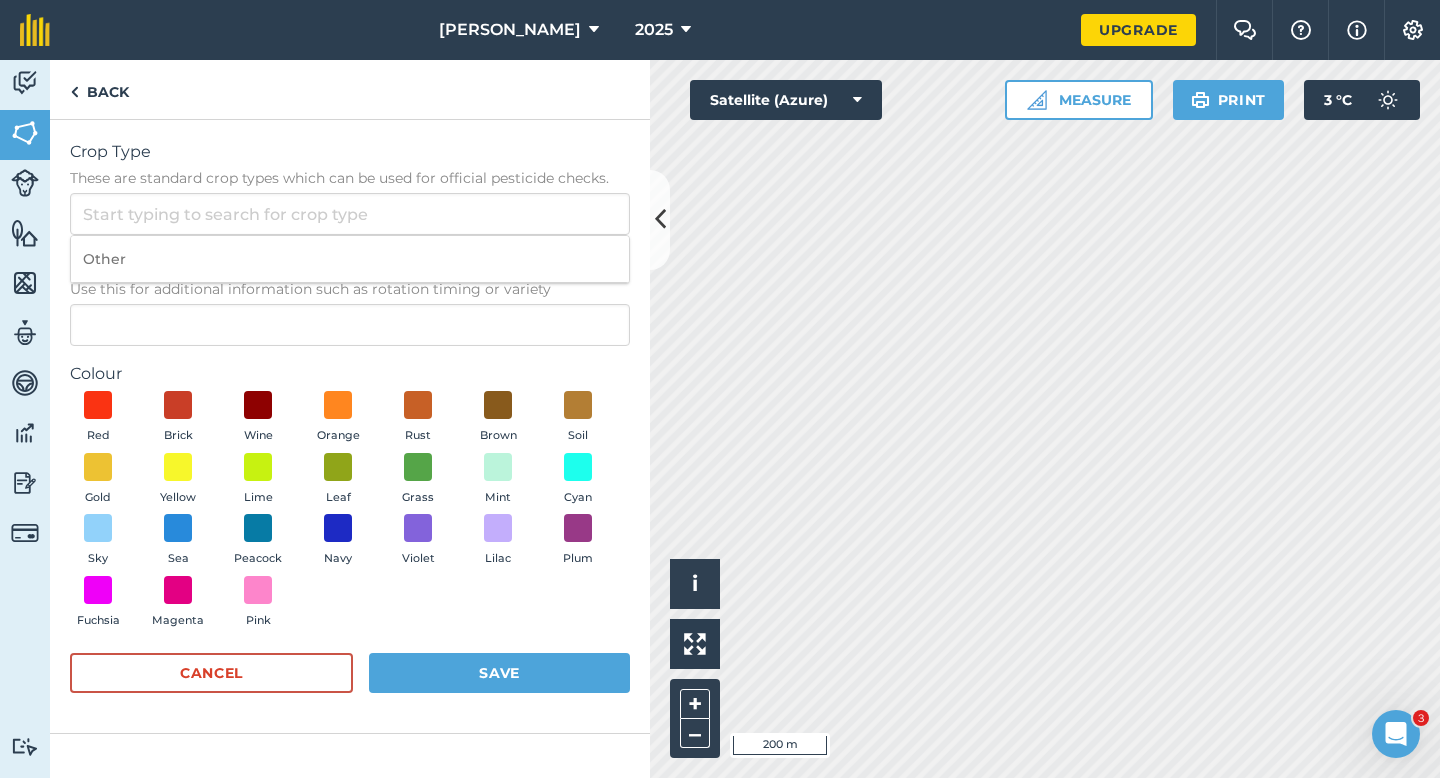 click on "Other" at bounding box center (350, 259) 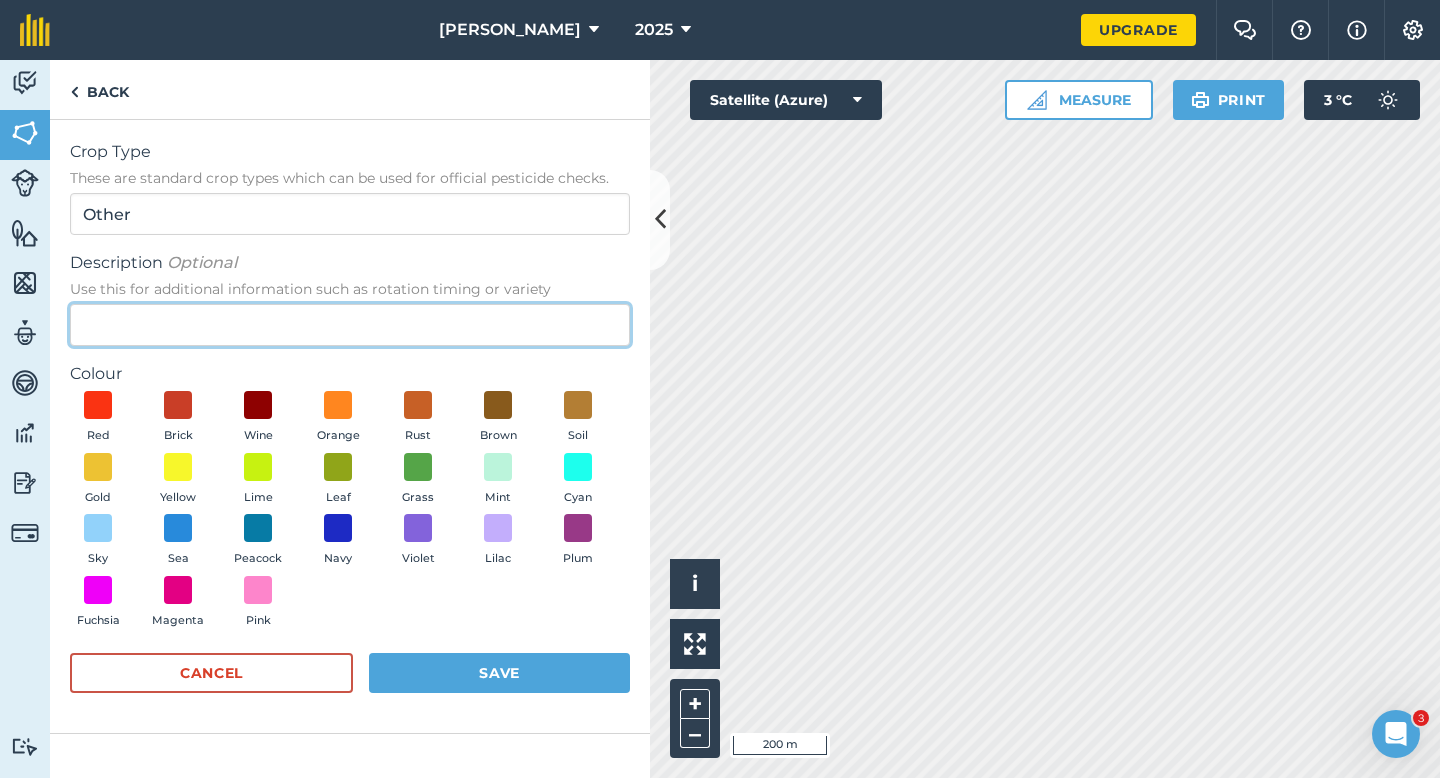 click on "Description   Optional Use this for additional information such as rotation timing or variety" at bounding box center (350, 325) 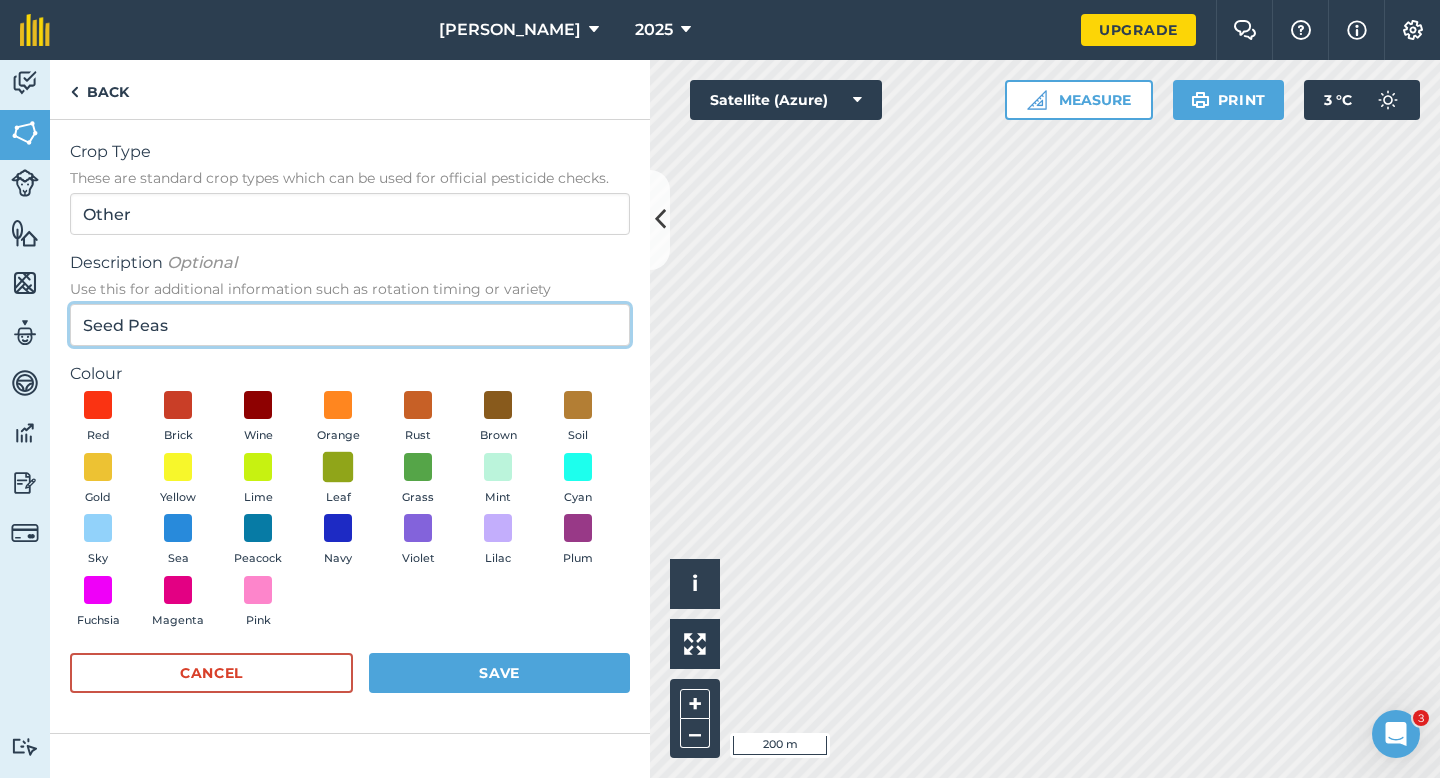 type on "Seed Peas" 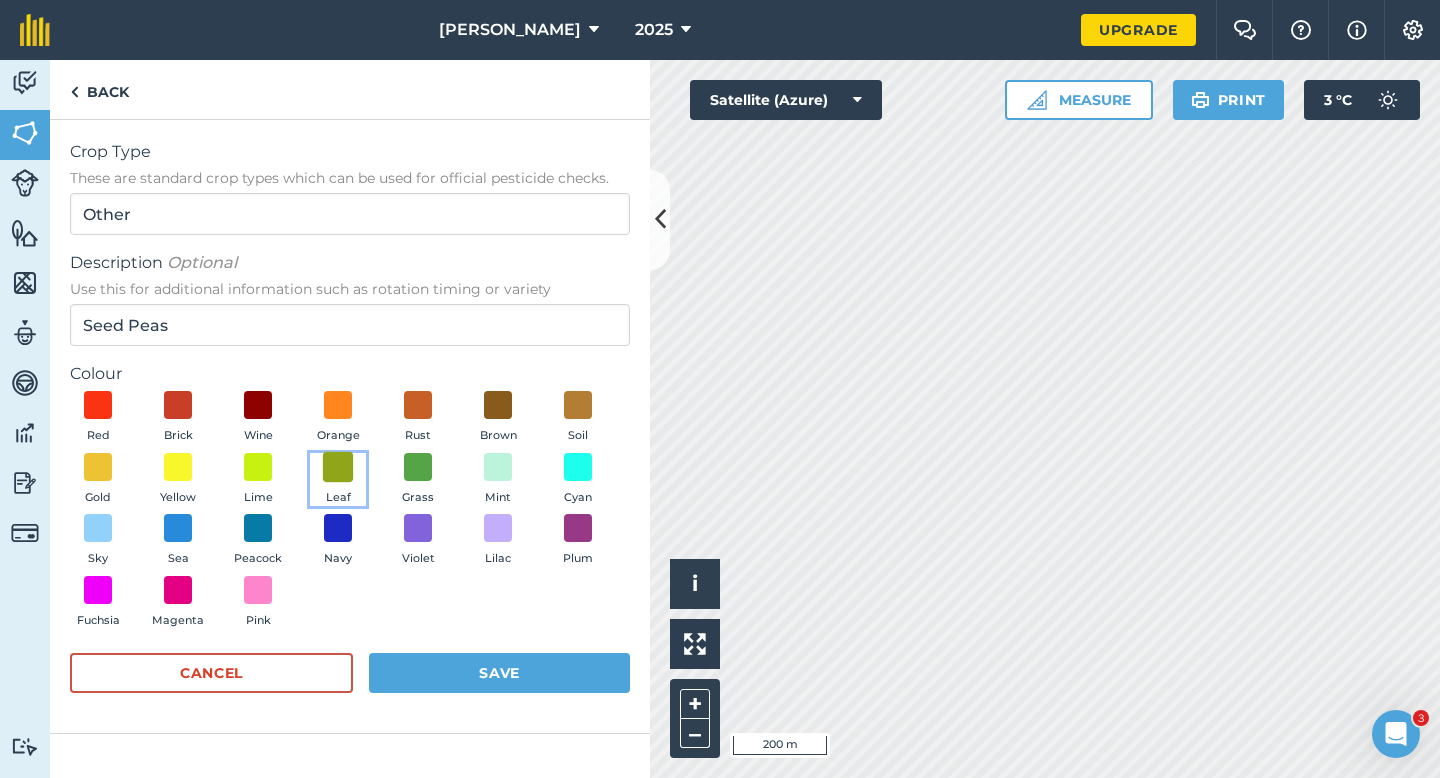 click at bounding box center (338, 466) 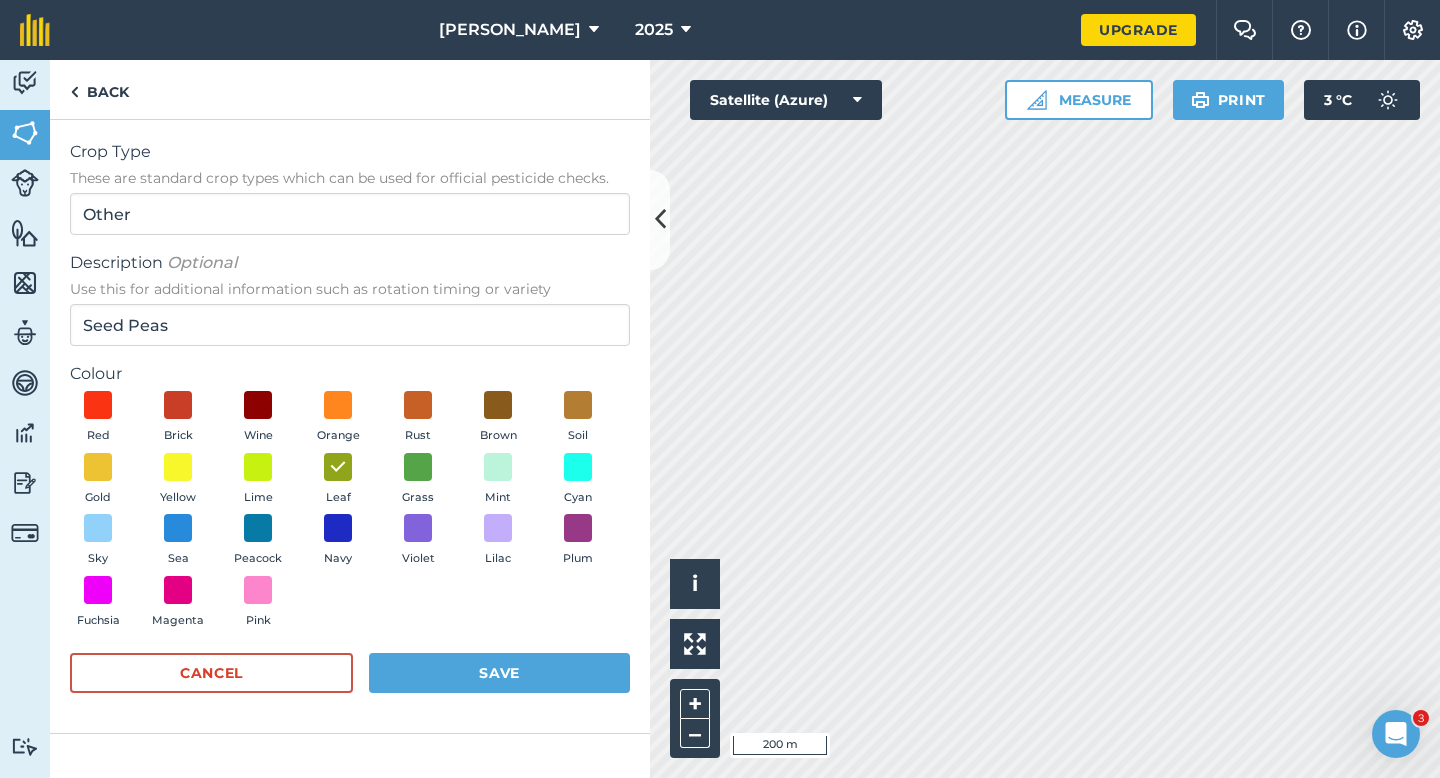 click on "Cancel Save" at bounding box center (350, 683) 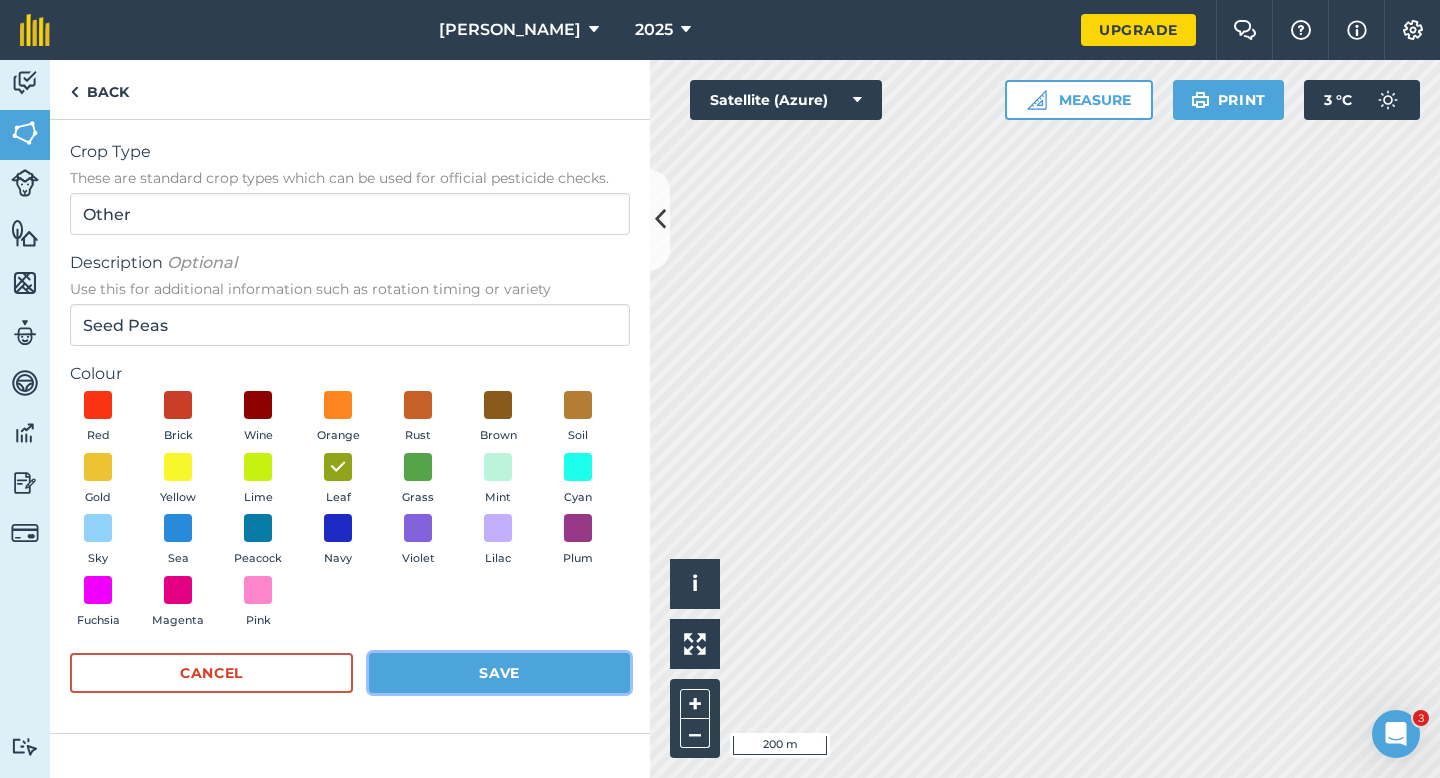 click on "Save" at bounding box center (499, 673) 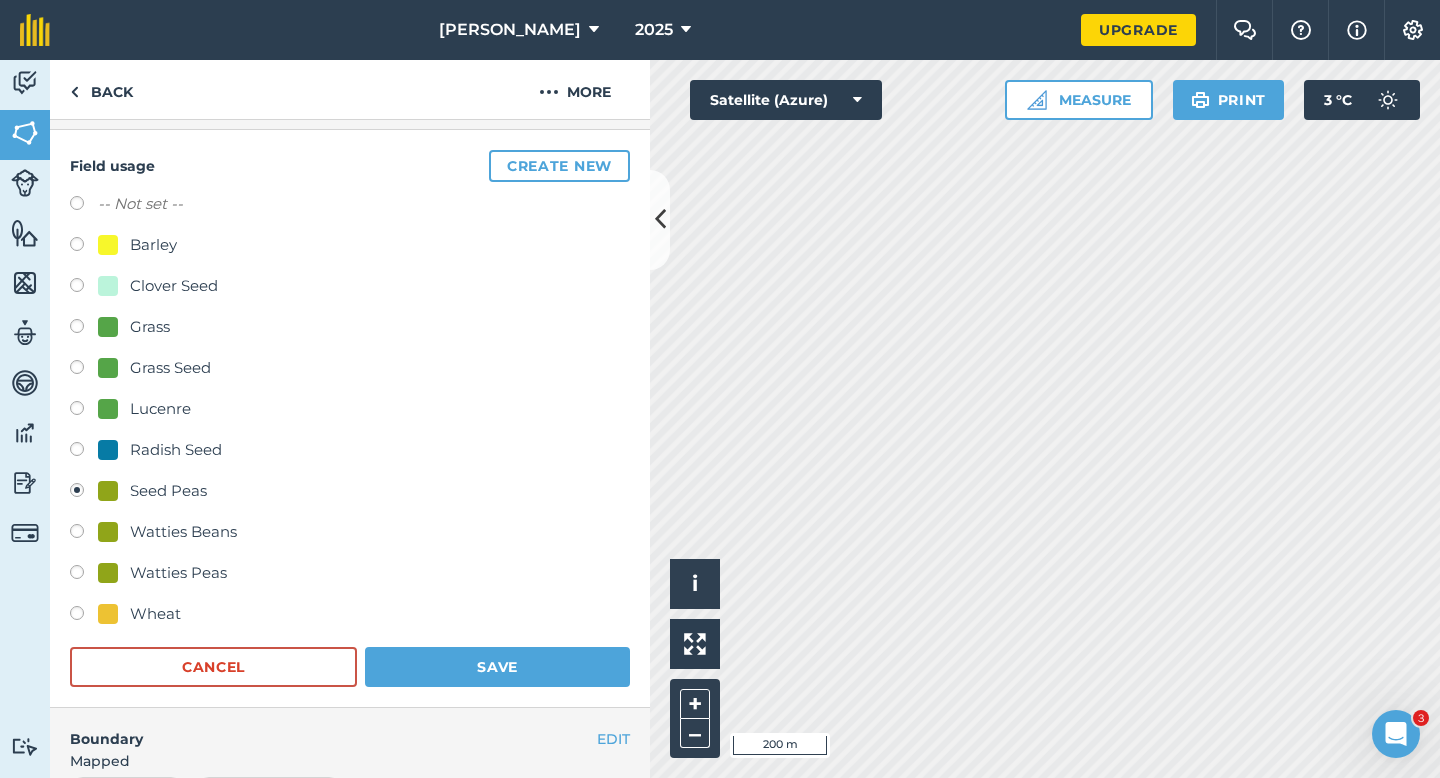 scroll, scrollTop: 217, scrollLeft: 0, axis: vertical 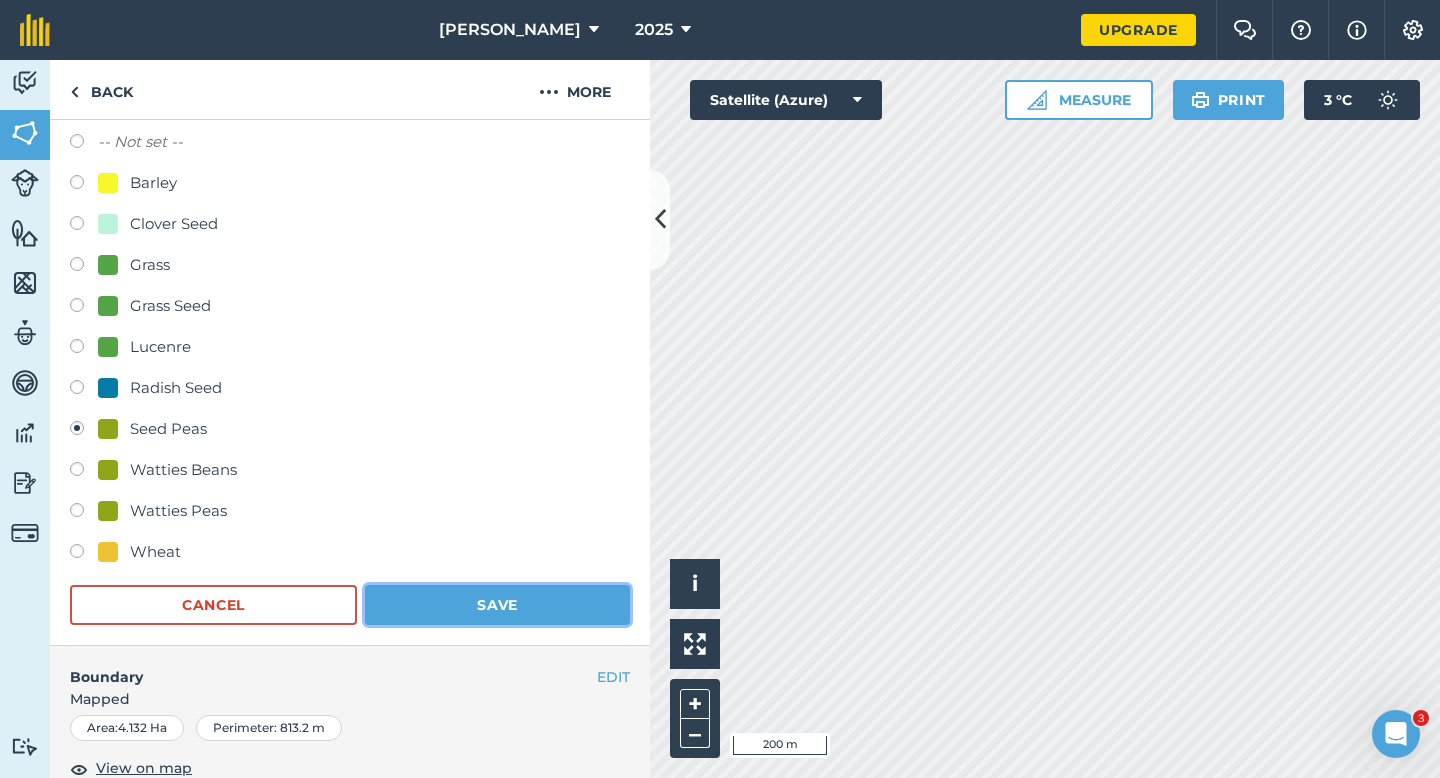 click on "Save" at bounding box center [497, 605] 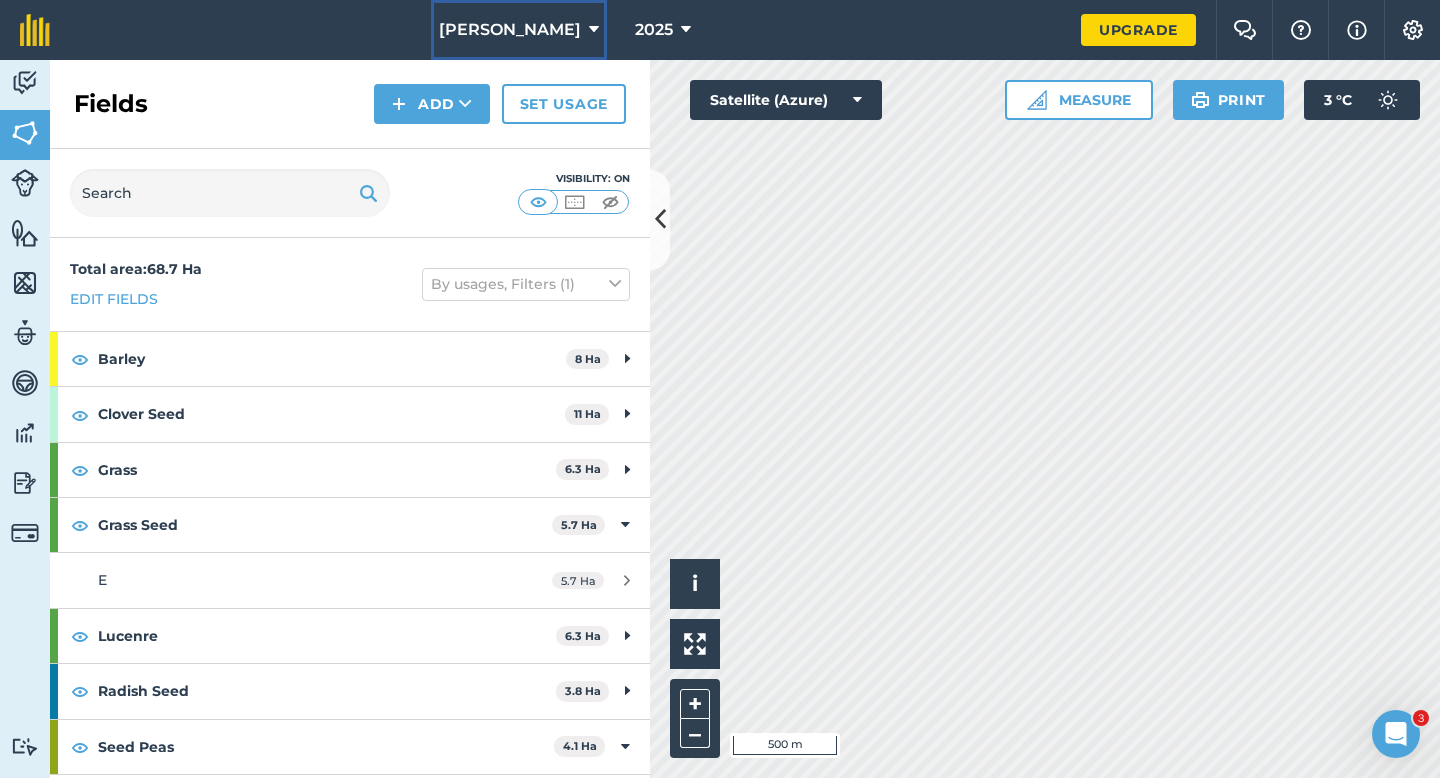 click on "[PERSON_NAME]" at bounding box center [510, 30] 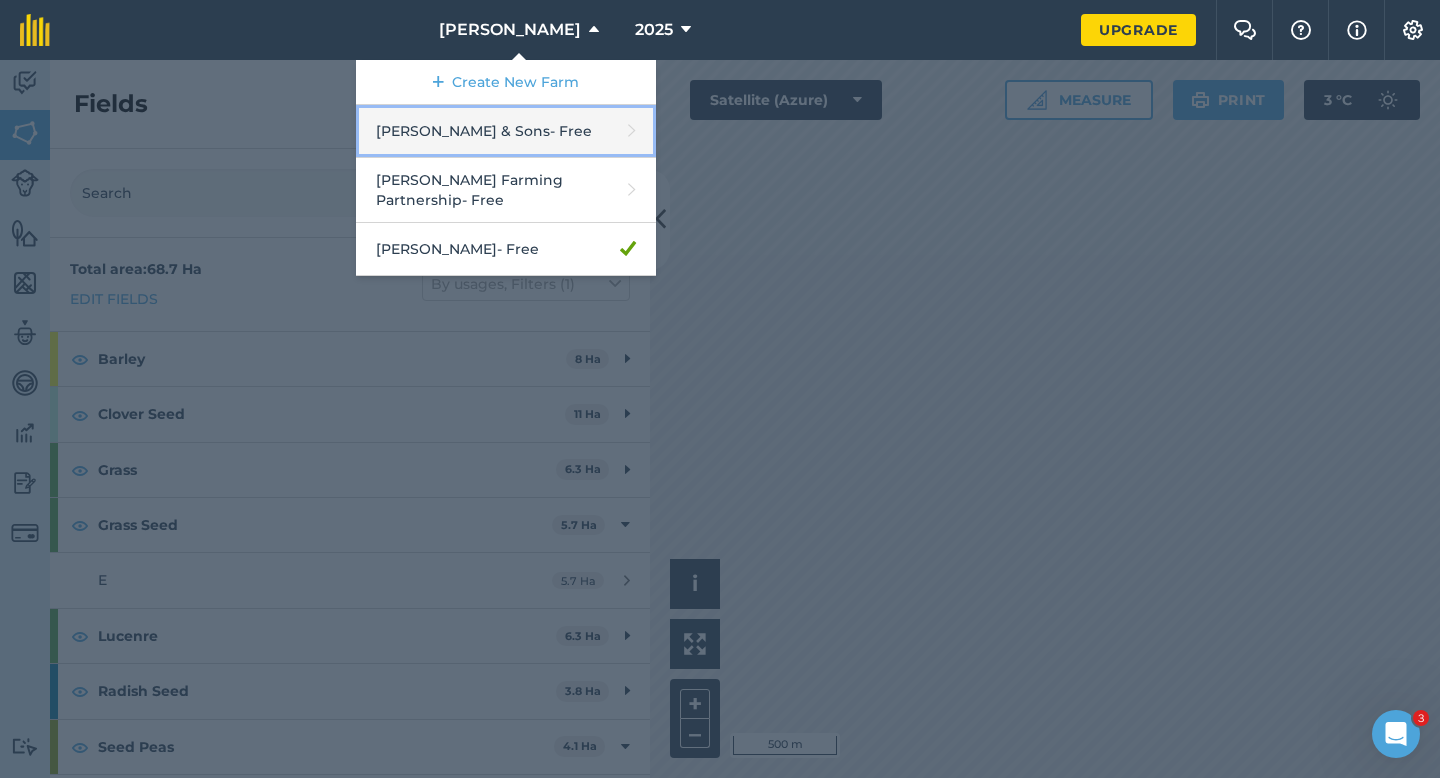 click on "[PERSON_NAME] & Sons   - Free" at bounding box center [506, 131] 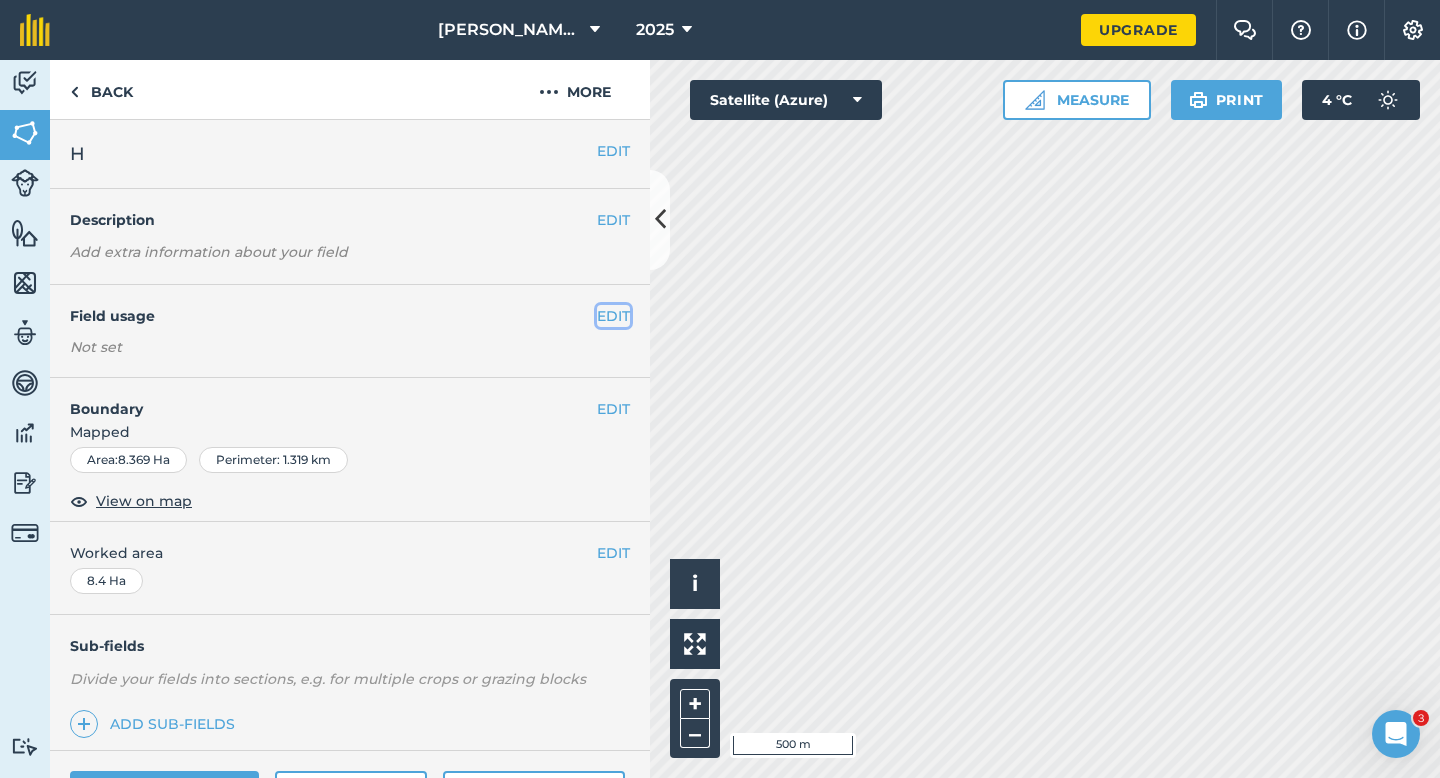 click on "EDIT" at bounding box center [613, 316] 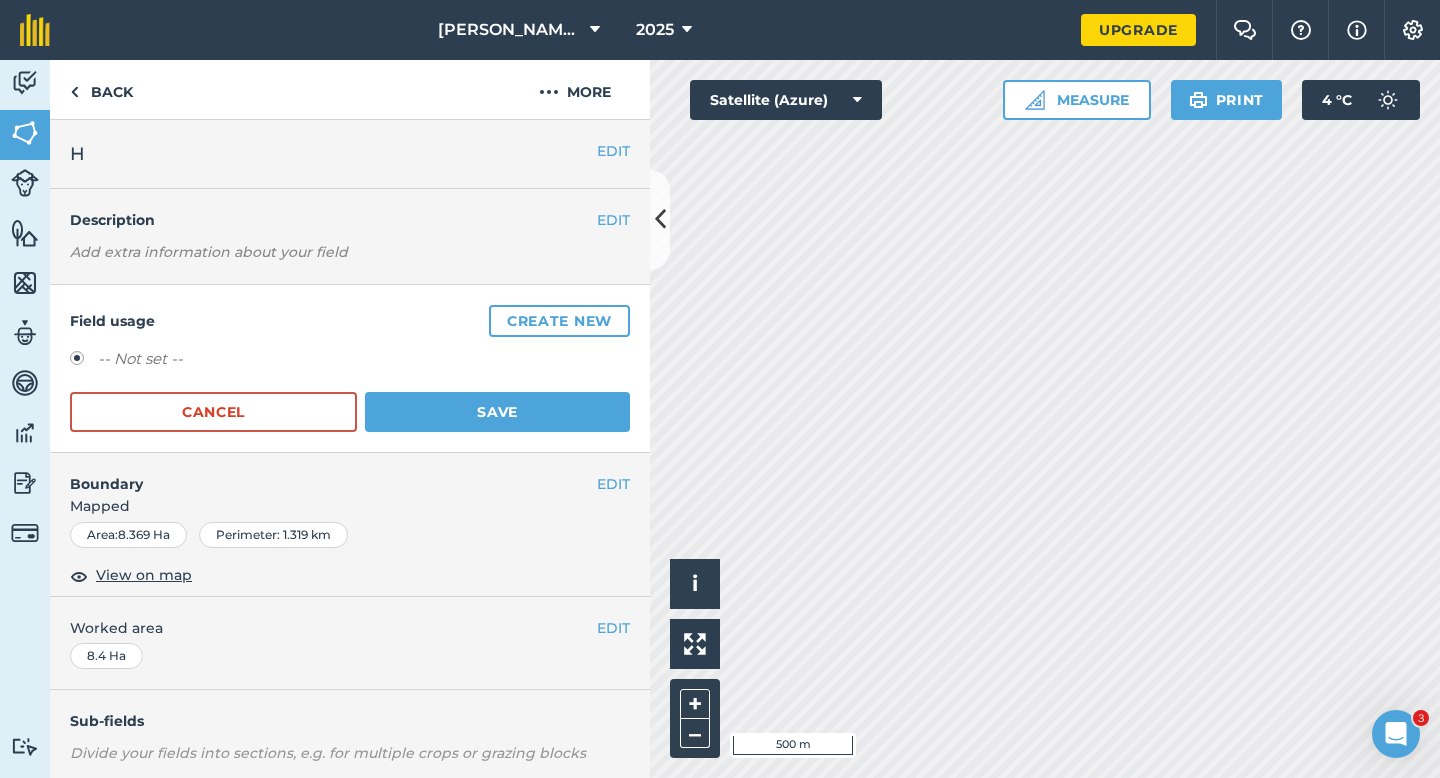 click on "Create new" at bounding box center [559, 321] 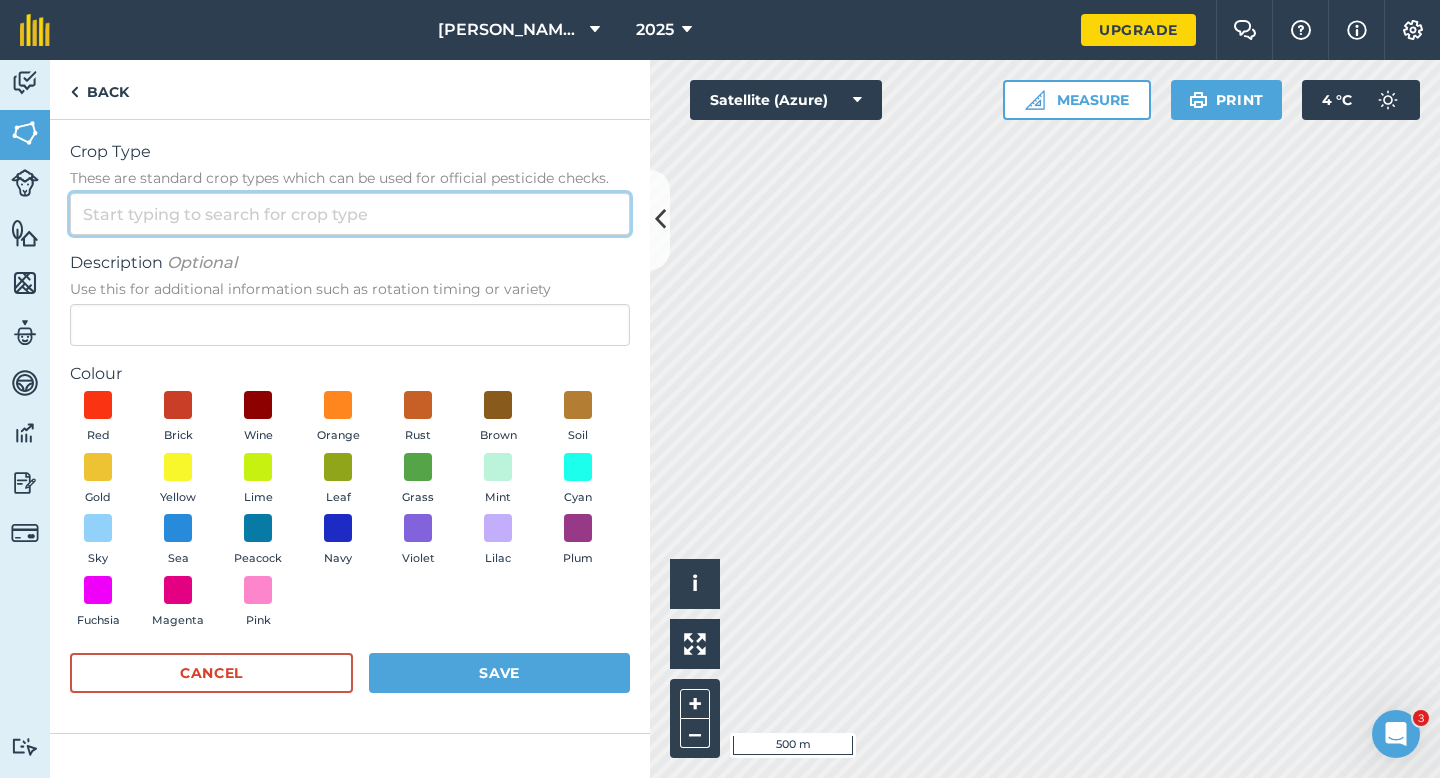 click on "Crop Type These are standard crop types which can be used for official pesticide checks." at bounding box center [350, 214] 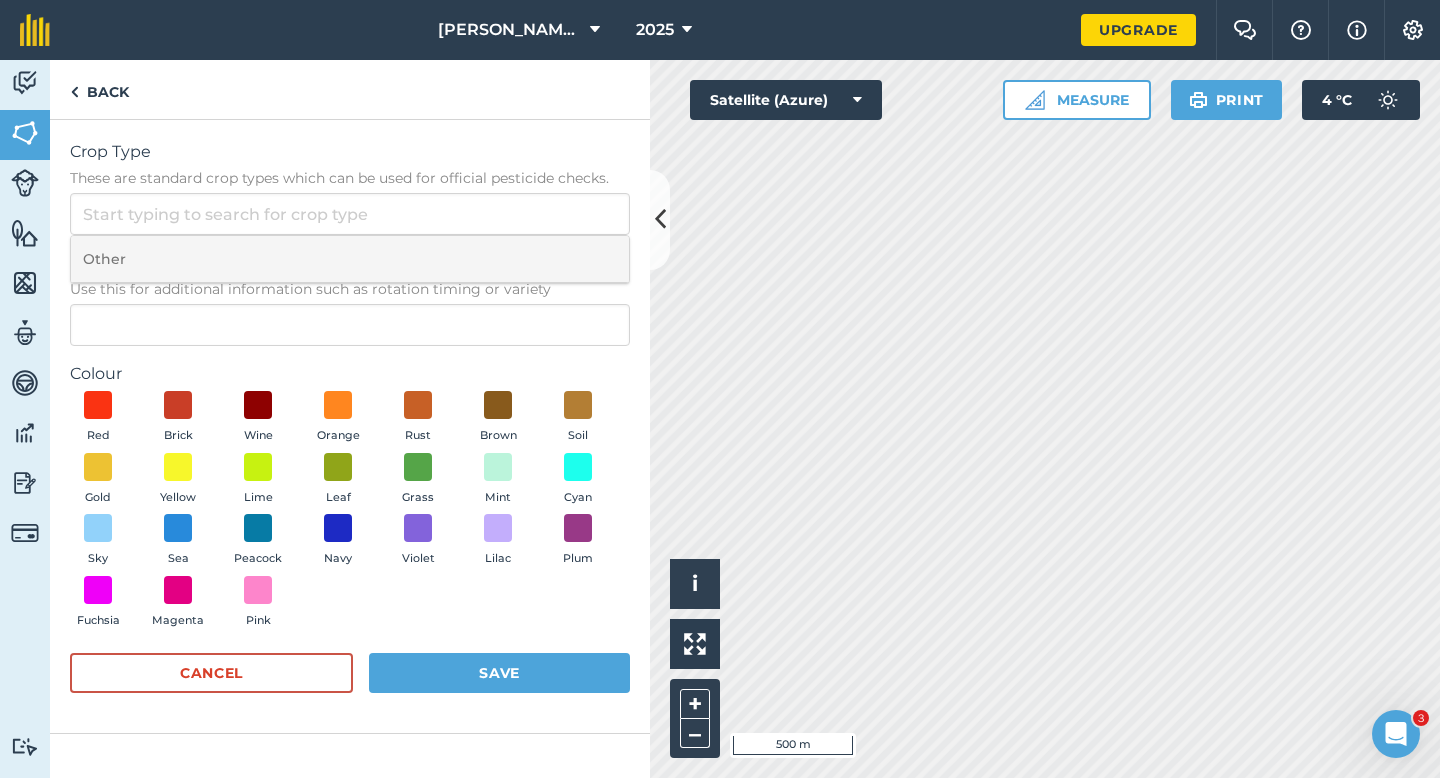click on "Other" at bounding box center (350, 259) 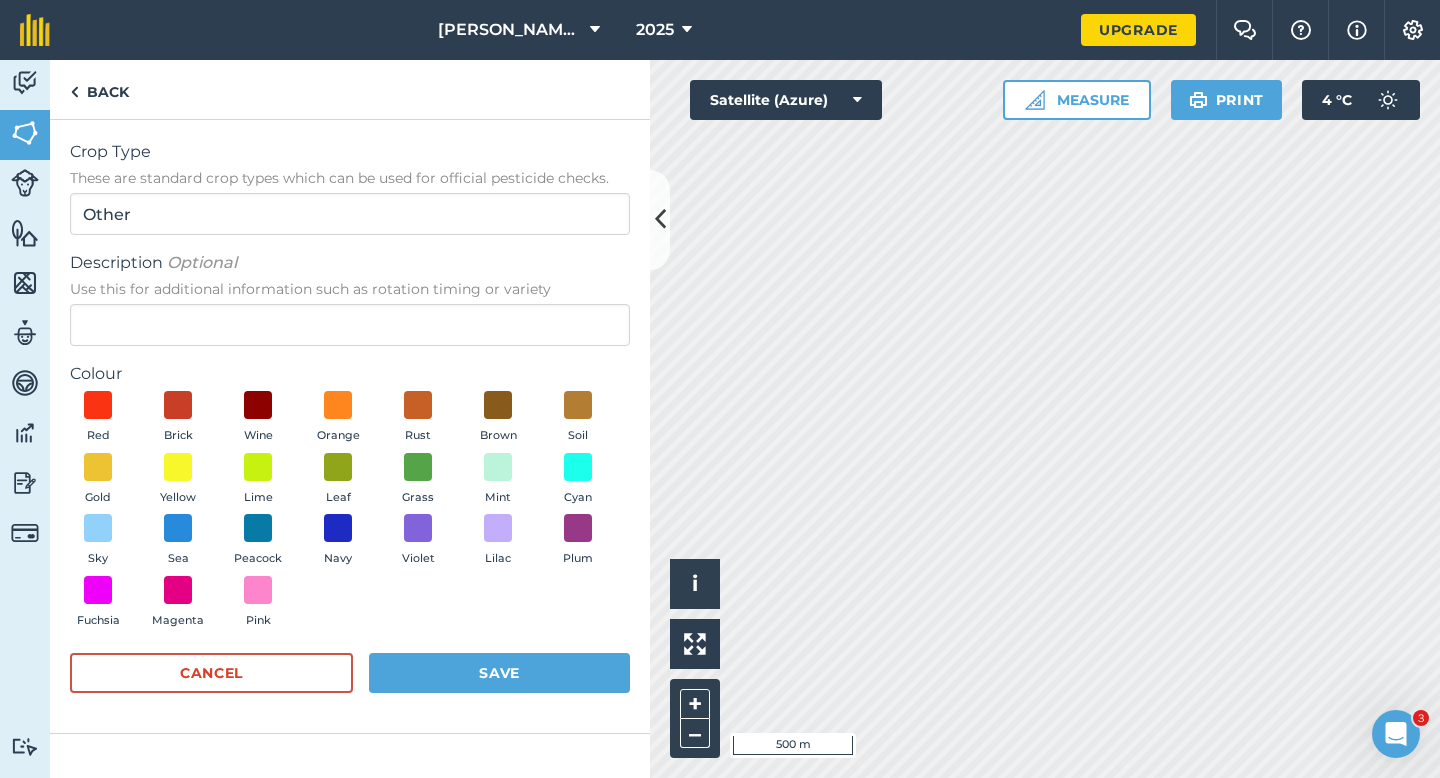 click on "Description   Optional Use this for additional information such as rotation timing or variety" at bounding box center (350, 298) 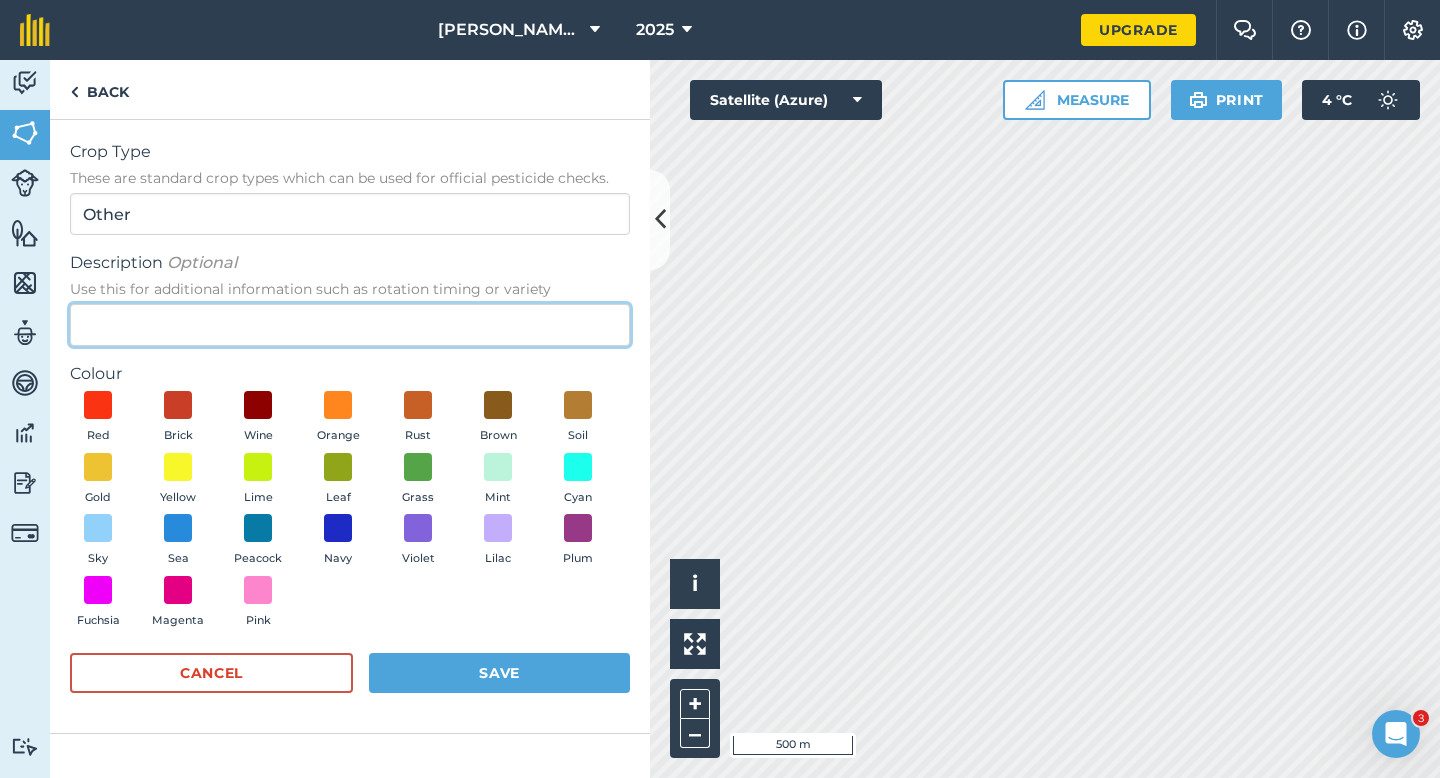 click on "Description   Optional Use this for additional information such as rotation timing or variety" at bounding box center (350, 325) 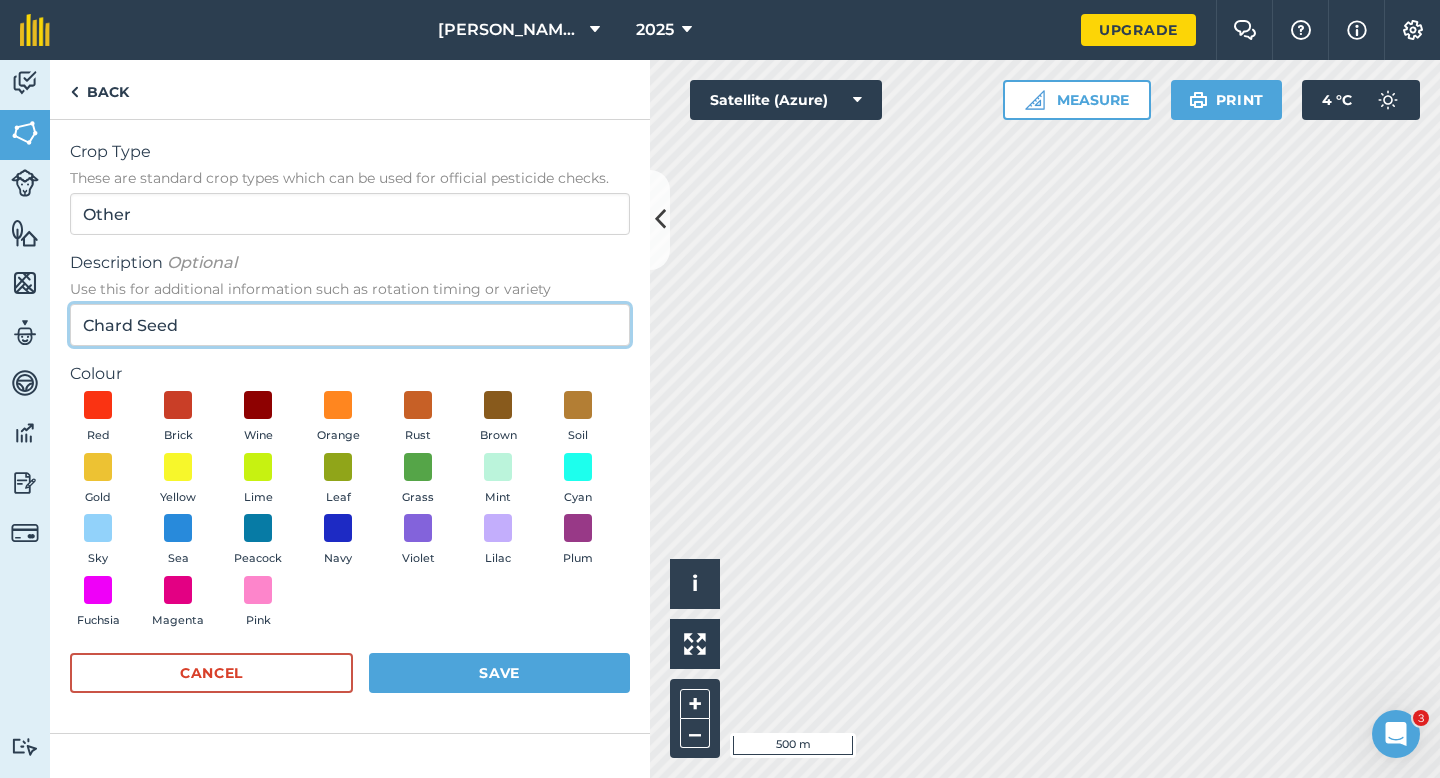 type on "Chard Seed" 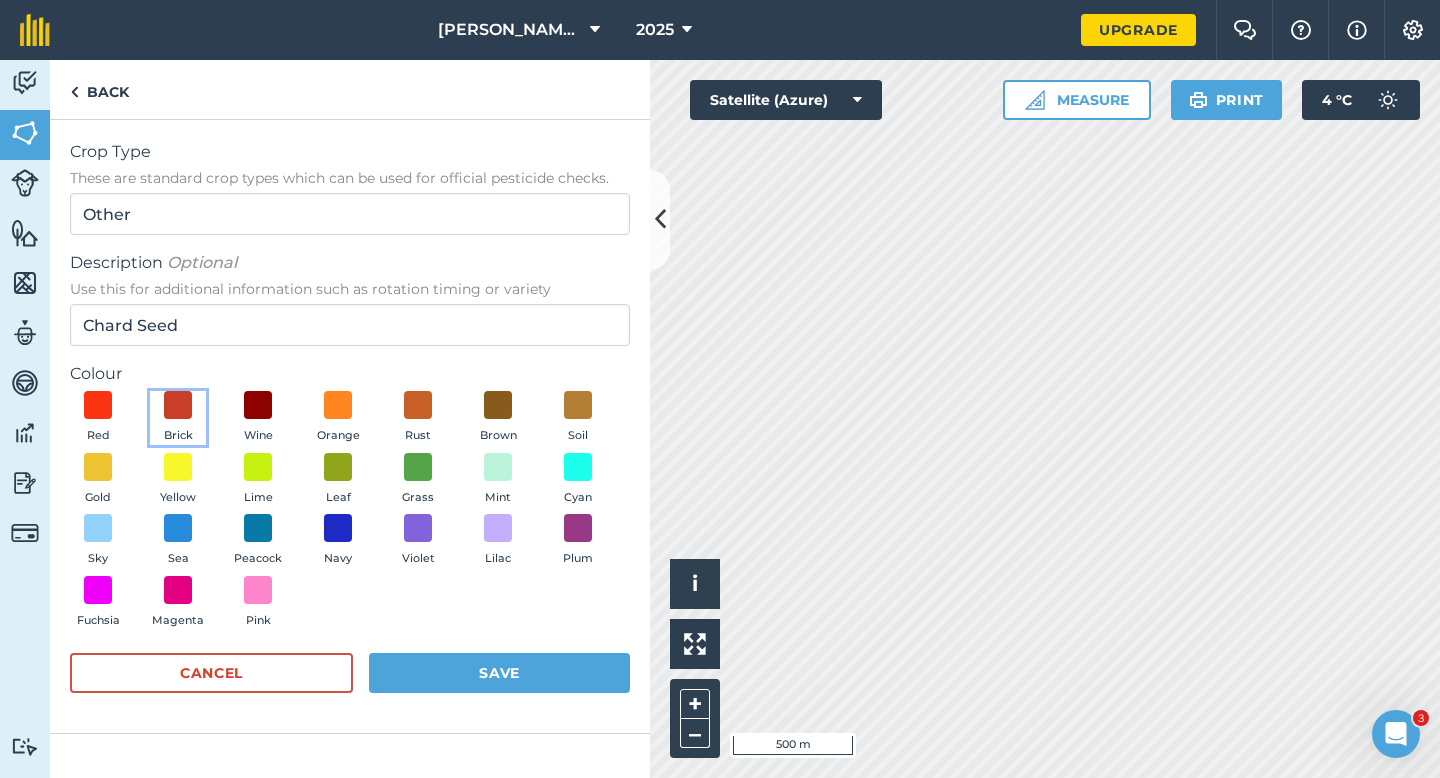 click on "Brick" at bounding box center (178, 418) 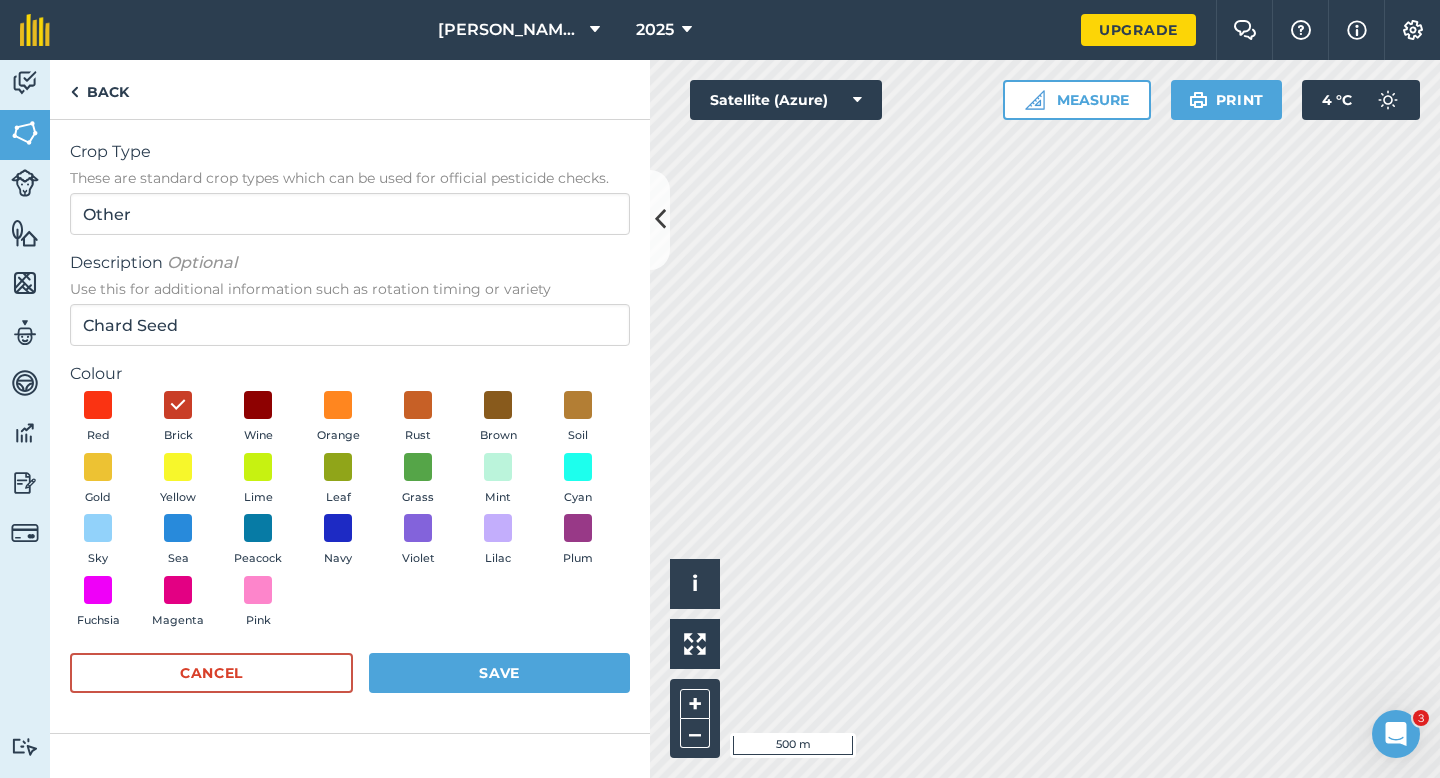 click on "Crop Type These are standard crop types which can be used for official pesticide checks. Other Description   Optional Use this for additional information such as rotation timing or variety Chard Seed Colour Red Brick Wine Orange Rust Brown Soil Gold Yellow Lime Leaf Grass Mint Cyan Sky Sea Peacock Navy Violet Lilac Plum Fuchsia Magenta Pink Cancel Save" at bounding box center [350, 427] 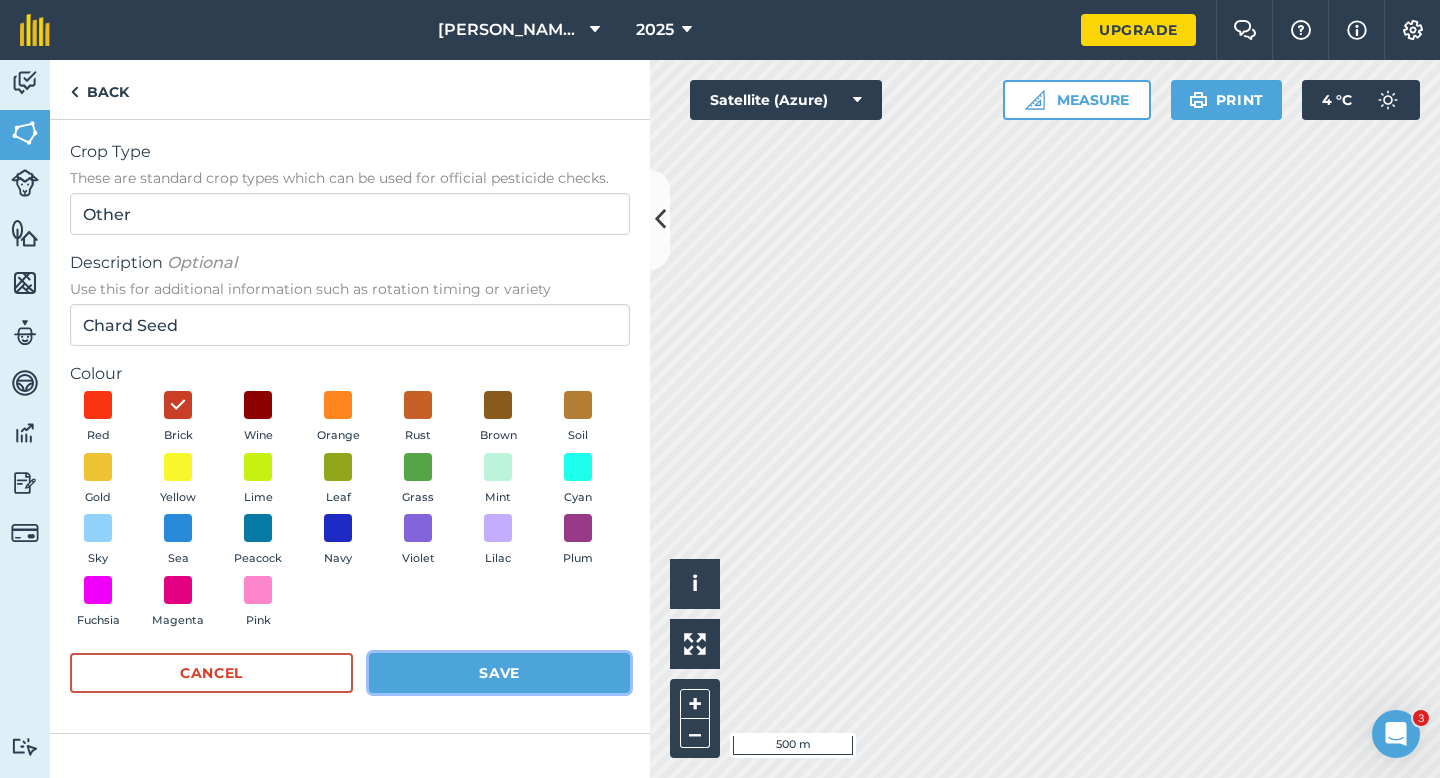 click on "Save" at bounding box center [499, 673] 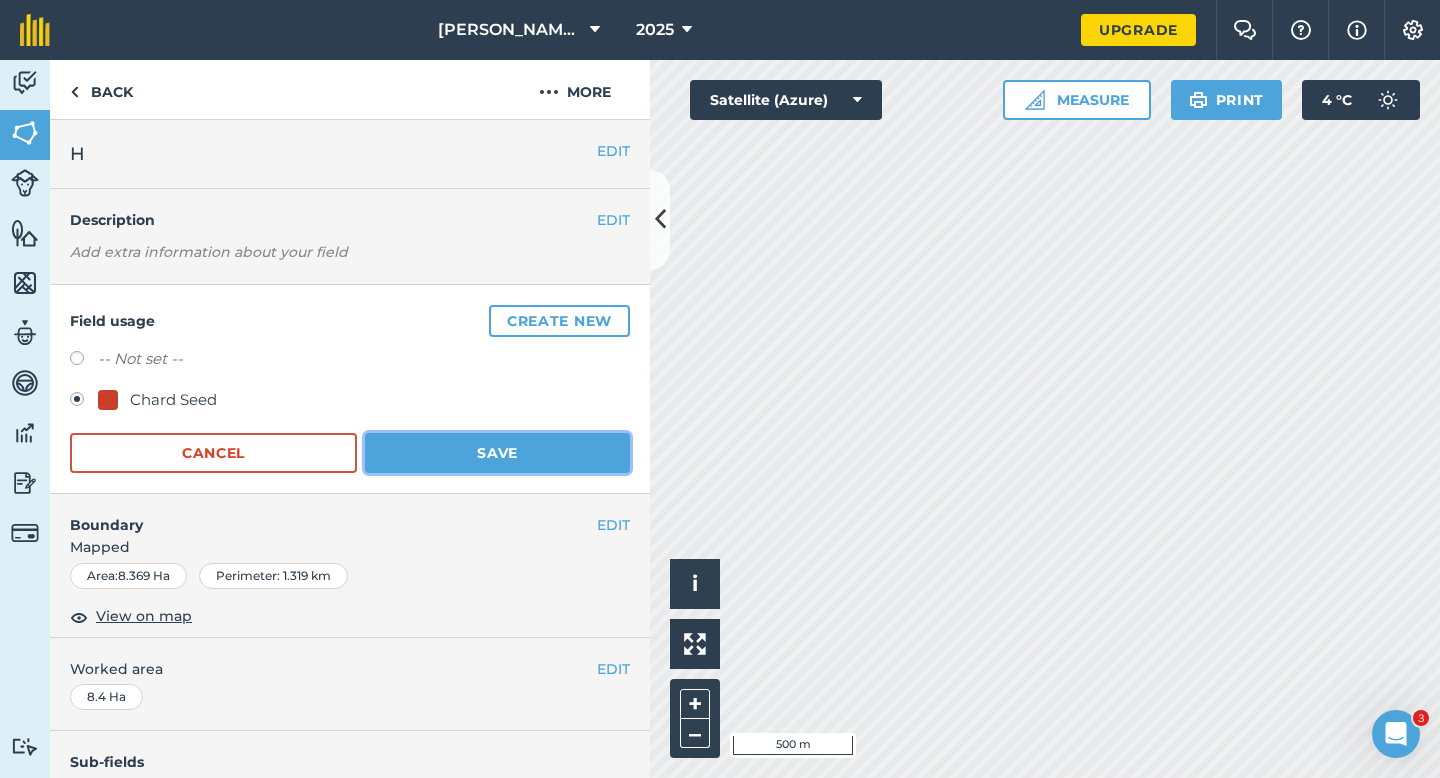 click on "Save" at bounding box center [497, 453] 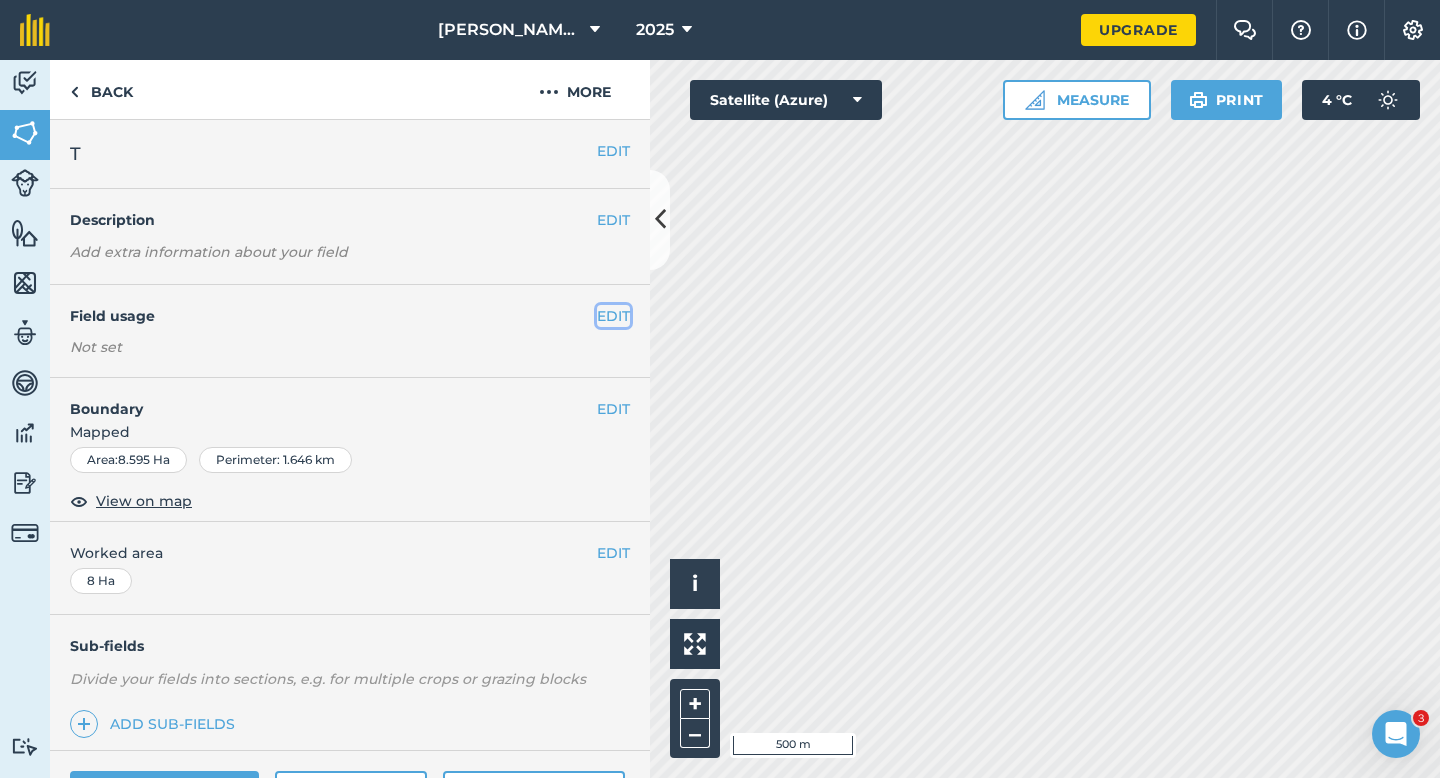 click on "EDIT" at bounding box center (613, 316) 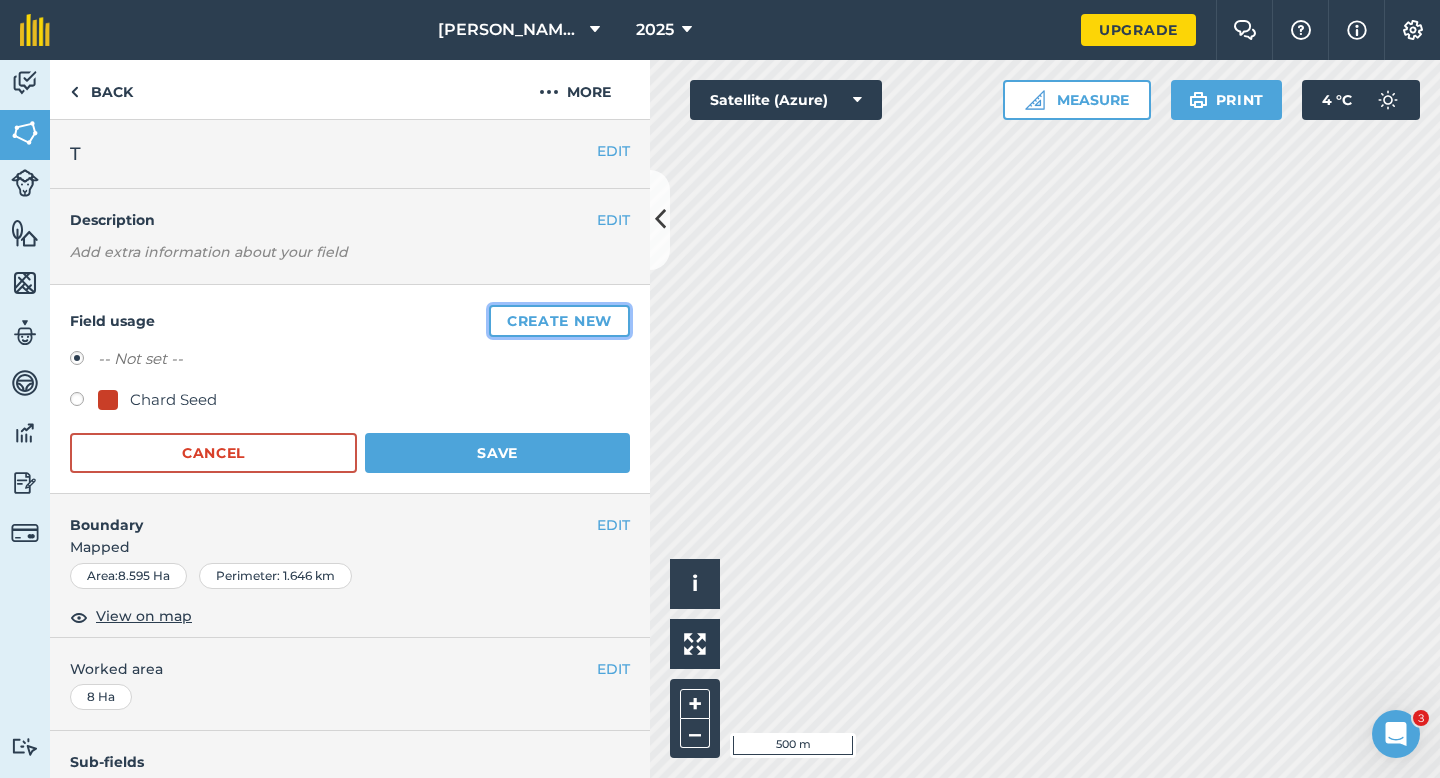 click on "Create new" at bounding box center (559, 321) 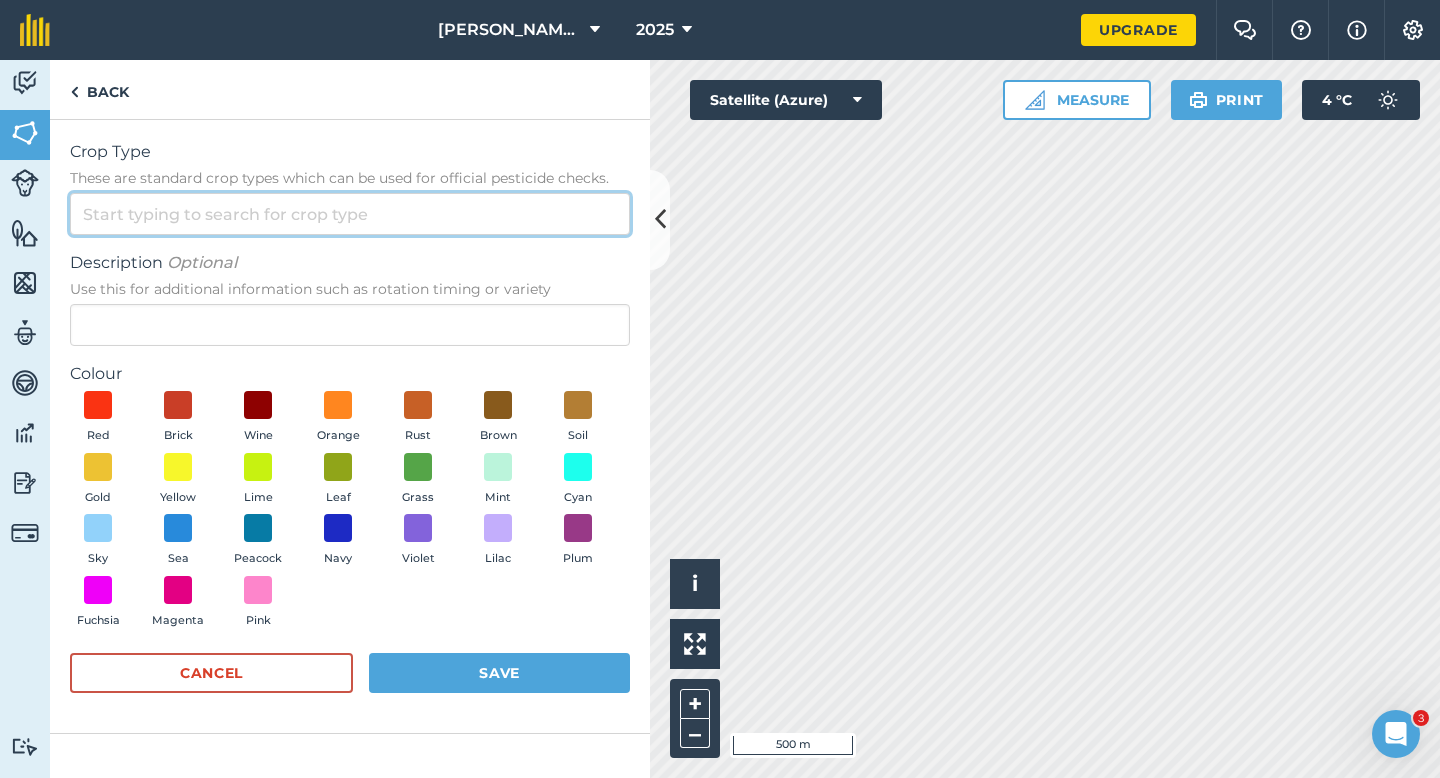 click on "Crop Type These are standard crop types which can be used for official pesticide checks." at bounding box center [350, 214] 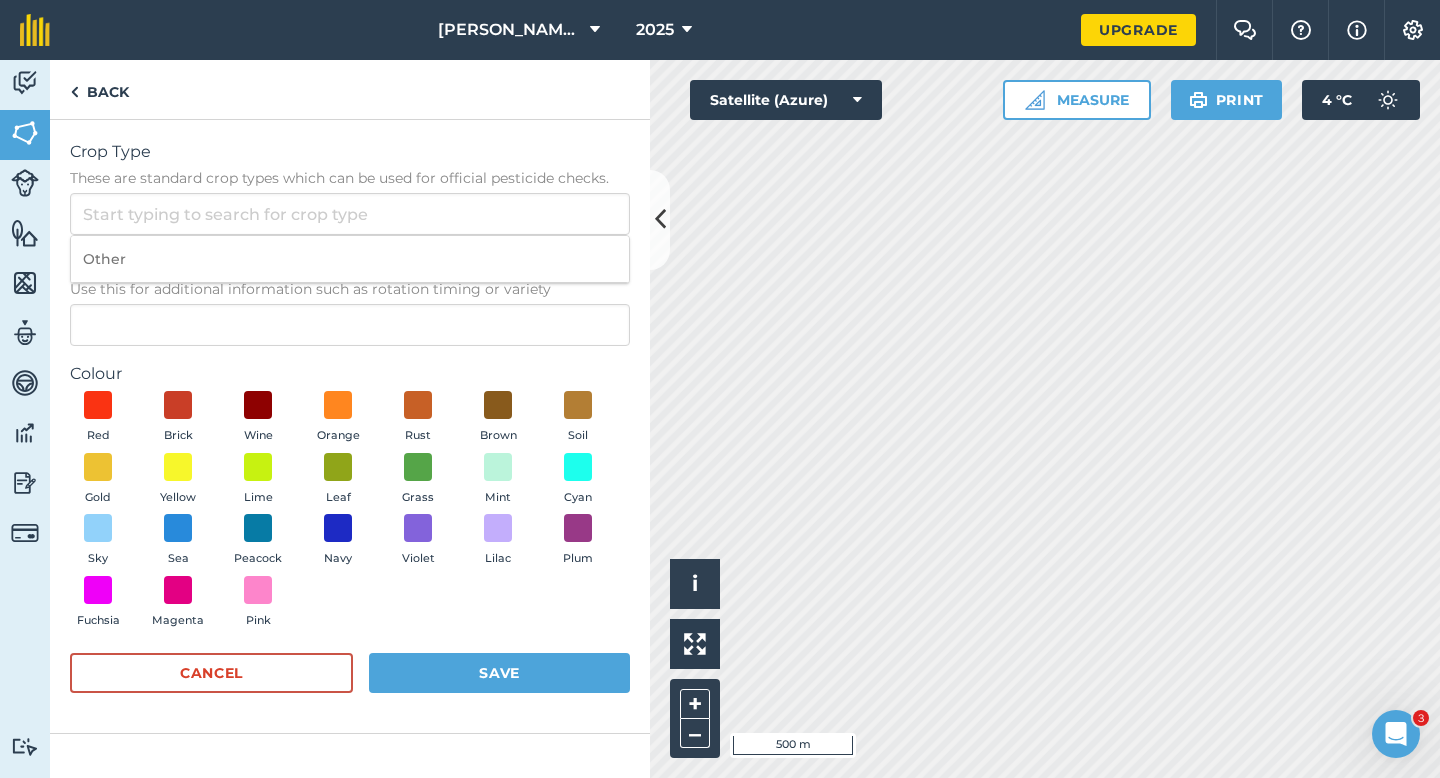 click on "Other" at bounding box center [350, 259] 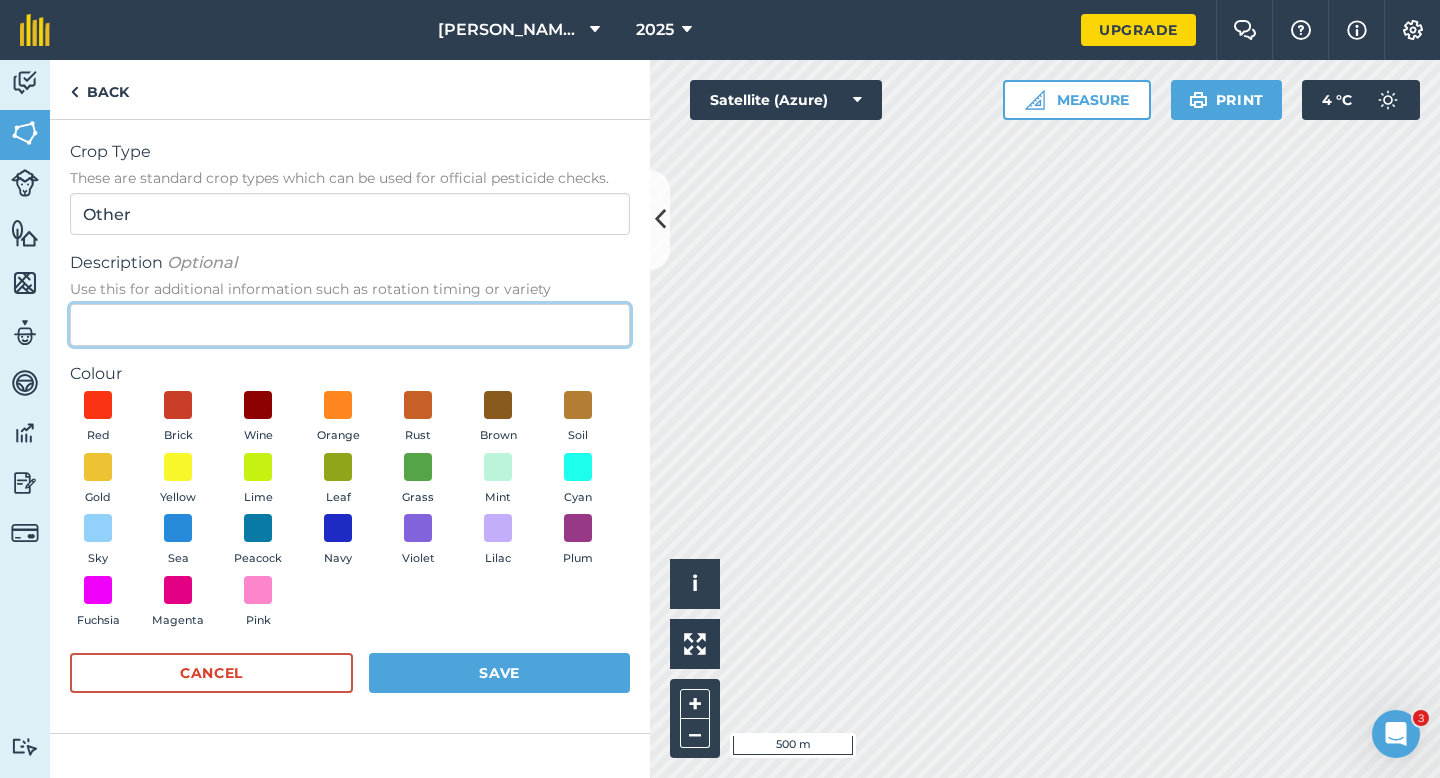 click on "Description   Optional Use this for additional information such as rotation timing or variety" at bounding box center [350, 325] 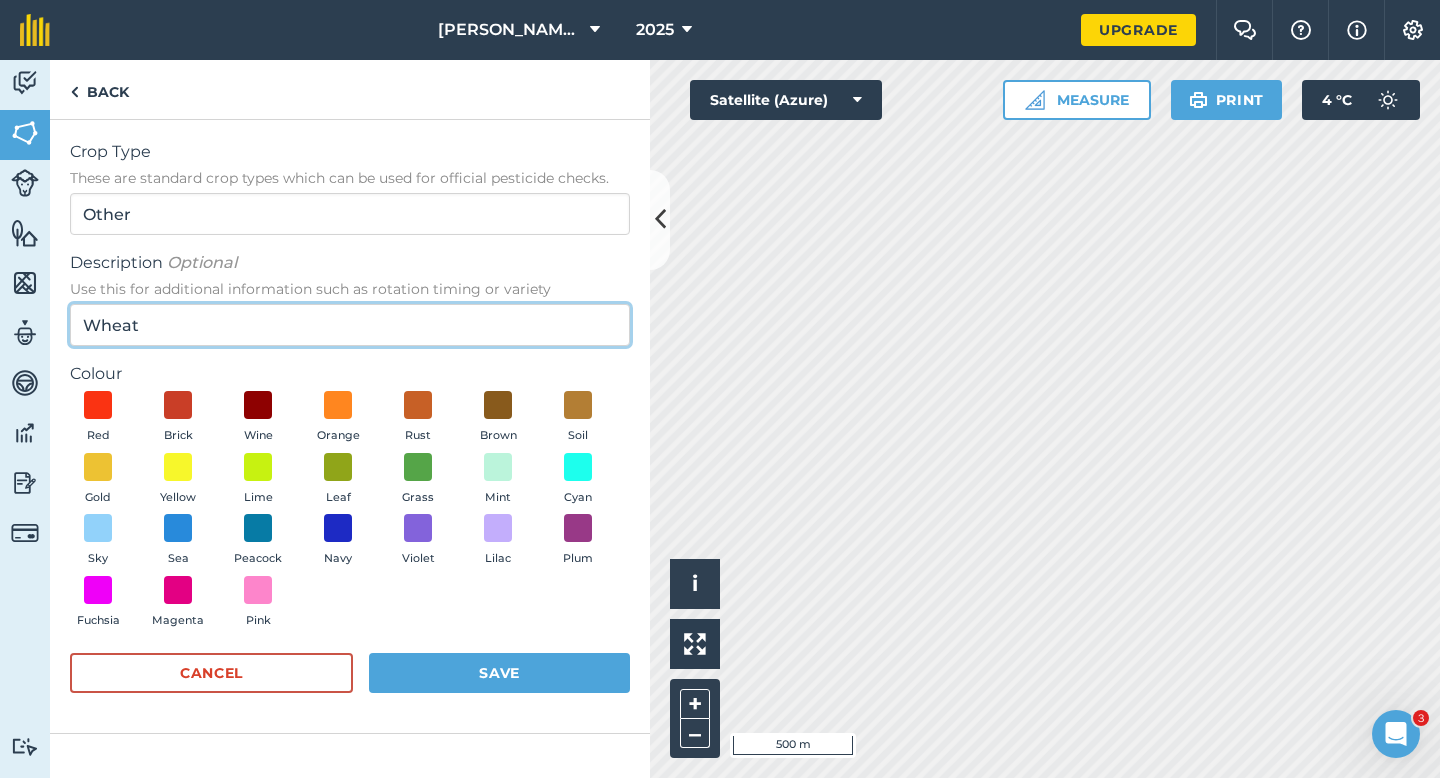 type on "Wheat" 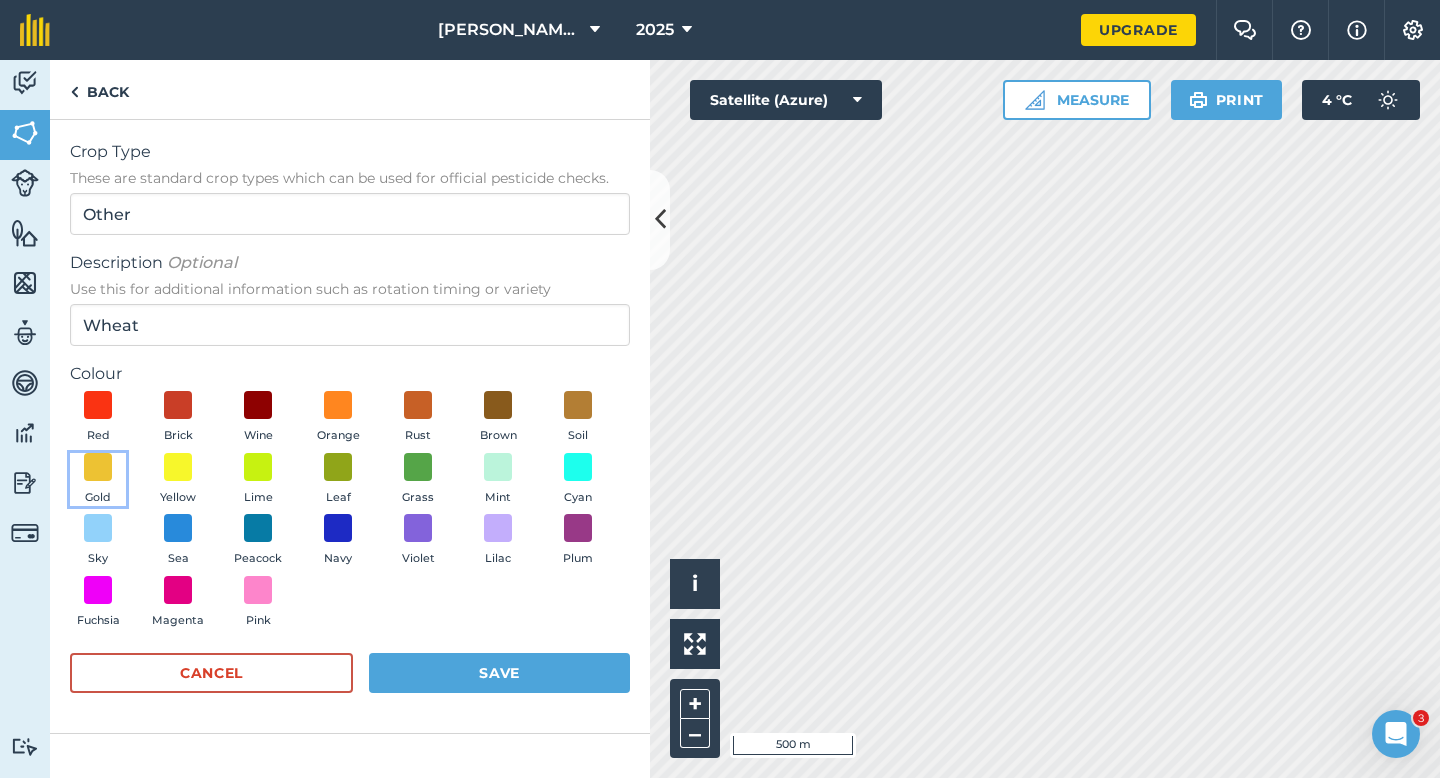 click on "Gold" at bounding box center [98, 498] 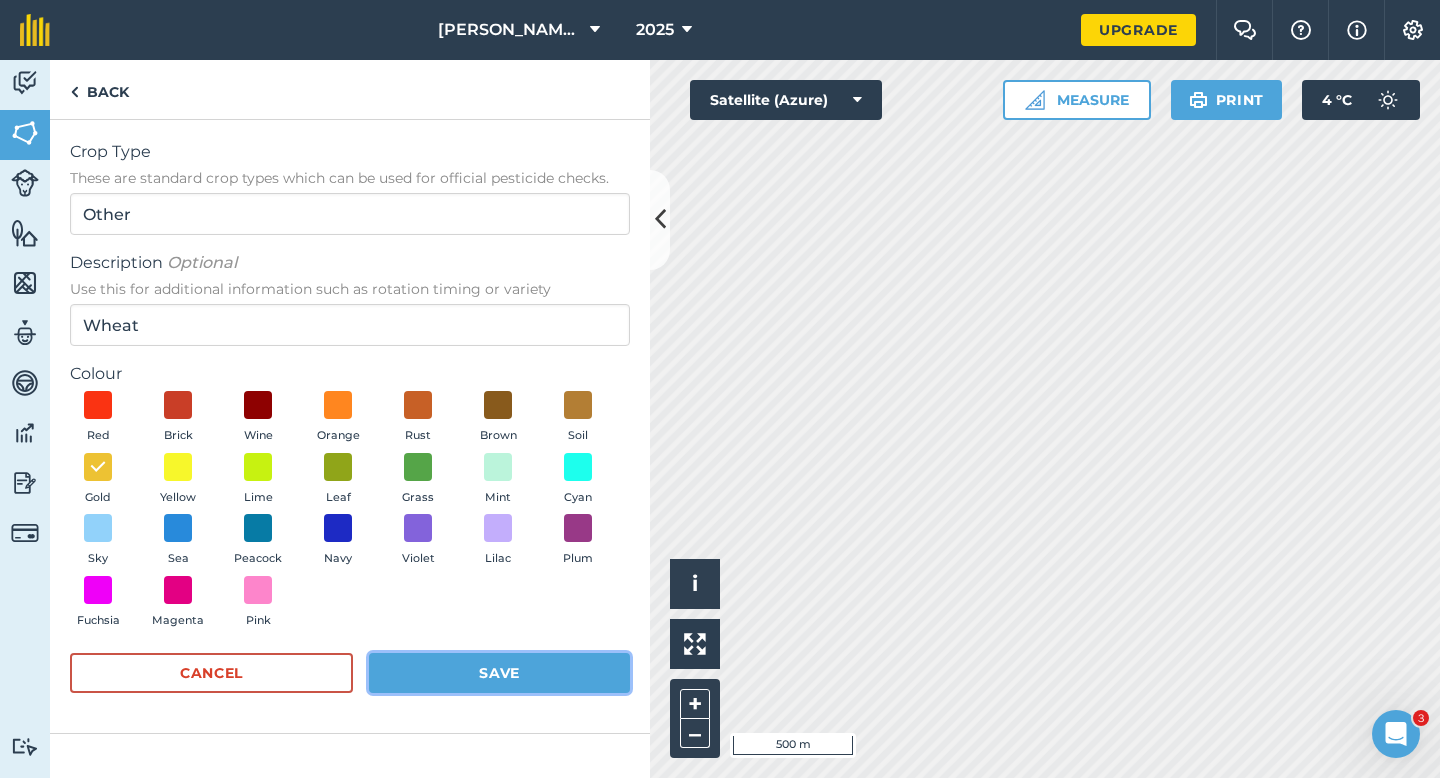 click on "Save" at bounding box center [499, 673] 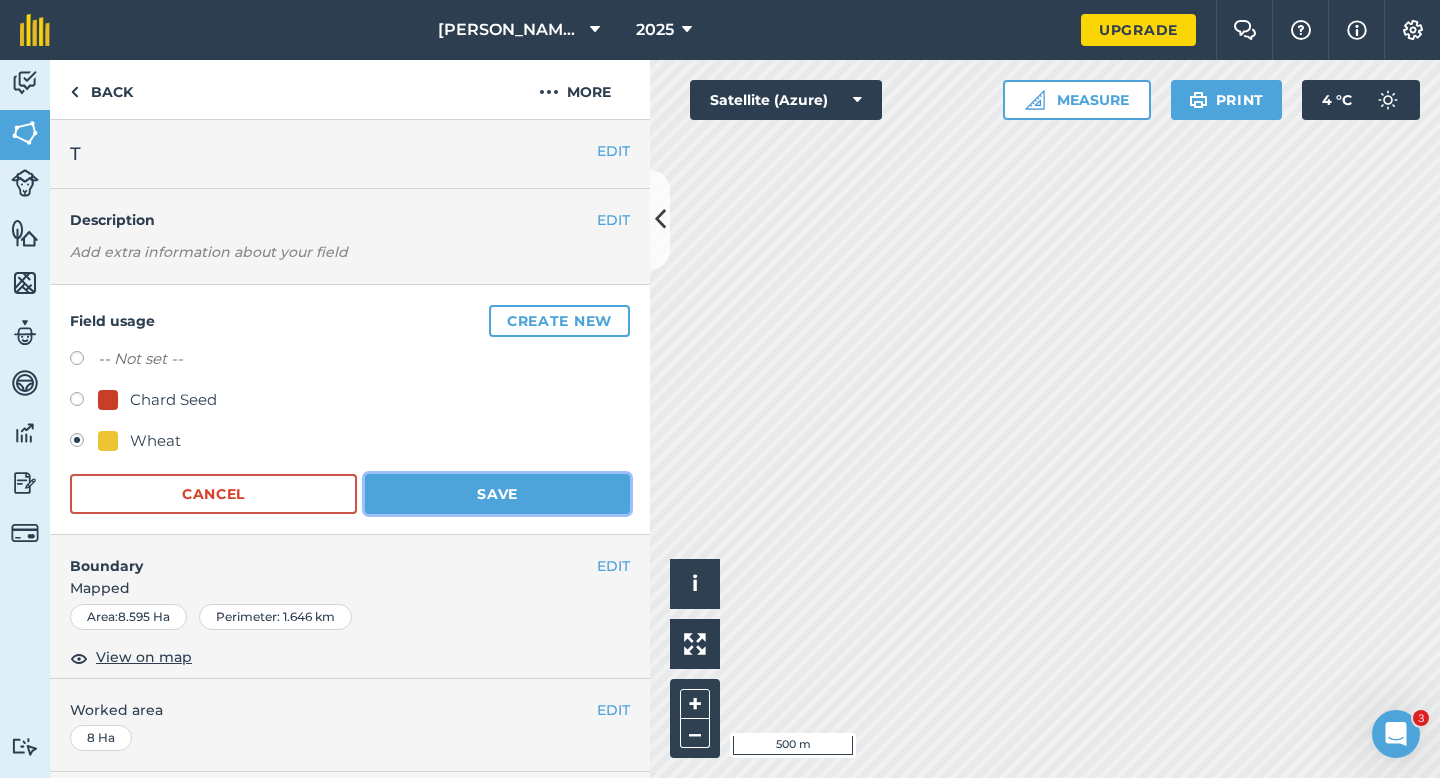 click on "Save" at bounding box center [497, 494] 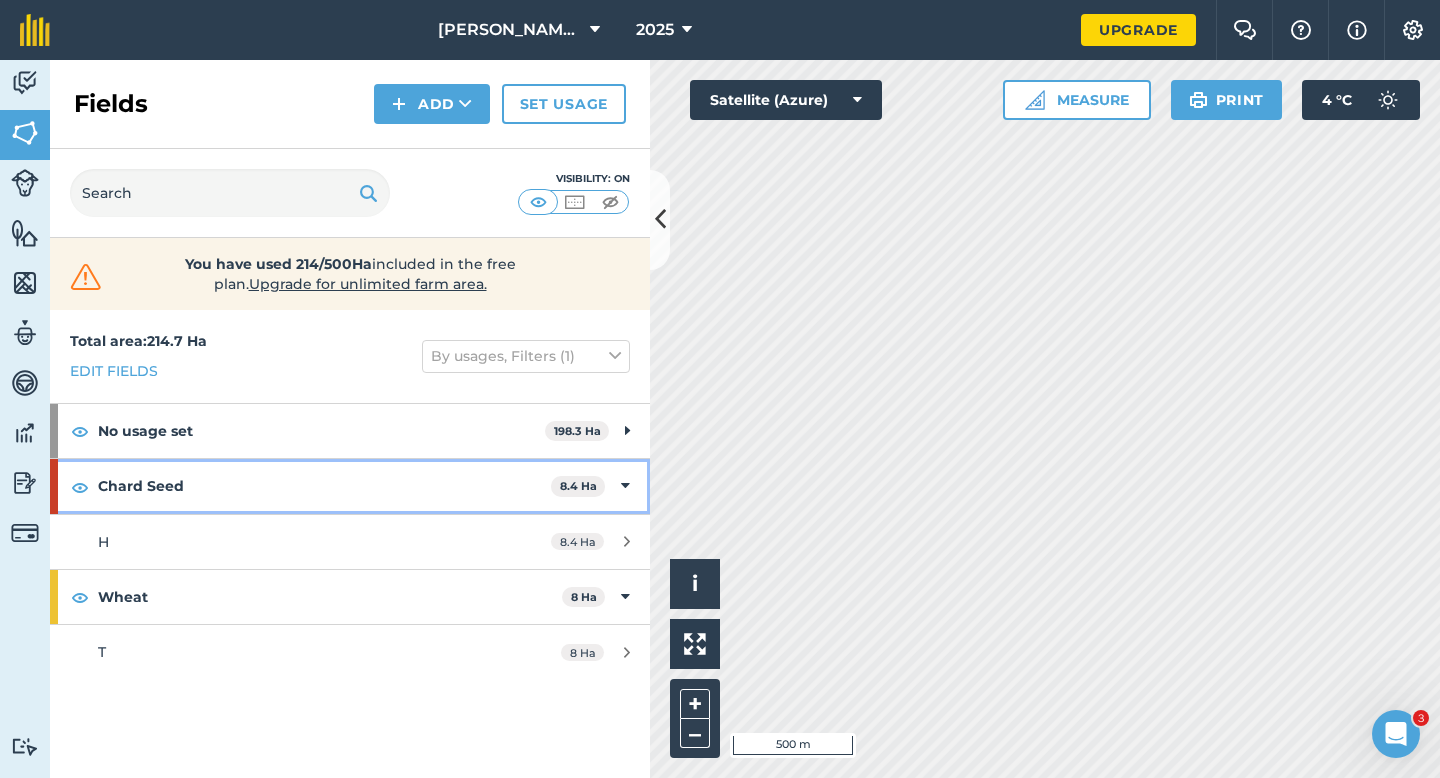 click on "Chard Seed 8.4   Ha" at bounding box center (350, 486) 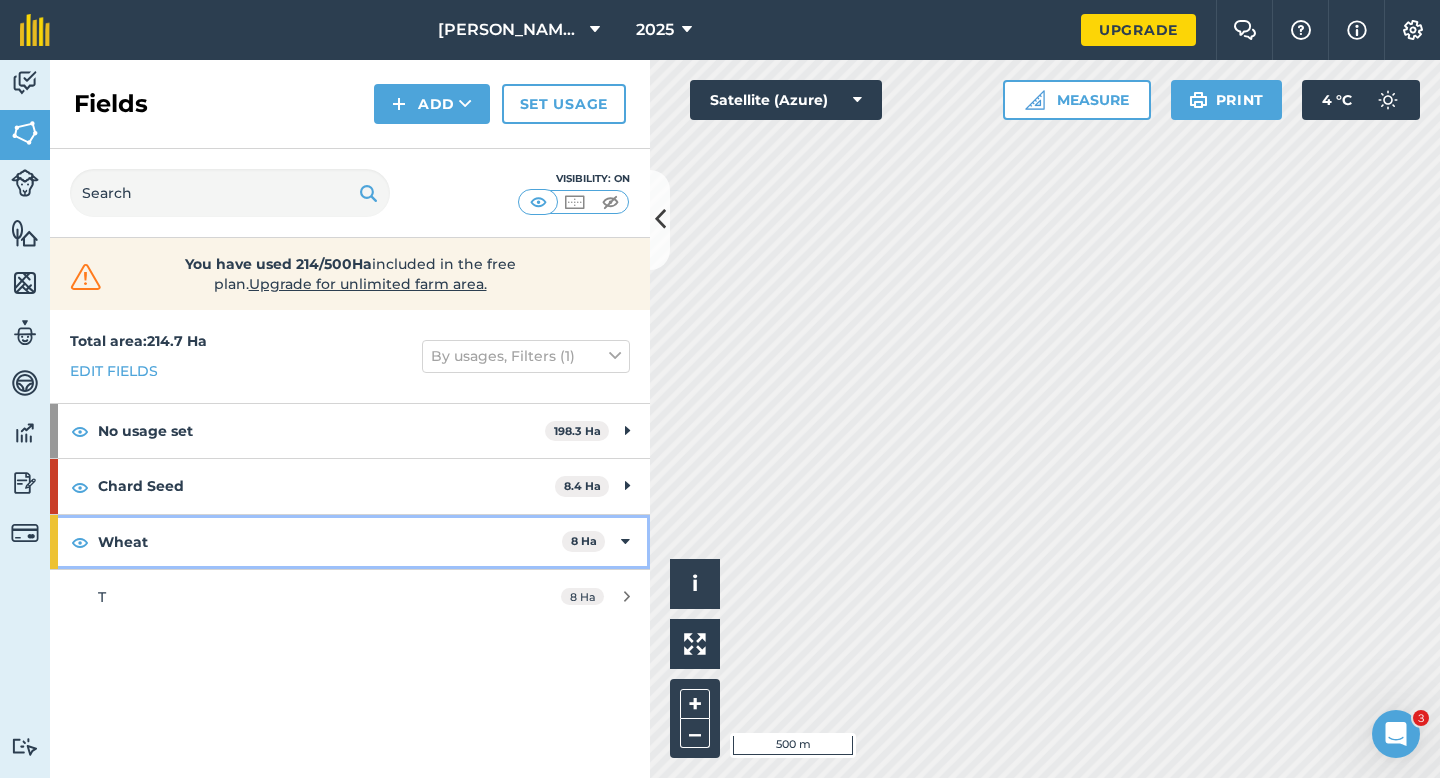 click at bounding box center [625, 542] 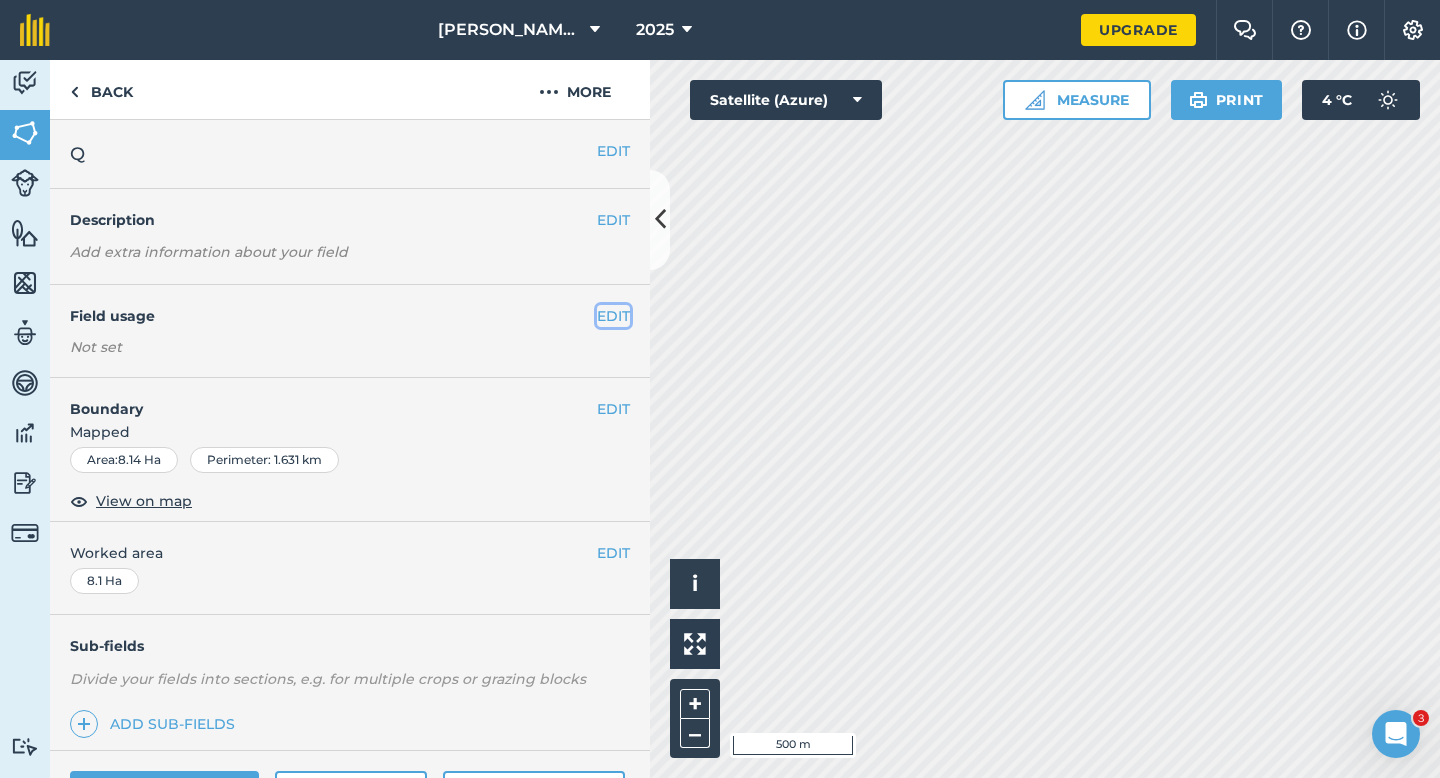 click on "EDIT" at bounding box center [613, 316] 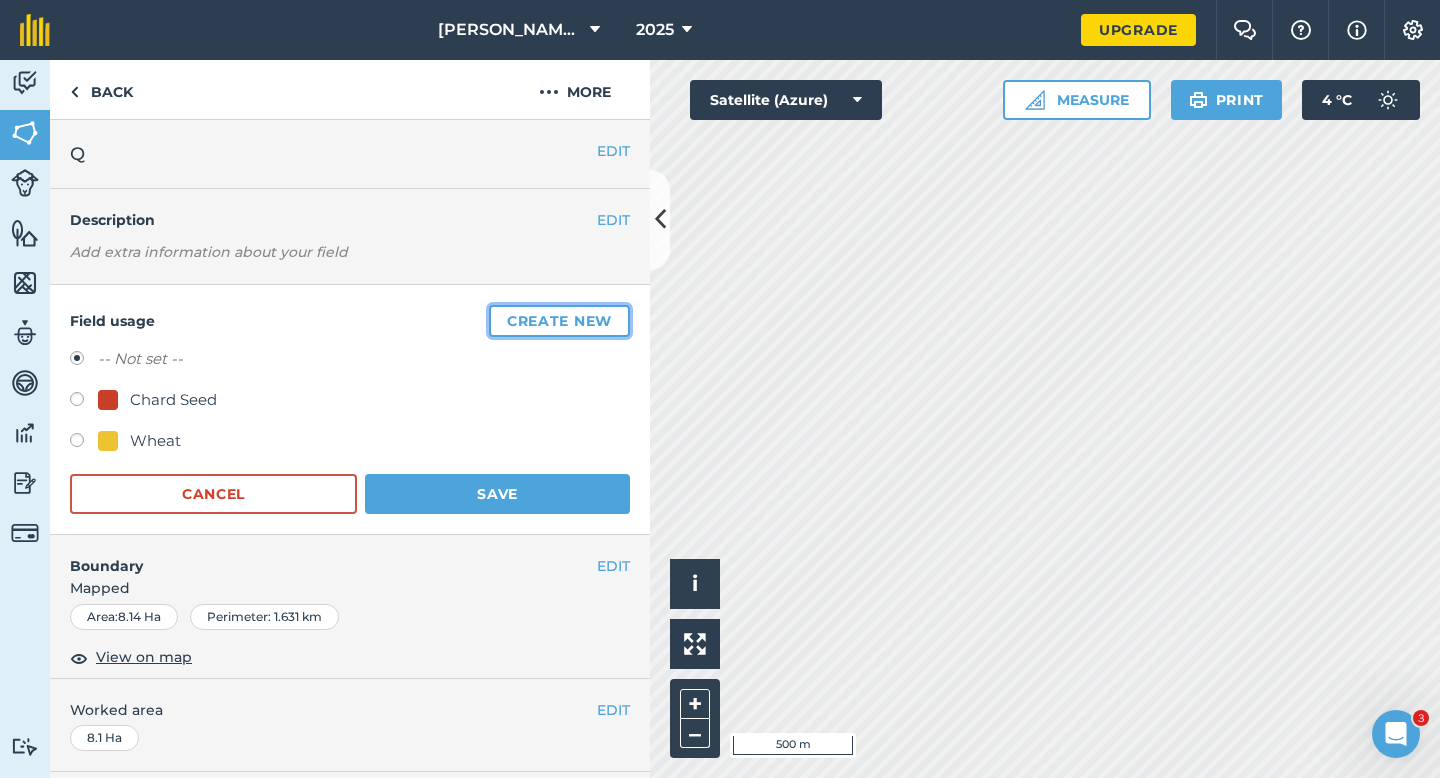 click on "Create new" at bounding box center [559, 321] 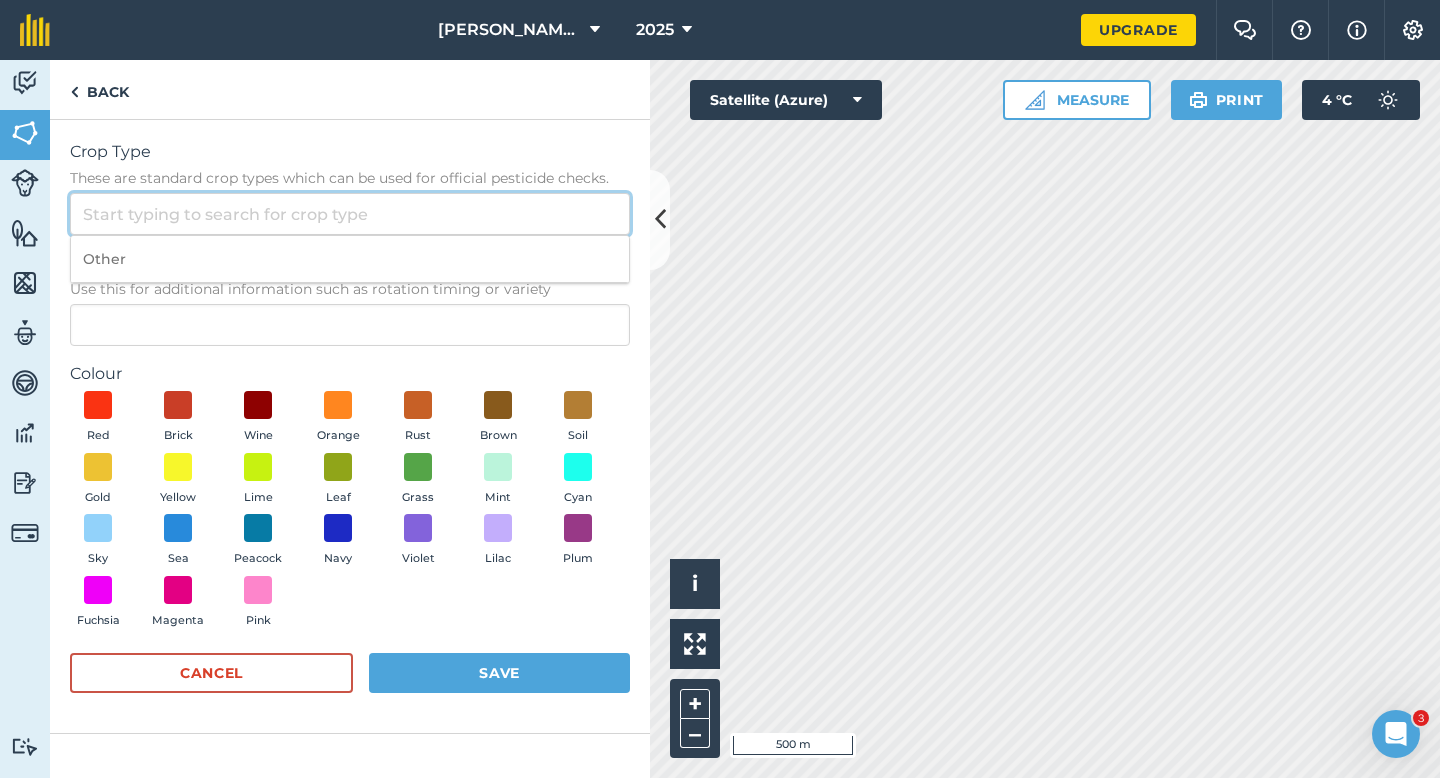 click on "Crop Type These are standard crop types which can be used for official pesticide checks." at bounding box center (350, 214) 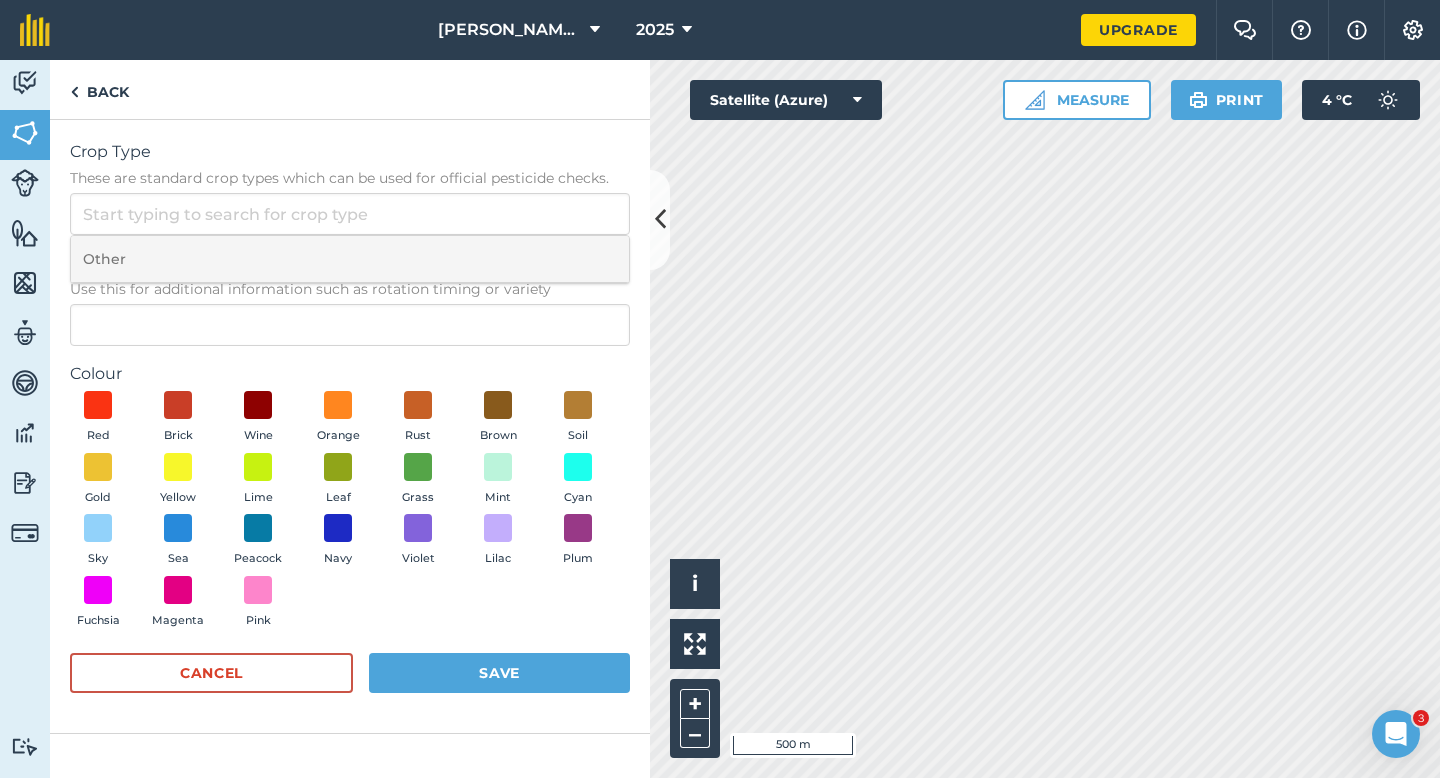click on "Other" at bounding box center [350, 259] 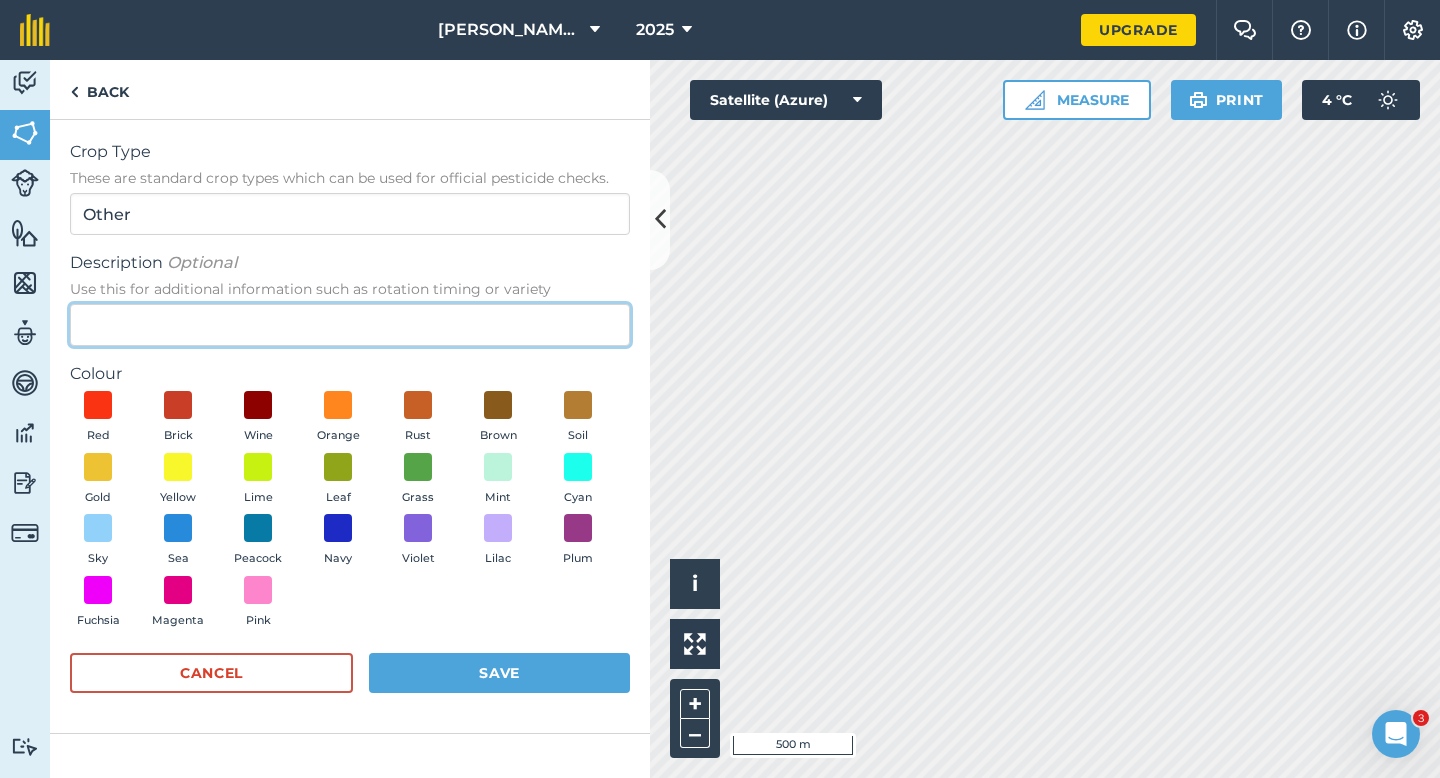 click on "Description   Optional Use this for additional information such as rotation timing or variety" at bounding box center (350, 325) 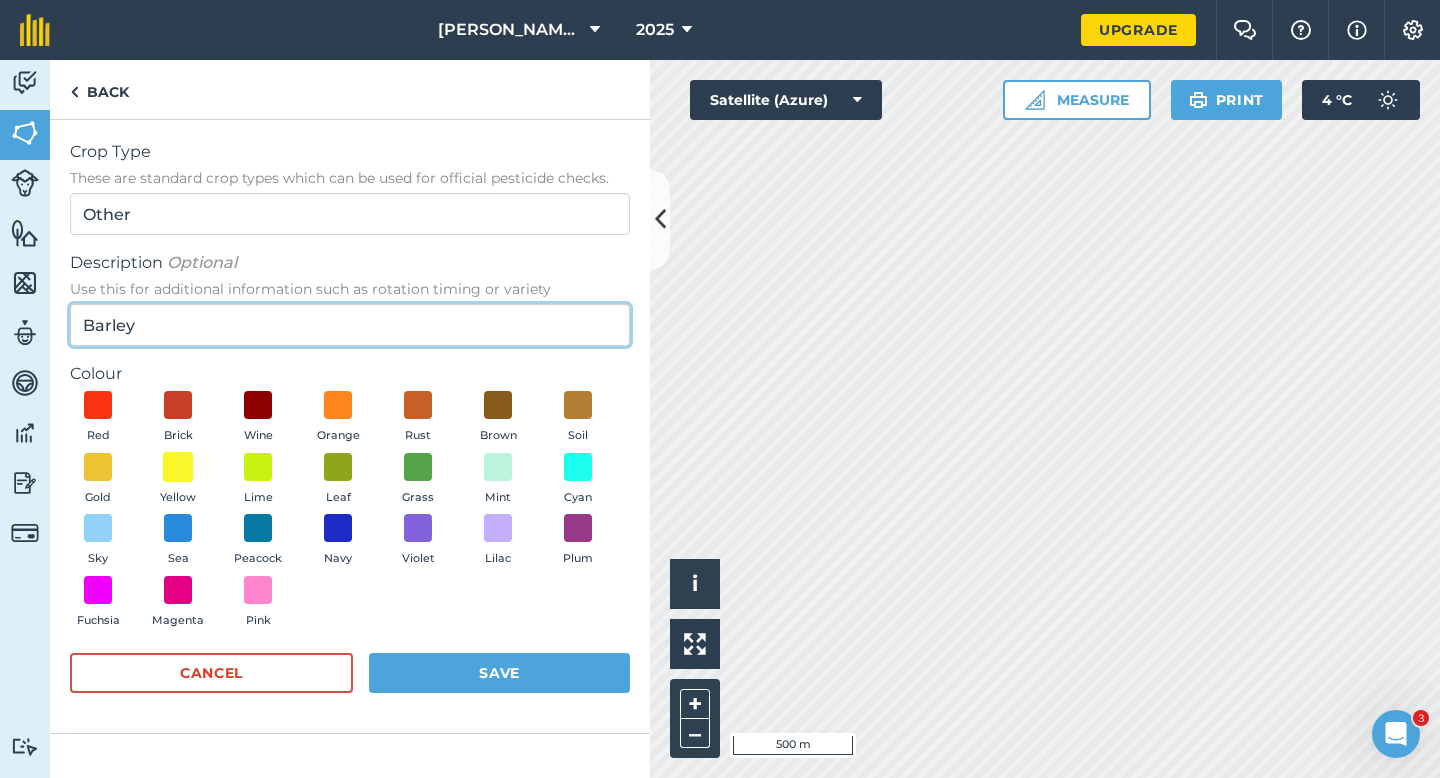 type on "Barley" 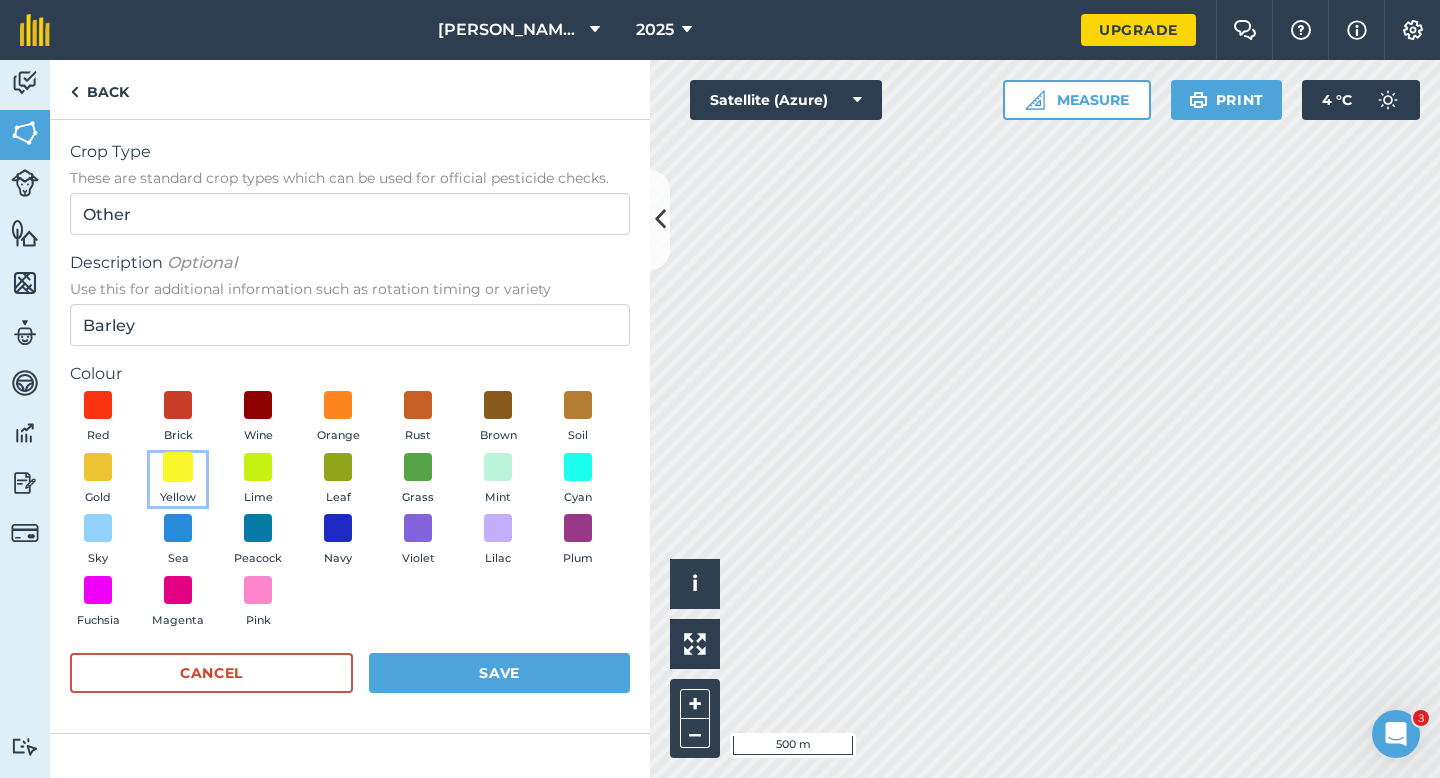 click at bounding box center (178, 466) 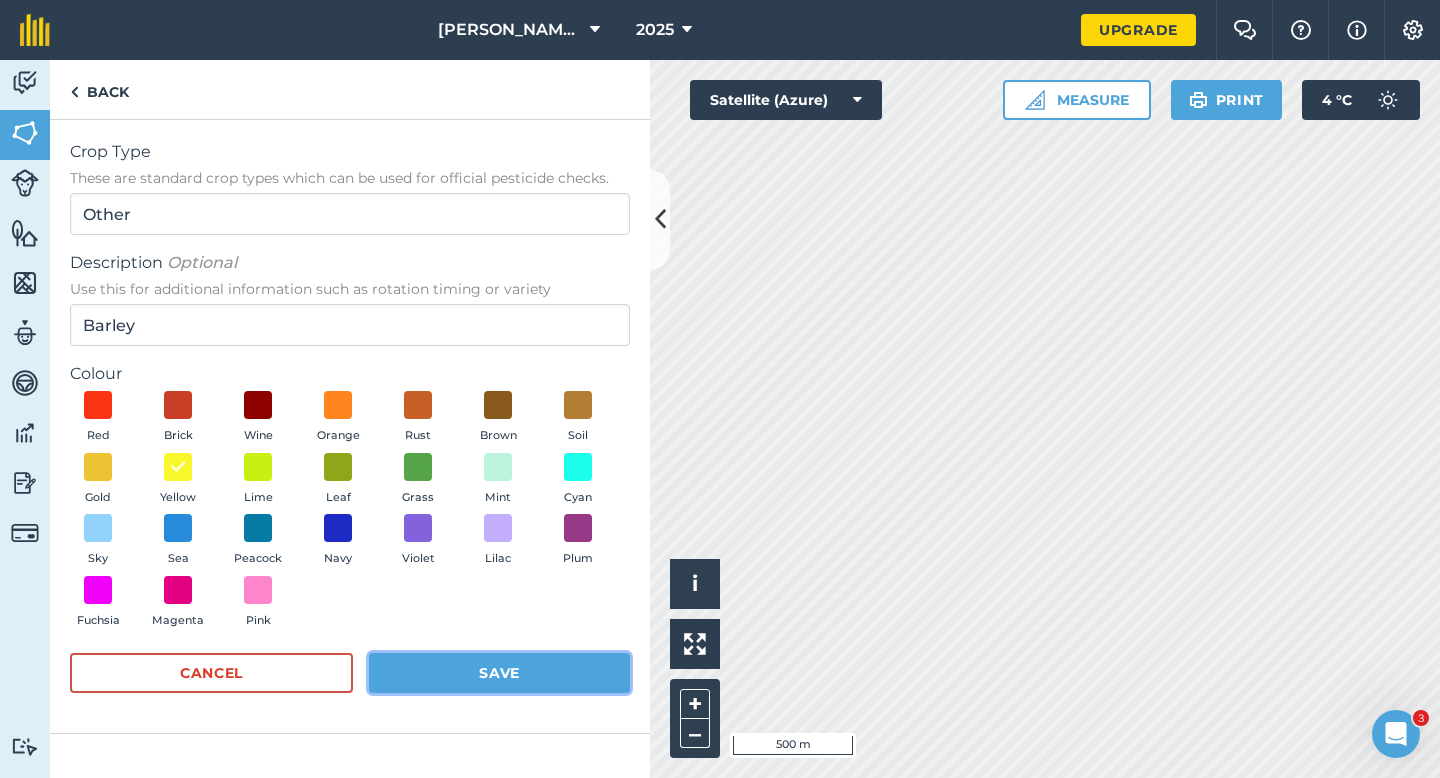 click on "Save" at bounding box center [499, 673] 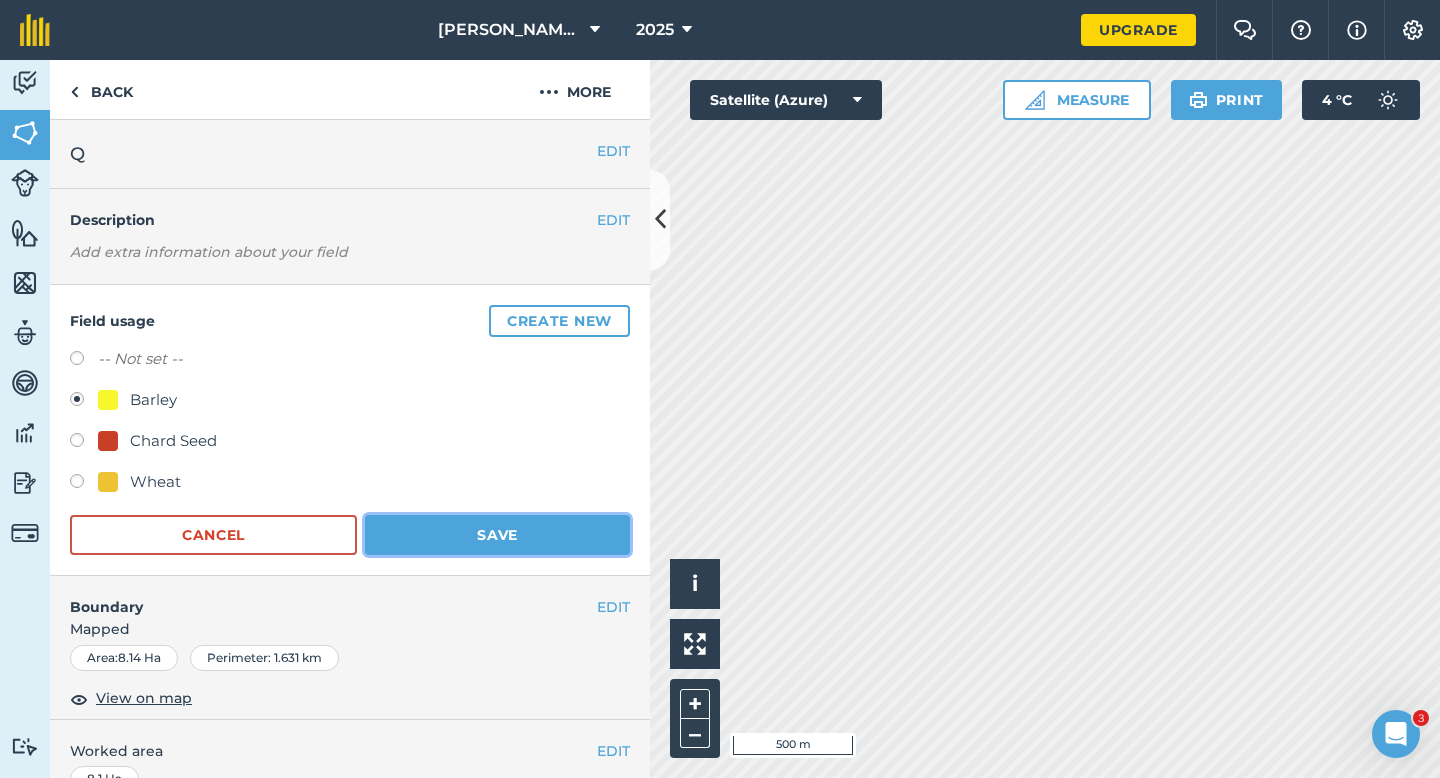 click on "Save" at bounding box center (497, 535) 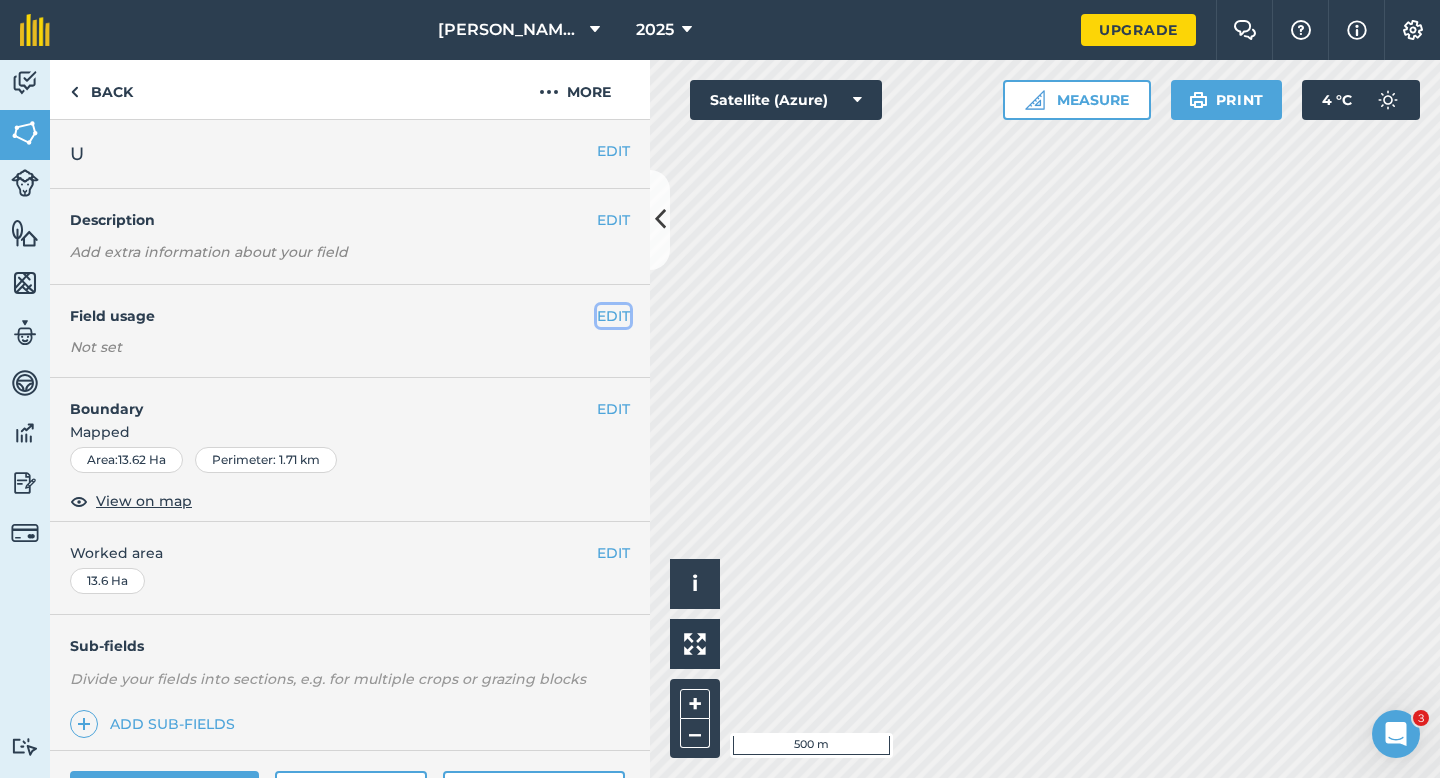 click on "EDIT" at bounding box center (613, 316) 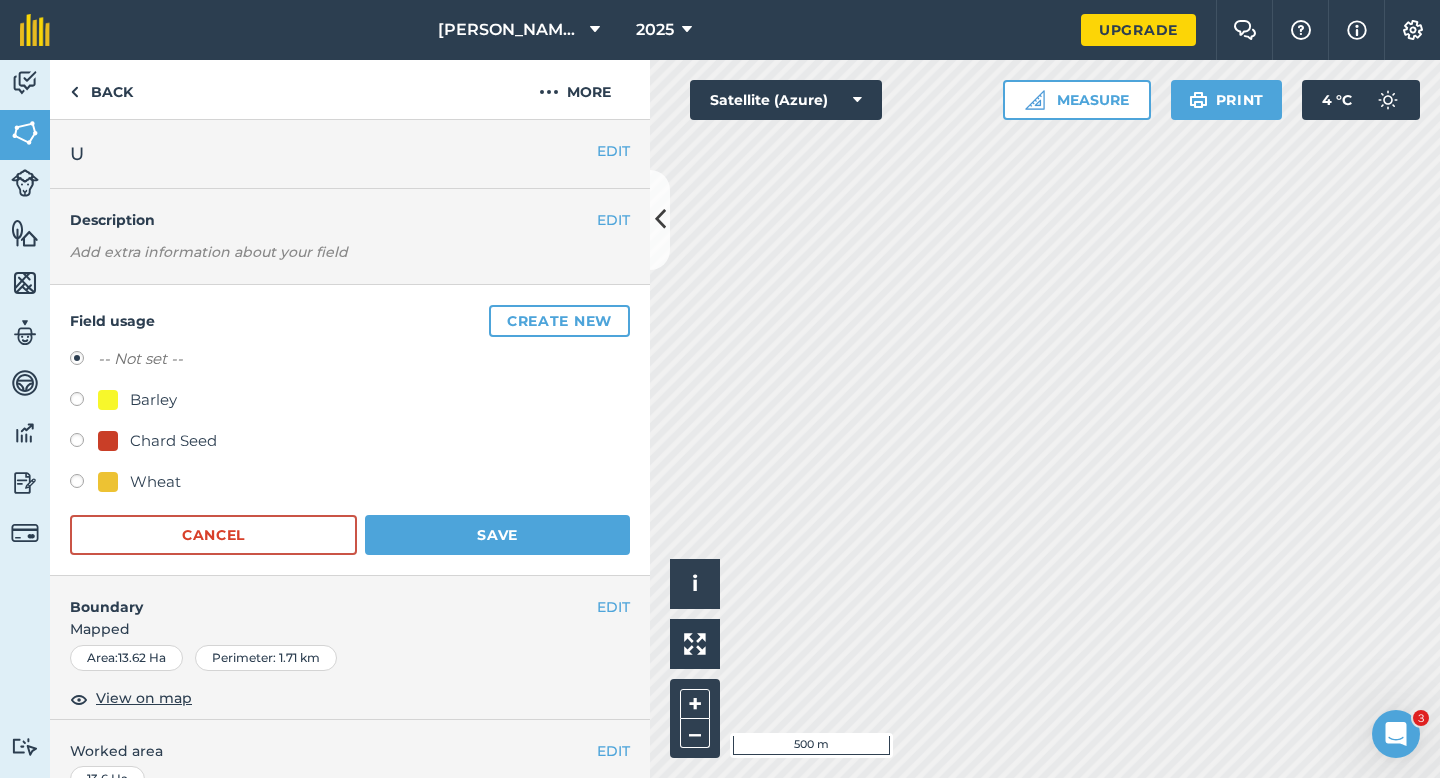 click at bounding box center (108, 400) 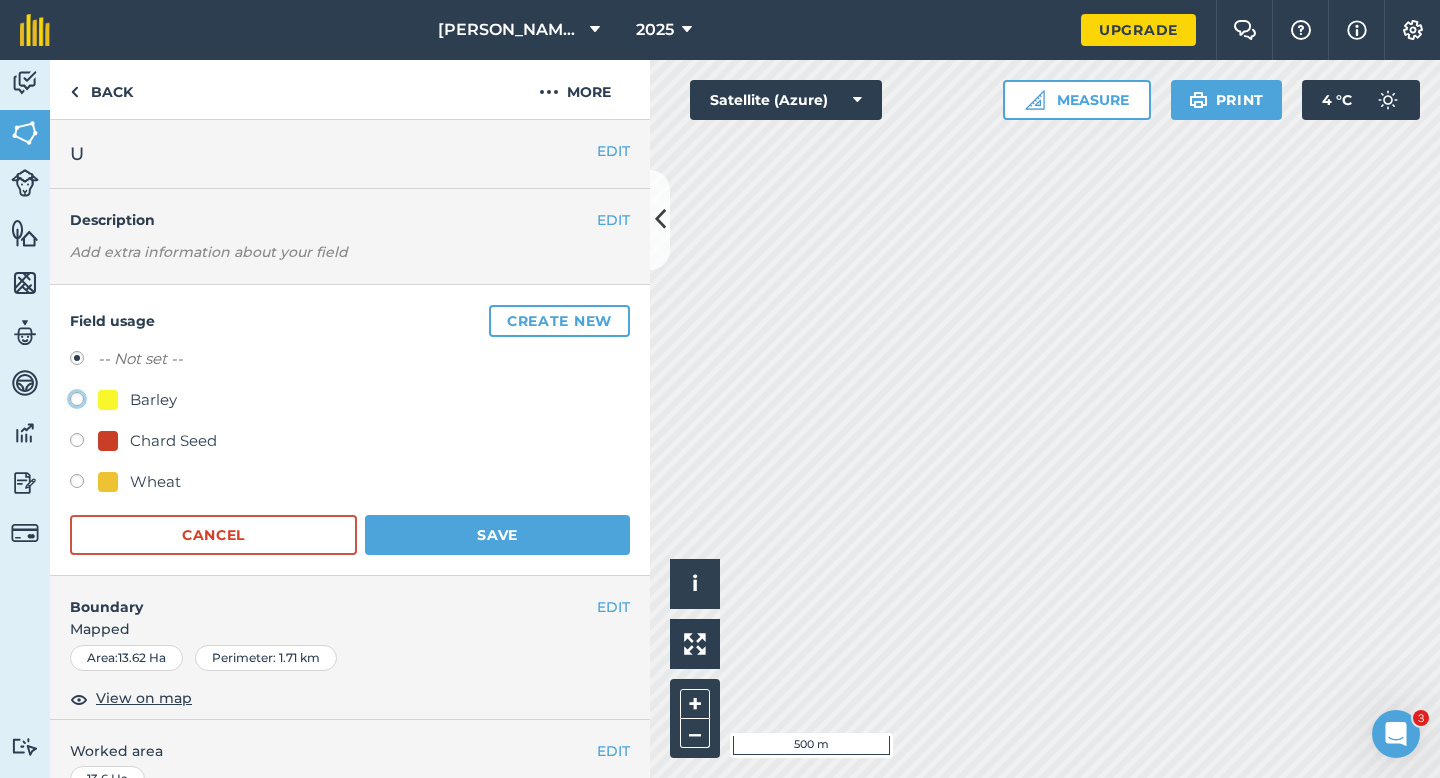 click on "Barley" at bounding box center [-9923, 398] 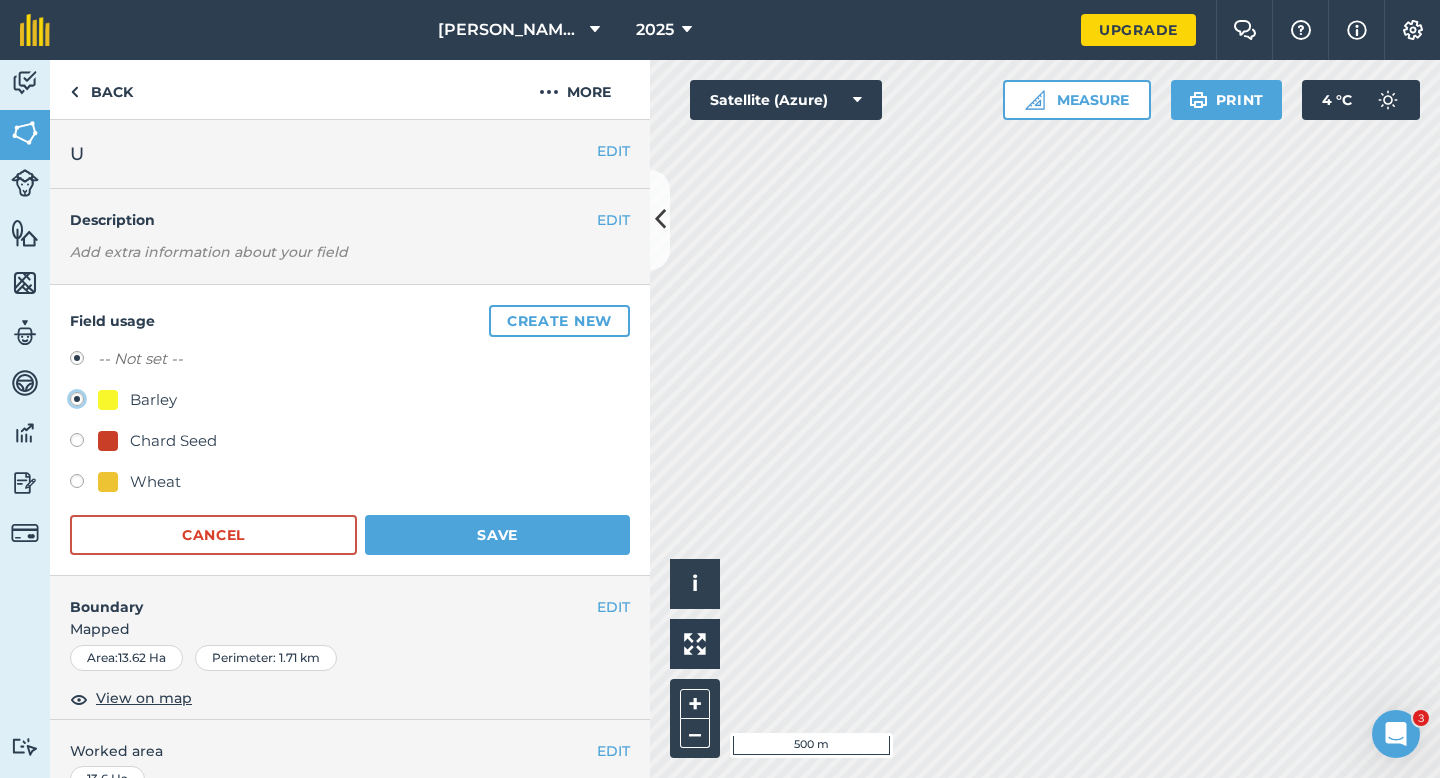 radio on "true" 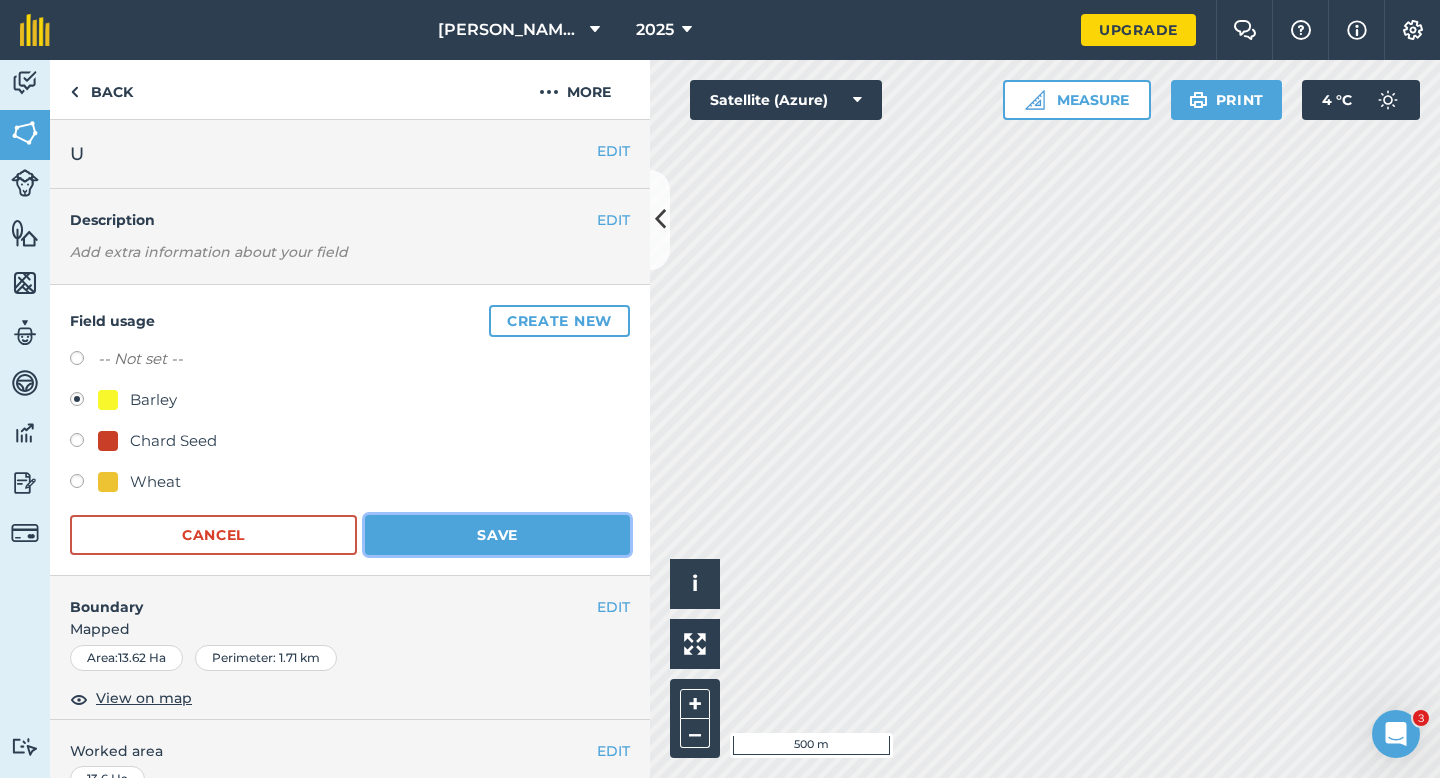 click on "Save" at bounding box center (497, 535) 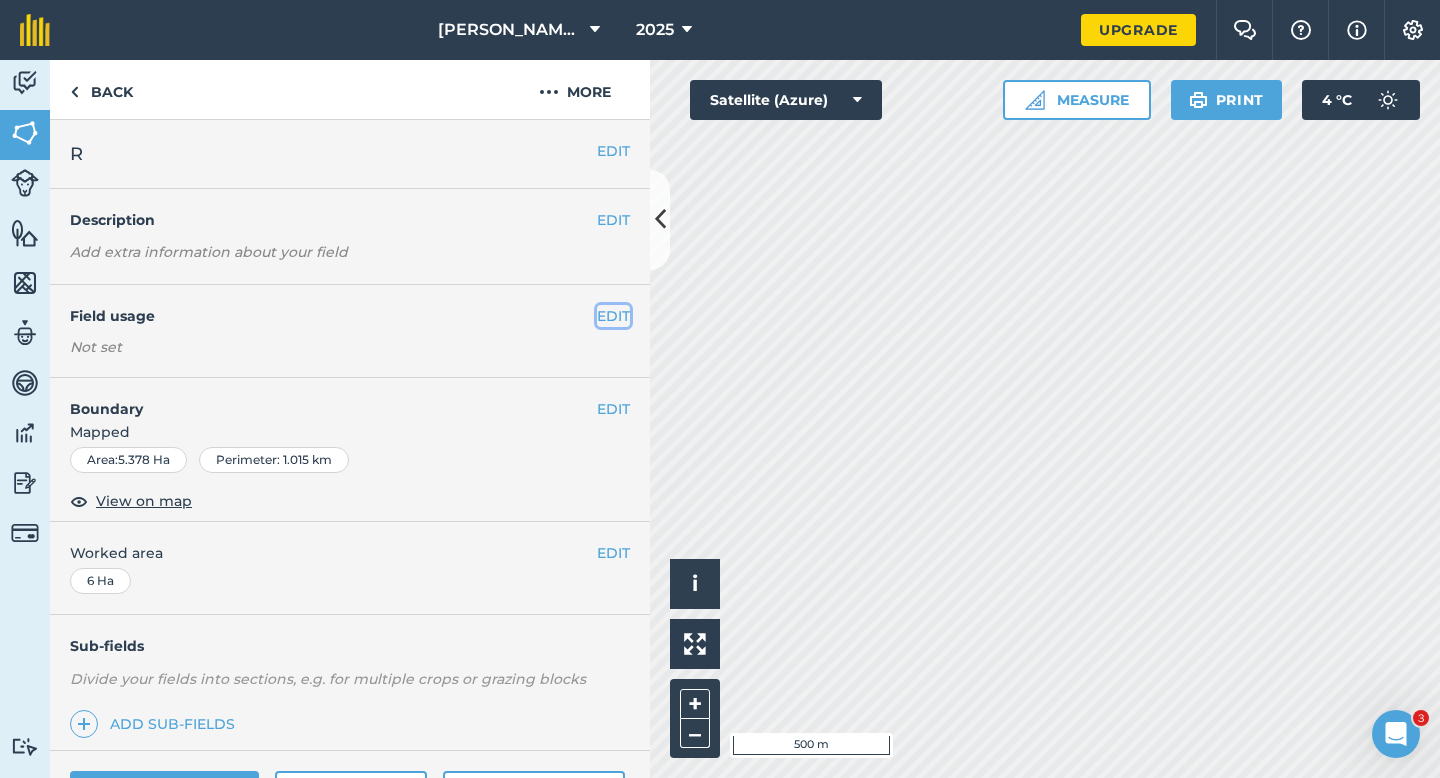 click on "EDIT" at bounding box center [613, 316] 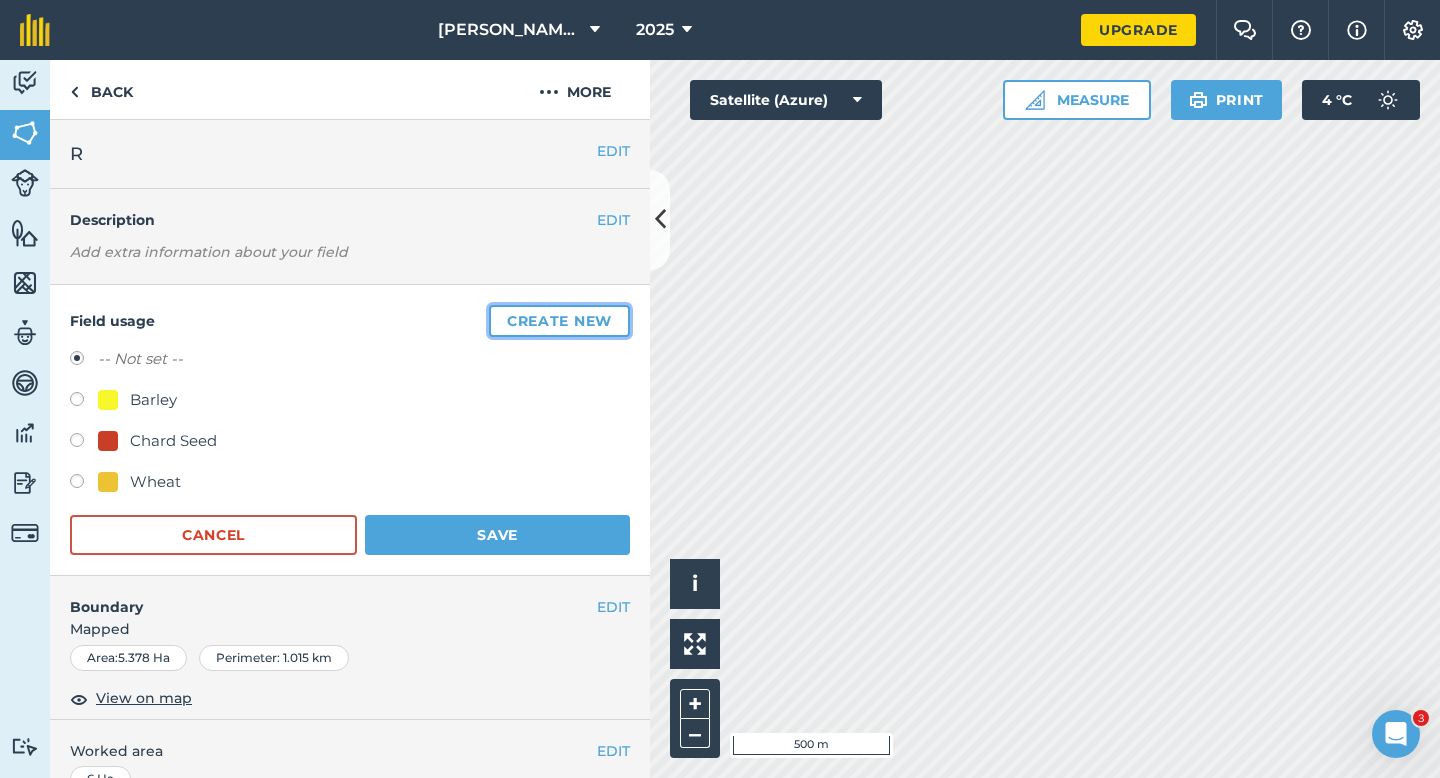 click on "Create new" at bounding box center (559, 321) 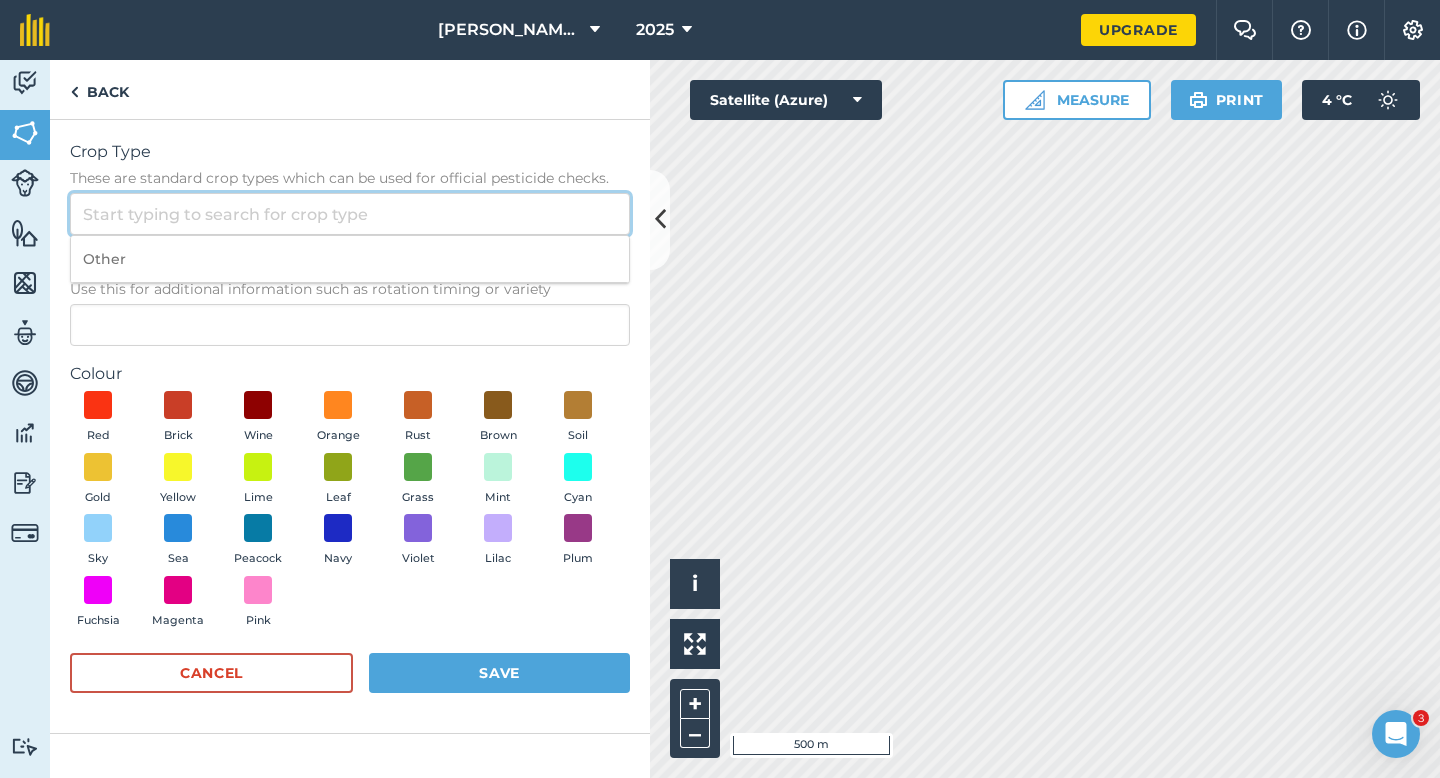 click on "Crop Type These are standard crop types which can be used for official pesticide checks." at bounding box center (350, 214) 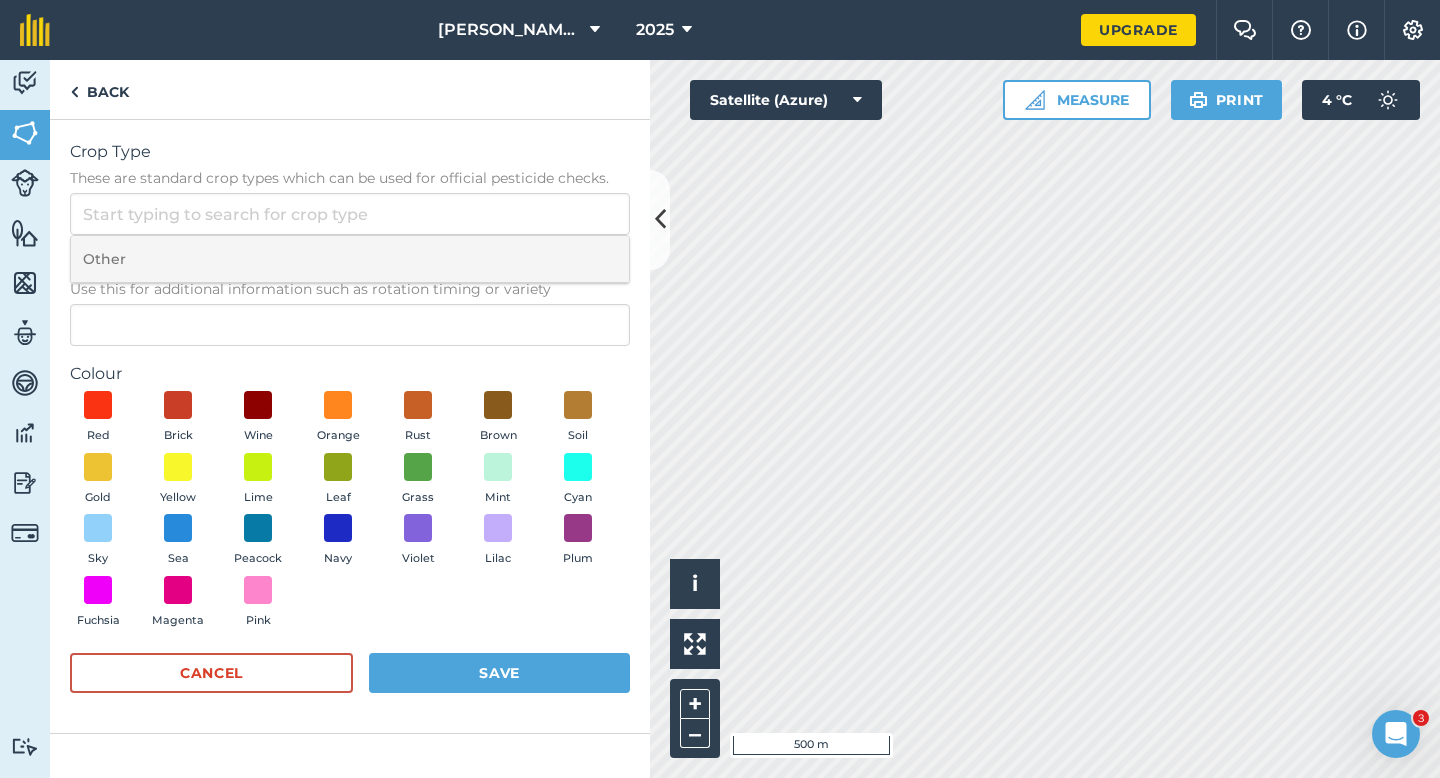 click on "Other" at bounding box center [350, 259] 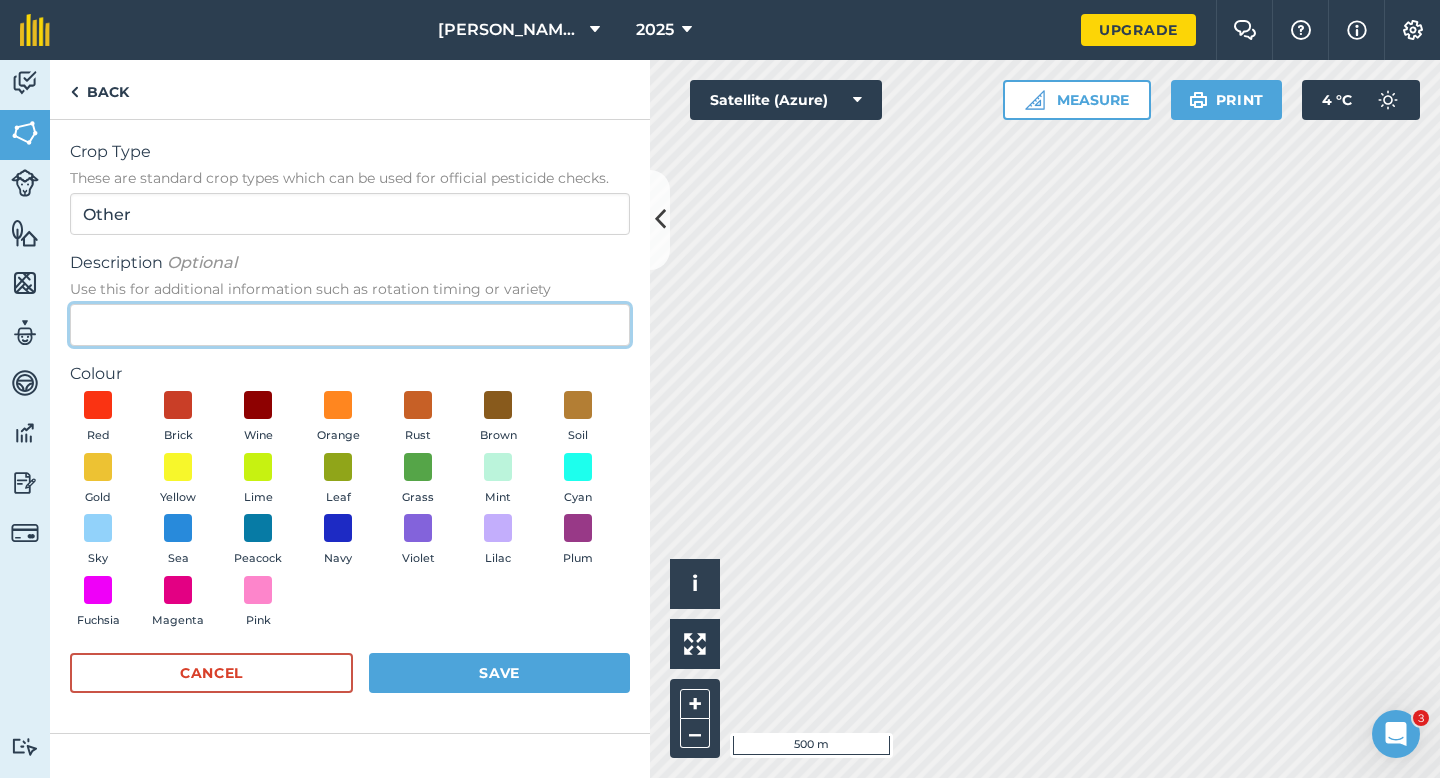 click on "Description   Optional Use this for additional information such as rotation timing or variety" at bounding box center [350, 325] 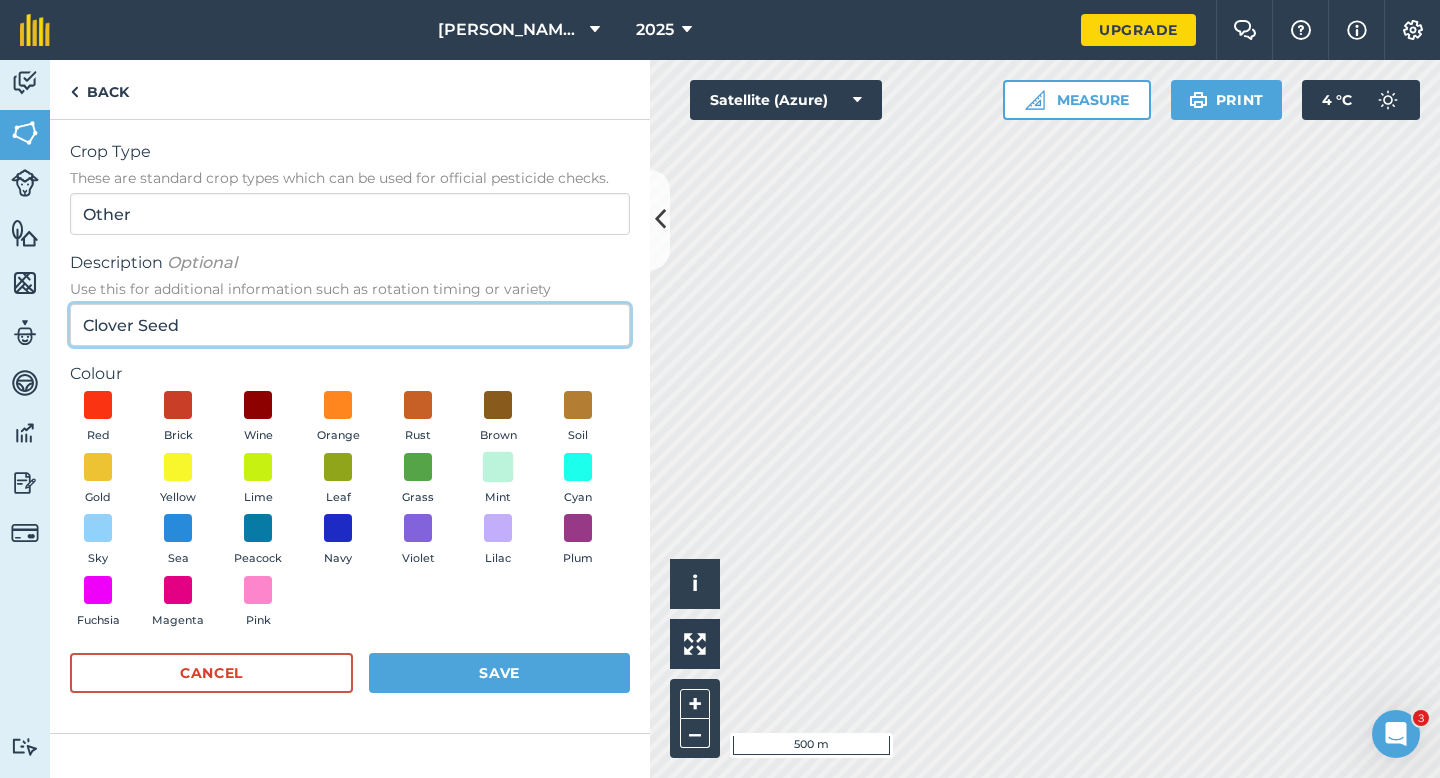 type on "Clover Seed" 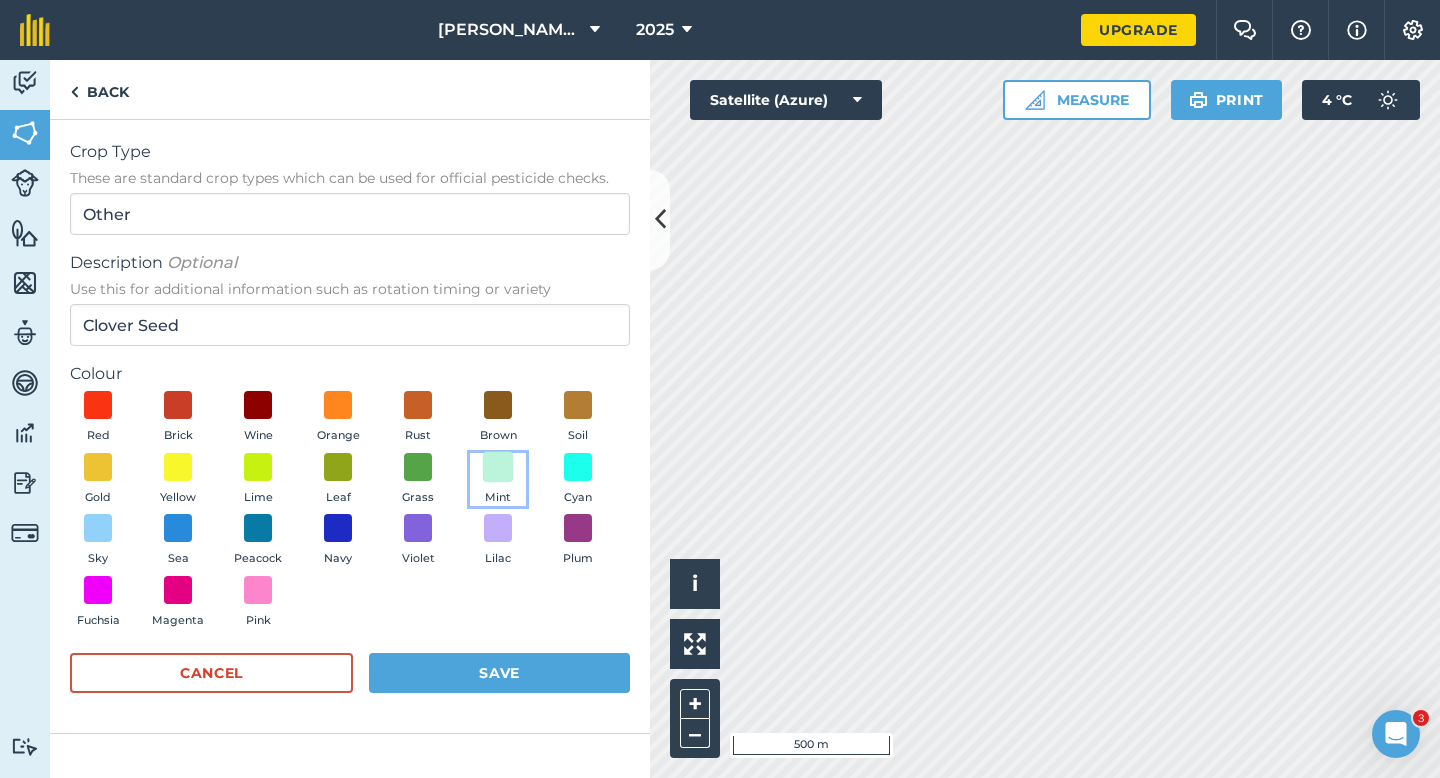 click at bounding box center (498, 466) 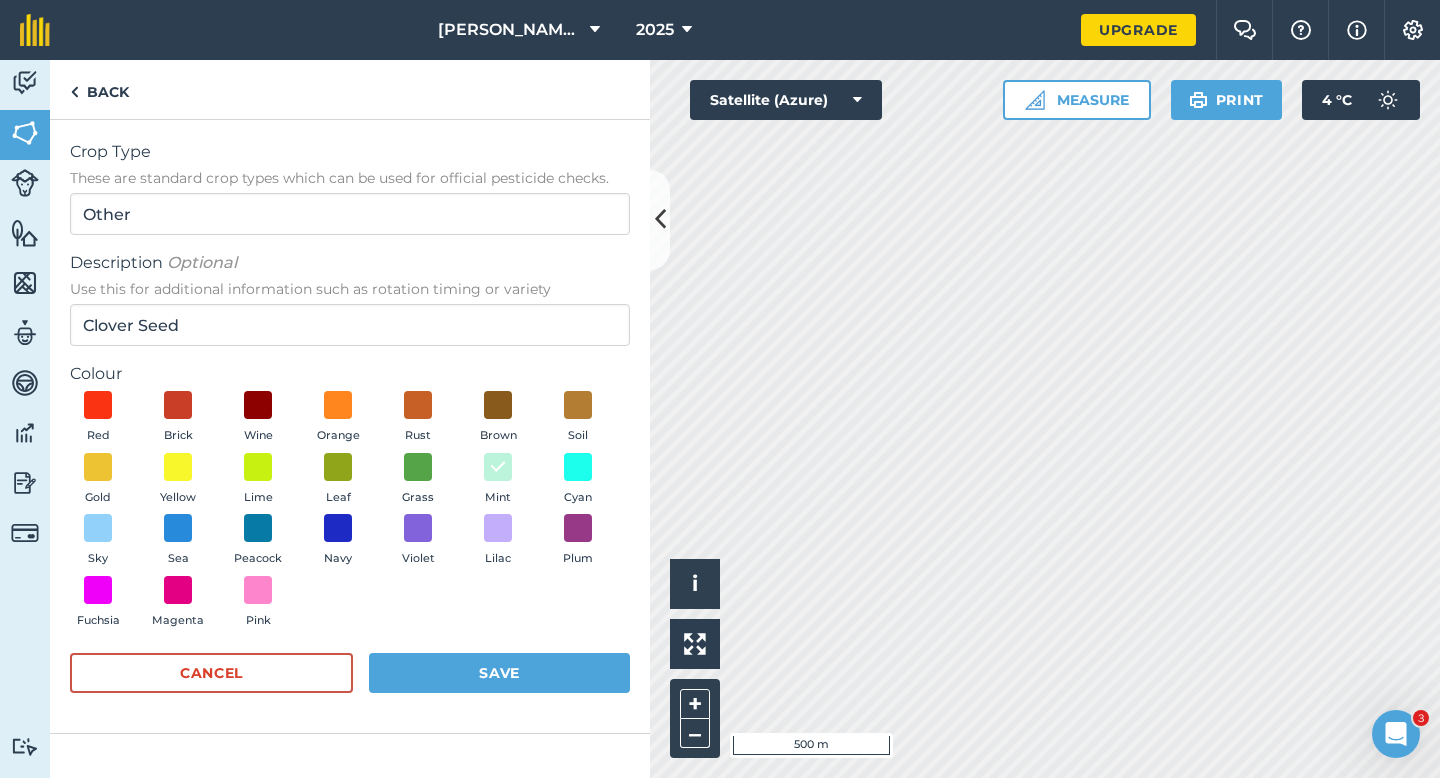 click on "Crop Type These are standard crop types which can be used for official pesticide checks. Other Description   Optional Use this for additional information such as rotation timing or variety Clover Seed Colour Red Brick Wine Orange Rust Brown Soil Gold Yellow Lime Leaf Grass Mint Cyan Sky Sea Peacock Navy Violet Lilac Plum Fuchsia Magenta Pink Cancel Save" at bounding box center [350, 426] 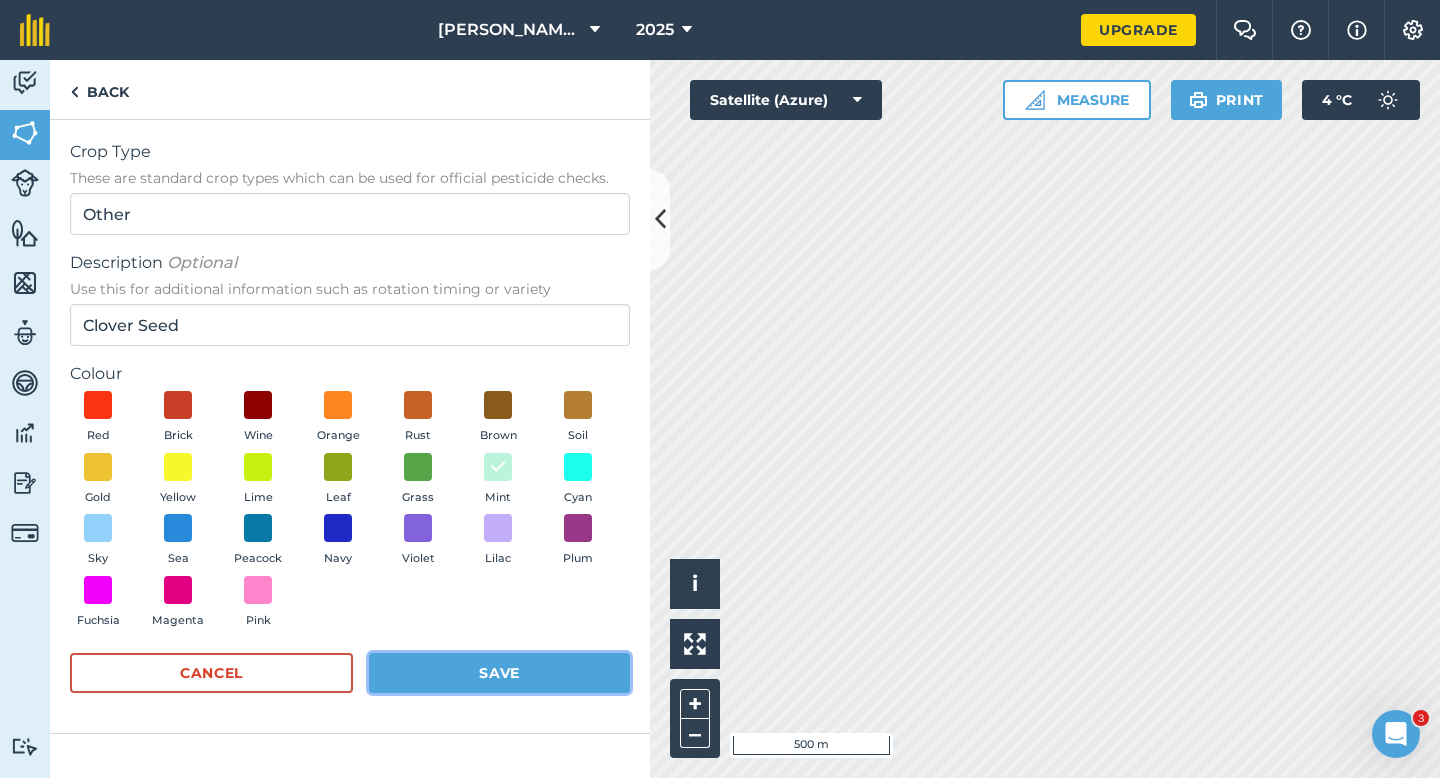 click on "Save" at bounding box center (499, 673) 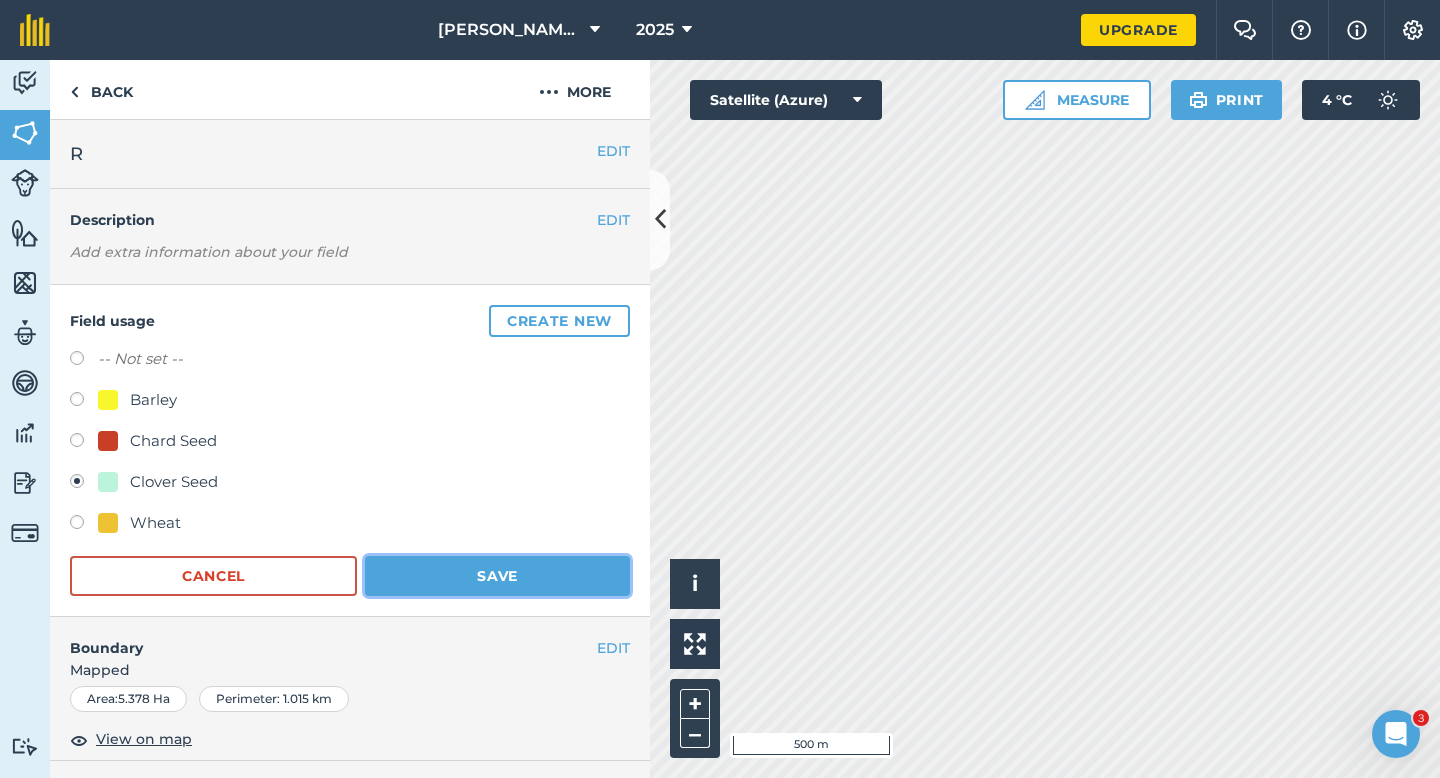 click on "Save" at bounding box center (497, 576) 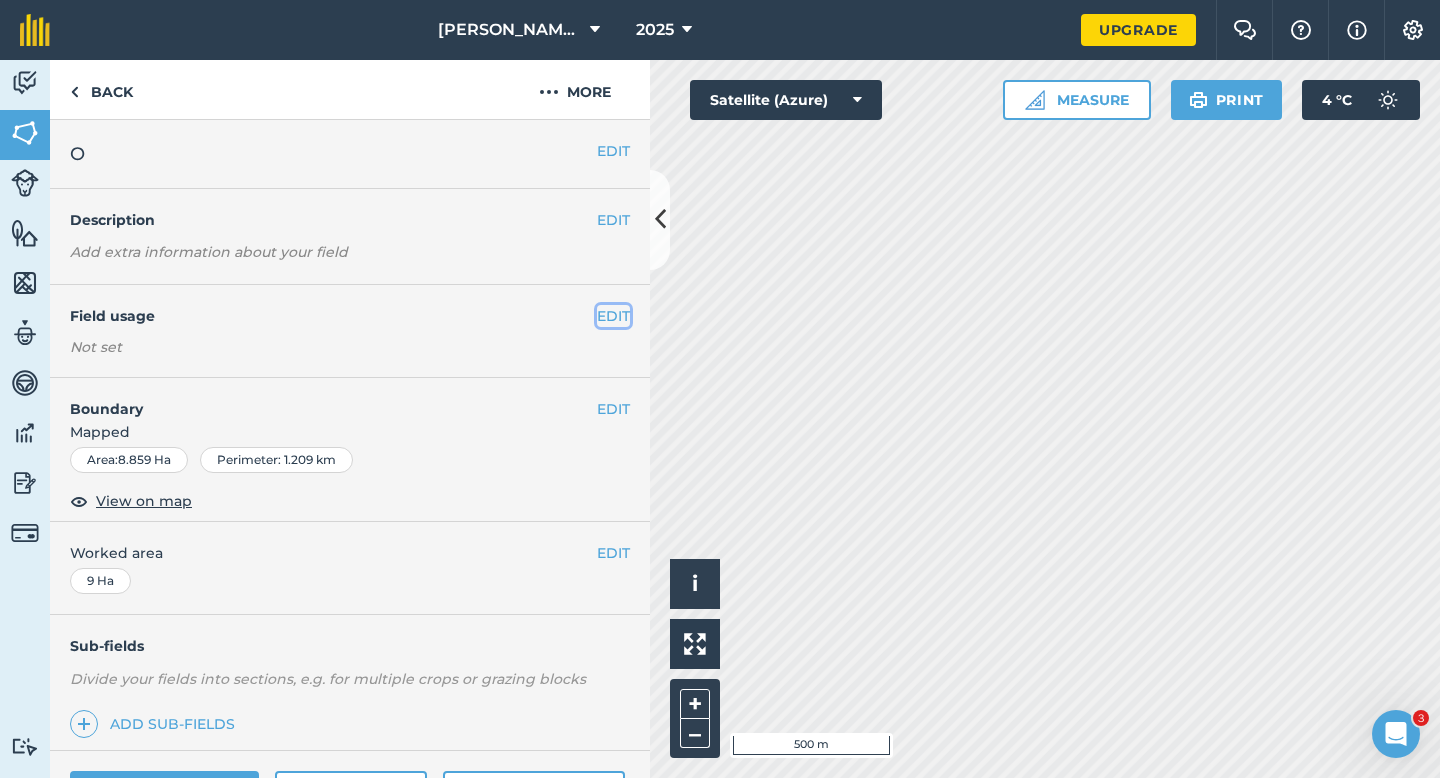 click on "EDIT" at bounding box center (613, 316) 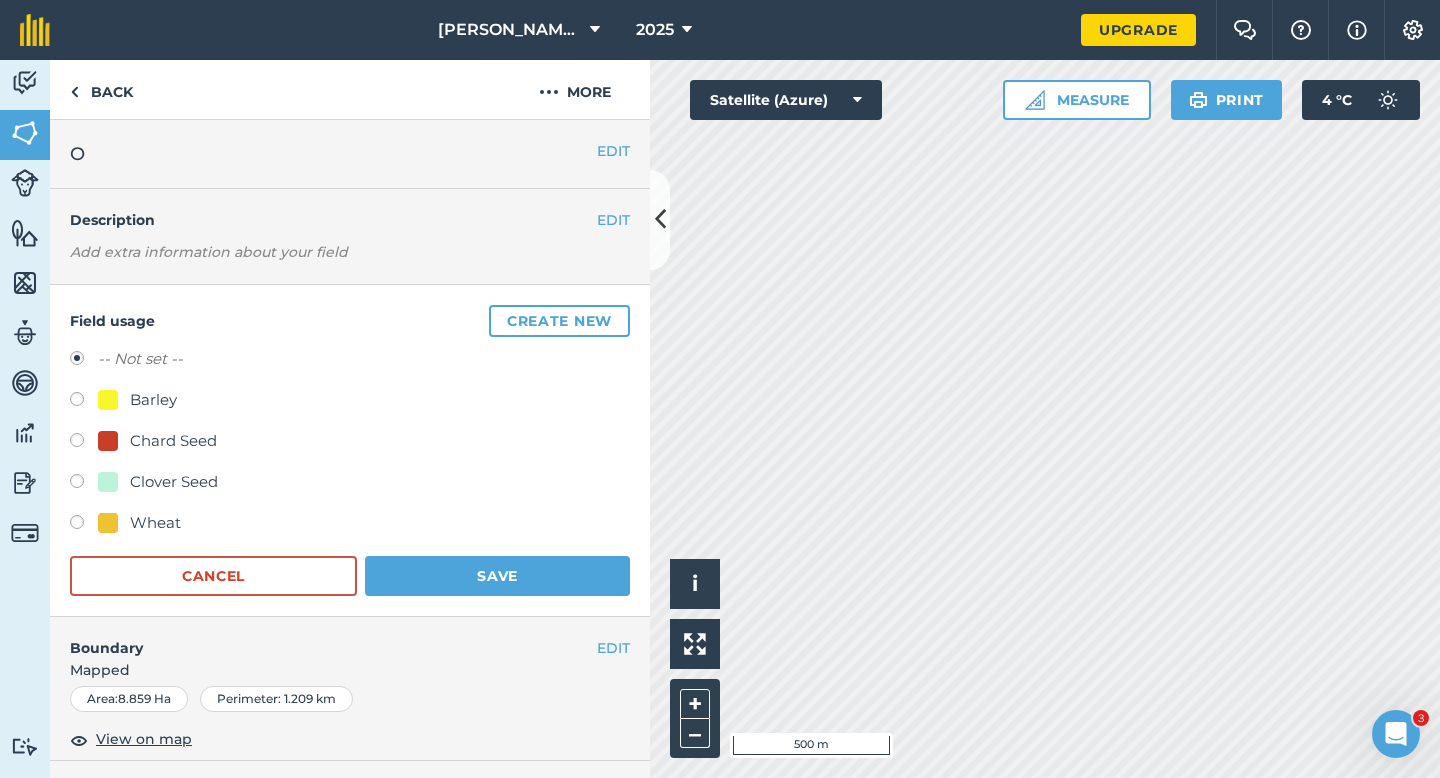 click on "Clover Seed" at bounding box center [174, 482] 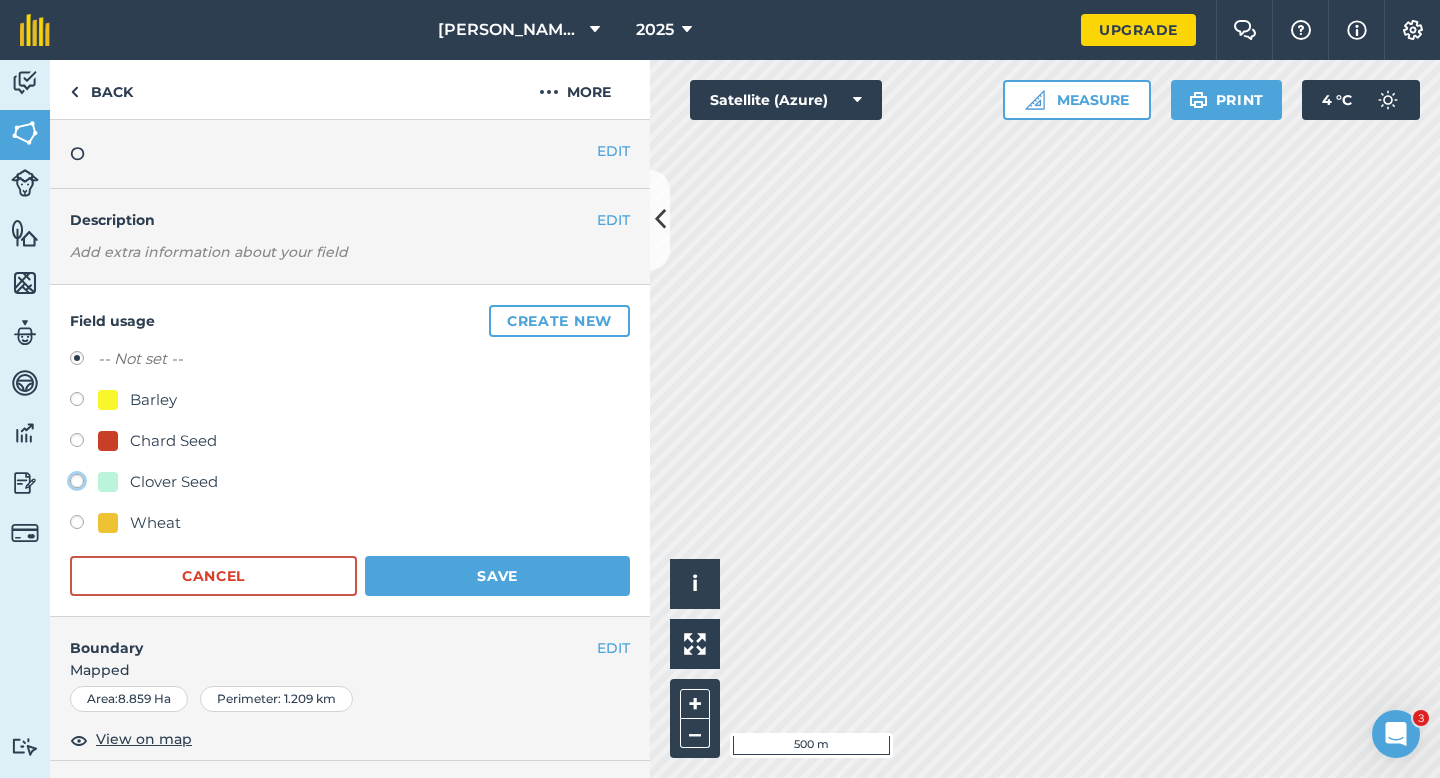 click on "Clover Seed" at bounding box center (-9923, 480) 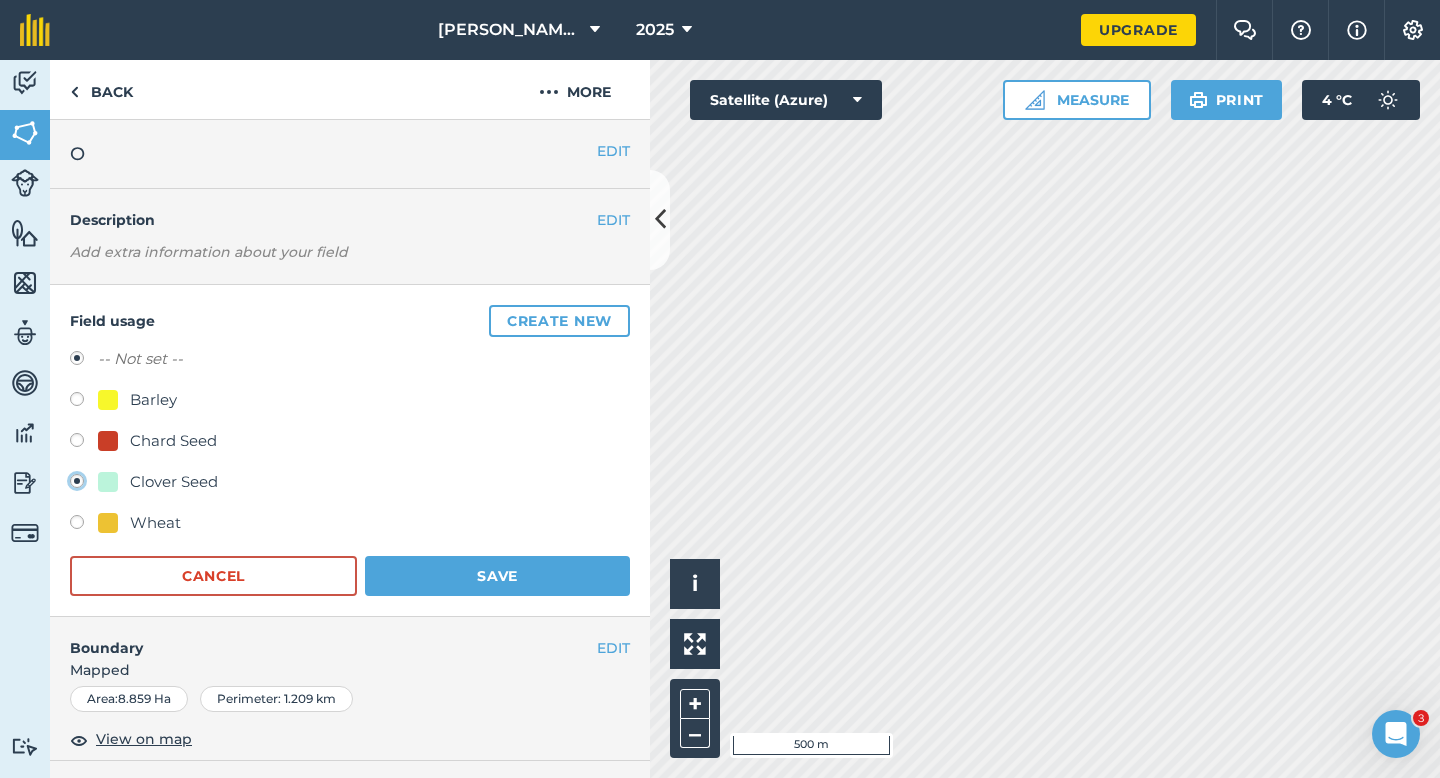 radio on "true" 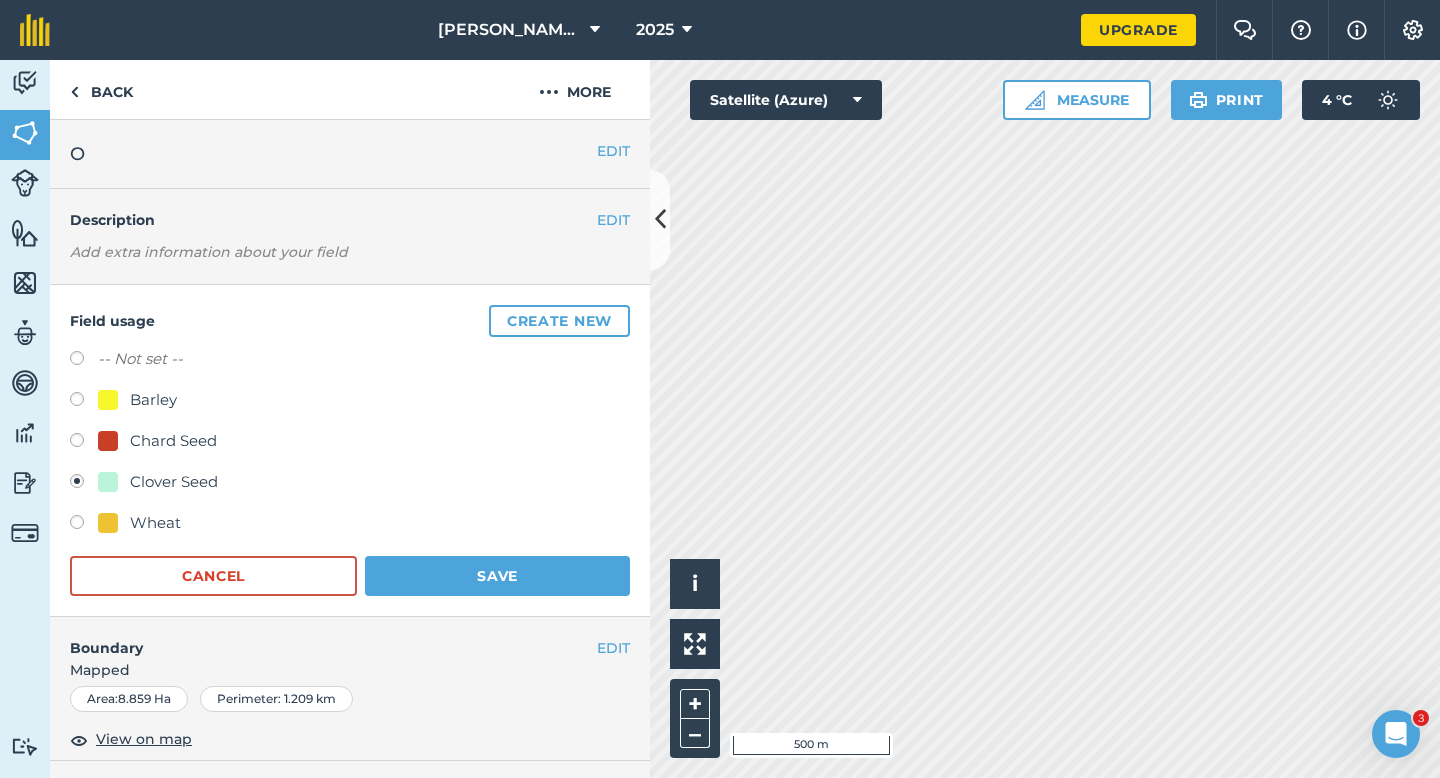 click on "-- Not set -- Barley Chard Seed Clover Seed Wheat Cancel Save" at bounding box center (350, 471) 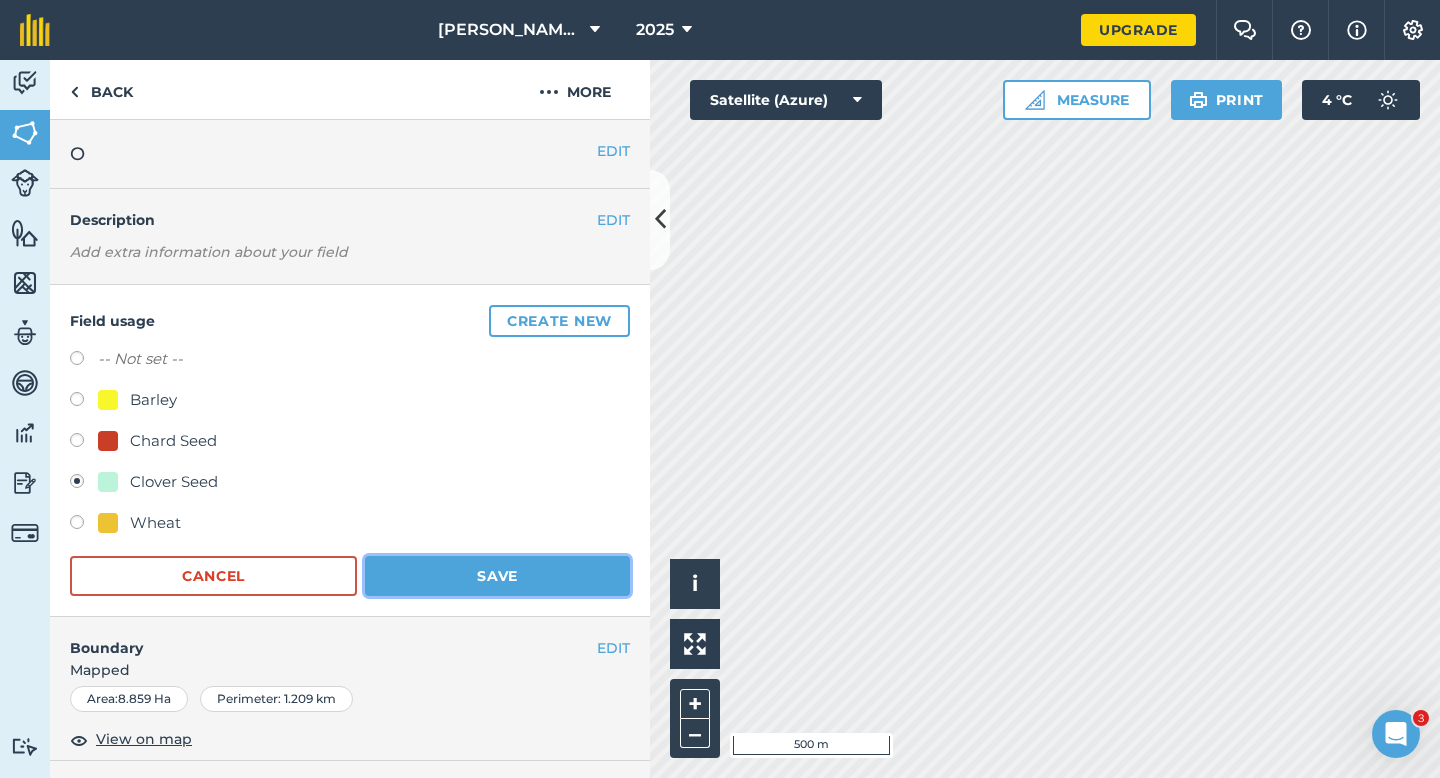 click on "Save" at bounding box center (497, 576) 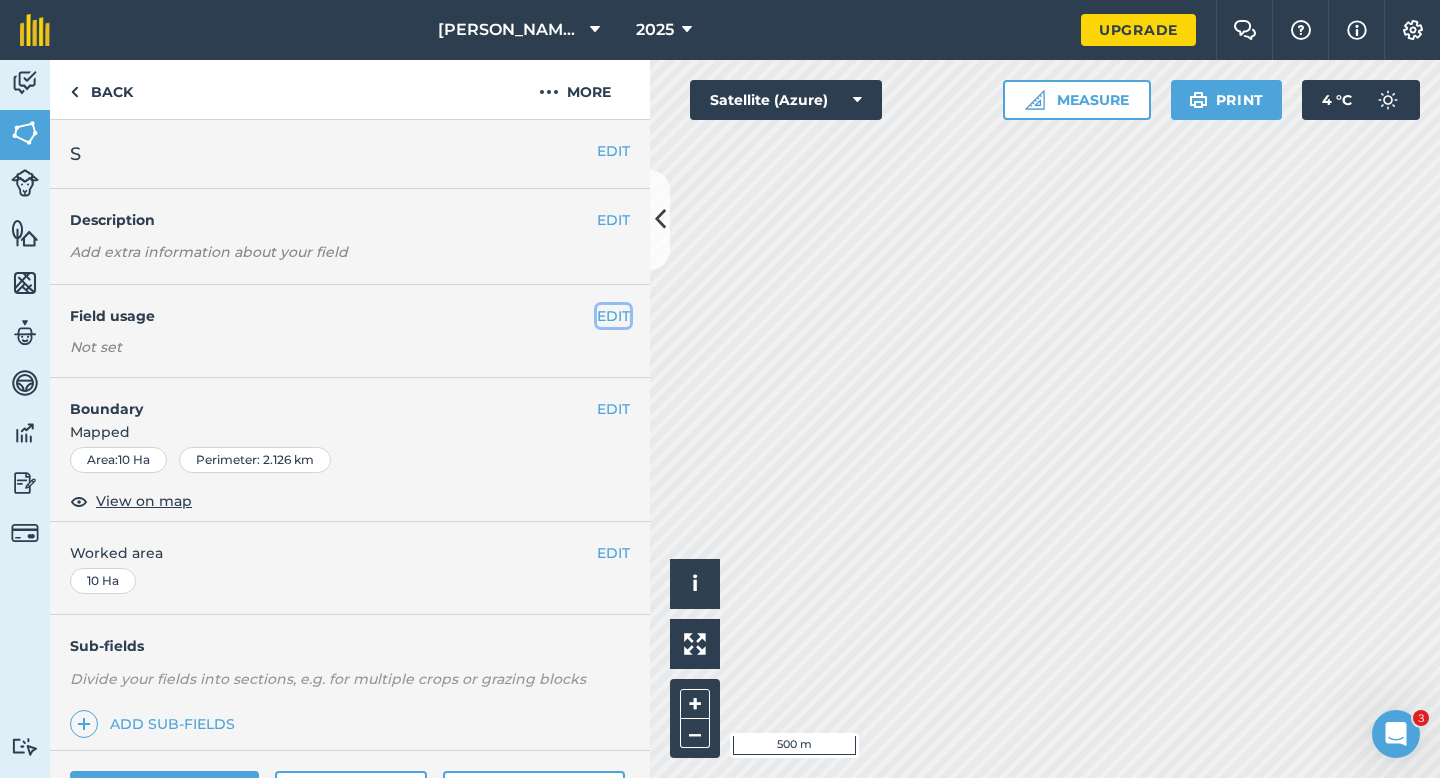 click on "EDIT" at bounding box center (613, 316) 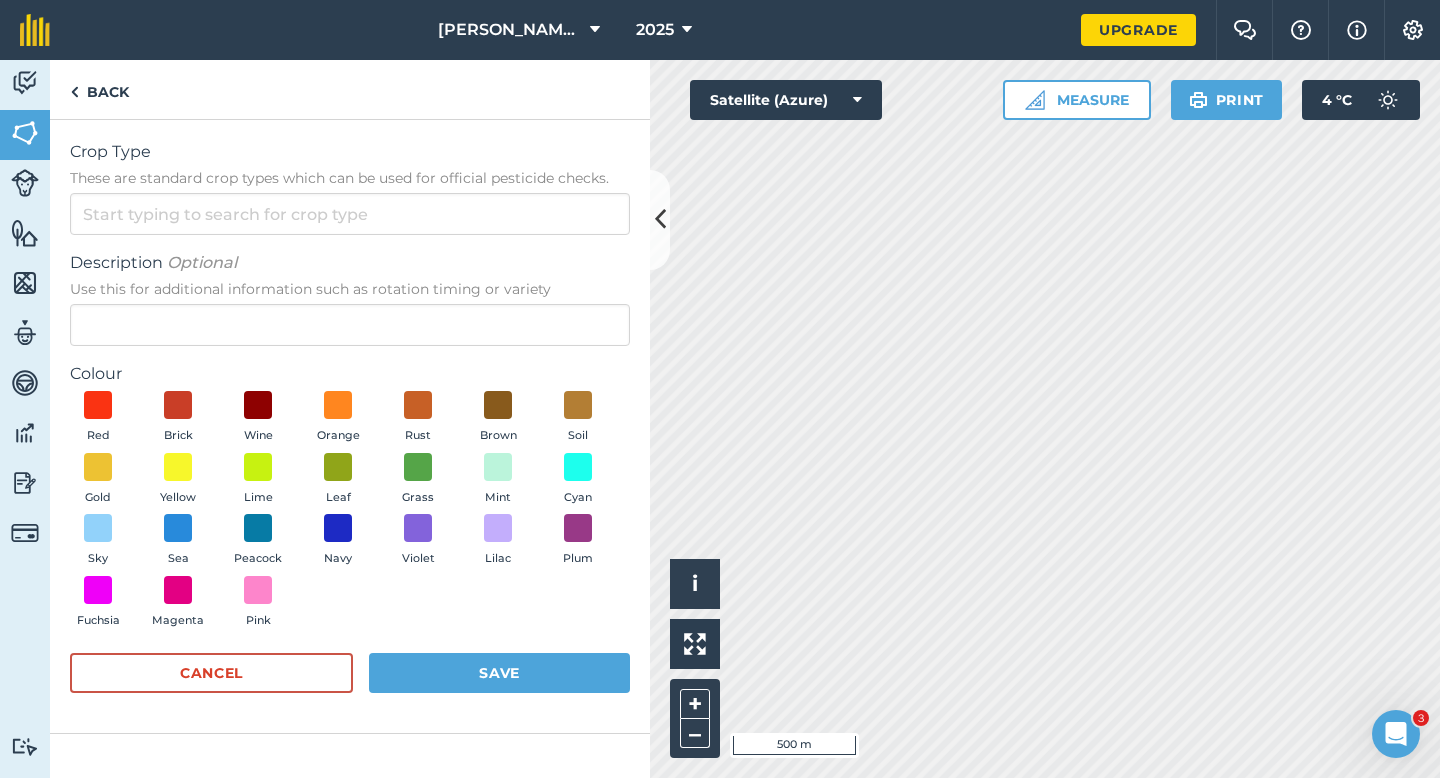 click on "Crop Type These are standard crop types which can be used for official pesticide checks. Description   Optional Use this for additional information such as rotation timing or variety Colour Red Brick Wine Orange Rust Brown Soil Gold Yellow Lime Leaf Grass Mint Cyan Sky Sea Peacock Navy Violet Lilac Plum Fuchsia Magenta Pink Cancel Save" at bounding box center [350, 426] 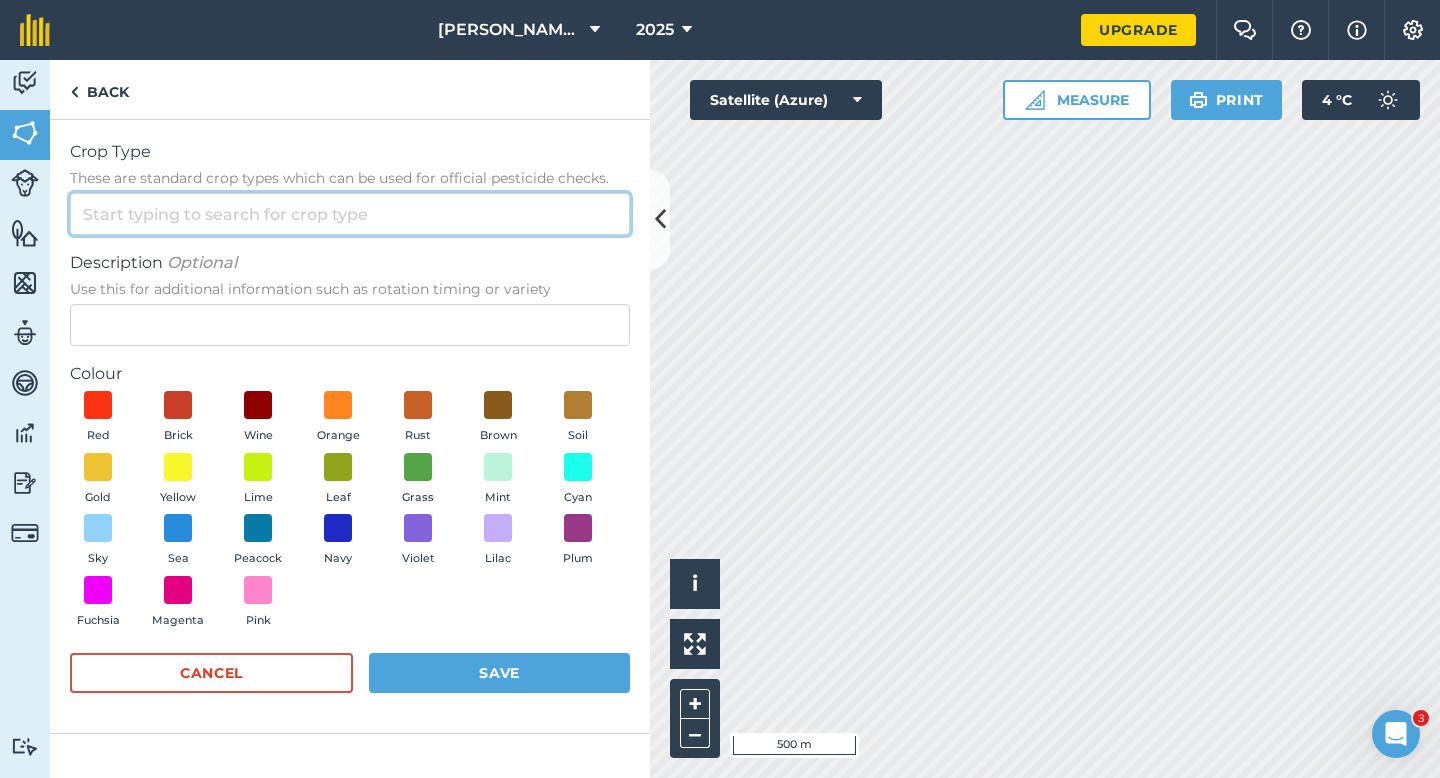 click on "Crop Type These are standard crop types which can be used for official pesticide checks." at bounding box center [350, 214] 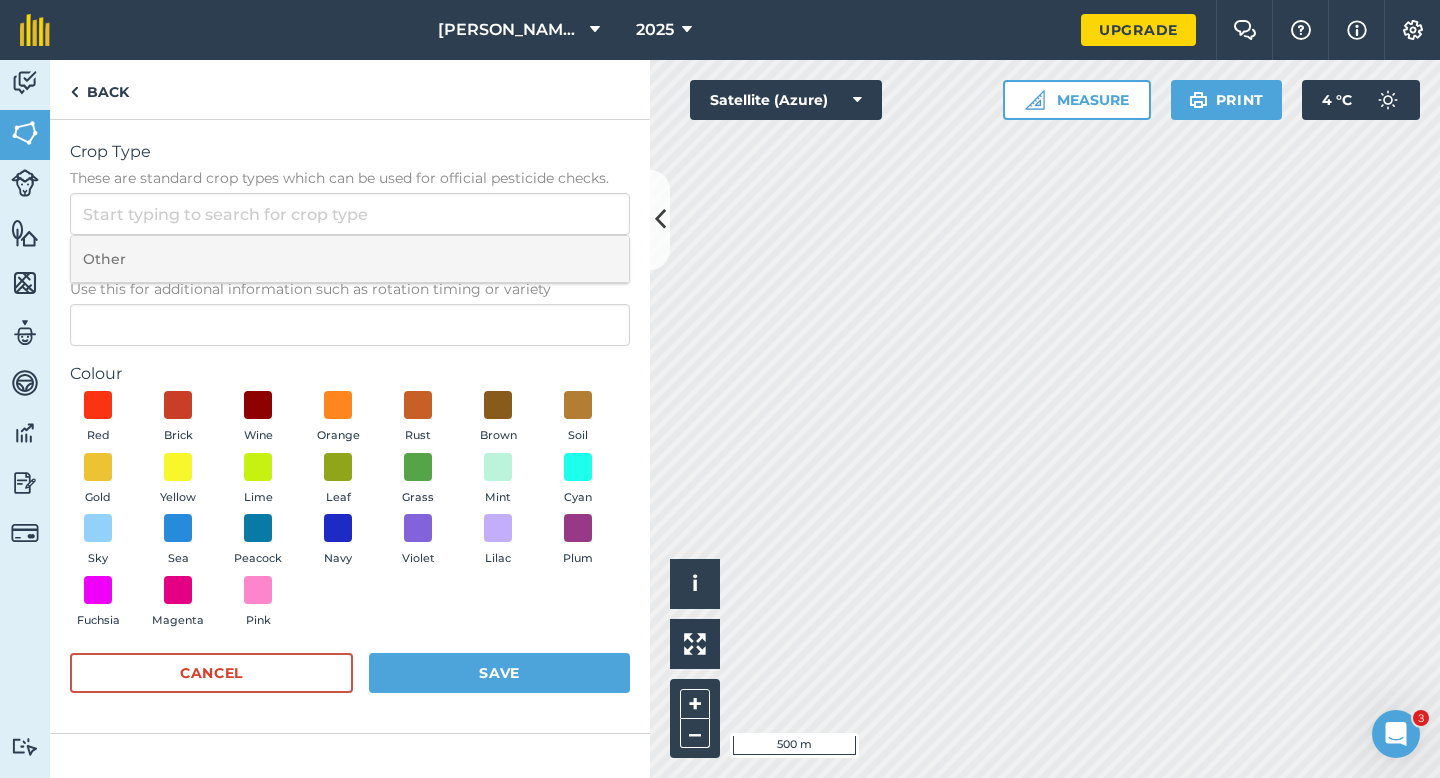 click on "Other" at bounding box center [350, 259] 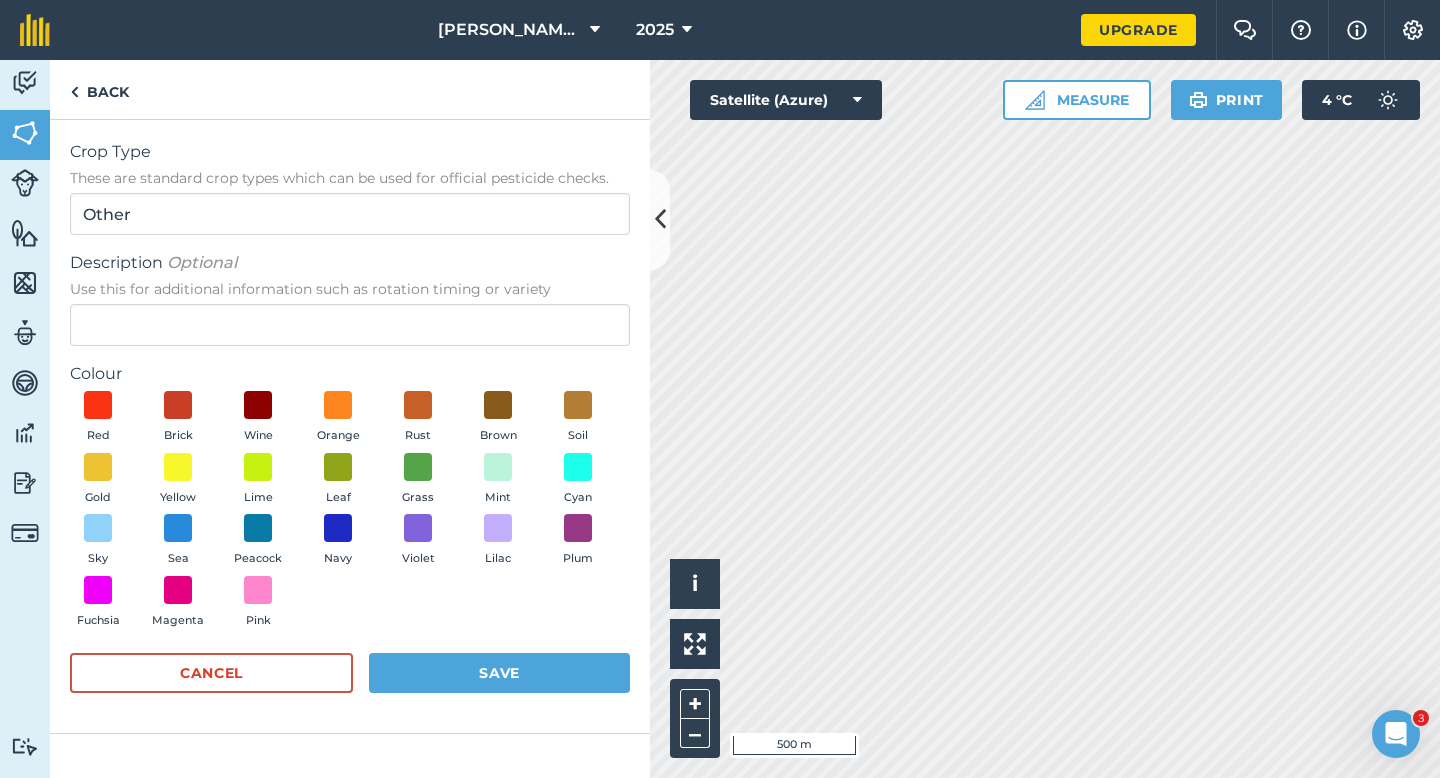 click on "Description   Optional Use this for additional information such as rotation timing or variety" at bounding box center (350, 298) 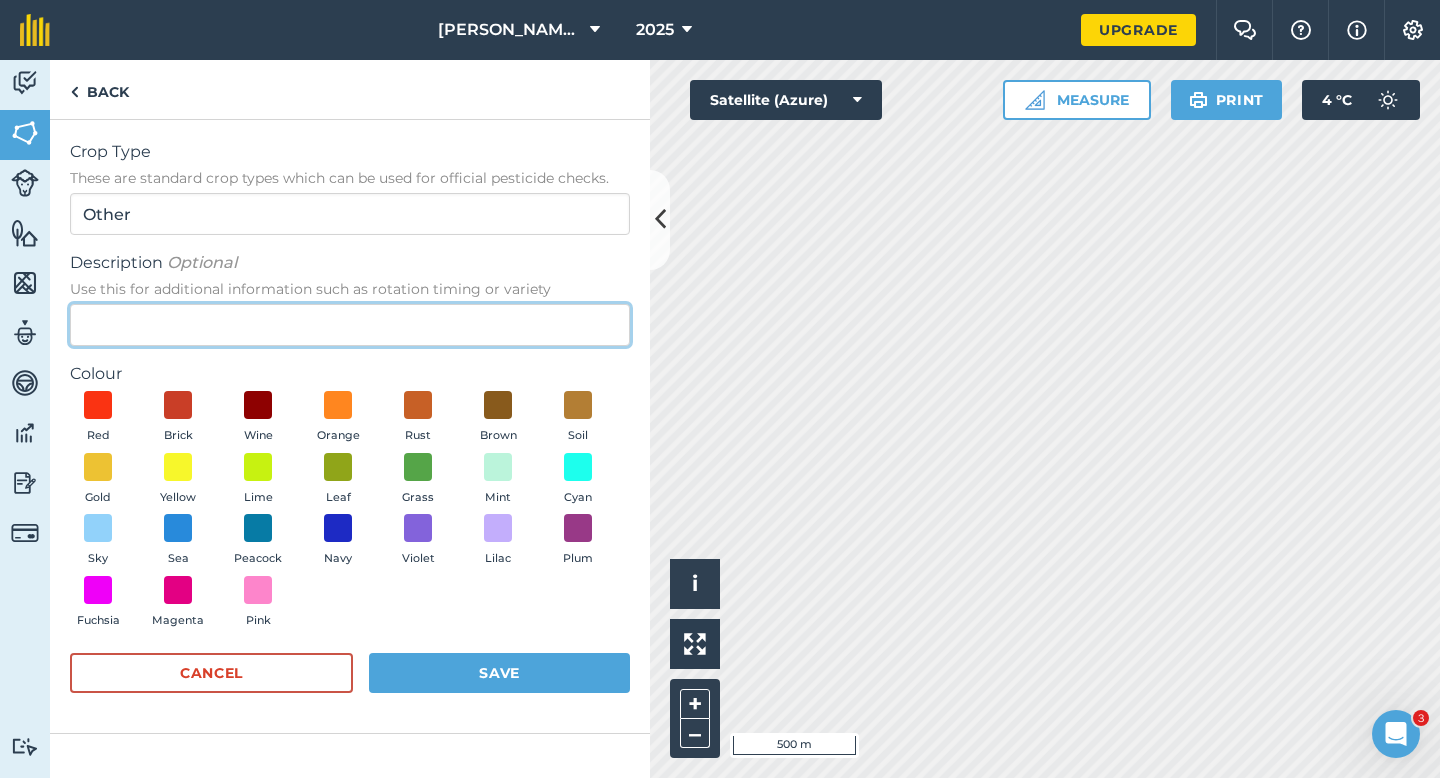 click on "Description   Optional Use this for additional information such as rotation timing or variety" at bounding box center (350, 325) 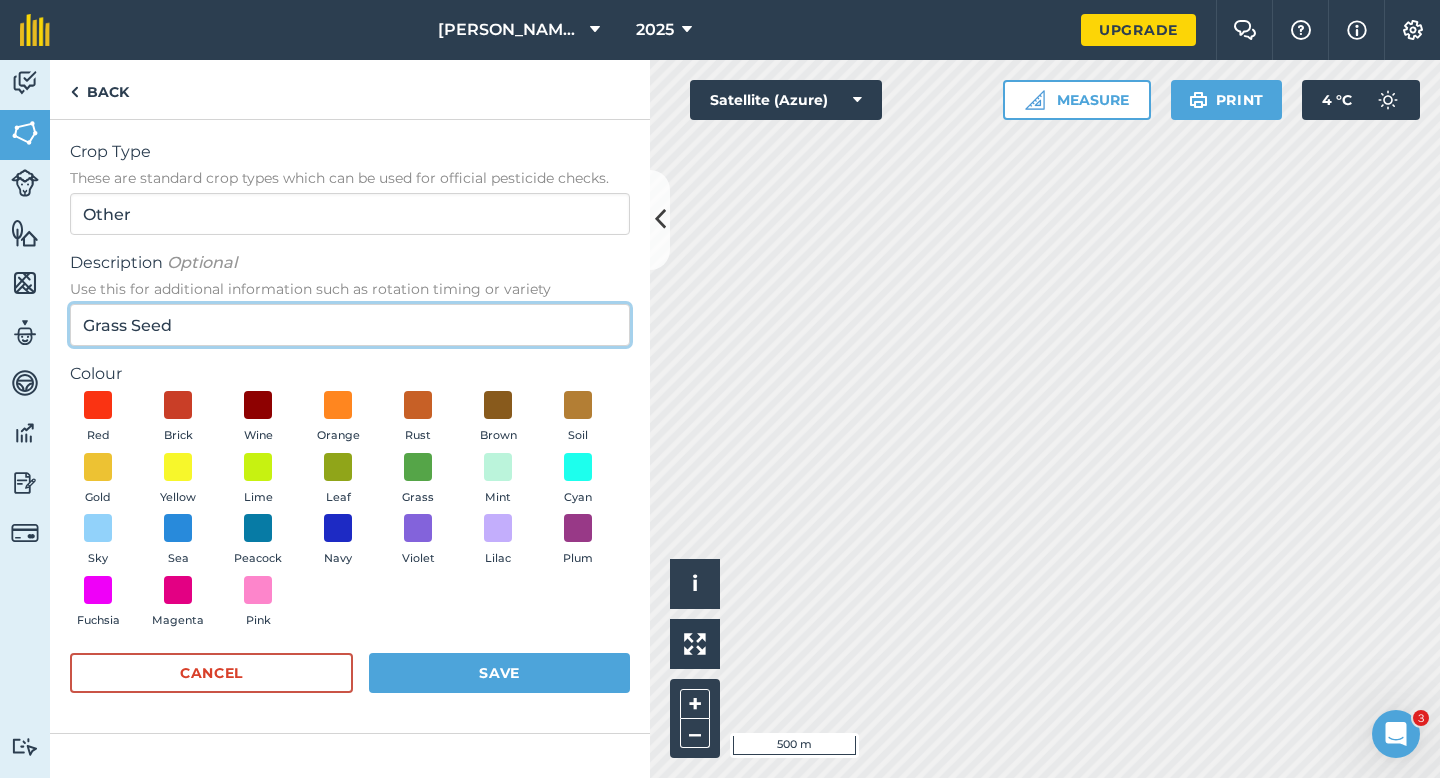 type on "Grass Seed" 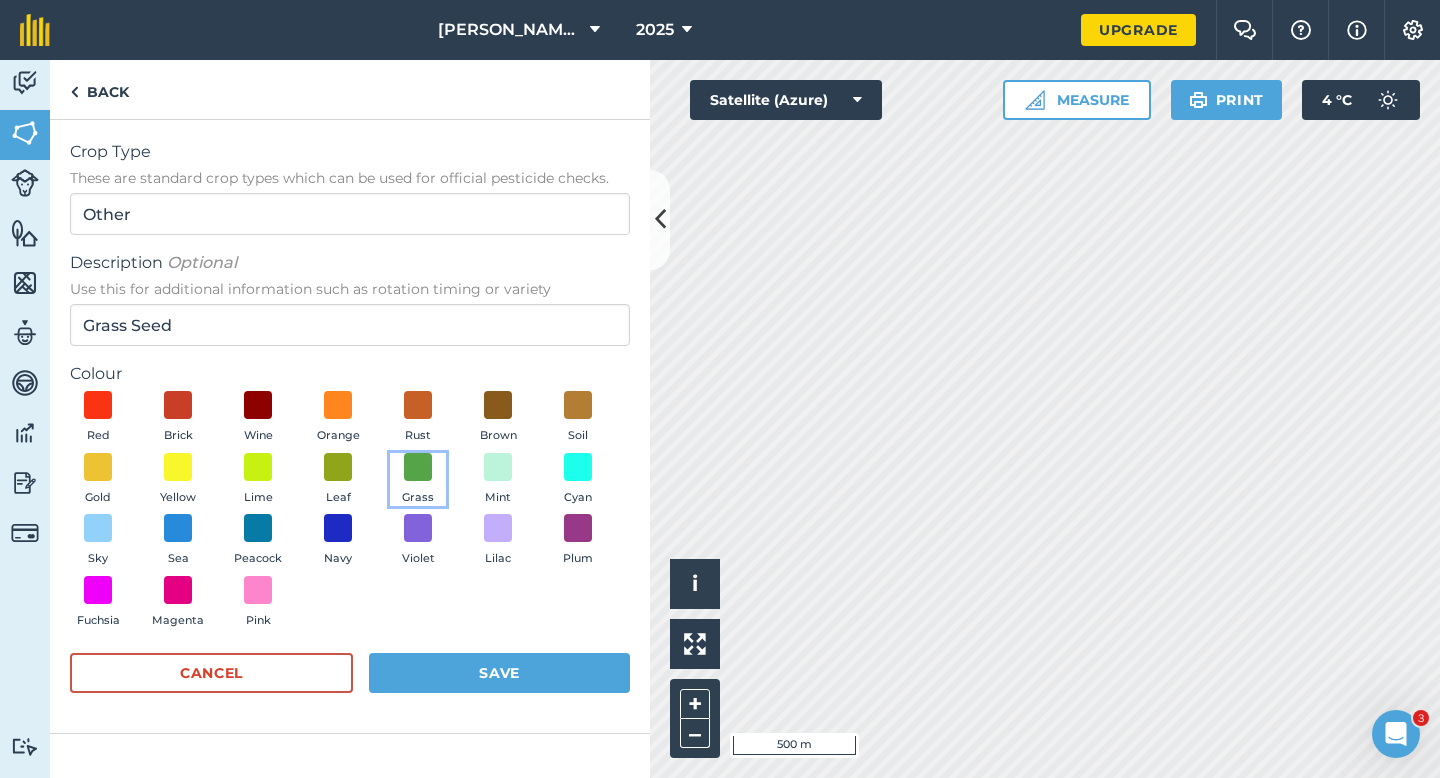 click on "Grass" at bounding box center [418, 480] 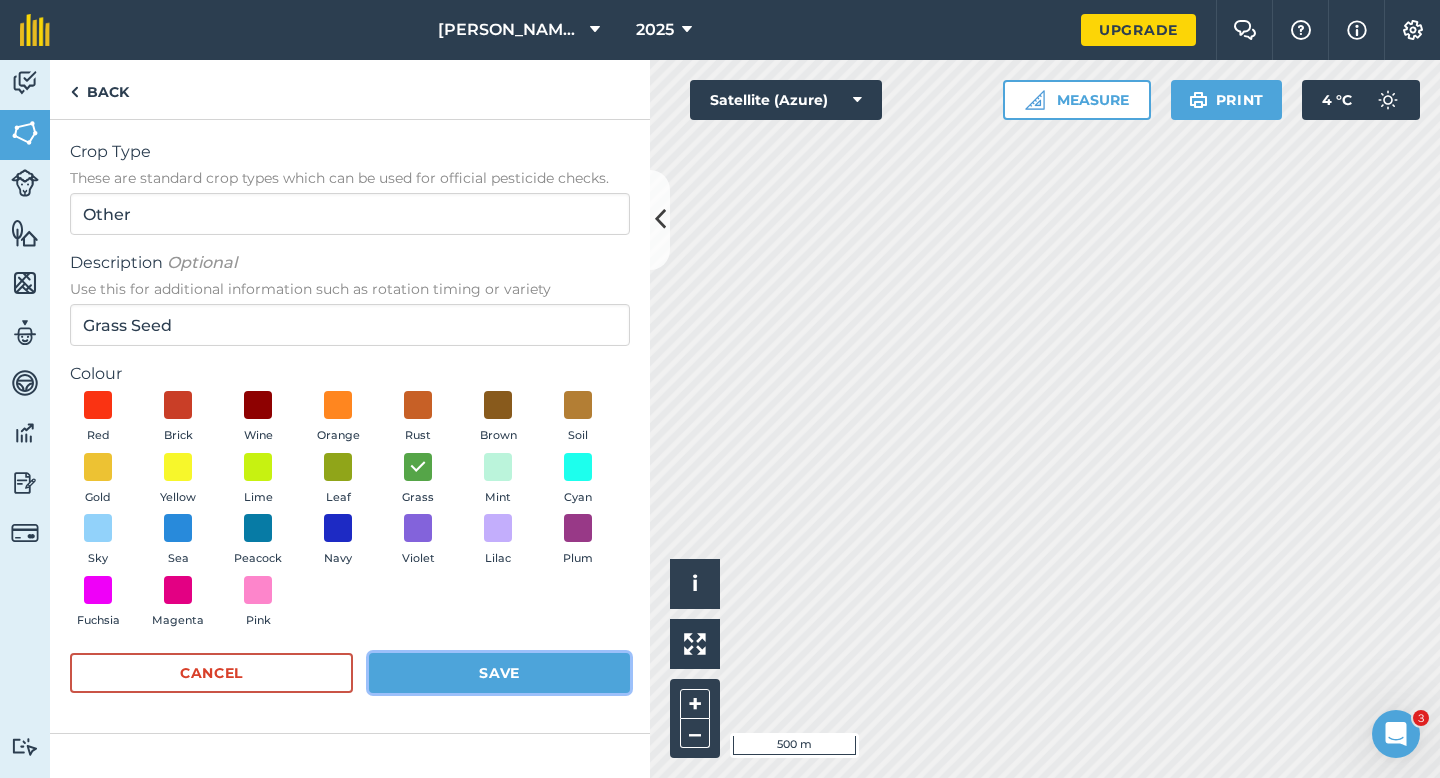 click on "Save" at bounding box center (499, 673) 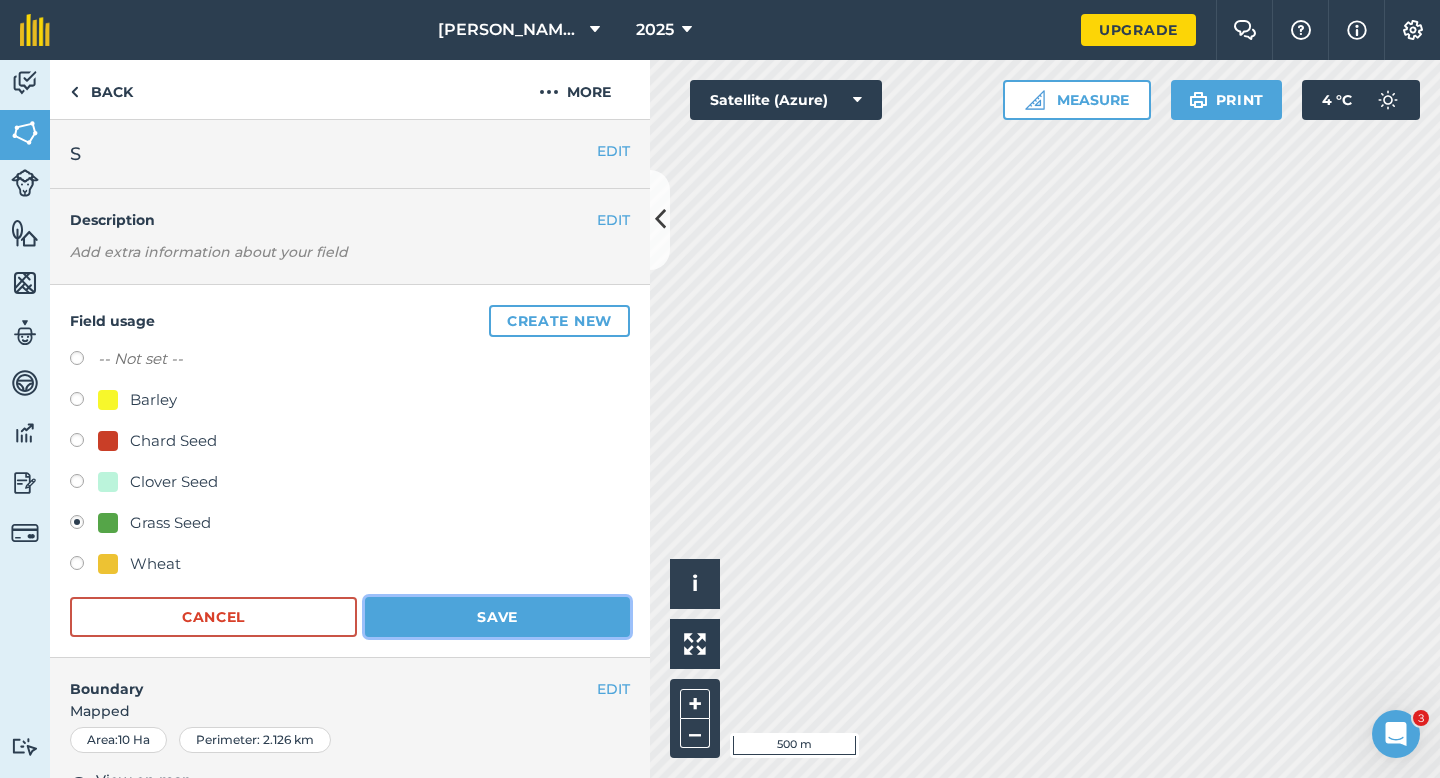 click on "Save" at bounding box center (497, 617) 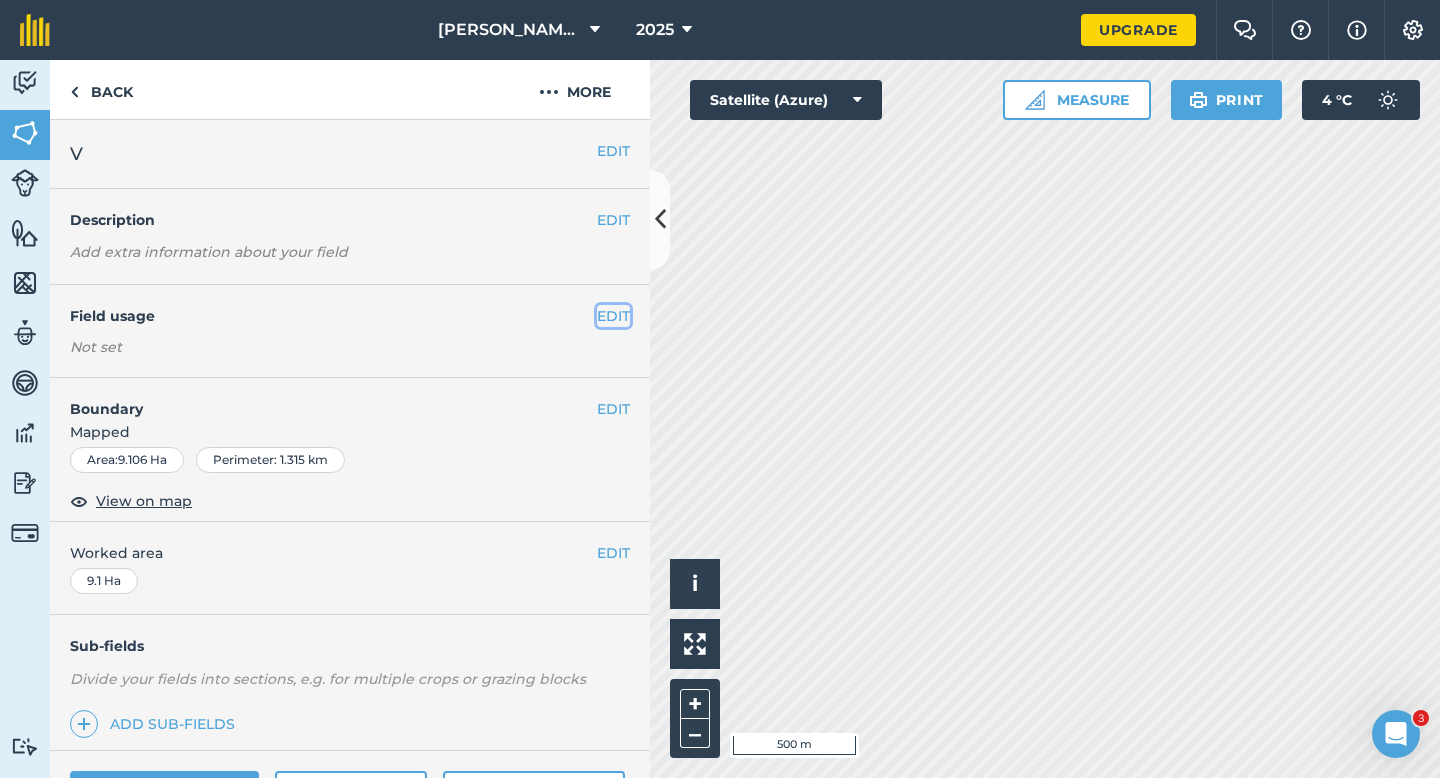 click on "EDIT" at bounding box center (613, 316) 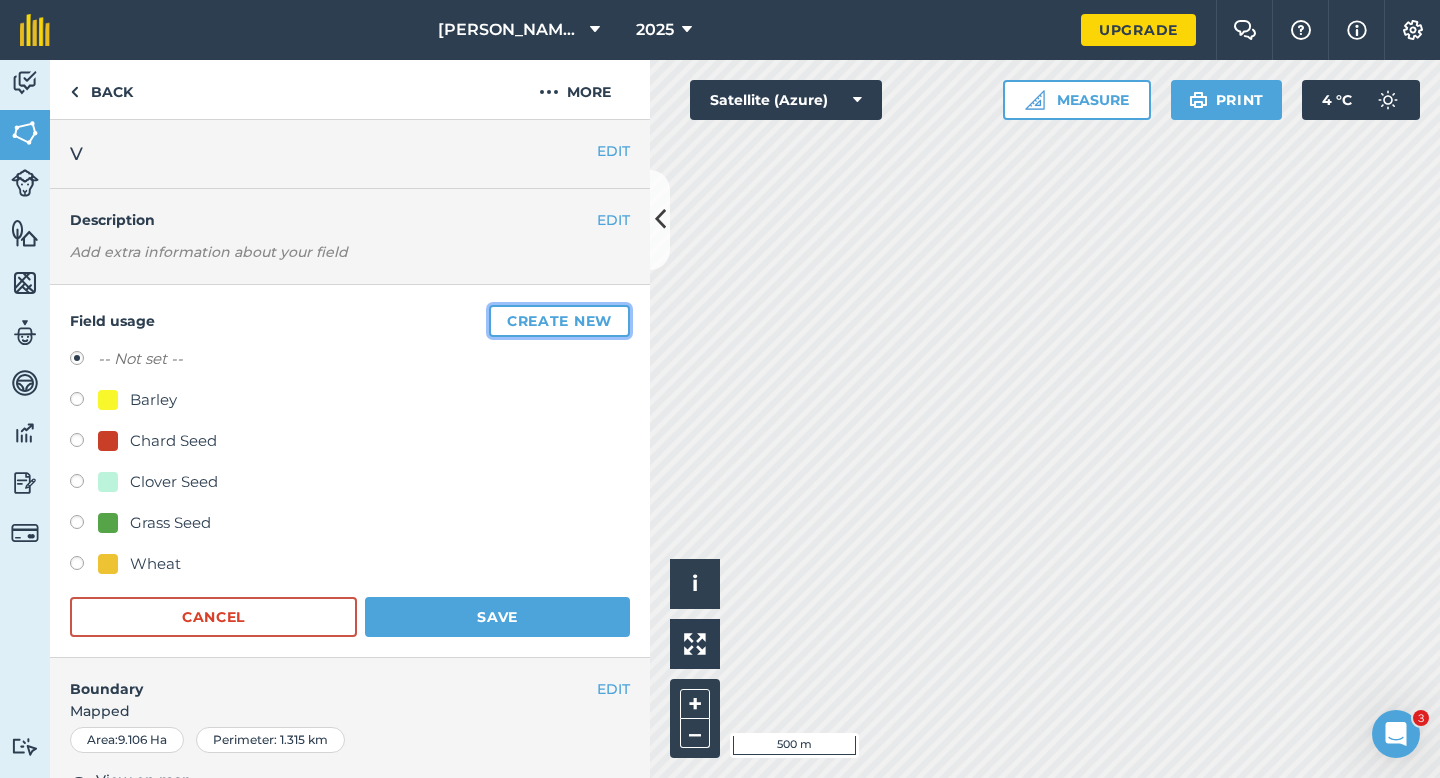 click on "Create new" at bounding box center (559, 321) 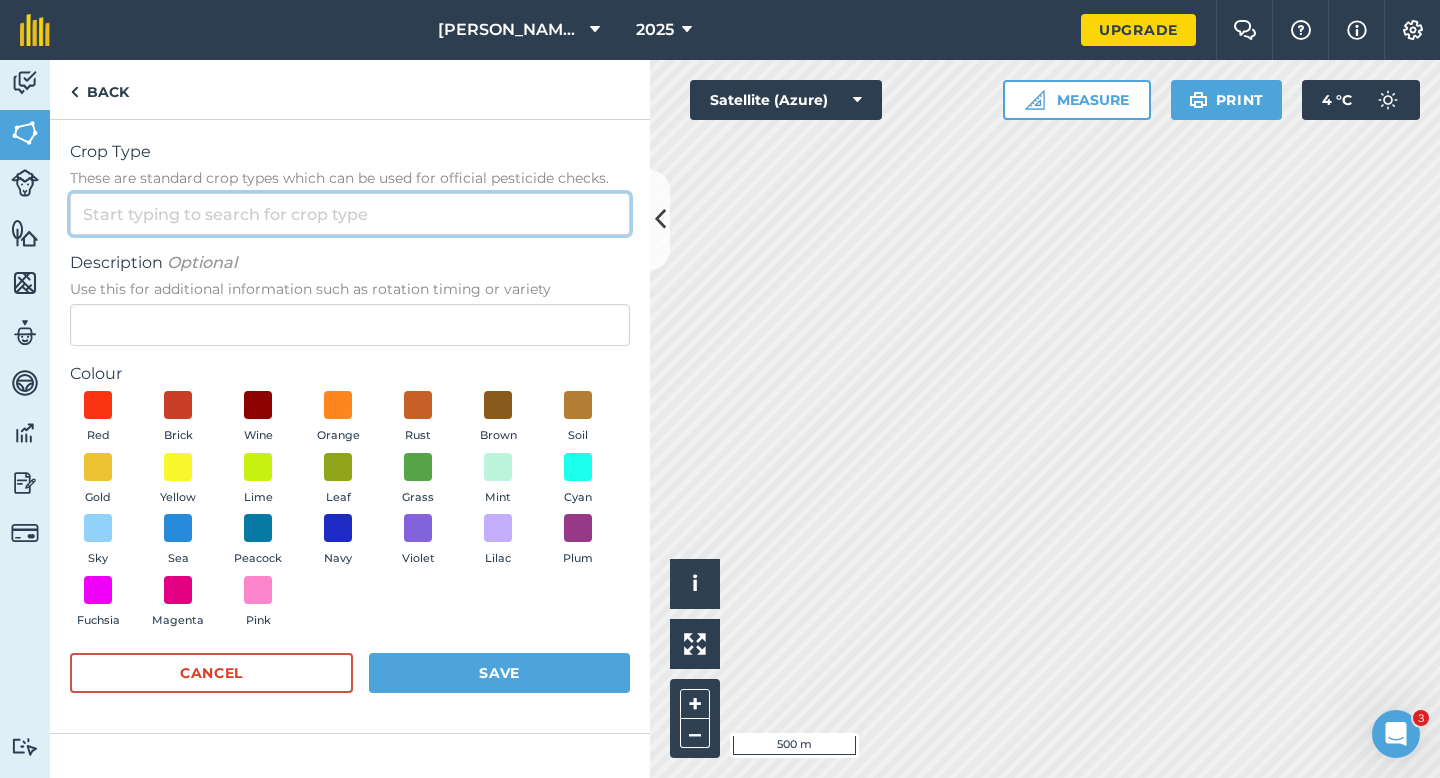 click on "Crop Type These are standard crop types which can be used for official pesticide checks." at bounding box center [350, 214] 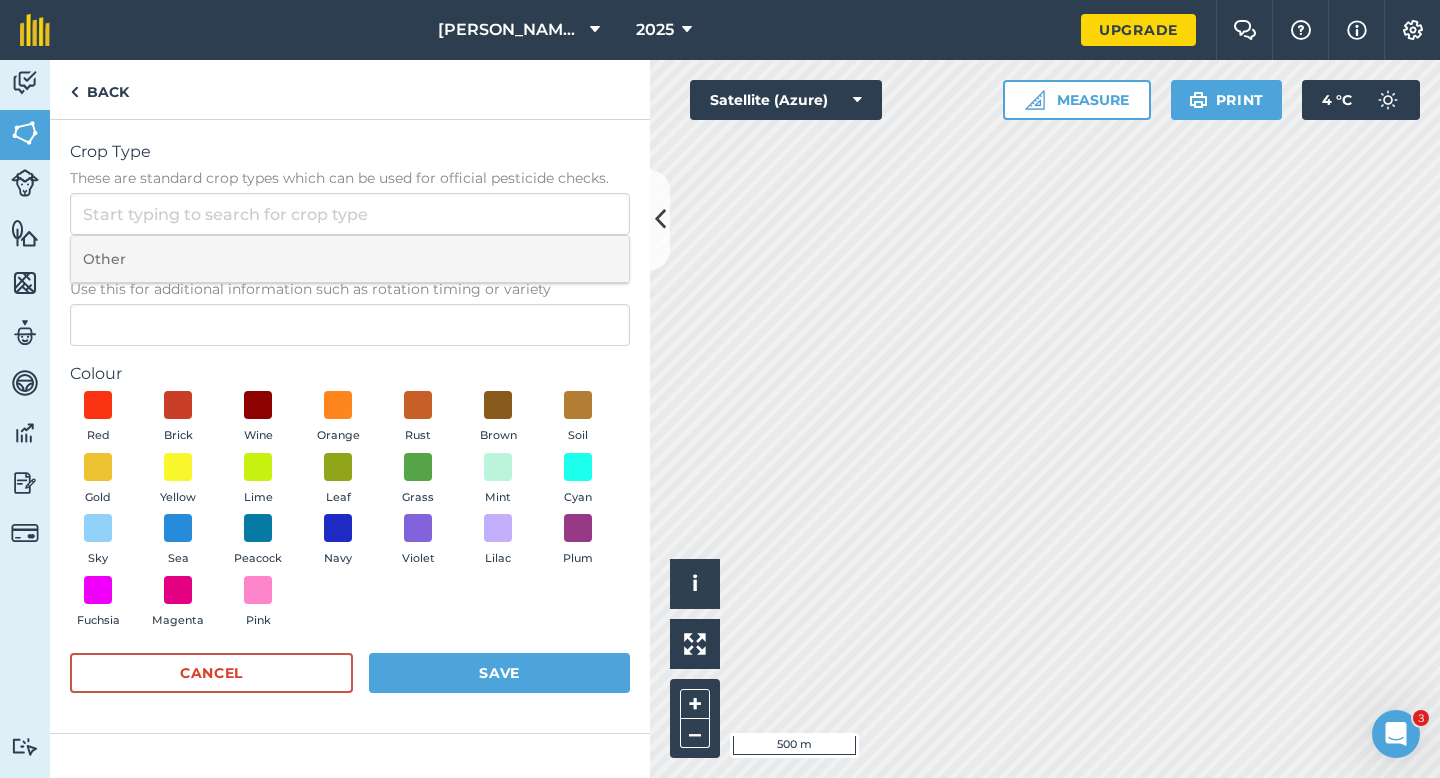 click on "Other" at bounding box center (350, 259) 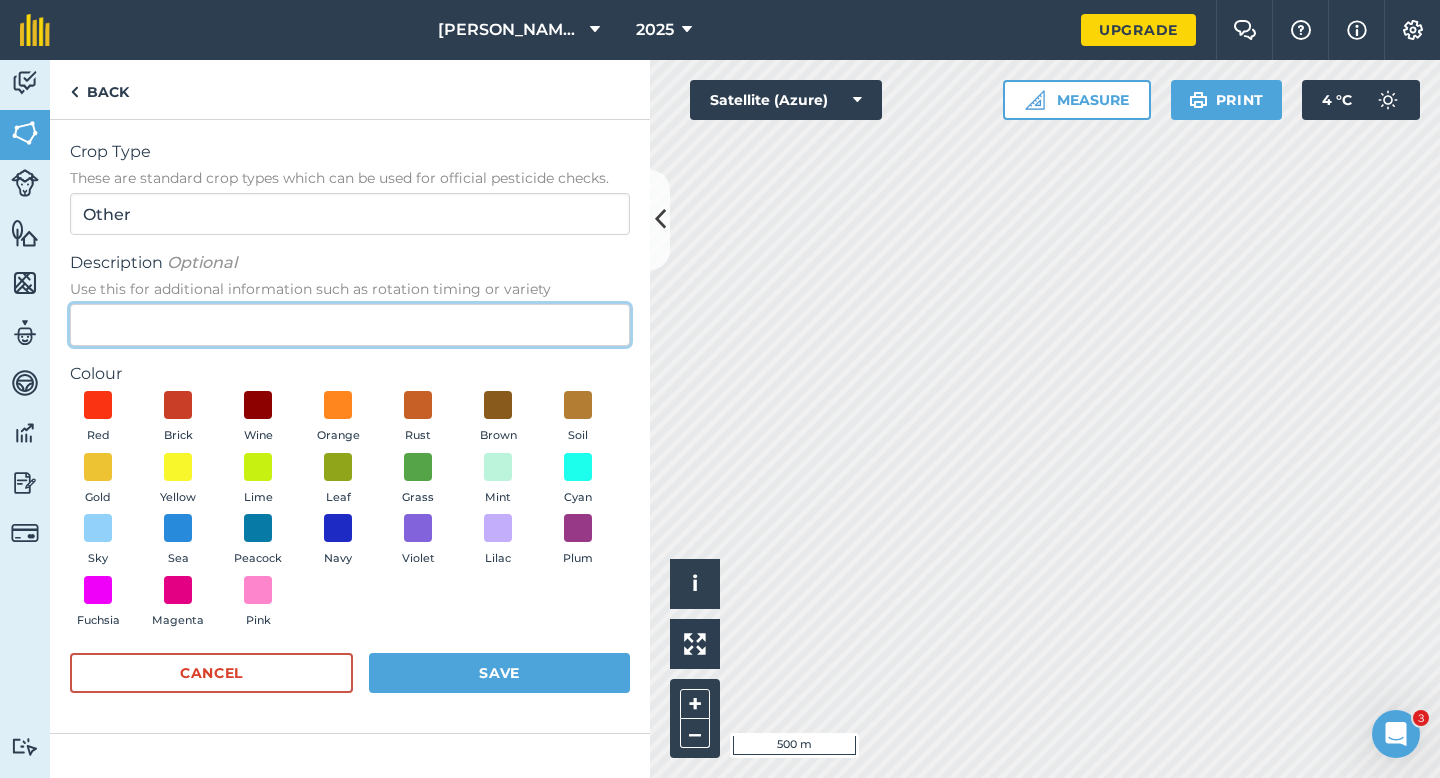 click on "Description   Optional Use this for additional information such as rotation timing or variety" at bounding box center (350, 325) 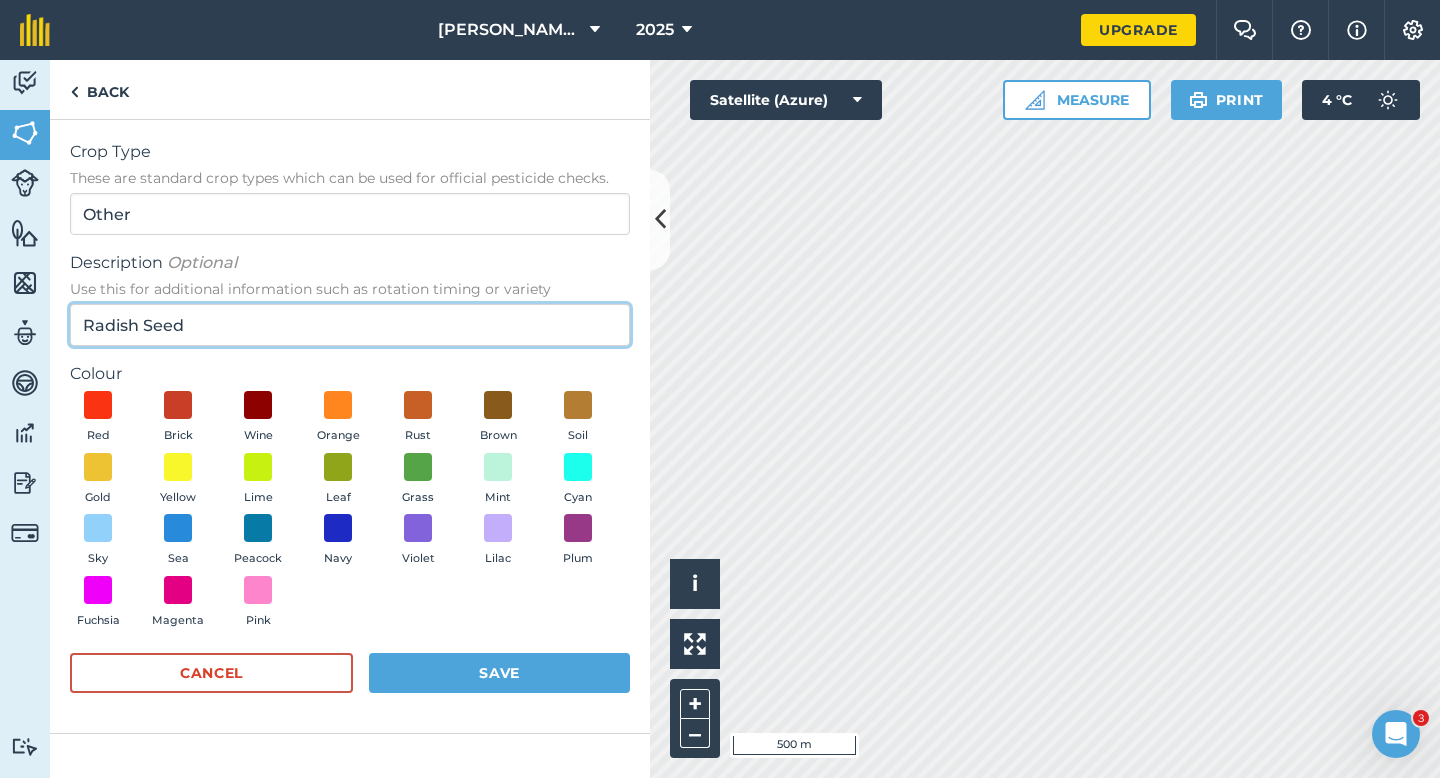 type on "Radish Seed" 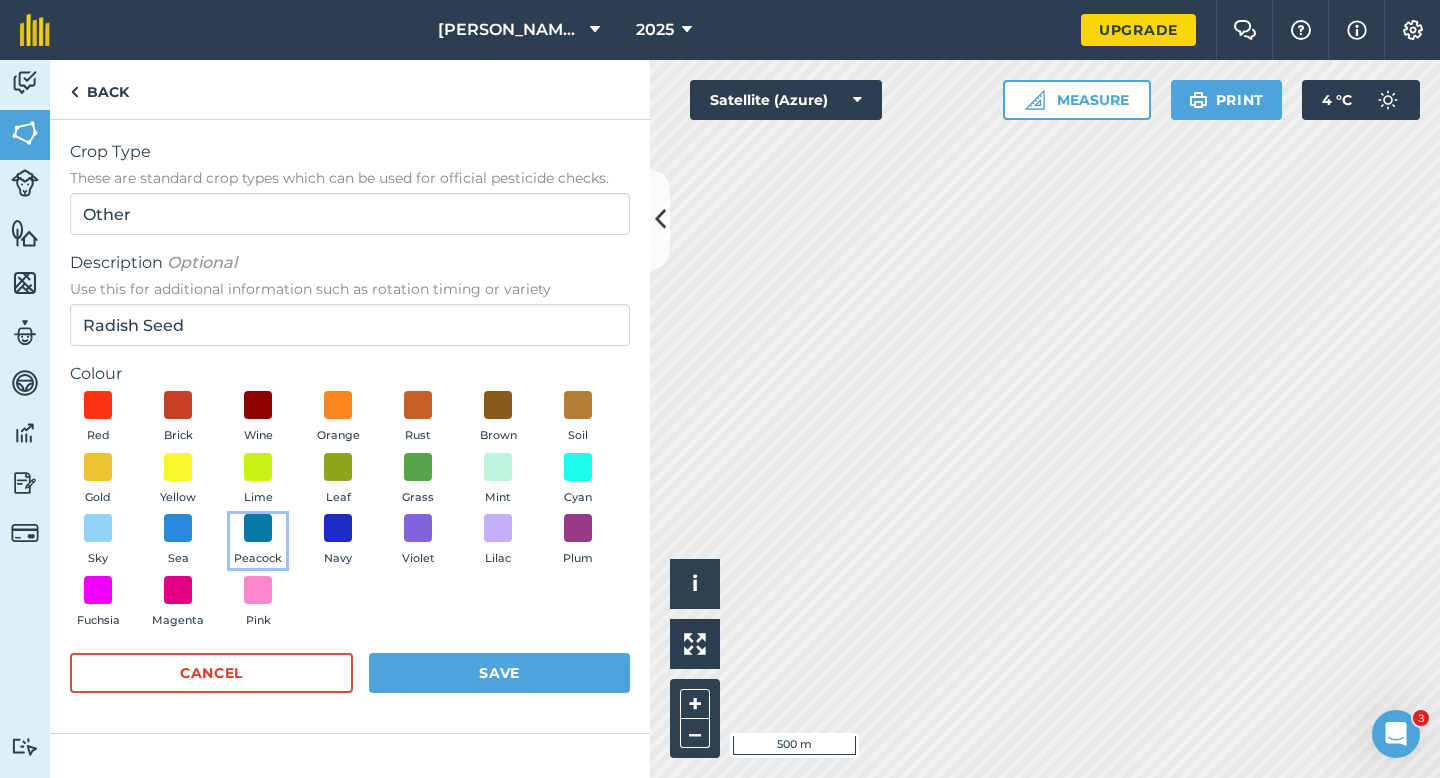 click on "Peacock" at bounding box center [258, 541] 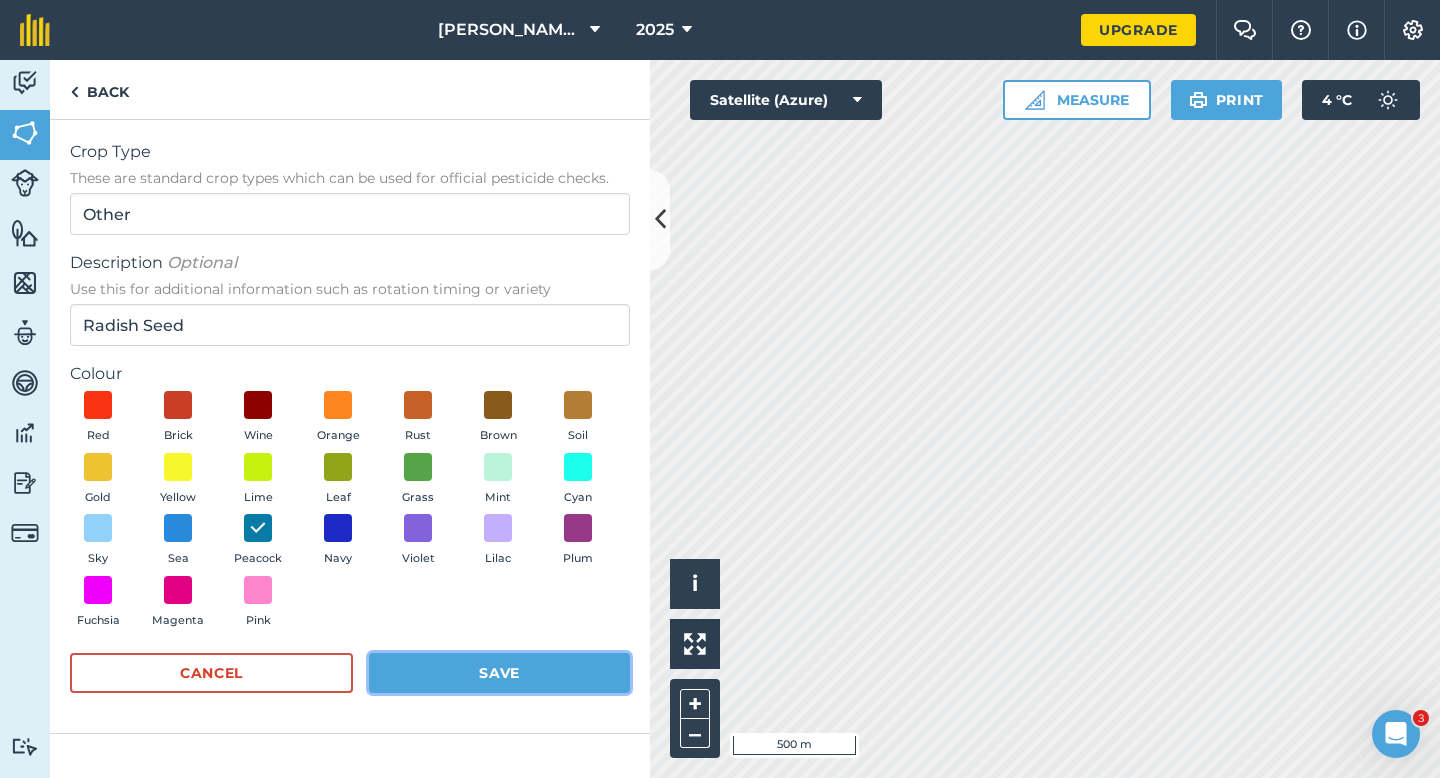 click on "Save" at bounding box center (499, 673) 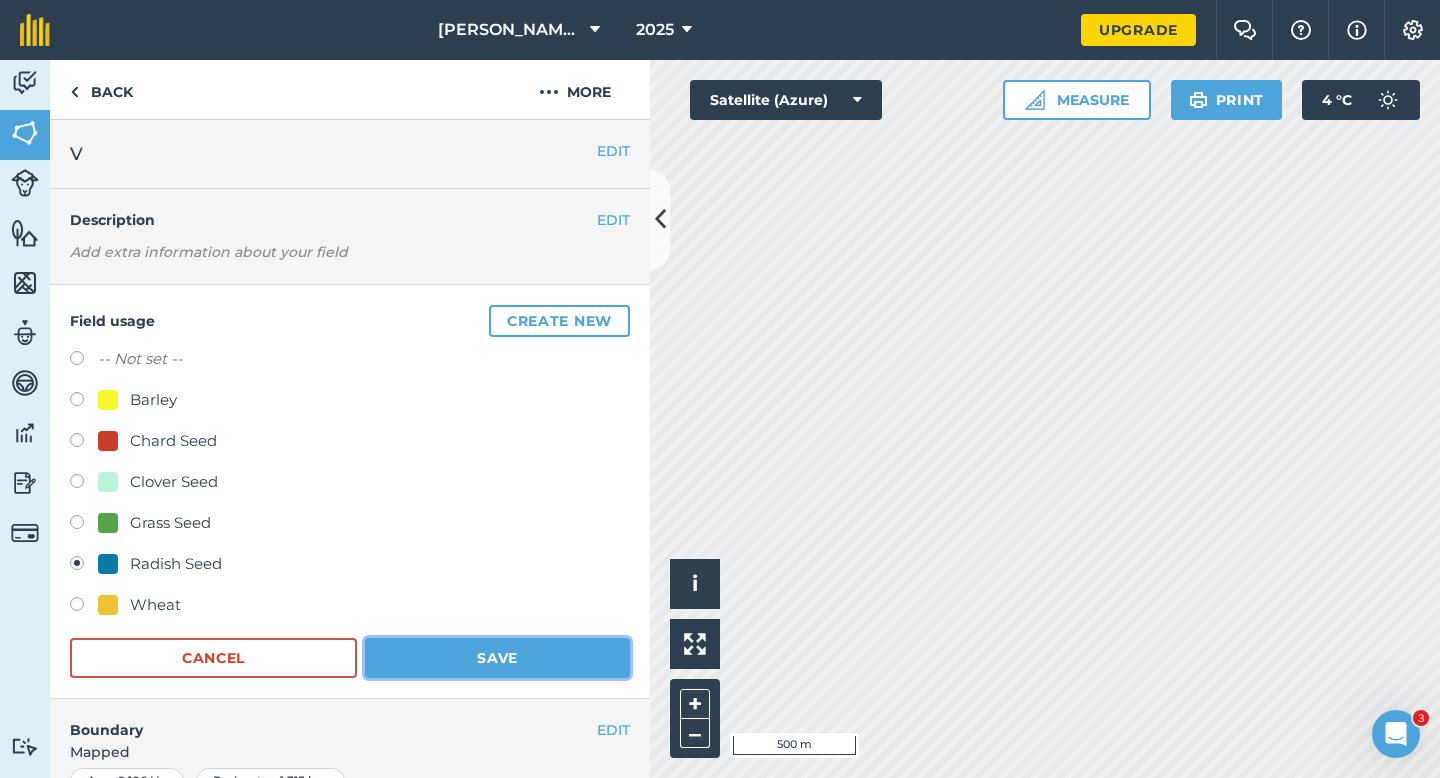 click on "Save" at bounding box center (497, 658) 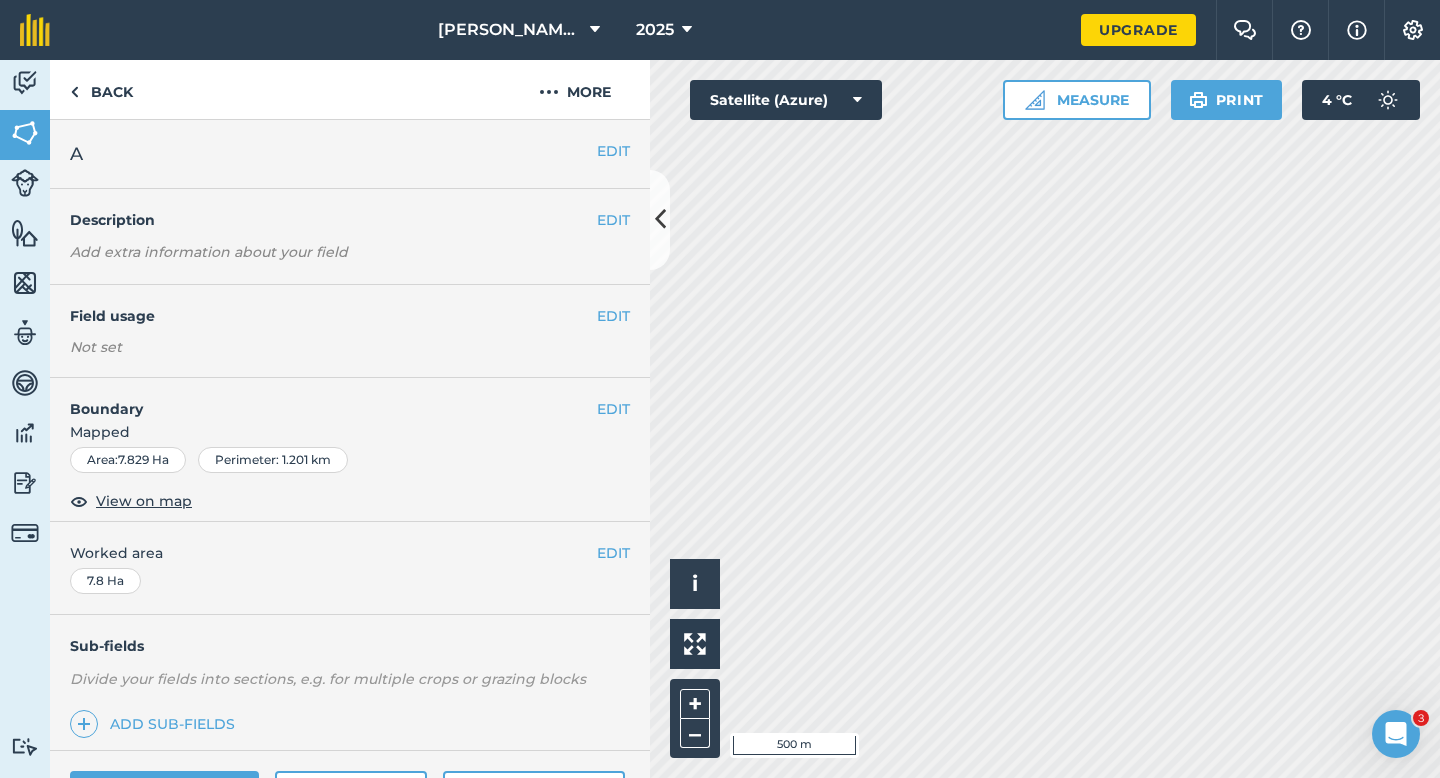 click on "EDIT Field usage Not set" at bounding box center [350, 331] 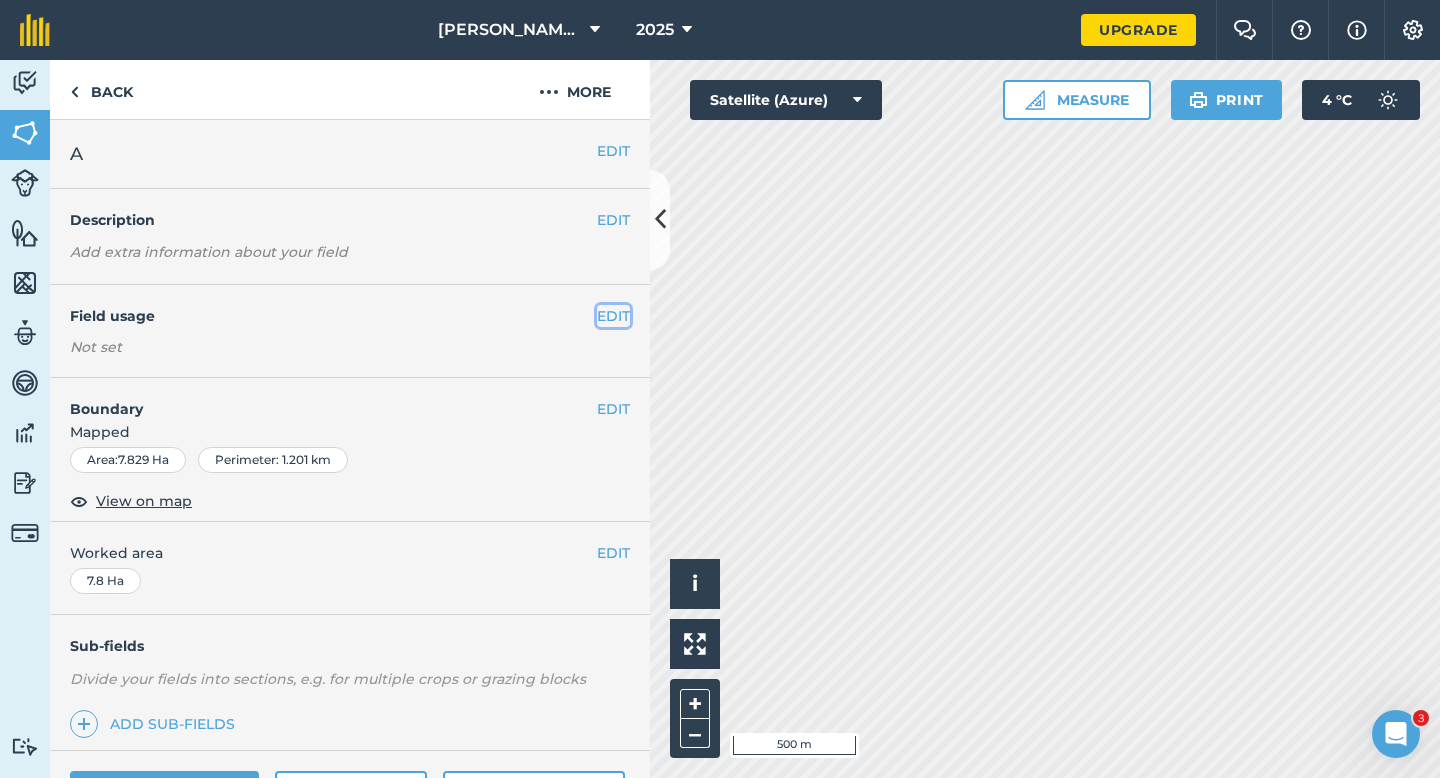click on "EDIT" at bounding box center (613, 316) 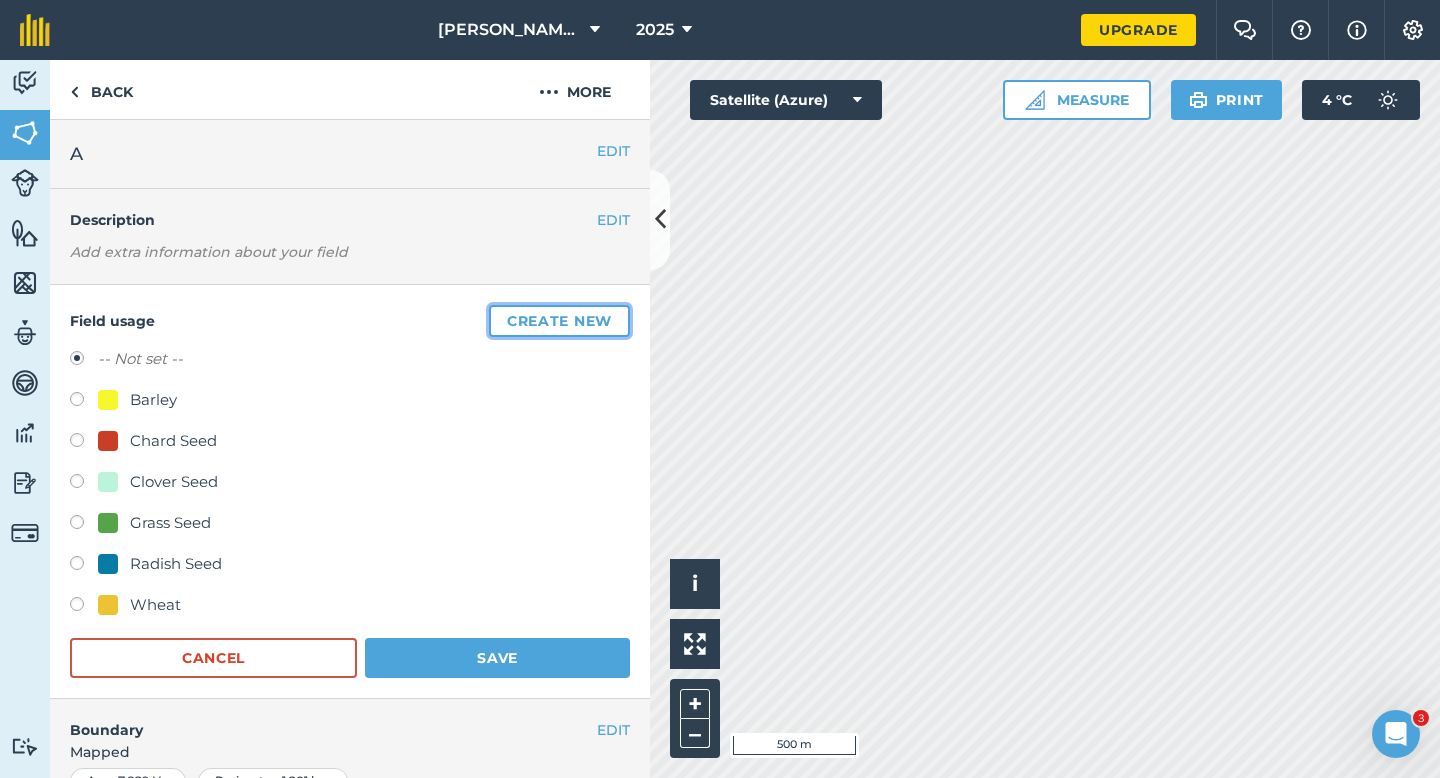 click on "Create new" at bounding box center [559, 321] 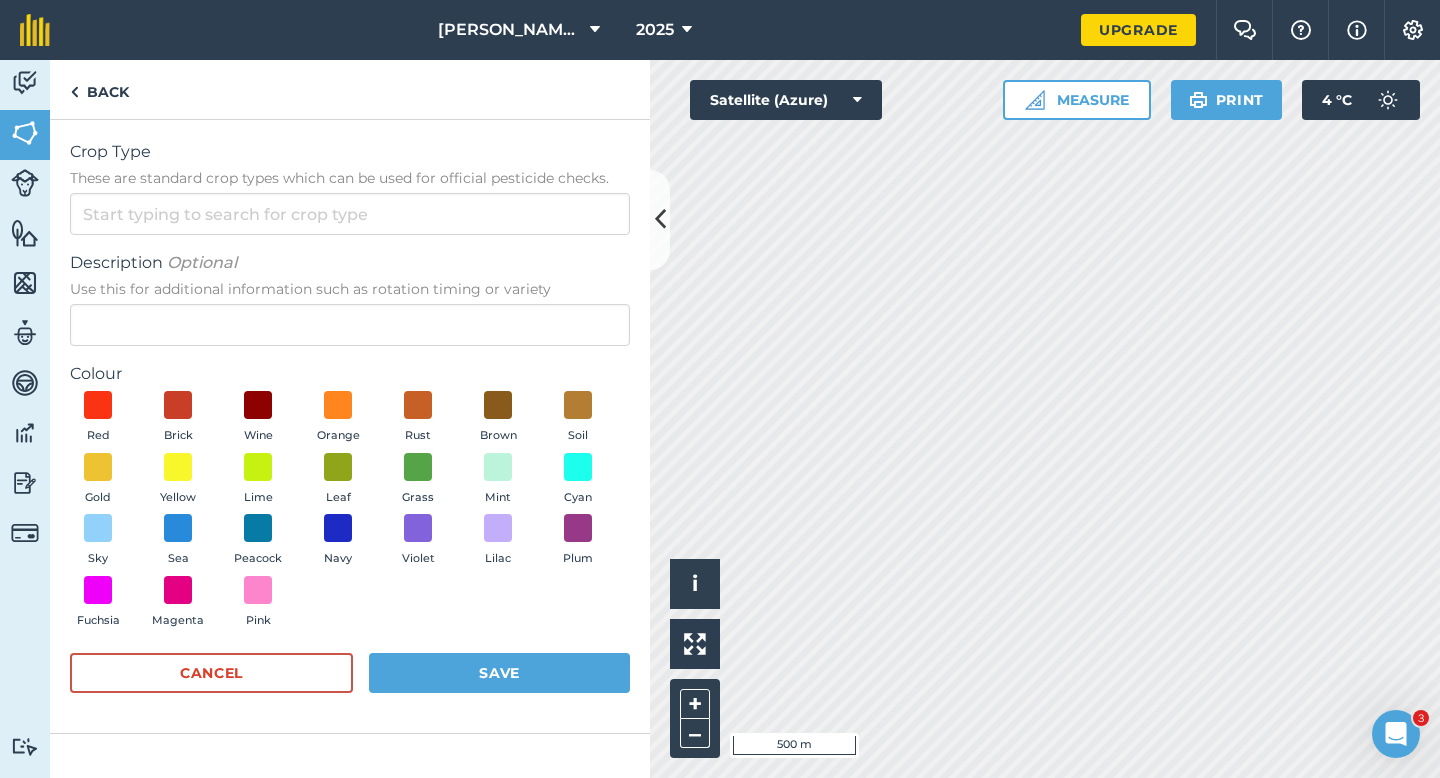 click on "Crop Type These are standard crop types which can be used for official pesticide checks." at bounding box center [350, 187] 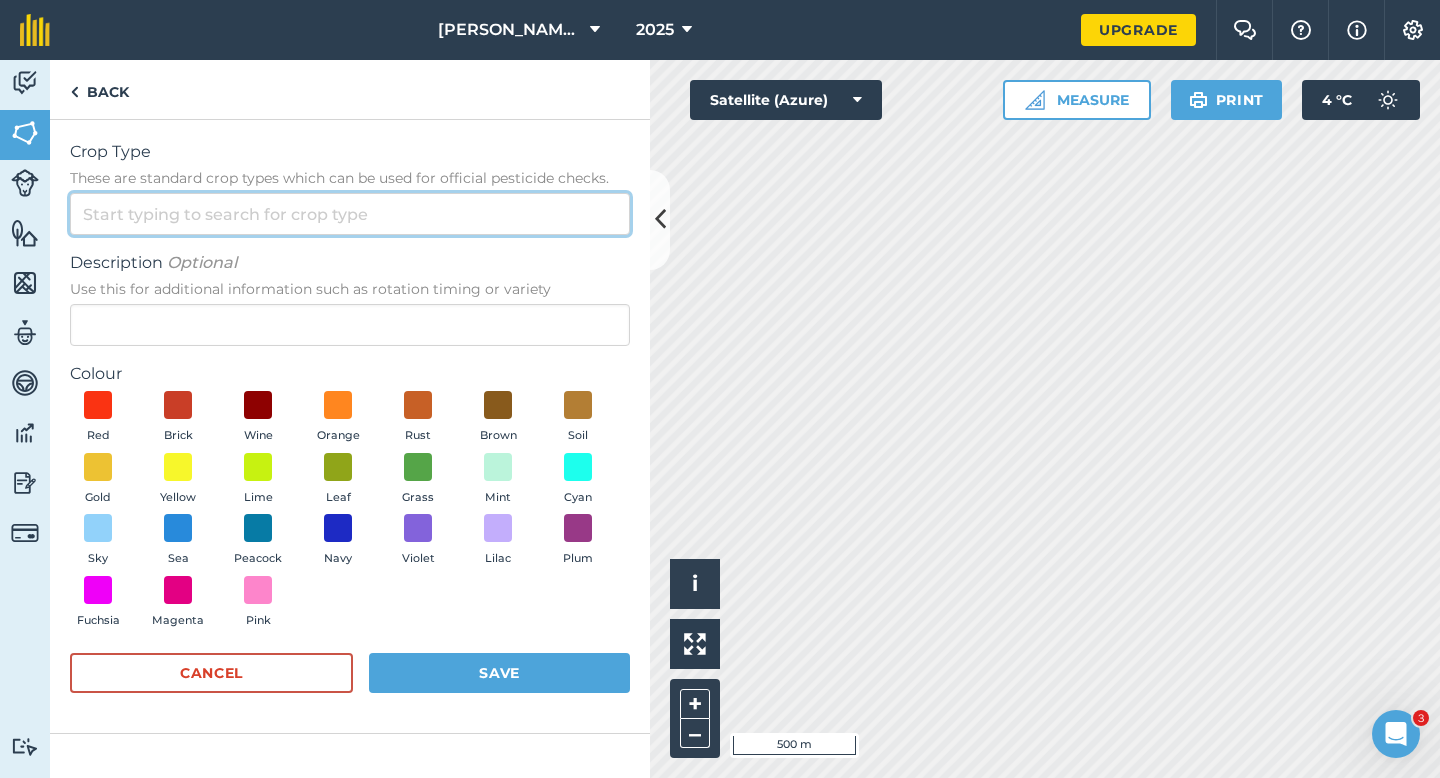 click on "Crop Type These are standard crop types which can be used for official pesticide checks." at bounding box center (350, 214) 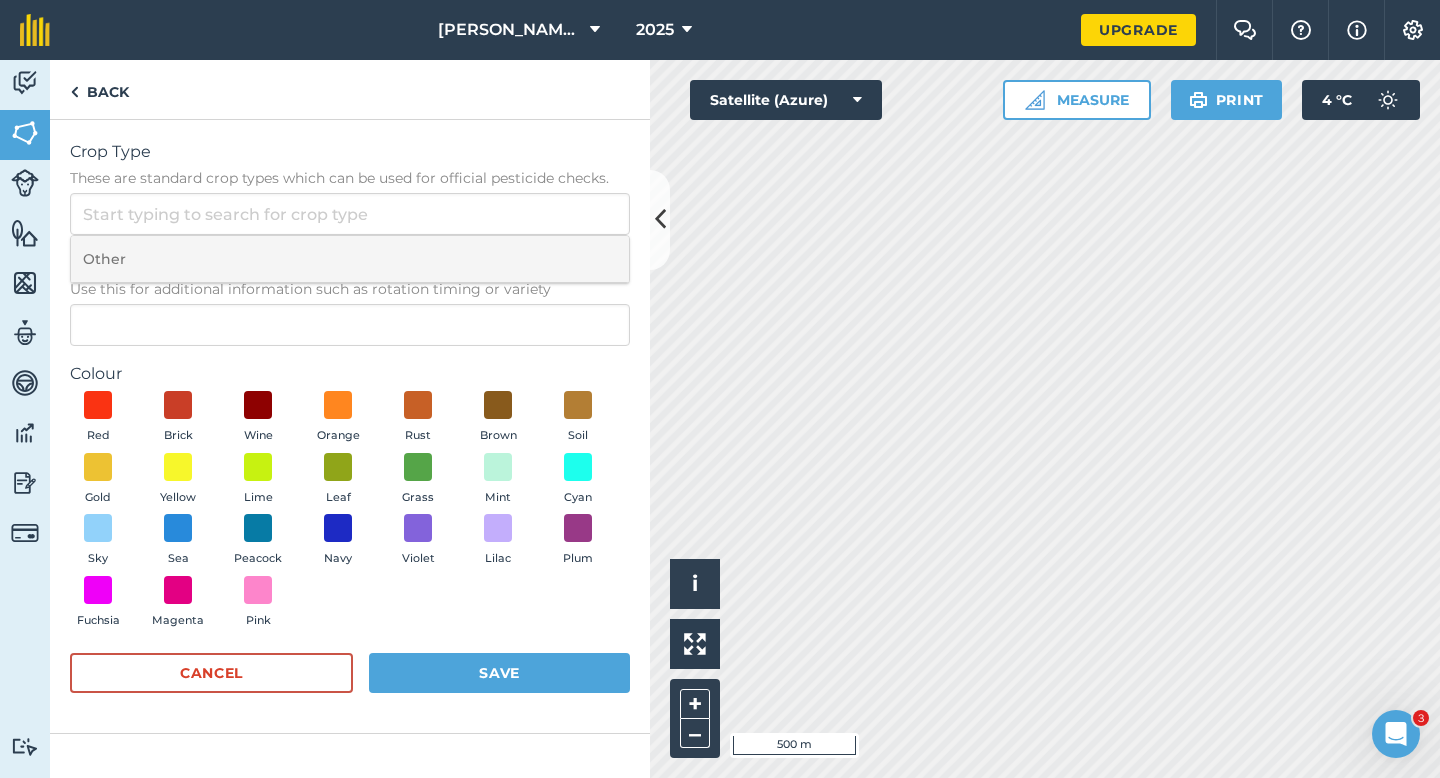 click on "Other" at bounding box center (350, 259) 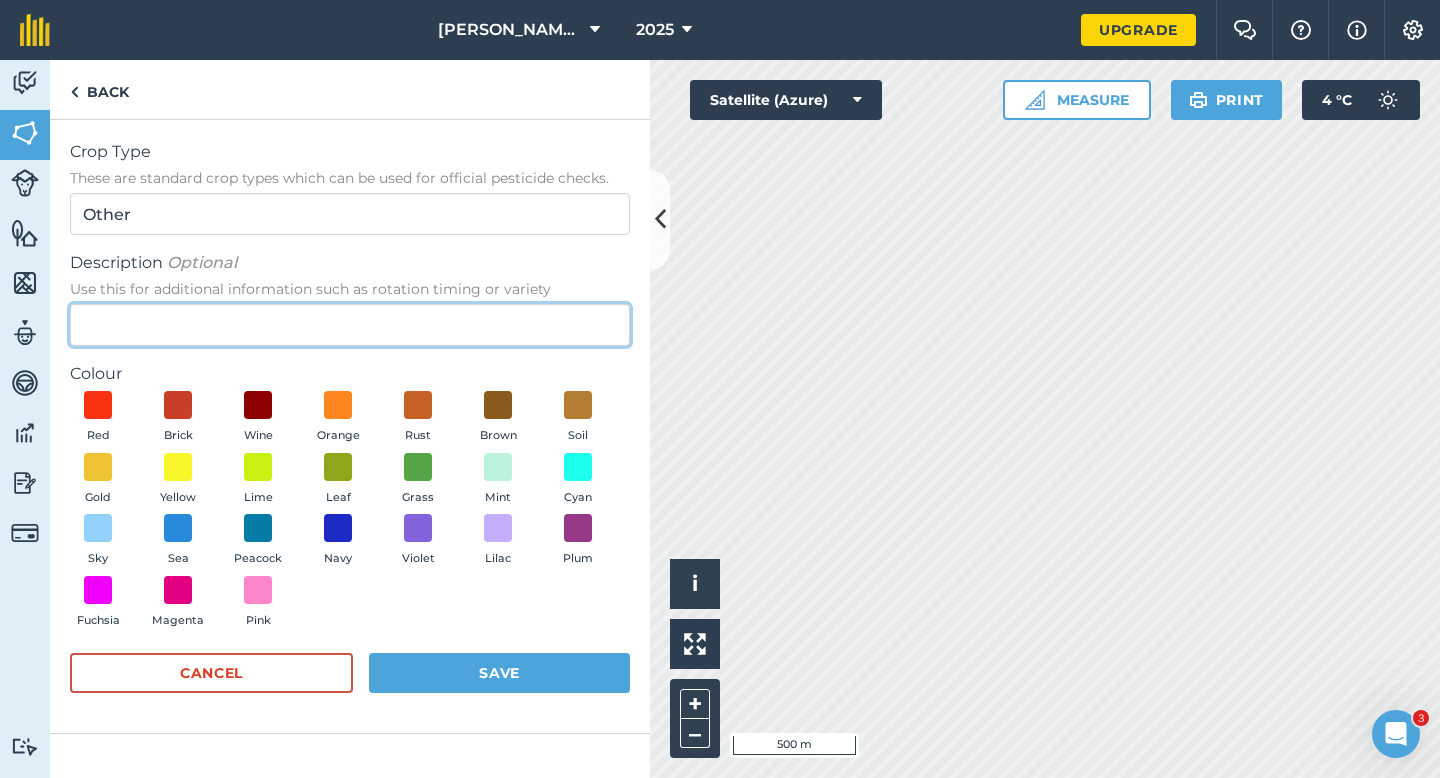 click on "Description   Optional Use this for additional information such as rotation timing or variety" at bounding box center (350, 325) 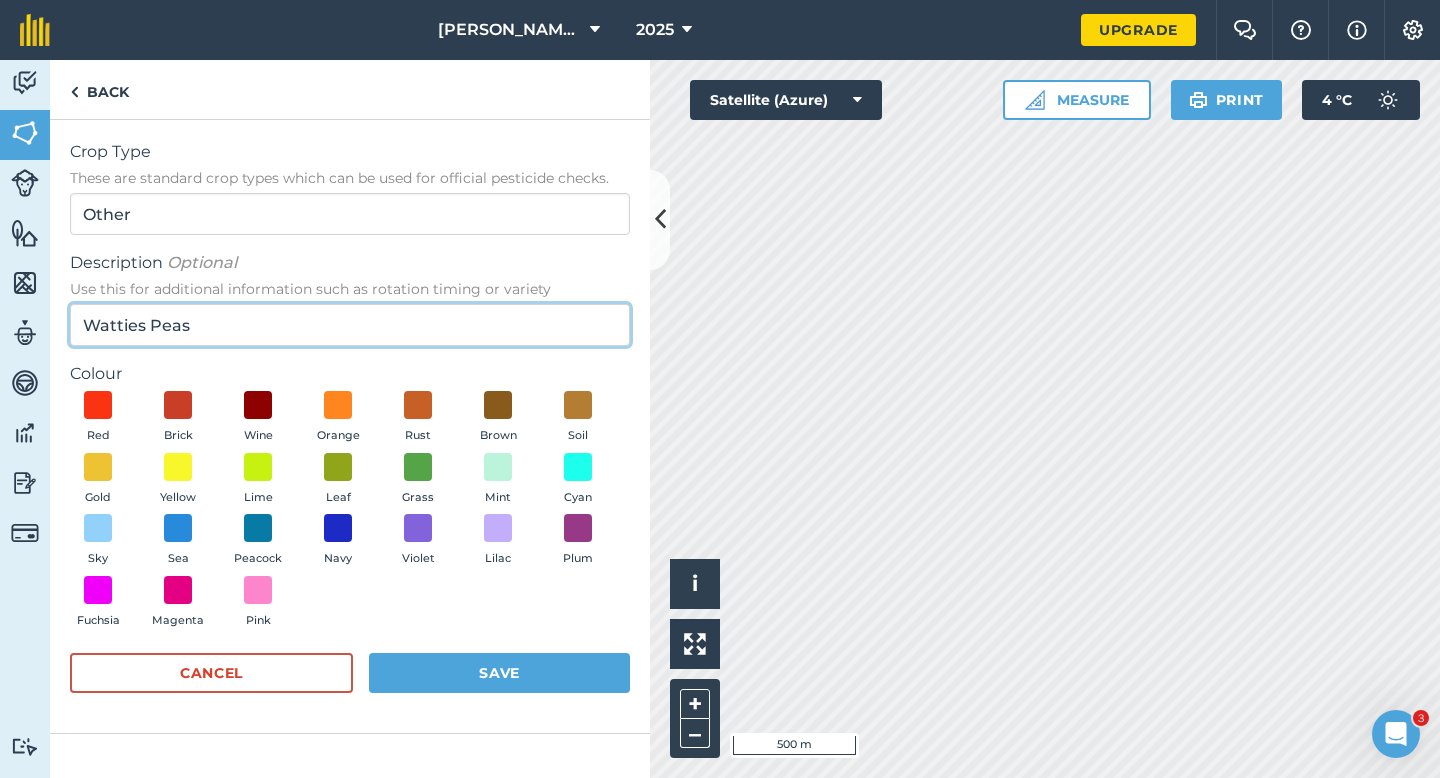 type on "Watties Peas" 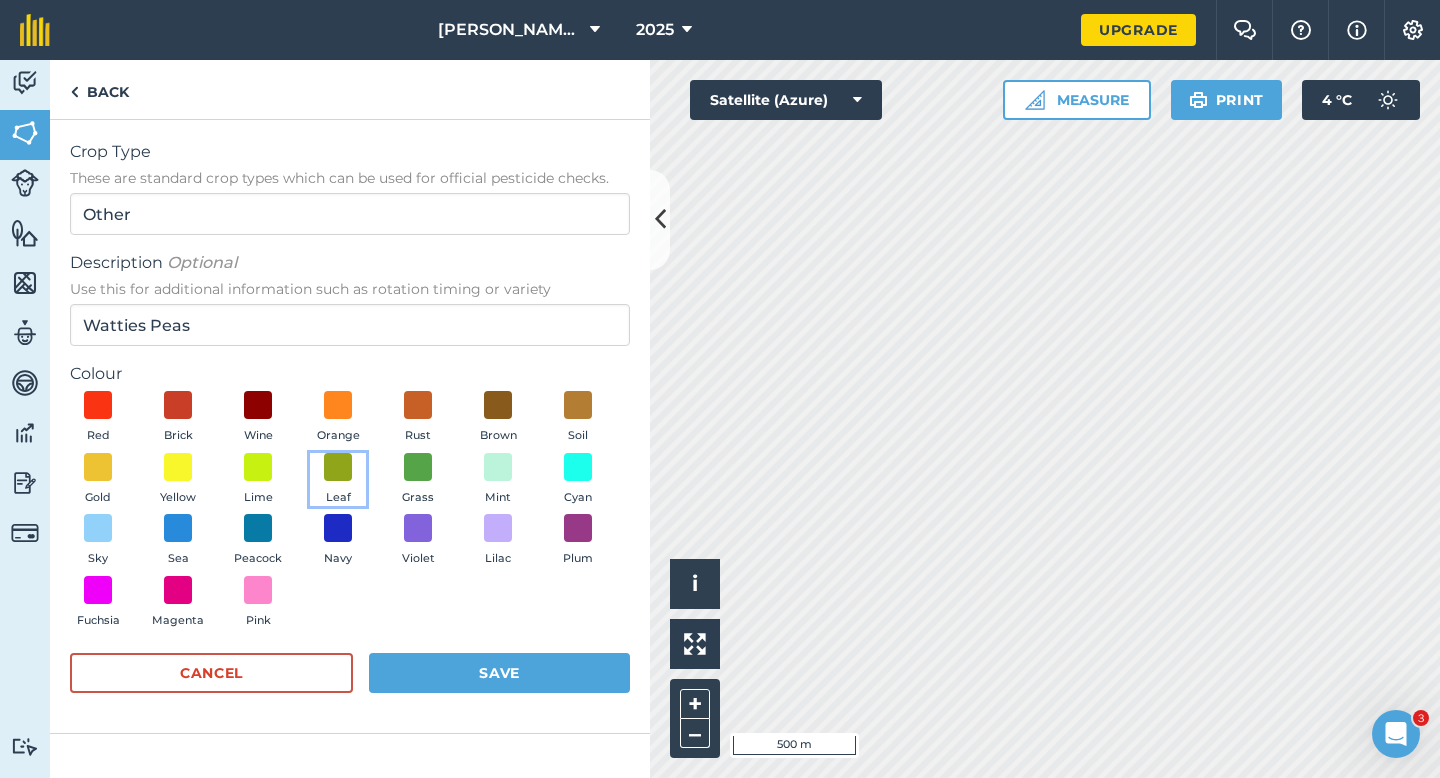 click on "Leaf" at bounding box center [338, 480] 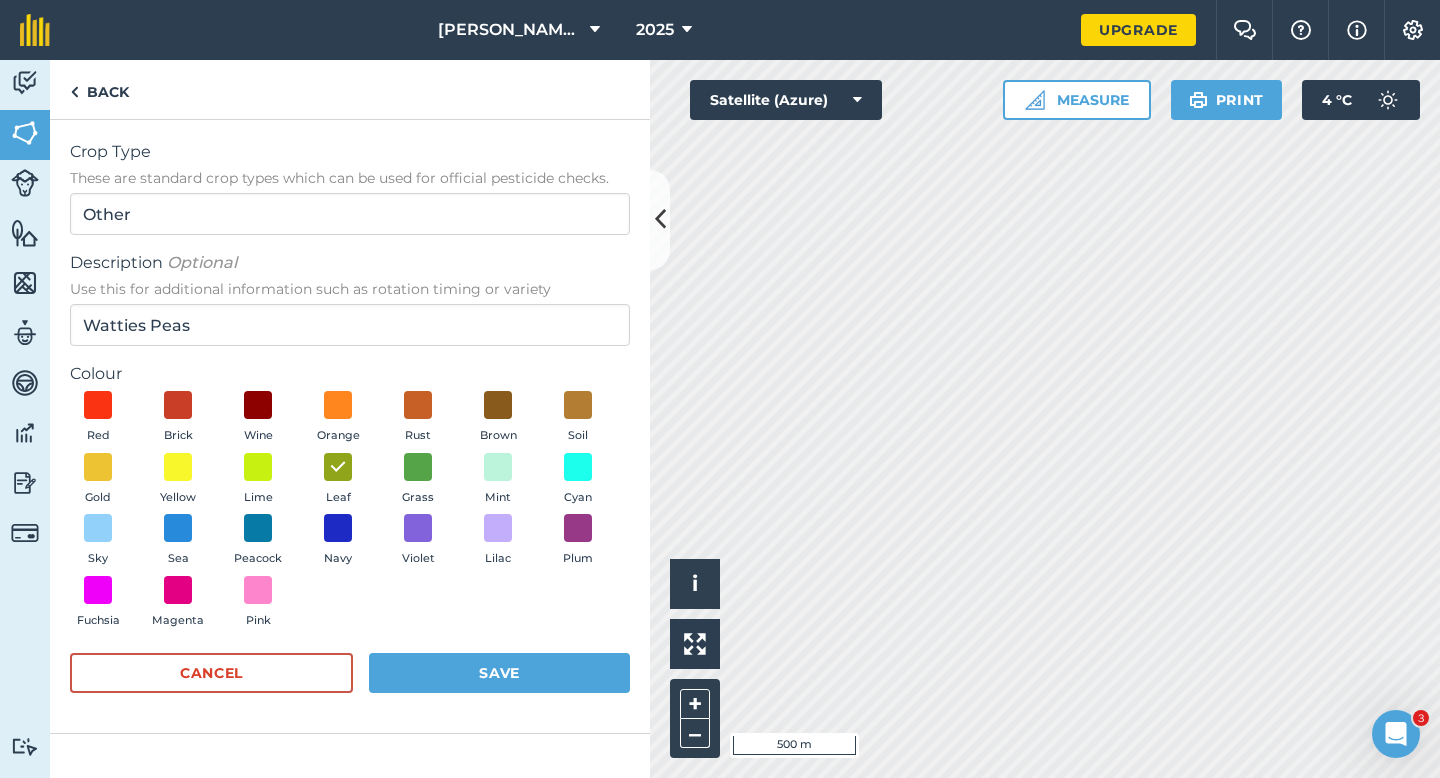 click on "Crop Type These are standard crop types which can be used for official pesticide checks. Other Description   Optional Use this for additional information such as rotation timing or variety Watties Peas Colour Red Brick Wine Orange Rust Brown Soil Gold Yellow Lime Leaf Grass Mint Cyan Sky Sea Peacock Navy Violet Lilac Plum Fuchsia Magenta Pink Cancel Save" at bounding box center [350, 426] 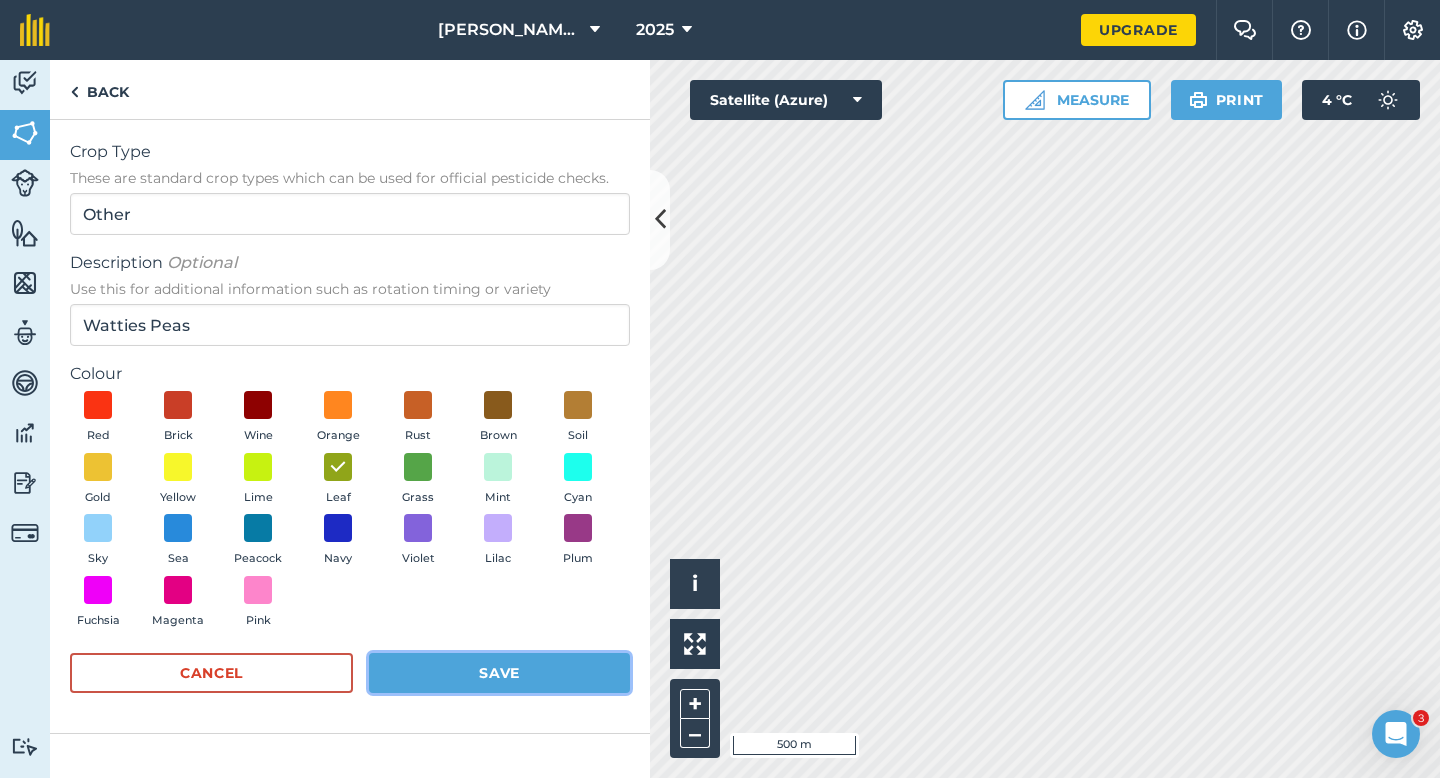 click on "Save" at bounding box center [499, 673] 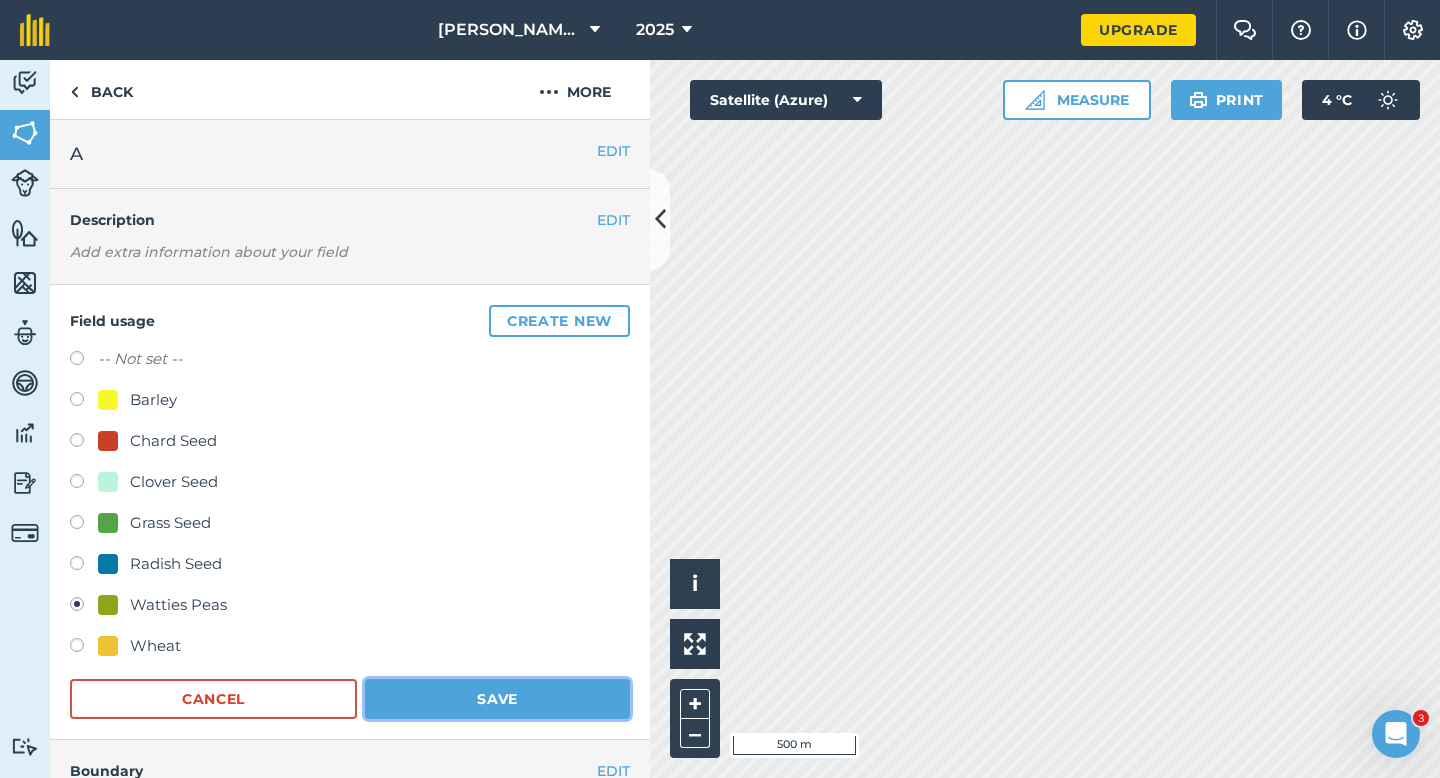 click on "Save" at bounding box center [497, 699] 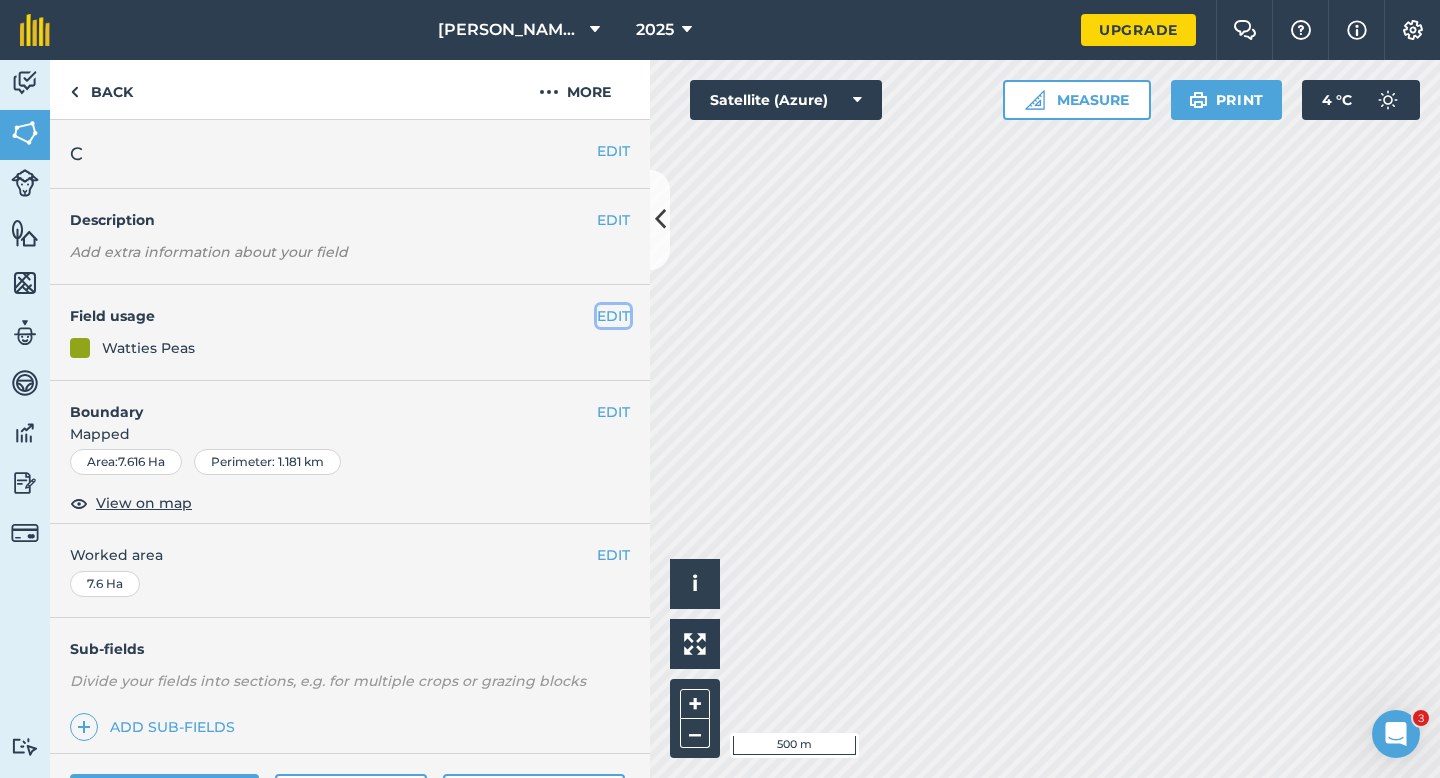 click on "EDIT" at bounding box center (613, 316) 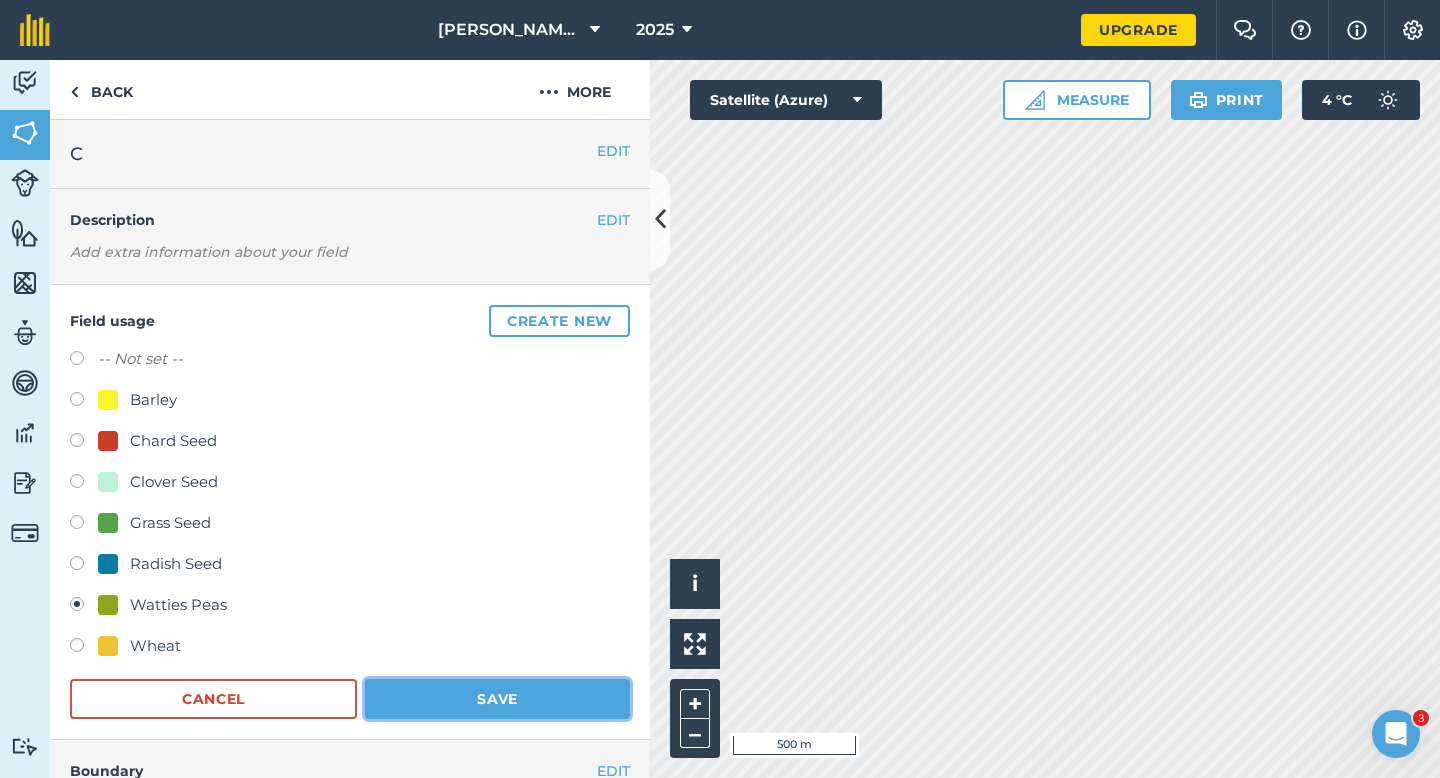 click on "Save" at bounding box center (497, 699) 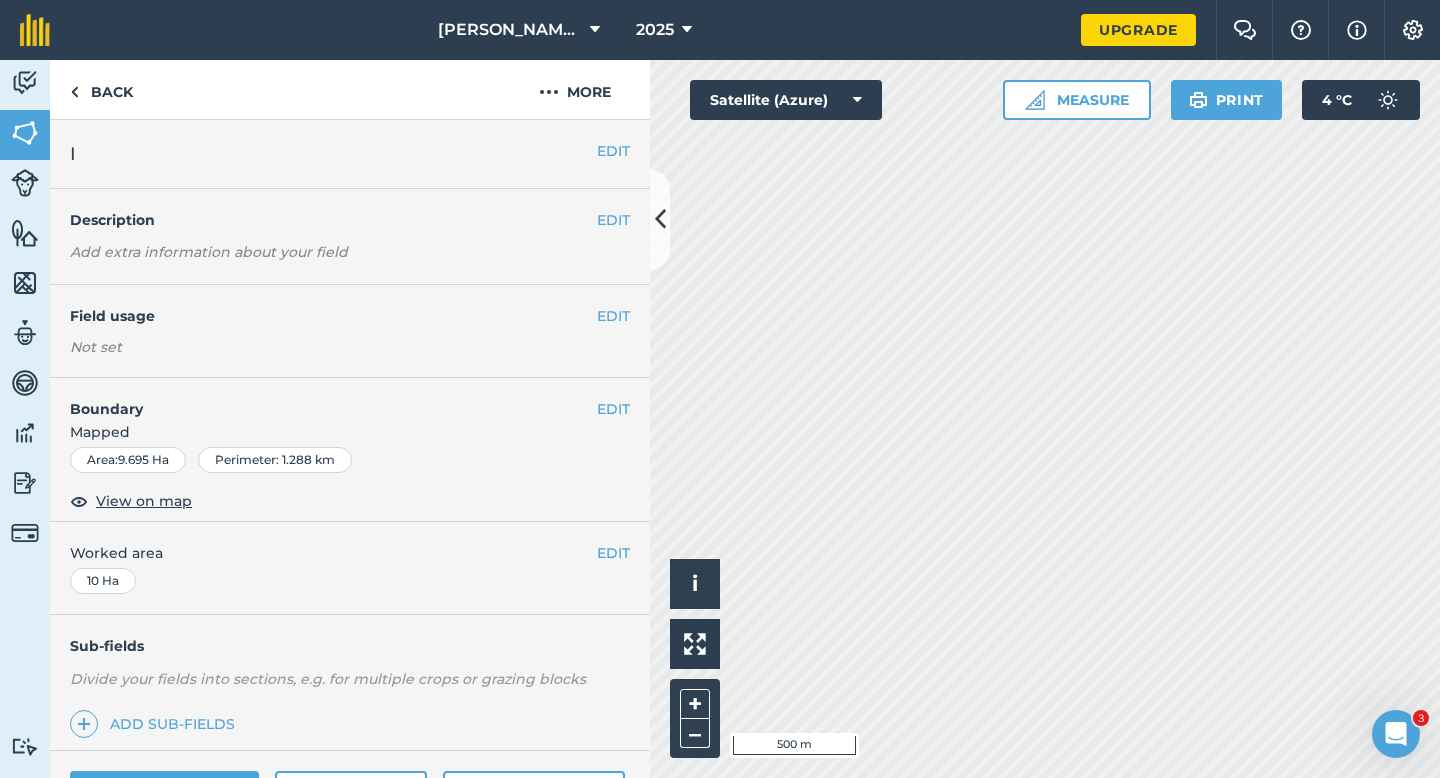 click on "EDIT Field usage Not set" at bounding box center (350, 331) 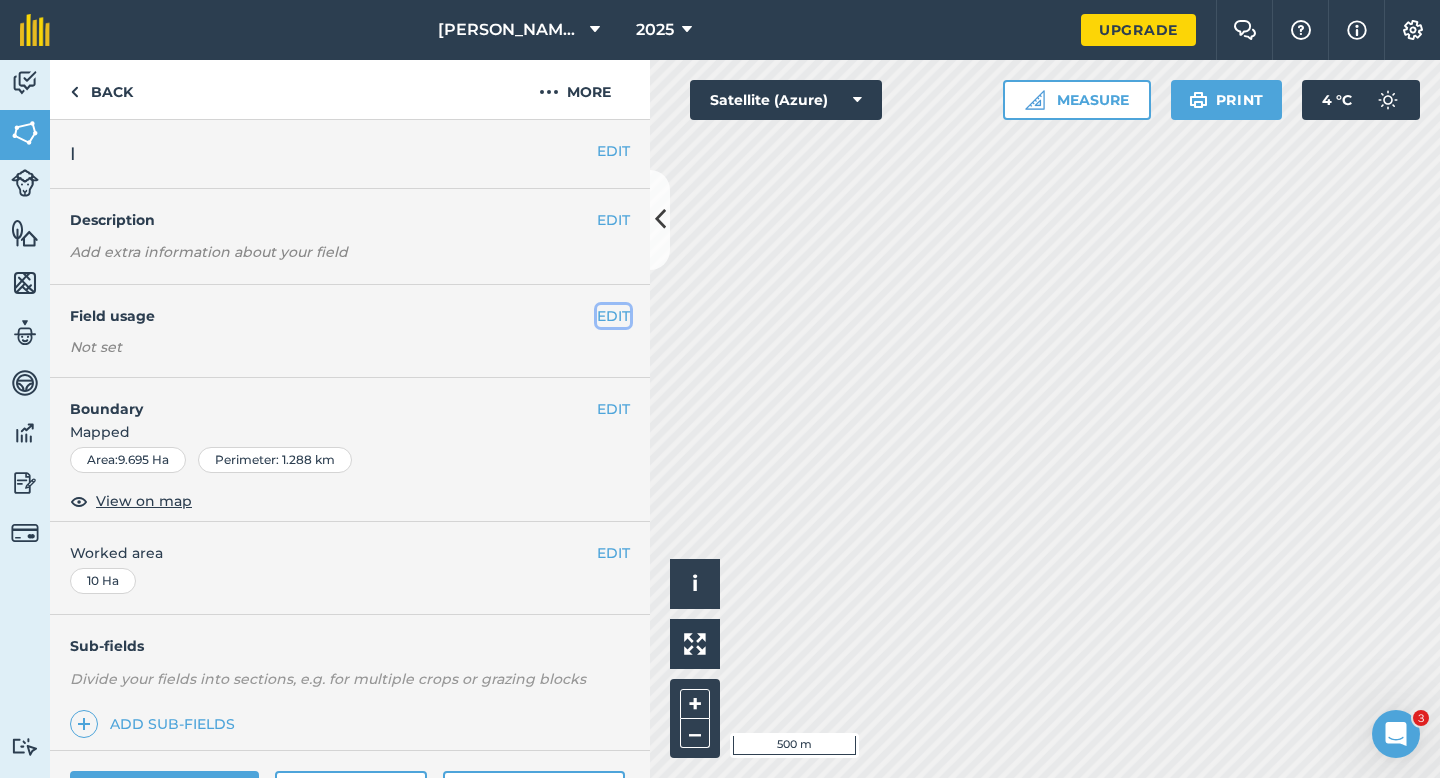 click on "EDIT" at bounding box center (613, 316) 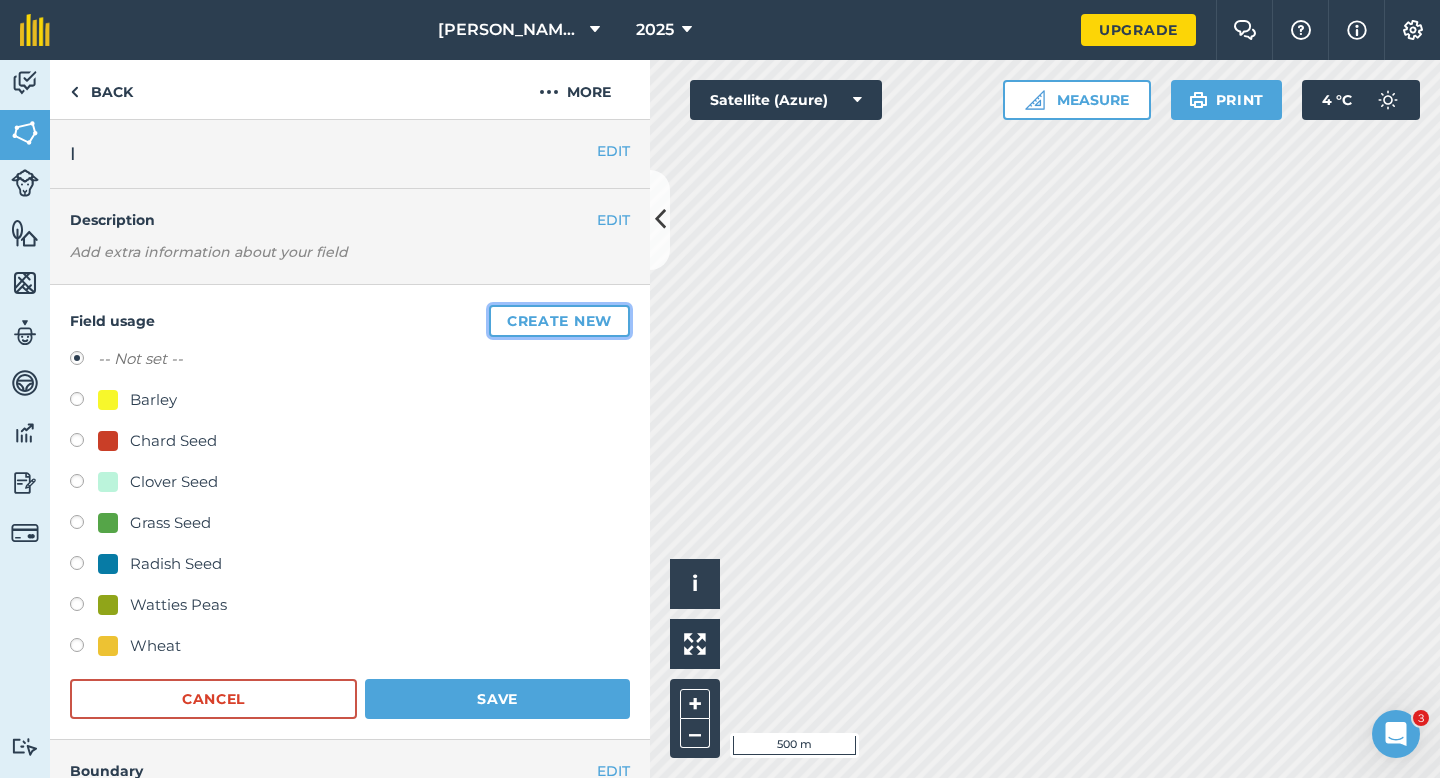 click on "Create new" at bounding box center [559, 321] 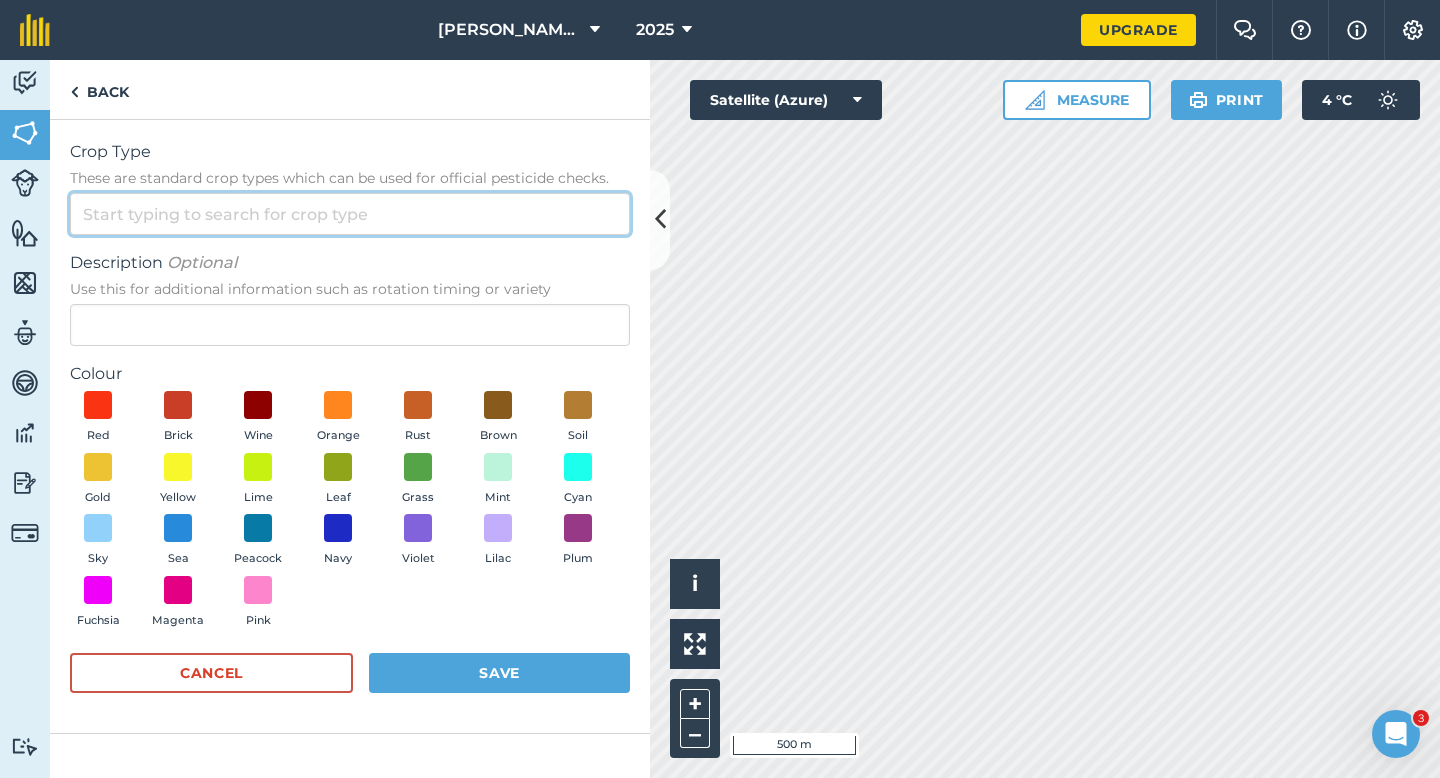 click on "Crop Type These are standard crop types which can be used for official pesticide checks." at bounding box center (350, 214) 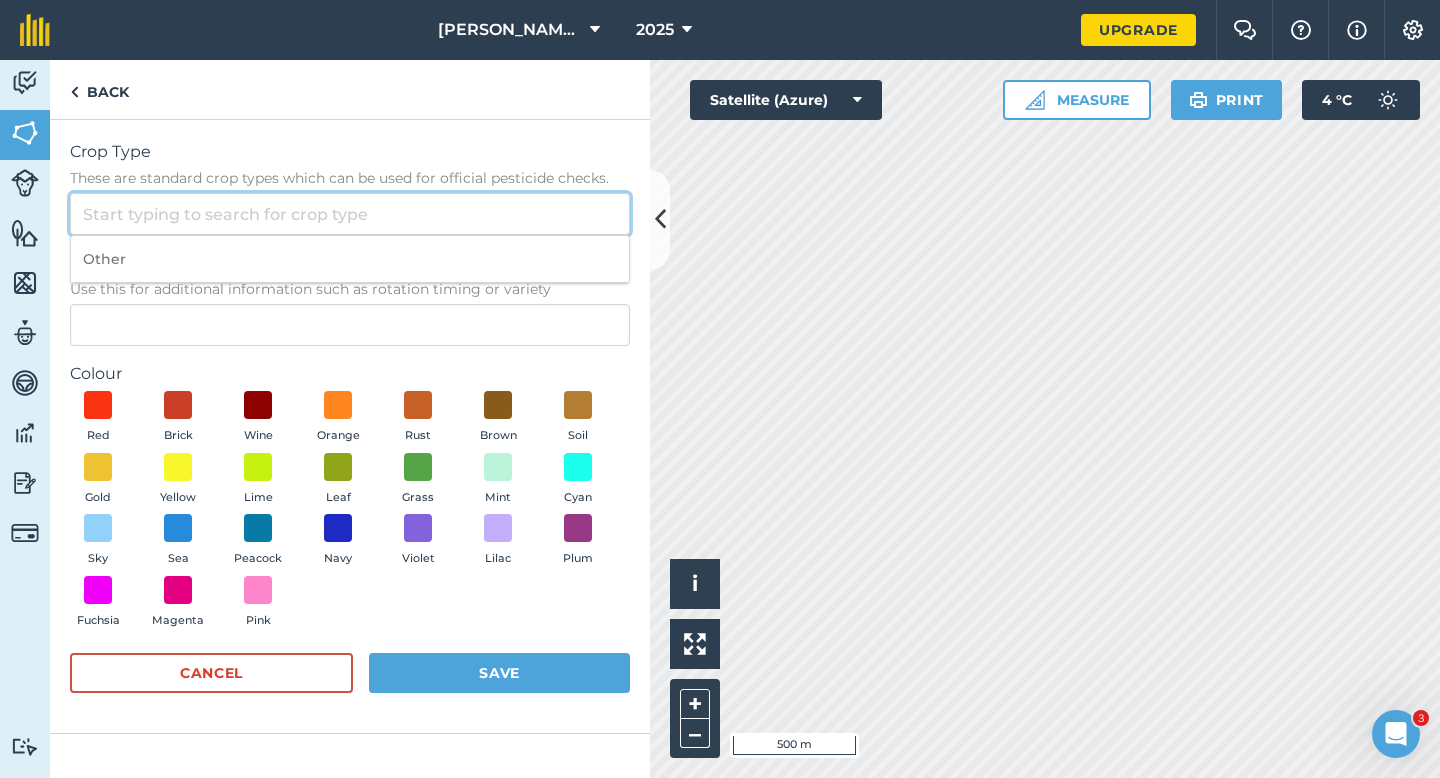 click on "Crop Type These are standard crop types which can be used for official pesticide checks." at bounding box center [350, 214] 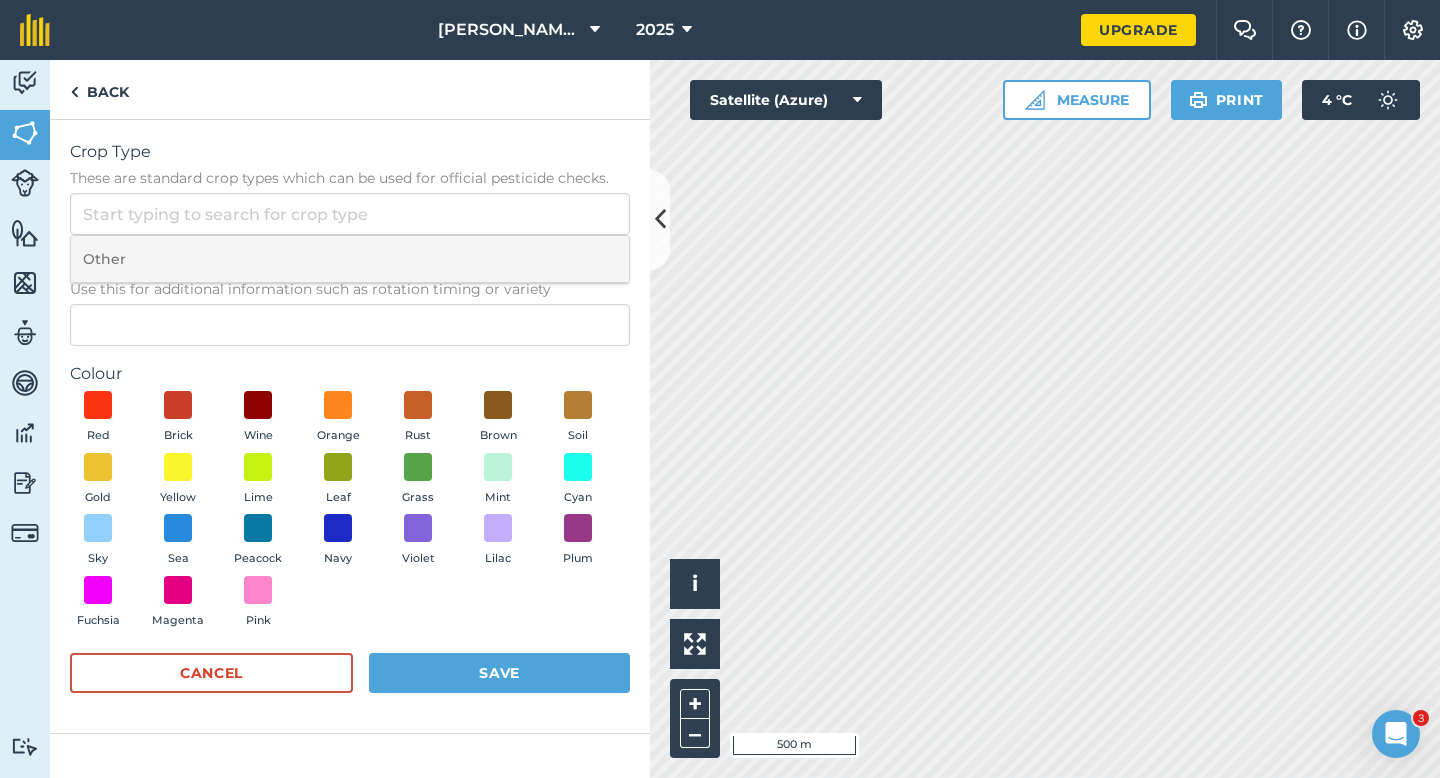 click on "Other" at bounding box center (350, 259) 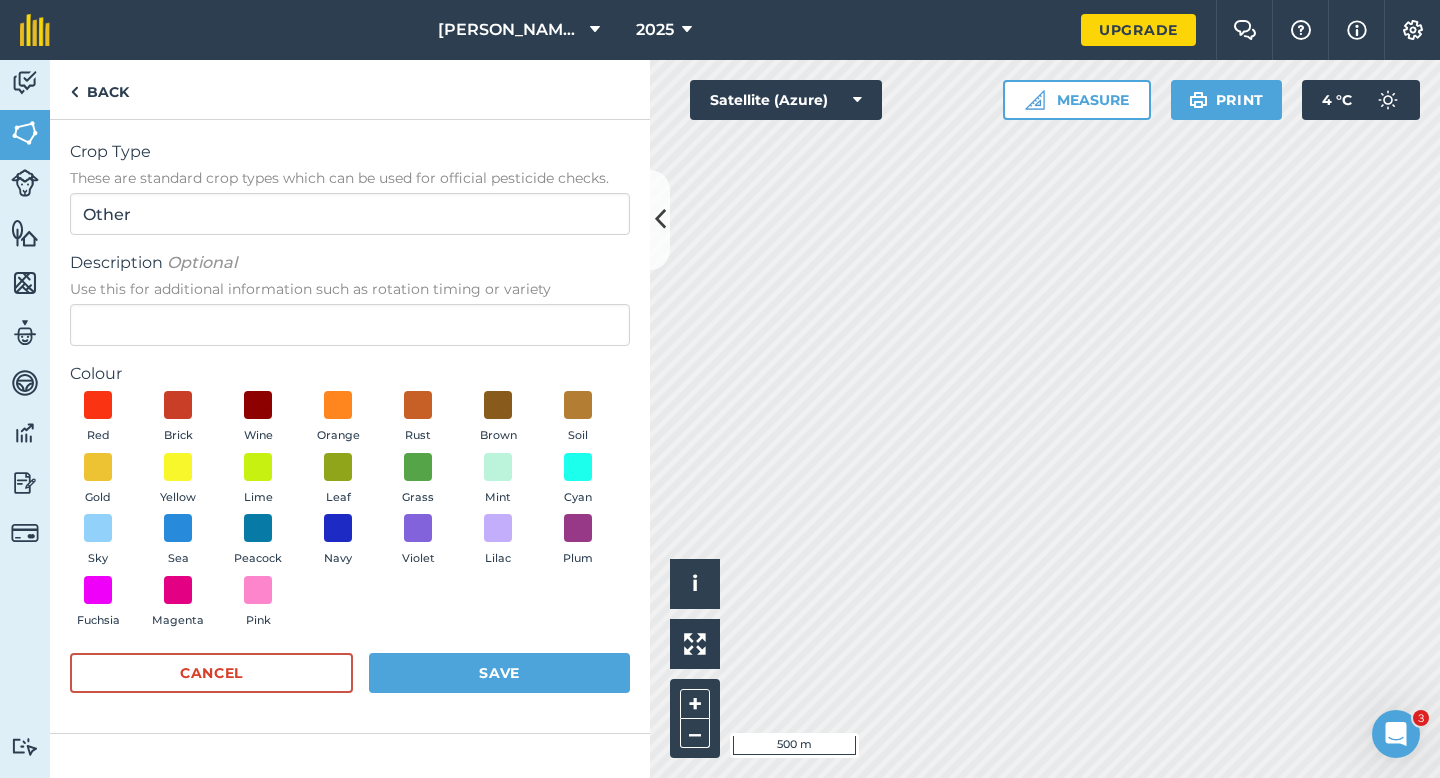 click on "Description   Optional Use this for additional information such as rotation timing or variety" at bounding box center [350, 298] 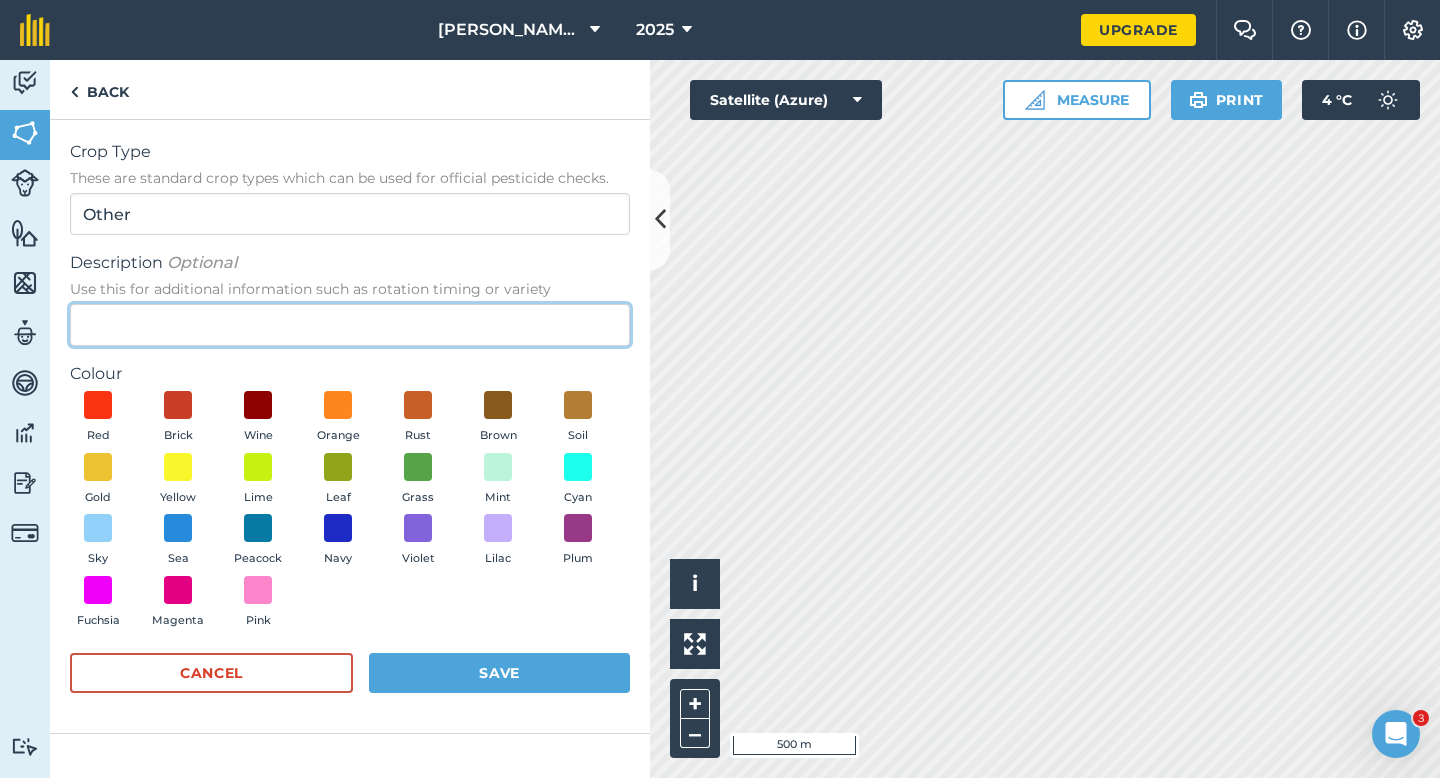 click on "Description   Optional Use this for additional information such as rotation timing or variety" at bounding box center (350, 325) 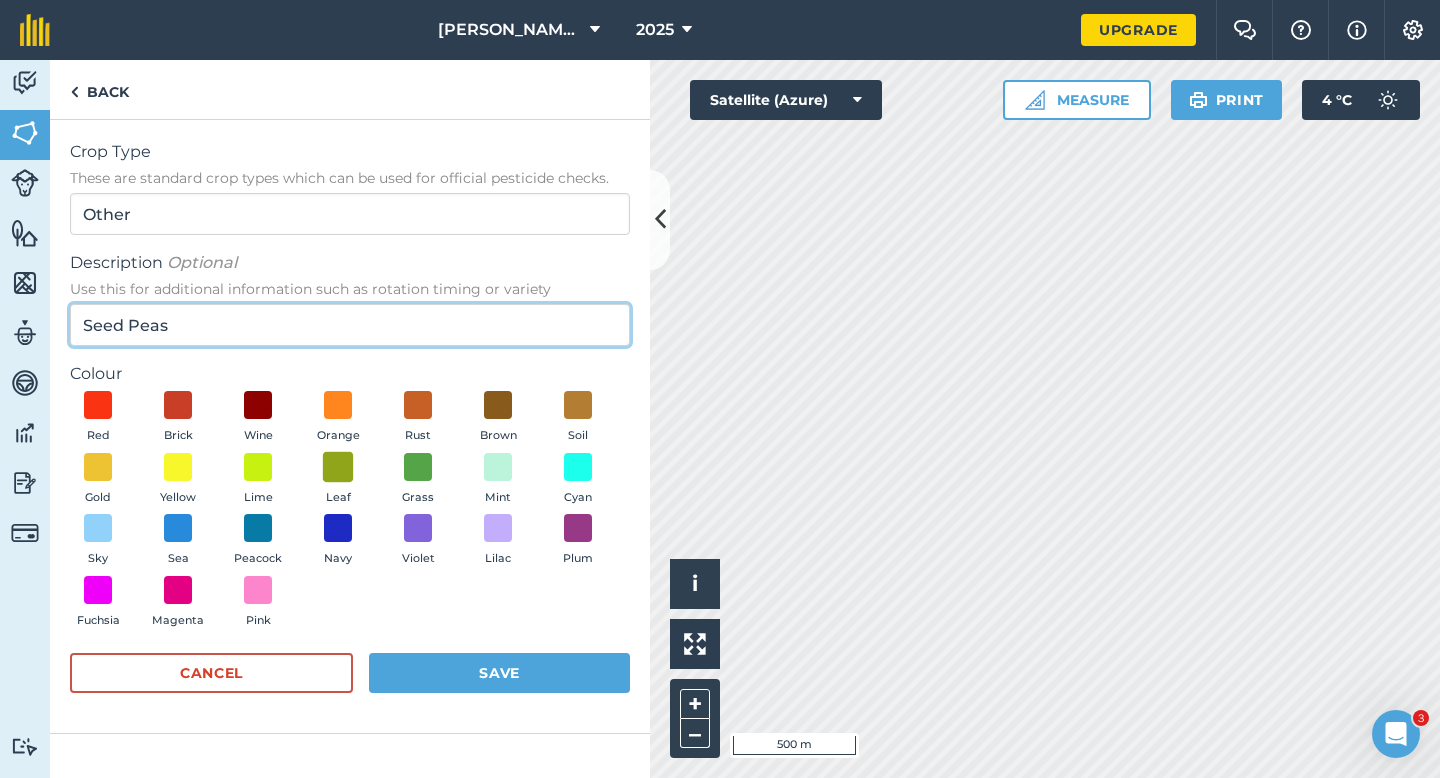 type on "Seed Peas" 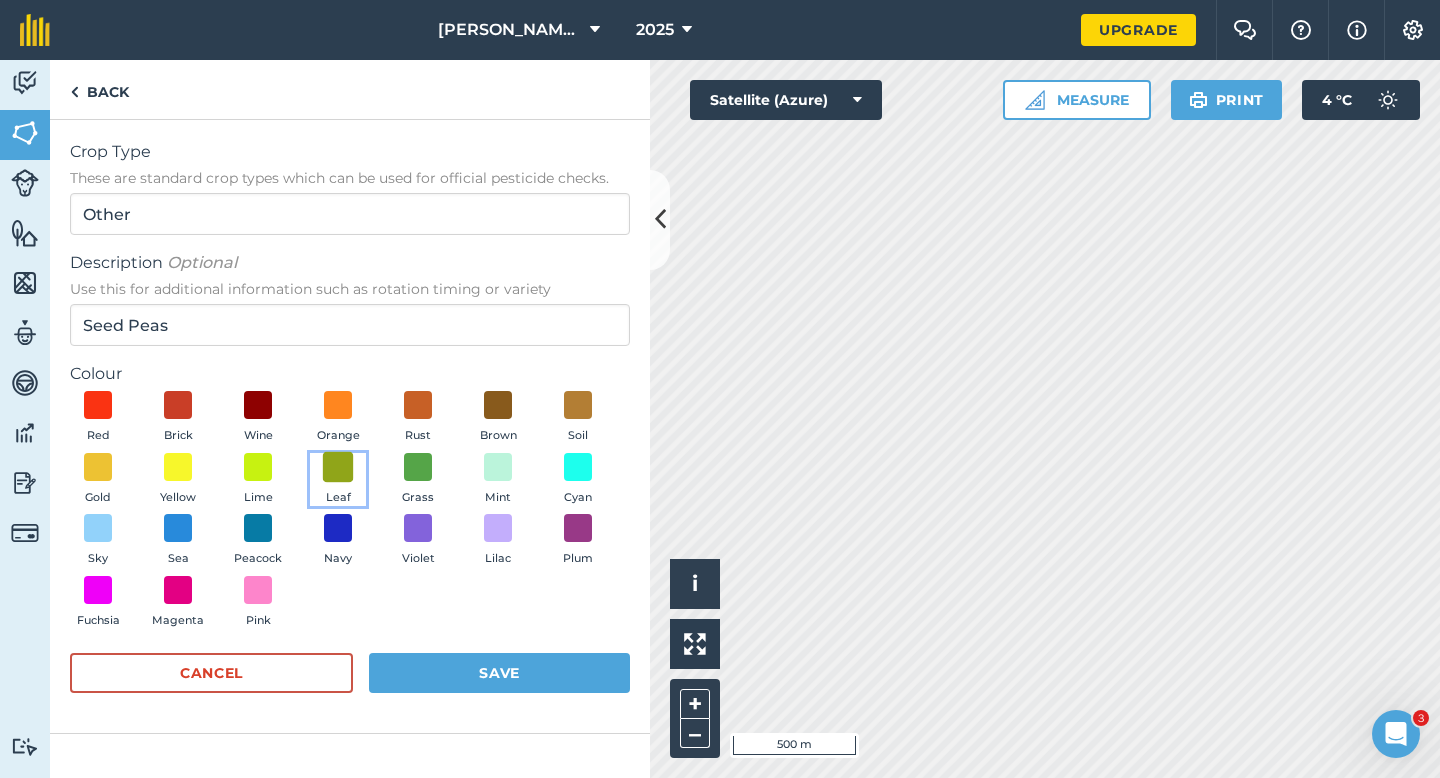 click at bounding box center (338, 466) 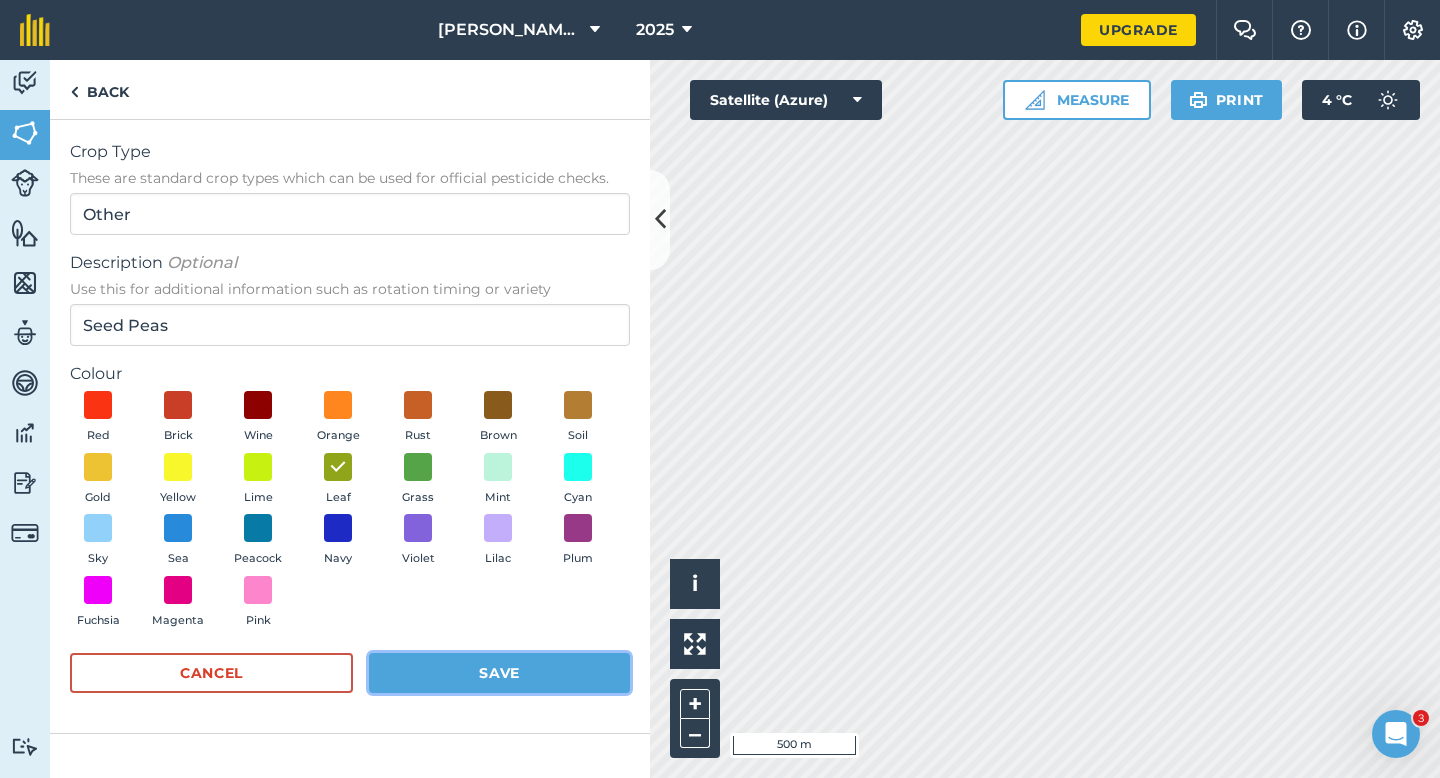 click on "Save" at bounding box center [499, 673] 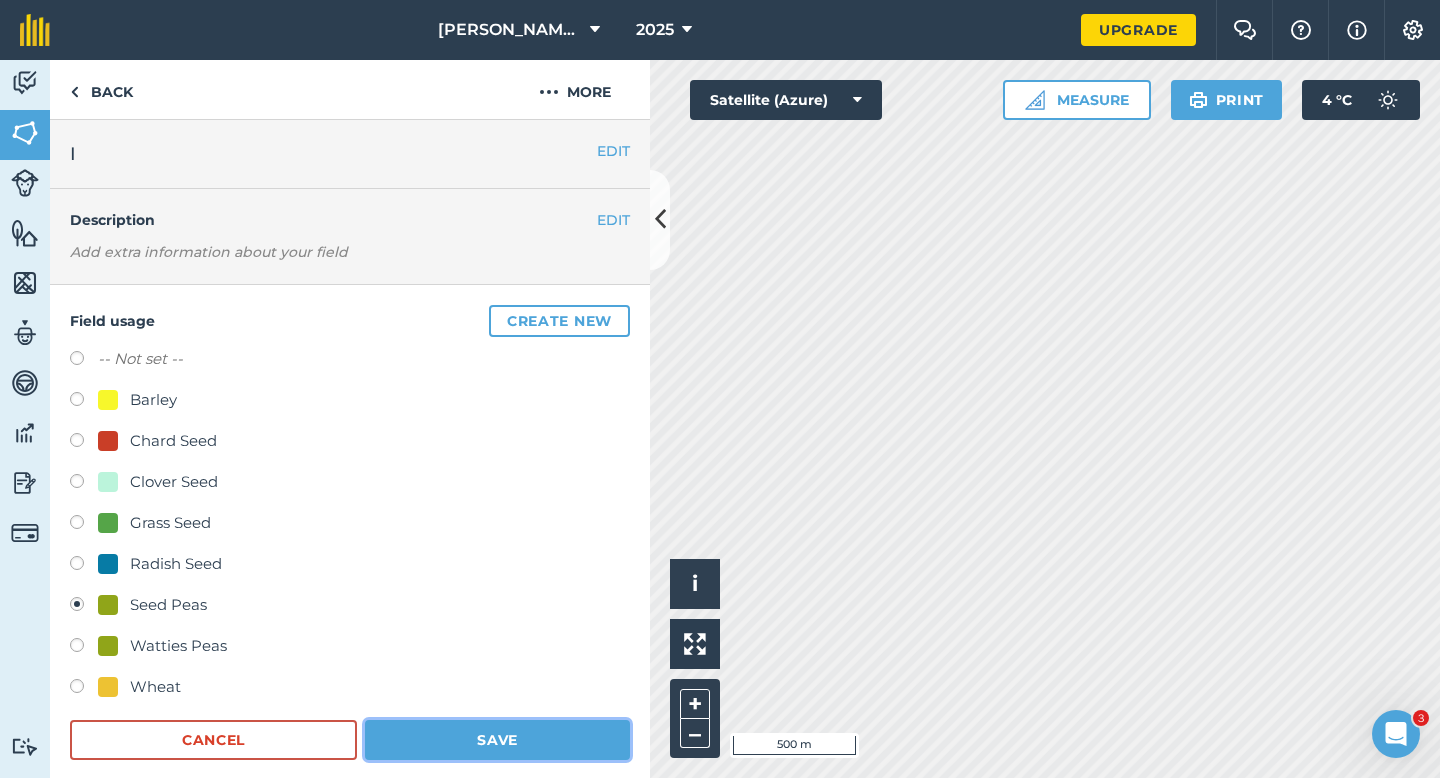 click on "Save" at bounding box center [497, 740] 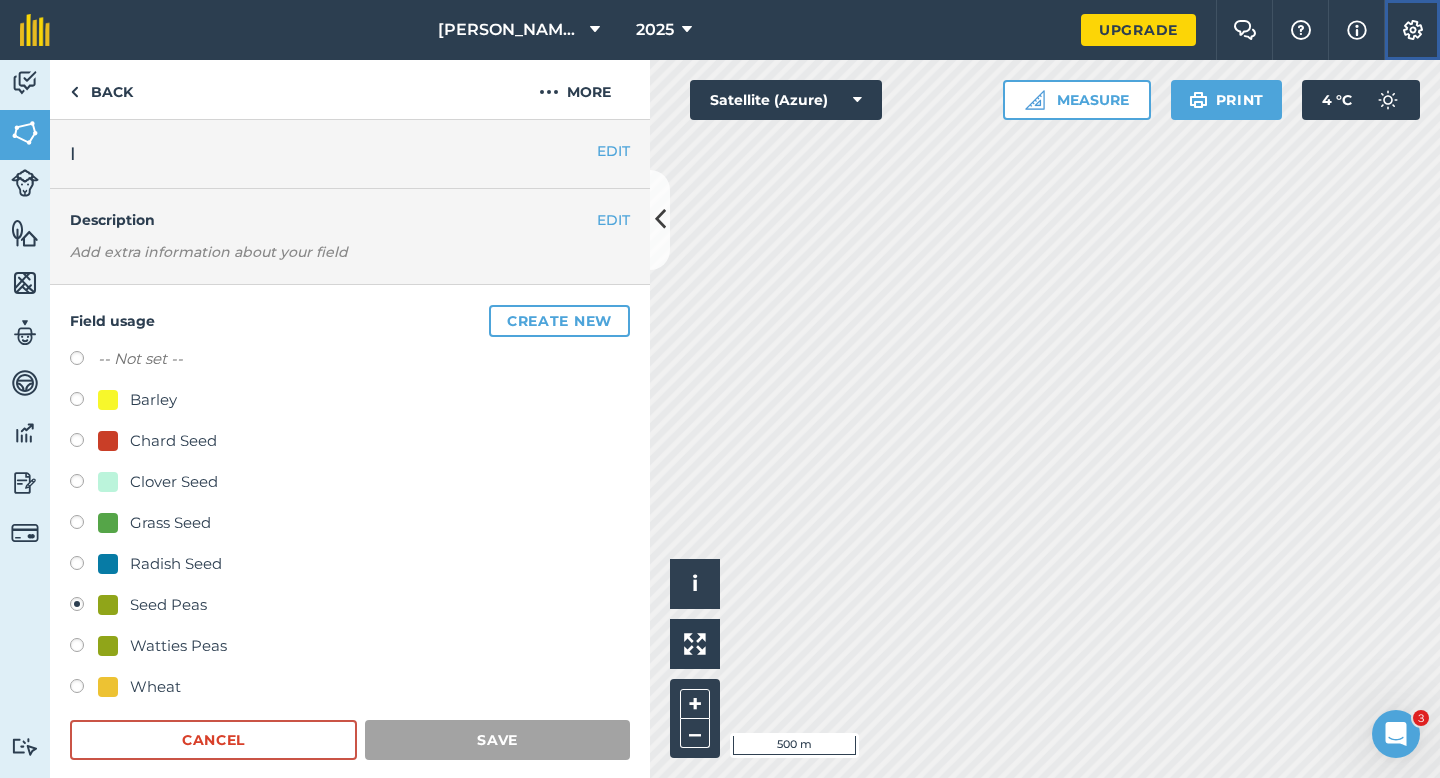 click on "Settings" at bounding box center [1412, 30] 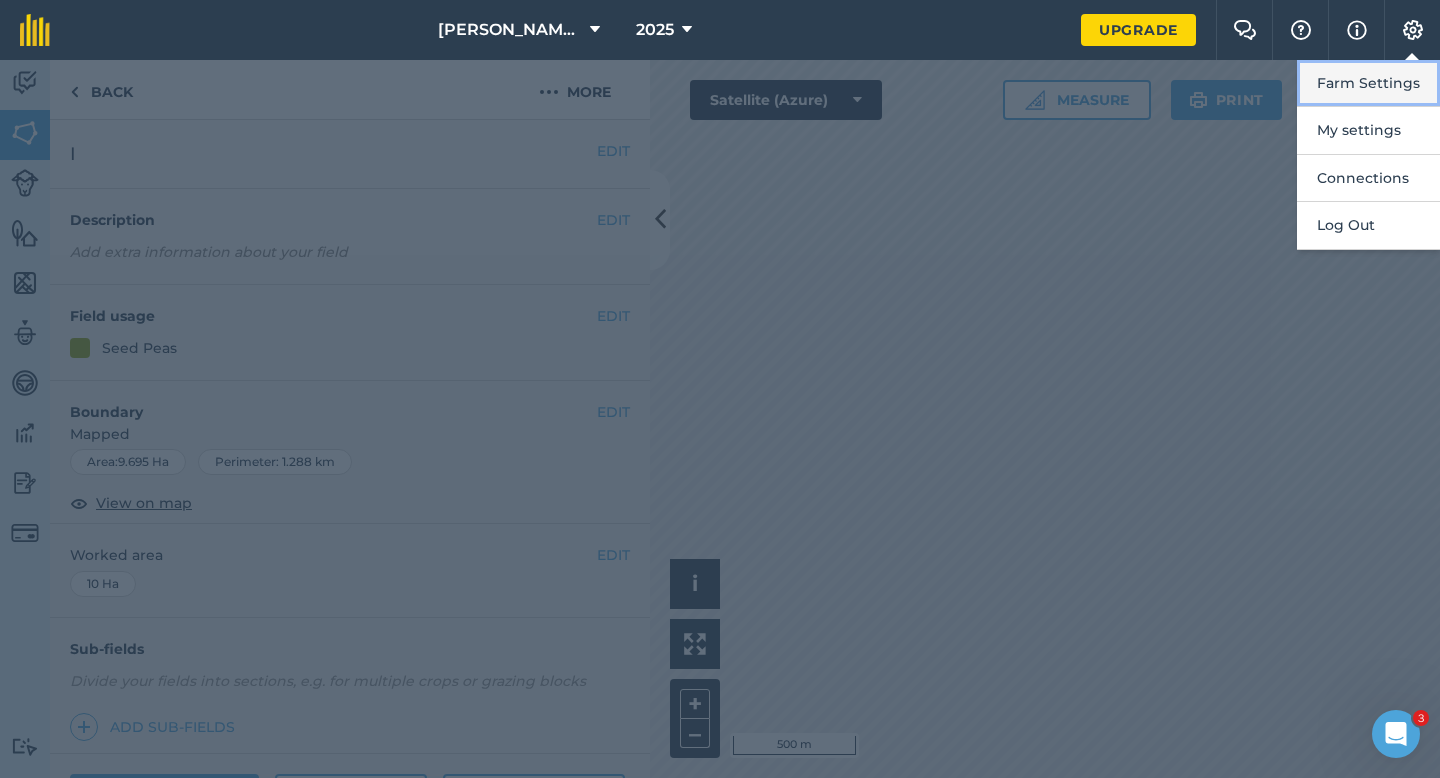 click on "Farm Settings" at bounding box center (1368, 83) 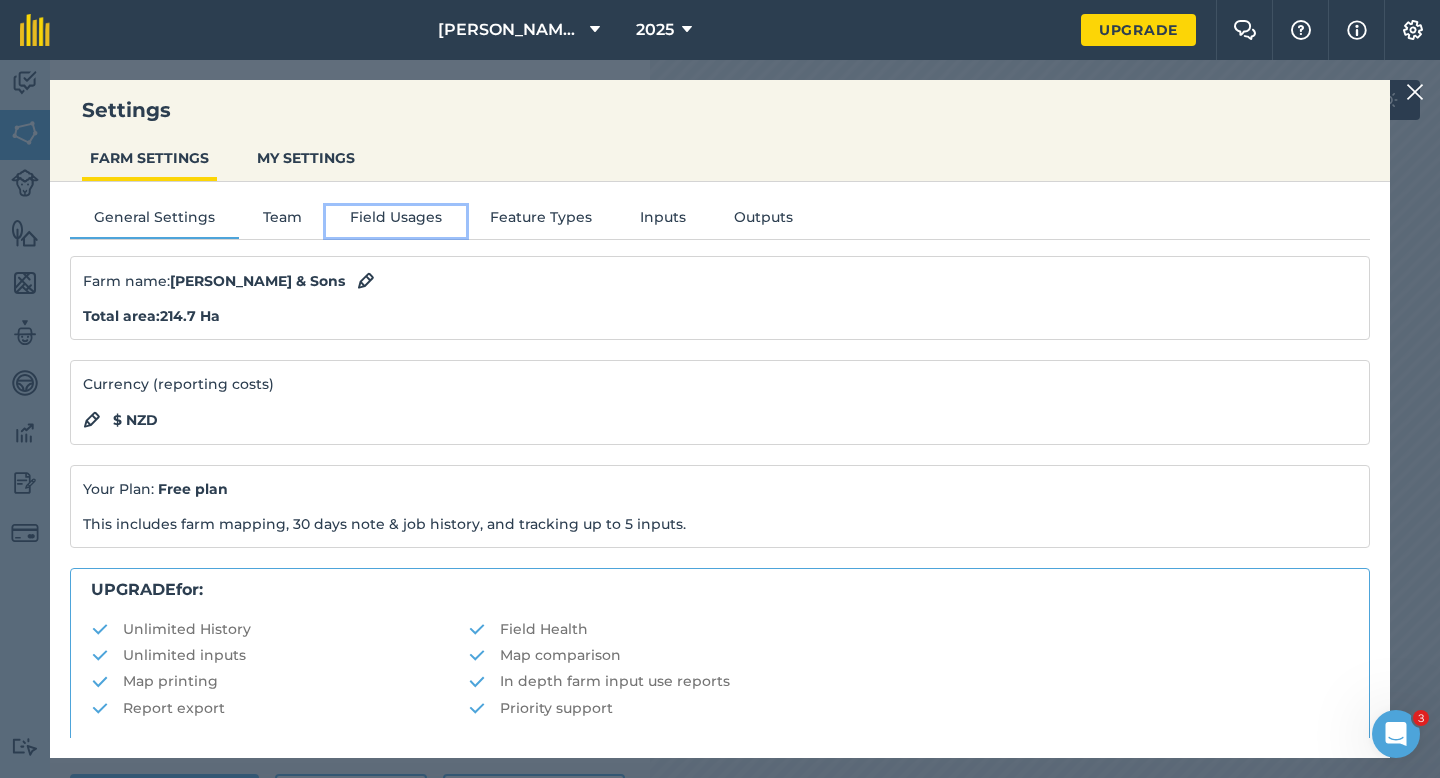 click on "Field Usages" at bounding box center [396, 221] 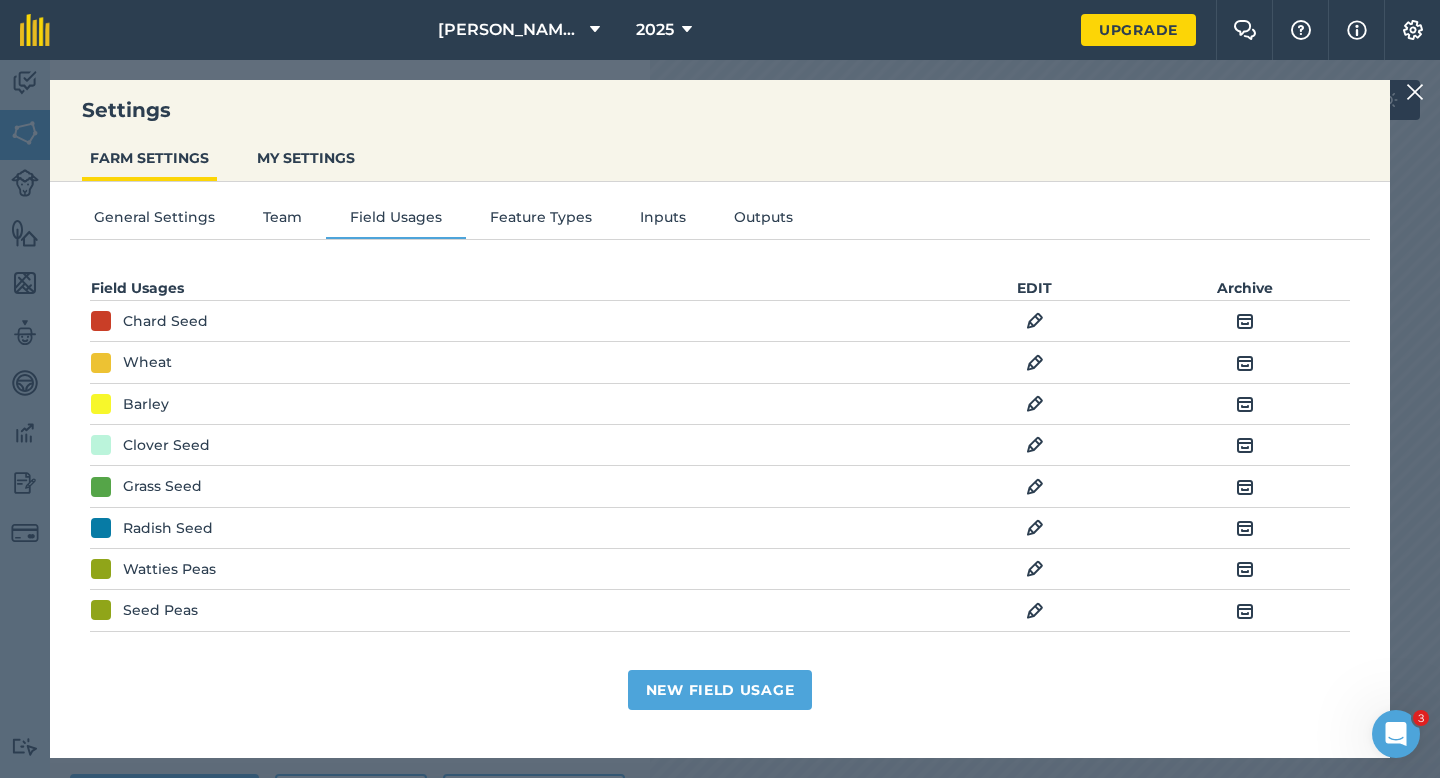 click at bounding box center (1035, 611) 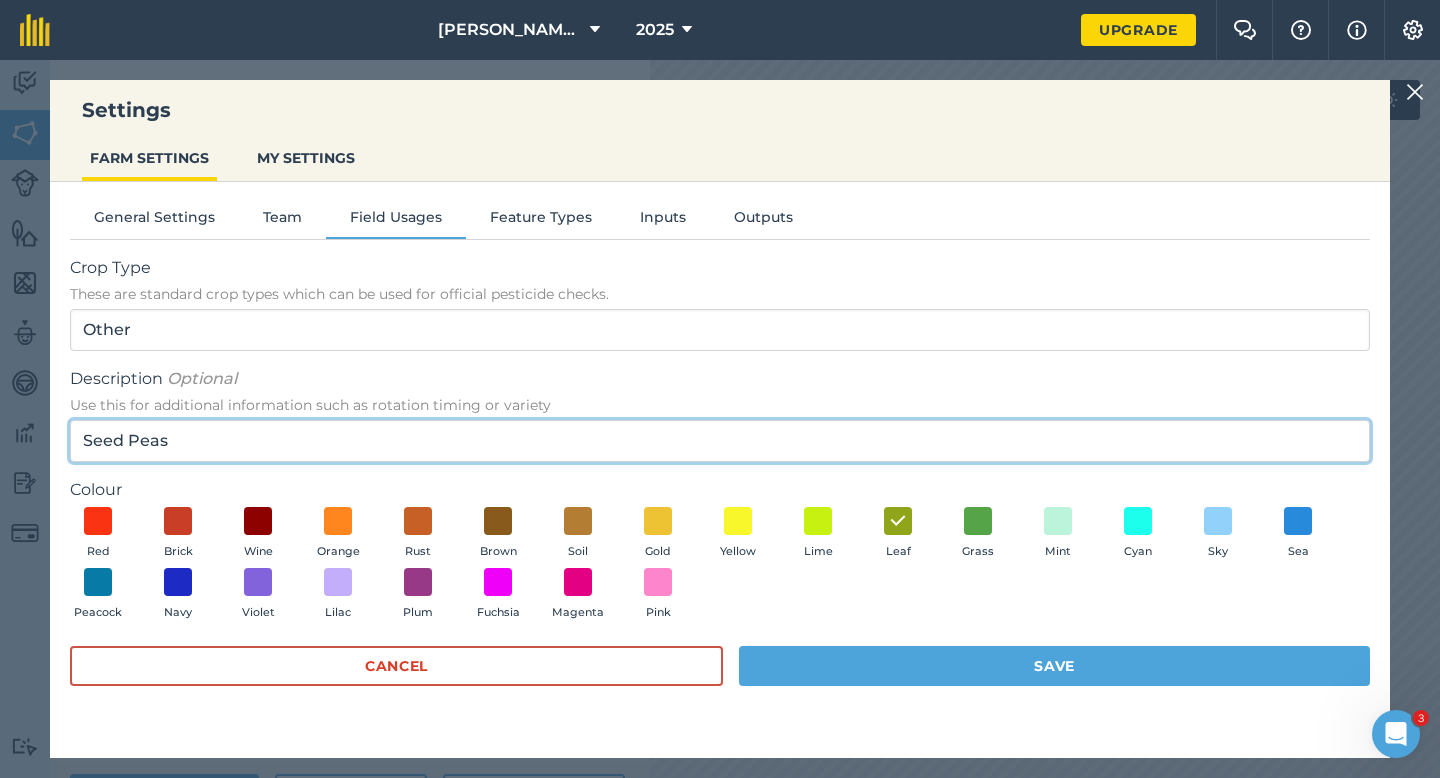 drag, startPoint x: 168, startPoint y: 443, endPoint x: 95, endPoint y: 438, distance: 73.171036 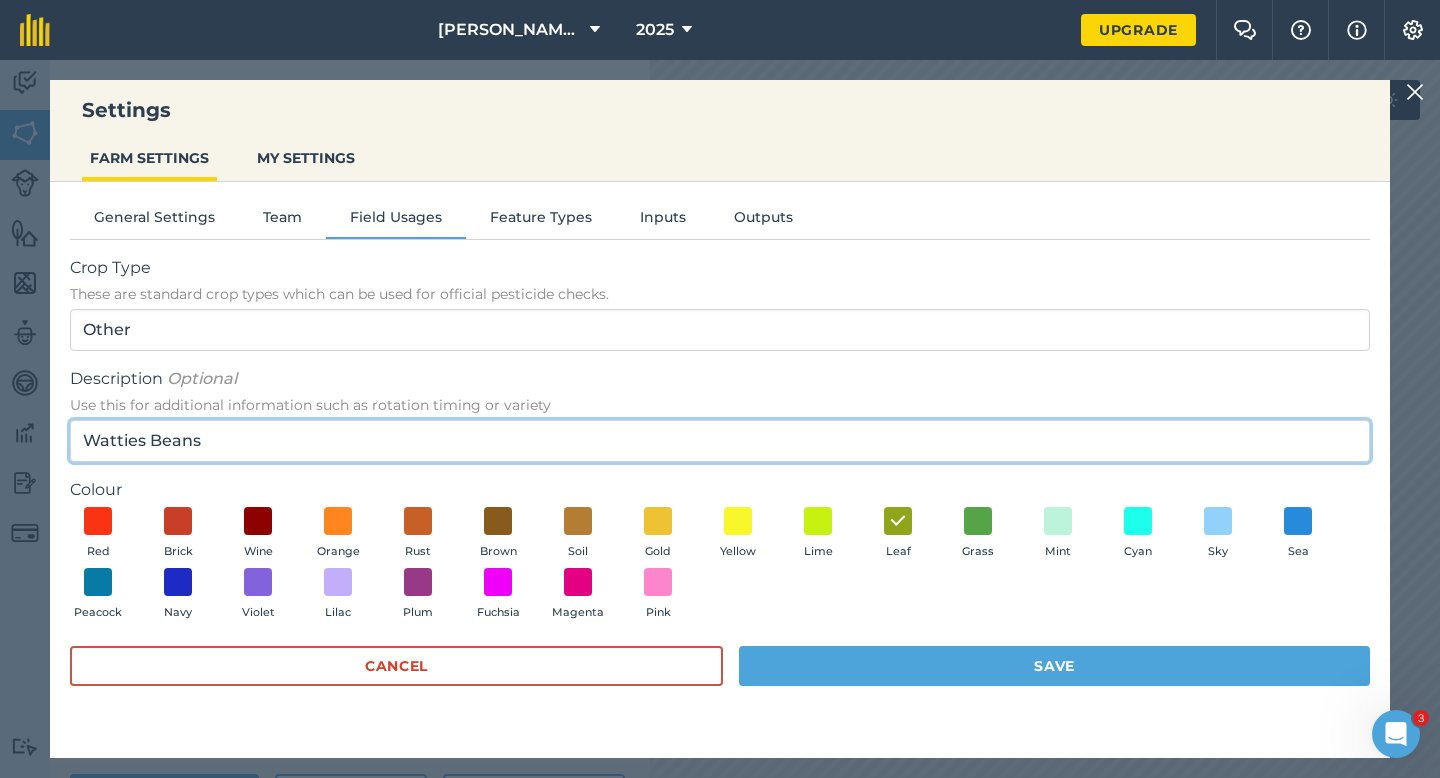 type on "Watties Beans" 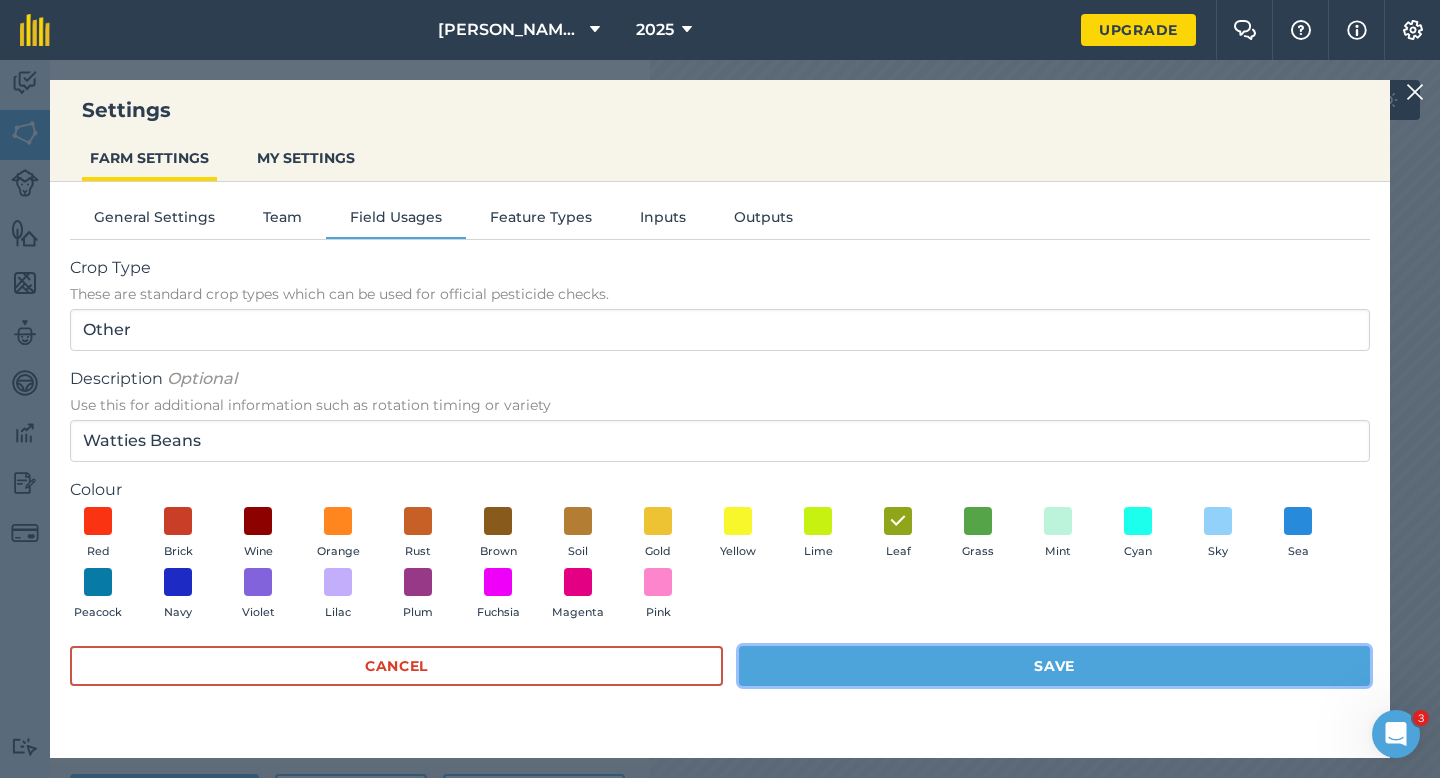 click on "Save" at bounding box center [1054, 666] 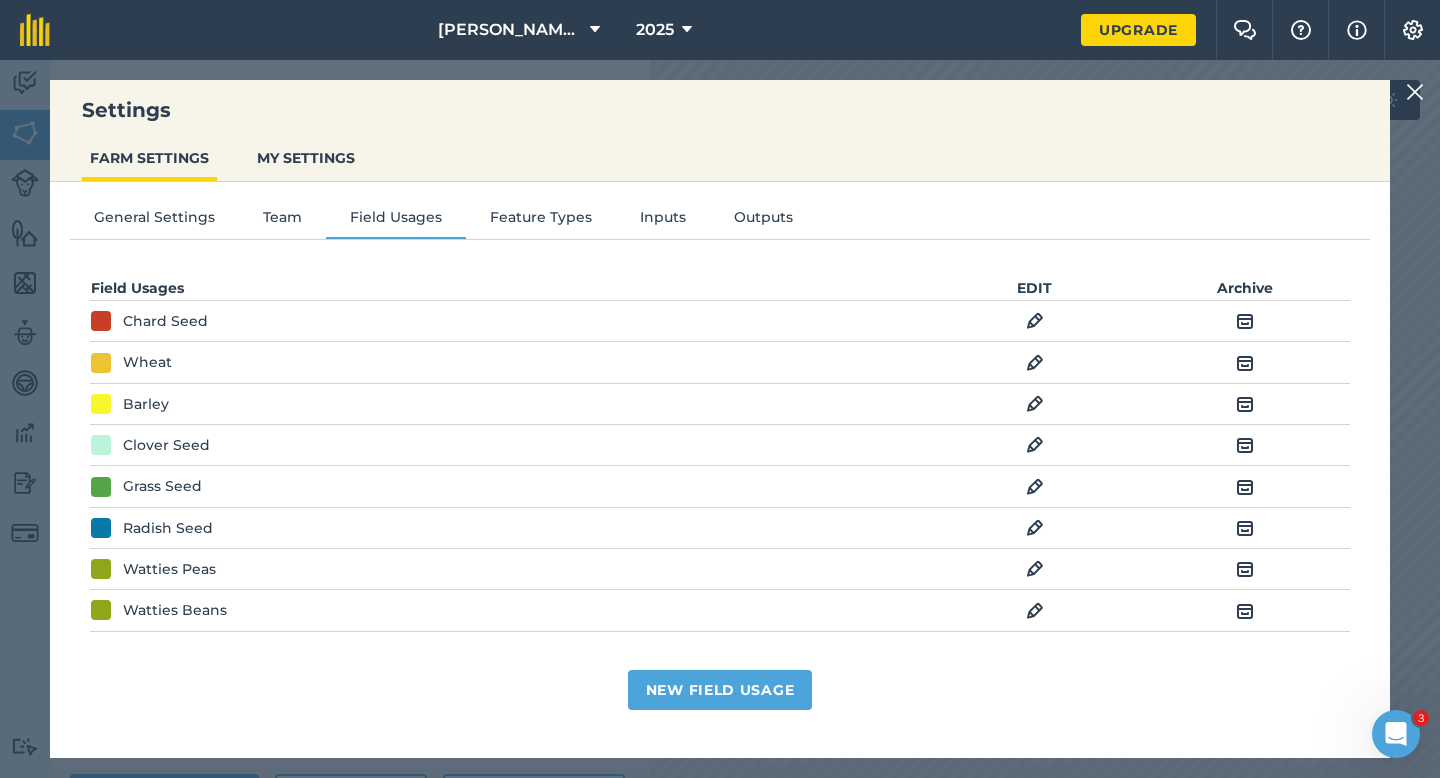 click at bounding box center (1415, 92) 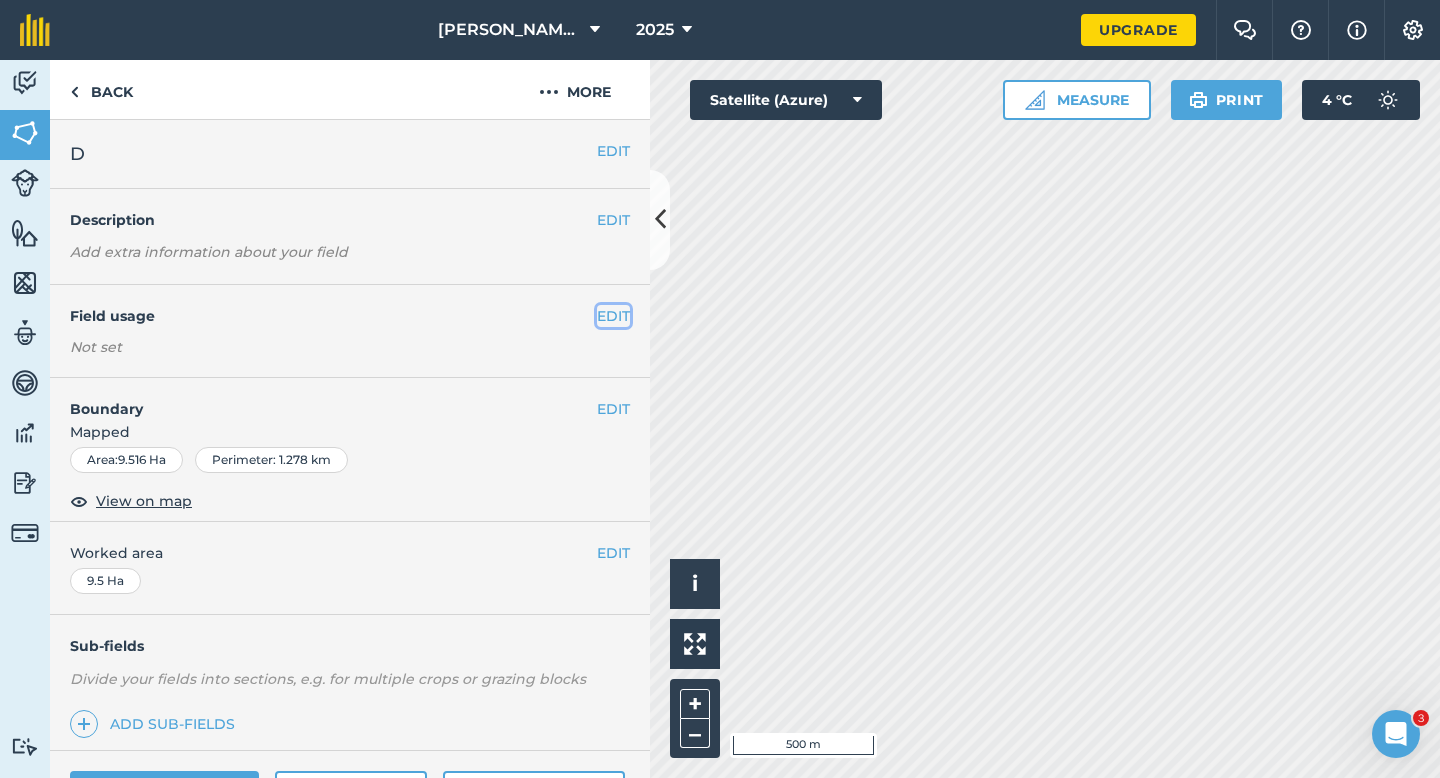 click on "EDIT" at bounding box center (613, 316) 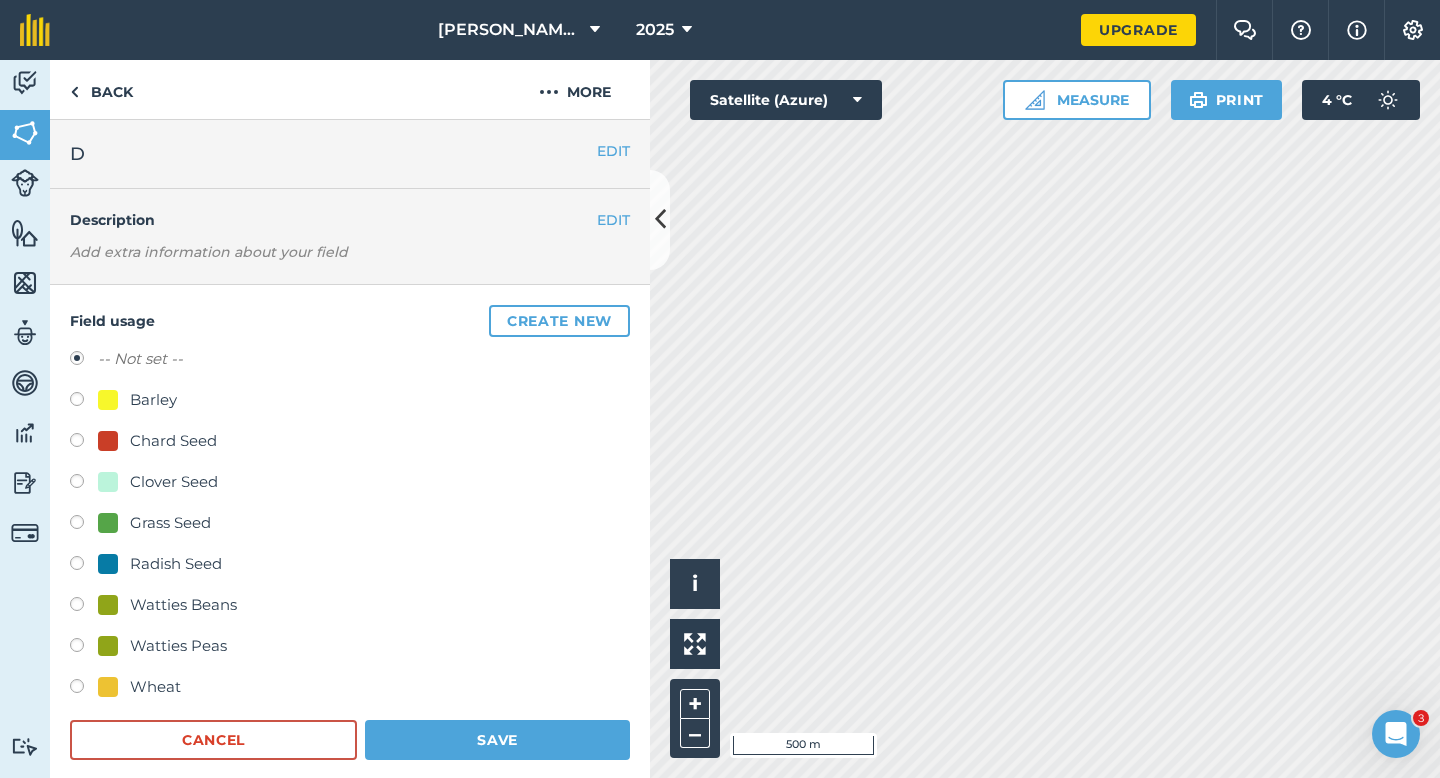 click on "Clover Seed" at bounding box center (158, 482) 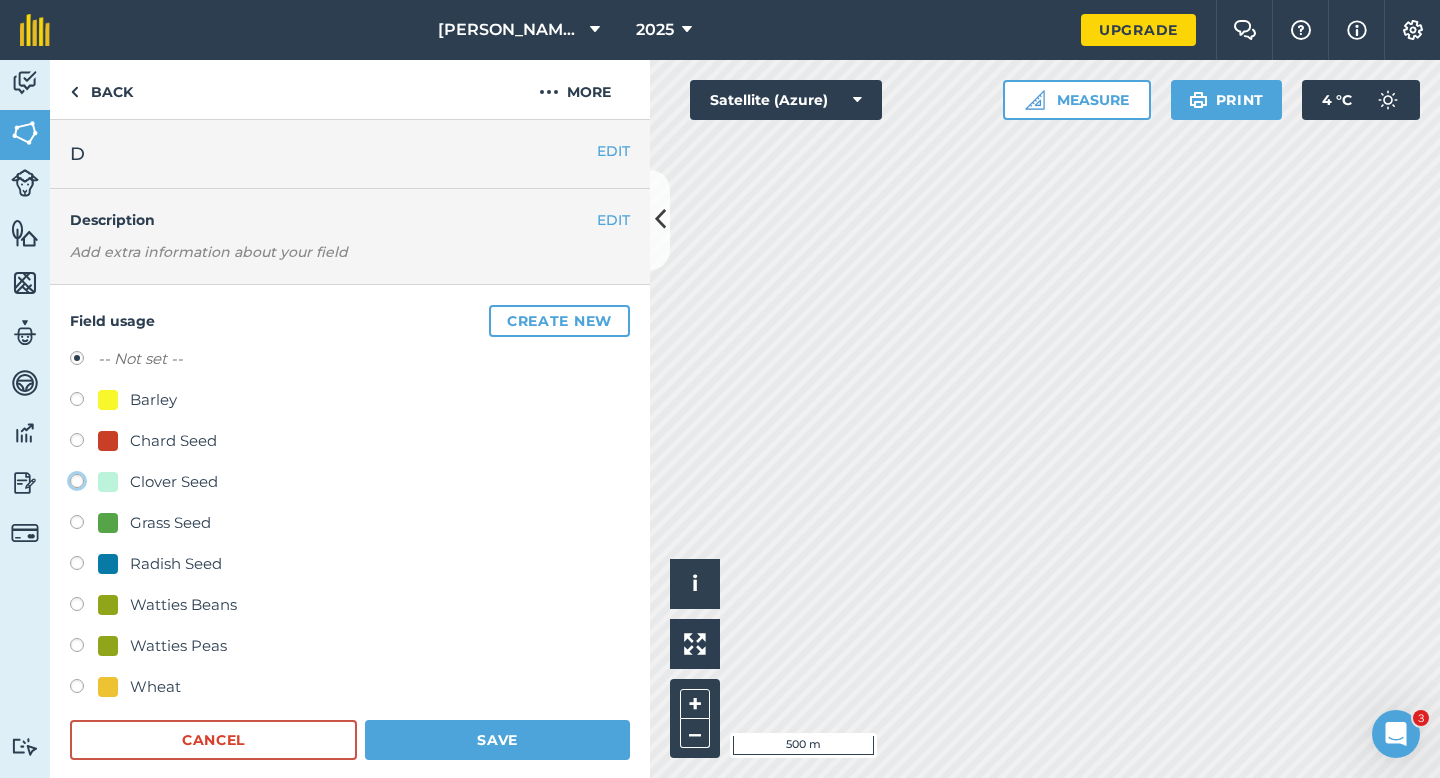 click on "Clover Seed" at bounding box center [-9923, 480] 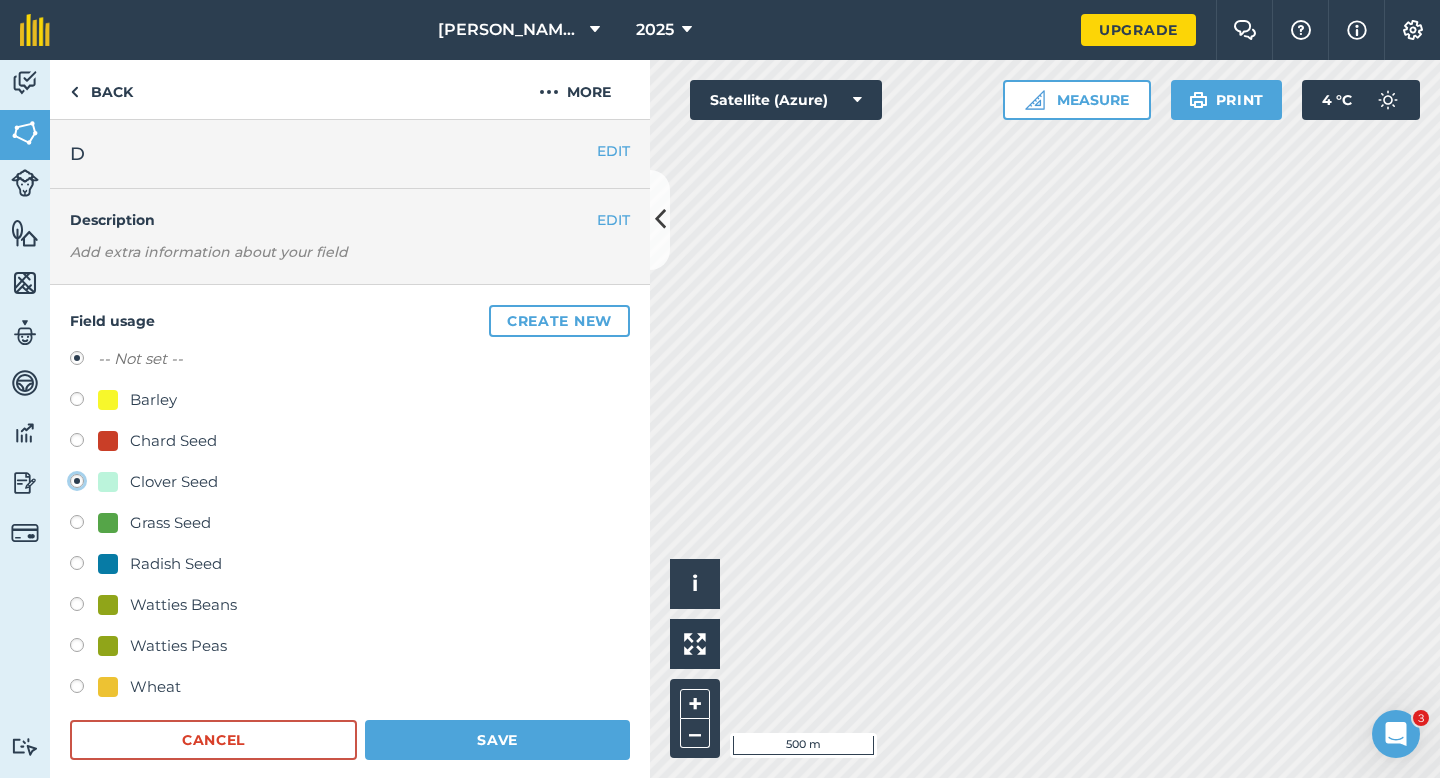 radio on "true" 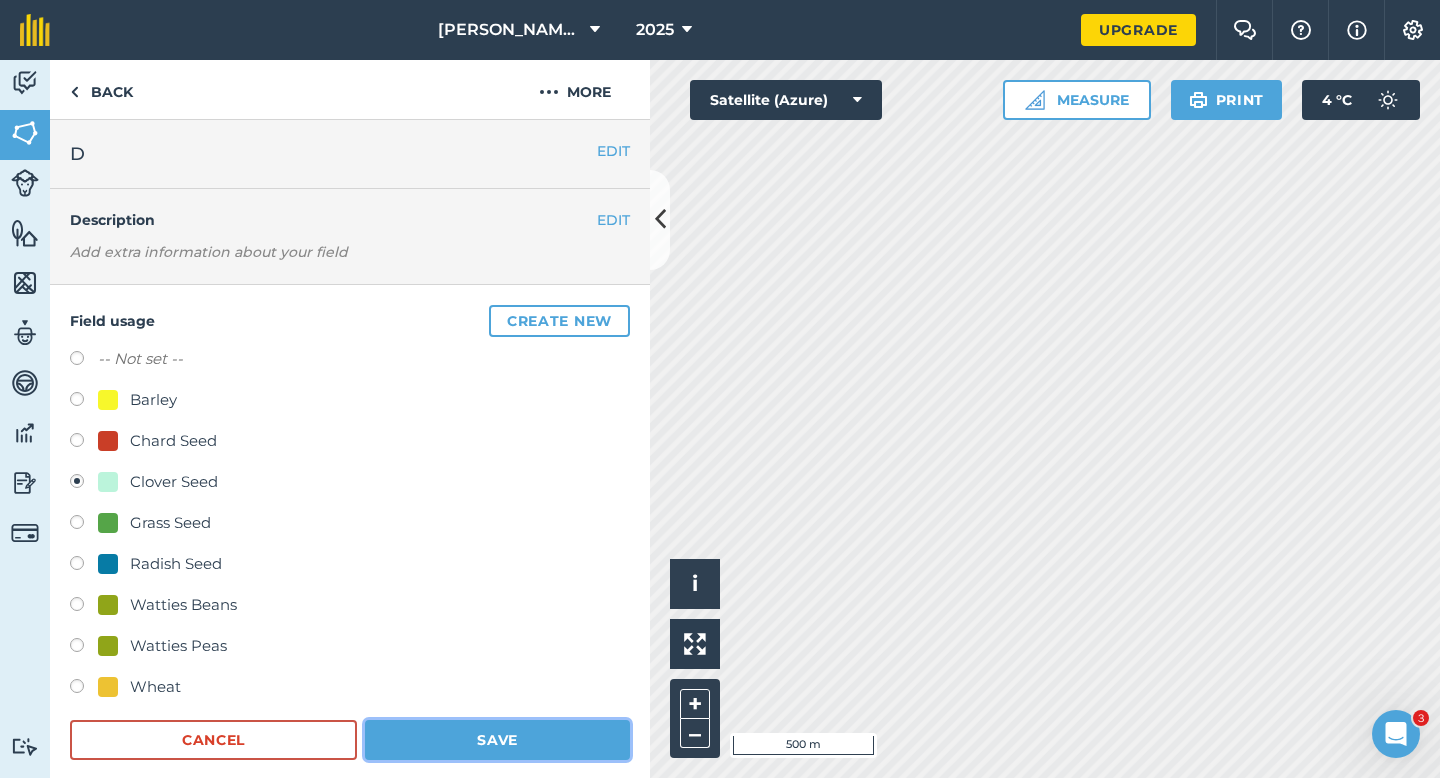 click on "Save" at bounding box center (497, 740) 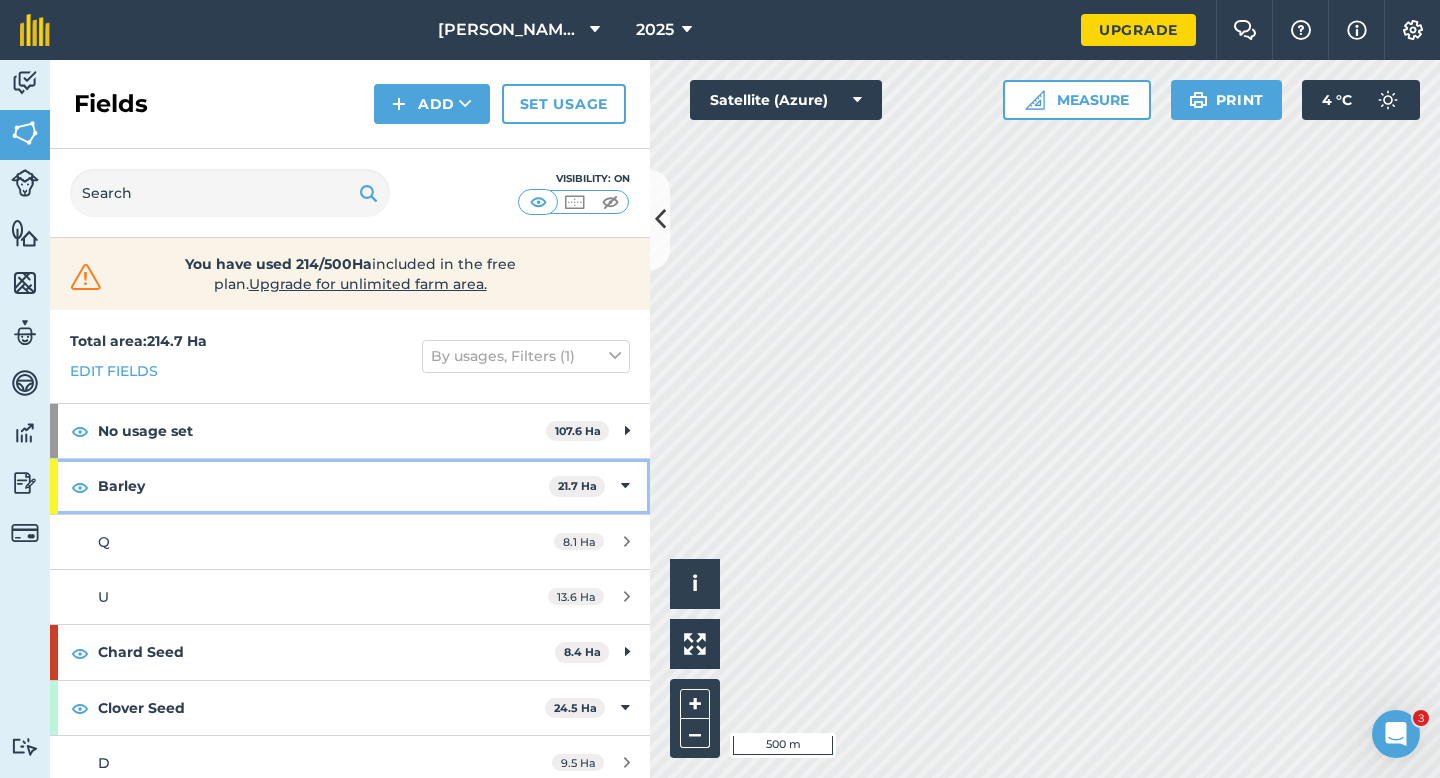 click on "Barley 21.7   Ha" at bounding box center (350, 486) 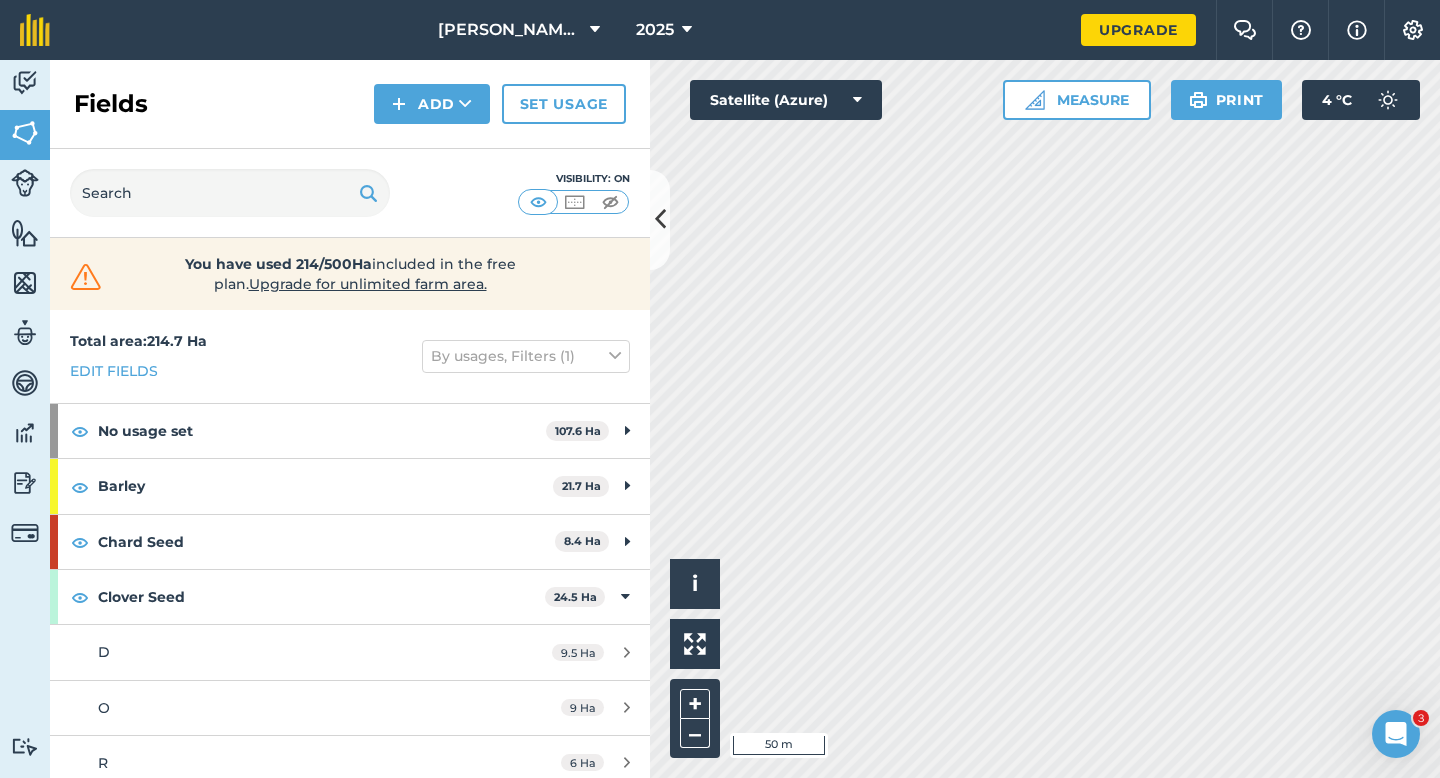 click on "[PERSON_NAME] & Sons  2025 Upgrade Farm Chat Help Info Settings Map printing is not available on our free plan Please upgrade to our Essentials, Plus or Pro plan to access this feature. Activity Fields Livestock Features Maps Team Vehicles Data Reporting Billing Tutorials Tutorials Fields   Add   Set usage Visibility: On You have used 214/500Ha  included in the free plan .  Upgrade for unlimited farm area. Total area :  214.7   Ha Edit fields By usages, Filters (1) No usage set 107.6   Ha B 8.2   Ha E 12.5   Ha F 8.4   Ha G 12   Ha J 9.1   Ha K 13.8   Ha L 13   Ha M 7.3   Ha N 12   Ha P 11.3   [PERSON_NAME] 21.7   Ha Q 8.1   Ha U 13.6   [PERSON_NAME] Seed 8.4   Ha H 8.4   Ha Clover Seed 24.5   Ha D 9.5   Ha O 9   Ha R 6   Ha Grass Seed 10   Ha S 10   Ha Radish Seed 9.1   Ha V 9.1   [PERSON_NAME] Beans 10   Ha I 10   [PERSON_NAME] Peas 15.4   Ha A 7.8   Ha C 7.6   Ha Wheat 8   Ha T 8   Ha Hello i © 2025 TomTom, Microsoft 50 m + – Satellite (Azure) Measure Print 4   ° C" at bounding box center [720, 389] 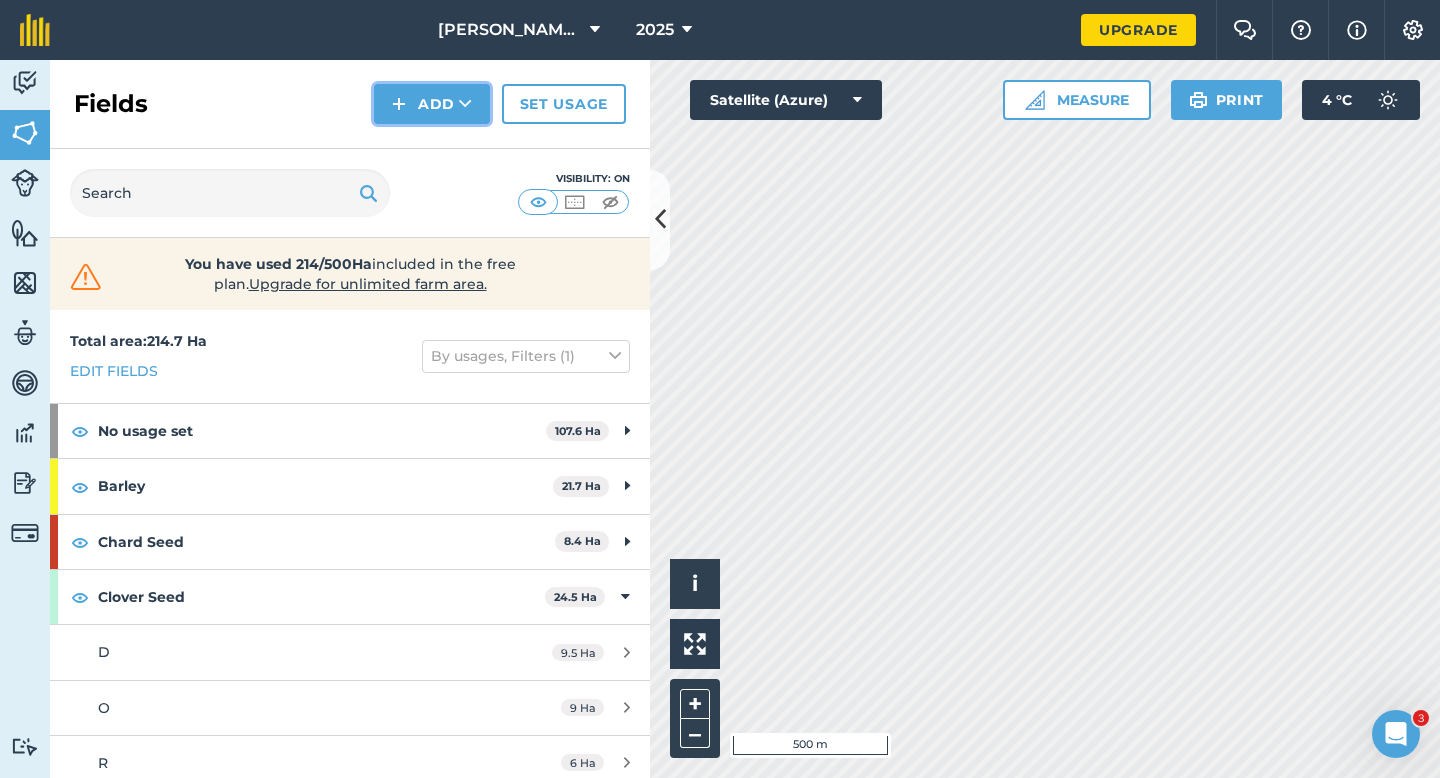 click on "Add" at bounding box center [432, 104] 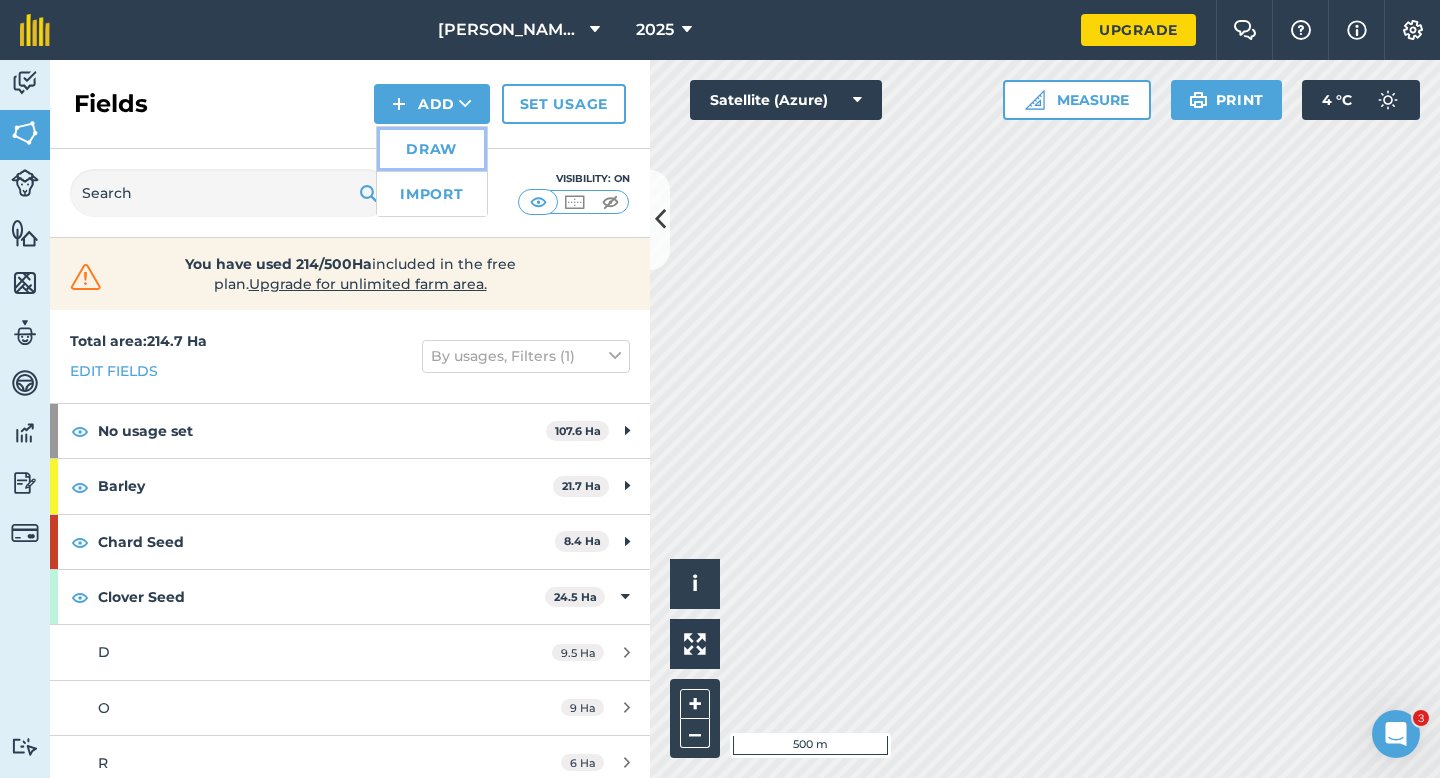 click on "Draw" at bounding box center [432, 149] 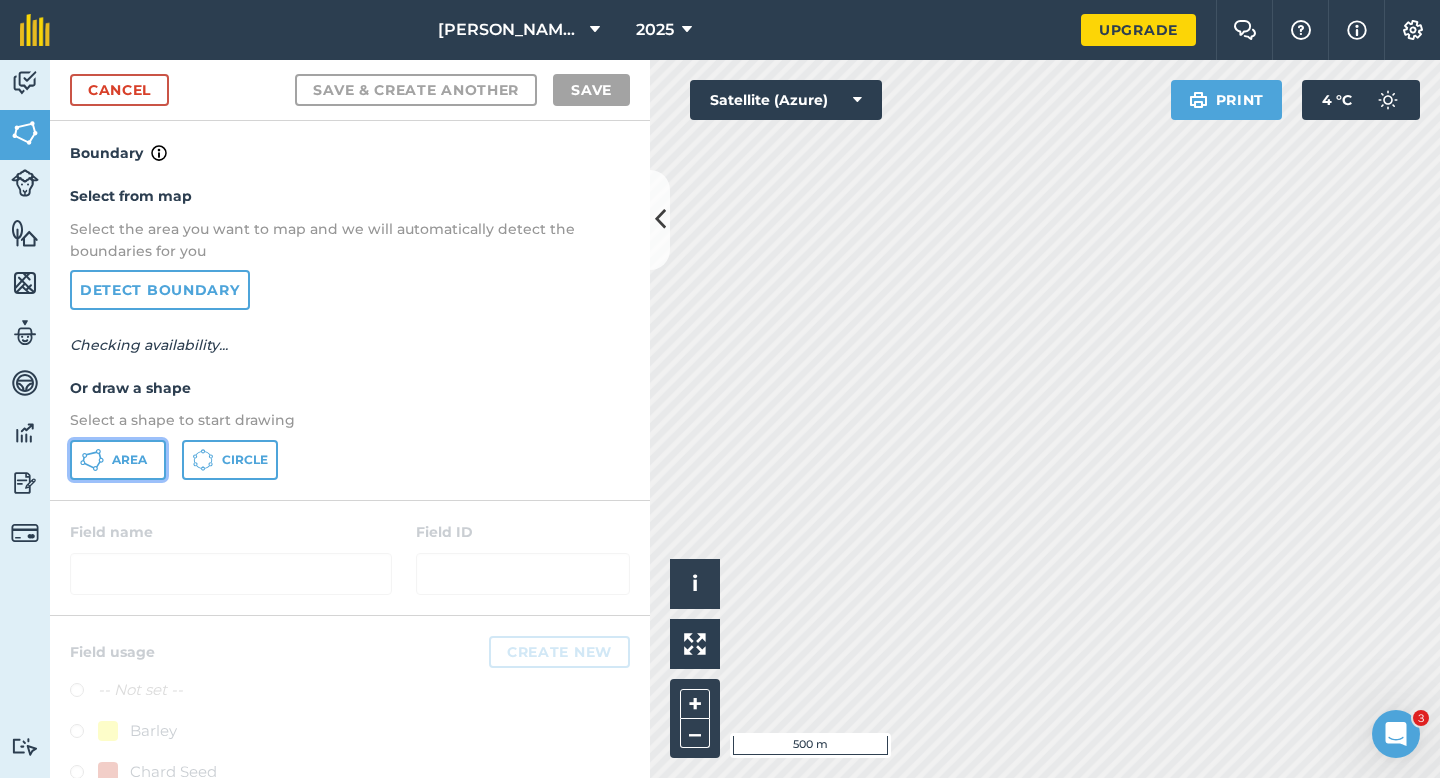 click on "Area" at bounding box center [118, 460] 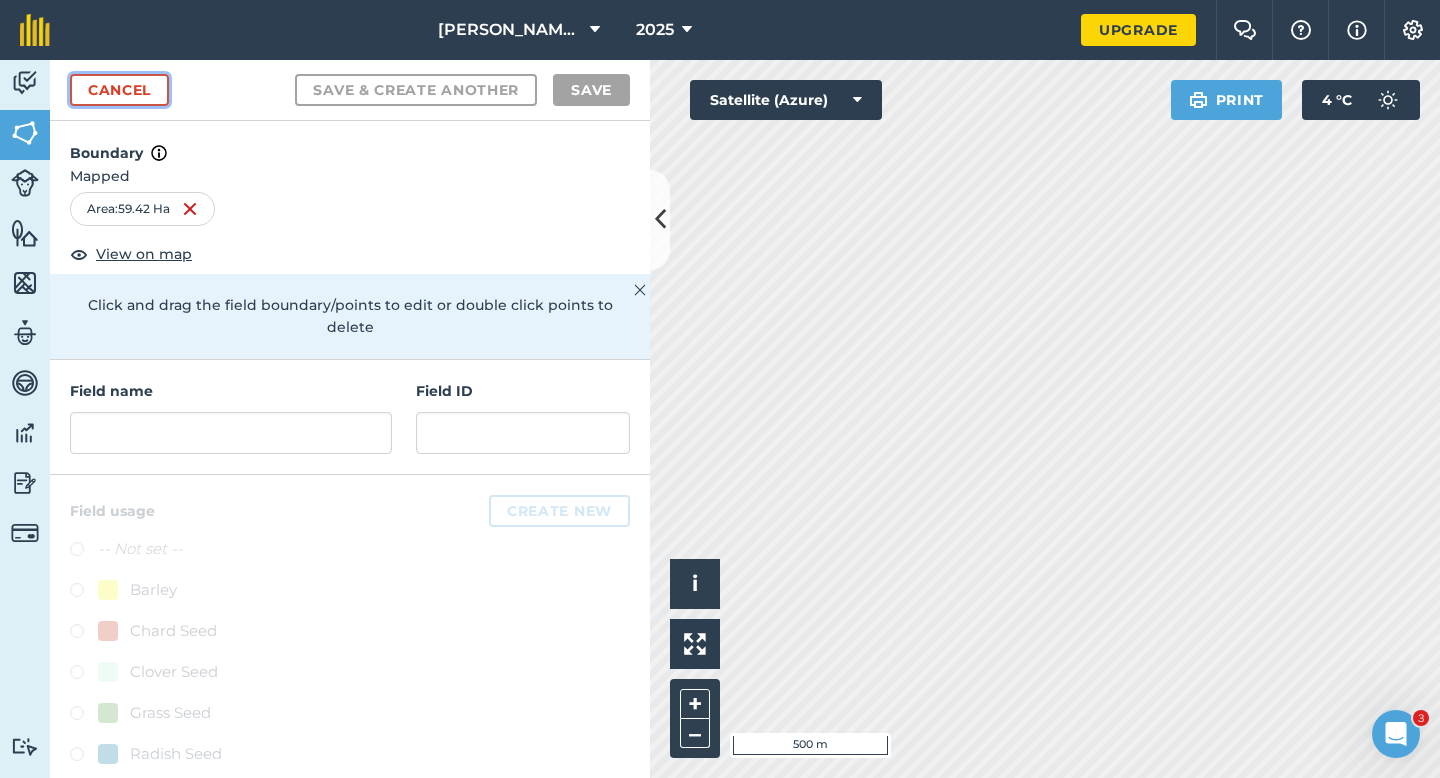 click on "Cancel" at bounding box center (119, 90) 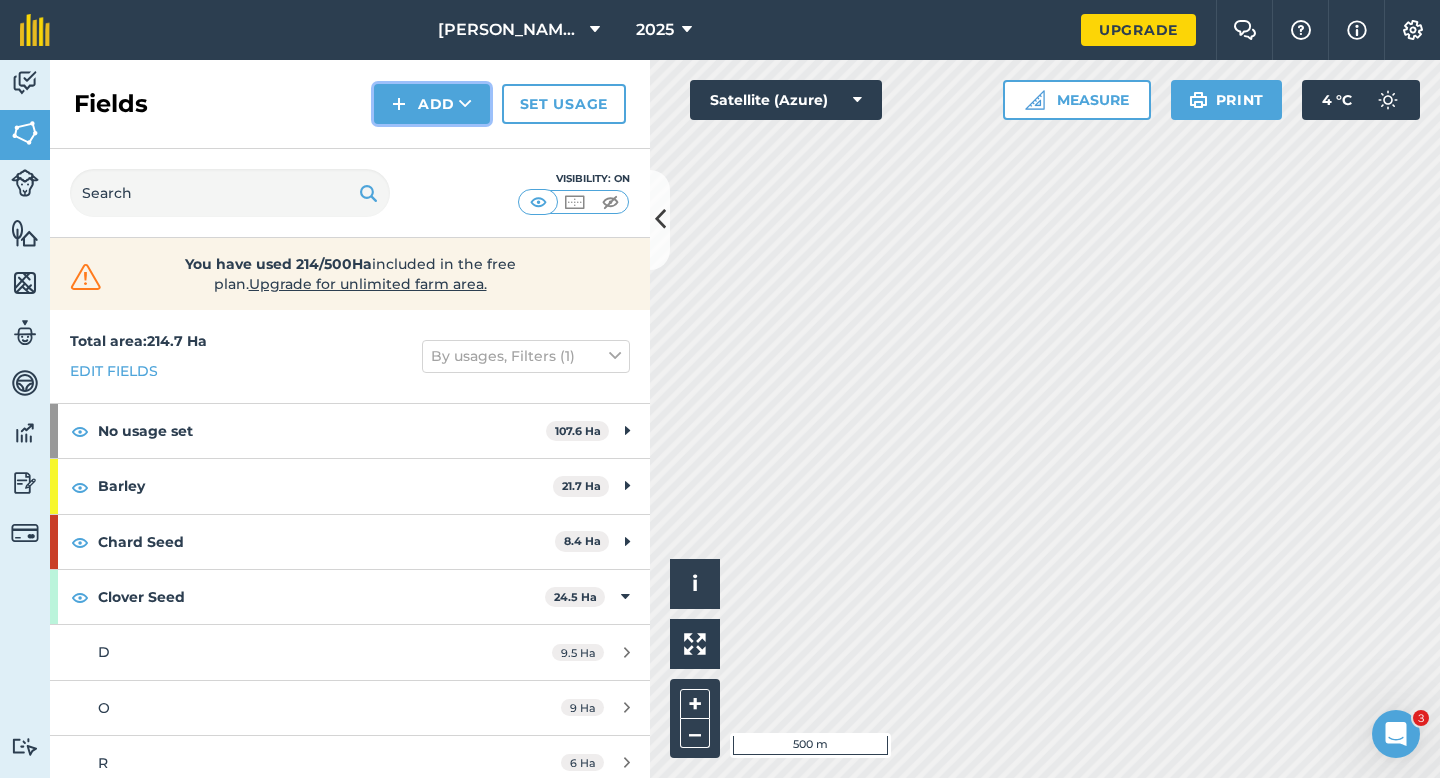 click on "Add" at bounding box center [432, 104] 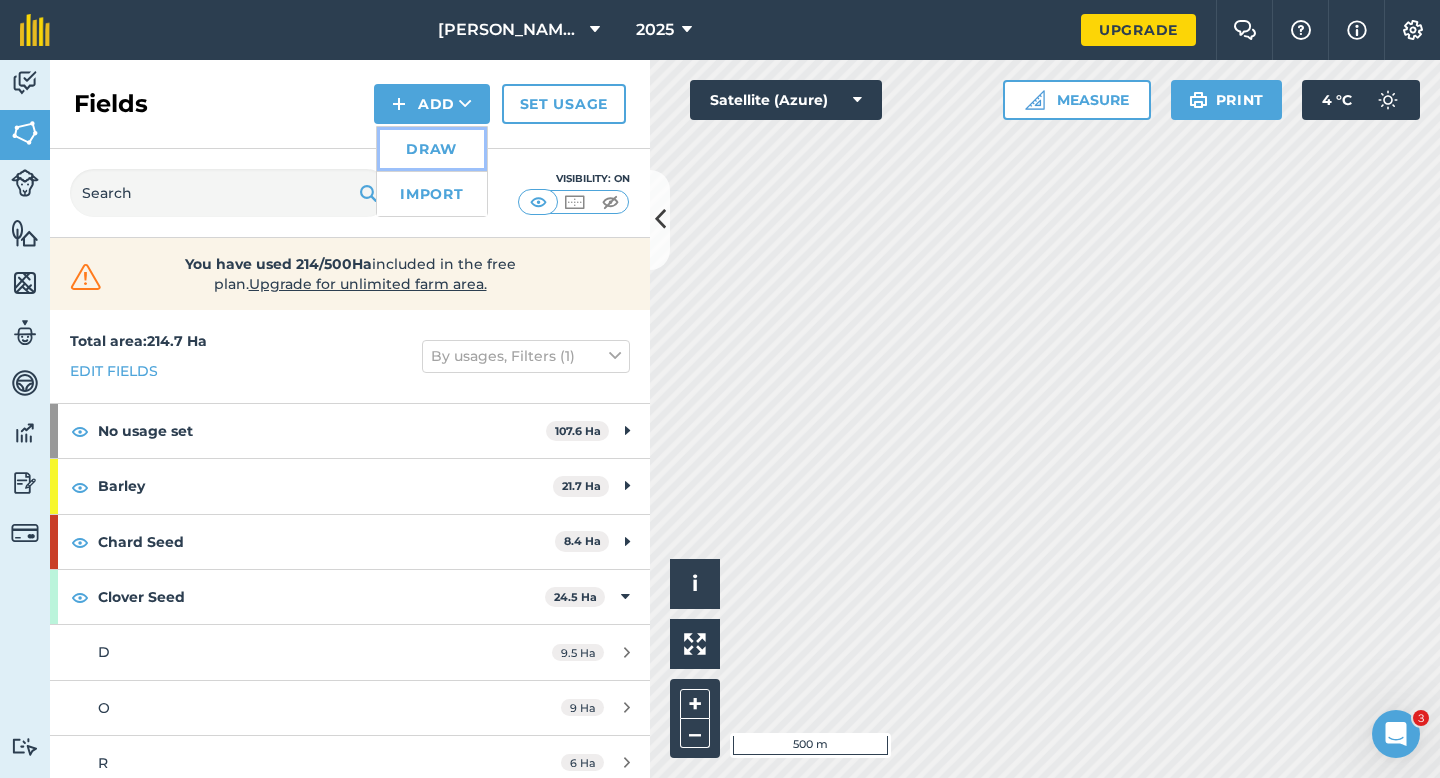 click on "Draw" at bounding box center (432, 149) 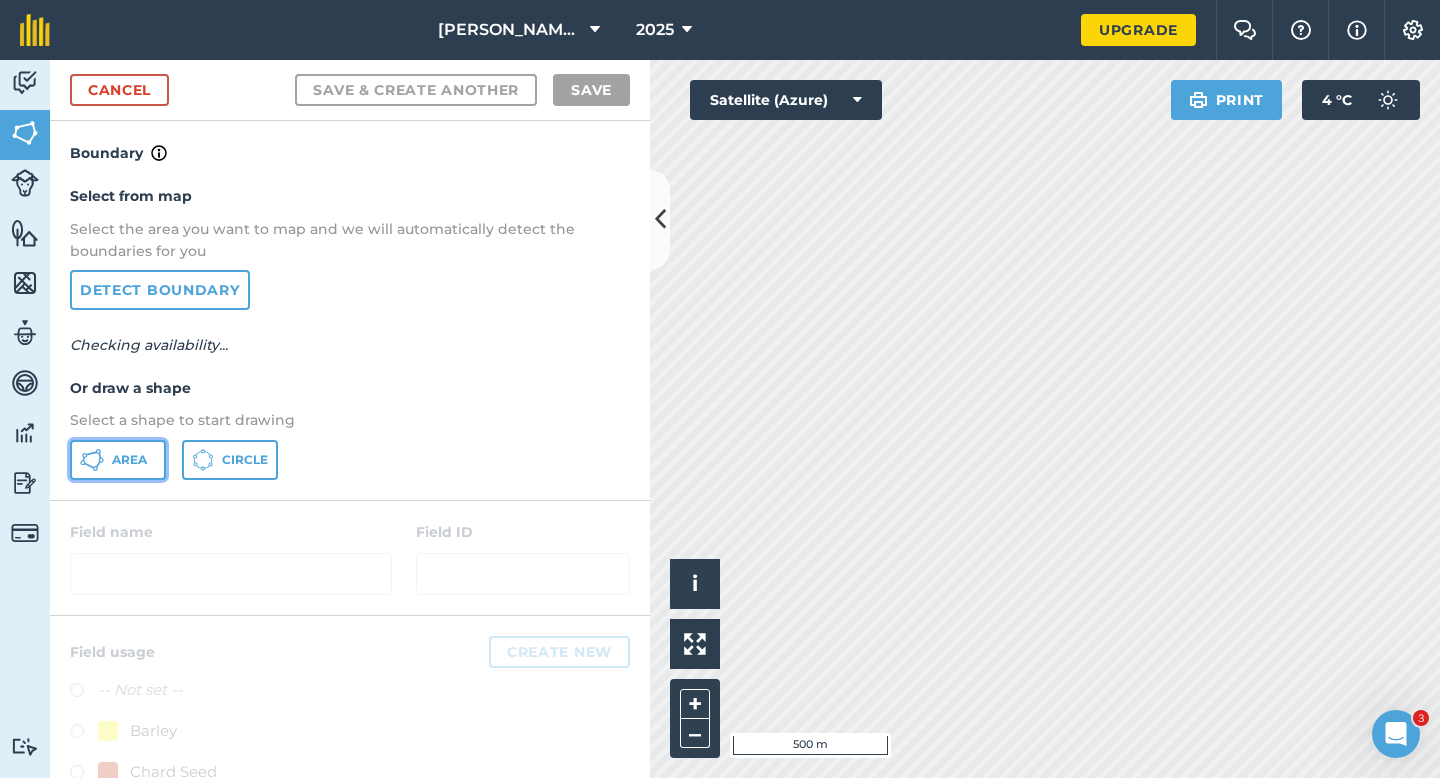 click on "Area" at bounding box center (118, 460) 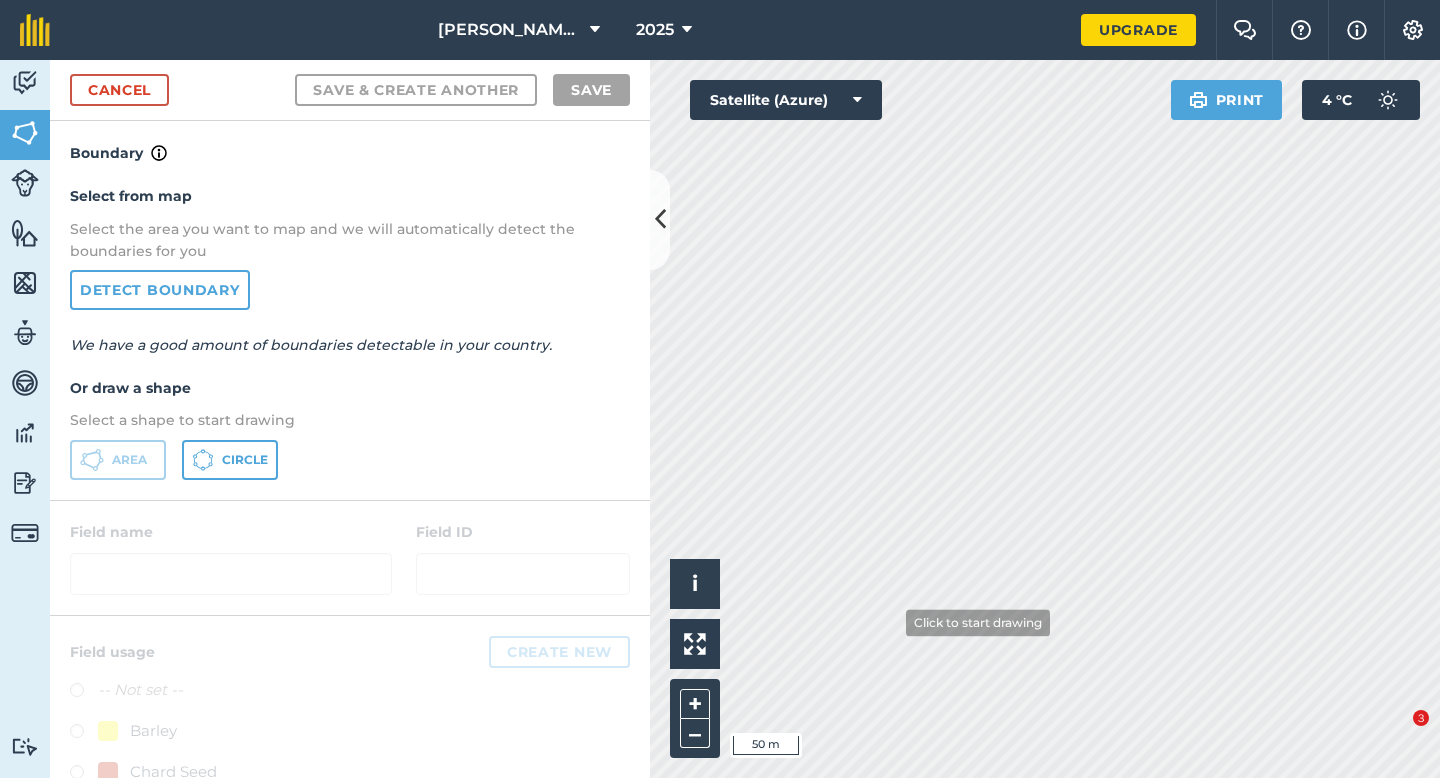 scroll, scrollTop: 0, scrollLeft: 0, axis: both 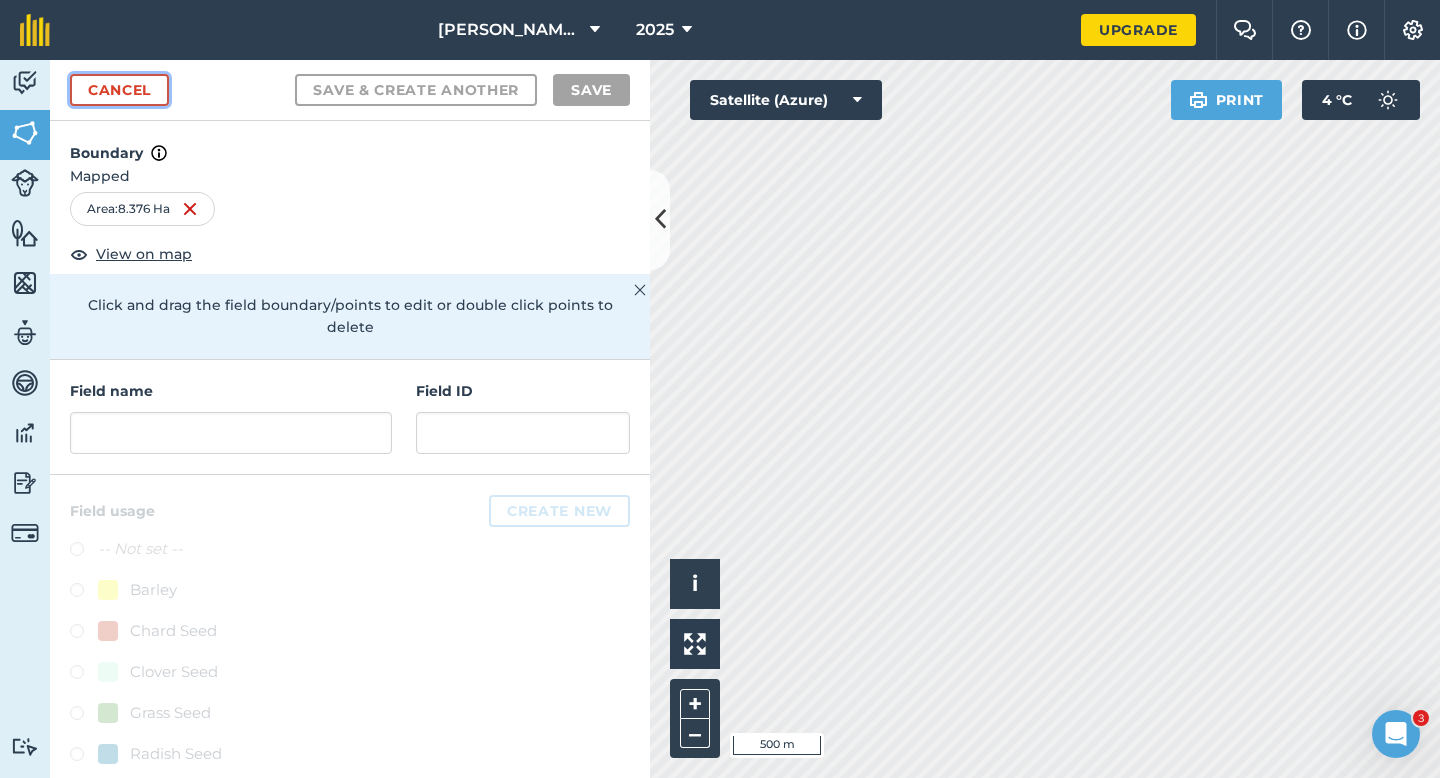 click on "Cancel" at bounding box center [119, 90] 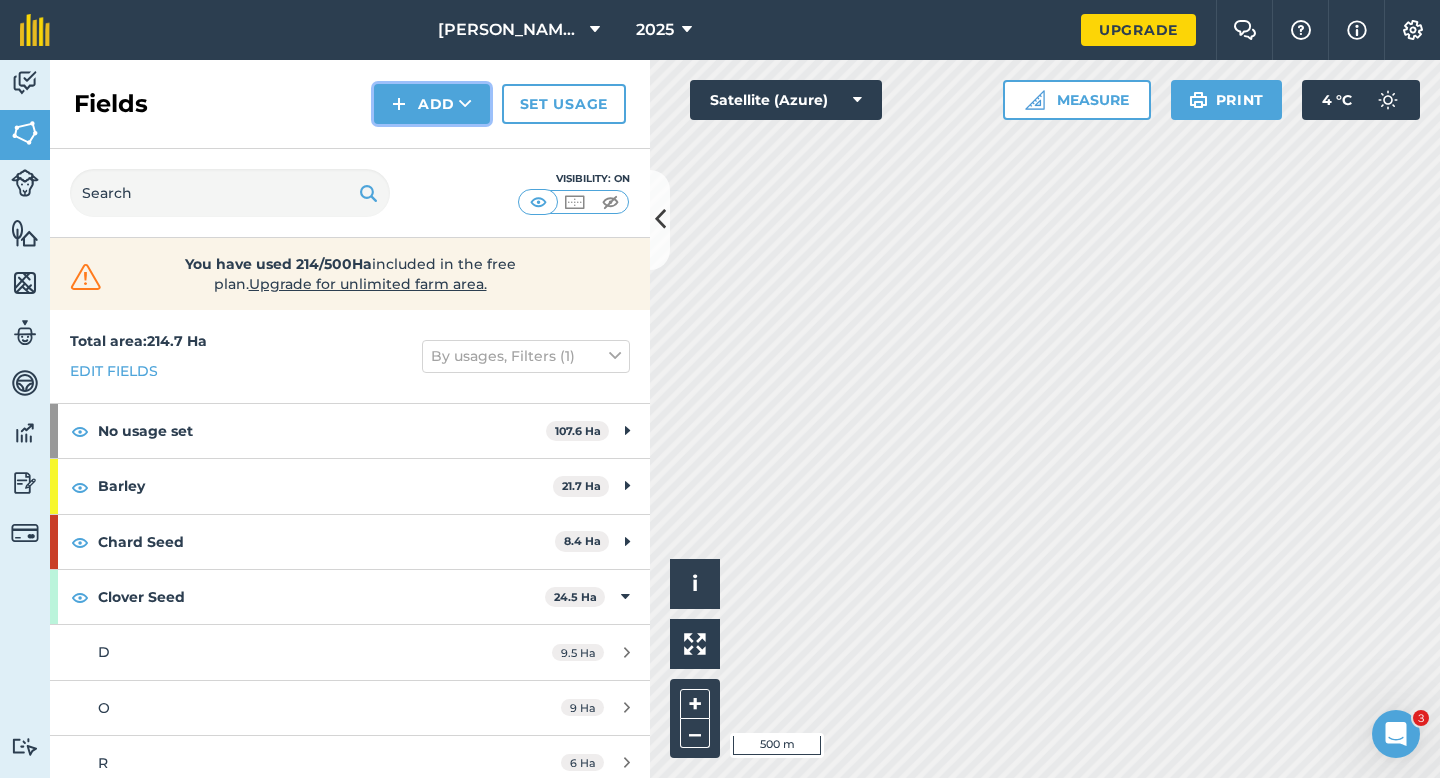 click on "Add" at bounding box center [432, 104] 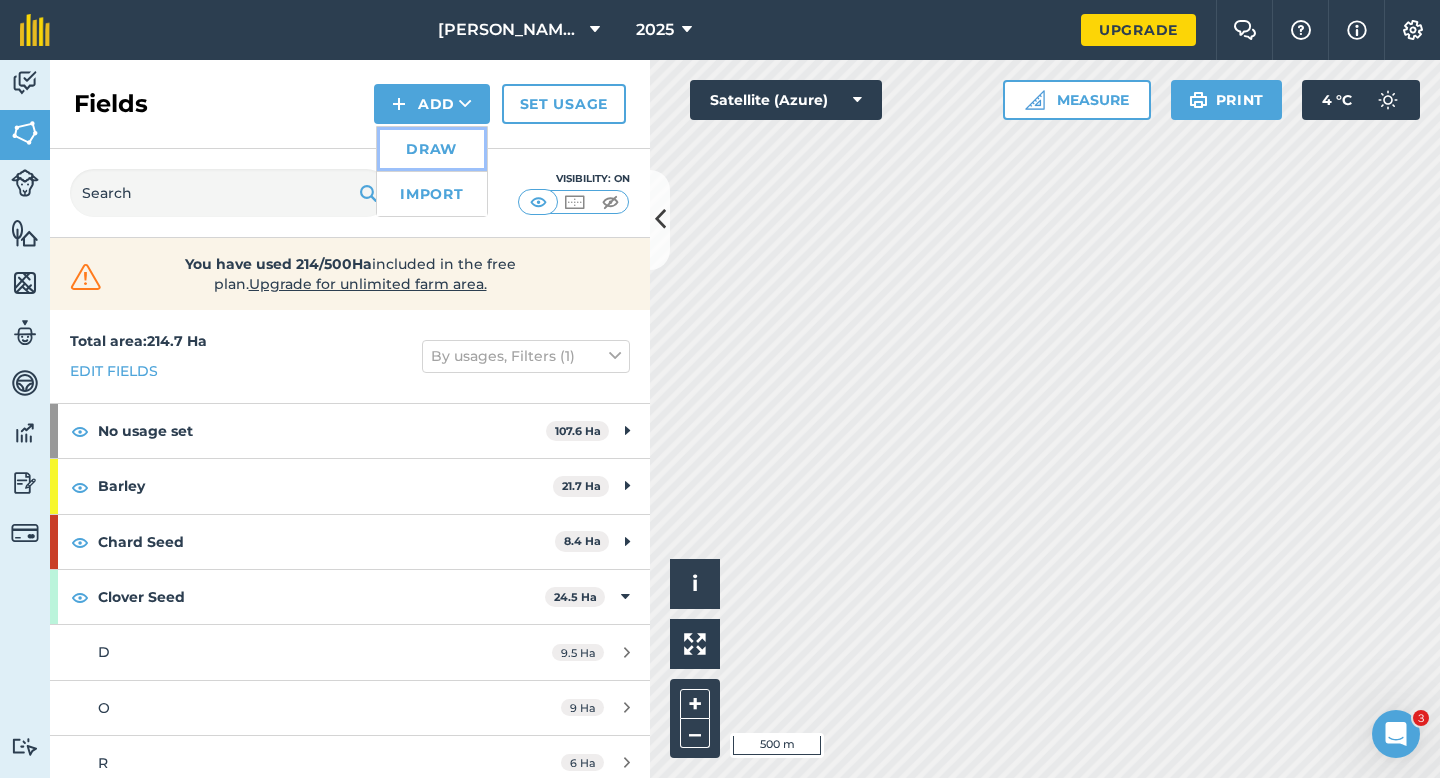 click on "Draw" at bounding box center (432, 149) 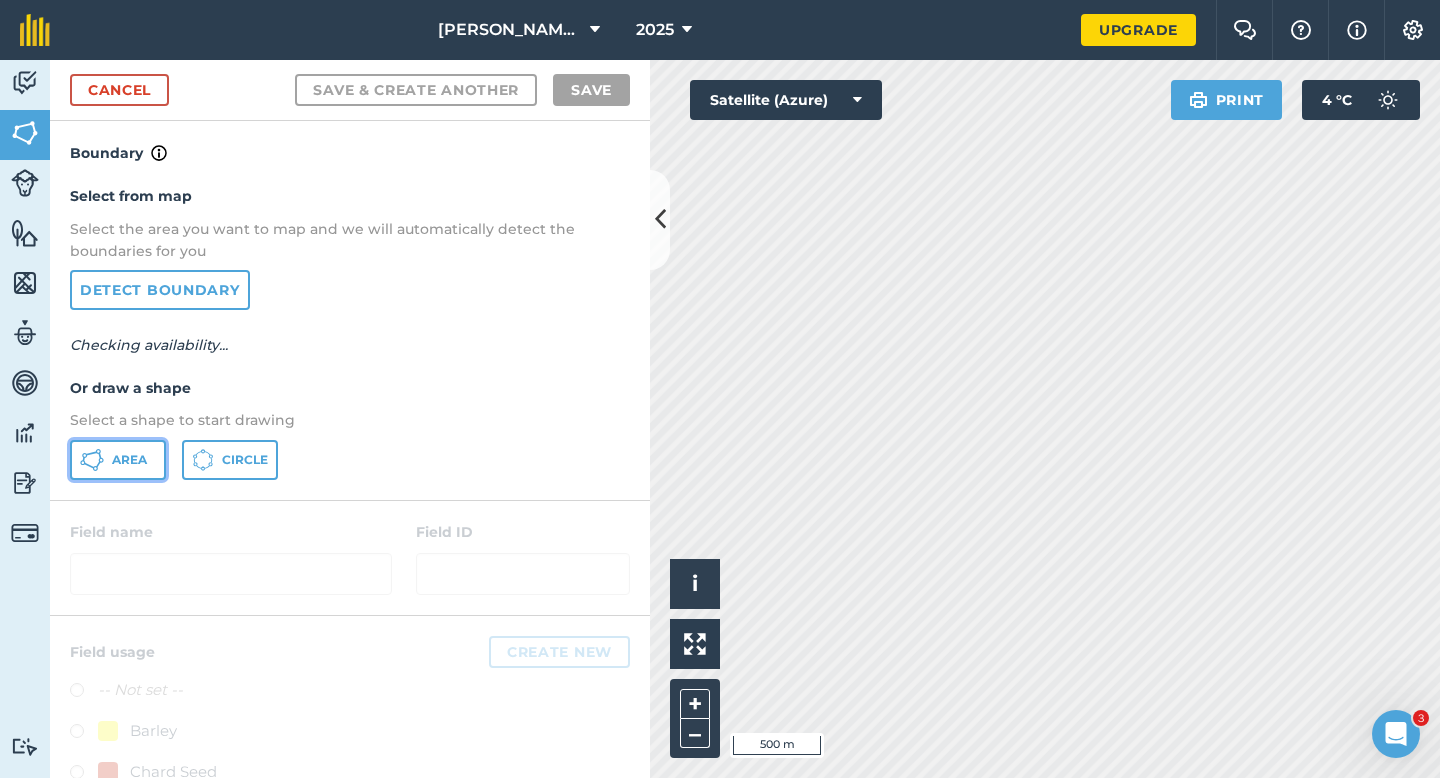 click on "Area" at bounding box center (118, 460) 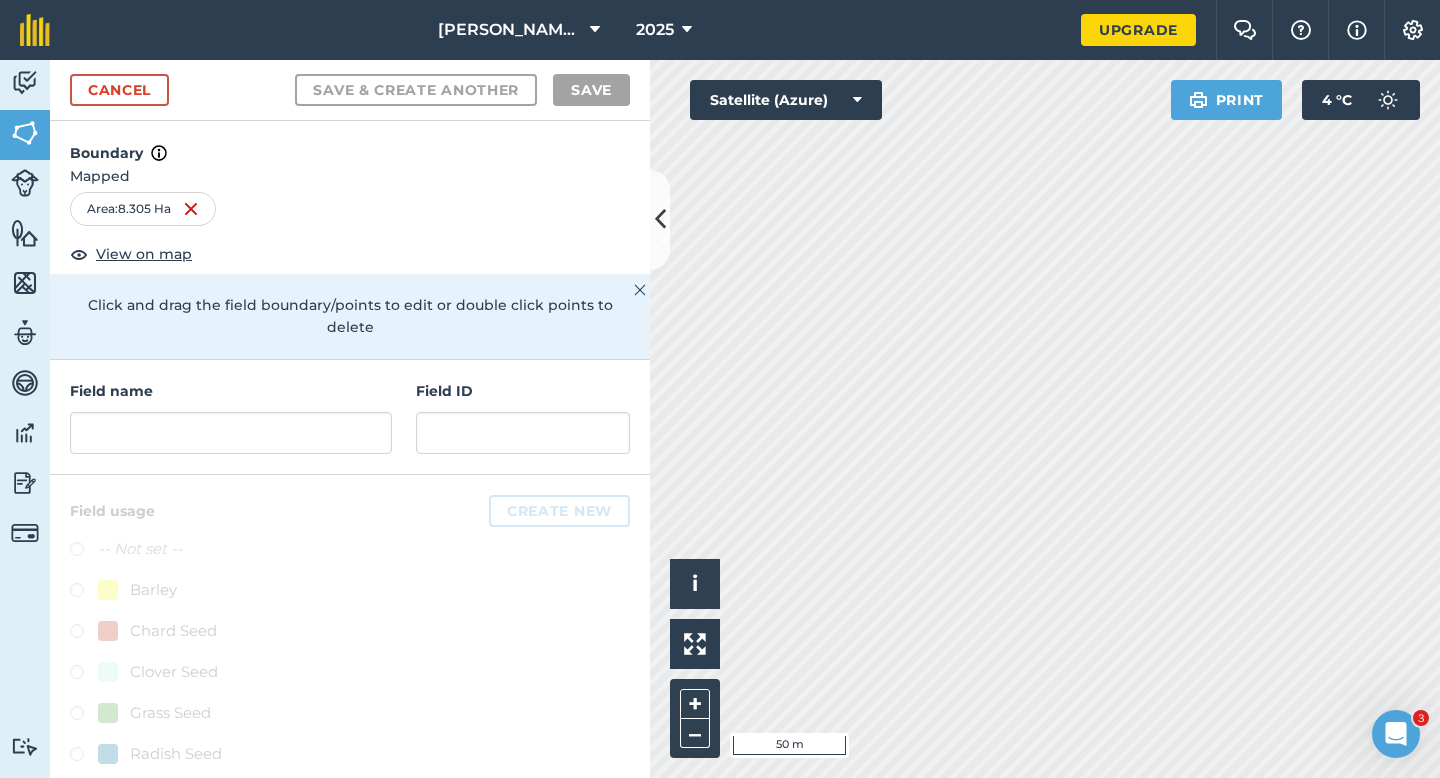 click on "Field name Field ID" at bounding box center (350, 417) 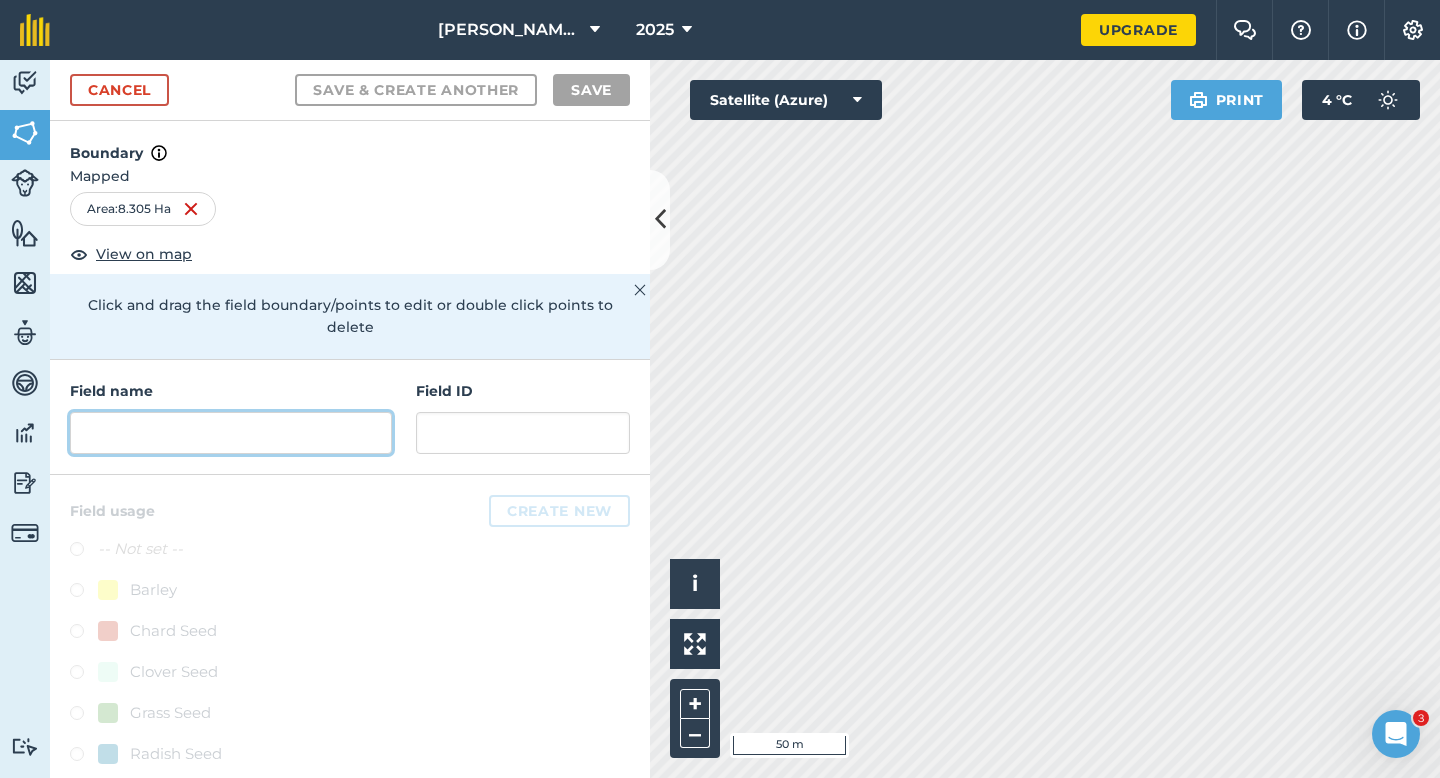 click at bounding box center [231, 433] 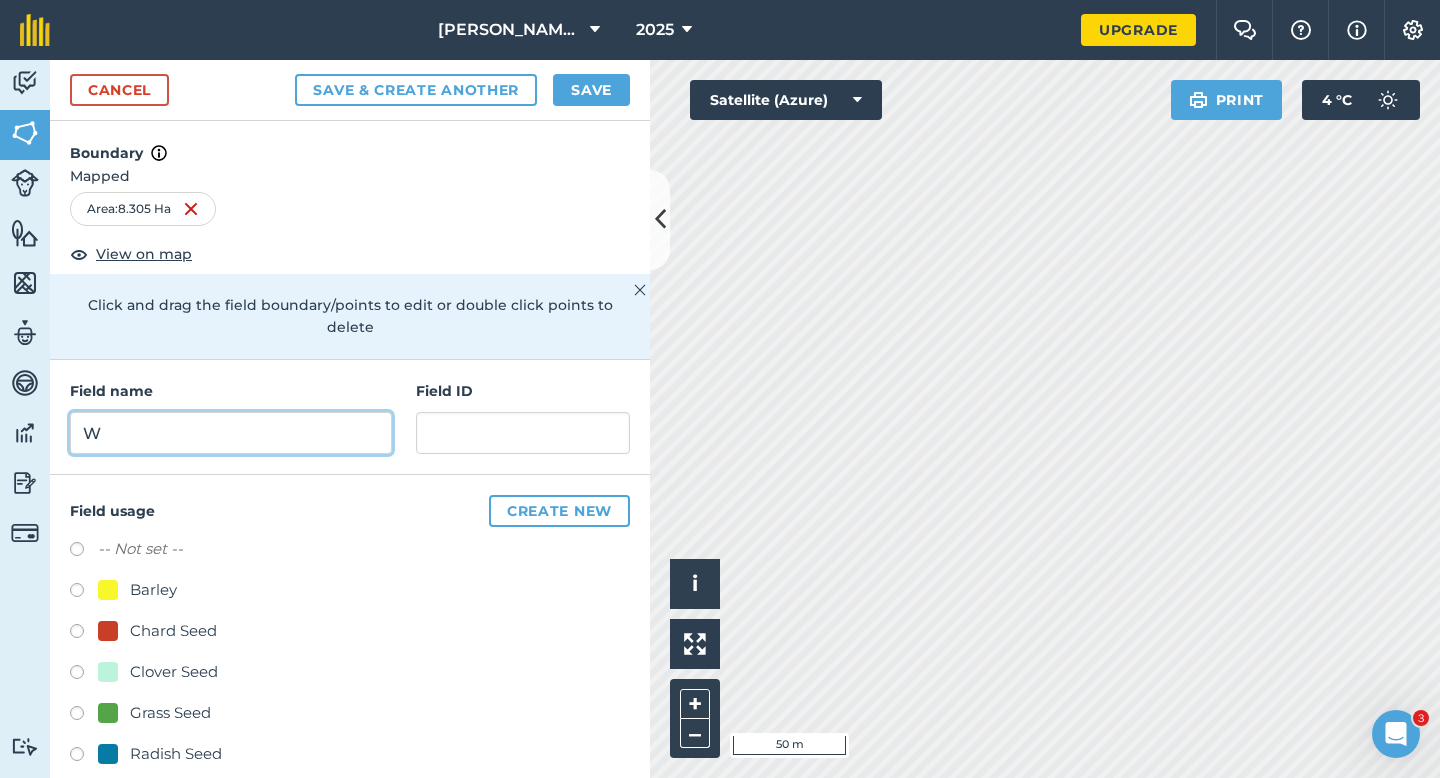type on "W" 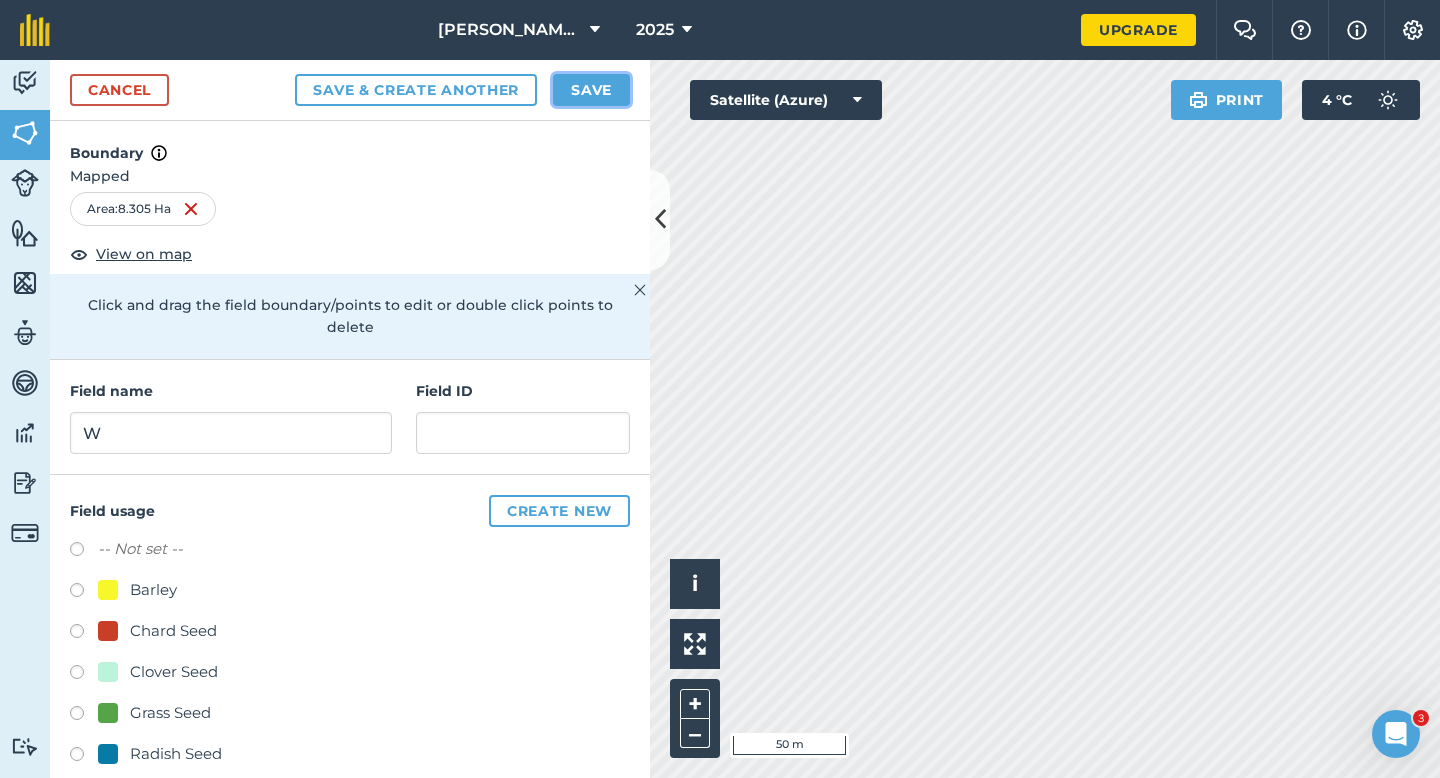 click on "Save" at bounding box center (591, 90) 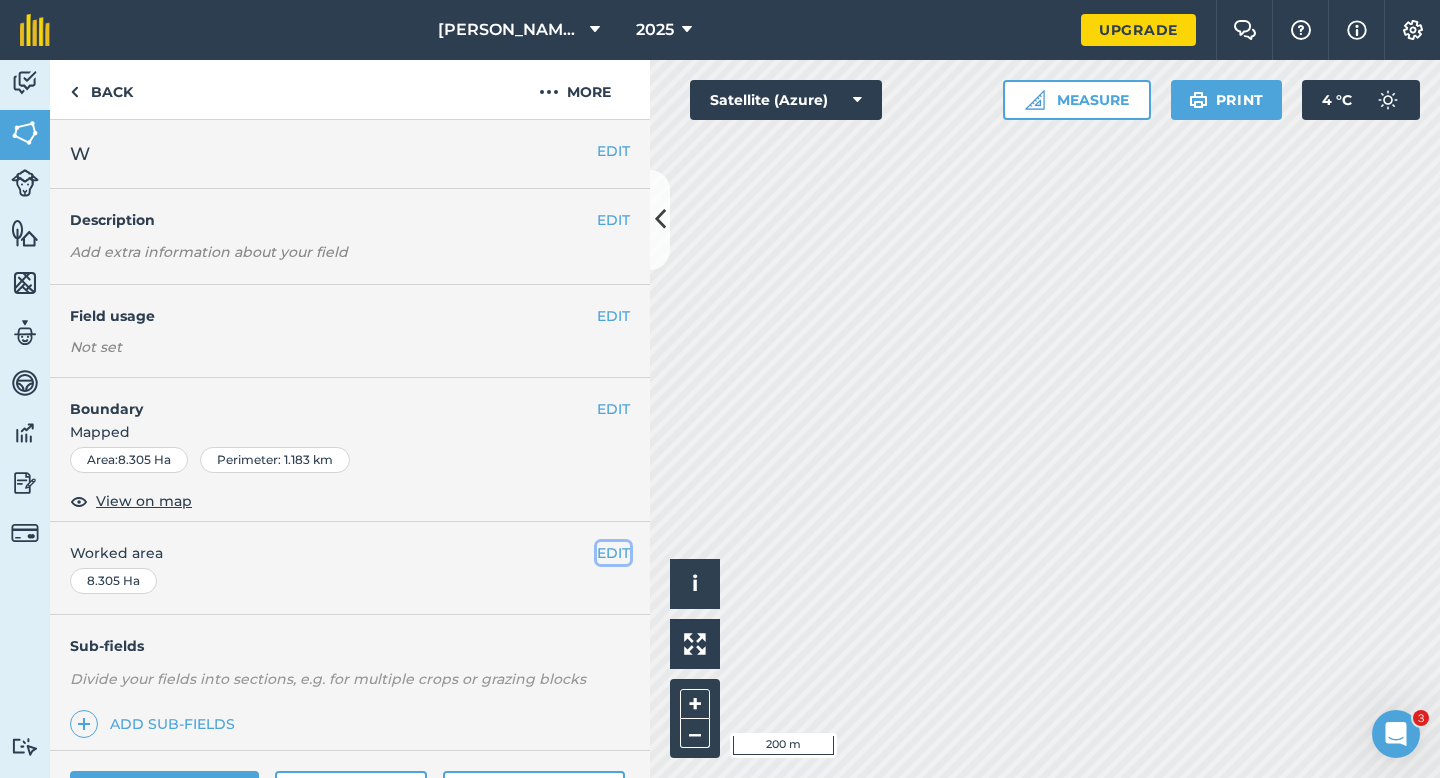 click on "EDIT" at bounding box center [613, 553] 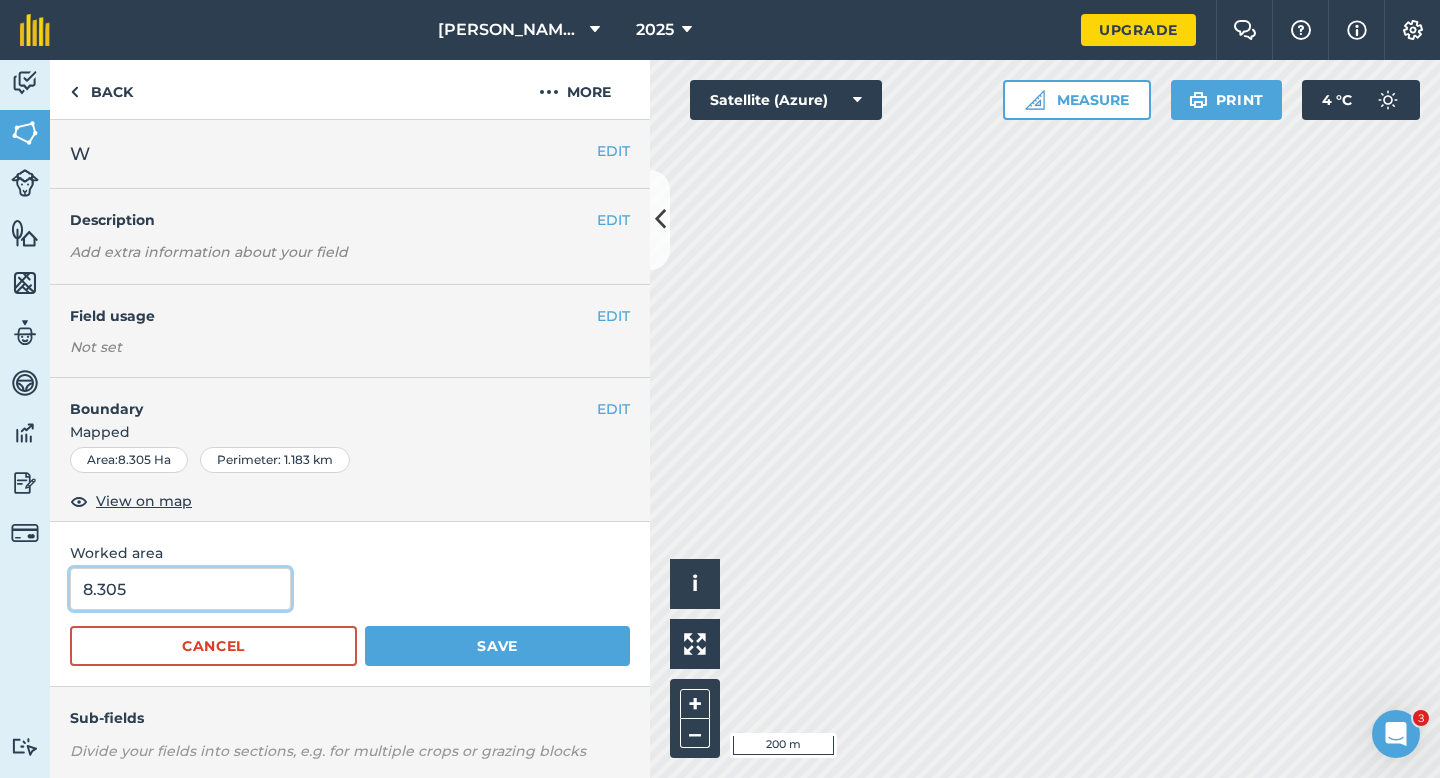 click on "8.305" at bounding box center (180, 589) 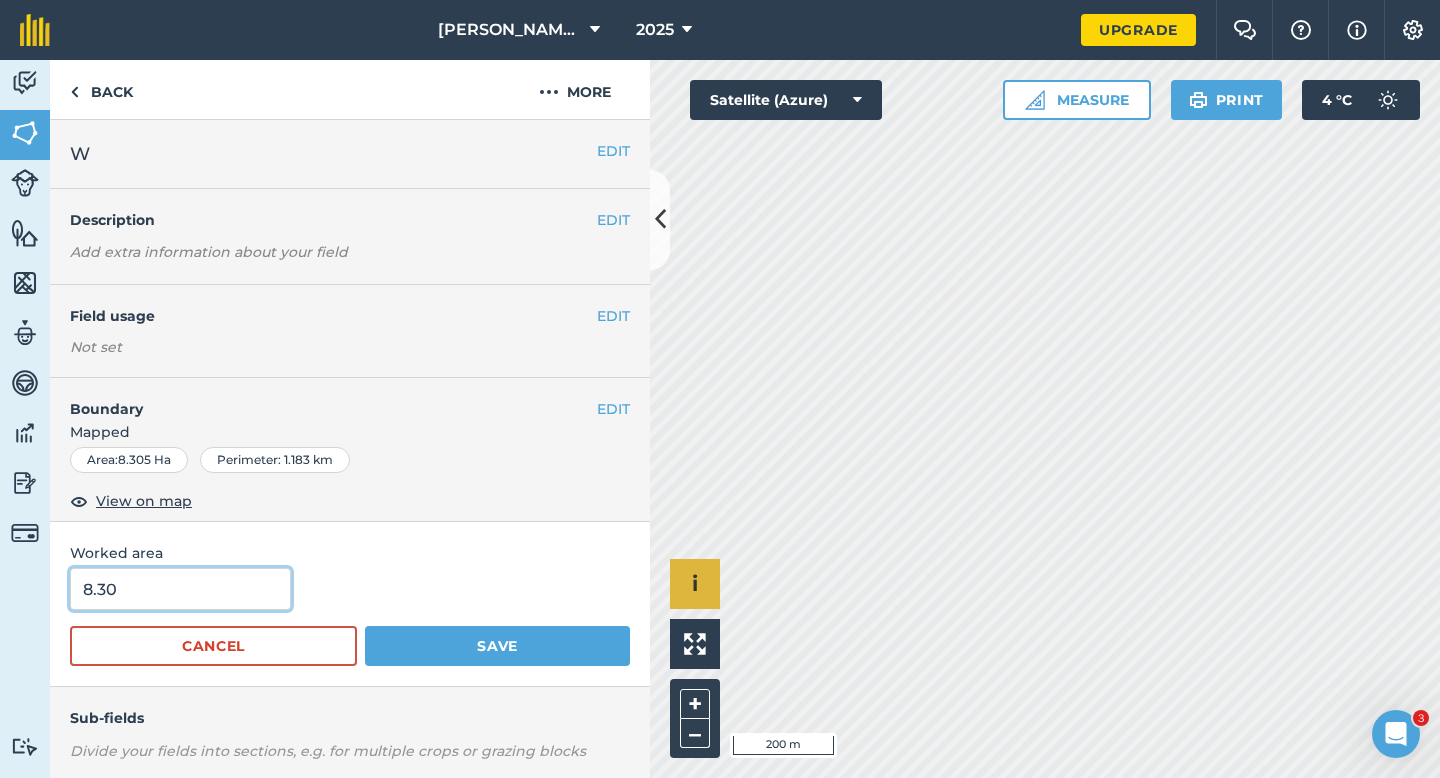 type on "8.3" 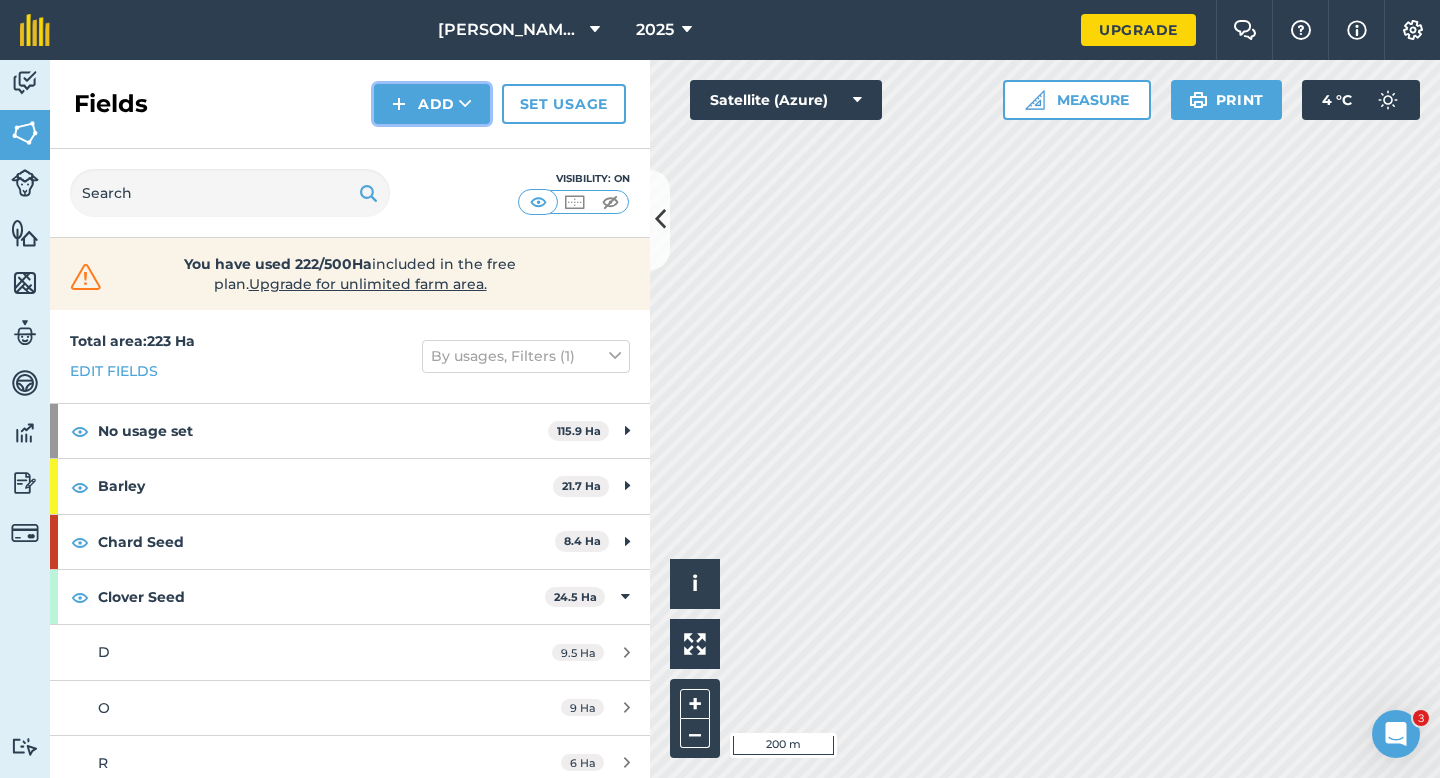 click on "Add" at bounding box center (432, 104) 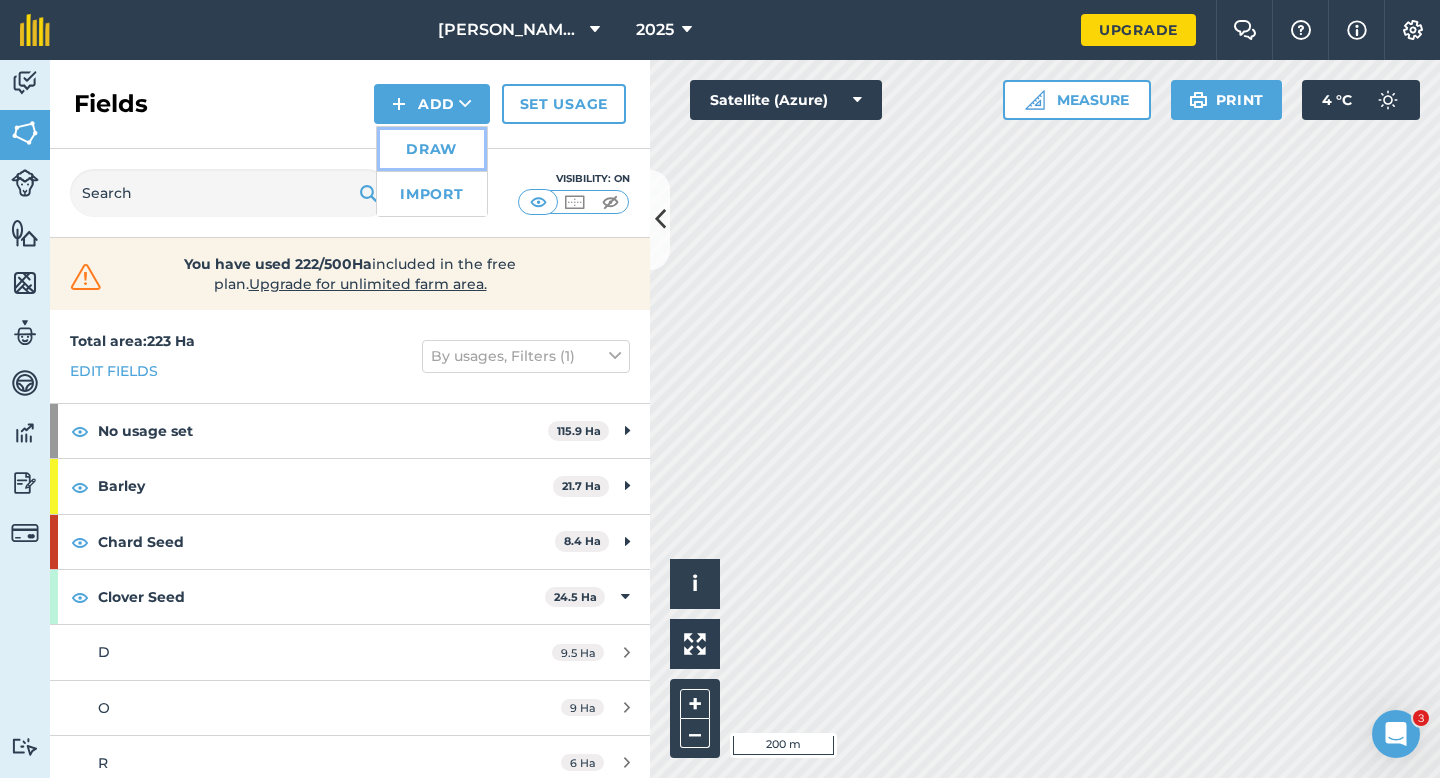 click on "Draw" at bounding box center (432, 149) 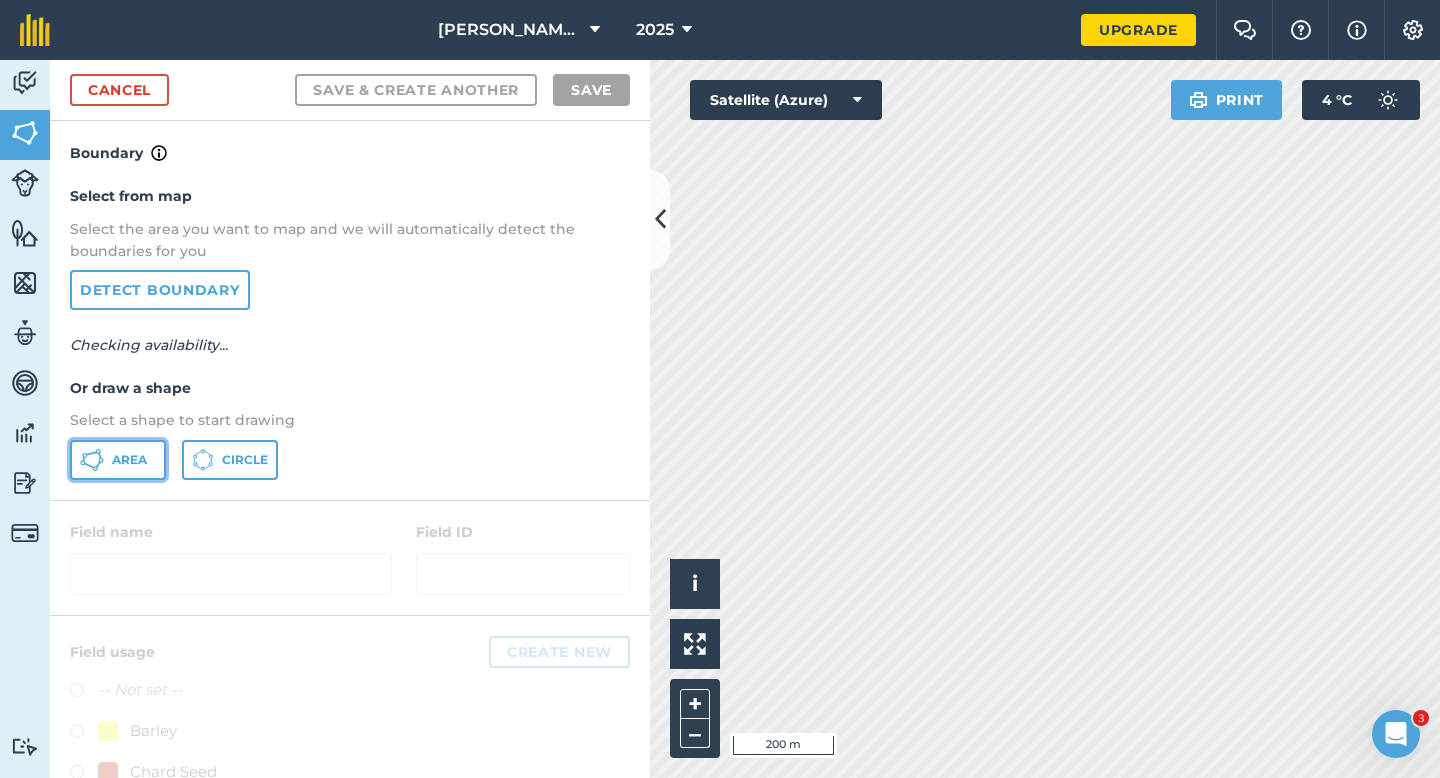 click on "Area" at bounding box center [118, 460] 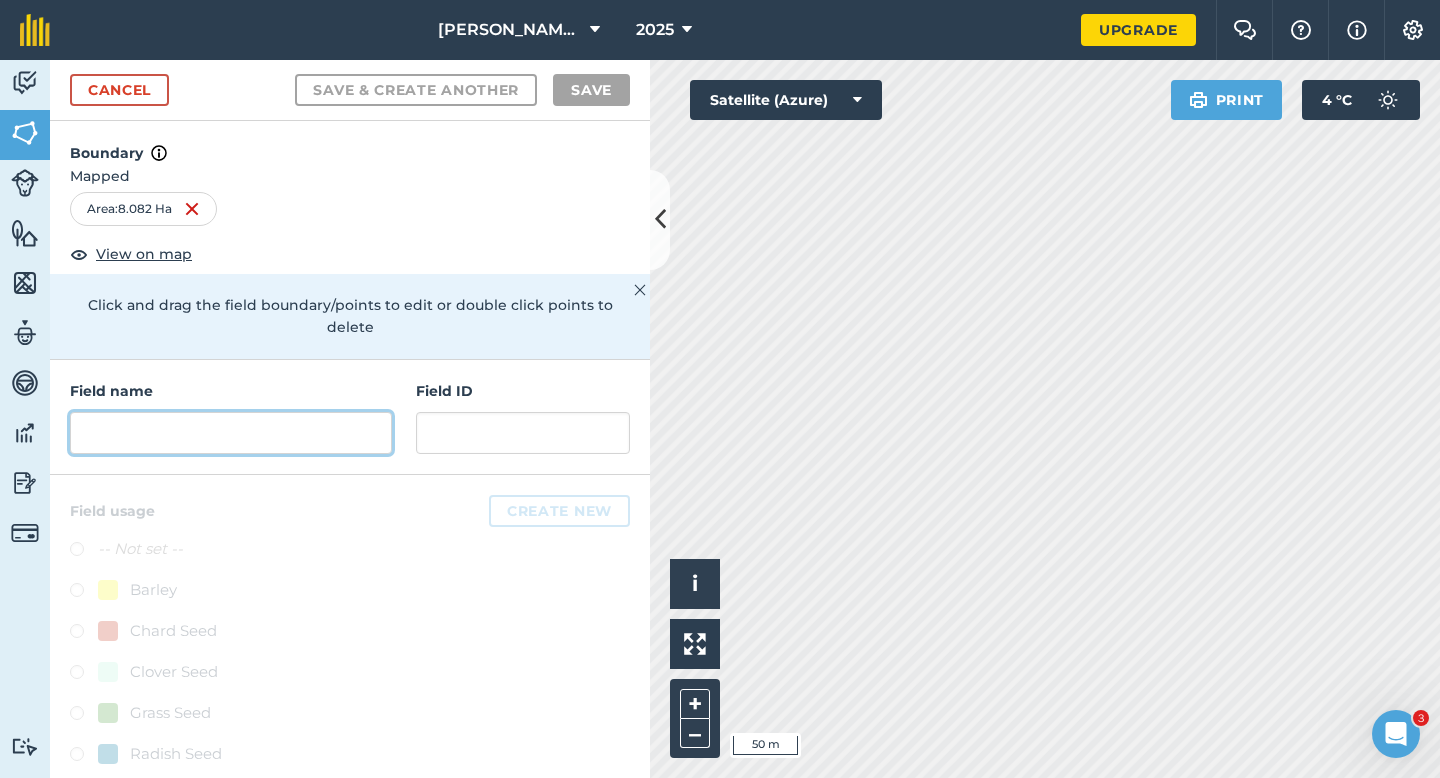 click at bounding box center (231, 433) 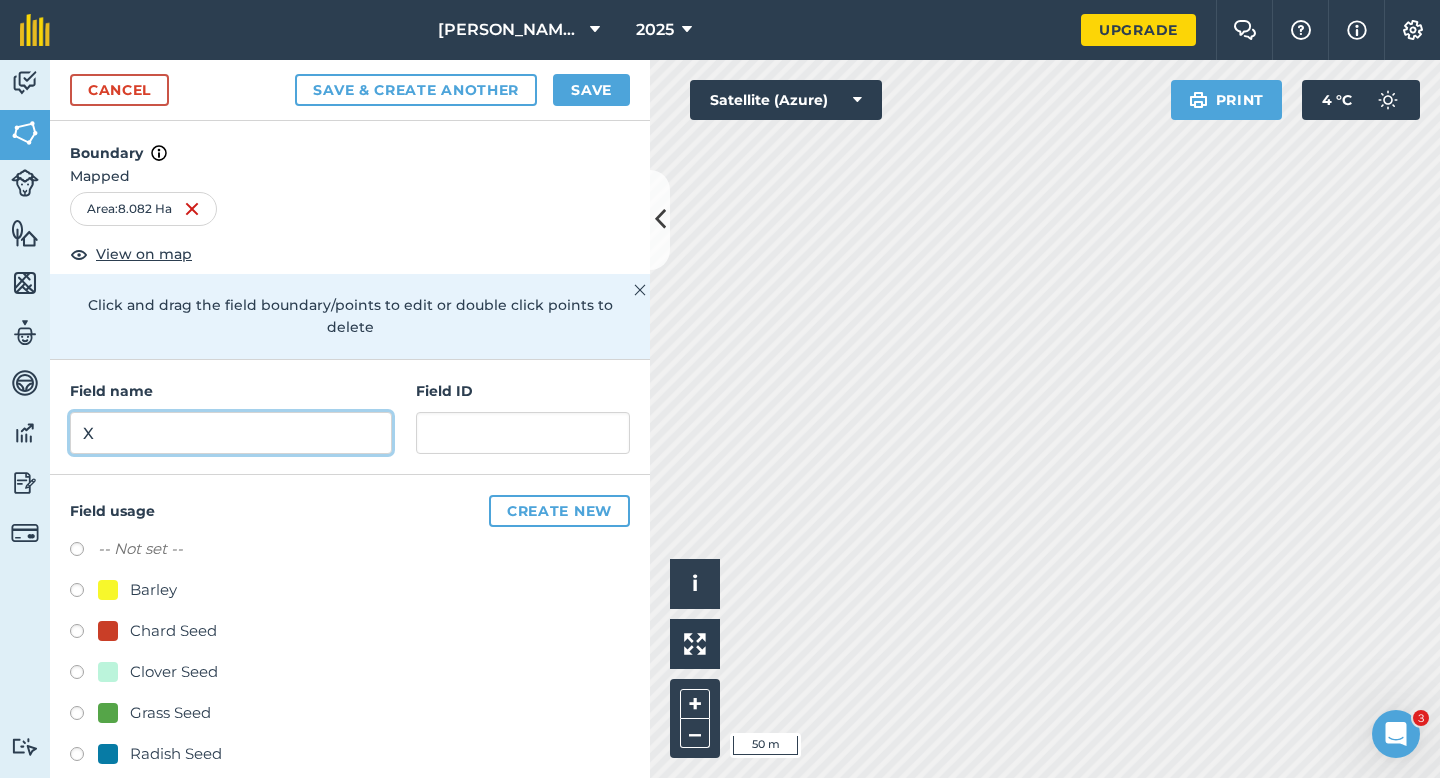 type on "X" 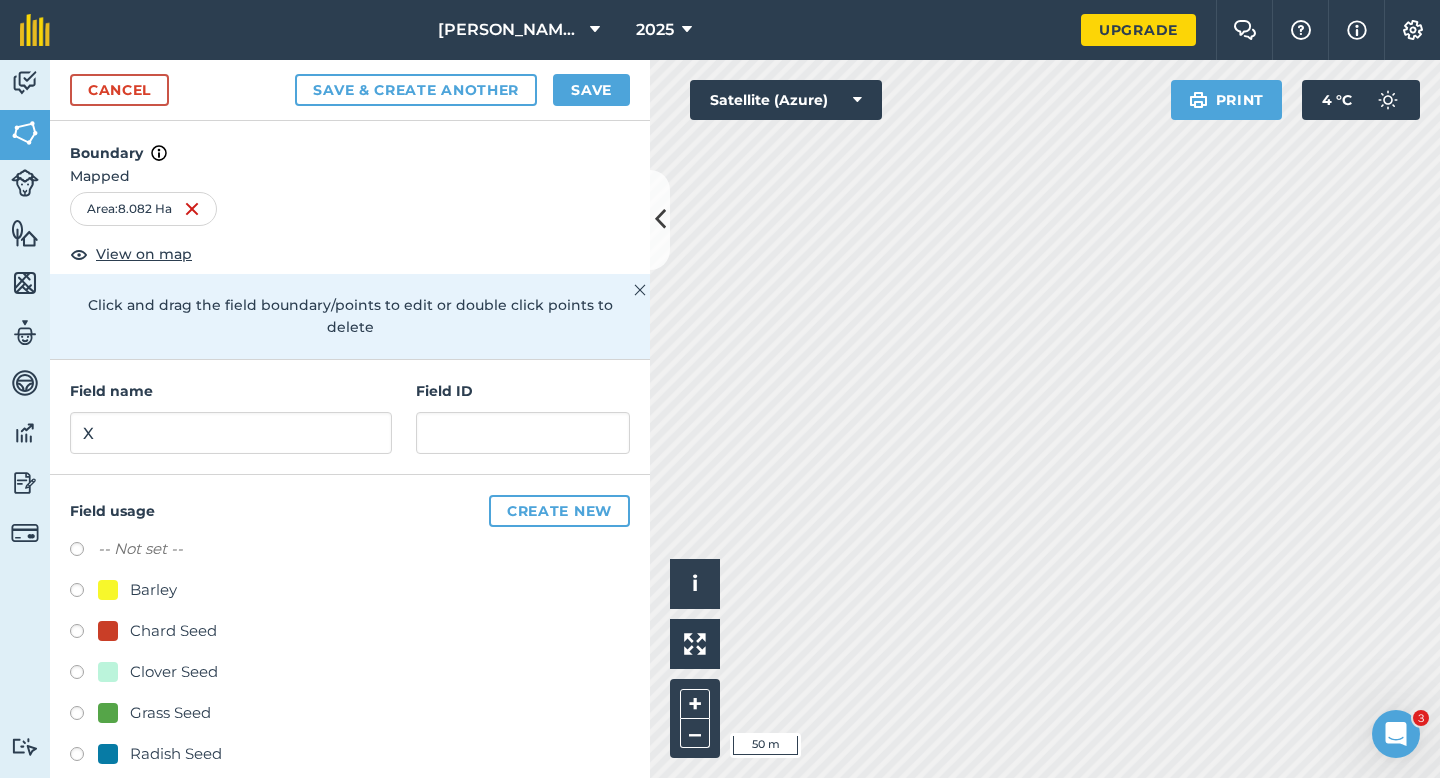 click on "Cancel Save & Create Another Save" at bounding box center [350, 90] 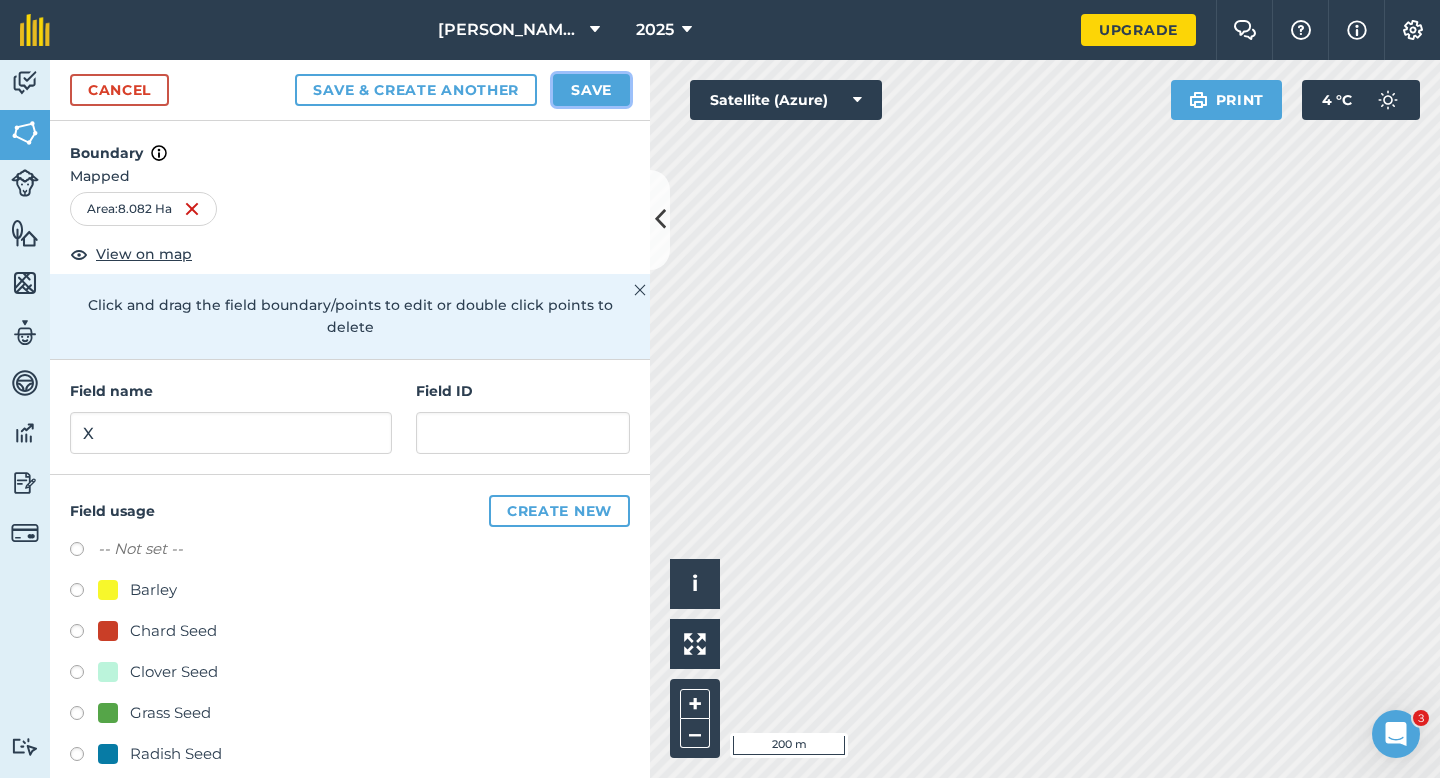 click on "Save" at bounding box center [591, 90] 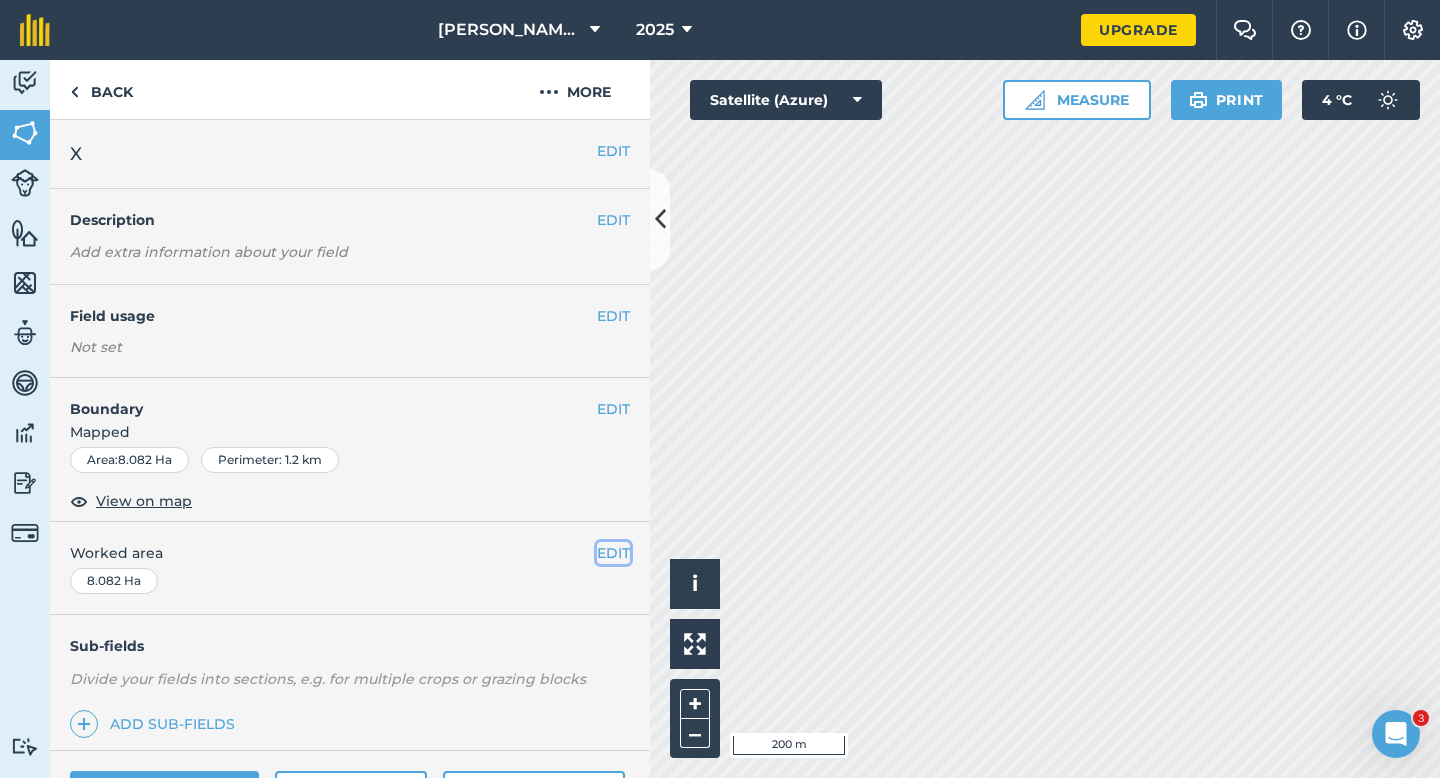 click on "EDIT" at bounding box center (613, 553) 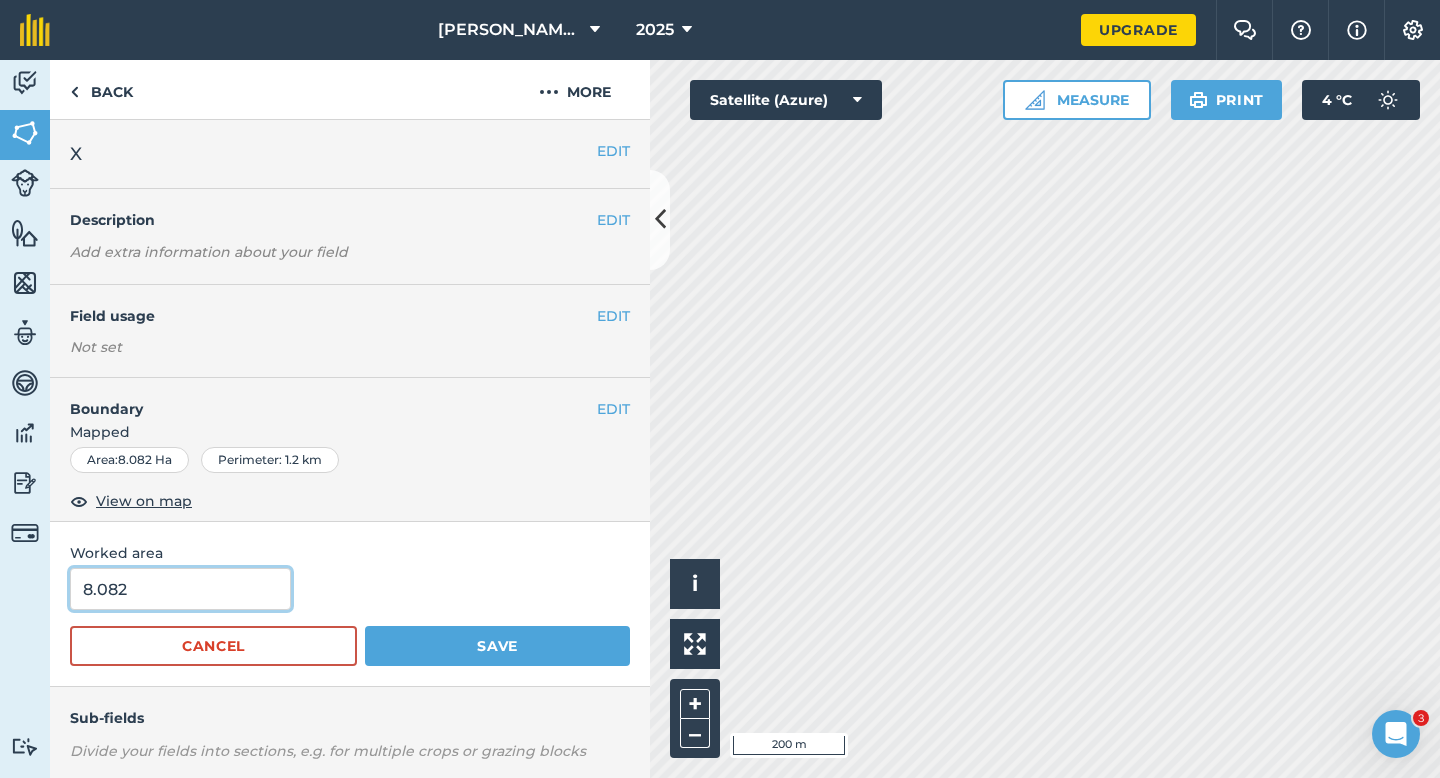 click on "8.082" at bounding box center [180, 589] 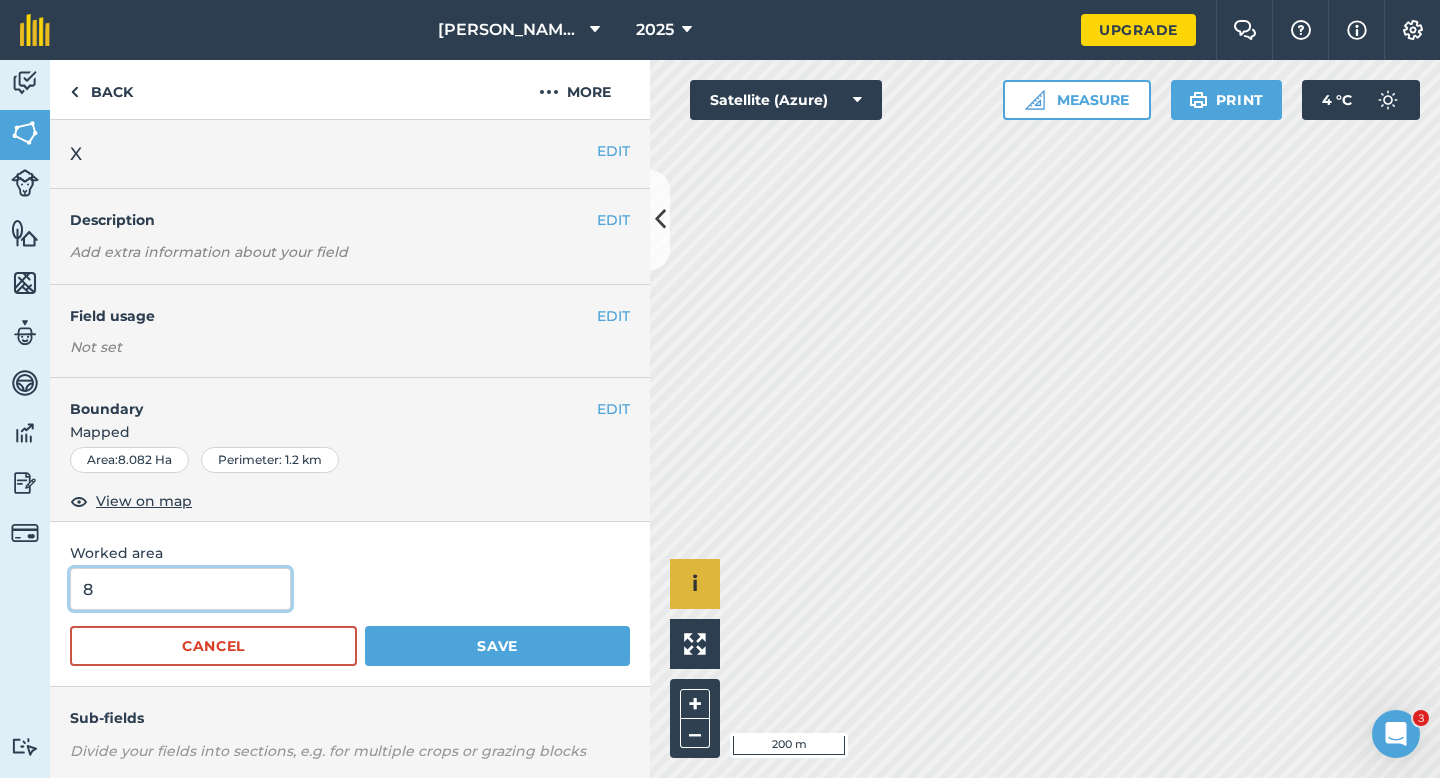 click on "Save" at bounding box center (497, 646) 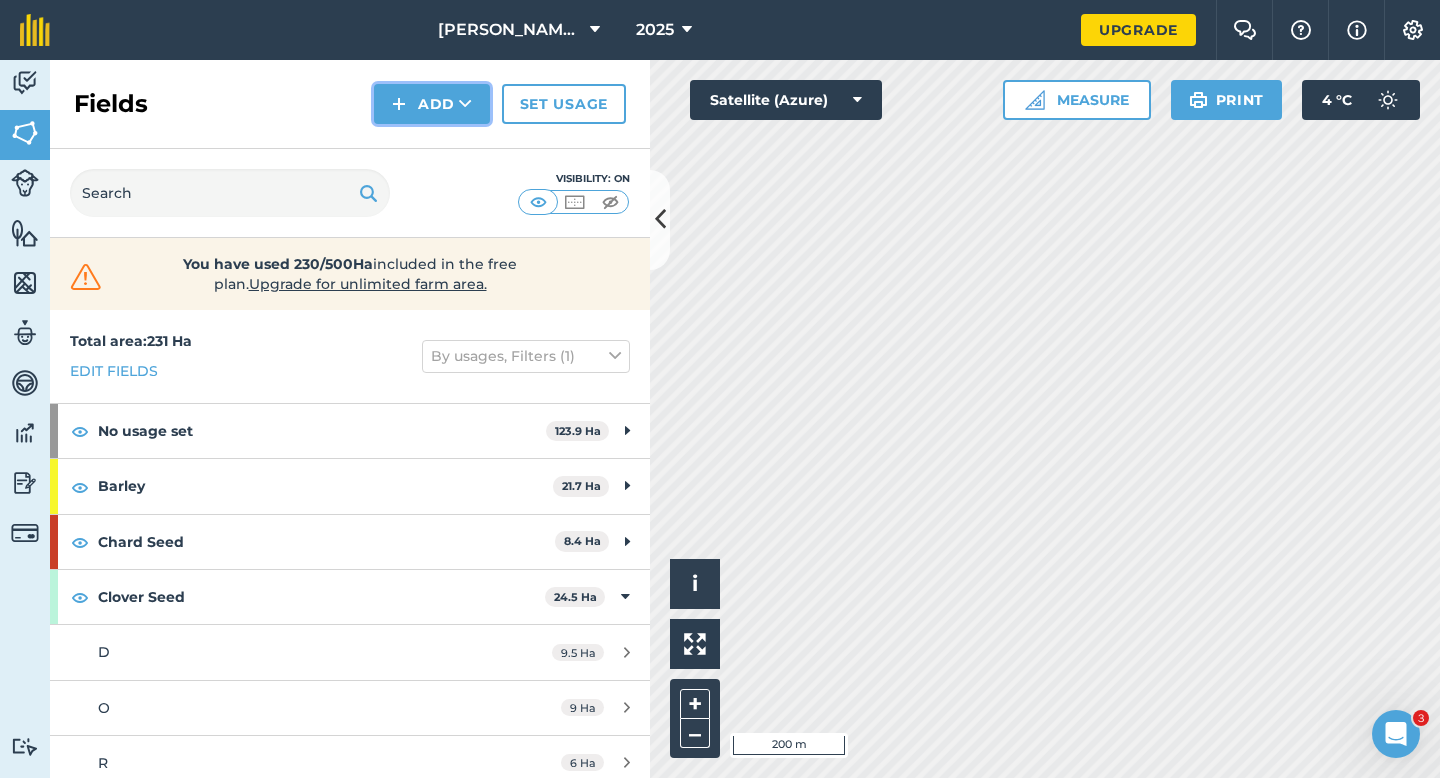 click on "Add" at bounding box center [432, 104] 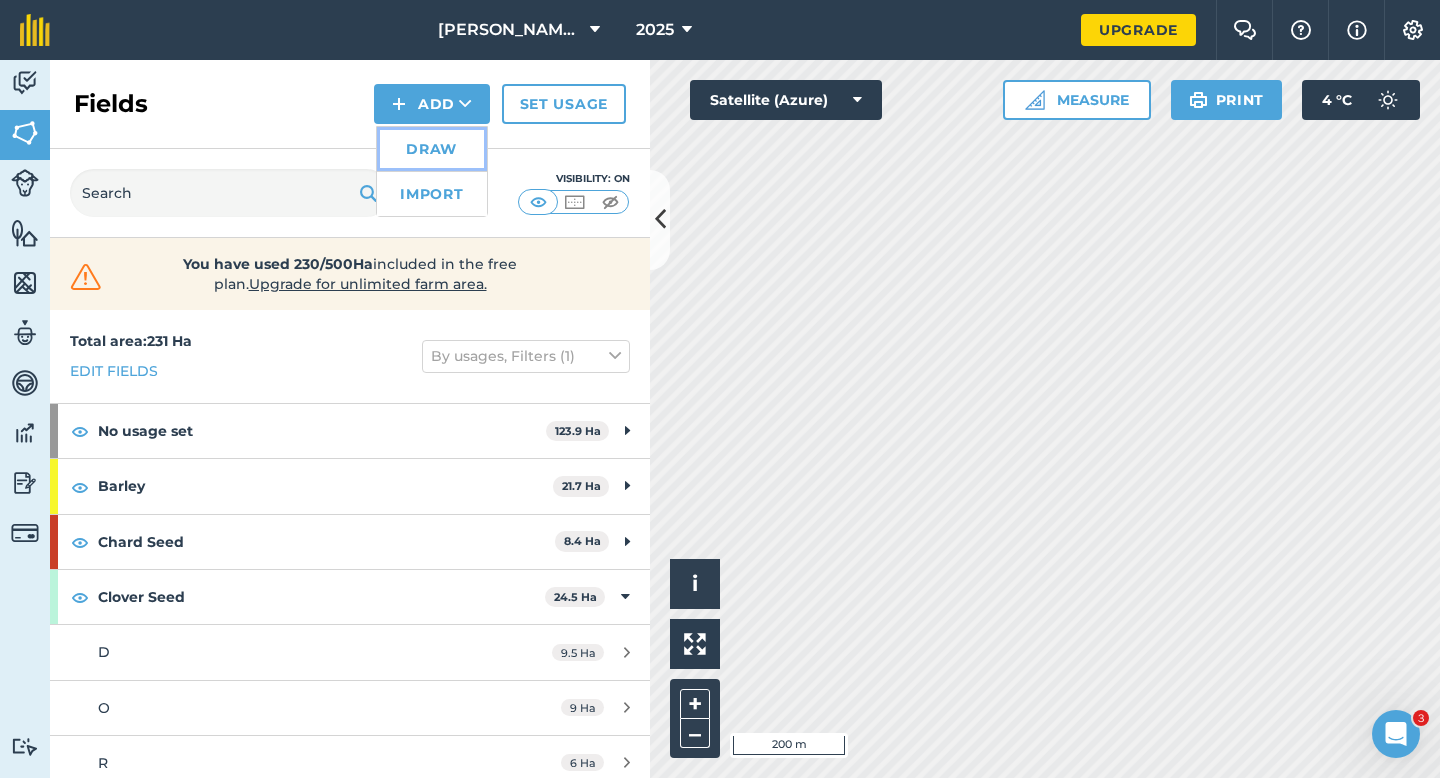 click on "Draw" at bounding box center (432, 149) 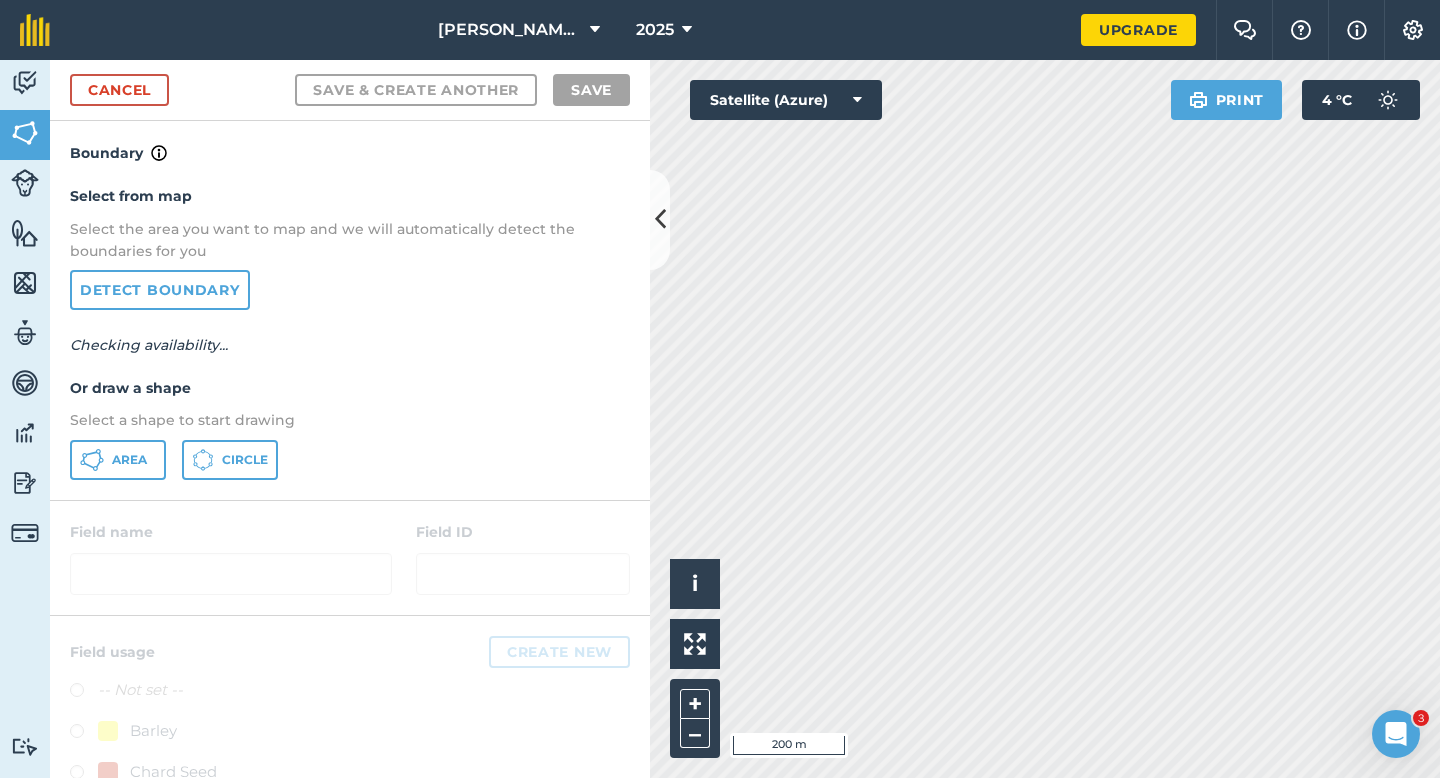 click on "Select from map Select the area you want to map and we will automatically detect the boundaries for you Detect boundary Checking availability... Or draw a shape Select a shape to start drawing Area Circle" at bounding box center (350, 332) 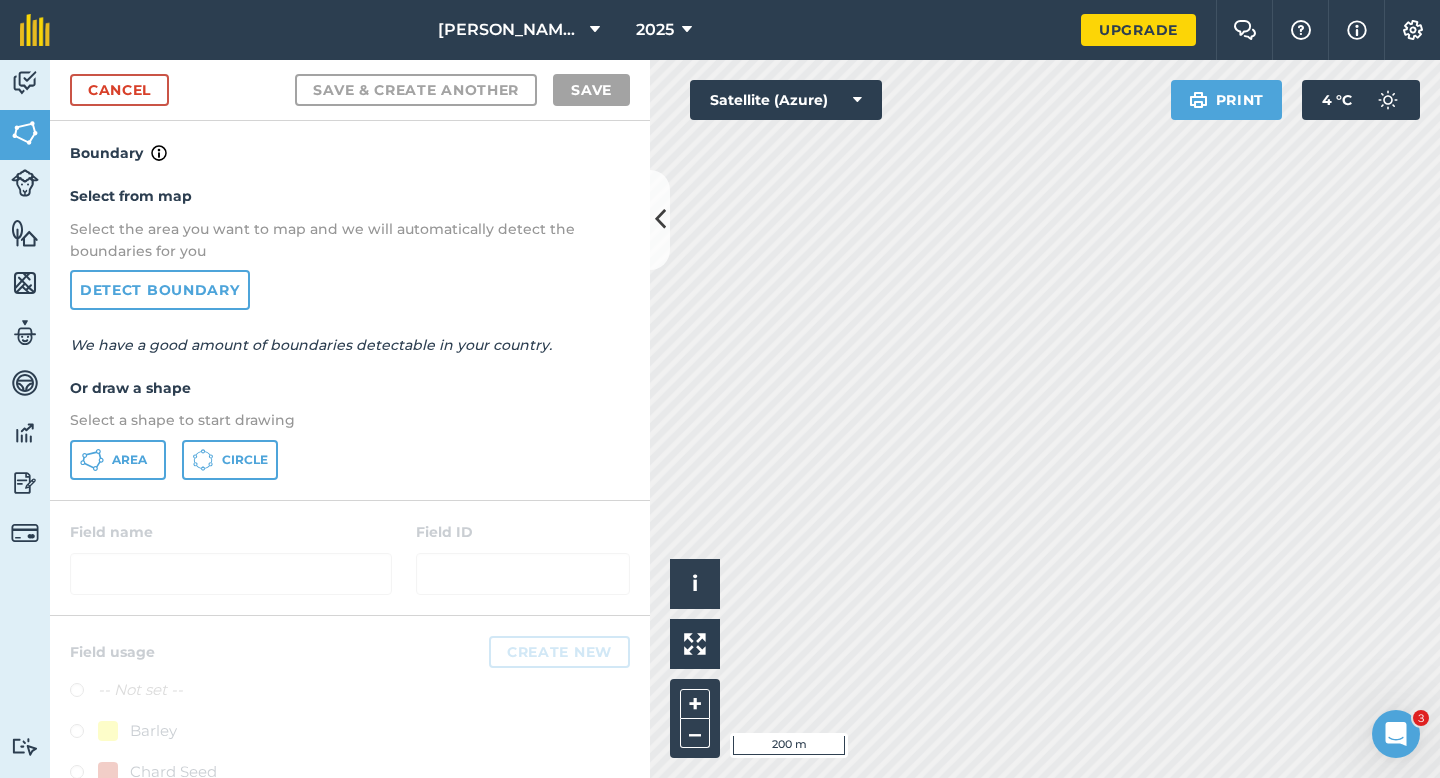 click on "Select from map Select the area you want to map and we will automatically detect the boundaries for you Detect boundary We have a good amount of boundaries detectable in your country. Or draw a shape Select a shape to start drawing Area Circle" at bounding box center [350, 332] 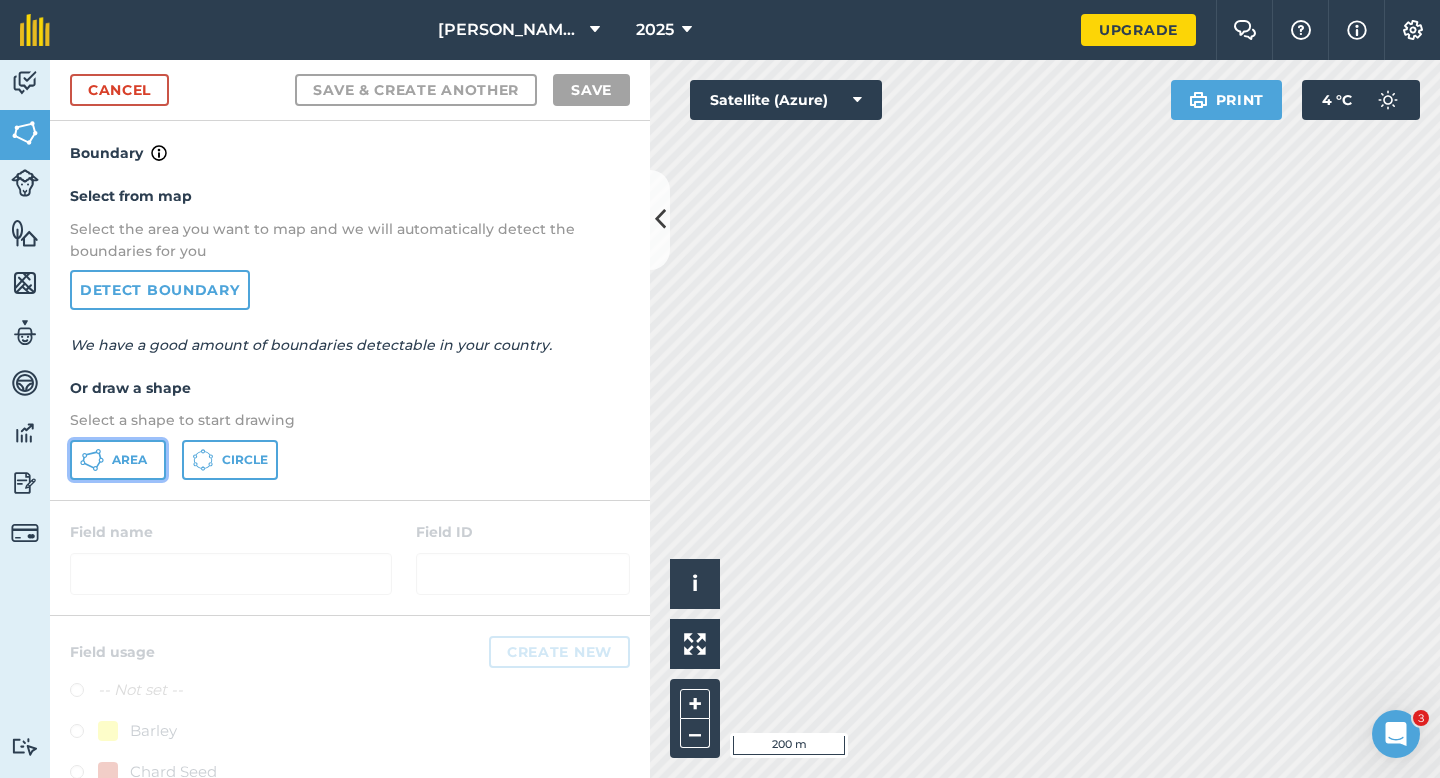 click on "Area" at bounding box center (118, 460) 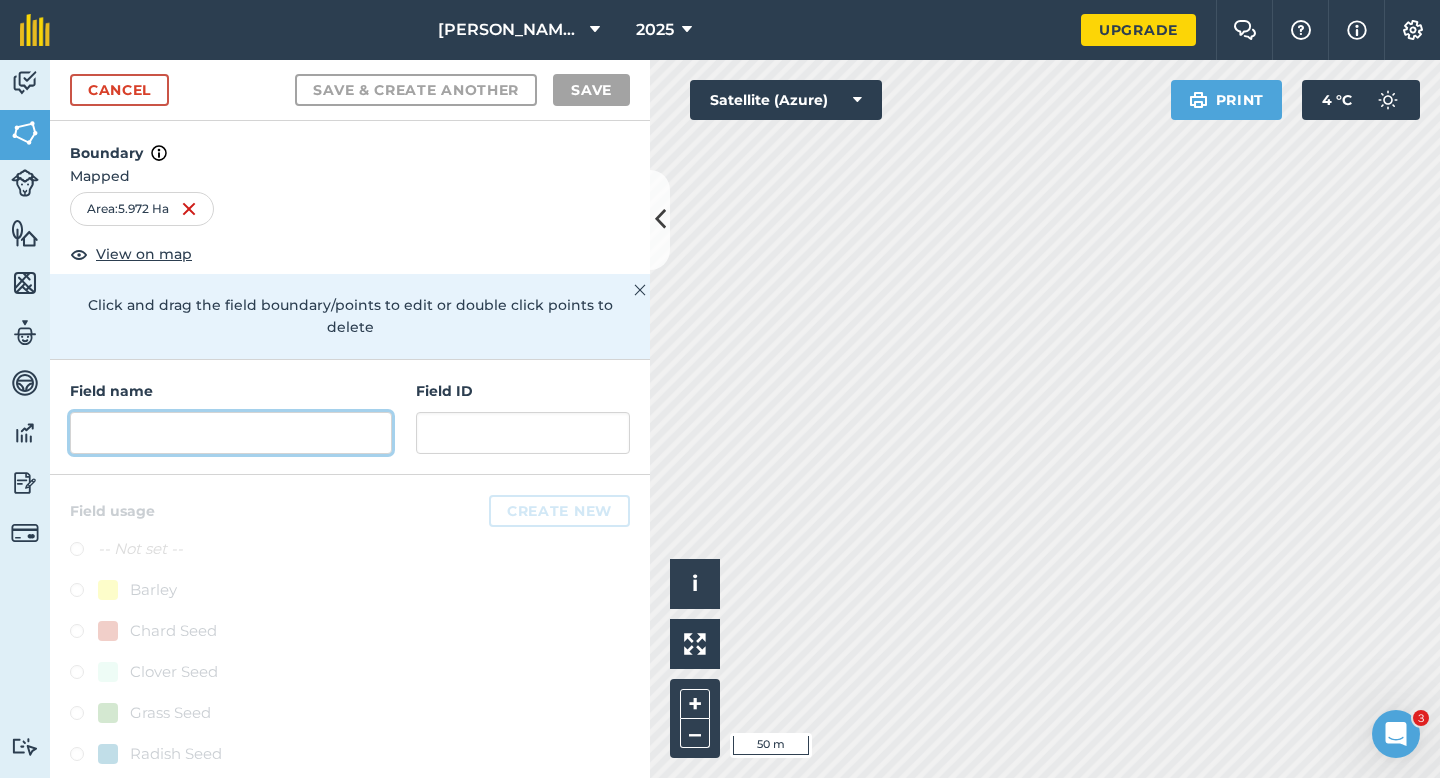click at bounding box center [231, 433] 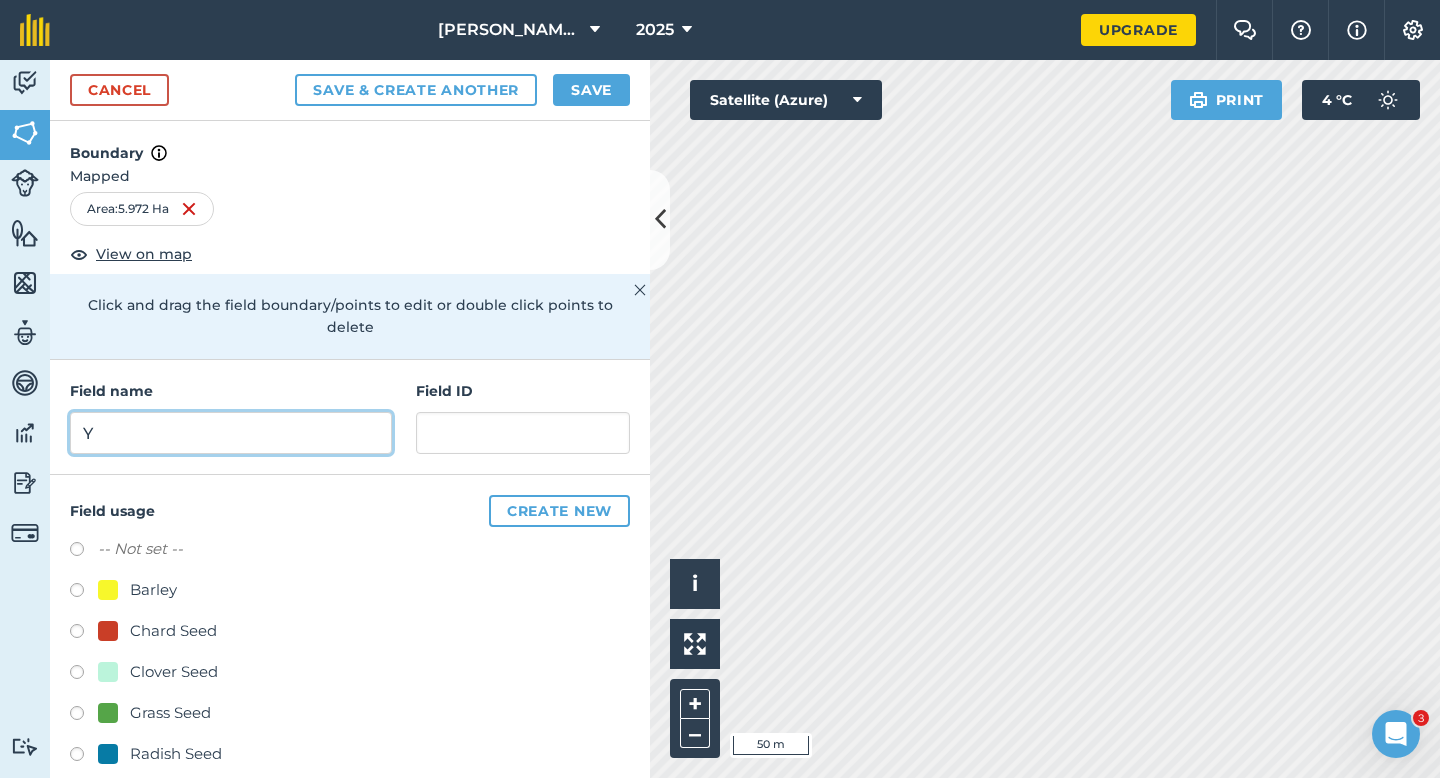 type on "Y" 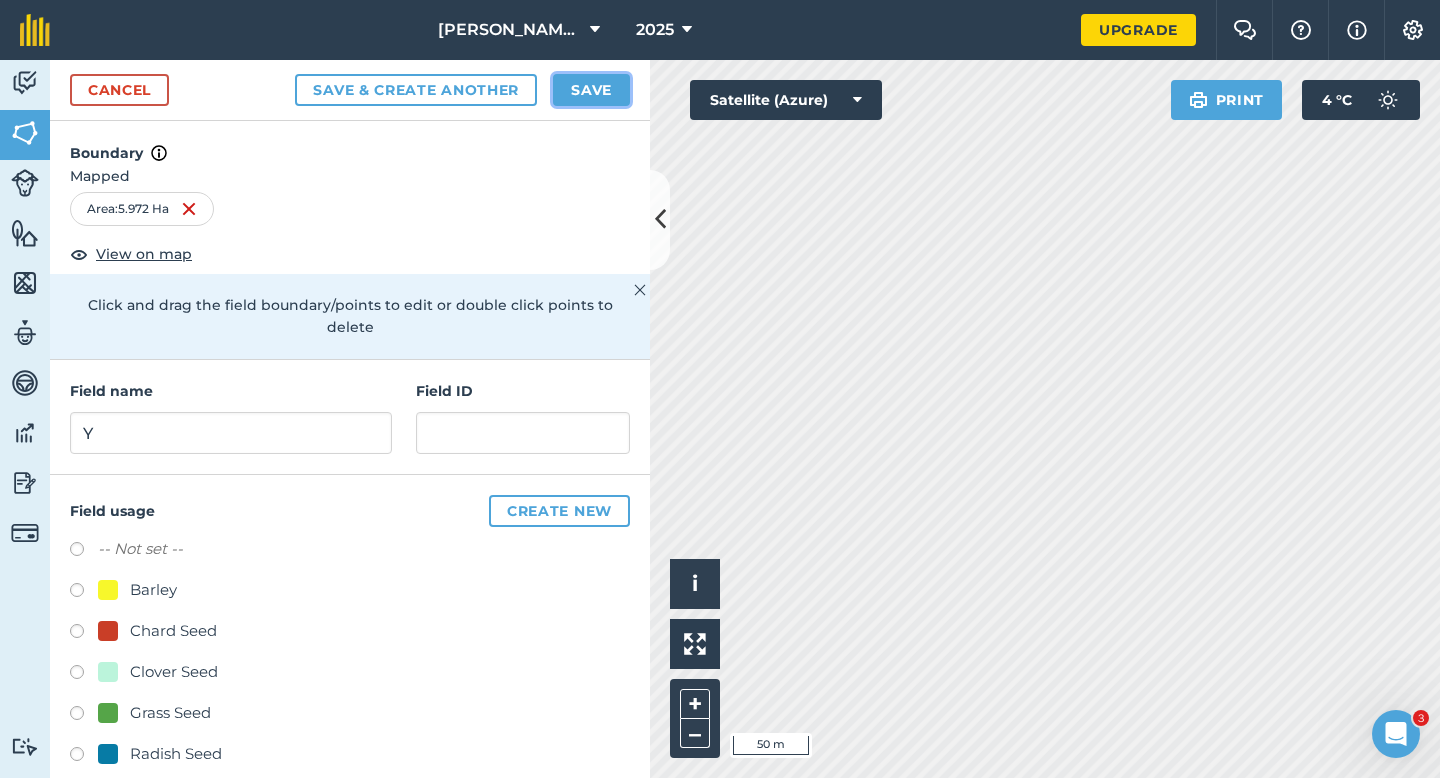 click on "Save" at bounding box center [591, 90] 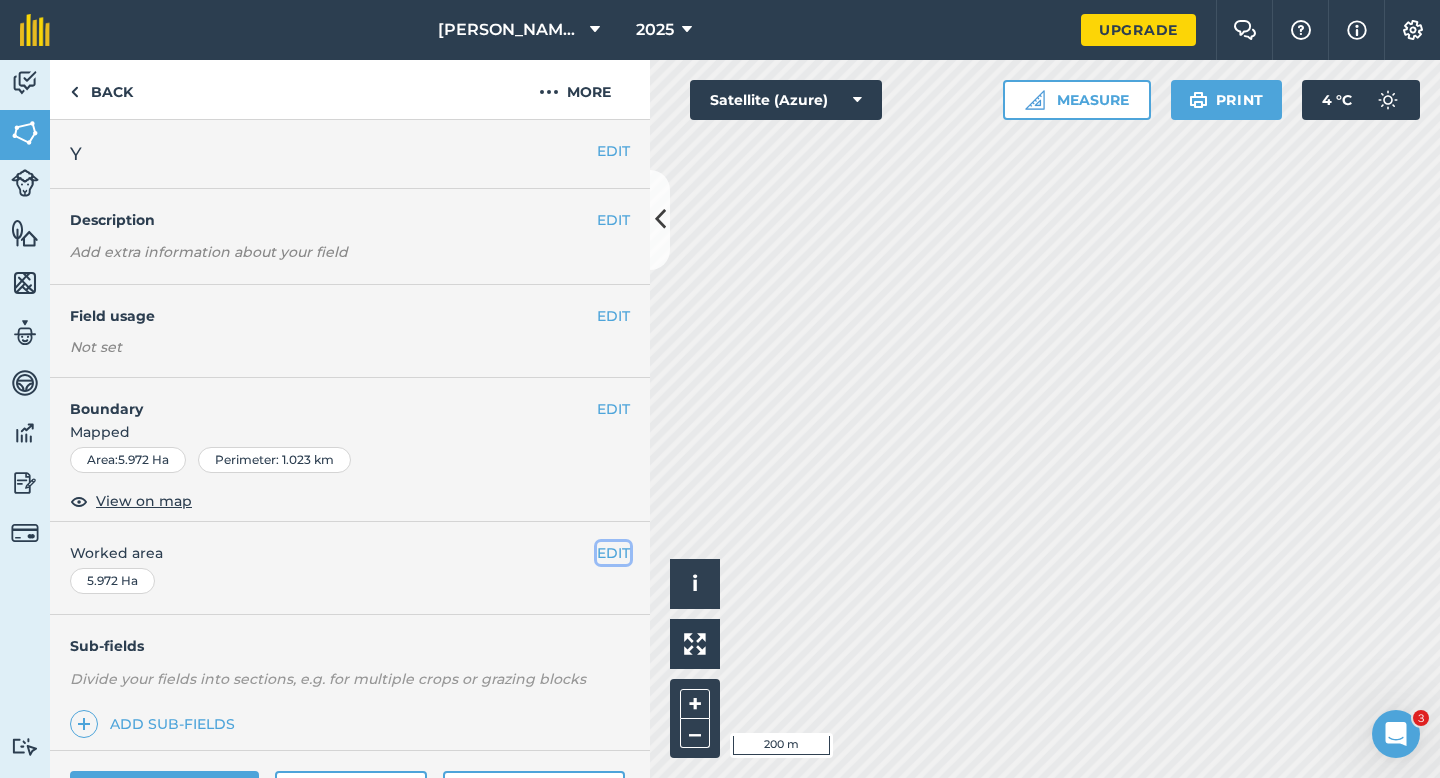 click on "EDIT" at bounding box center [613, 553] 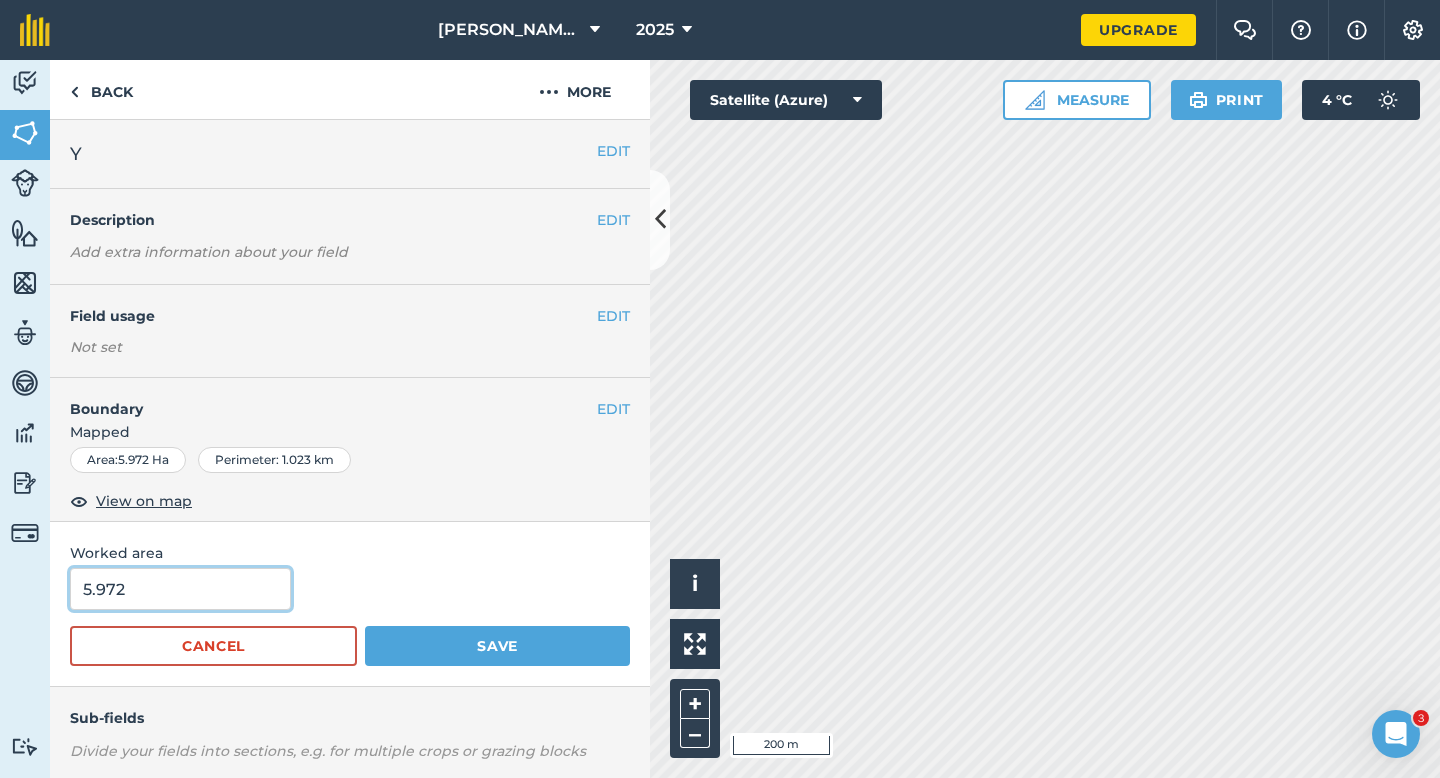 click on "5.972" at bounding box center (180, 589) 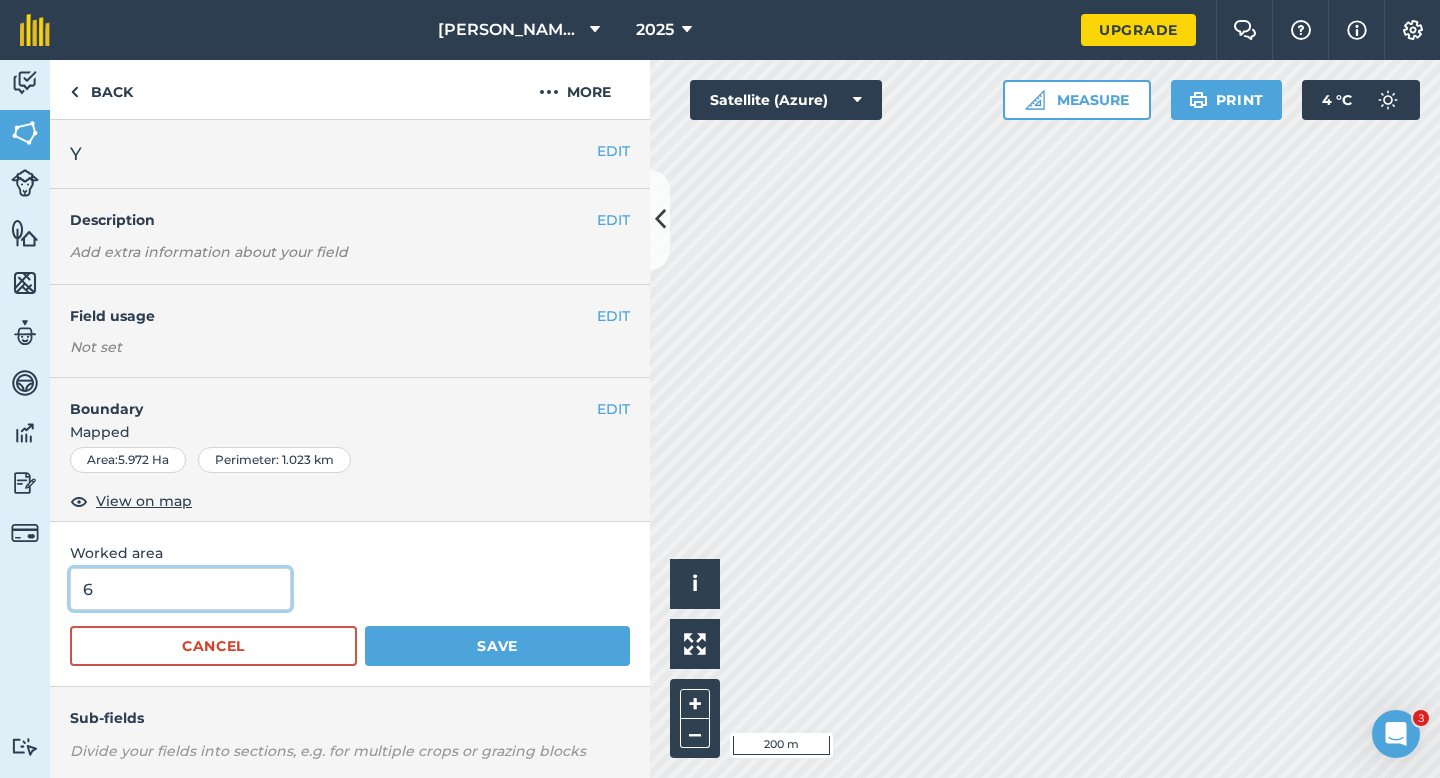 click on "Save" at bounding box center [497, 646] 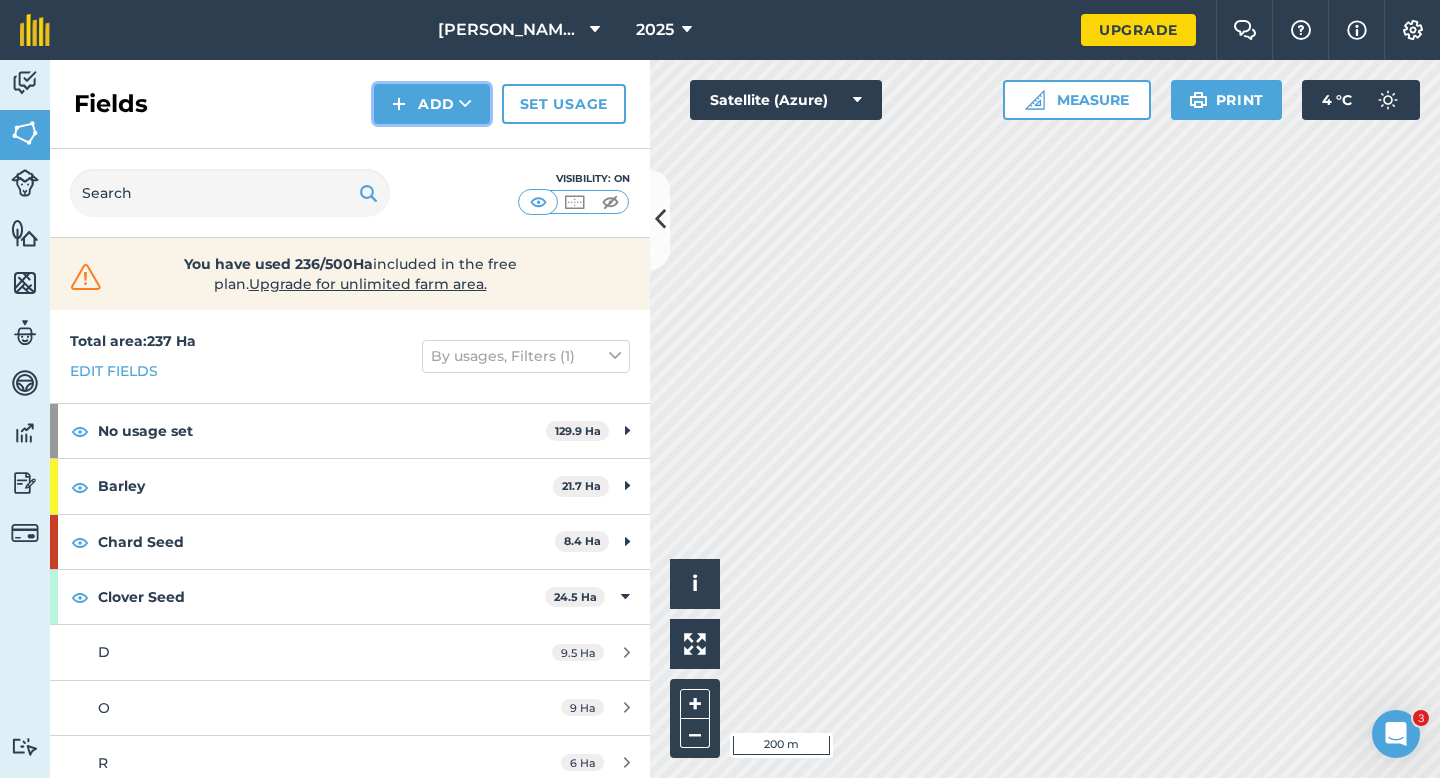 click at bounding box center (399, 104) 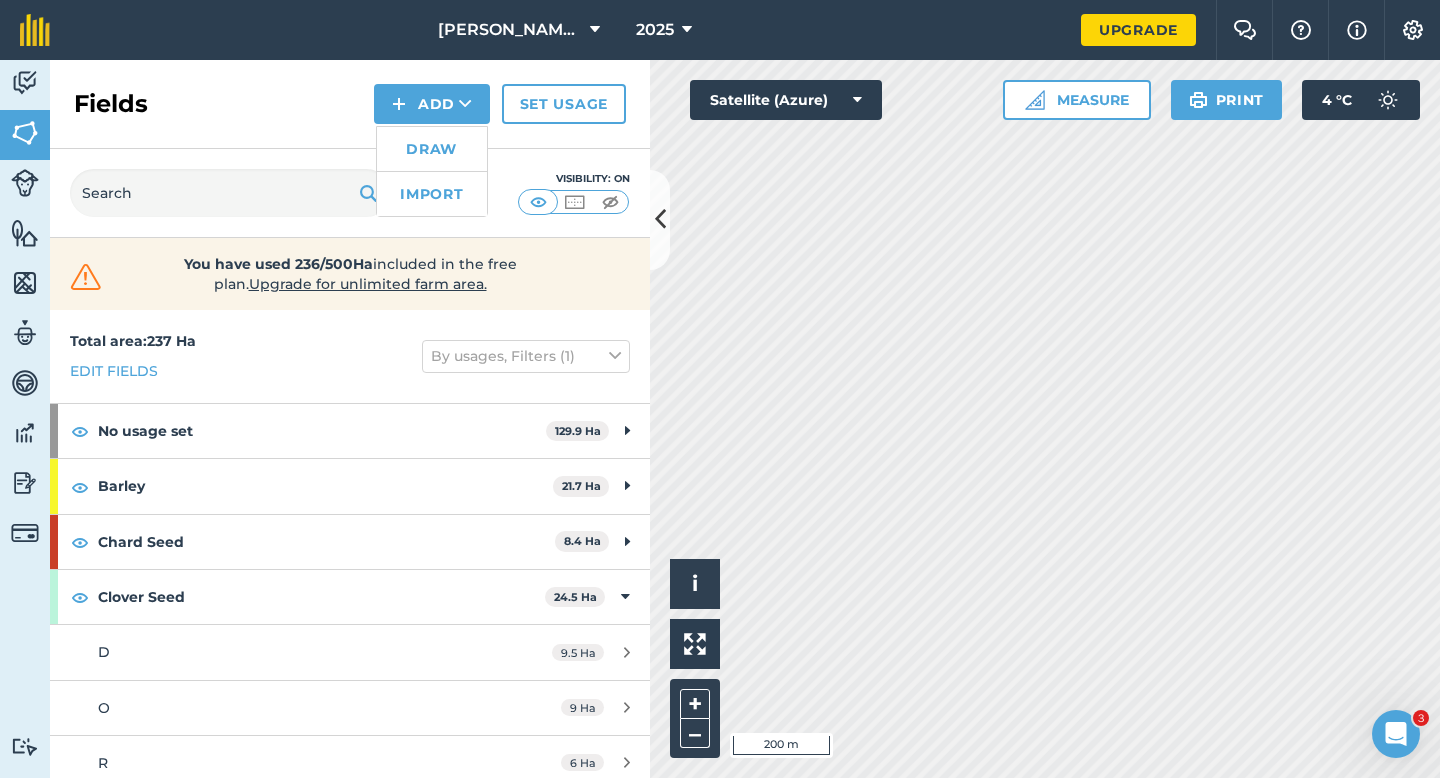 click on "Draw" at bounding box center [432, 149] 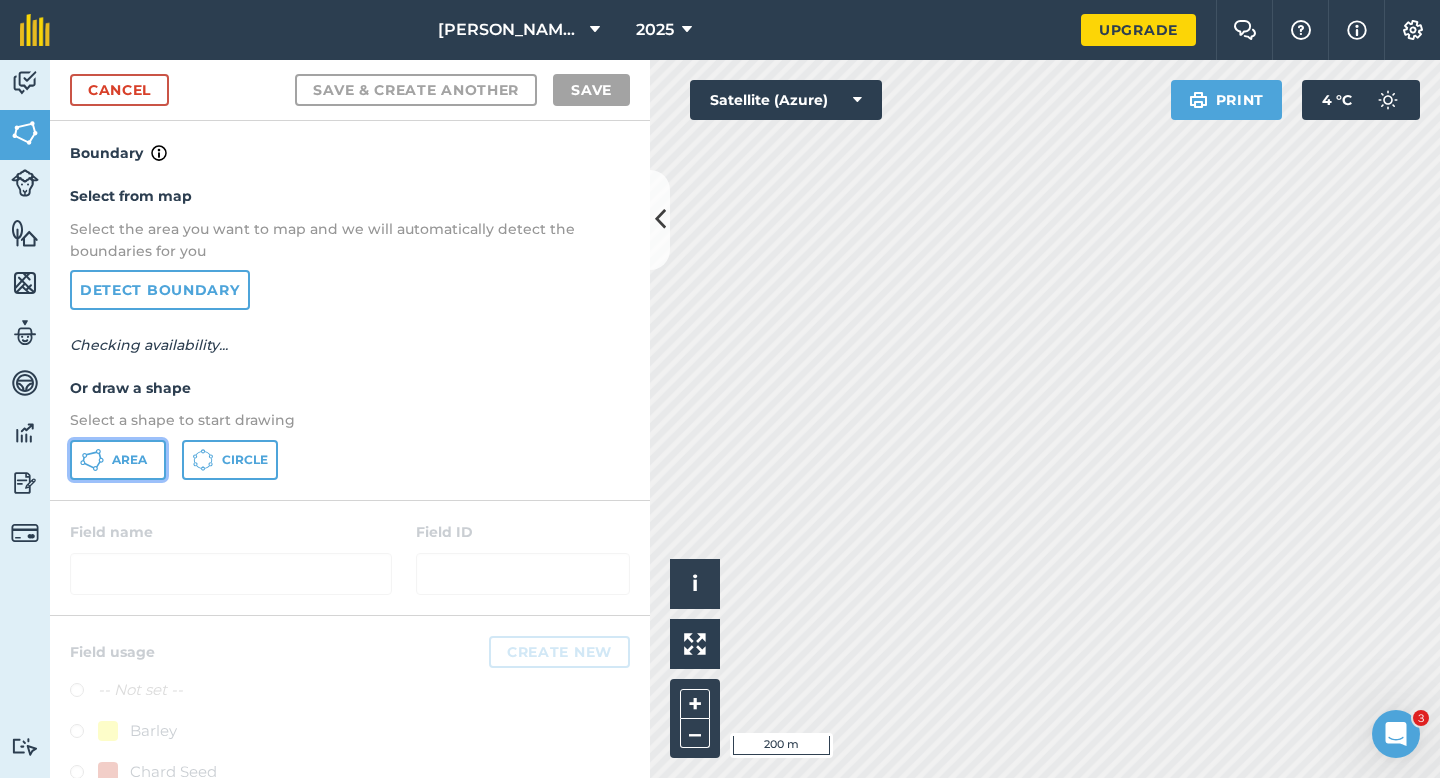 click 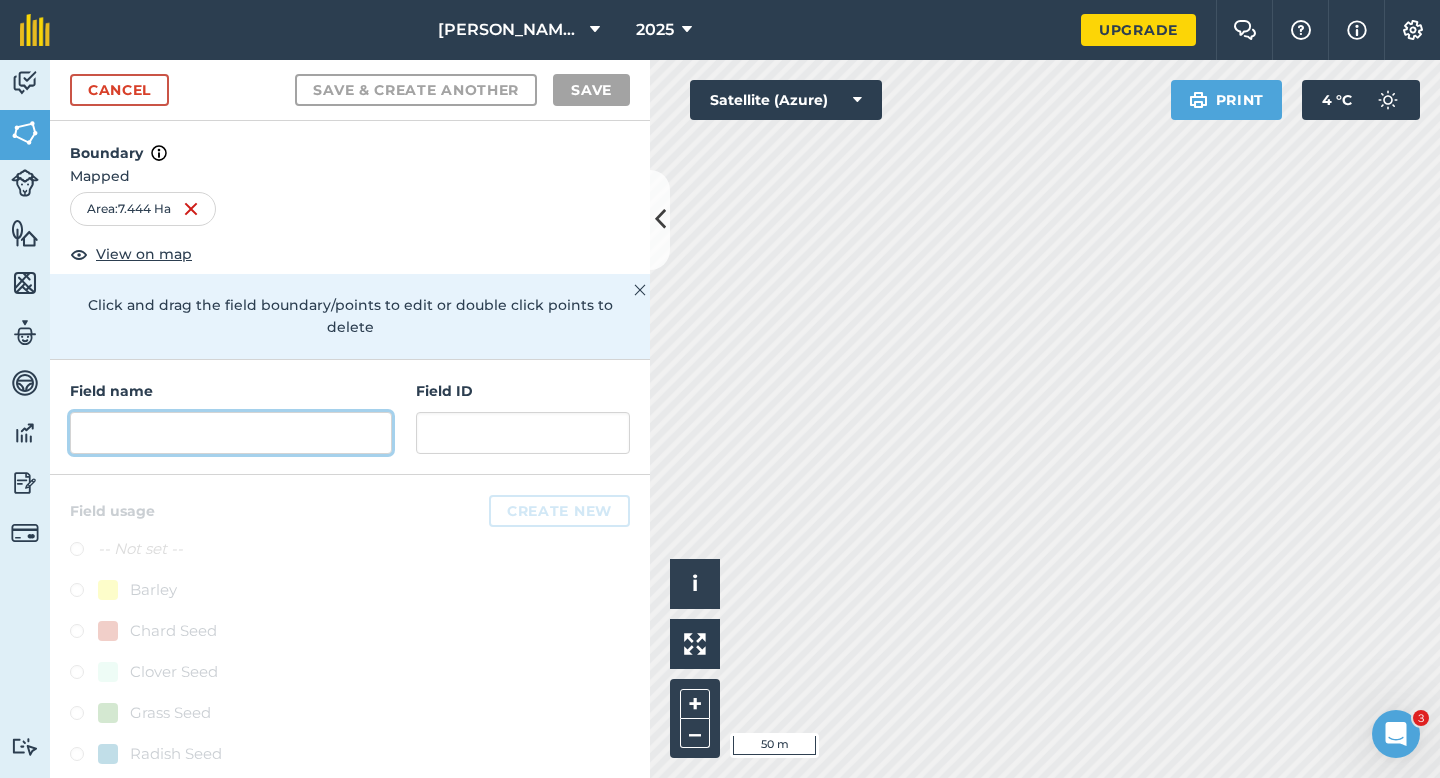 click at bounding box center [231, 433] 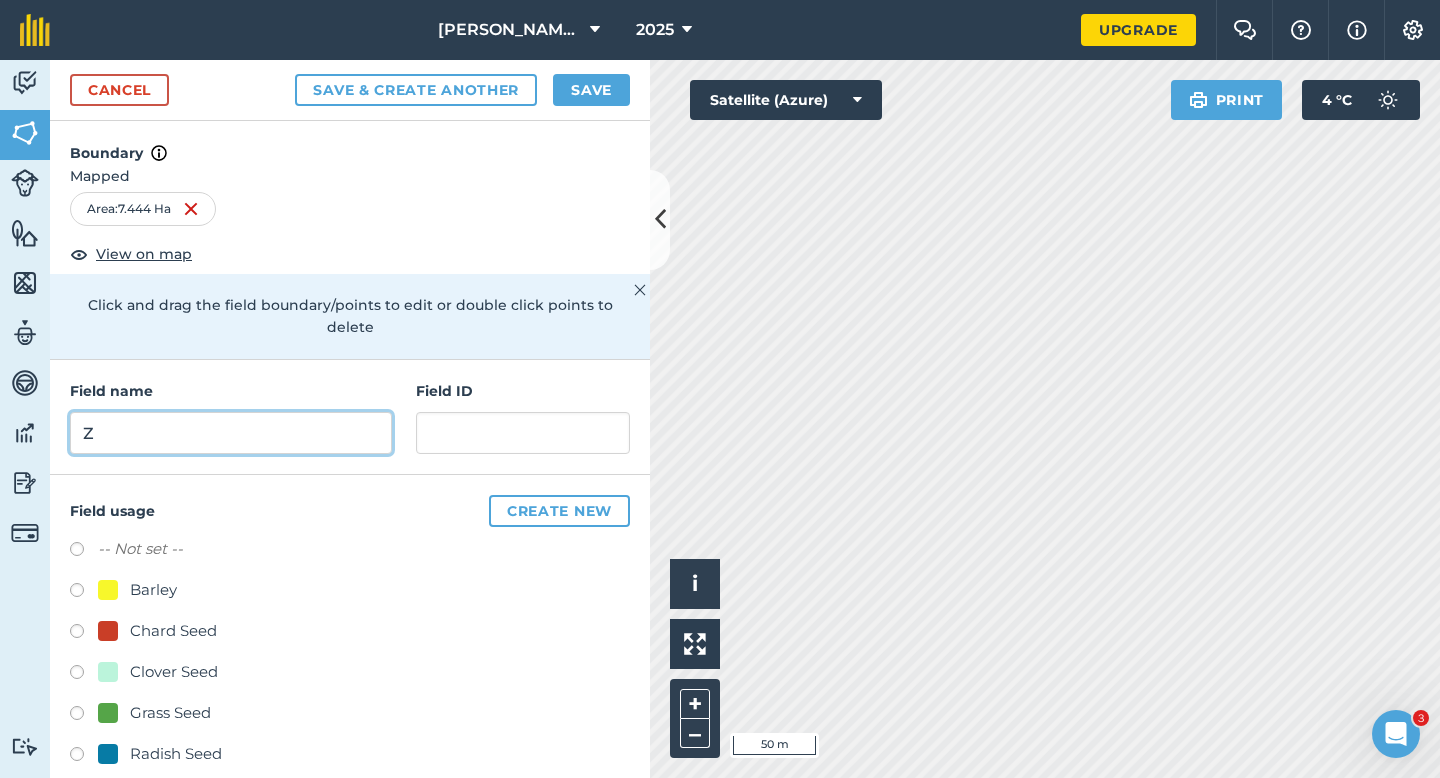 type on "Z" 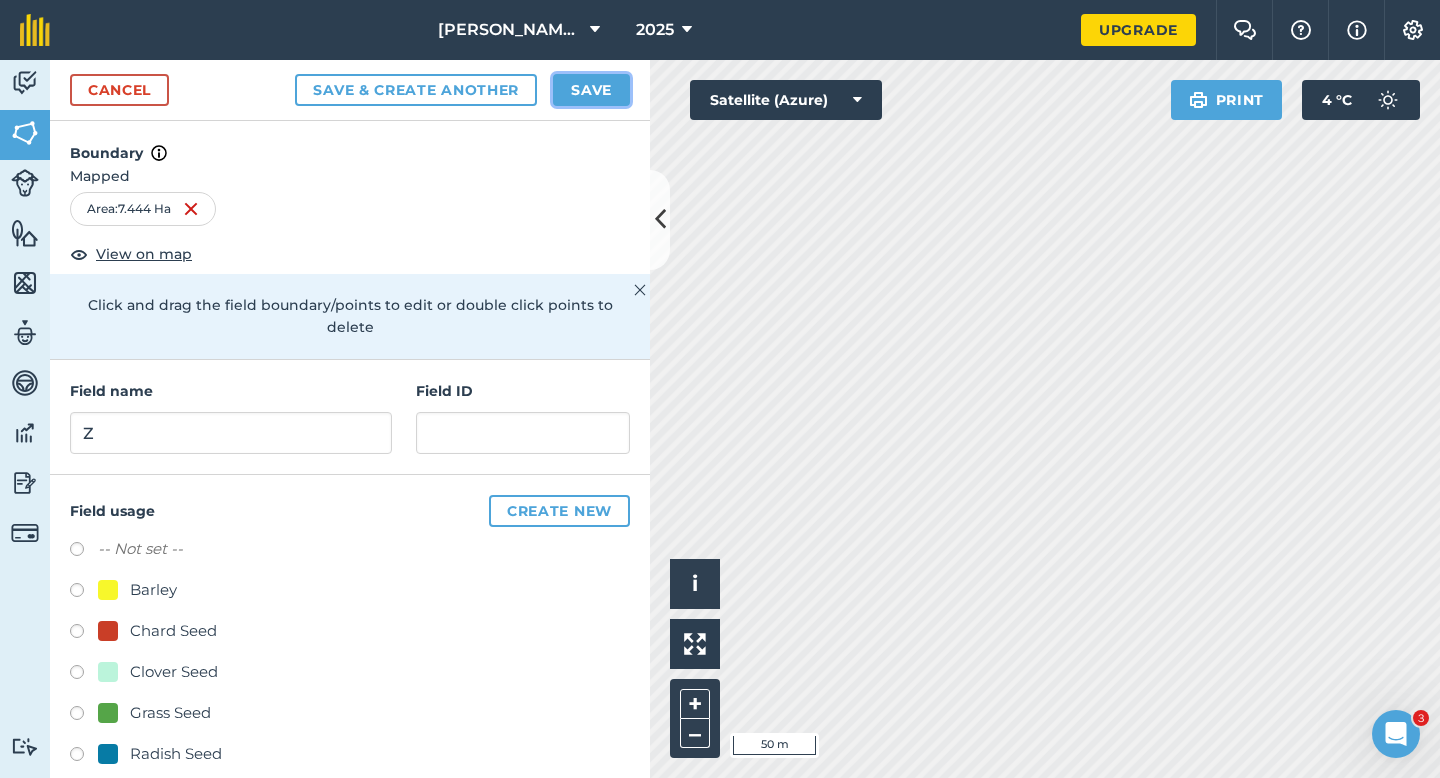 click on "Save" at bounding box center (591, 90) 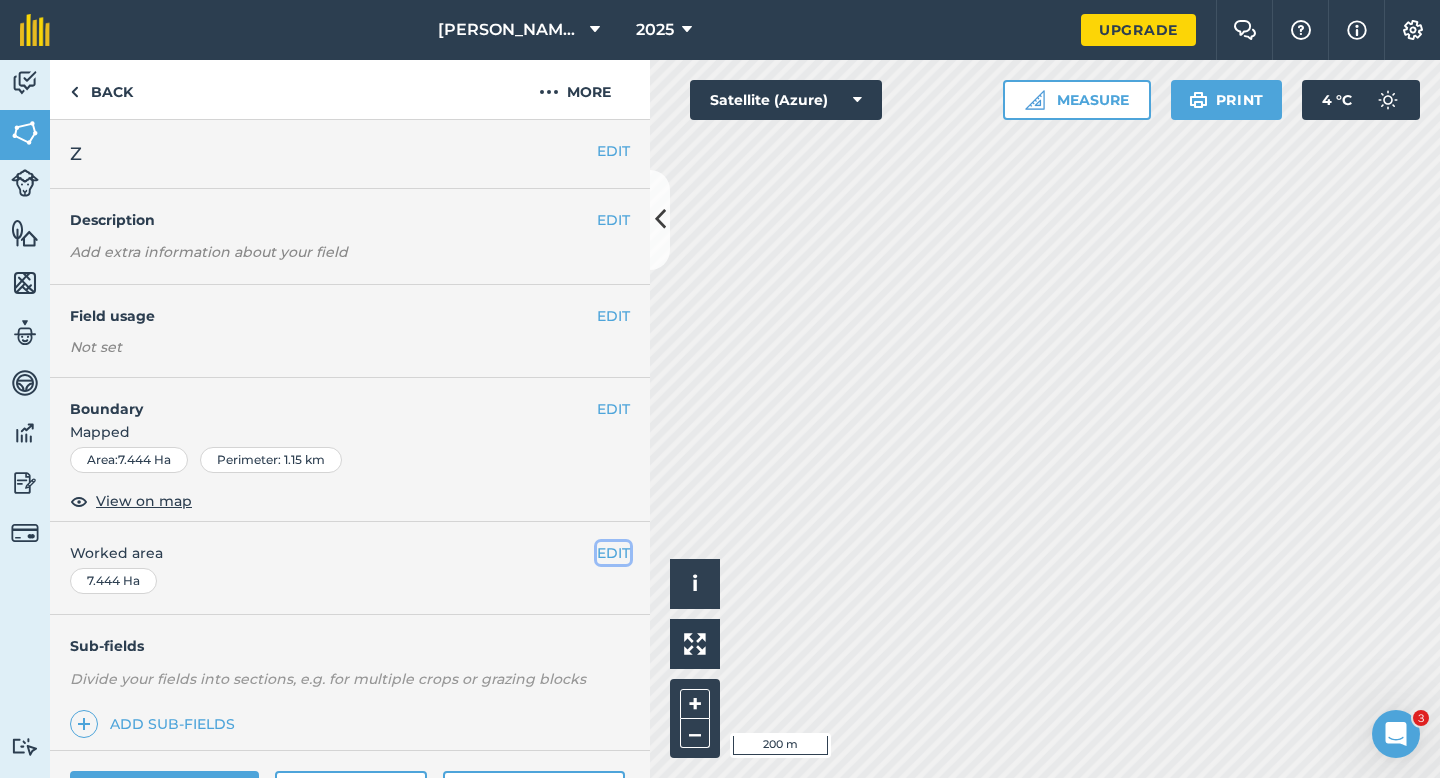 click on "EDIT" at bounding box center [613, 553] 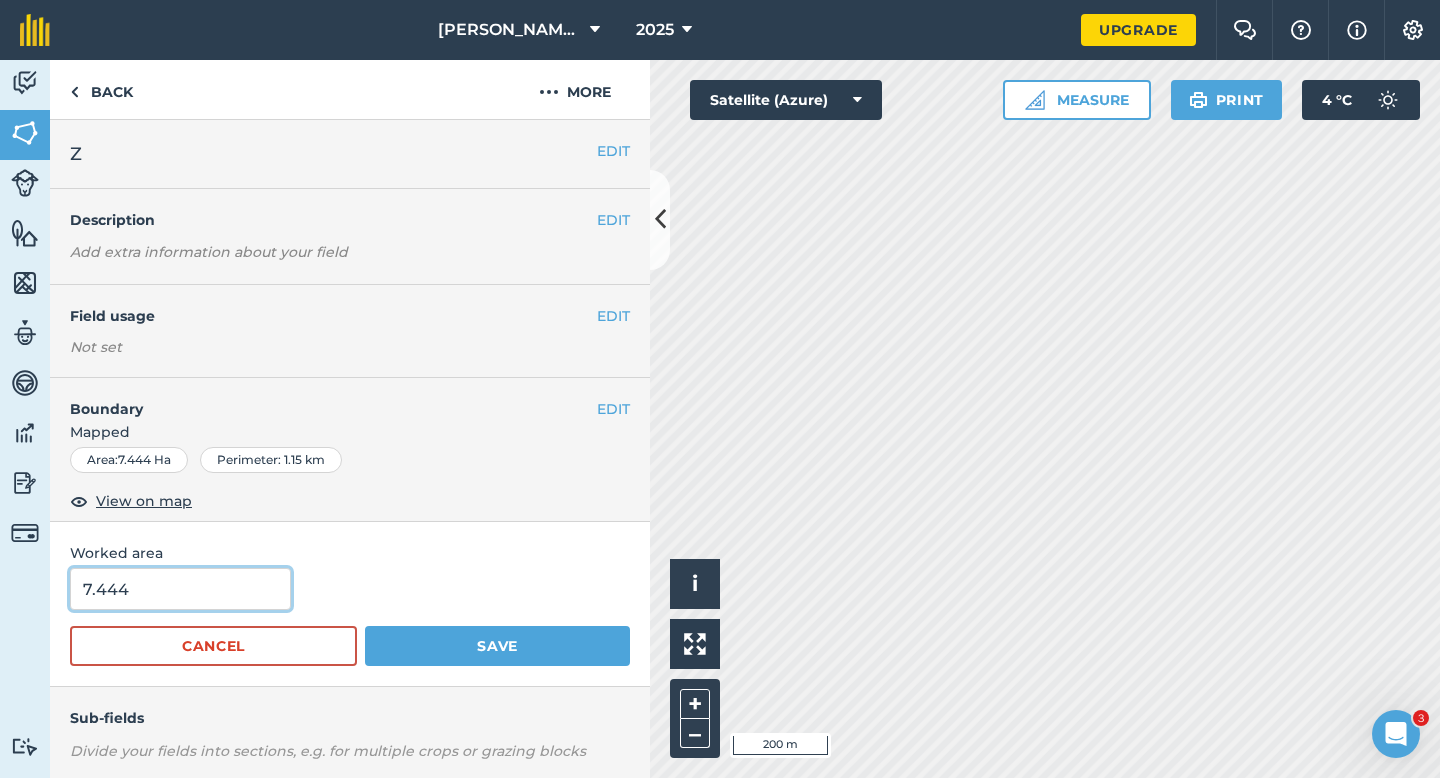 click on "7.444" at bounding box center [180, 589] 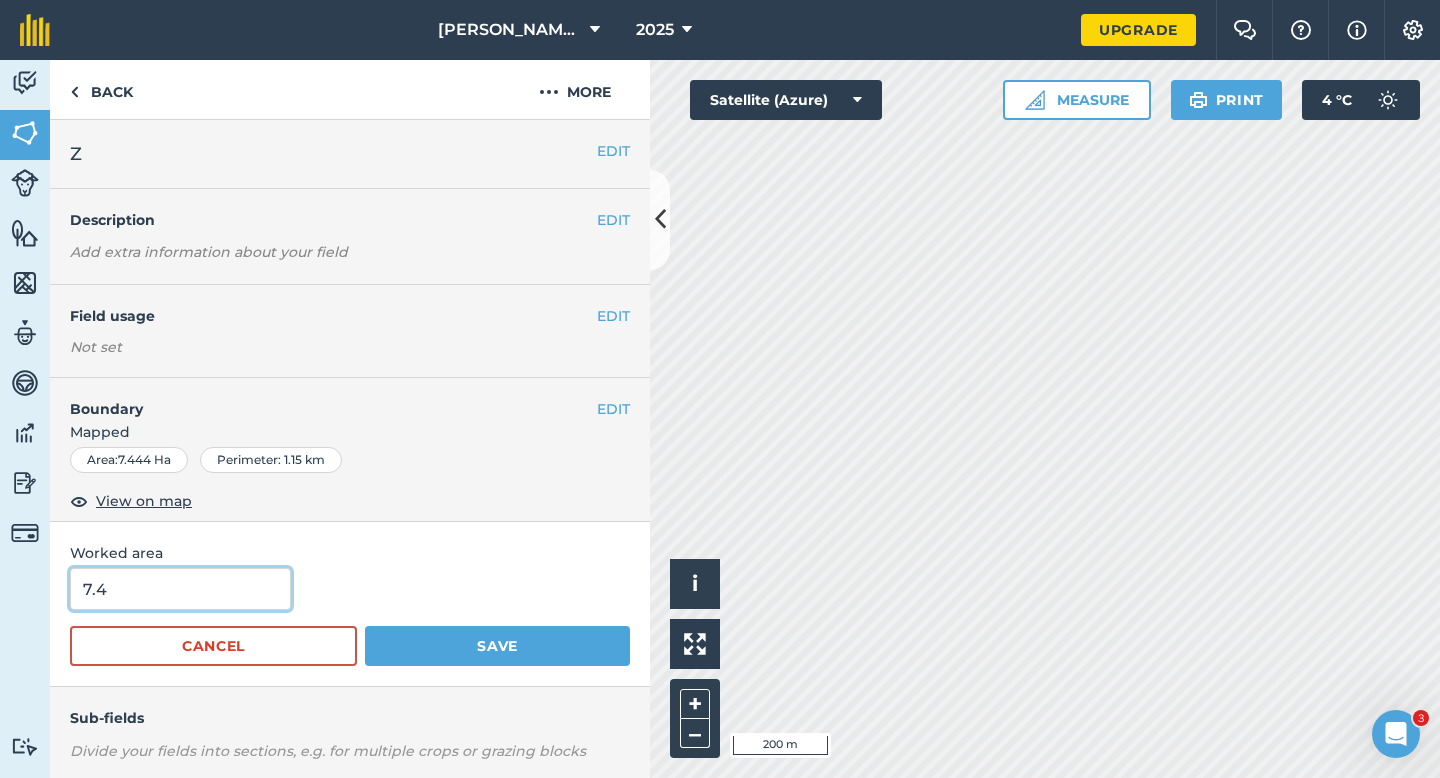 type on "7.4" 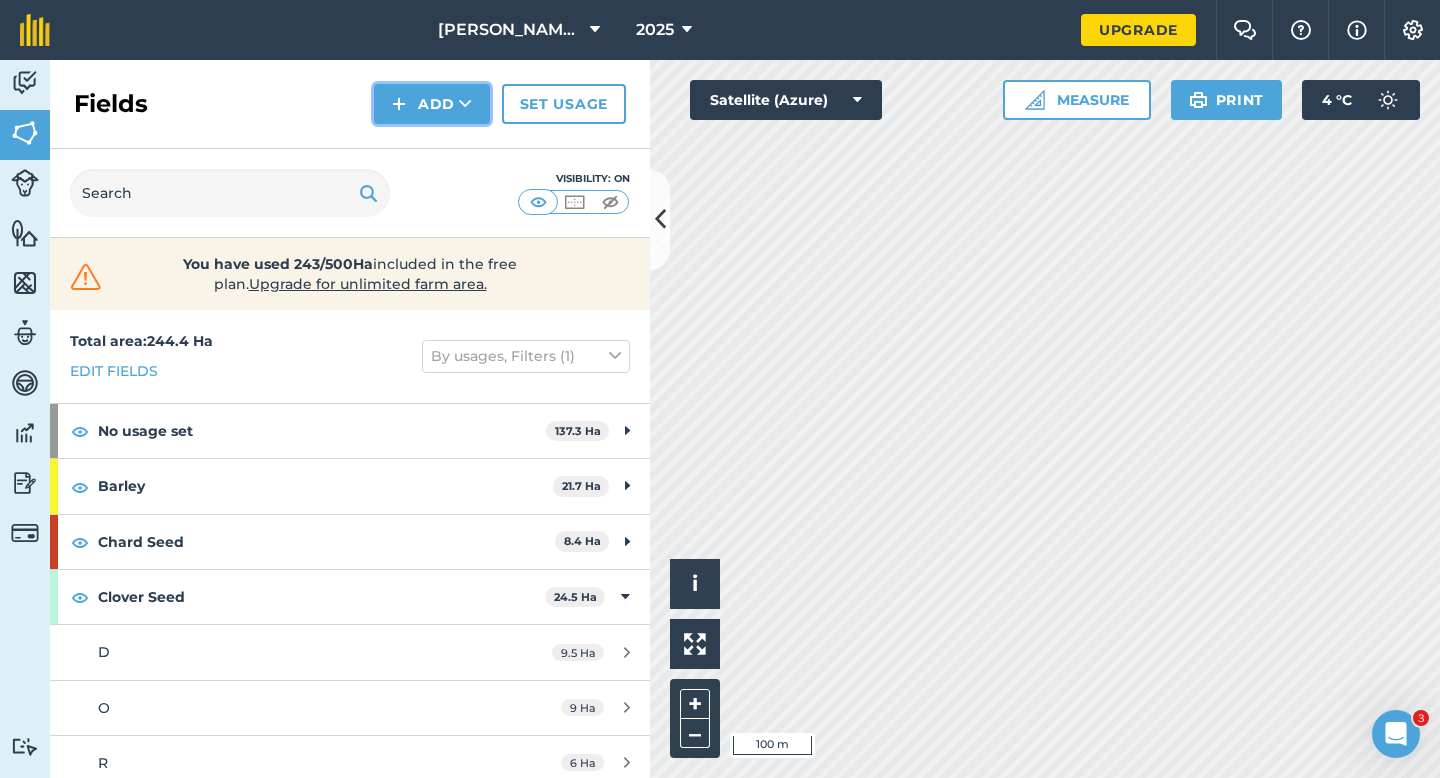 click on "Add" at bounding box center [432, 104] 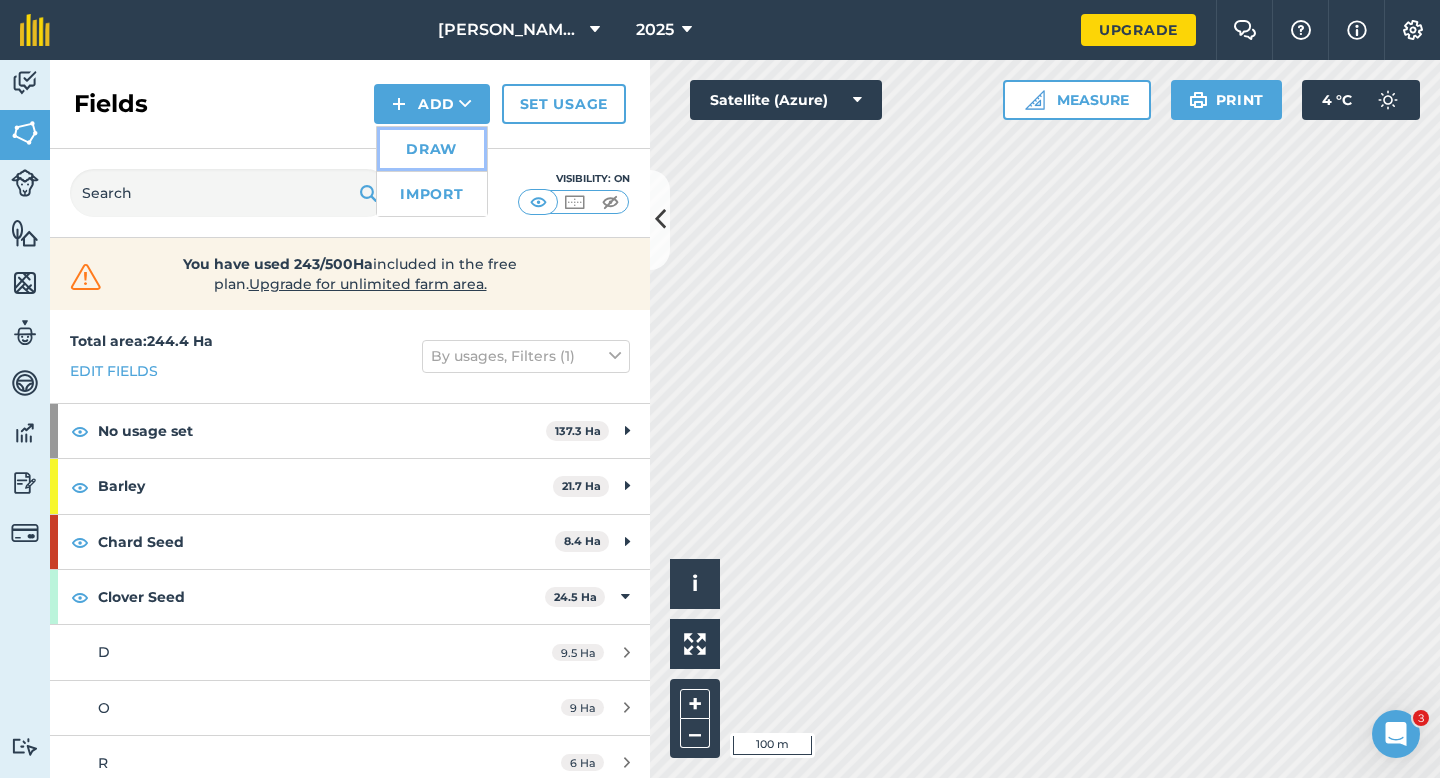 click on "Draw" at bounding box center (432, 149) 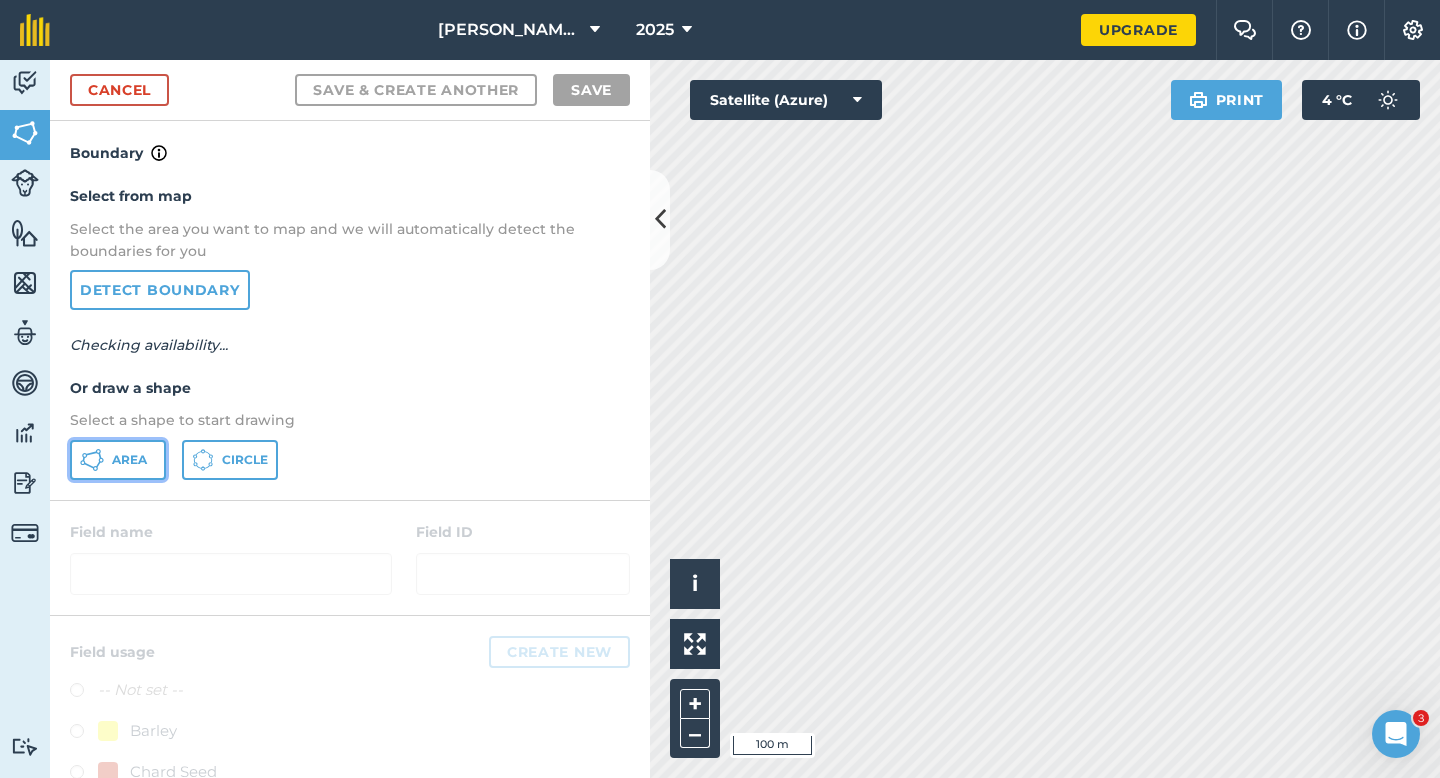 click on "Area" at bounding box center (118, 460) 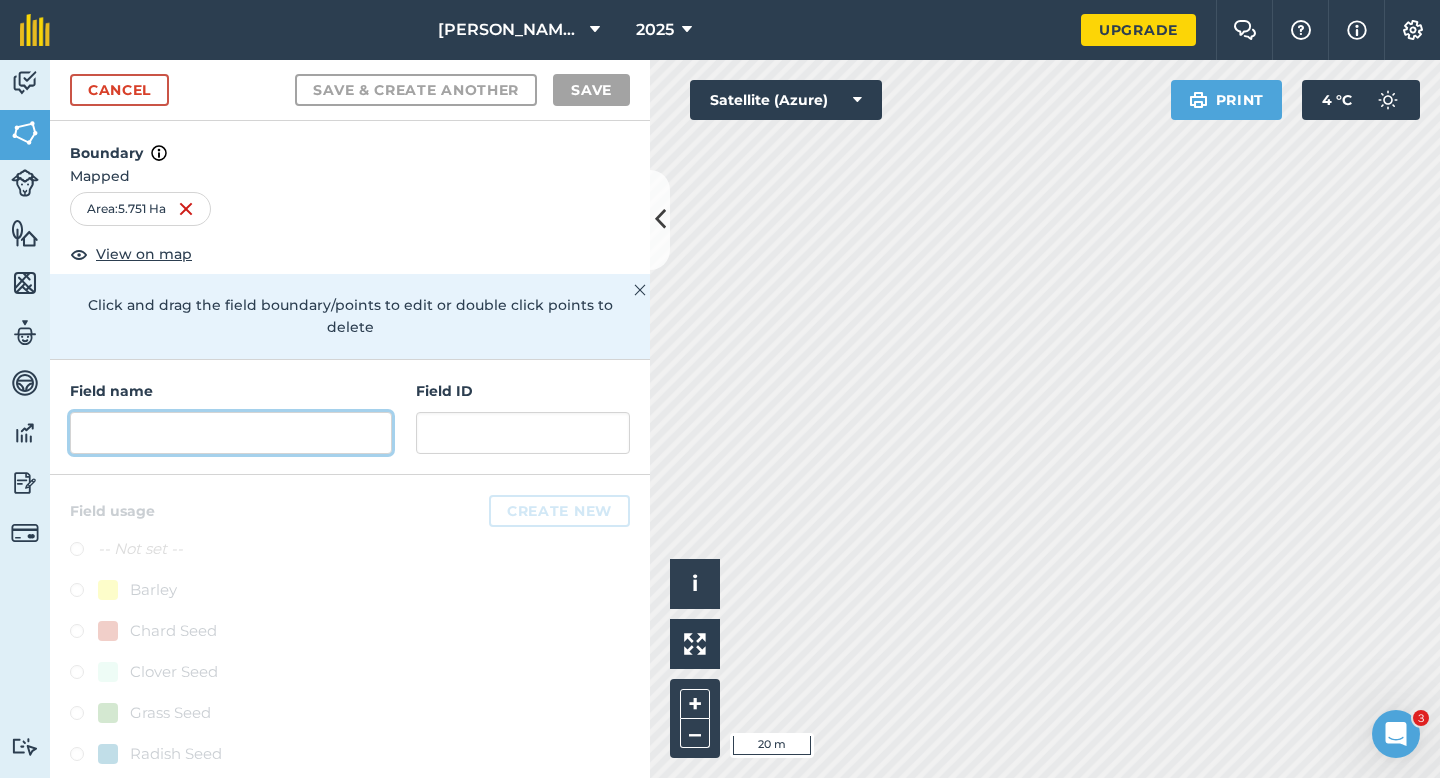 click at bounding box center (231, 433) 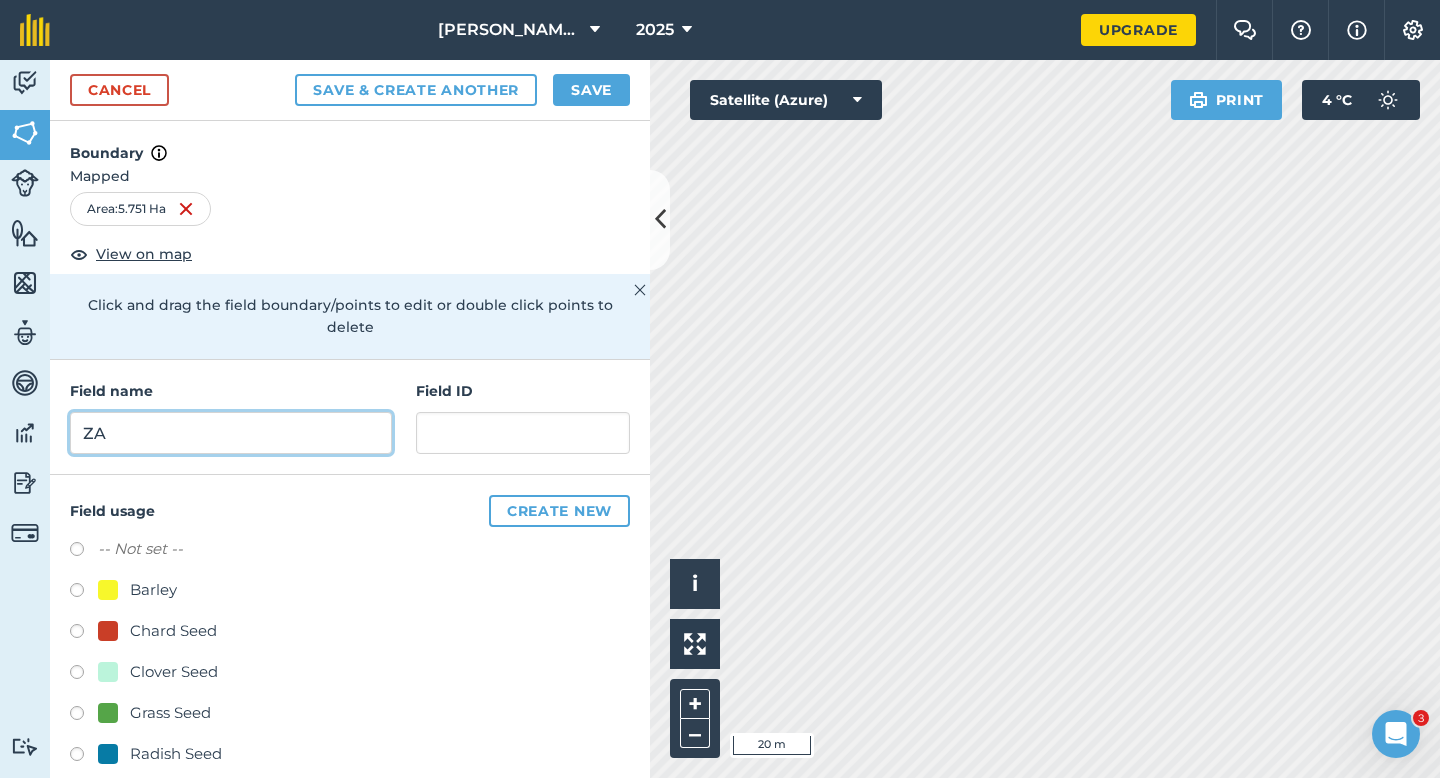 type on "ZA" 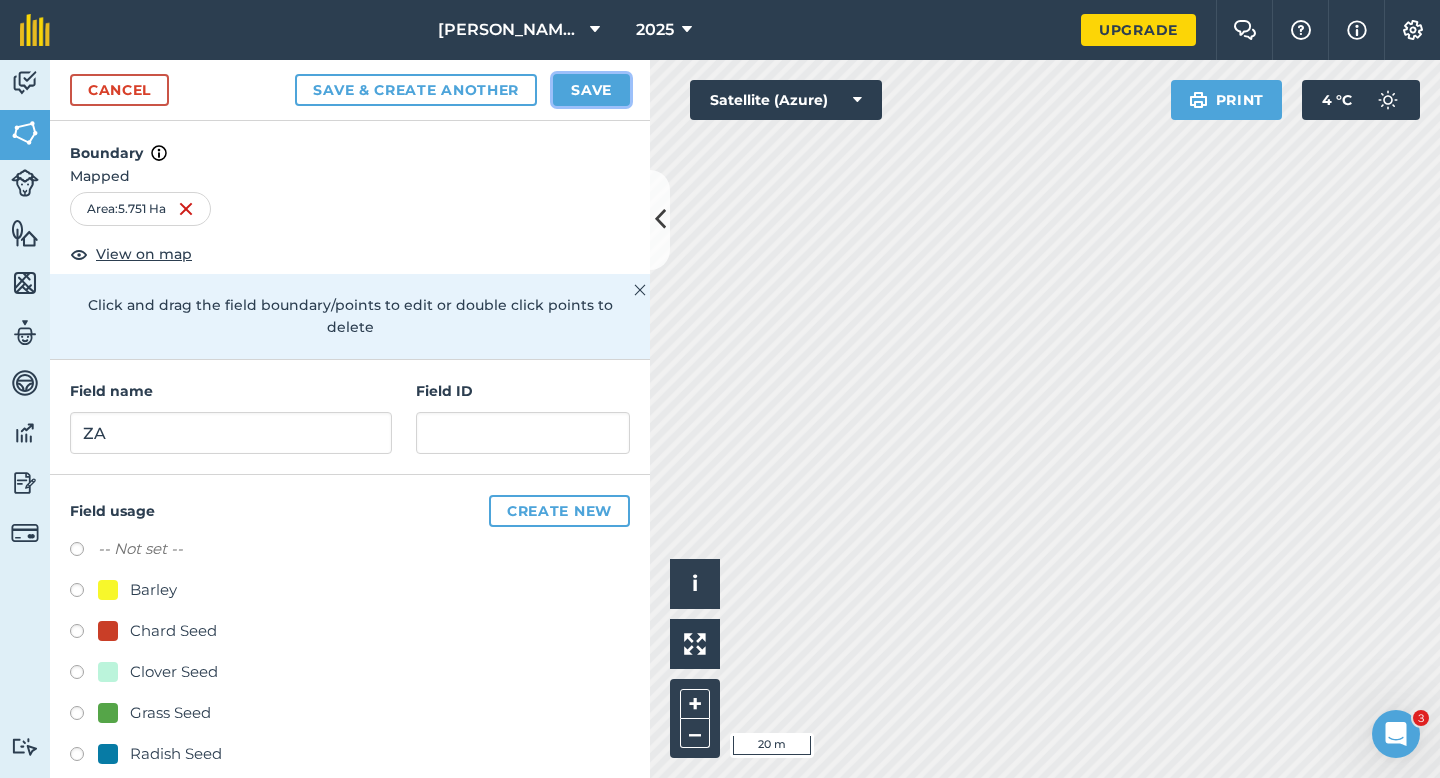 click on "Save" at bounding box center (591, 90) 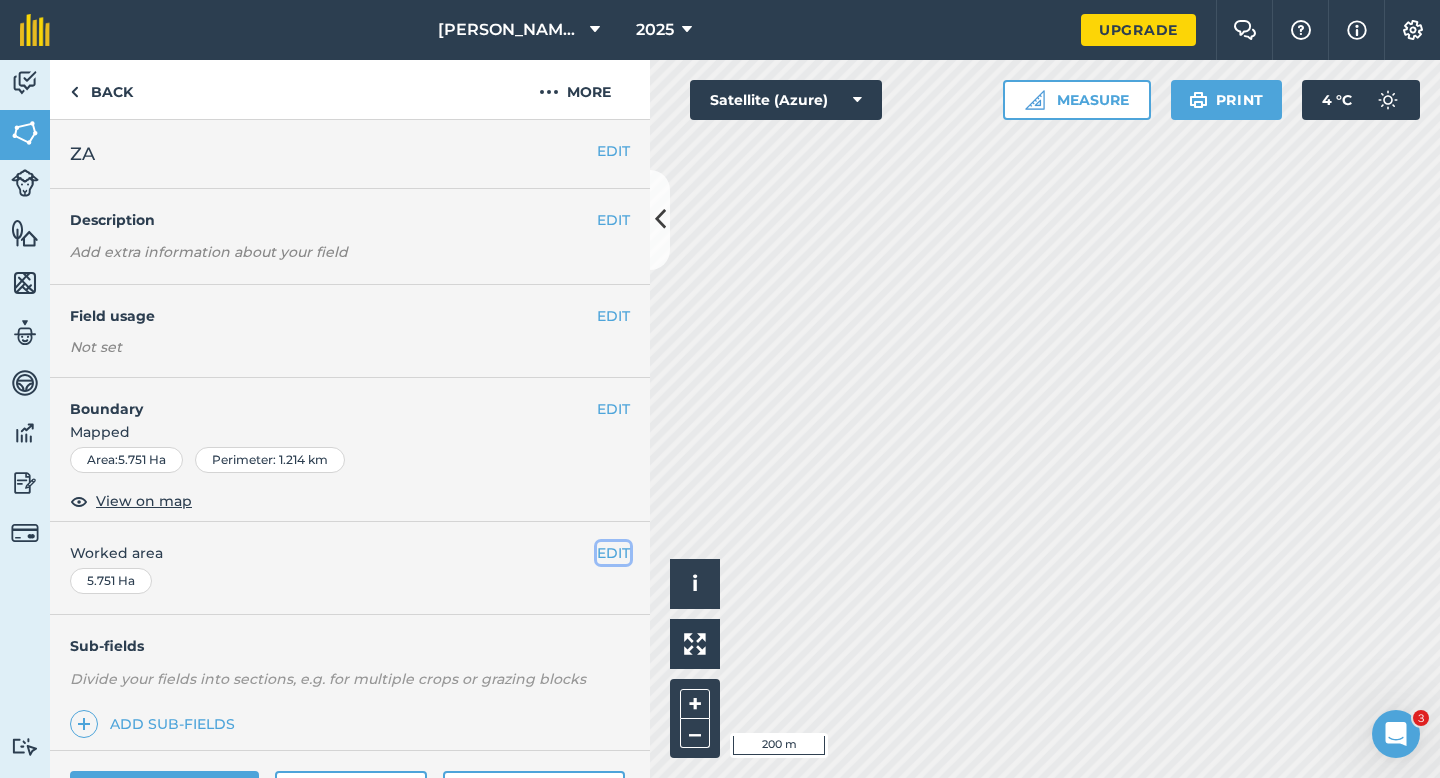 click on "EDIT" at bounding box center (613, 553) 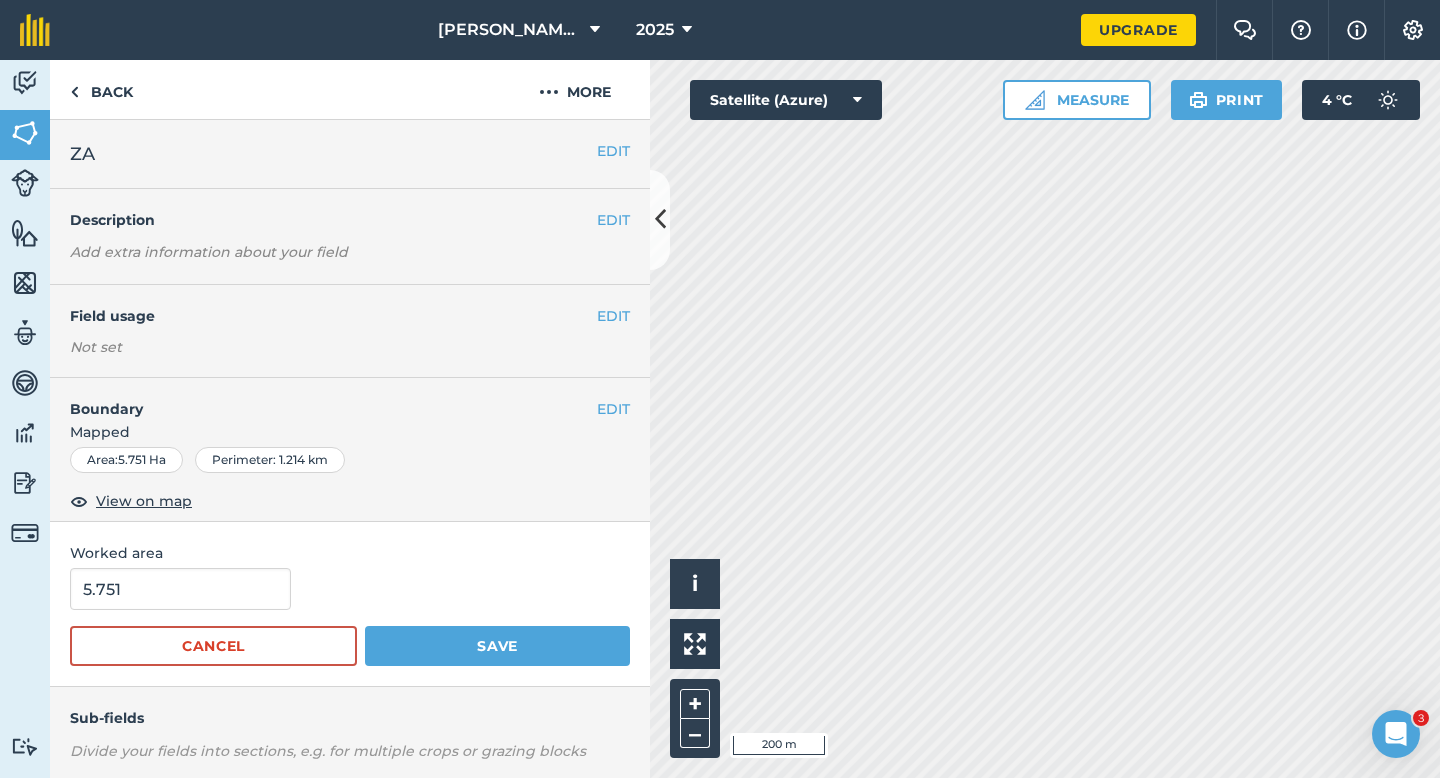 click on "5.751 Cancel Save" at bounding box center [350, 617] 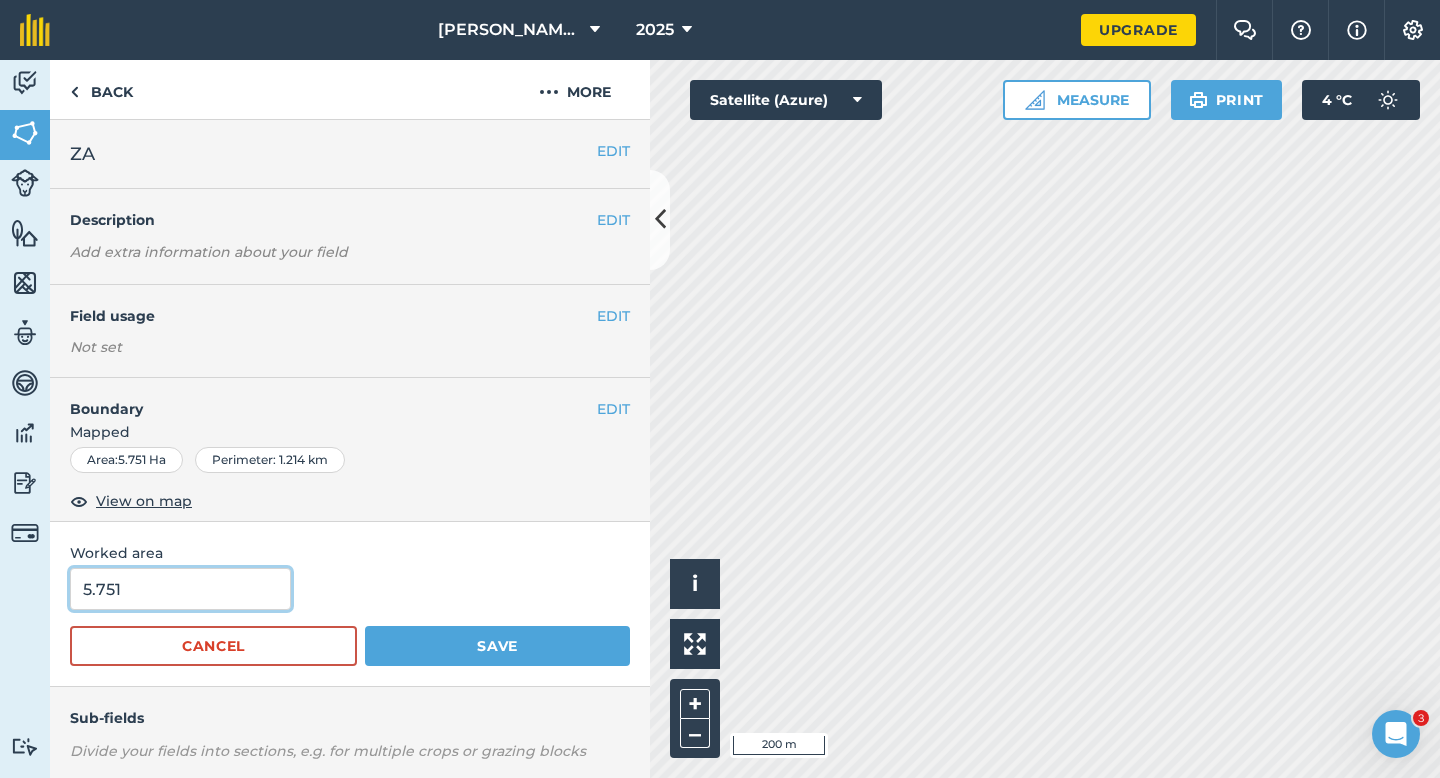 click on "5.751" at bounding box center (180, 589) 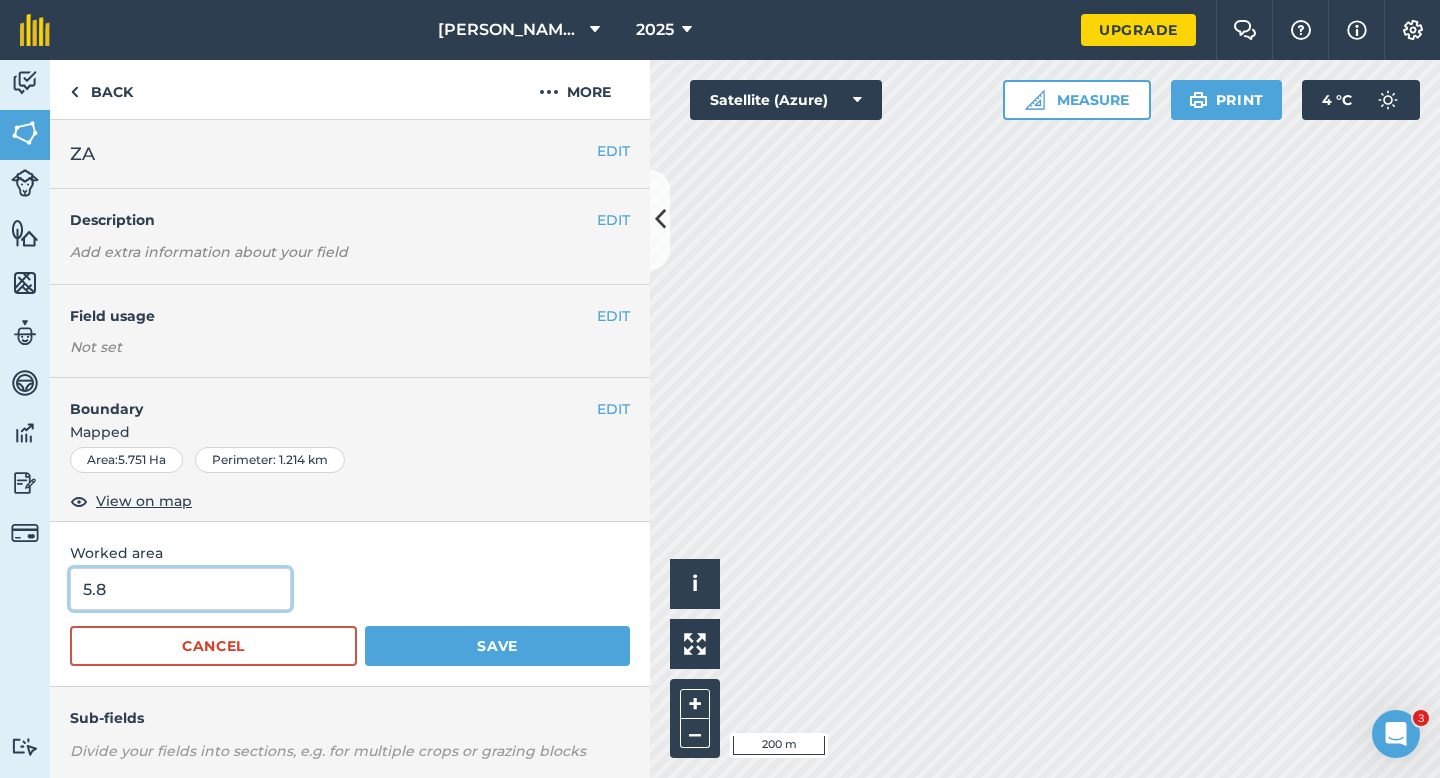 type on "5.8" 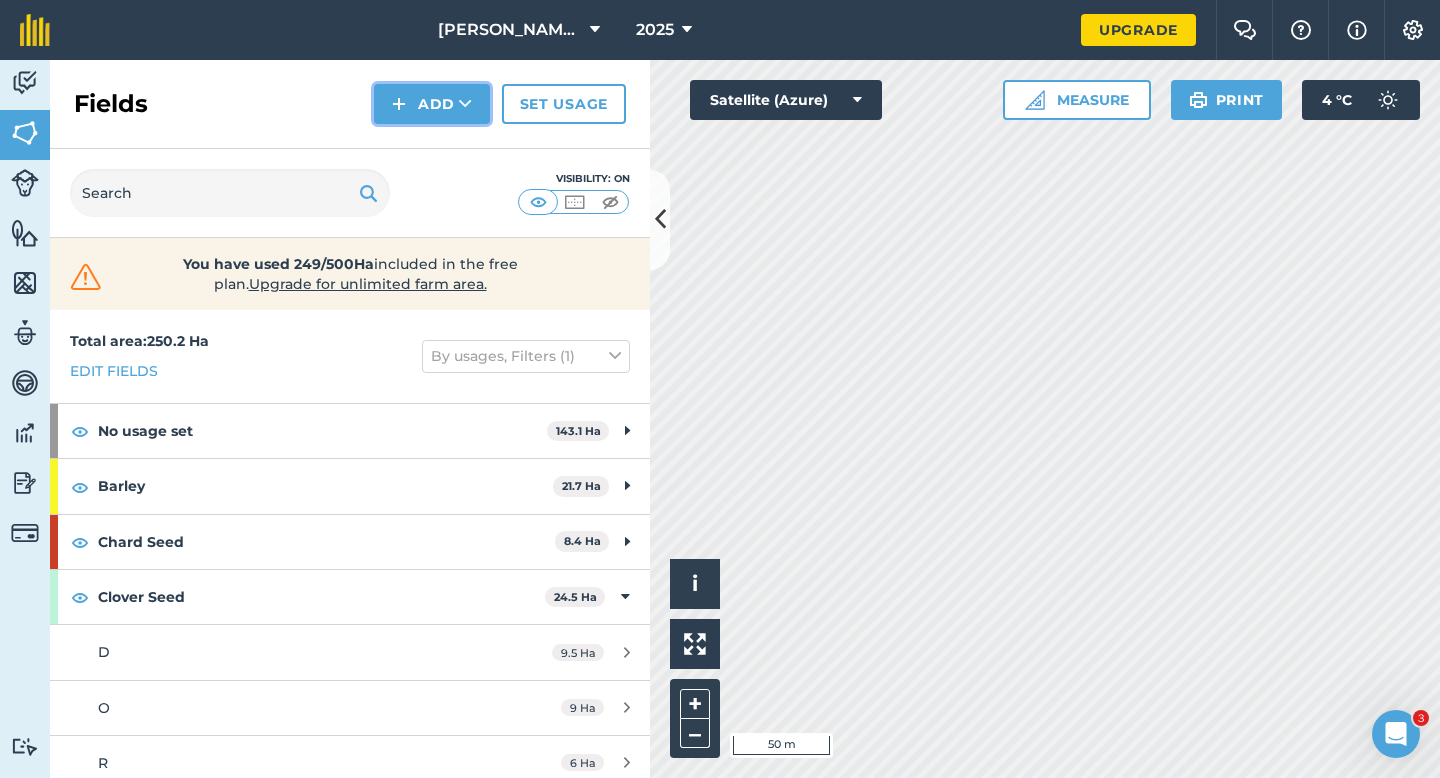 click at bounding box center [399, 104] 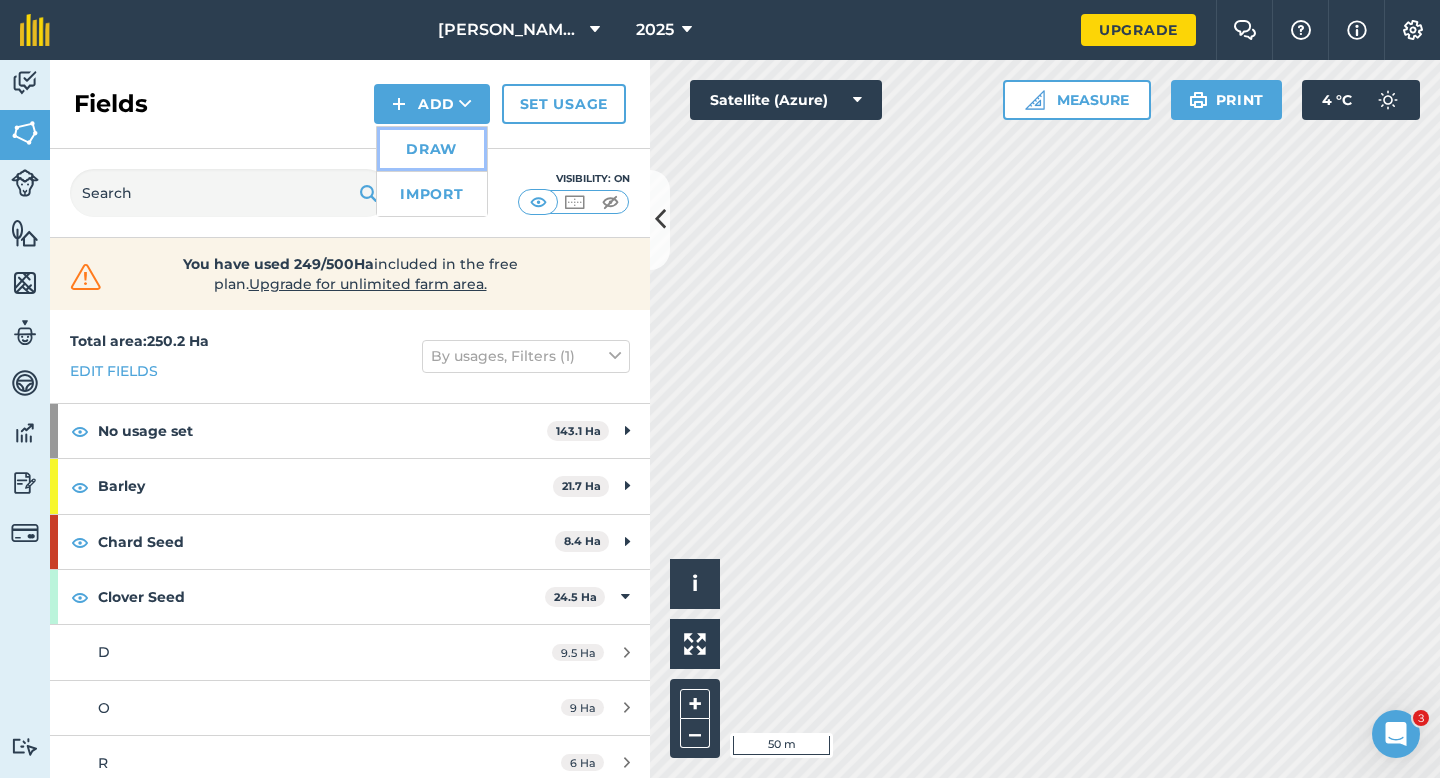 click on "Draw" at bounding box center [432, 149] 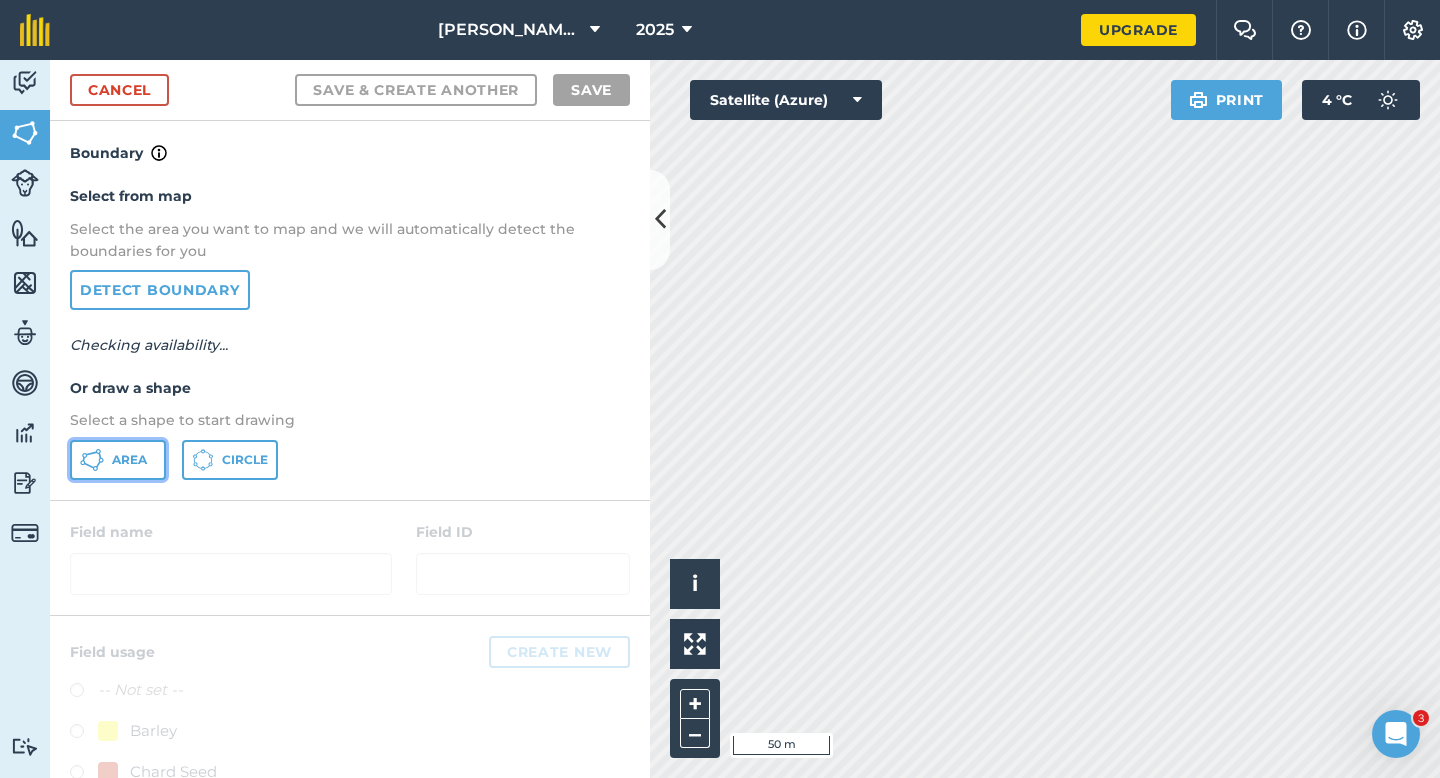 click 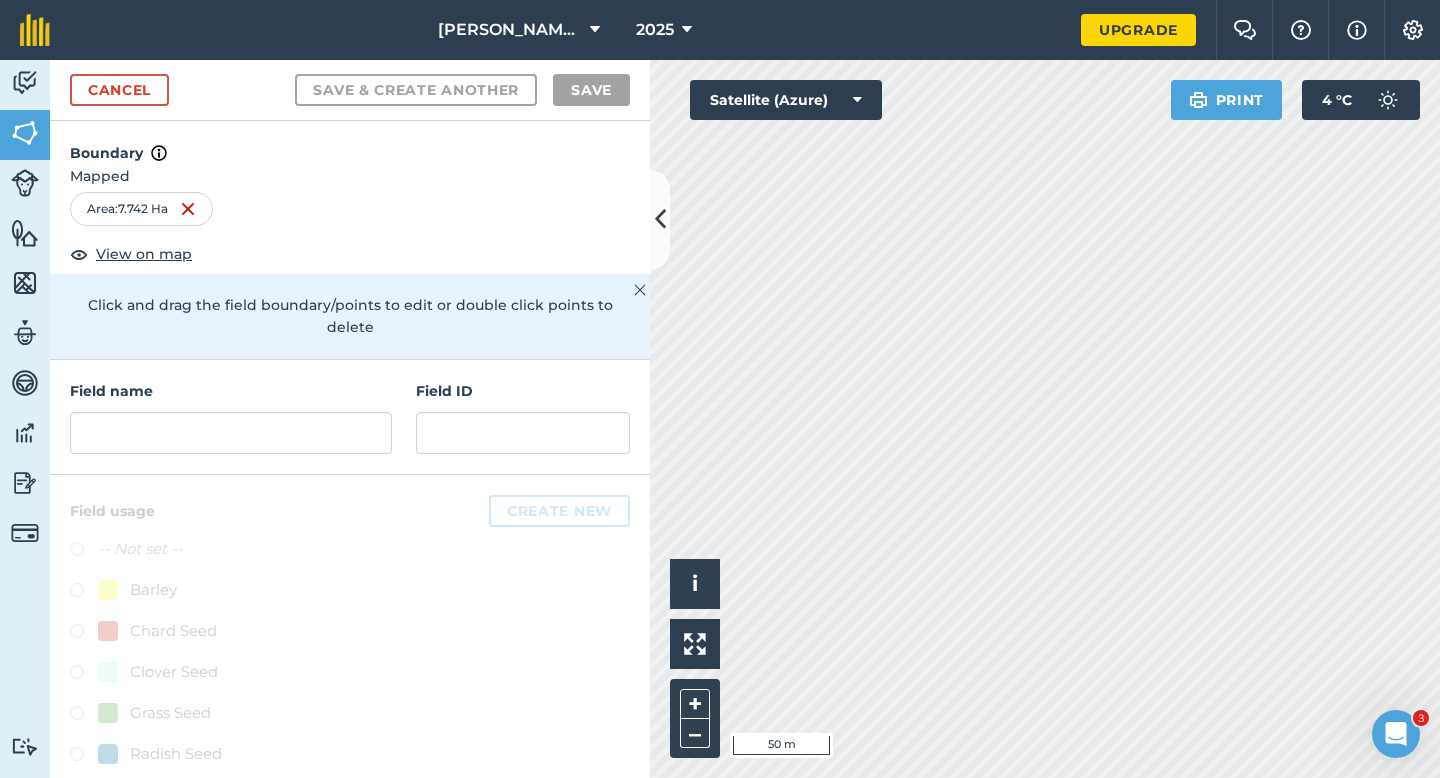 click on "Field name Field ID" at bounding box center [350, 417] 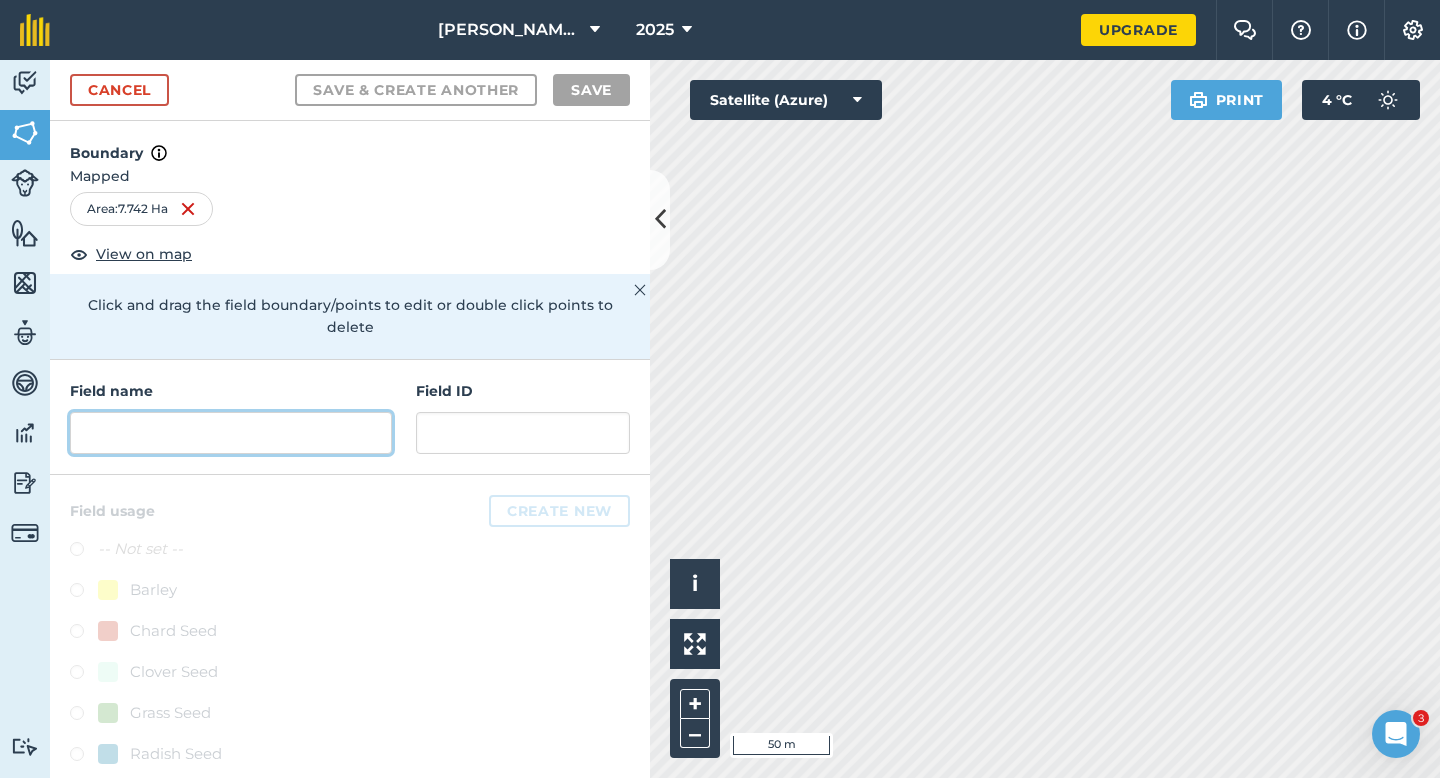 click at bounding box center (231, 433) 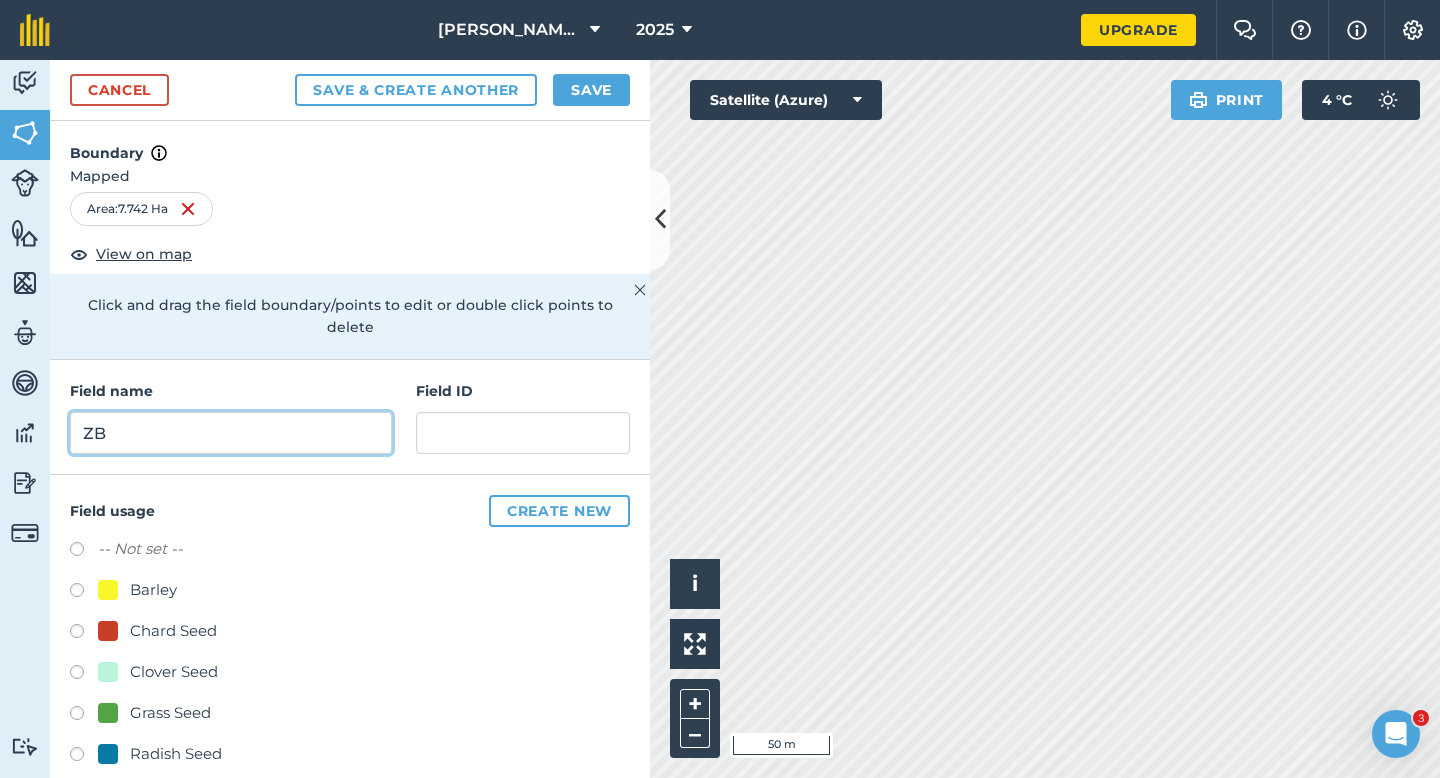 type on "ZB" 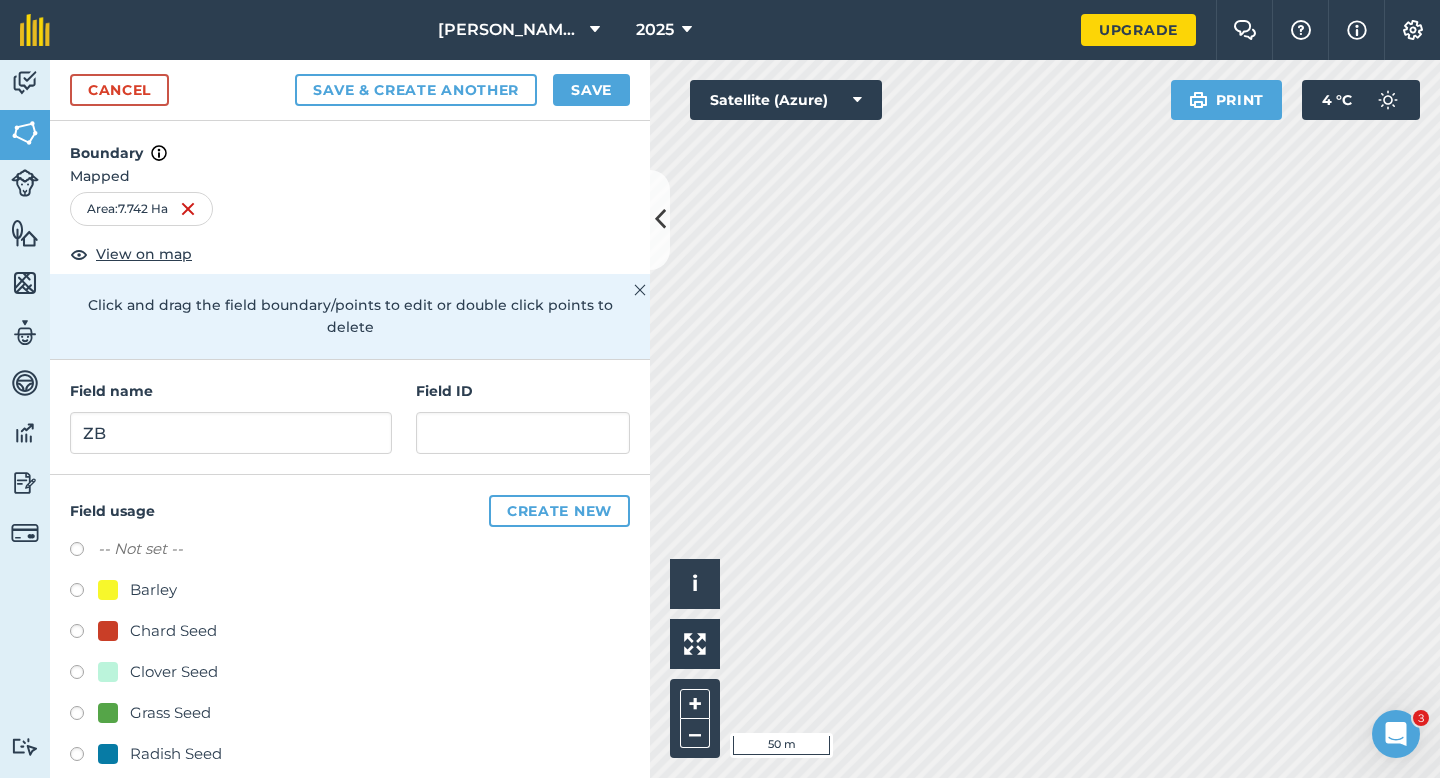 click on "Cancel Save & Create Another Save" at bounding box center [350, 90] 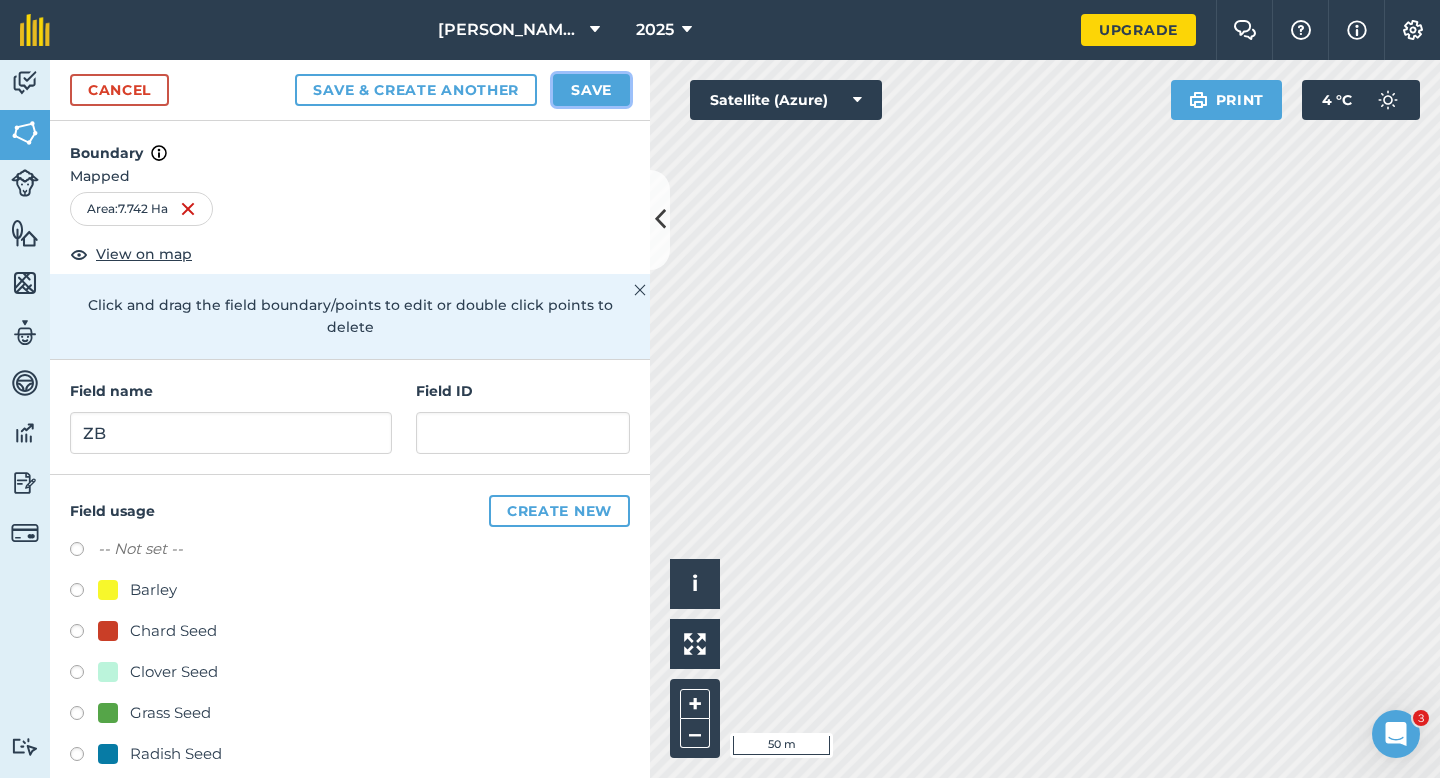 click on "Save" at bounding box center (591, 90) 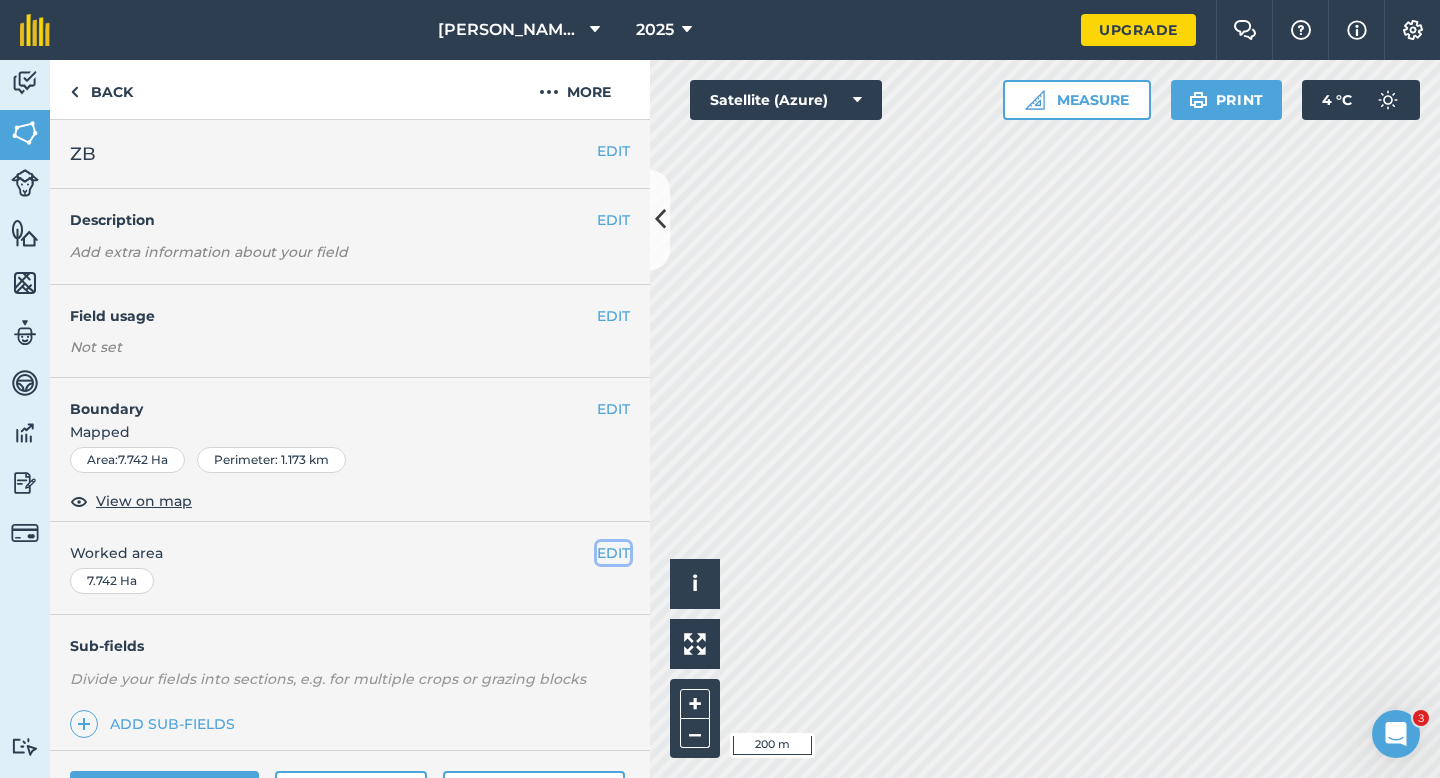 click on "EDIT" at bounding box center (613, 553) 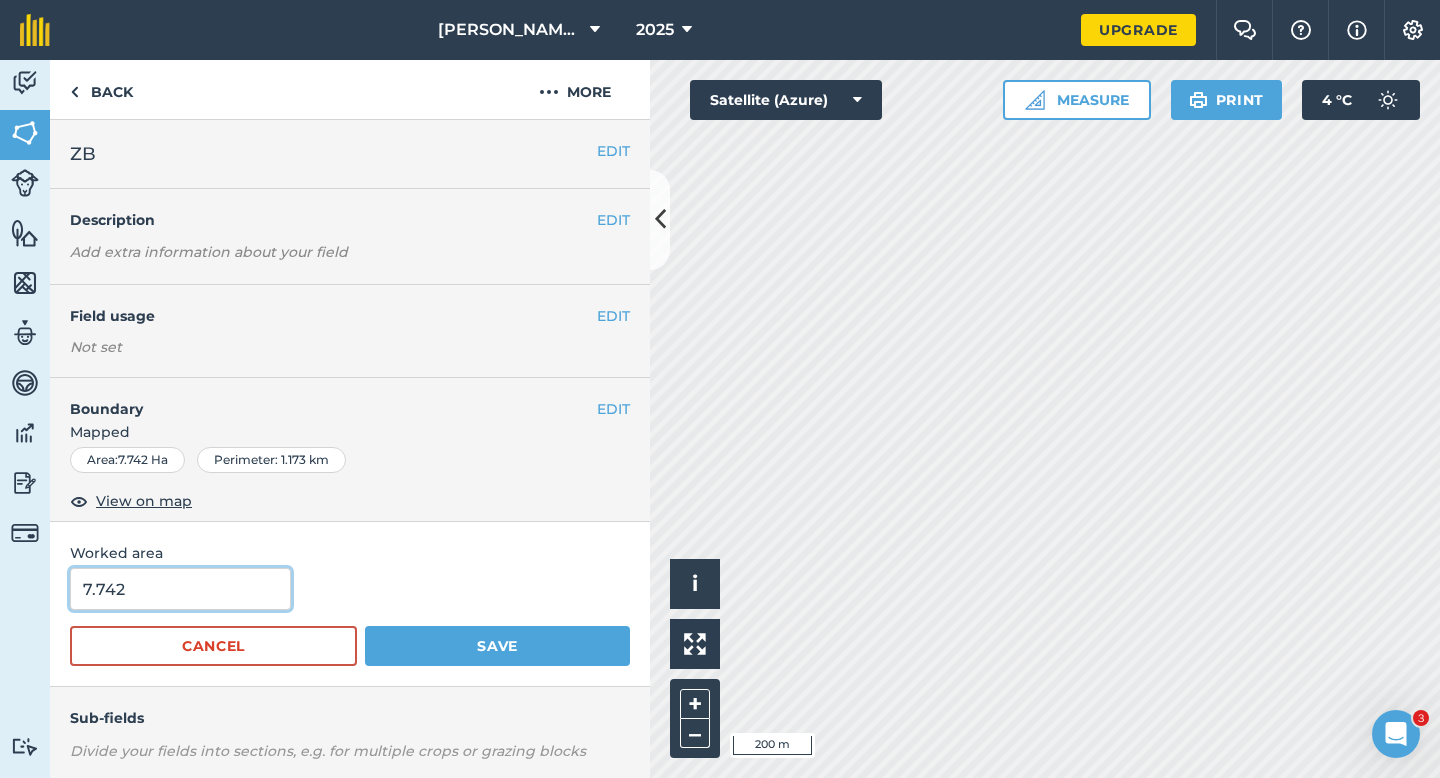click on "7.742" at bounding box center [180, 589] 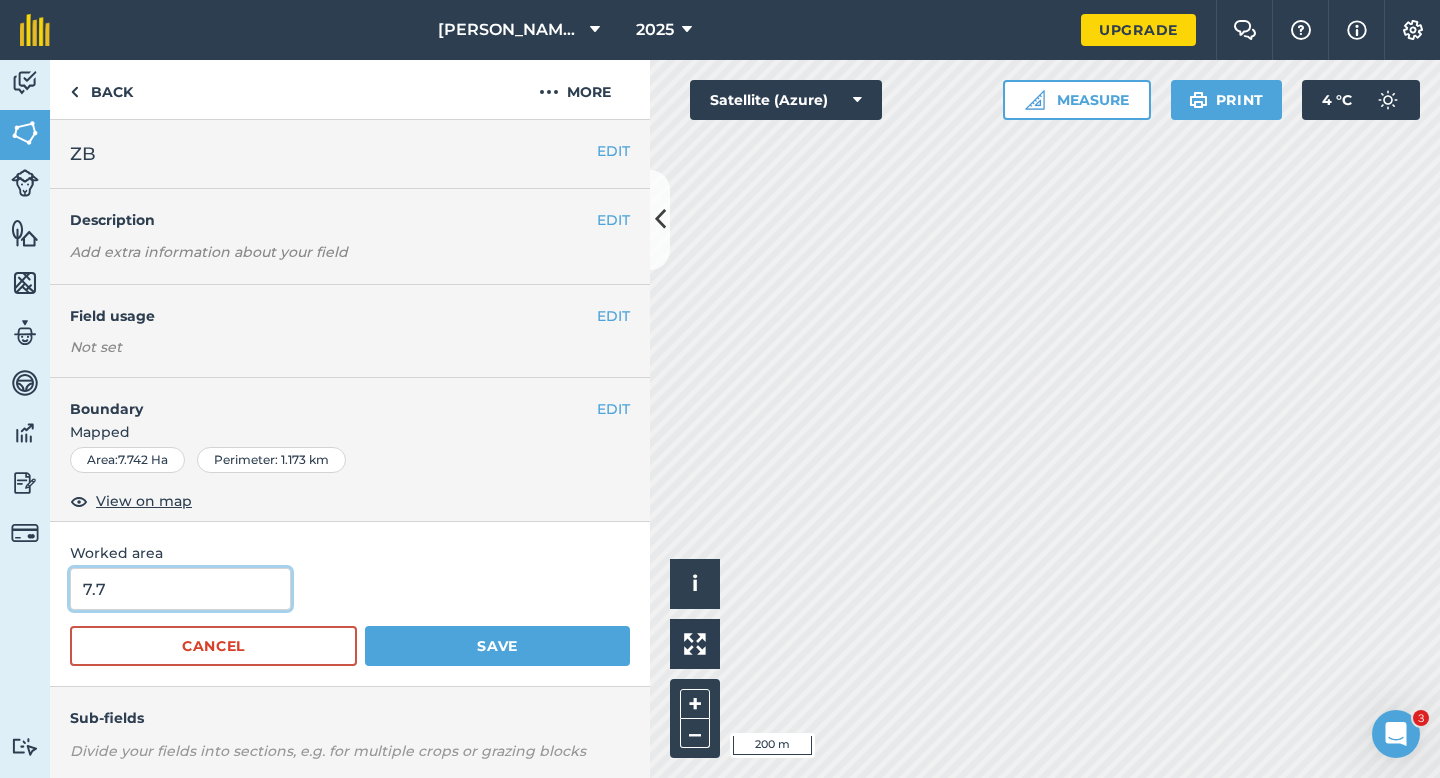 type on "7.7" 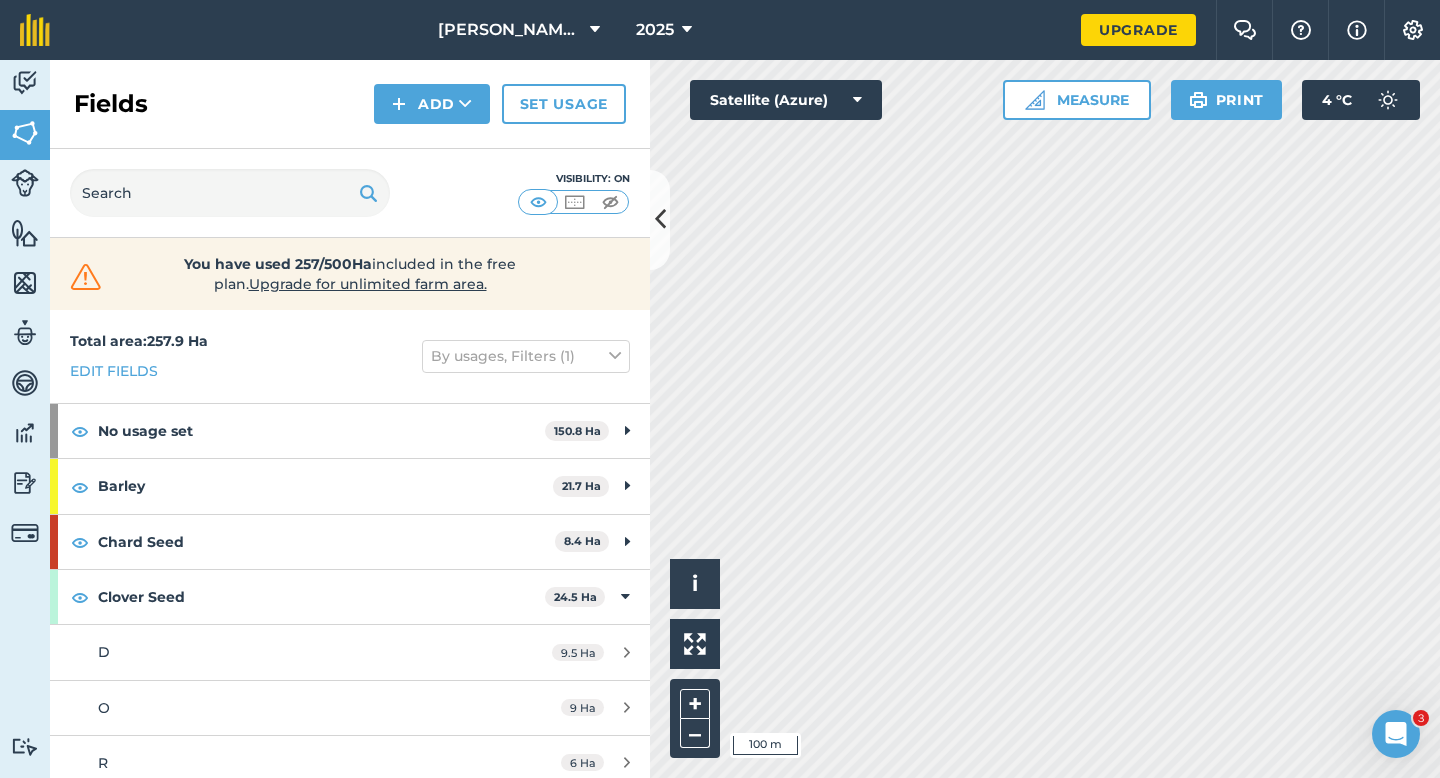 click on "Fields   Add   Set usage" at bounding box center [350, 104] 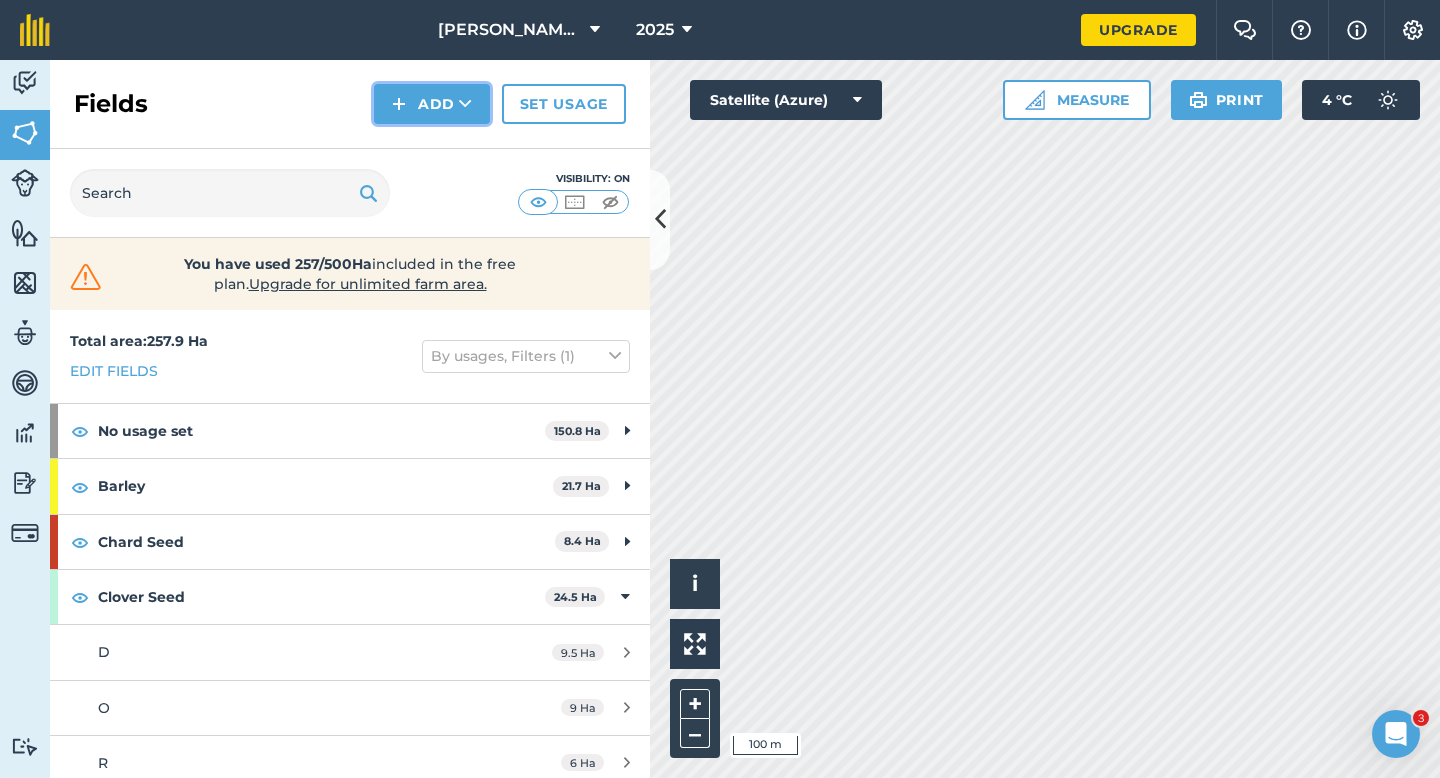 click on "Add" at bounding box center (432, 104) 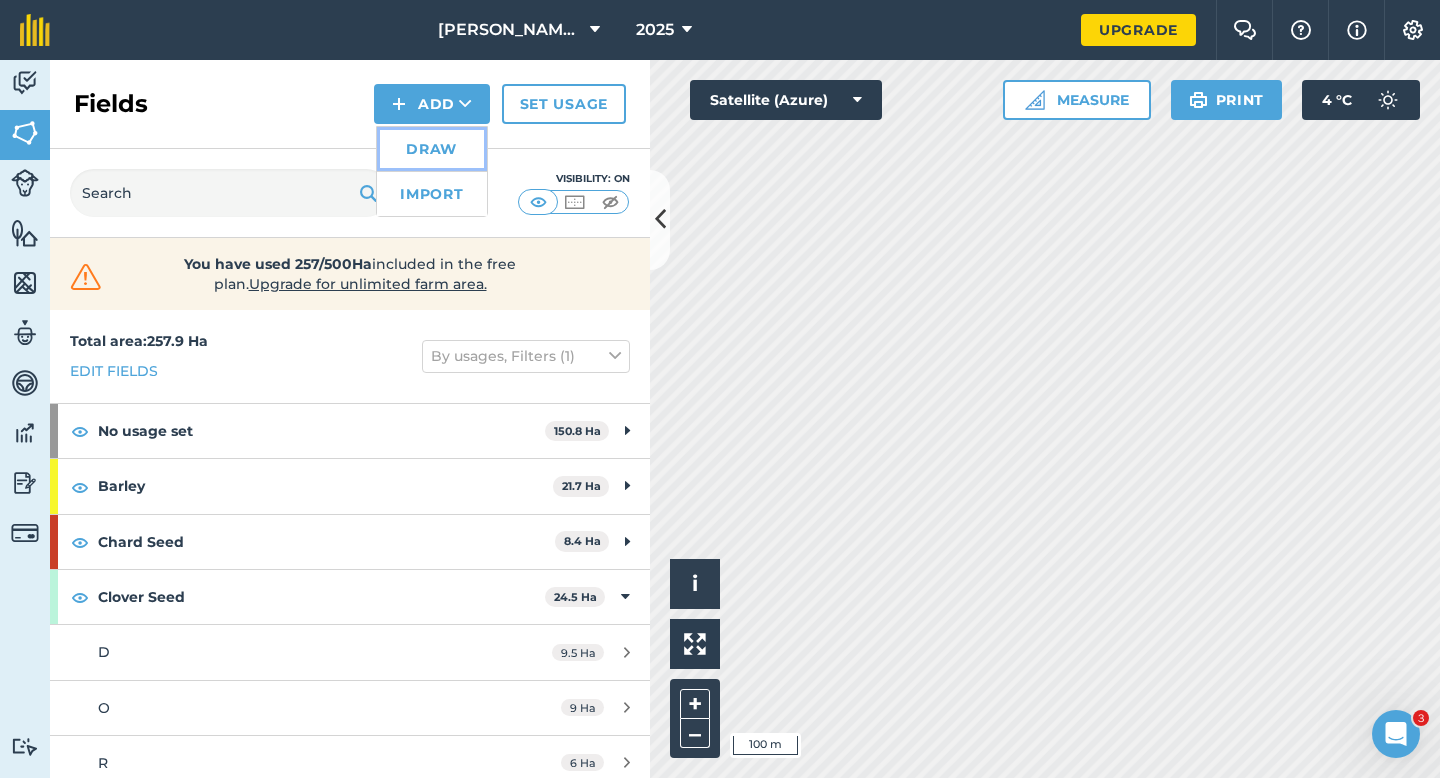 click on "Draw" at bounding box center [432, 149] 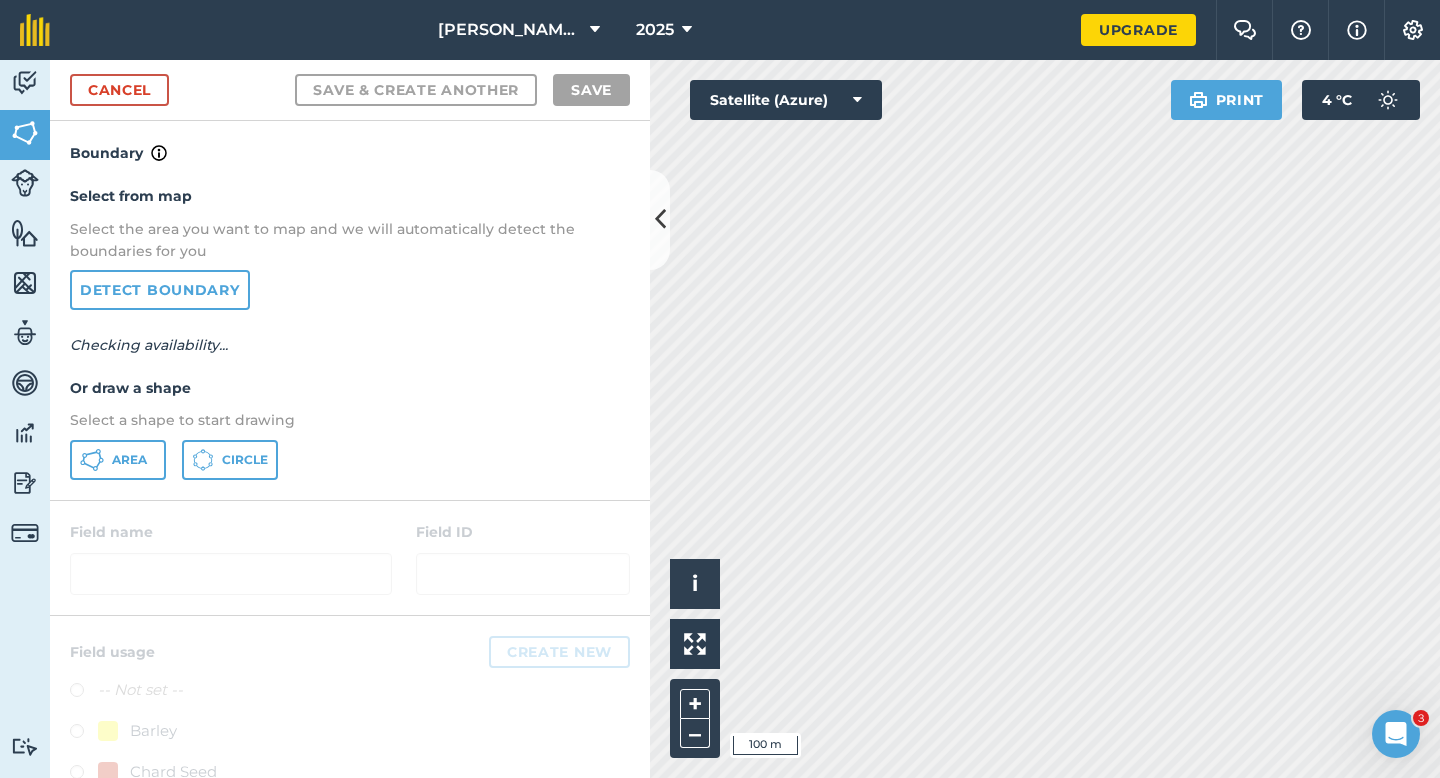 click on "Select from map Select the area you want to map and we will automatically detect the boundaries for you Detect boundary Checking availability... Or draw a shape Select a shape to start drawing Area Circle" at bounding box center (350, 332) 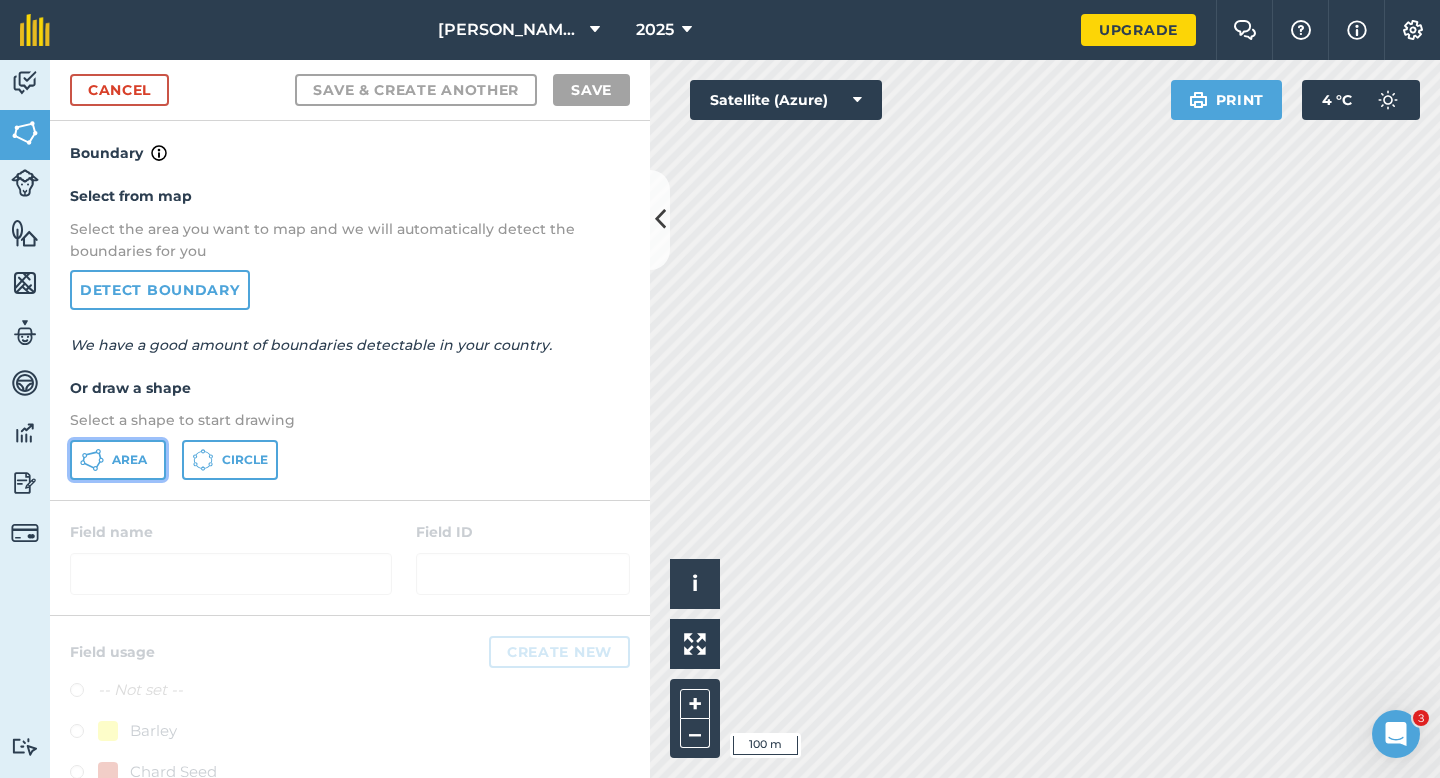 click on "Area" at bounding box center [118, 460] 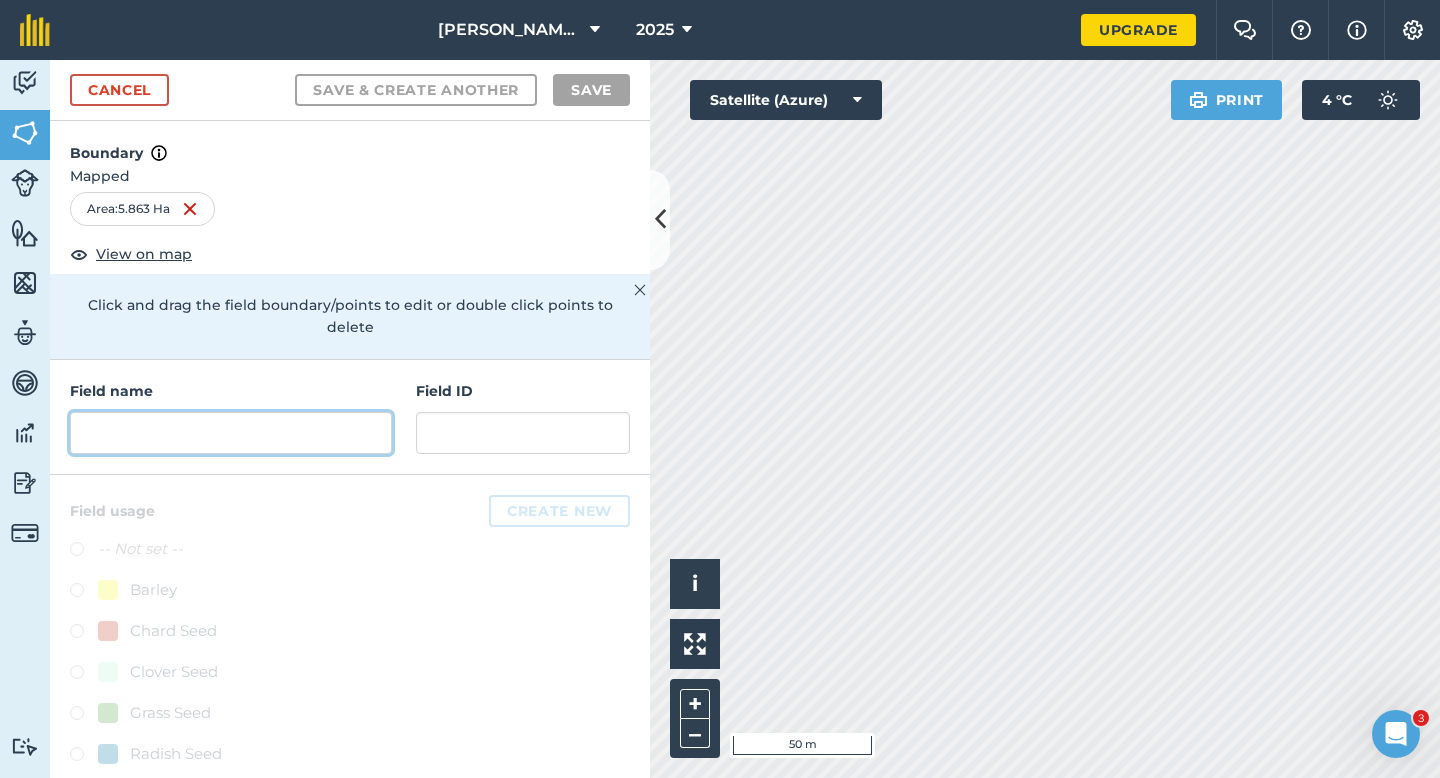 click at bounding box center (231, 433) 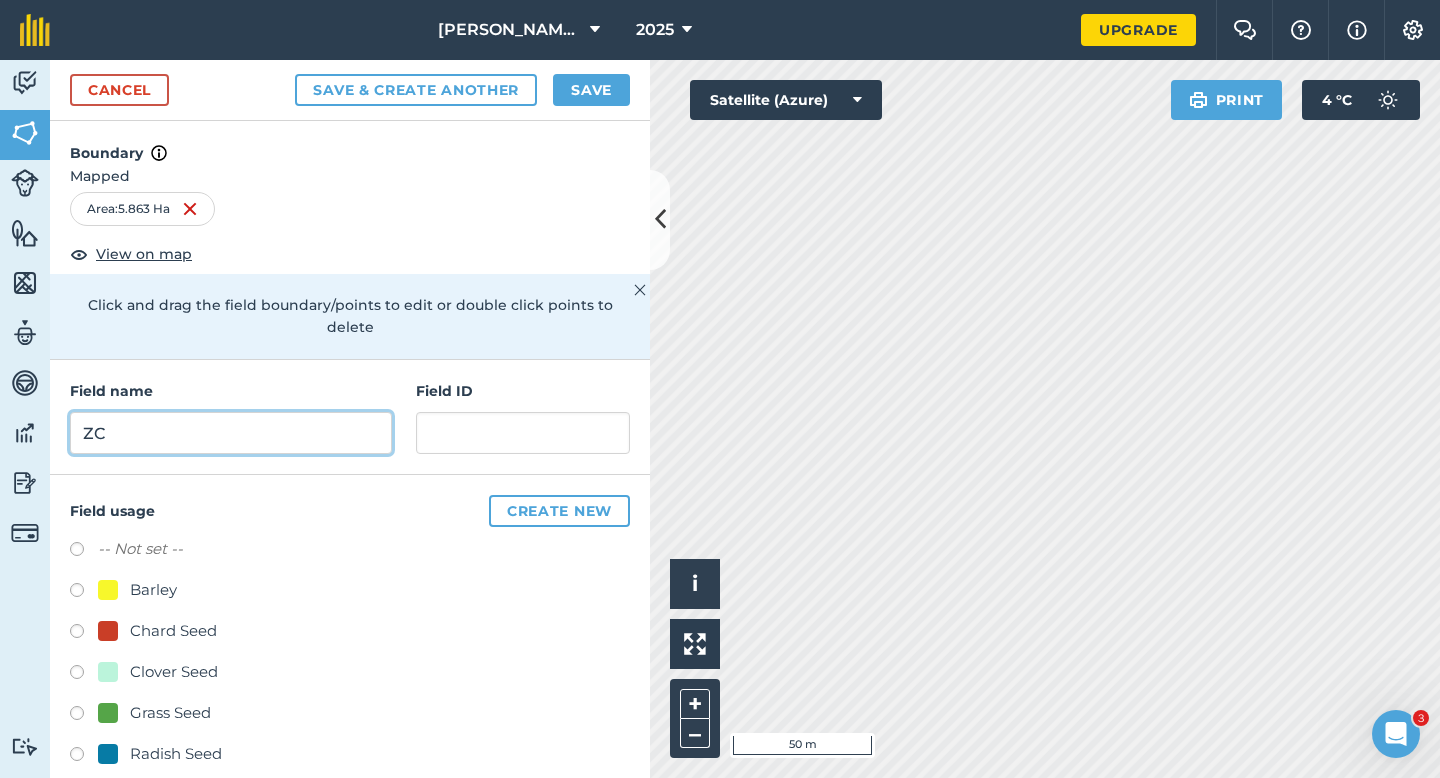 type on "ZC" 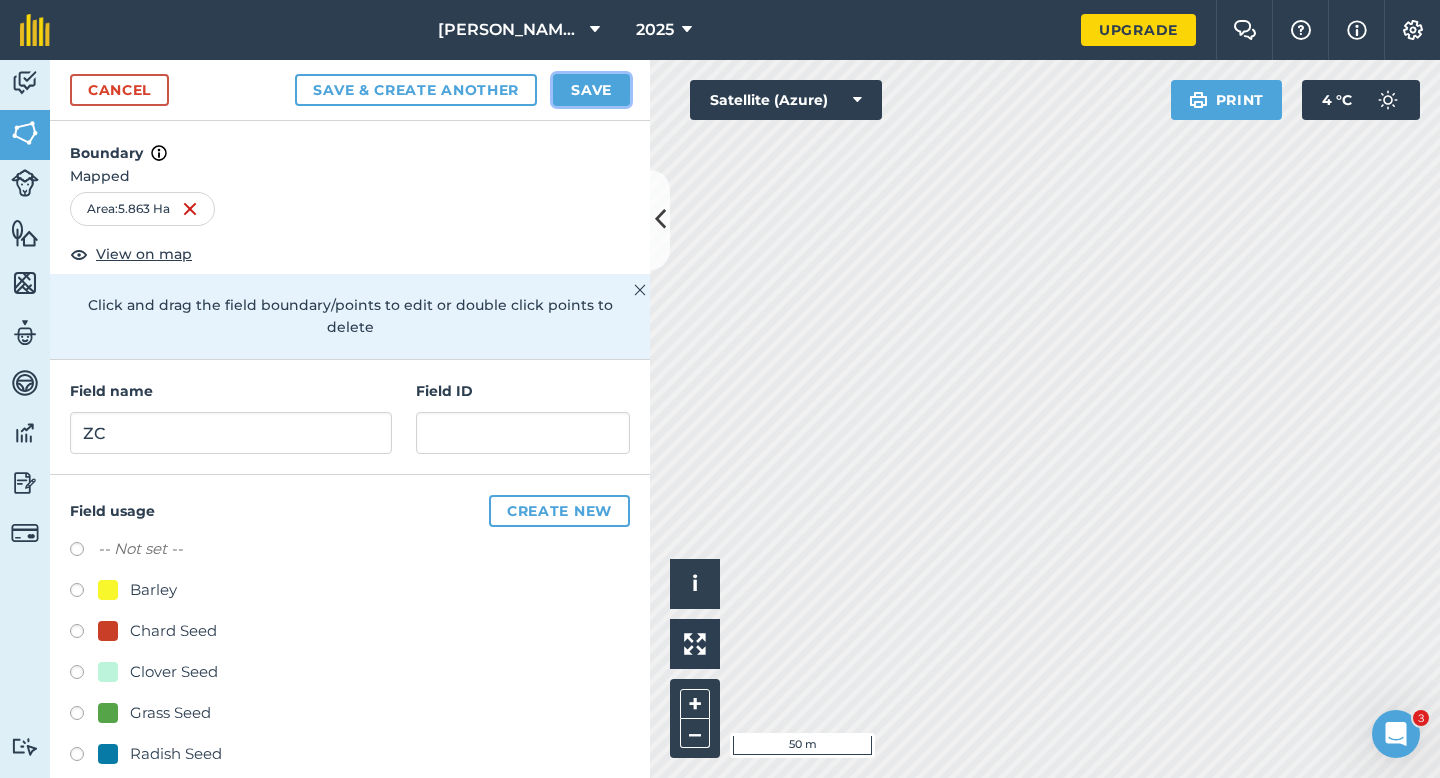 click on "Save" at bounding box center (591, 90) 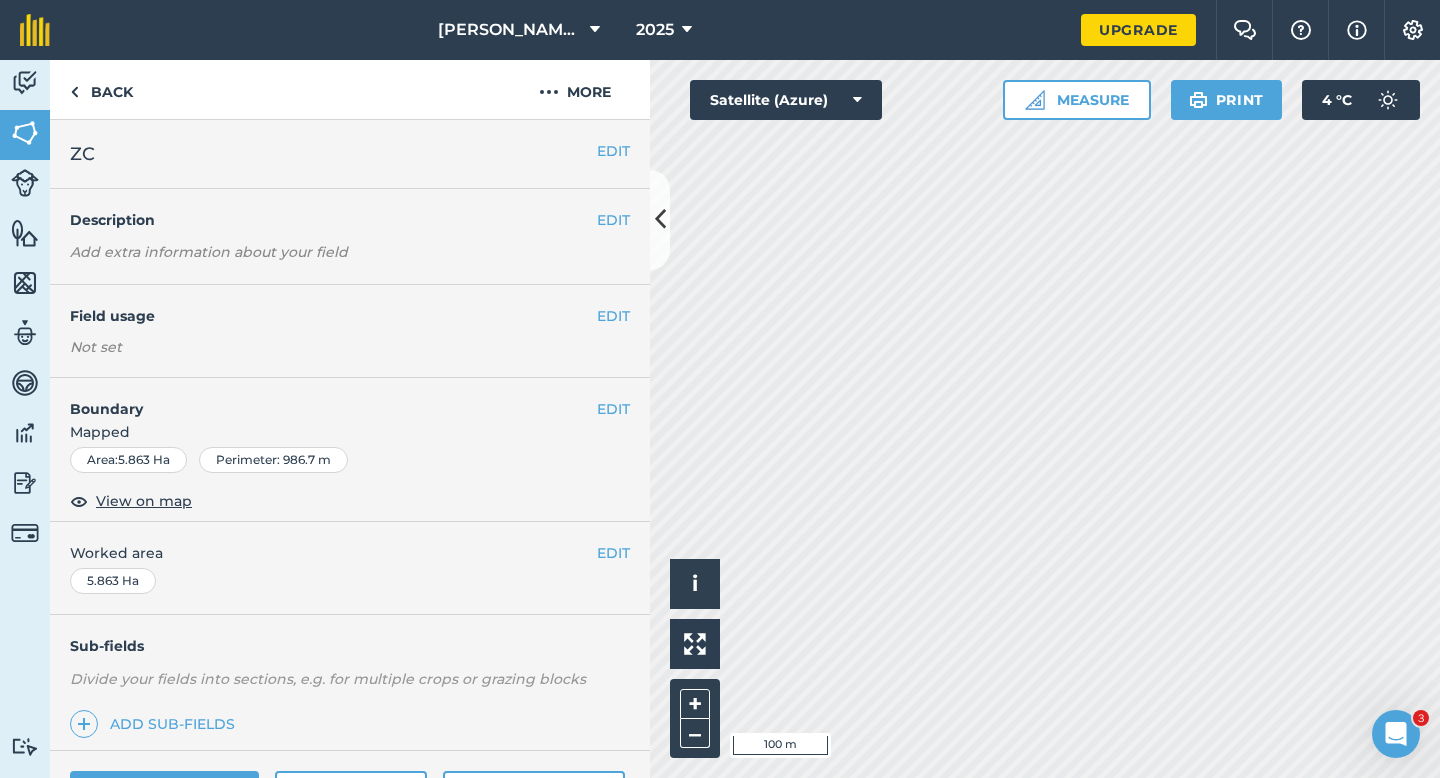 click on "EDIT Worked area 5.863   Ha" at bounding box center [350, 568] 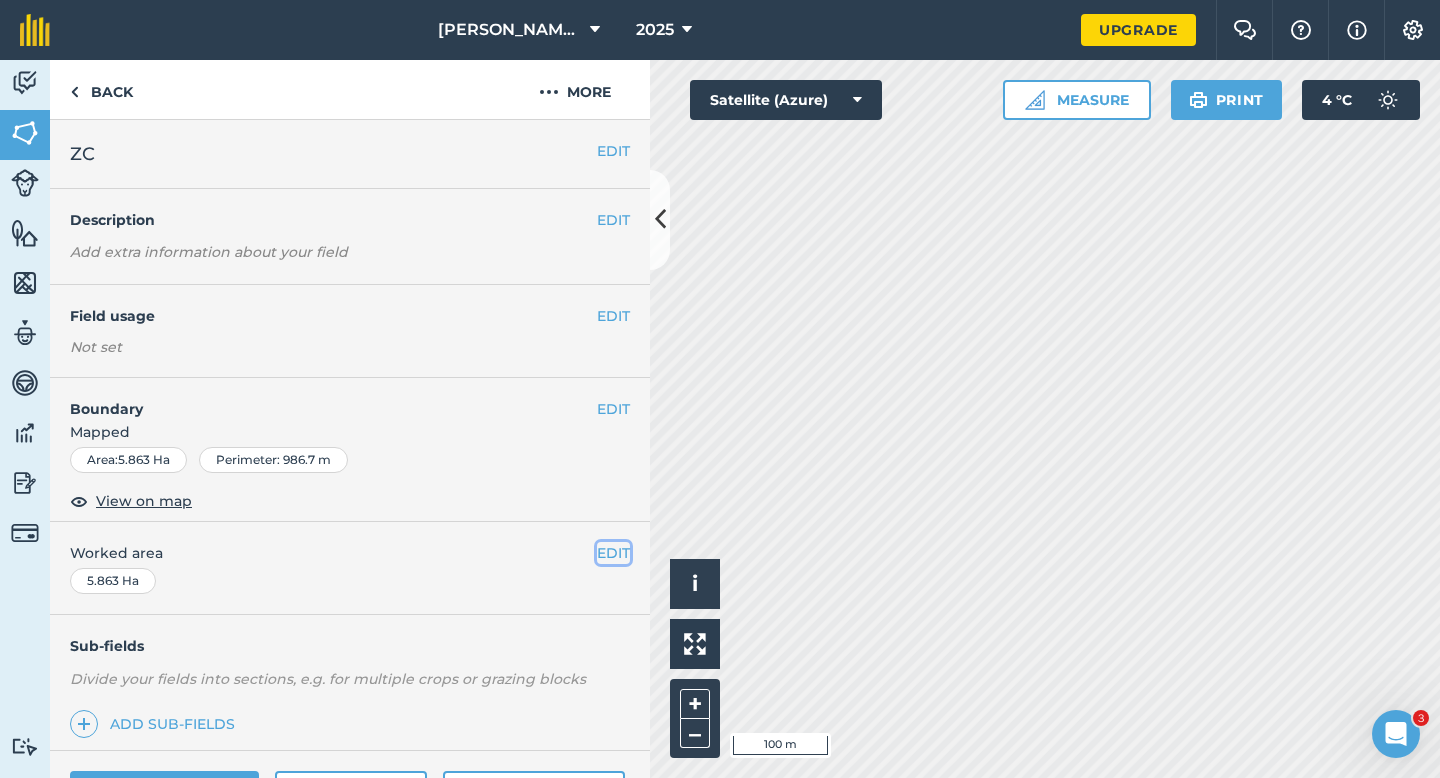 click on "EDIT" at bounding box center [613, 553] 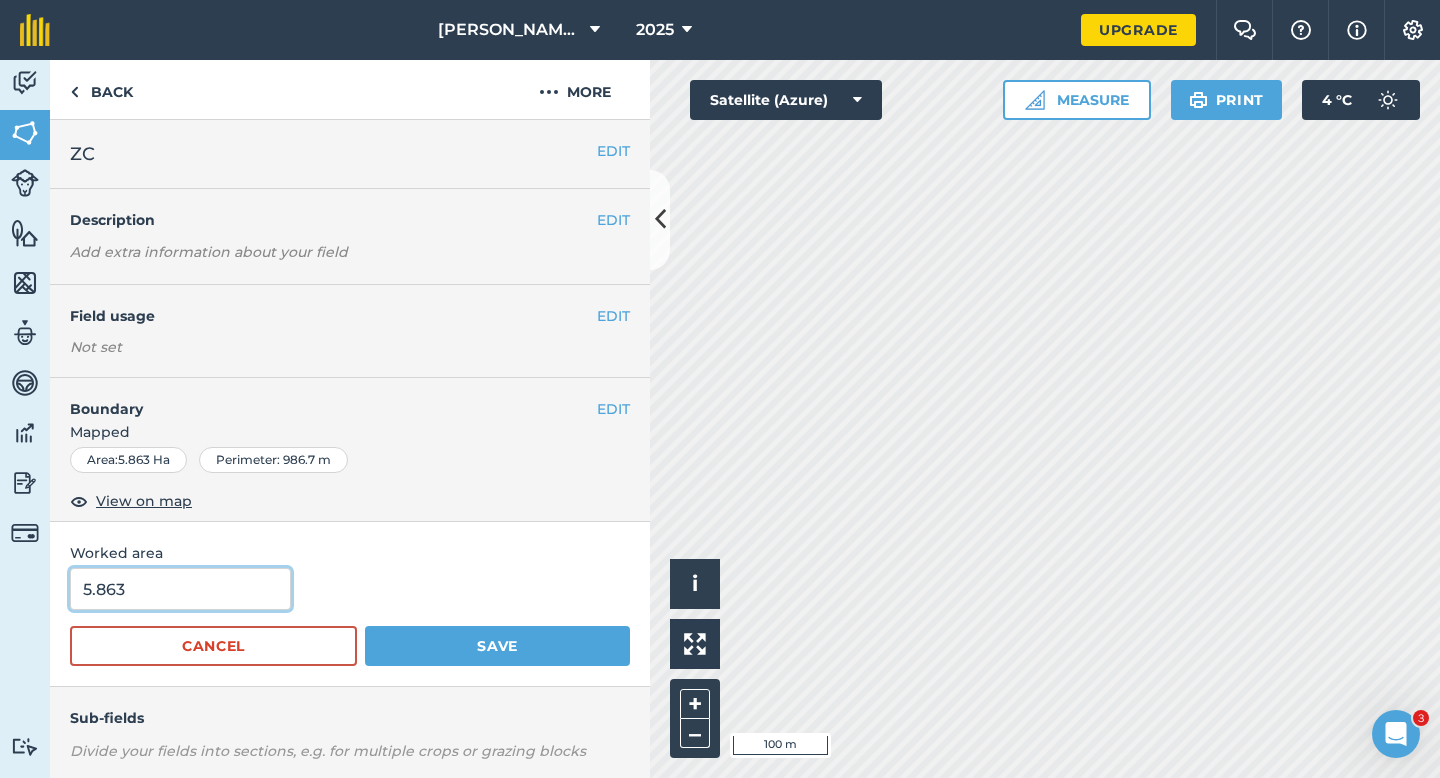 click on "5.863" at bounding box center (180, 589) 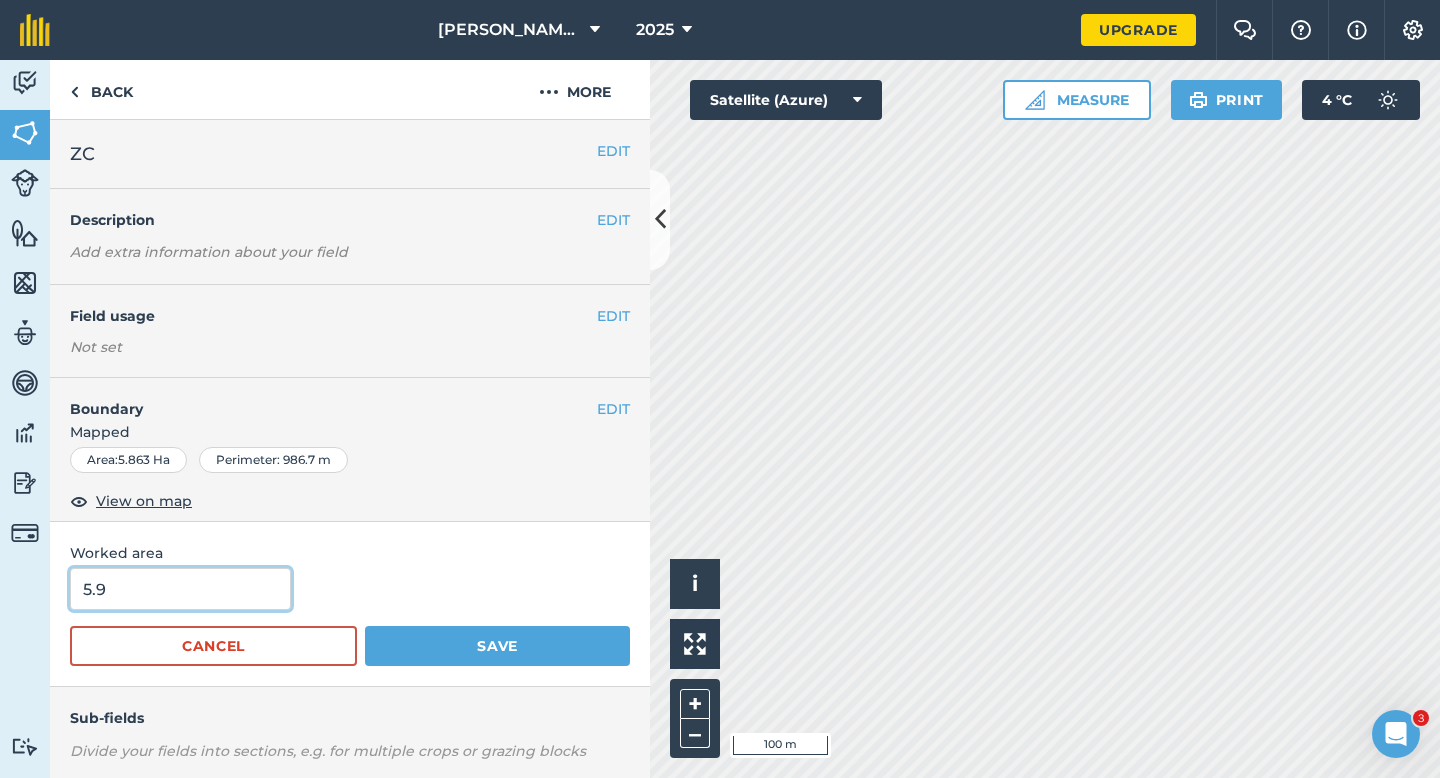 type on "5.9" 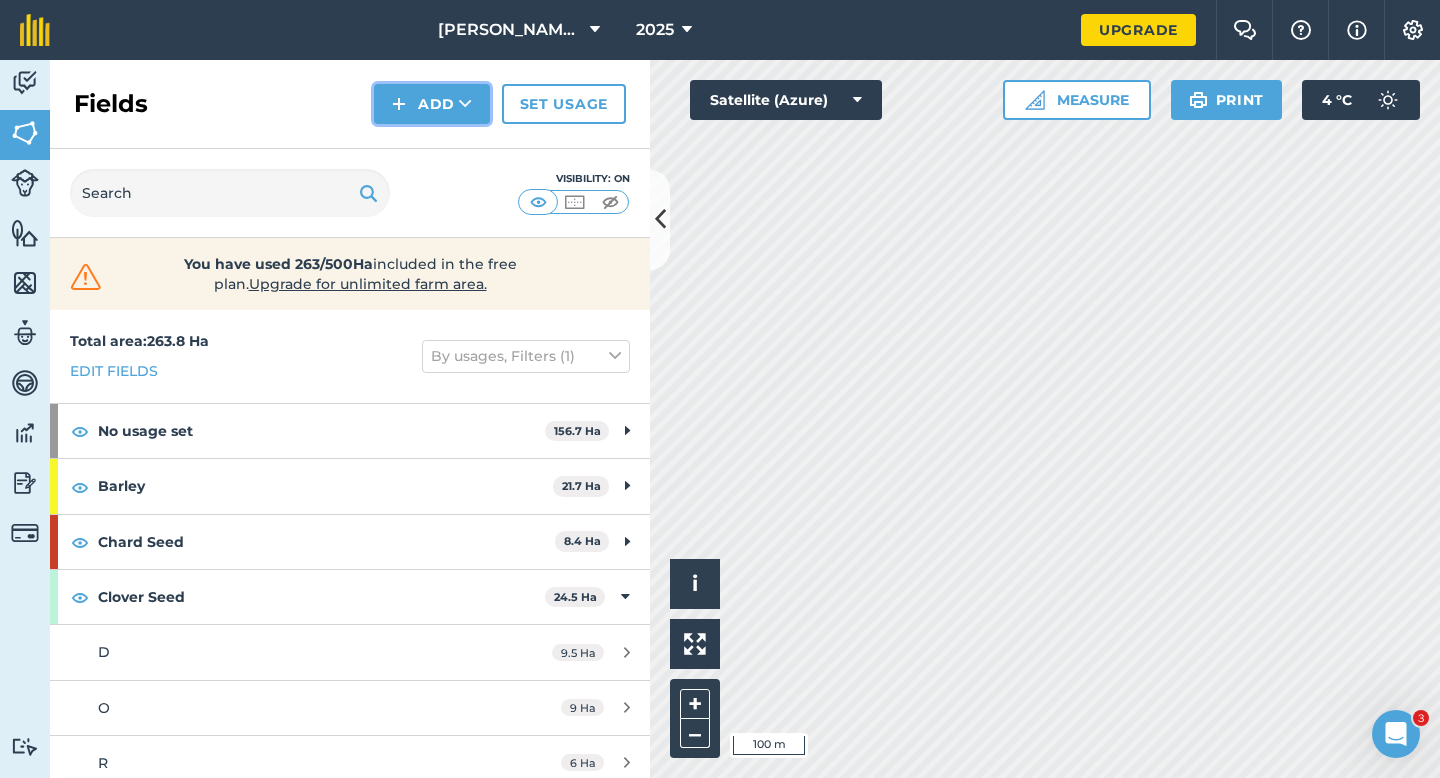 click on "Add" at bounding box center (432, 104) 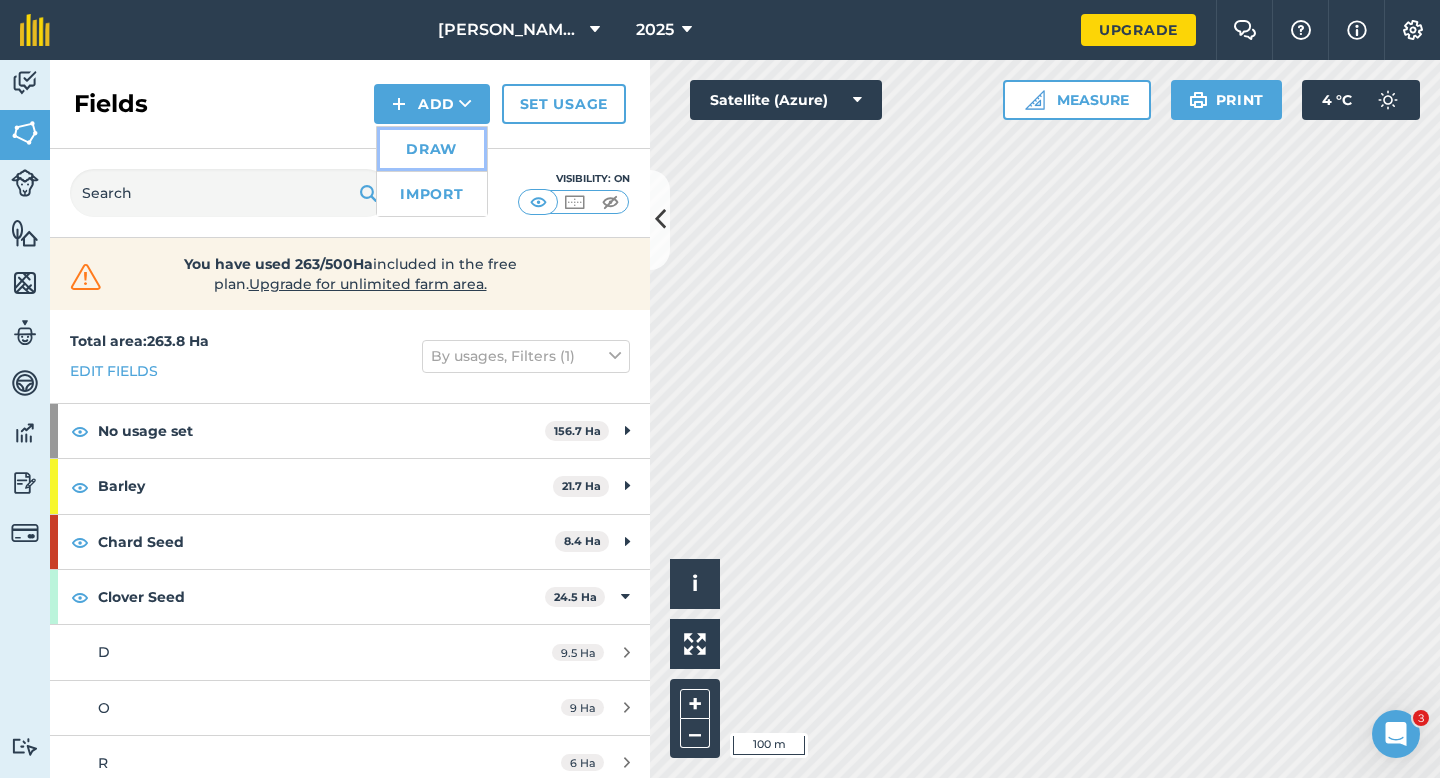 click on "Draw" at bounding box center [432, 149] 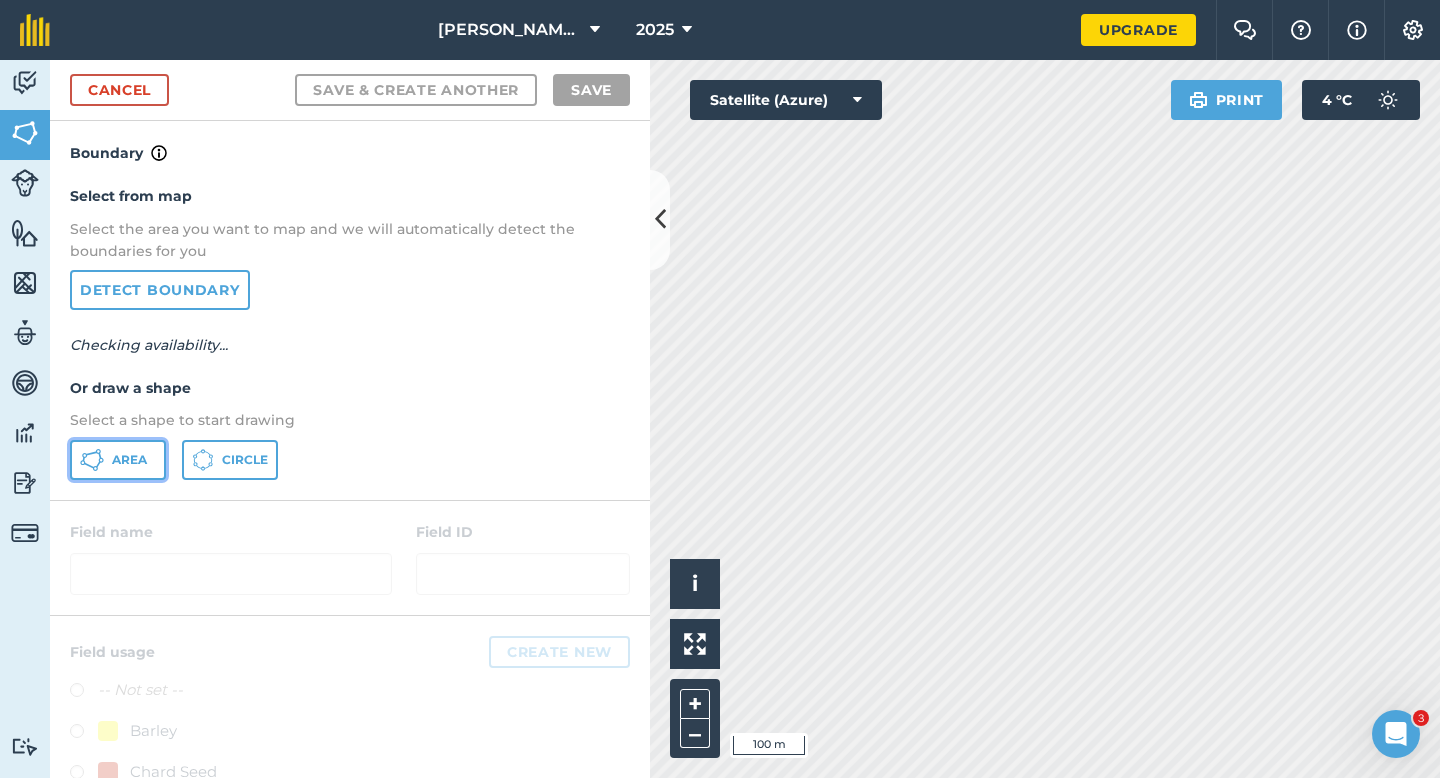 click on "Area" at bounding box center [129, 460] 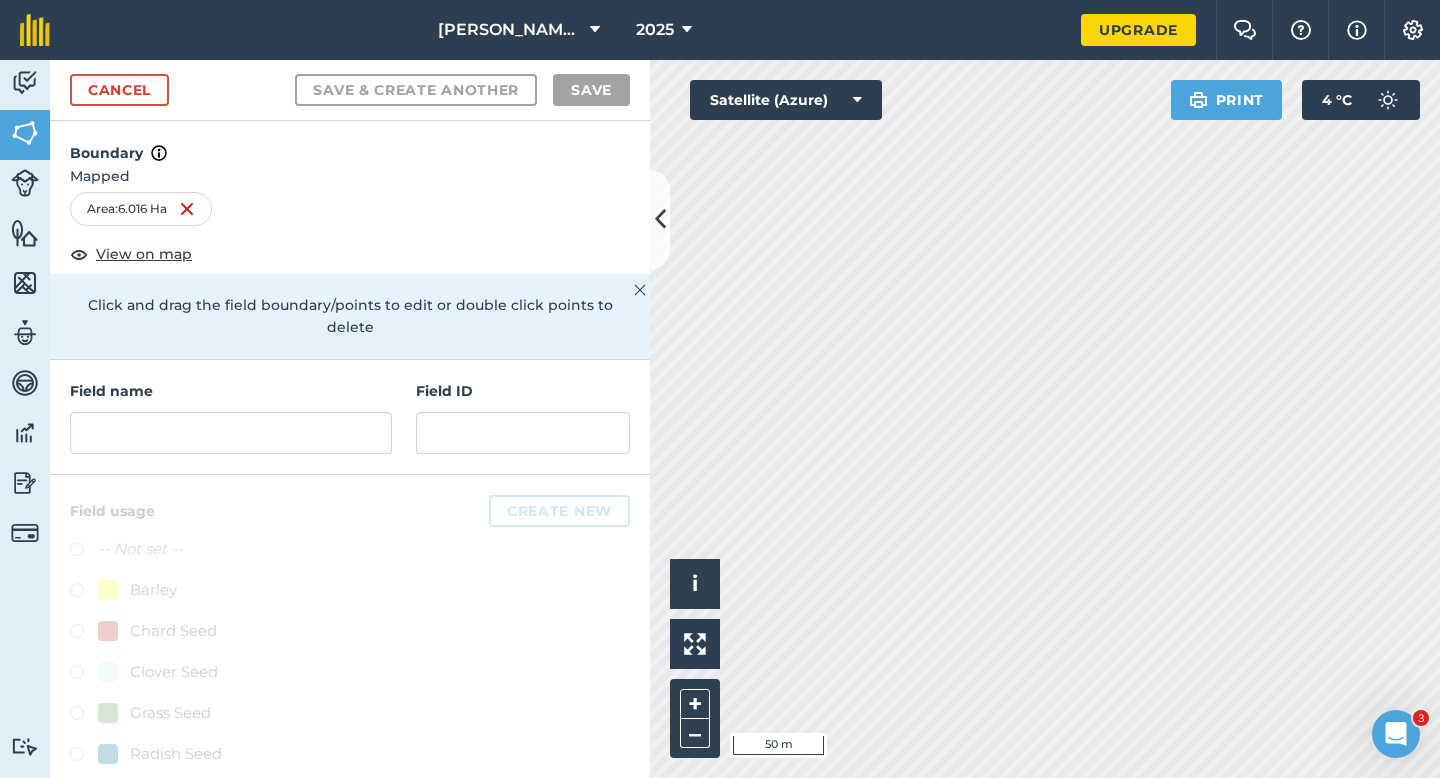 click on "Field name Field ID" at bounding box center (350, 417) 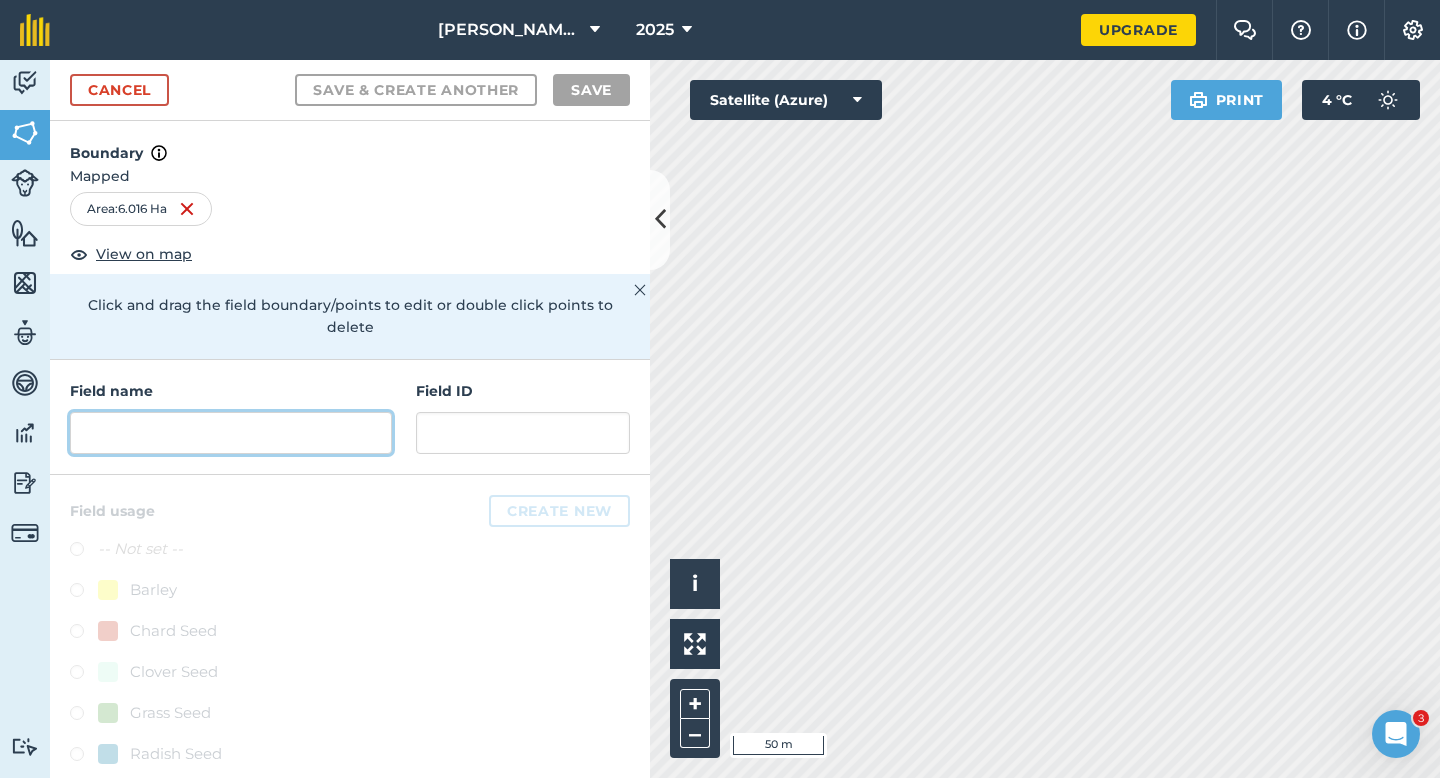 click at bounding box center (231, 433) 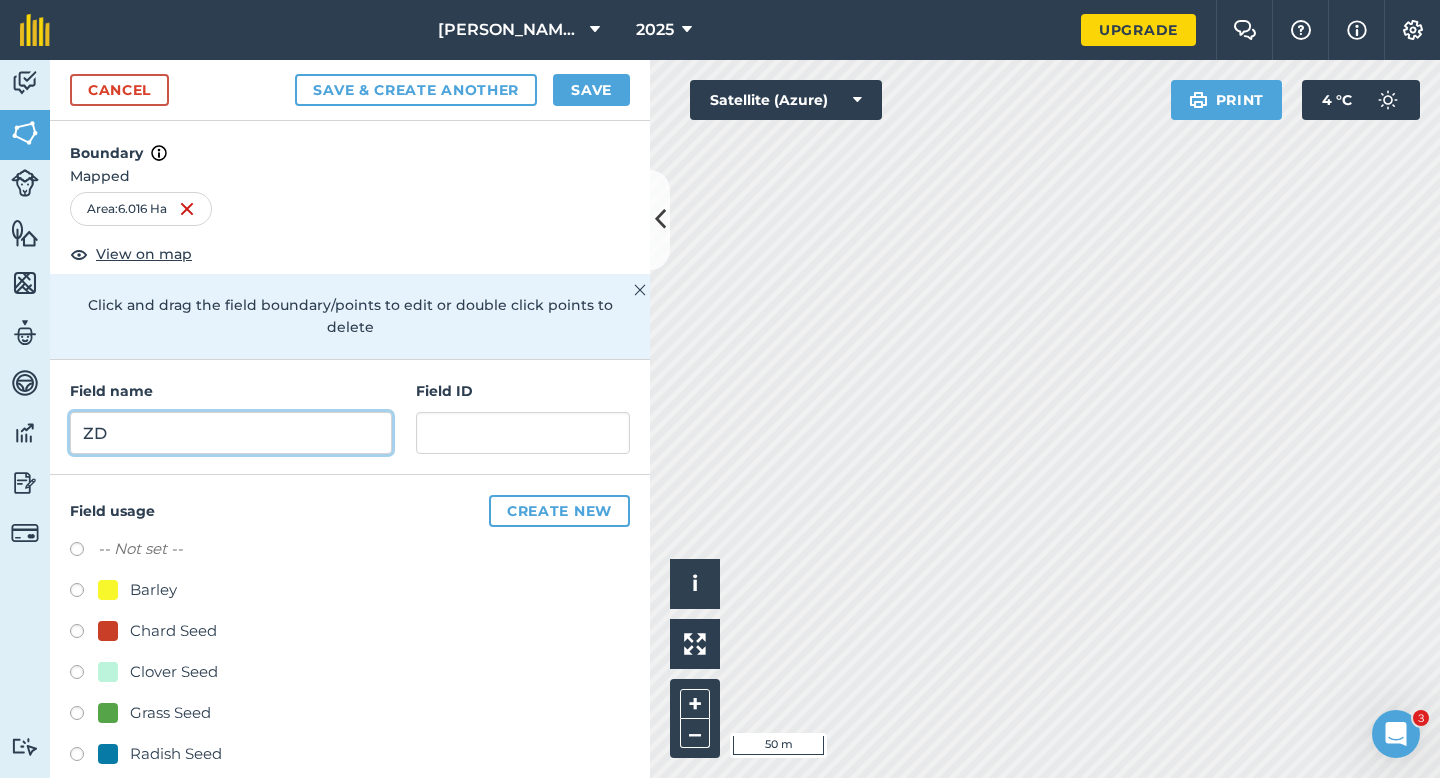 type on "ZD" 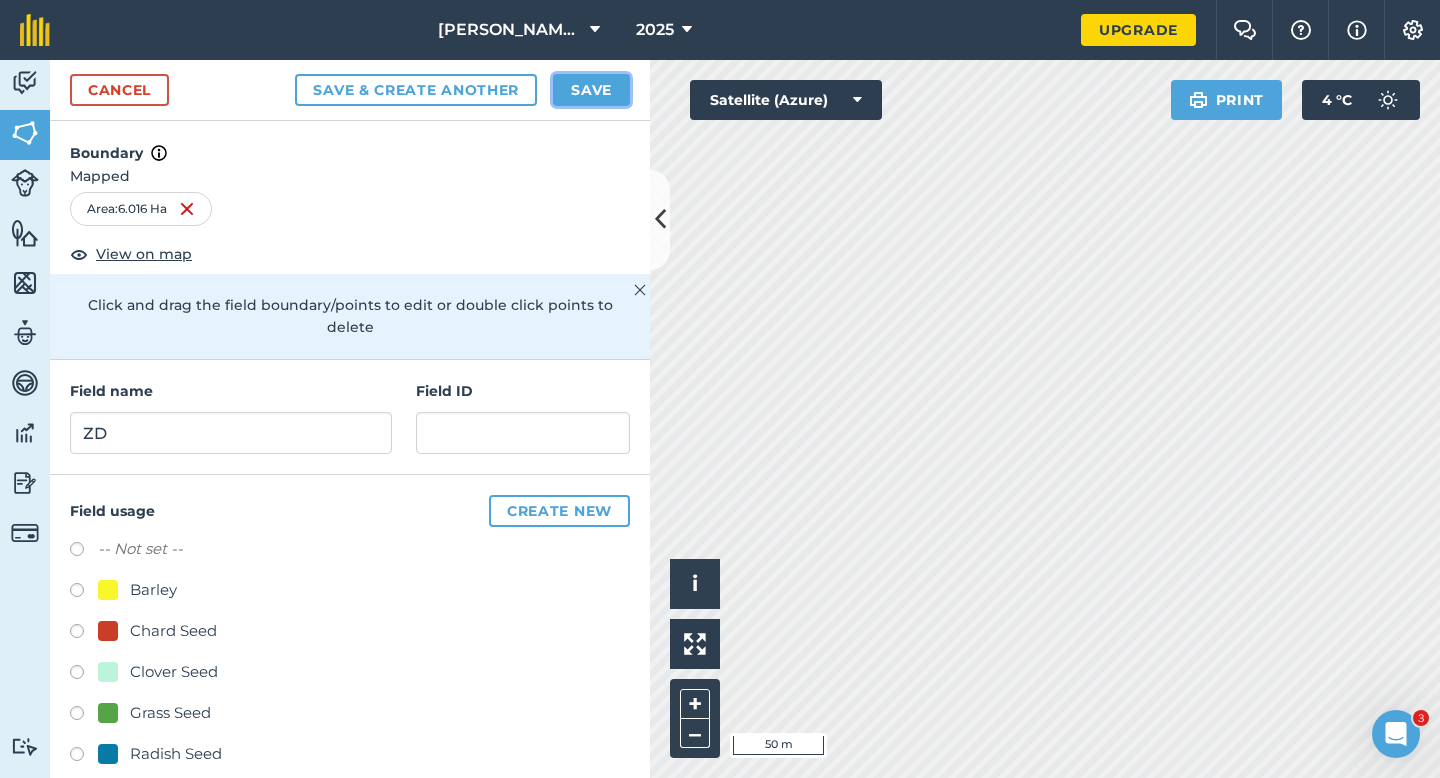 click on "Save" at bounding box center [591, 90] 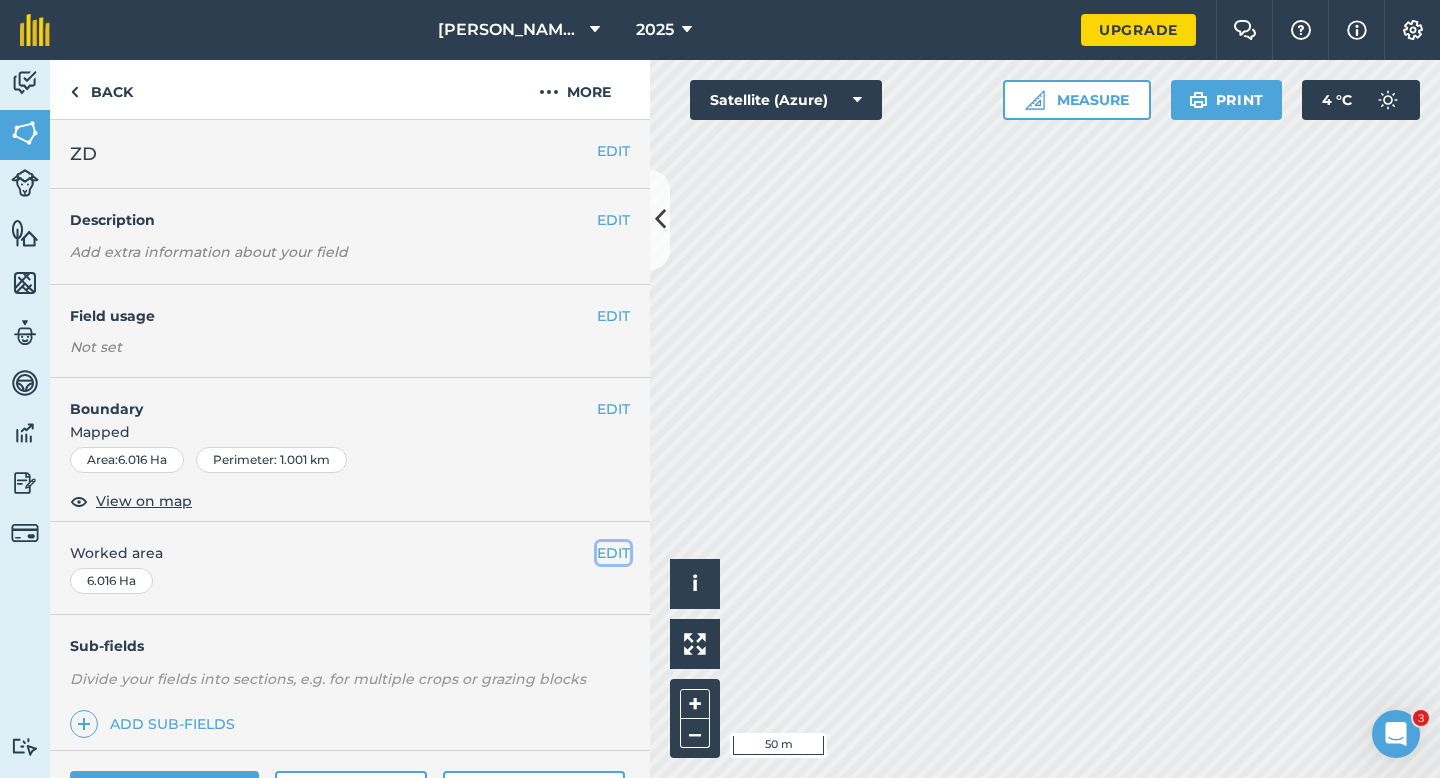click on "EDIT" at bounding box center (613, 553) 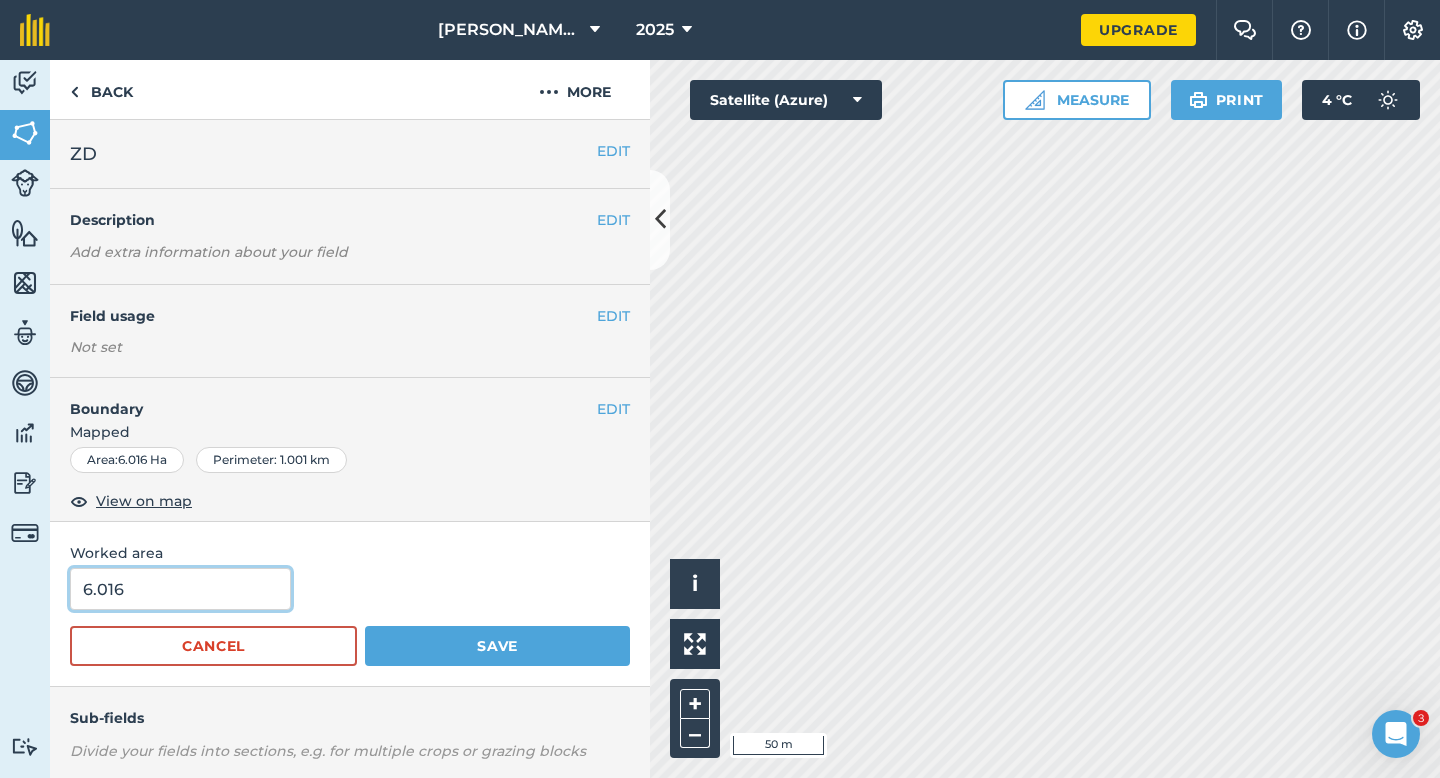 click on "6.016" at bounding box center [180, 589] 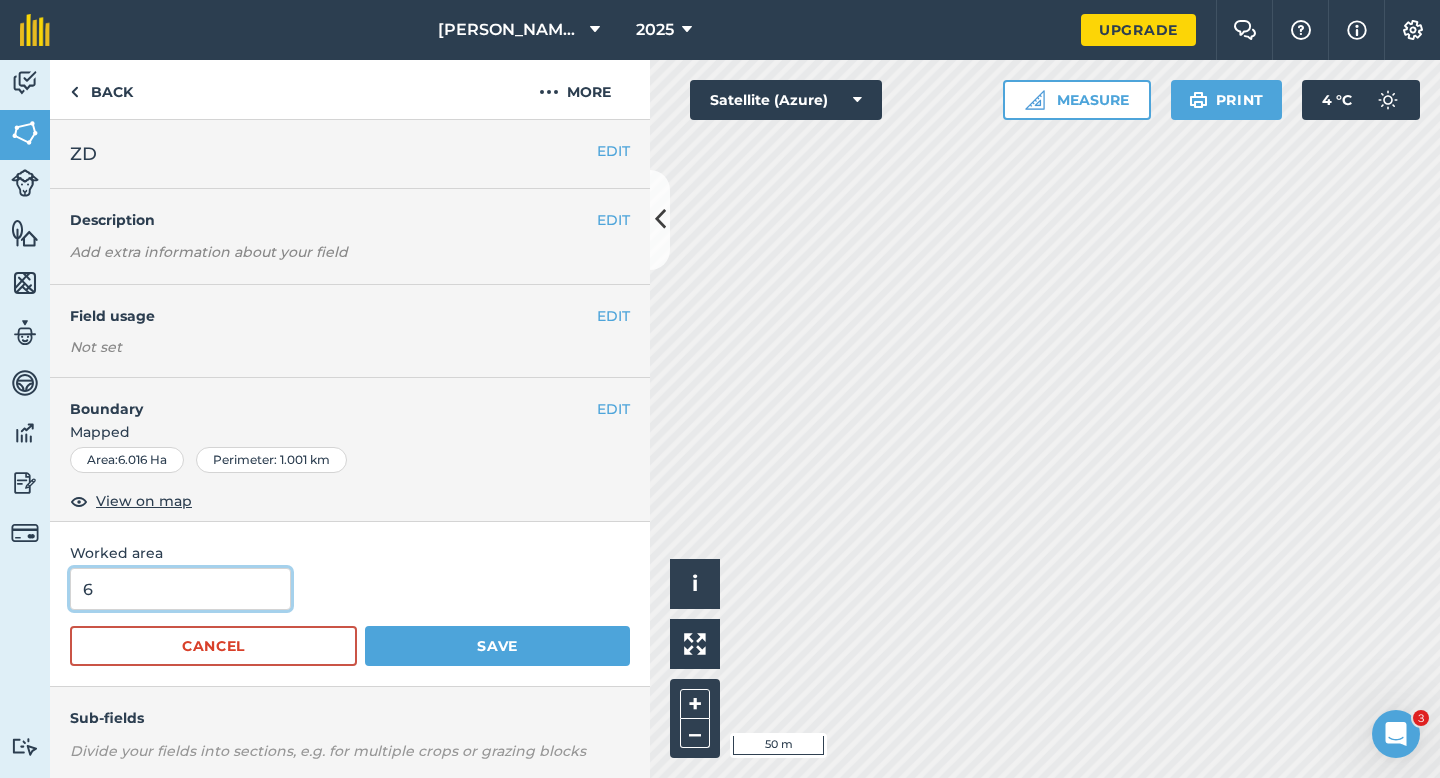 click on "Save" at bounding box center (497, 646) 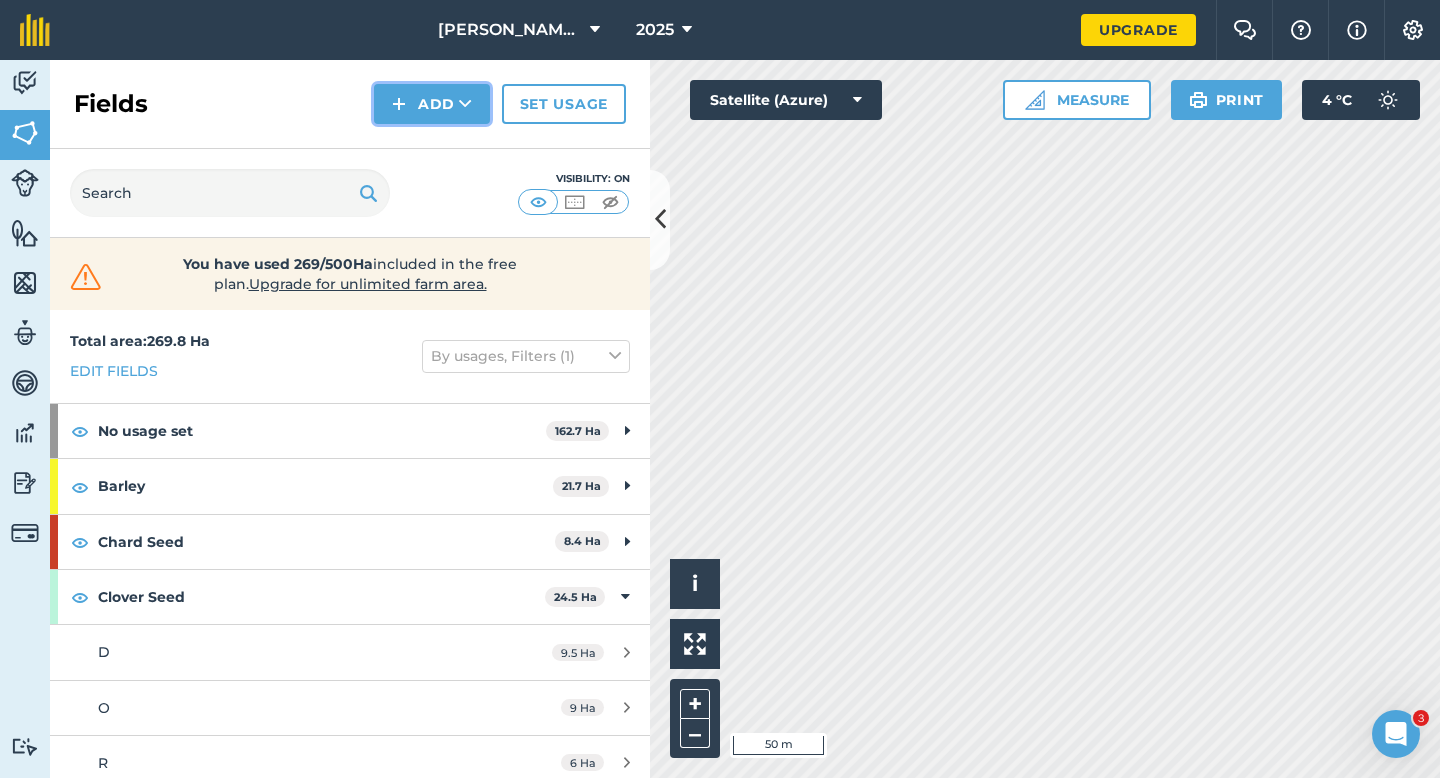 click on "Add" at bounding box center (432, 104) 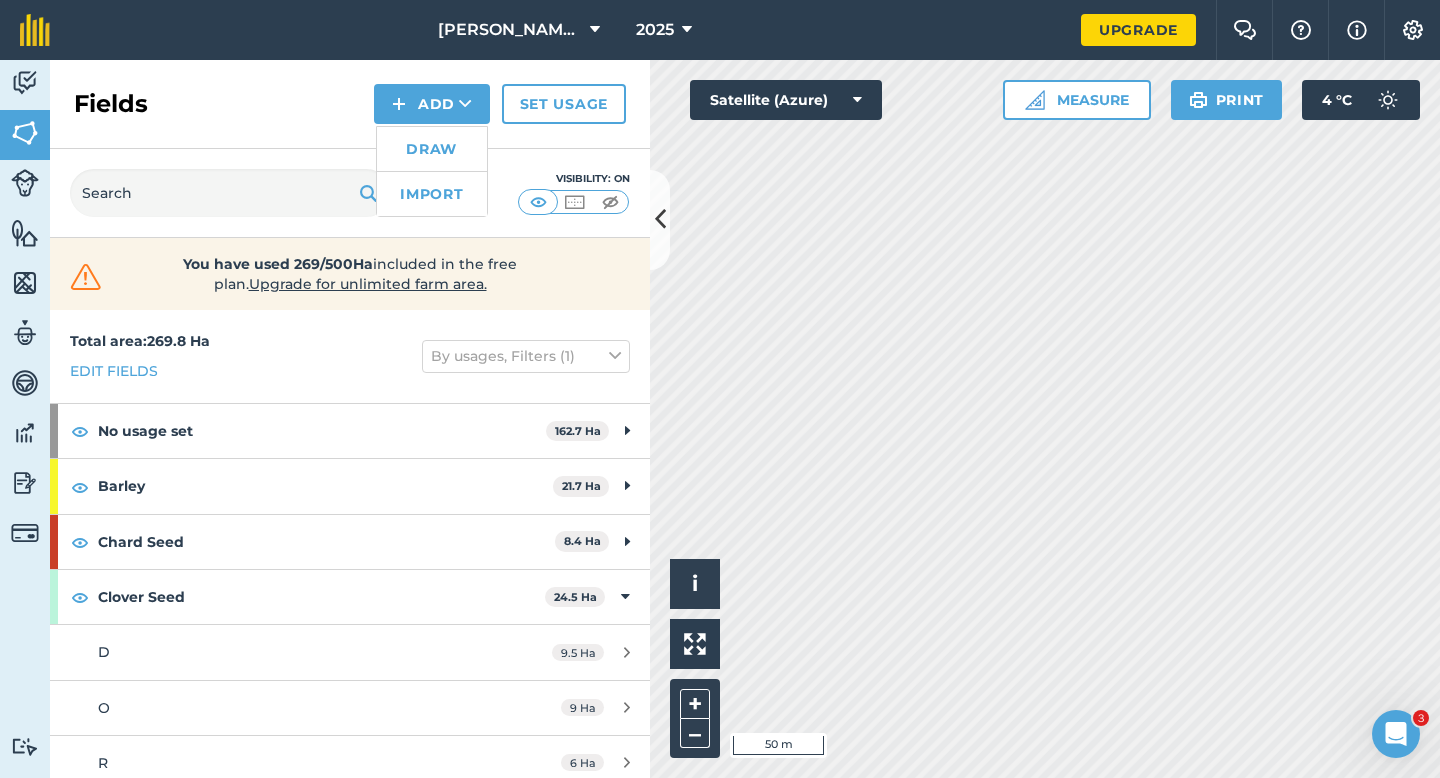 click on "Draw" at bounding box center [432, 149] 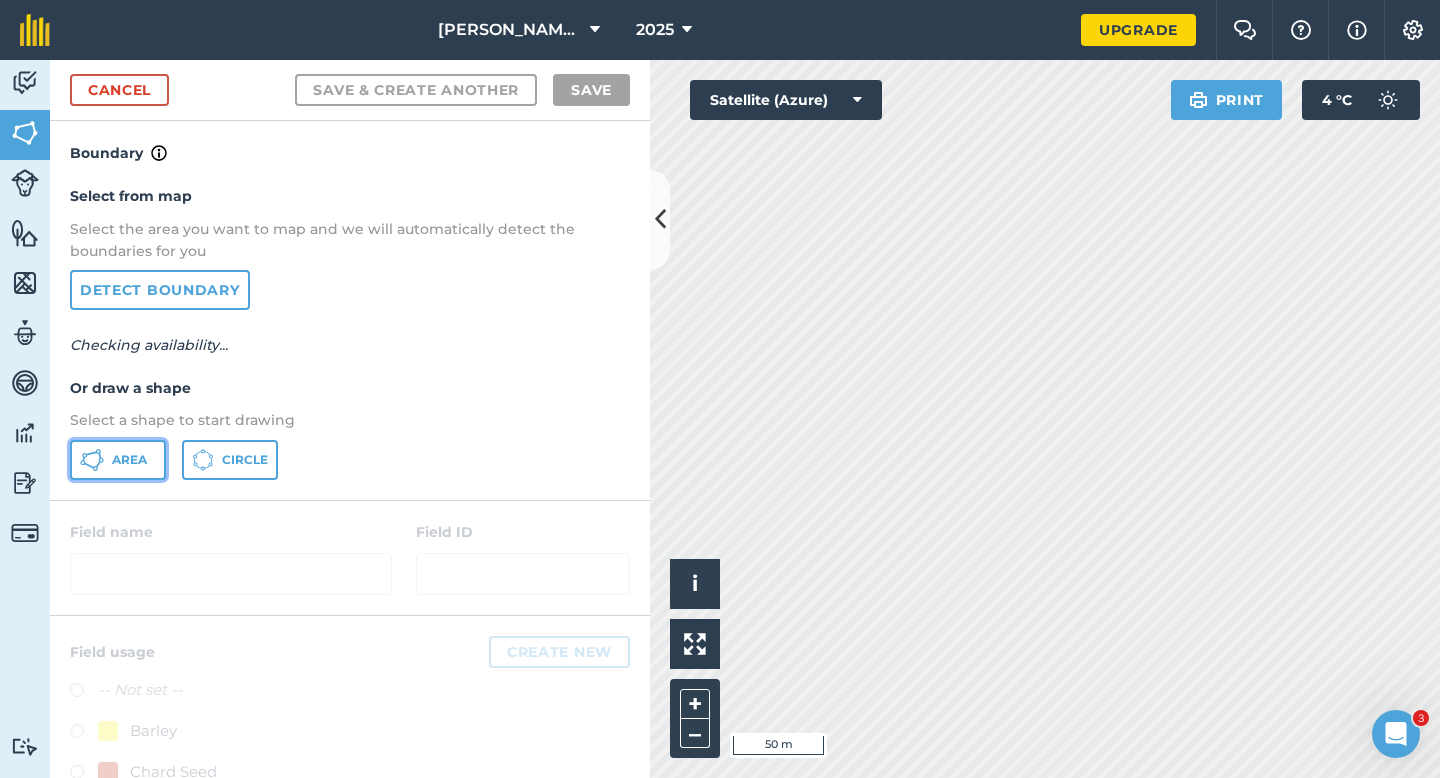 click on "Area" at bounding box center (118, 460) 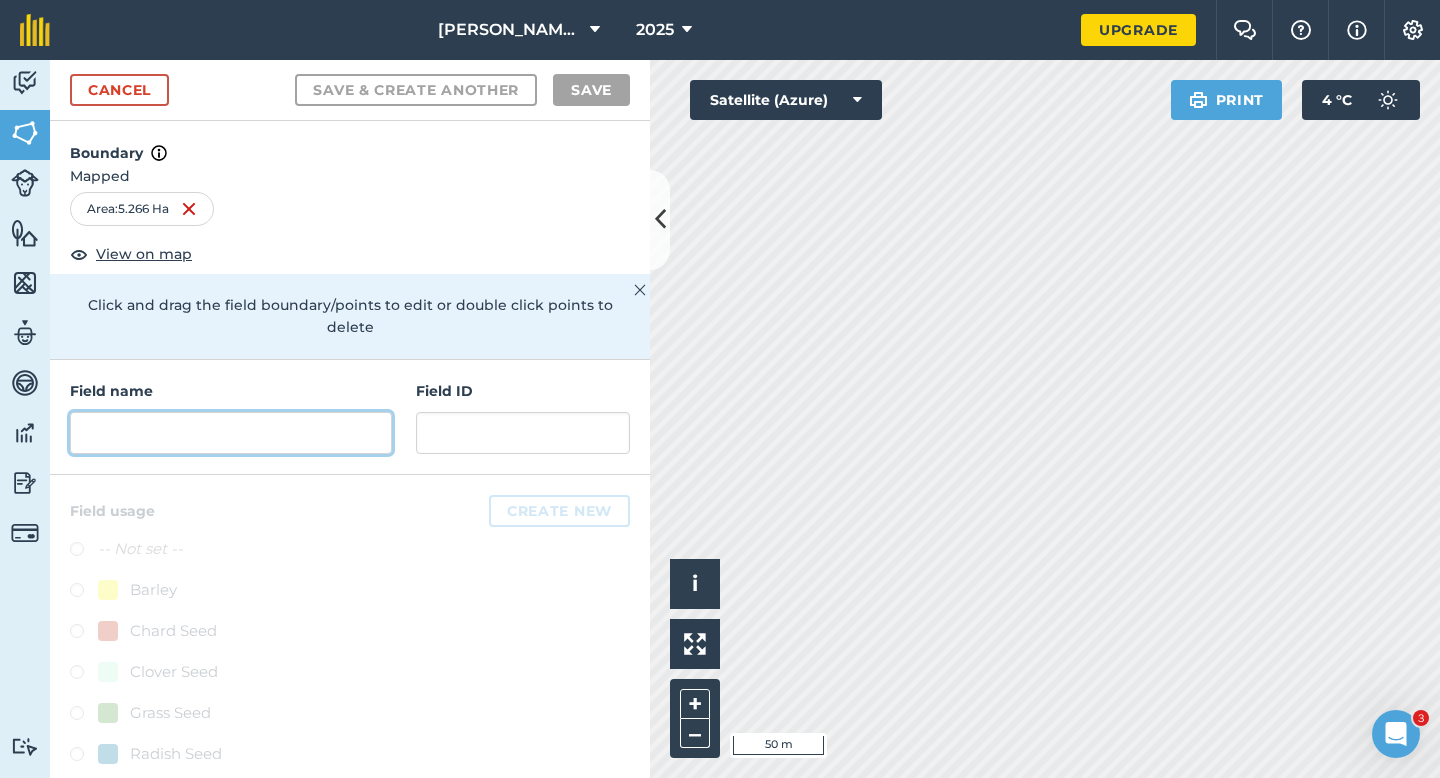 click at bounding box center (231, 433) 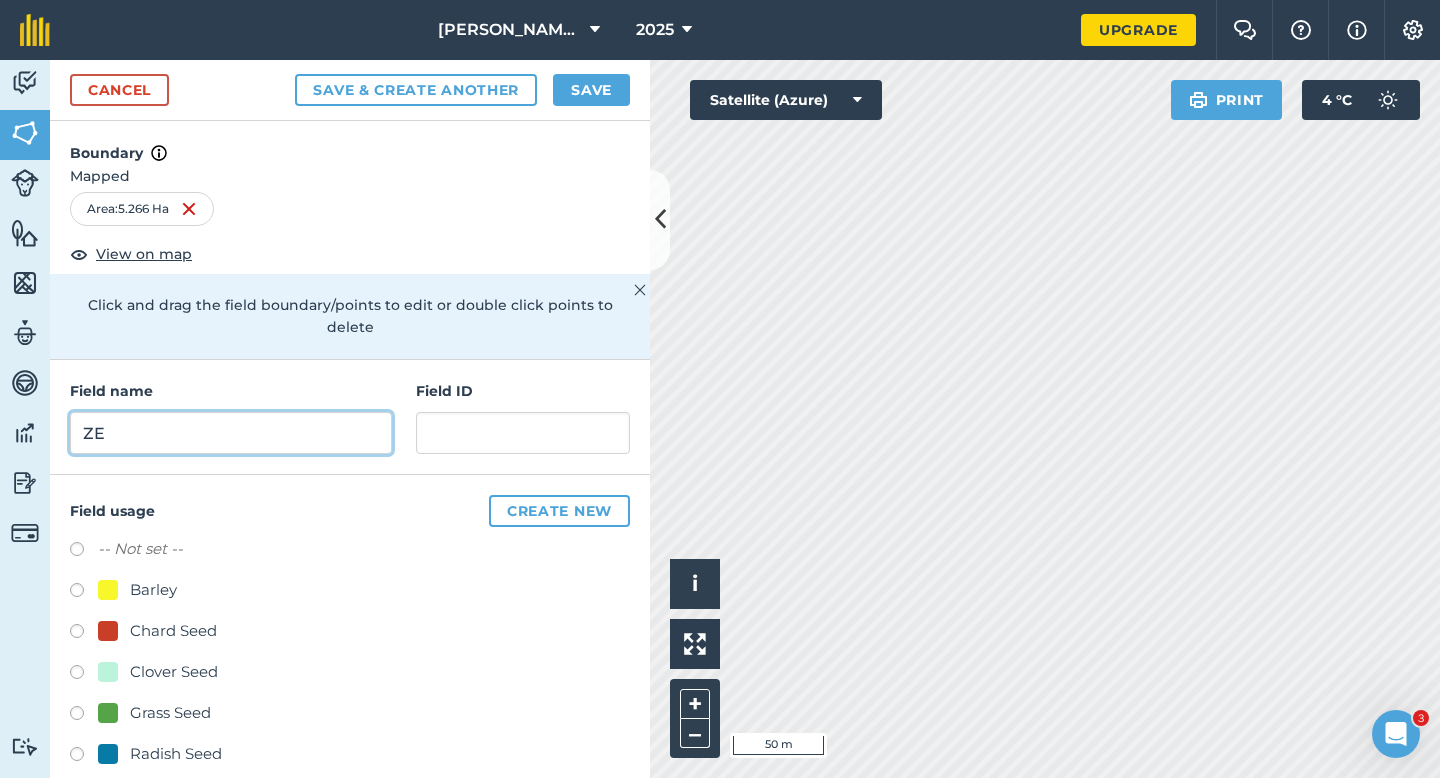 type on "ZE" 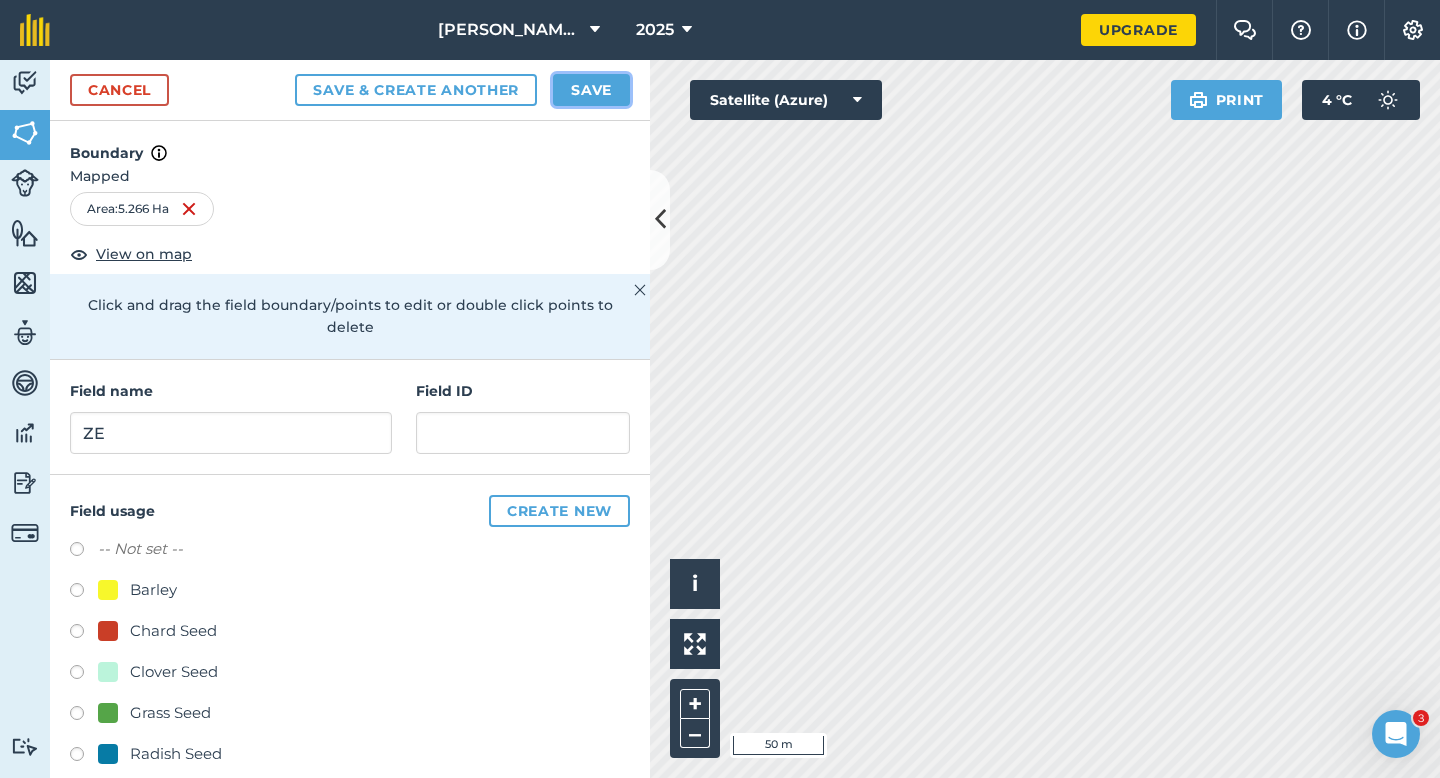 click on "Save" at bounding box center [591, 90] 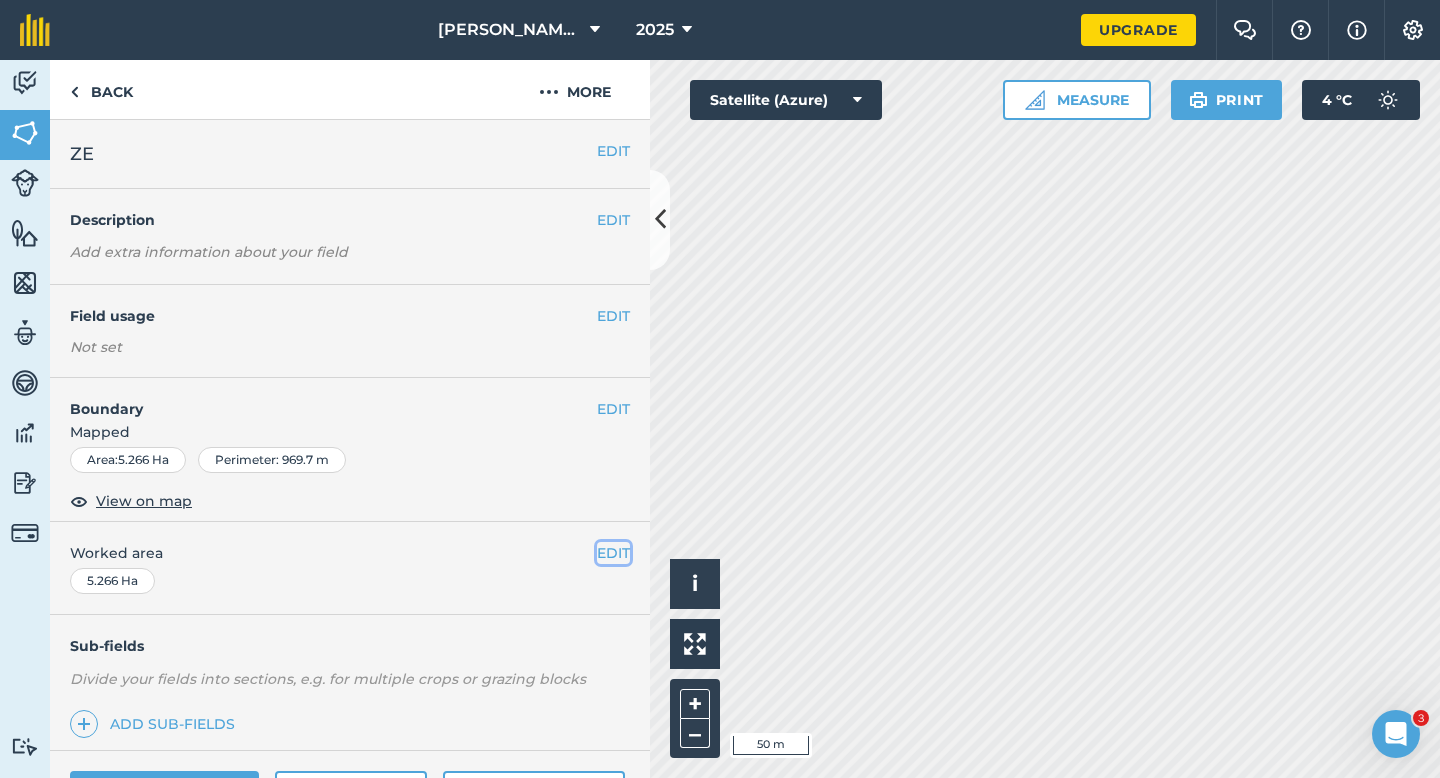 click on "EDIT" at bounding box center [613, 553] 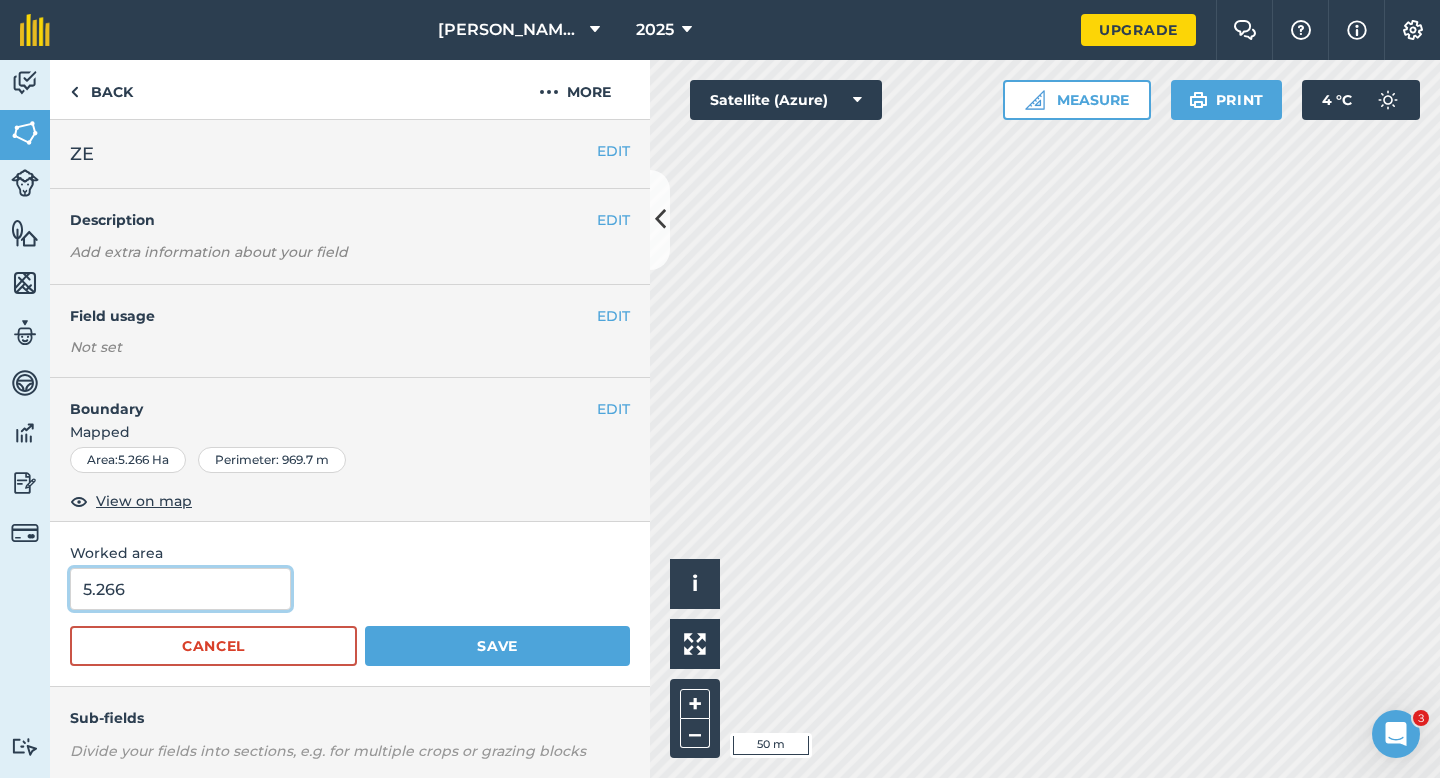 click on "5.266" at bounding box center [180, 589] 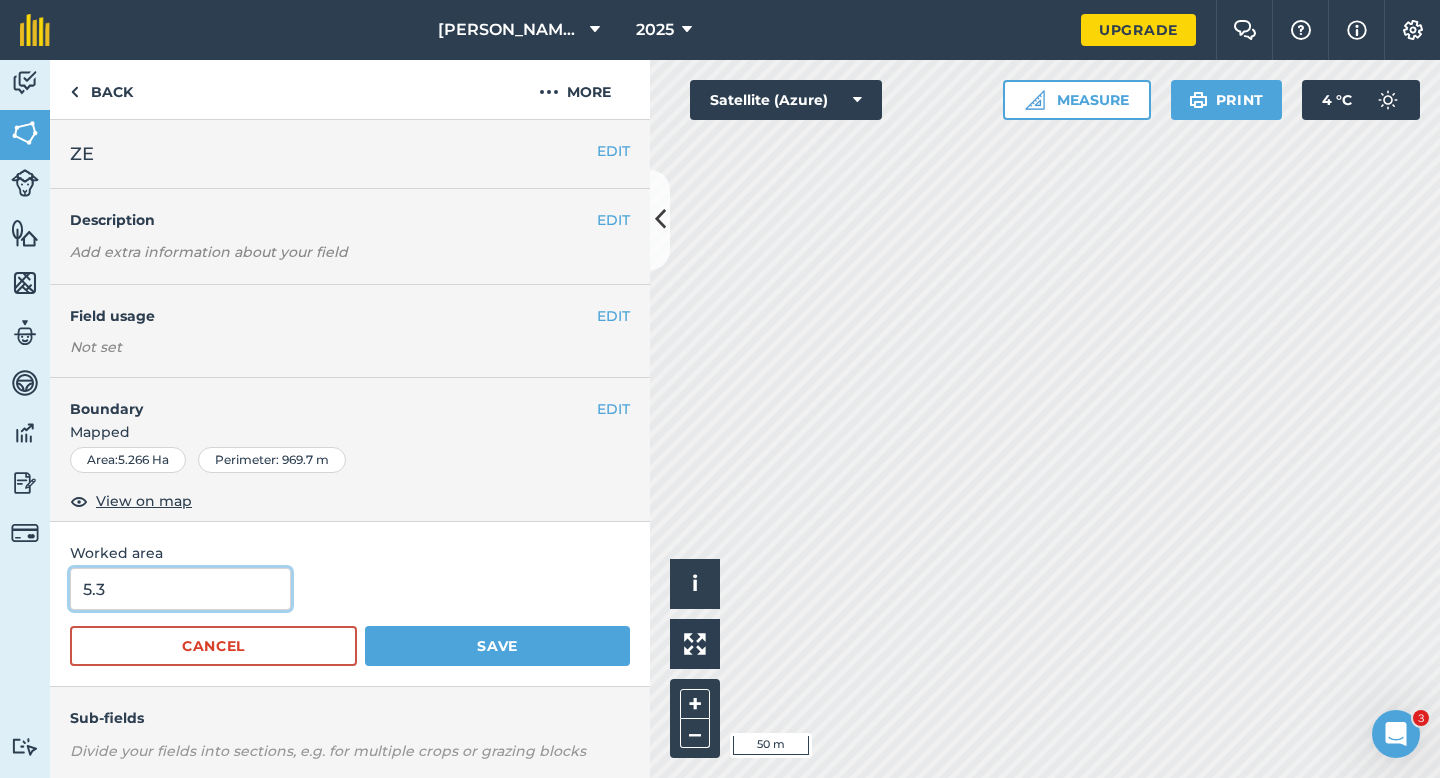 type on "5.3" 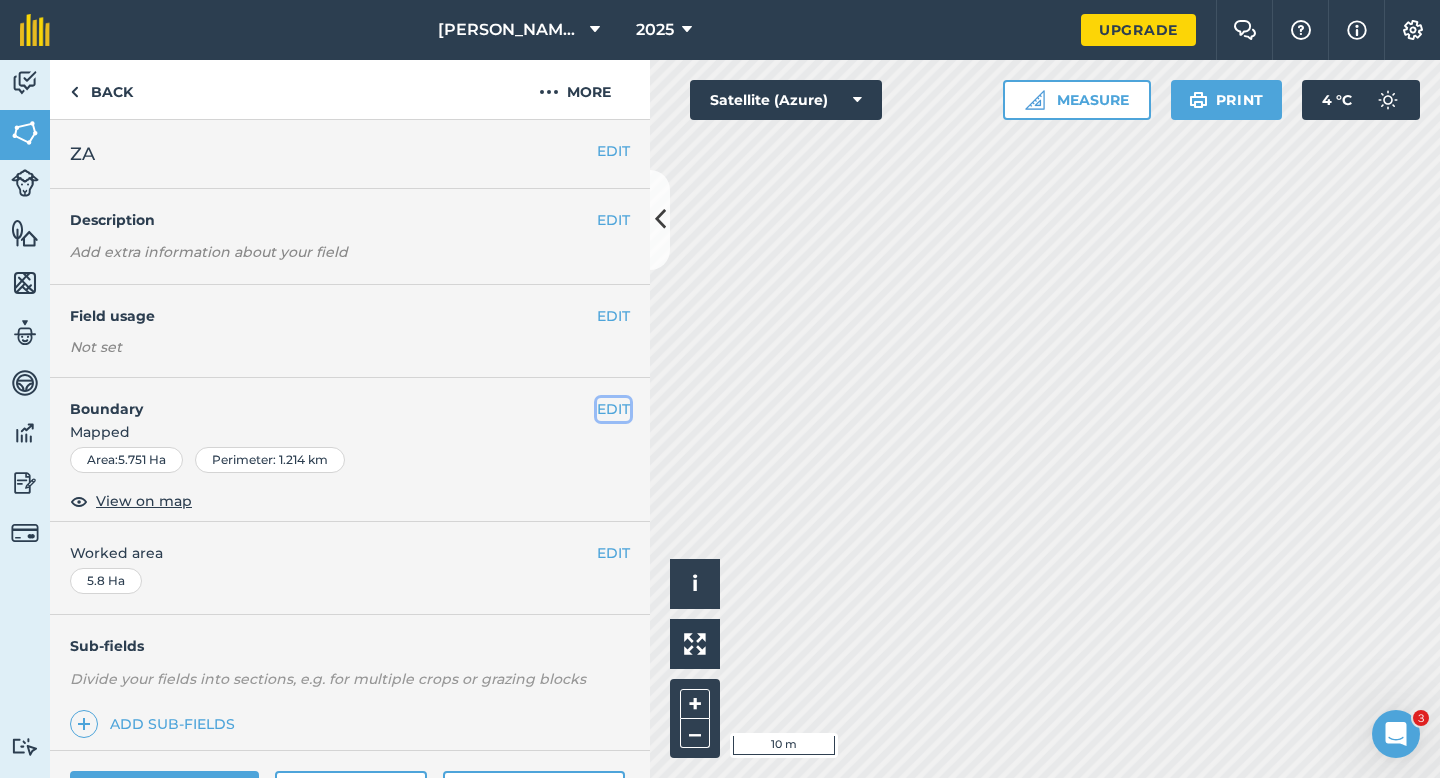 click on "EDIT" at bounding box center (613, 409) 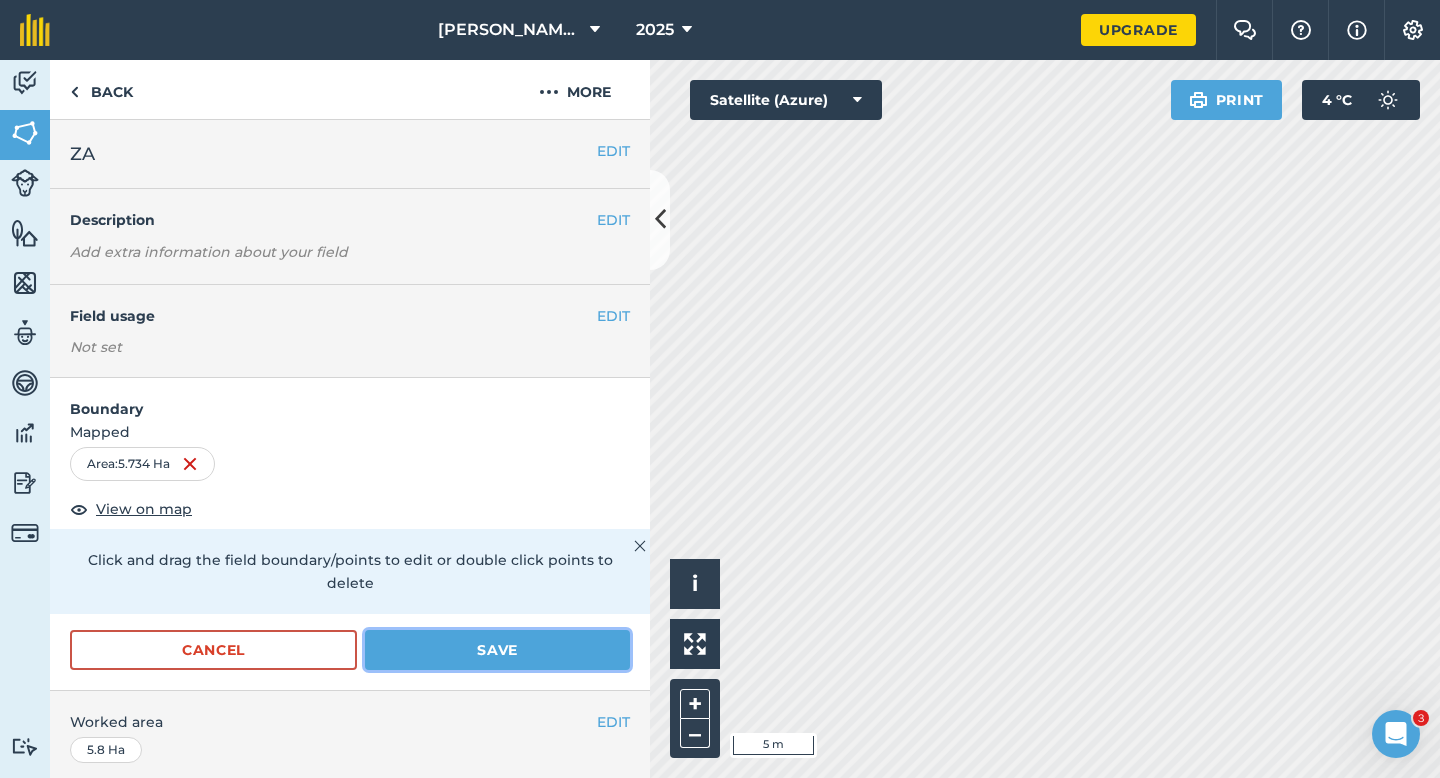 click on "Save" at bounding box center (497, 650) 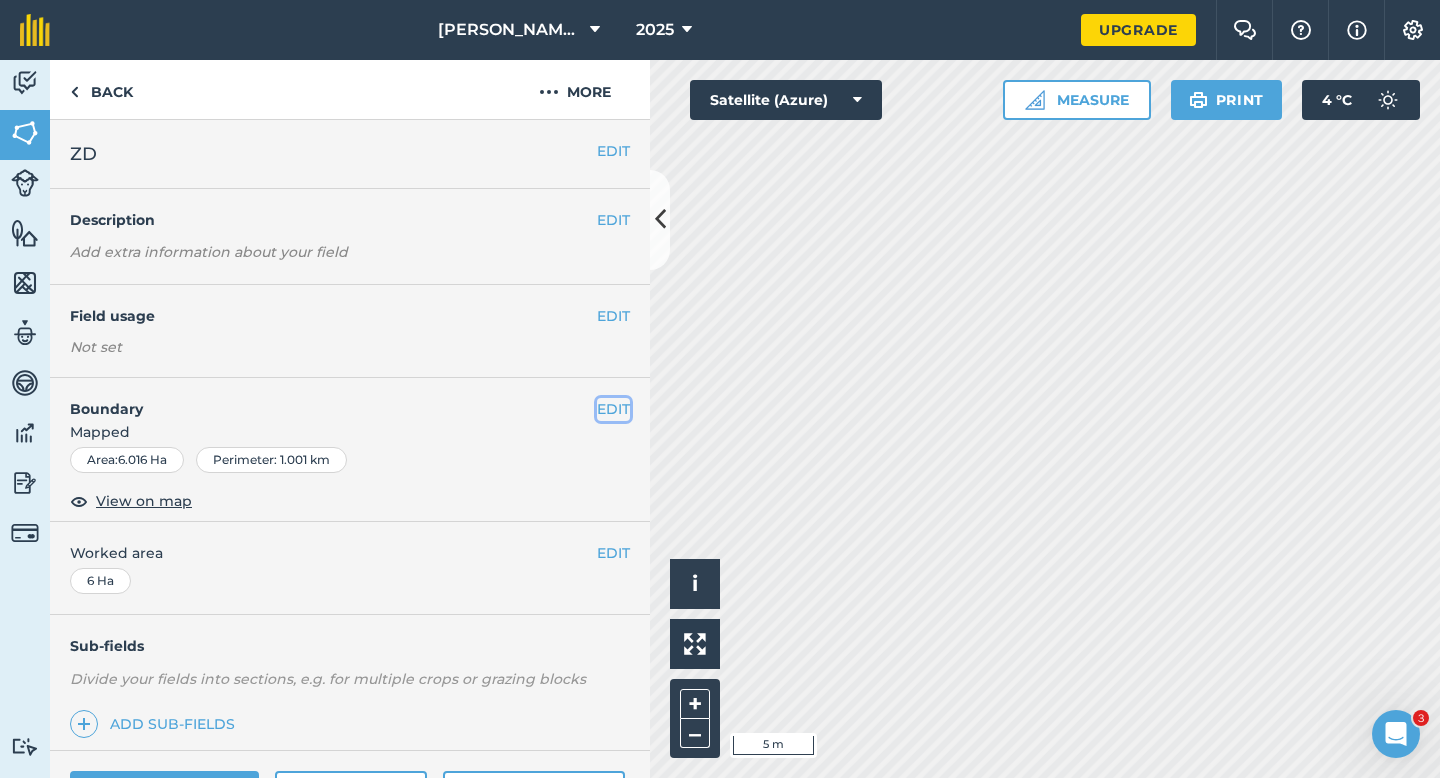 click on "EDIT" at bounding box center (613, 409) 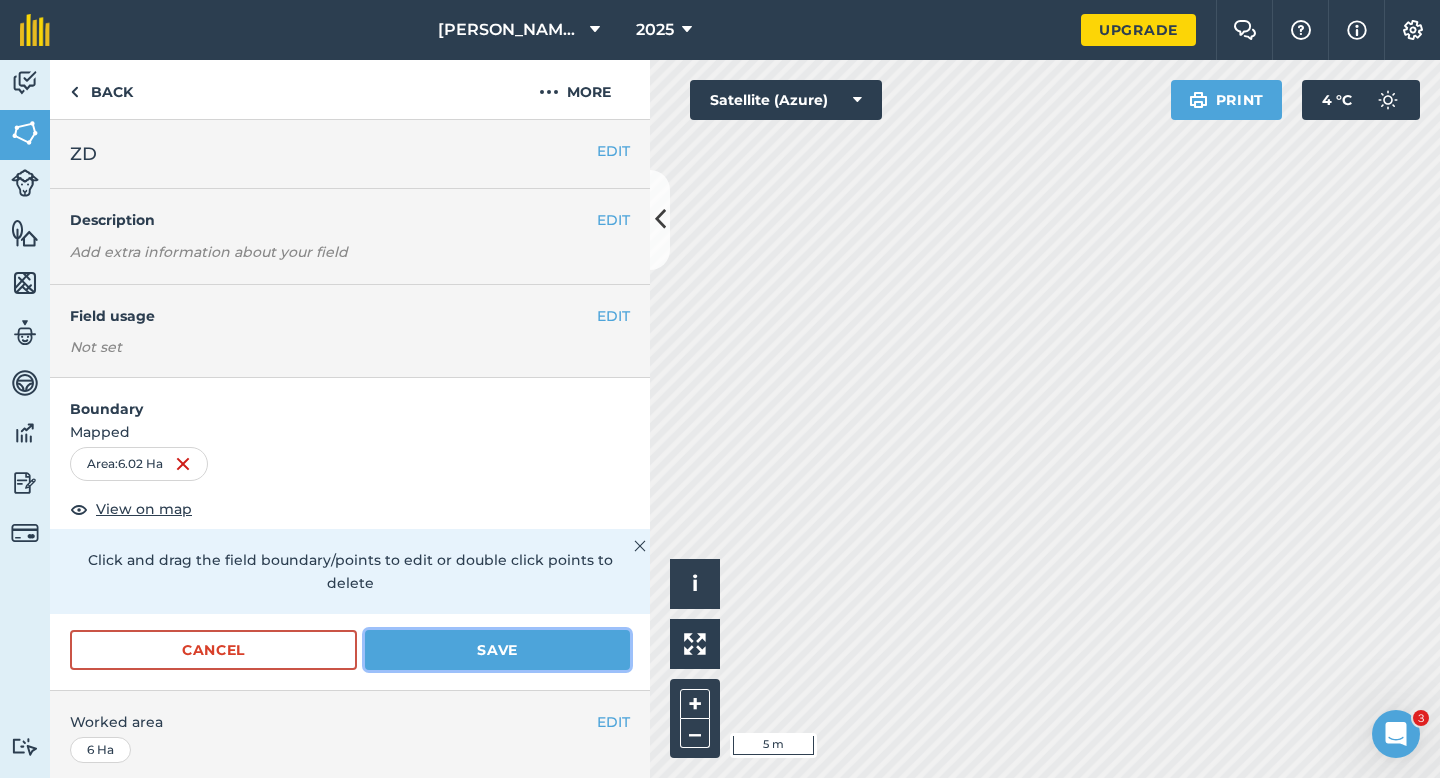 click on "Save" at bounding box center (497, 650) 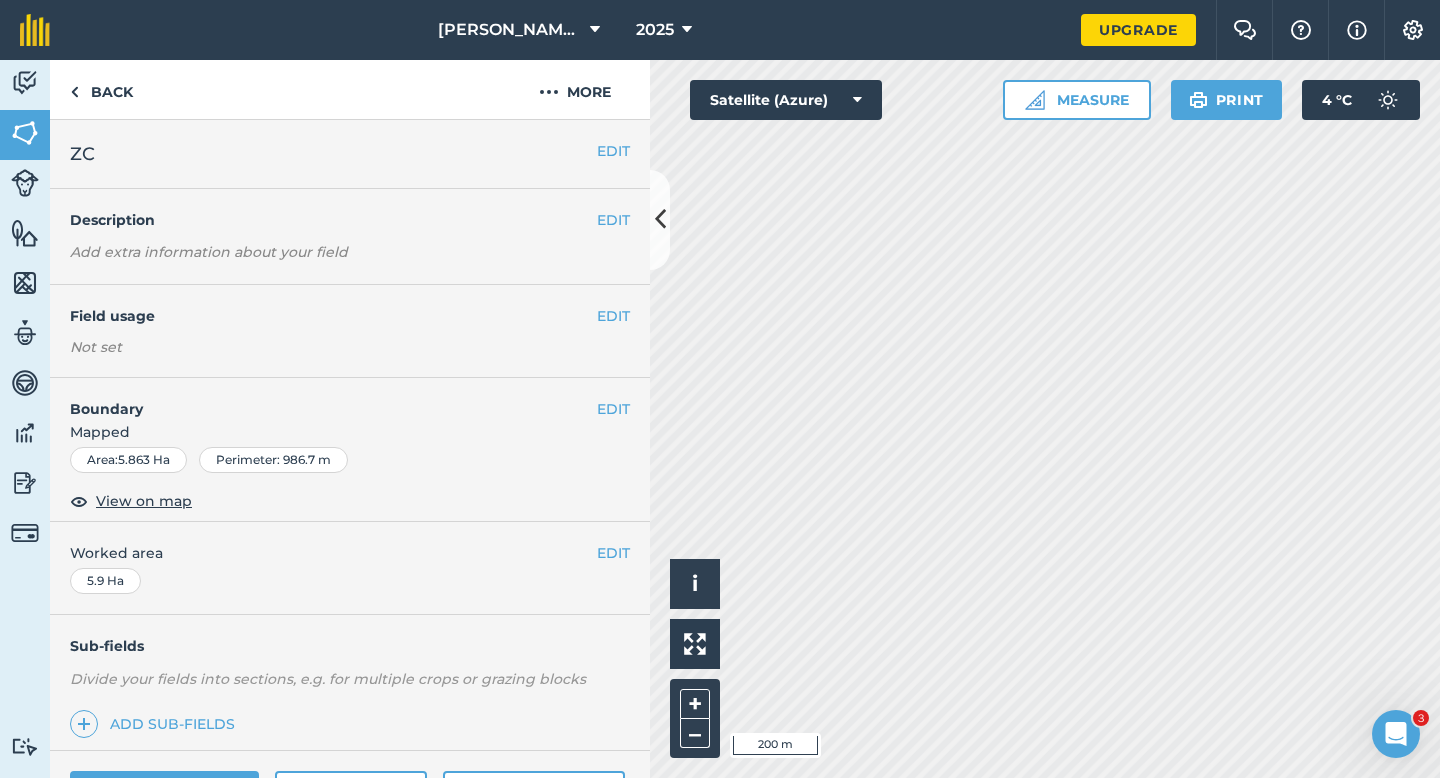 click on "EDIT Worked area 5.9   Ha" at bounding box center (350, 568) 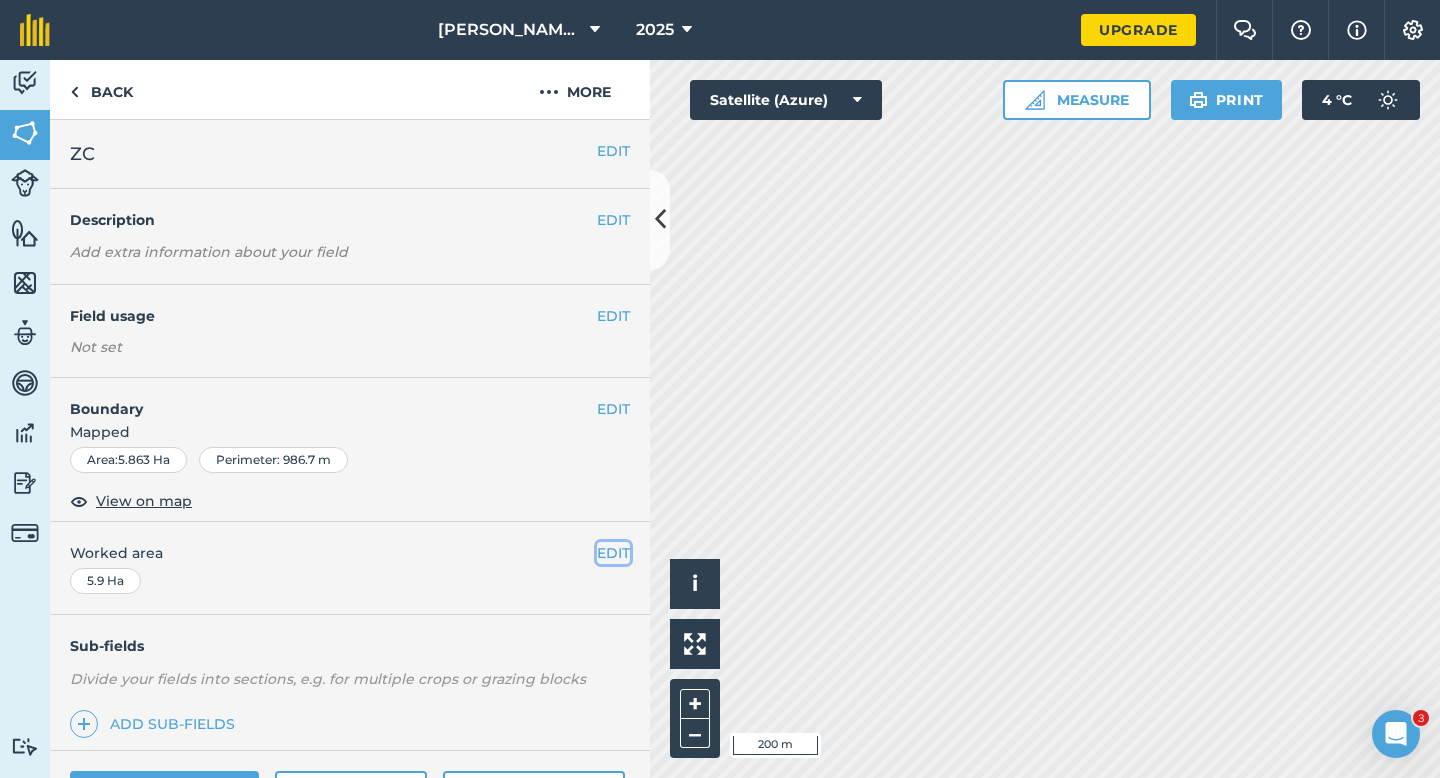 click on "EDIT" at bounding box center (613, 553) 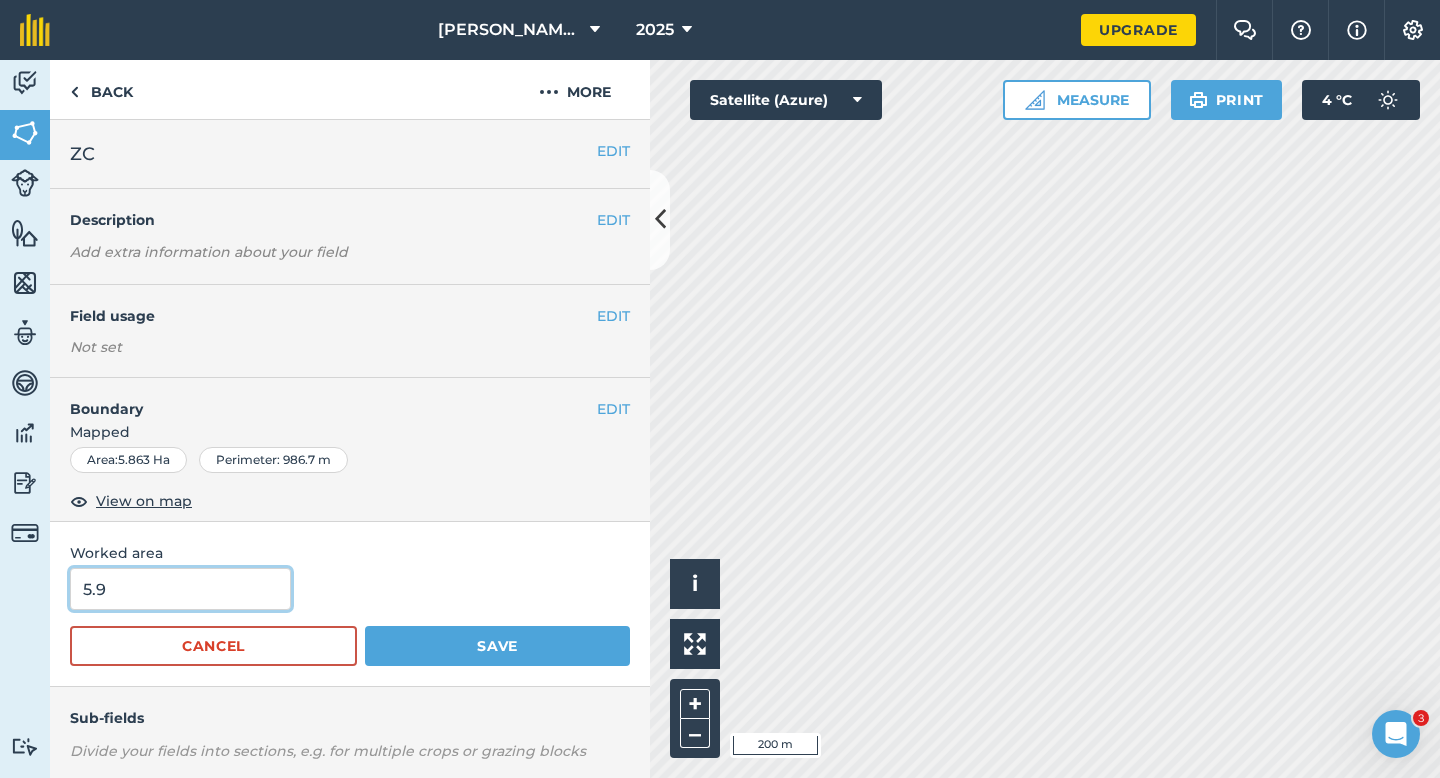 click on "5.9" at bounding box center (180, 589) 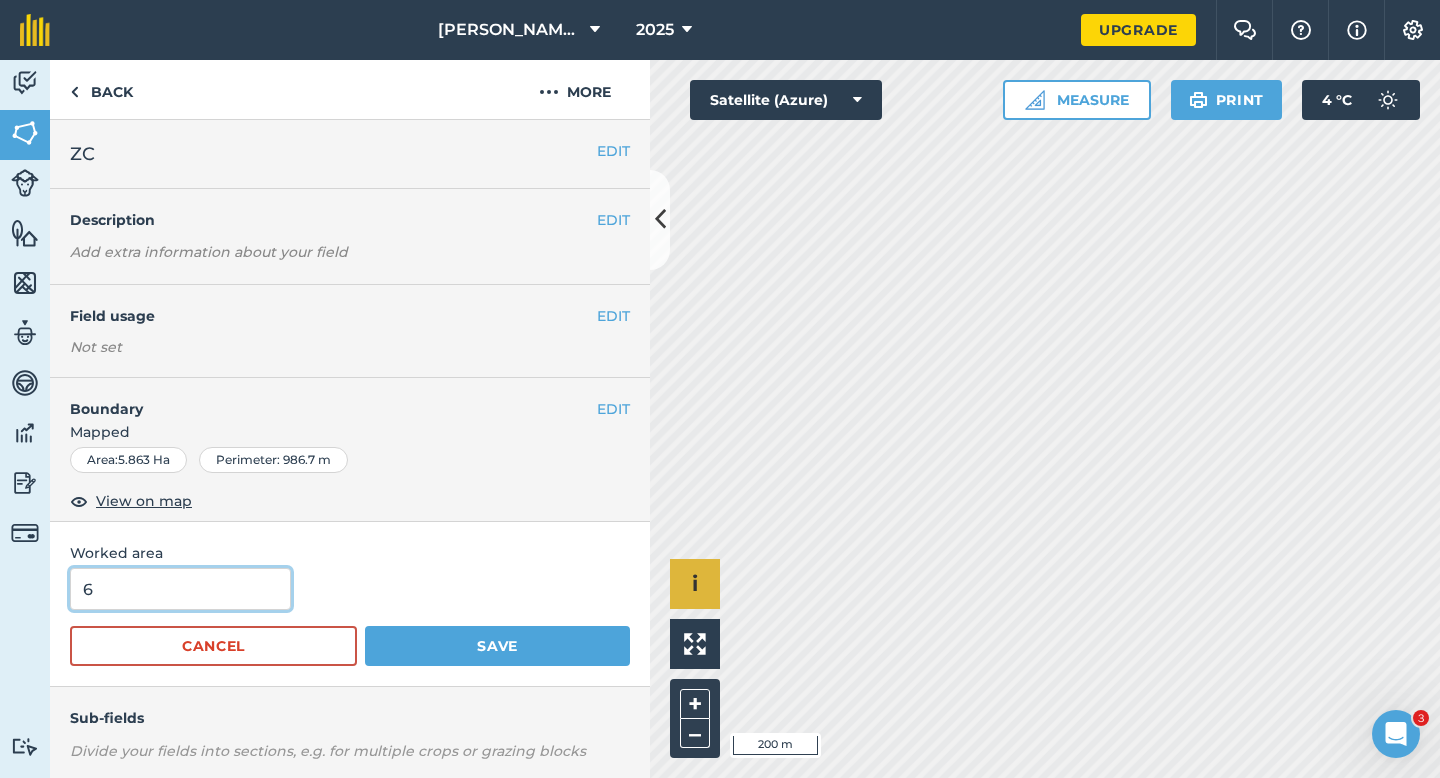 click on "Save" at bounding box center (497, 646) 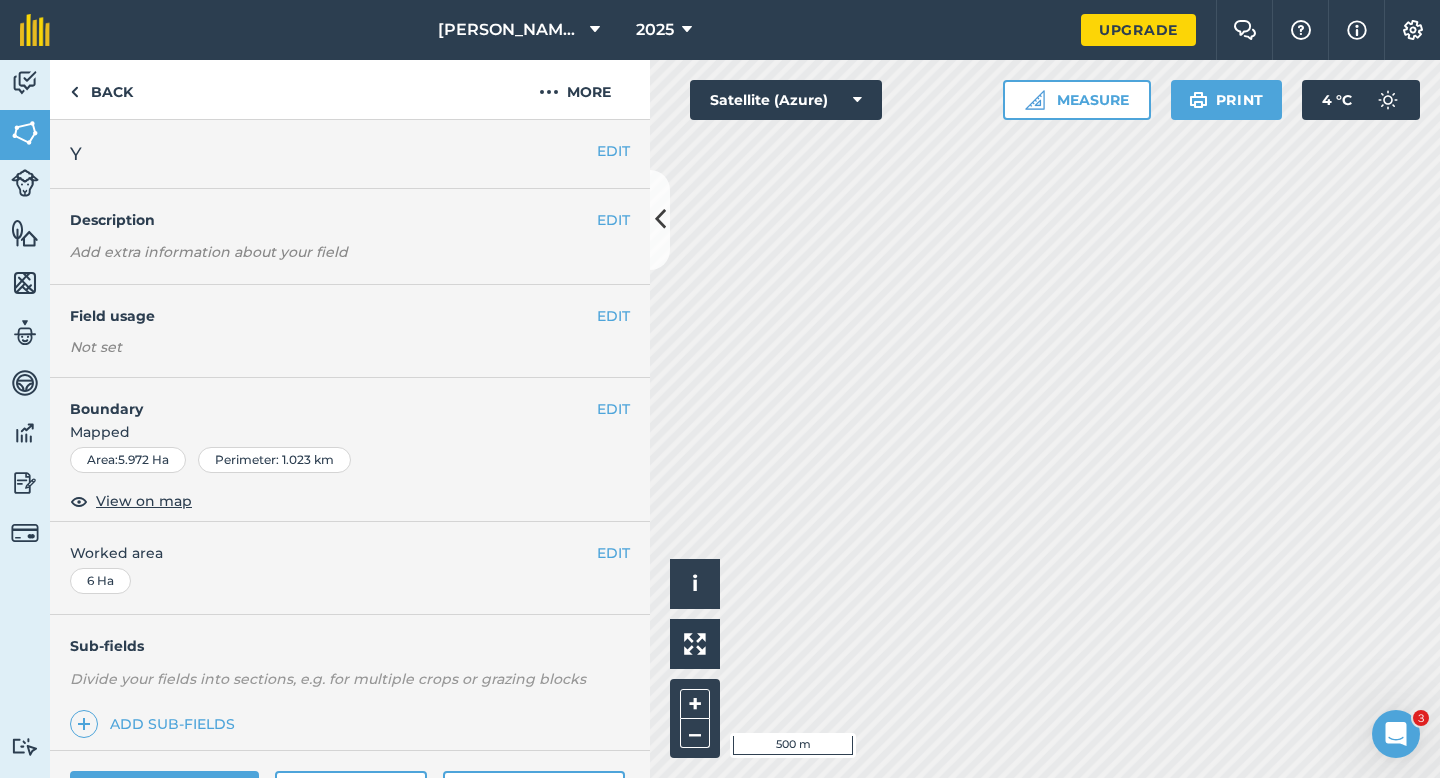 click on "EDIT Field usage Not set" at bounding box center (350, 331) 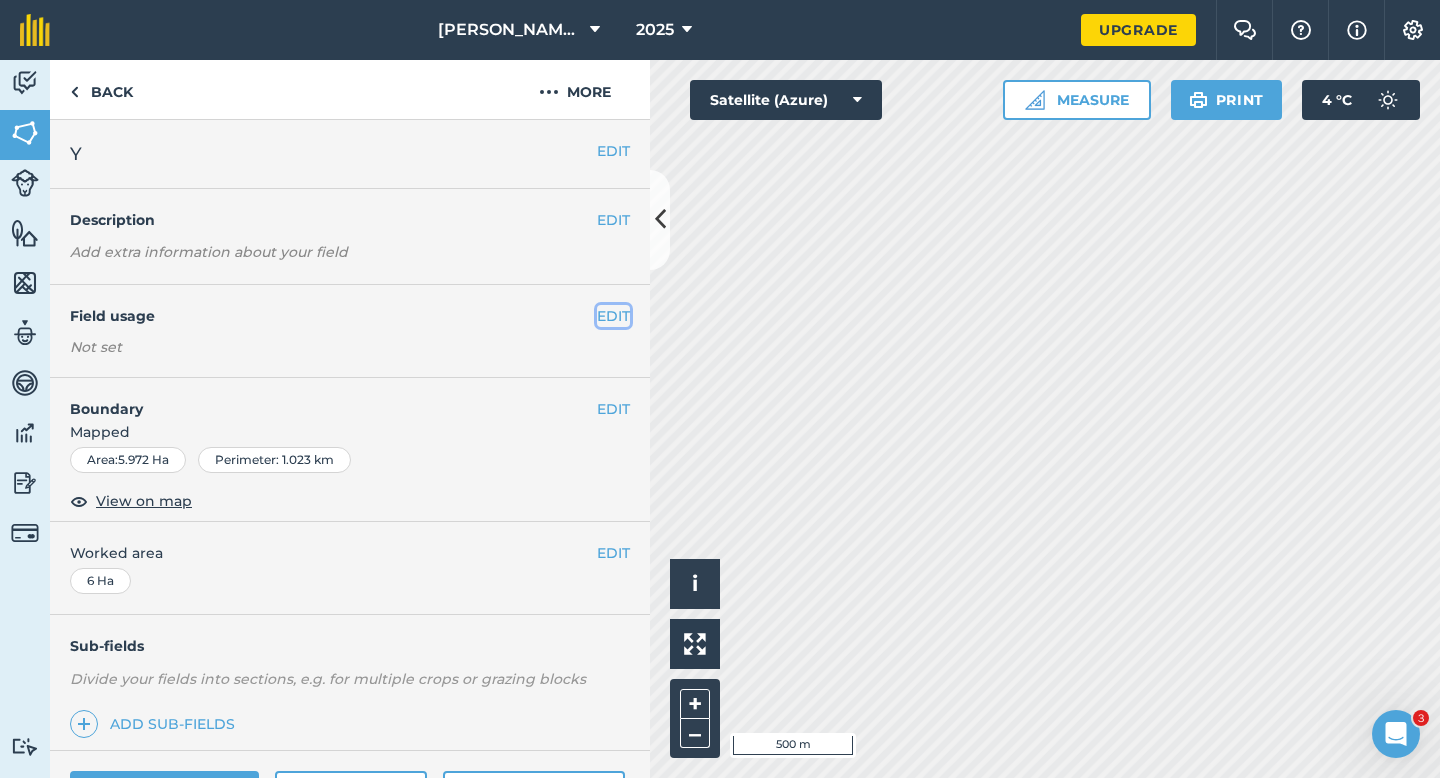 click on "EDIT" at bounding box center [613, 316] 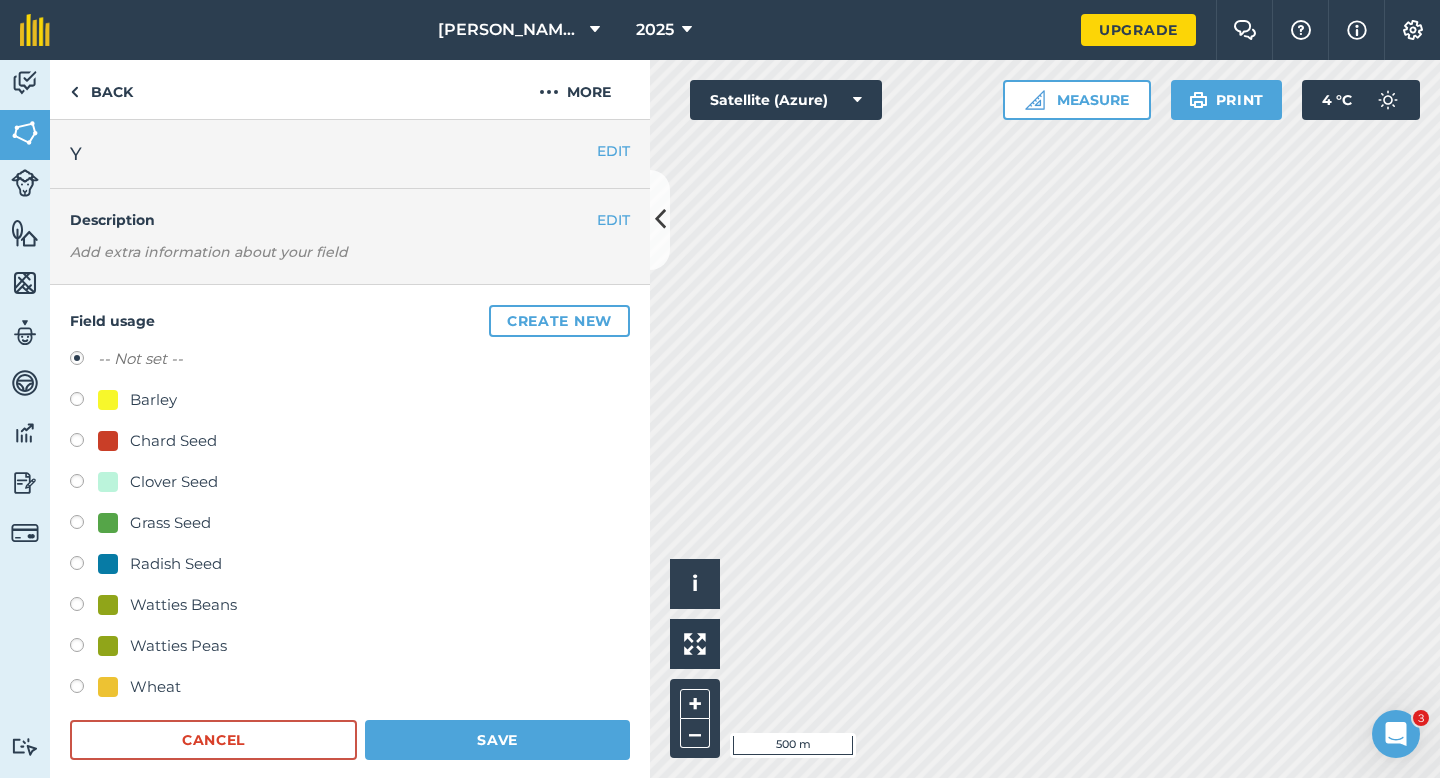 click on "-- Not set -- Barley Chard Seed Clover Seed Grass Seed Radish Seed Watties Beans Watties Peas Wheat Cancel Save" at bounding box center [350, 553] 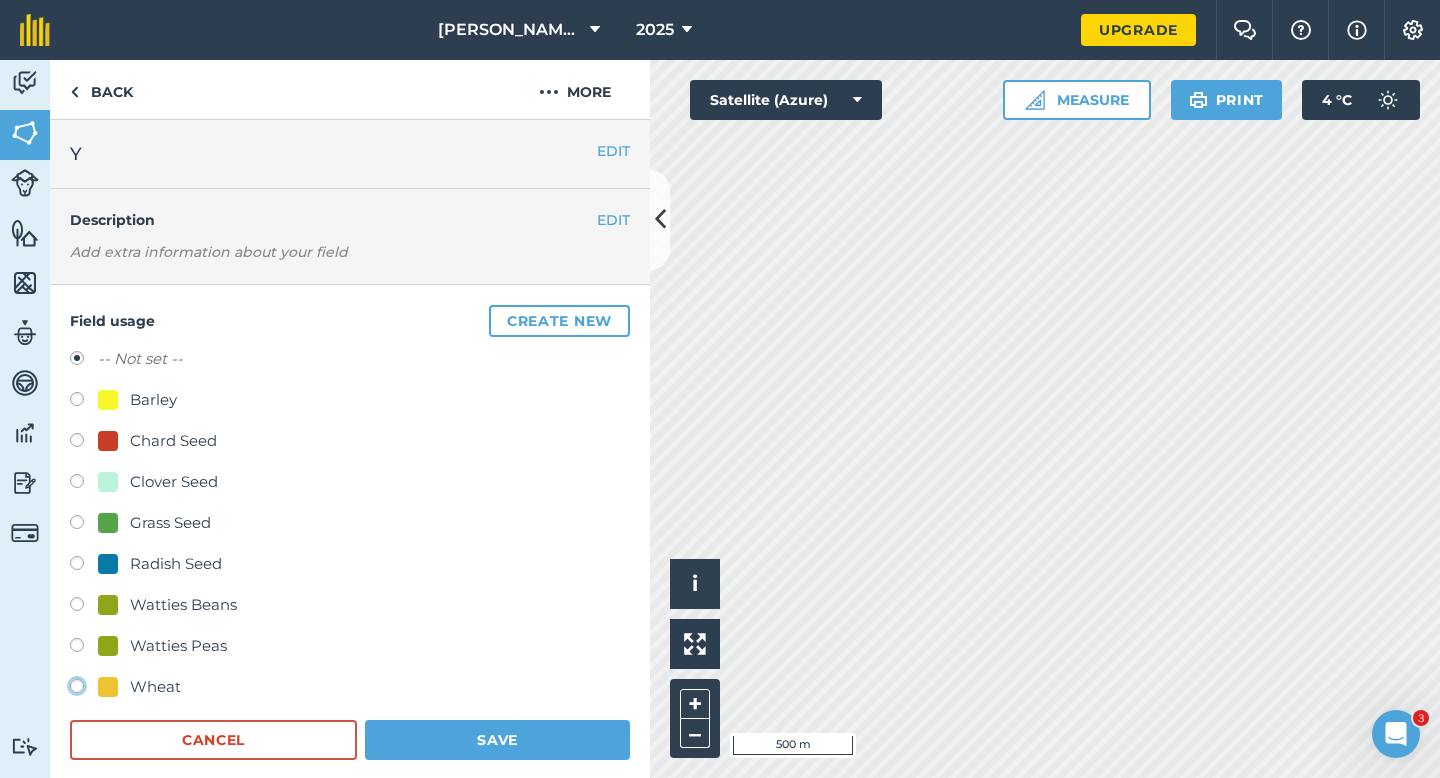 click on "Wheat" at bounding box center [-9923, 685] 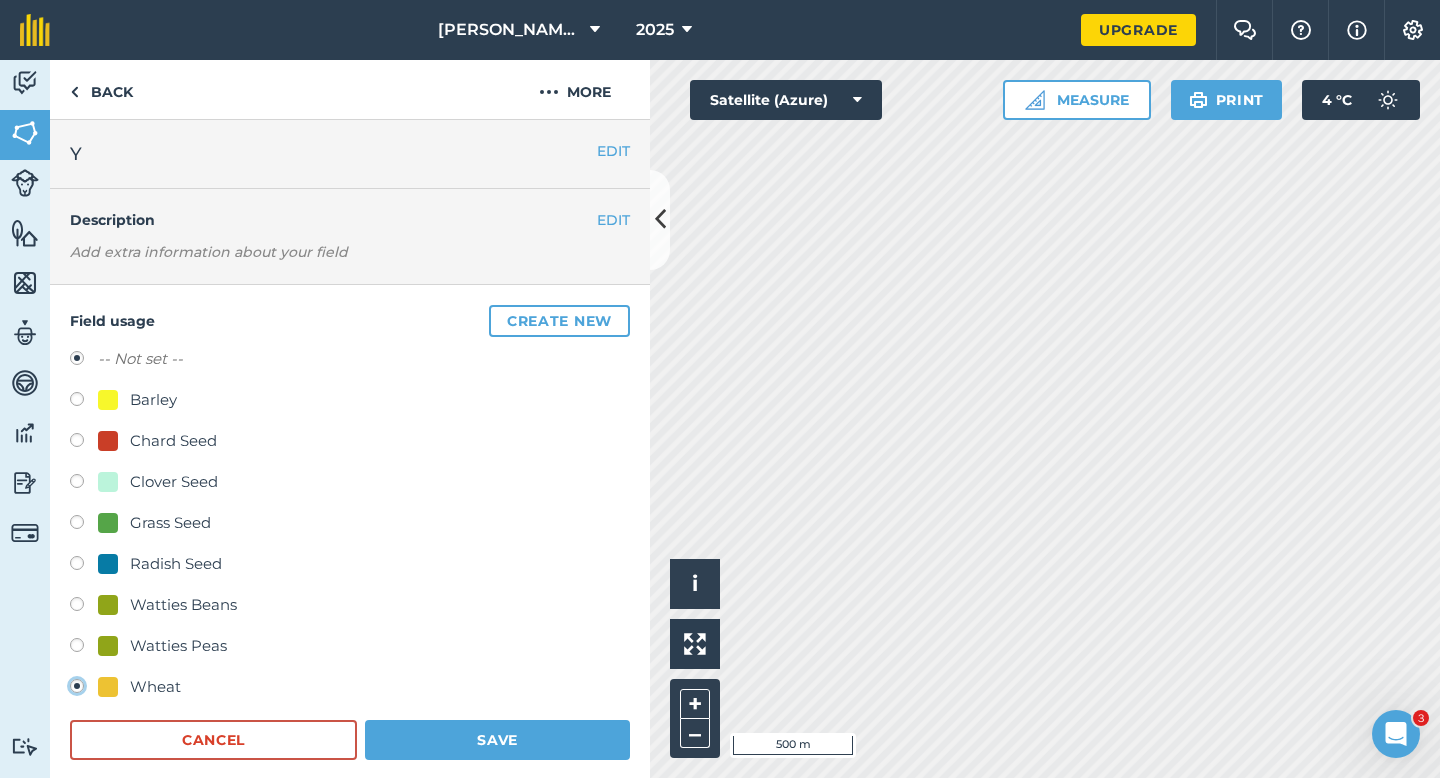 radio on "true" 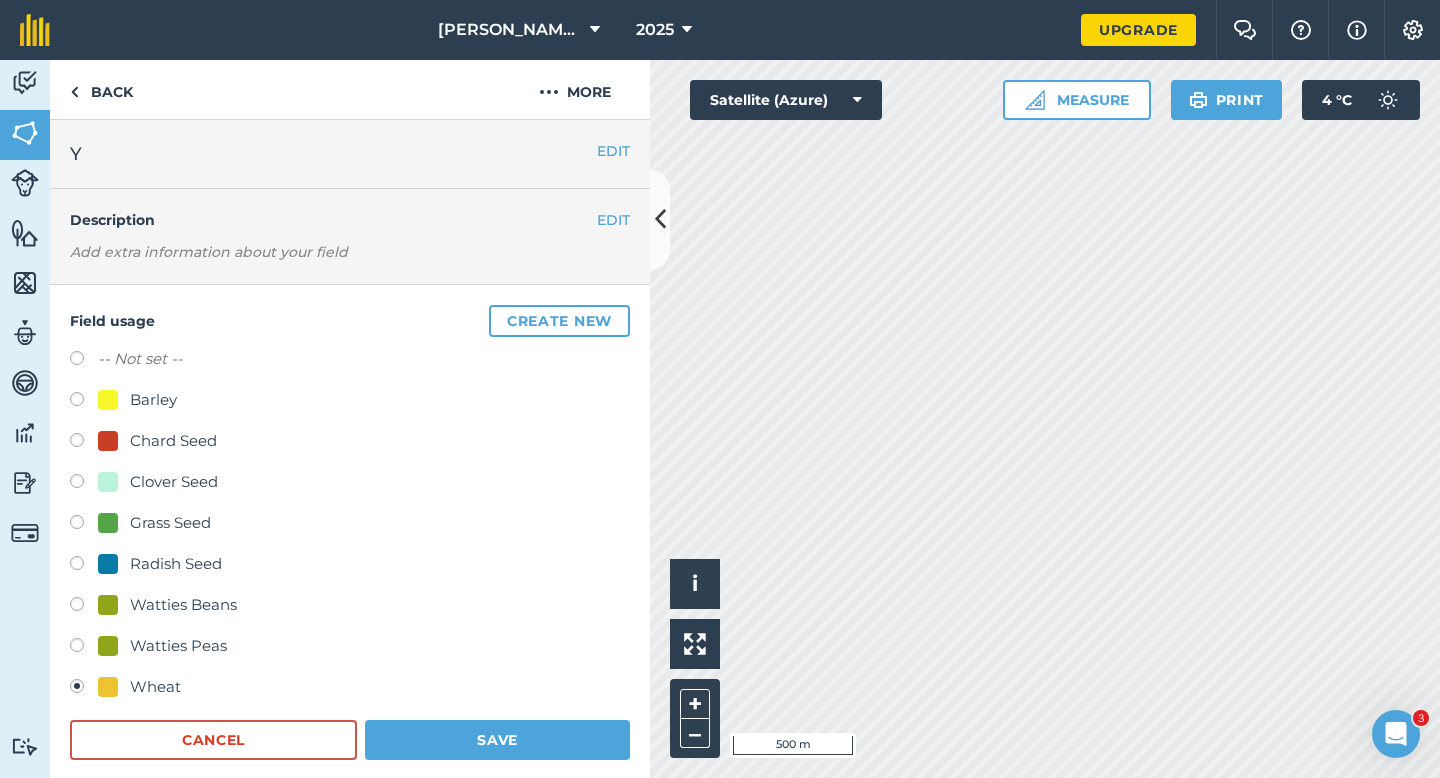 click on "-- Not set -- Barley Chard Seed Clover Seed Grass Seed Radish Seed Watties Beans Watties Peas Wheat Cancel Save" at bounding box center [350, 553] 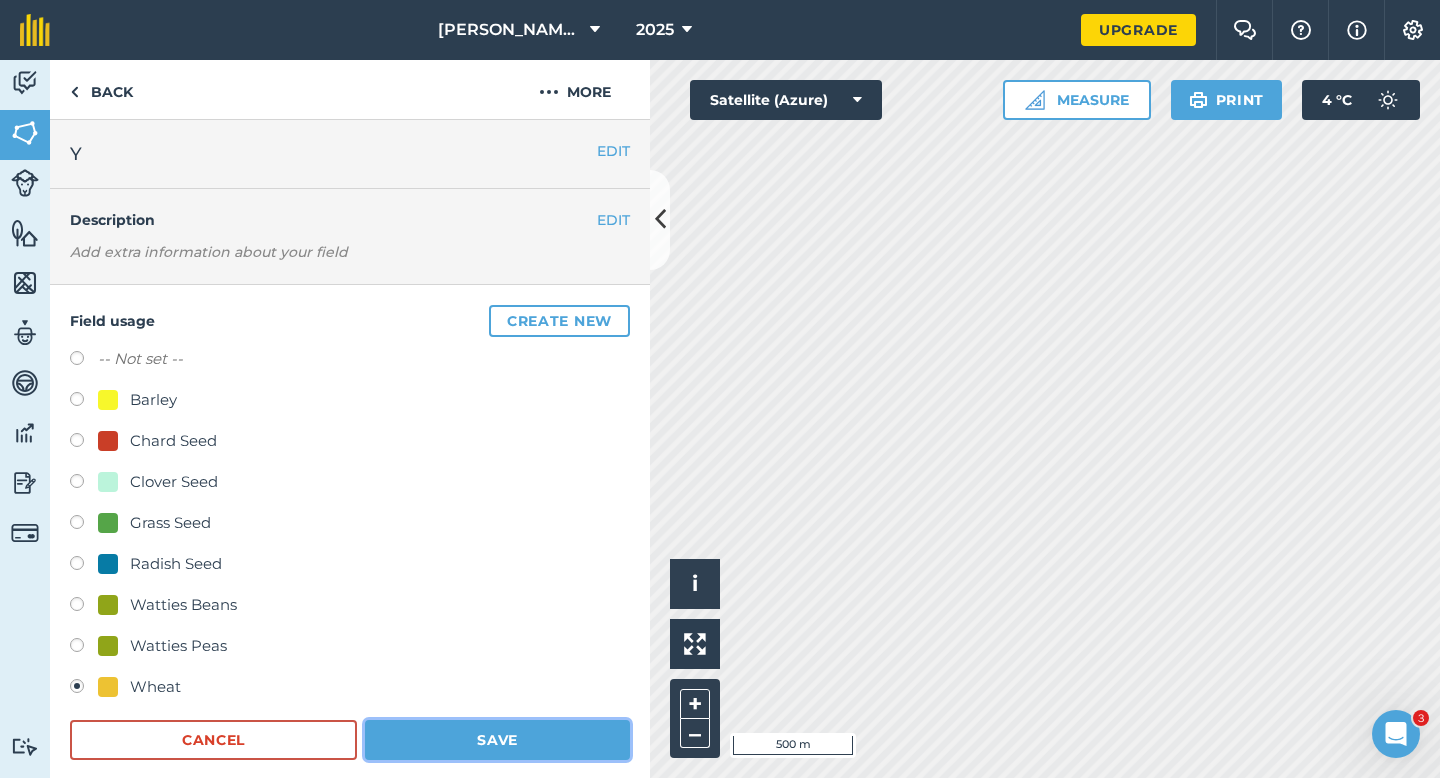 click on "Save" at bounding box center [497, 740] 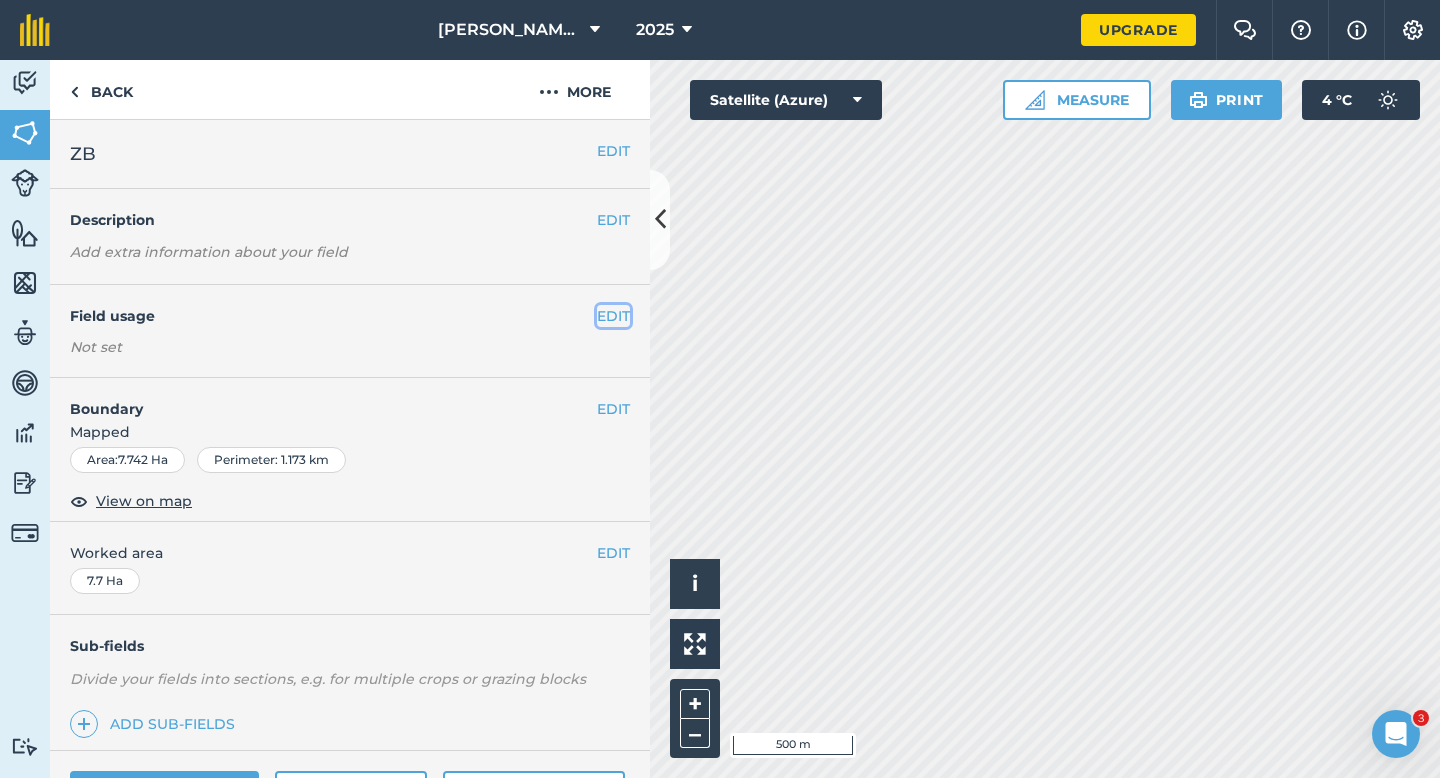 click on "EDIT" at bounding box center (613, 316) 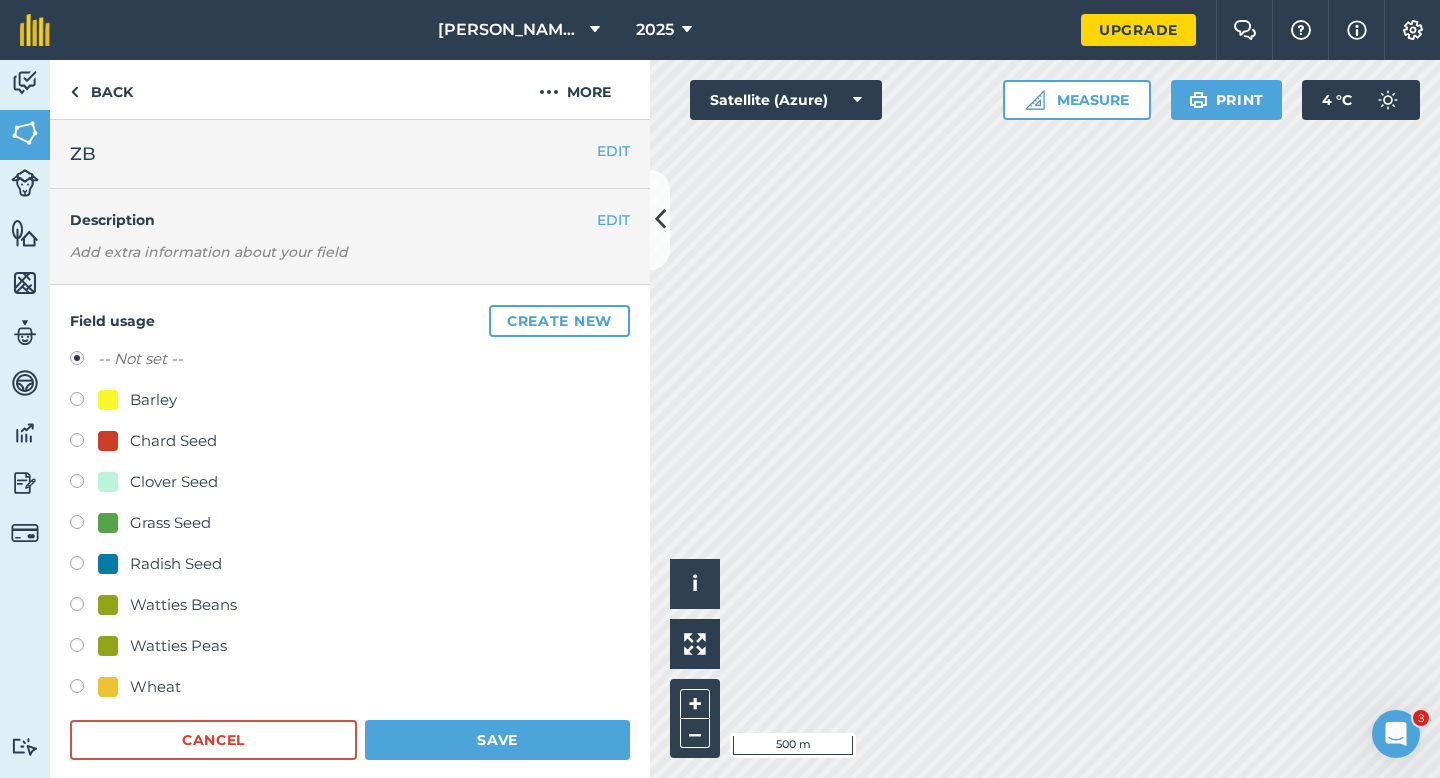 click on "Wheat" at bounding box center (350, 689) 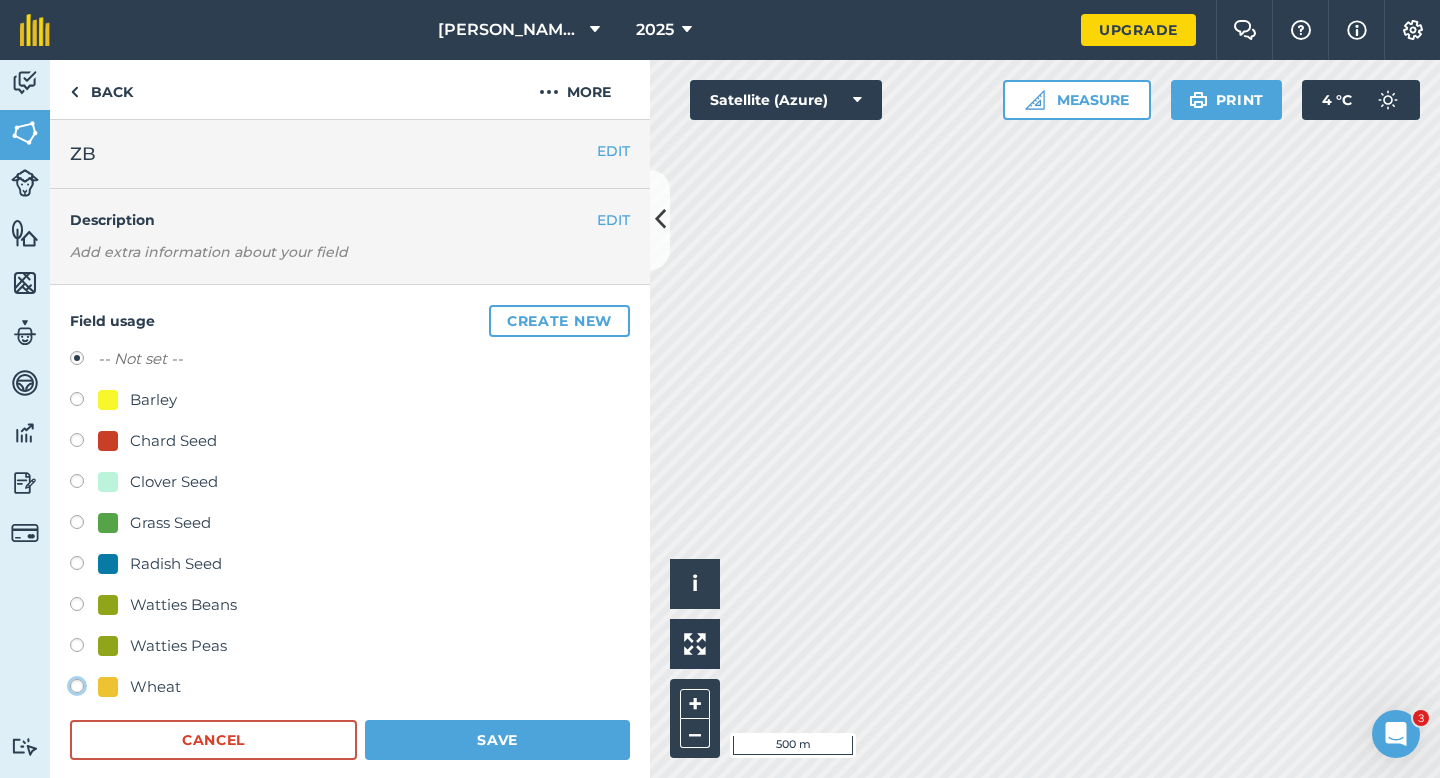 click on "Wheat" at bounding box center [-9923, 685] 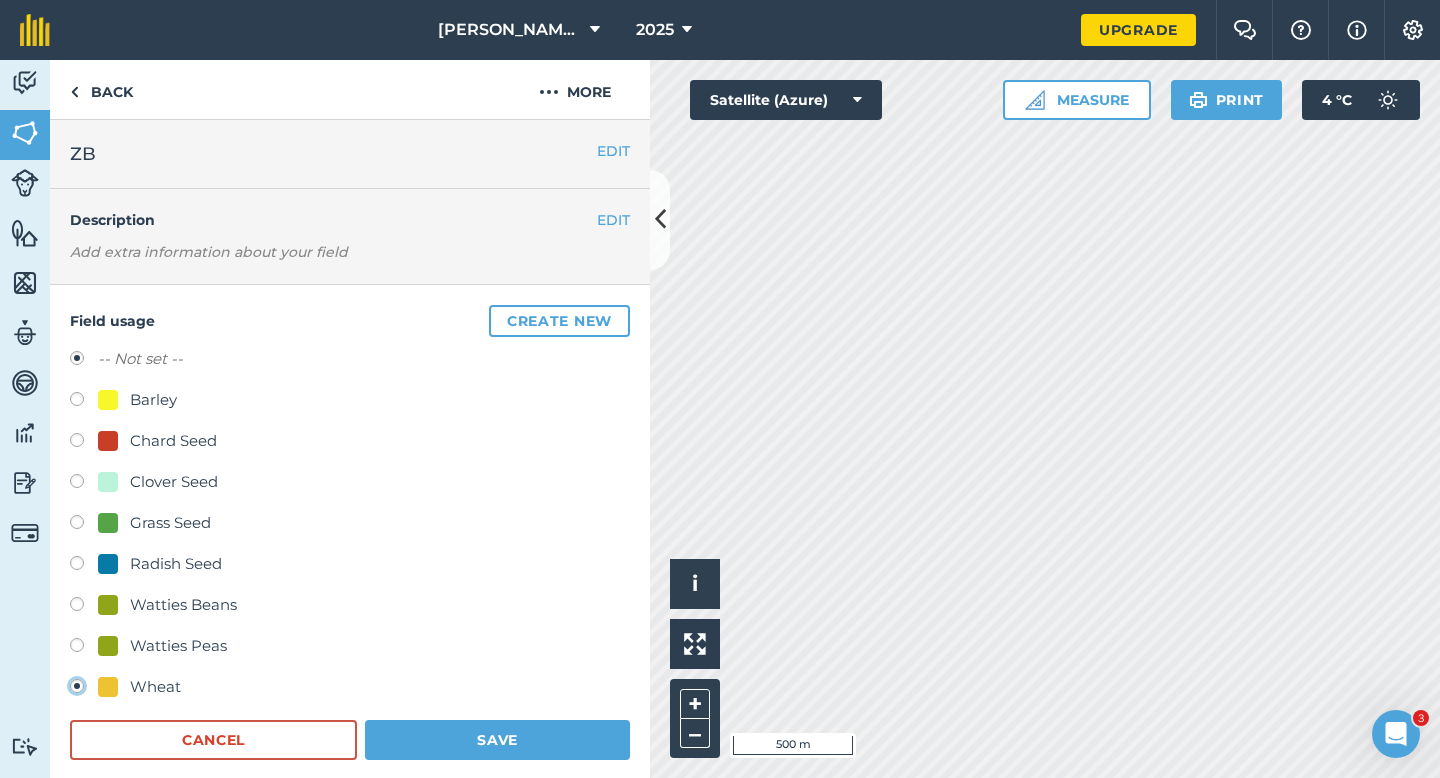 radio on "true" 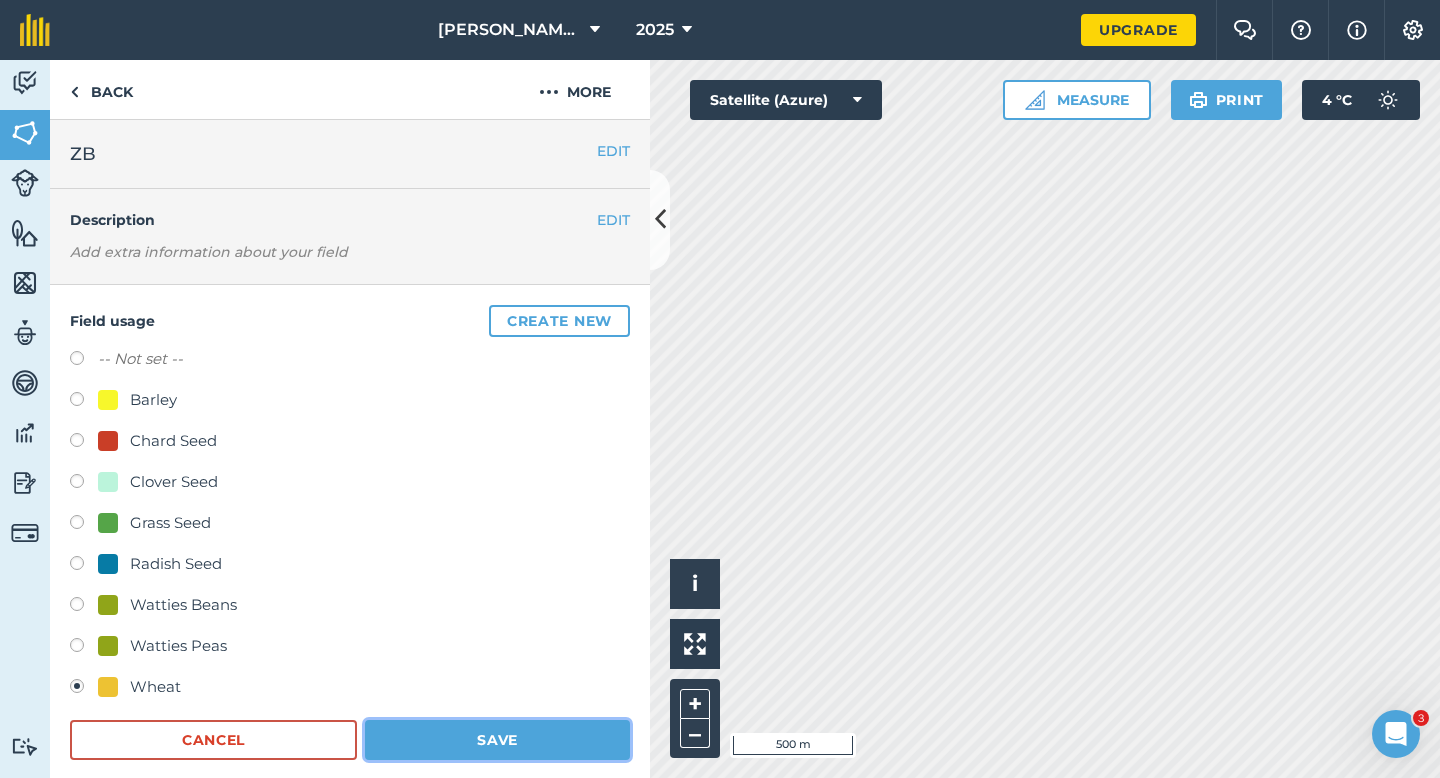 click on "Save" at bounding box center [497, 740] 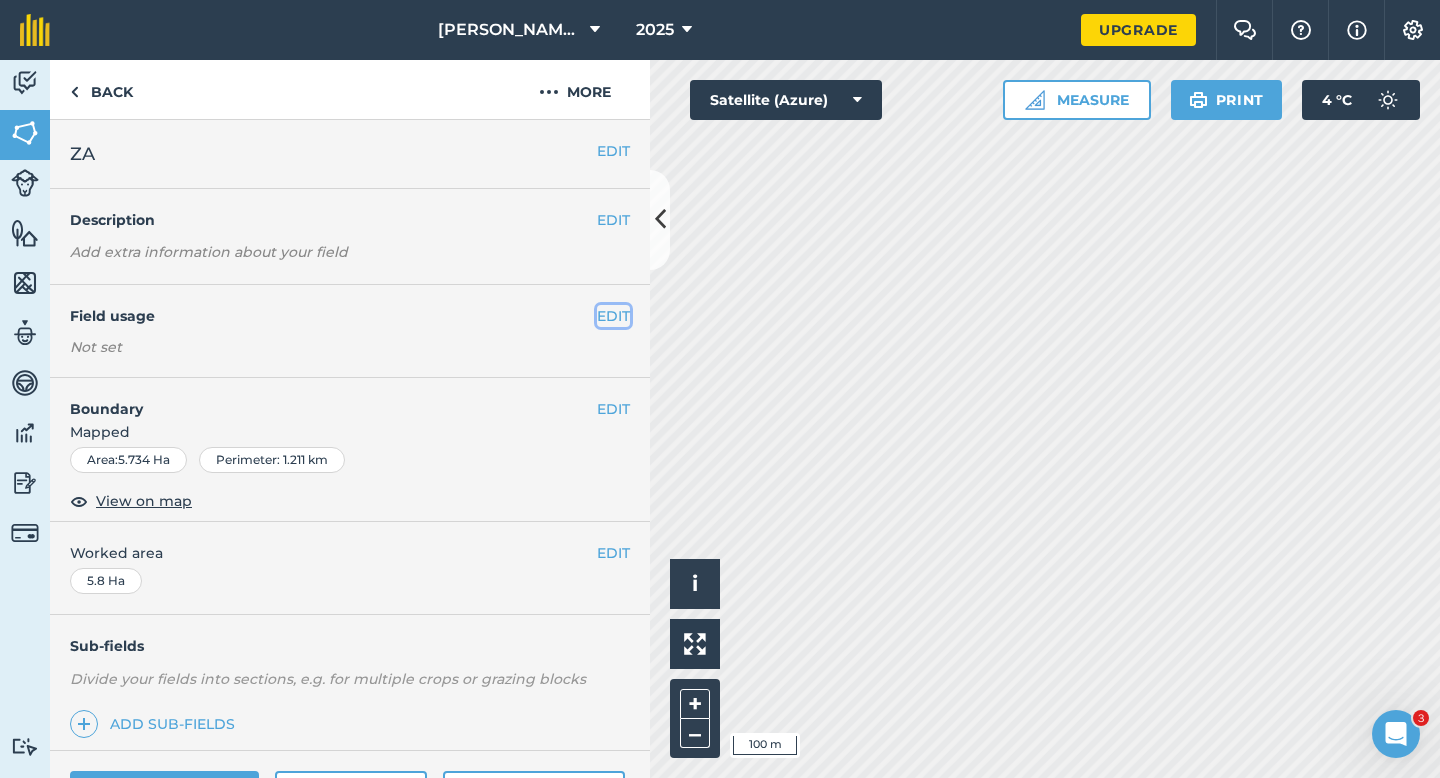 click on "EDIT" at bounding box center (613, 316) 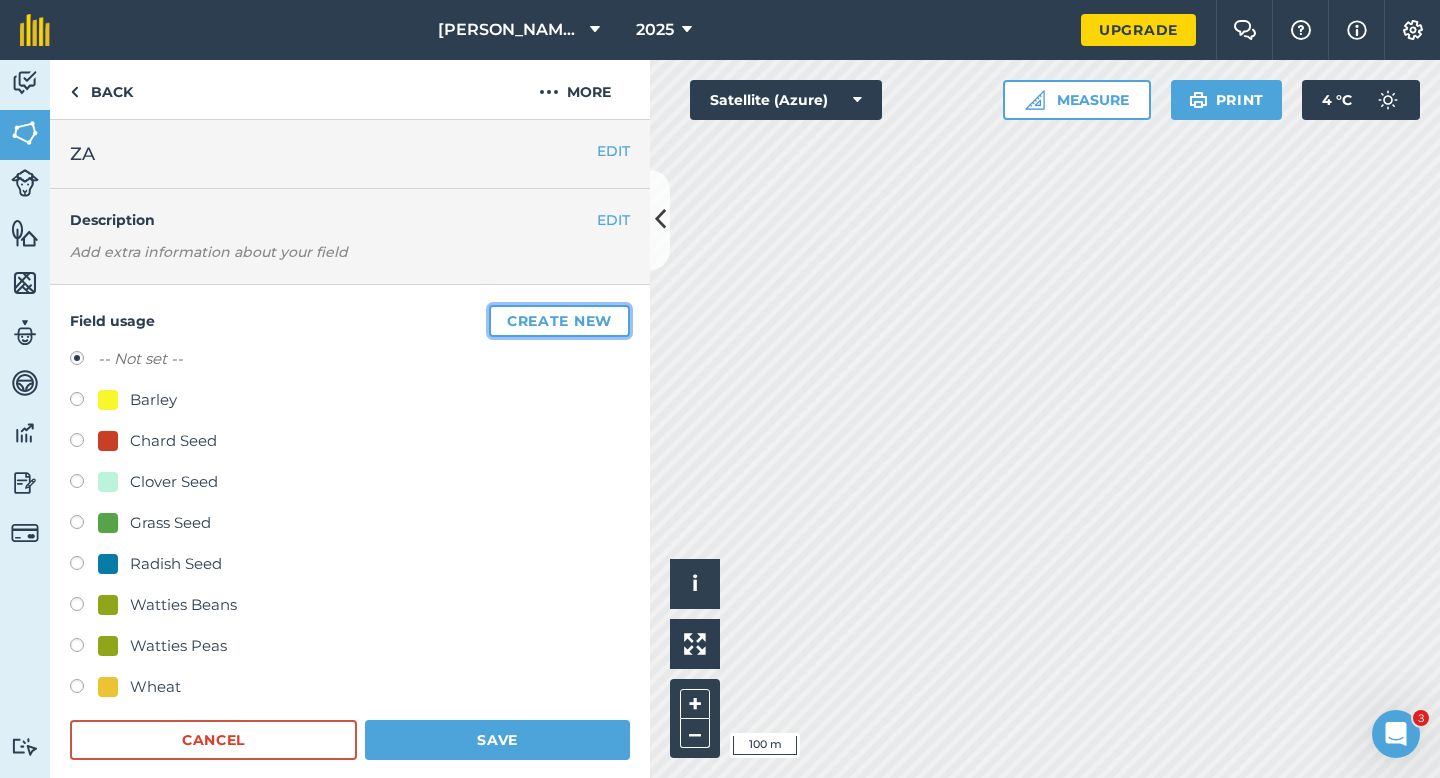 click on "Create new" at bounding box center (559, 321) 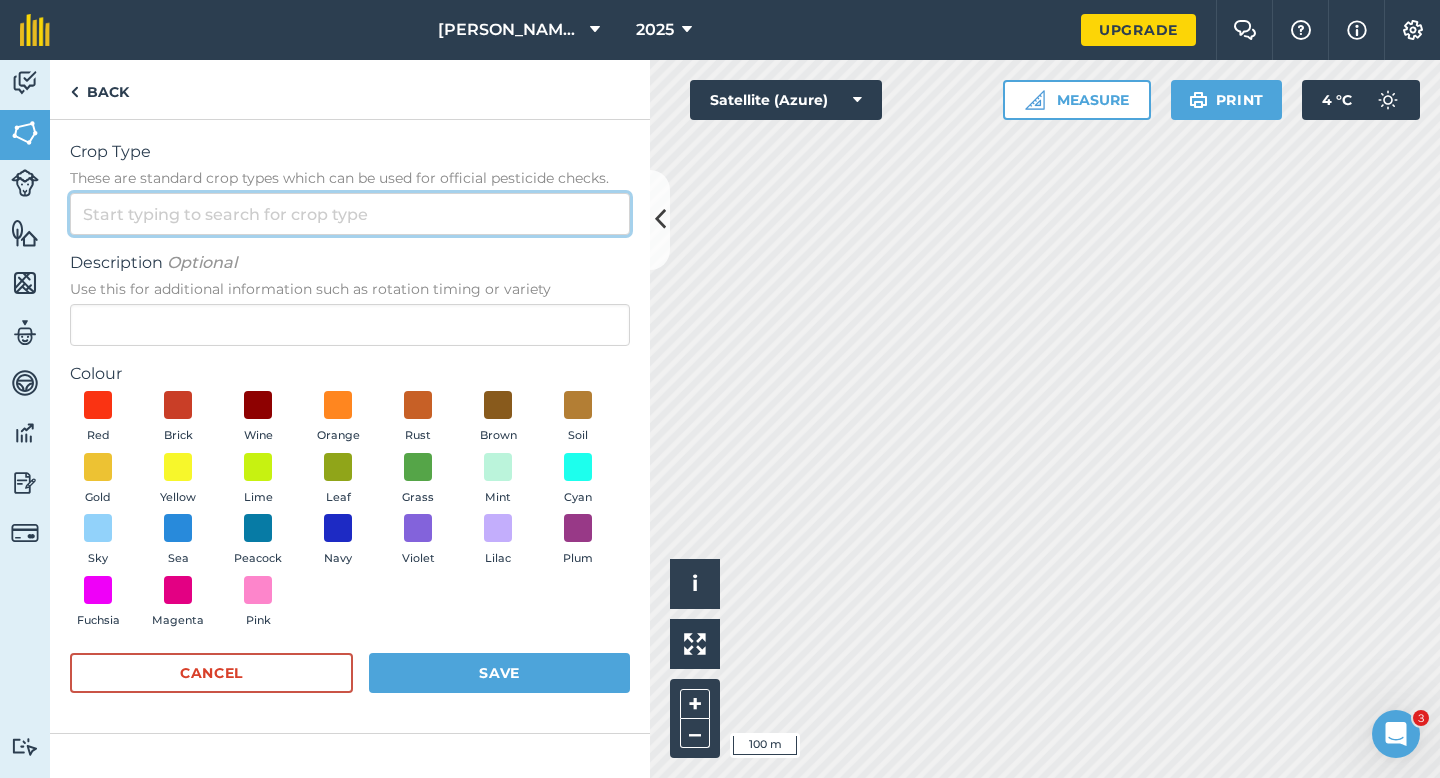 click on "Crop Type These are standard crop types which can be used for official pesticide checks." at bounding box center [350, 214] 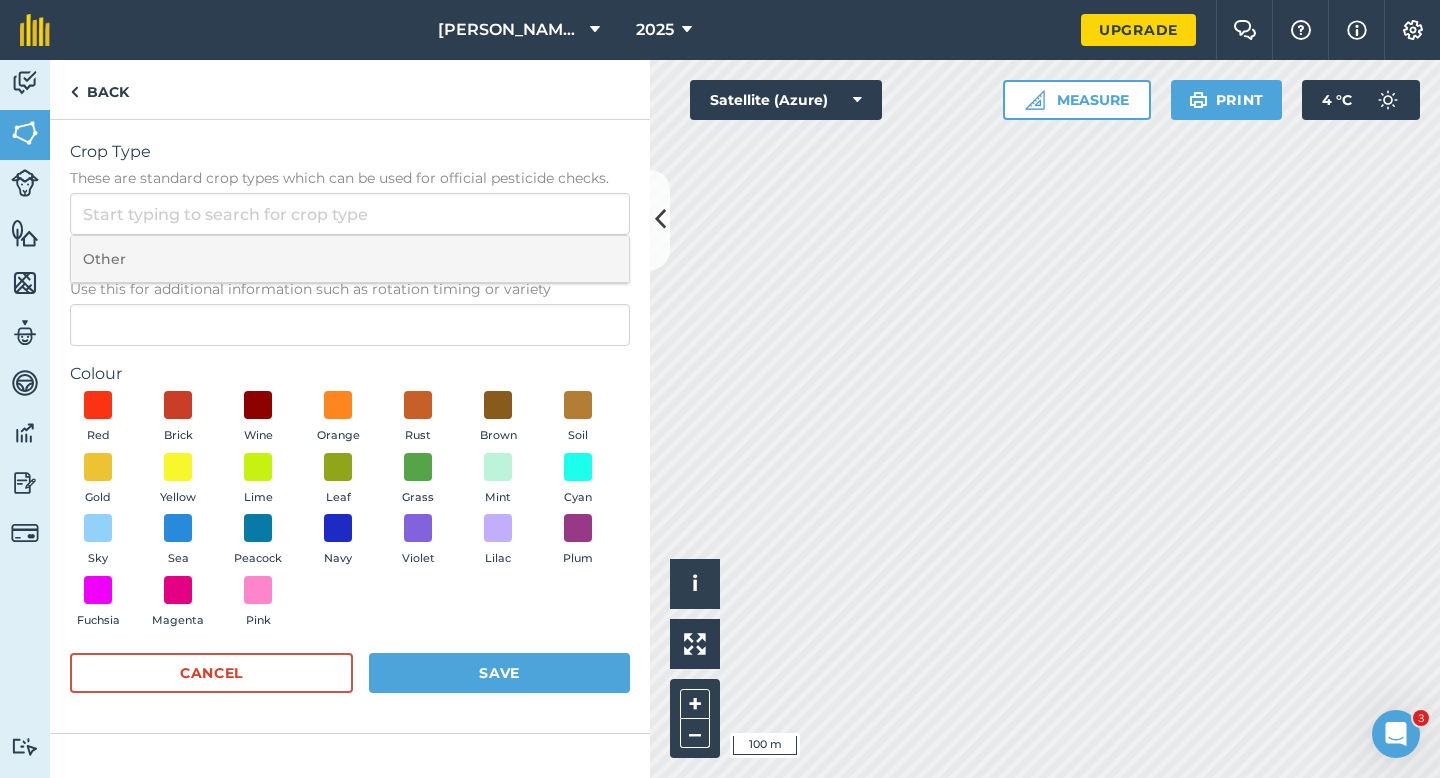 click on "Other" at bounding box center [350, 259] 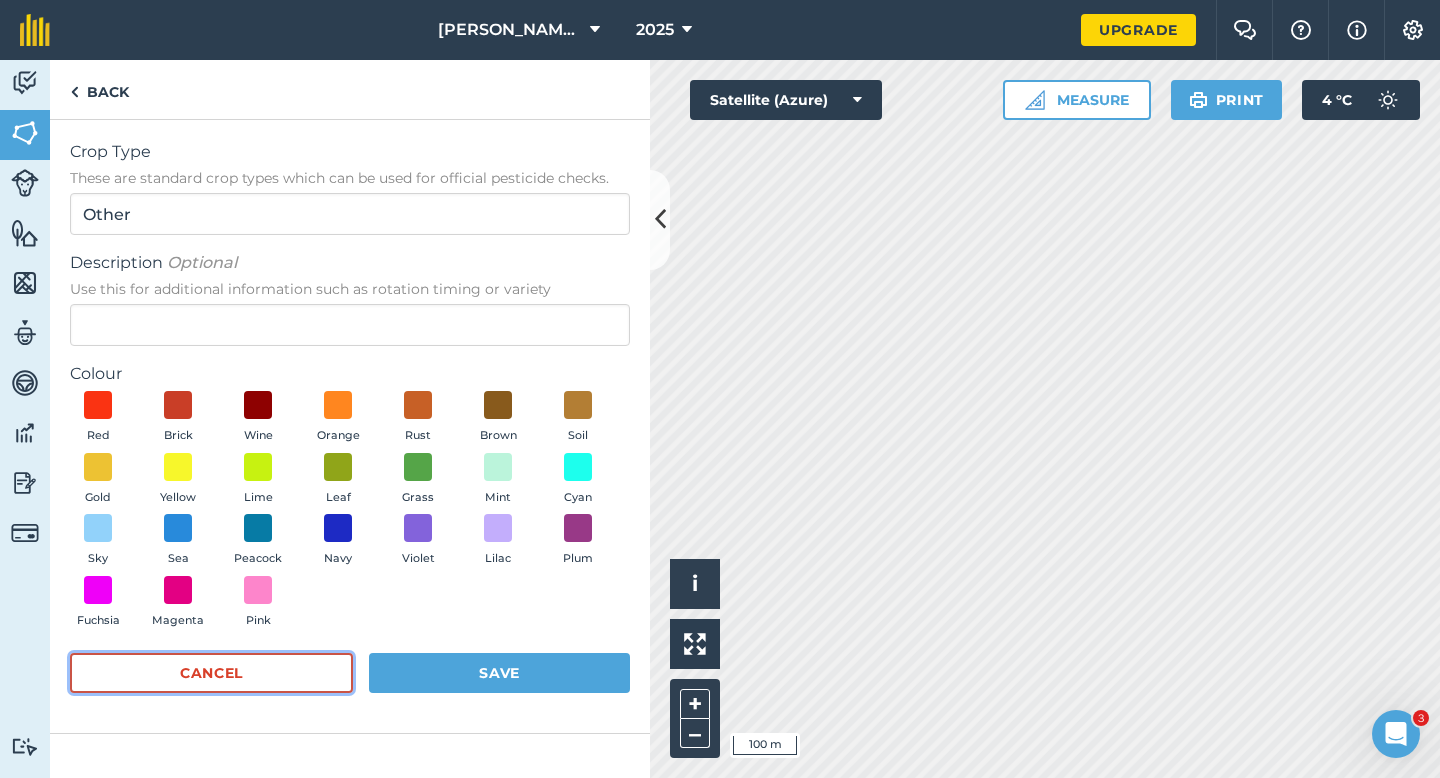 click on "Cancel" at bounding box center [211, 673] 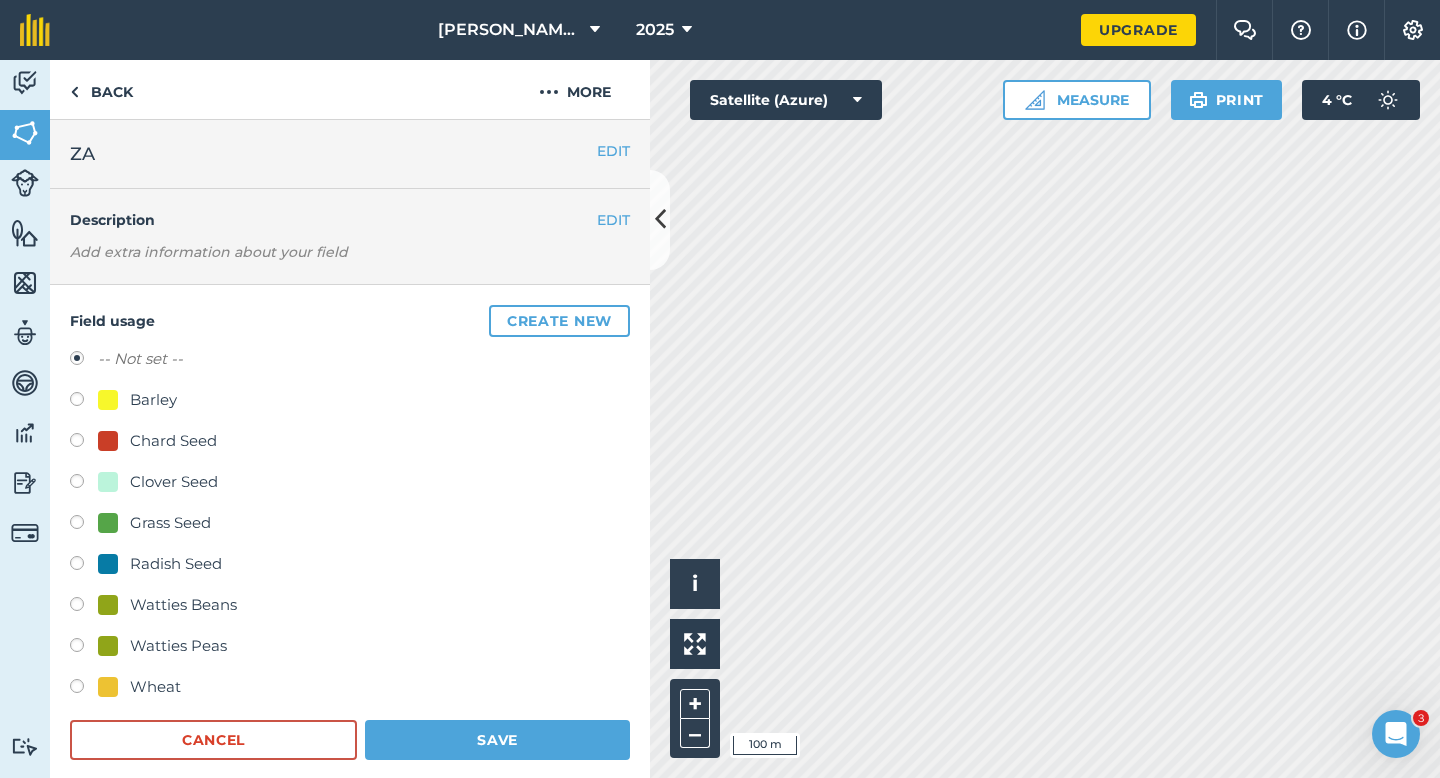 click on "Barley" at bounding box center (153, 400) 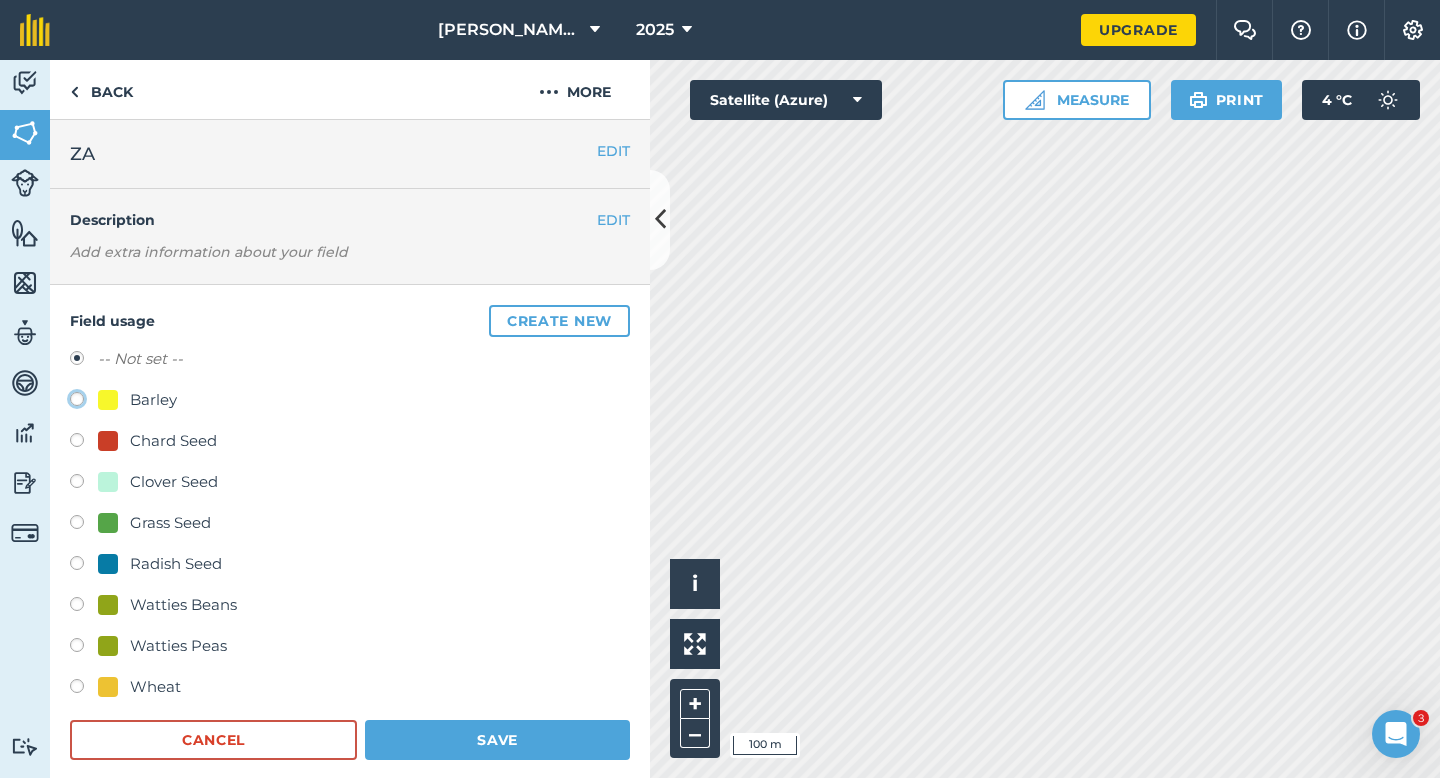 click on "Barley" at bounding box center (-9923, 398) 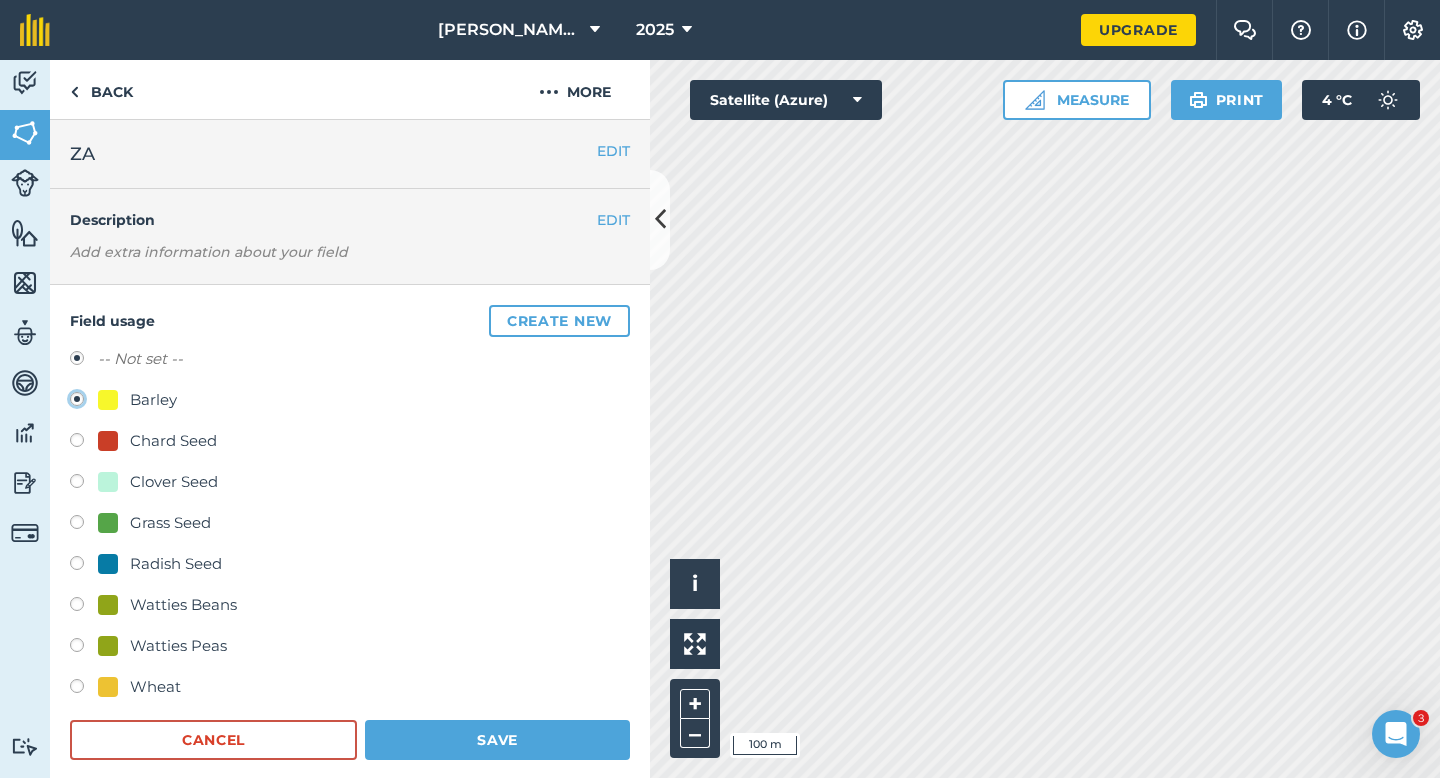 radio on "true" 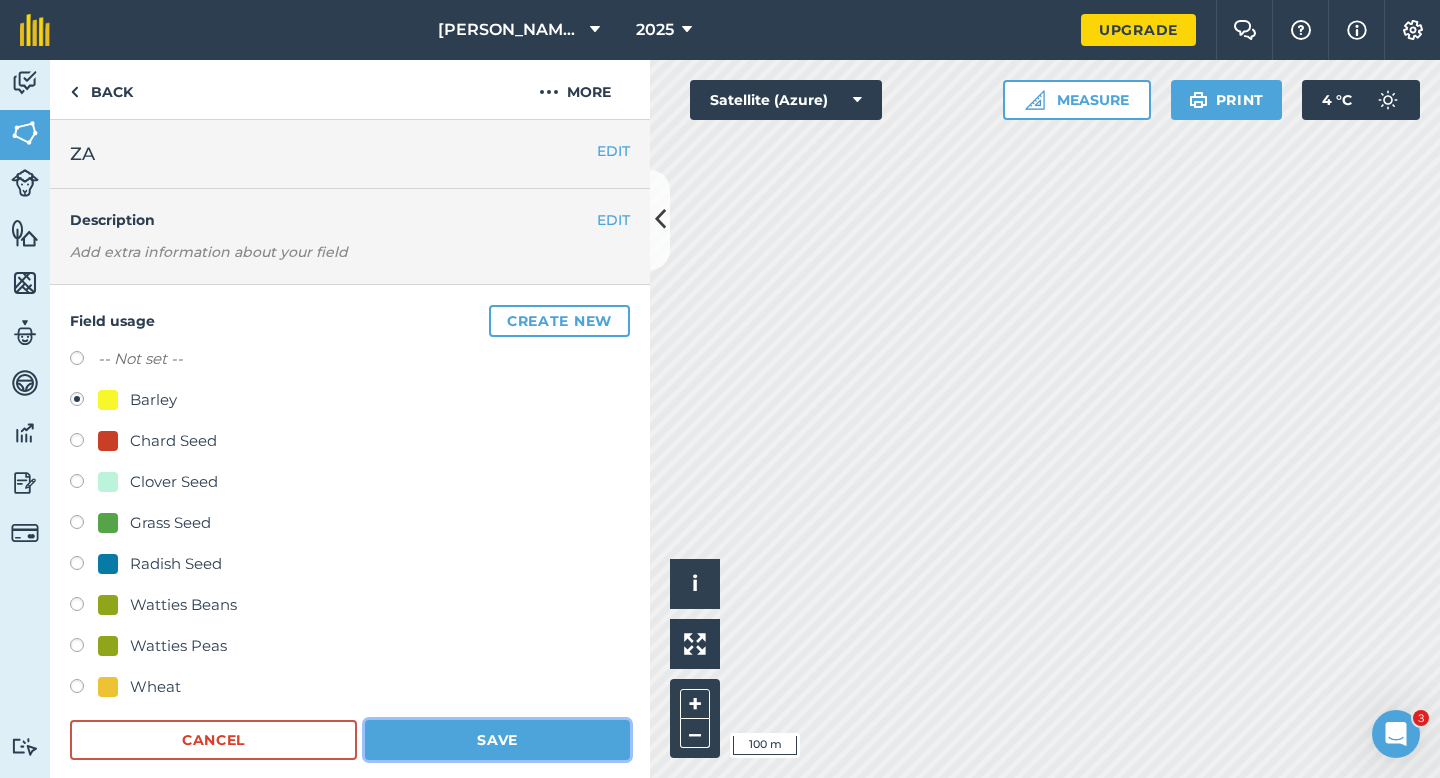 click on "Save" at bounding box center (497, 740) 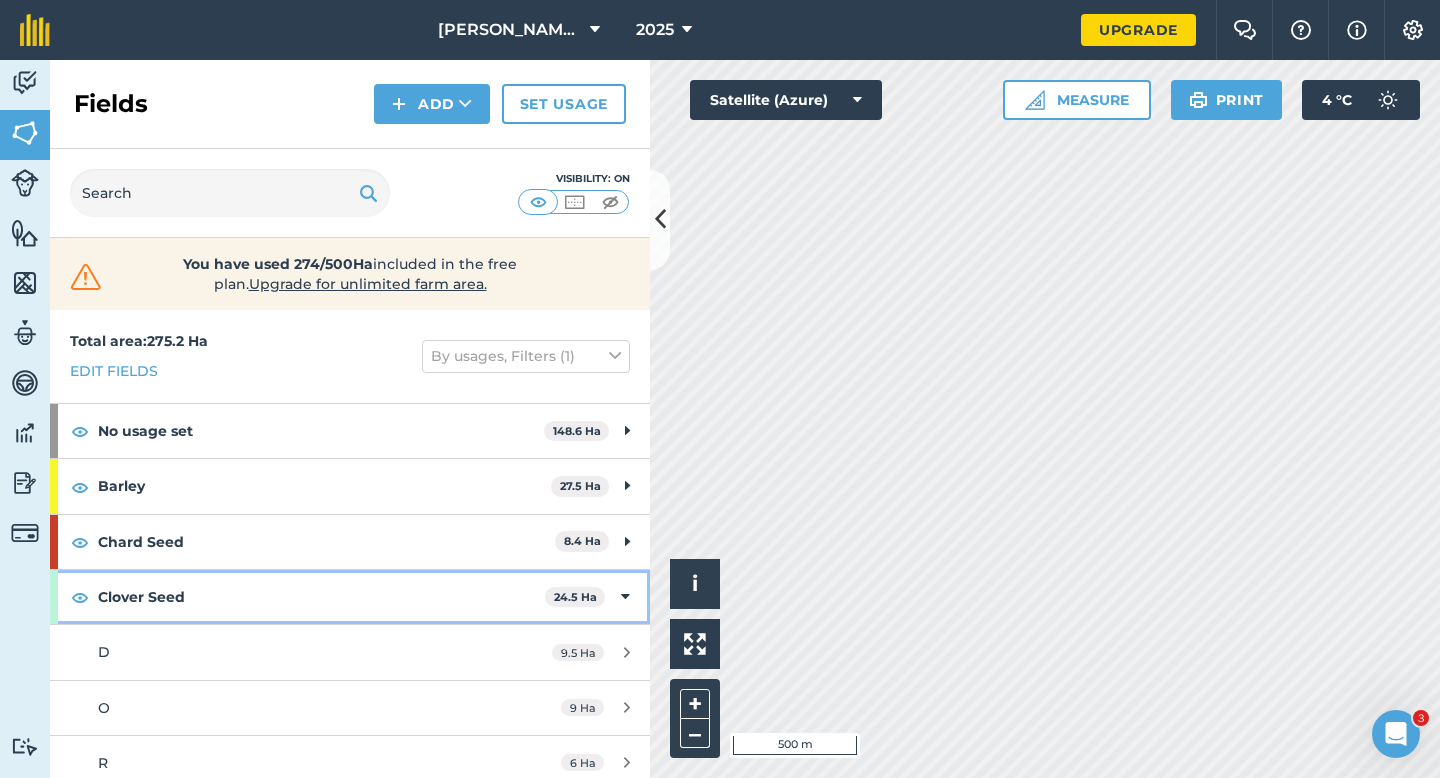 click on "Clover Seed 24.5   Ha" at bounding box center (350, 597) 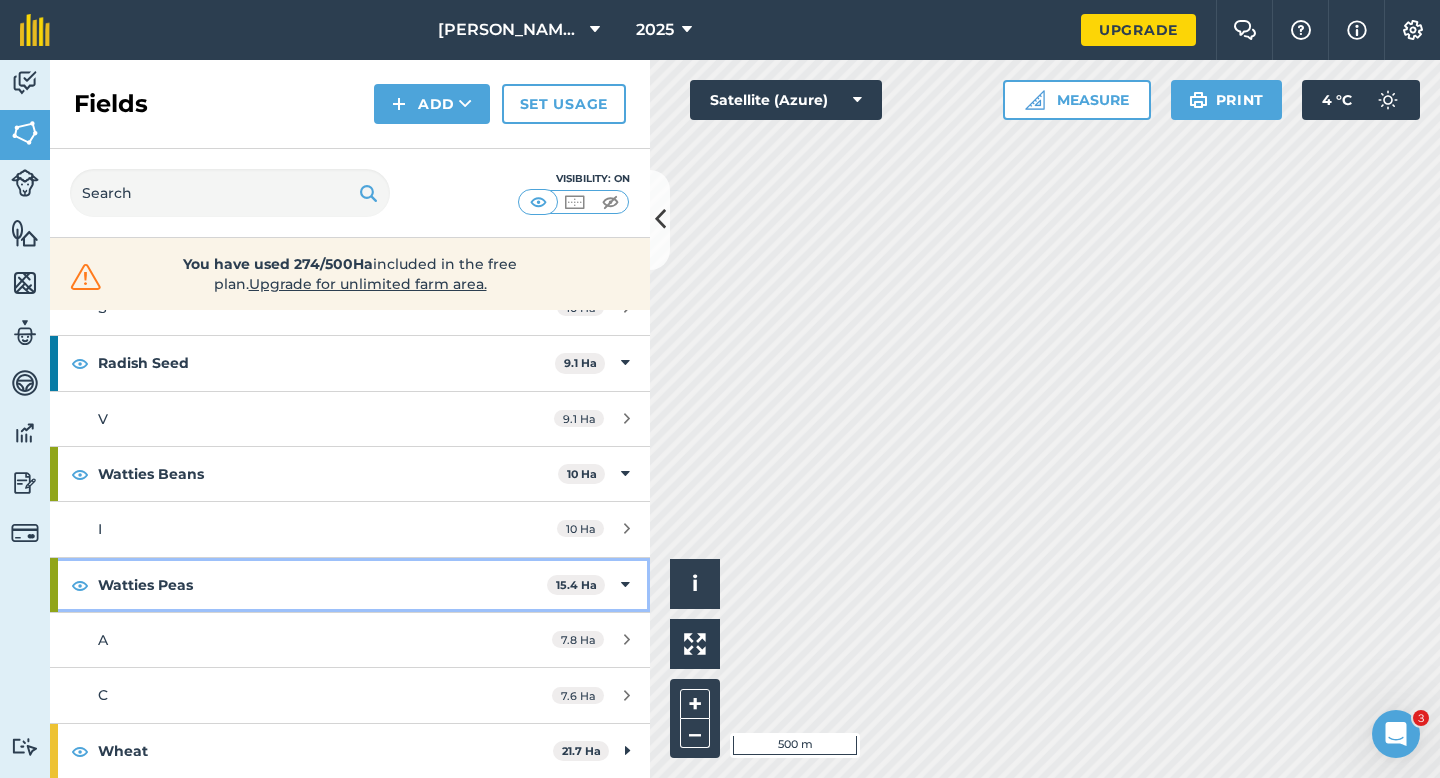 click on "Watties Peas 15.4   Ha" at bounding box center [350, 585] 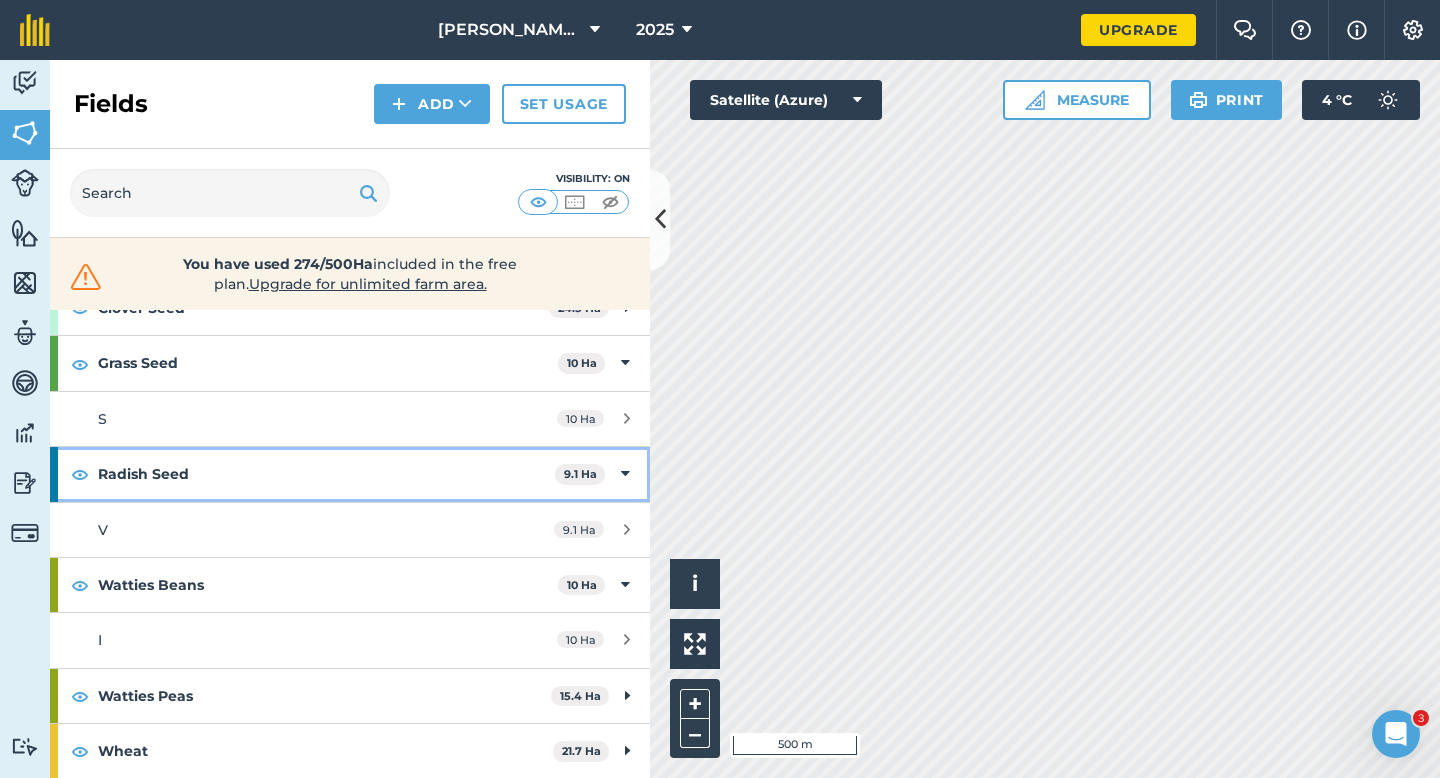 click on "Radish Seed 9.1   Ha" at bounding box center [350, 474] 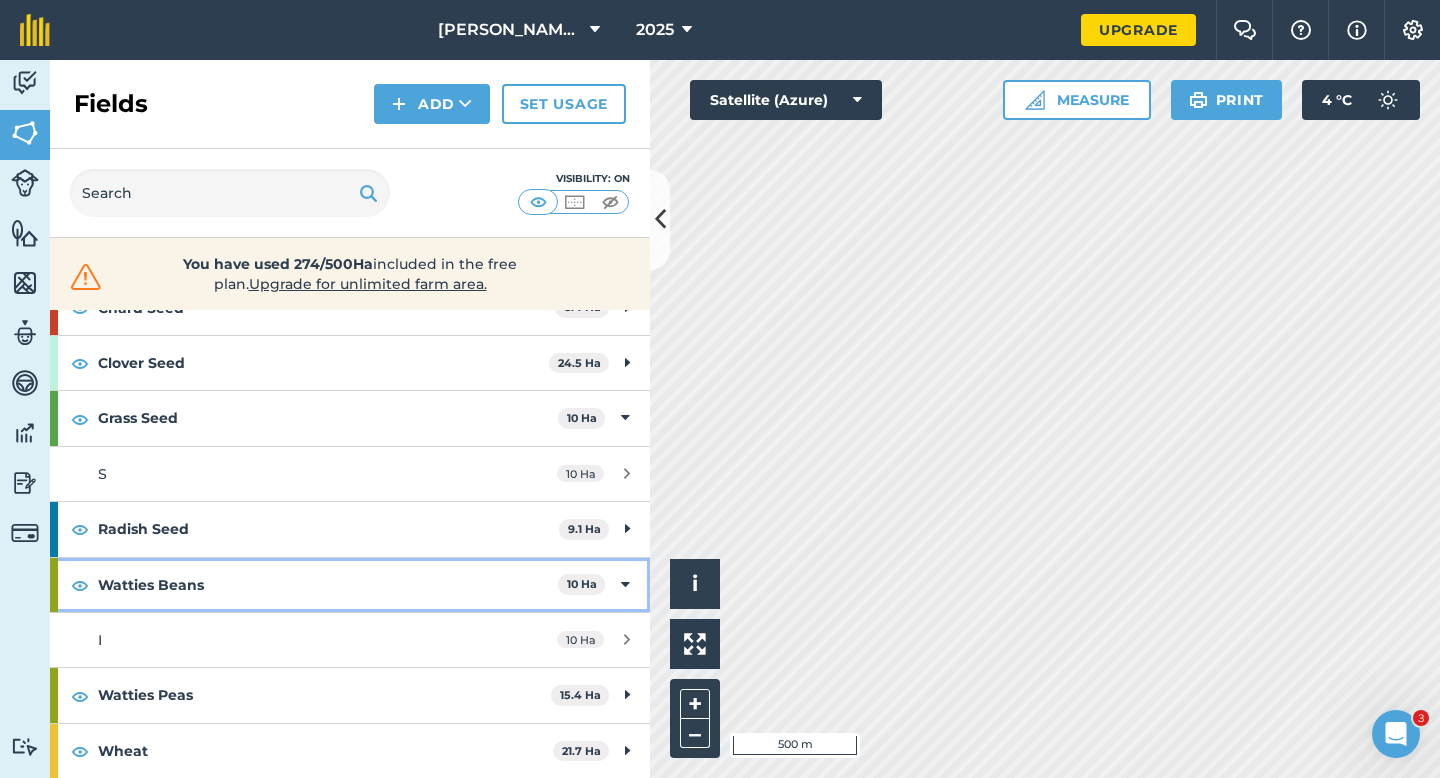 click at bounding box center [625, 585] 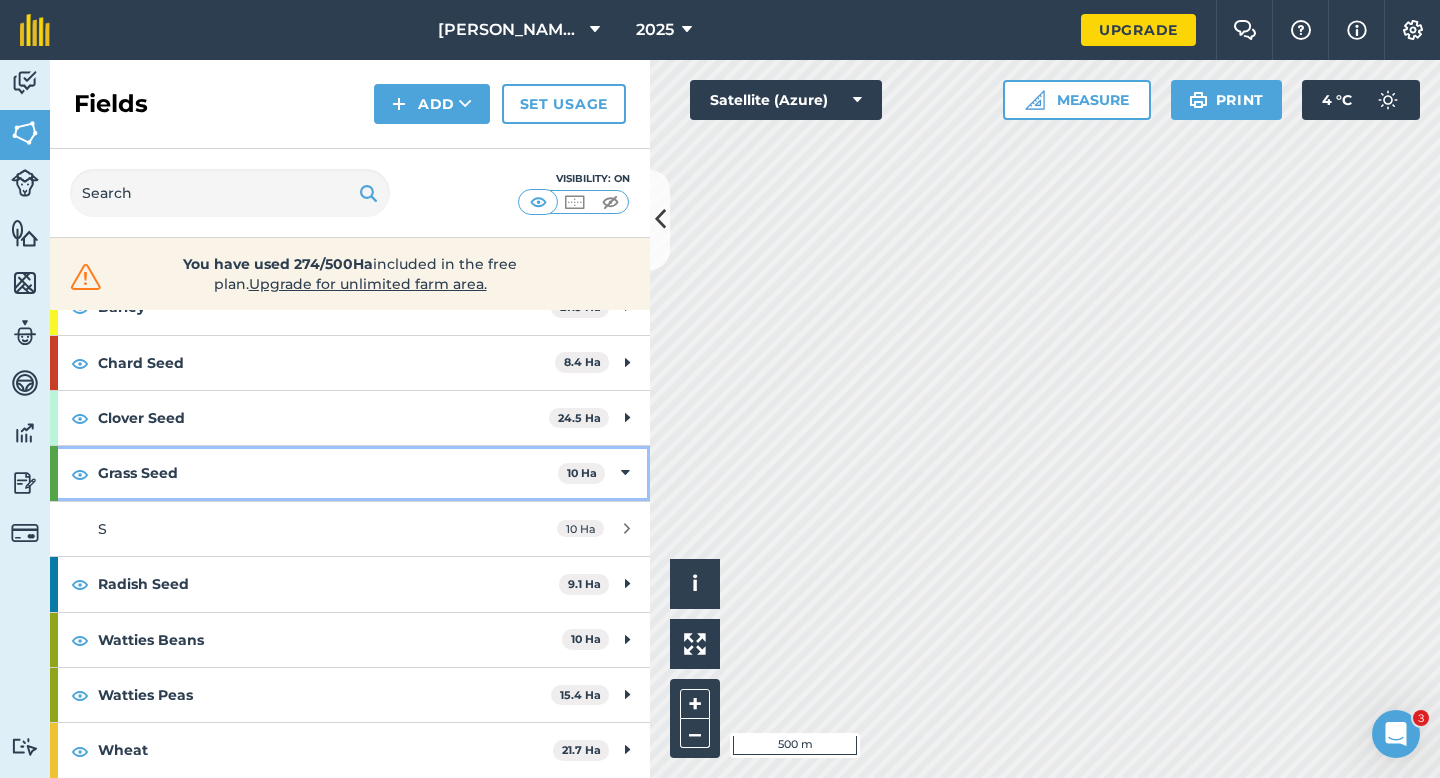 click at bounding box center [625, 473] 